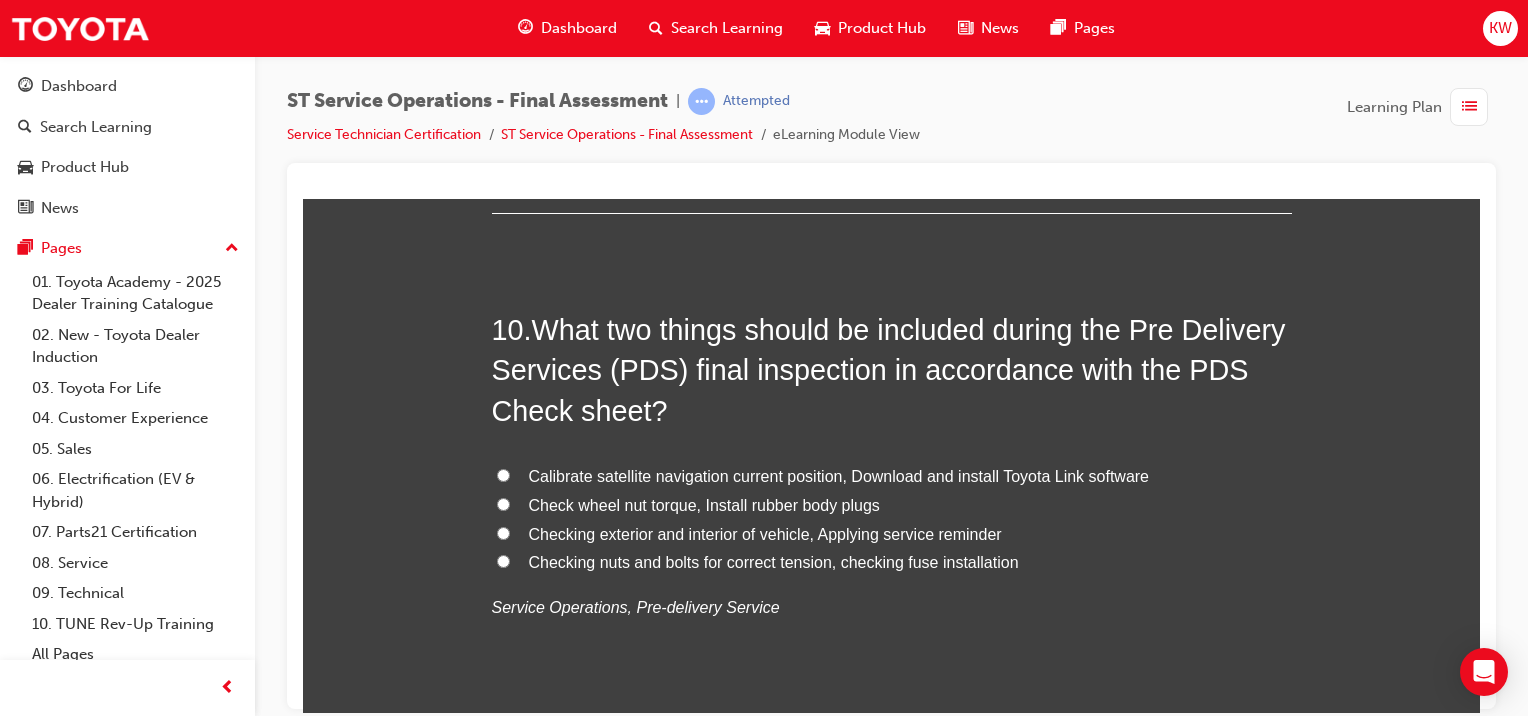 scroll, scrollTop: 4218, scrollLeft: 0, axis: vertical 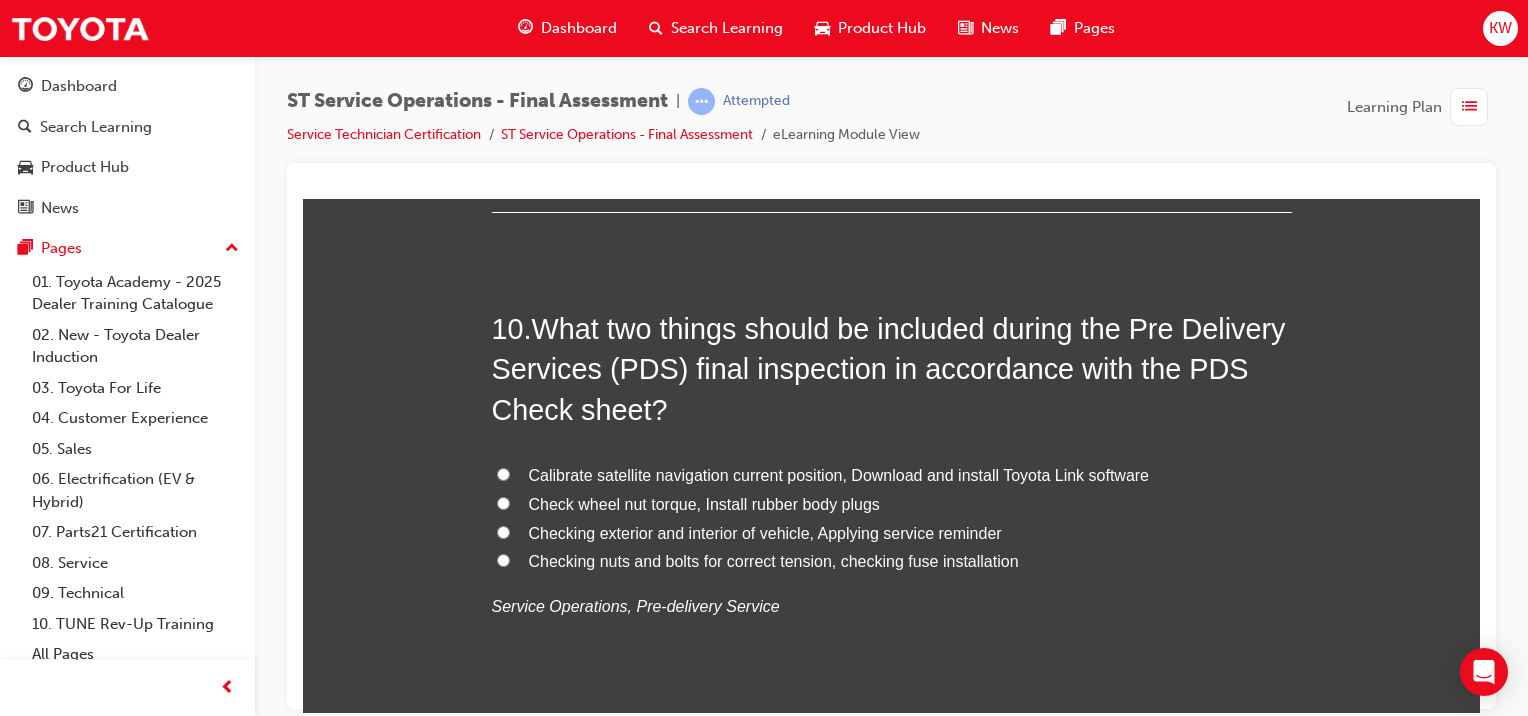 click on "Check wheel nut torque, Install rubber body plugs" at bounding box center [704, 503] 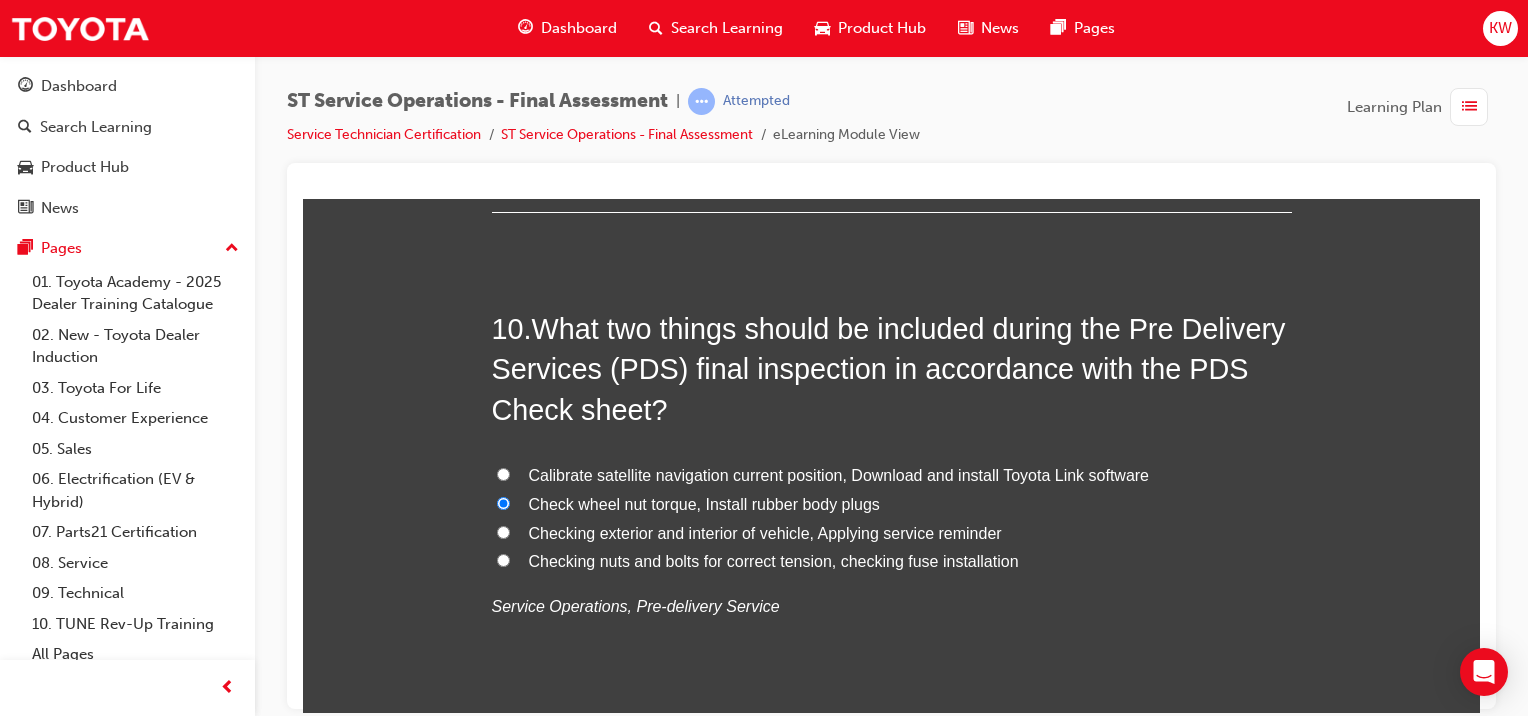 radio on "true" 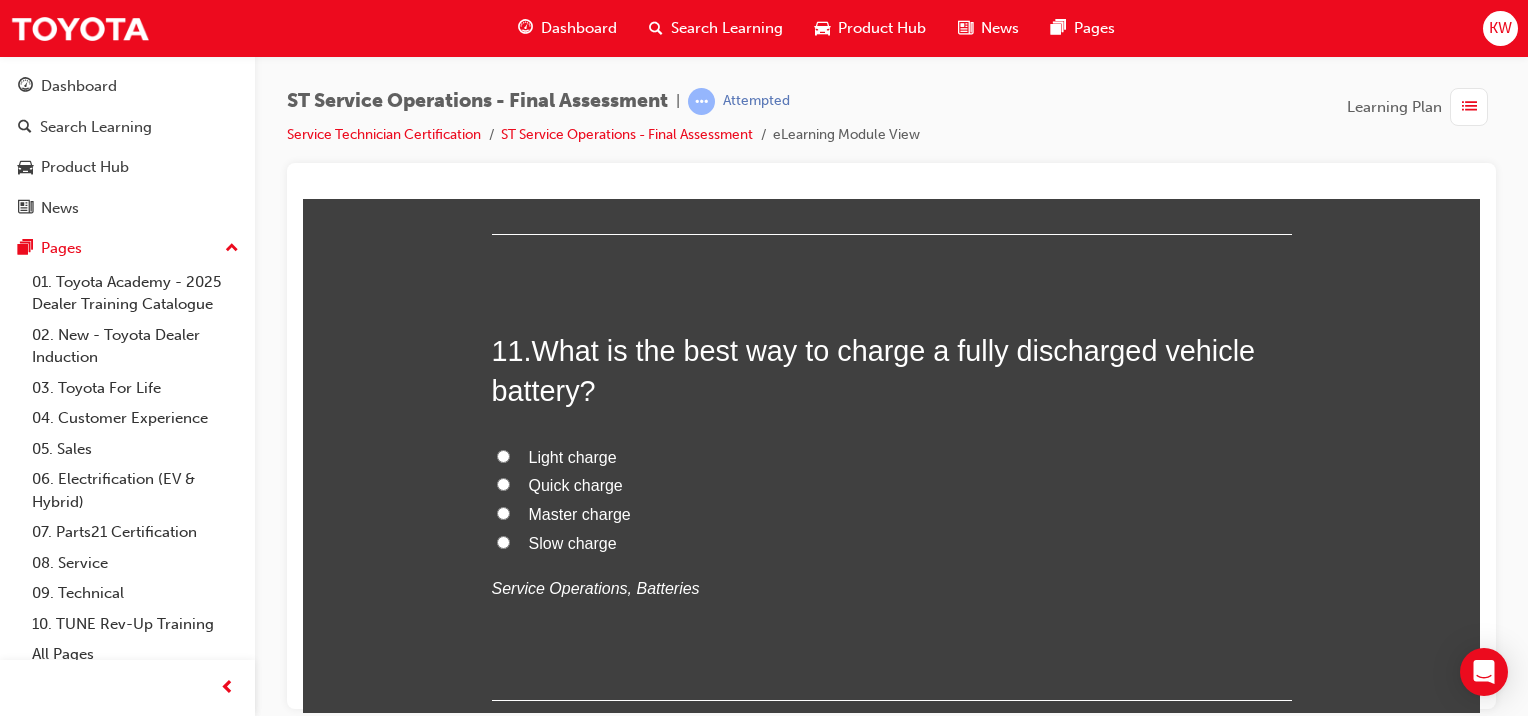 scroll, scrollTop: 4700, scrollLeft: 0, axis: vertical 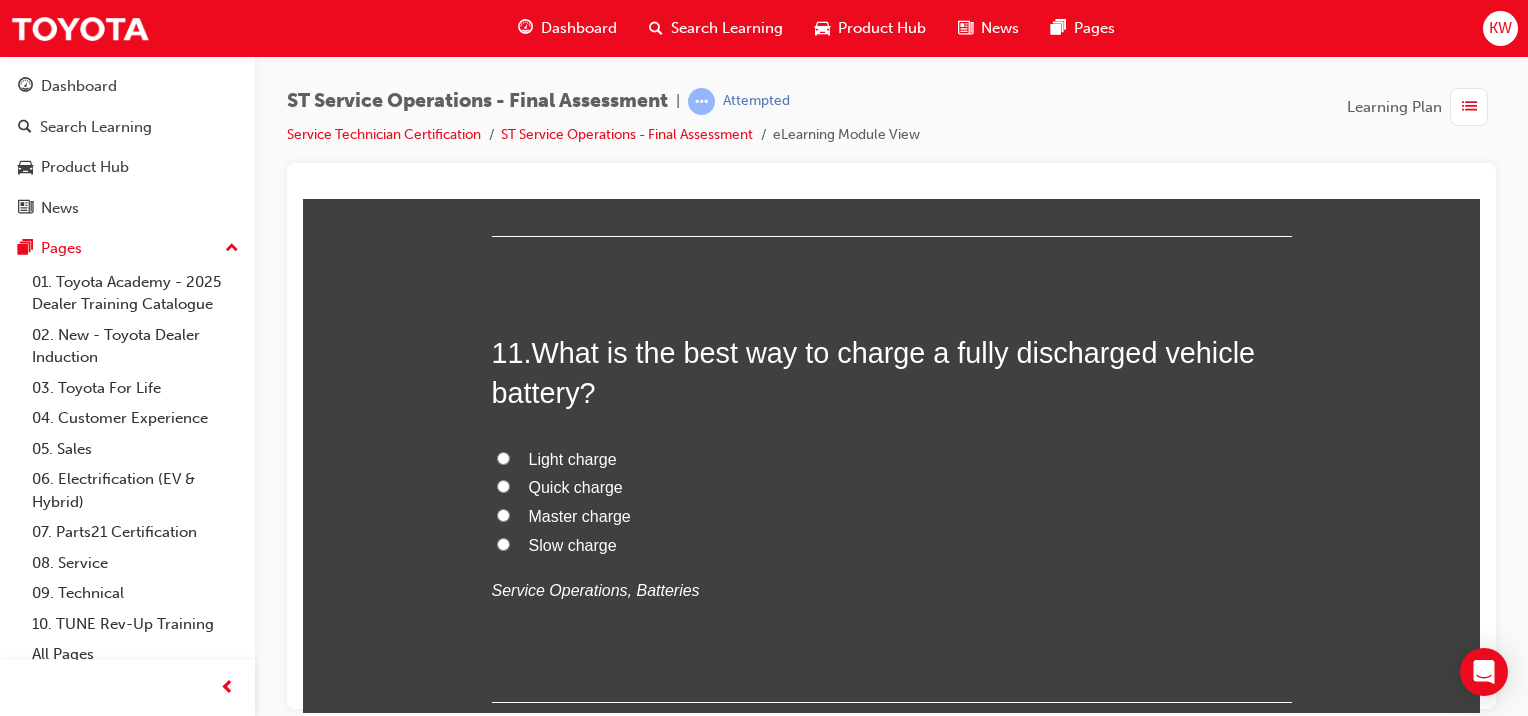 click on "Light charge Quick charge Master charge Slow charge
Service Operations, Batteries" at bounding box center (892, 525) 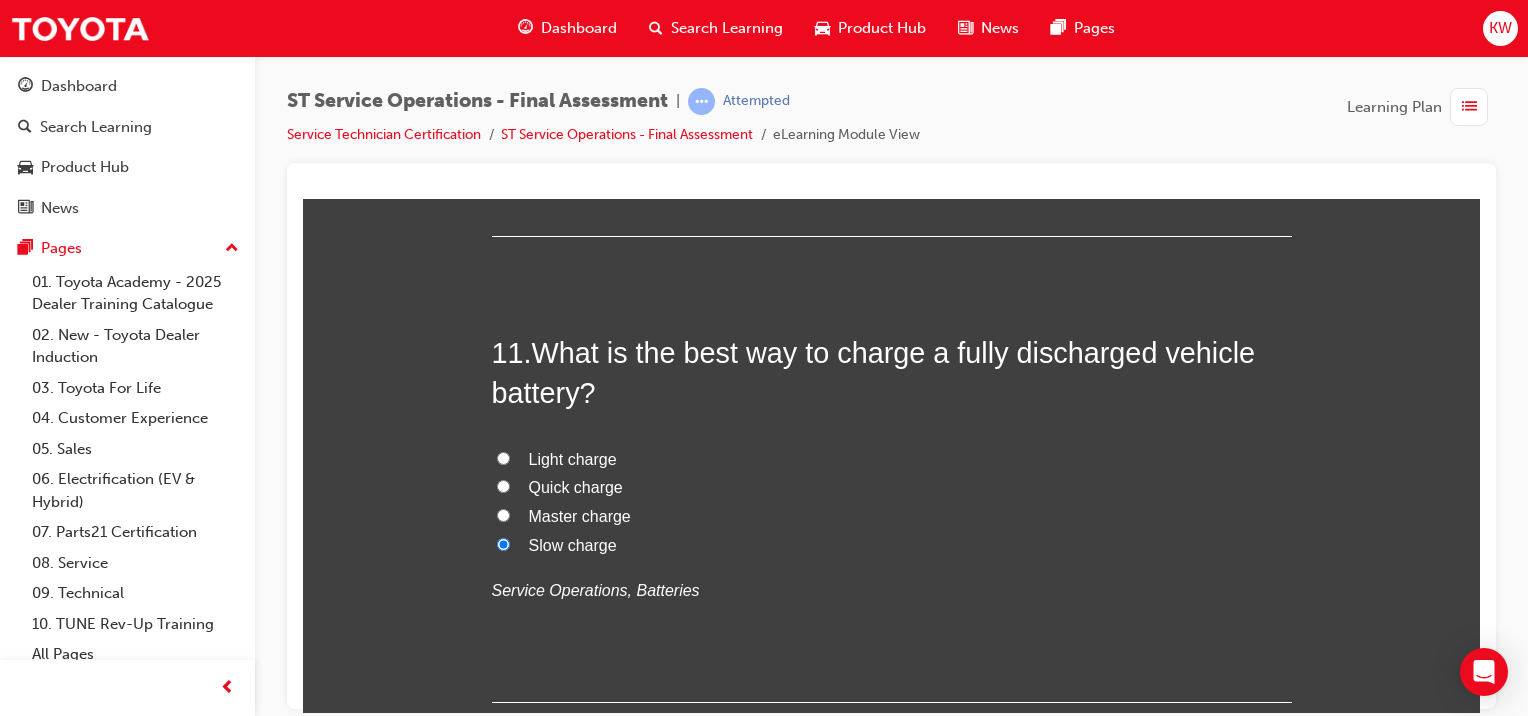 radio on "true" 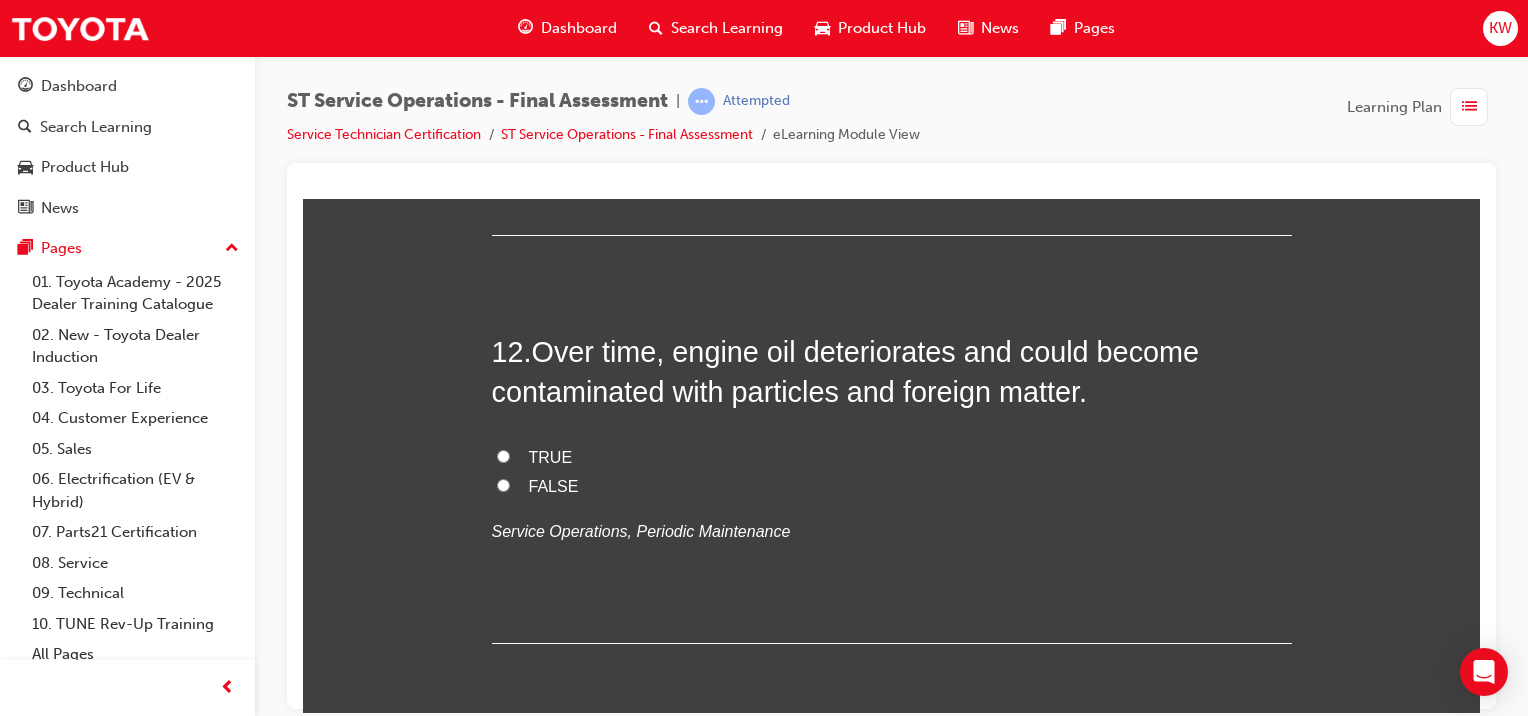 scroll, scrollTop: 5171, scrollLeft: 0, axis: vertical 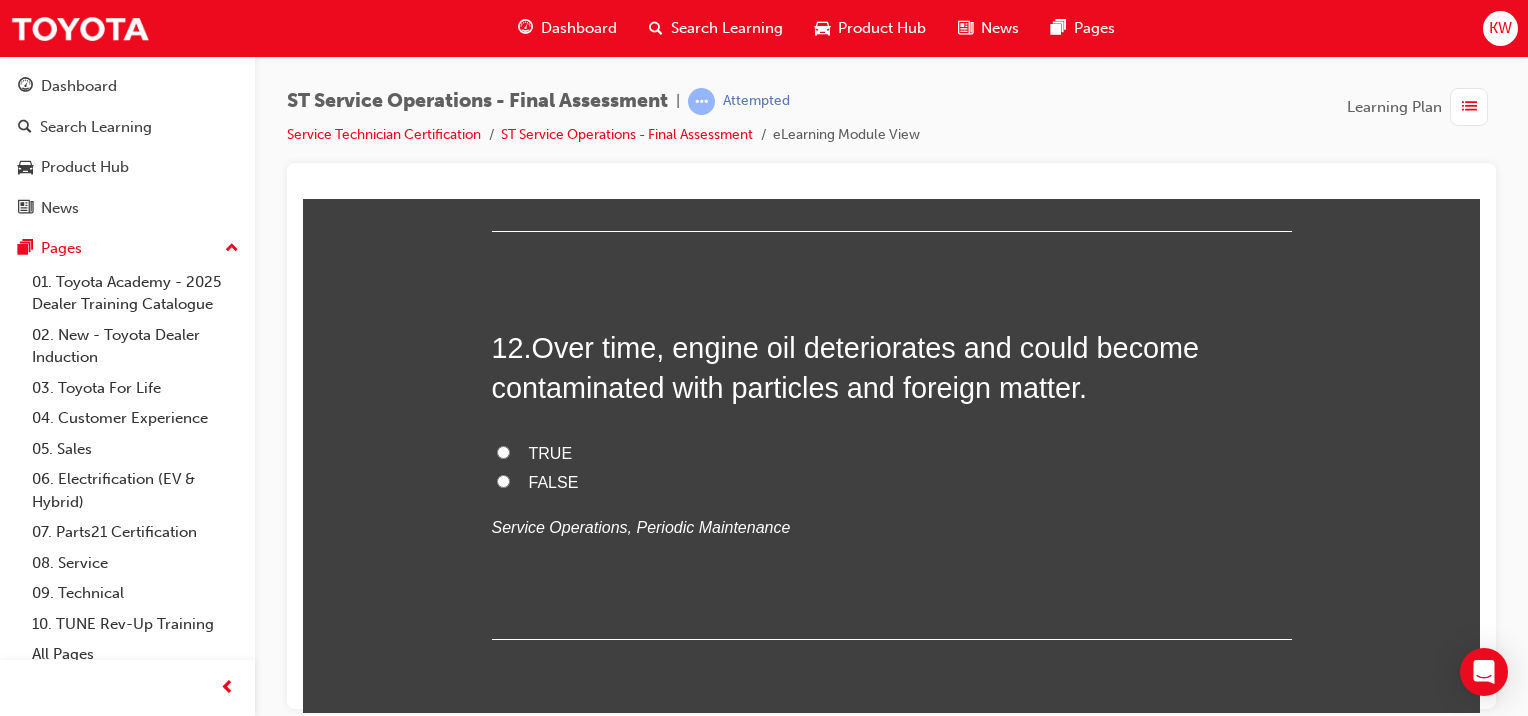 click on "TRUE" at bounding box center (551, 452) 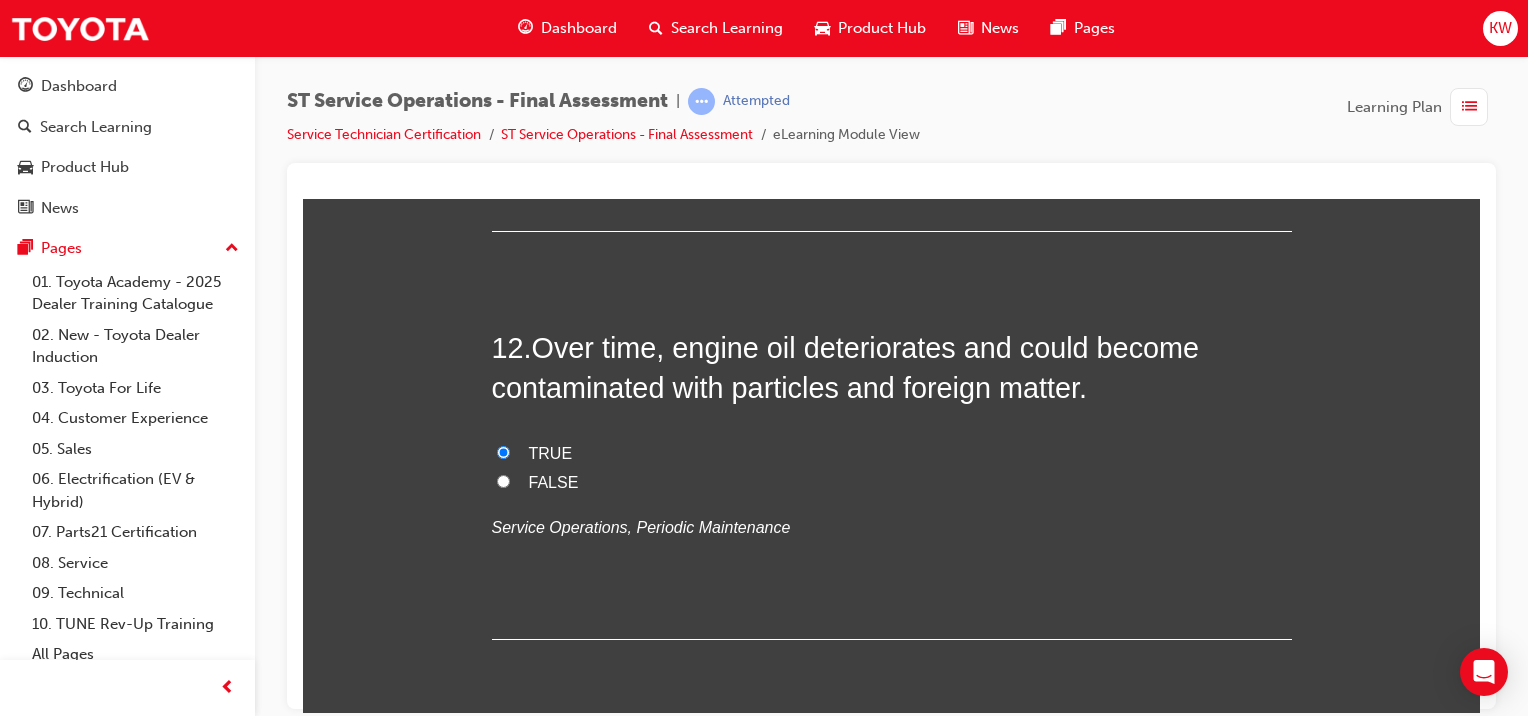 radio on "true" 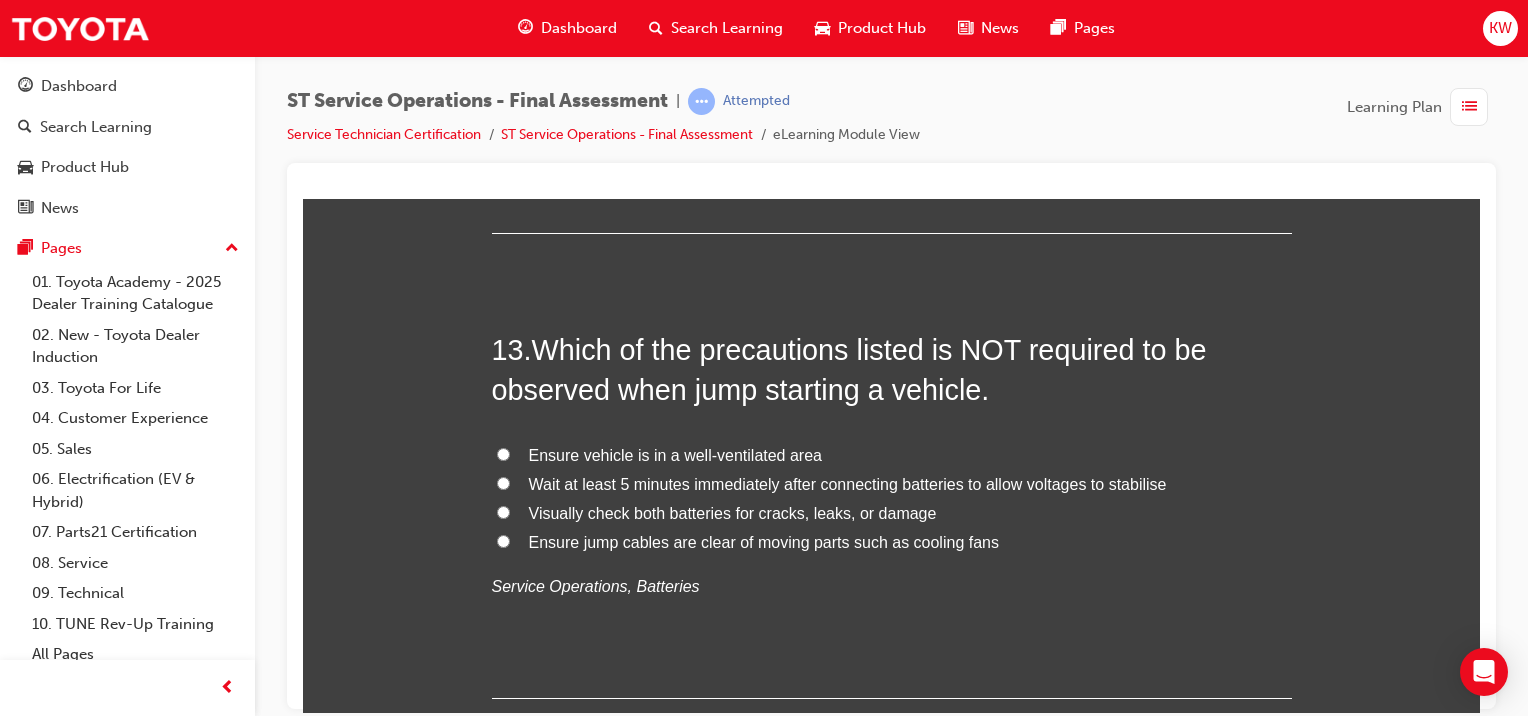 scroll, scrollTop: 5578, scrollLeft: 0, axis: vertical 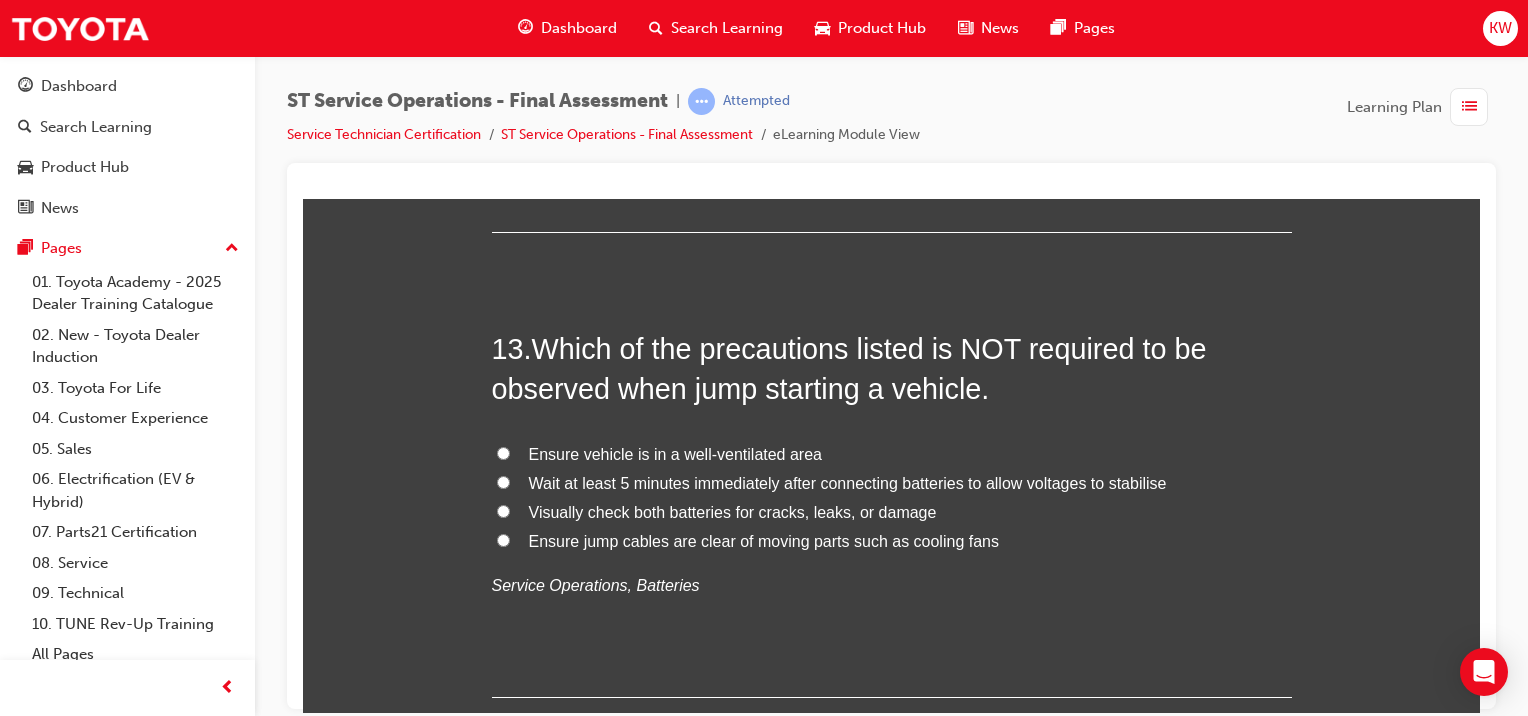 click on "Wait at least 5 minutes immediately after connecting batteries to allow voltages to stabilise" at bounding box center (892, 483) 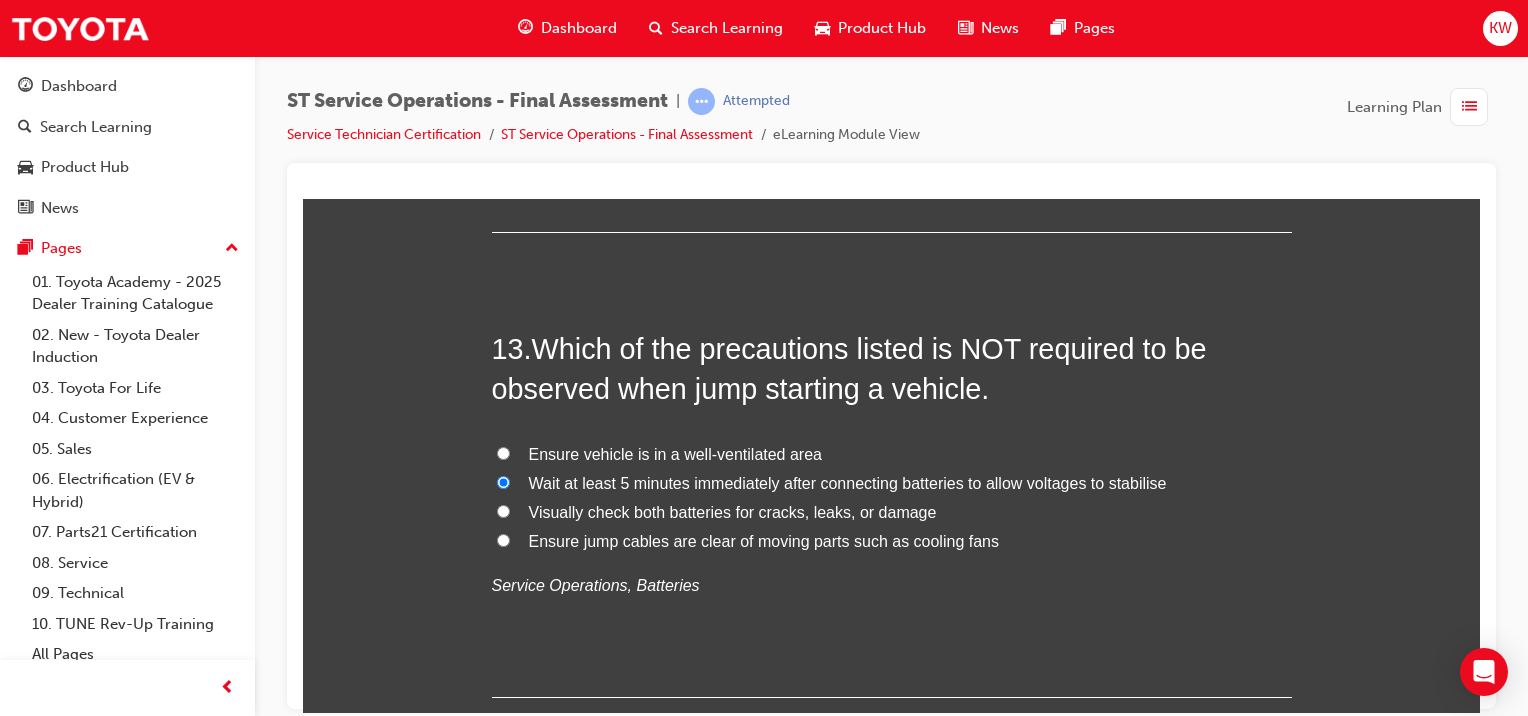 radio on "true" 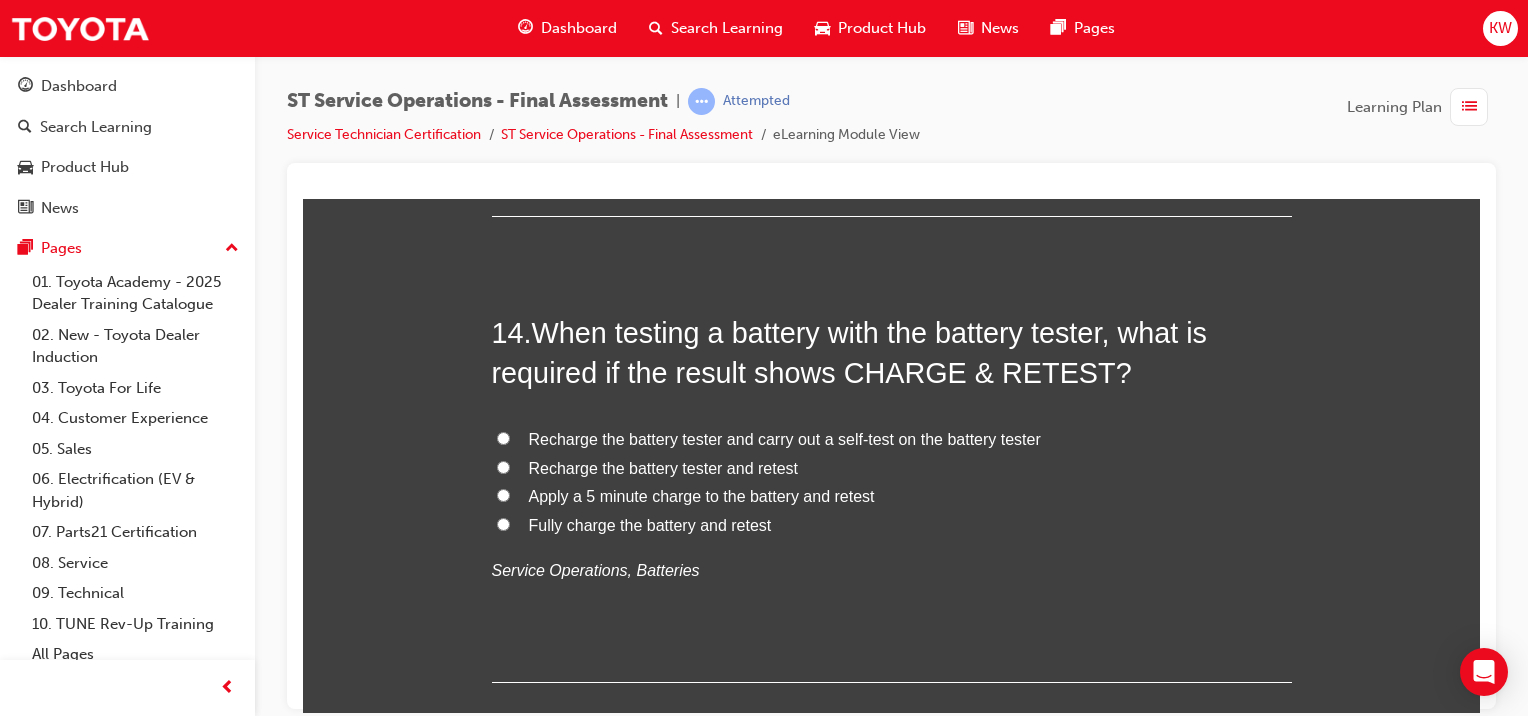 scroll, scrollTop: 6063, scrollLeft: 0, axis: vertical 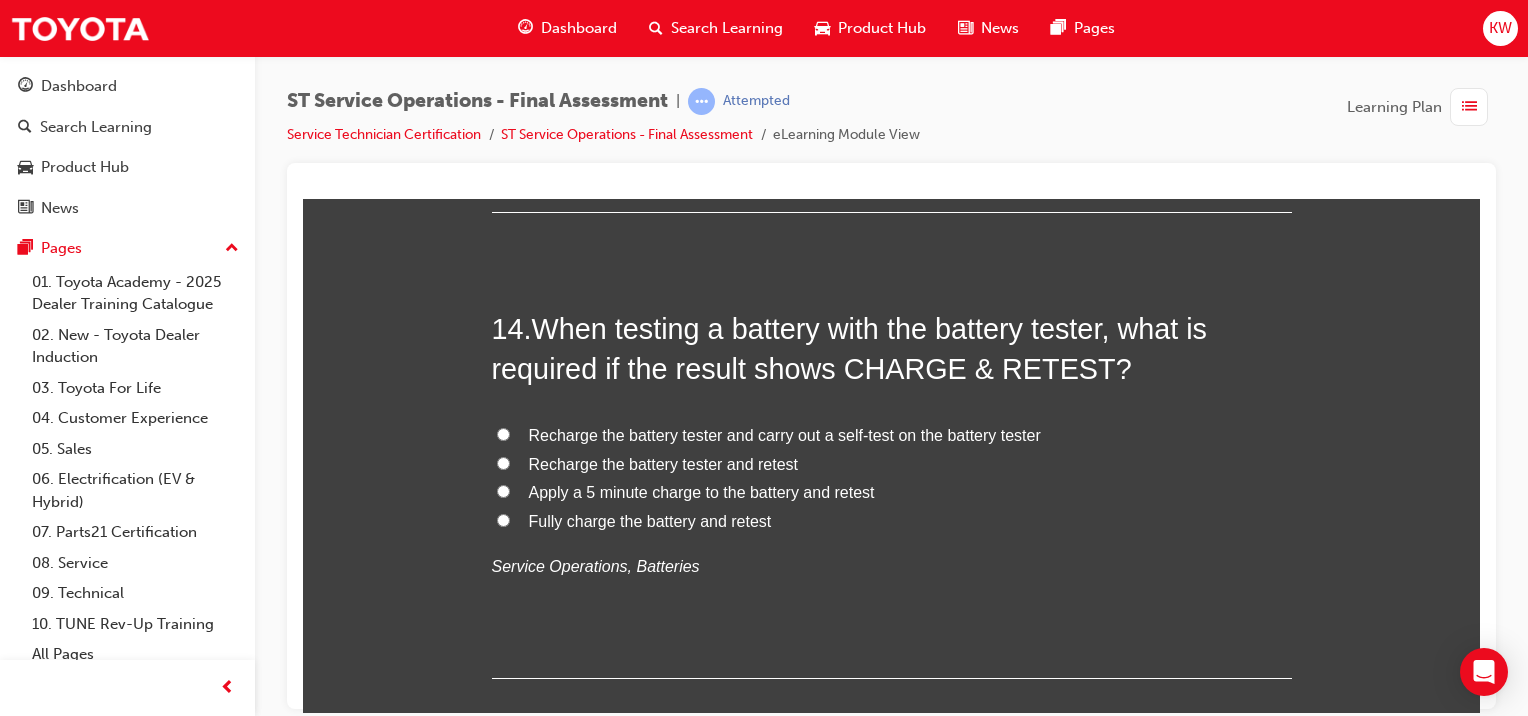 click on "Fully charge the battery and retest" at bounding box center [892, 521] 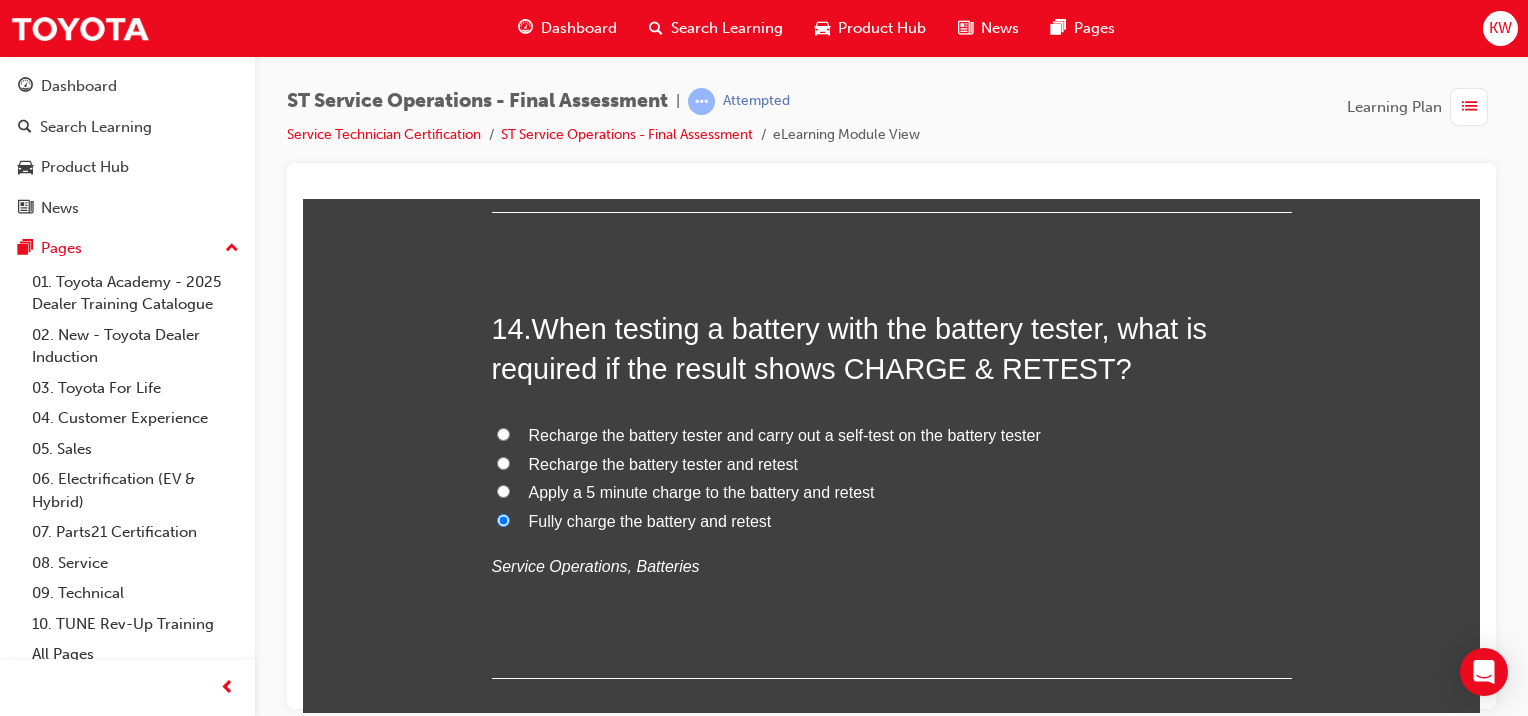 radio on "true" 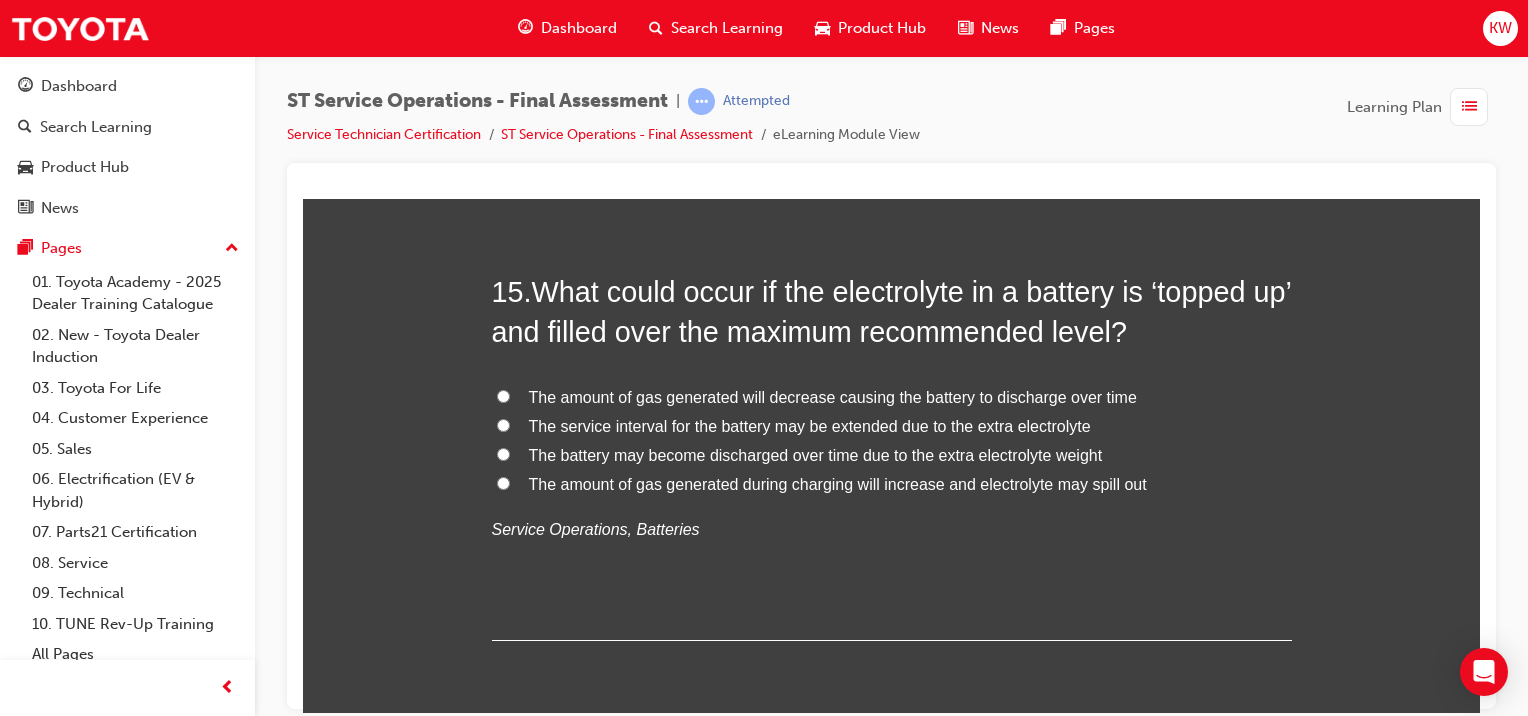 scroll, scrollTop: 6566, scrollLeft: 0, axis: vertical 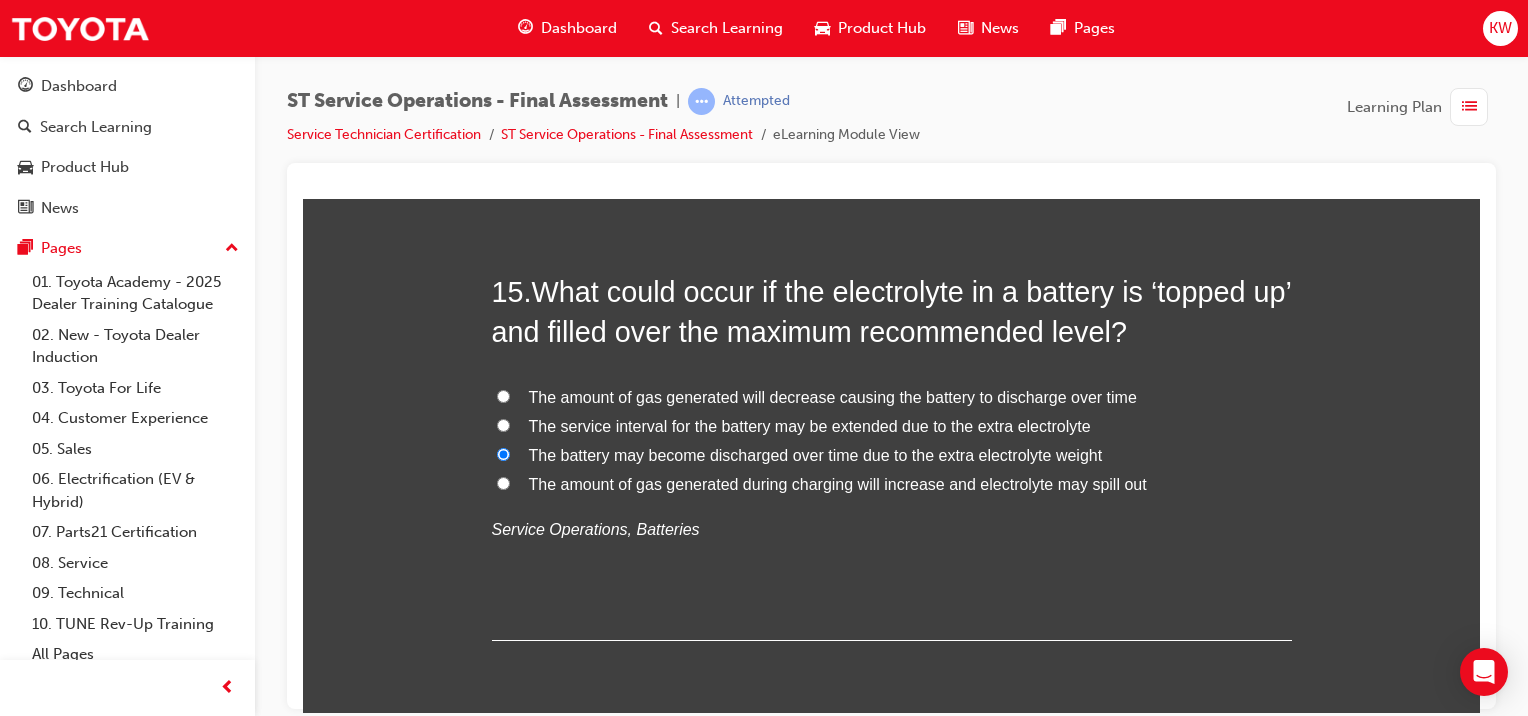 radio on "true" 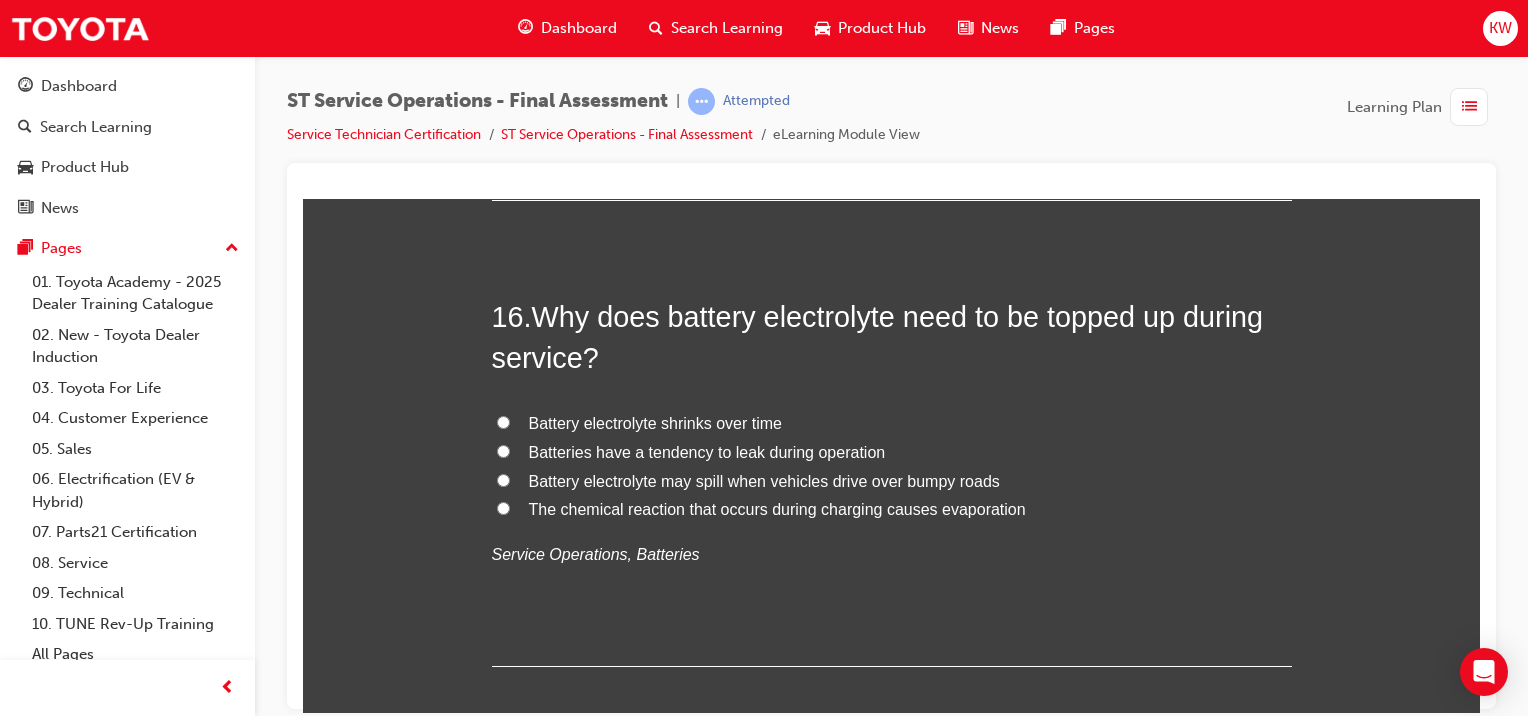 scroll, scrollTop: 7011, scrollLeft: 0, axis: vertical 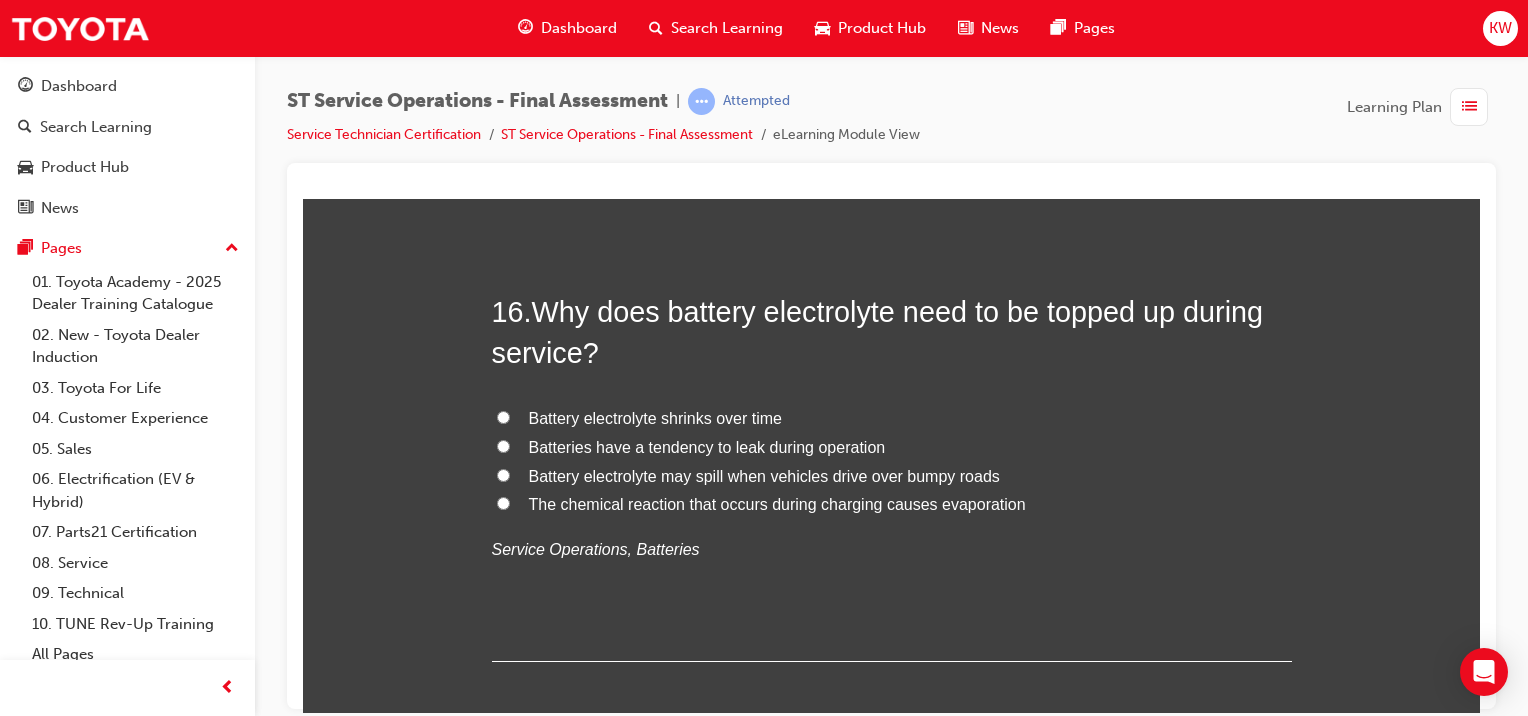 click on "Battery electrolyte shrinks over time Batteries have a tendency to leak during operation Battery electrolyte may spill when vehicles drive over bumpy roads The chemical reaction that occurs during charging causes evaporation
Service Operations, Batteries" at bounding box center [892, 484] 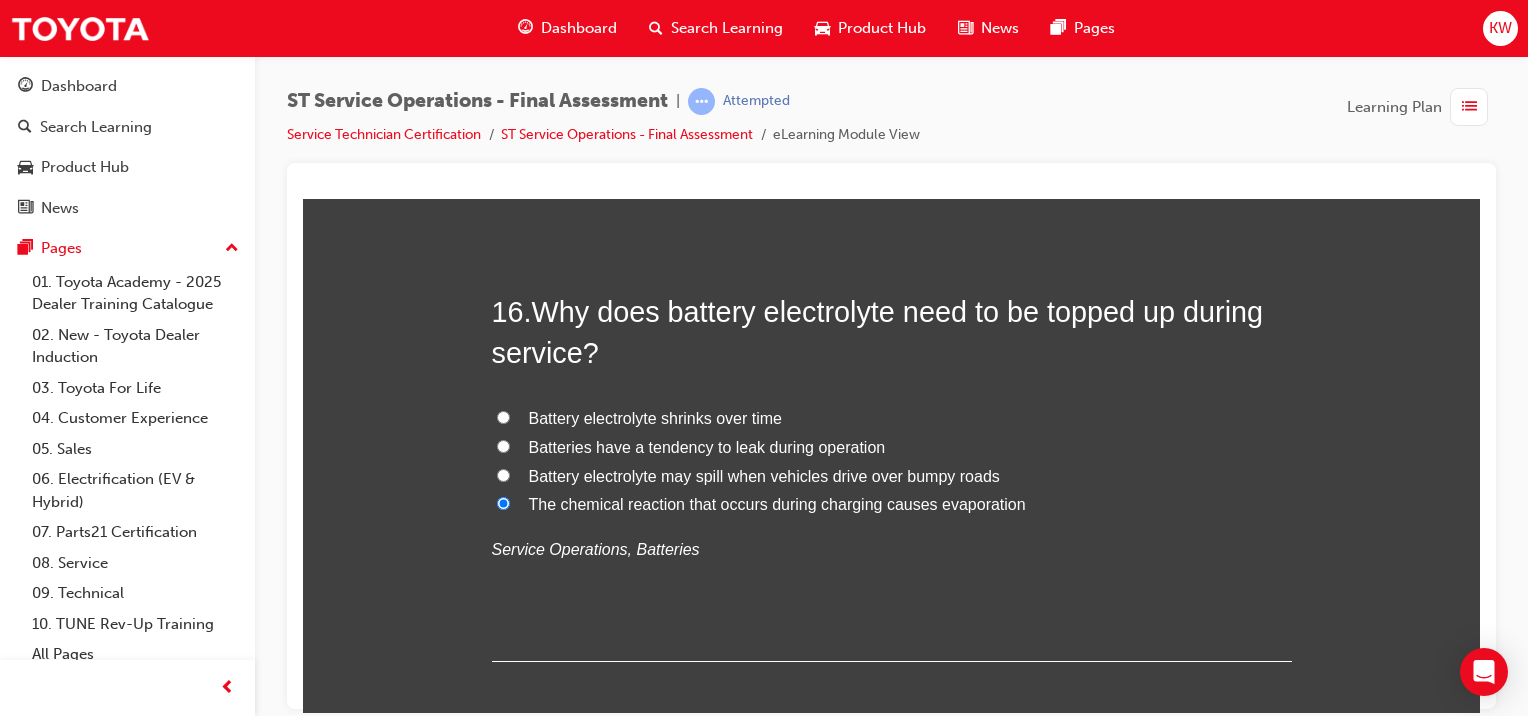 radio on "true" 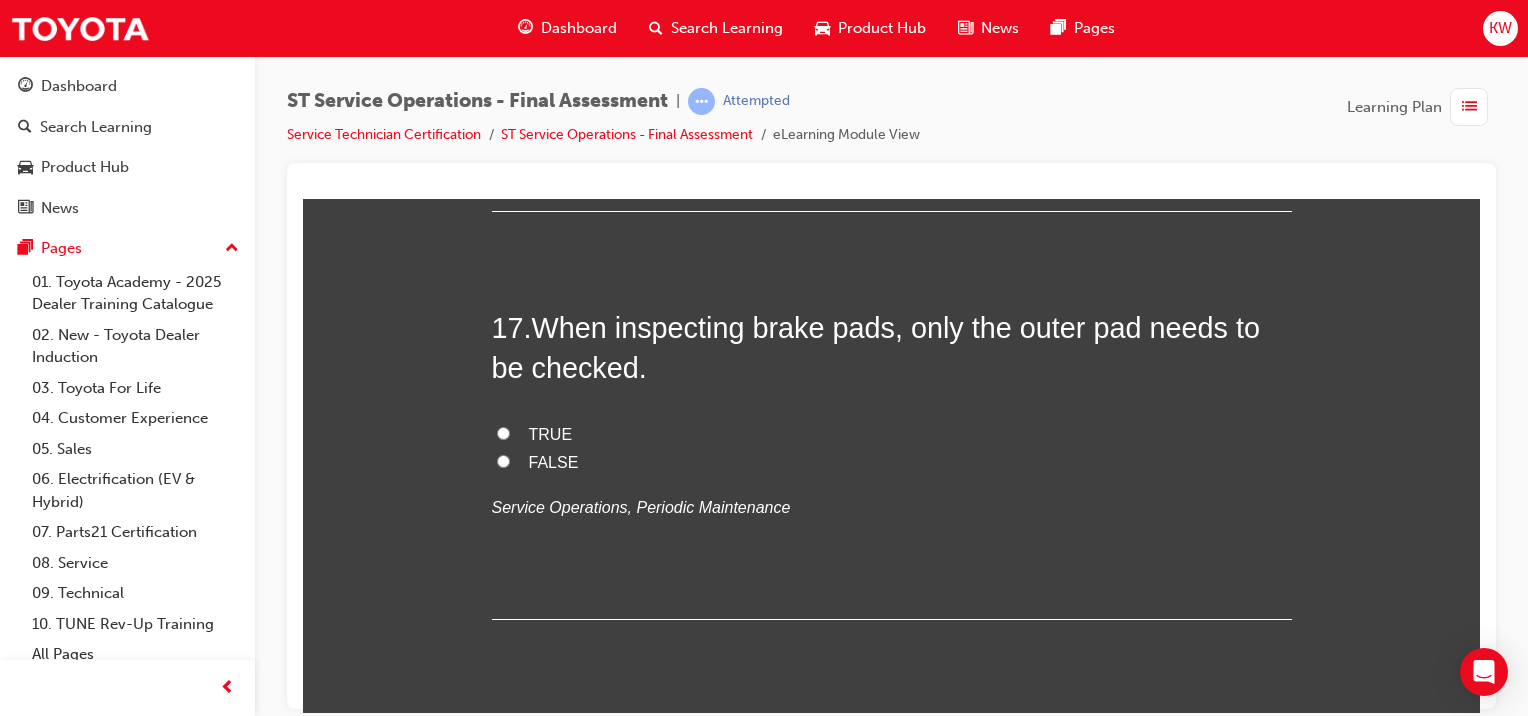 scroll, scrollTop: 7450, scrollLeft: 0, axis: vertical 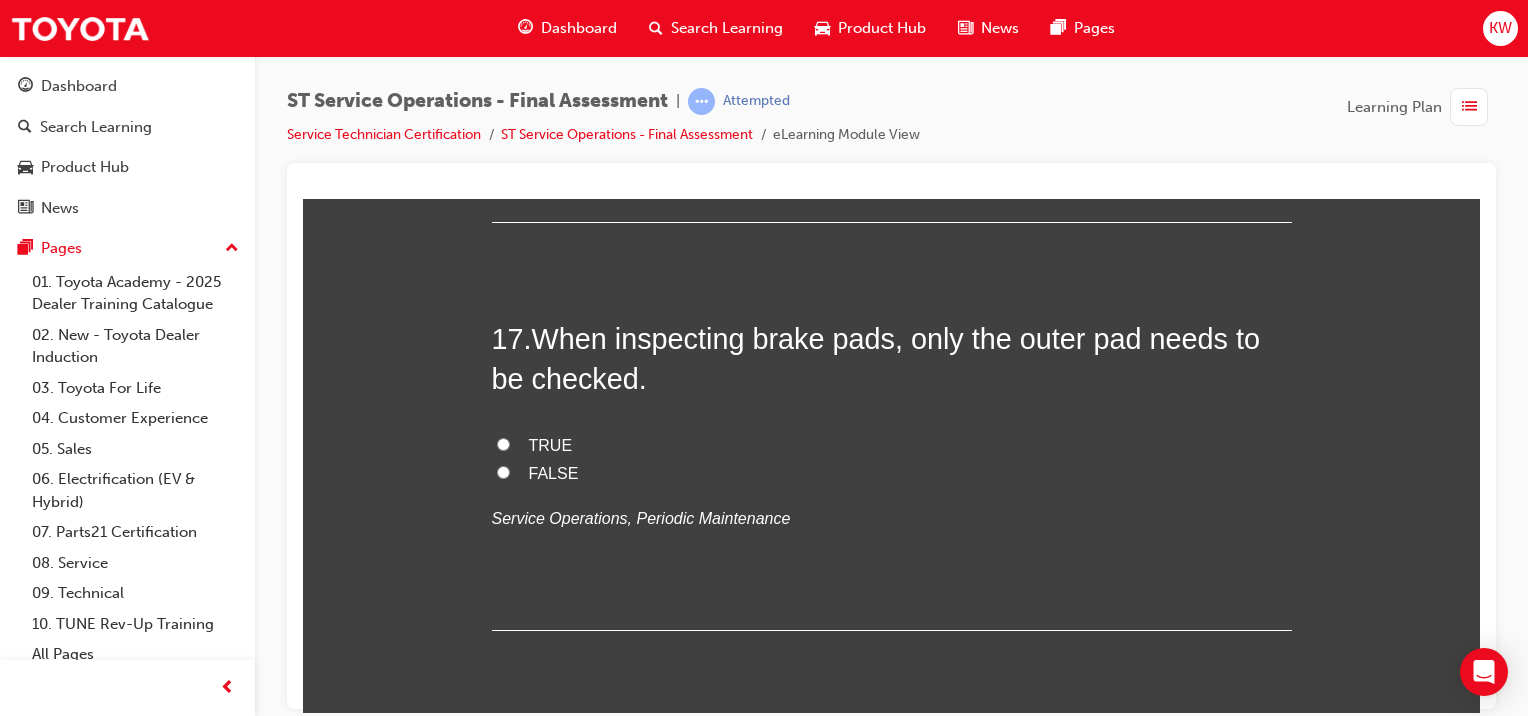 click on "FALSE" at bounding box center (892, 473) 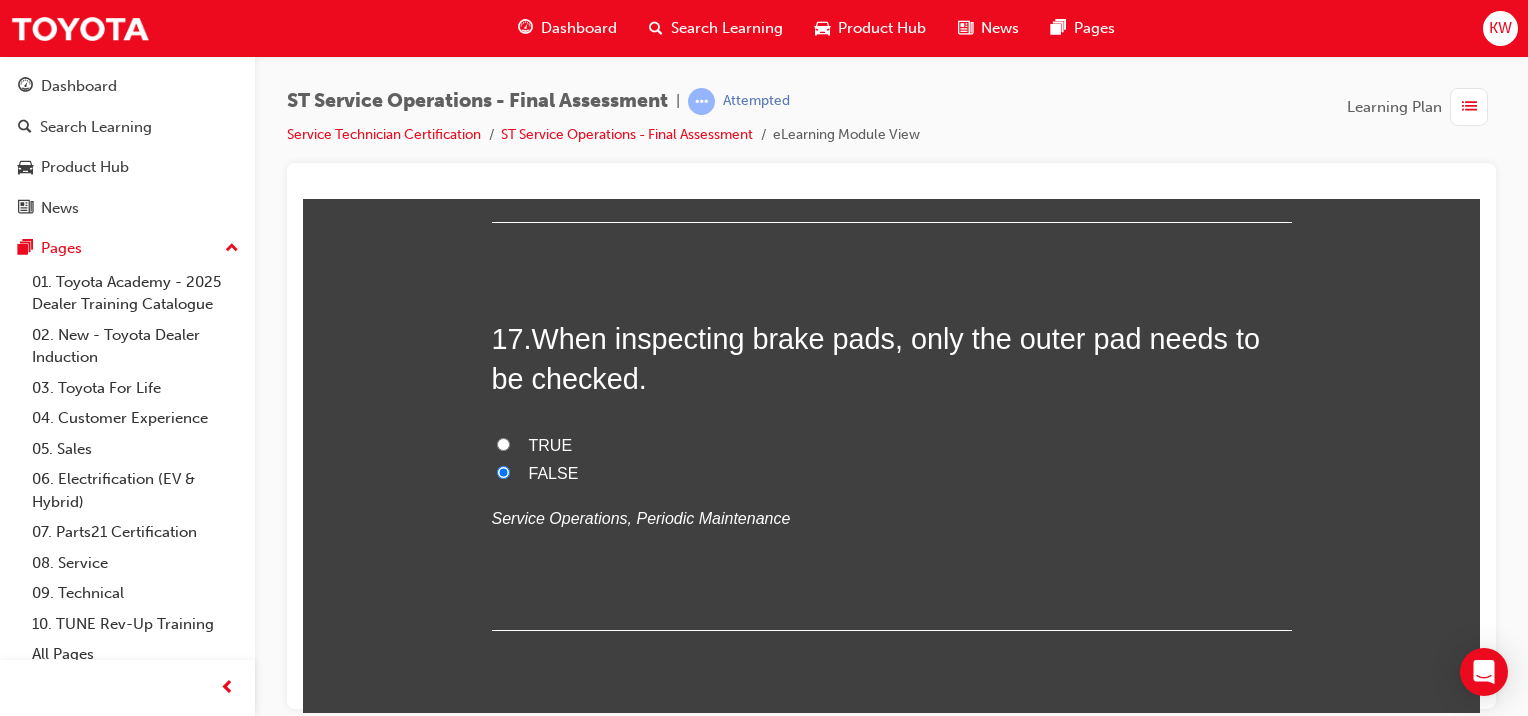 radio on "true" 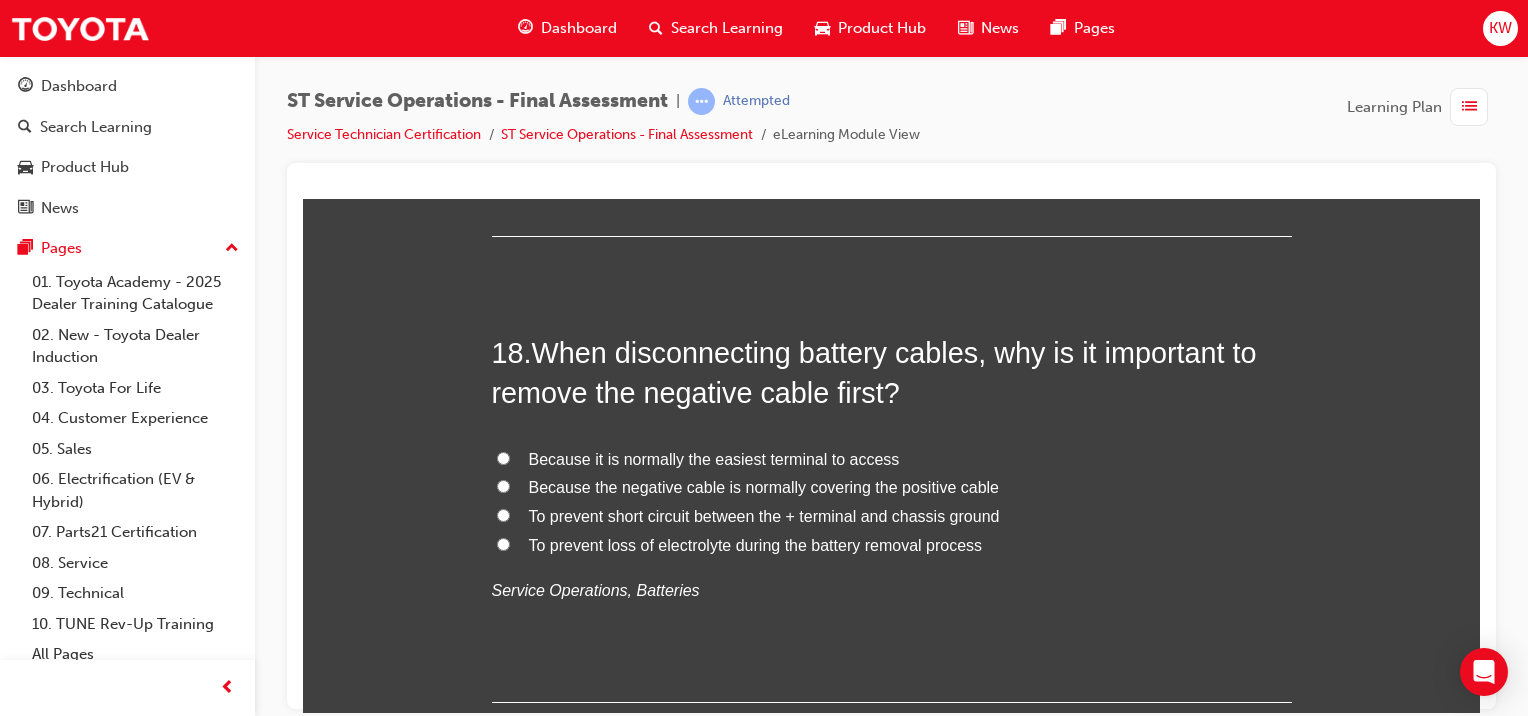 scroll, scrollTop: 7842, scrollLeft: 0, axis: vertical 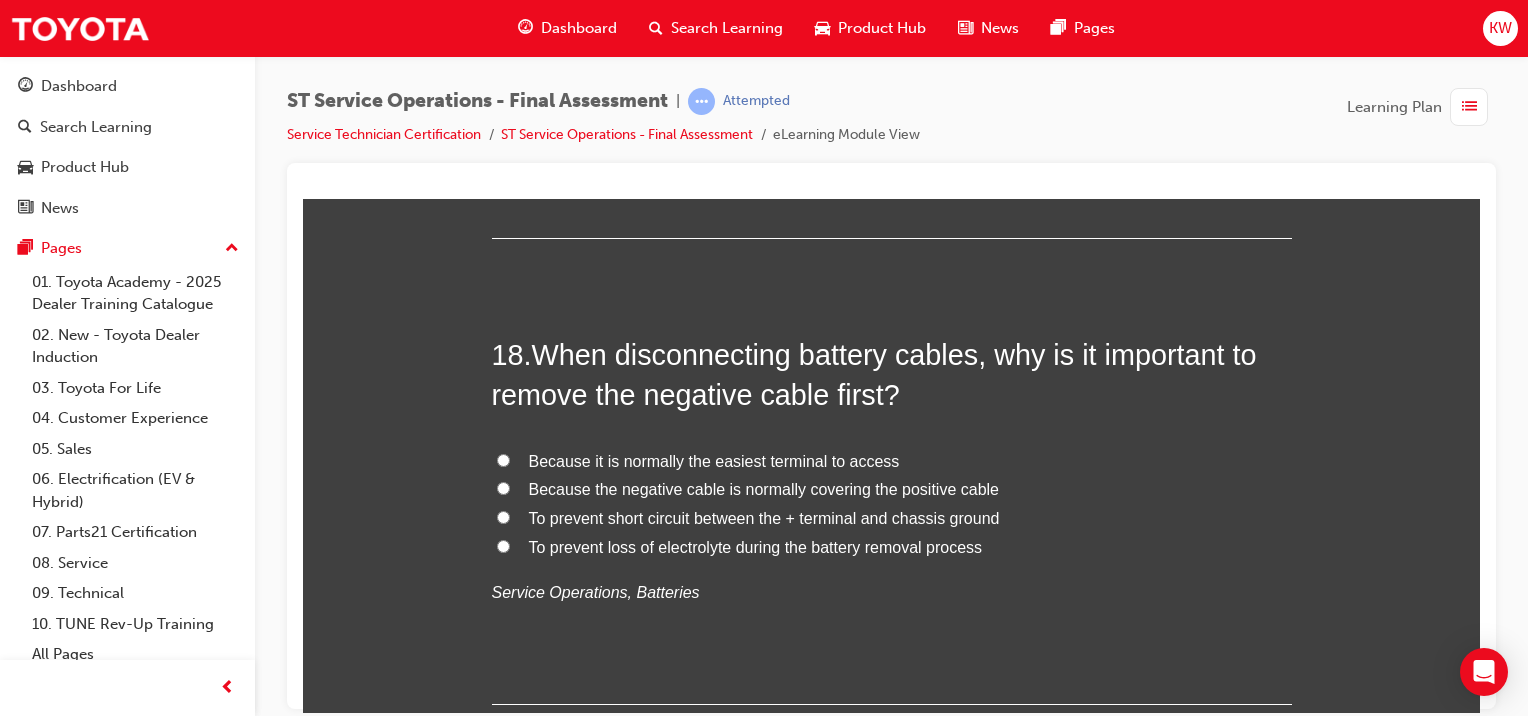 click on "To prevent short circuit between the + terminal and chassis ground" at bounding box center (892, 518) 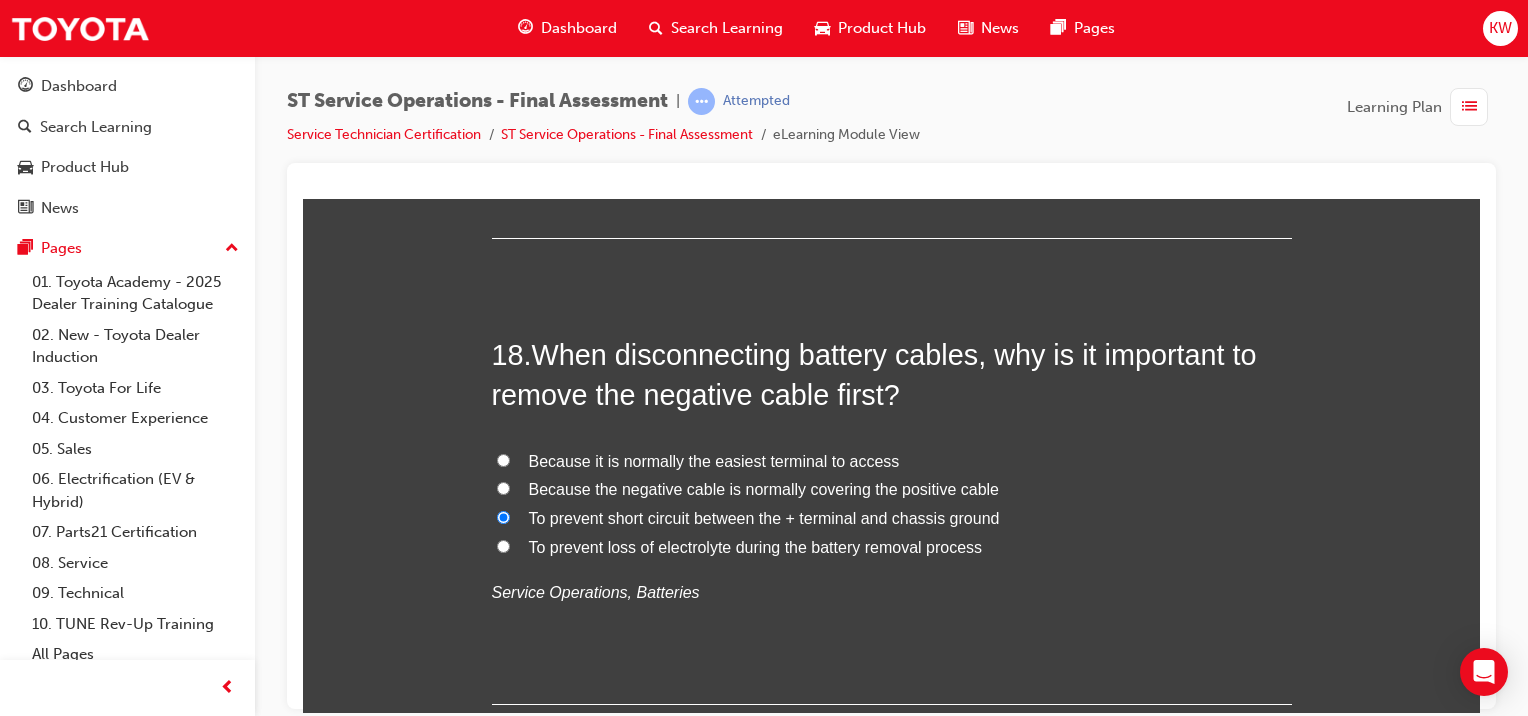 radio on "true" 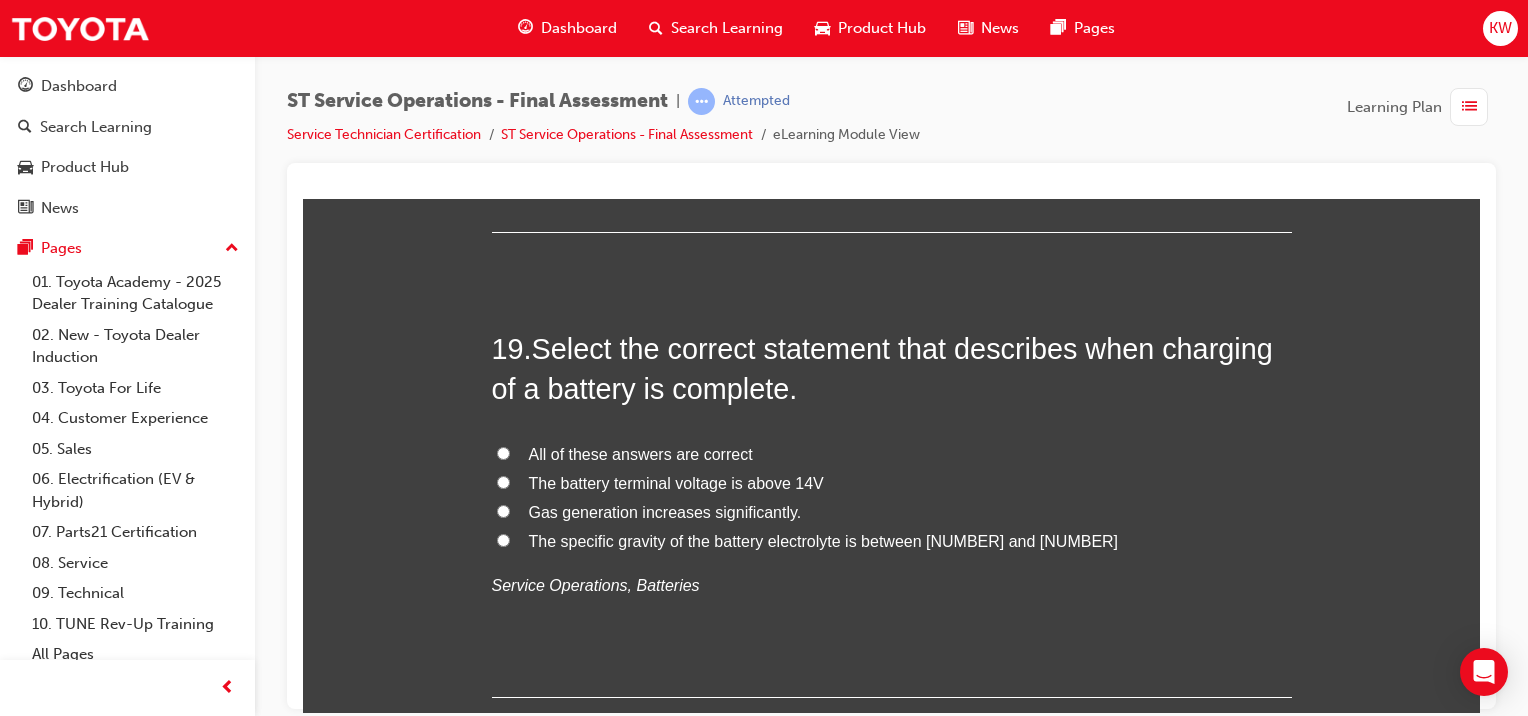 scroll, scrollTop: 8317, scrollLeft: 0, axis: vertical 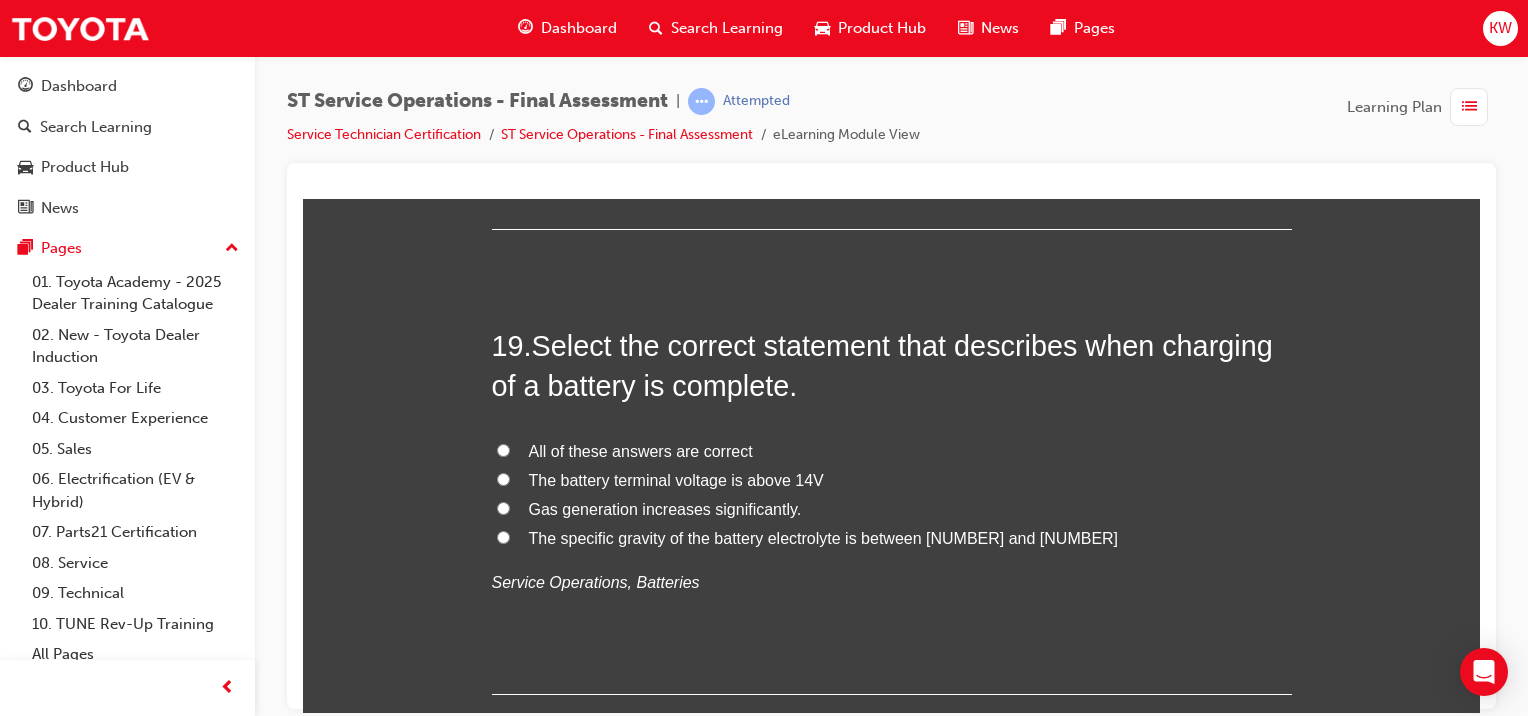 click on "Gas generation increases significantly." at bounding box center [665, 508] 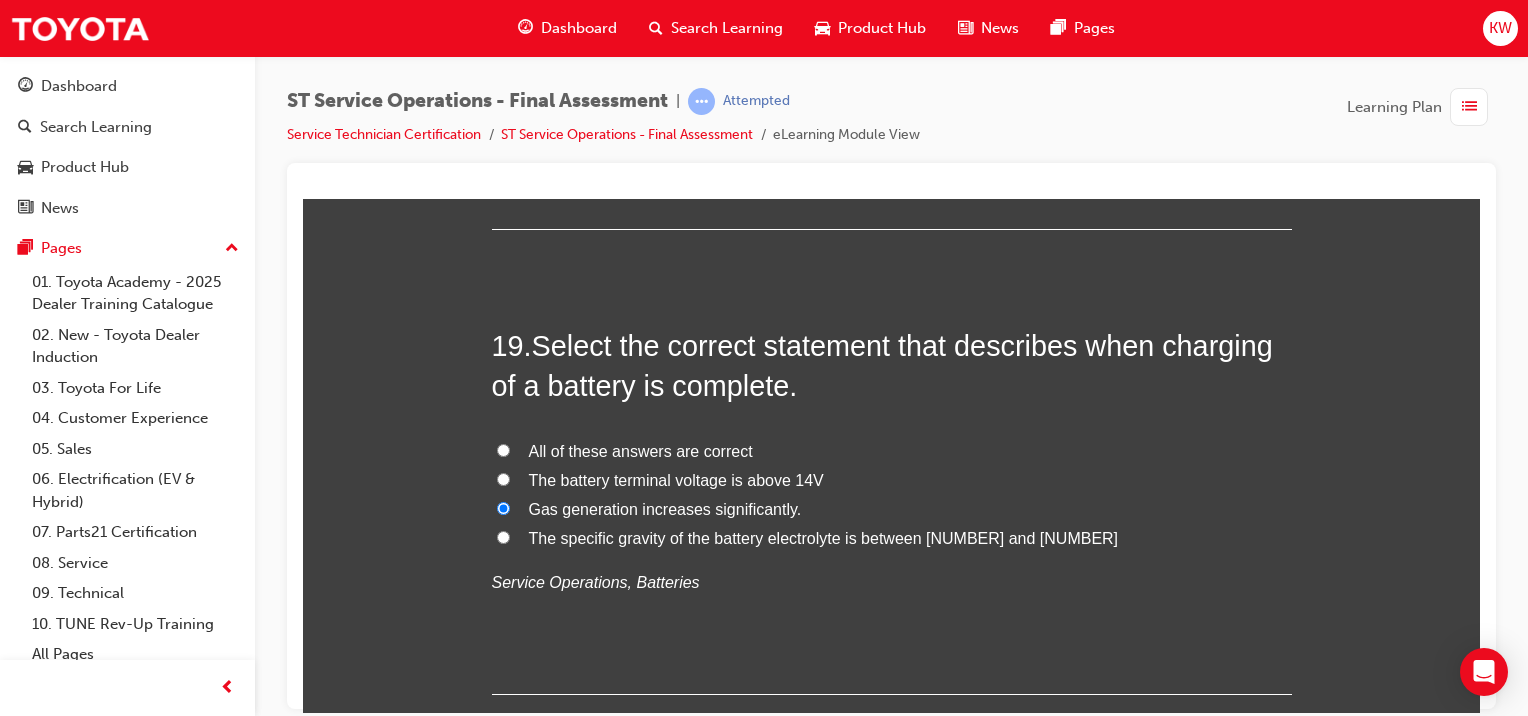radio on "true" 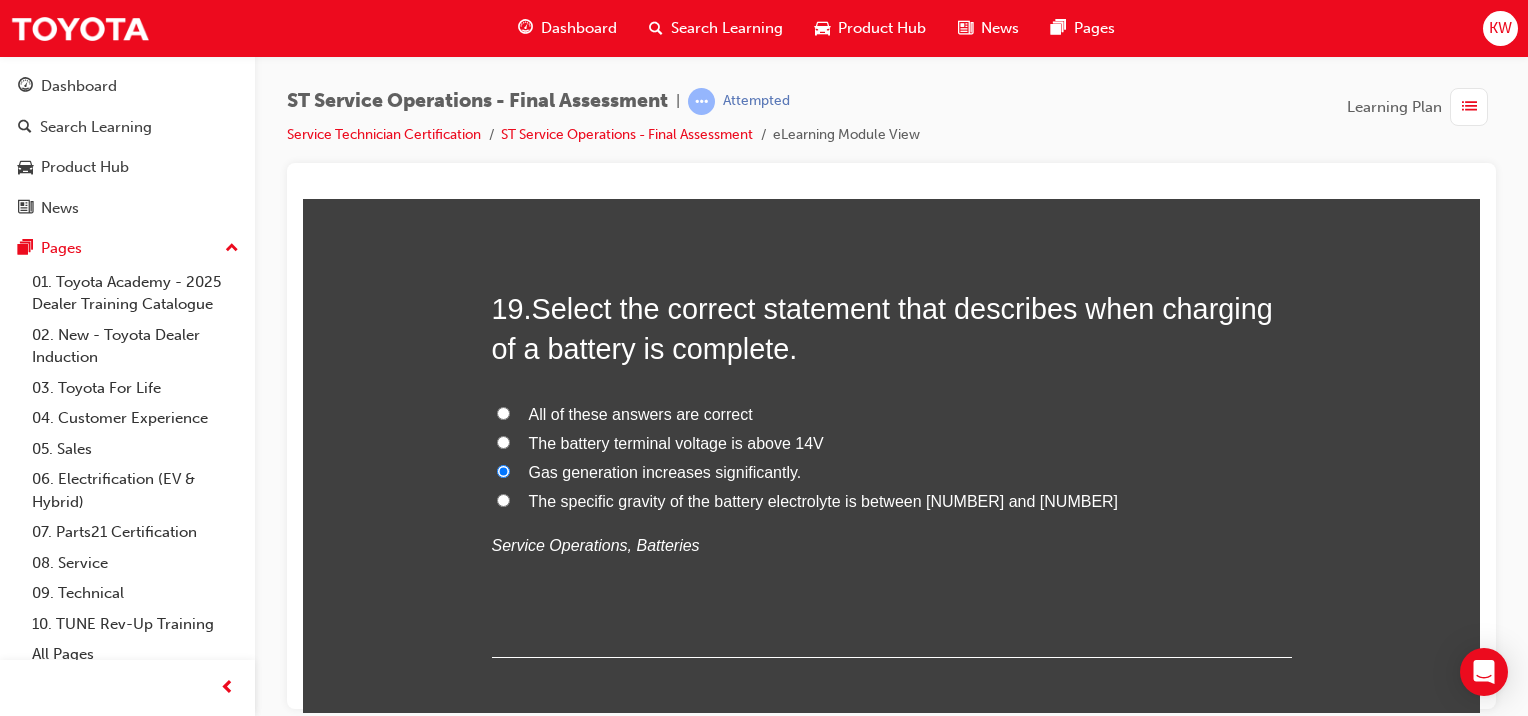 scroll, scrollTop: 8358, scrollLeft: 0, axis: vertical 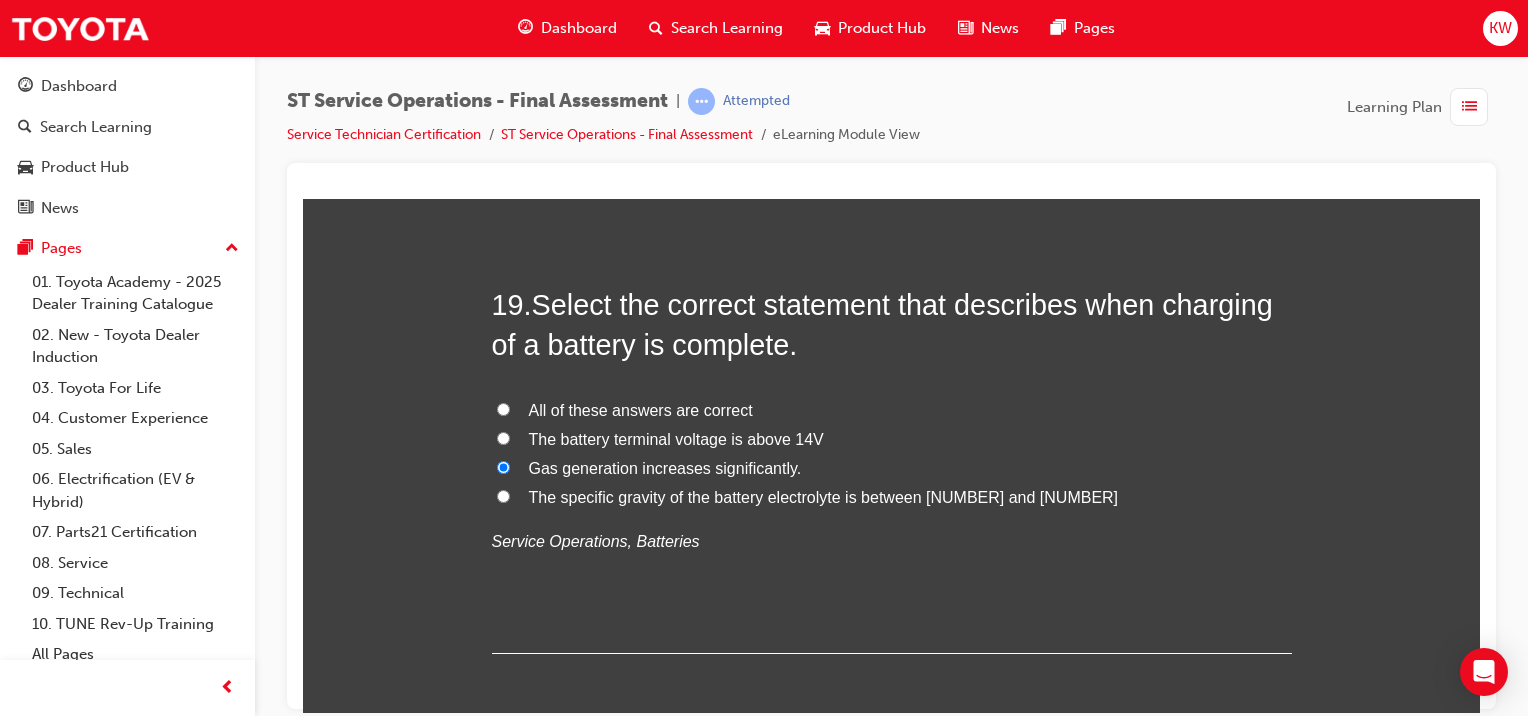 click on "All of these answers are correct" at bounding box center [641, 409] 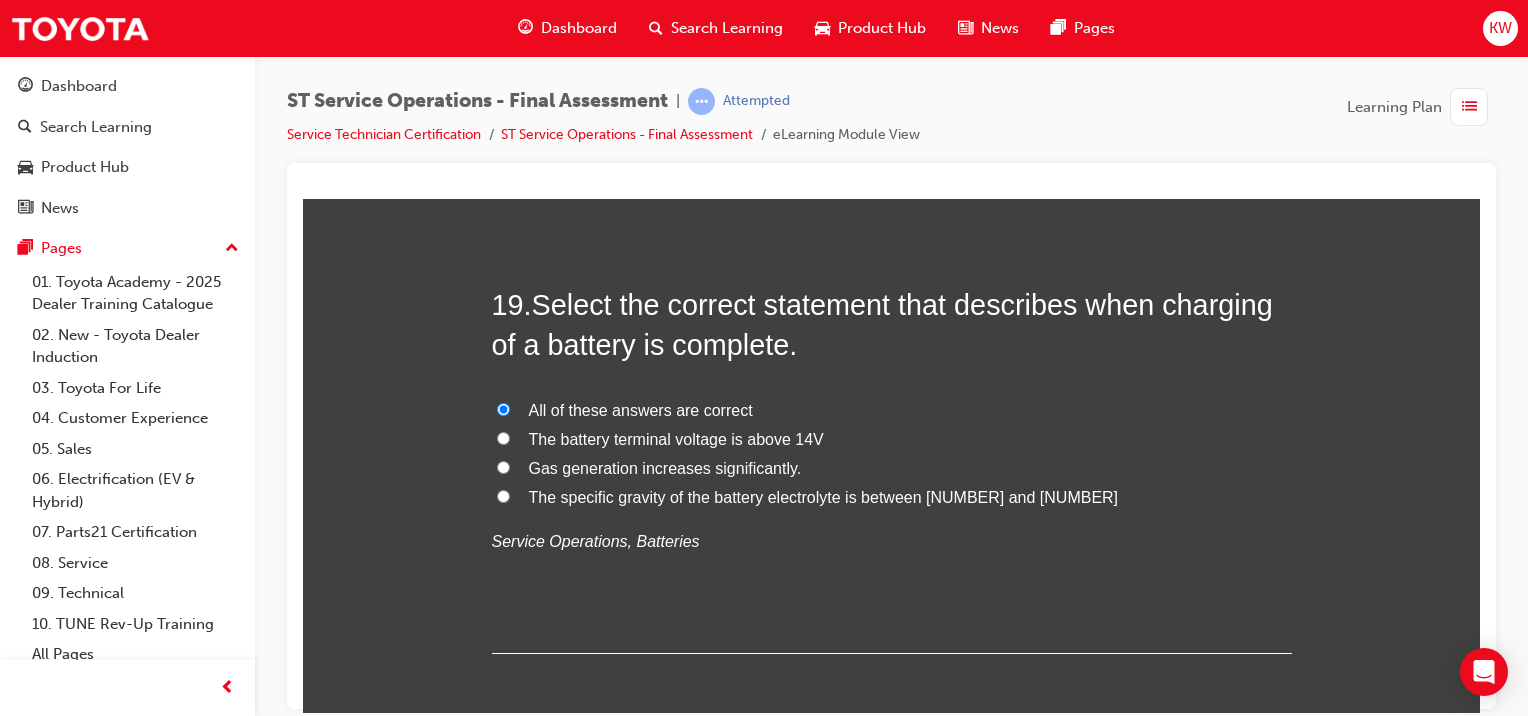 click on "The specific gravity of the battery electrolyte is between 1.25 and 1.28" at bounding box center [892, 497] 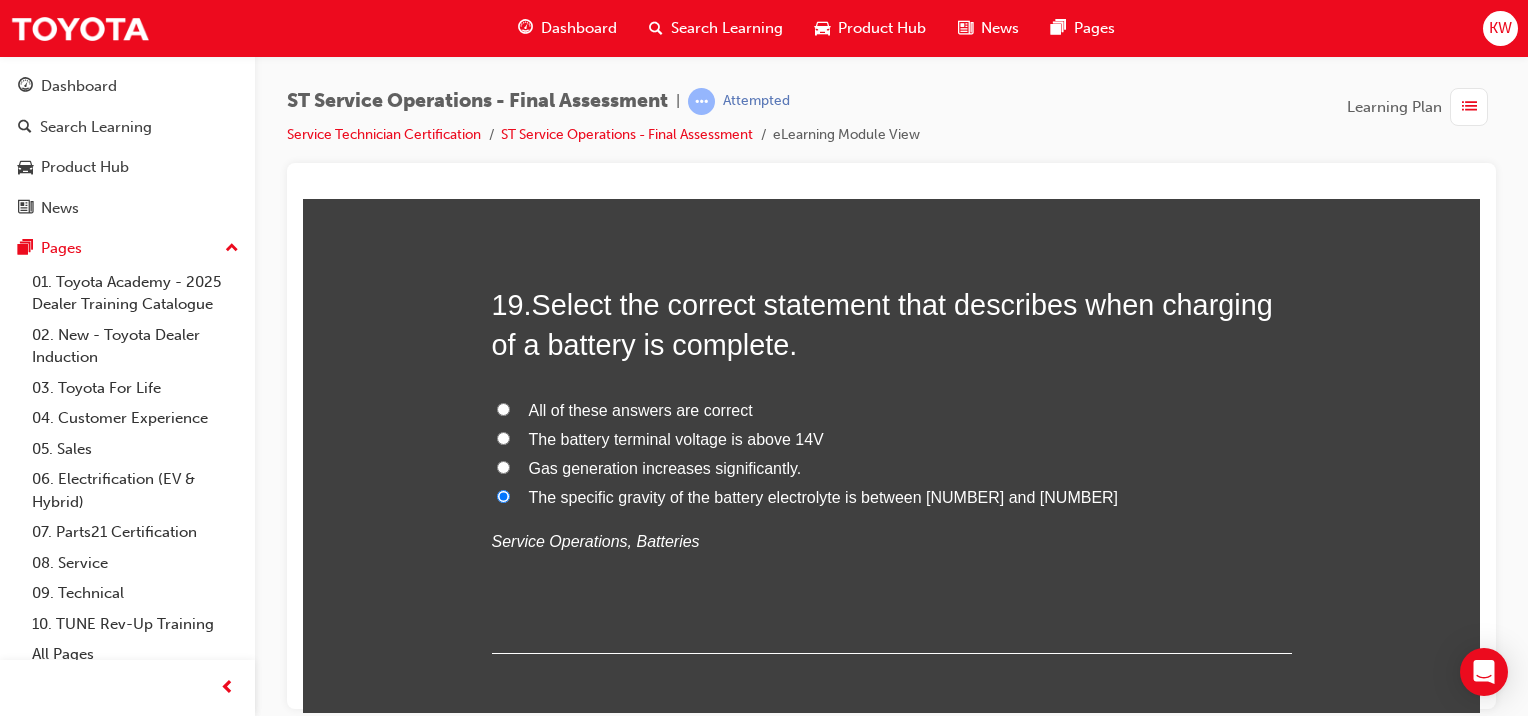 click on "Gas generation increases significantly." at bounding box center [665, 467] 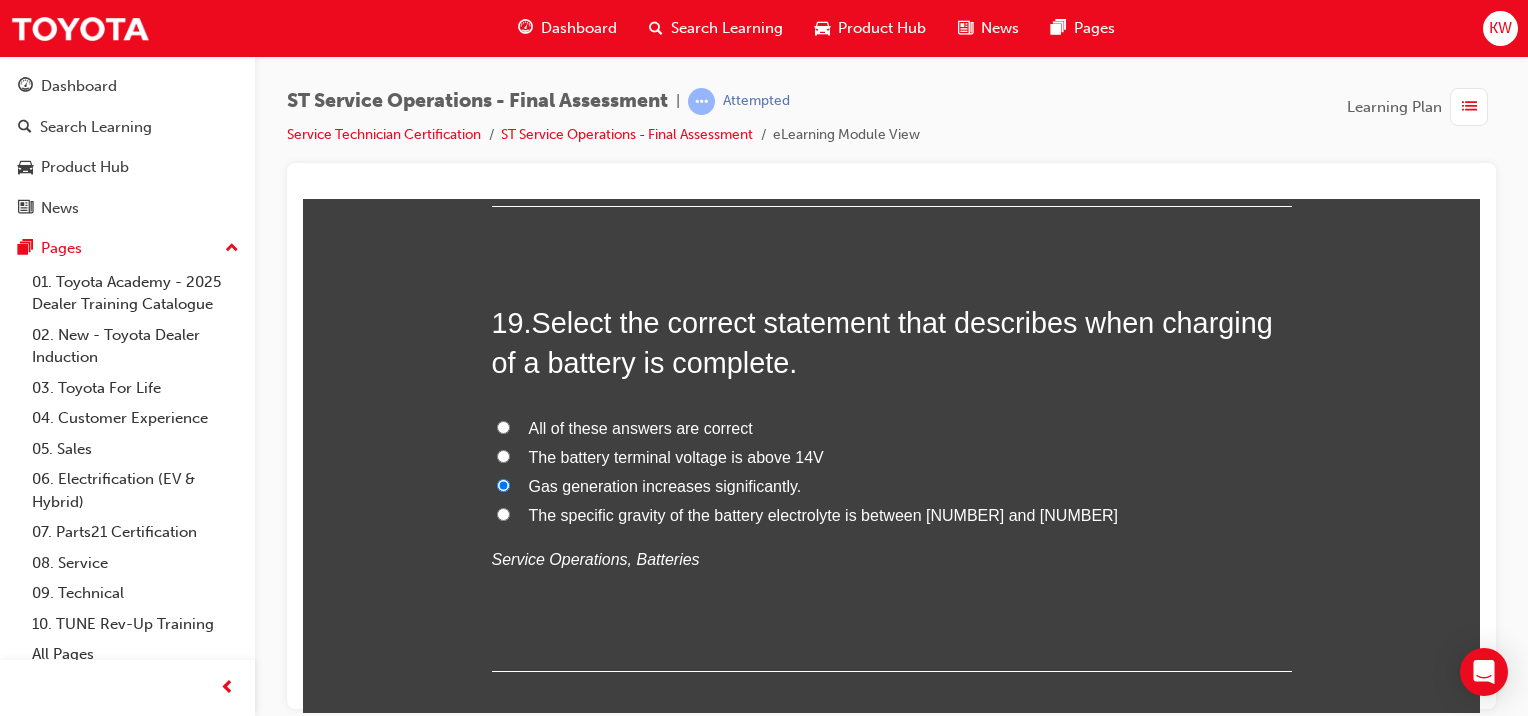 scroll, scrollTop: 8326, scrollLeft: 0, axis: vertical 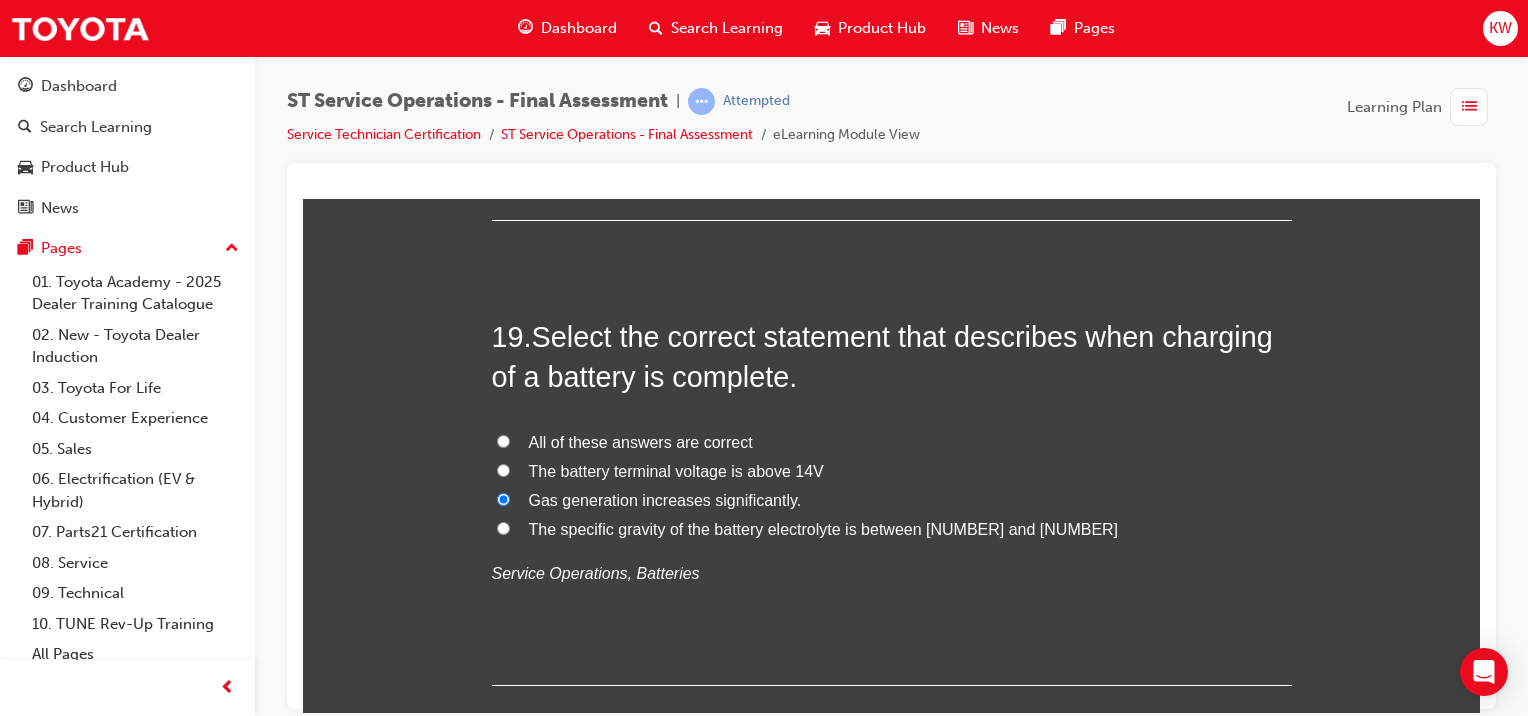 click on "All of these answers are correct" at bounding box center (641, 441) 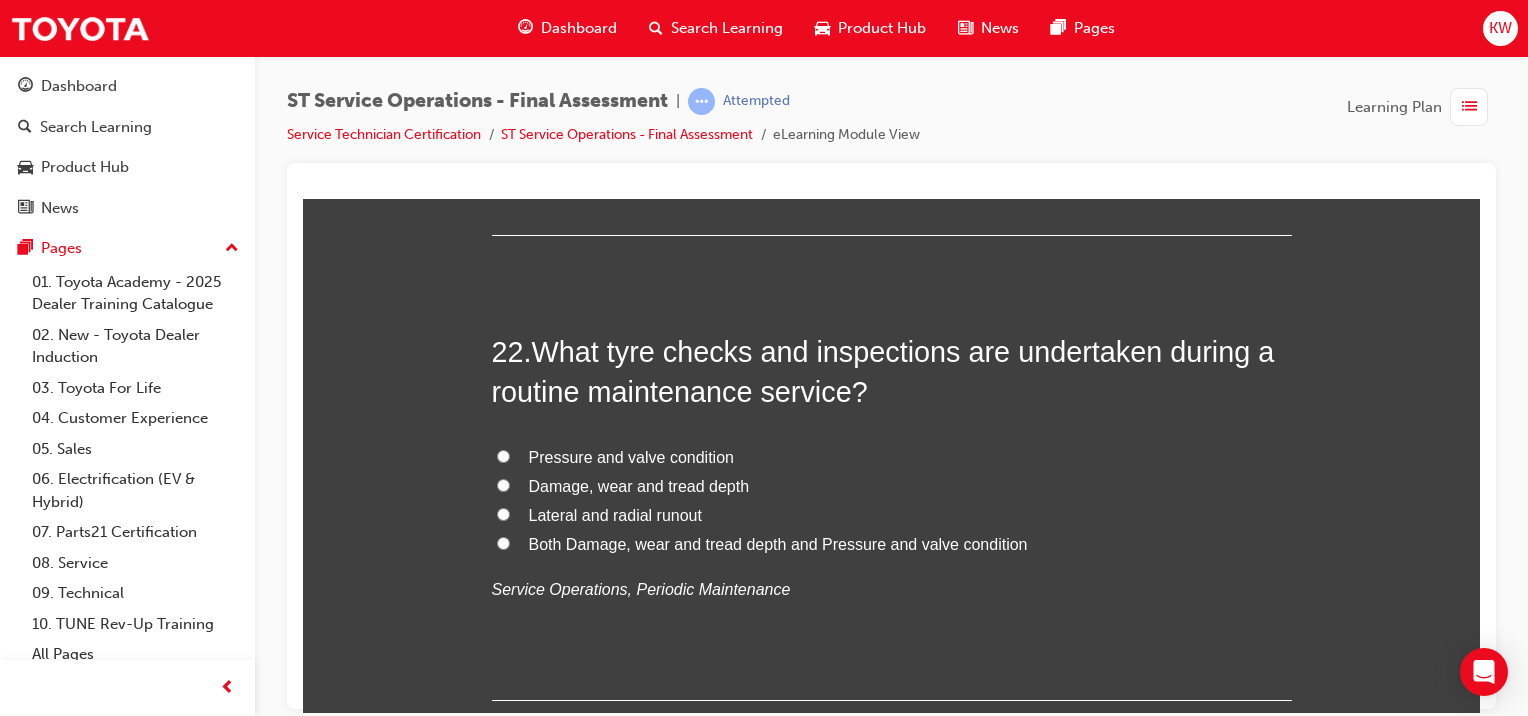 scroll, scrollTop: 9749, scrollLeft: 0, axis: vertical 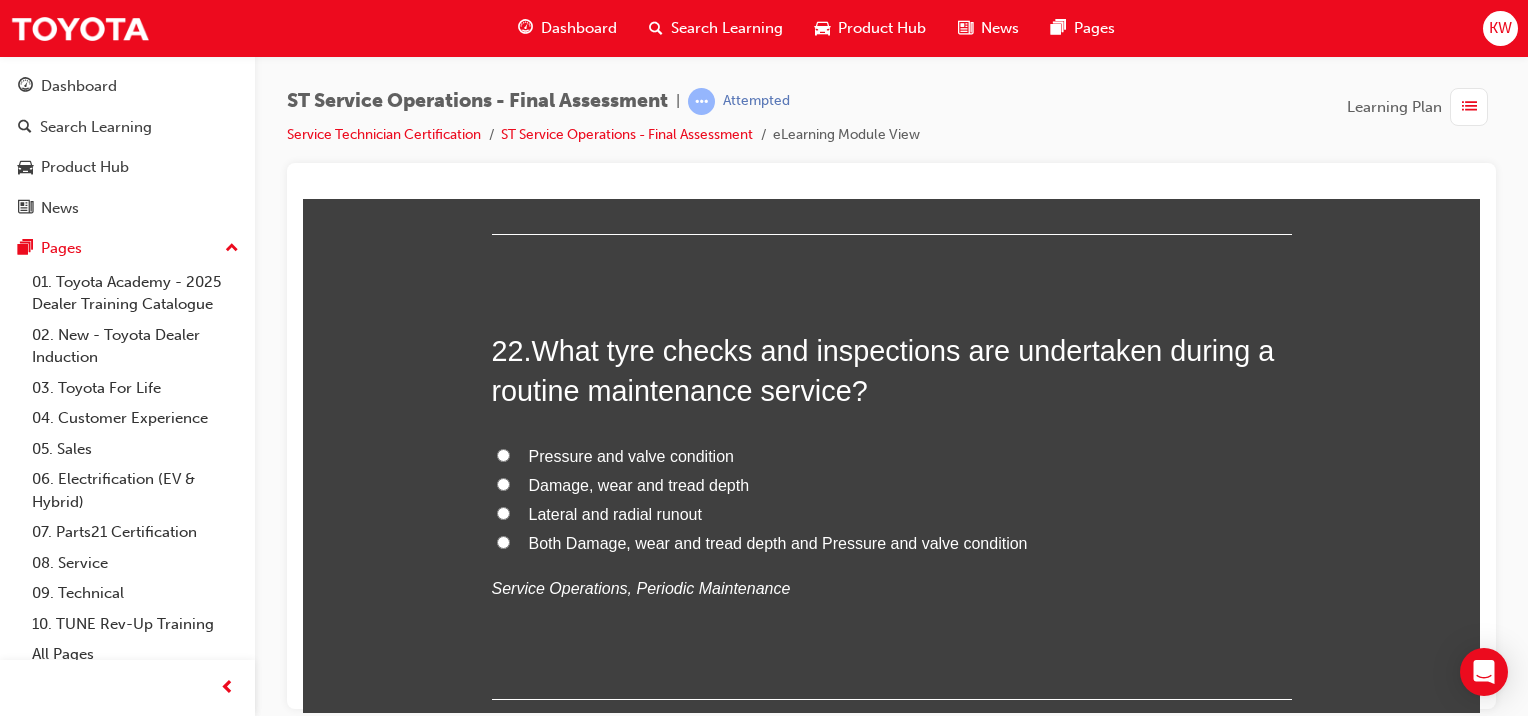 click on "Both Damage, wear and tread depth and Pressure and valve condition" at bounding box center [778, 542] 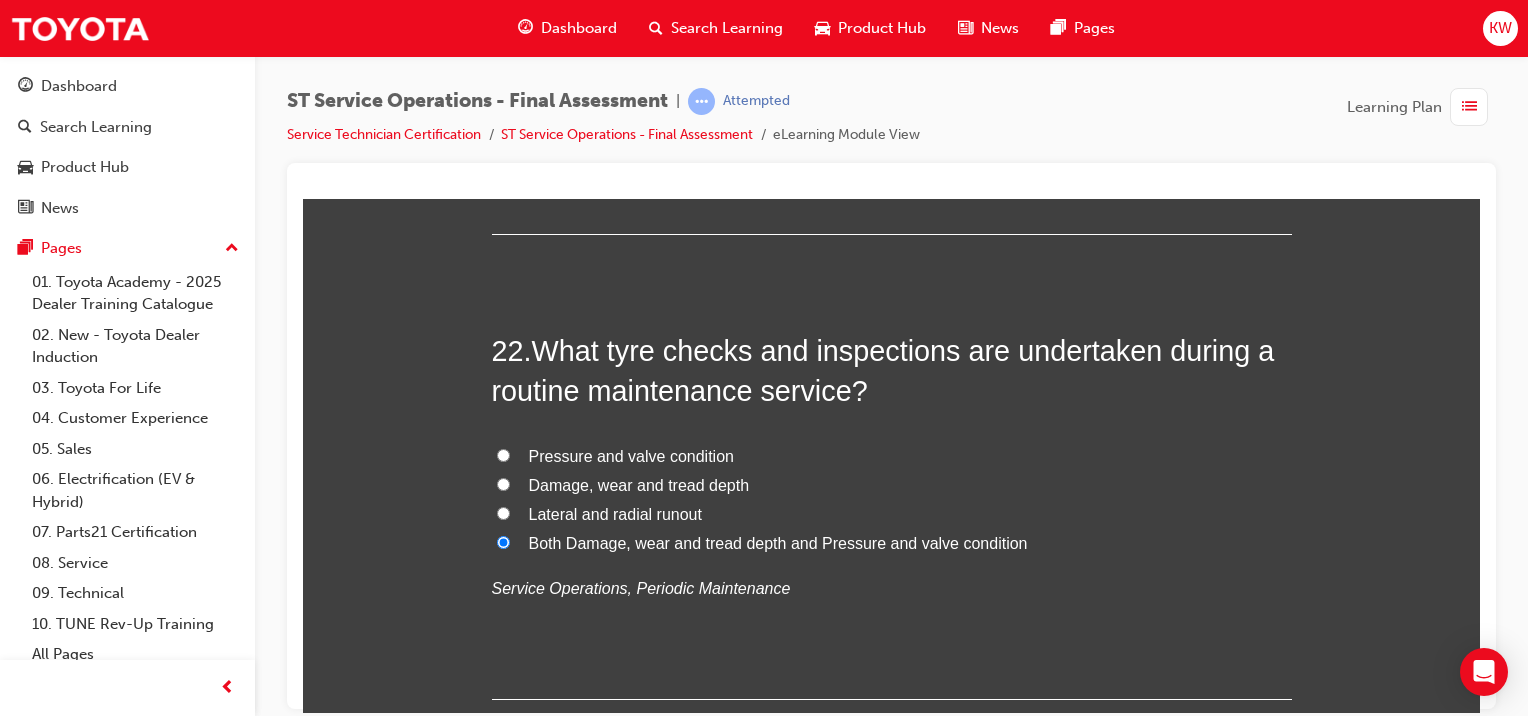radio on "true" 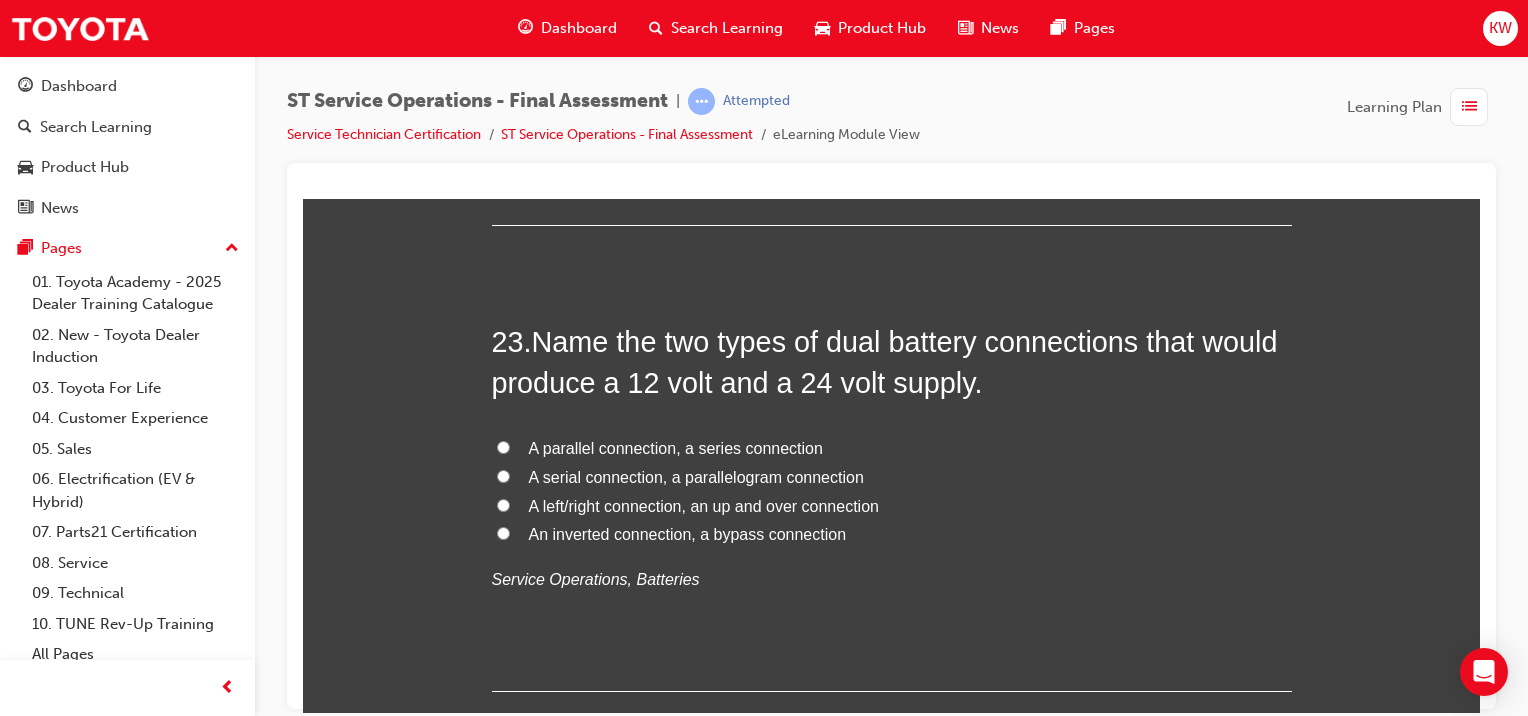 scroll, scrollTop: 10220, scrollLeft: 0, axis: vertical 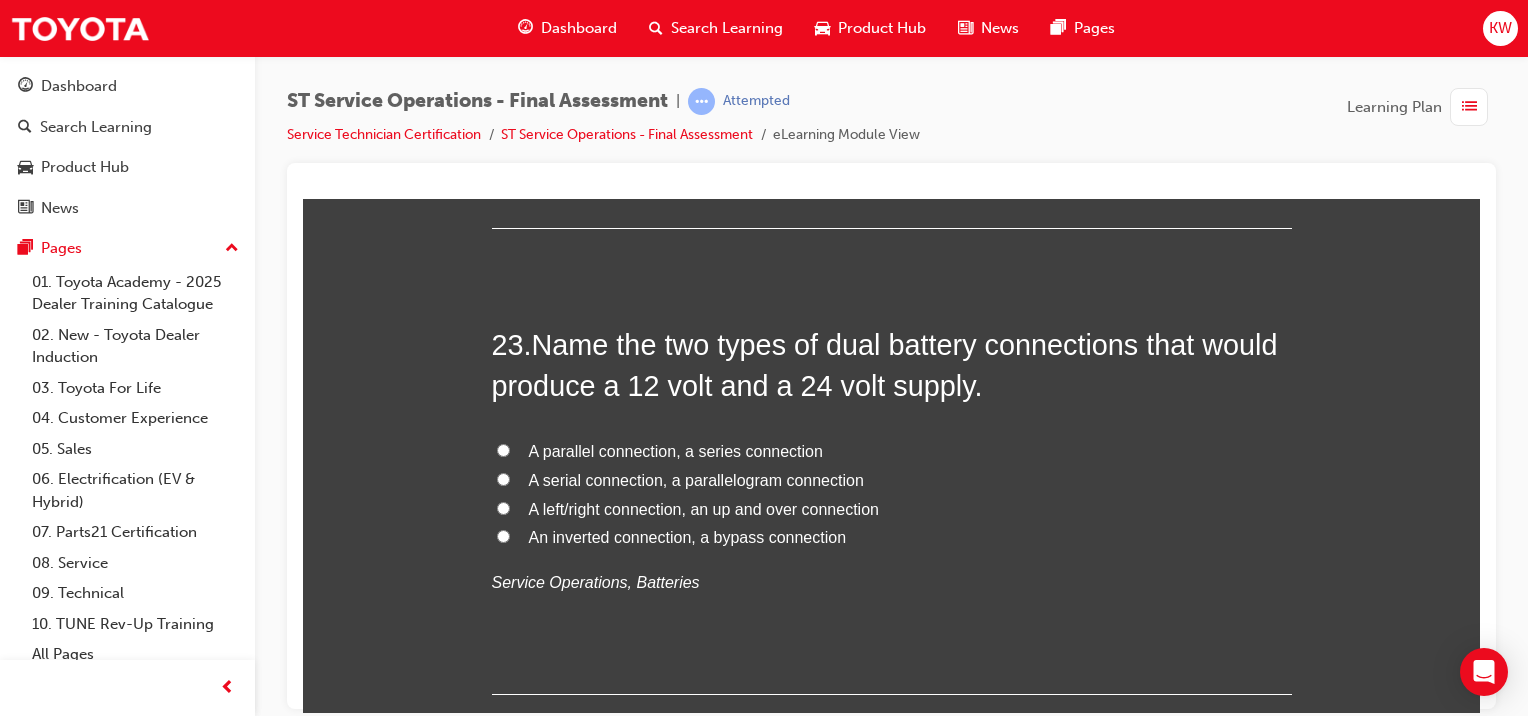click on "A parallel connection, a series connection" at bounding box center (676, 450) 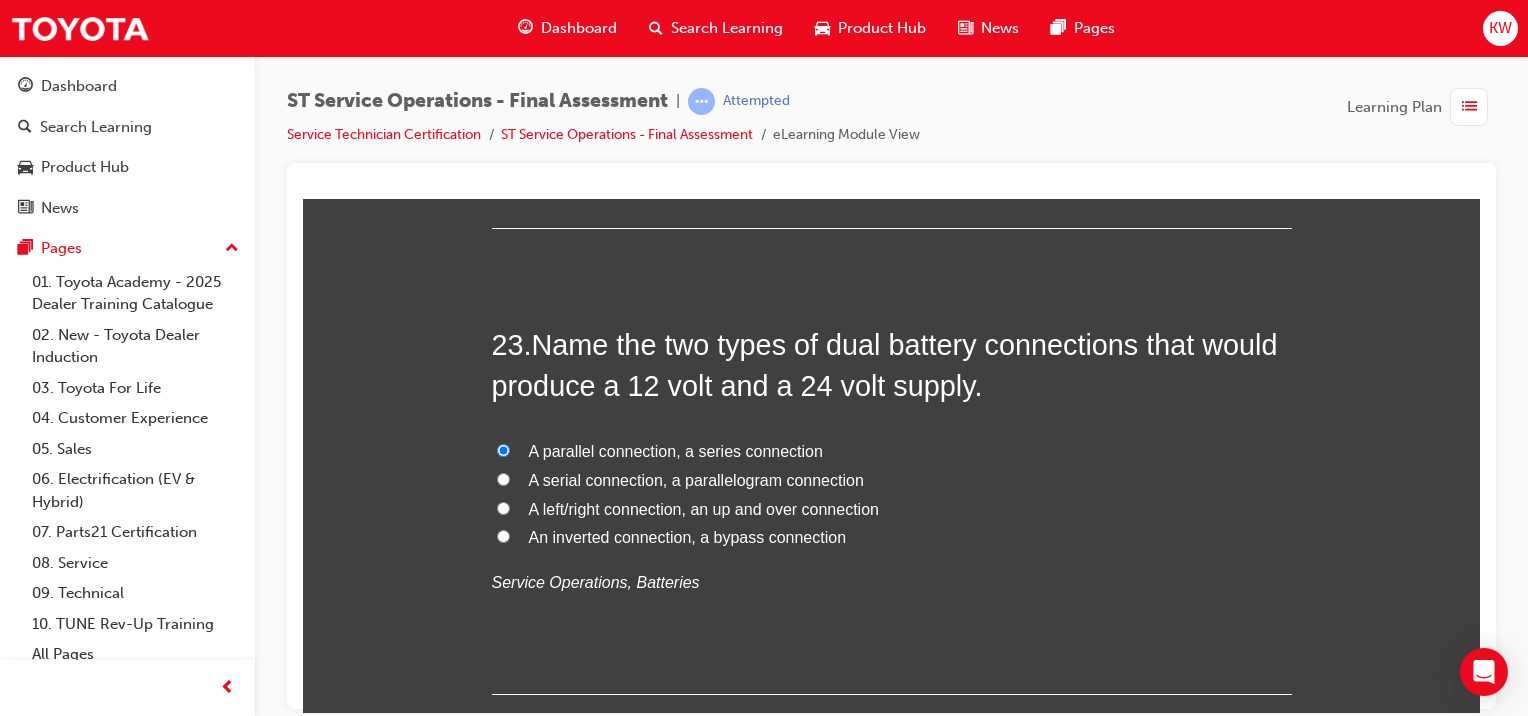 radio on "true" 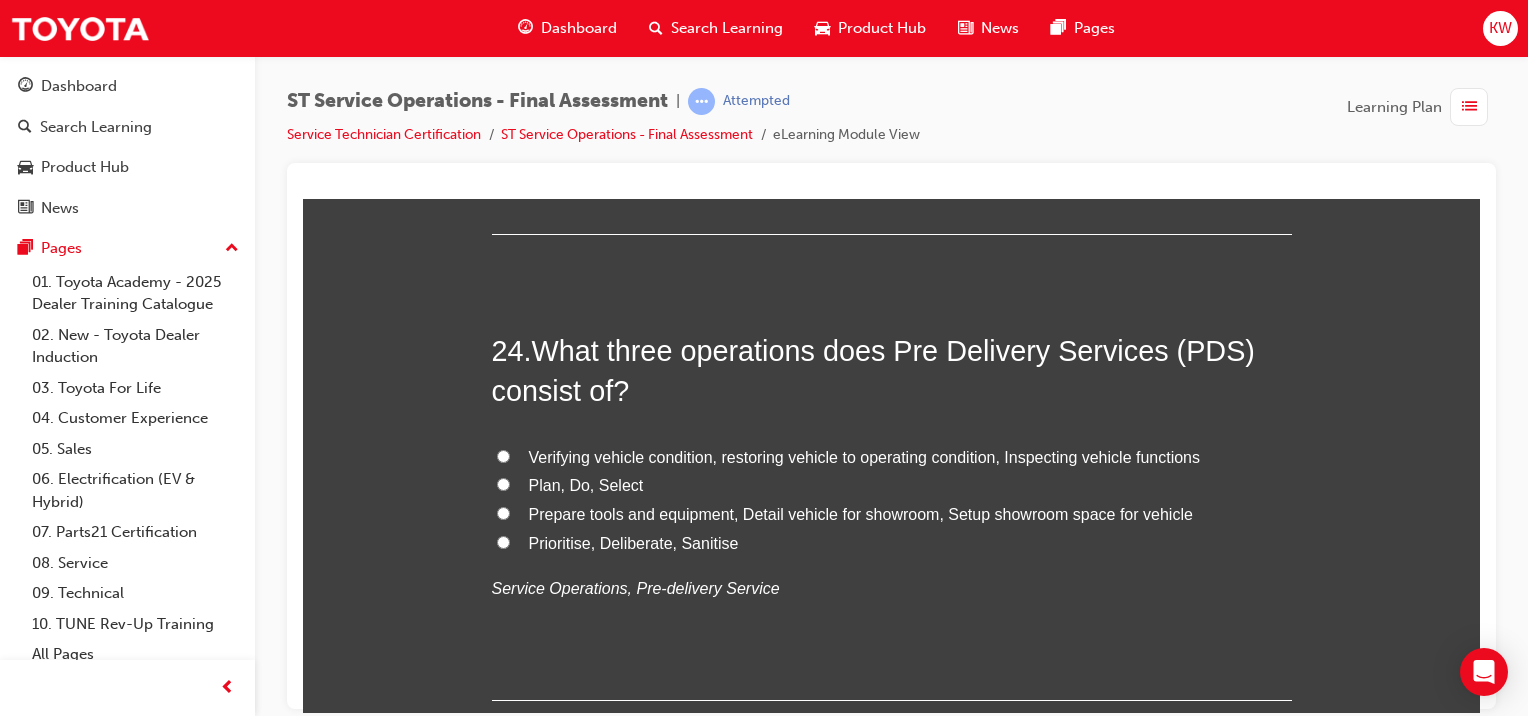 scroll, scrollTop: 10687, scrollLeft: 0, axis: vertical 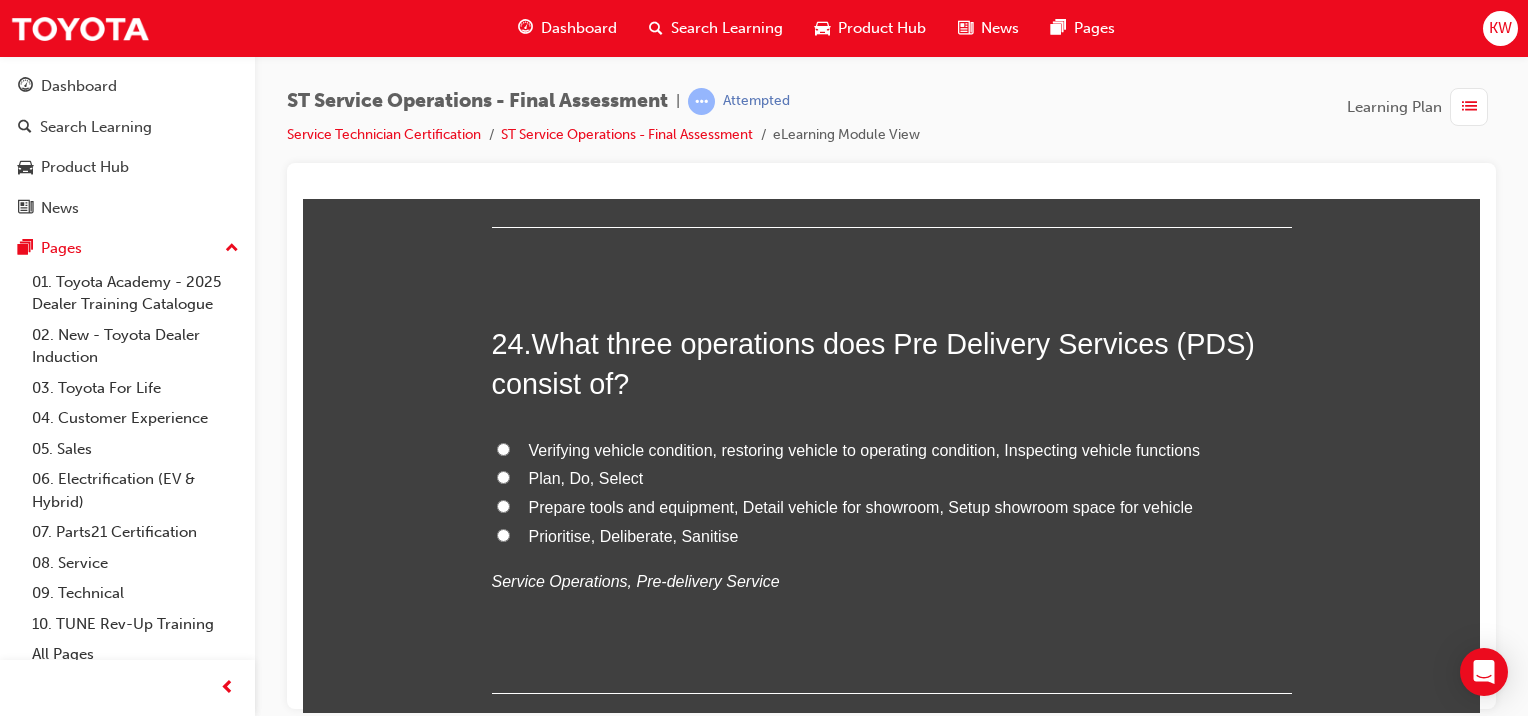 click on "Verifying vehicle condition, restoring vehicle to operating condition, Inspecting vehicle functions" at bounding box center [865, 449] 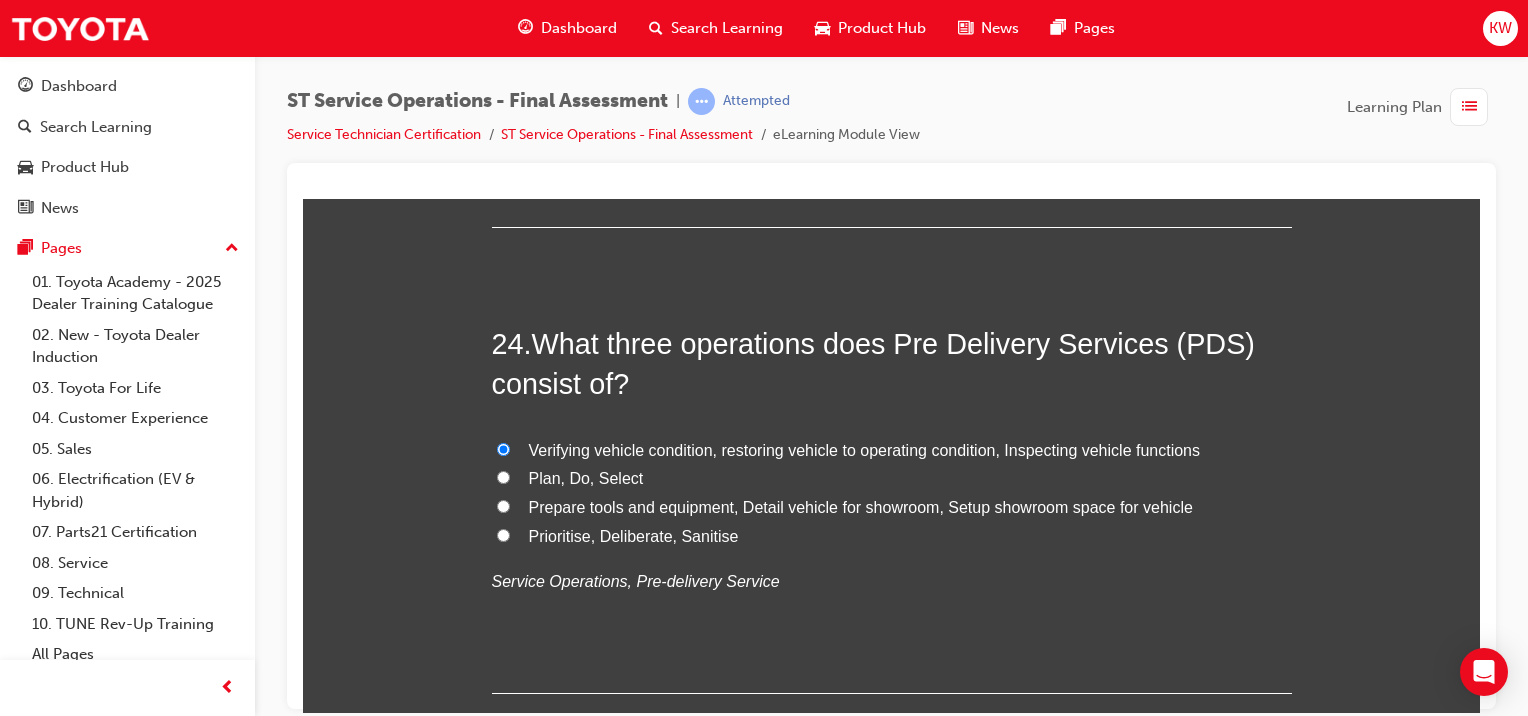 radio on "true" 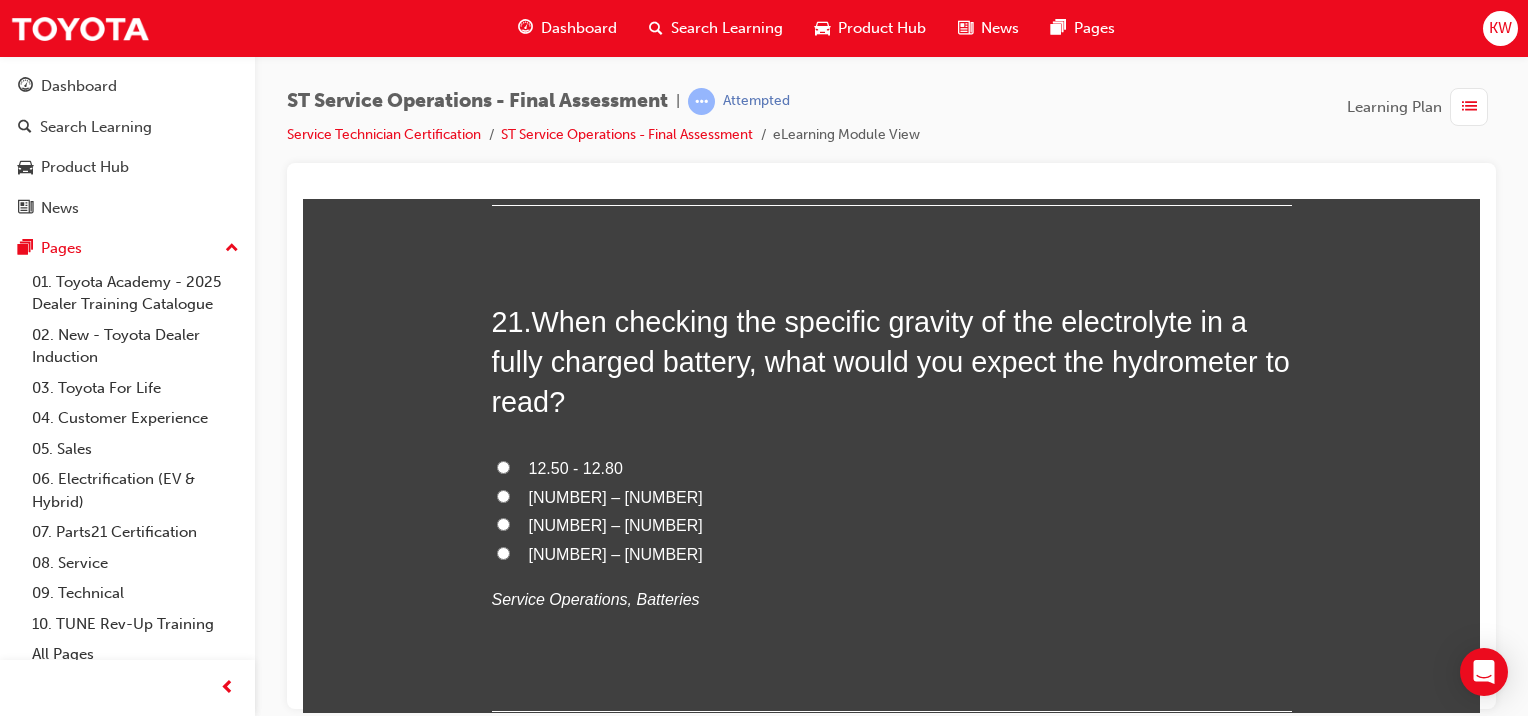scroll, scrollTop: 9273, scrollLeft: 0, axis: vertical 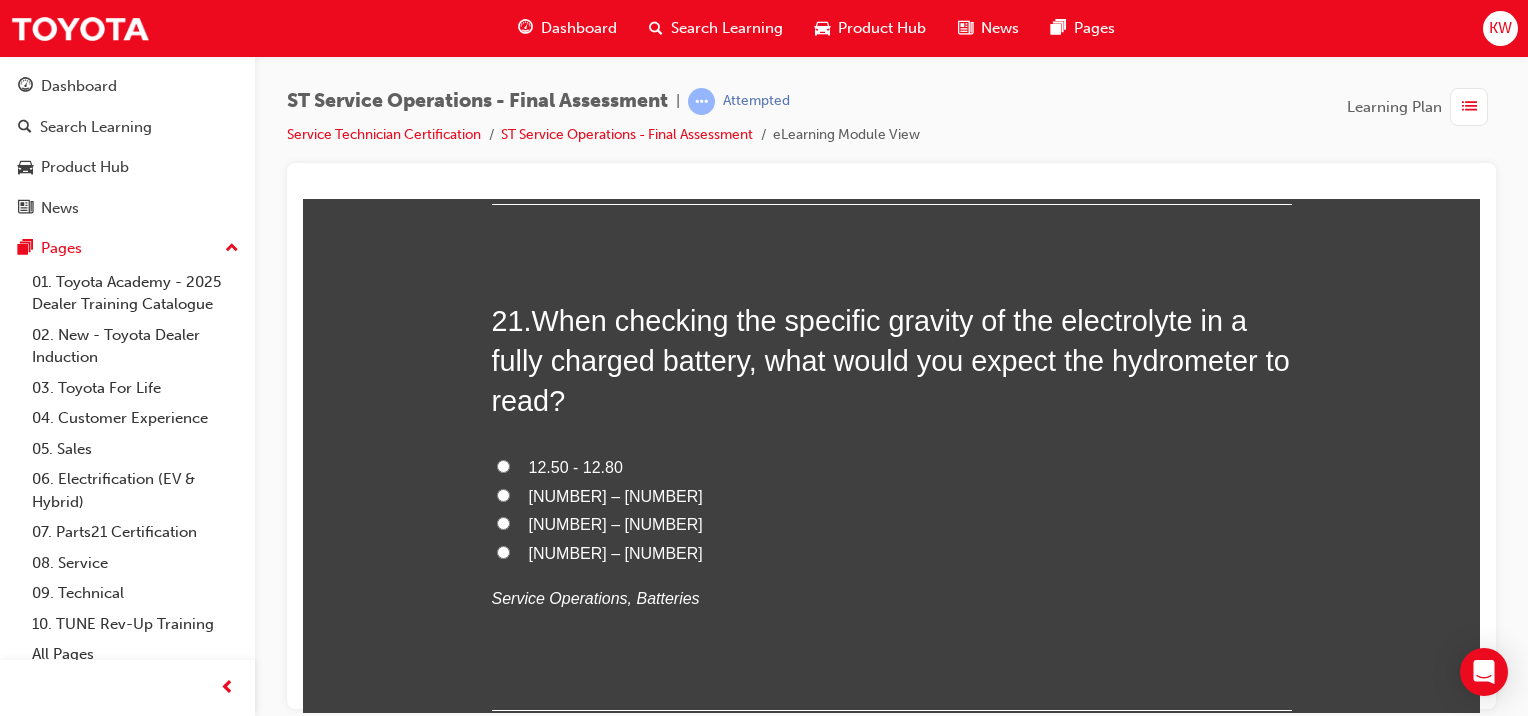 click on "1.250 – 1.280" at bounding box center (616, 495) 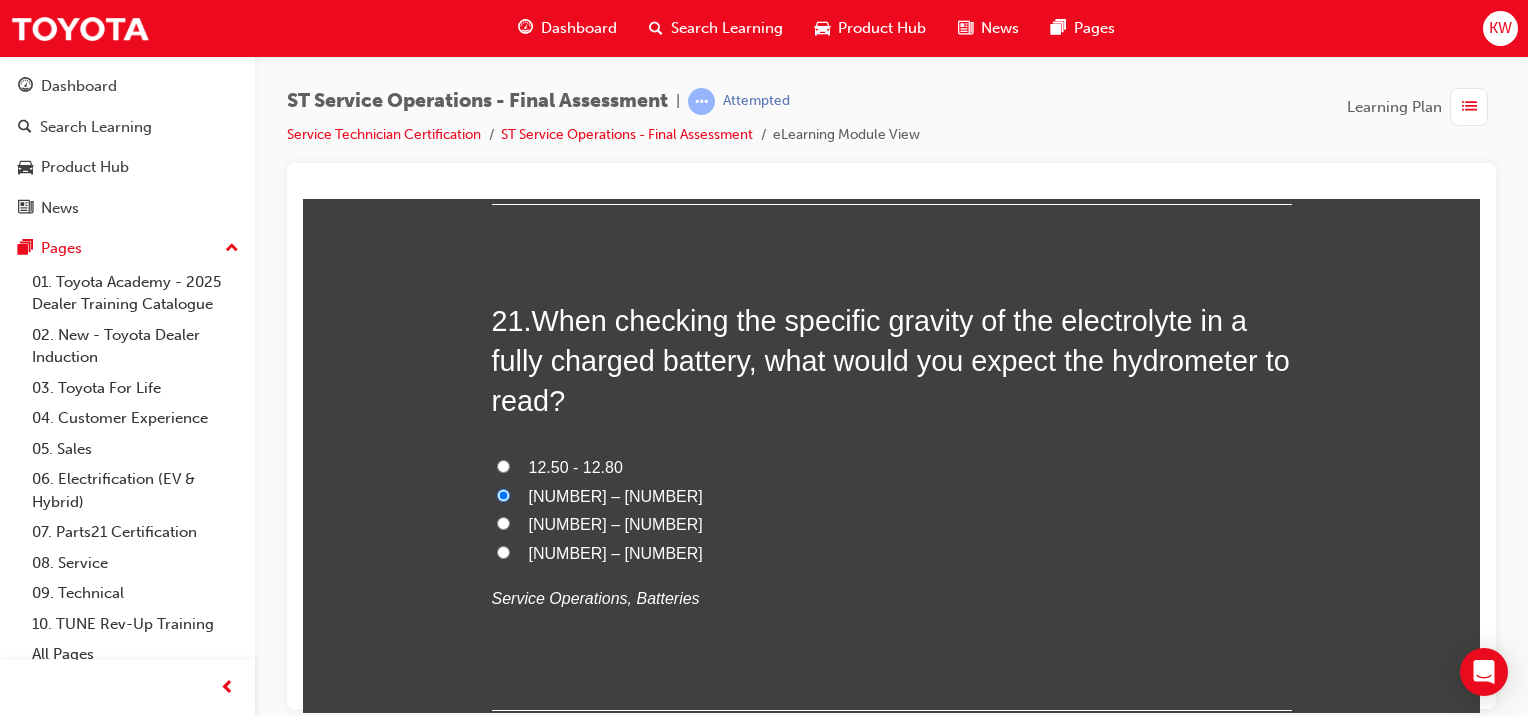 radio on "true" 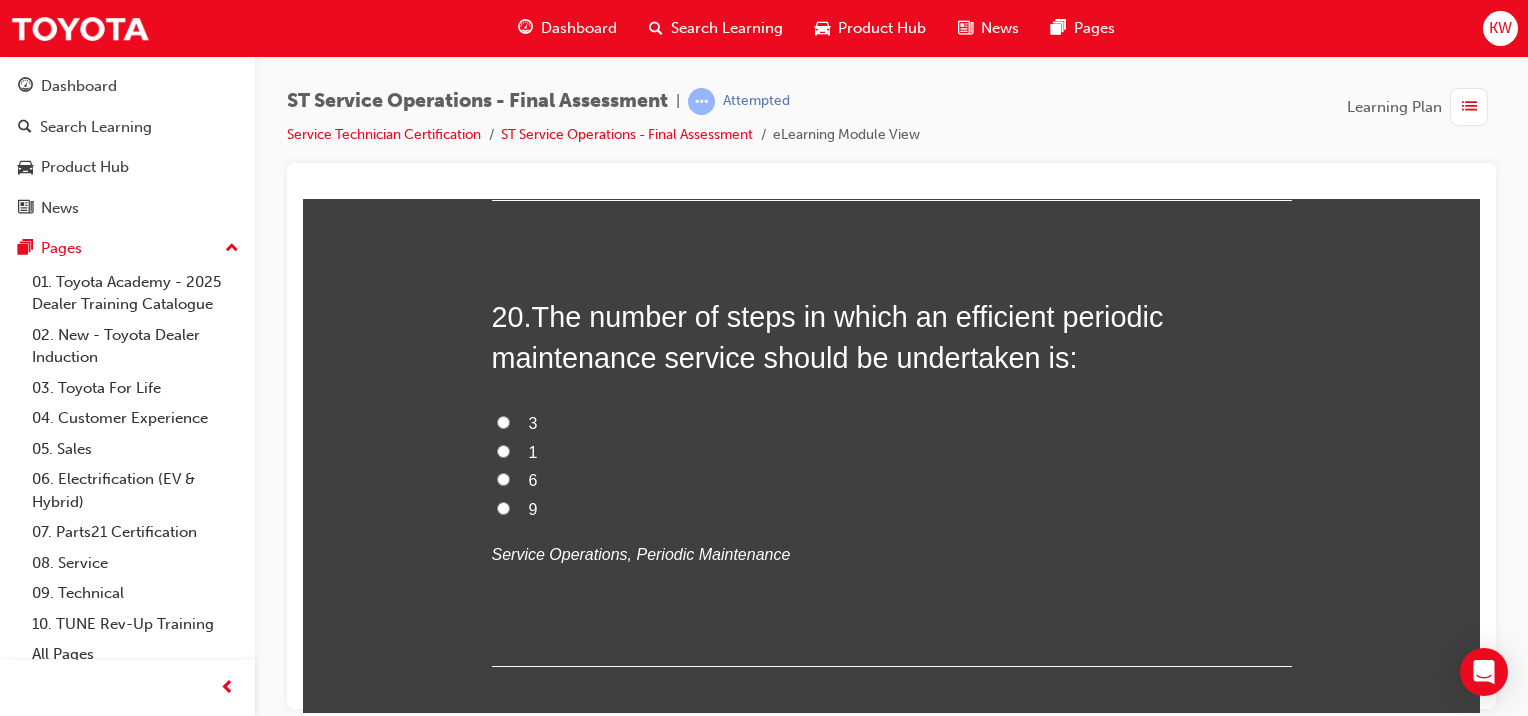 scroll, scrollTop: 8810, scrollLeft: 0, axis: vertical 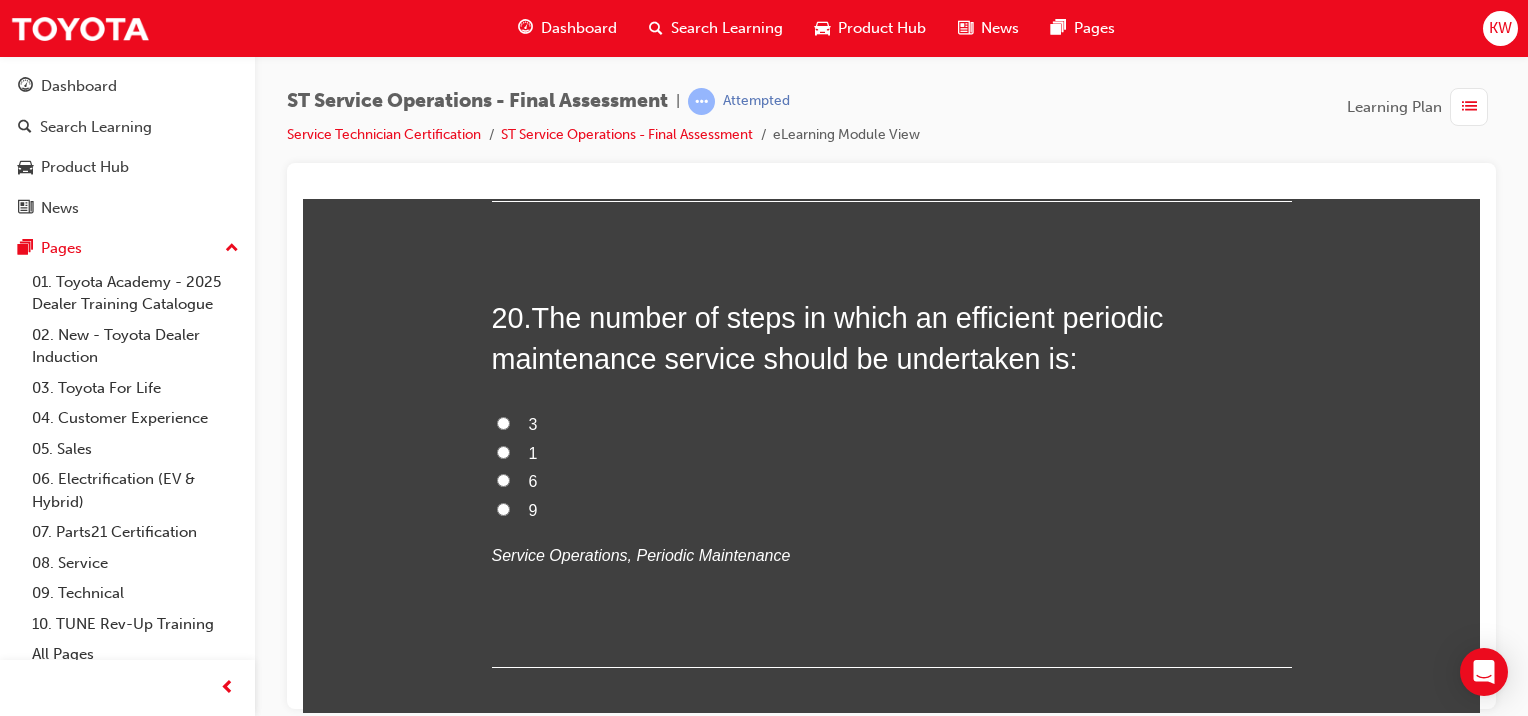 click on "6" at bounding box center (533, 480) 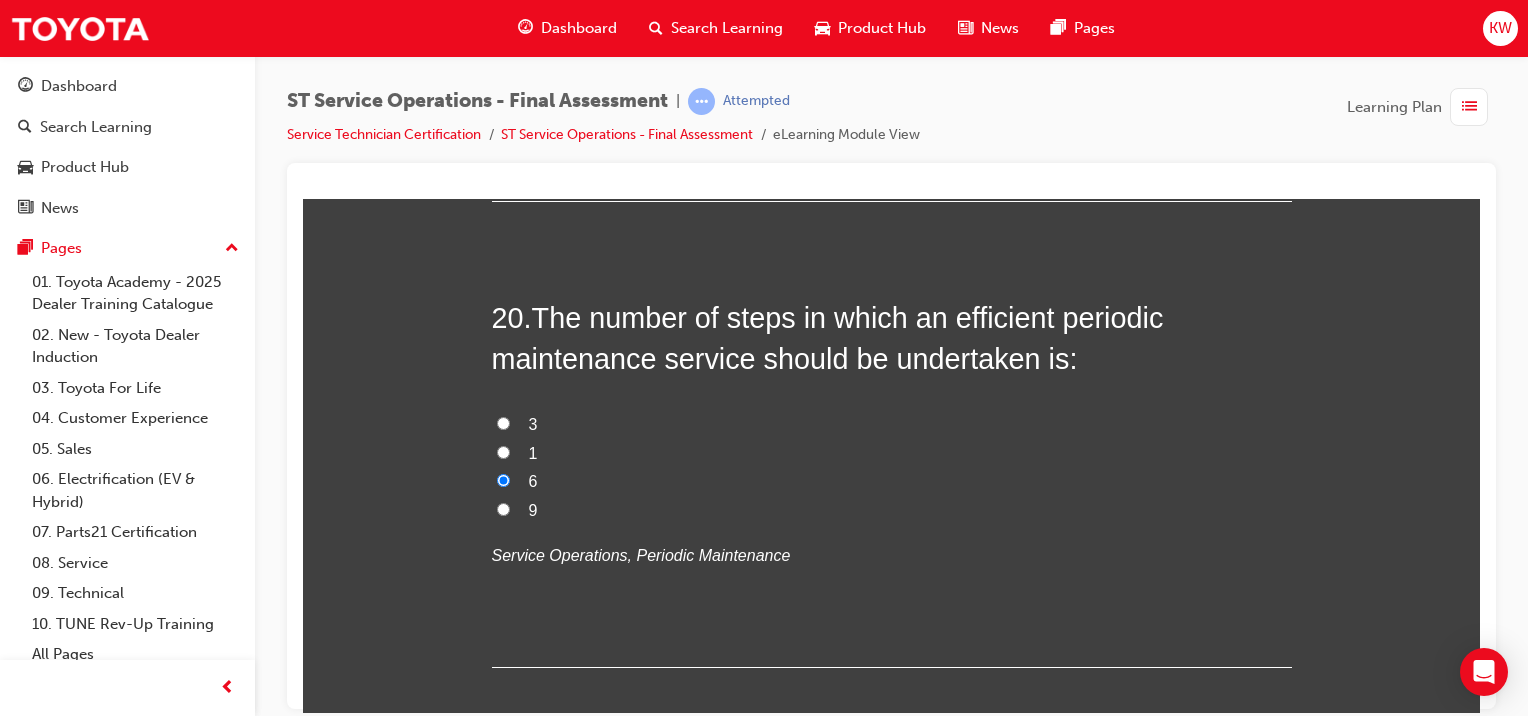 radio on "true" 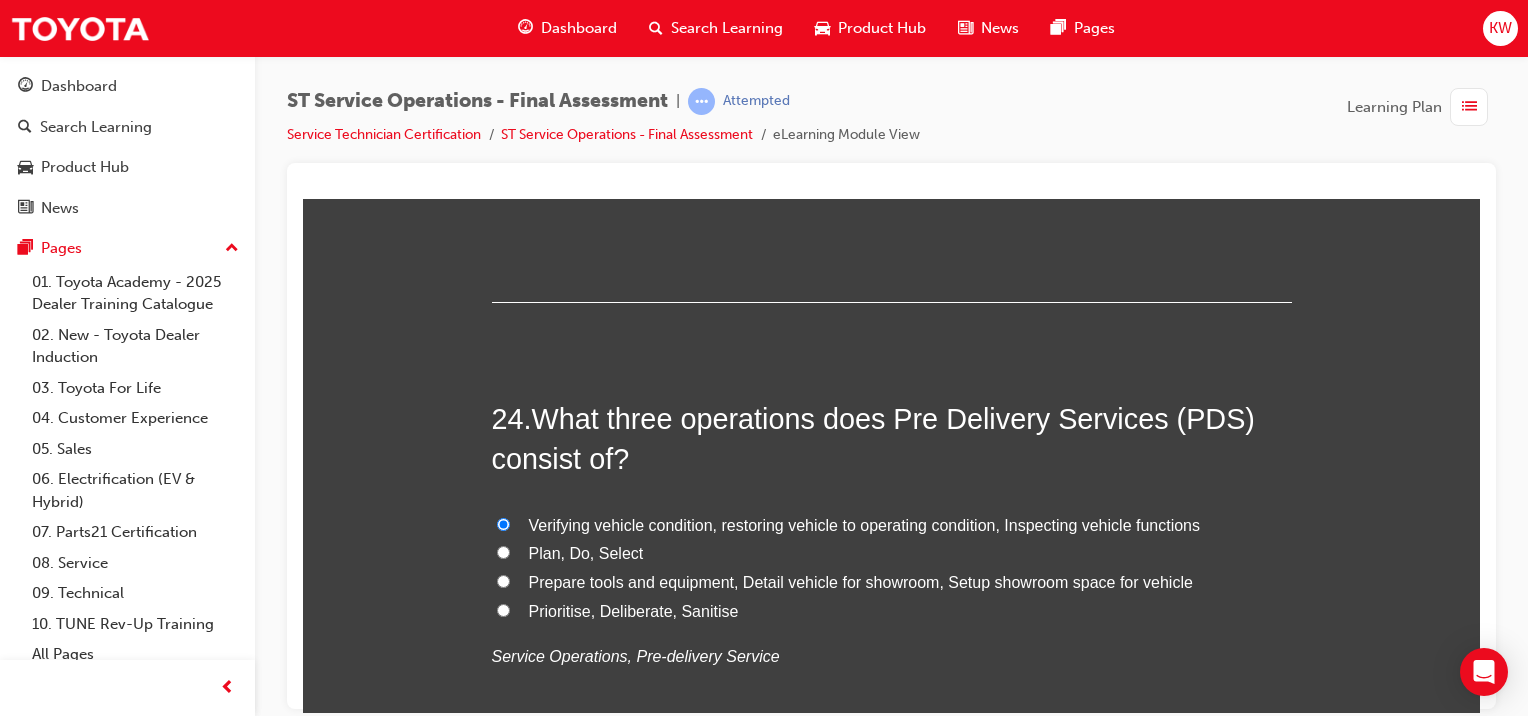scroll, scrollTop: 10813, scrollLeft: 0, axis: vertical 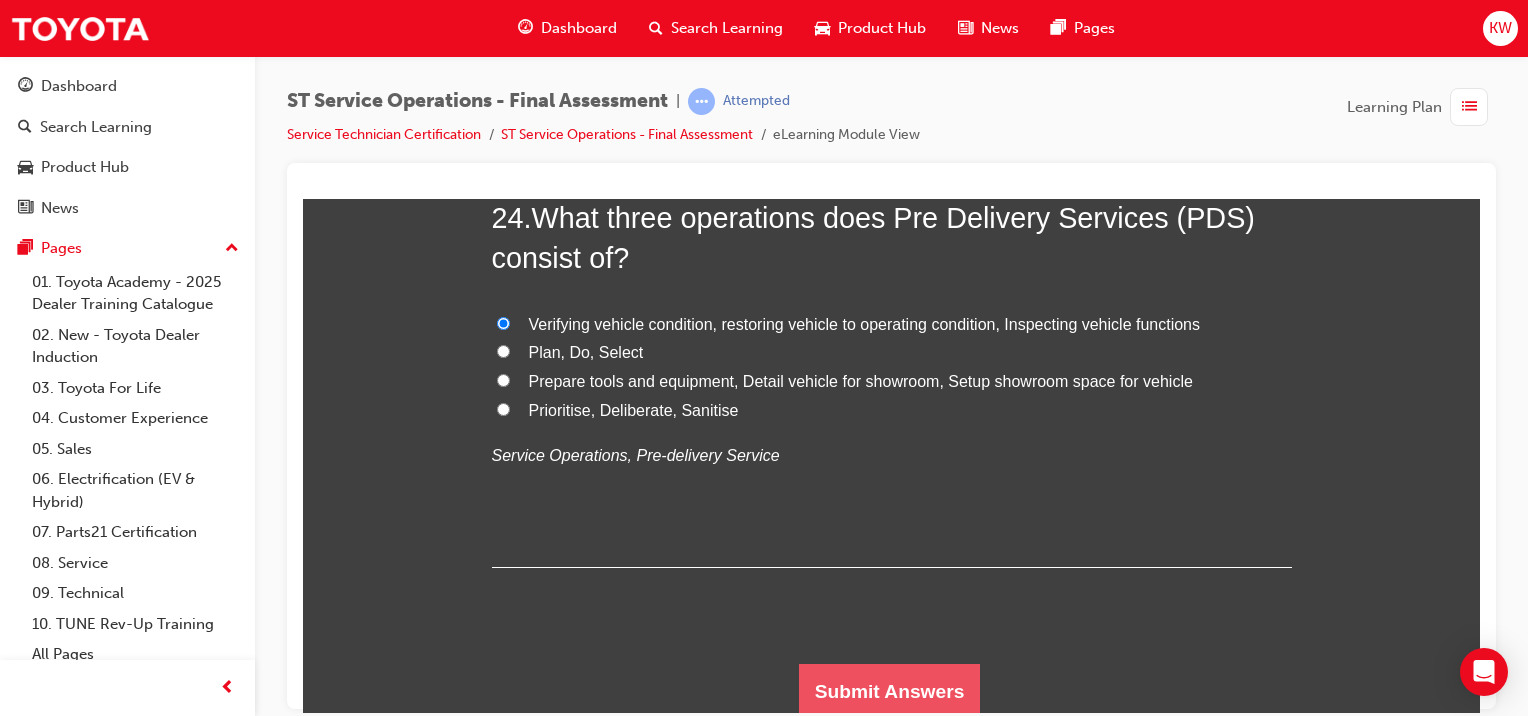 click on "Submit Answers" at bounding box center (890, 691) 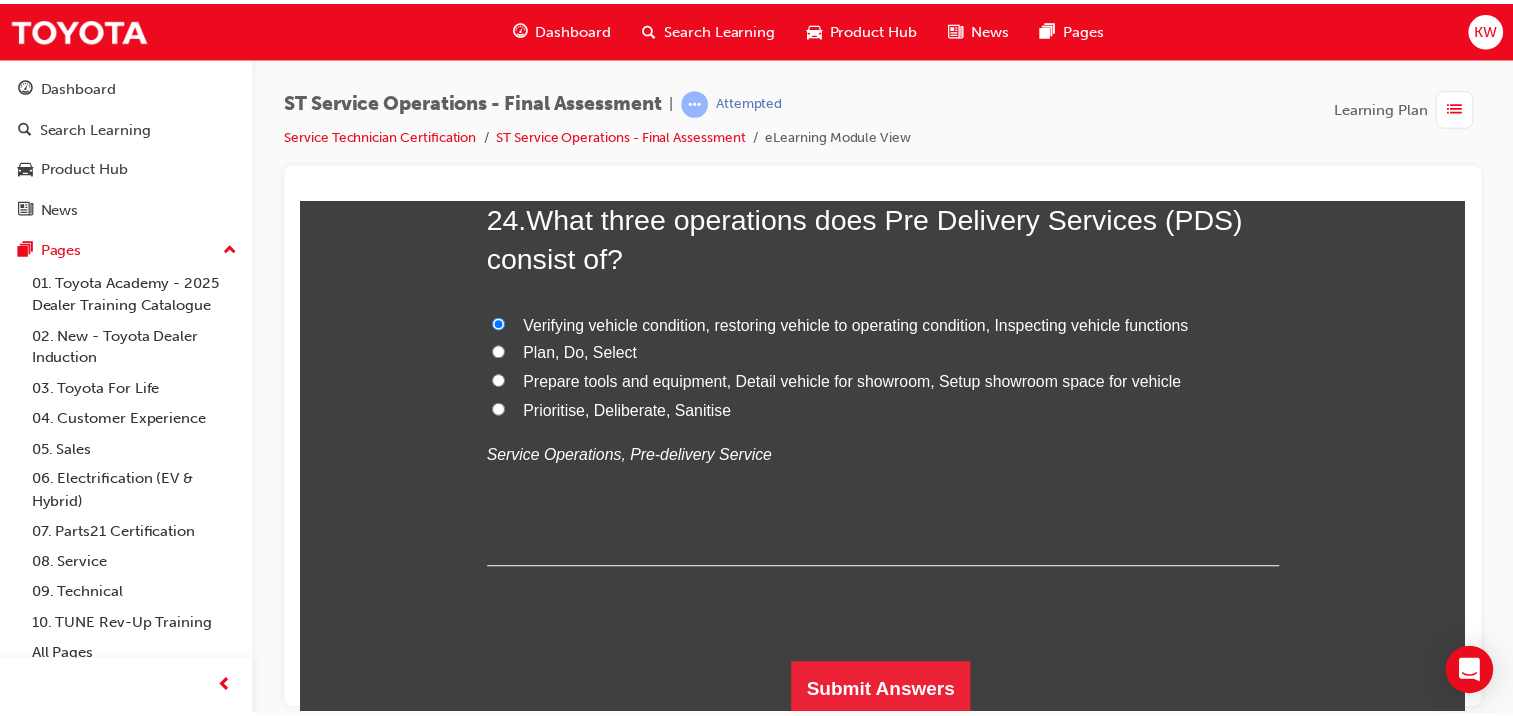 scroll, scrollTop: 0, scrollLeft: 0, axis: both 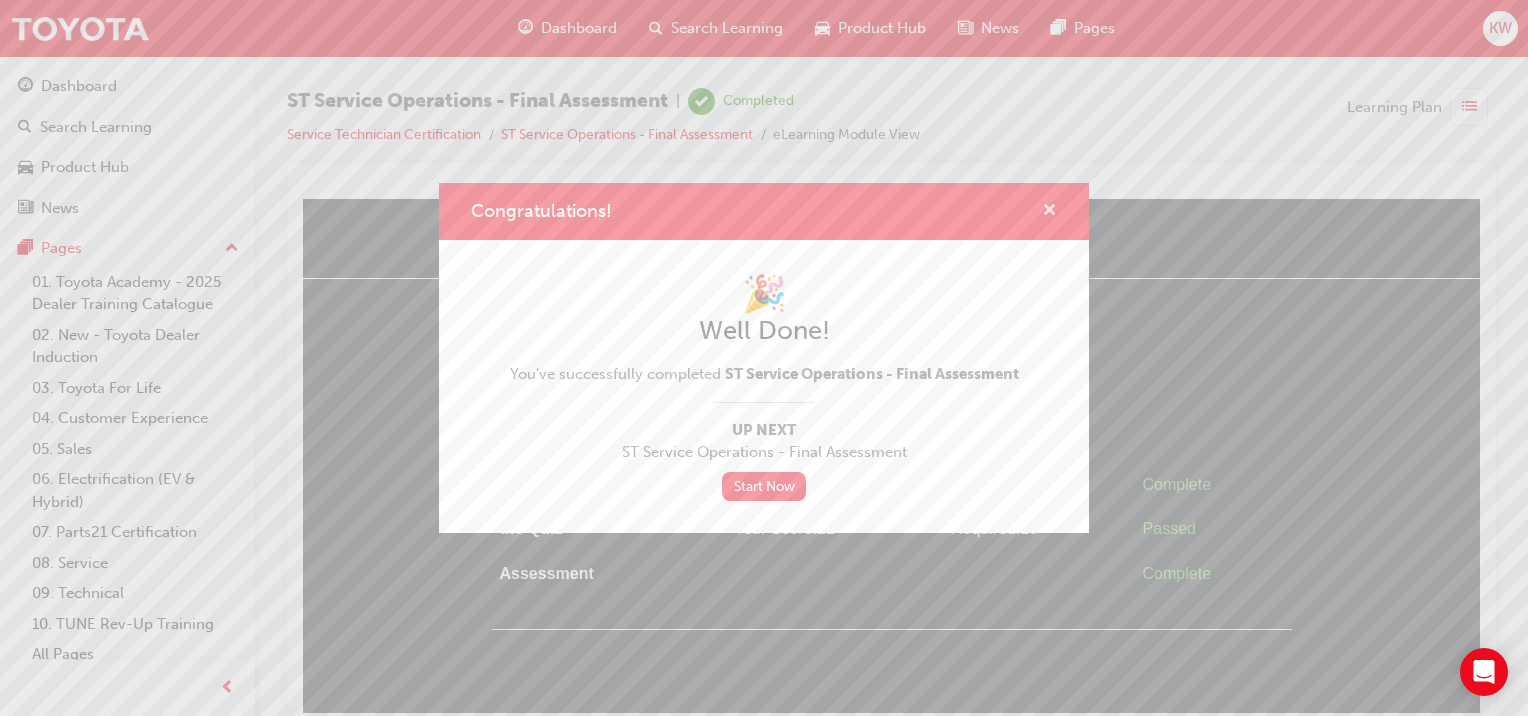click at bounding box center (1049, 212) 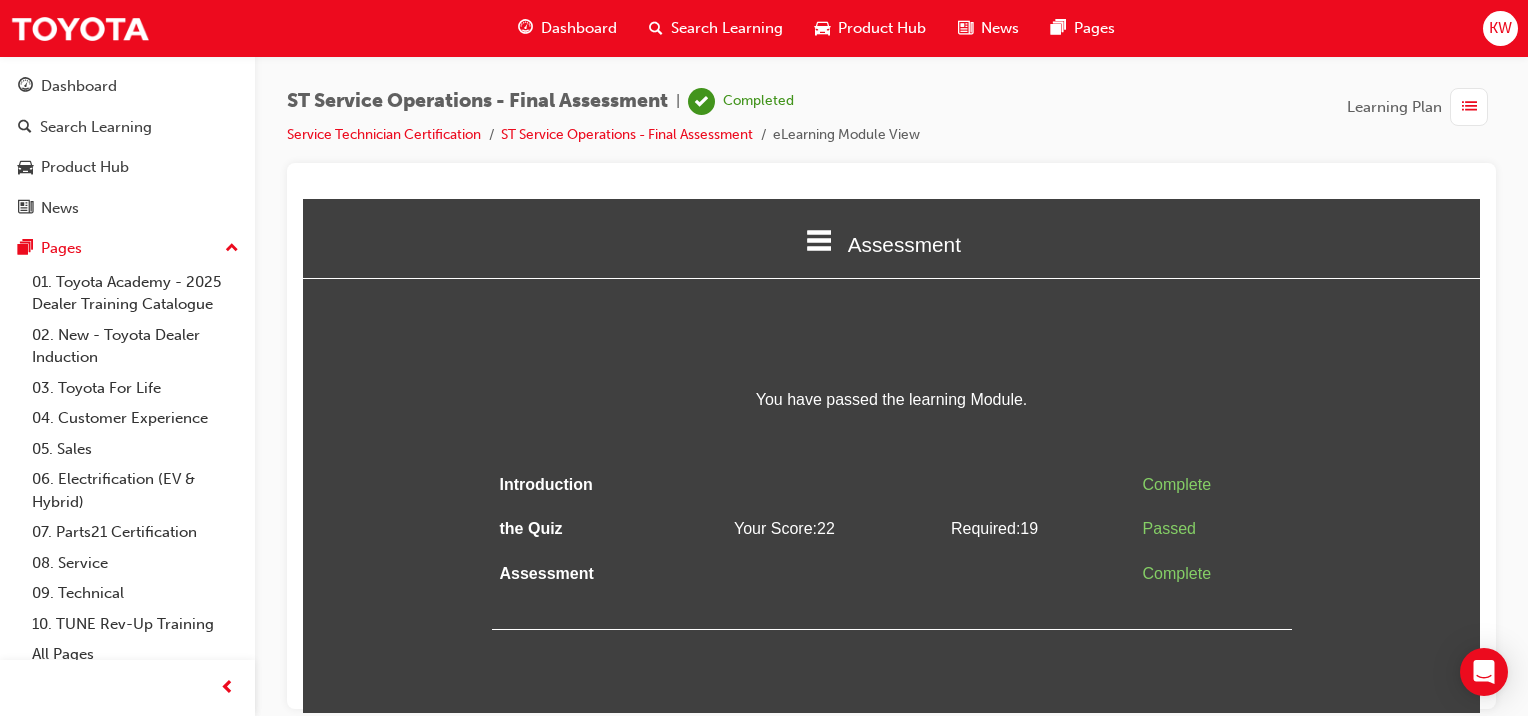 click on "ST Service Operations - Final Assessment | Completed Service Technician Certification ST Service Operations - Final Assessment eLearning Module View Learning Plan" at bounding box center [891, 125] 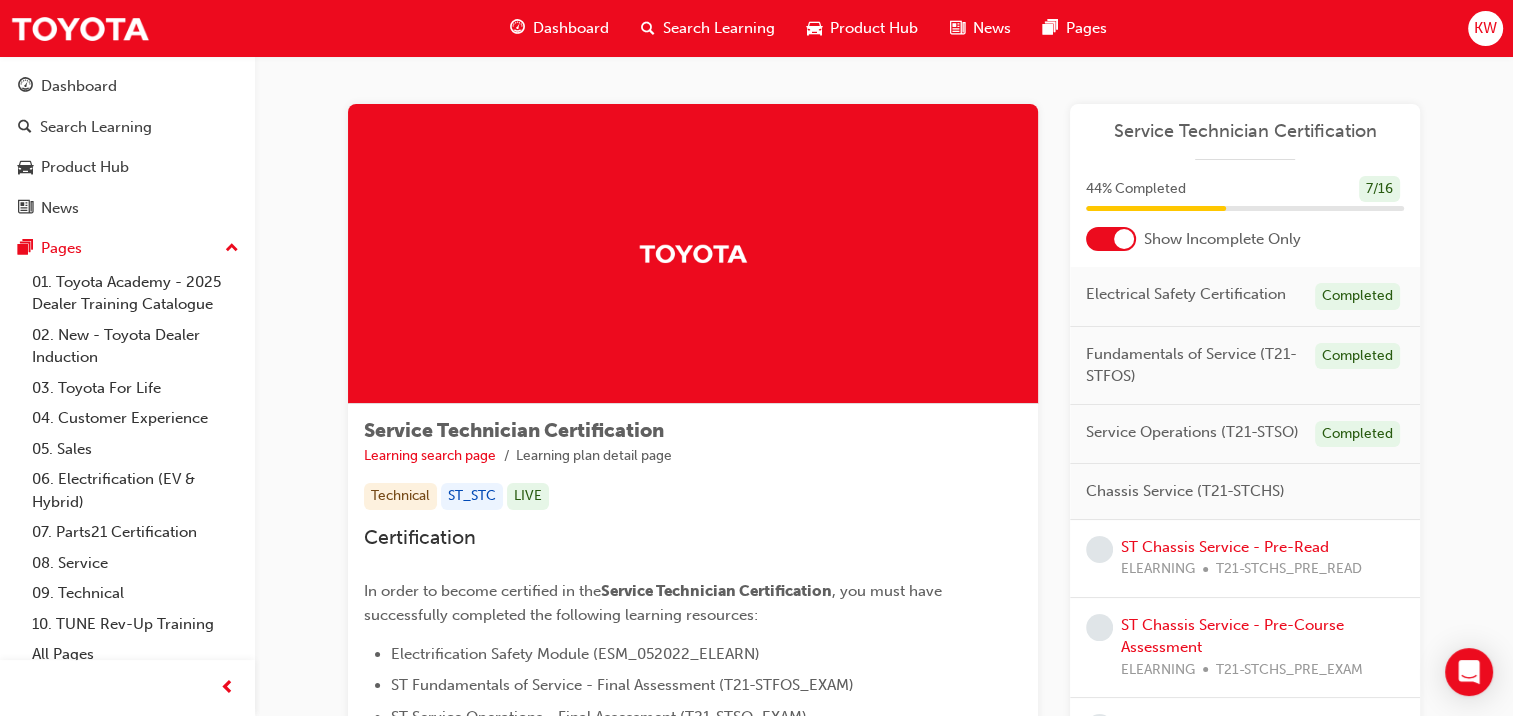 scroll, scrollTop: 0, scrollLeft: 0, axis: both 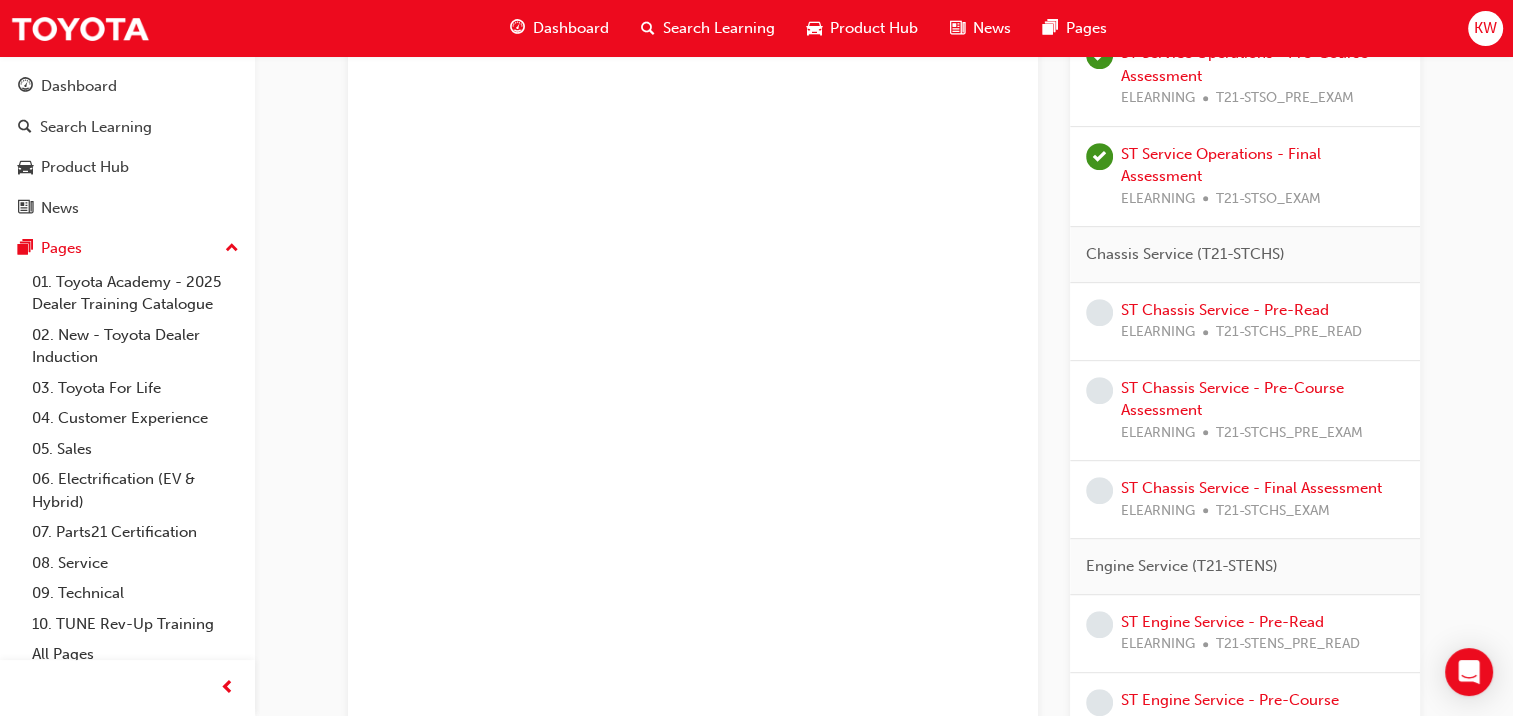 click on "ST Chassis Service - Pre-Read ELEARNING T21-STCHS_PRE_READ" at bounding box center (1245, 322) 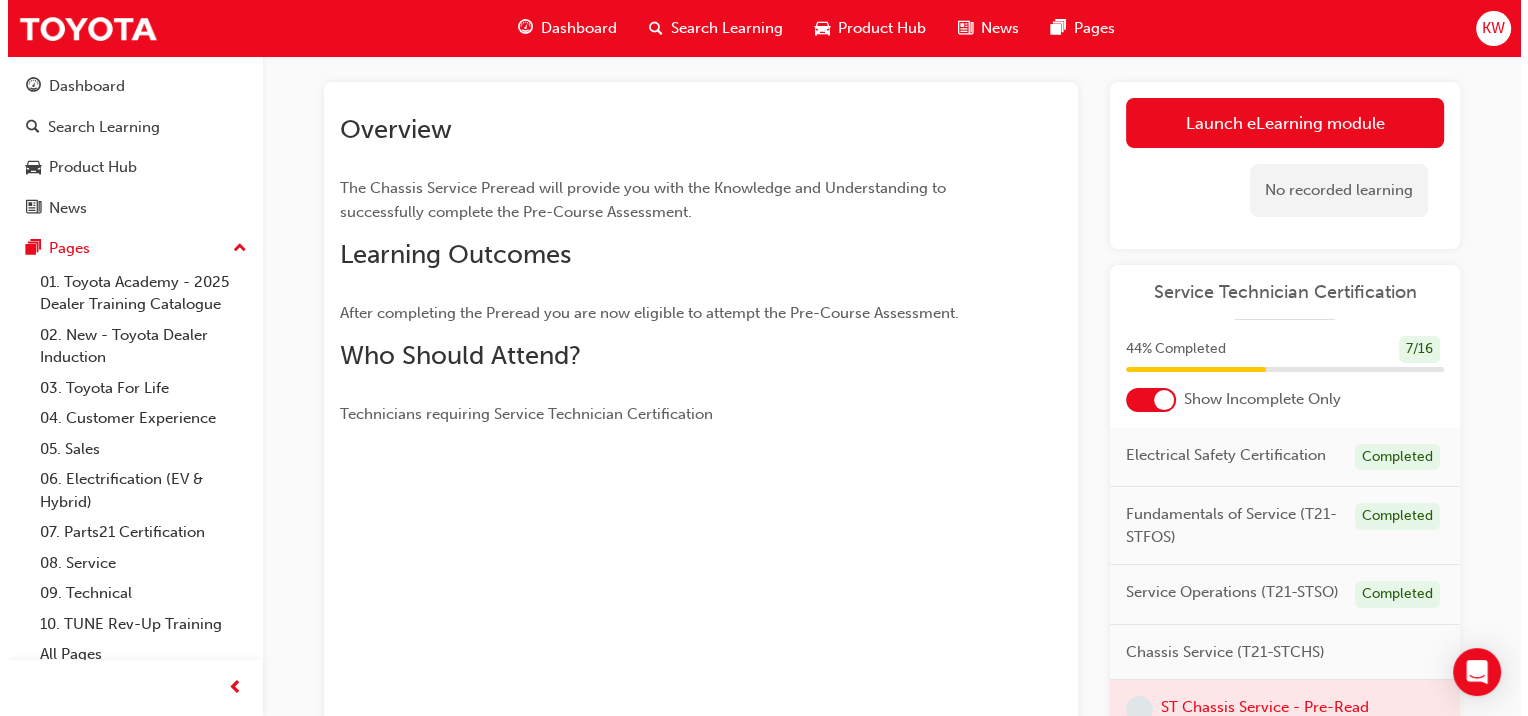 scroll, scrollTop: 0, scrollLeft: 0, axis: both 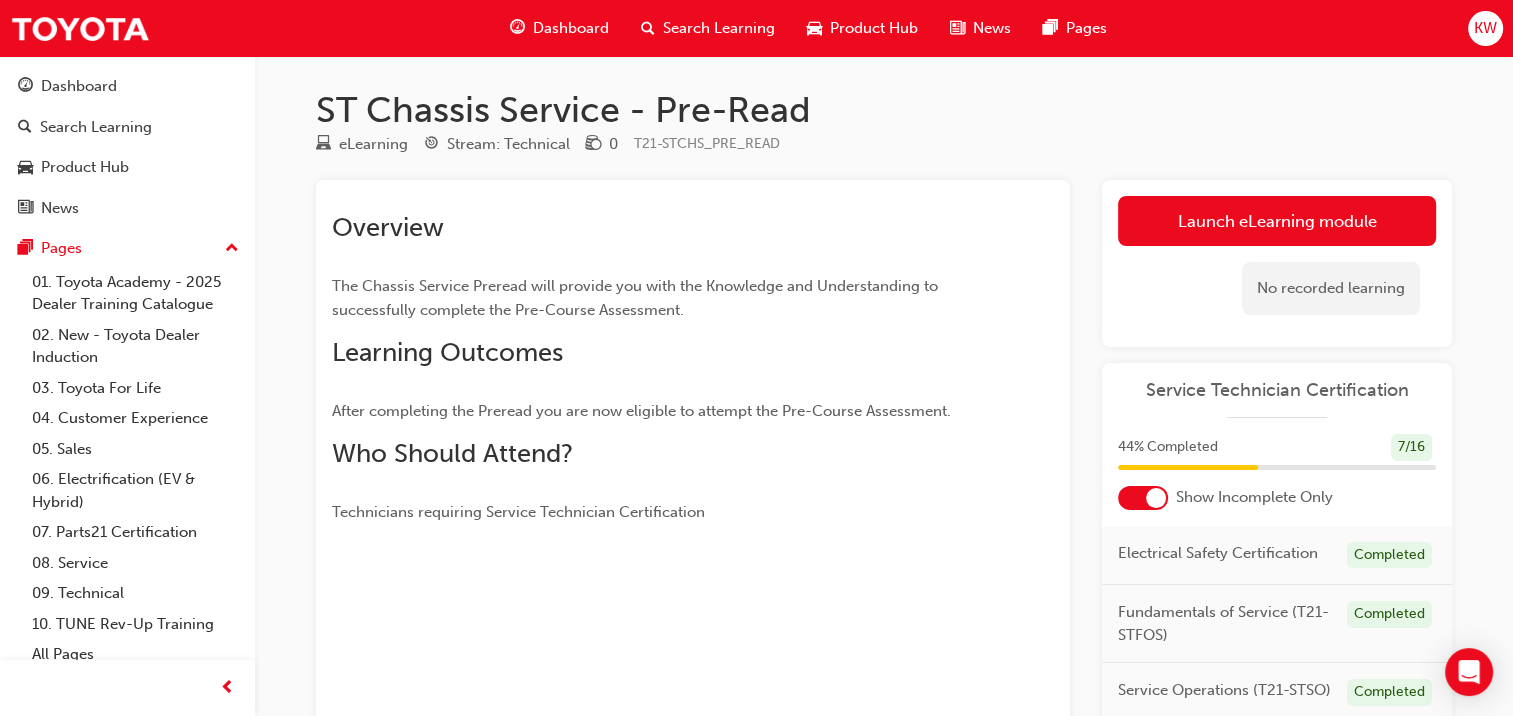 click on "Launch eLearning module" at bounding box center (1277, 221) 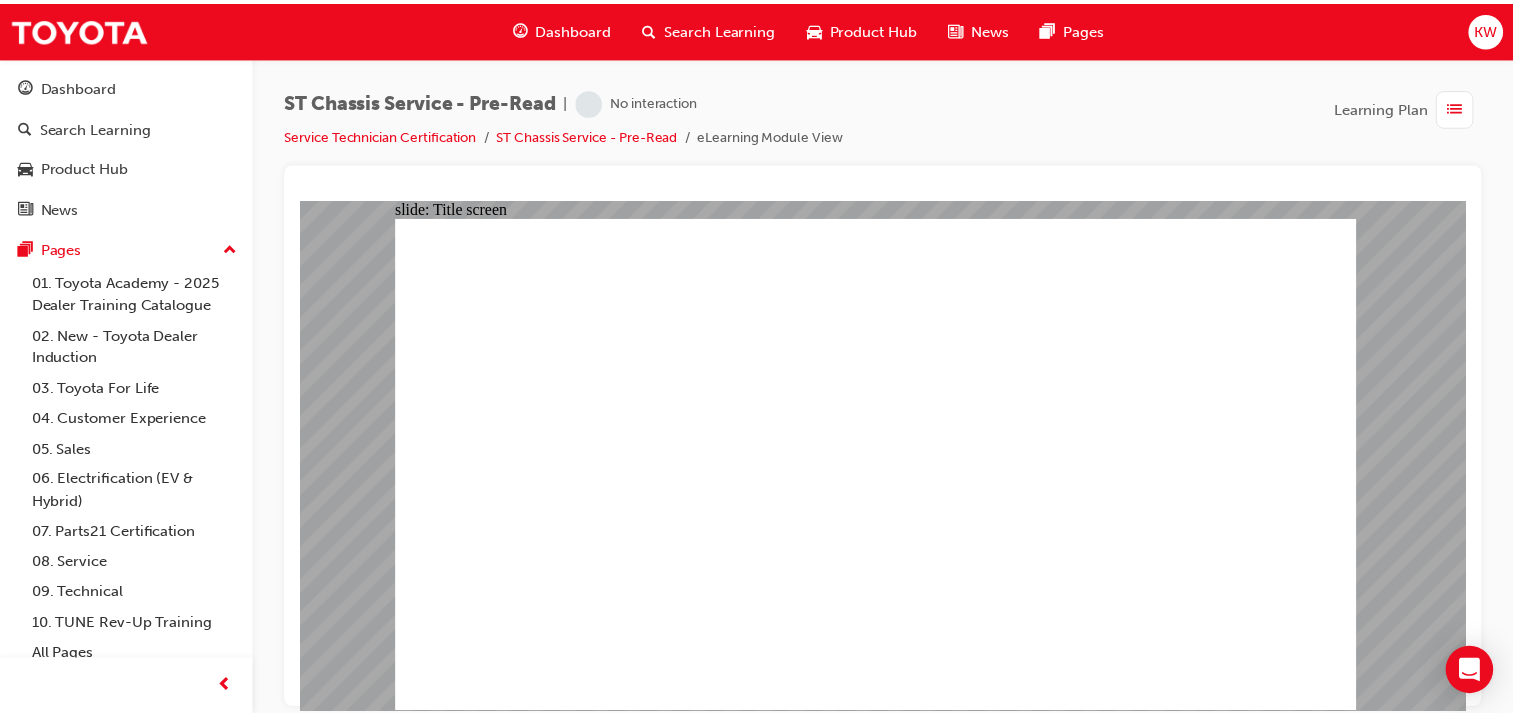scroll, scrollTop: 0, scrollLeft: 0, axis: both 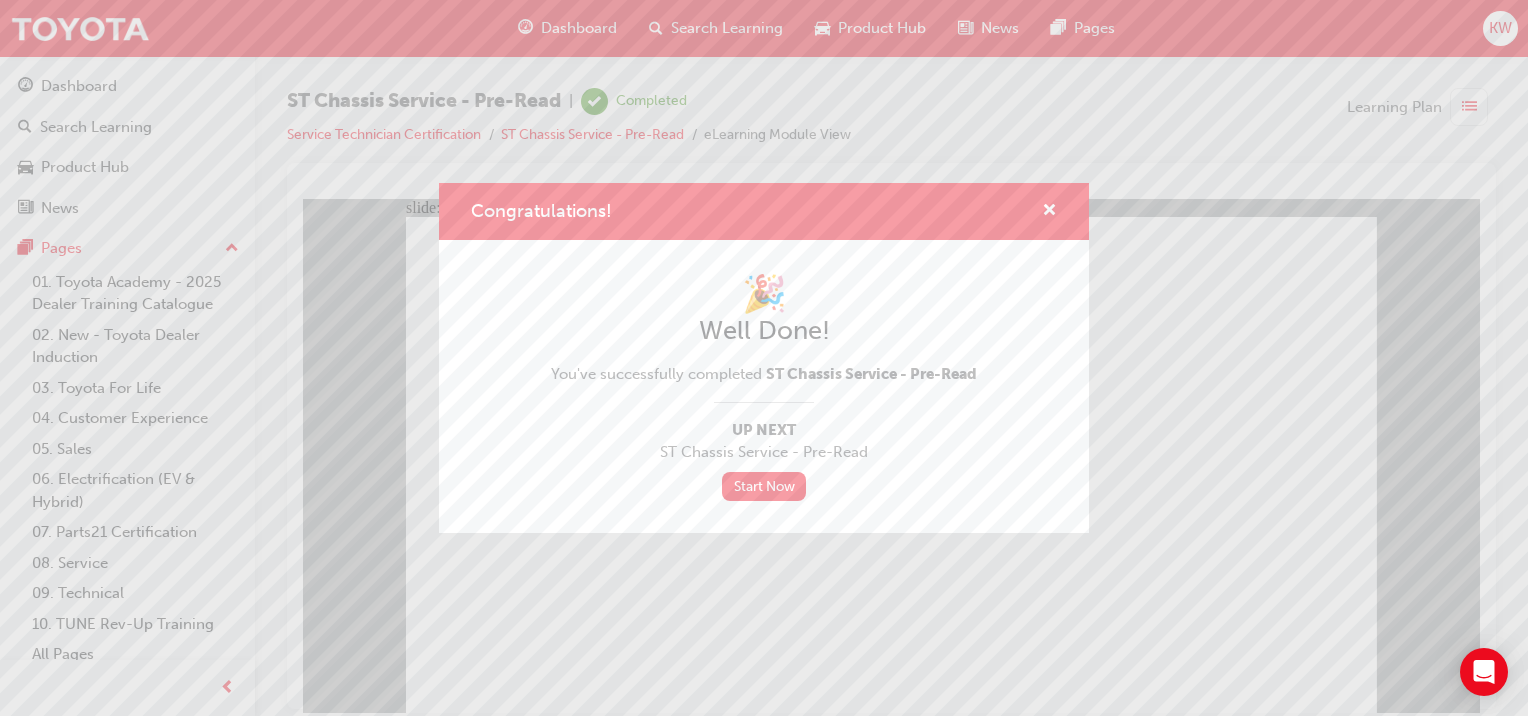 click on "Congratulations!" at bounding box center (764, 211) 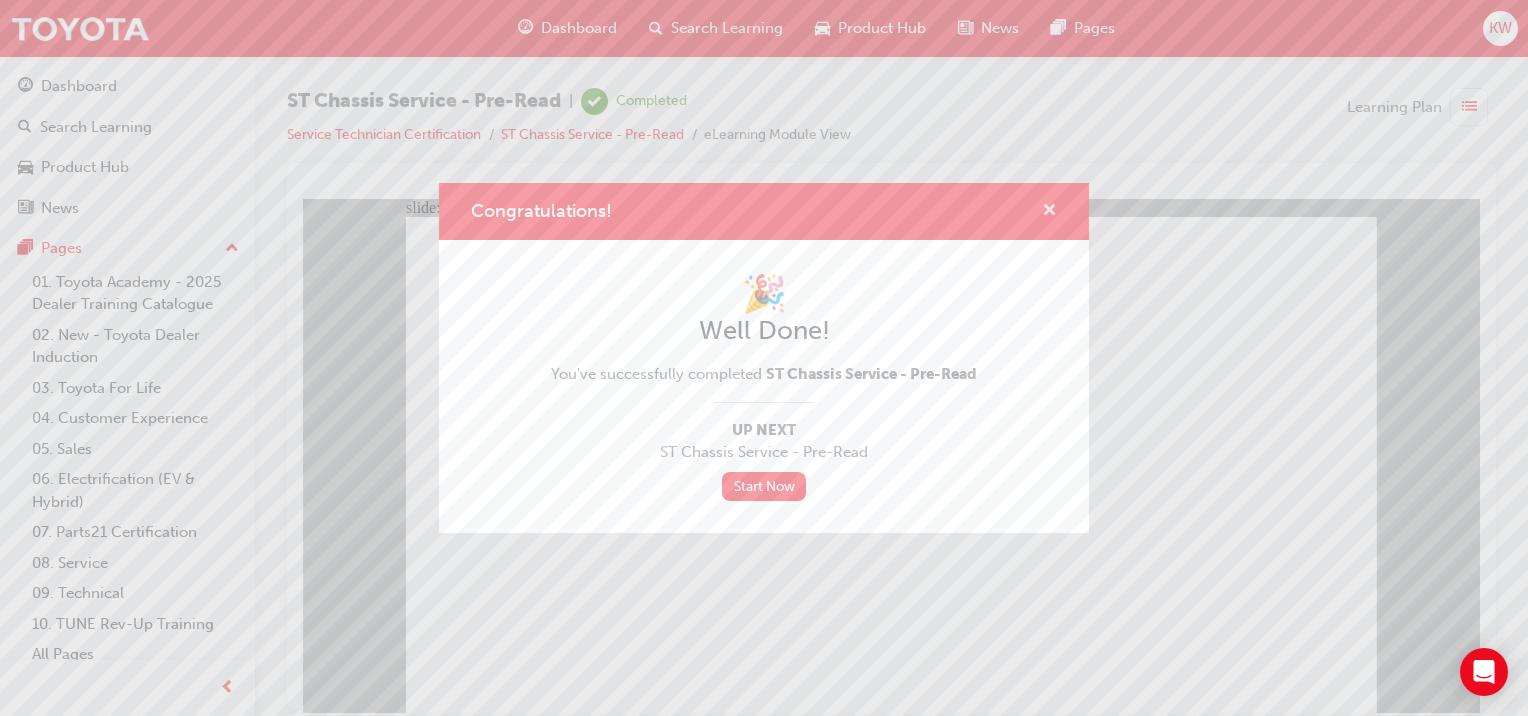 click at bounding box center [1049, 211] 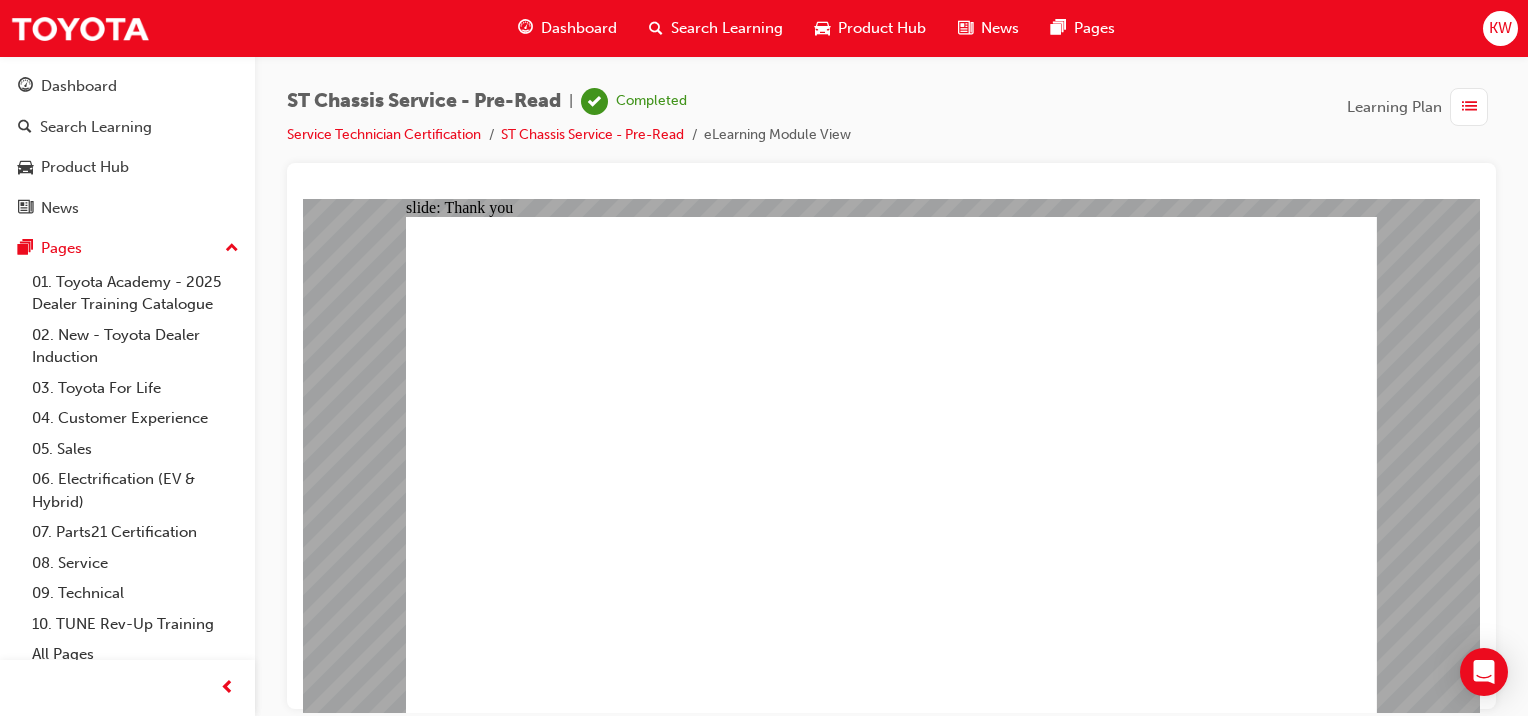 click at bounding box center (891, 436) 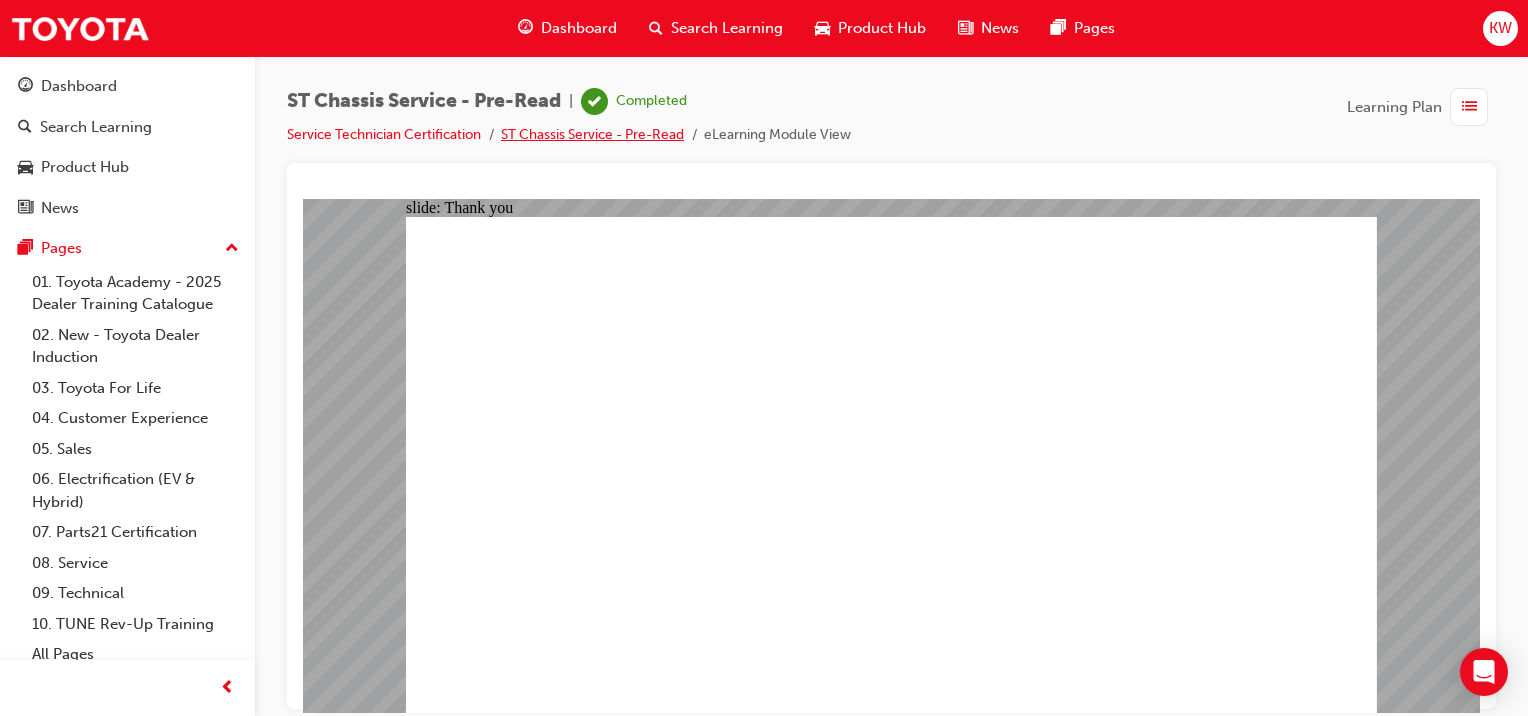 click on "ST Chassis Service - Pre-Read" at bounding box center [592, 134] 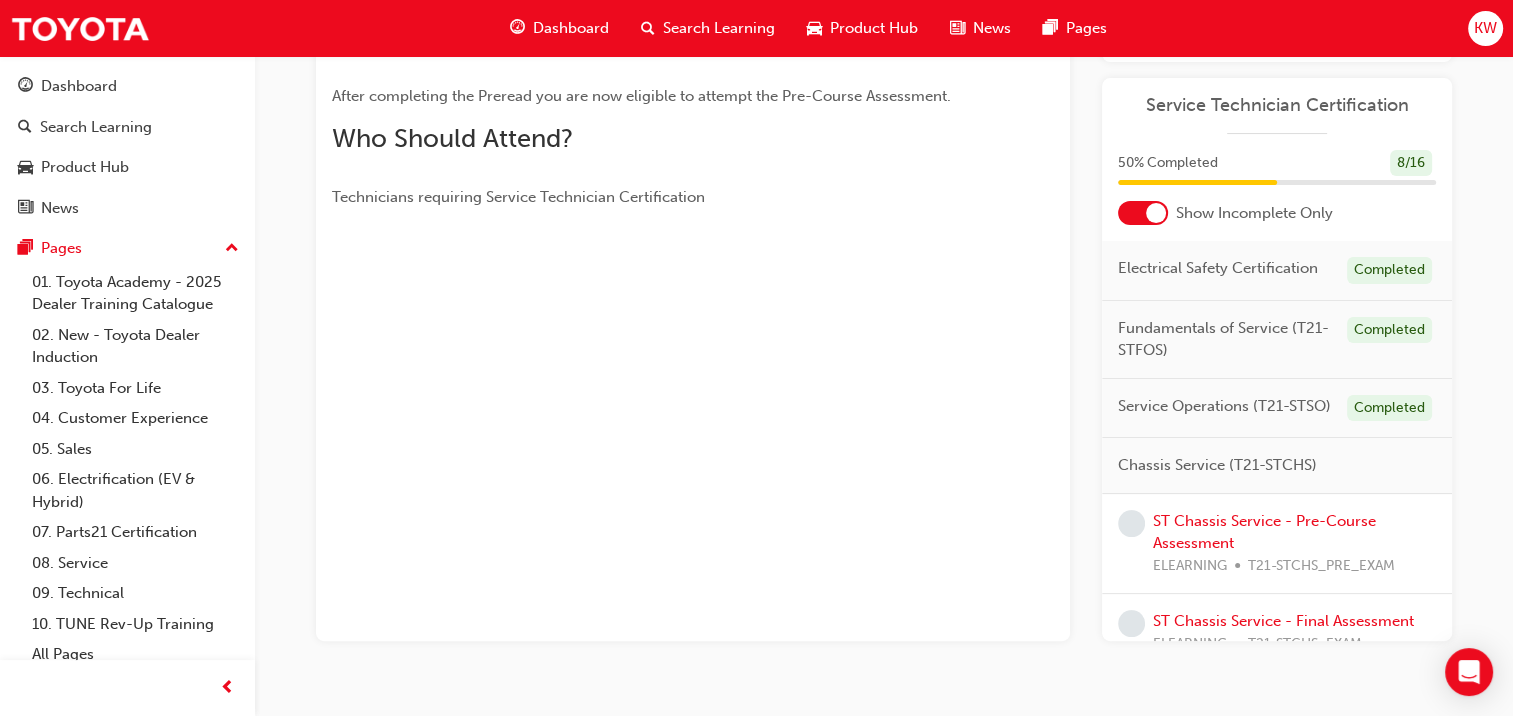 scroll, scrollTop: 339, scrollLeft: 0, axis: vertical 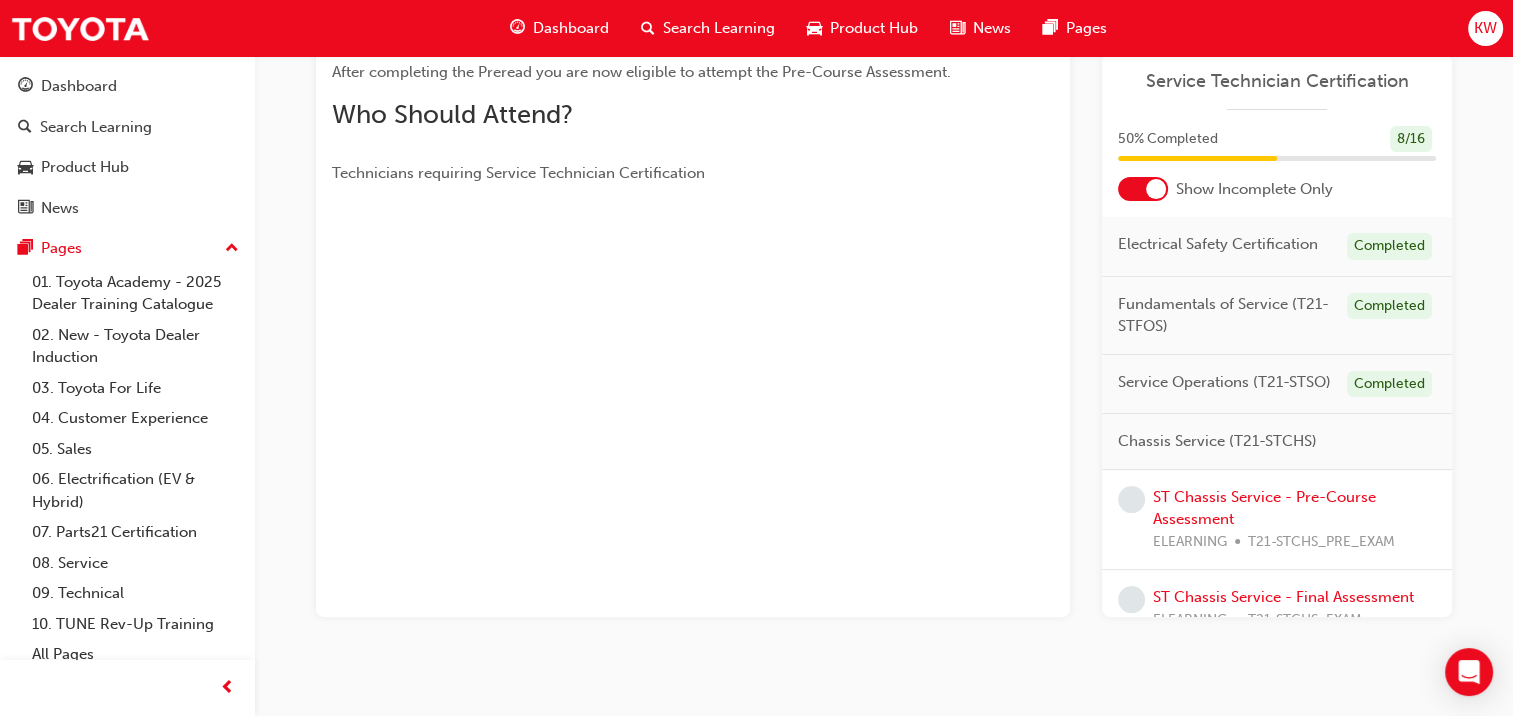 click on "ST Chassis Service - Pre-Course Assessment ELEARNING T21-STCHS_PRE_EXAM" at bounding box center (1294, 520) 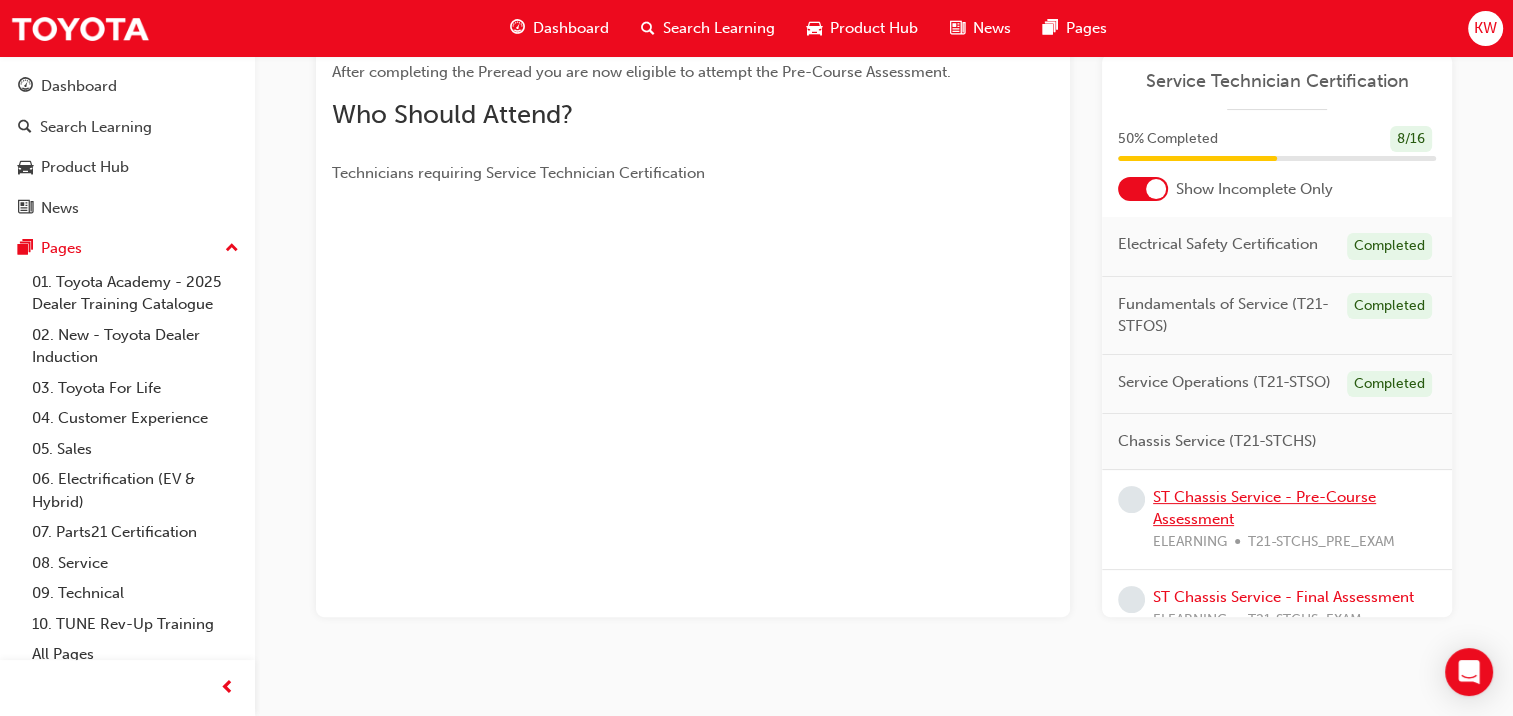 click on "ST Chassis Service - Pre-Course Assessment" at bounding box center [1264, 508] 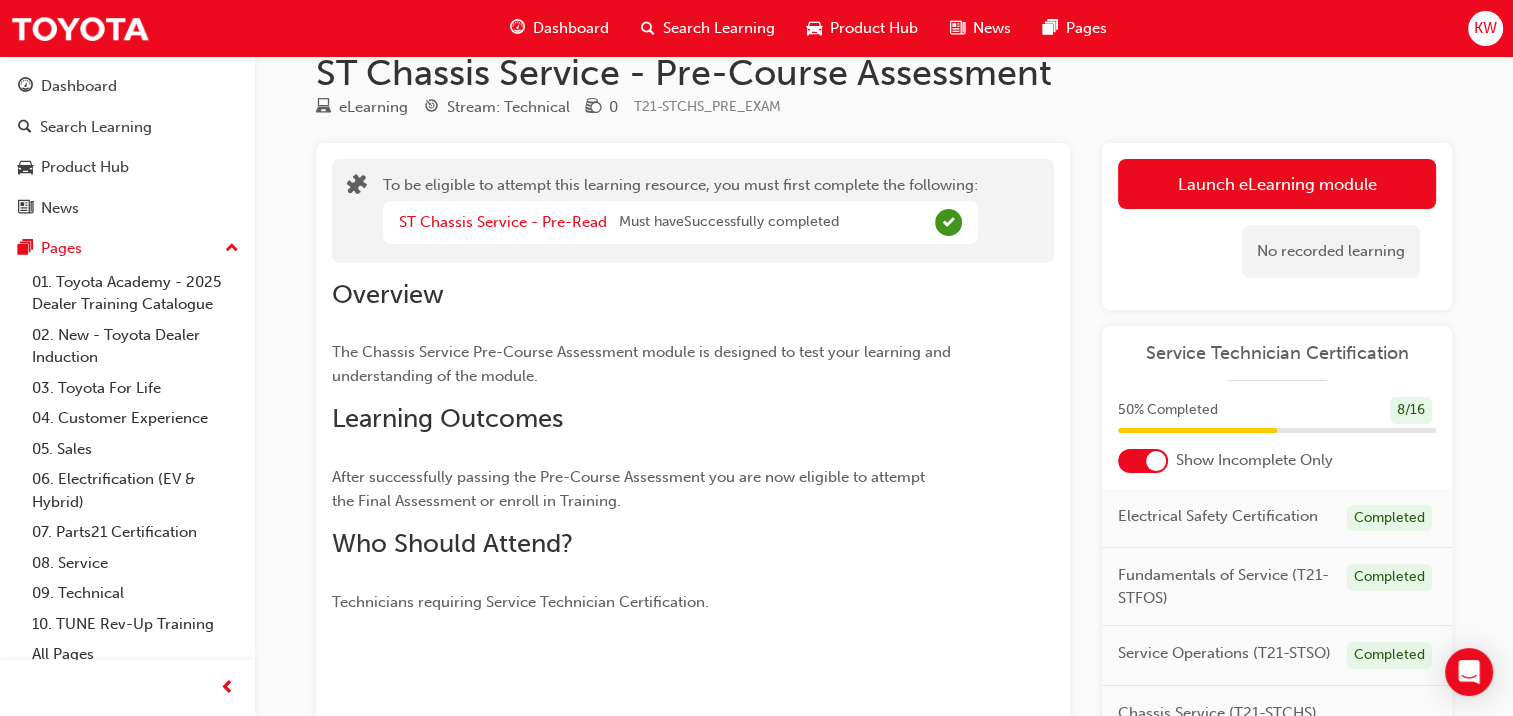 scroll, scrollTop: 0, scrollLeft: 0, axis: both 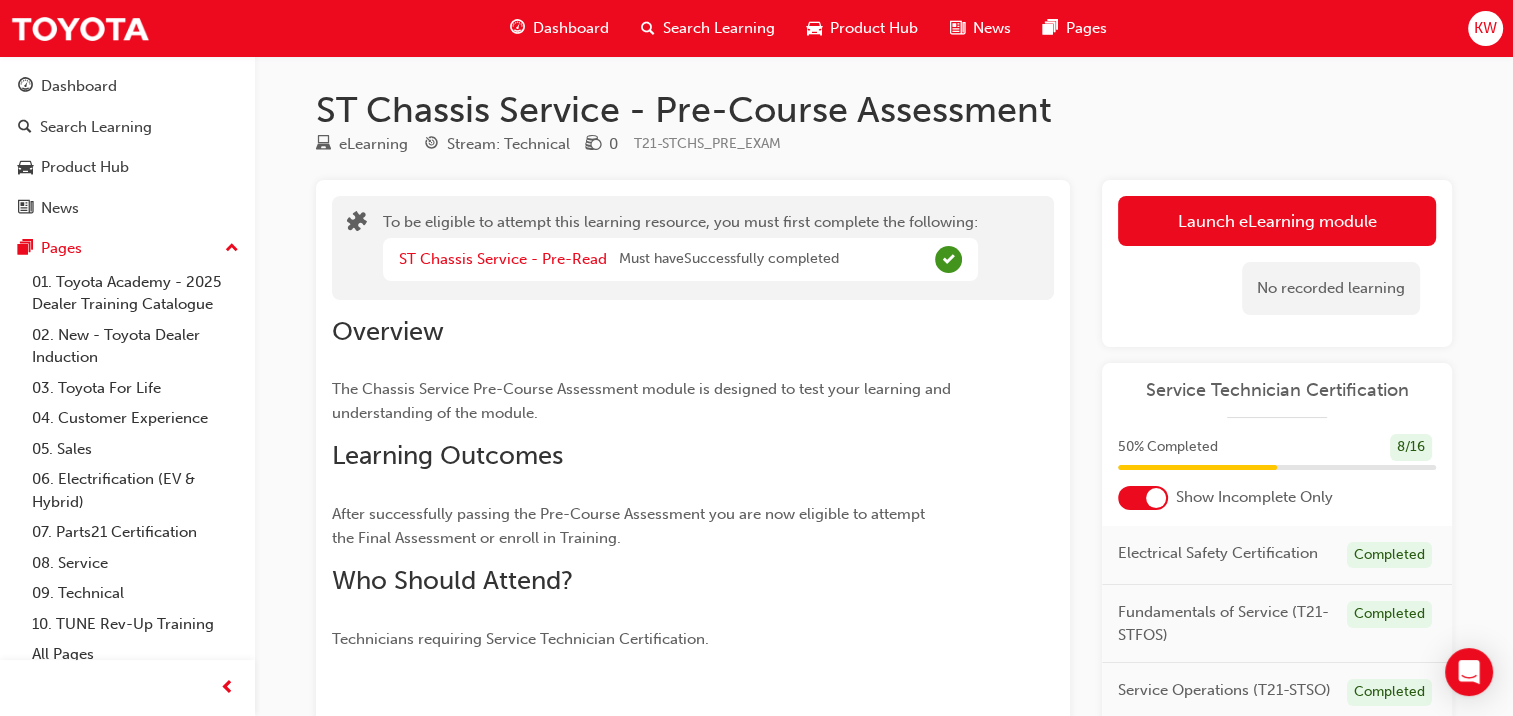 click on "Launch eLearning module" at bounding box center [1277, 221] 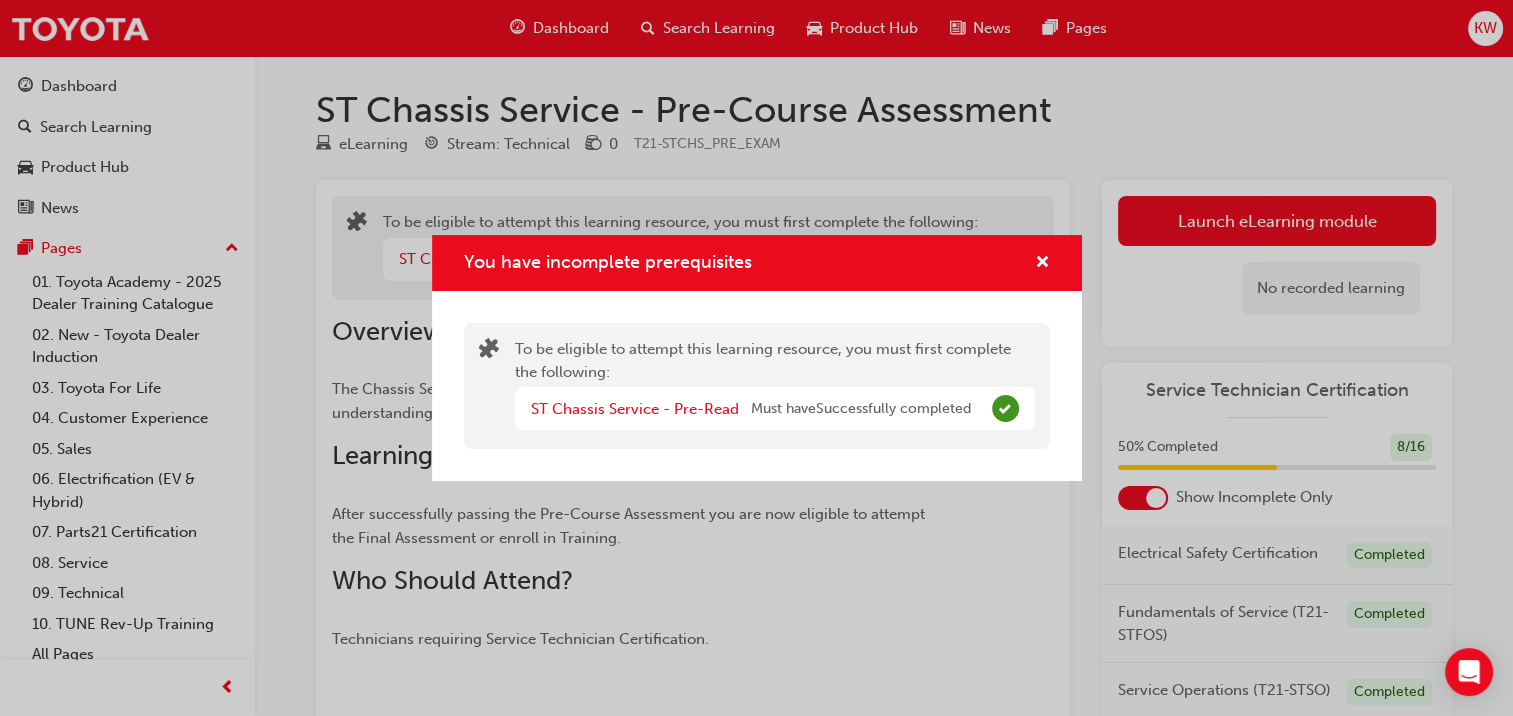 click on "You have incomplete prerequisites" at bounding box center [757, 263] 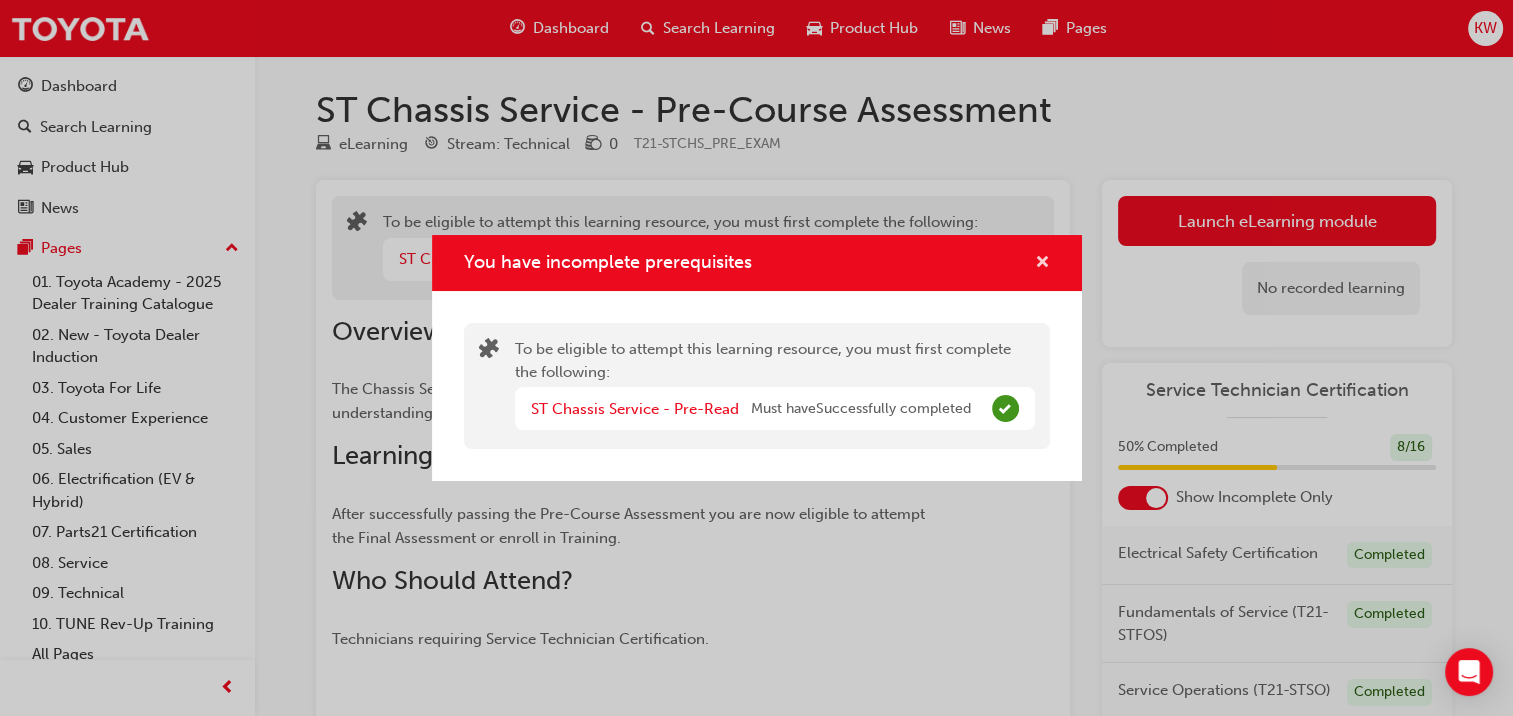 click at bounding box center (1042, 263) 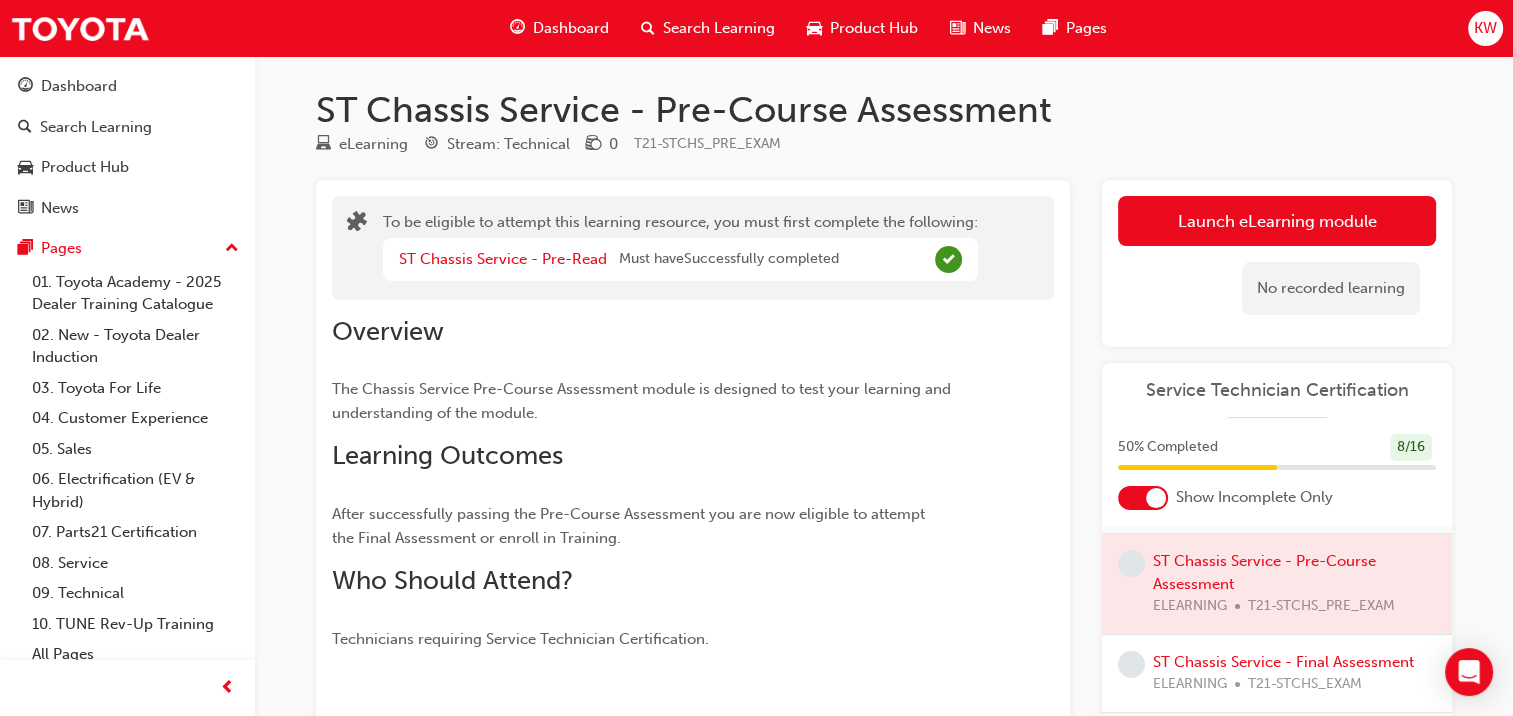 scroll, scrollTop: 197, scrollLeft: 0, axis: vertical 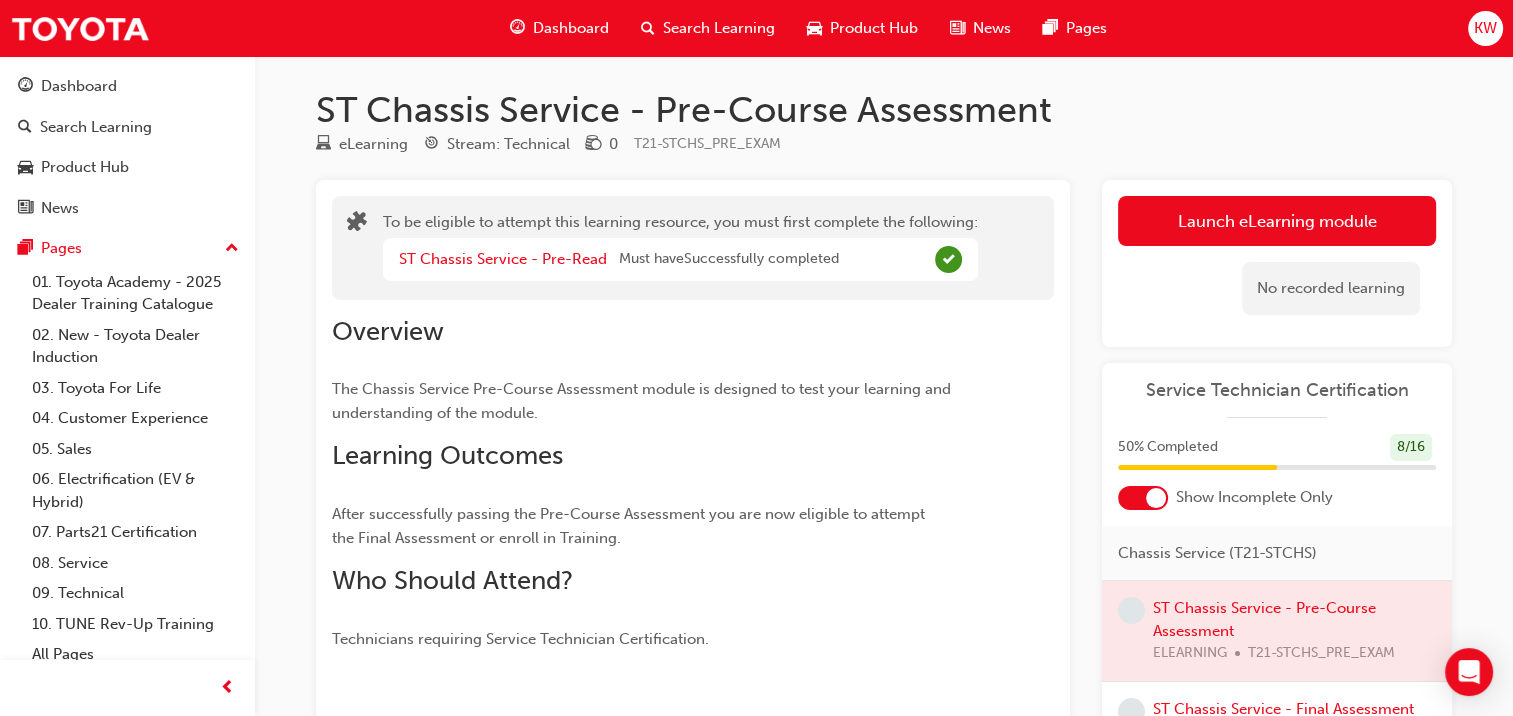click on "Chassis Service (T21-STCHS)" at bounding box center [1217, 553] 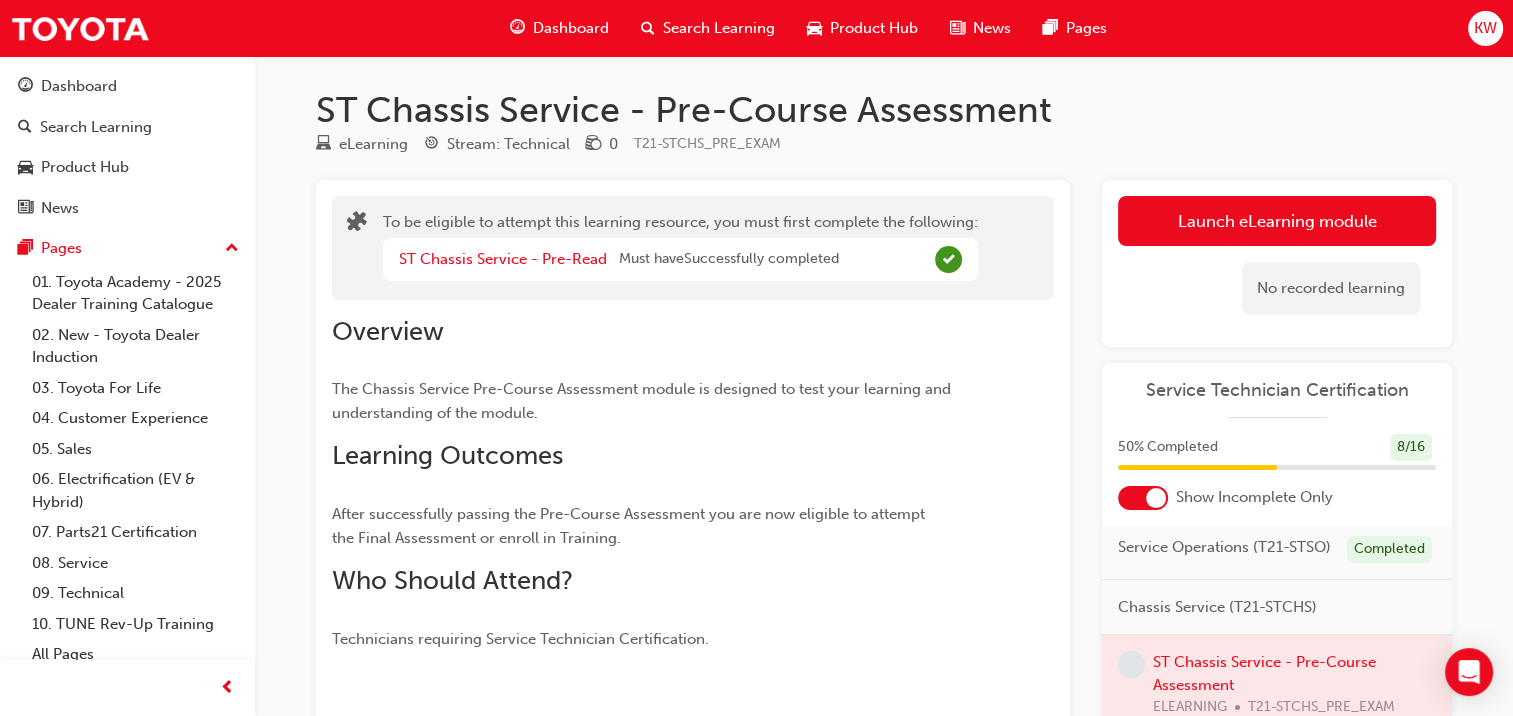 scroll, scrollTop: 117, scrollLeft: 0, axis: vertical 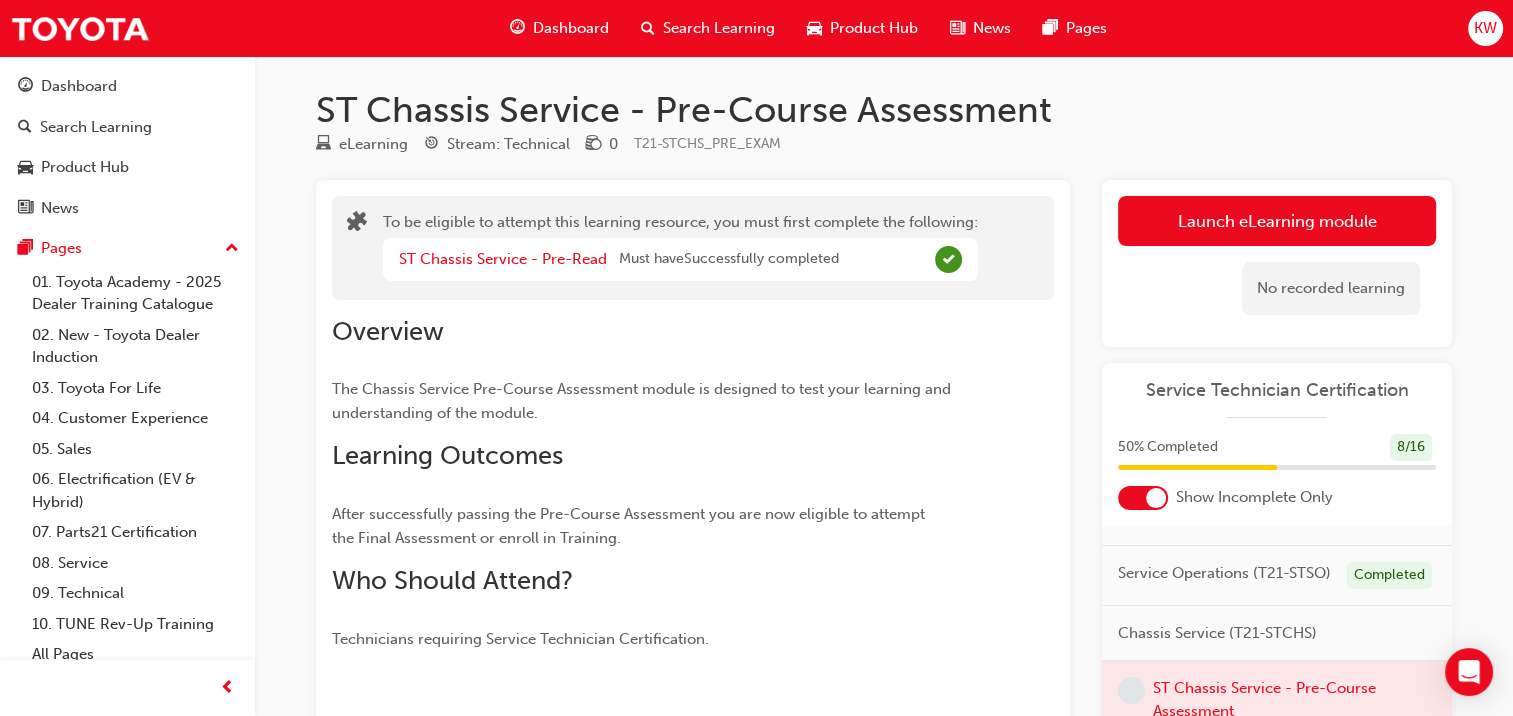 click on "Overview The Chassis Service Pre-Course Assessment module is designed to test your learning and understanding of the module. Learning Outcomes After successfully passing the Pre-Course Assessment you are now eligible to attempt the Final Assessment or enroll in Training. Who Should Attend?  Technicians requiring Service Technician Certification." at bounding box center [693, 476] 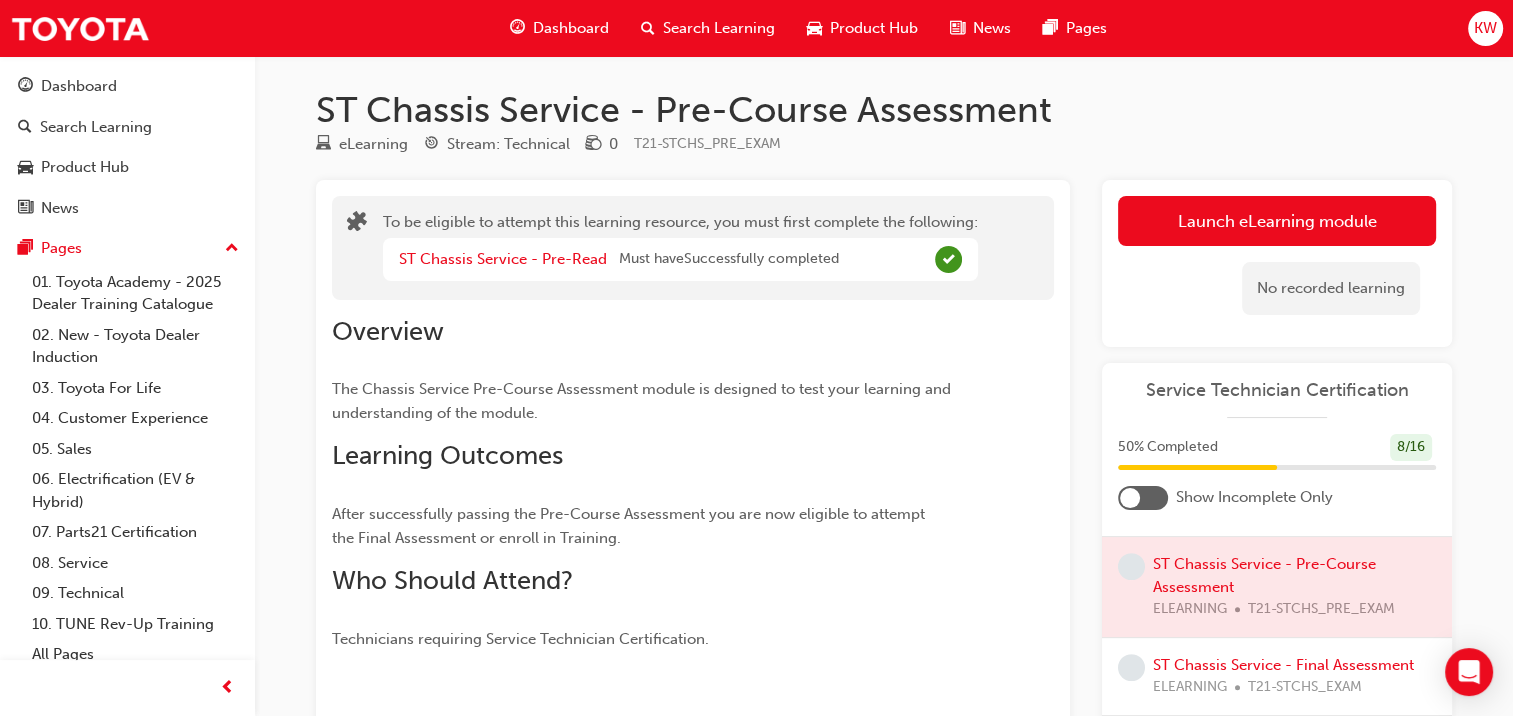 scroll, scrollTop: 962, scrollLeft: 0, axis: vertical 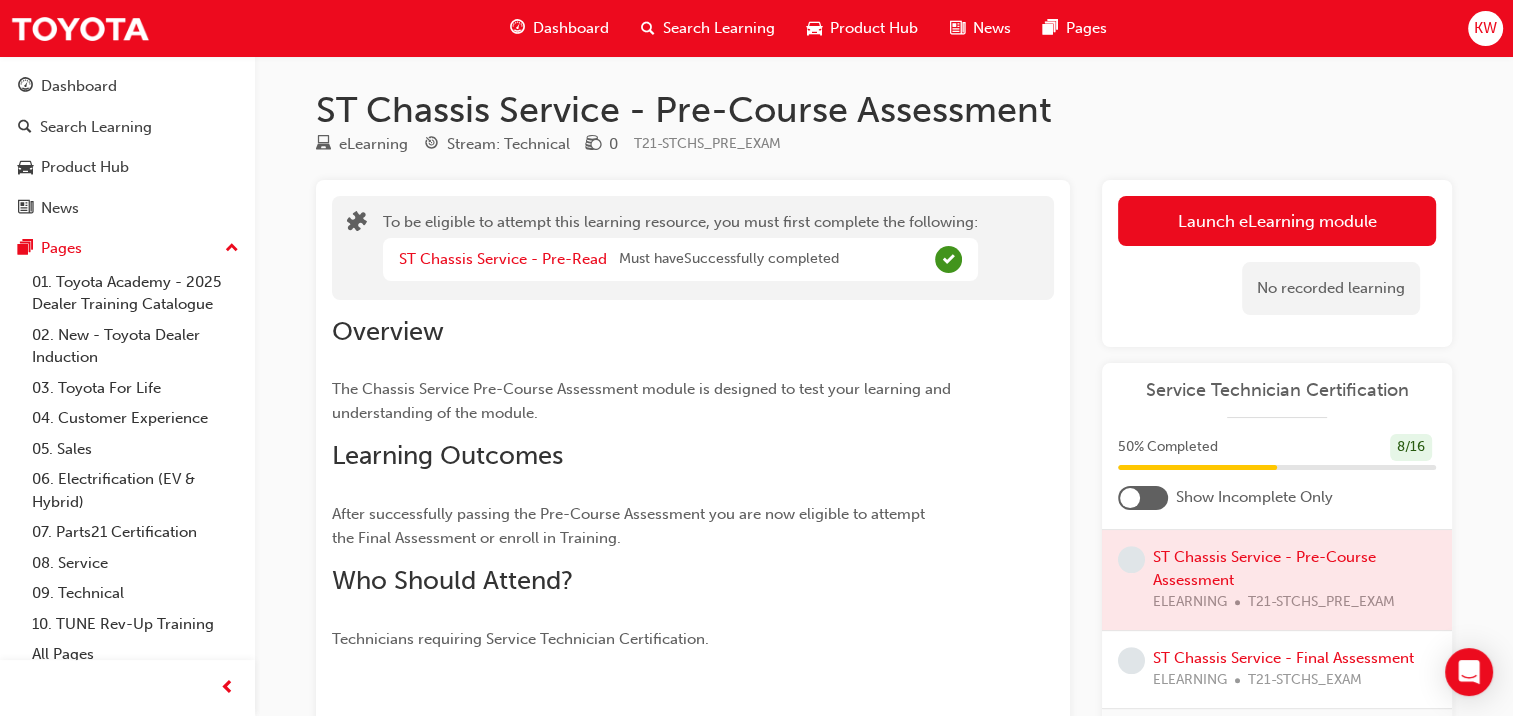 click on "T21-STCHS_PRE_READ" at bounding box center (1321, 502) 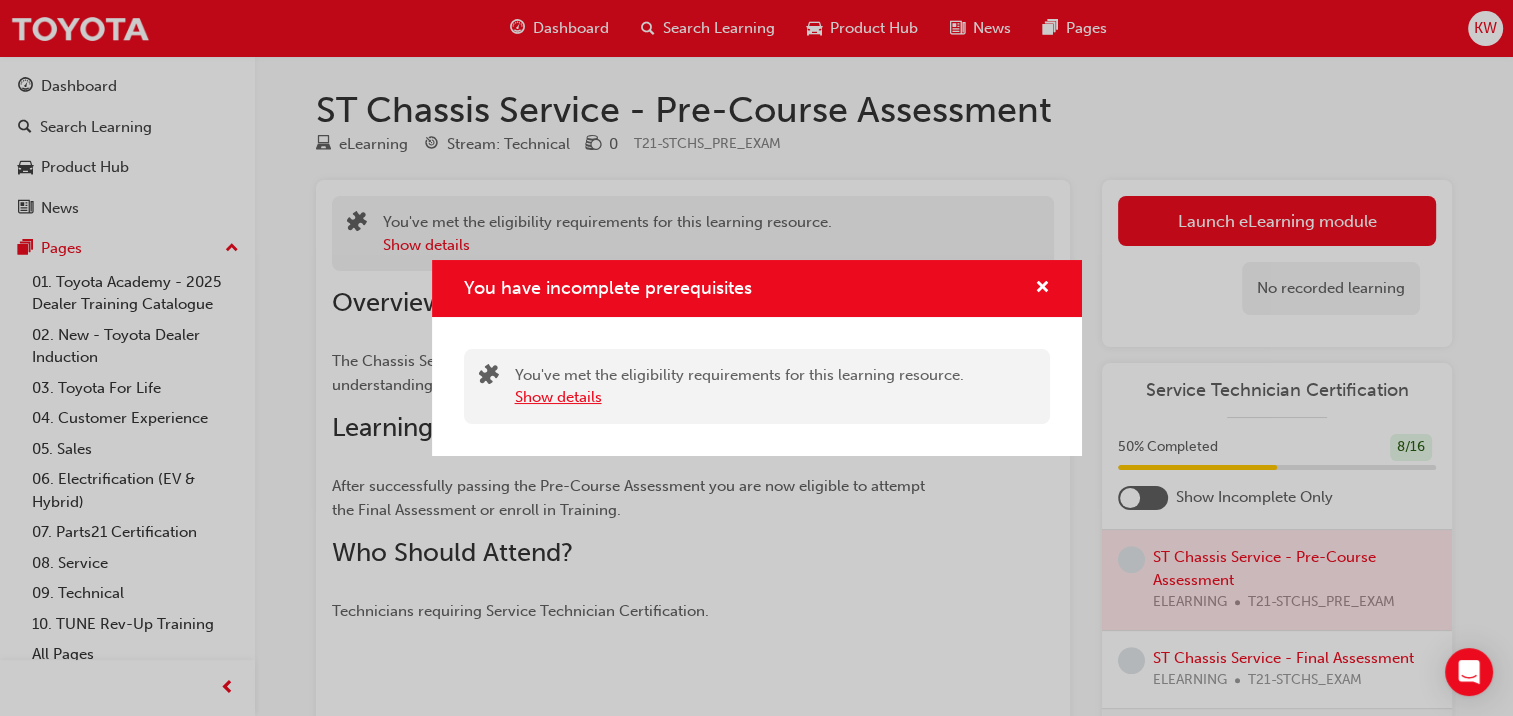 click on "Show details" at bounding box center [558, 397] 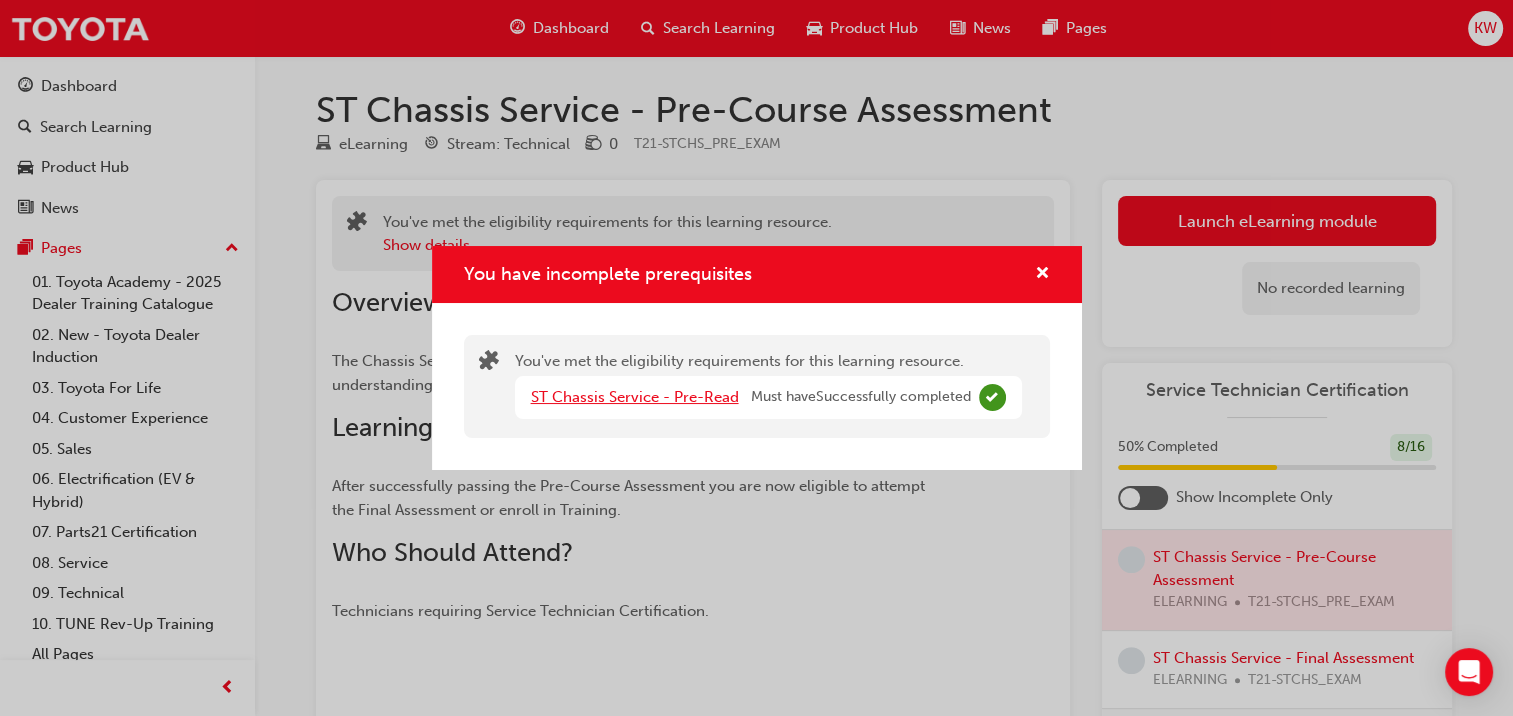 click on "ST Chassis Service - Pre-Read" at bounding box center (635, 397) 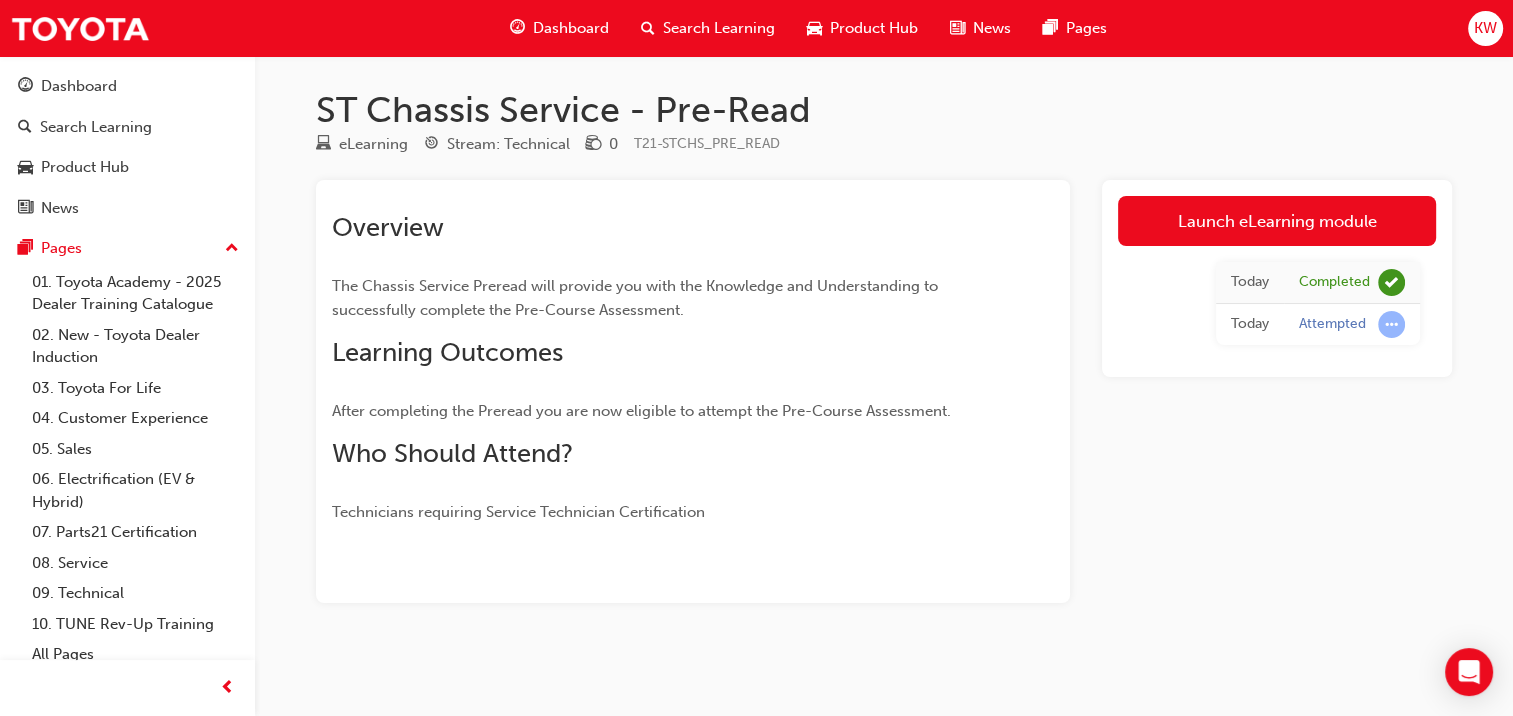 click on "Launch eLearning module" at bounding box center (1277, 221) 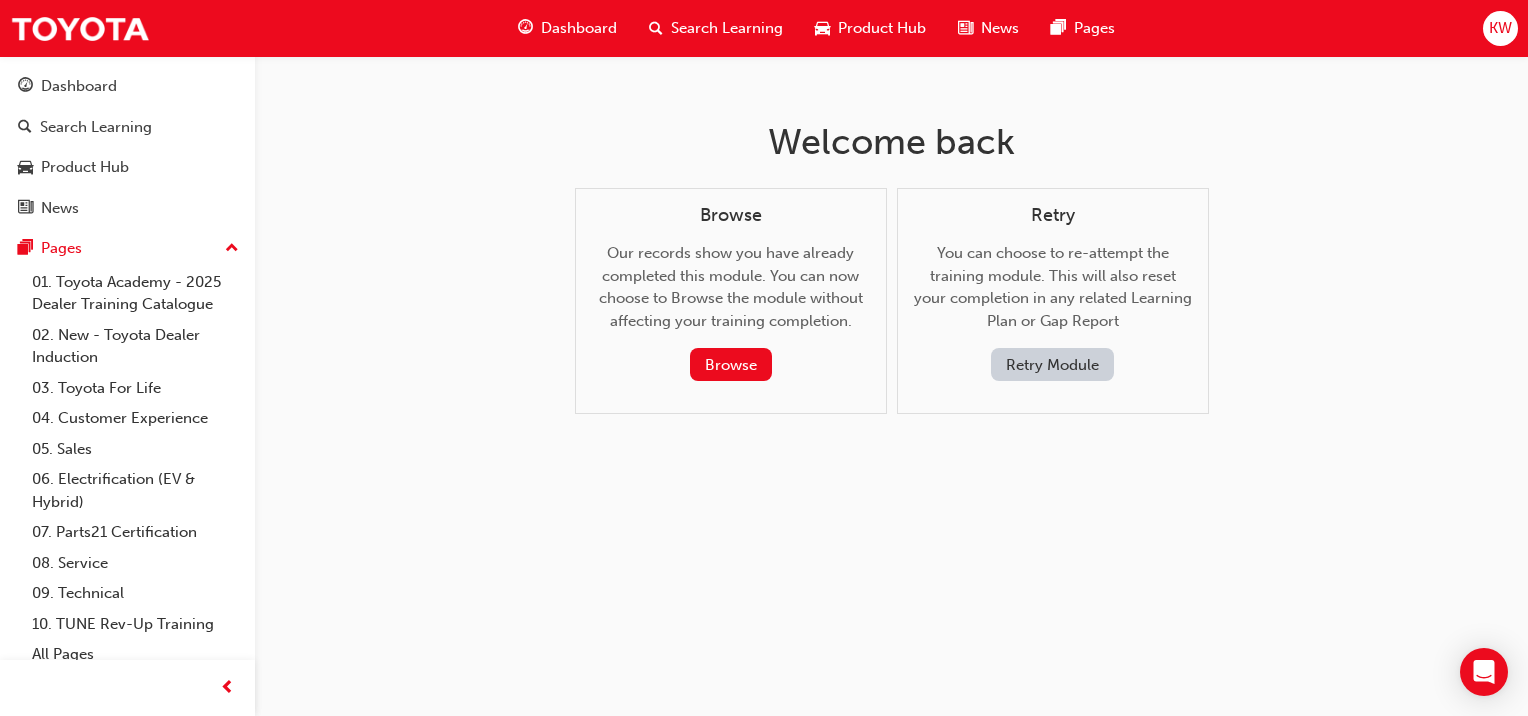 click on "Dashboard" at bounding box center (579, 28) 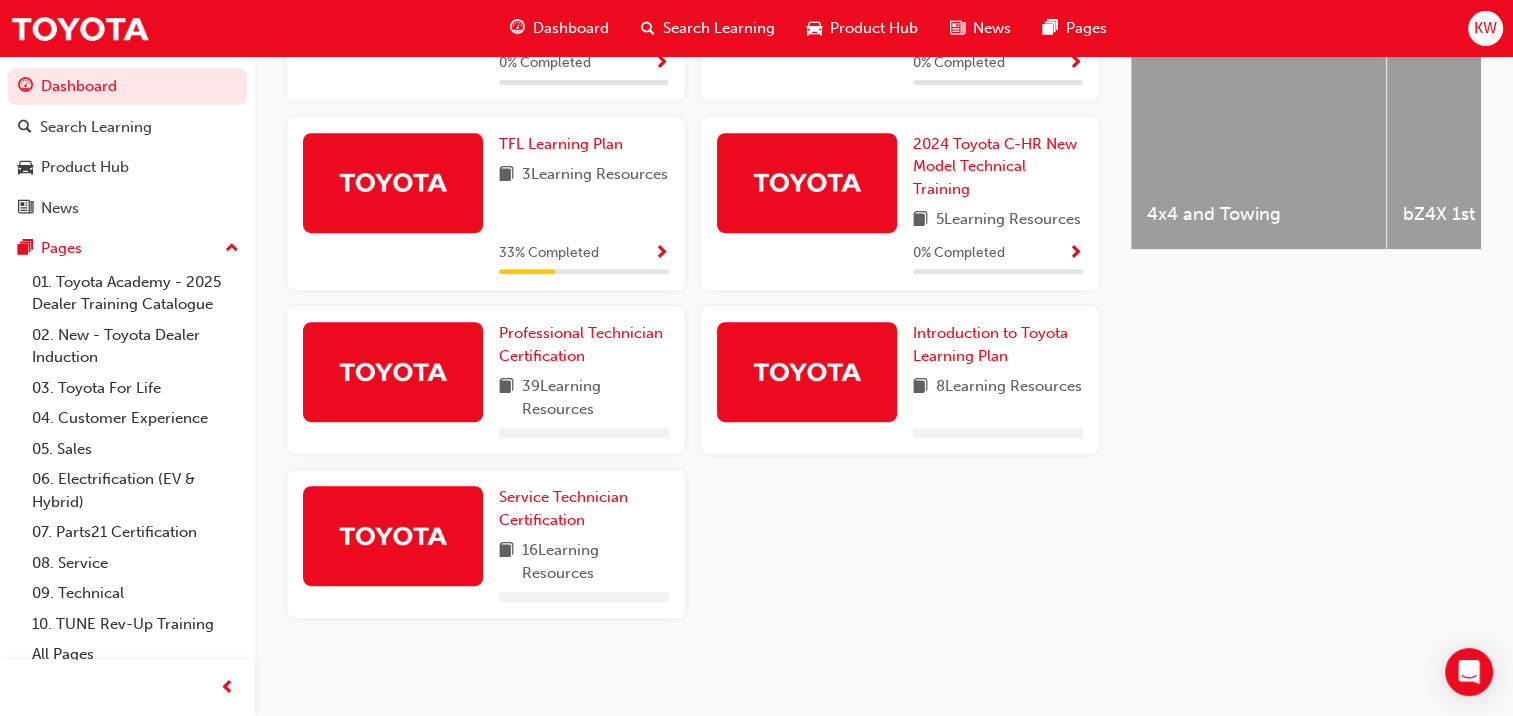 scroll, scrollTop: 876, scrollLeft: 0, axis: vertical 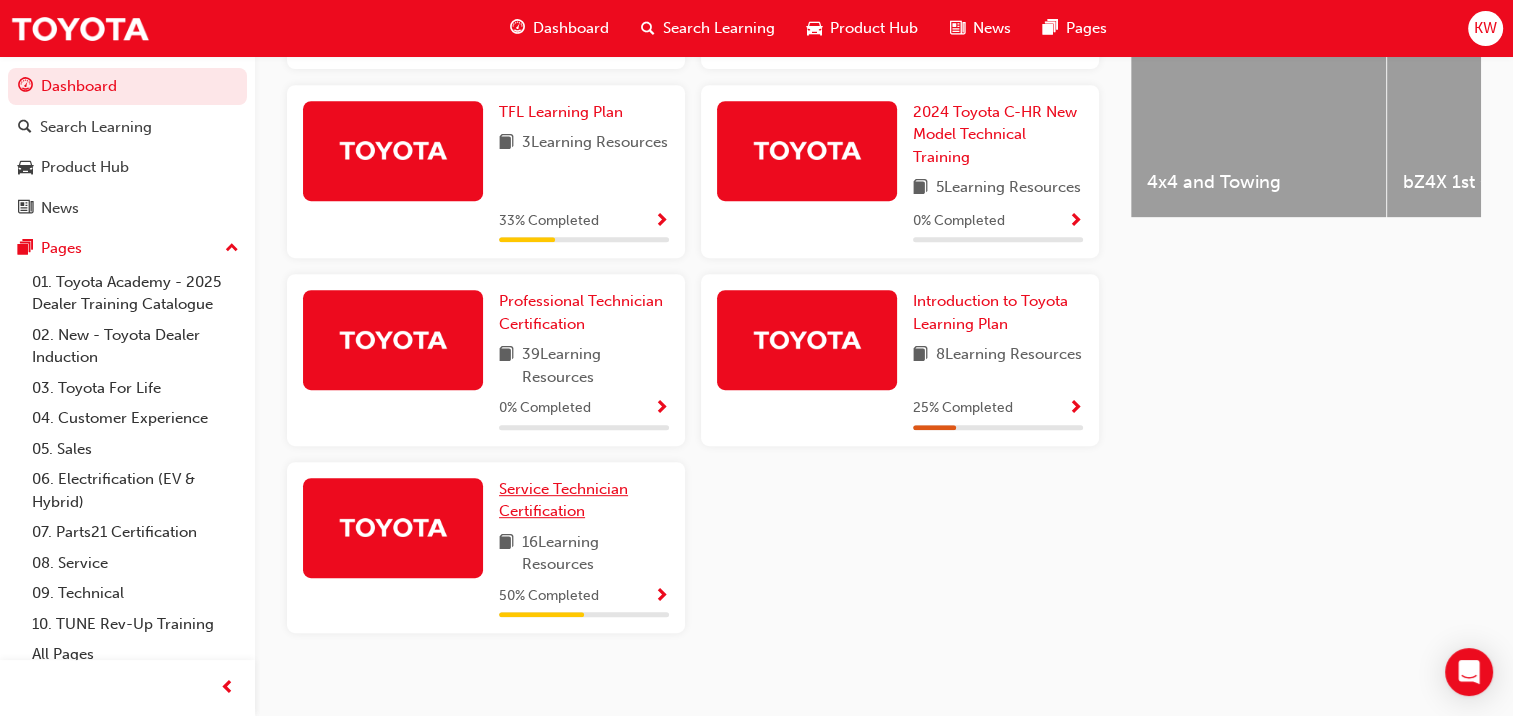 click on "Service Technician Certification" at bounding box center (584, 500) 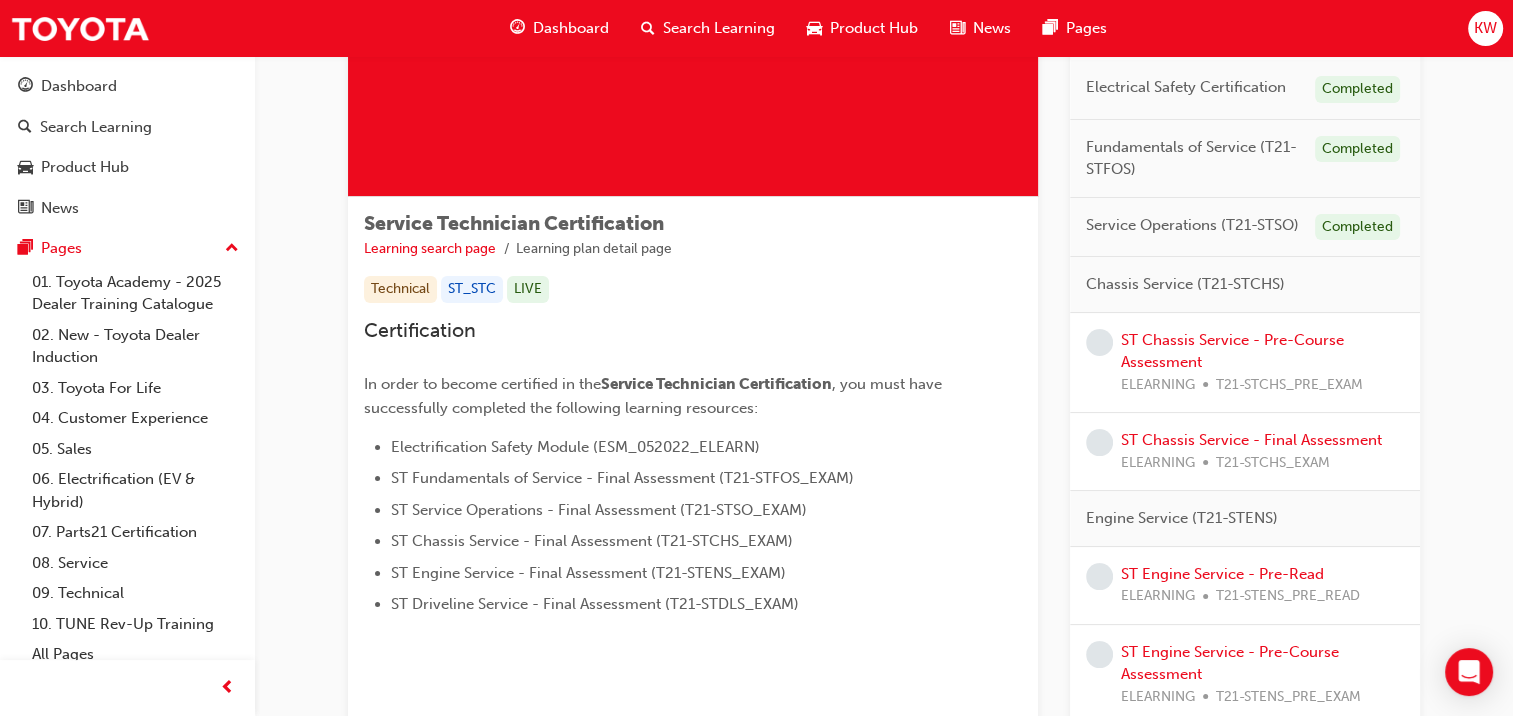 scroll, scrollTop: 206, scrollLeft: 0, axis: vertical 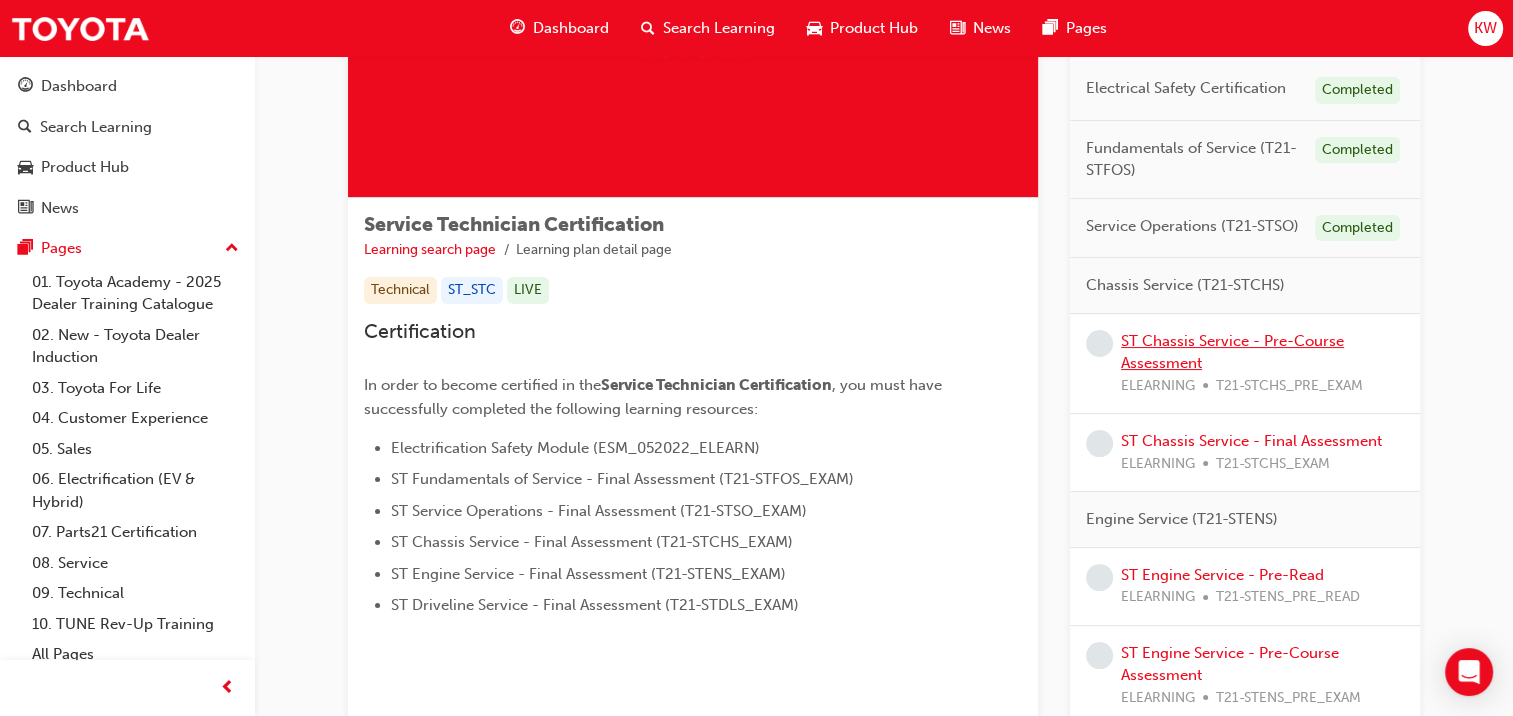 click on "ST Chassis Service - Pre-Course Assessment" at bounding box center [1232, 352] 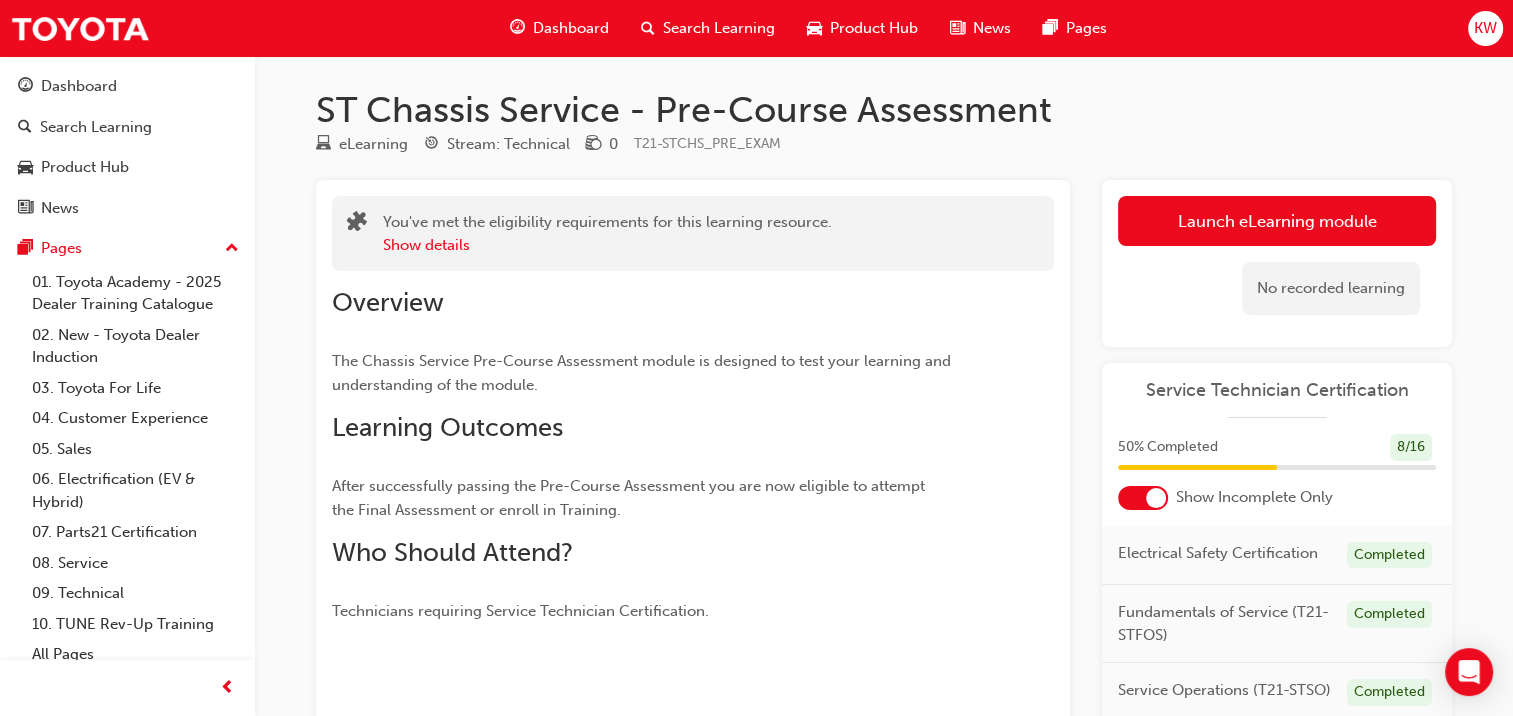 scroll, scrollTop: 0, scrollLeft: 0, axis: both 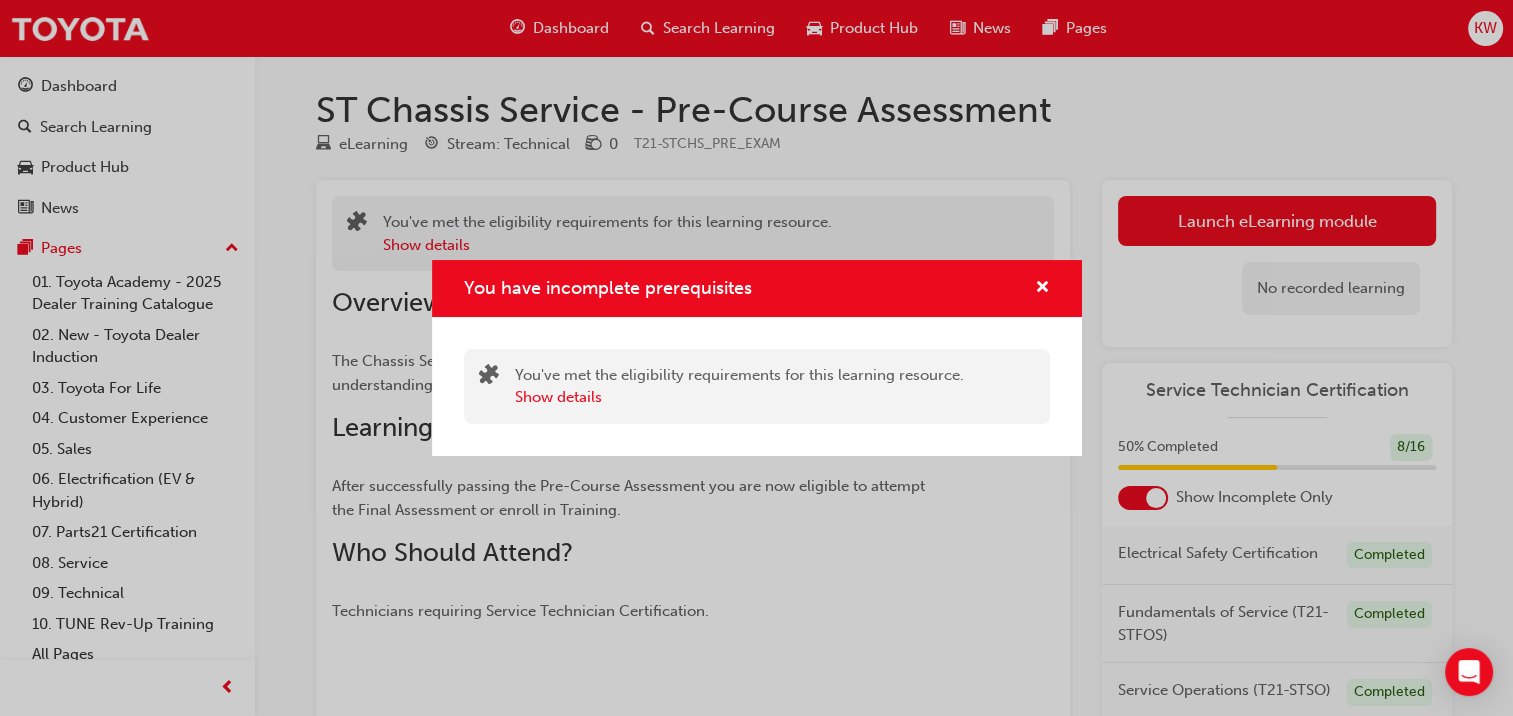 click on "You have incomplete prerequisites" at bounding box center [757, 288] 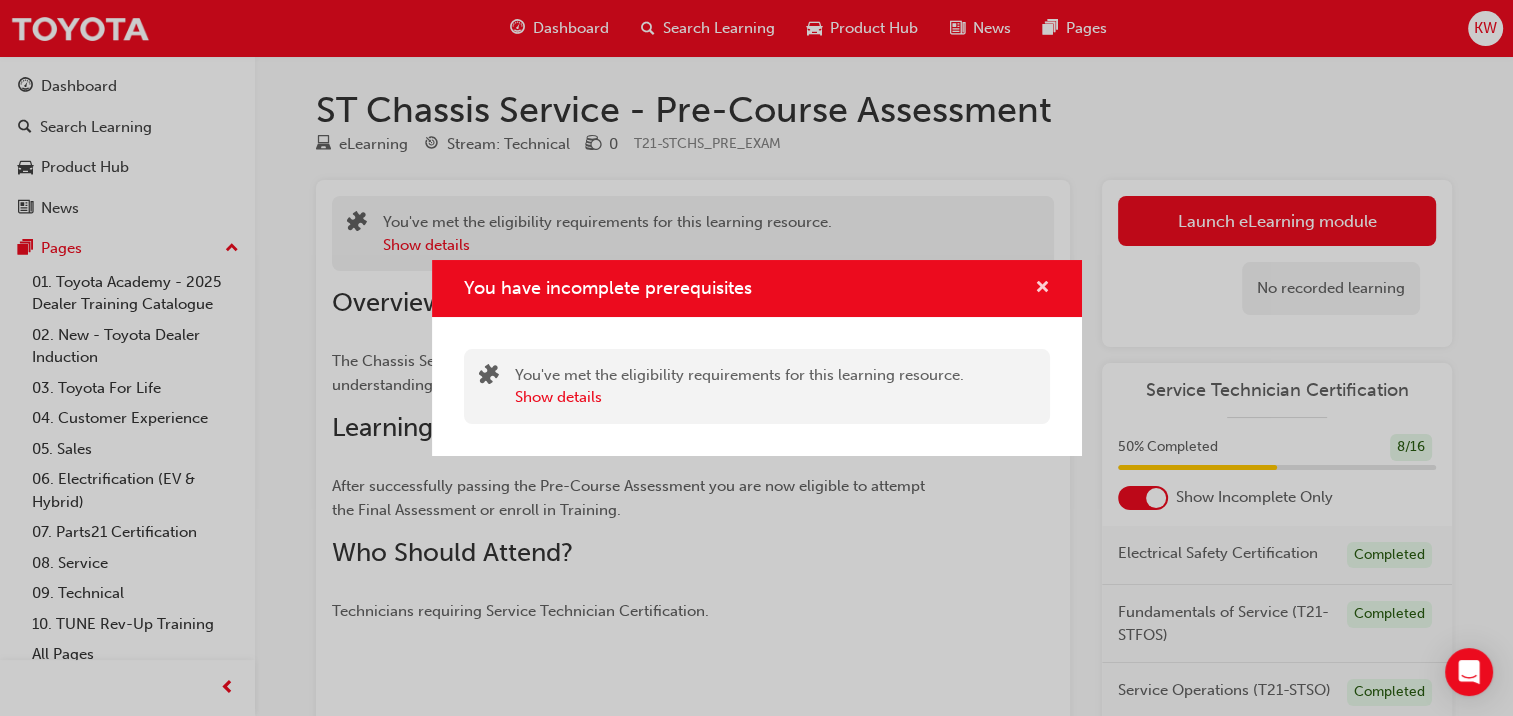click at bounding box center (1042, 289) 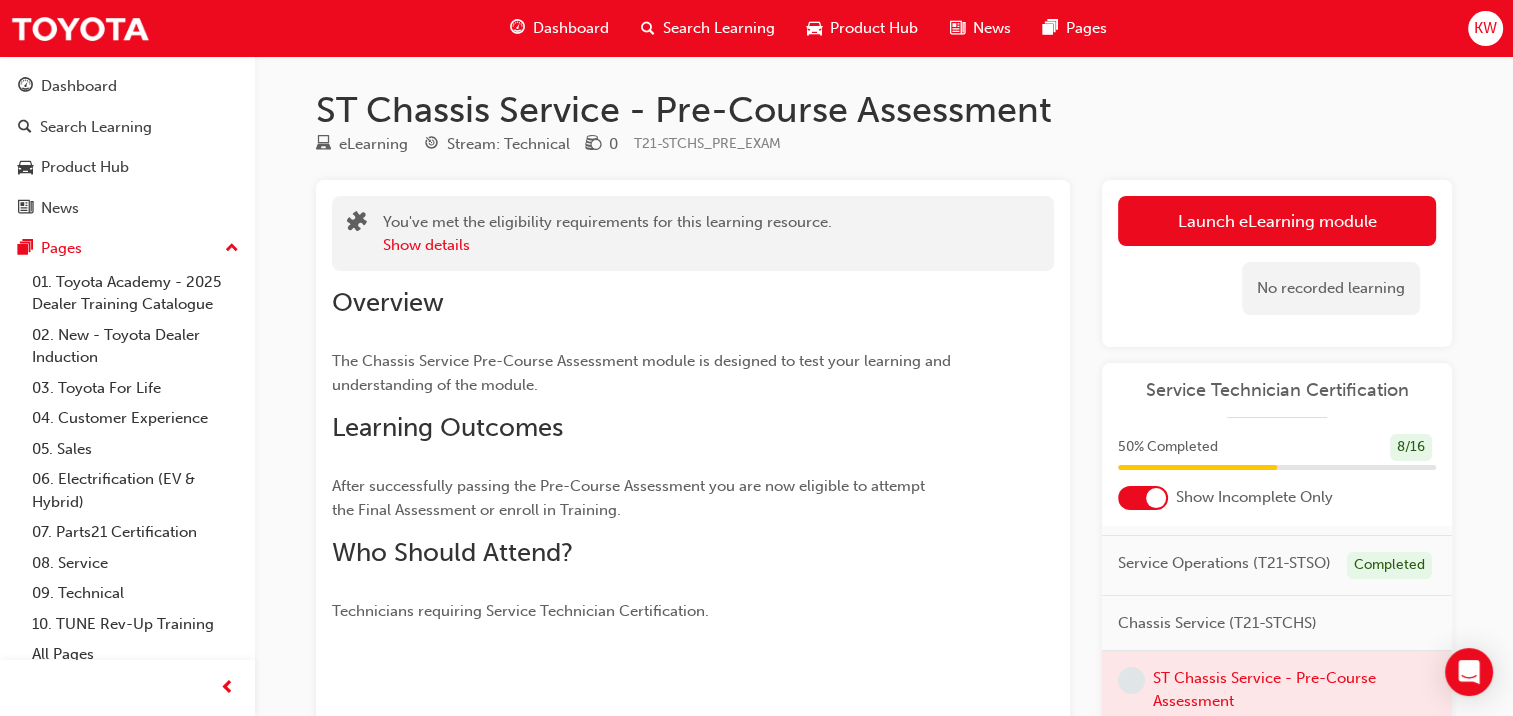 scroll, scrollTop: 124, scrollLeft: 0, axis: vertical 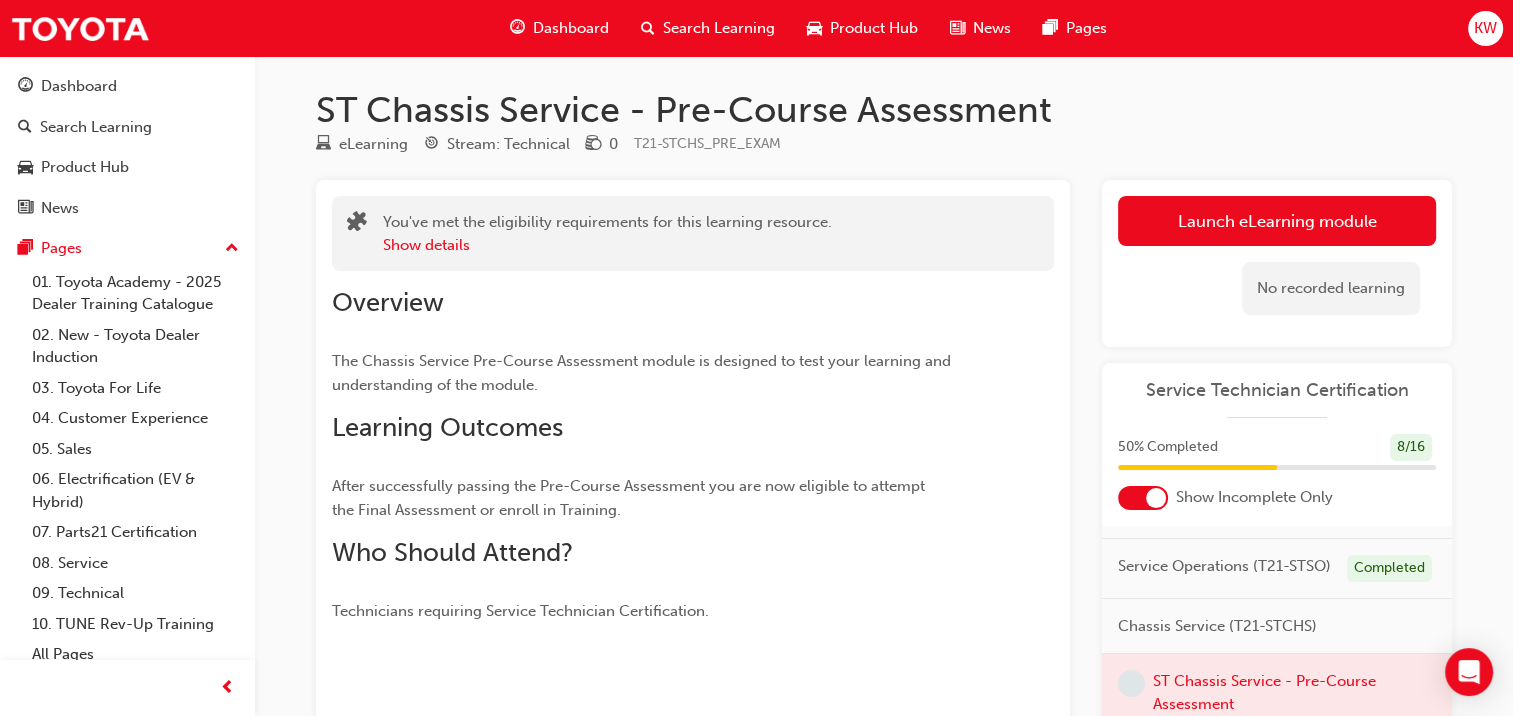 click on "Chassis Service (T21-STCHS)" at bounding box center [1217, 626] 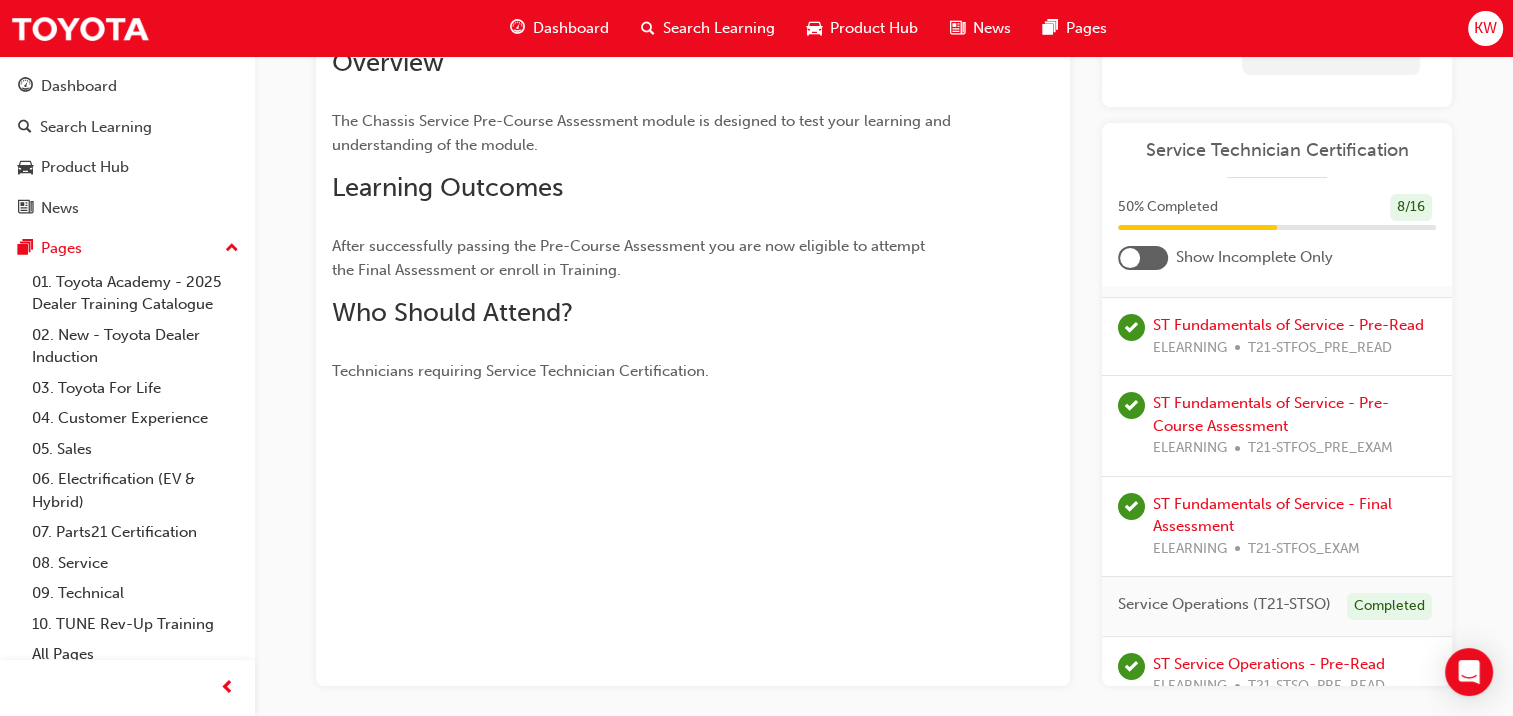 scroll, scrollTop: 253, scrollLeft: 0, axis: vertical 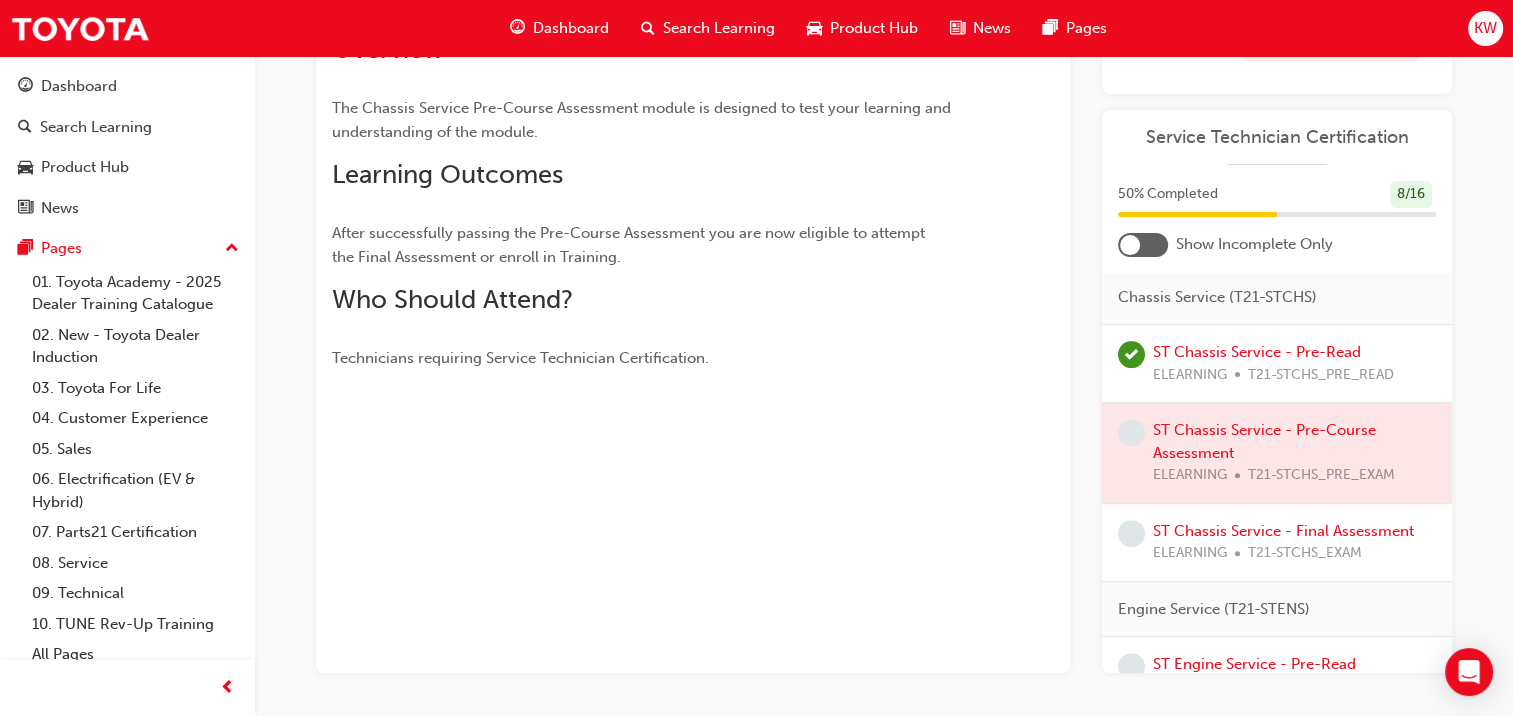 click on "T21-STCHS_PRE_READ" at bounding box center (1321, 375) 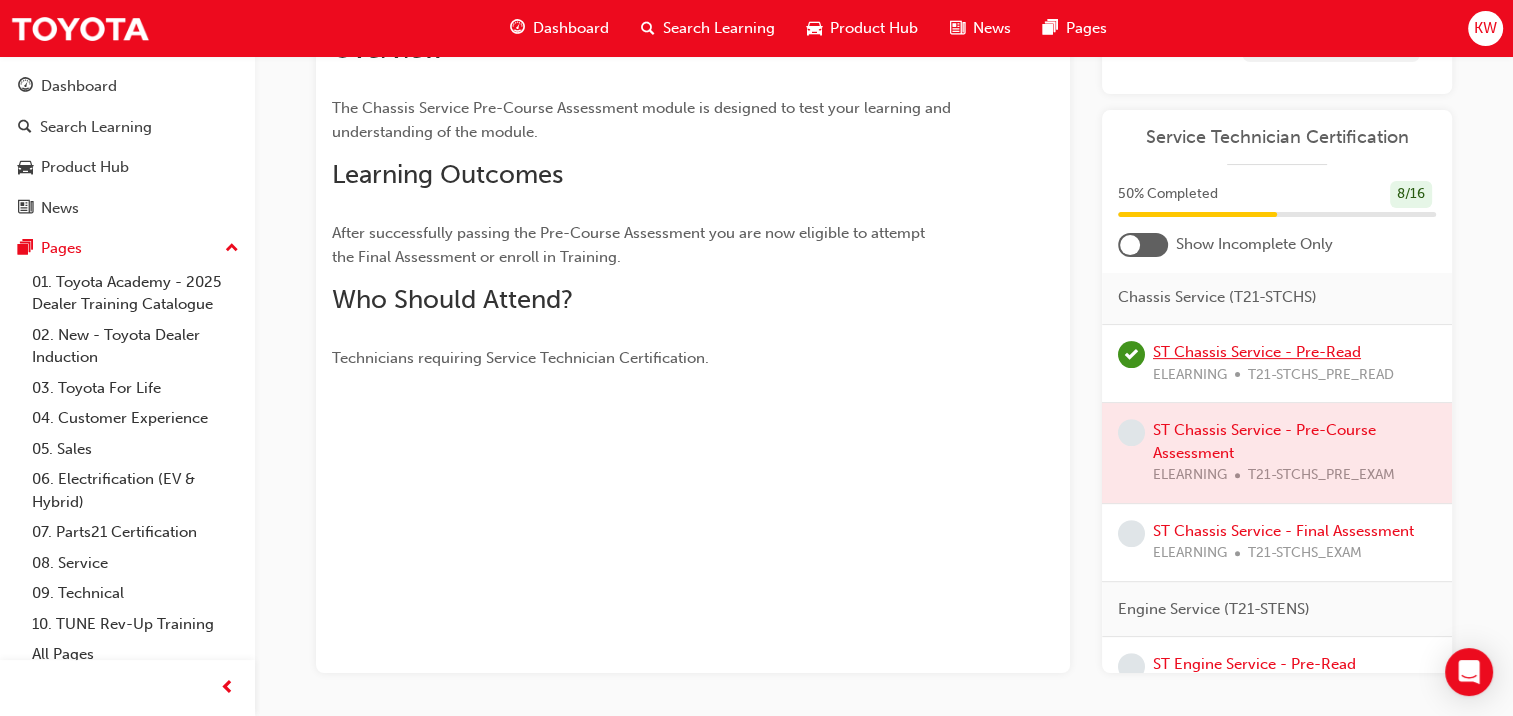 click on "ST Chassis Service - Pre-Read" at bounding box center (1257, 352) 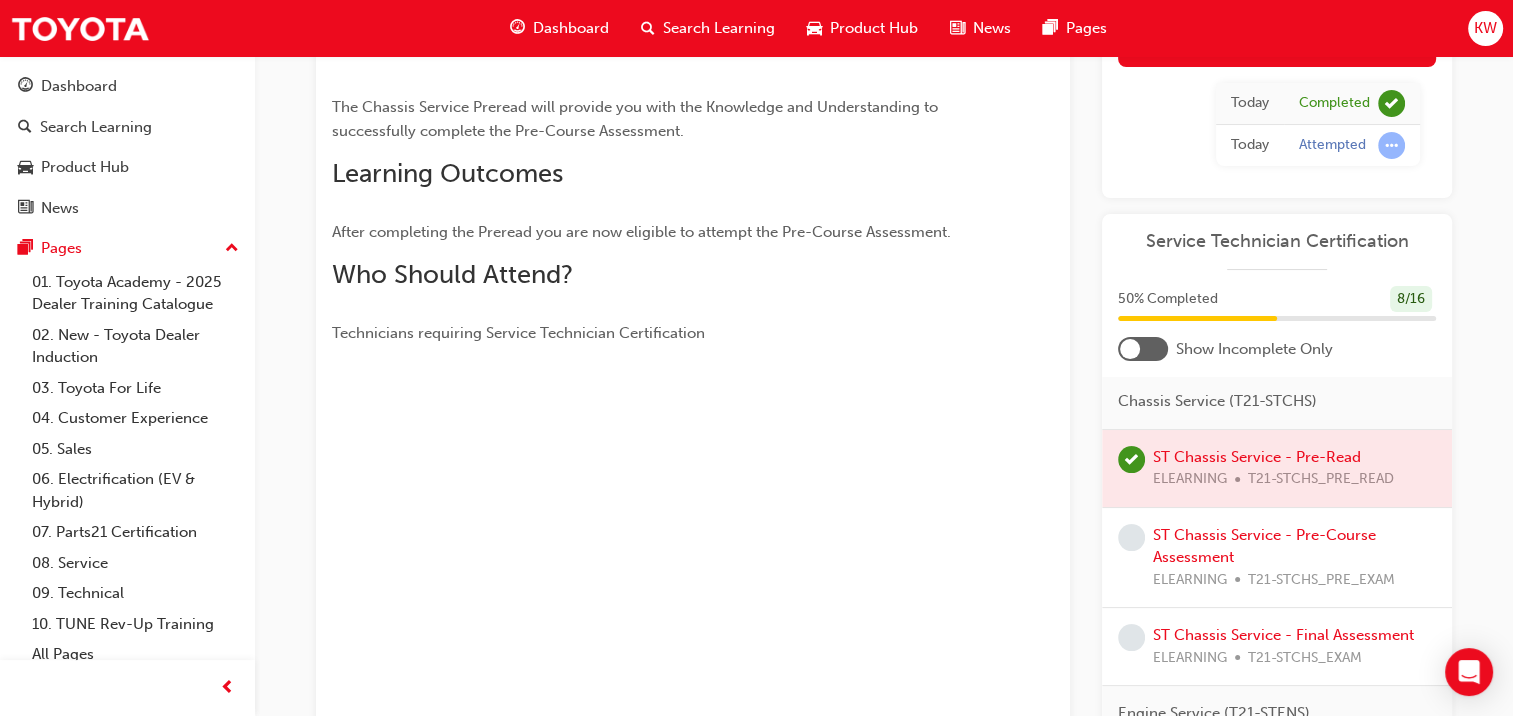 click at bounding box center (1277, 468) 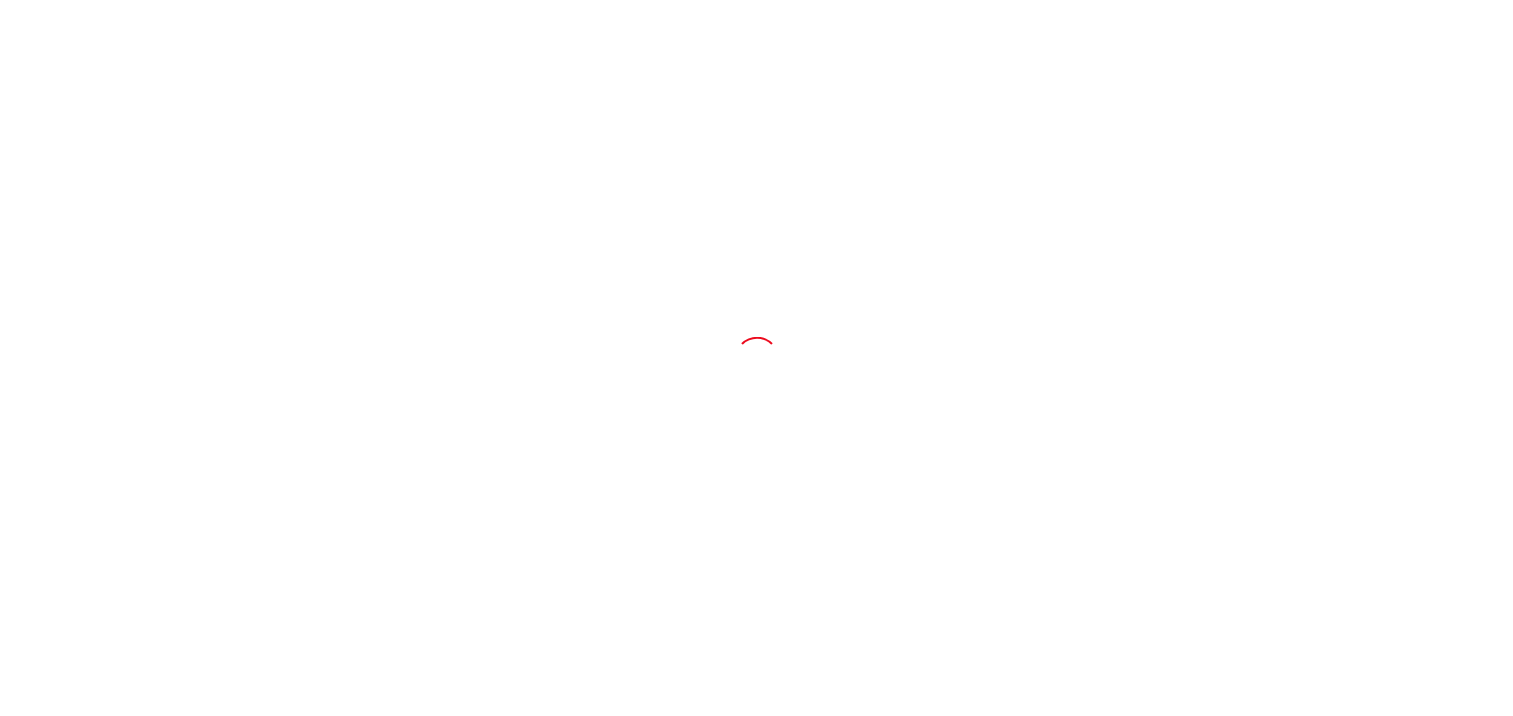 scroll, scrollTop: 0, scrollLeft: 0, axis: both 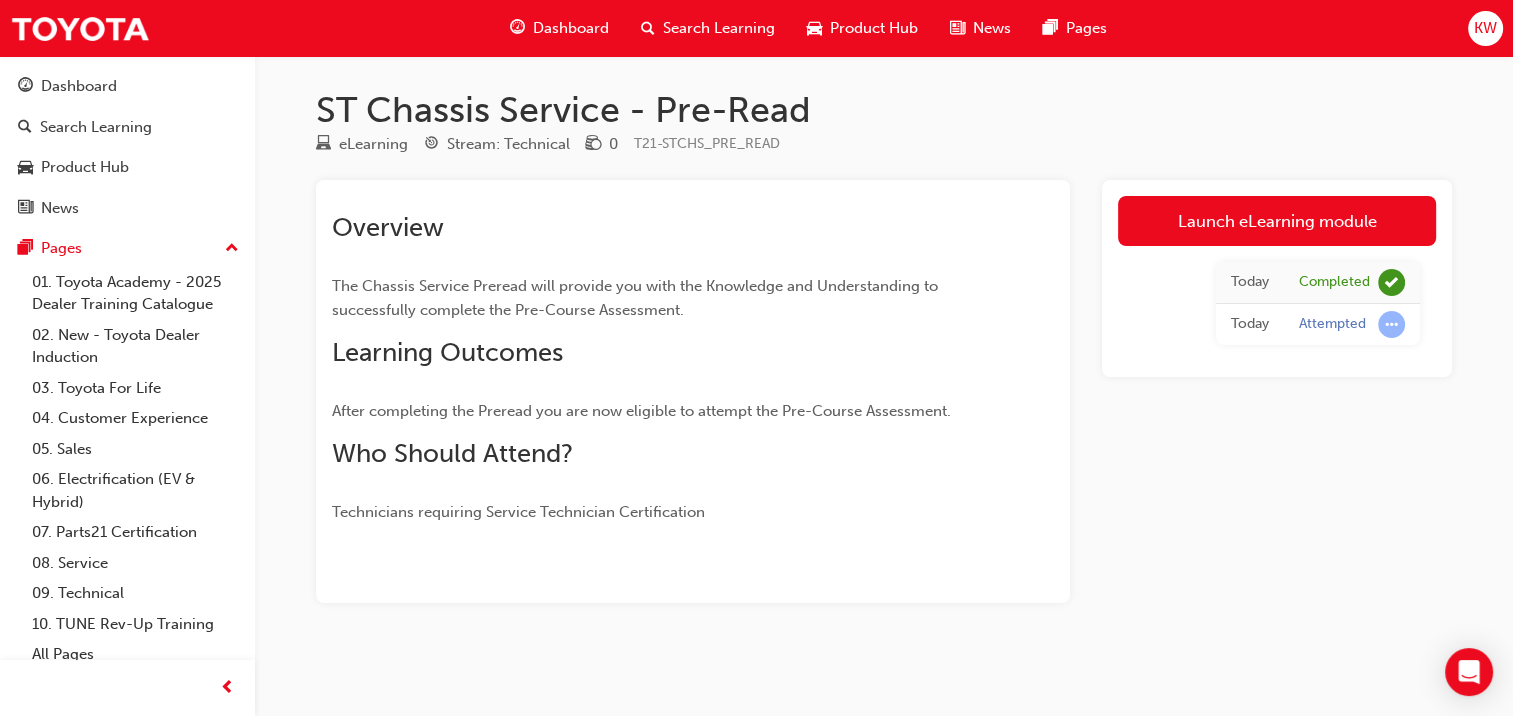 click on "Launch eLearning module" at bounding box center [1277, 221] 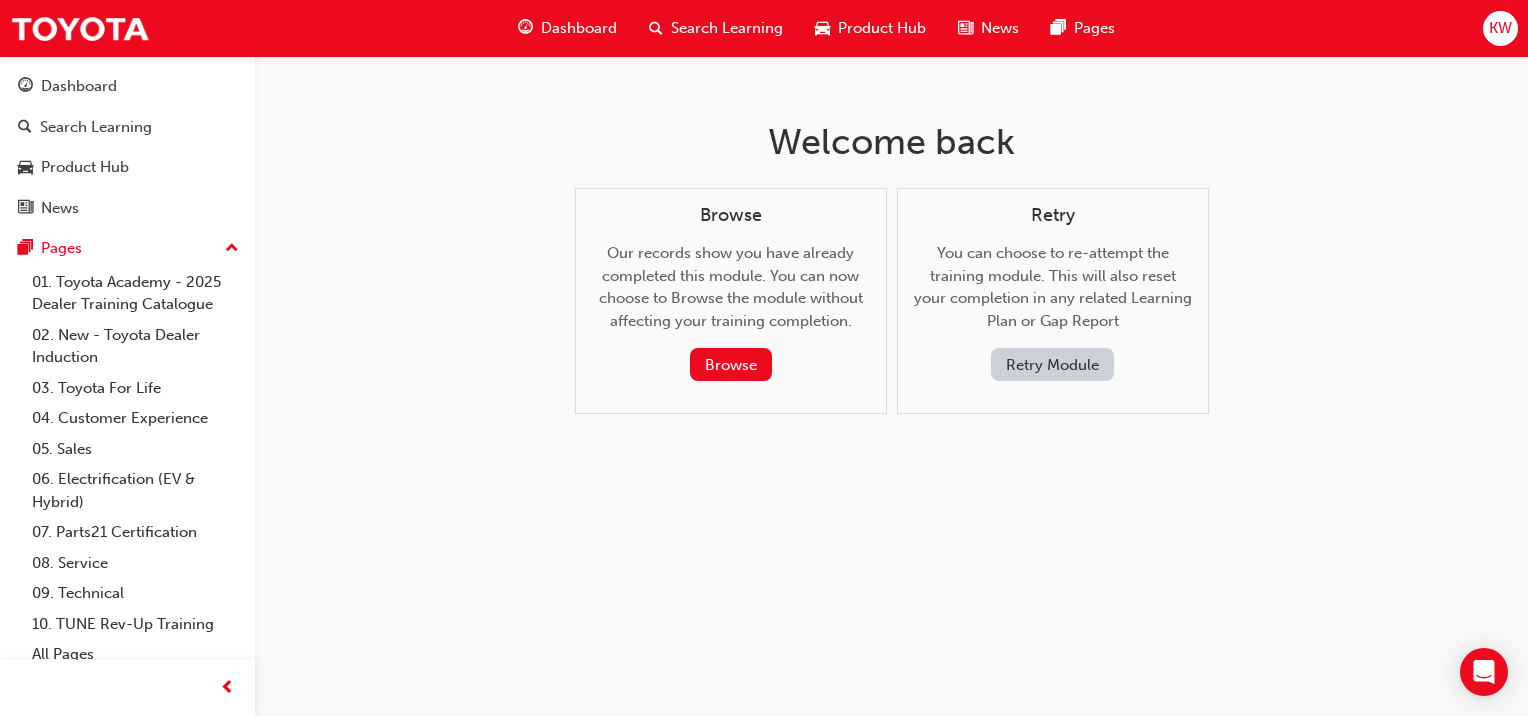 click on "Retry" at bounding box center [1053, 216] 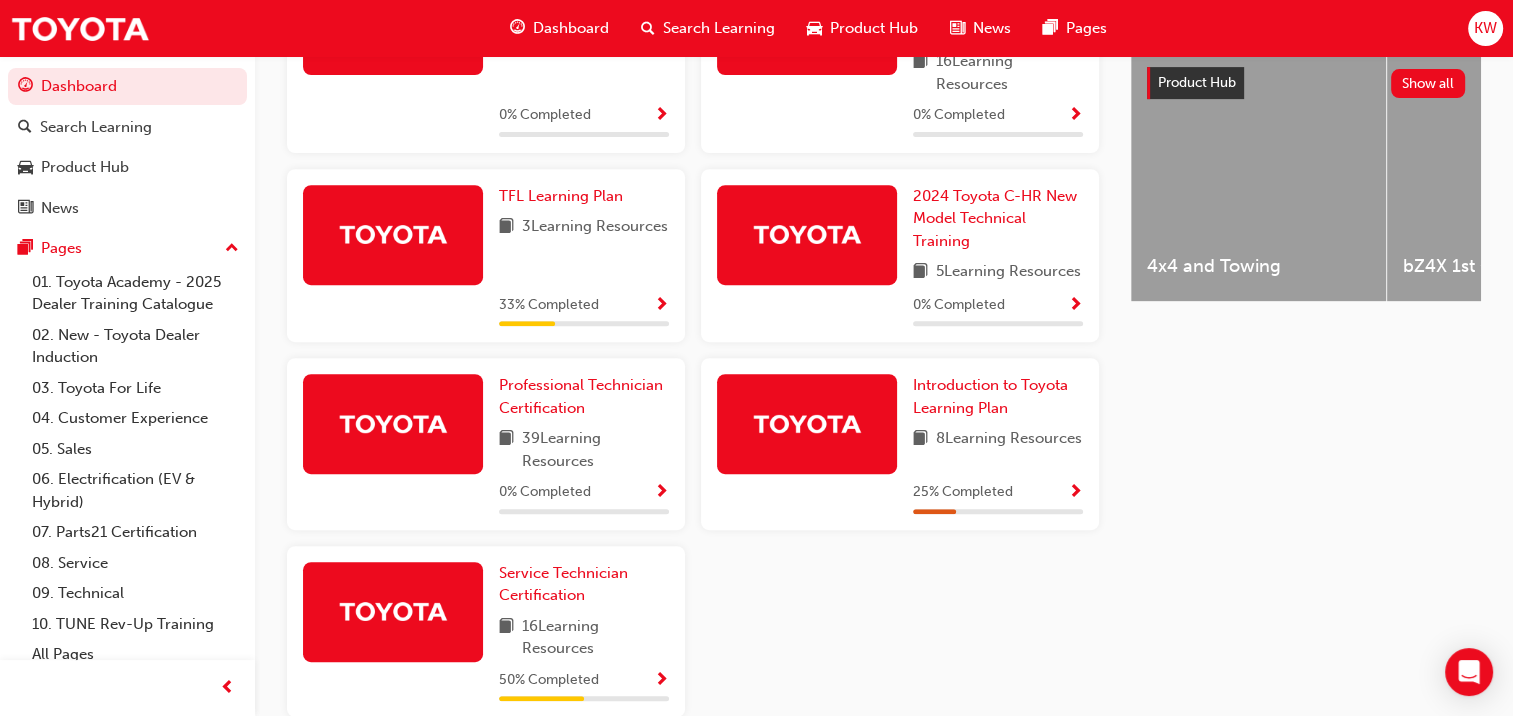 scroll, scrollTop: 919, scrollLeft: 0, axis: vertical 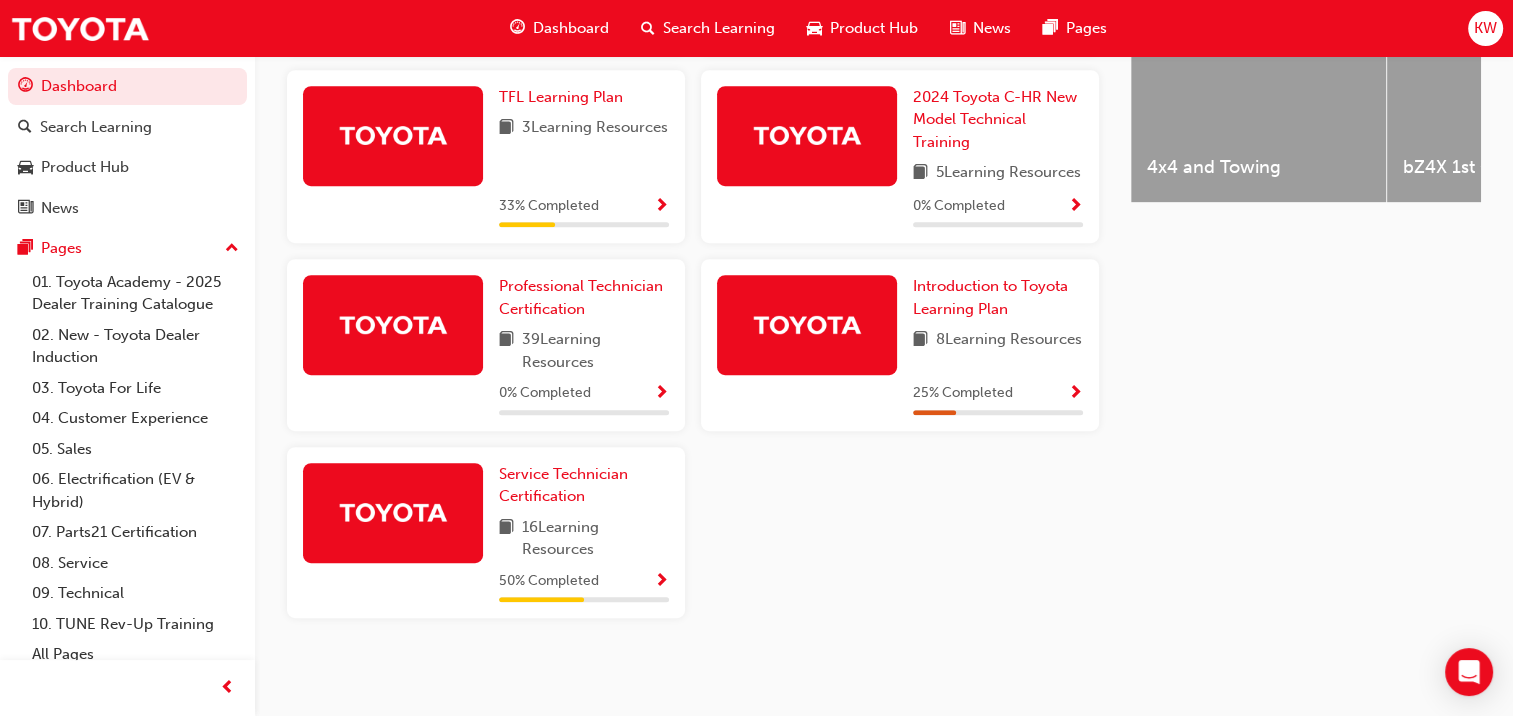 click on "Service Technician Certification 16  Learning Resources 50 % Completed" at bounding box center (584, 533) 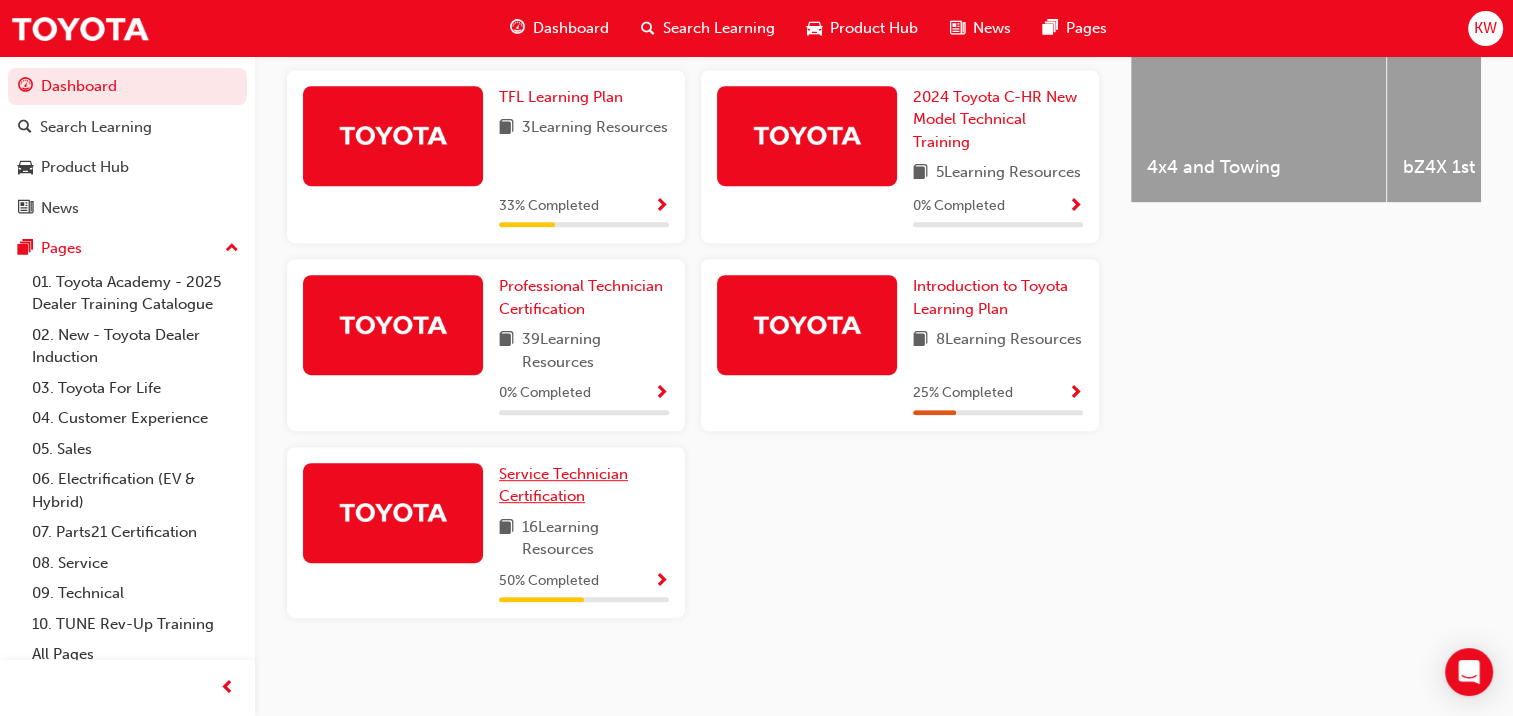 click on "Service Technician Certification" at bounding box center [563, 485] 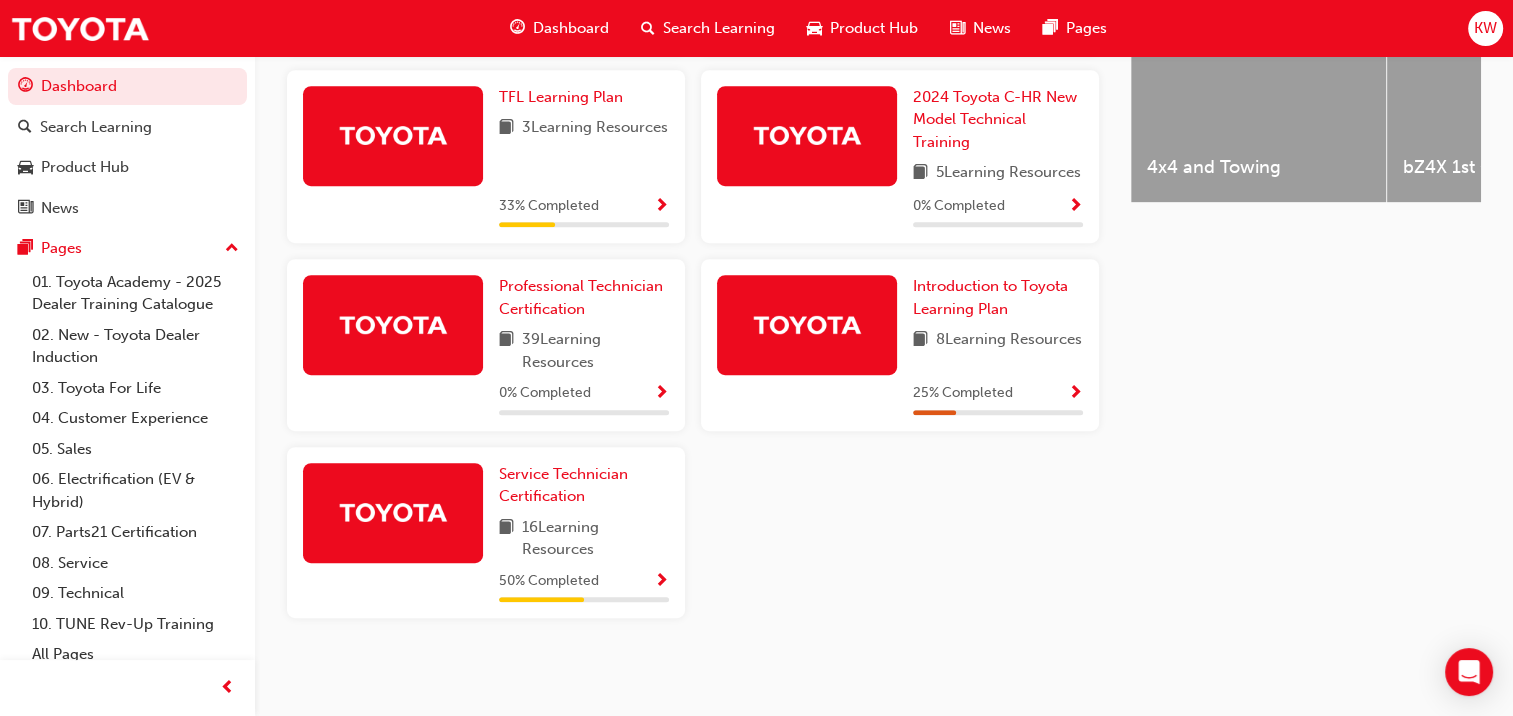 scroll, scrollTop: 0, scrollLeft: 0, axis: both 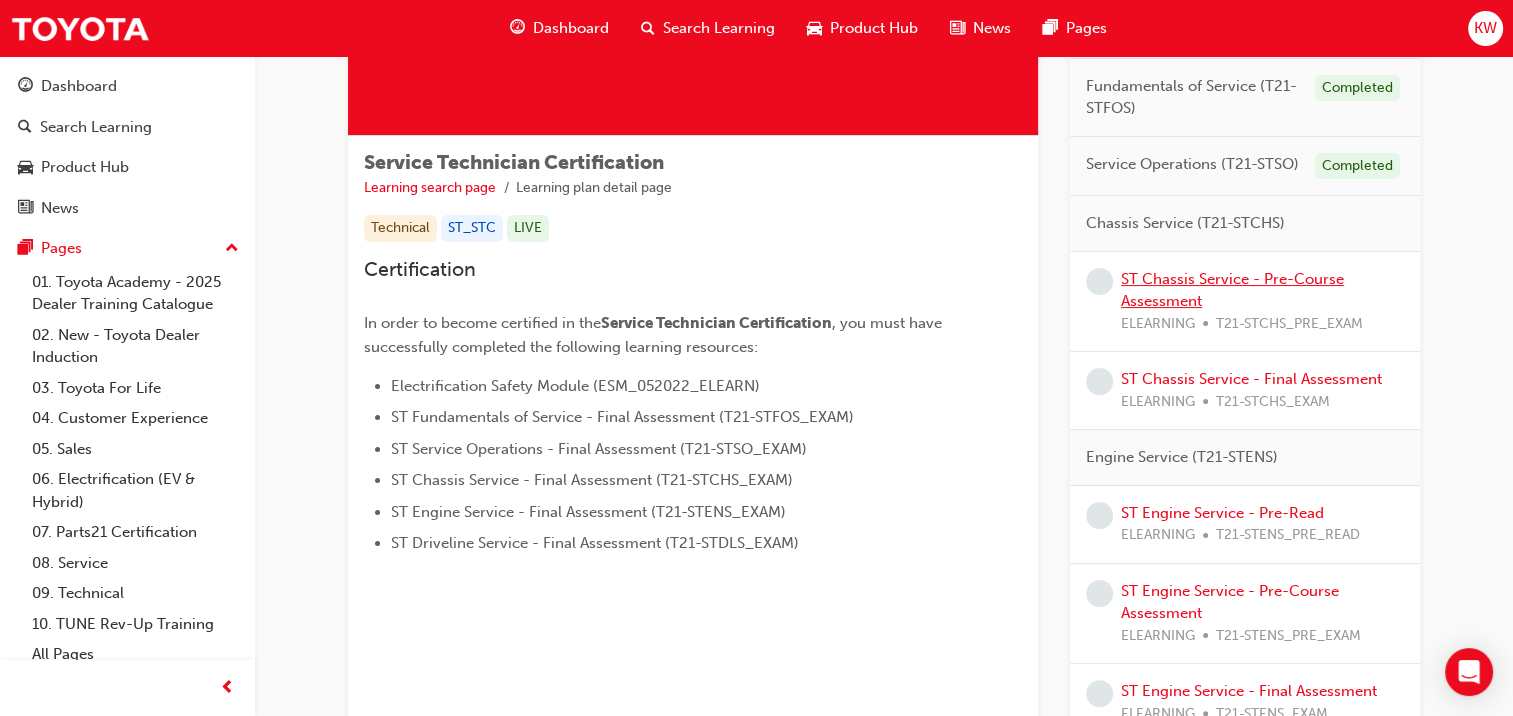 click on "ST Chassis Service - Pre-Course Assessment" at bounding box center (1232, 290) 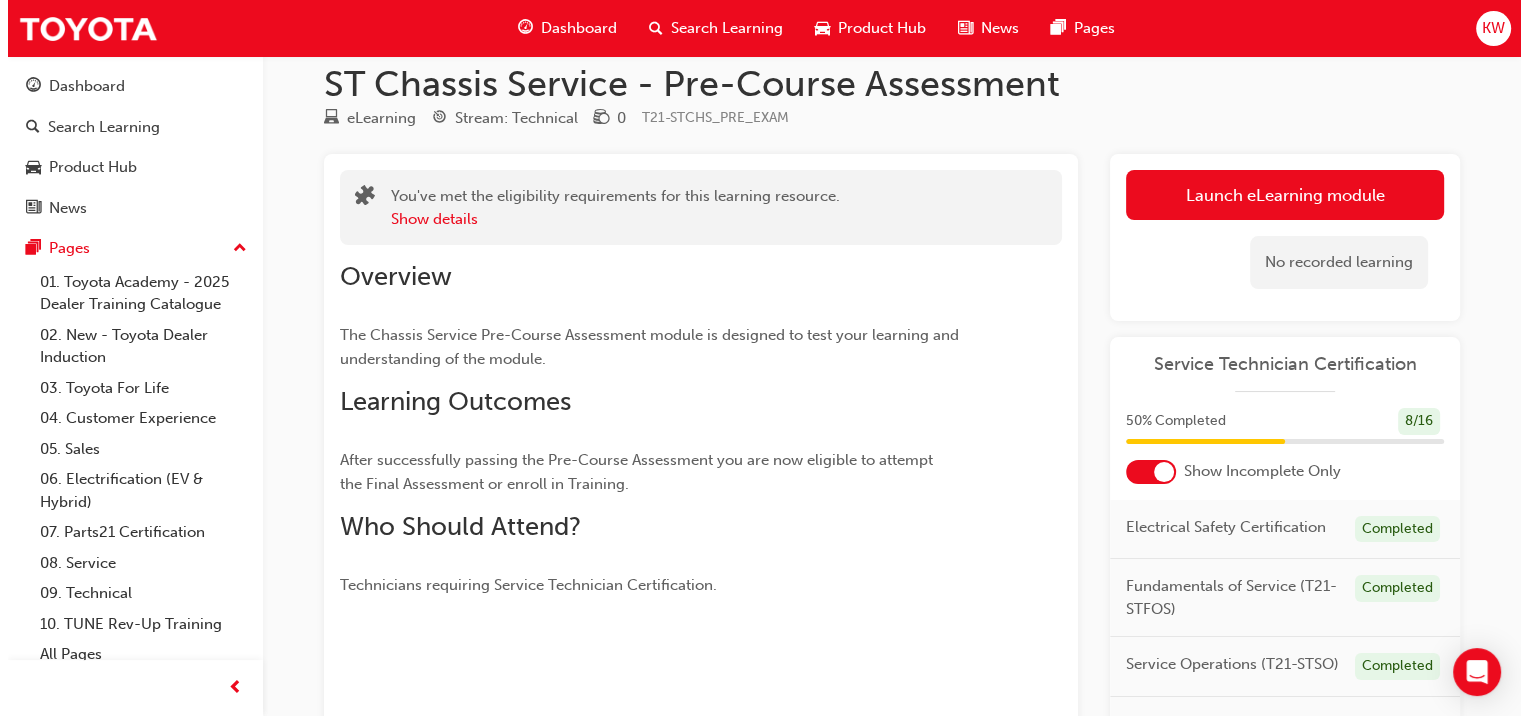 scroll, scrollTop: 0, scrollLeft: 0, axis: both 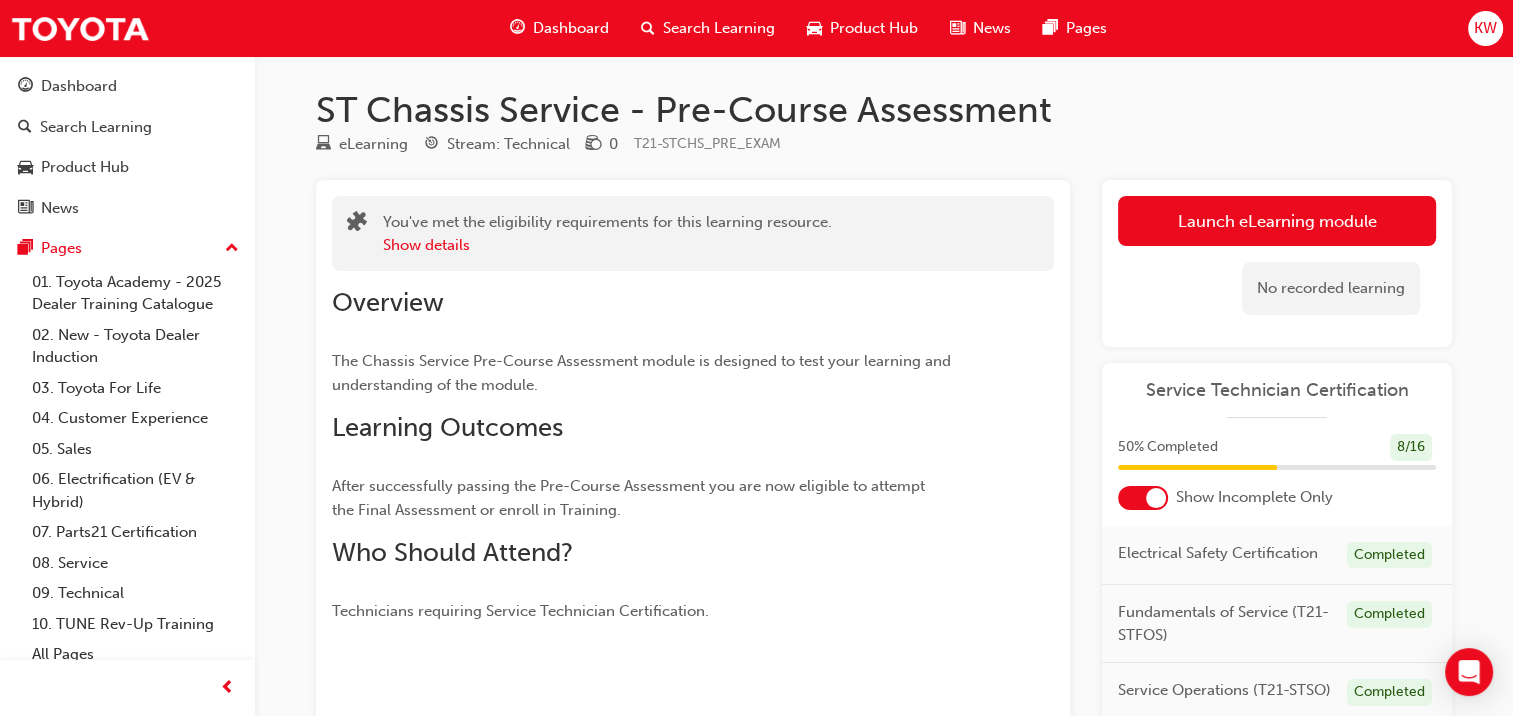 click on "Launch eLearning module" at bounding box center (1277, 221) 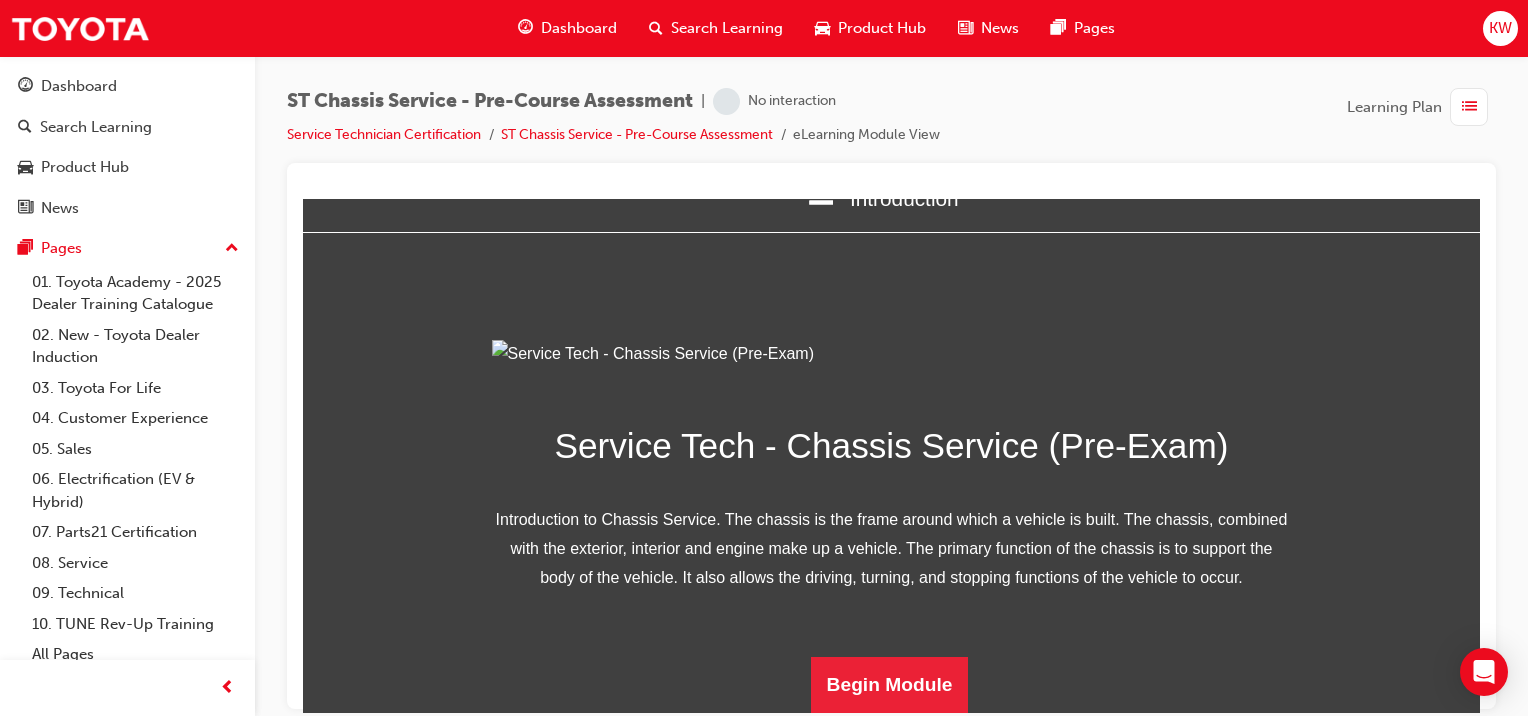 scroll, scrollTop: 262, scrollLeft: 0, axis: vertical 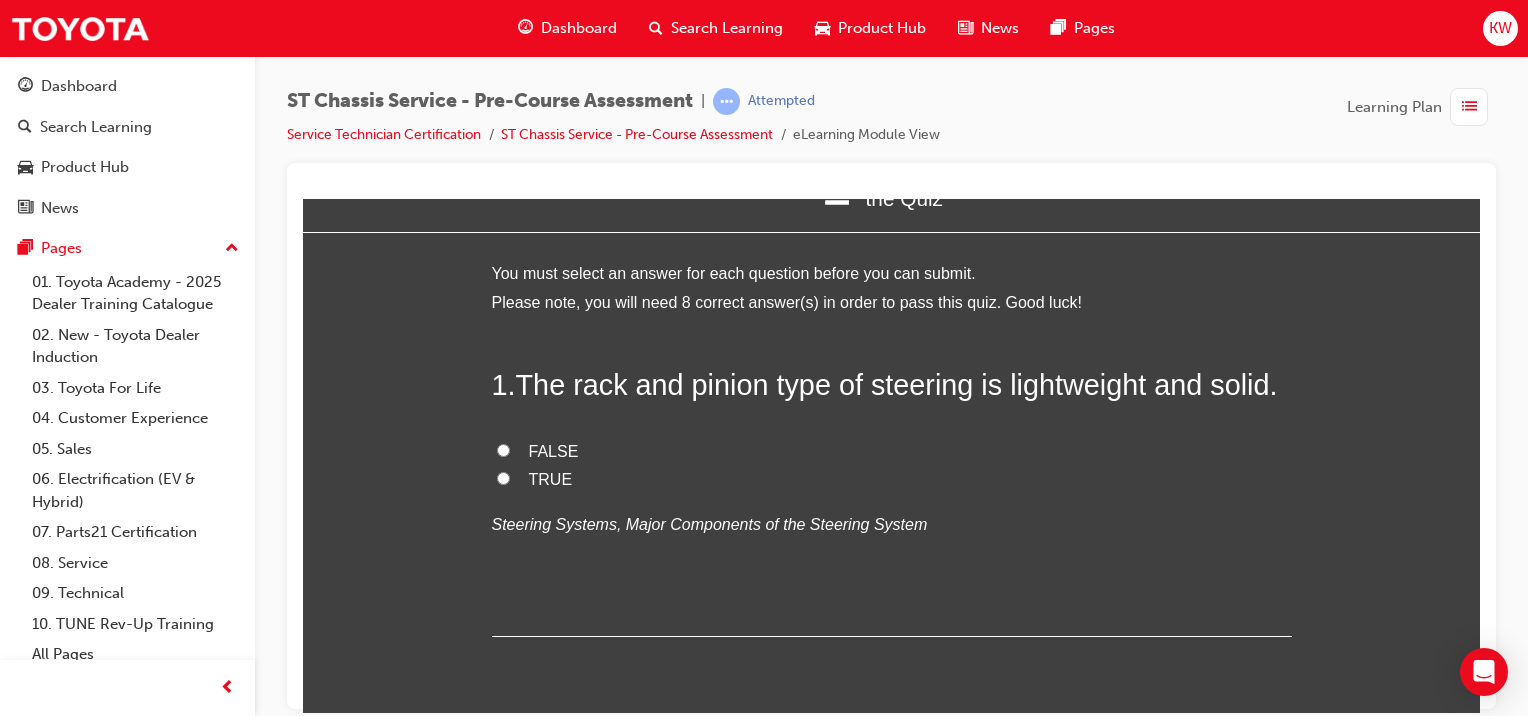 click on "TRUE" at bounding box center [892, 479] 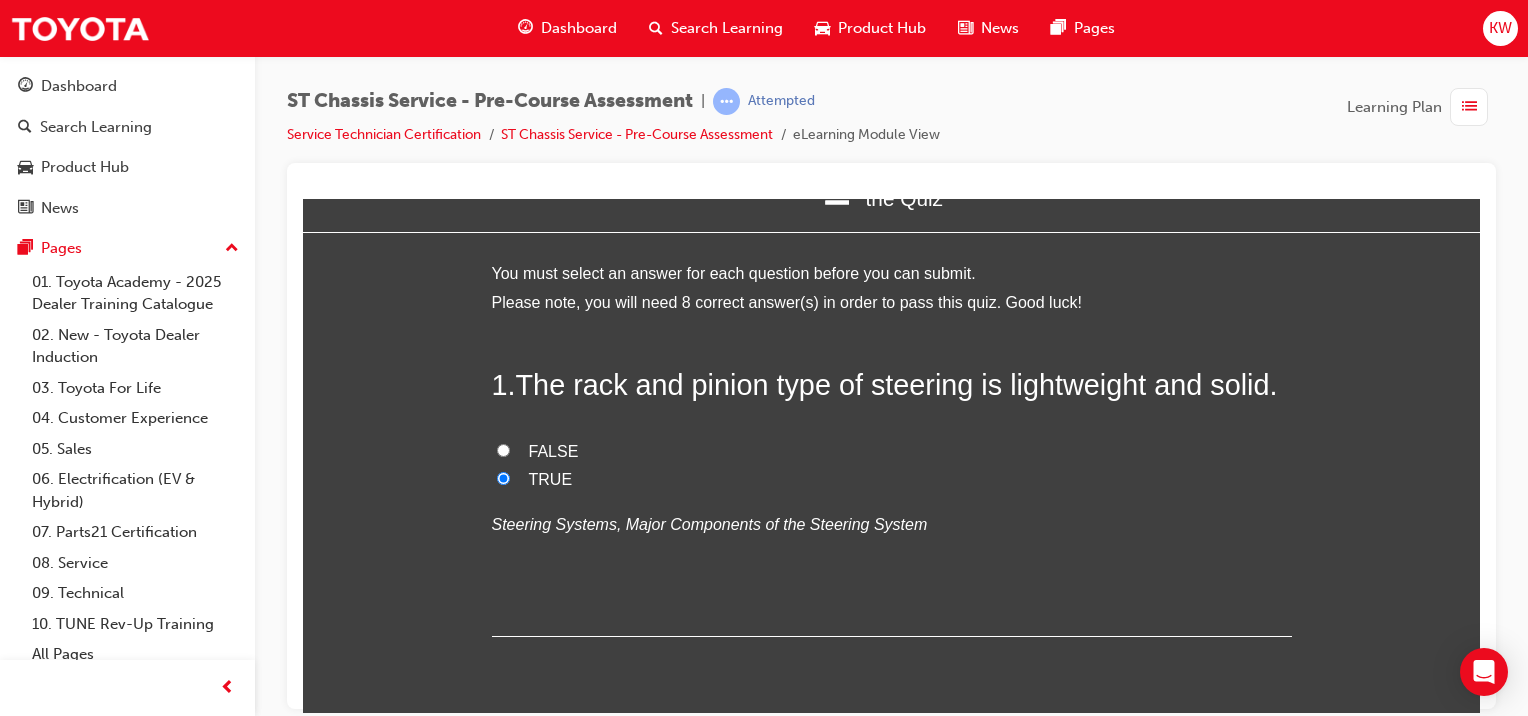 radio on "true" 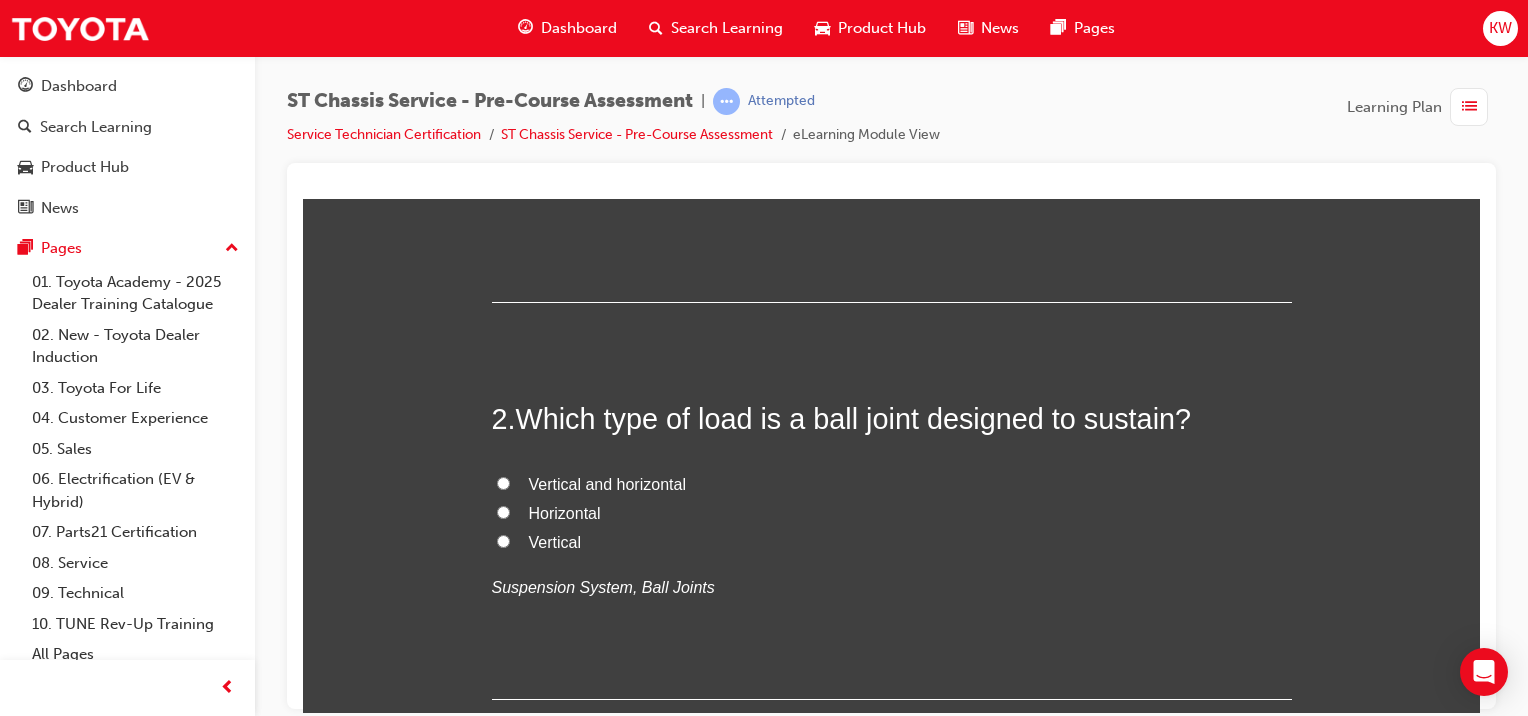 scroll, scrollTop: 388, scrollLeft: 0, axis: vertical 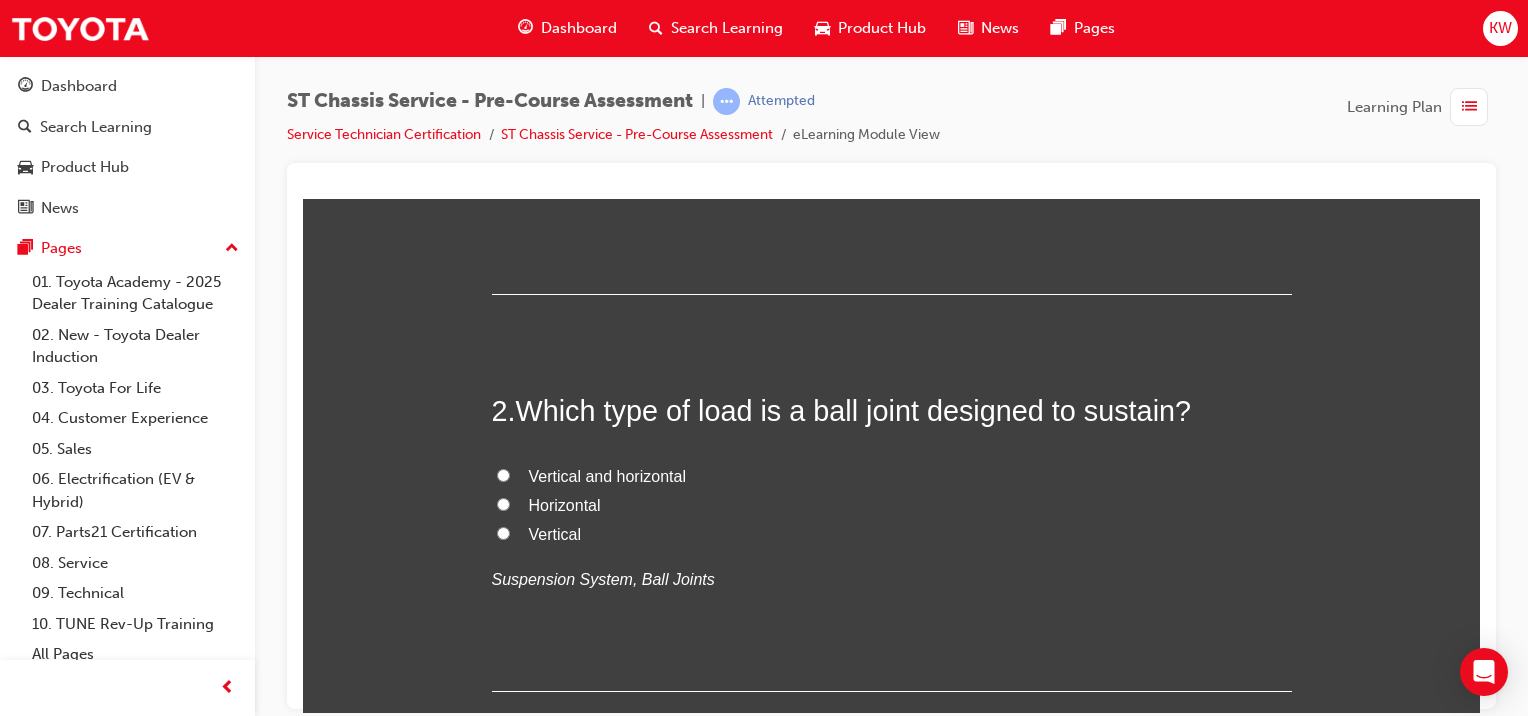 click on "Horizontal" at bounding box center [565, 504] 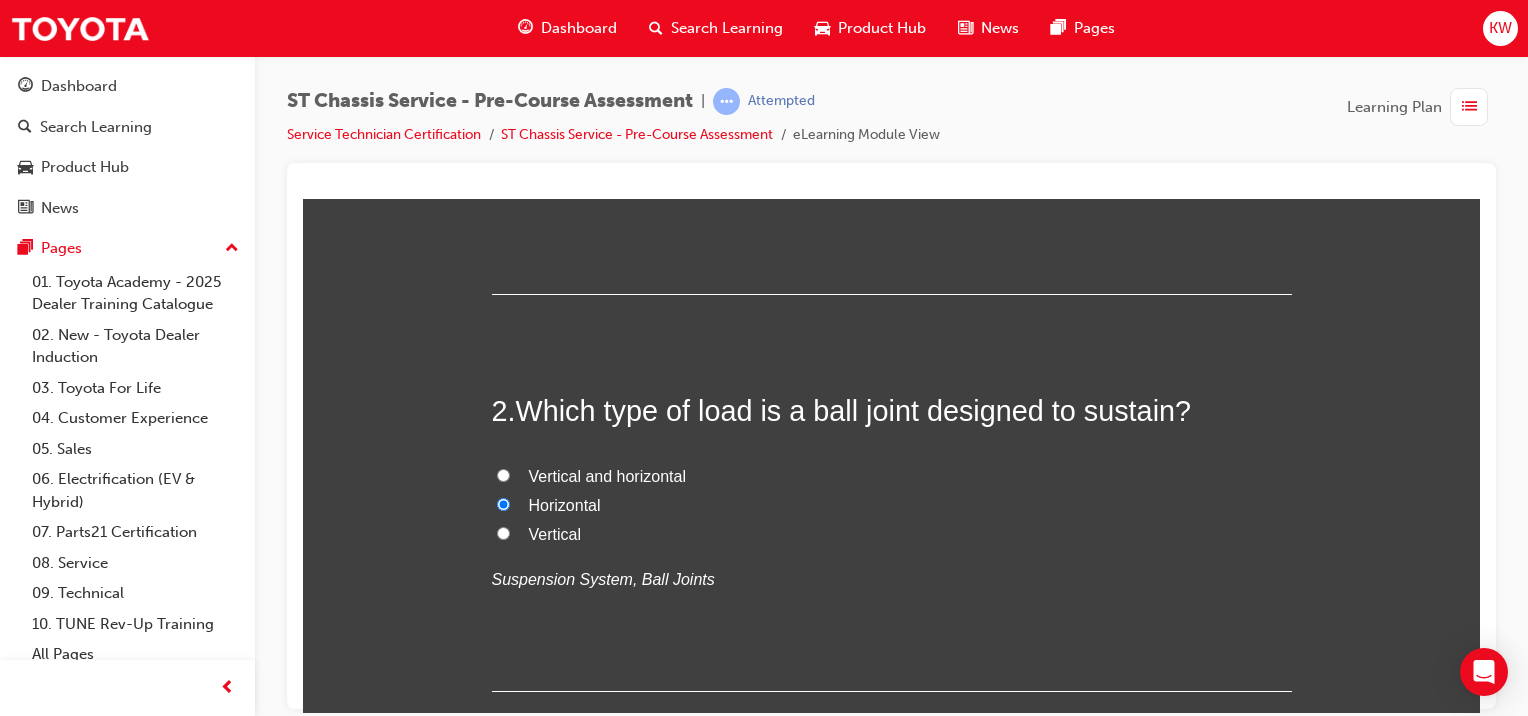 radio on "true" 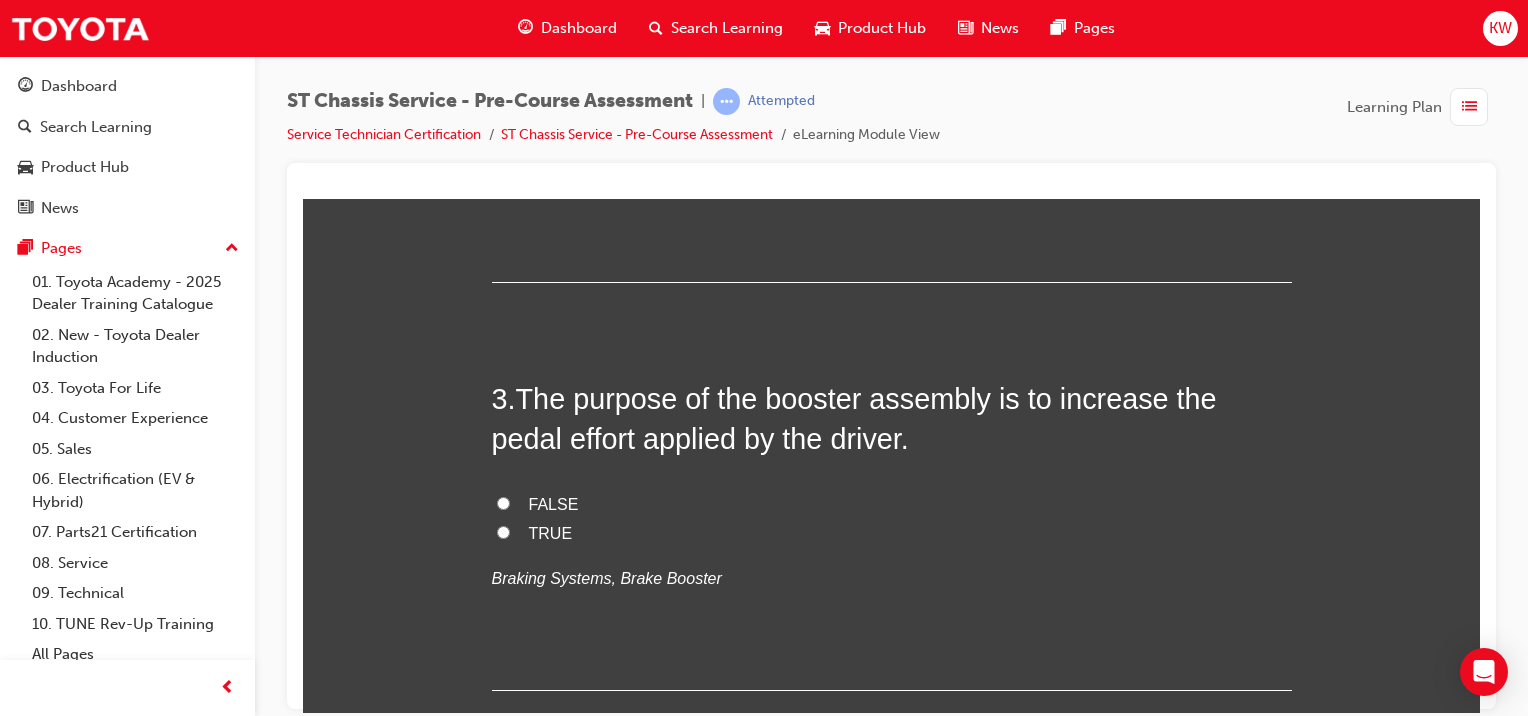 scroll, scrollTop: 801, scrollLeft: 0, axis: vertical 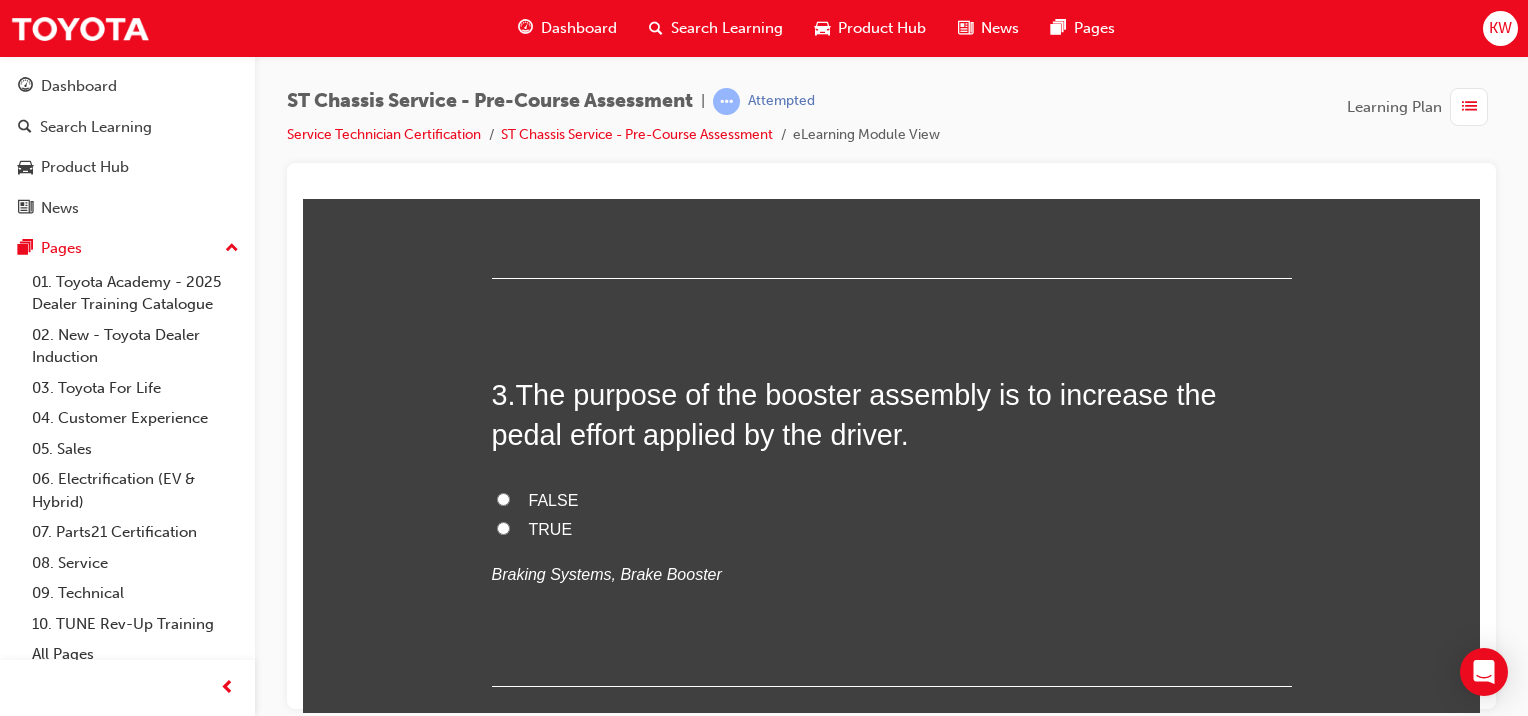 click on "FALSE" at bounding box center [554, 499] 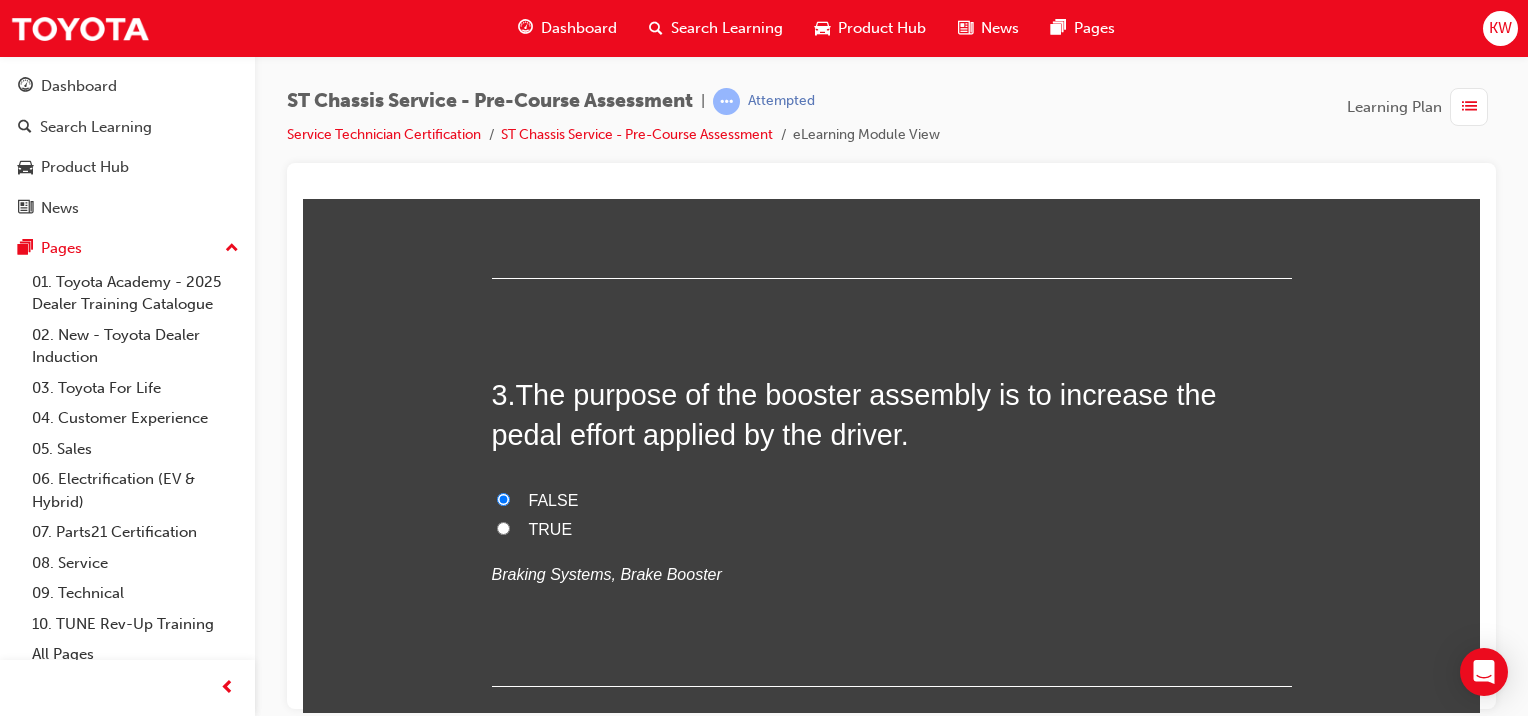 radio on "true" 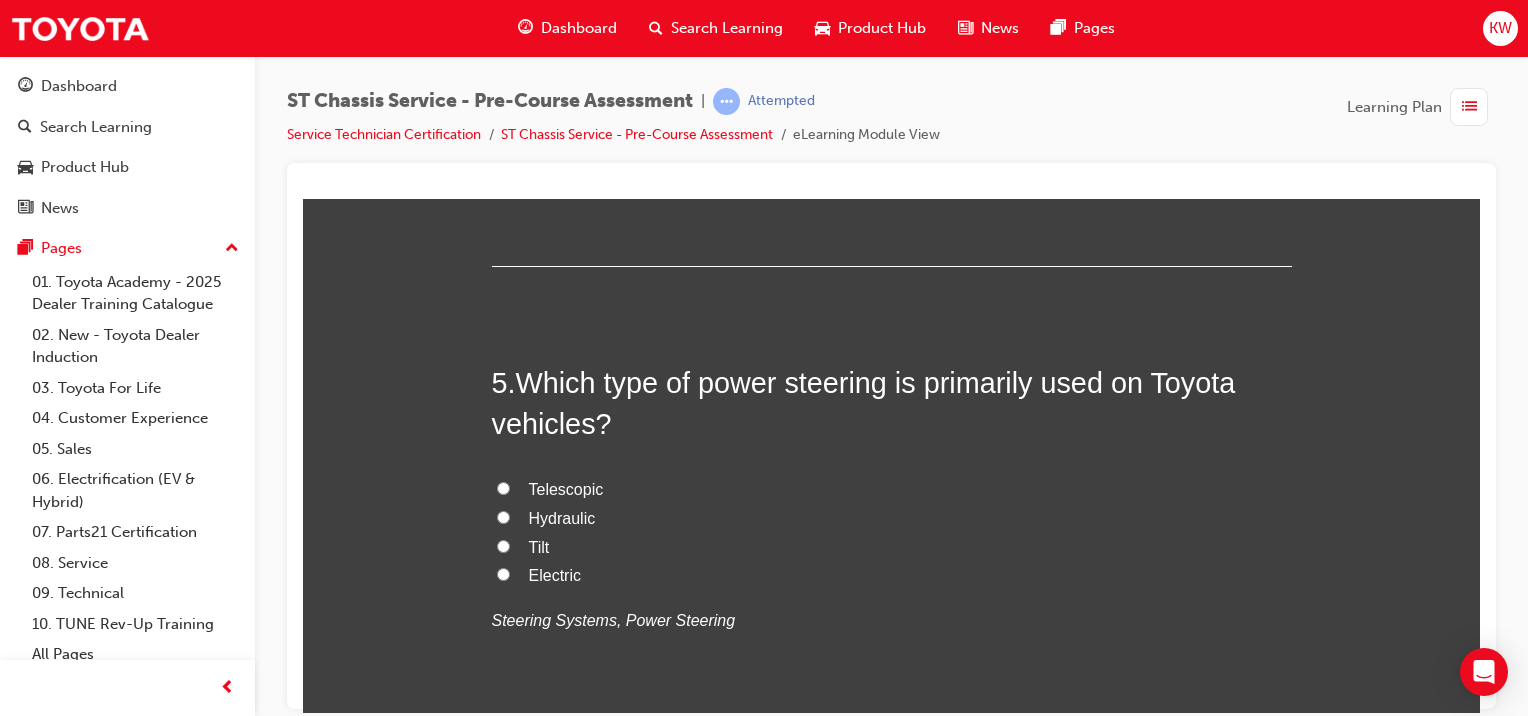 scroll, scrollTop: 1726, scrollLeft: 0, axis: vertical 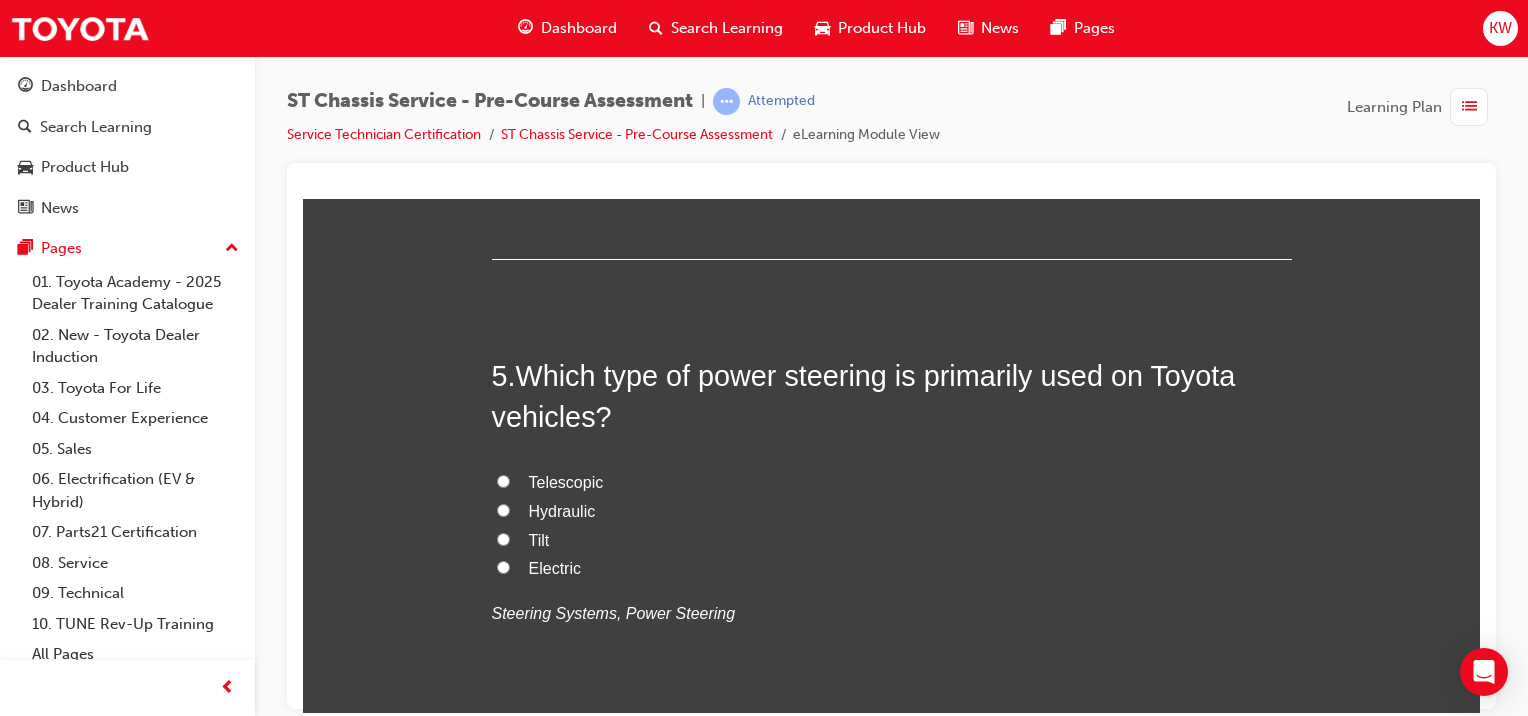 click on "Steering axis (kingpin) inclination" at bounding box center [892, 16] 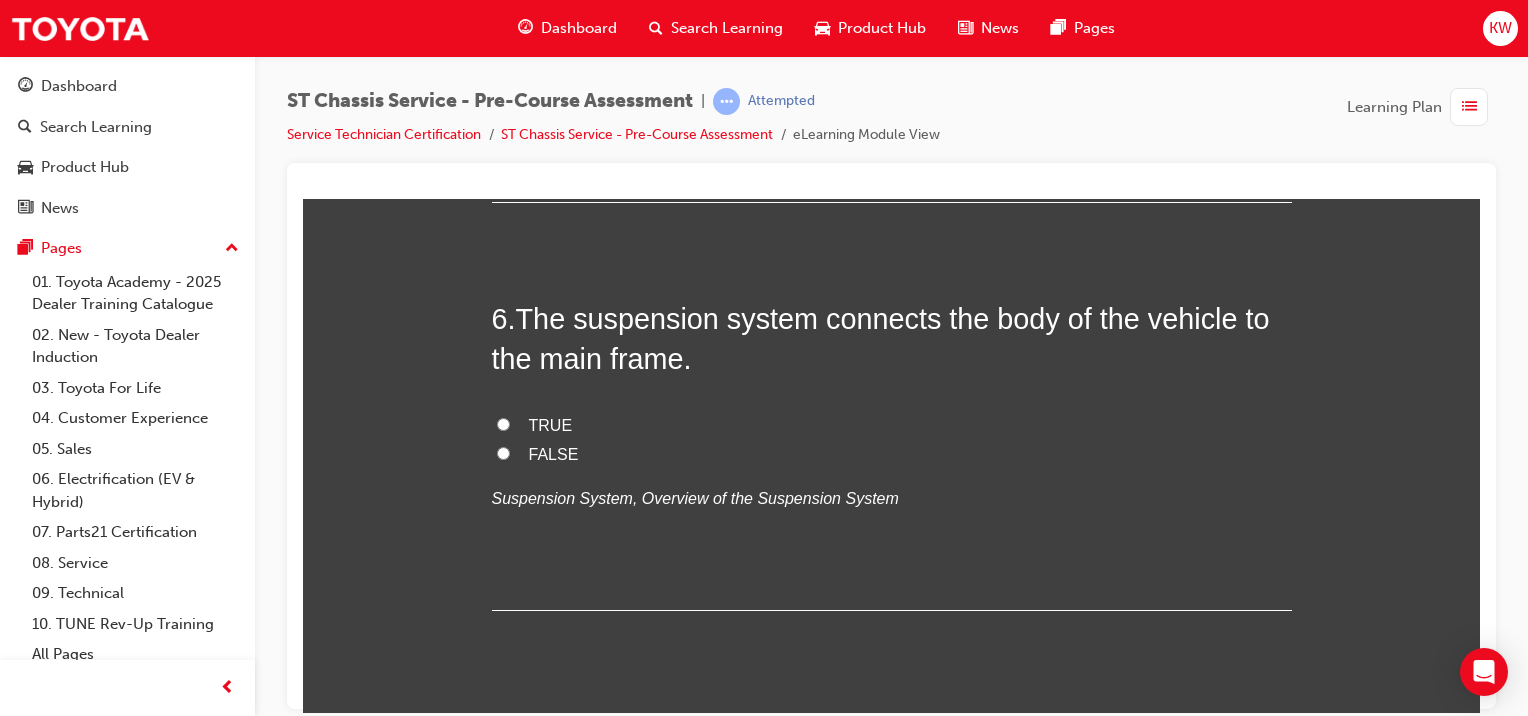 scroll, scrollTop: 2250, scrollLeft: 0, axis: vertical 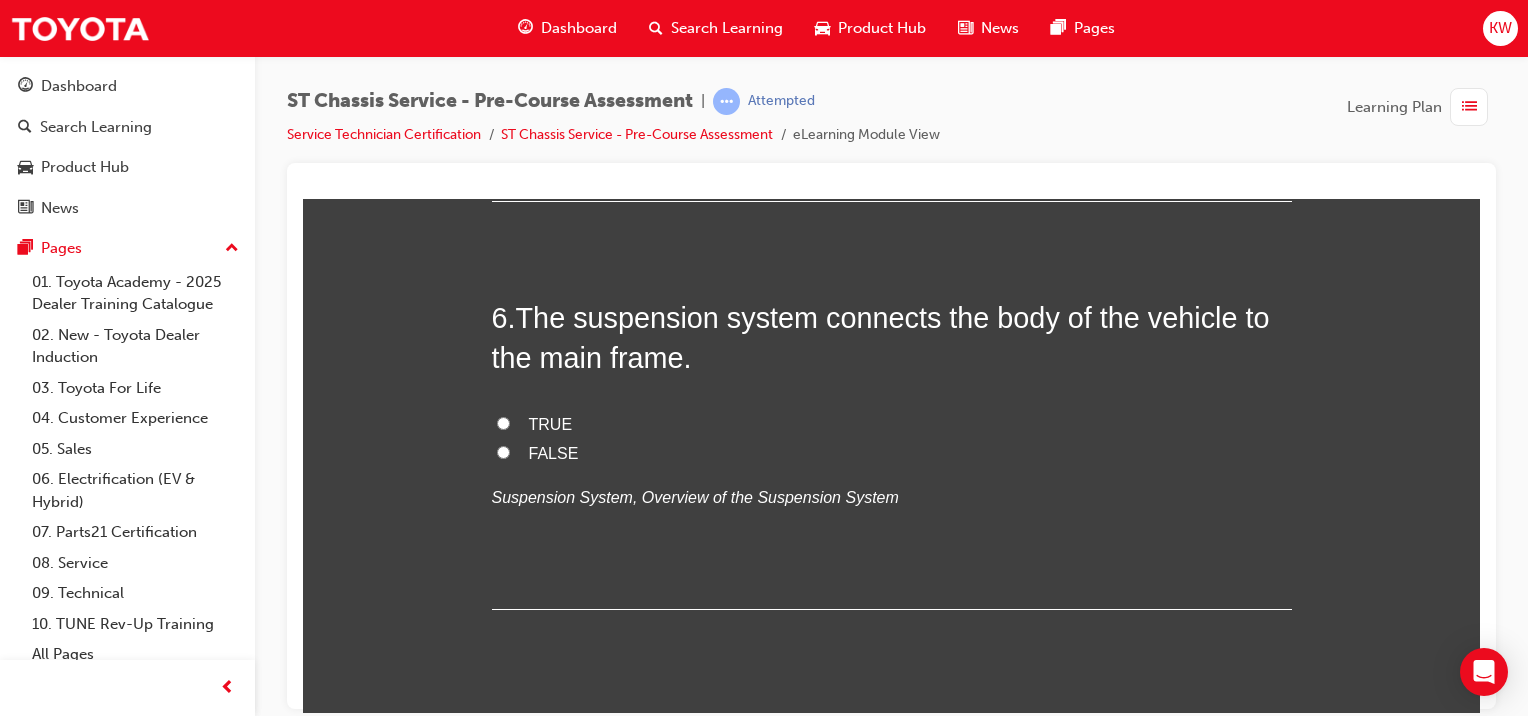 click on "Hydraulic" at bounding box center (562, -14) 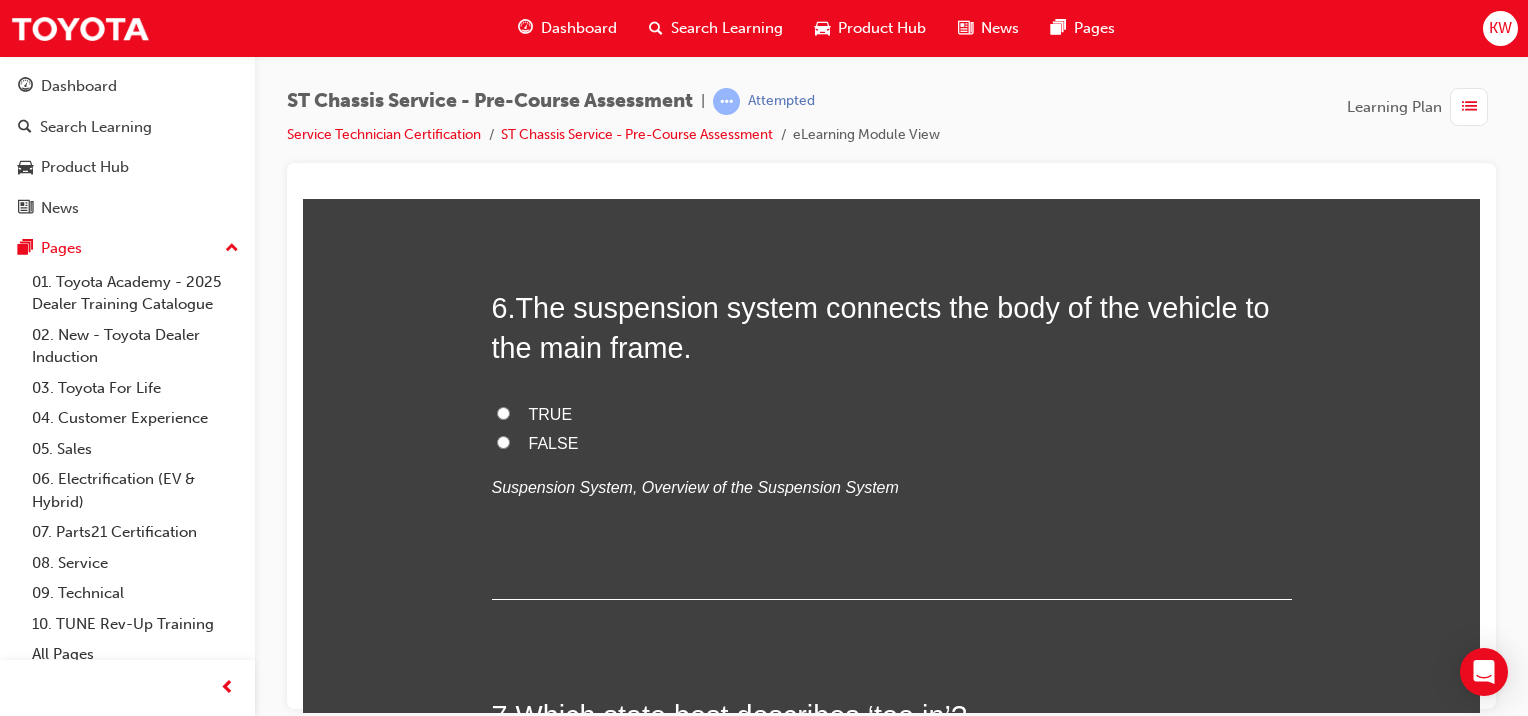 scroll, scrollTop: 2258, scrollLeft: 0, axis: vertical 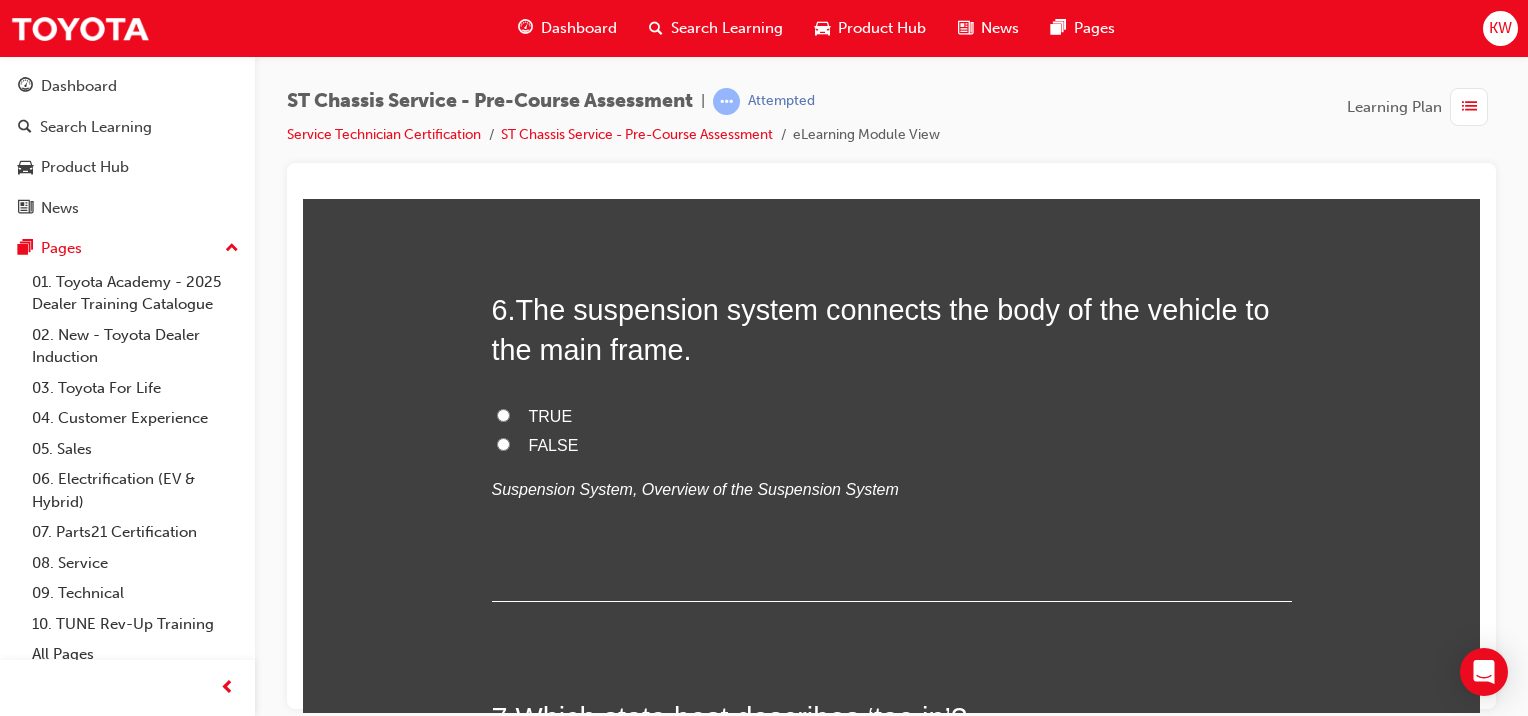 click on "Electric" at bounding box center (555, 35) 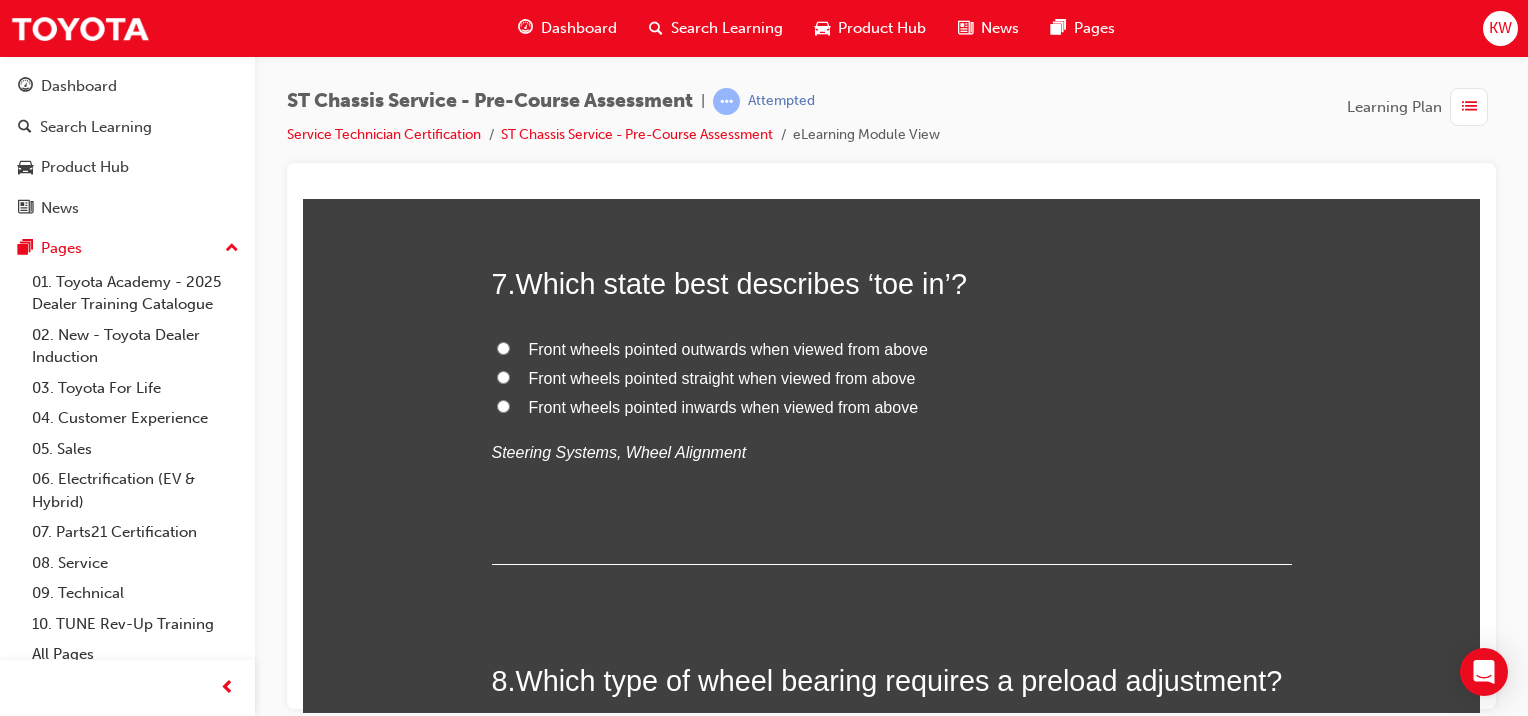 scroll, scrollTop: 2687, scrollLeft: 0, axis: vertical 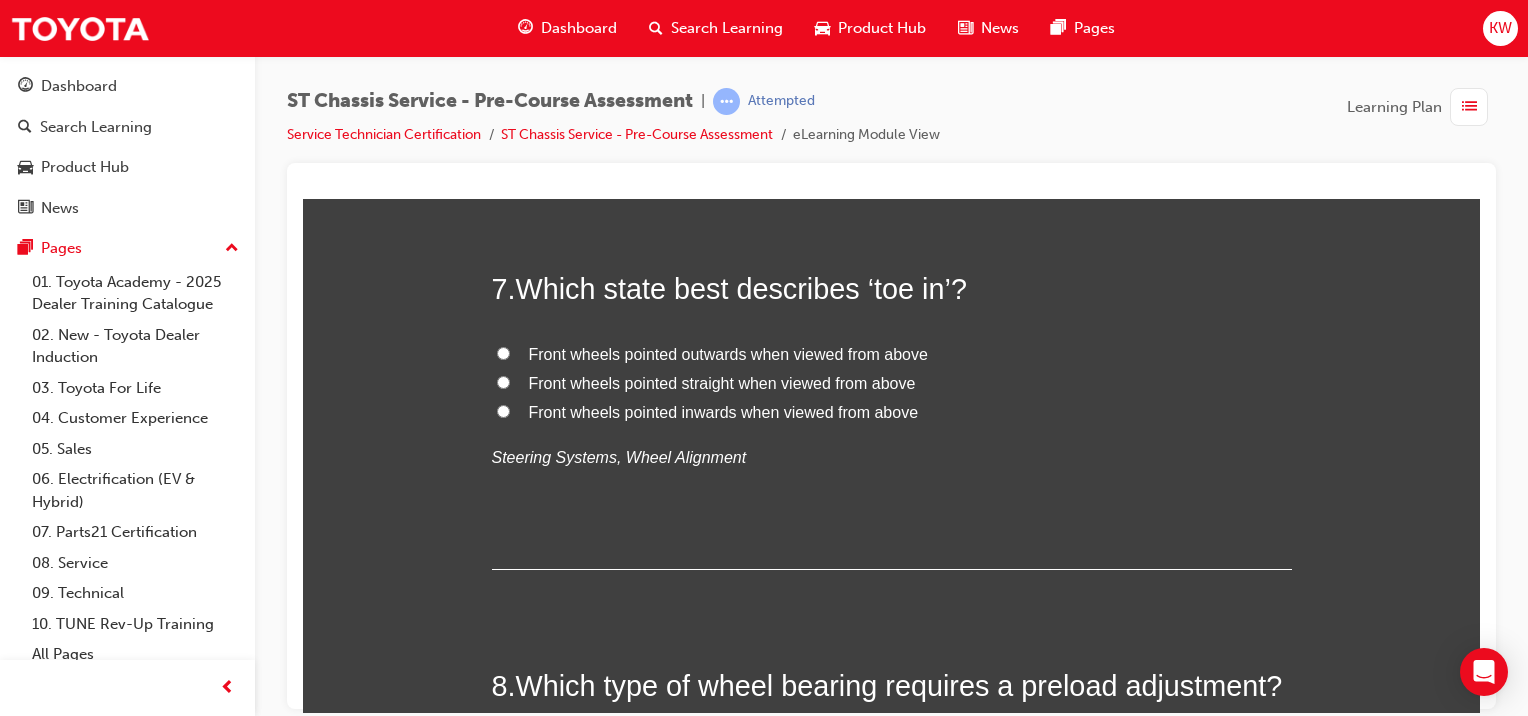 click on "TRUE" at bounding box center (551, -14) 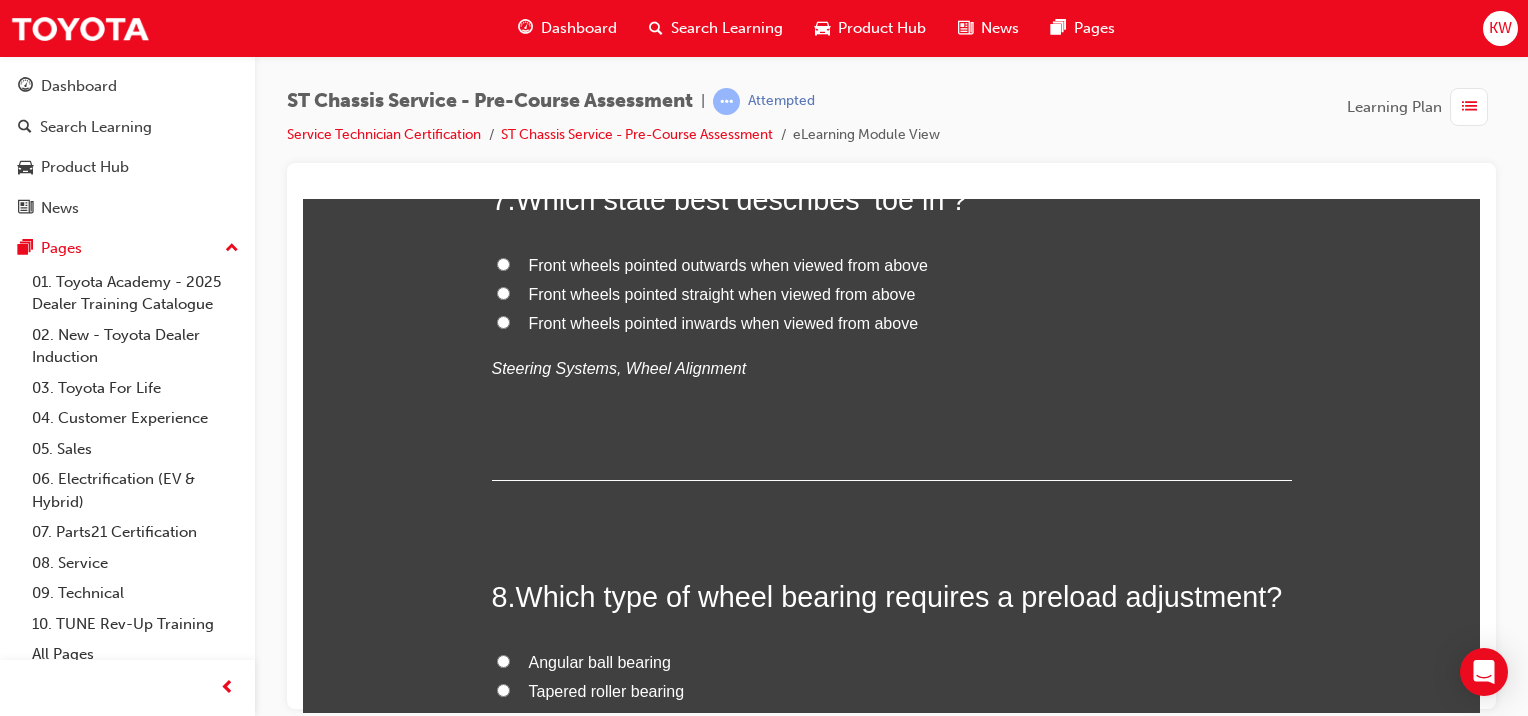 scroll, scrollTop: 2766, scrollLeft: 0, axis: vertical 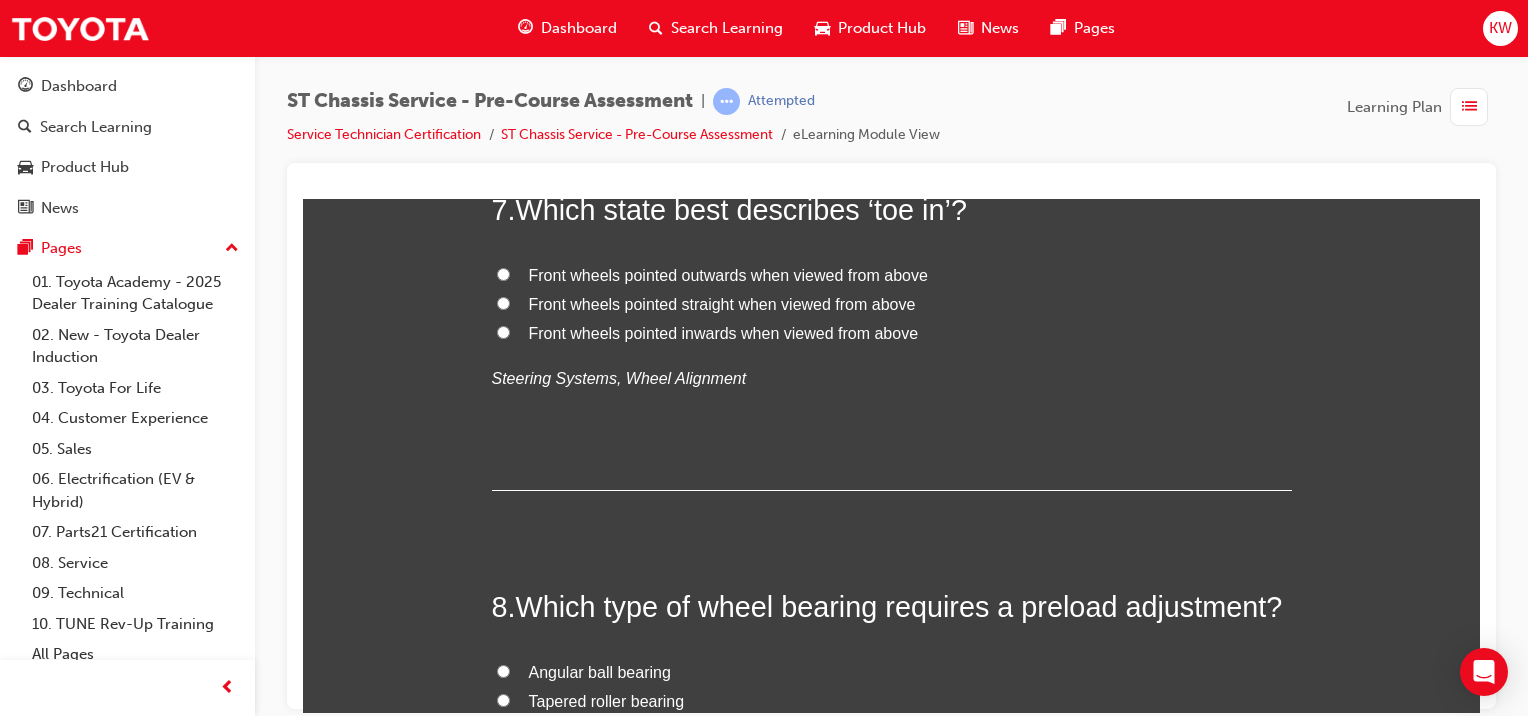 click on "FALSE" at bounding box center (554, -64) 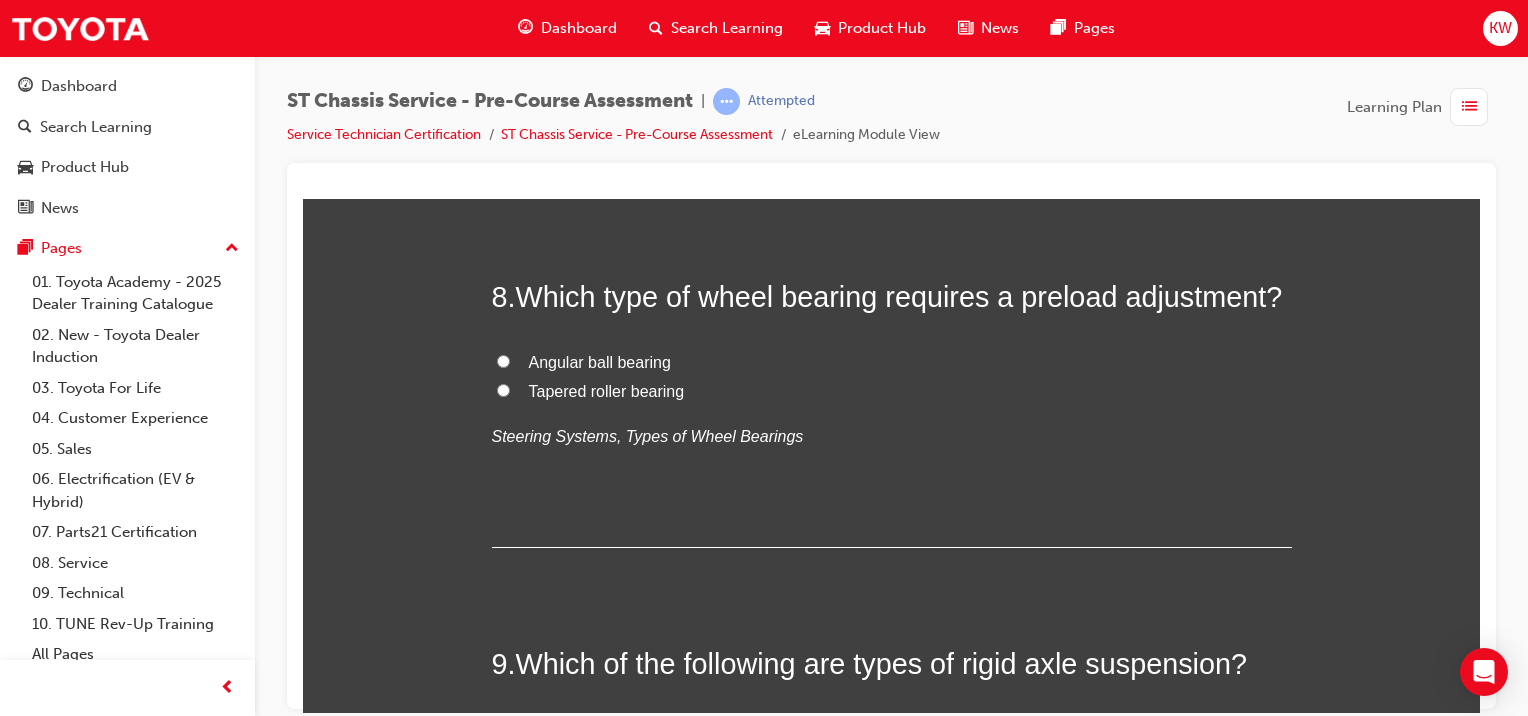 scroll, scrollTop: 3068, scrollLeft: 0, axis: vertical 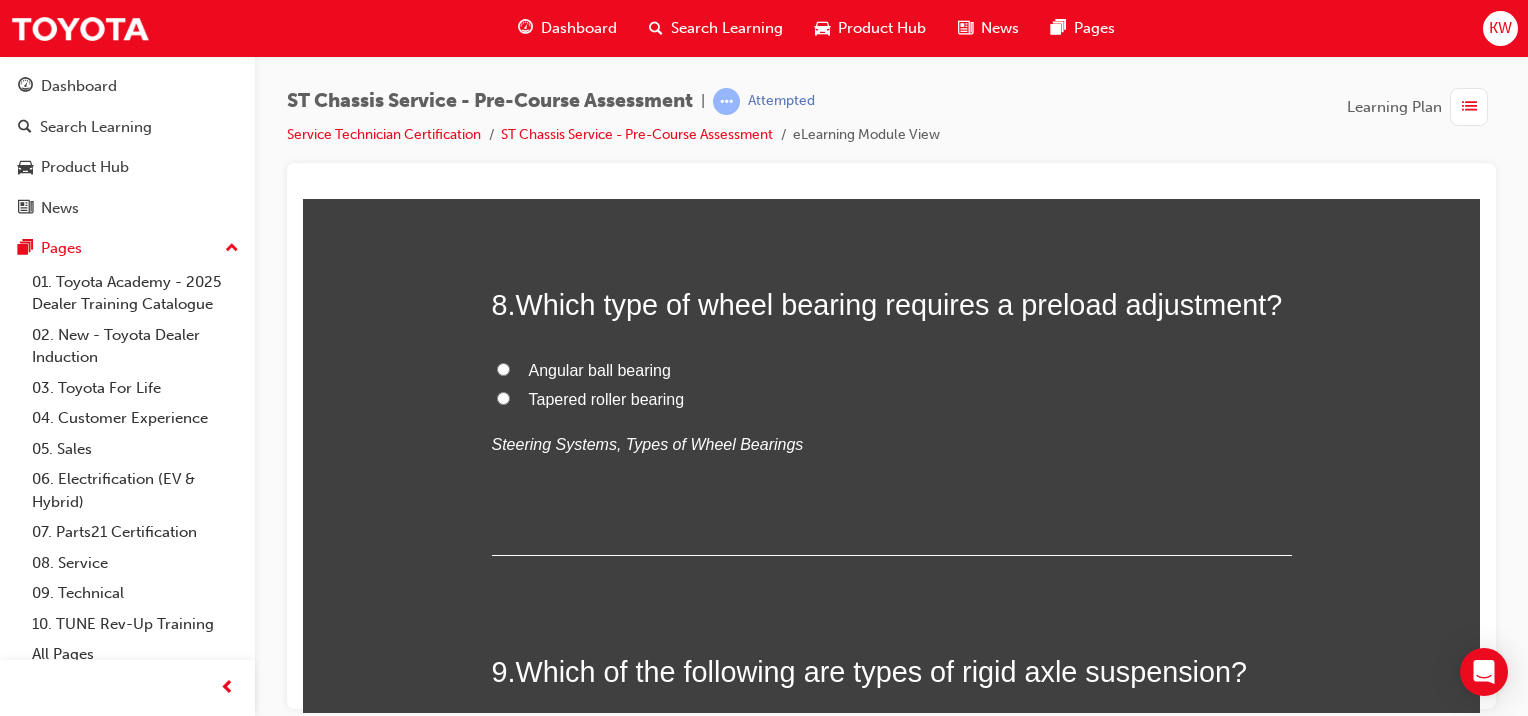 click on "Front wheels pointed inwards when viewed from above" at bounding box center (724, 30) 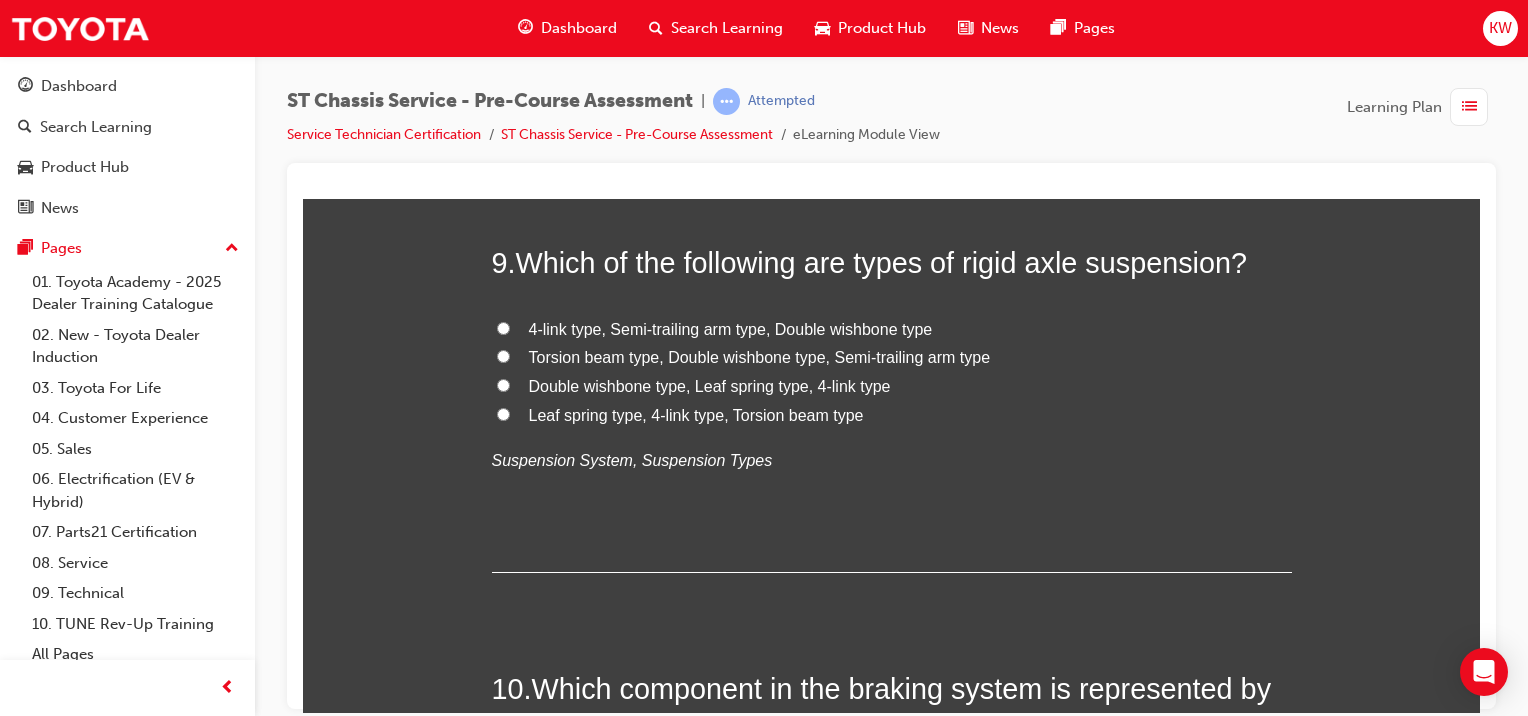 scroll, scrollTop: 3478, scrollLeft: 0, axis: vertical 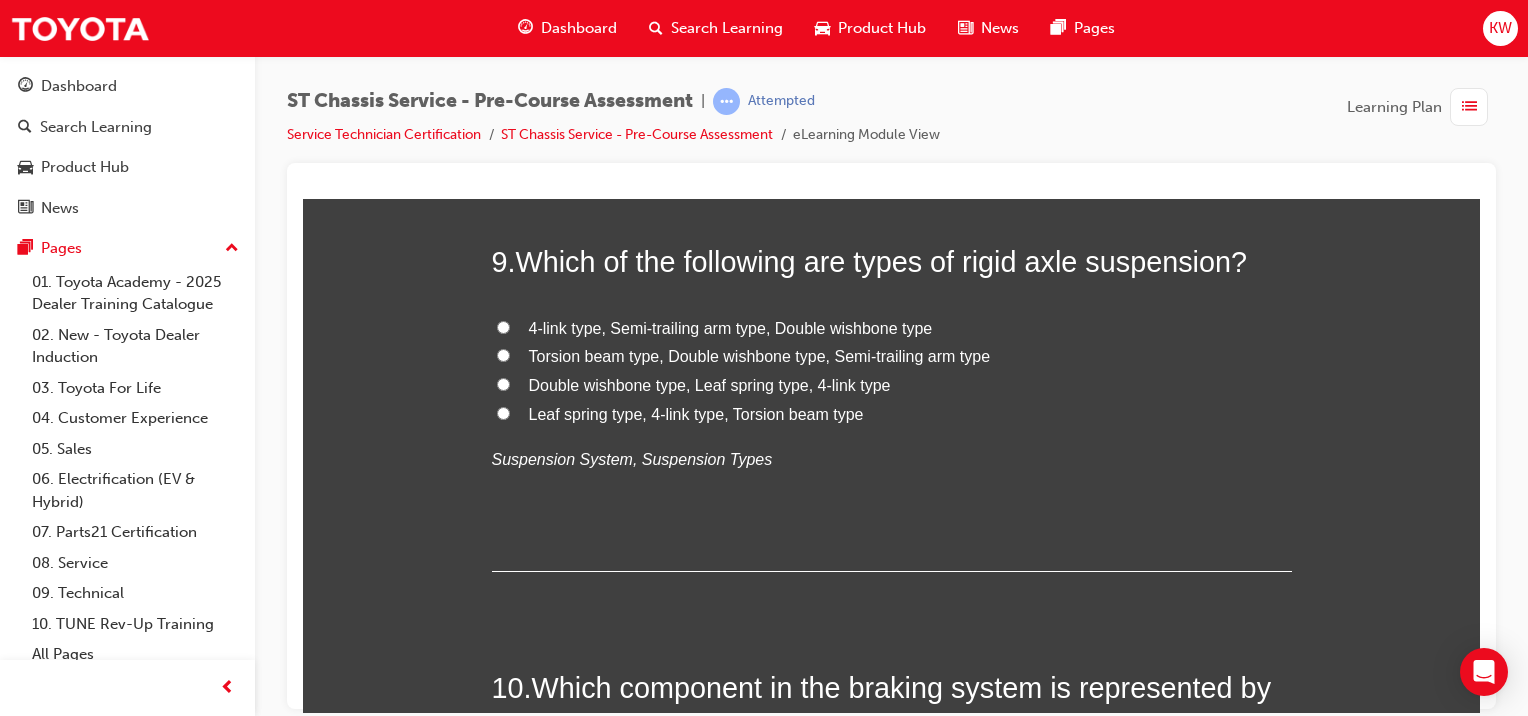 click on "Tapered roller bearing" at bounding box center (607, -12) 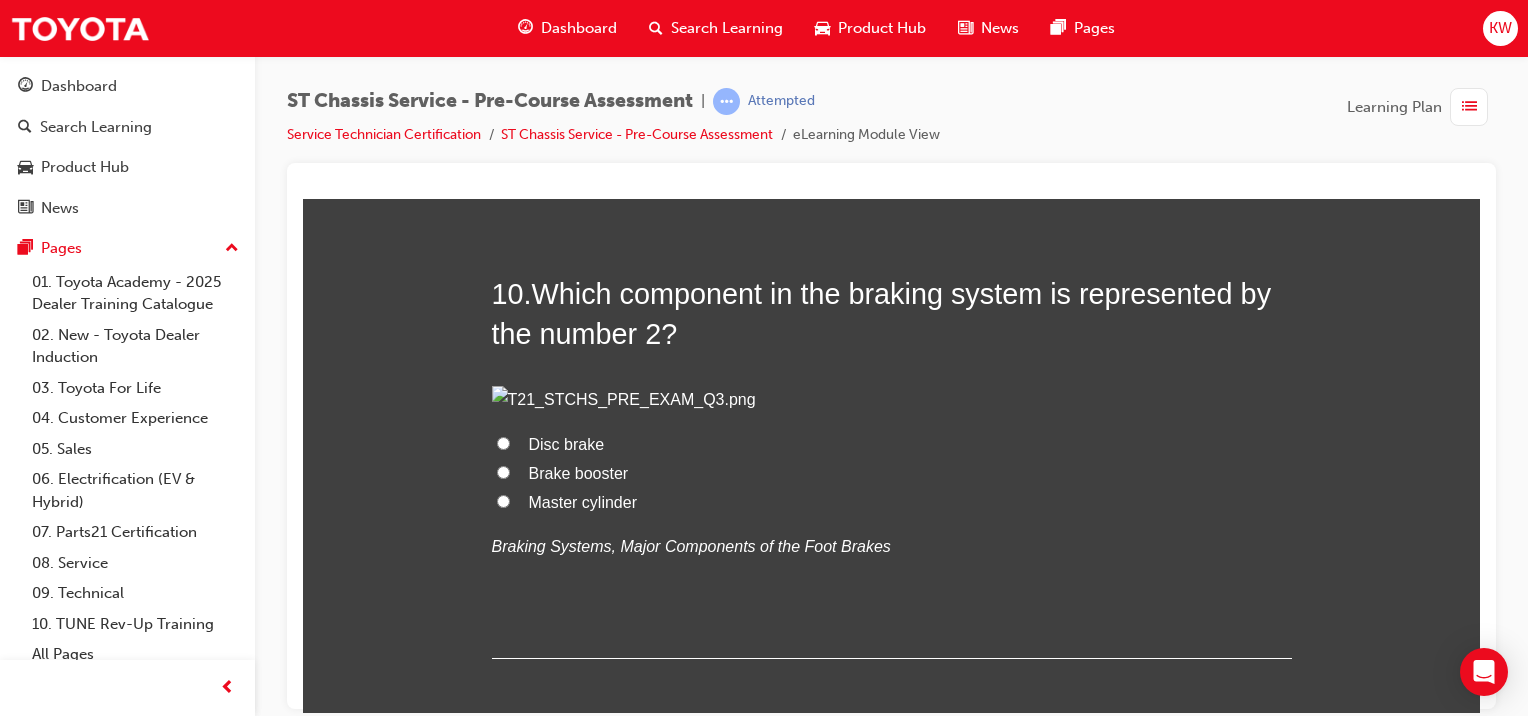 scroll, scrollTop: 3874, scrollLeft: 0, axis: vertical 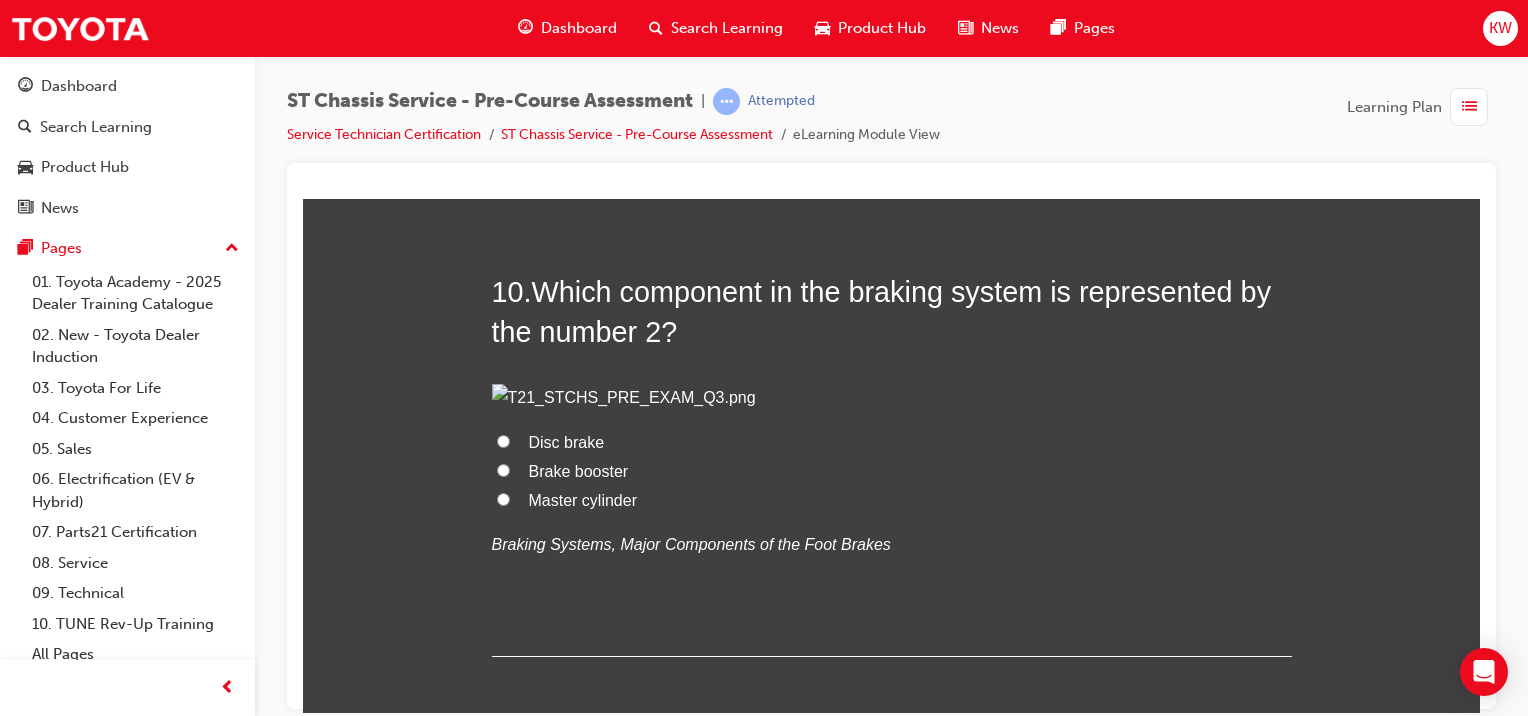 click on "Leaf spring type, 4-link type, Torsion beam type" at bounding box center (696, 17) 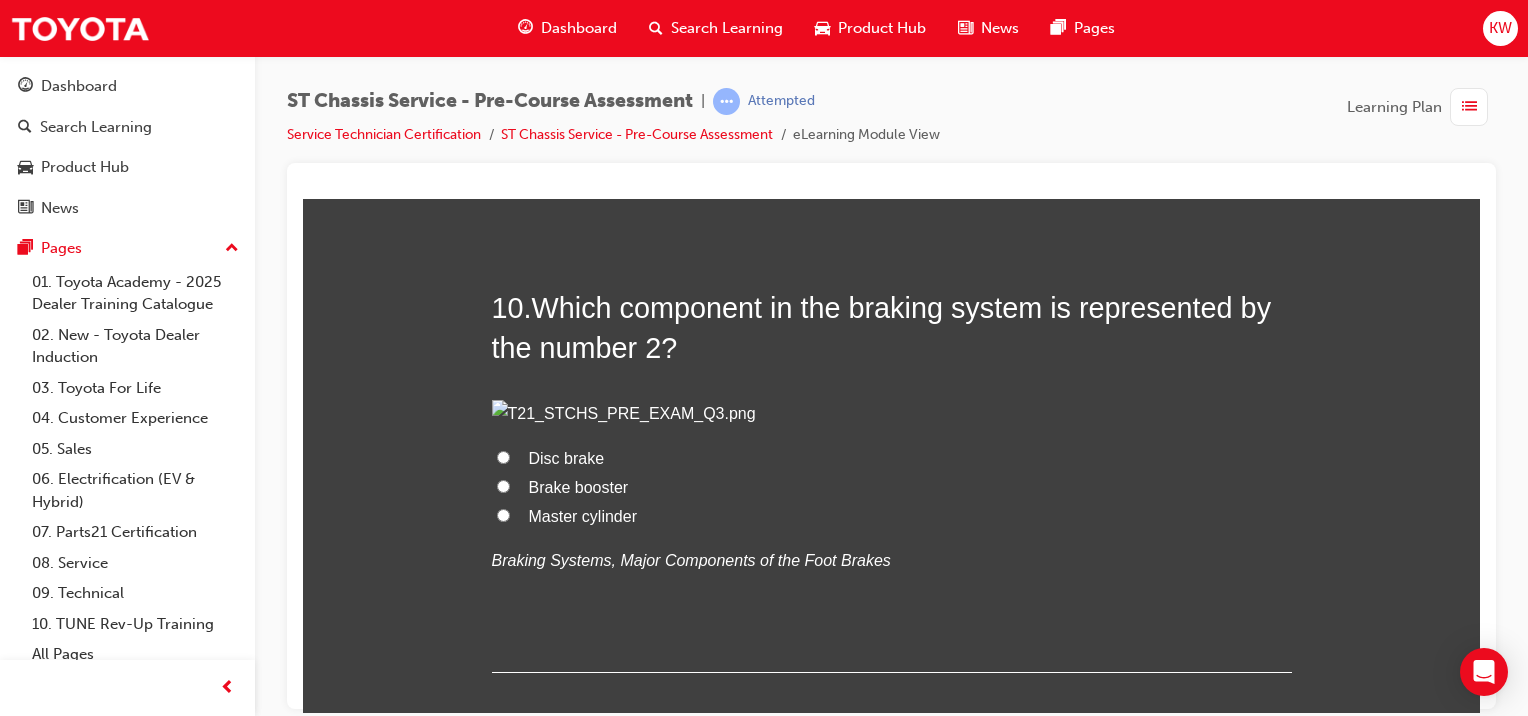 scroll, scrollTop: 3864, scrollLeft: 0, axis: vertical 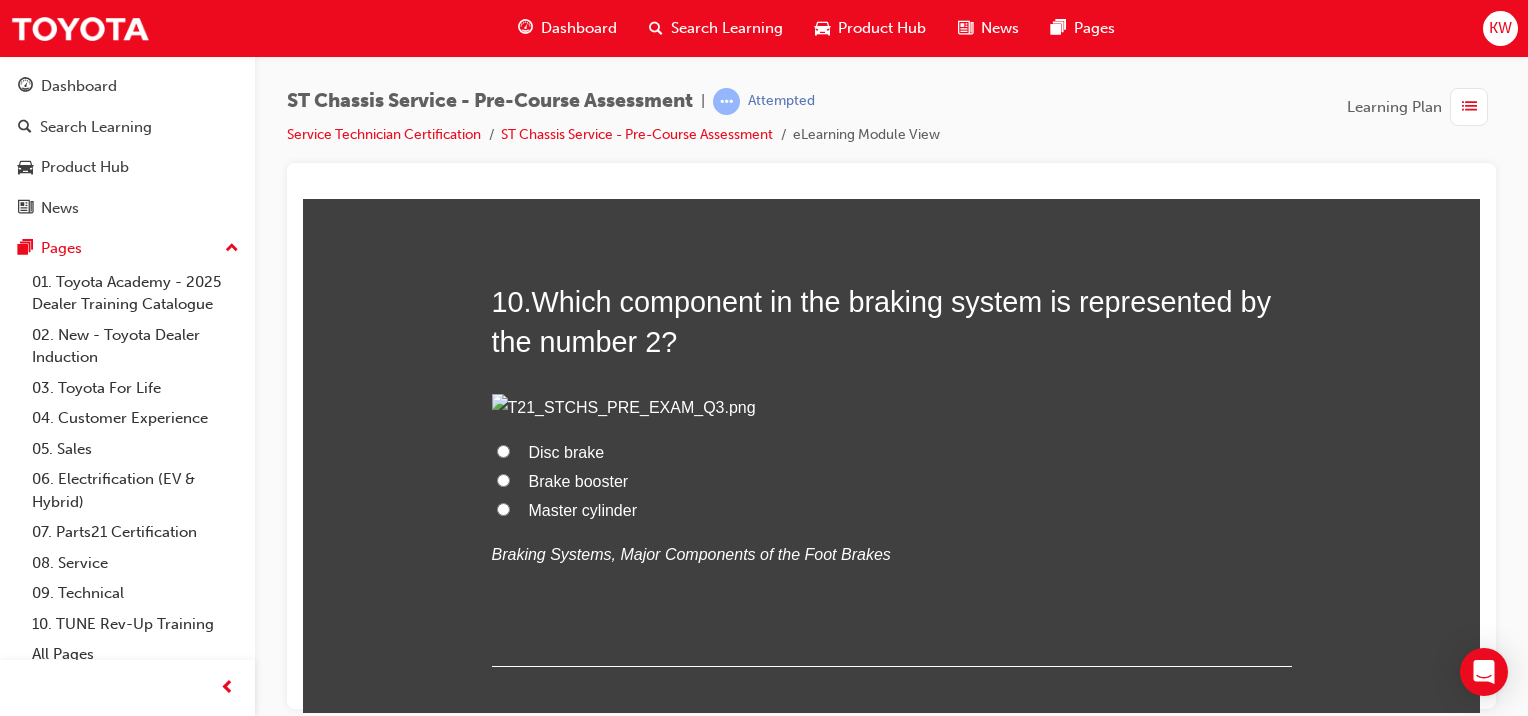 click on "Double wishbone type, Leaf spring type, 4-link type" at bounding box center [710, -2] 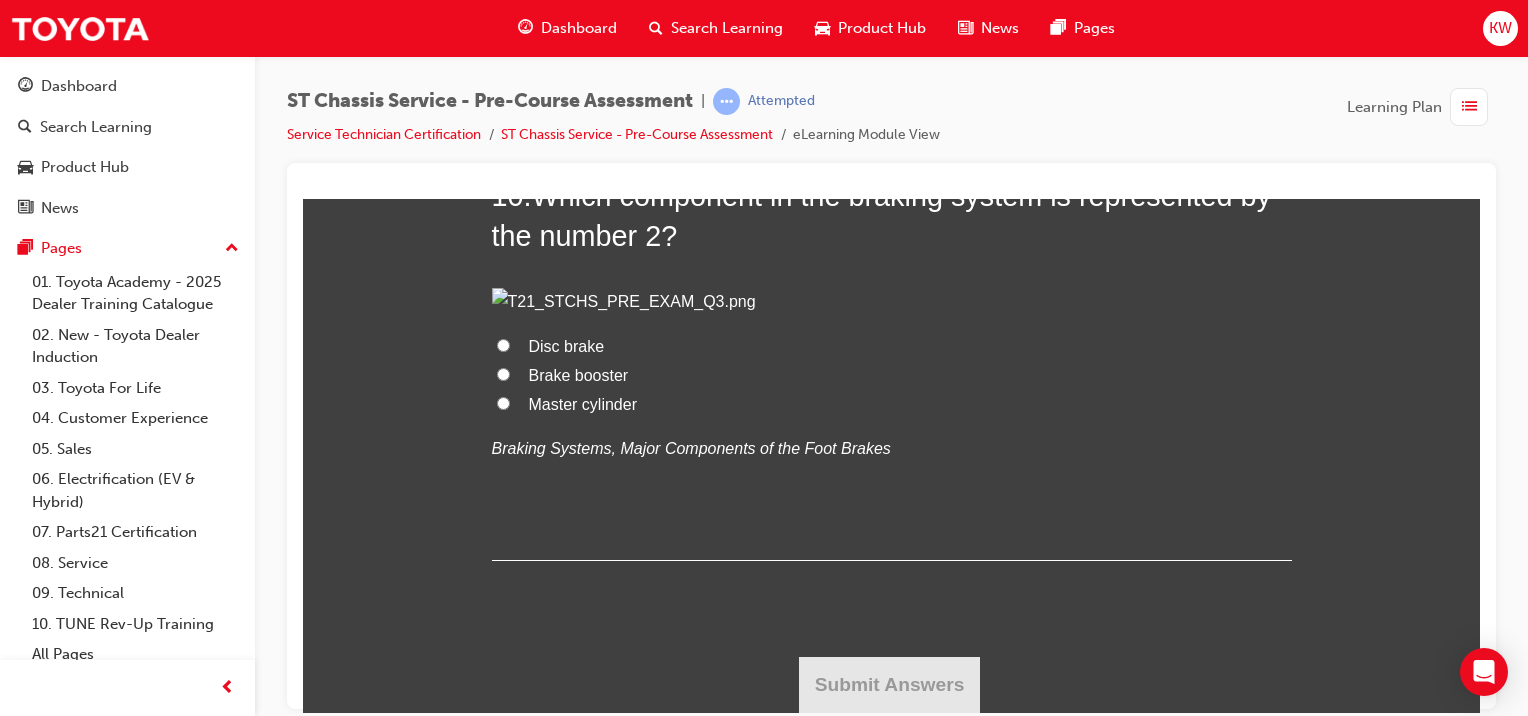 scroll, scrollTop: 4825, scrollLeft: 0, axis: vertical 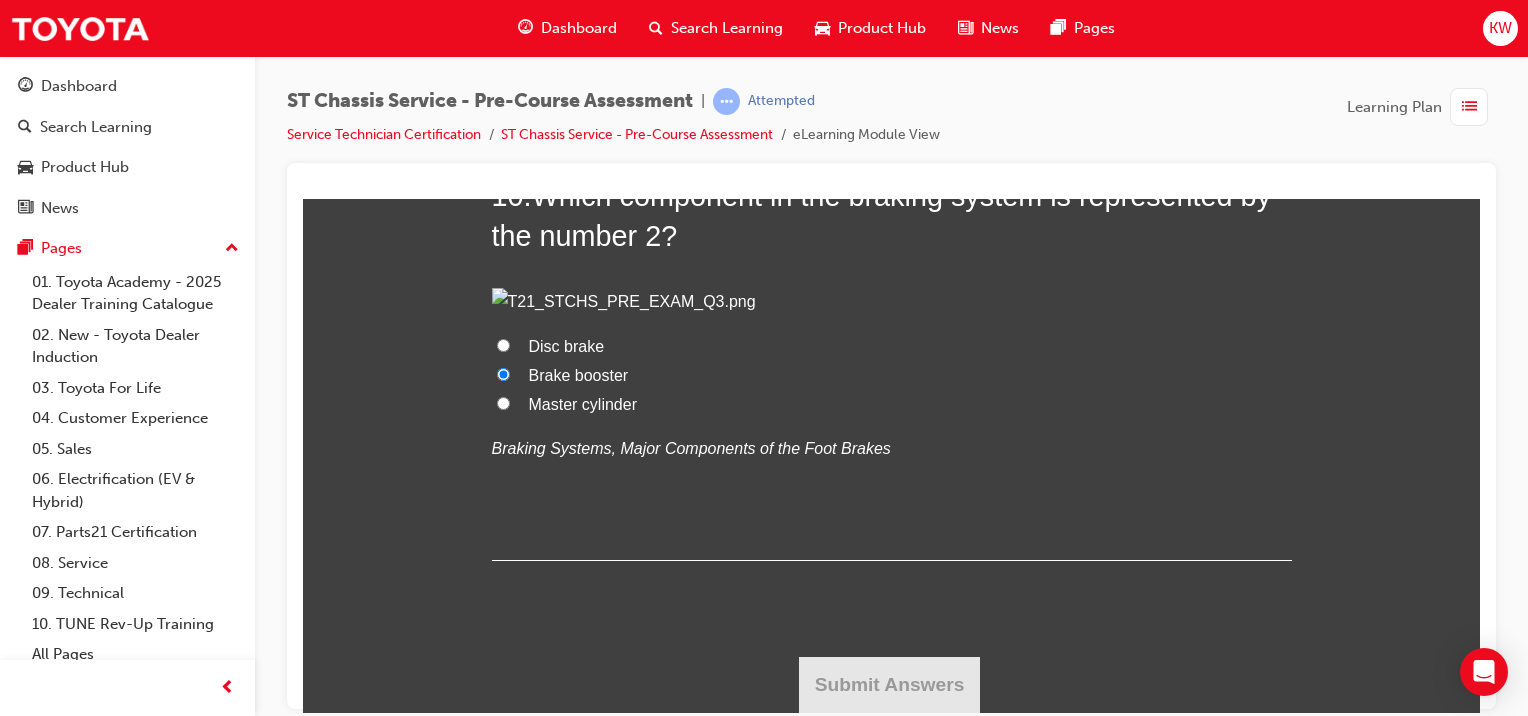 radio on "true" 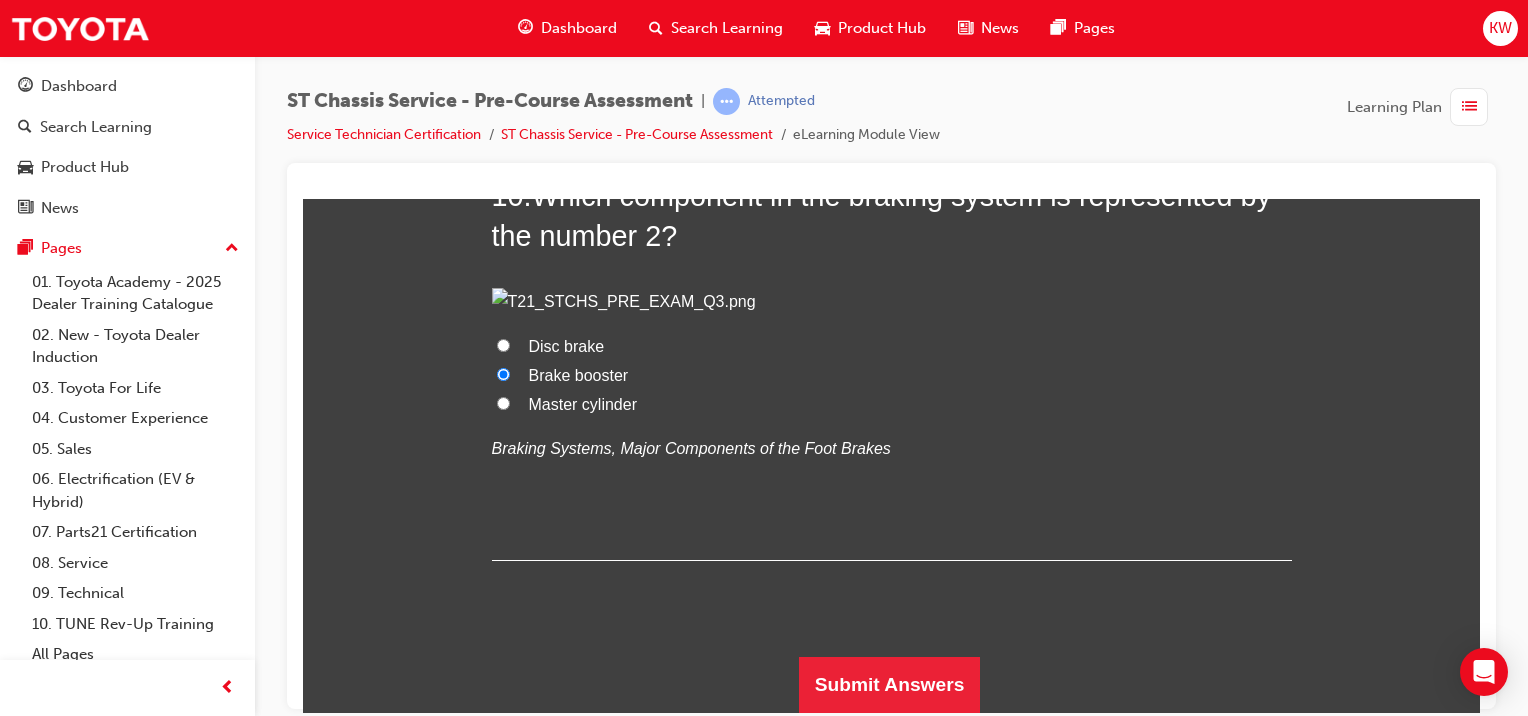 scroll, scrollTop: 4968, scrollLeft: 0, axis: vertical 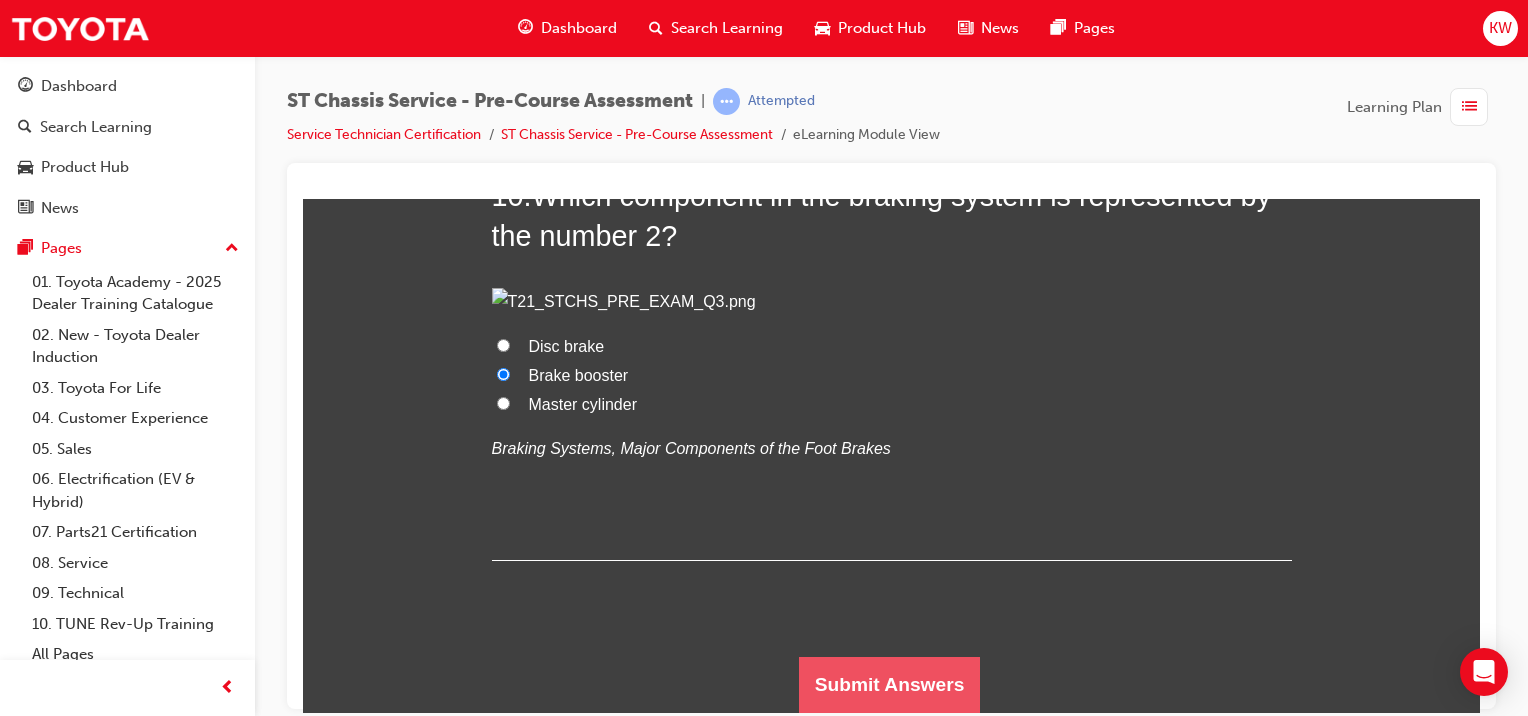 click on "Submit Answers" at bounding box center (890, 684) 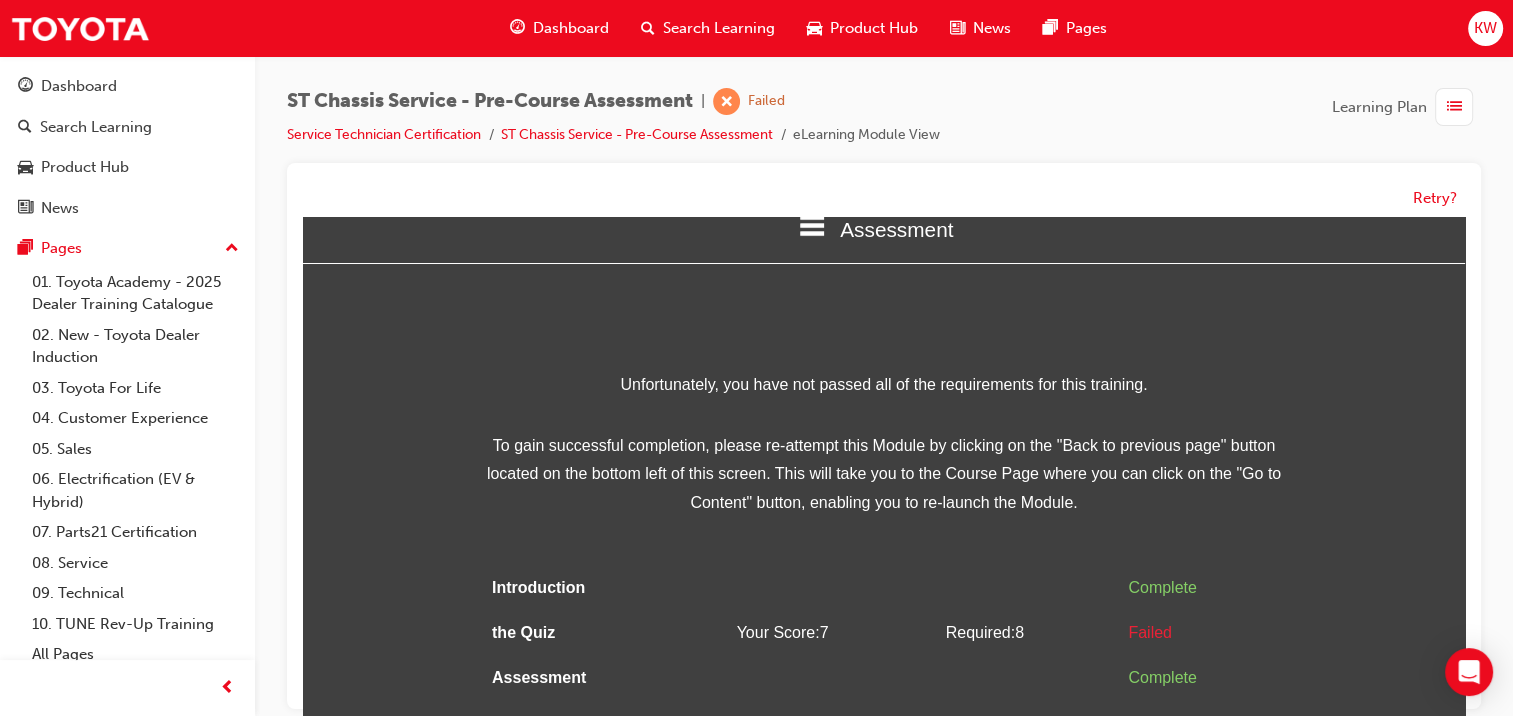 scroll, scrollTop: 14, scrollLeft: 0, axis: vertical 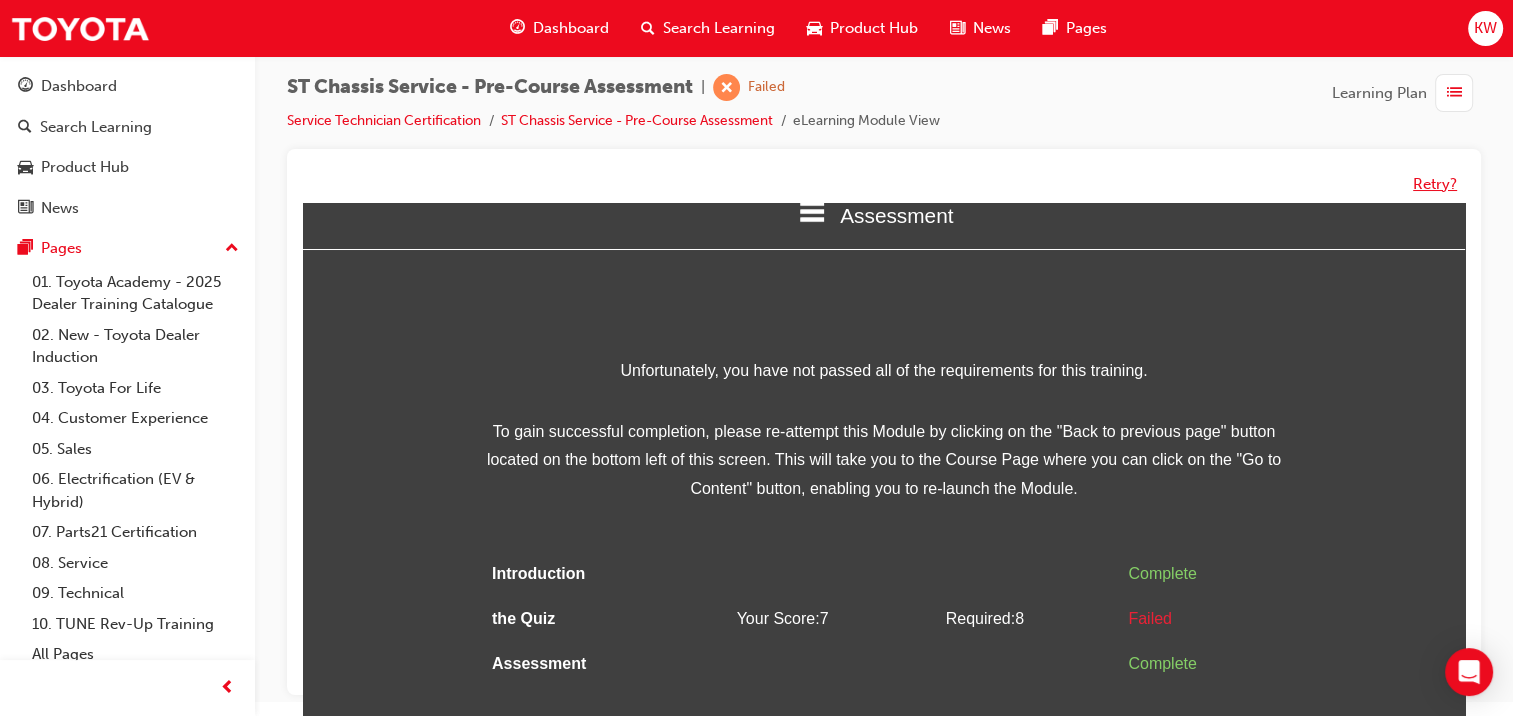 click on "Retry?" at bounding box center (1435, 184) 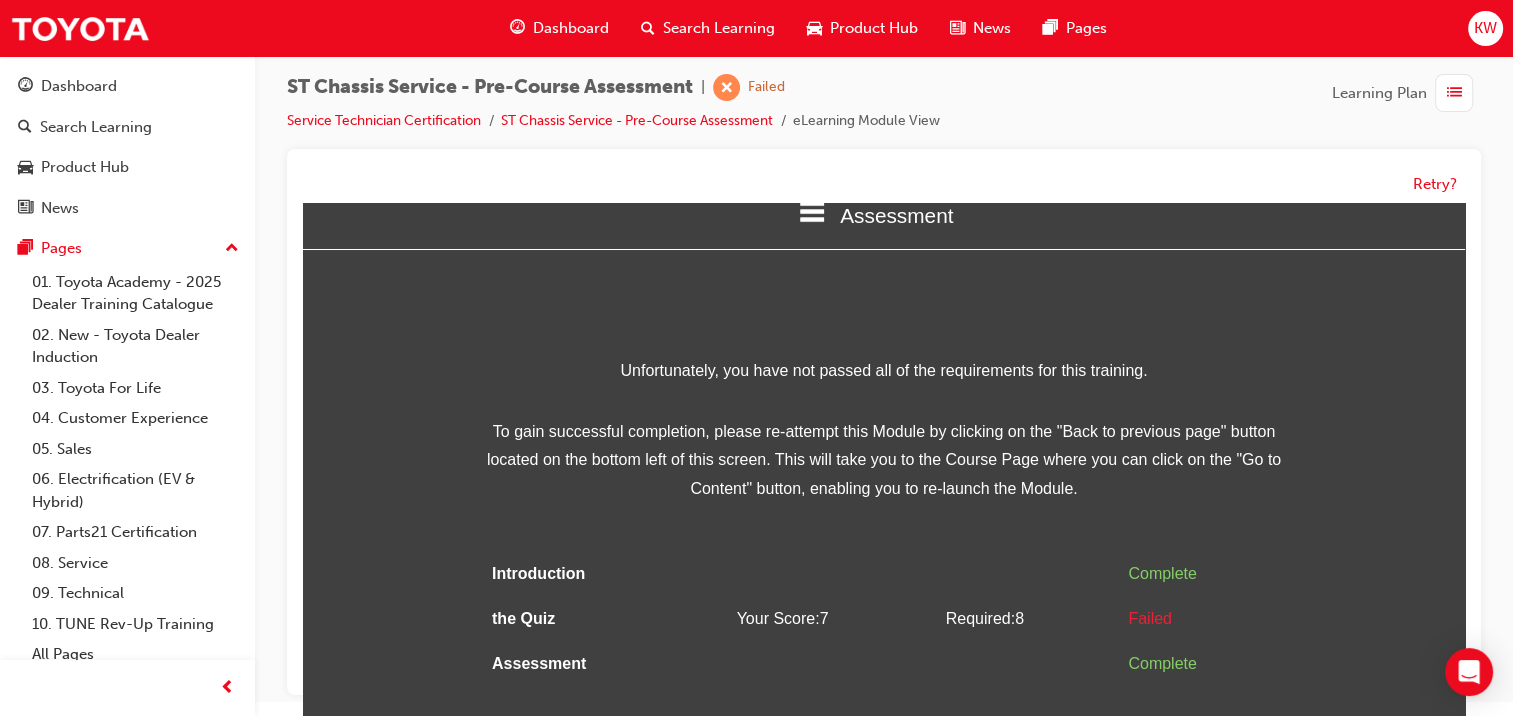 scroll, scrollTop: 0, scrollLeft: 0, axis: both 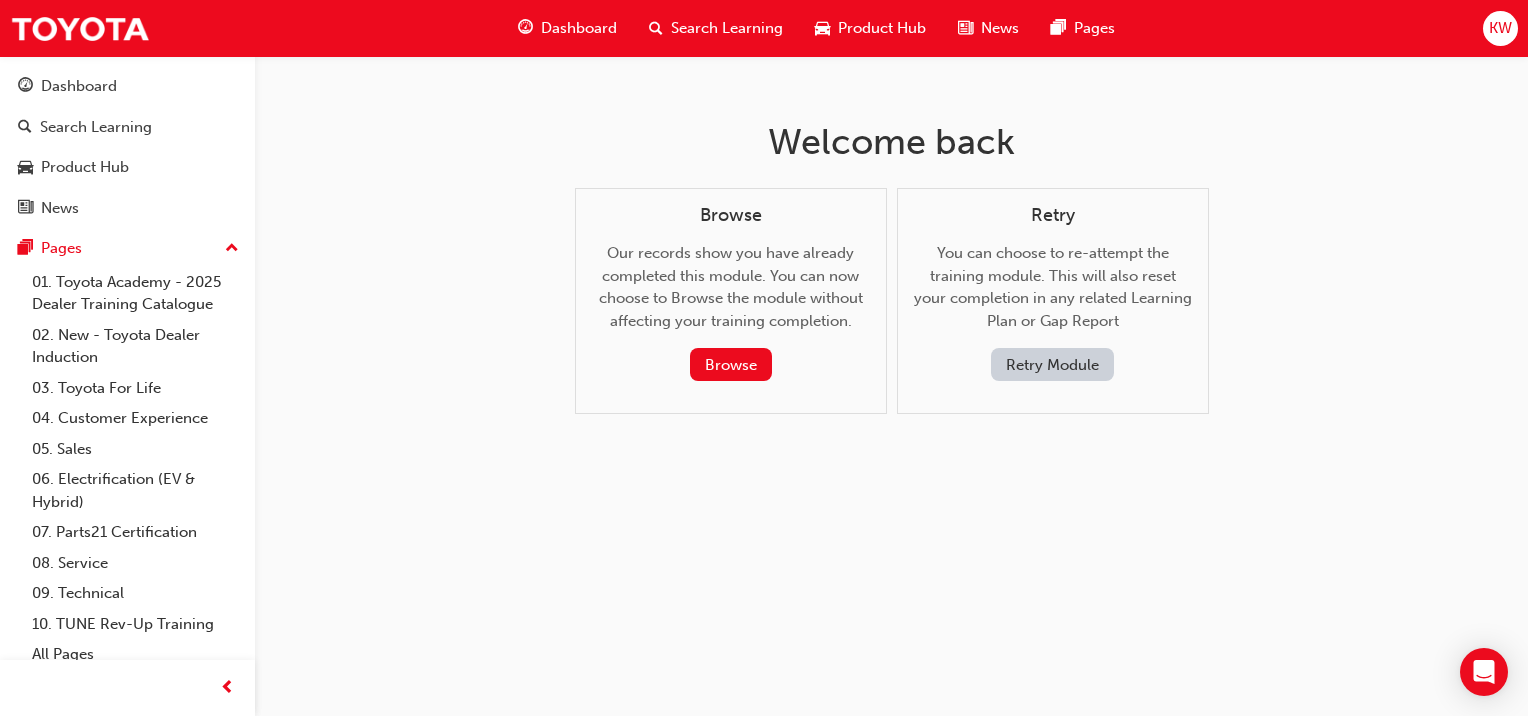 click on "Retry Module" at bounding box center [1052, 364] 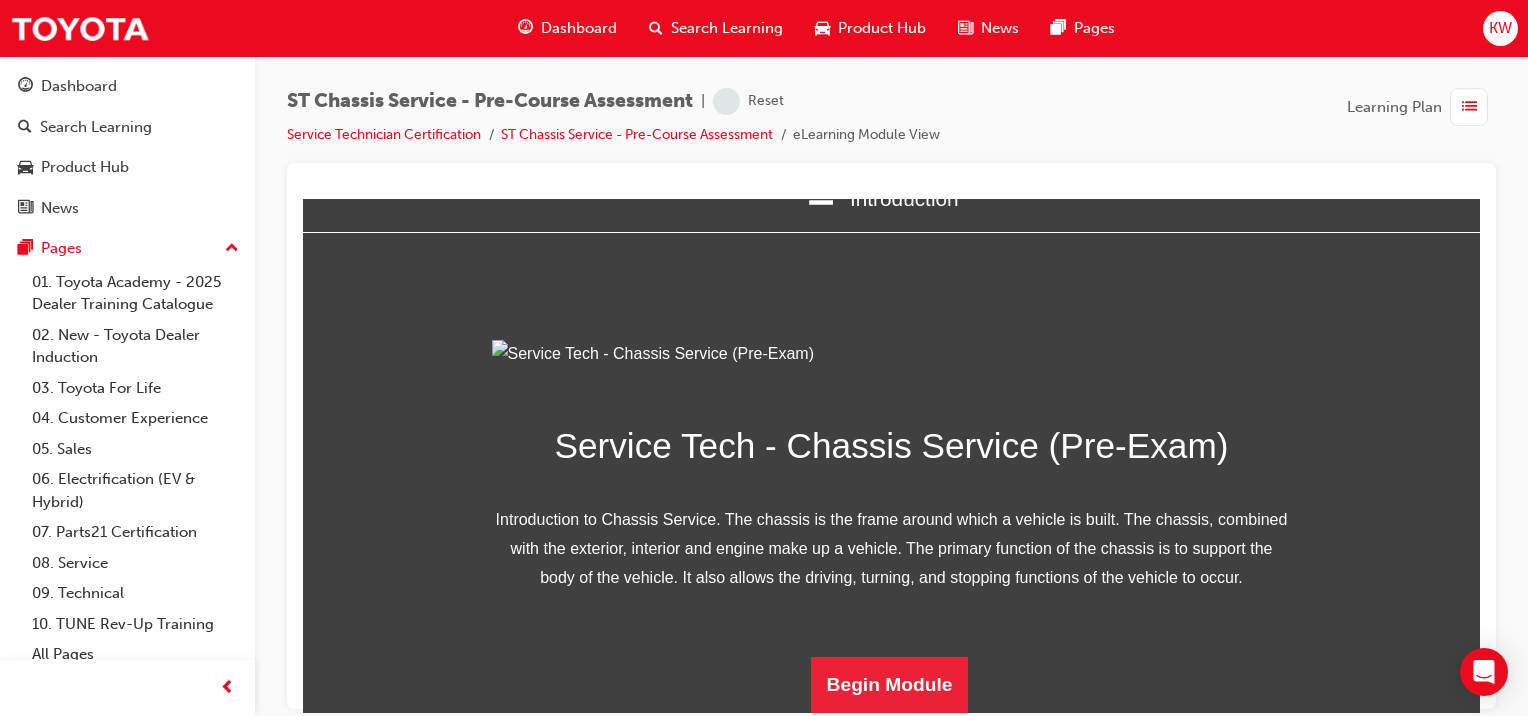 scroll, scrollTop: 255, scrollLeft: 0, axis: vertical 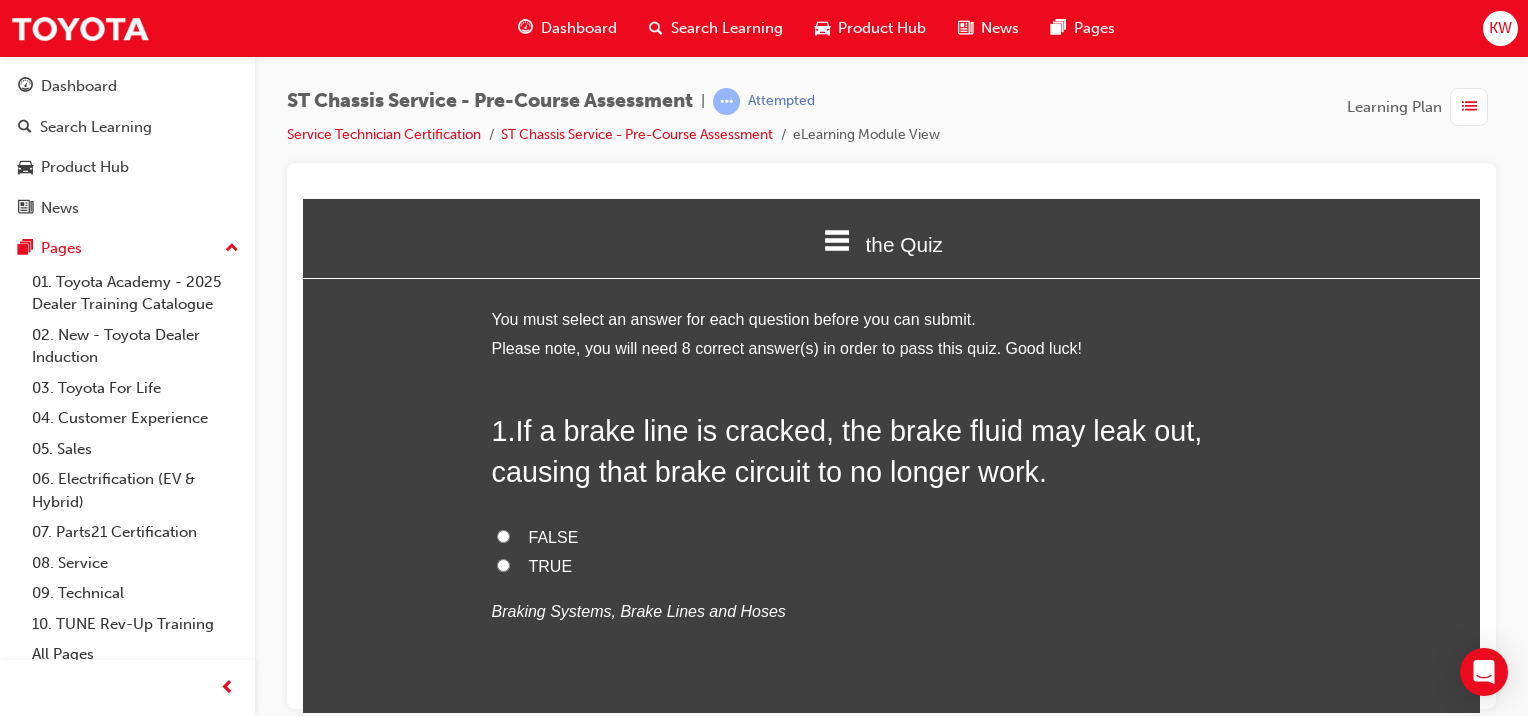 click on "TRUE" at bounding box center (551, 565) 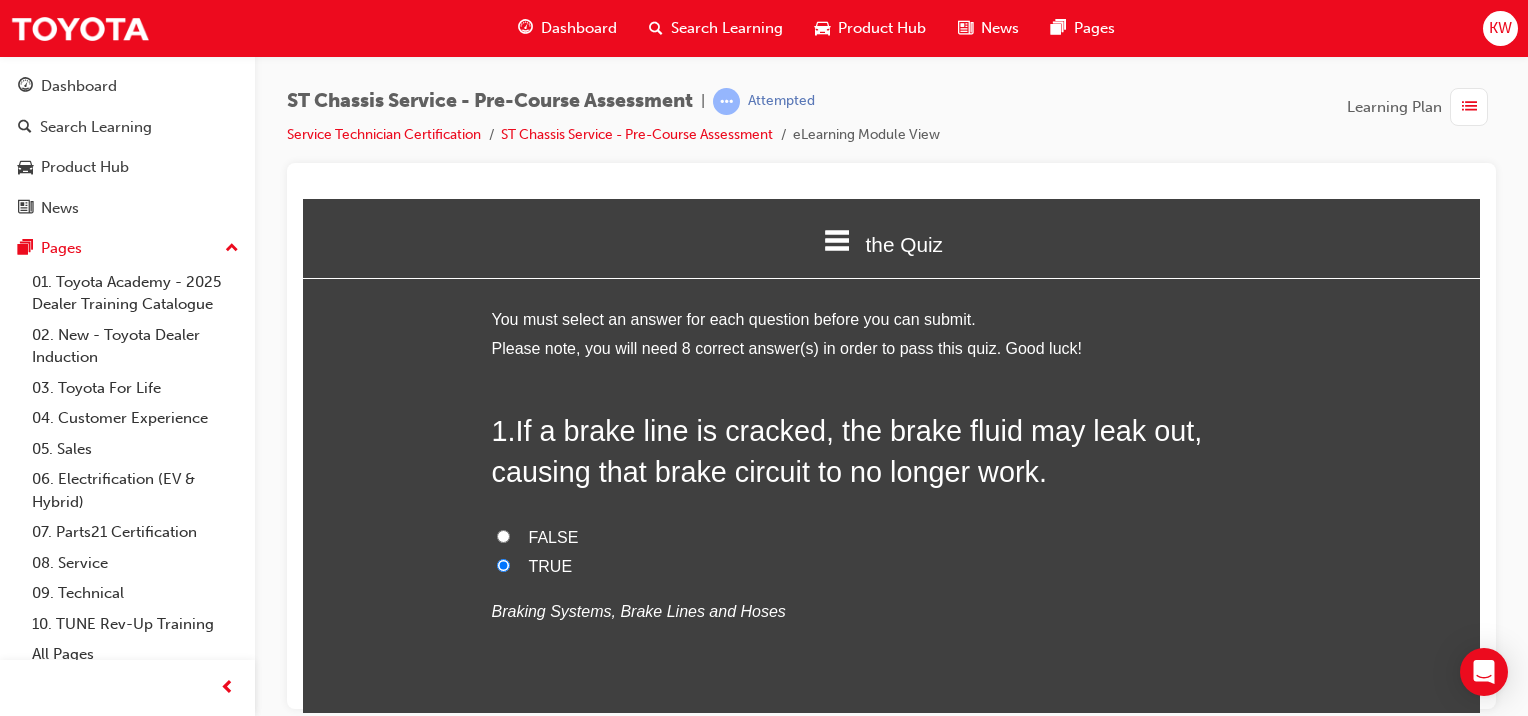 radio on "true" 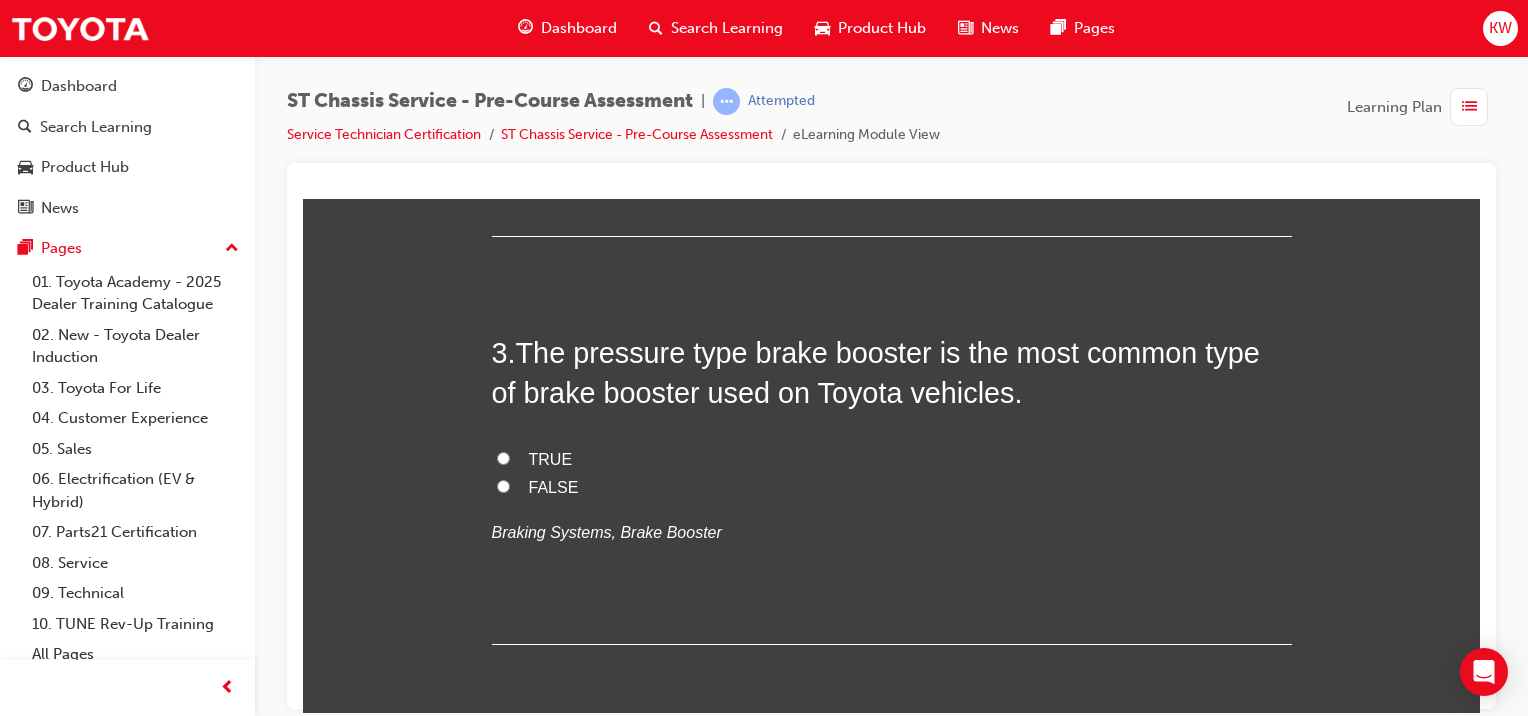 scroll, scrollTop: 964, scrollLeft: 0, axis: vertical 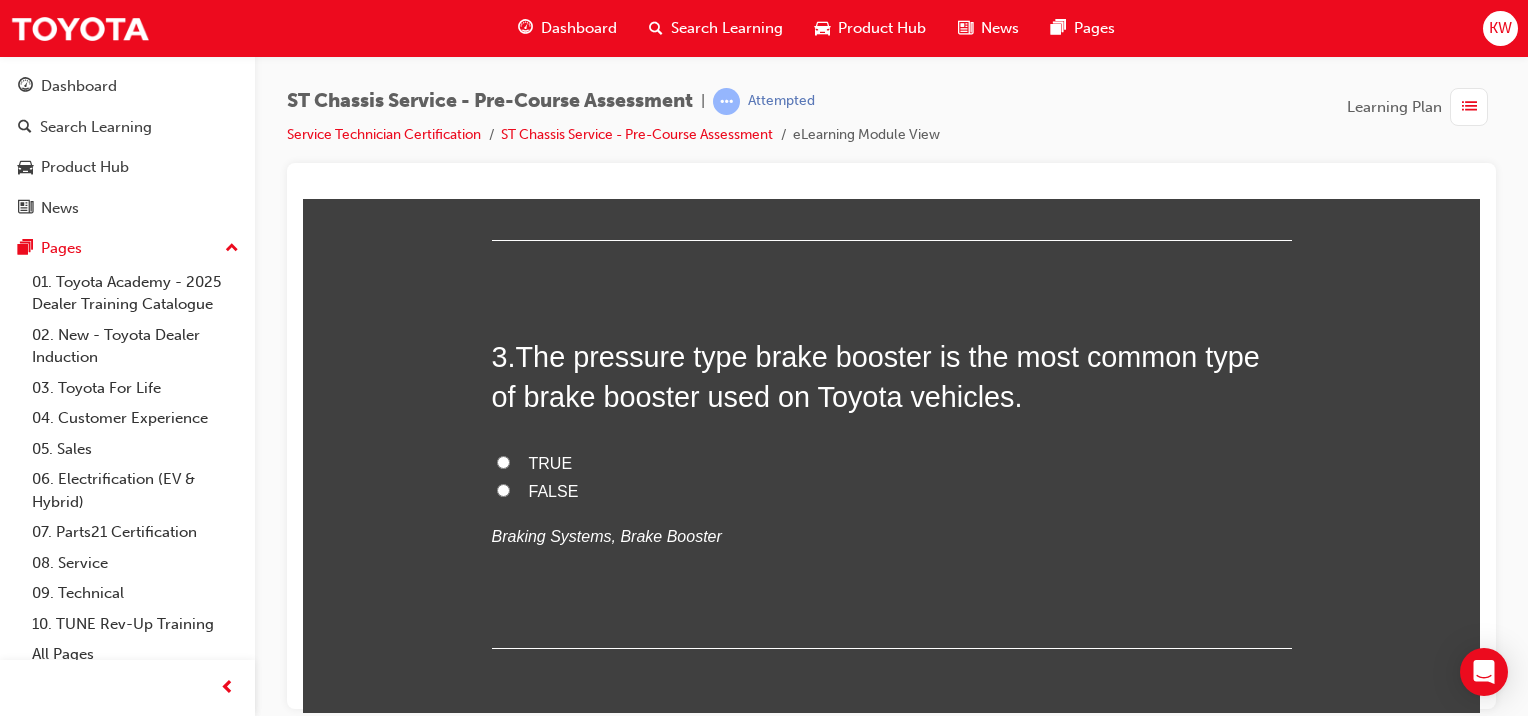 click on "Springs" at bounding box center (556, 82) 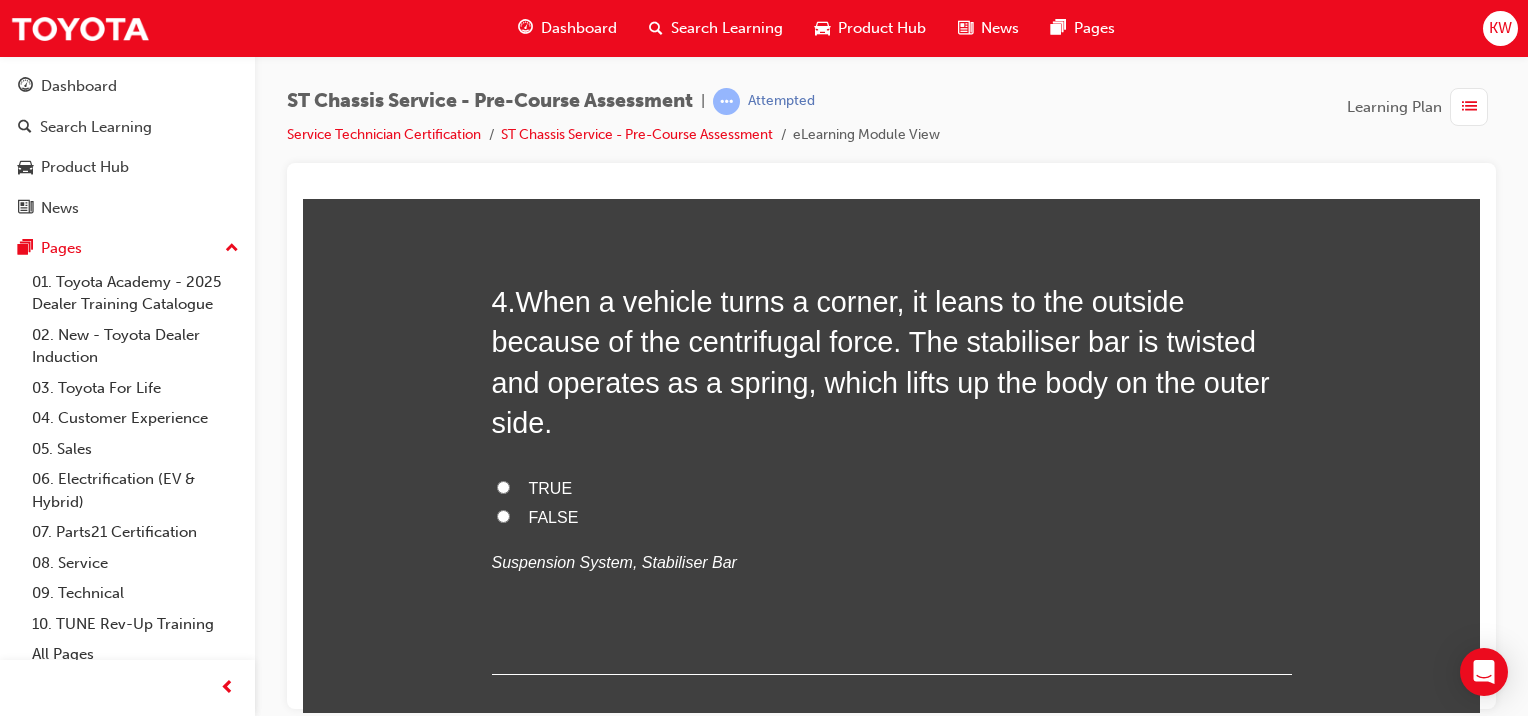 scroll, scrollTop: 1430, scrollLeft: 0, axis: vertical 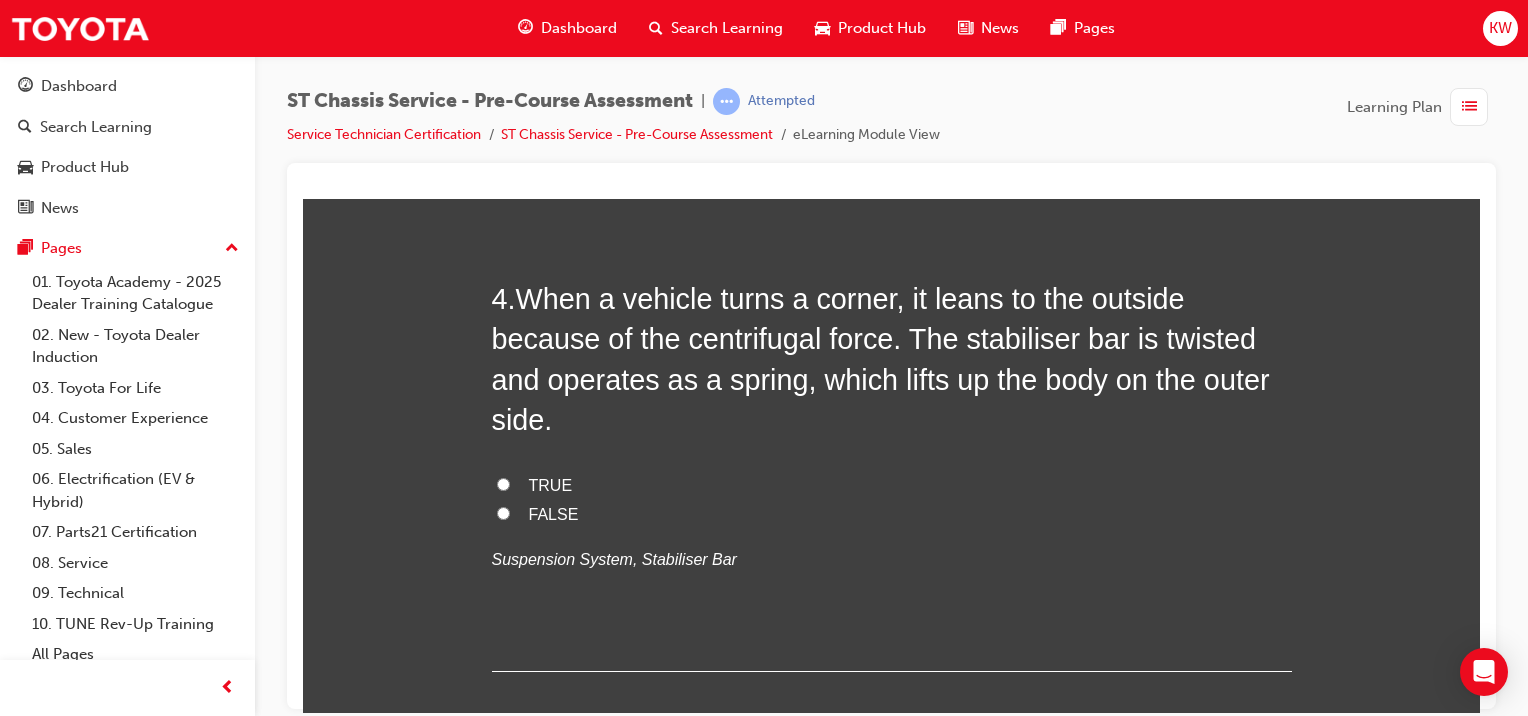 click on "TRUE" at bounding box center [551, -4] 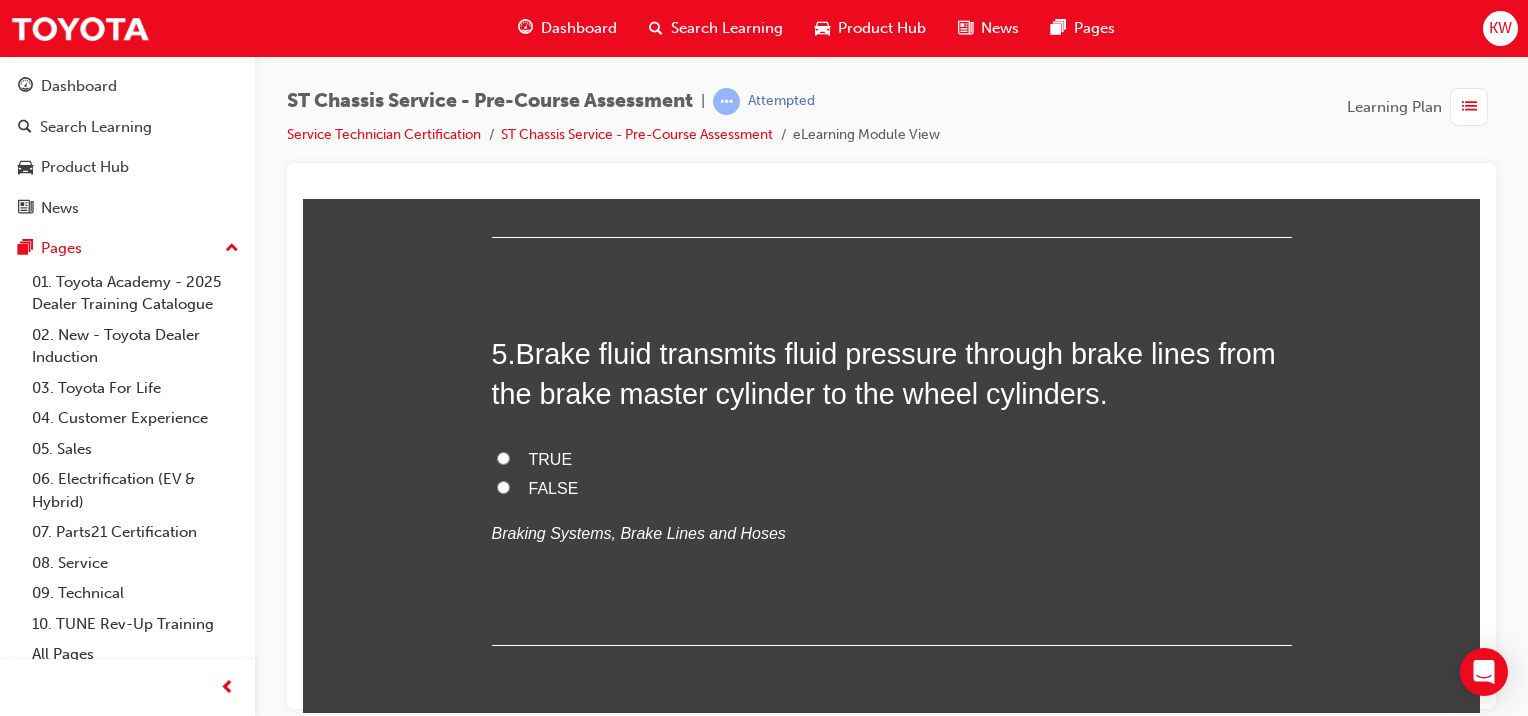 scroll, scrollTop: 1867, scrollLeft: 0, axis: vertical 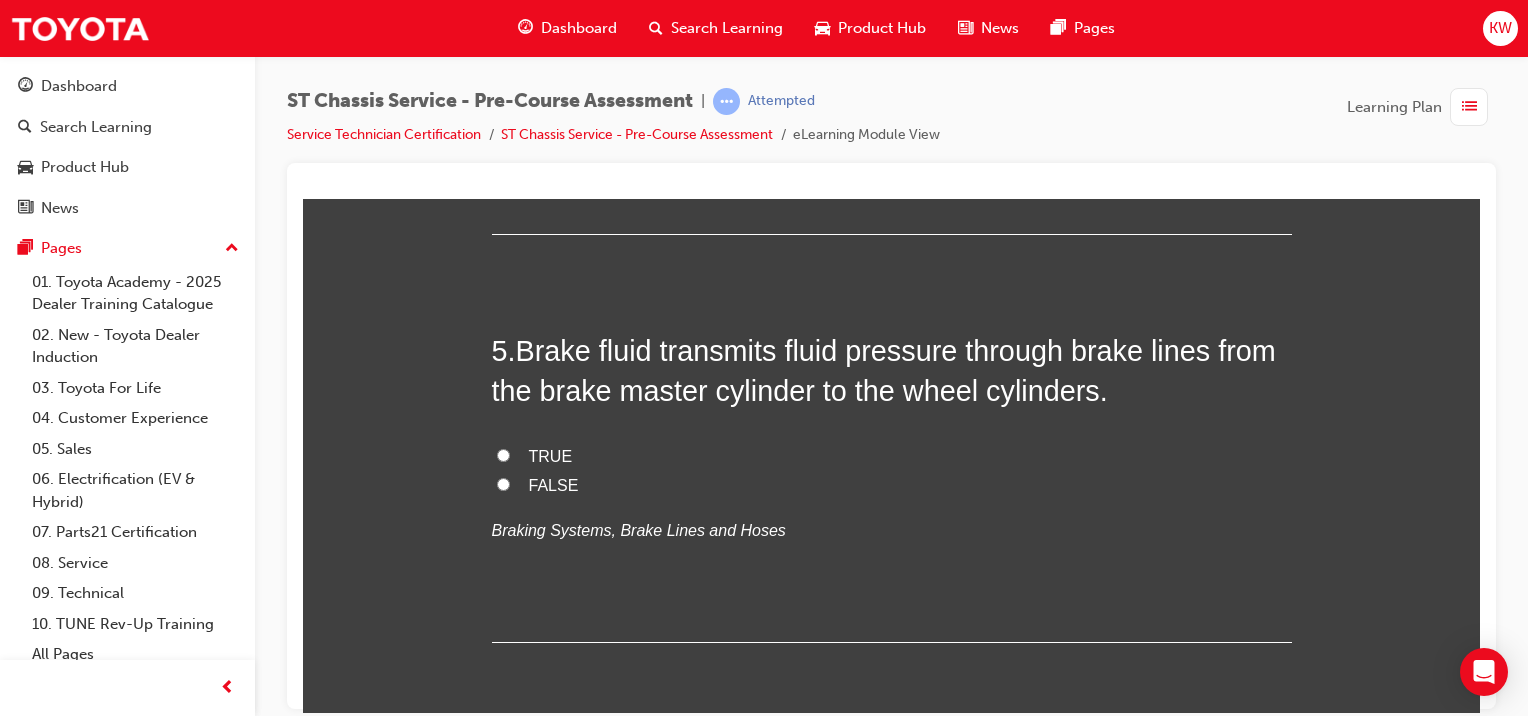click on "TRUE" at bounding box center [892, 48] 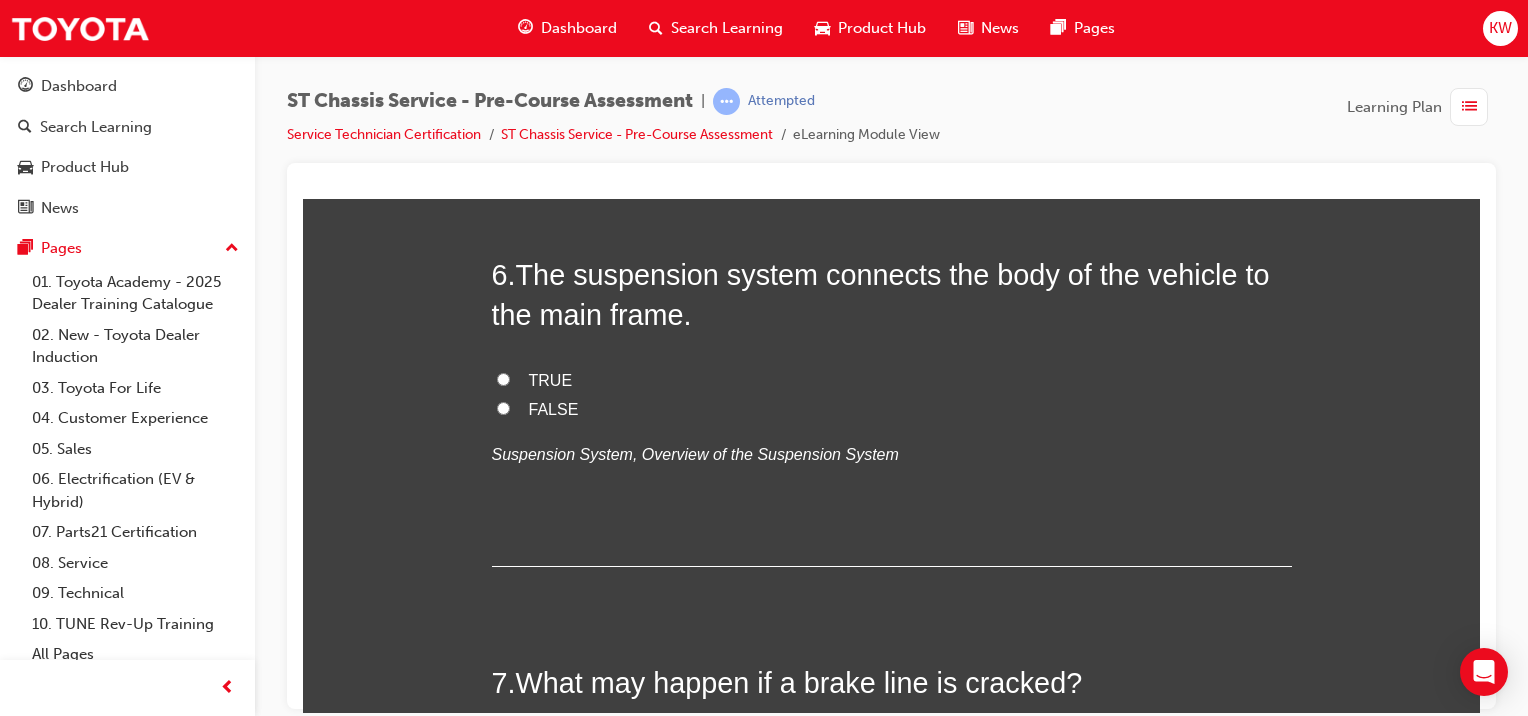 scroll, scrollTop: 2353, scrollLeft: 0, axis: vertical 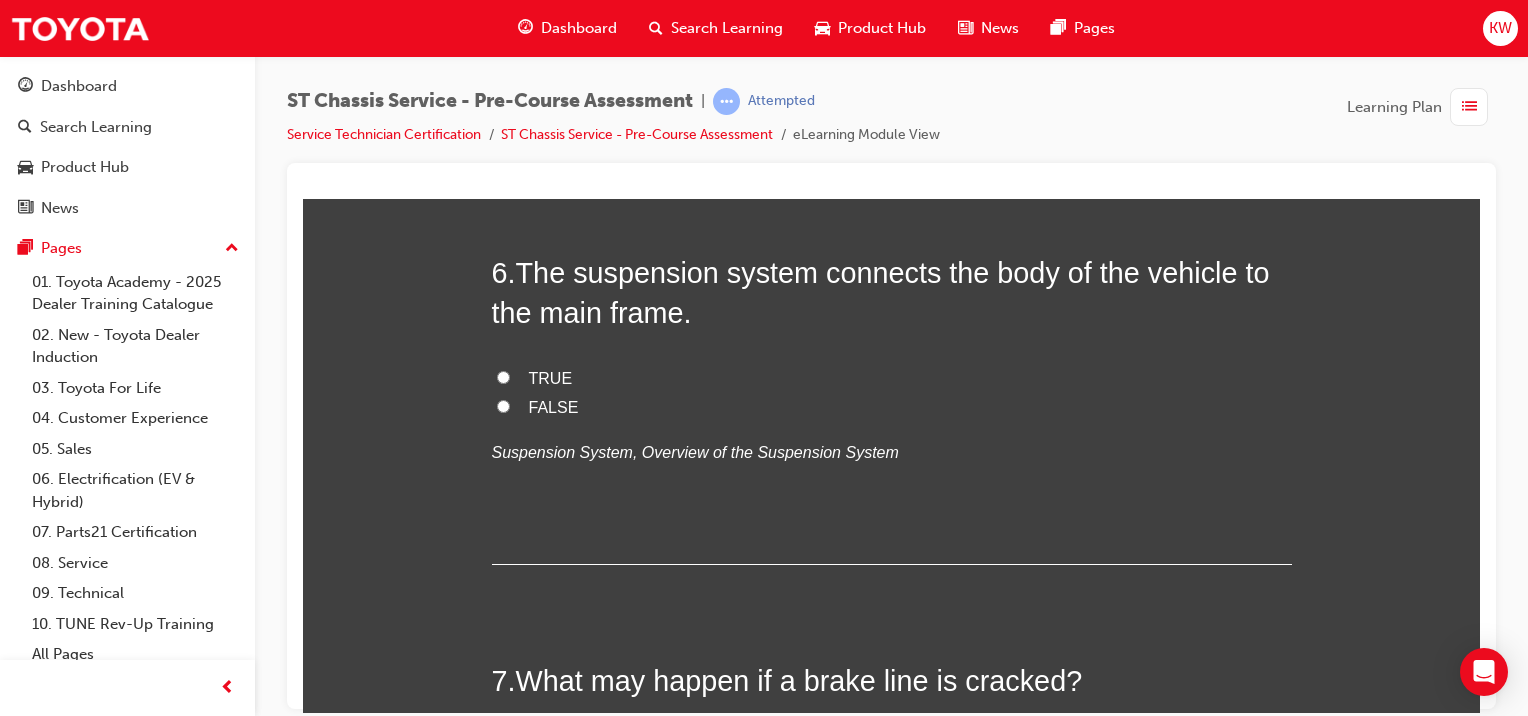 click on "TRUE" at bounding box center (551, -31) 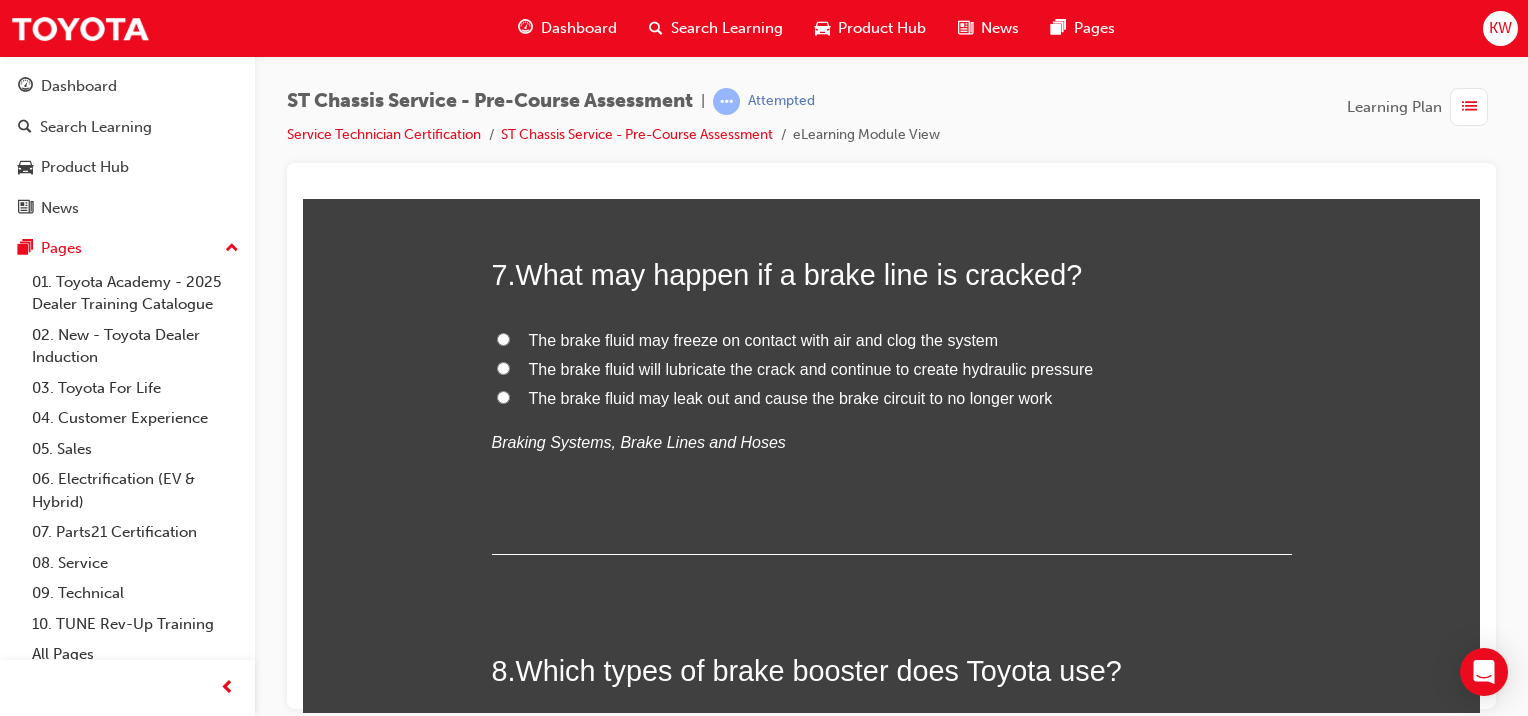 scroll, scrollTop: 2760, scrollLeft: 0, axis: vertical 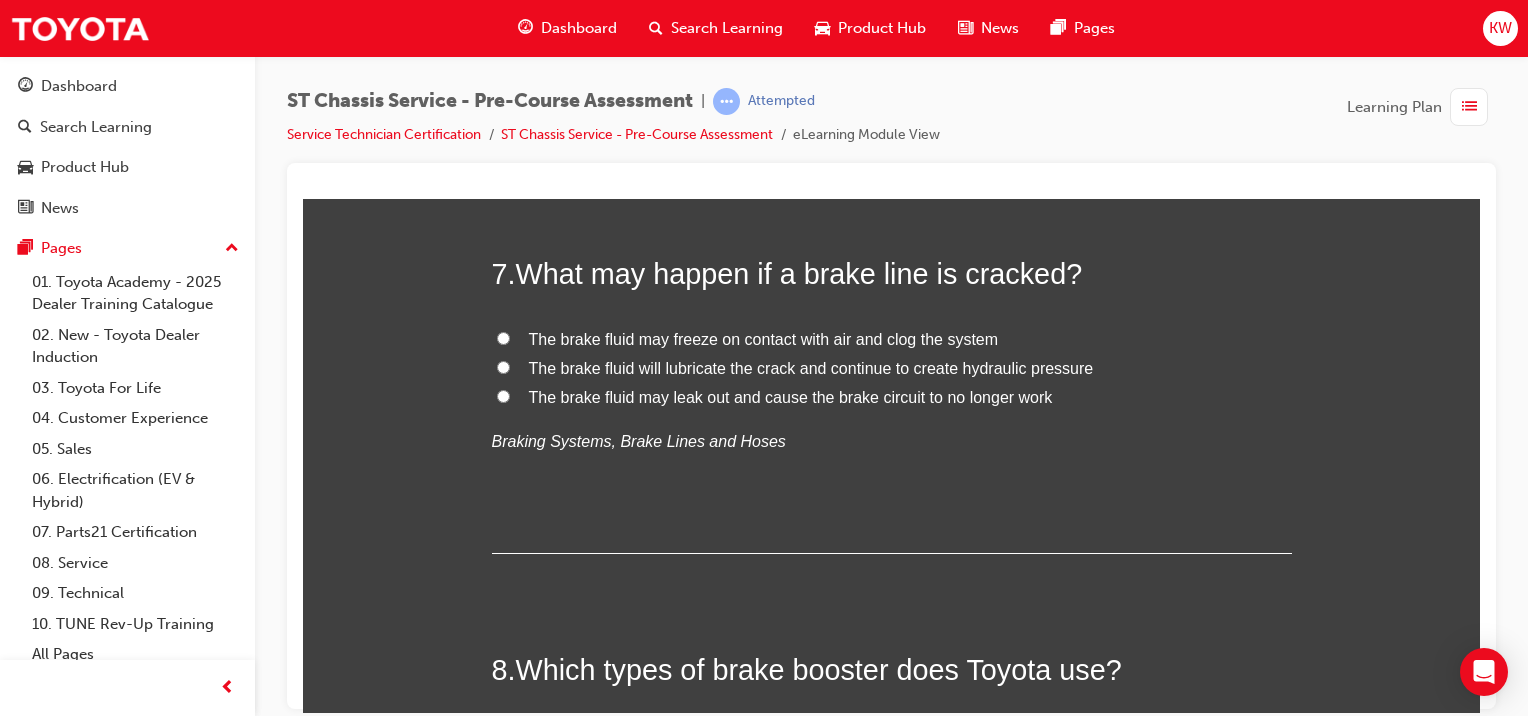 click on "TRUE" at bounding box center (551, -30) 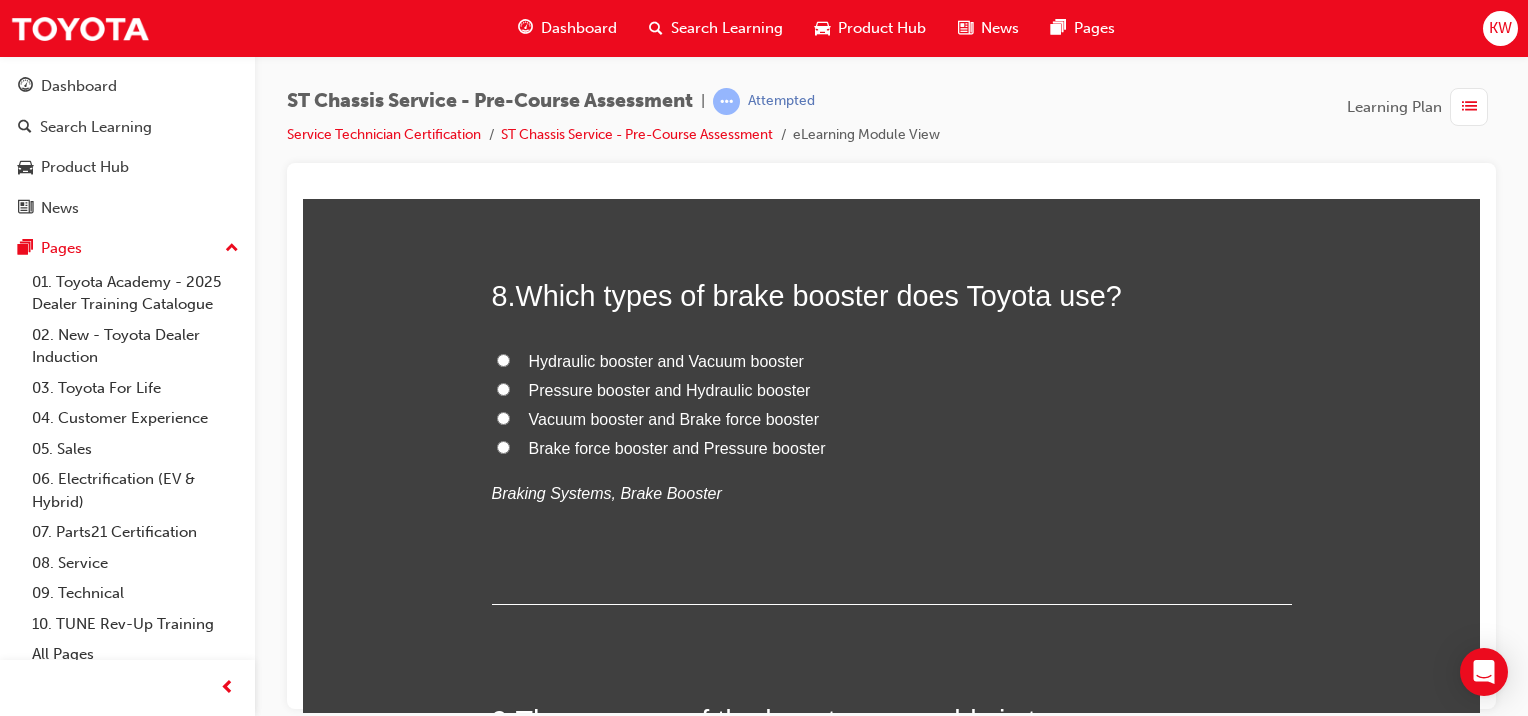scroll, scrollTop: 3121, scrollLeft: 0, axis: vertical 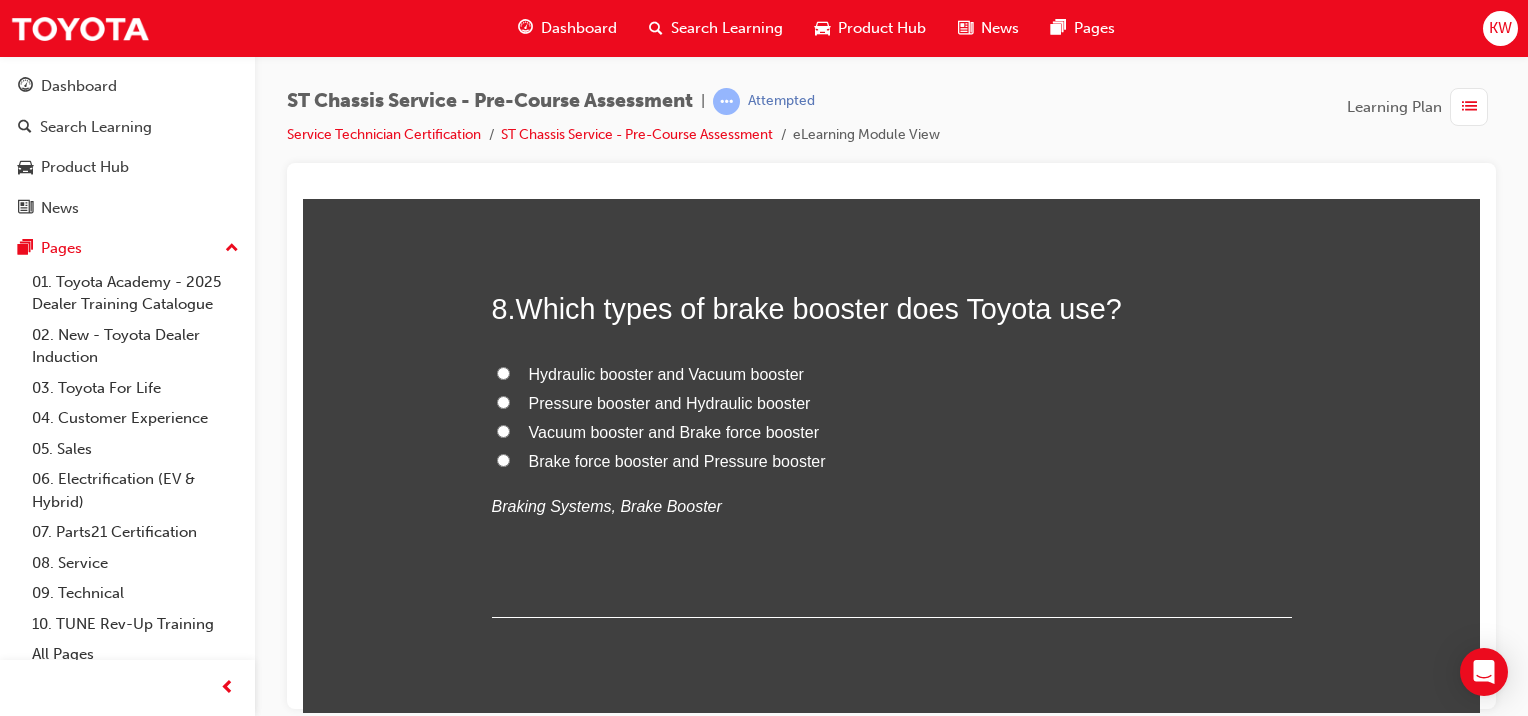 click on "The brake fluid may leak out and cause the brake circuit to no longer work" at bounding box center [791, 35] 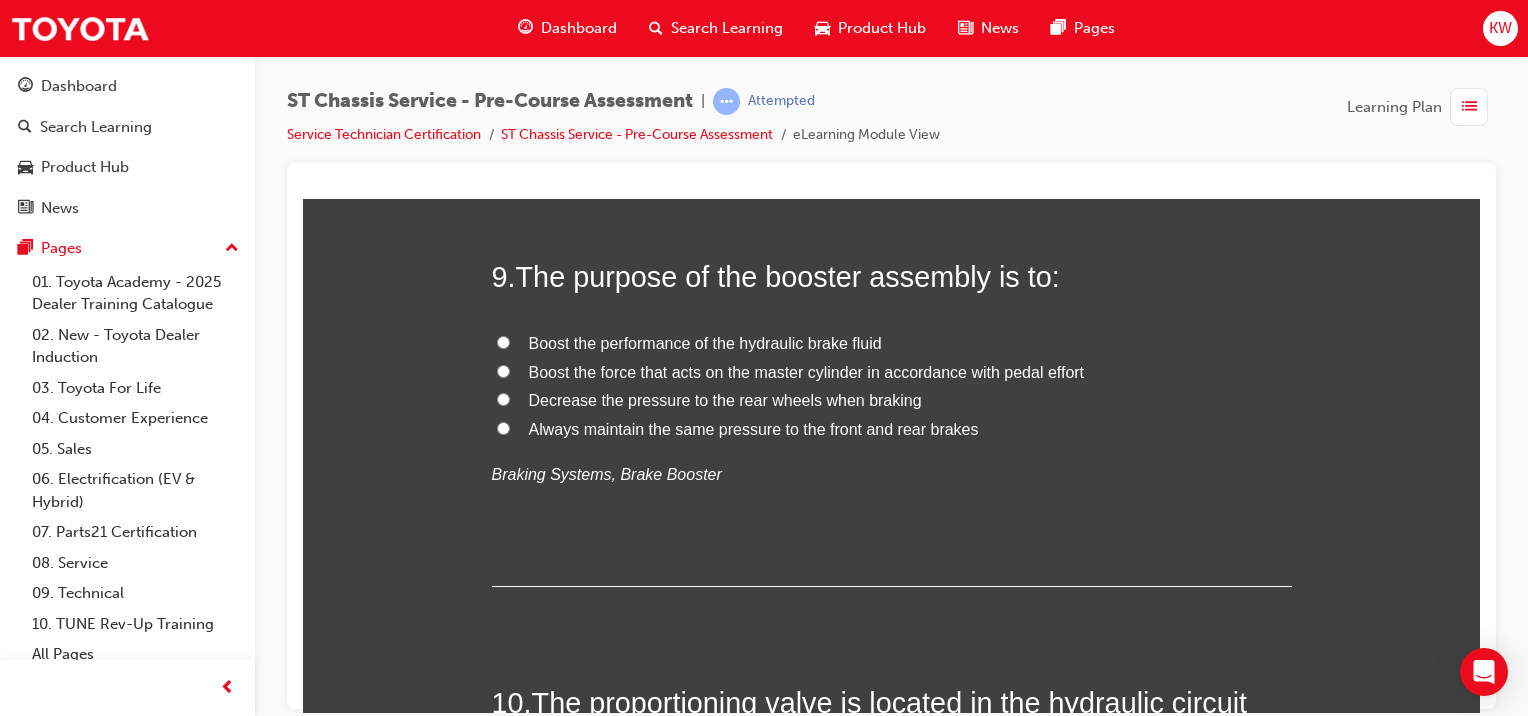 scroll, scrollTop: 3576, scrollLeft: 0, axis: vertical 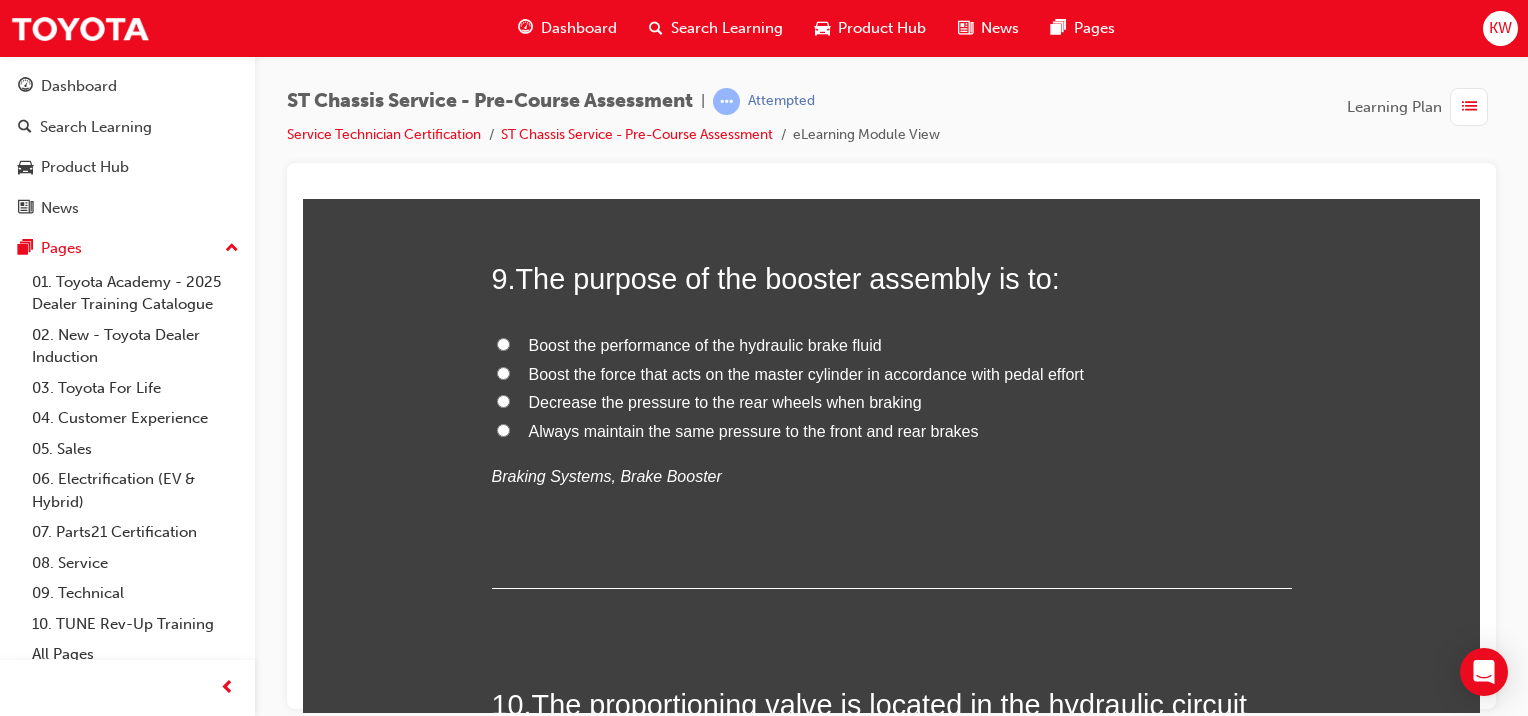 click on "Vacuum booster and Brake force booster" at bounding box center [674, -24] 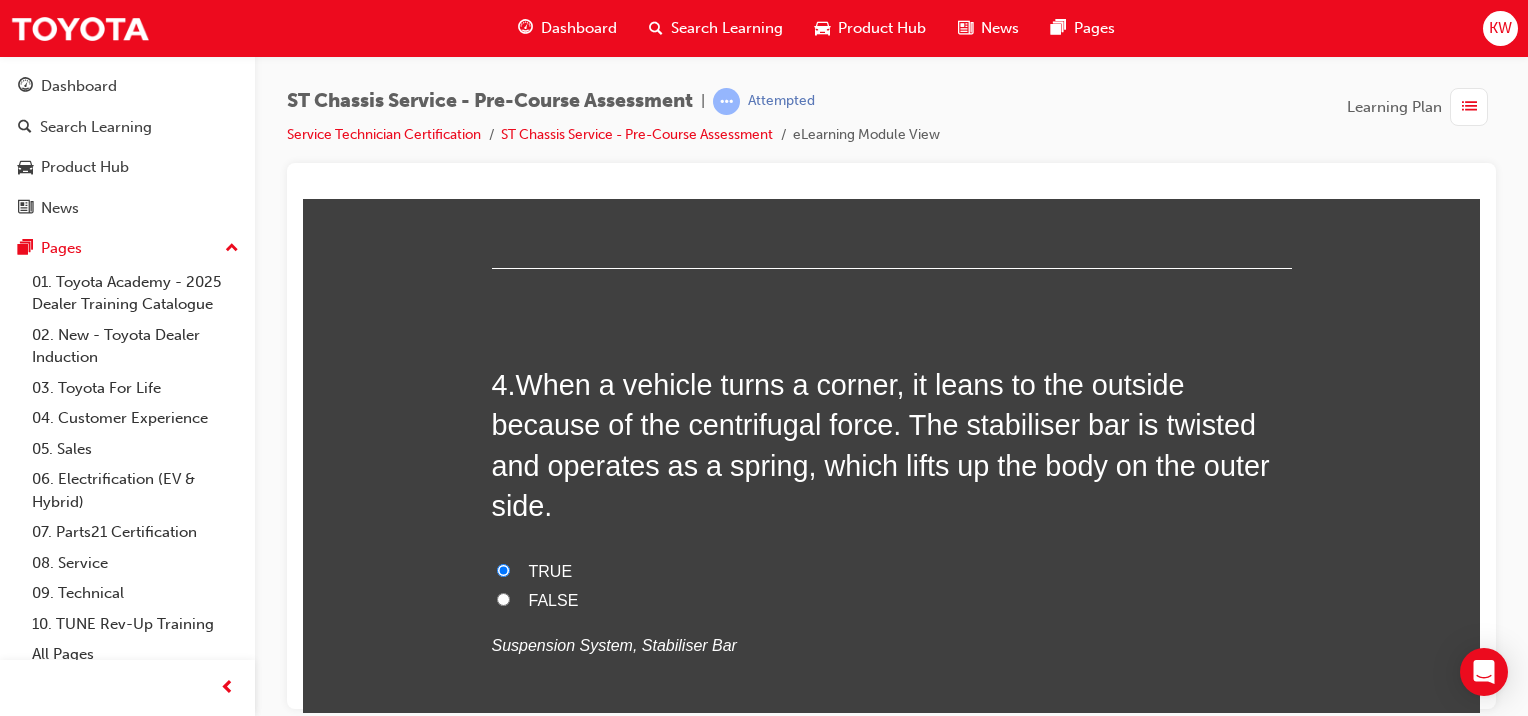 scroll, scrollTop: 1334, scrollLeft: 0, axis: vertical 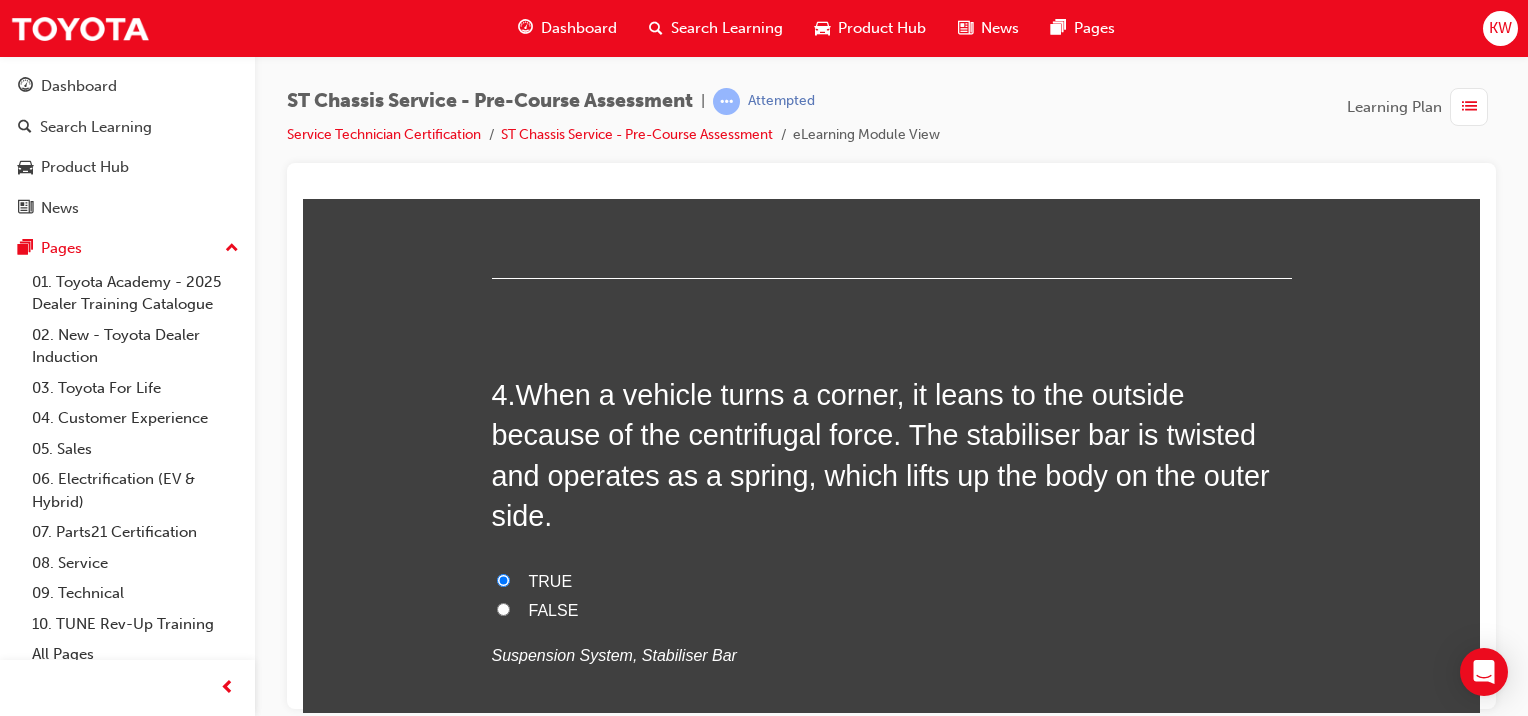 click on "FALSE" at bounding box center (892, 121) 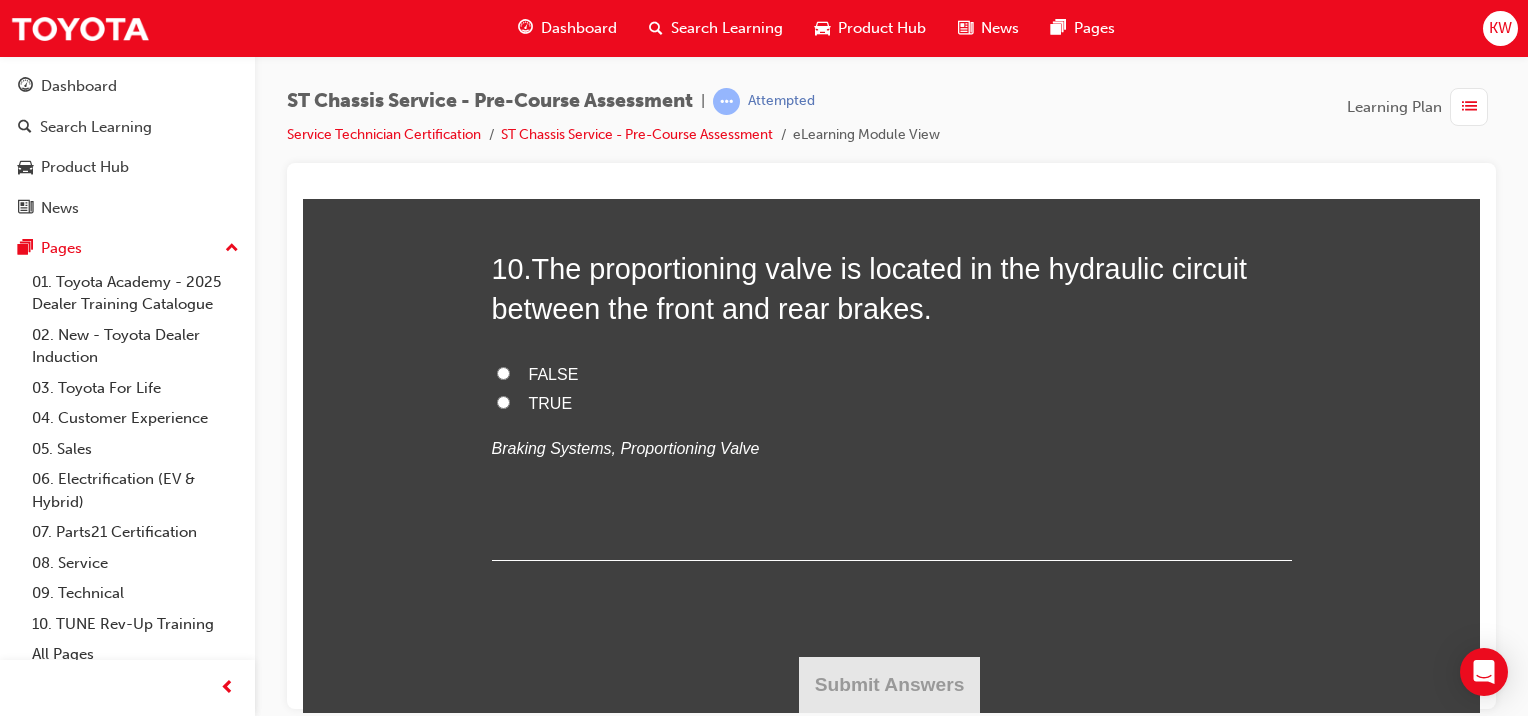 scroll, scrollTop: 4028, scrollLeft: 0, axis: vertical 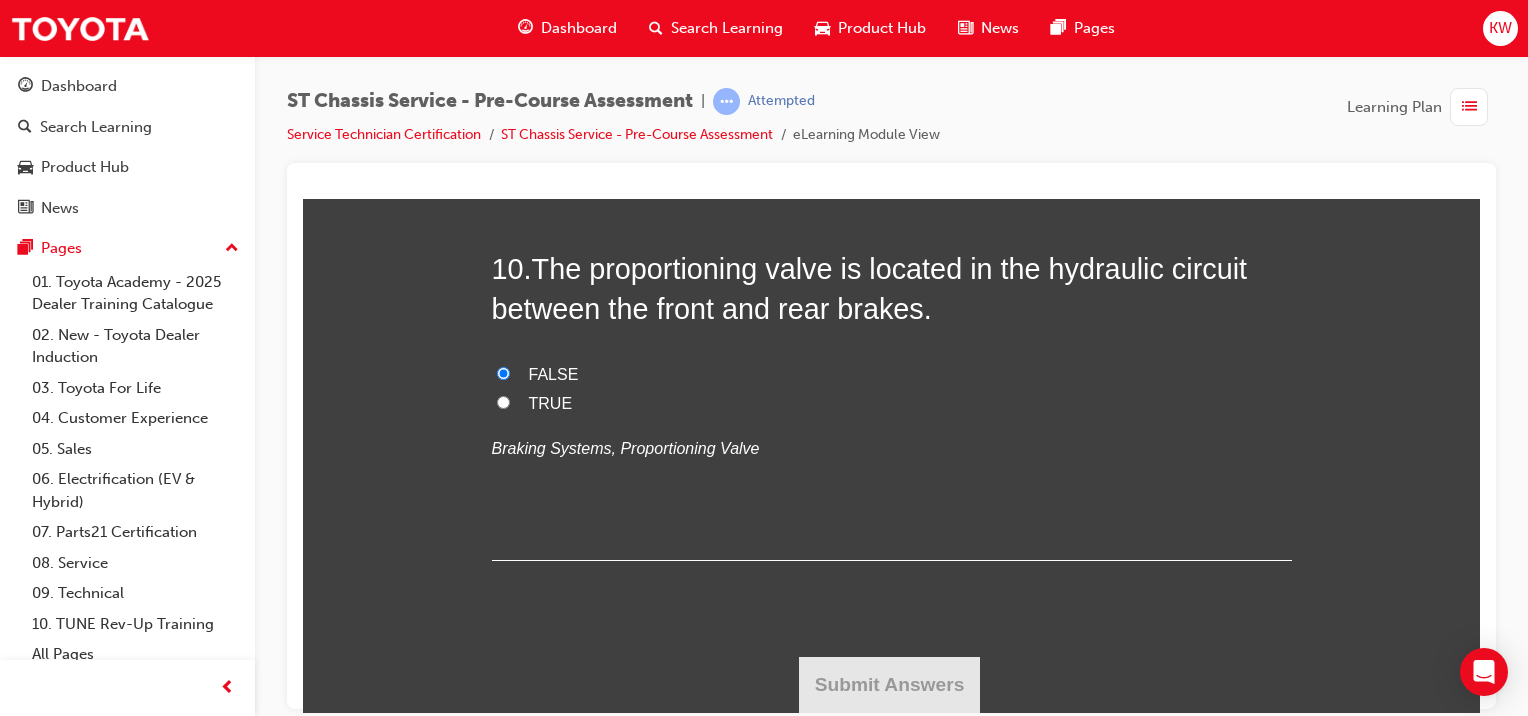 radio on "true" 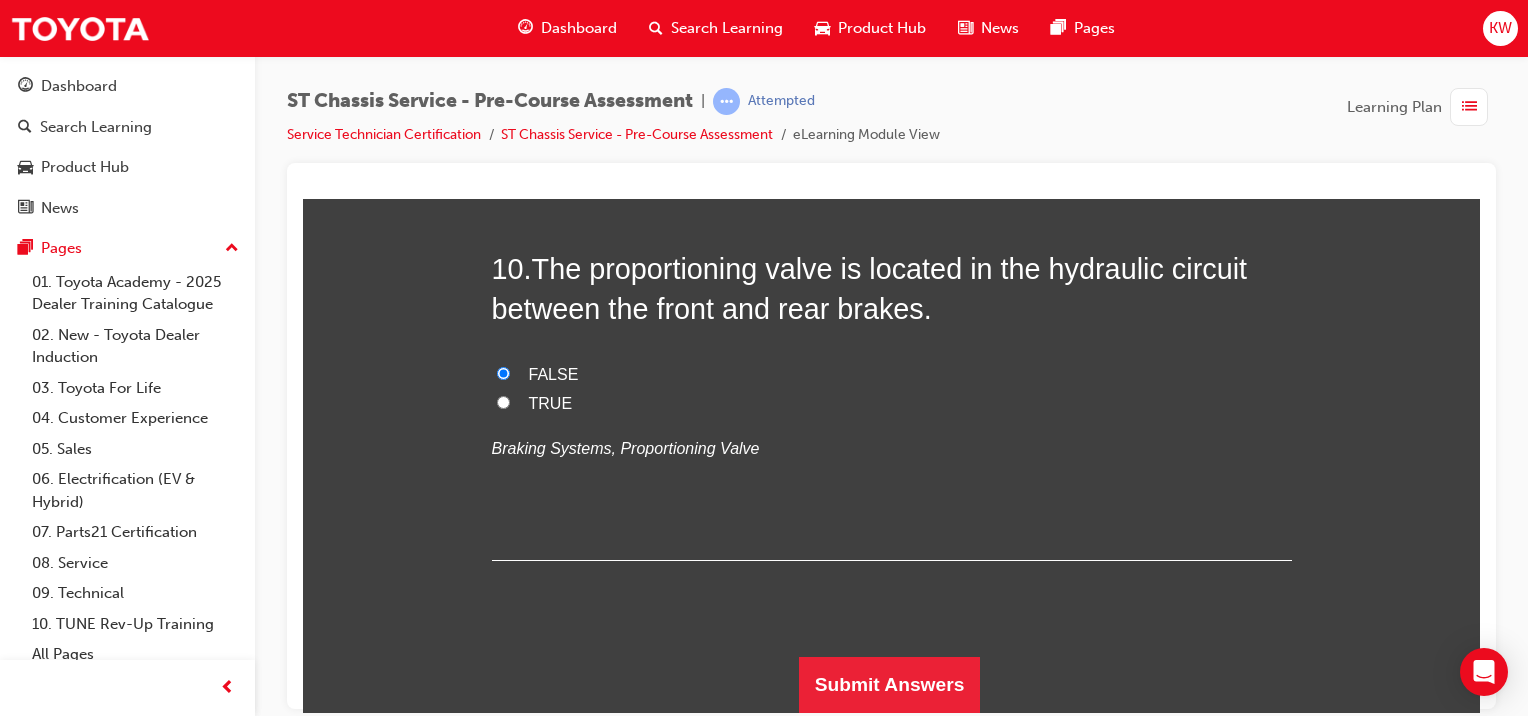 scroll, scrollTop: 4517, scrollLeft: 0, axis: vertical 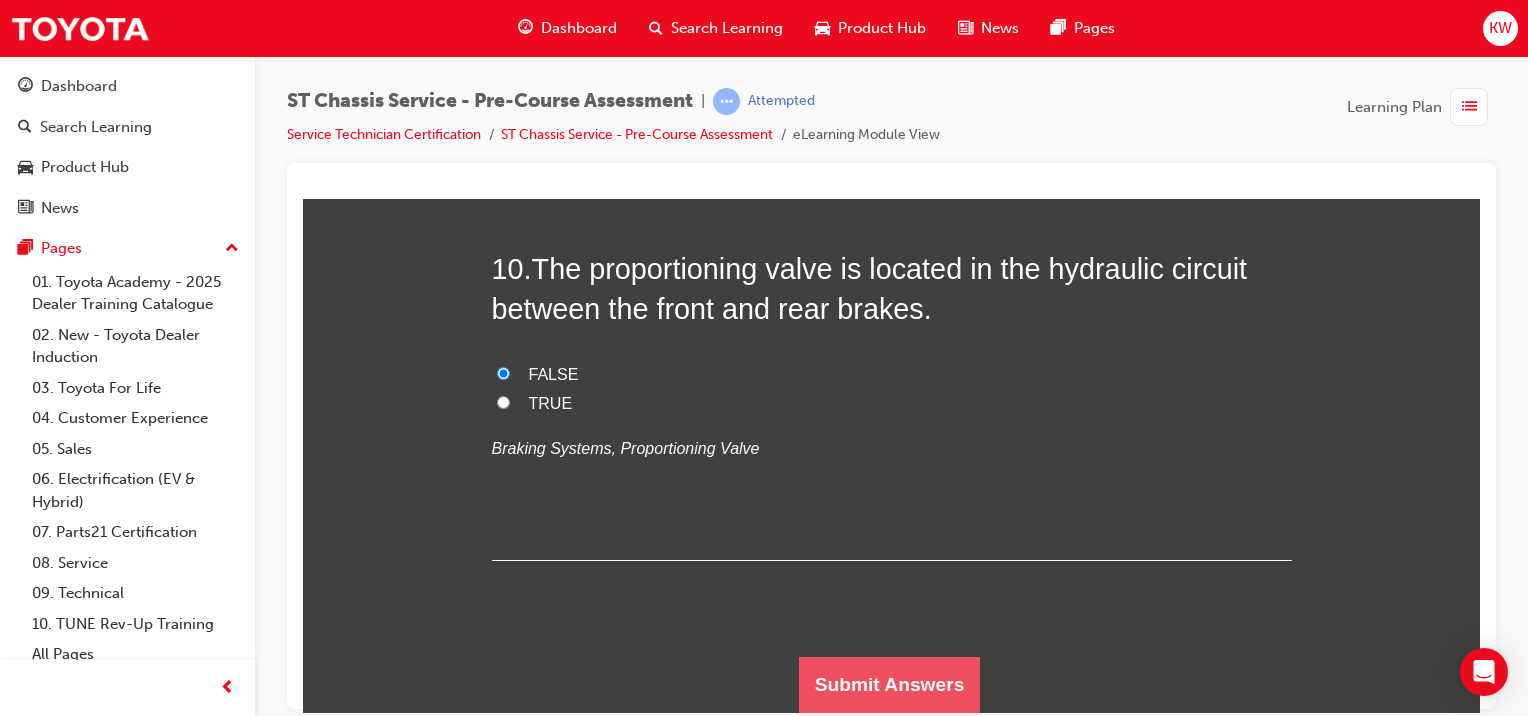 click on "Submit Answers" at bounding box center (890, 684) 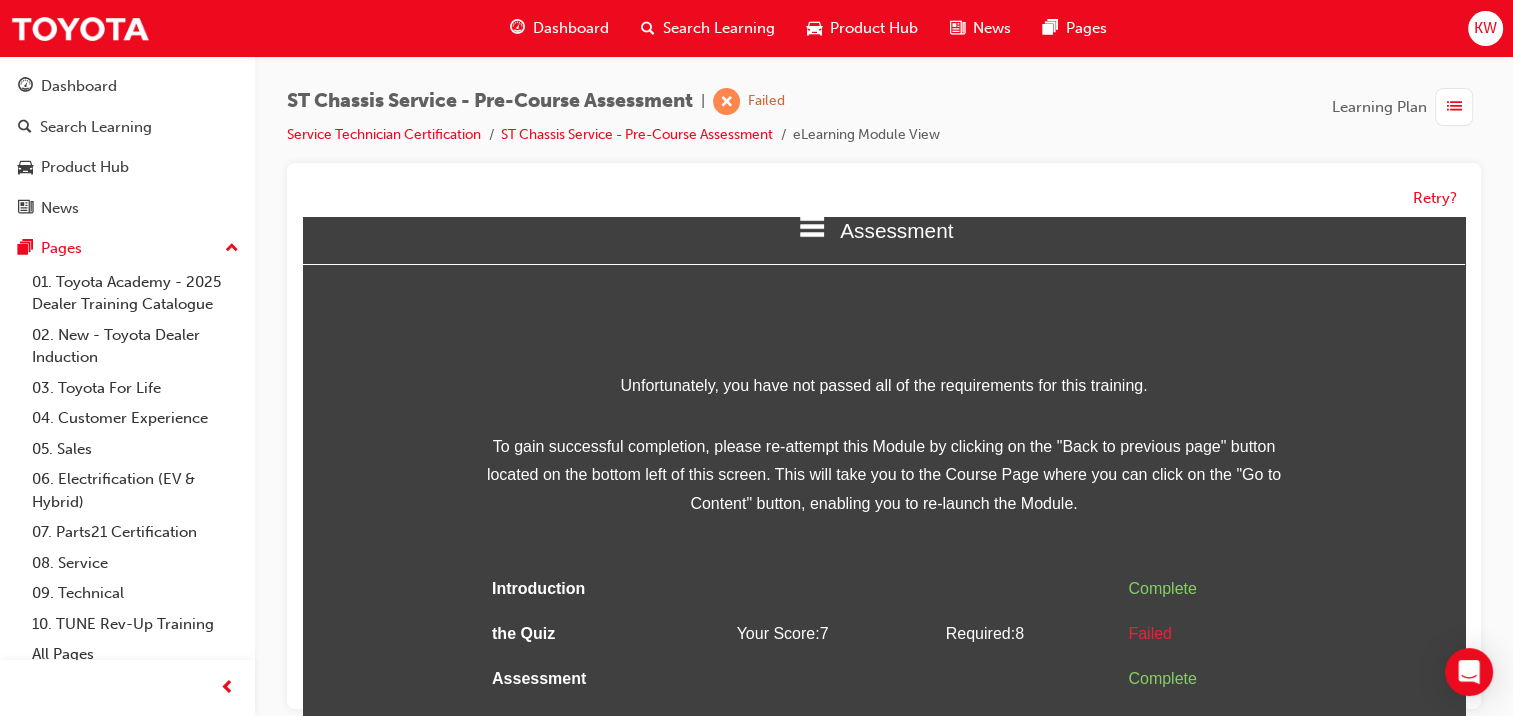 scroll, scrollTop: 28, scrollLeft: 0, axis: vertical 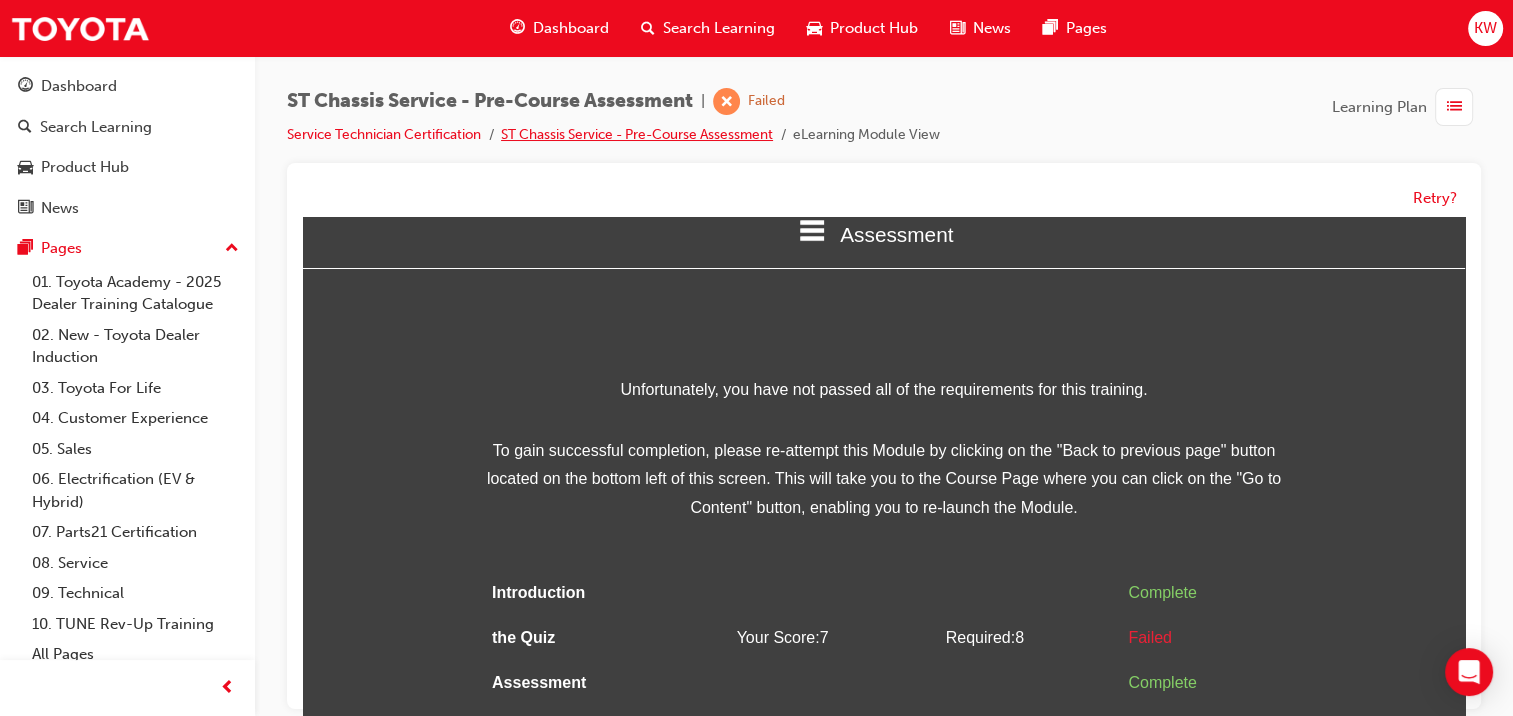 click on "ST Chassis Service - Pre-Course Assessment" at bounding box center [637, 134] 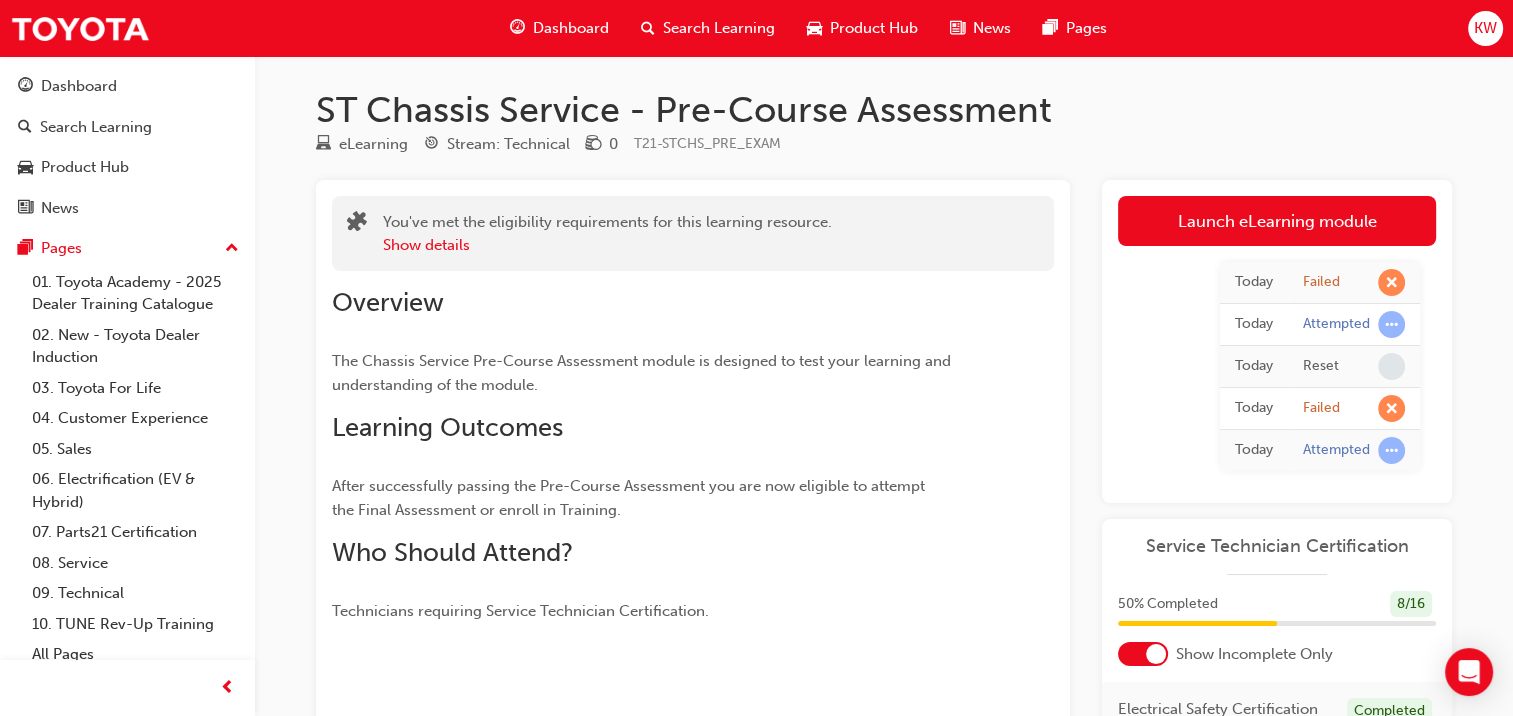 click on "Launch eLearning module" at bounding box center [1277, 221] 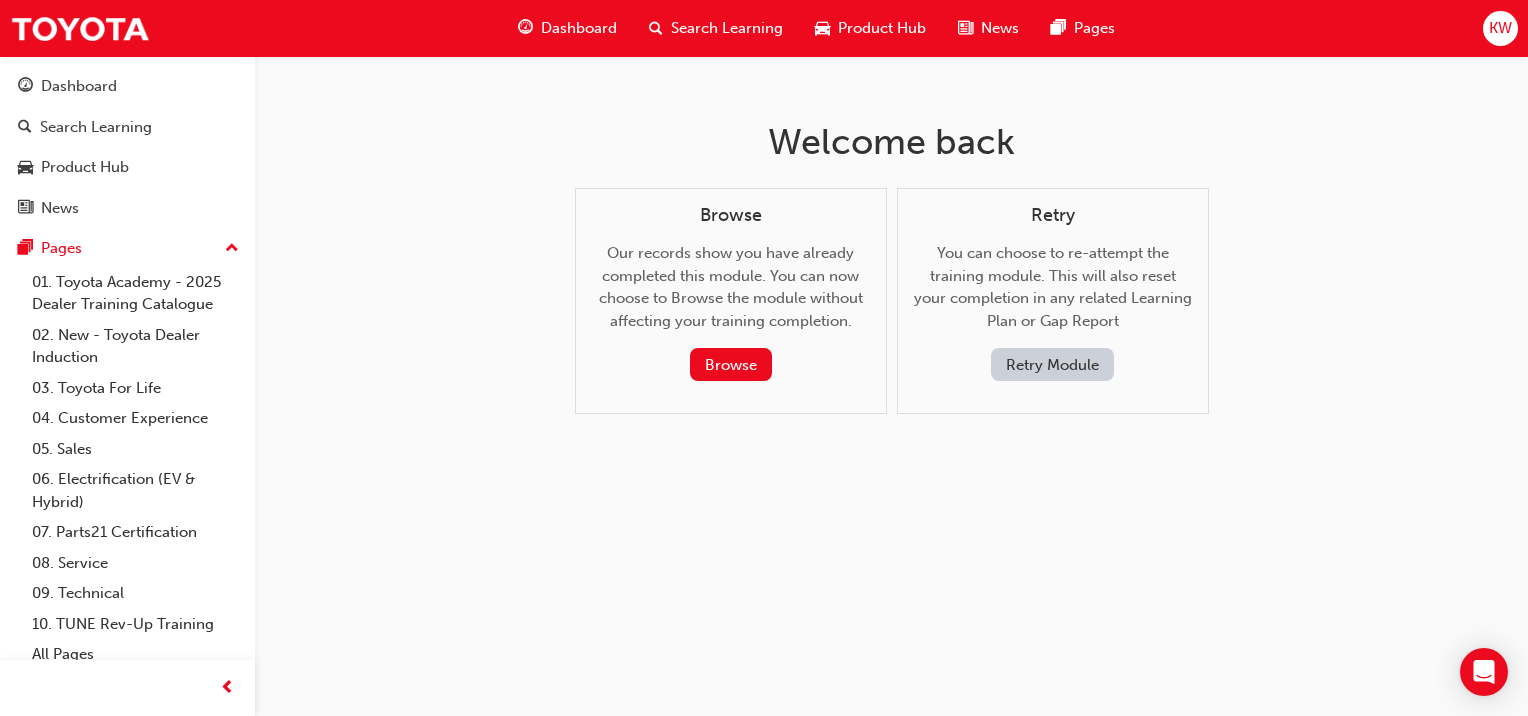 click on "Retry Module" at bounding box center (1052, 364) 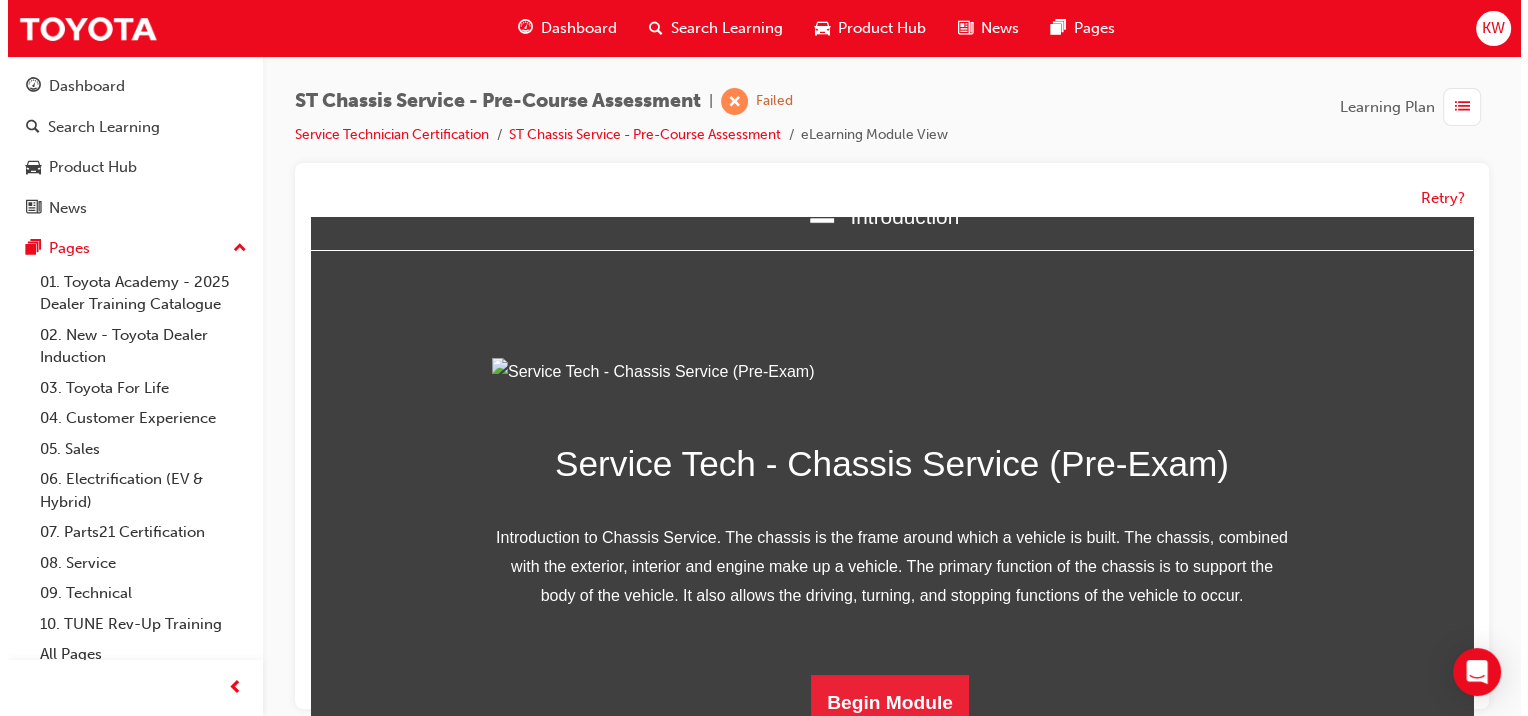 scroll, scrollTop: 258, scrollLeft: 0, axis: vertical 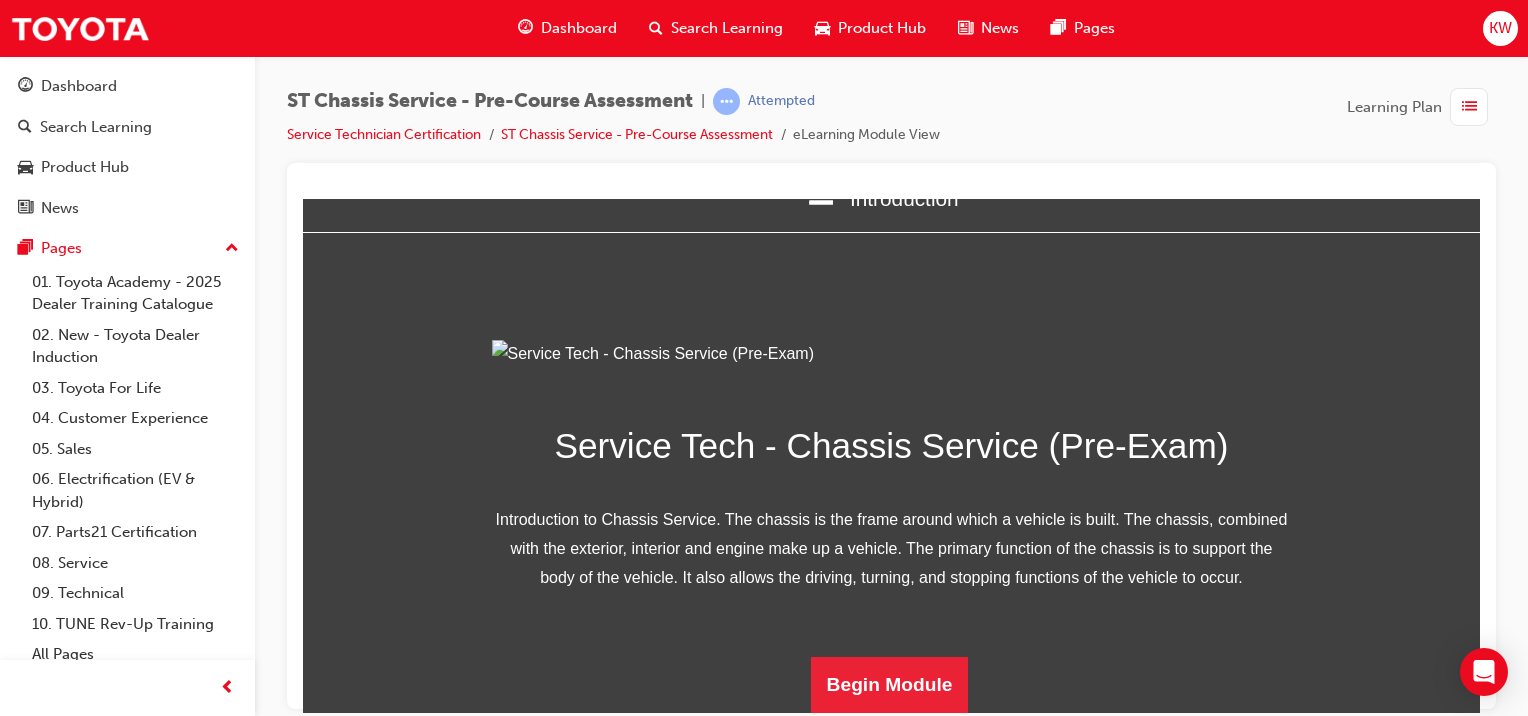 click on "Begin Module" at bounding box center [890, 684] 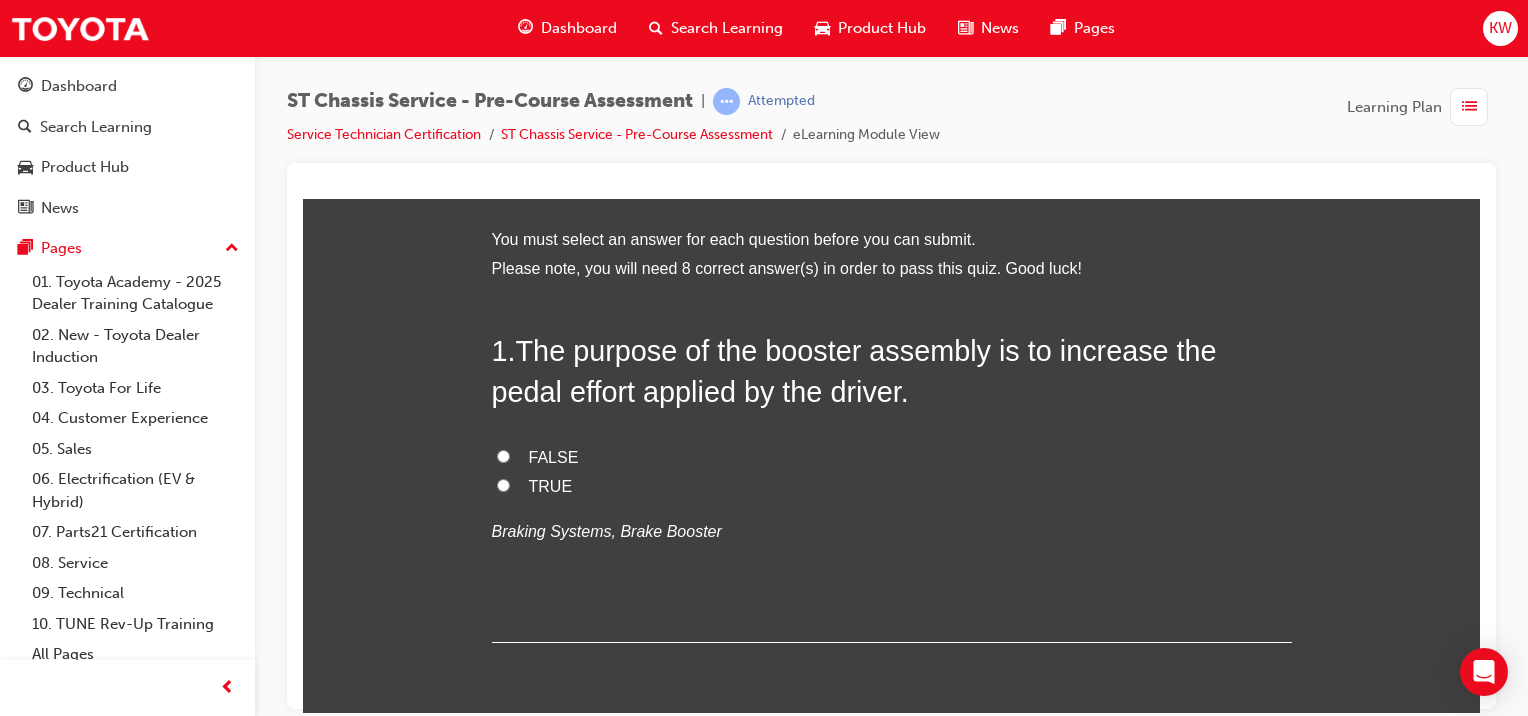 scroll, scrollTop: 57, scrollLeft: 0, axis: vertical 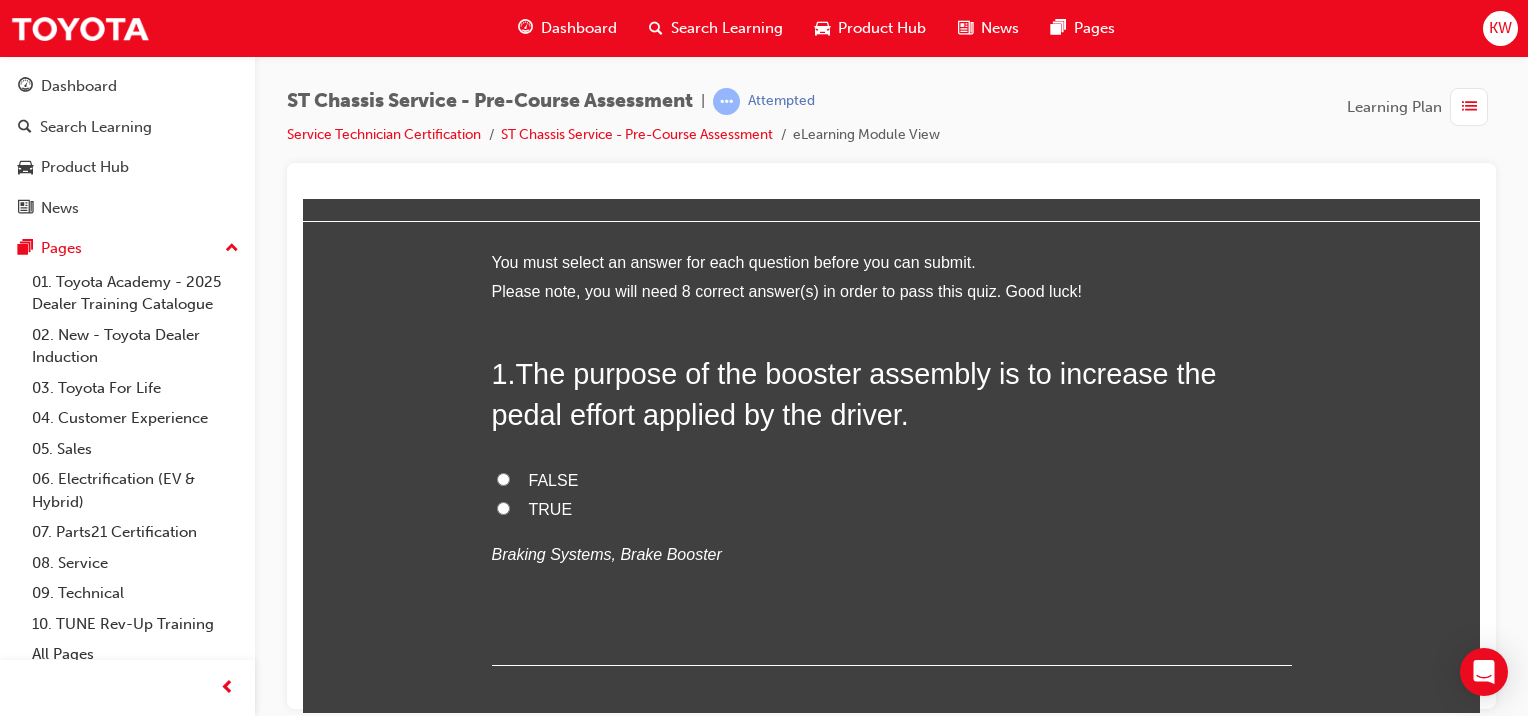 click on "TRUE" at bounding box center [551, 508] 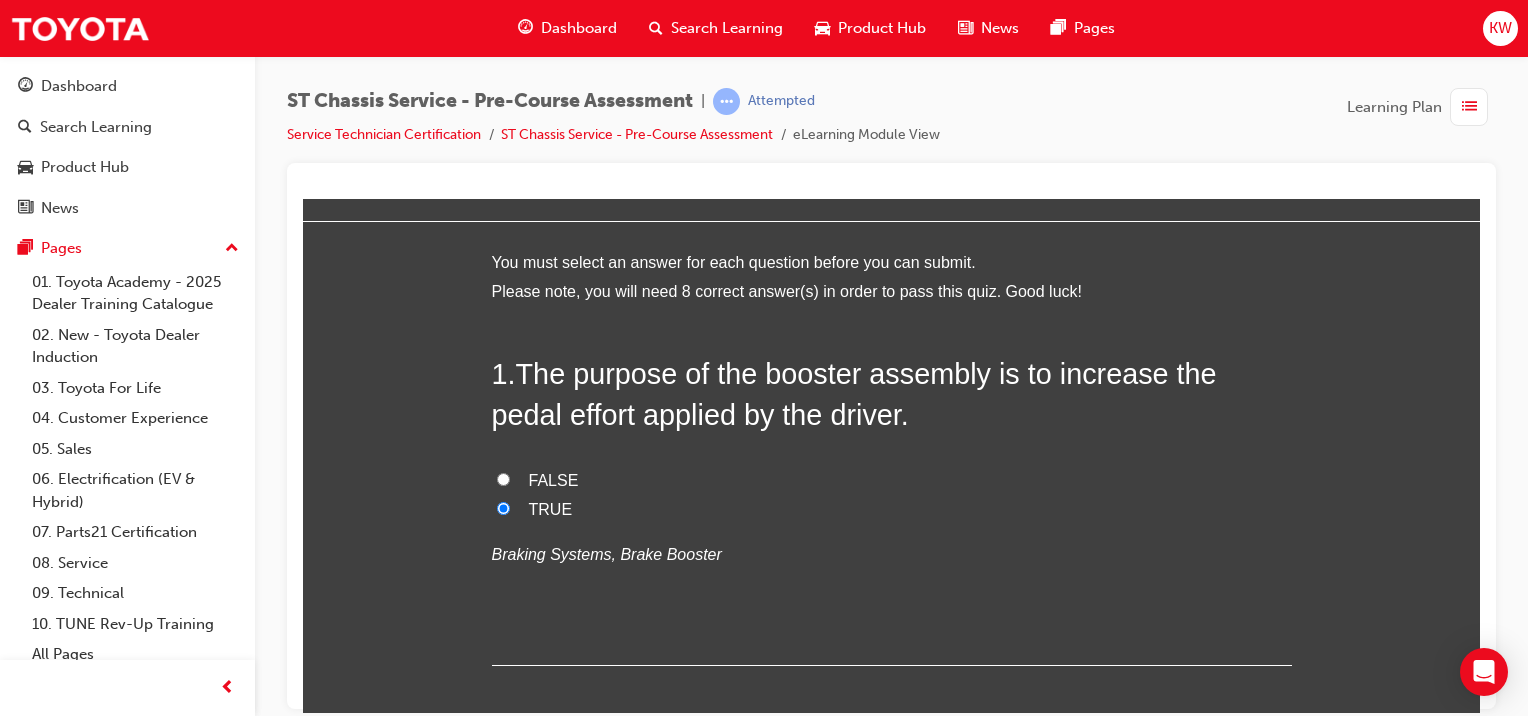 radio on "true" 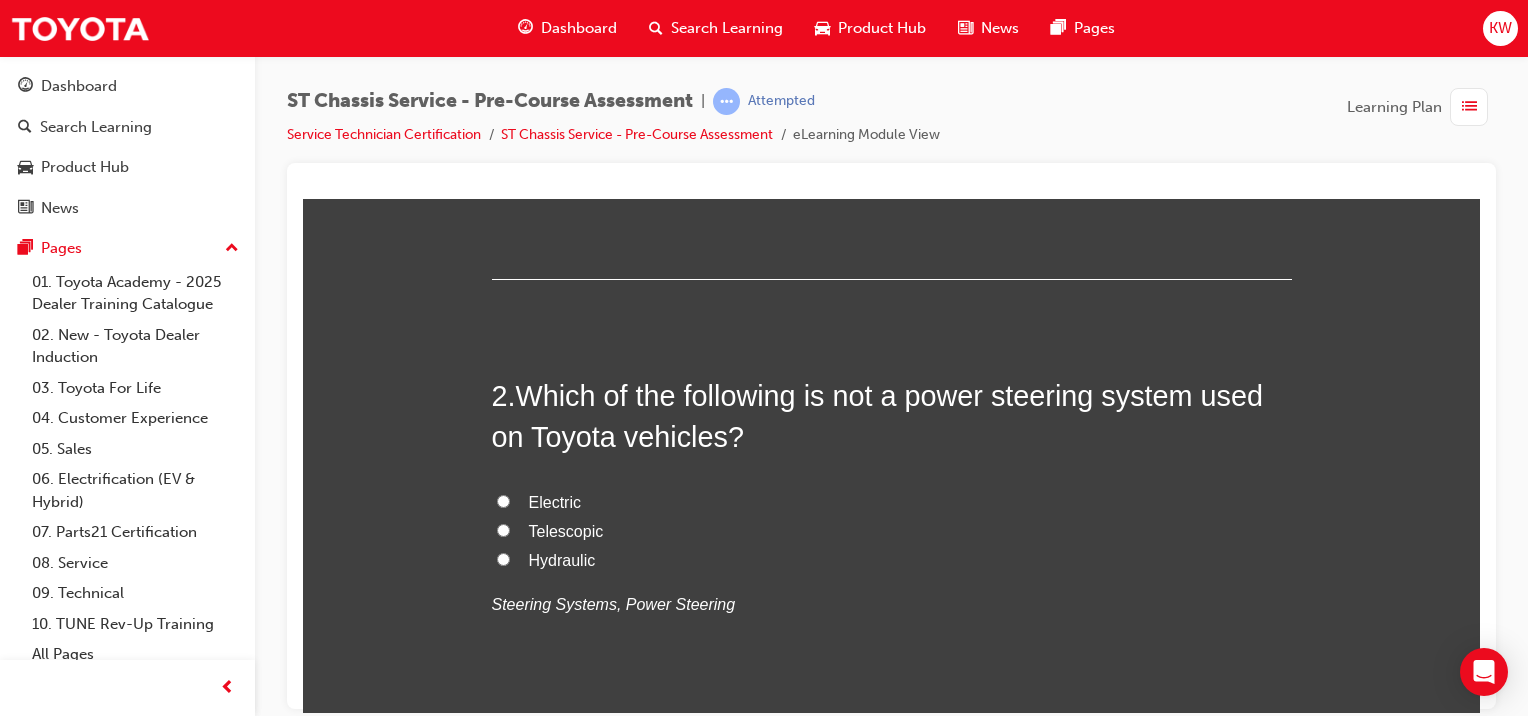 scroll, scrollTop: 447, scrollLeft: 0, axis: vertical 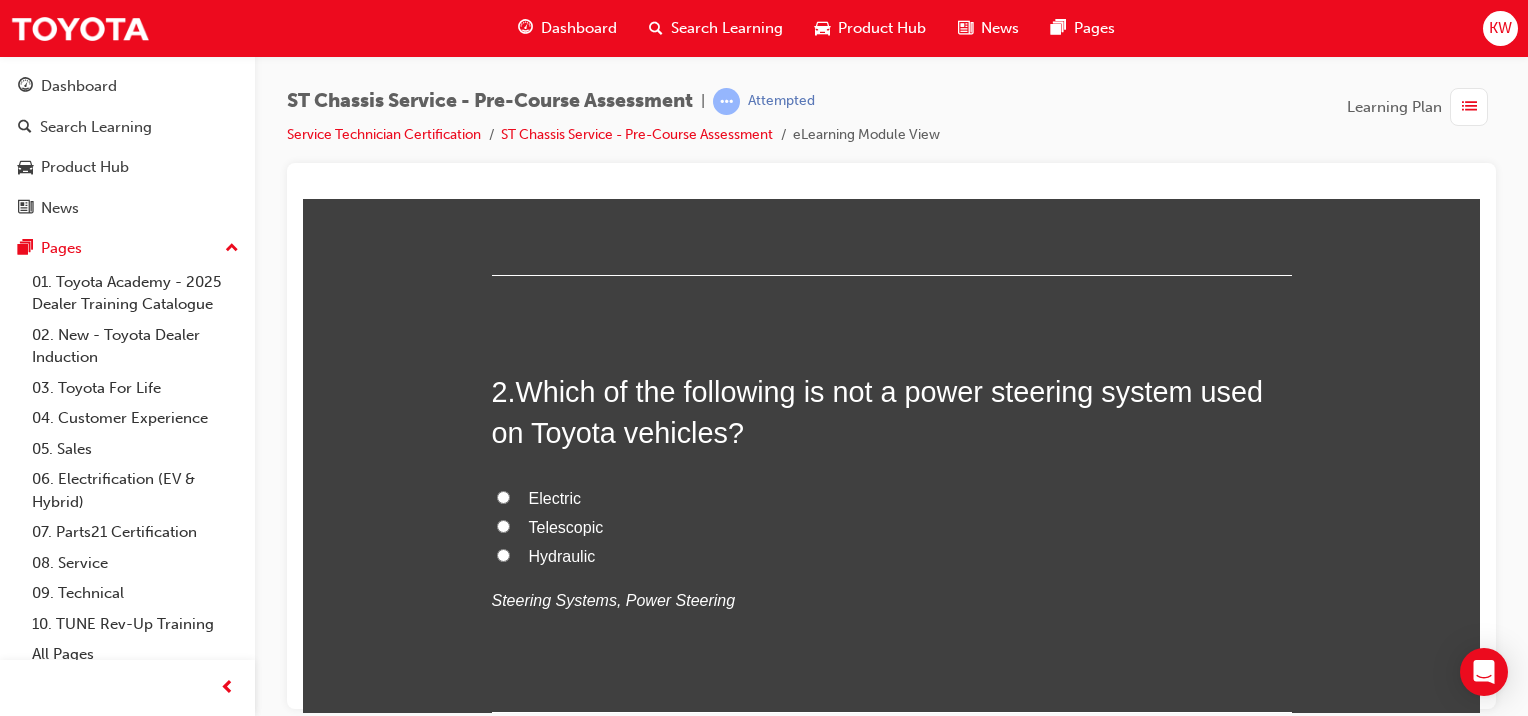 click on "Telescopic" at bounding box center (892, 527) 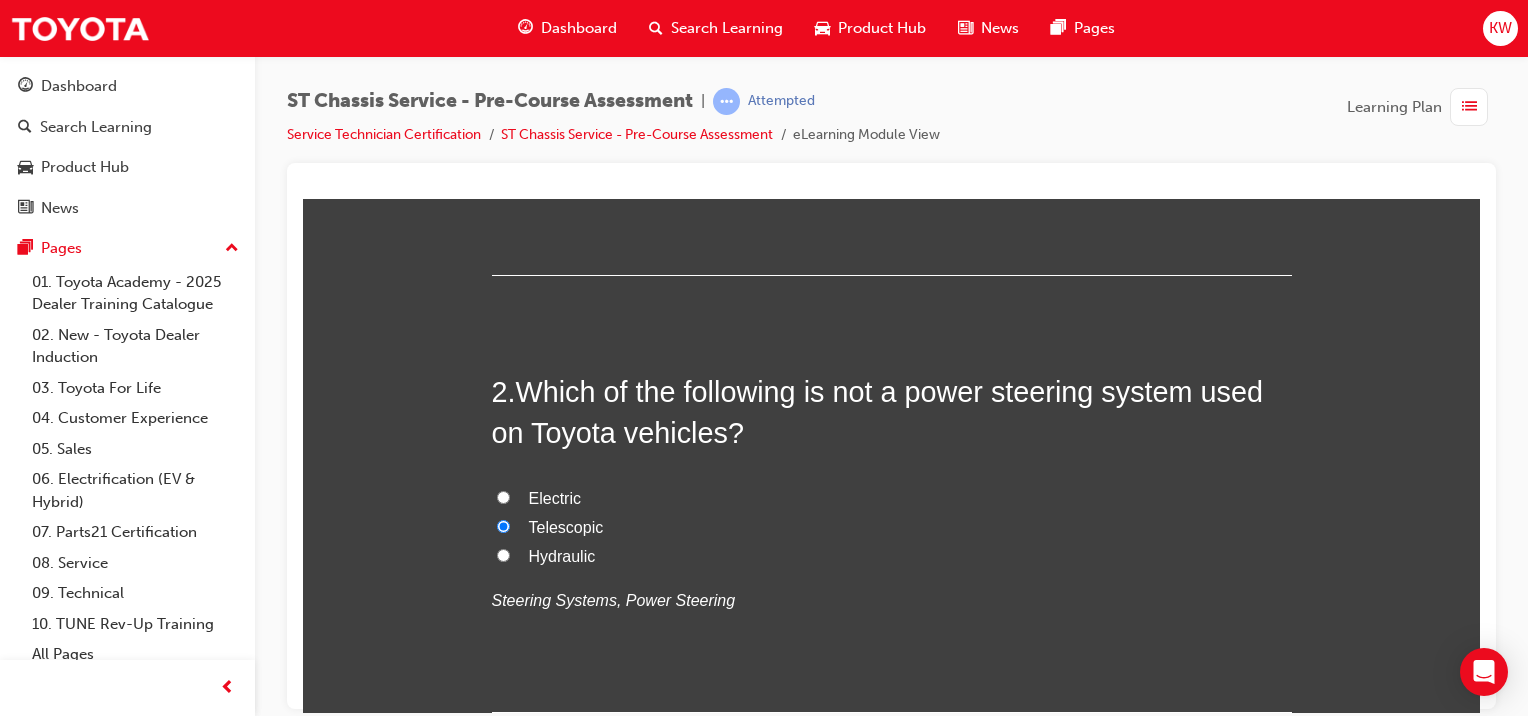 radio on "true" 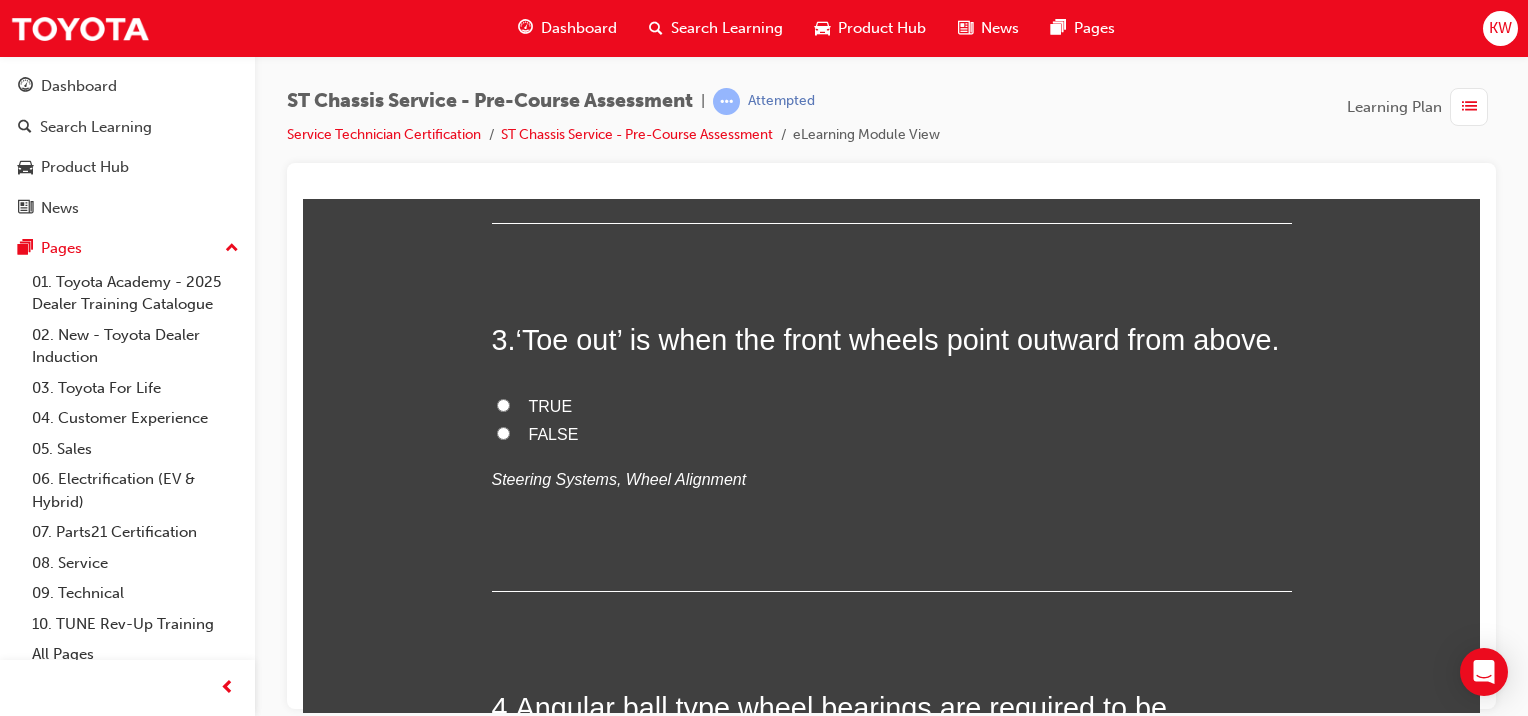 scroll, scrollTop: 937, scrollLeft: 0, axis: vertical 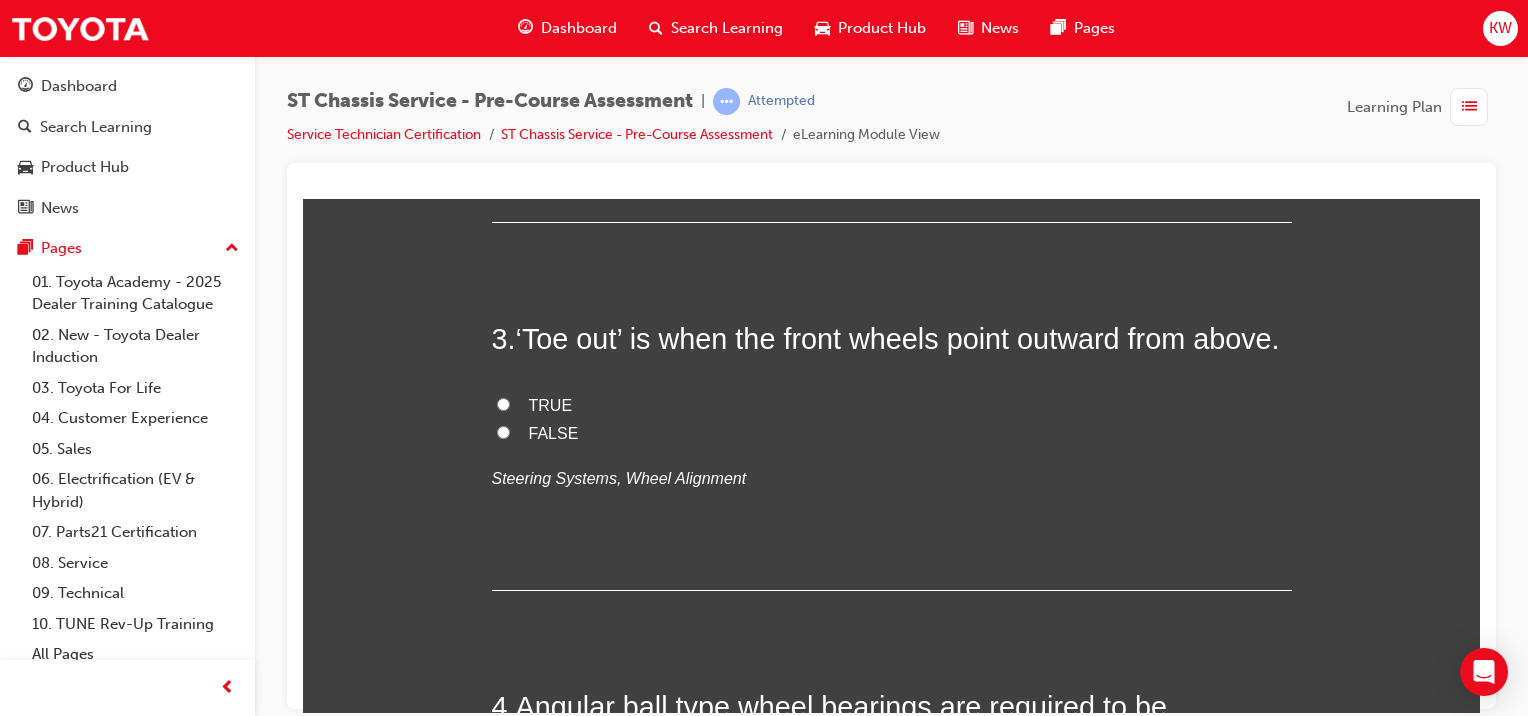click on "FALSE" at bounding box center (892, 433) 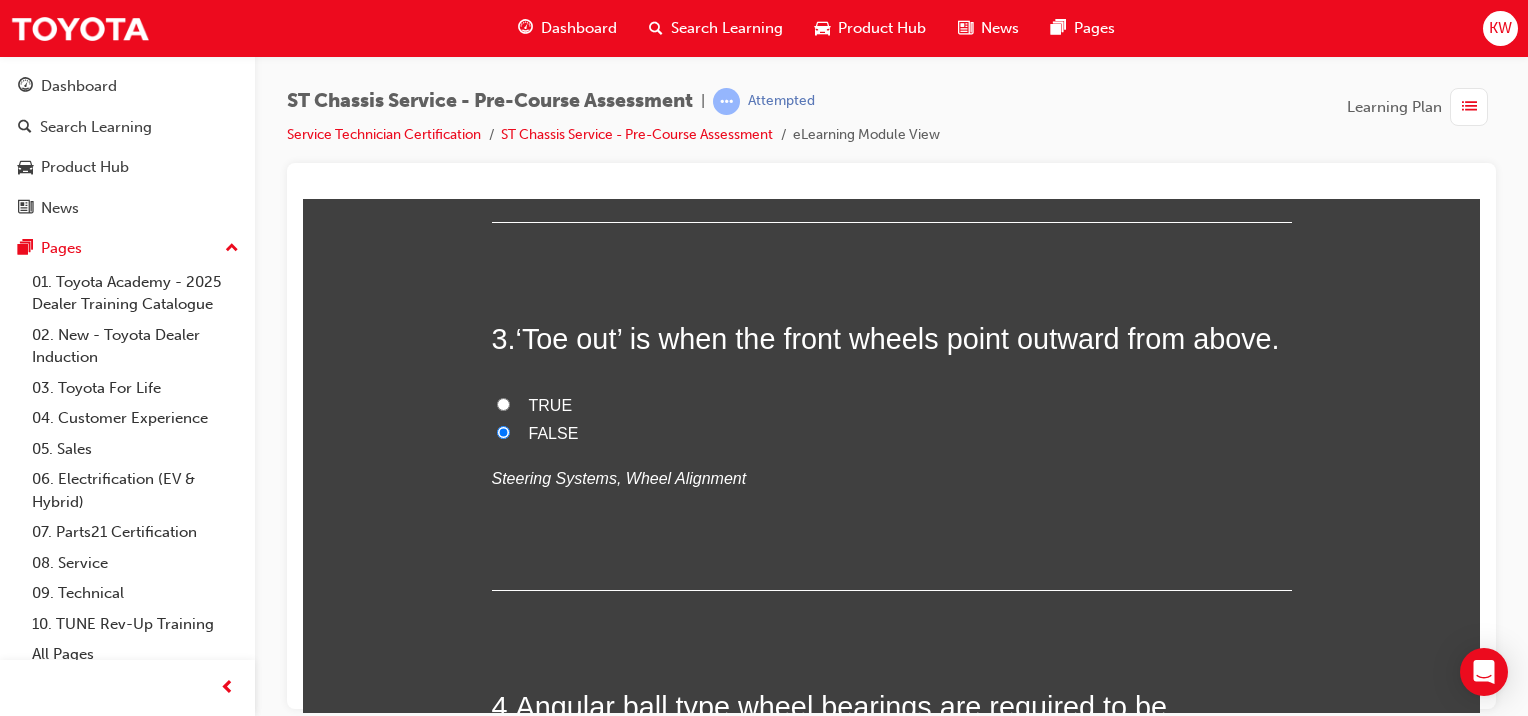 radio on "true" 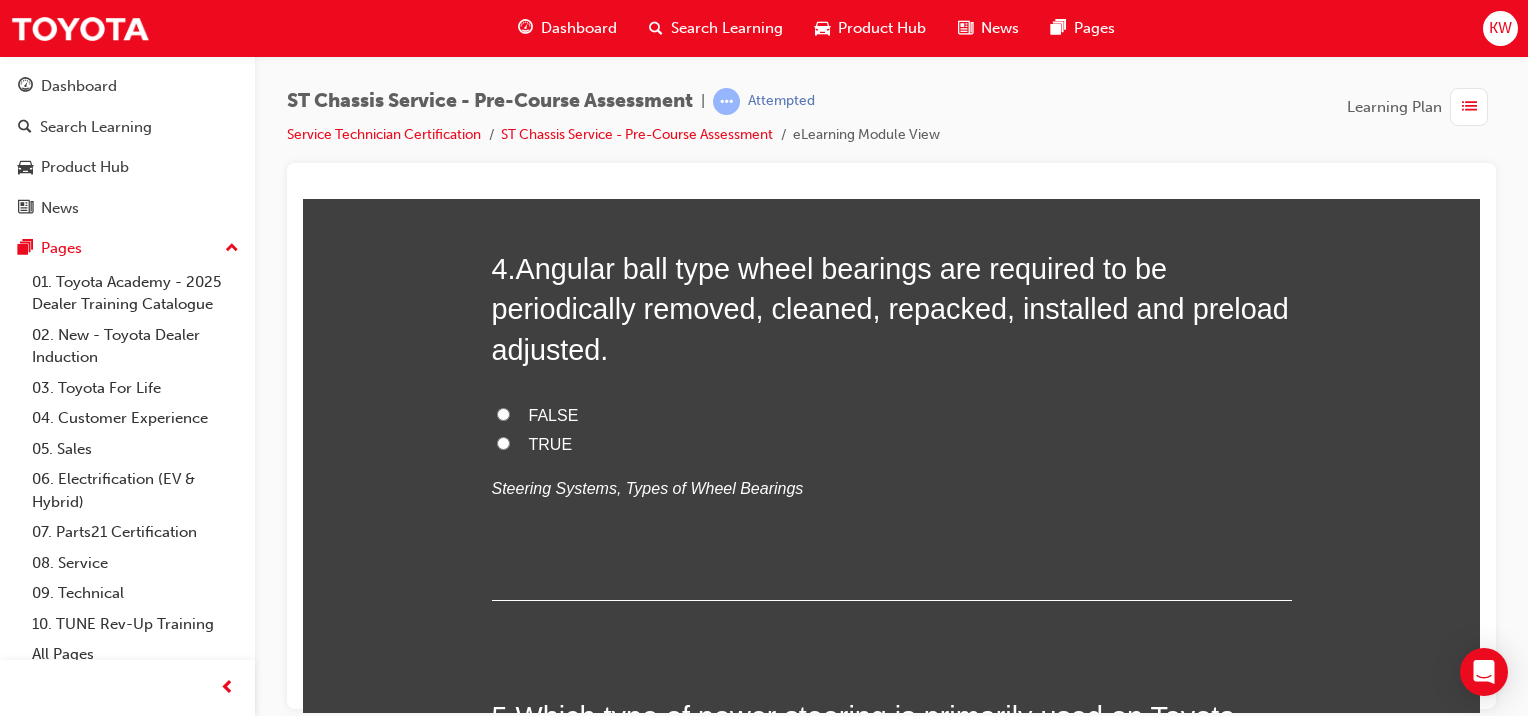 scroll, scrollTop: 1379, scrollLeft: 0, axis: vertical 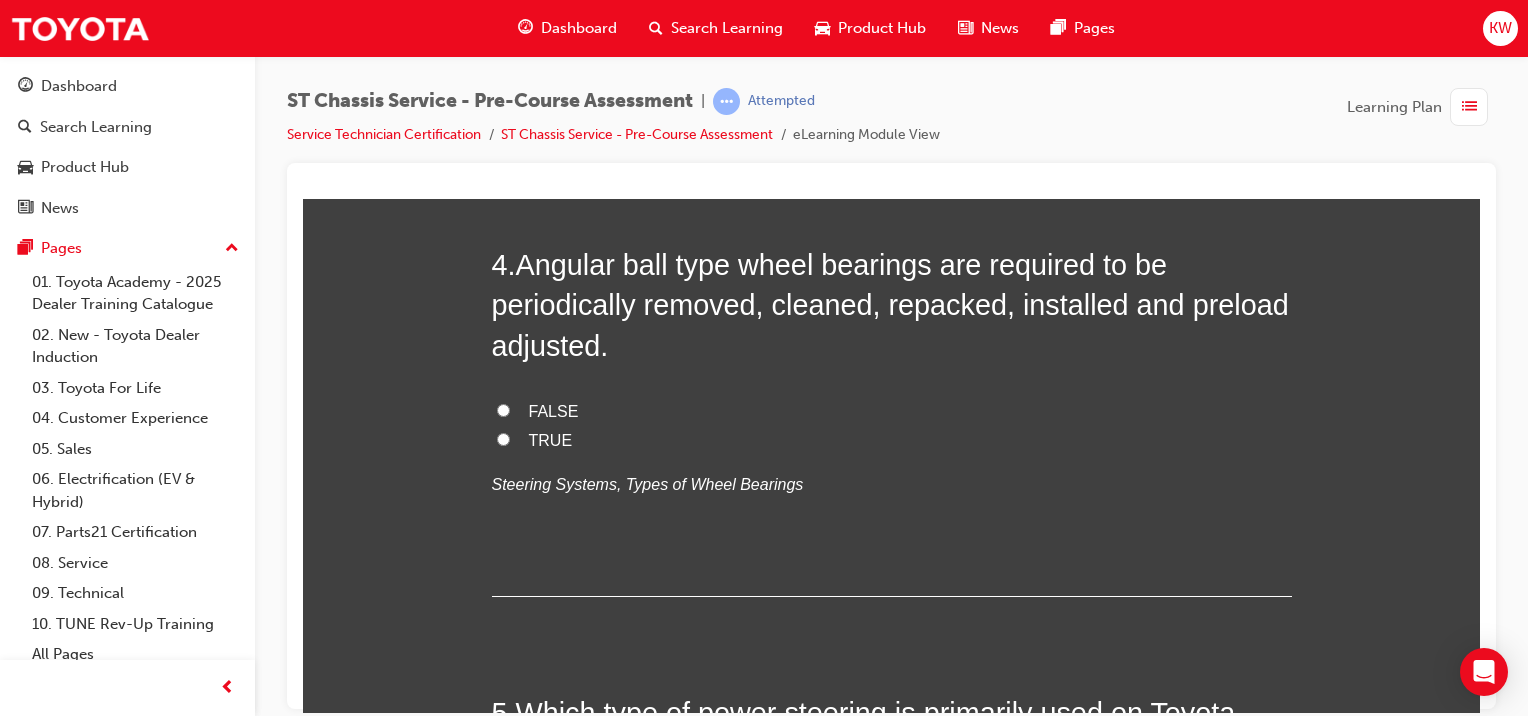 click on "TRUE" at bounding box center [551, 439] 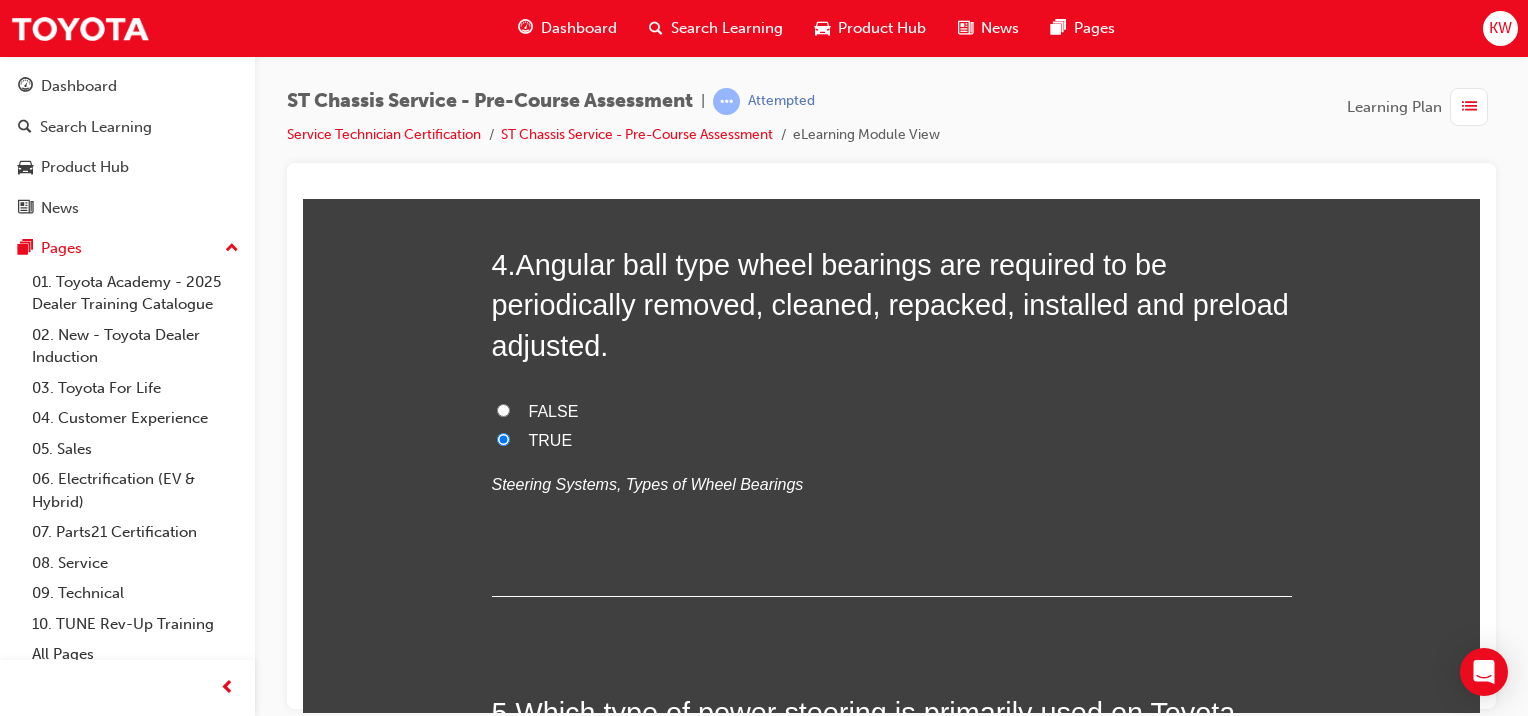 radio on "true" 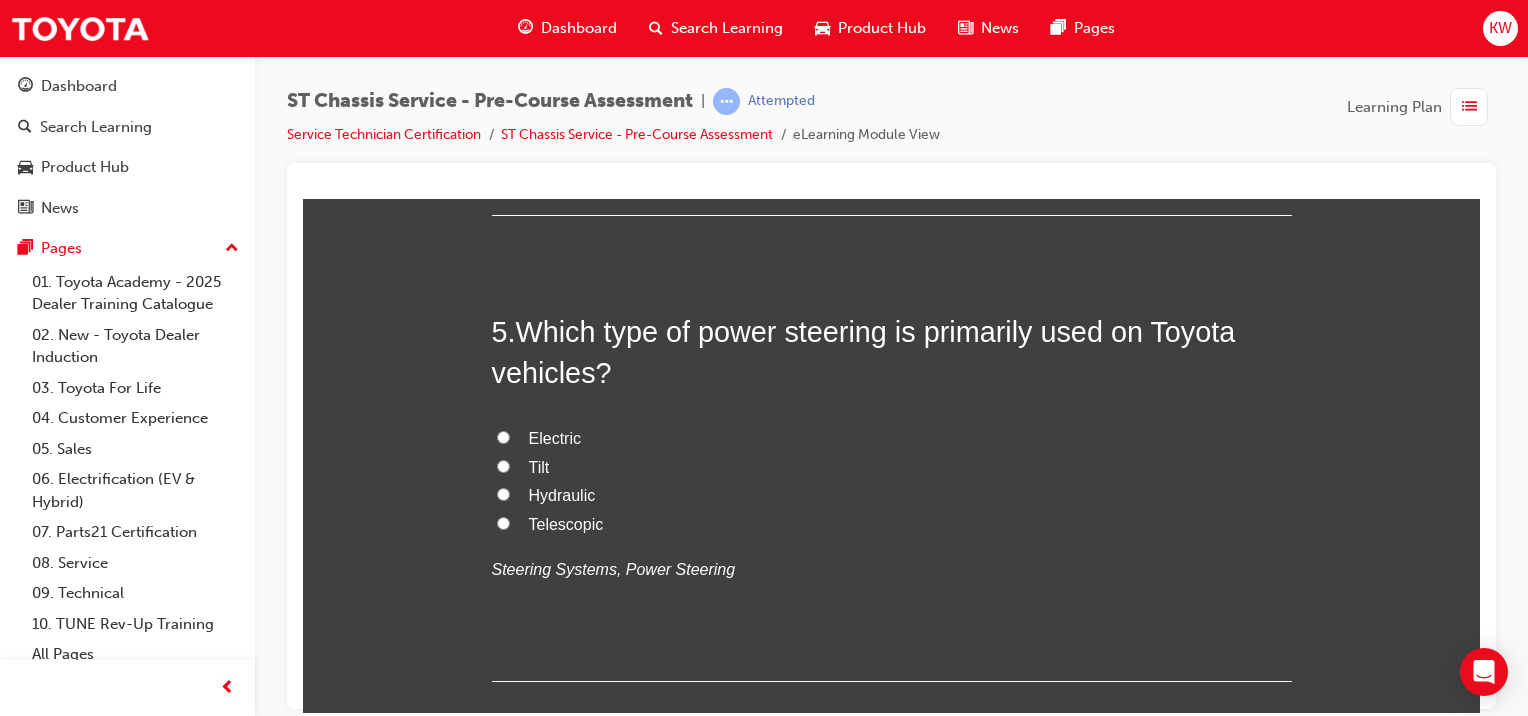scroll, scrollTop: 1762, scrollLeft: 0, axis: vertical 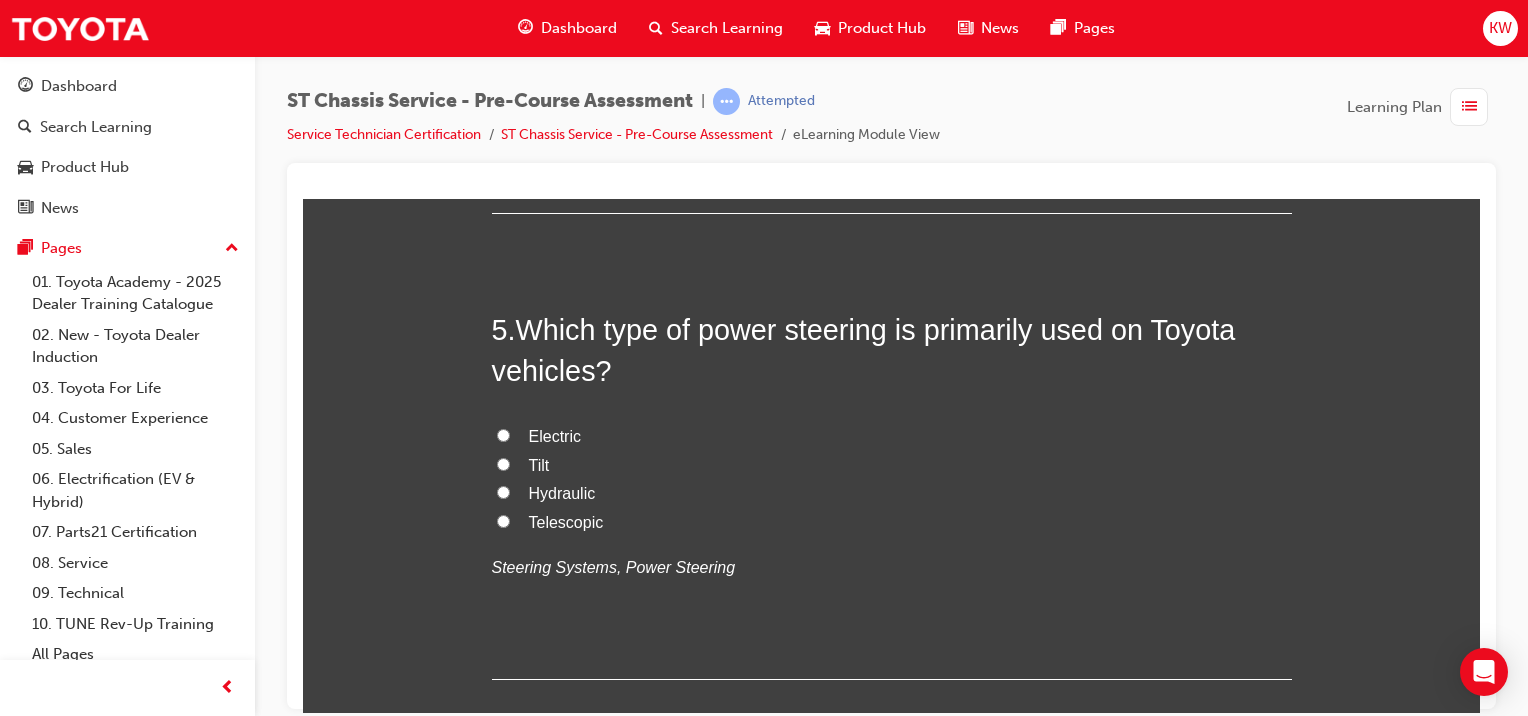 click on "Electric" at bounding box center [555, 435] 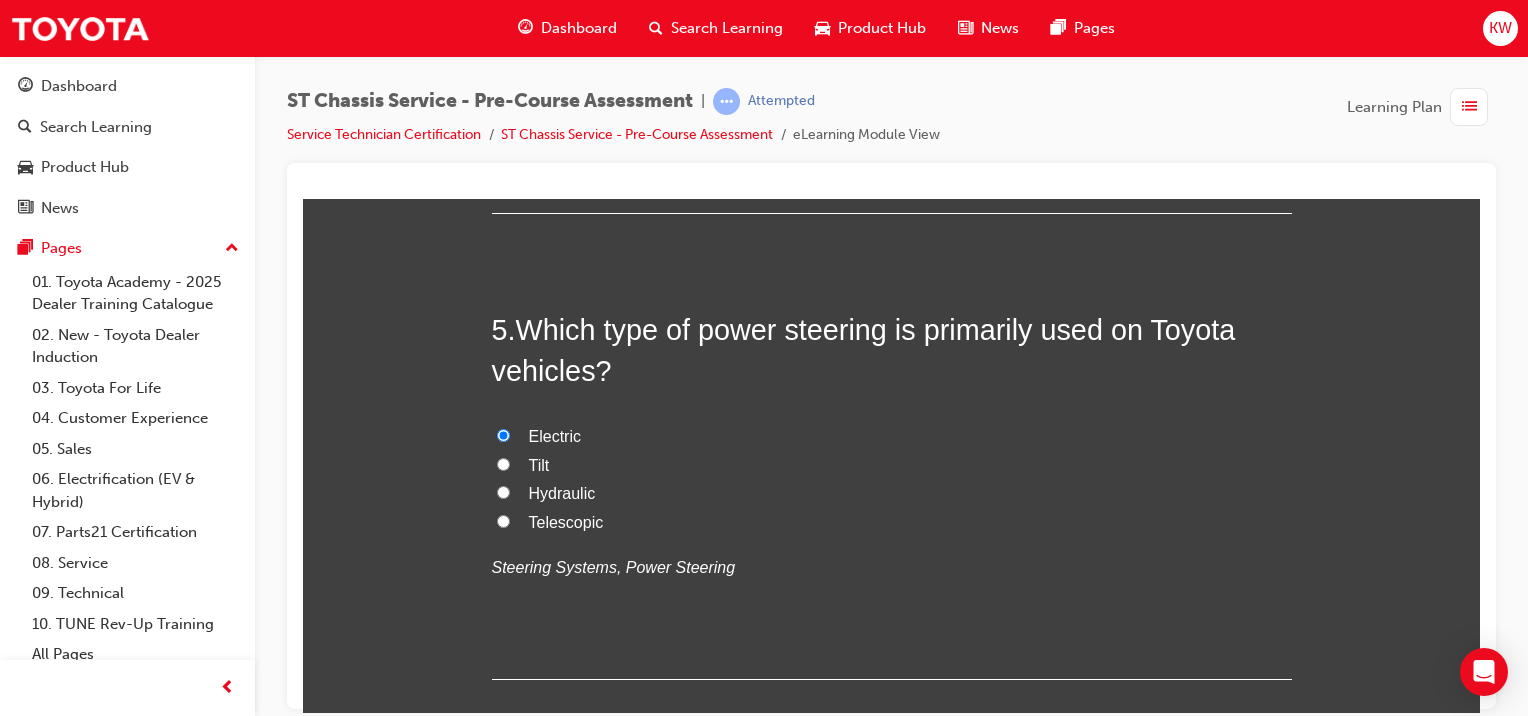radio on "true" 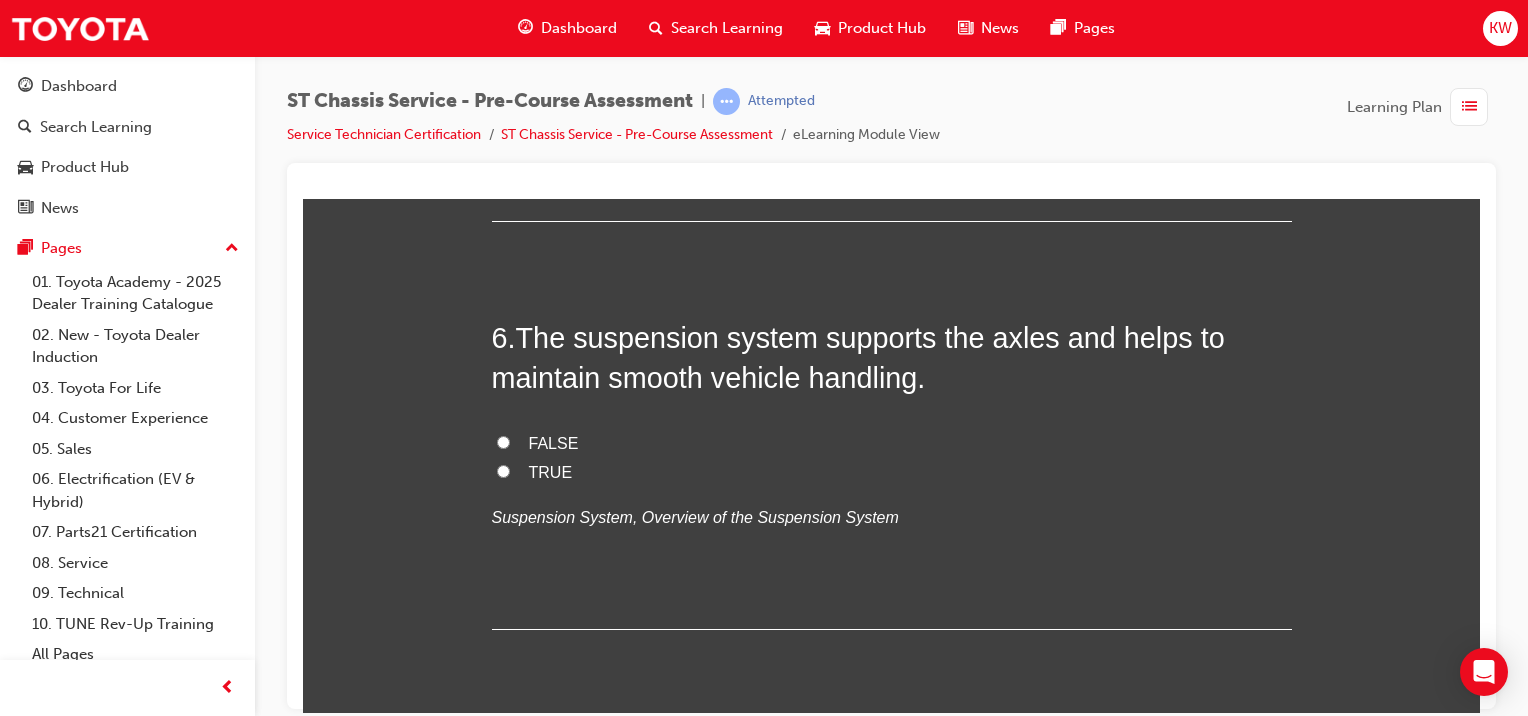 scroll, scrollTop: 2264, scrollLeft: 0, axis: vertical 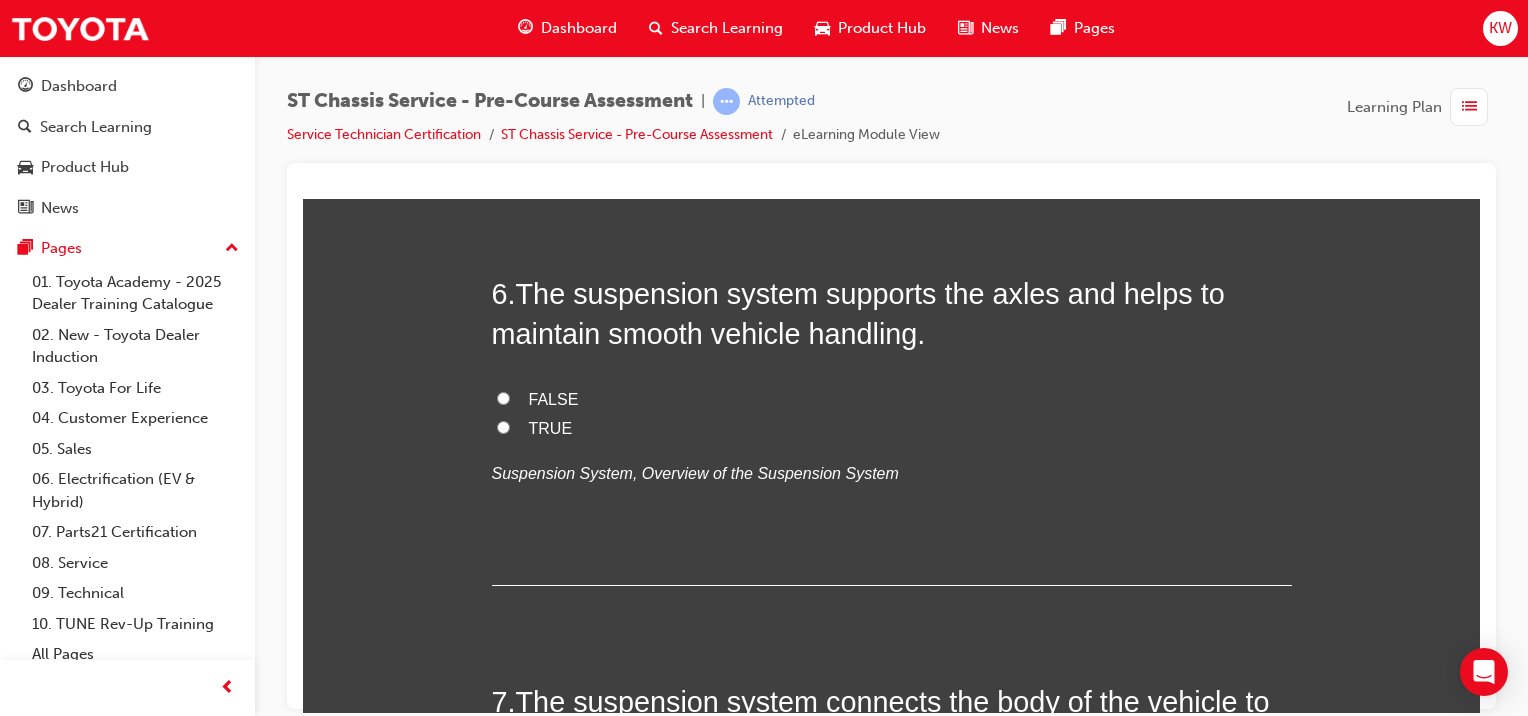 click on "TRUE" at bounding box center [551, 427] 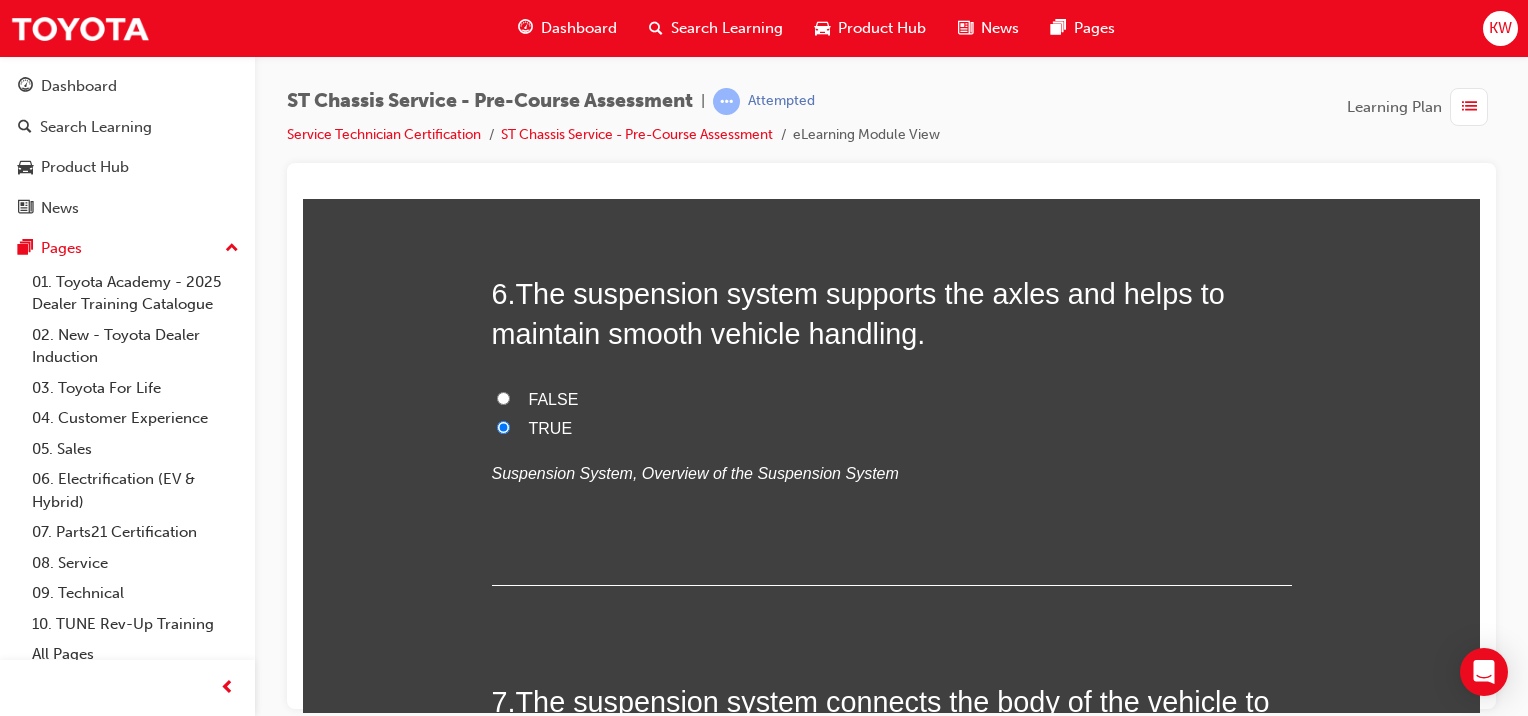 radio on "true" 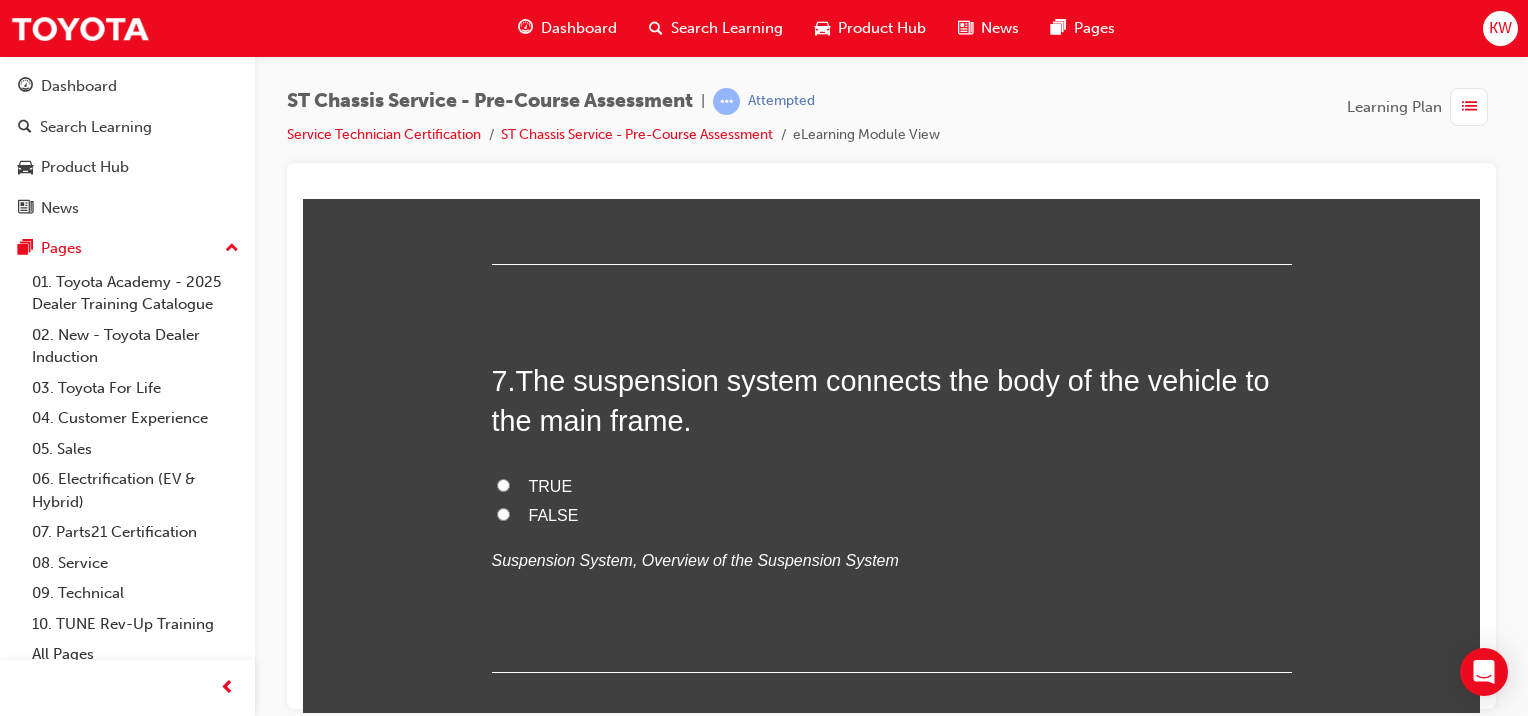 scroll, scrollTop: 2581, scrollLeft: 0, axis: vertical 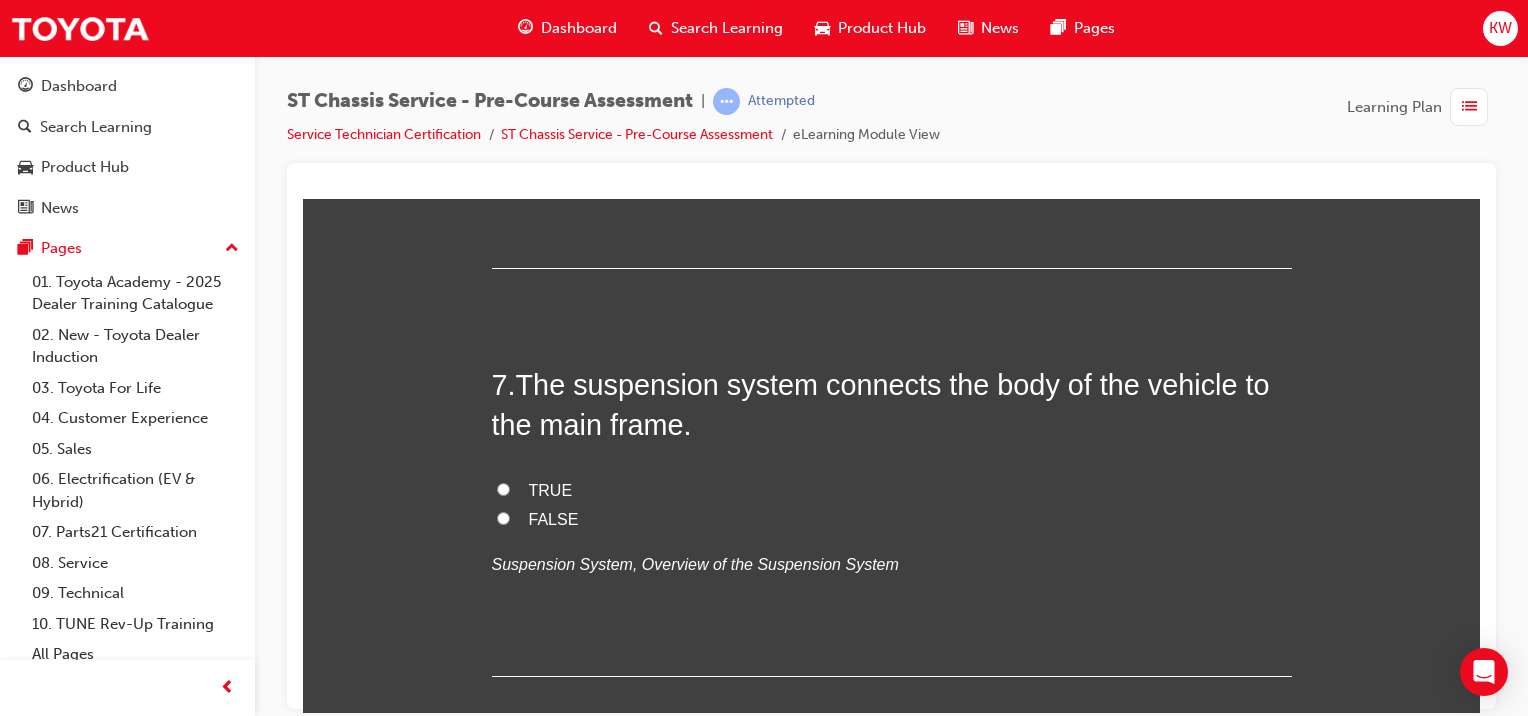 click on "TRUE" at bounding box center (551, 489) 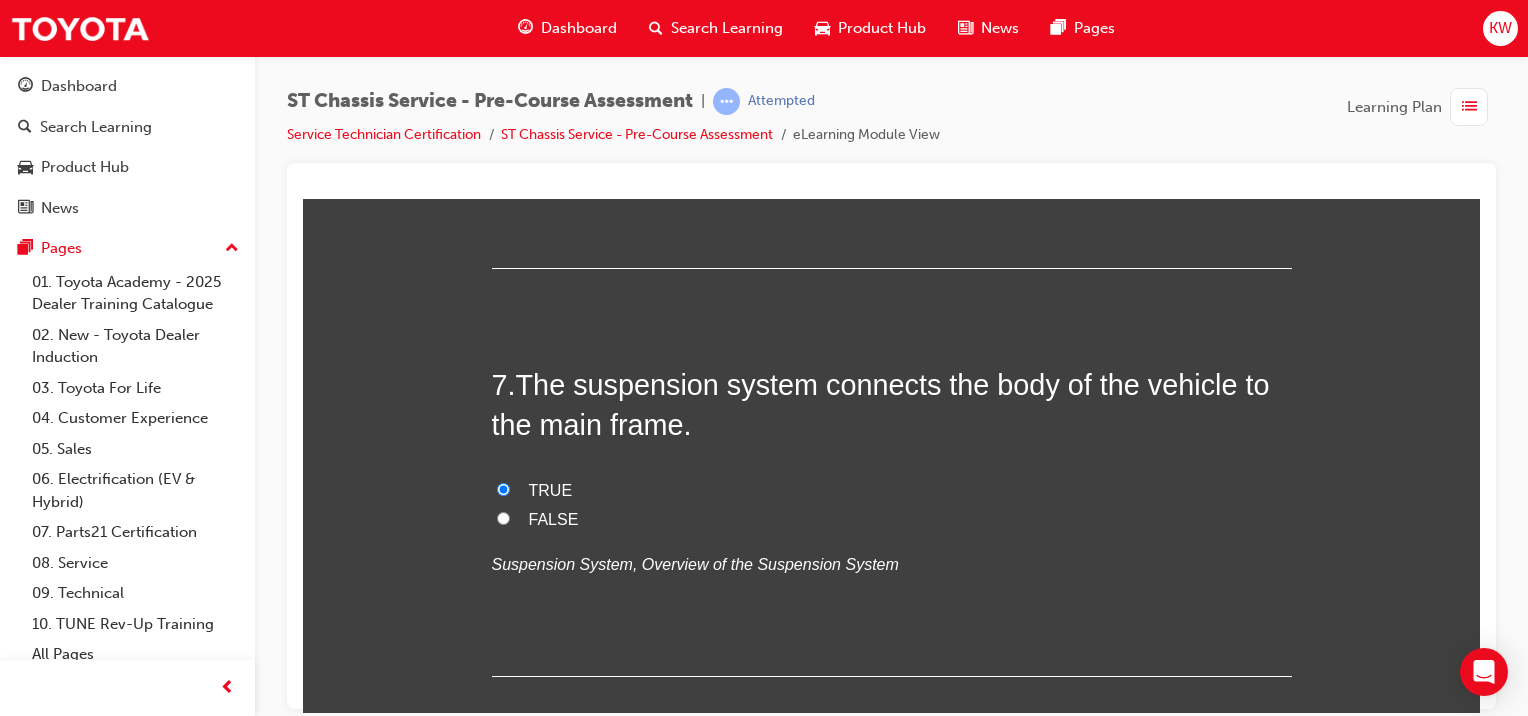radio on "true" 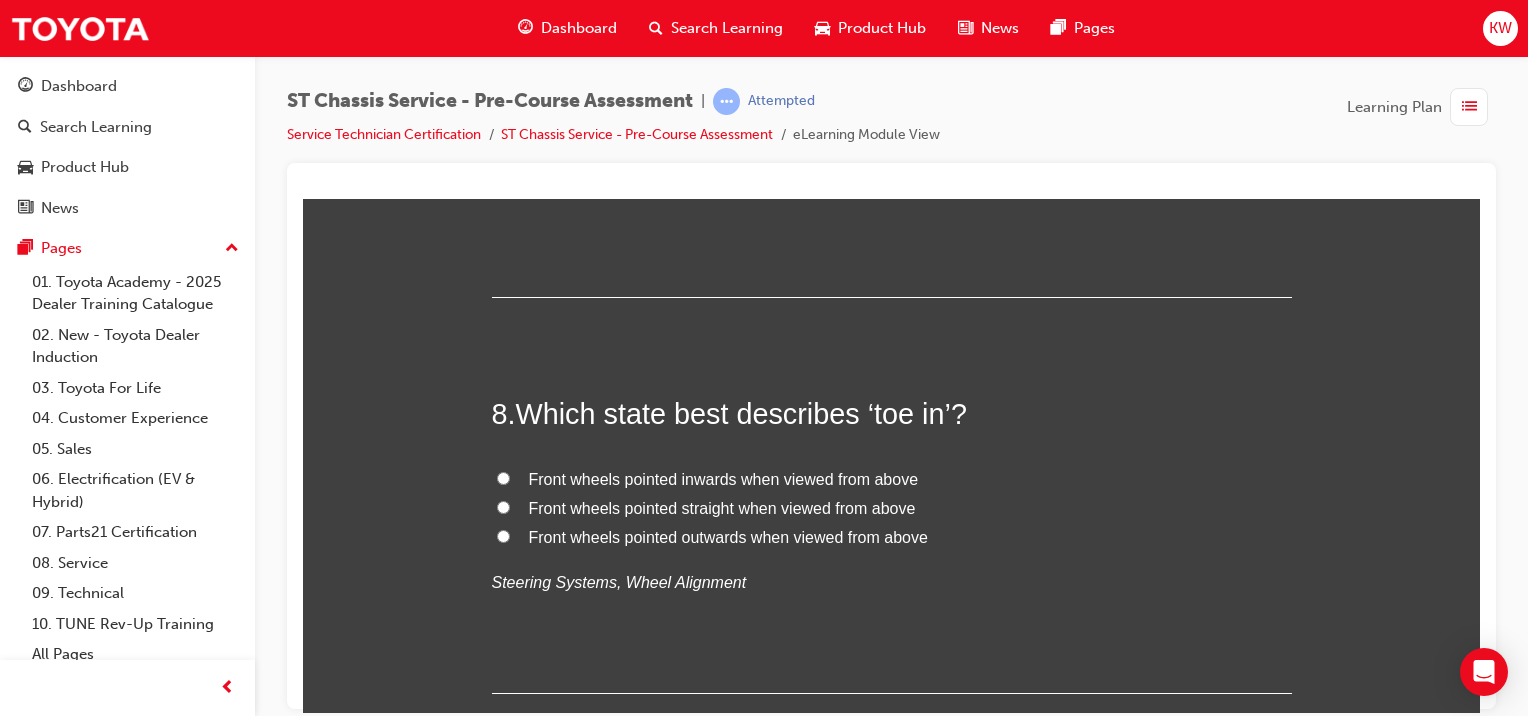 scroll, scrollTop: 2959, scrollLeft: 0, axis: vertical 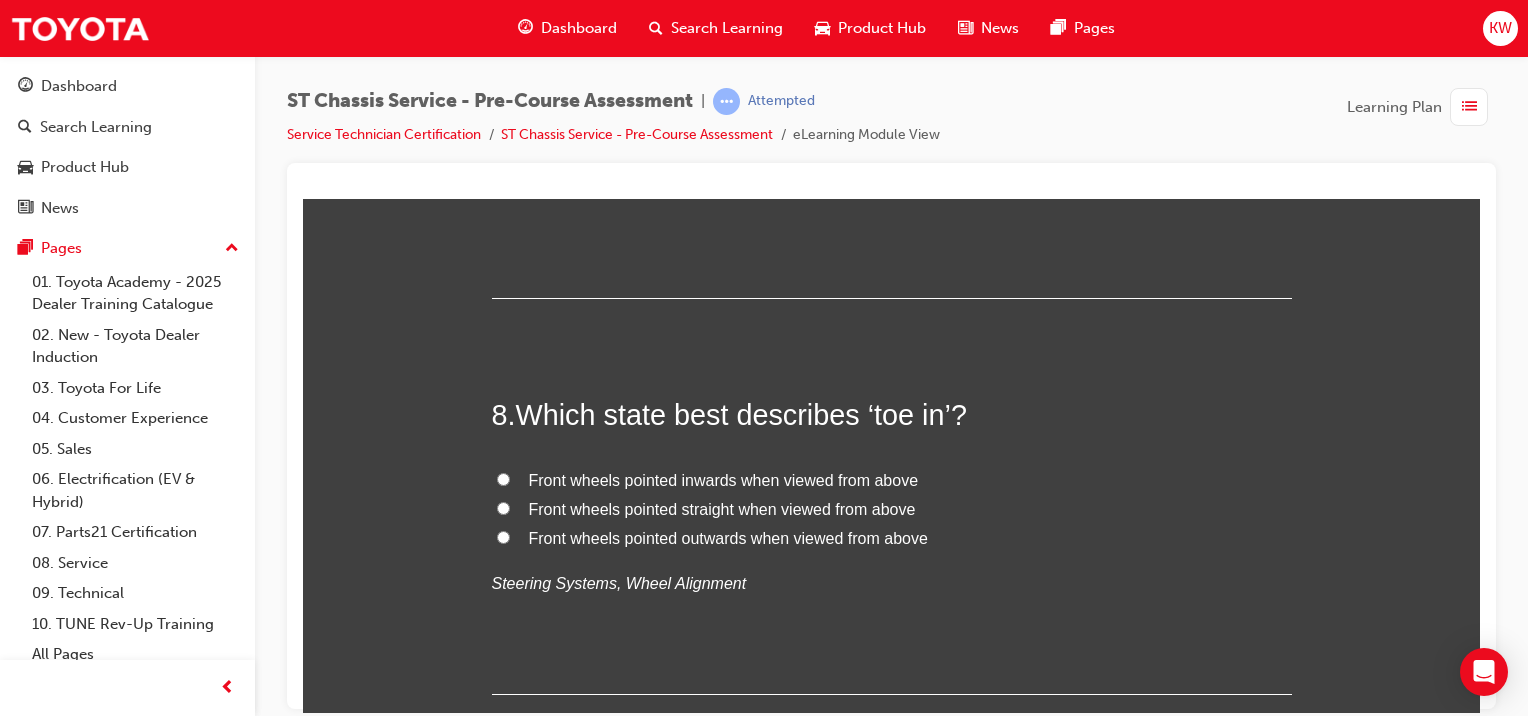 click on "Front wheels pointed inwards when viewed from above" at bounding box center [724, 479] 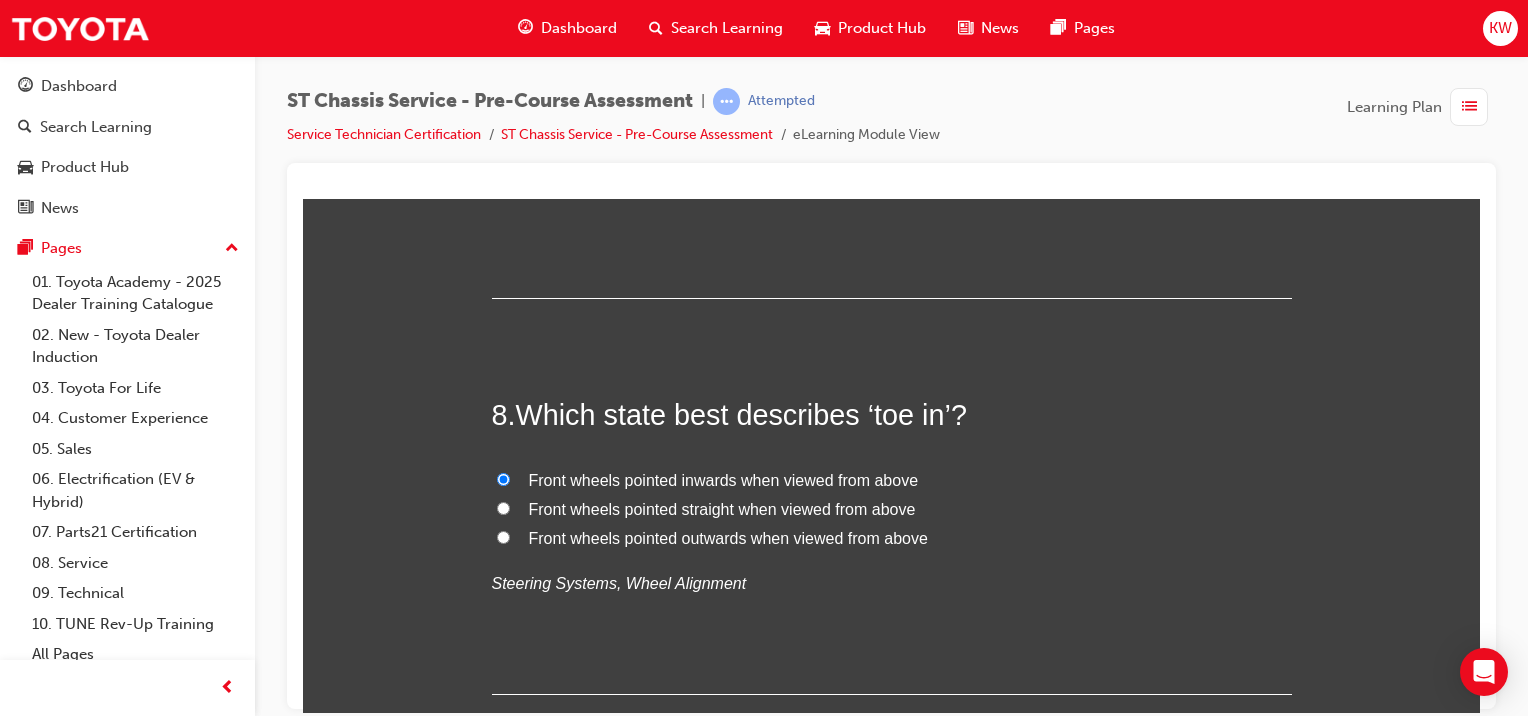radio on "true" 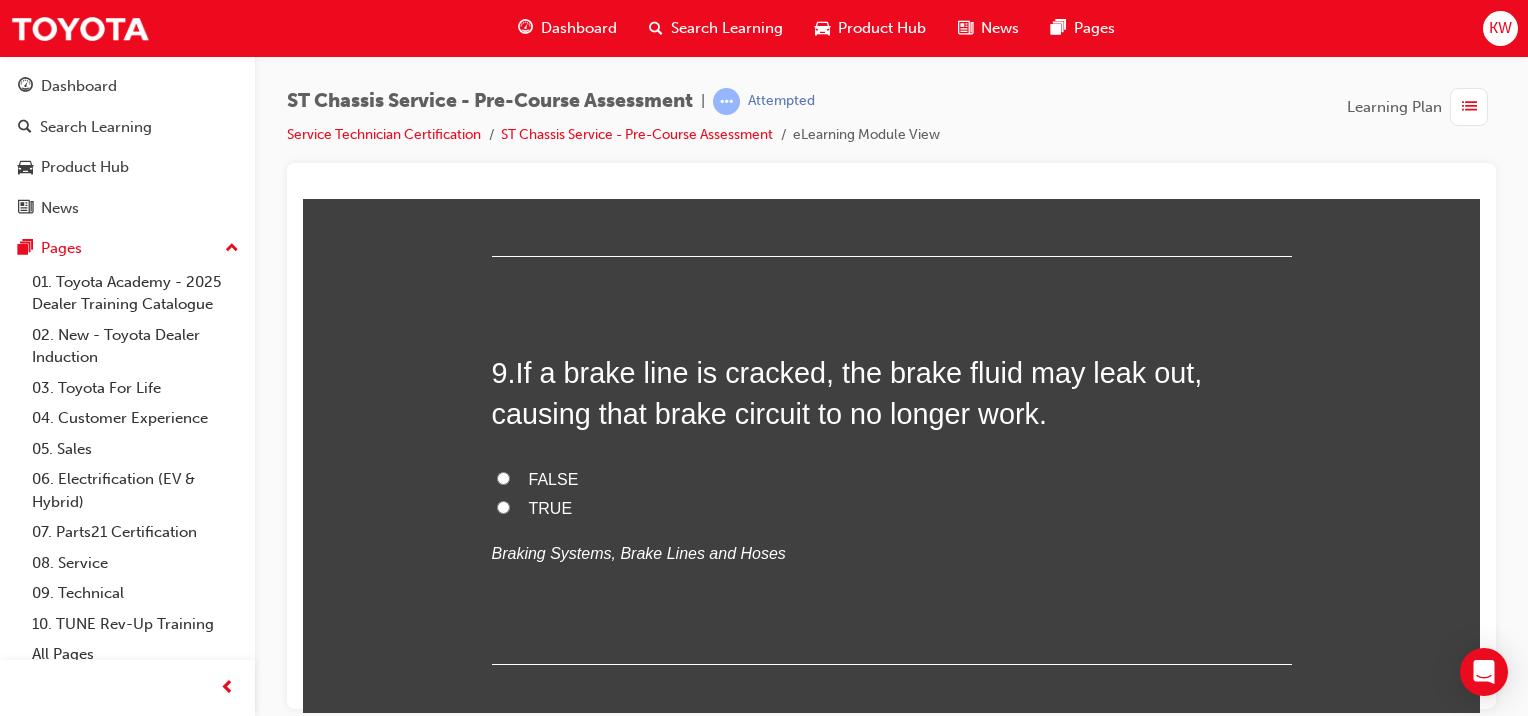 scroll, scrollTop: 3392, scrollLeft: 0, axis: vertical 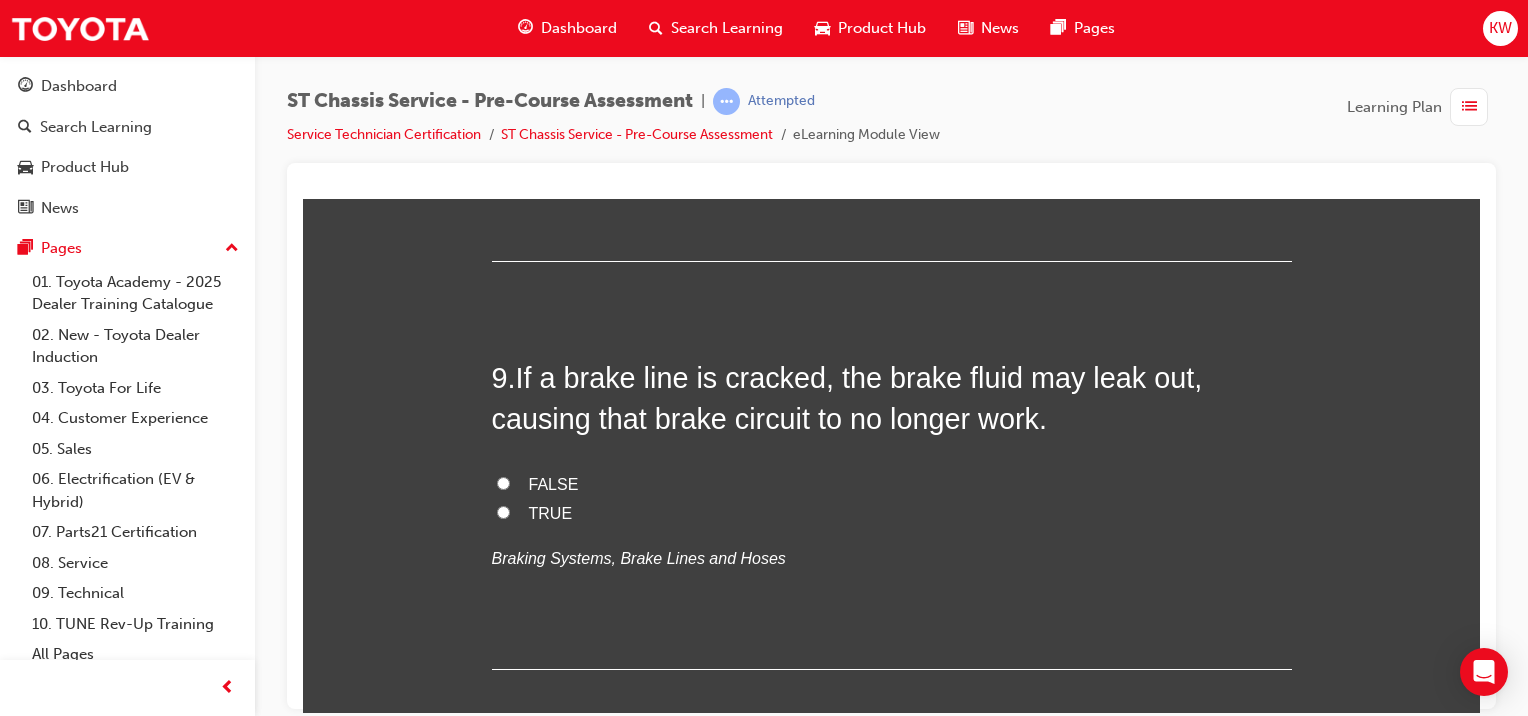 click on "TRUE" at bounding box center (551, 512) 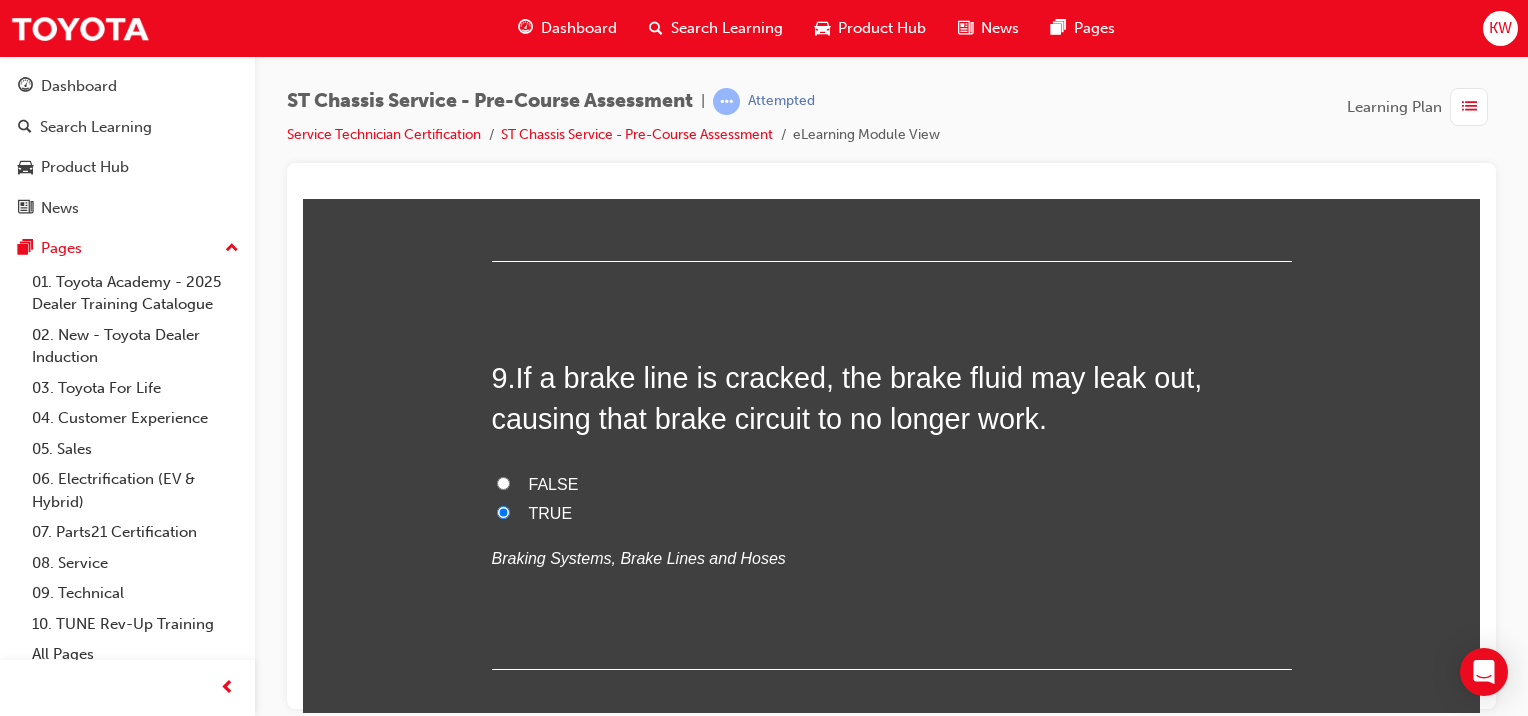 radio on "true" 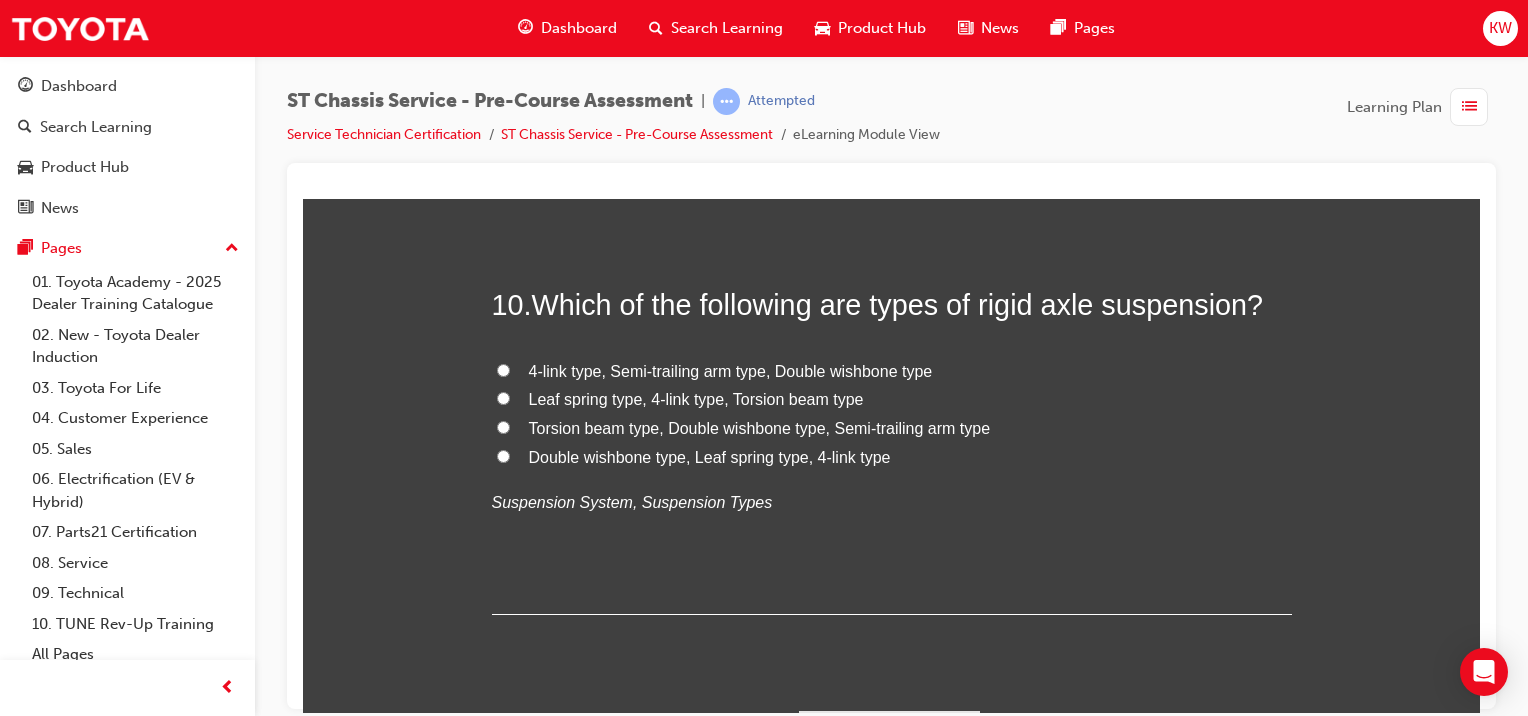 click on "Torsion beam type, Double wishbone type, Semi-trailing arm type" at bounding box center [892, 428] 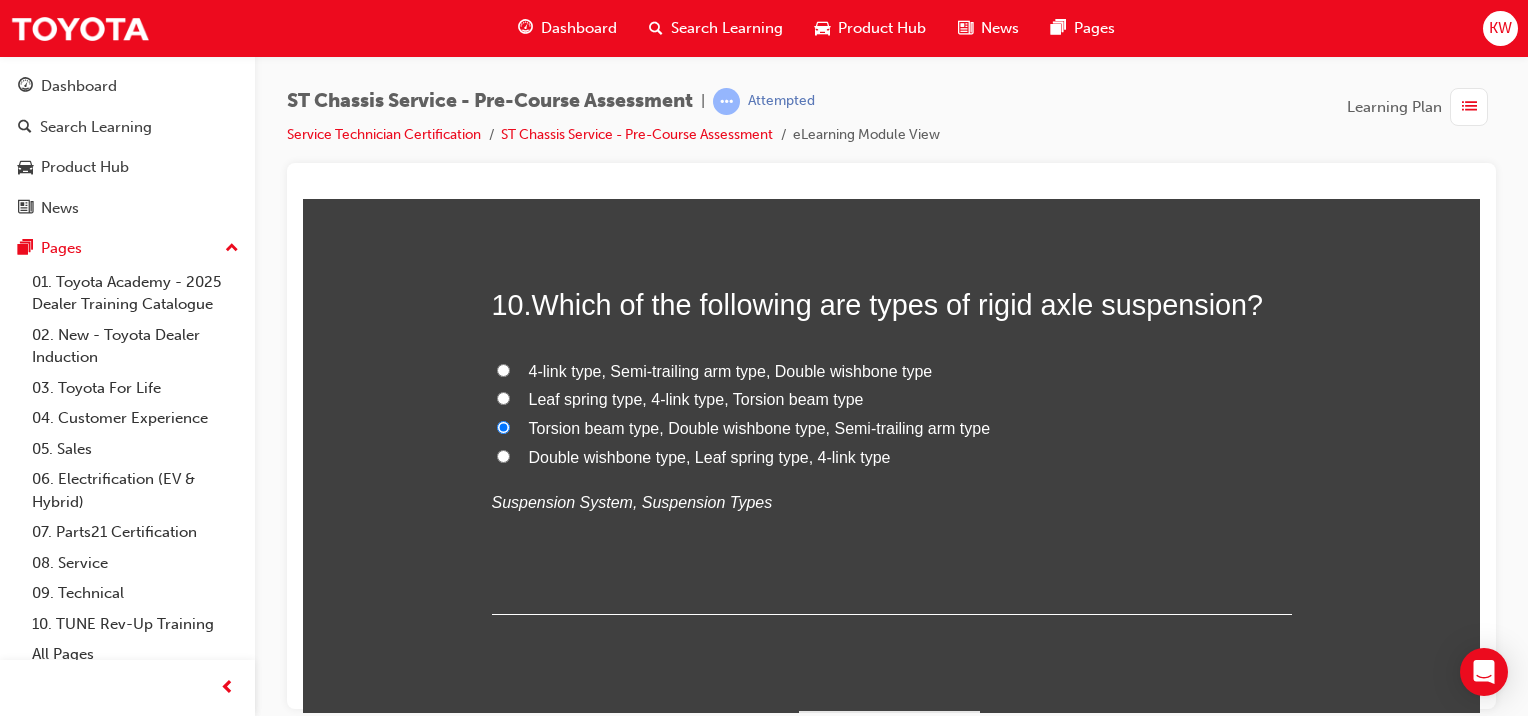radio on "true" 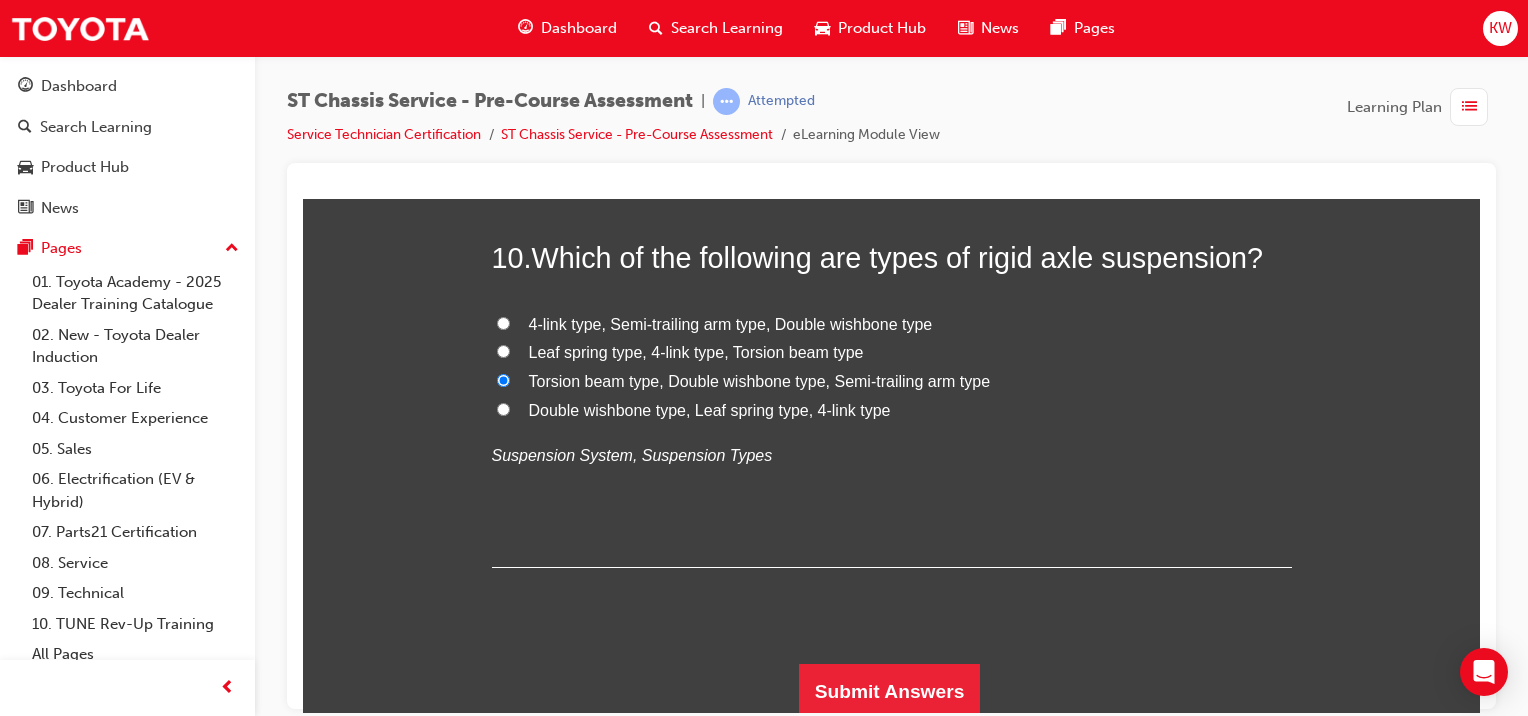 scroll, scrollTop: 3963, scrollLeft: 0, axis: vertical 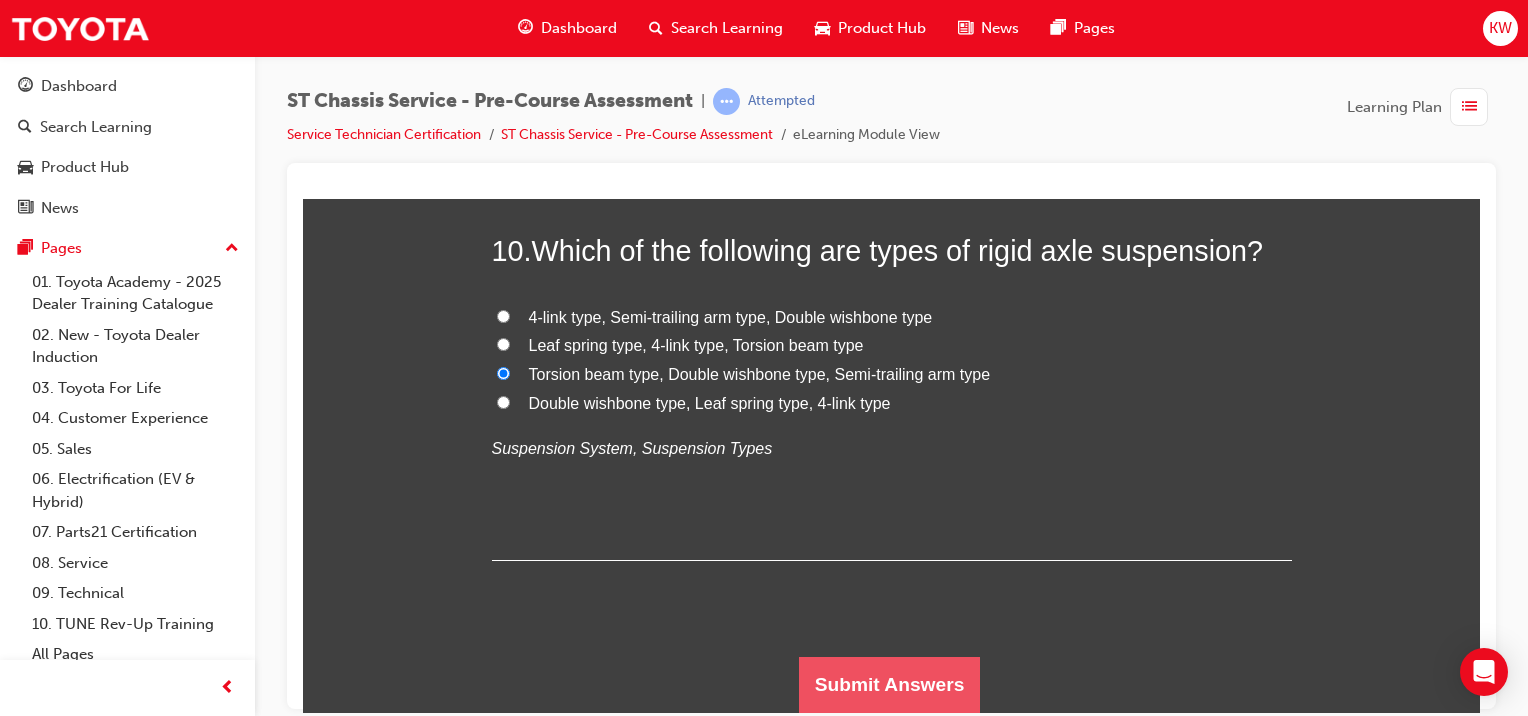click on "Submit Answers" at bounding box center [890, 684] 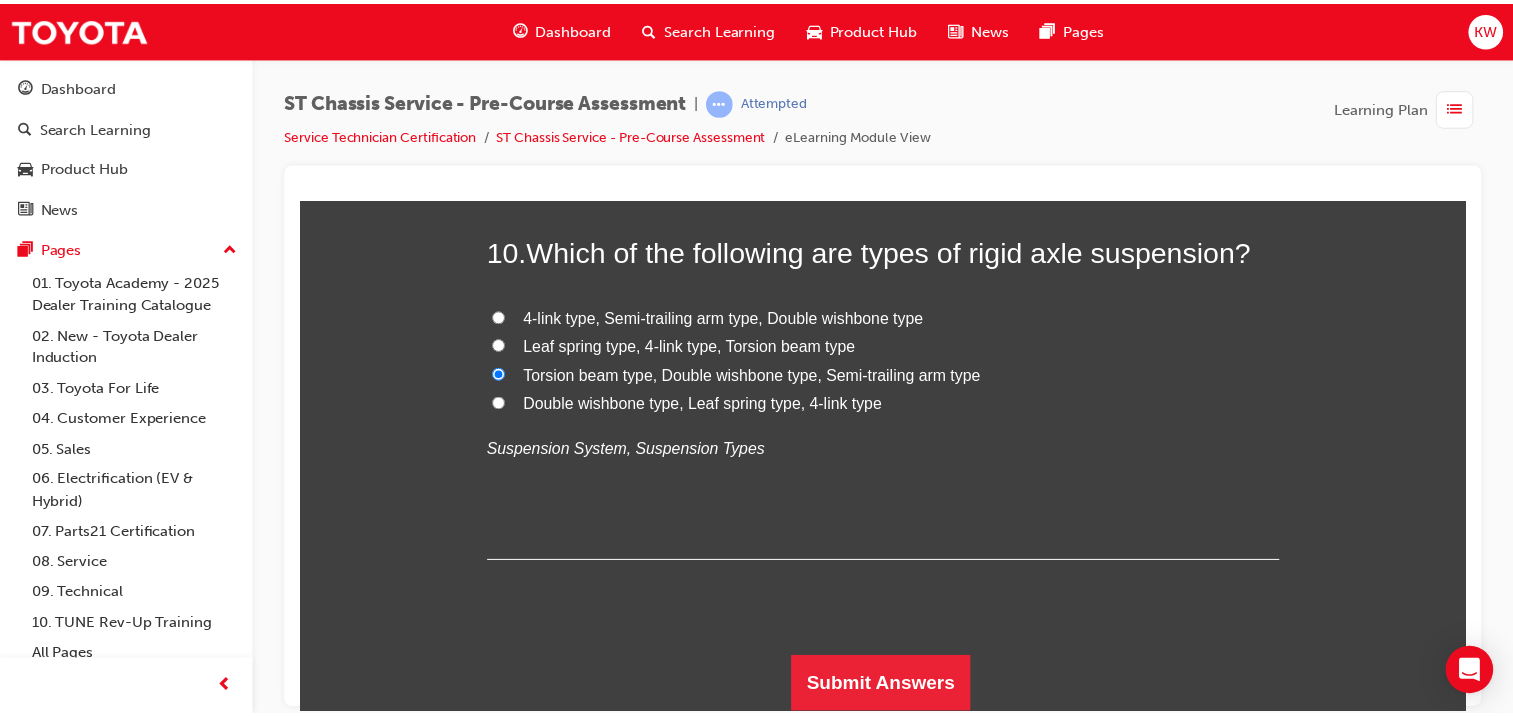scroll, scrollTop: 0, scrollLeft: 0, axis: both 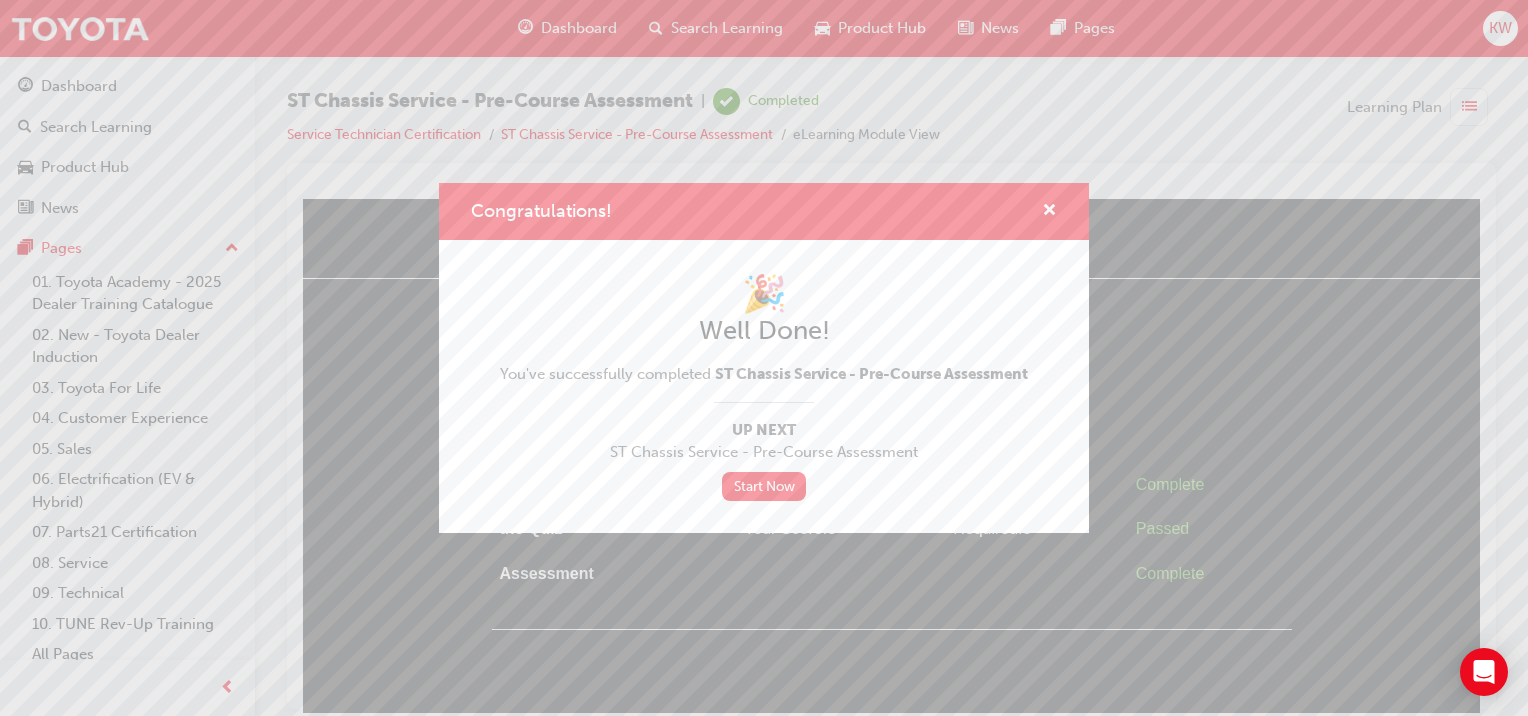 click on "Congratulations!" at bounding box center [764, 211] 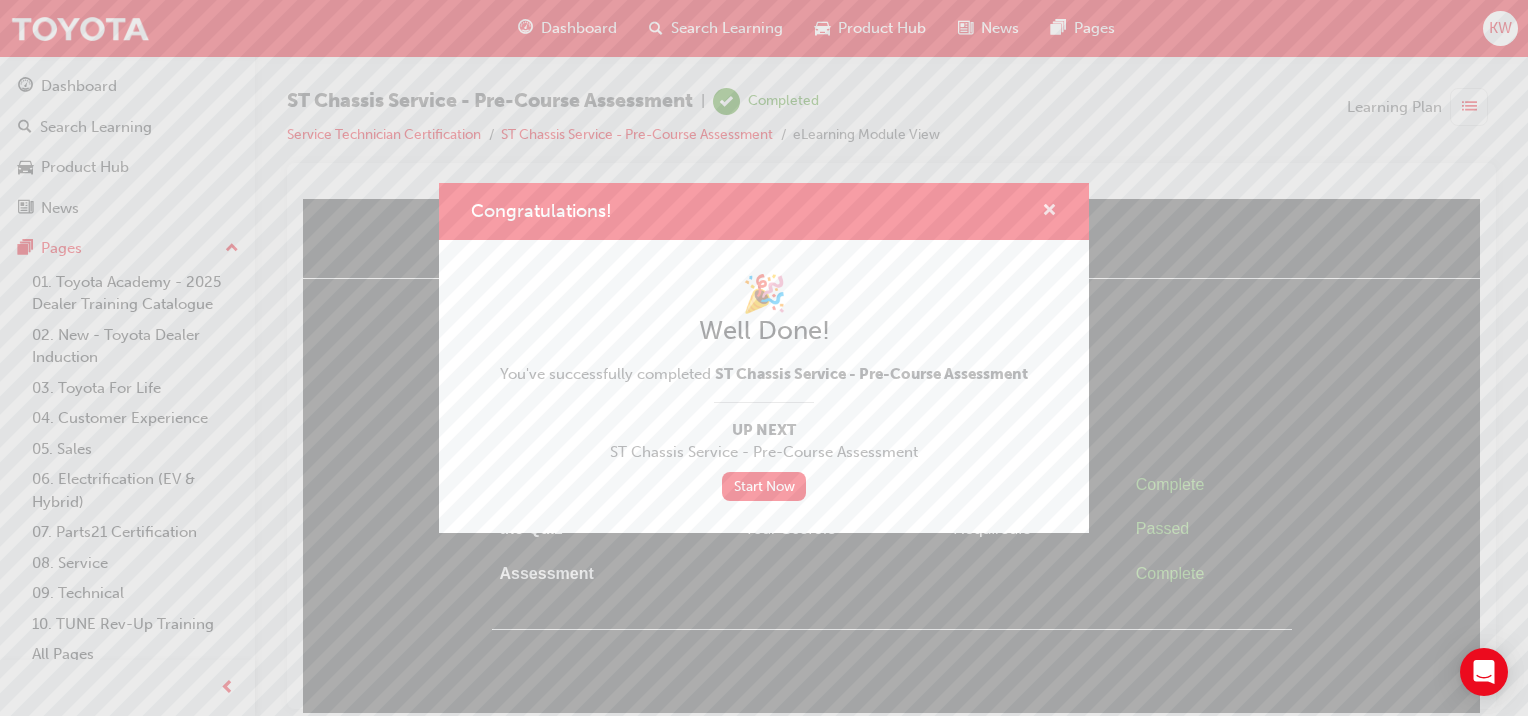 click at bounding box center (1049, 212) 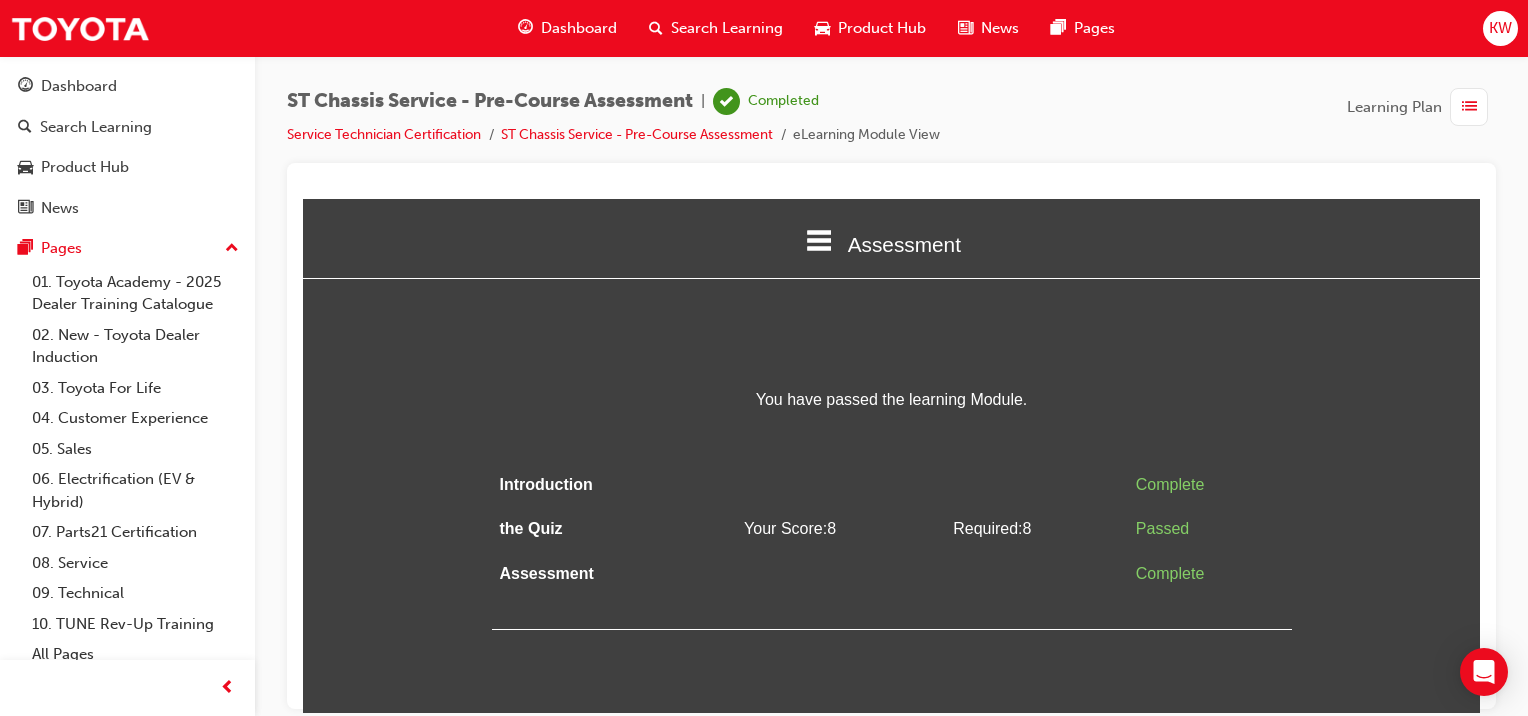 click on "ST Chassis Service - Pre-Course Assessment | Completed Service Technician Certification ST Chassis Service - Pre-Course Assessment eLearning Module View Learning Plan" at bounding box center [891, 125] 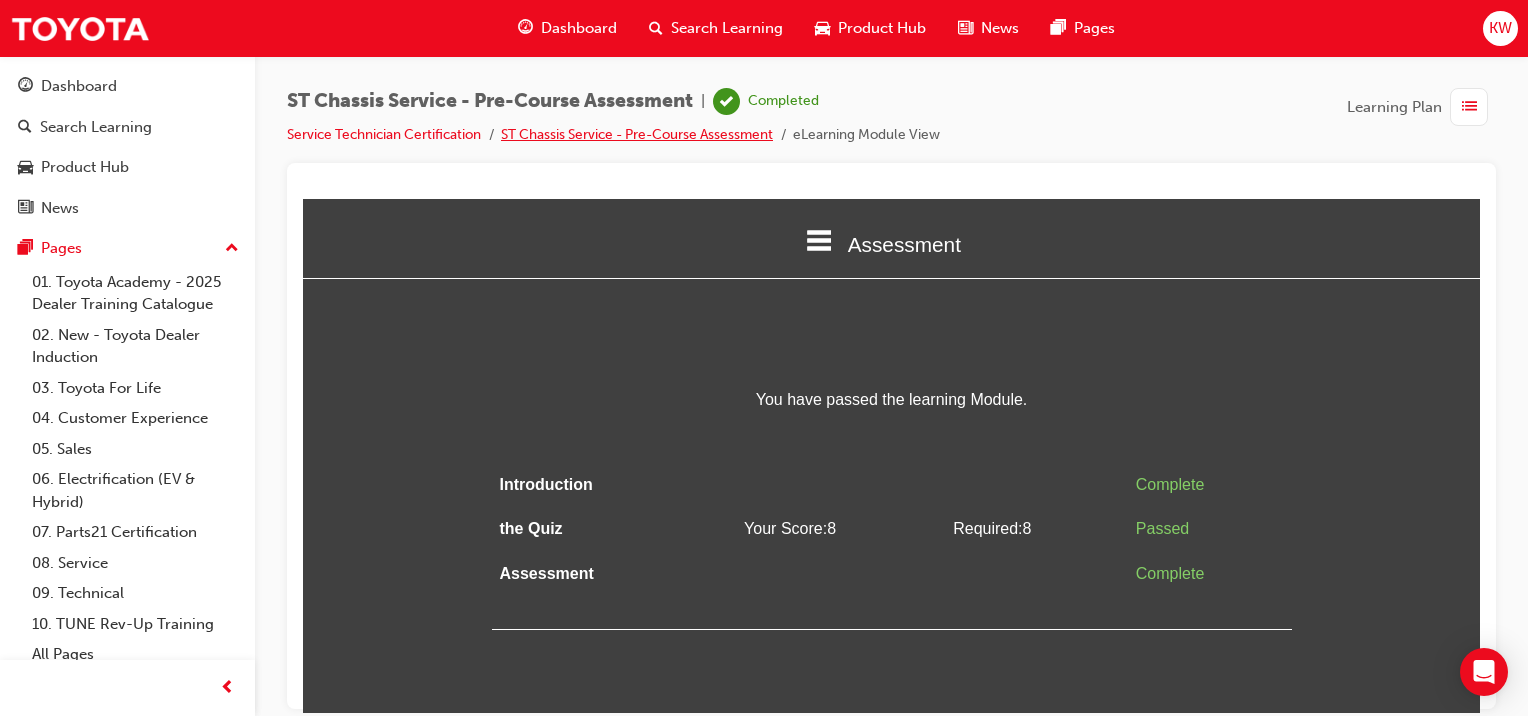 click on "ST Chassis Service - Pre-Course Assessment" at bounding box center [637, 134] 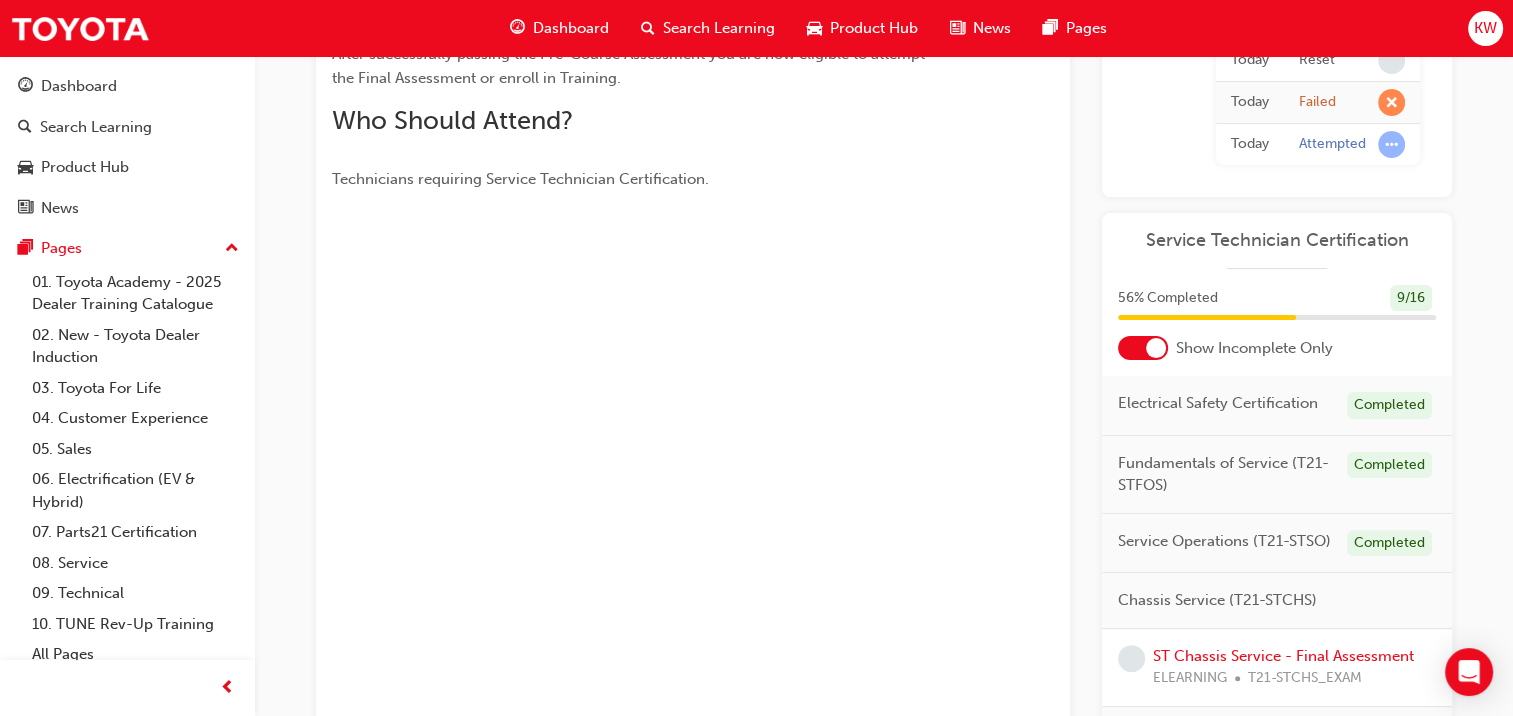 scroll, scrollTop: 482, scrollLeft: 0, axis: vertical 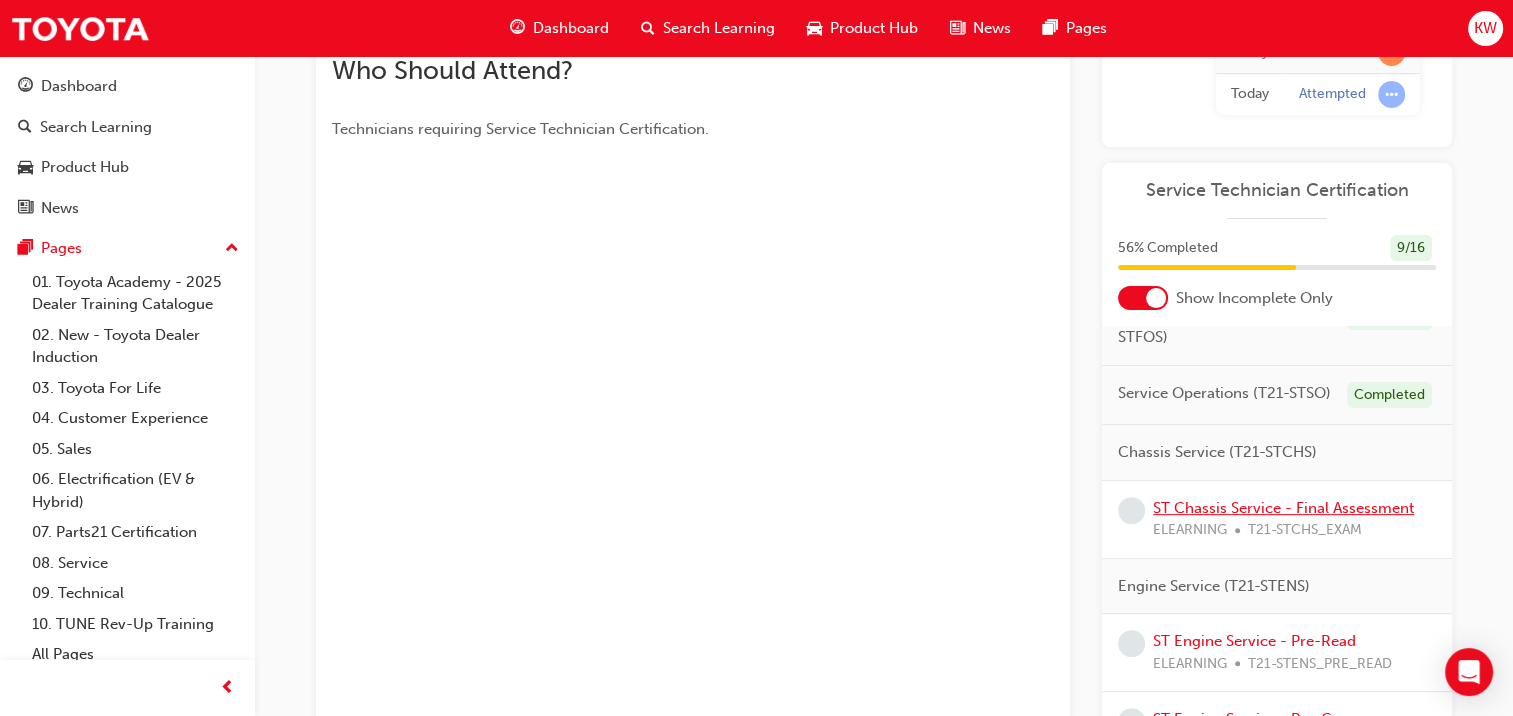 click on "ST Chassis Service - Final Assessment" at bounding box center (1283, 508) 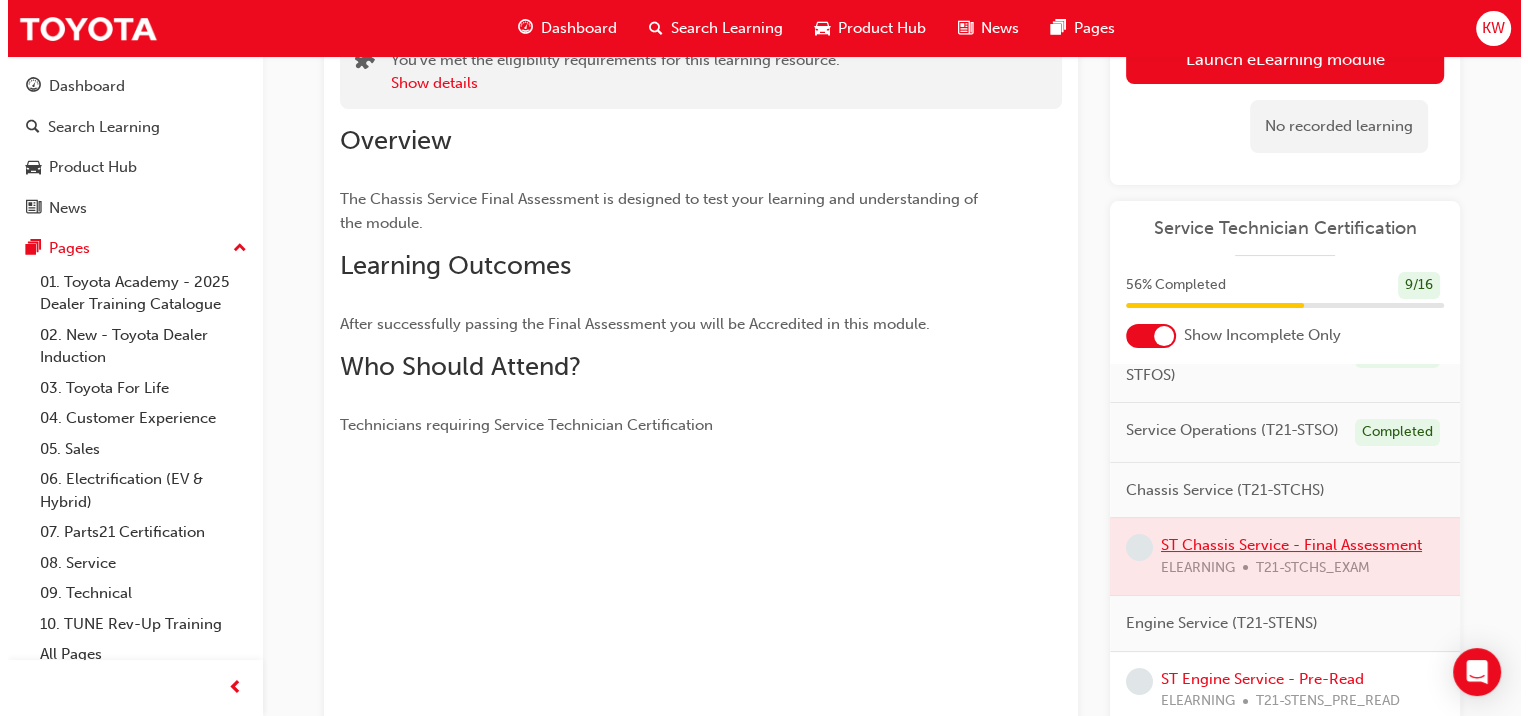 scroll, scrollTop: 0, scrollLeft: 0, axis: both 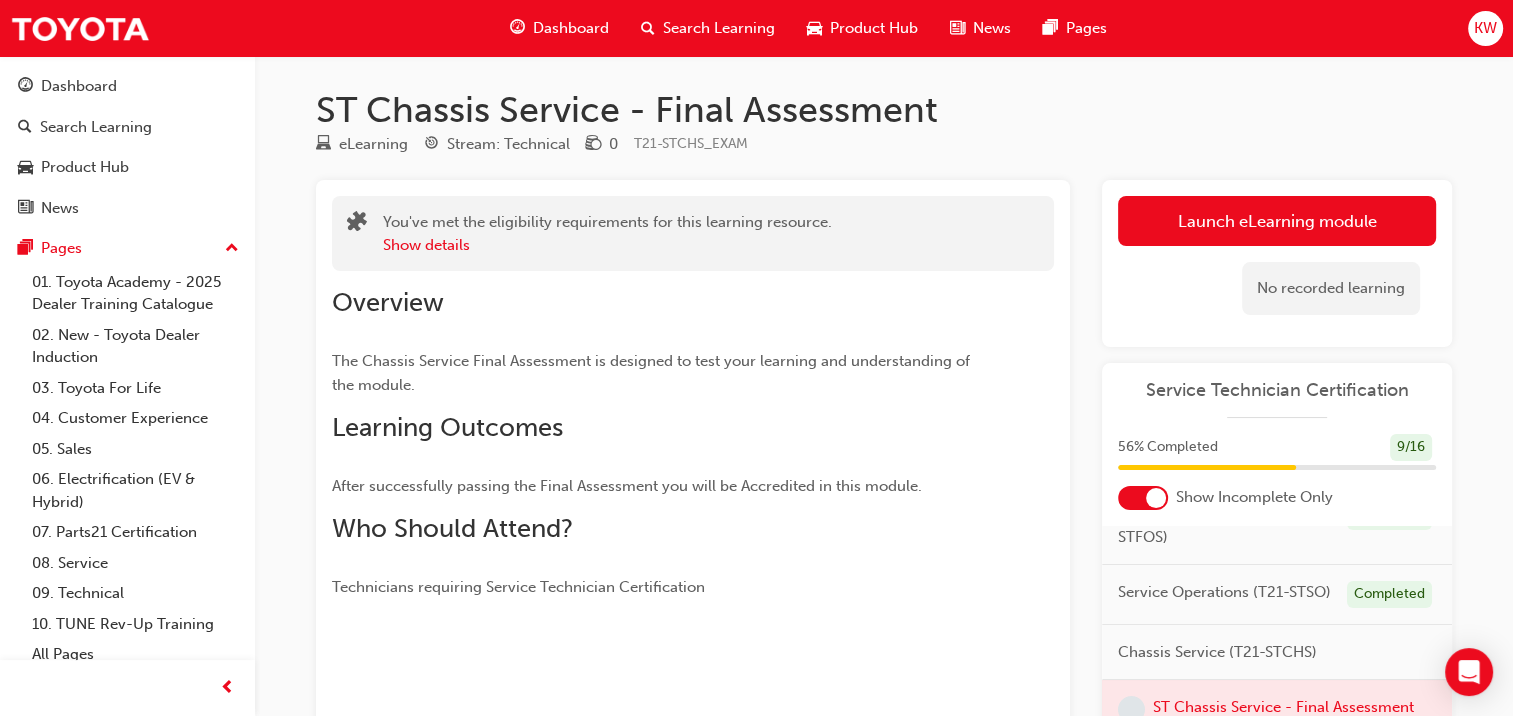 click on "Launch eLearning module" at bounding box center (1277, 221) 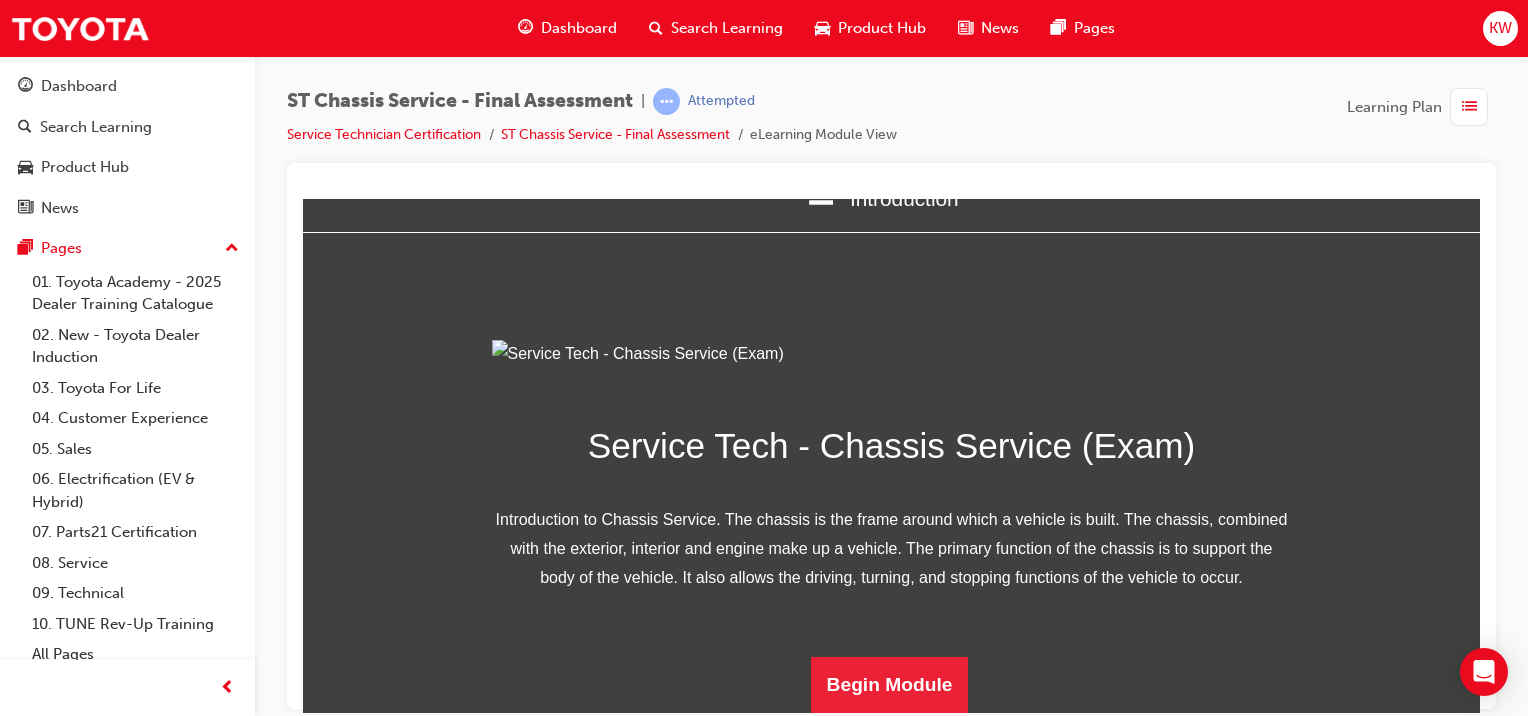 scroll, scrollTop: 264, scrollLeft: 0, axis: vertical 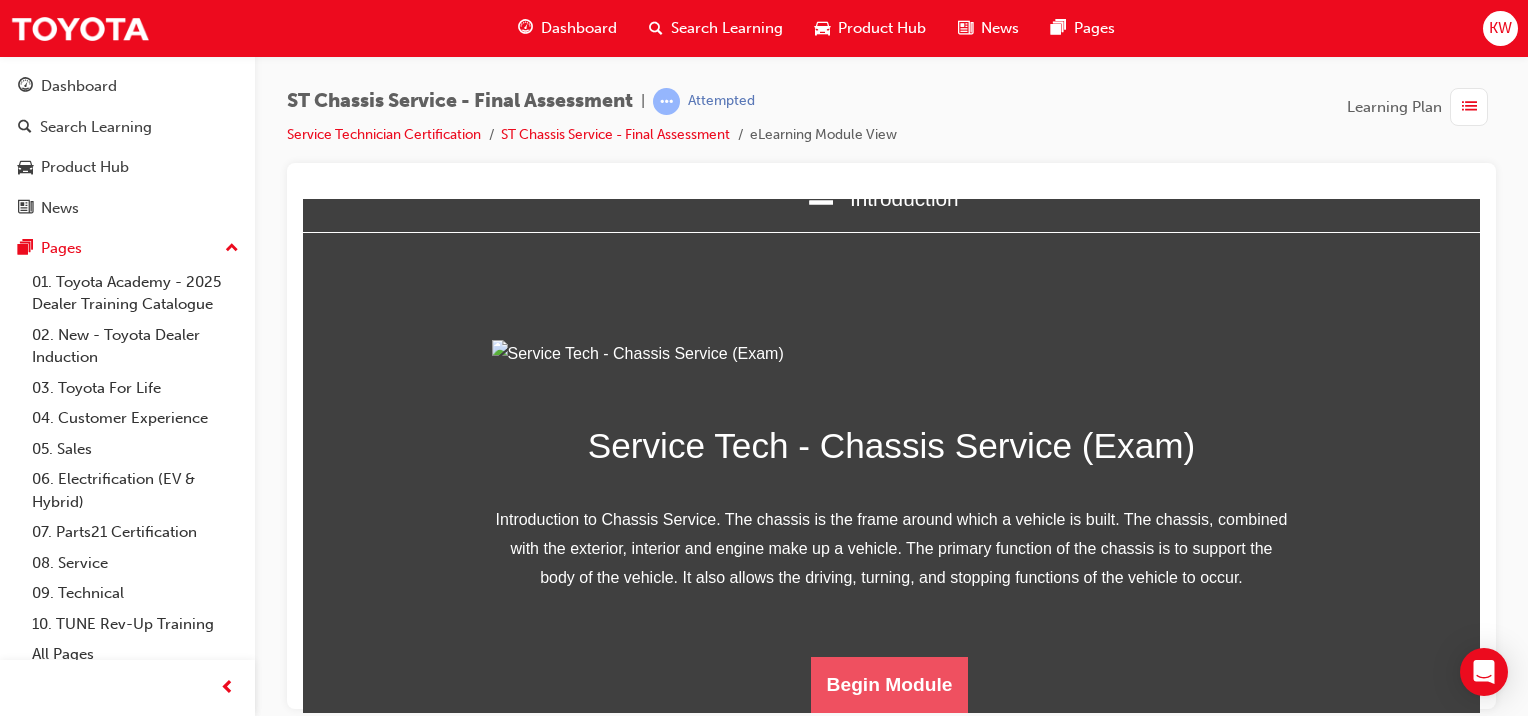 click on "Begin Module" at bounding box center [890, 684] 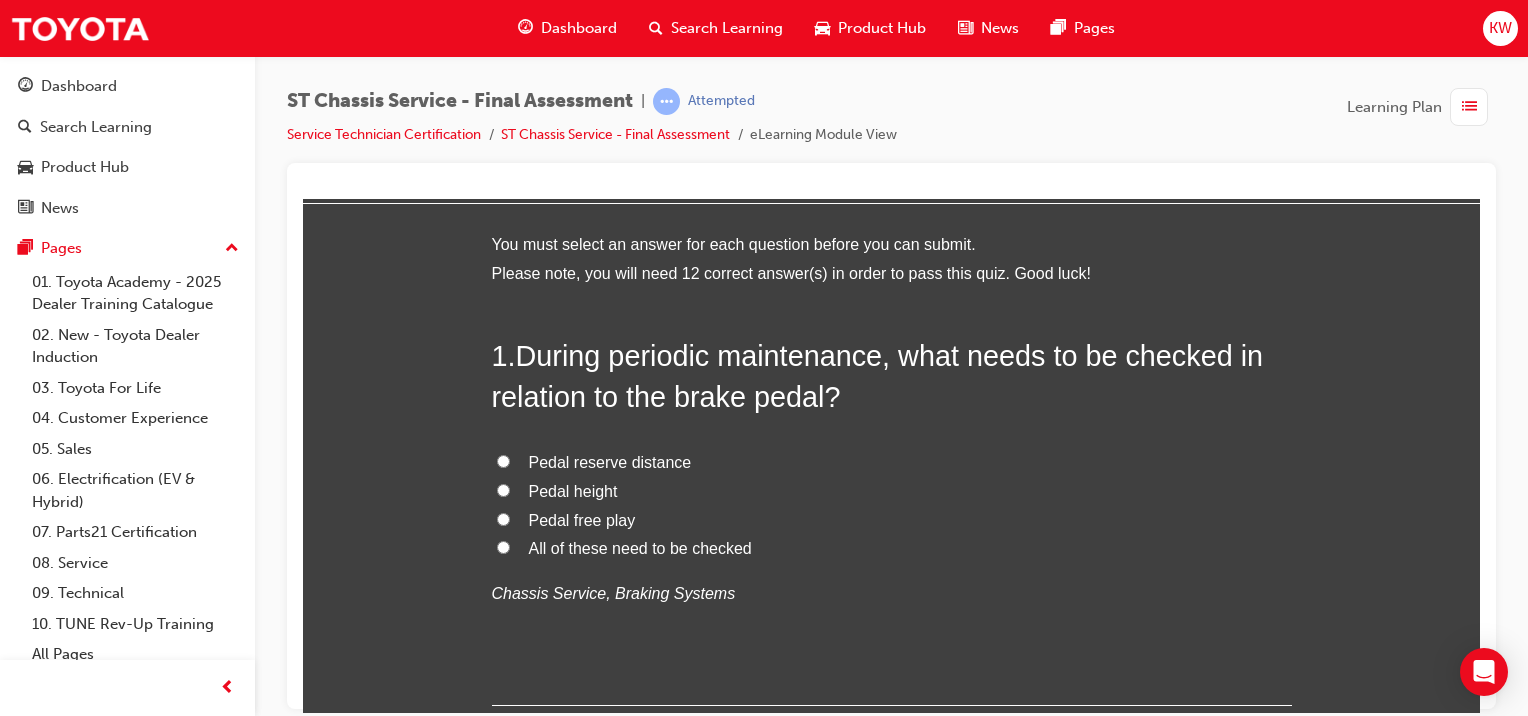 scroll, scrollTop: 64, scrollLeft: 0, axis: vertical 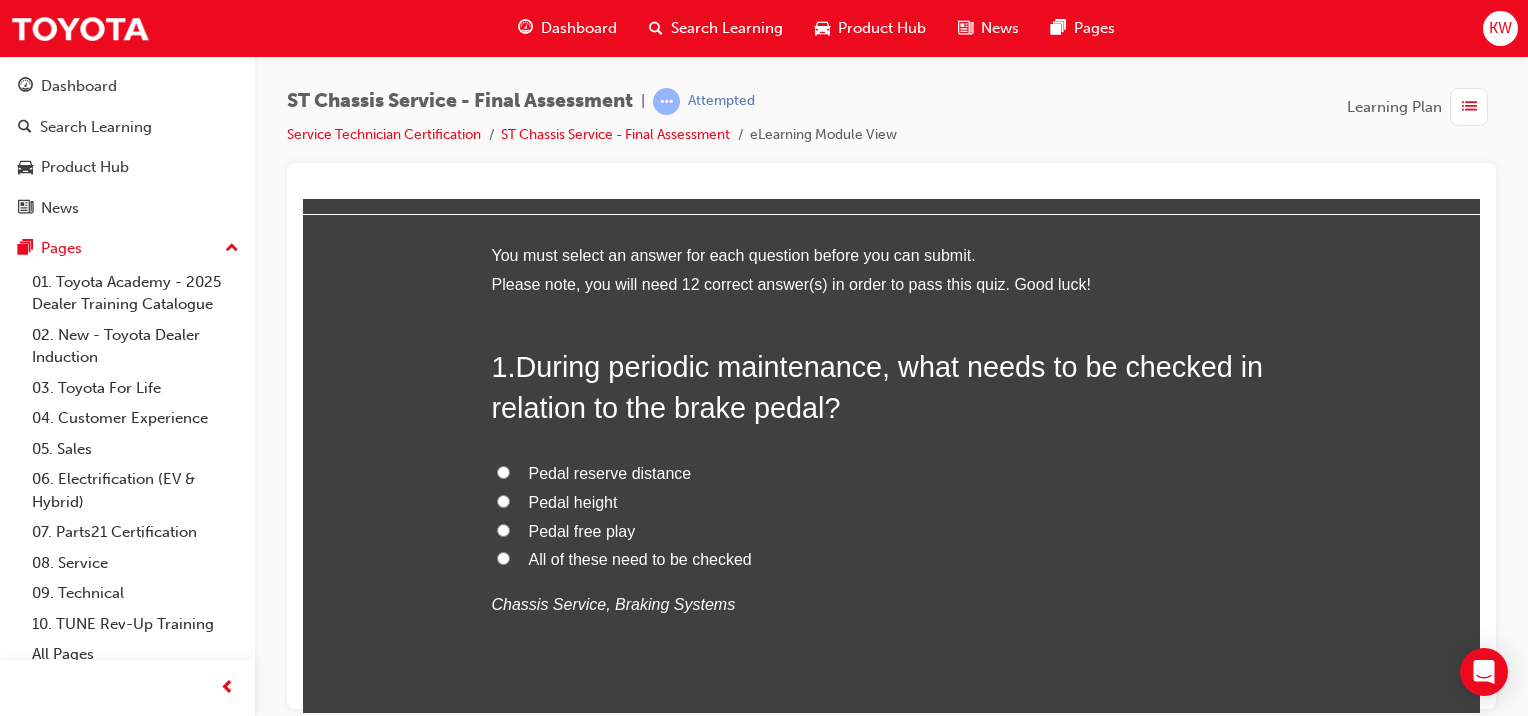 click on "All of these need to be checked" at bounding box center (640, 558) 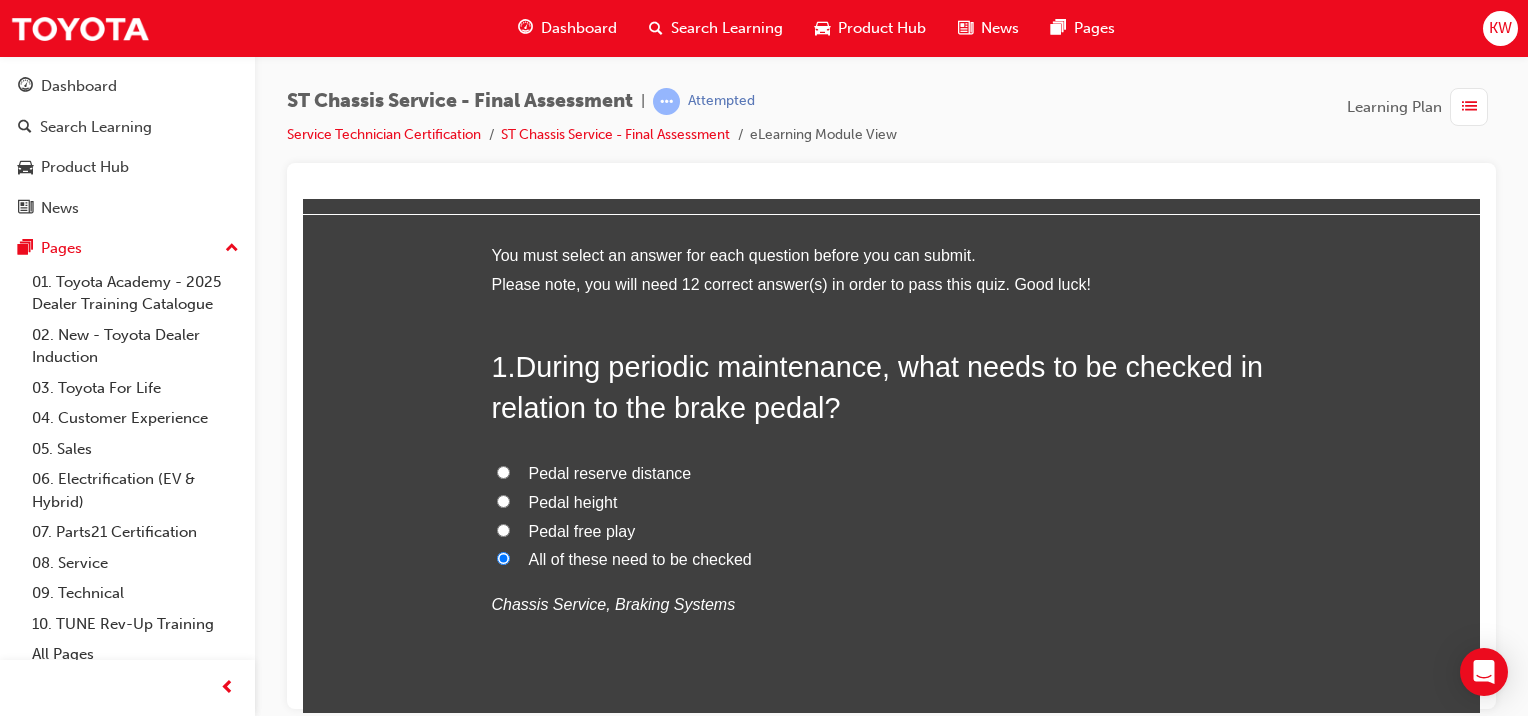 radio on "true" 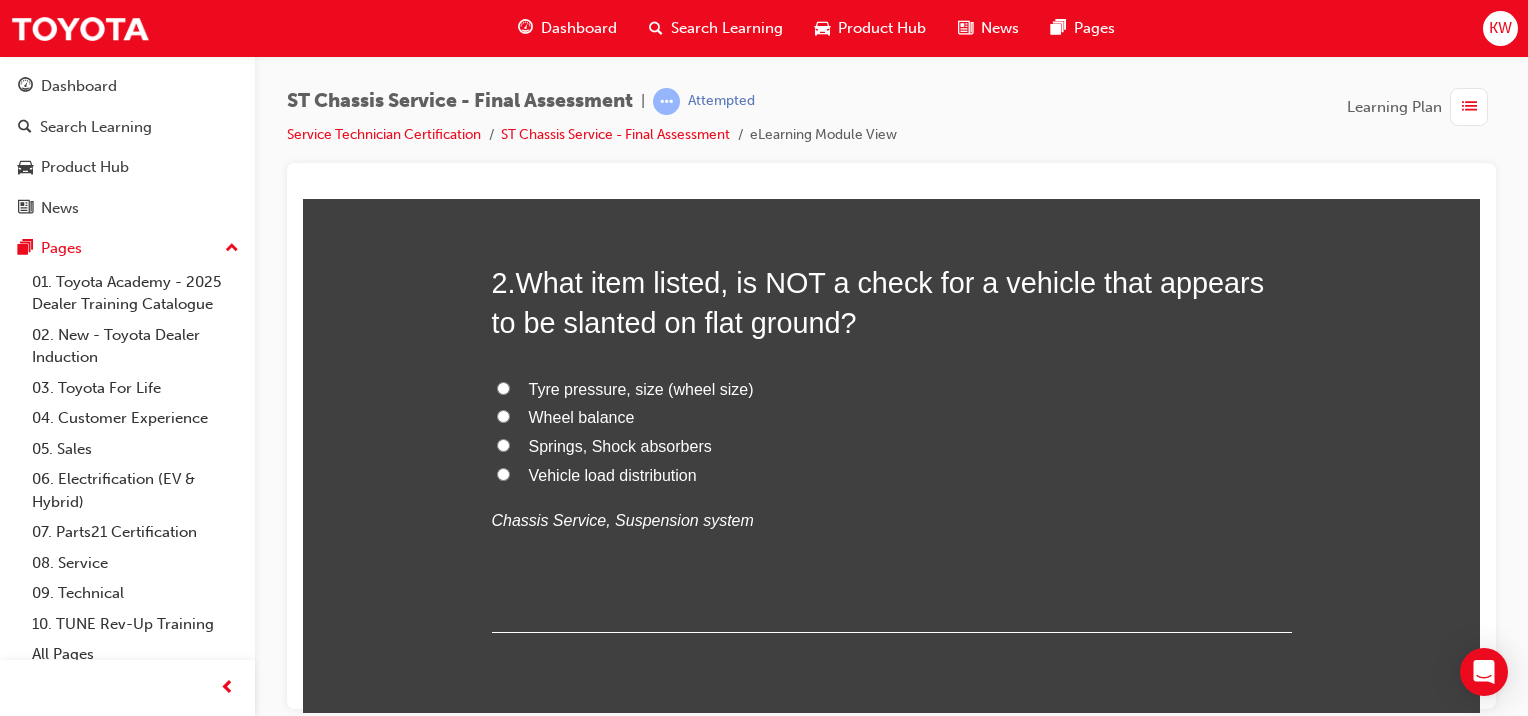 scroll, scrollTop: 615, scrollLeft: 0, axis: vertical 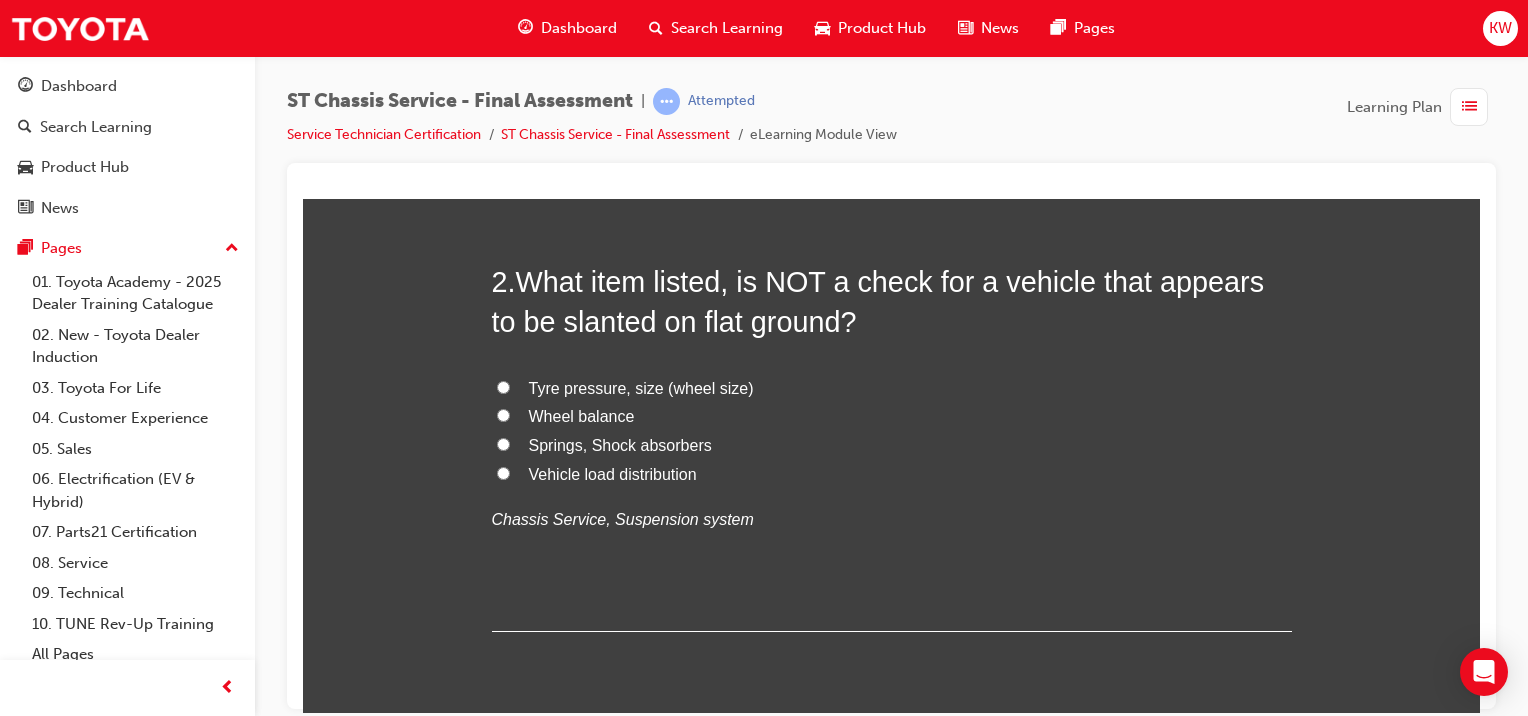 click on "Vehicle load distribution" at bounding box center [613, 473] 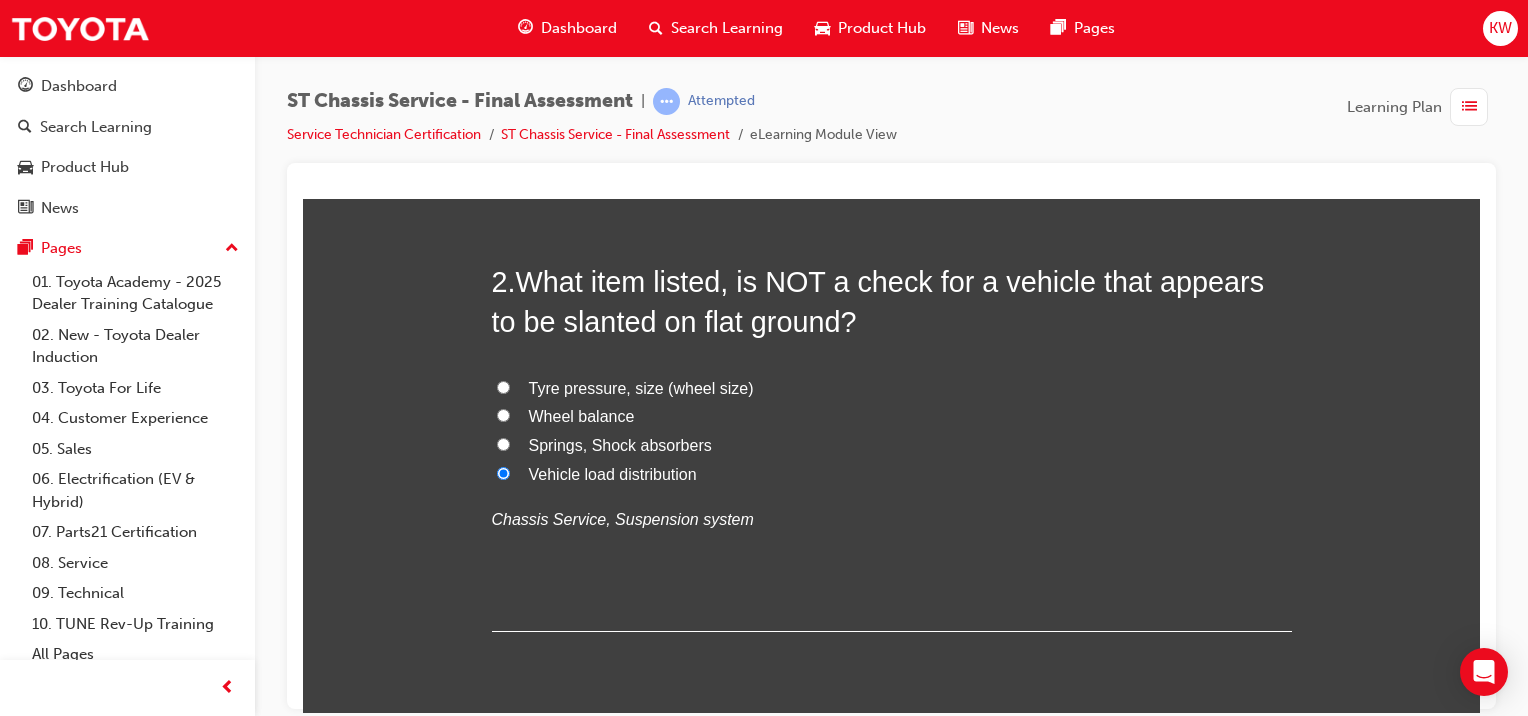 radio on "true" 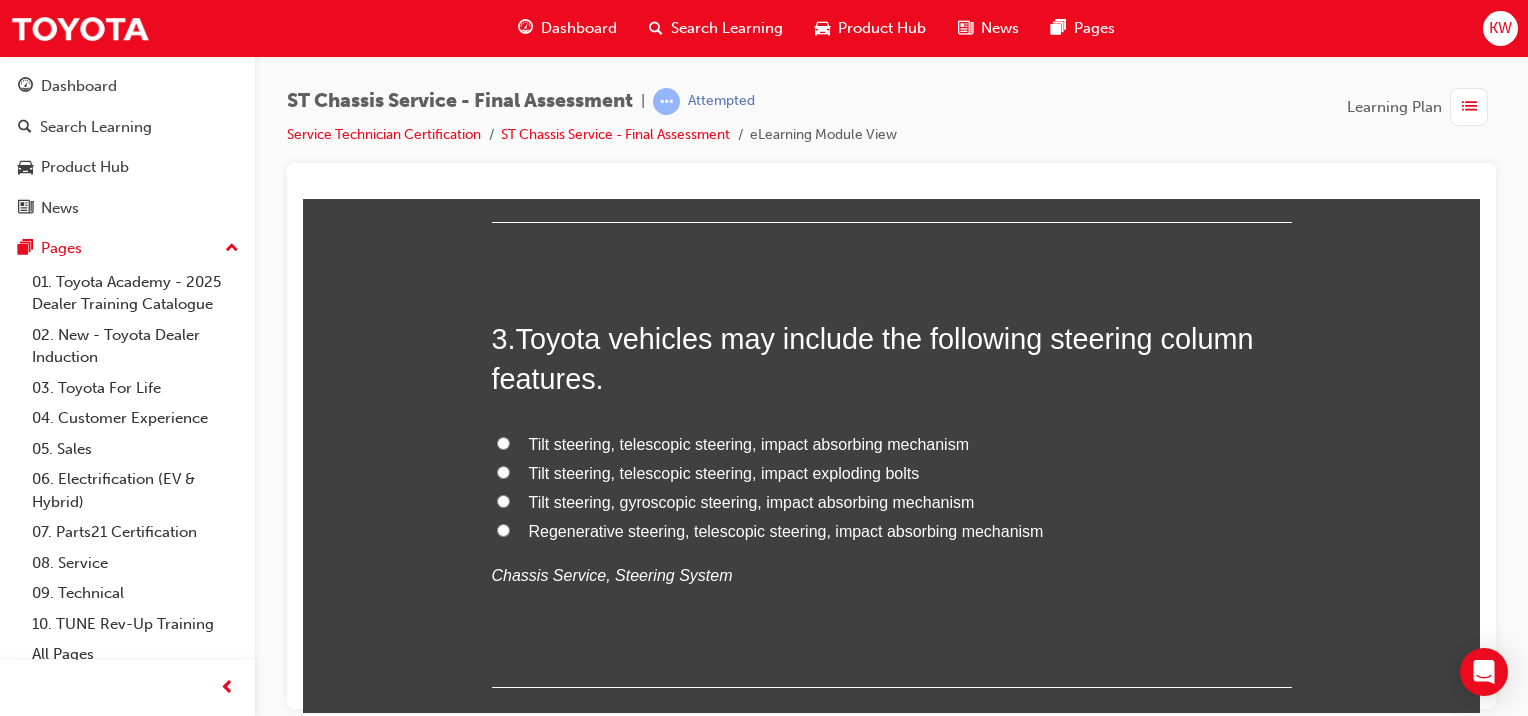 scroll, scrollTop: 1018, scrollLeft: 0, axis: vertical 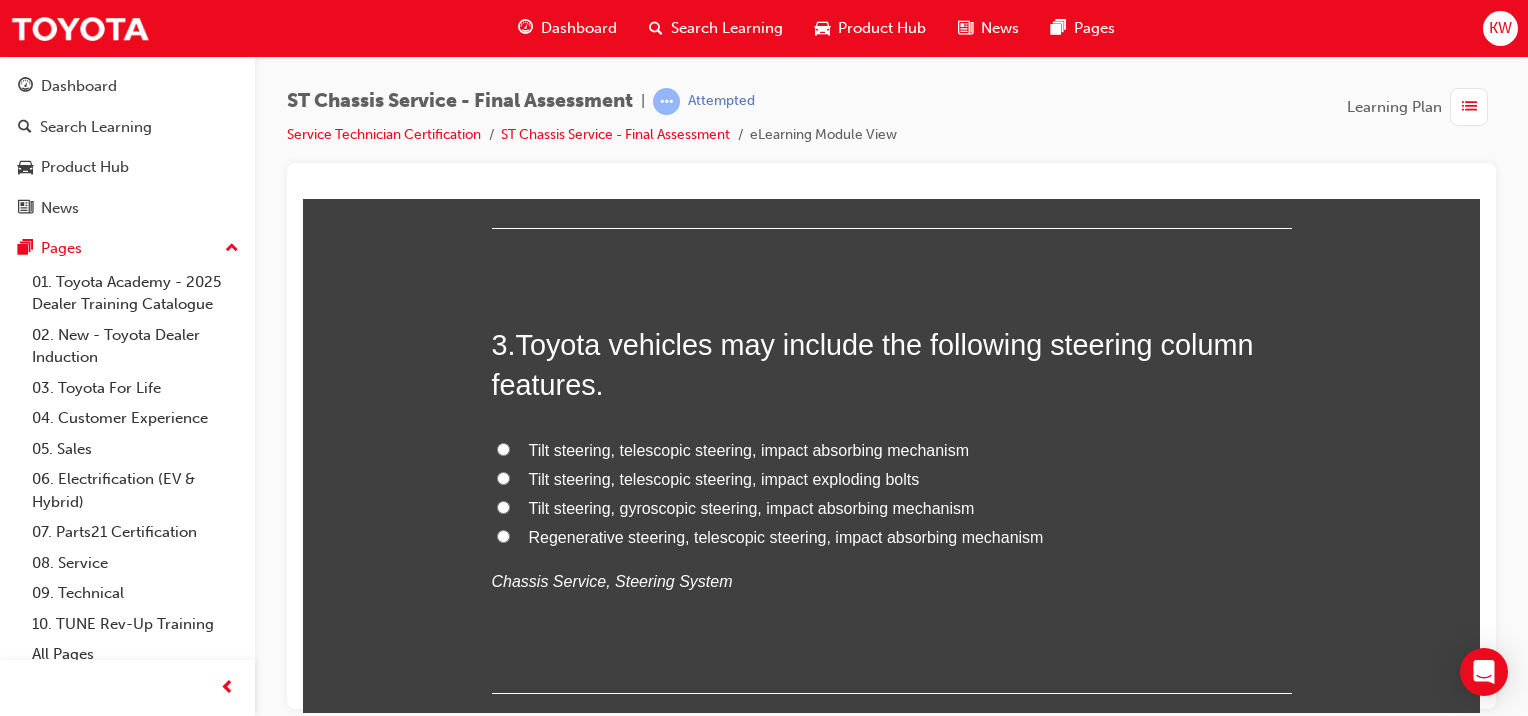 click on "Tilt steering, gyroscopic steering, impact absorbing mechanism" at bounding box center [752, 507] 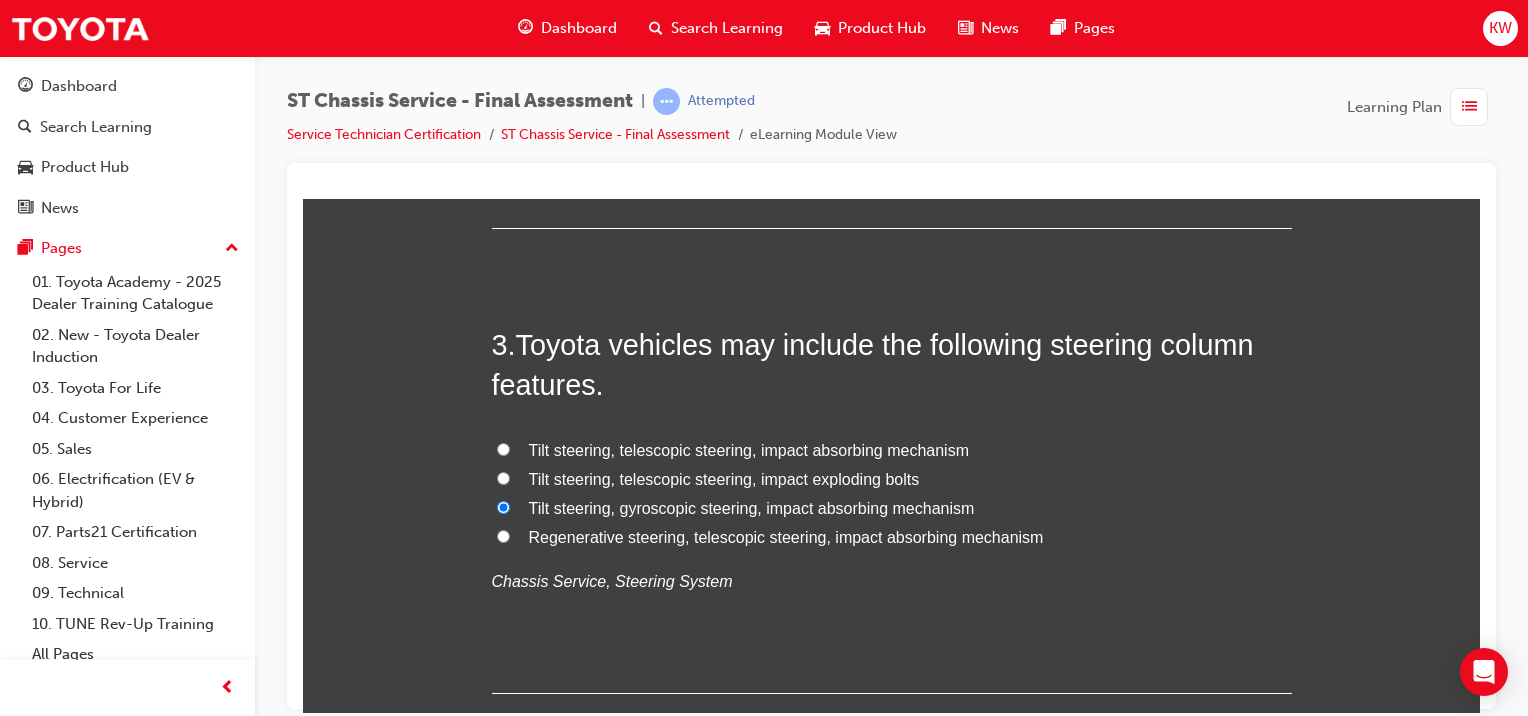 radio on "true" 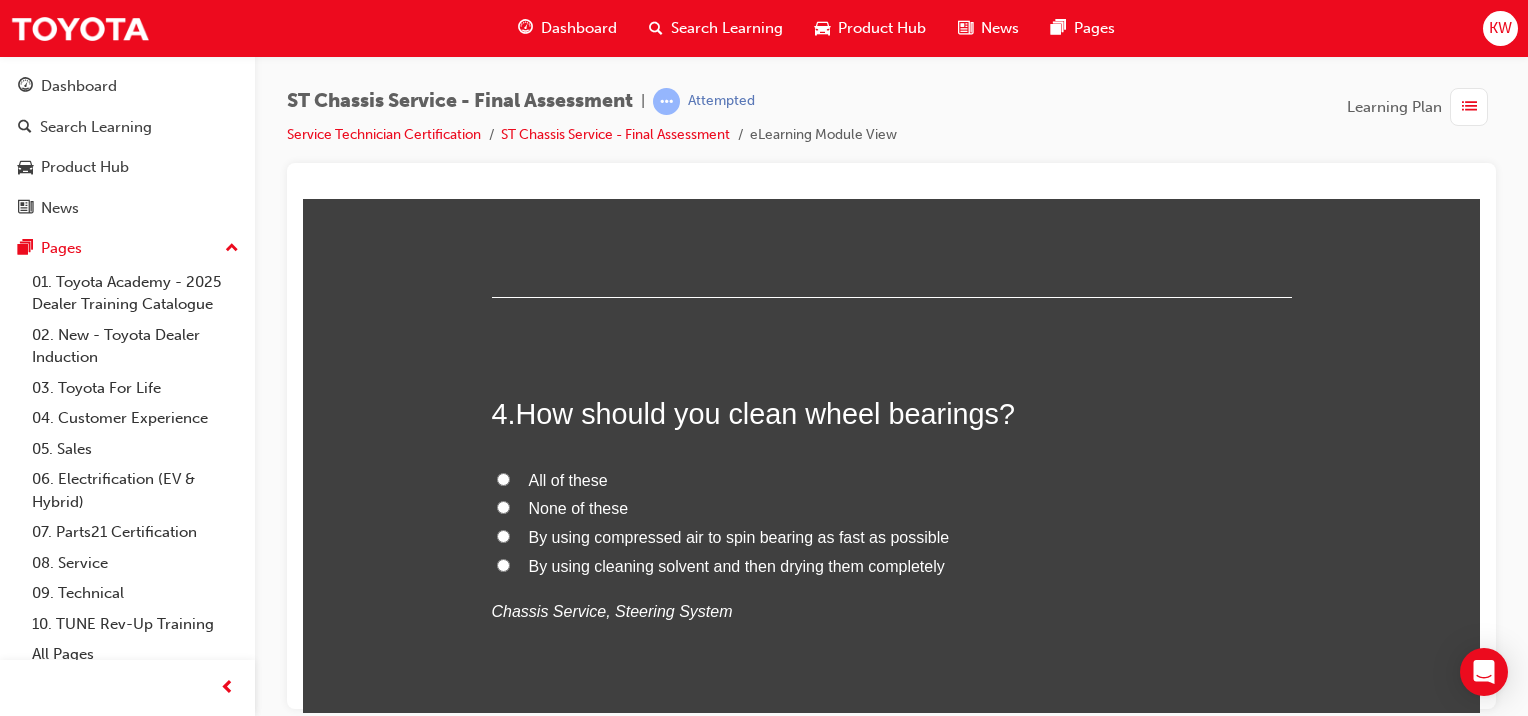 scroll, scrollTop: 1413, scrollLeft: 0, axis: vertical 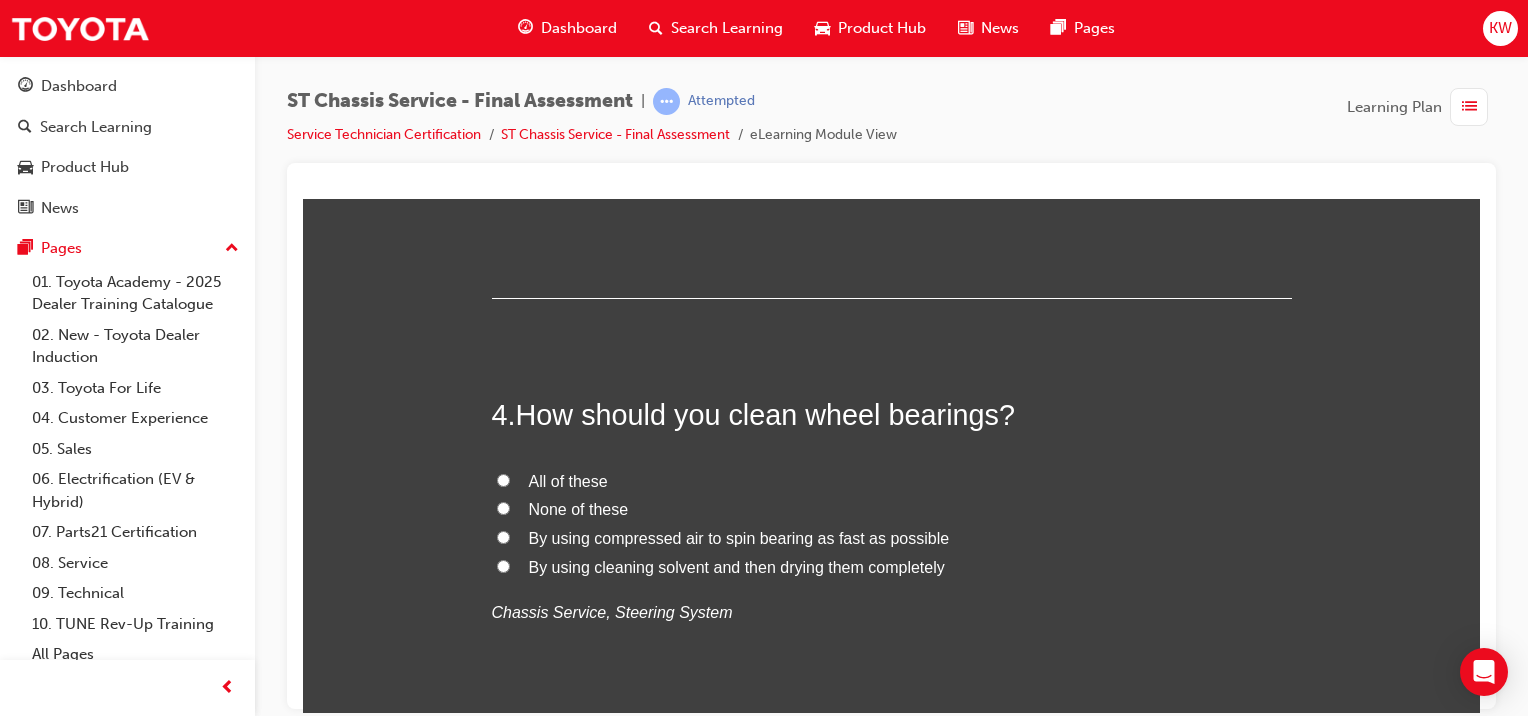 click on "By using cleaning solvent and then drying them completely" at bounding box center (892, 567) 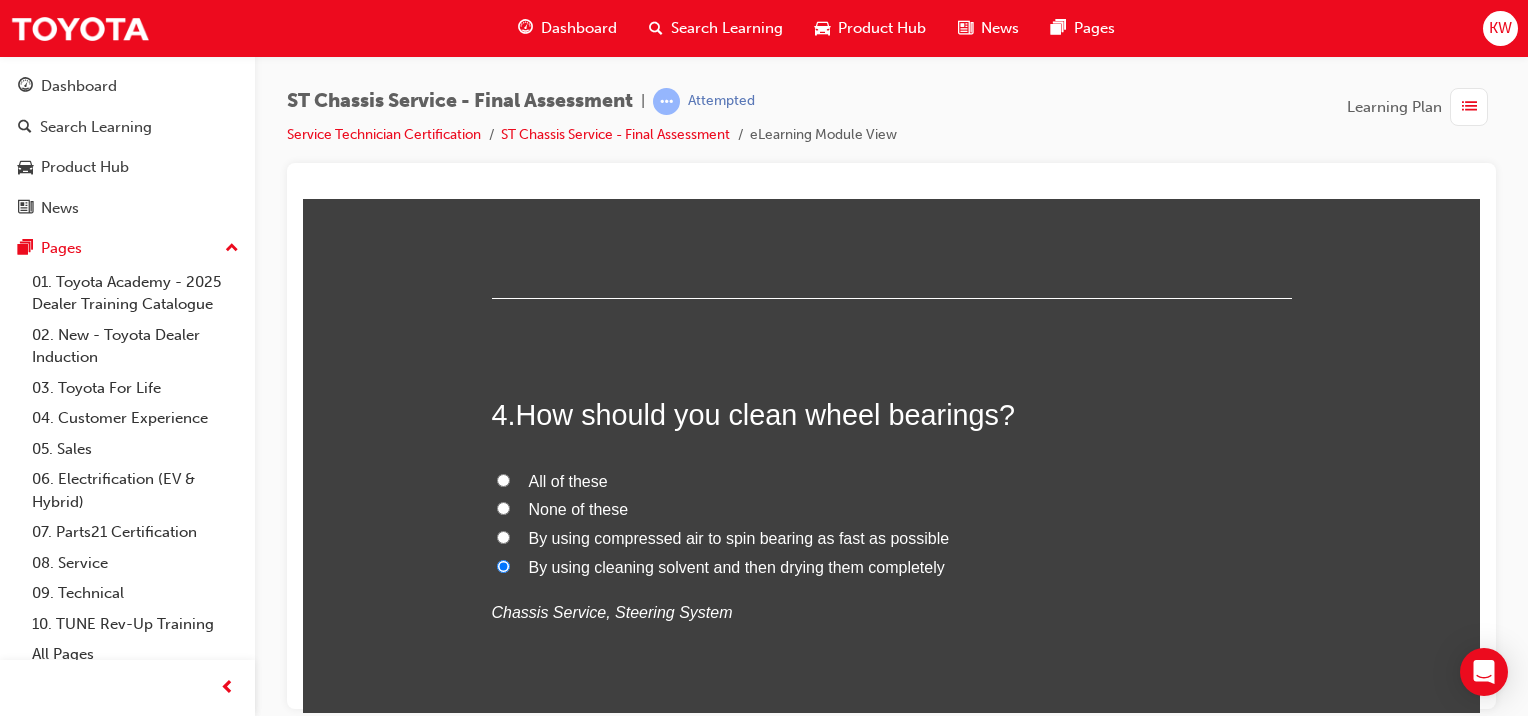 radio on "true" 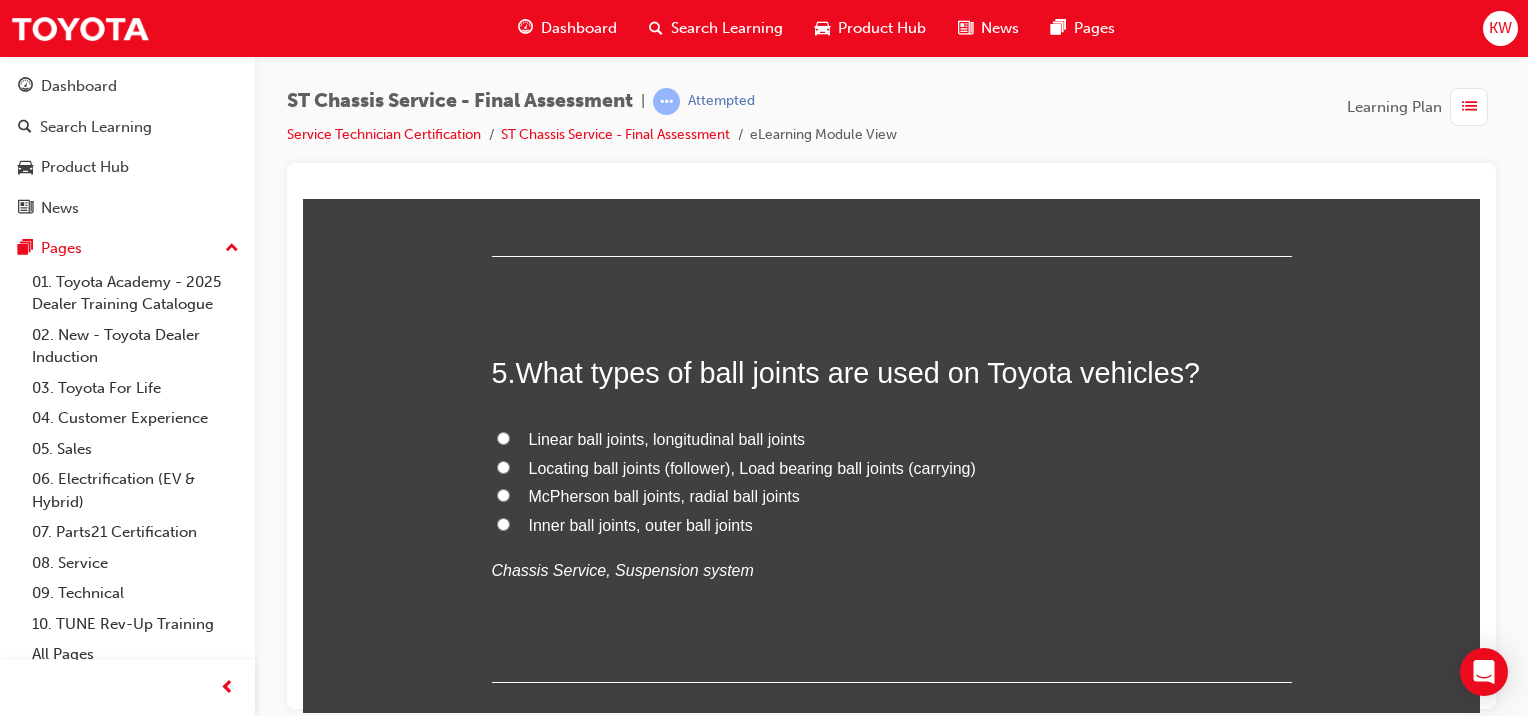 scroll, scrollTop: 1885, scrollLeft: 0, axis: vertical 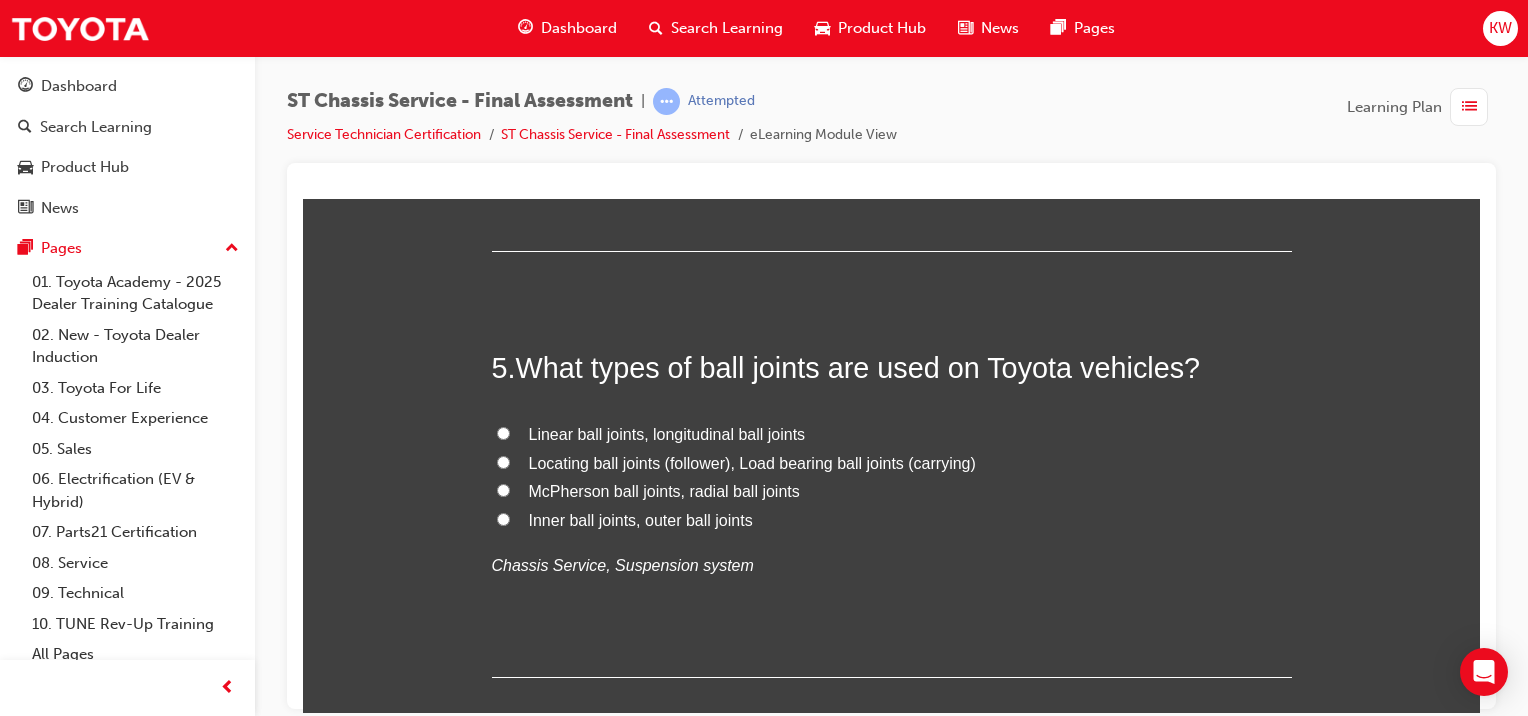 click on "5 .  What types of ball joints are used on Toyota vehicles? Linear ball joints, longitudinal ball joints Locating ball joints (follower), Load bearing ball joints (carrying) McPherson ball joints, radial ball joints Inner ball joints, outer ball joints
Chassis Service, Suspension system" at bounding box center (892, 511) 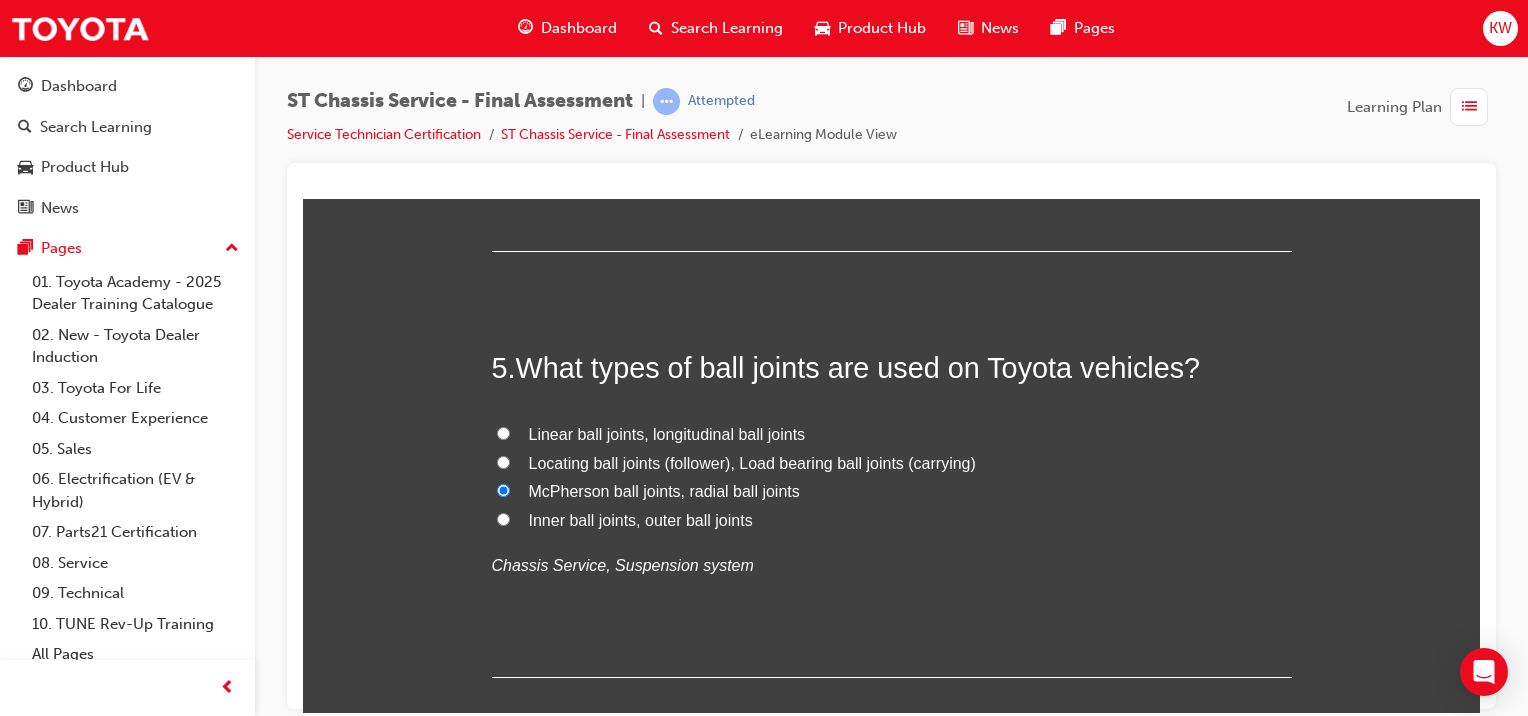 radio on "true" 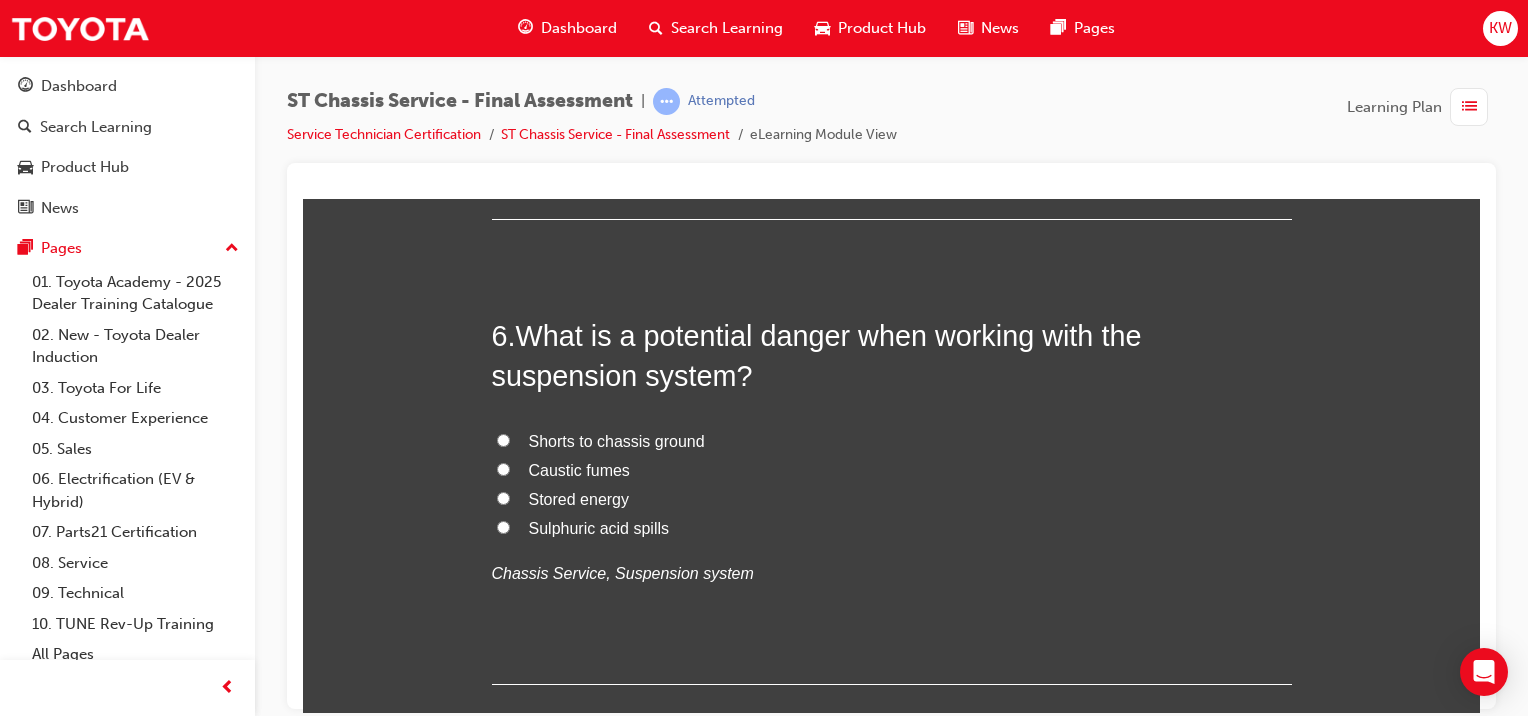 scroll, scrollTop: 2344, scrollLeft: 0, axis: vertical 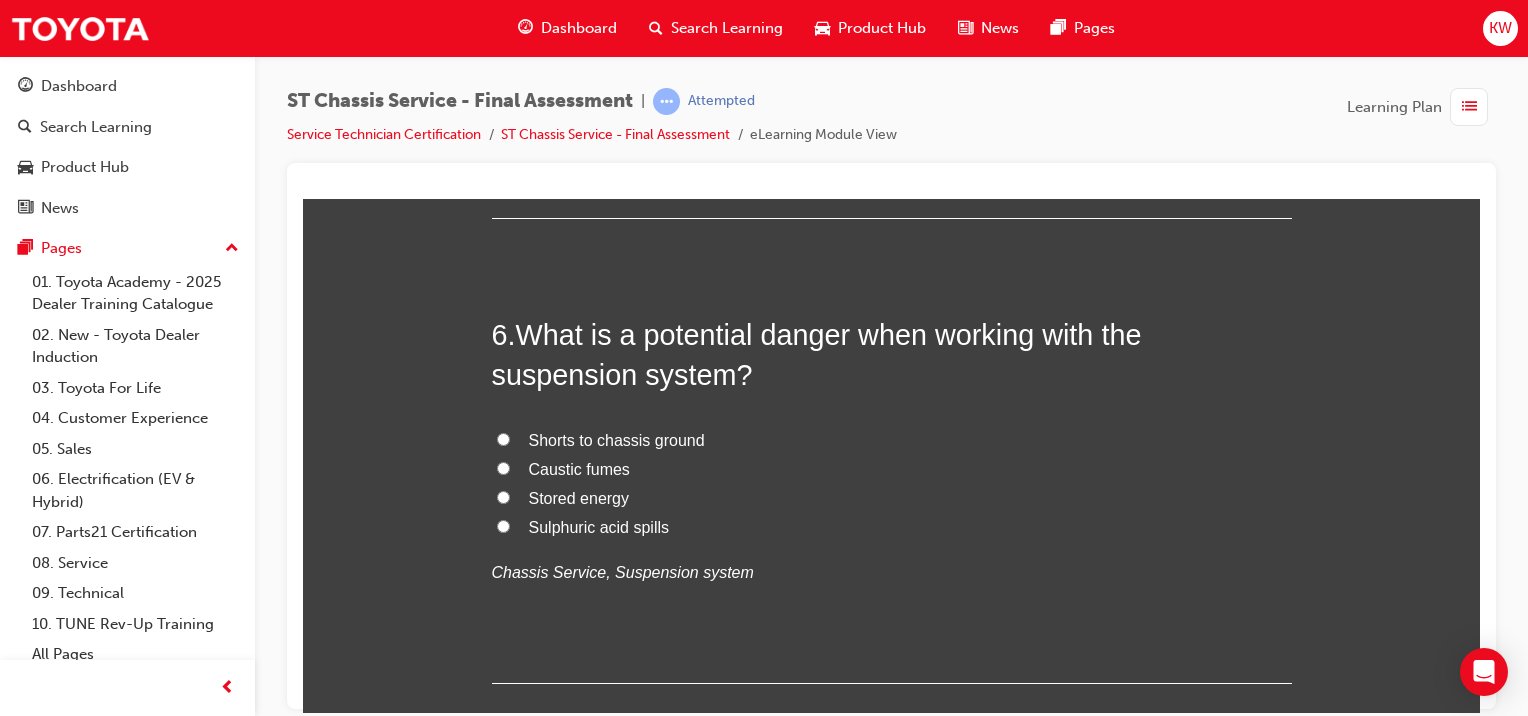 click on "Stored energy" at bounding box center (579, 497) 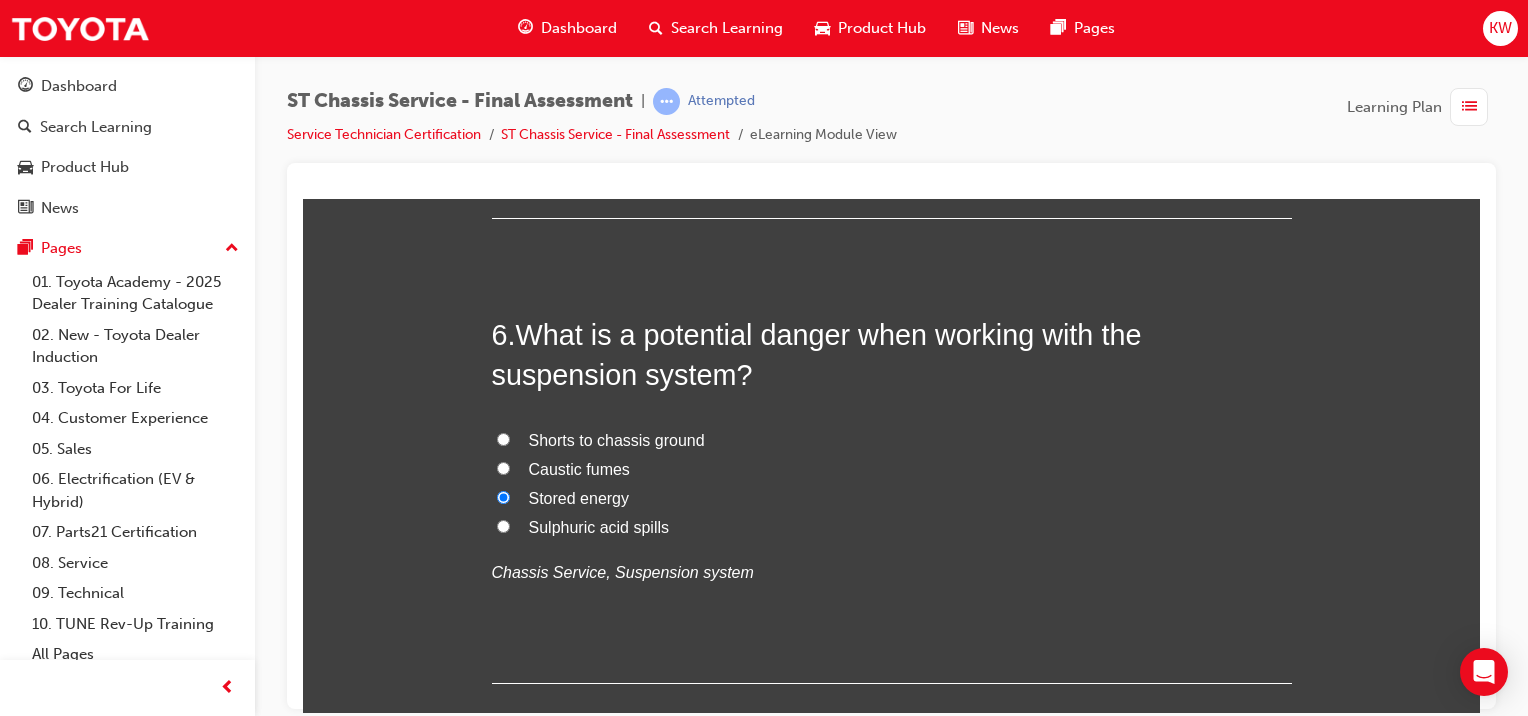 radio on "true" 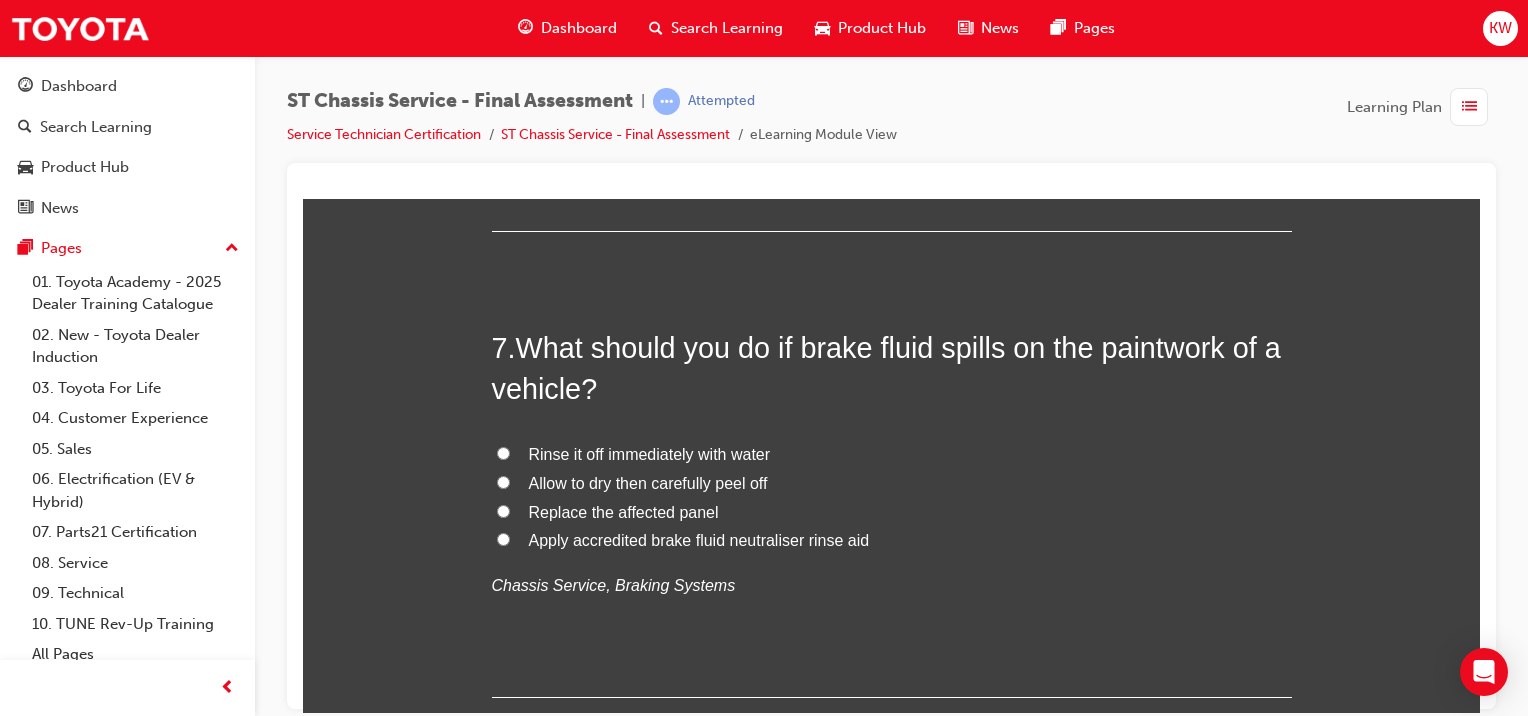 scroll, scrollTop: 2796, scrollLeft: 0, axis: vertical 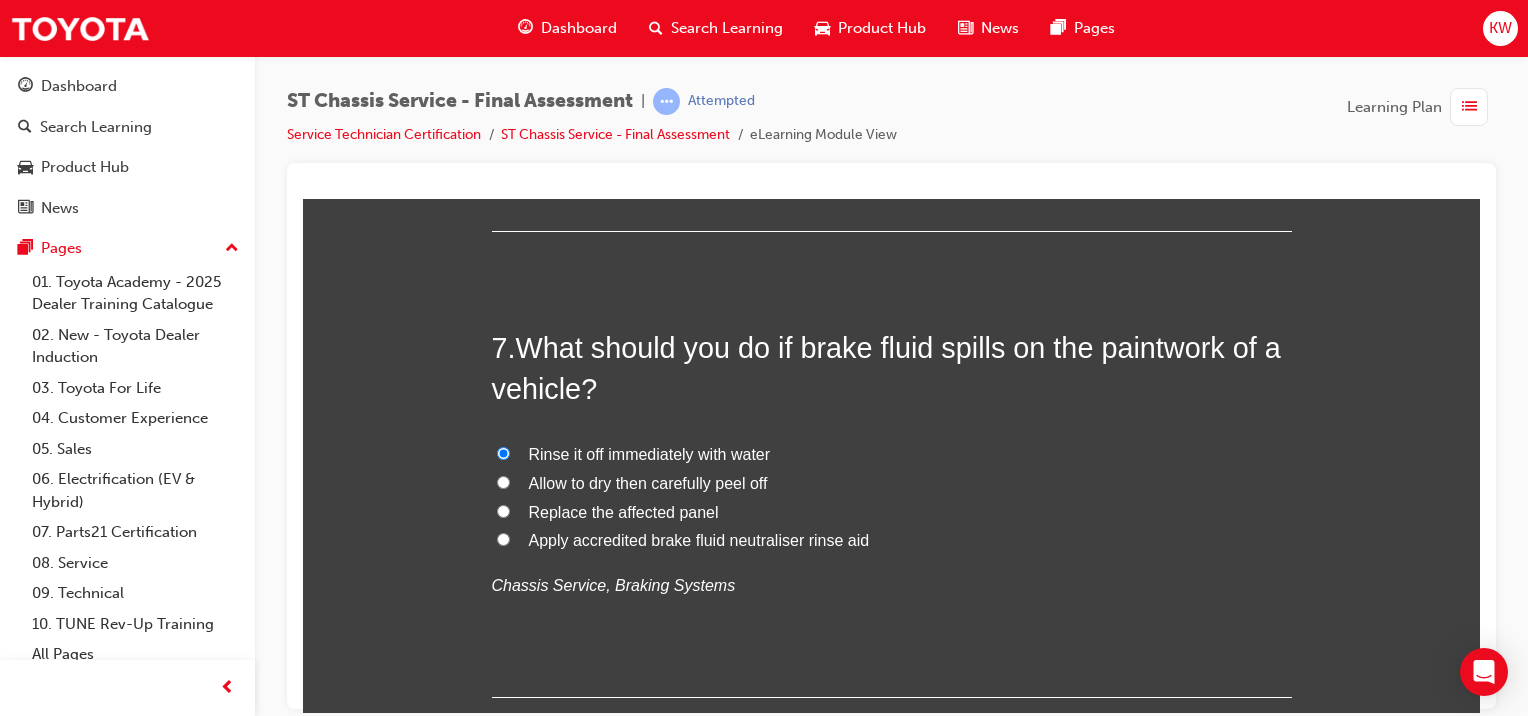 radio on "true" 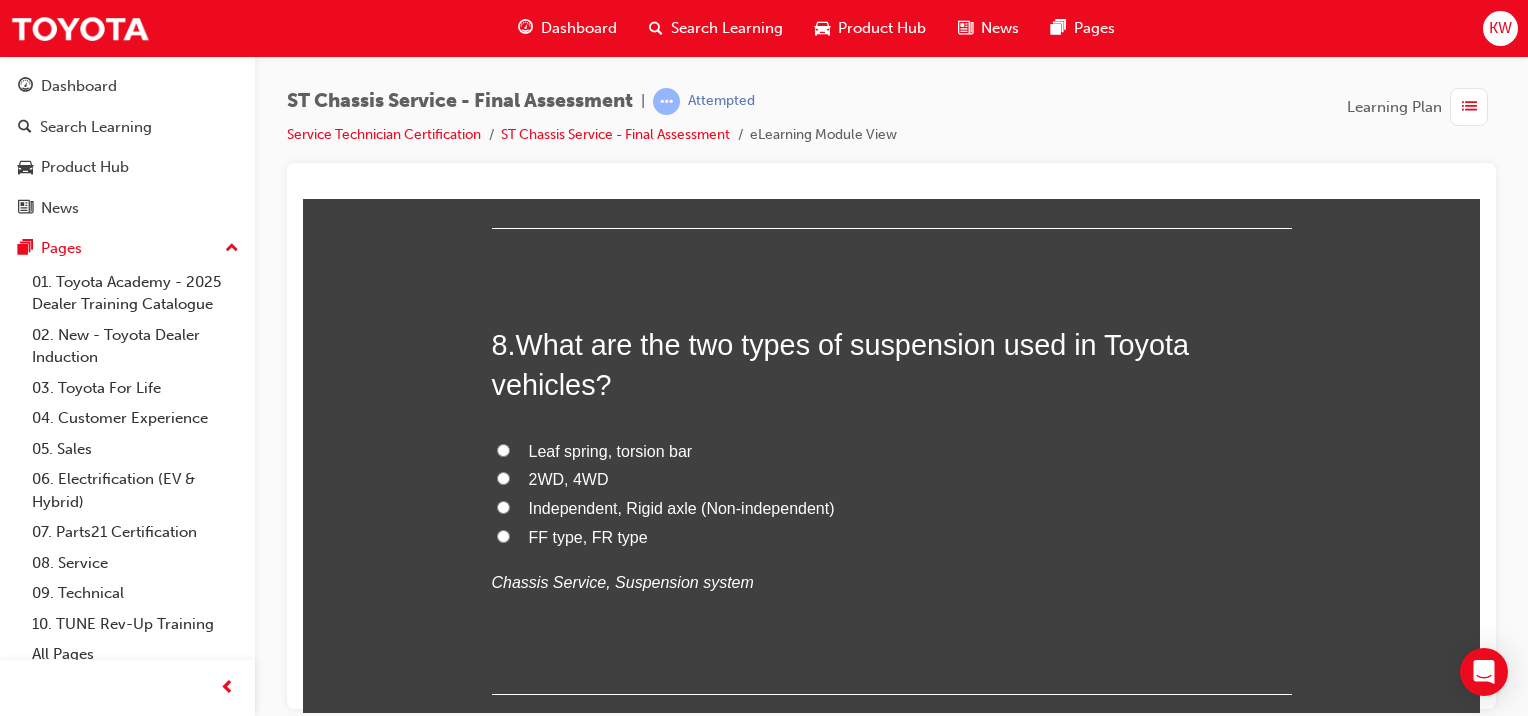 scroll, scrollTop: 3268, scrollLeft: 0, axis: vertical 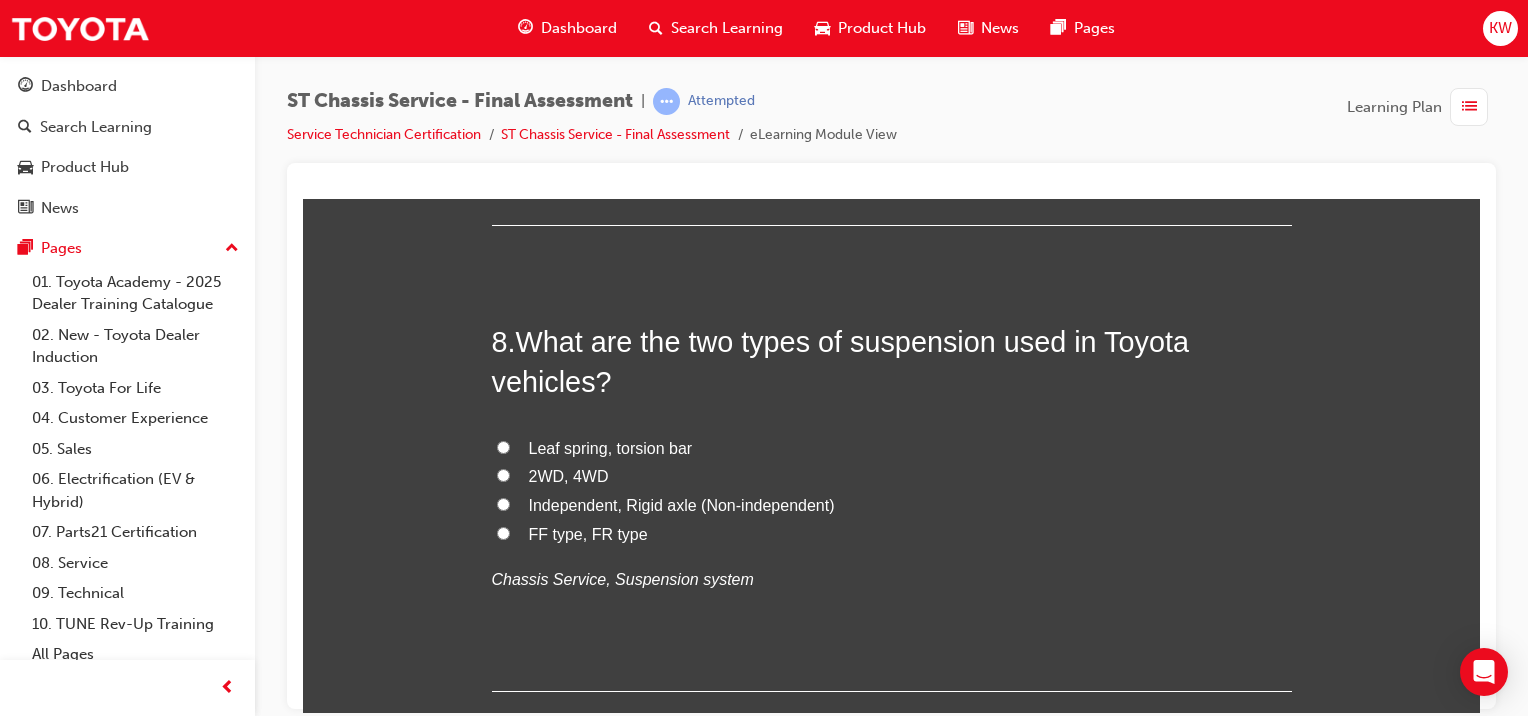click on "Leaf spring, torsion bar" at bounding box center [611, 447] 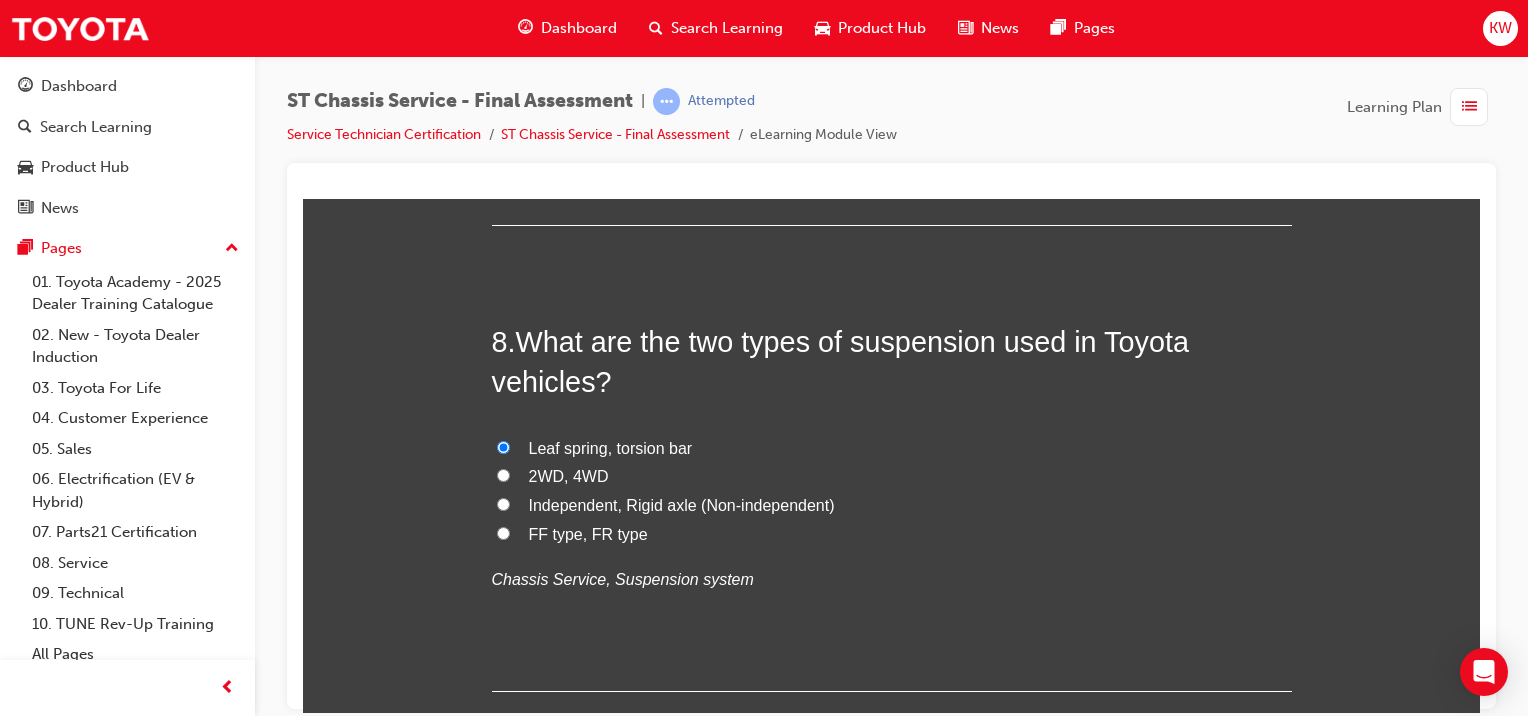 radio on "true" 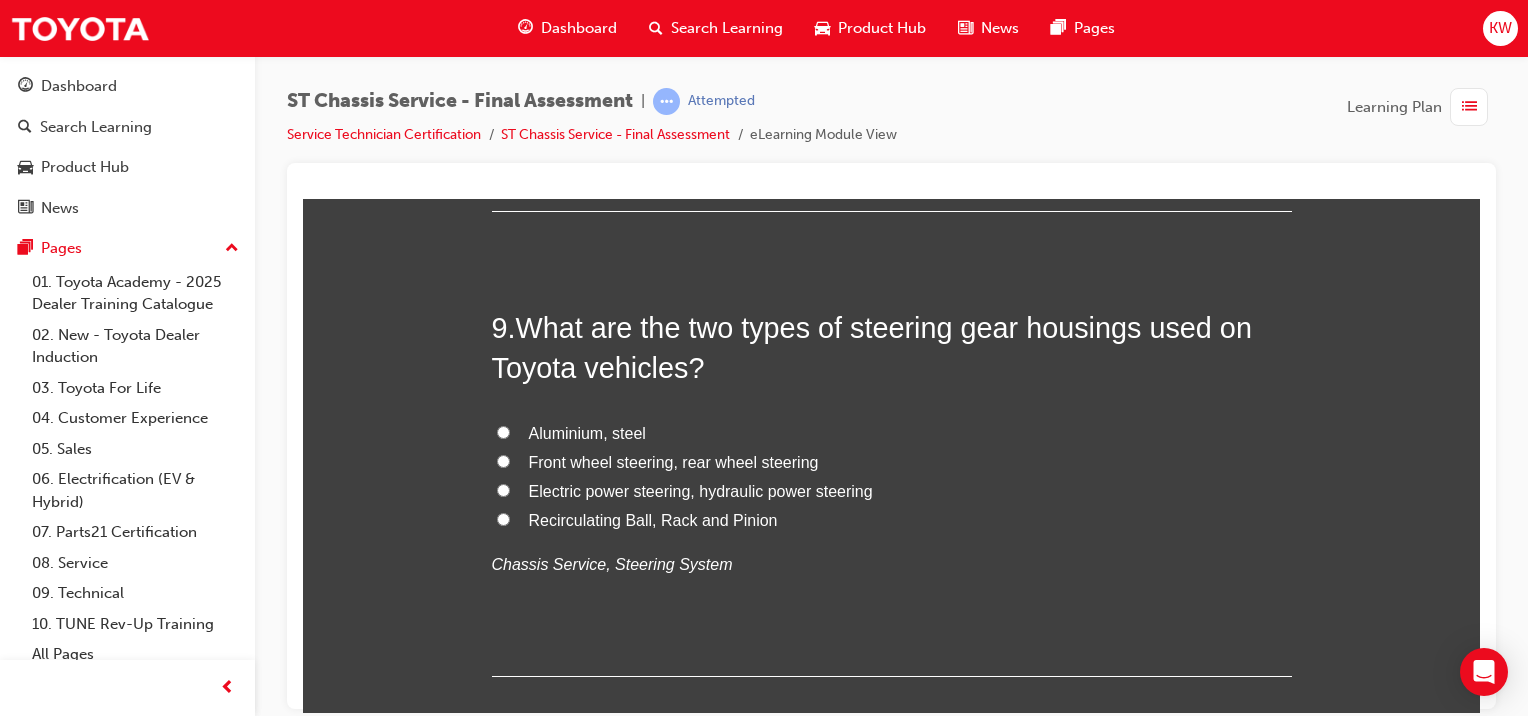 scroll, scrollTop: 3744, scrollLeft: 0, axis: vertical 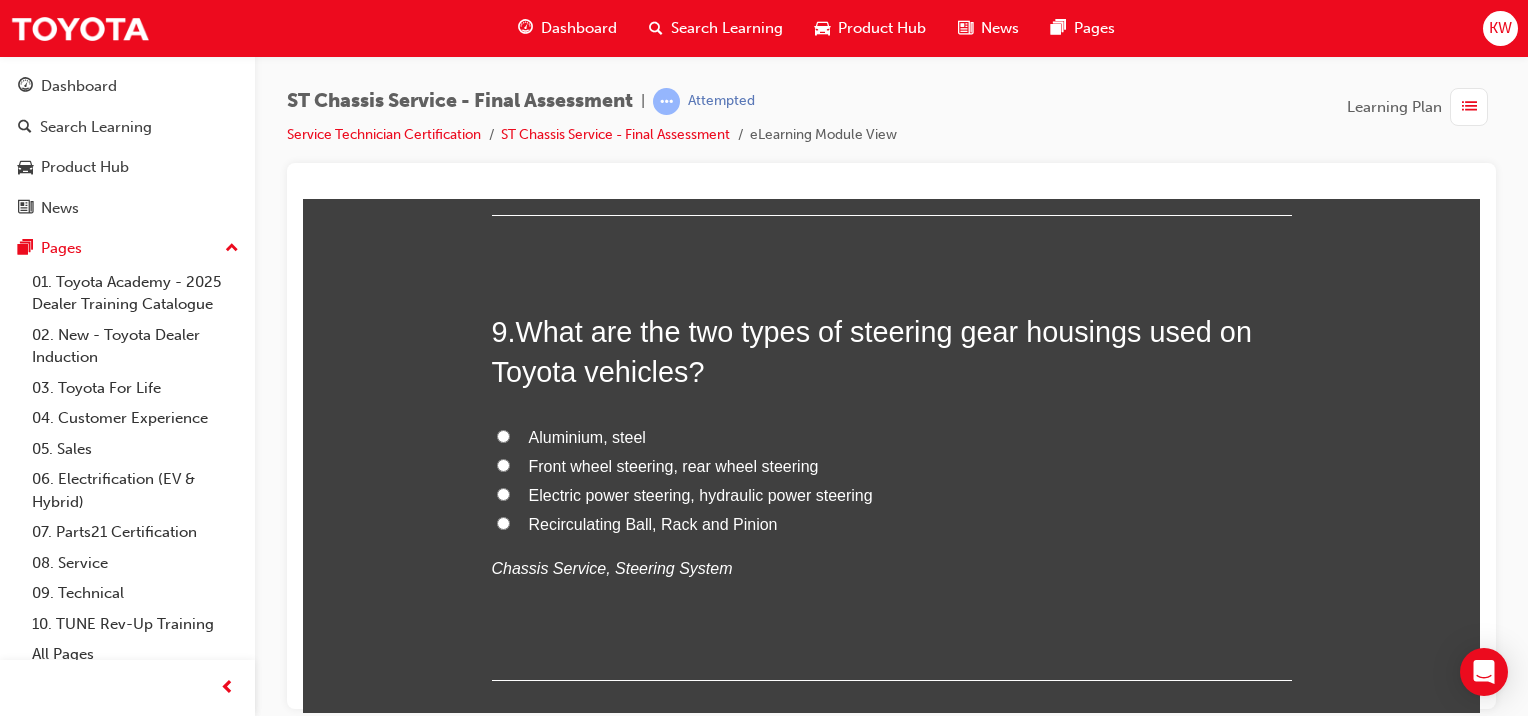 click on "Recirculating Ball, Rack and Pinion" at bounding box center [653, 523] 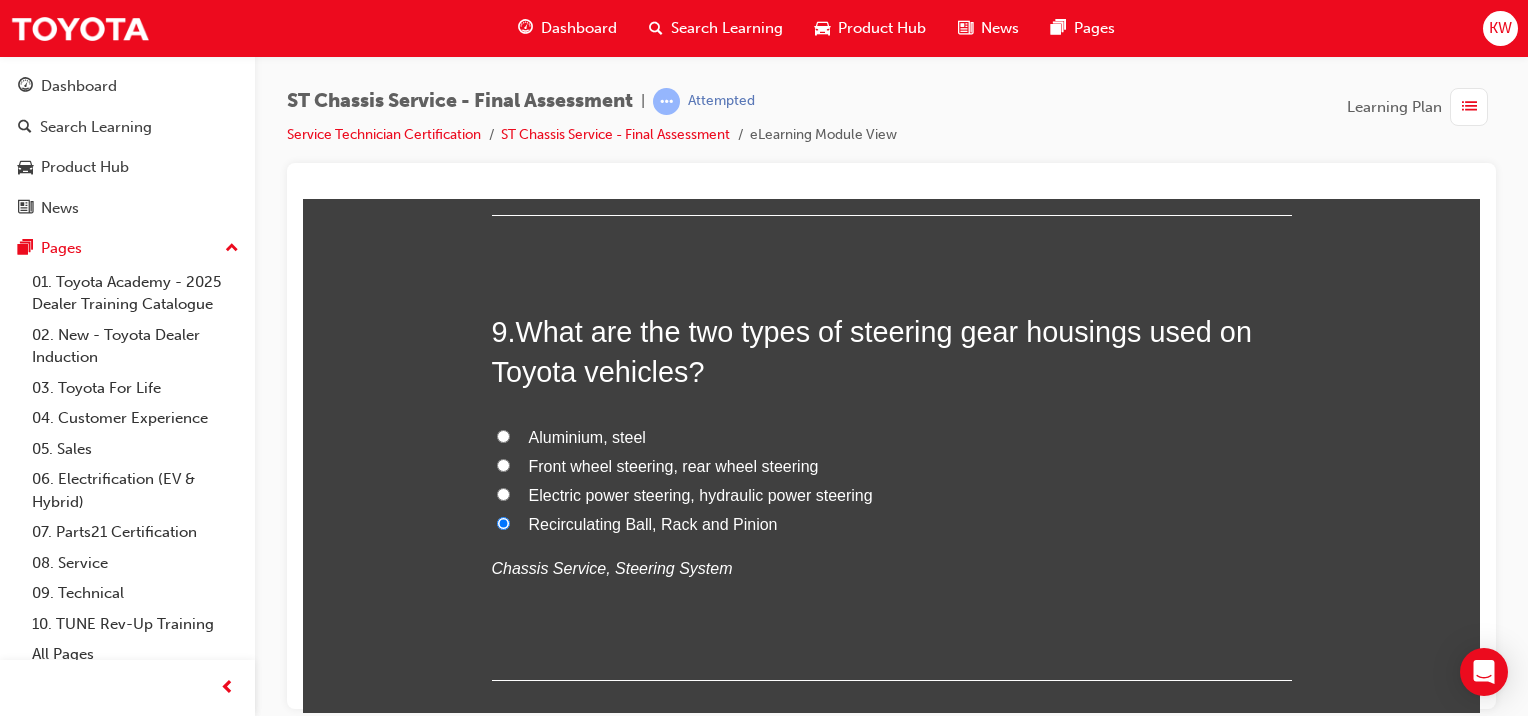 radio on "true" 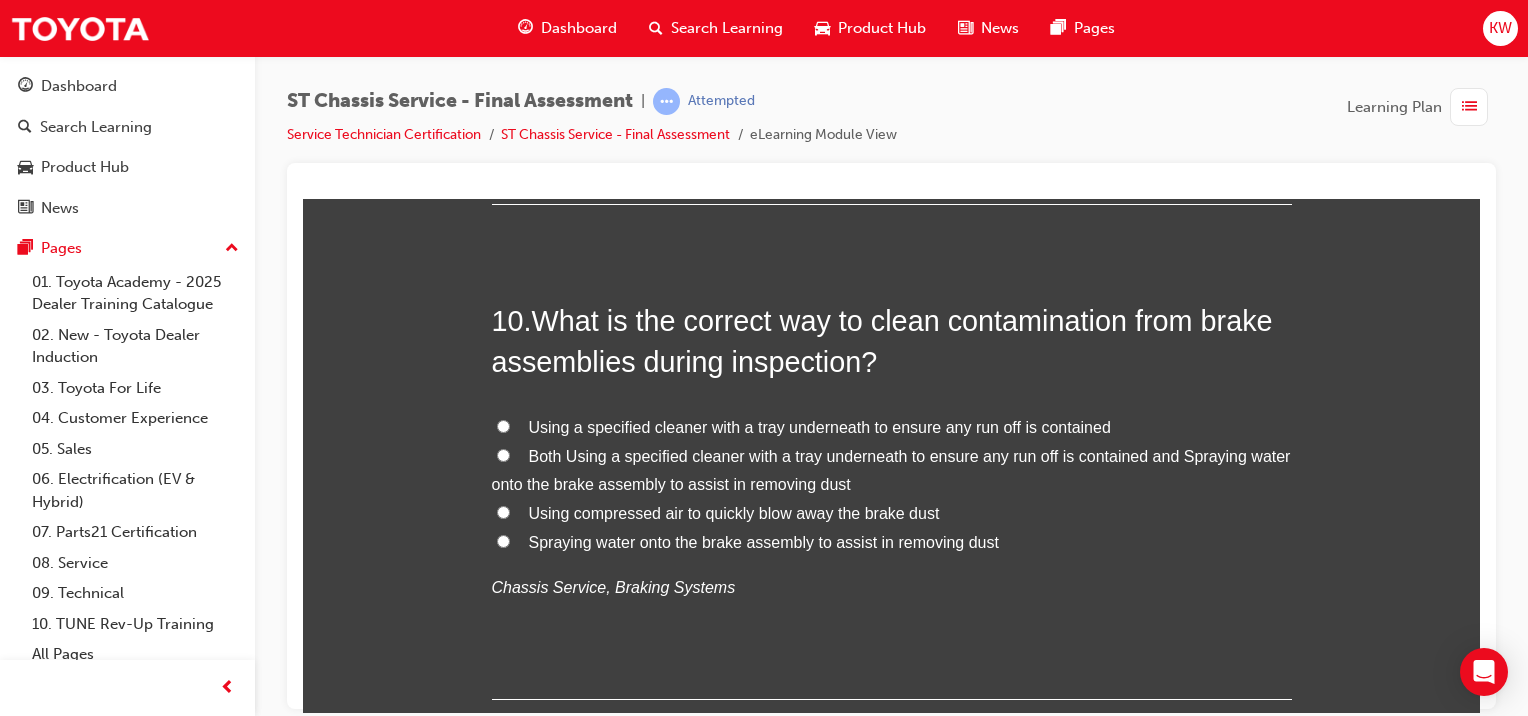 scroll, scrollTop: 4227, scrollLeft: 0, axis: vertical 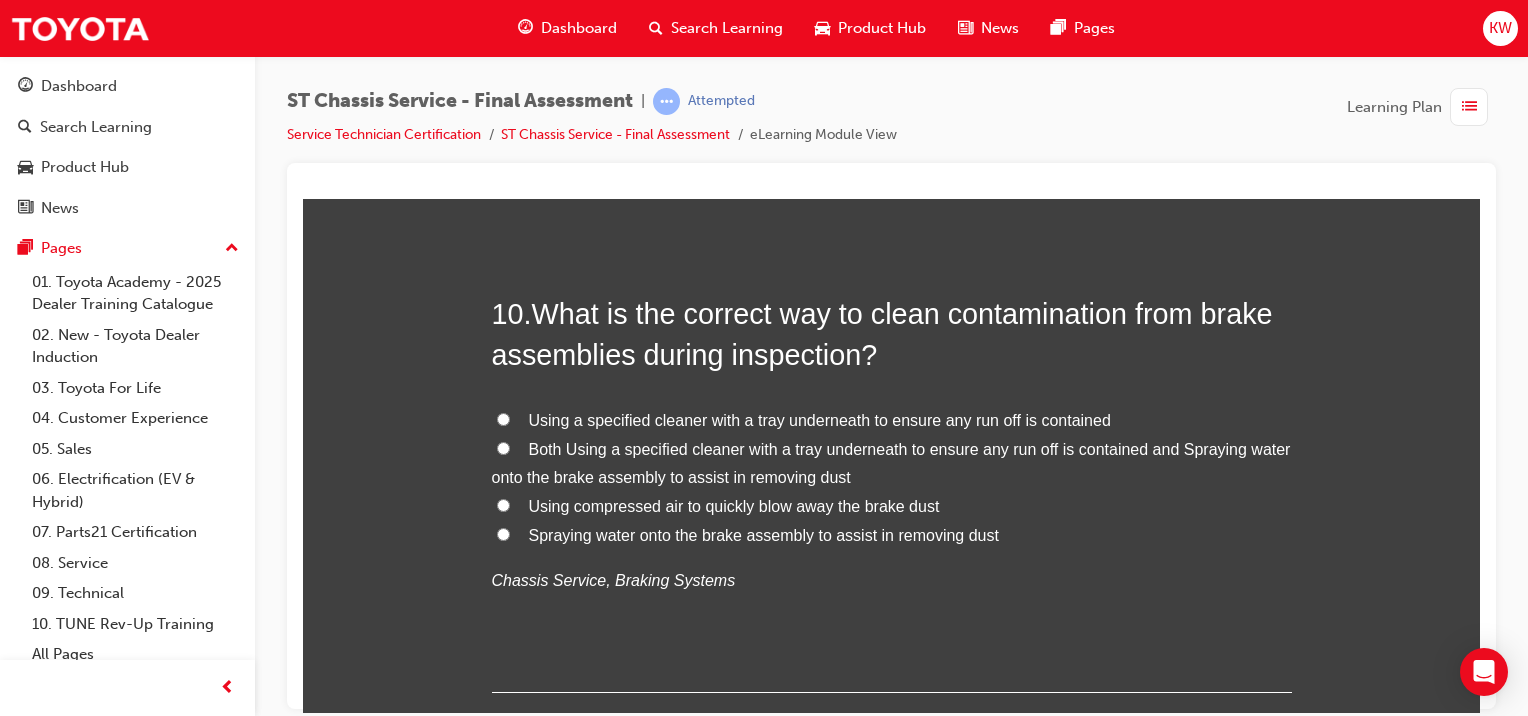 click on "Both Using a specified cleaner with a tray underneath to ensure any run off is contained and Spraying water onto the brake assembly to assist in removing dust" at bounding box center [891, 463] 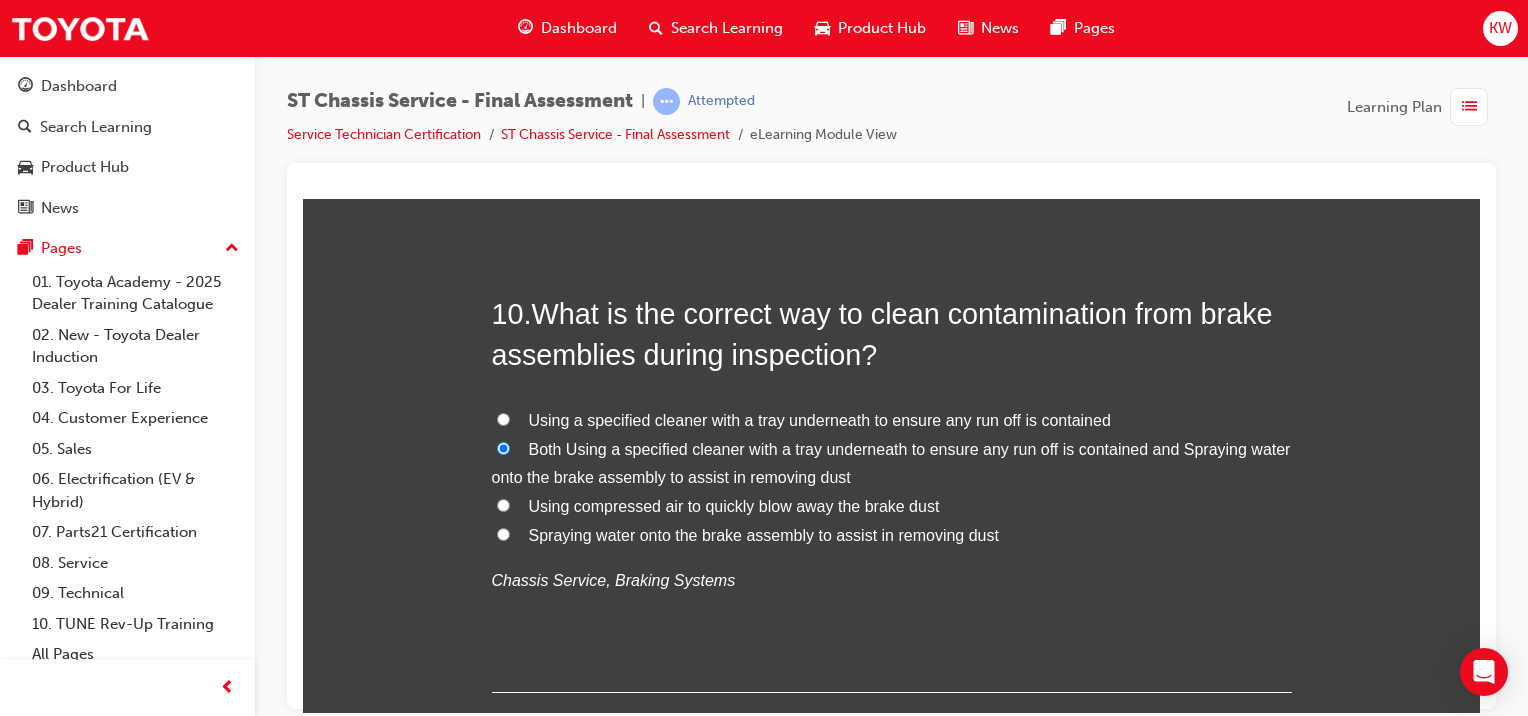 radio on "true" 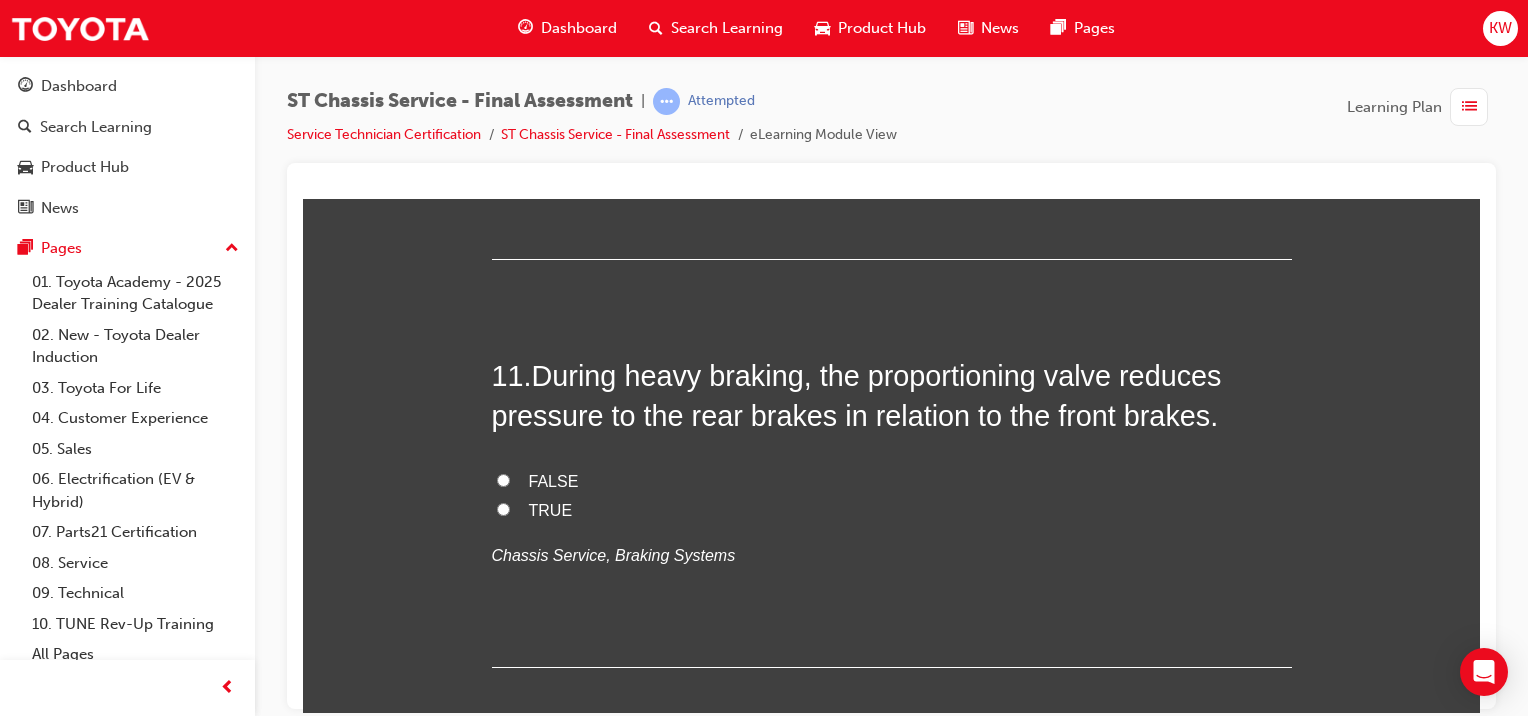 scroll, scrollTop: 4661, scrollLeft: 0, axis: vertical 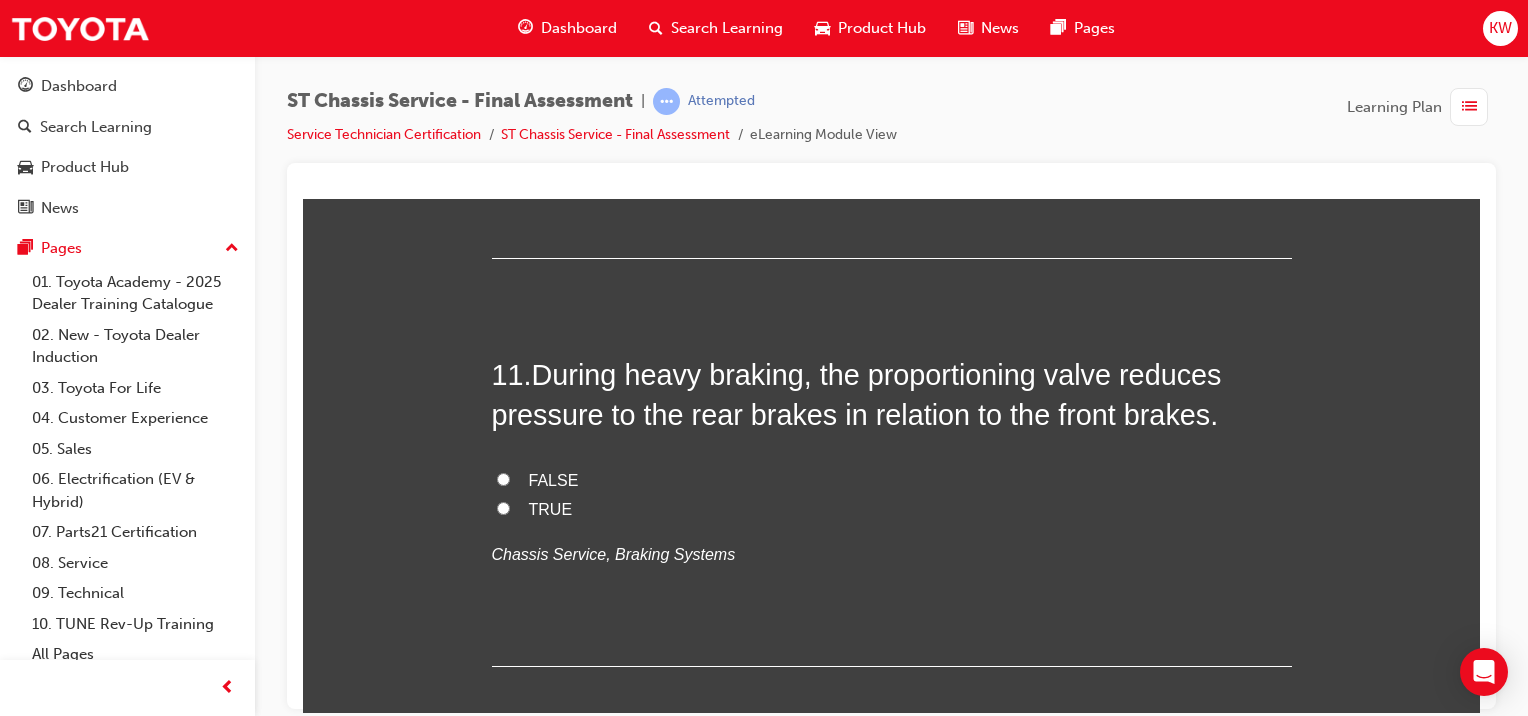click on "TRUE" at bounding box center (551, 508) 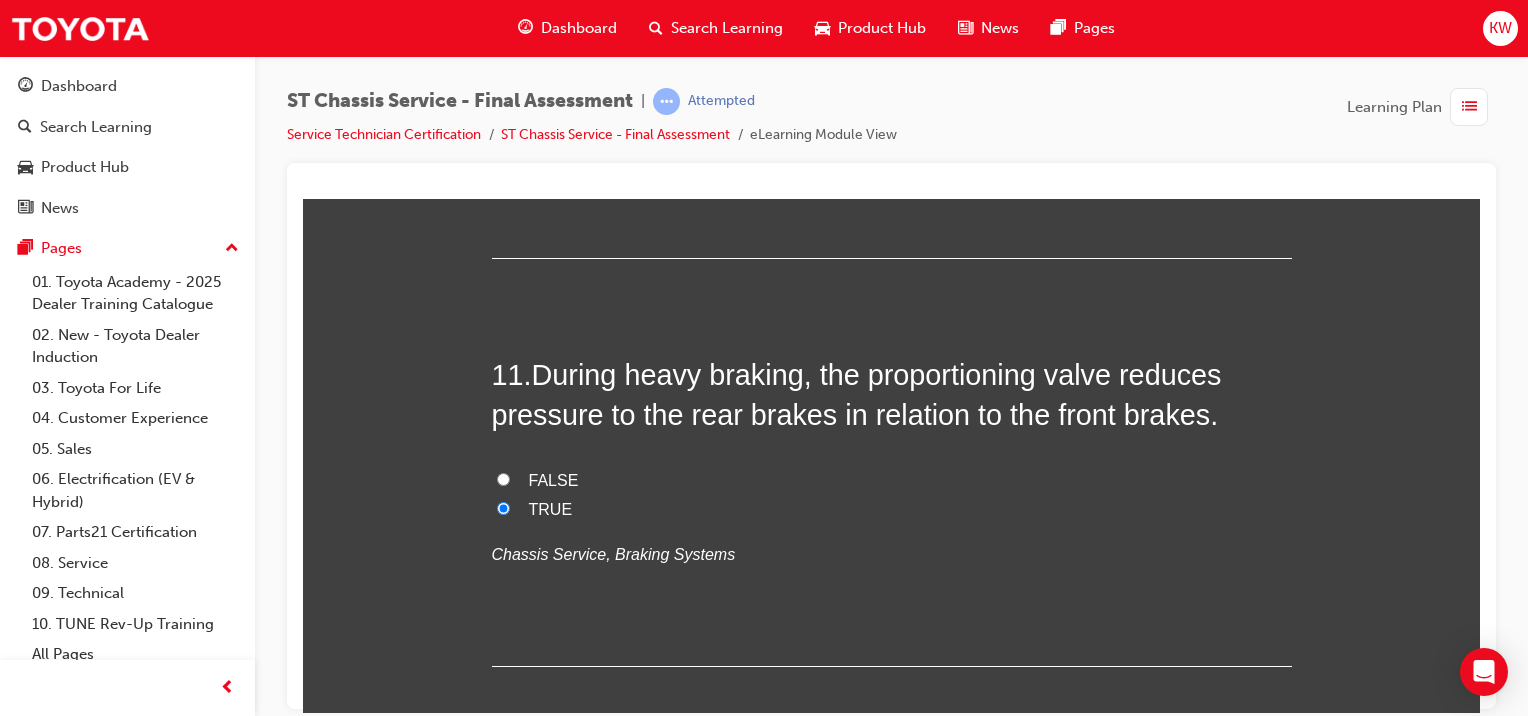 radio on "true" 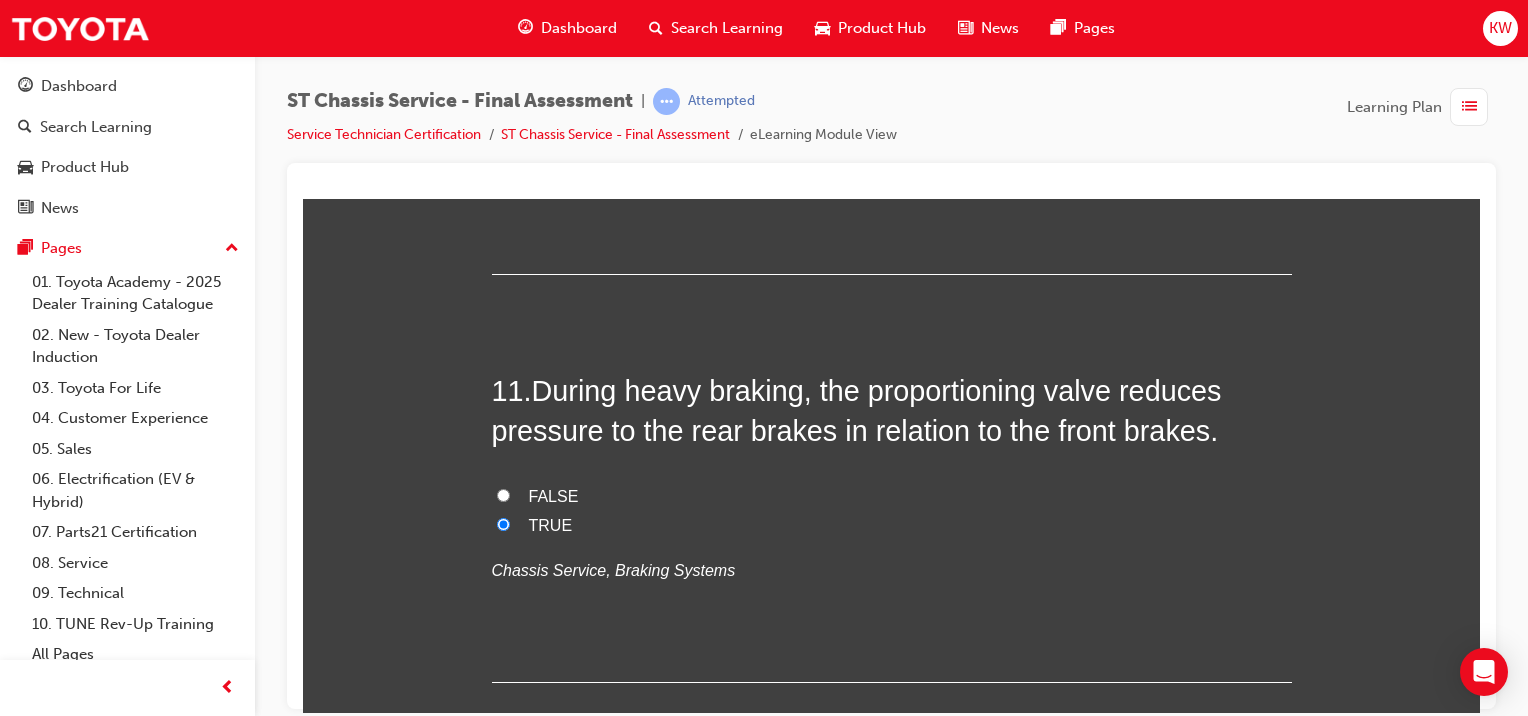 scroll, scrollTop: 4646, scrollLeft: 0, axis: vertical 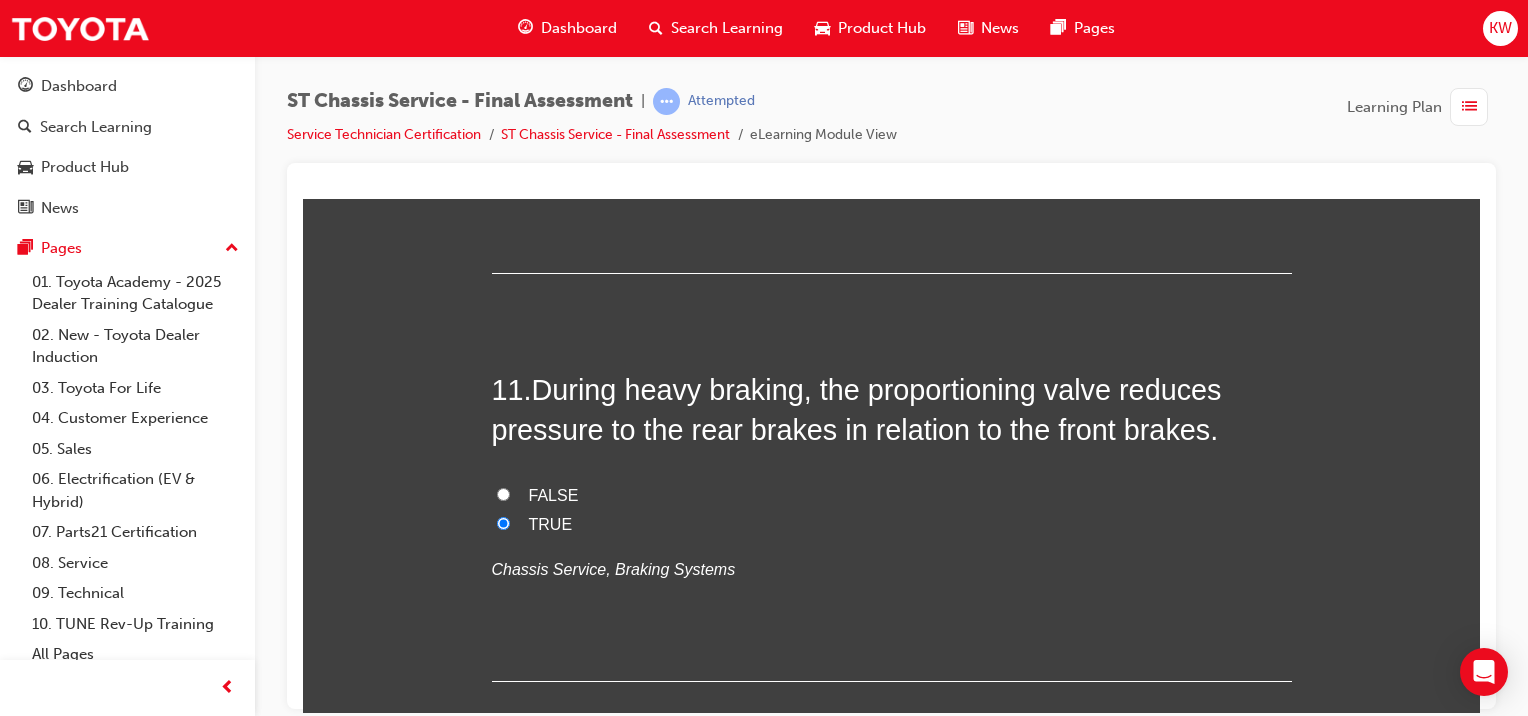 click on "FALSE" at bounding box center (892, 495) 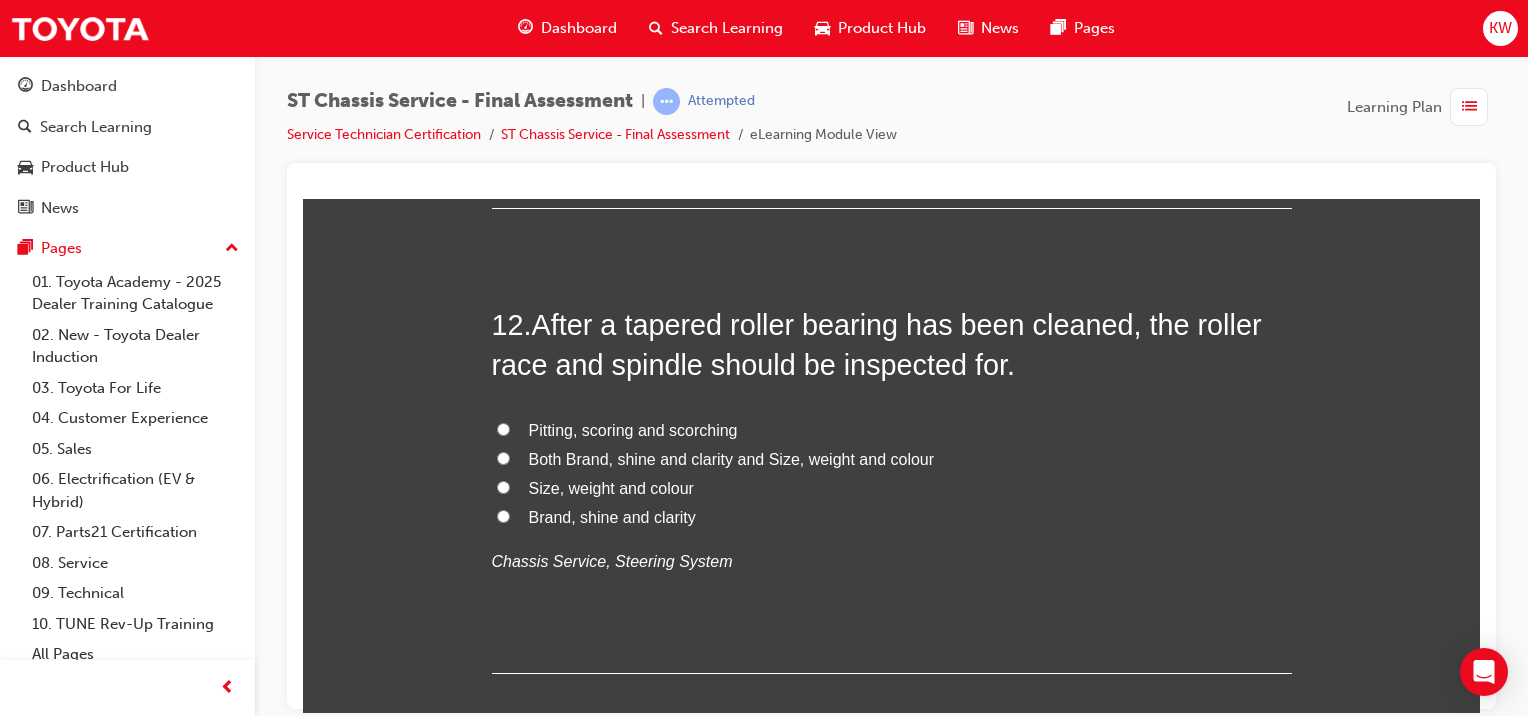 scroll, scrollTop: 5111, scrollLeft: 0, axis: vertical 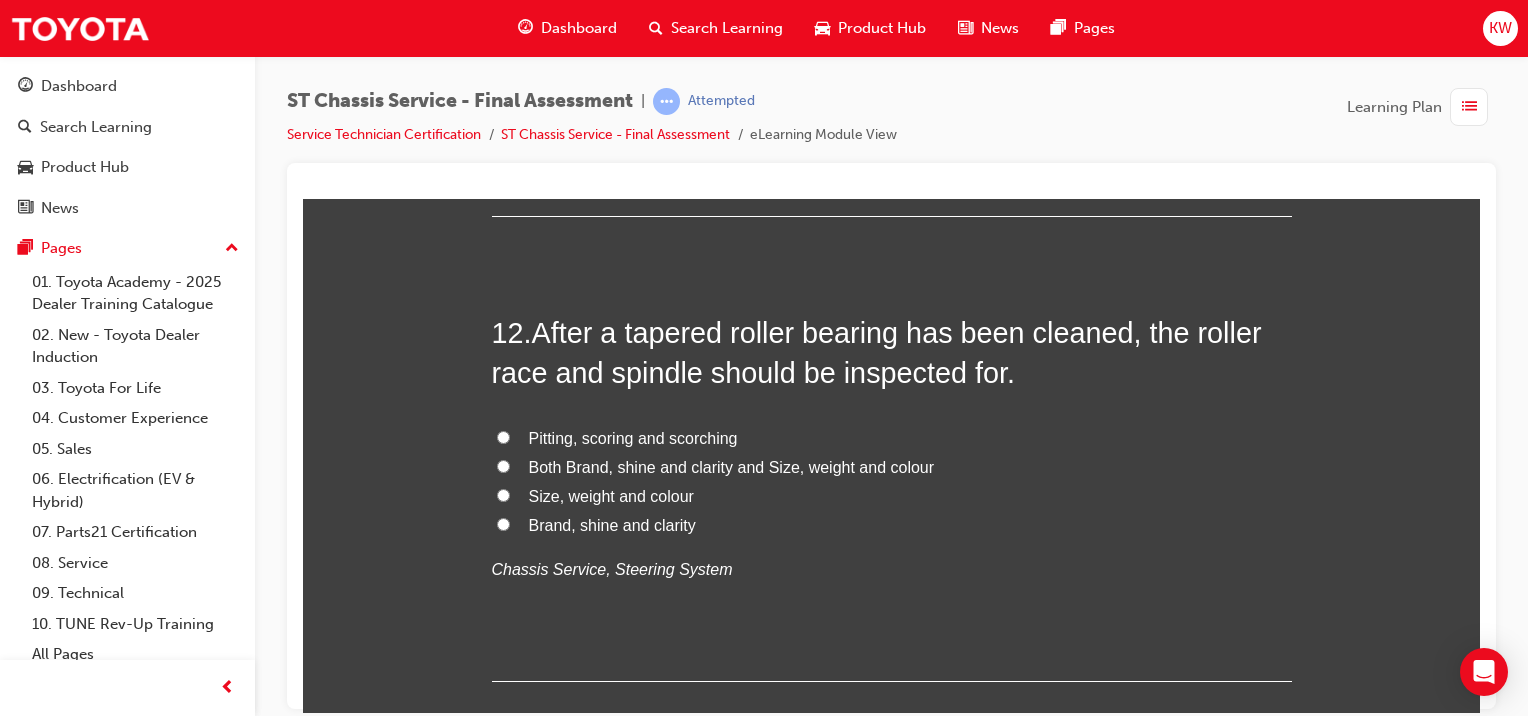 click on "Pitting, scoring and scorching" at bounding box center [633, 437] 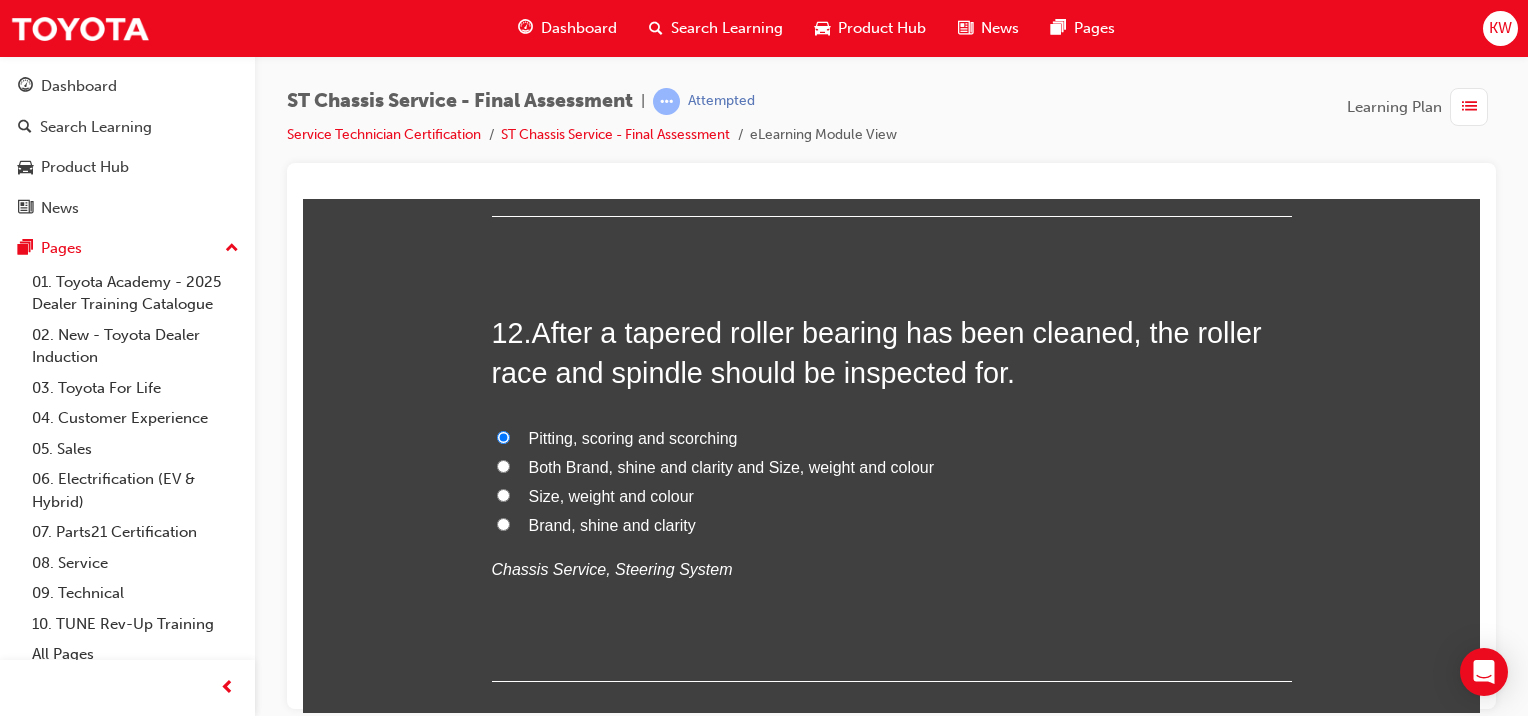 radio on "true" 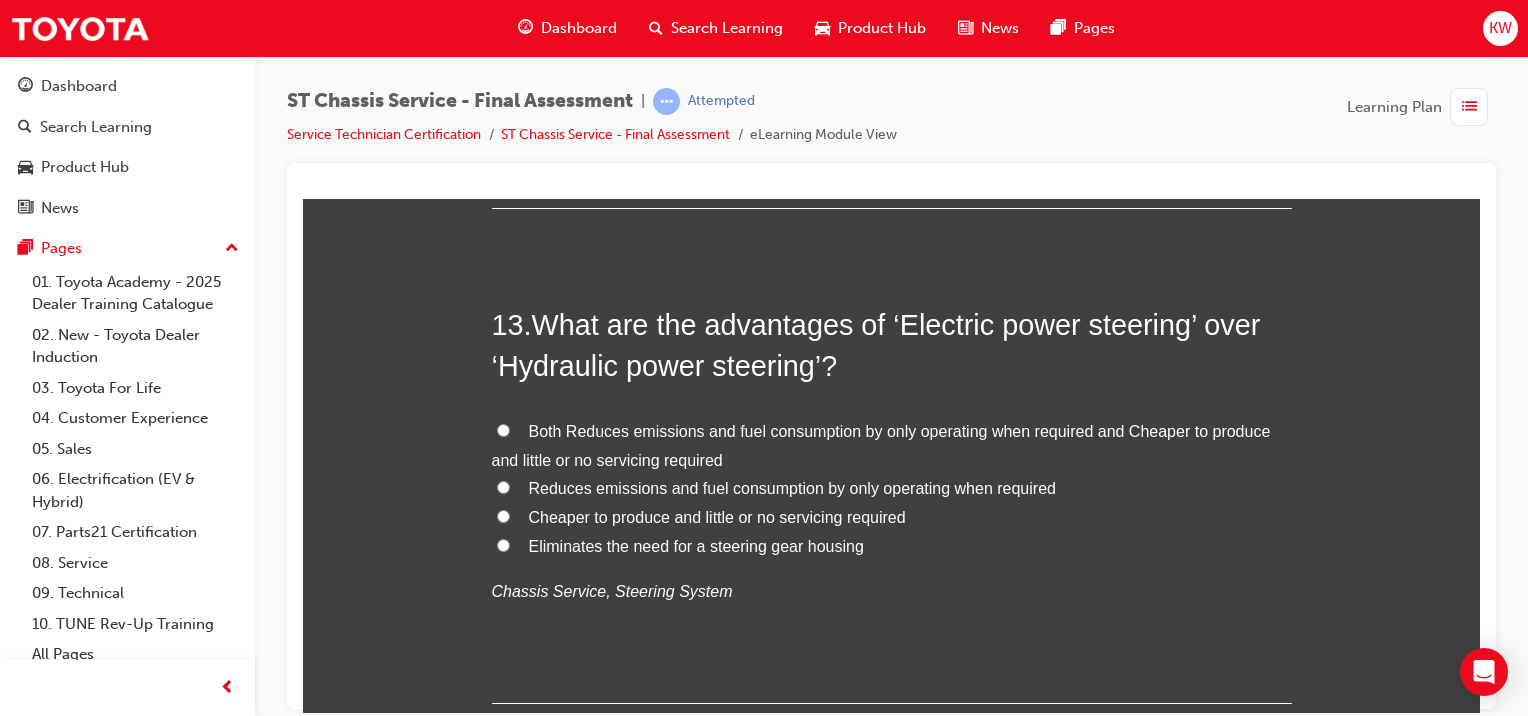 scroll, scrollTop: 5586, scrollLeft: 0, axis: vertical 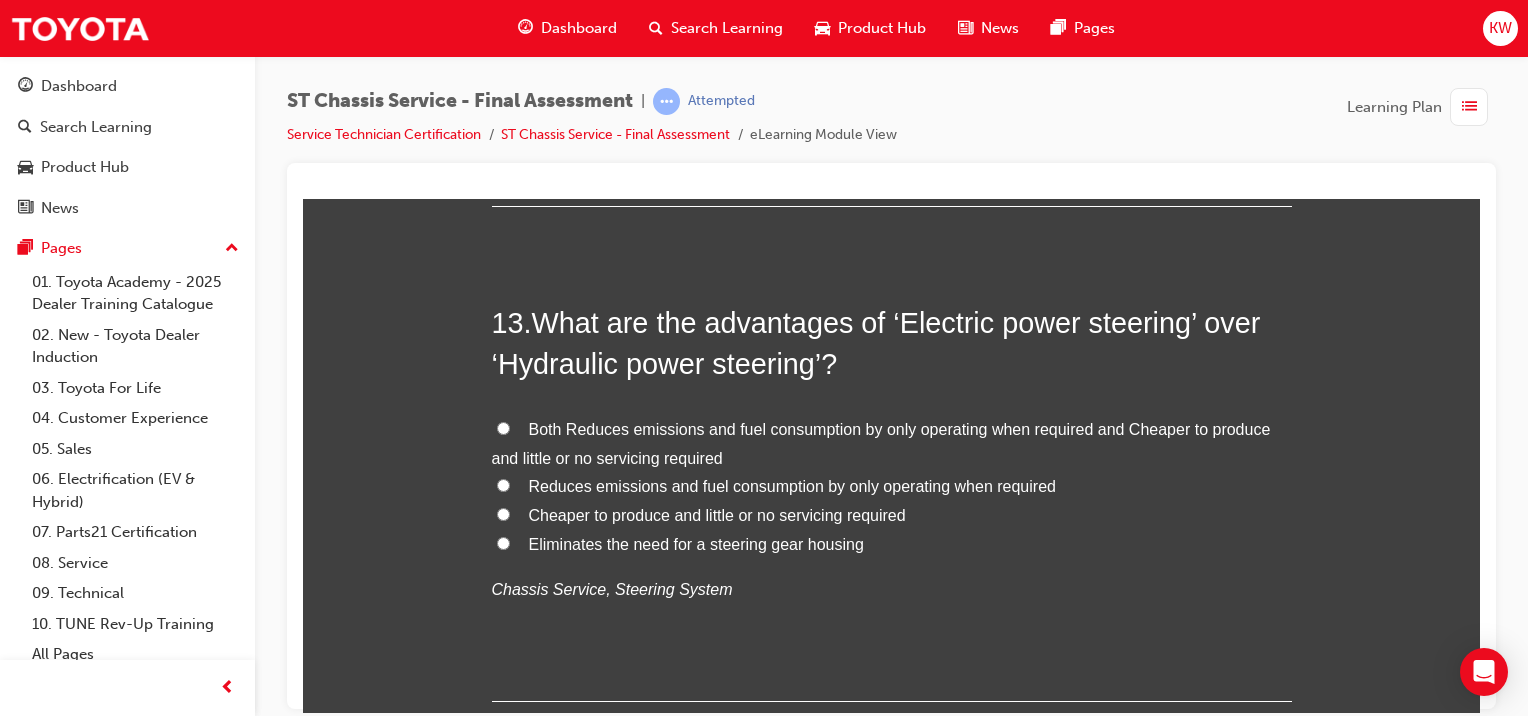 click on "Both Reduces emissions and fuel consumption by only operating when required and Cheaper to produce and little or no servicing required" at bounding box center [881, 443] 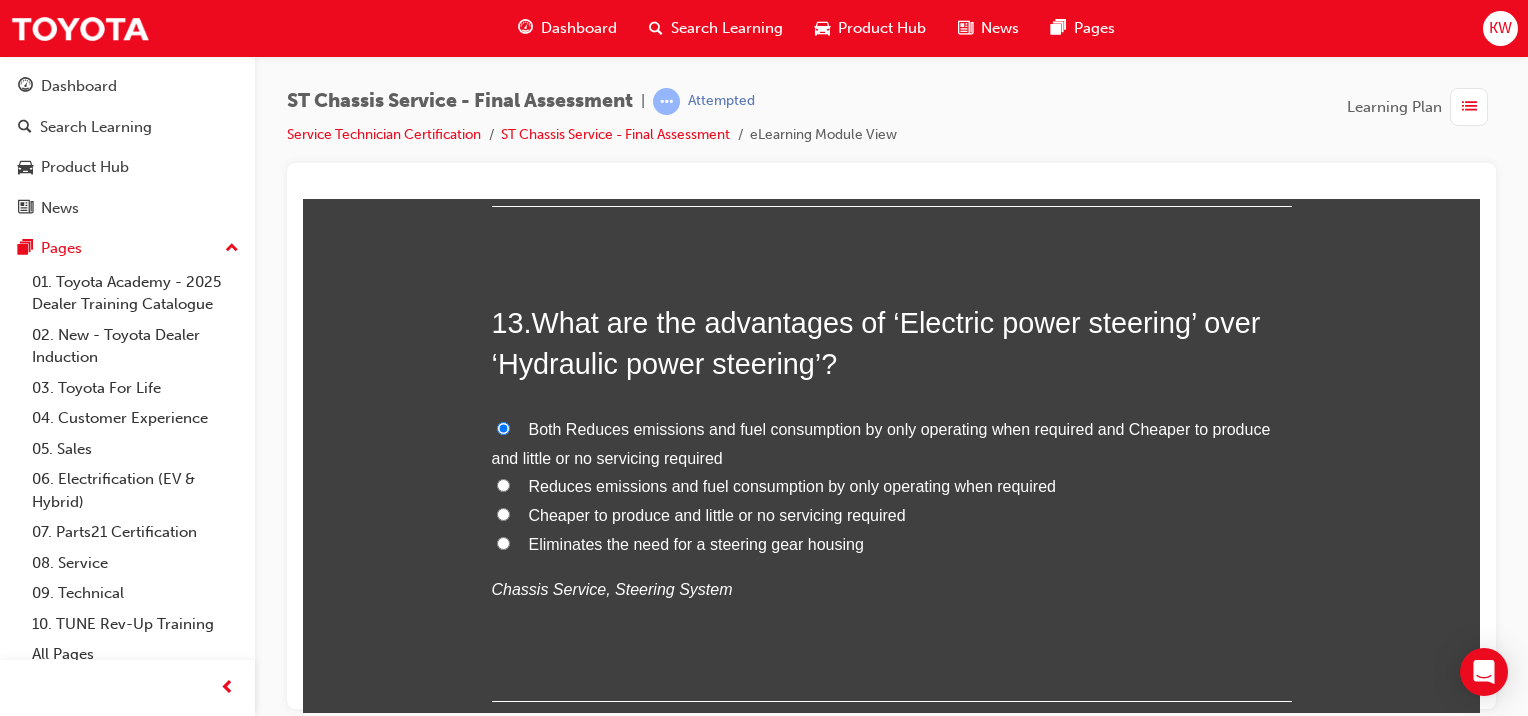 radio on "true" 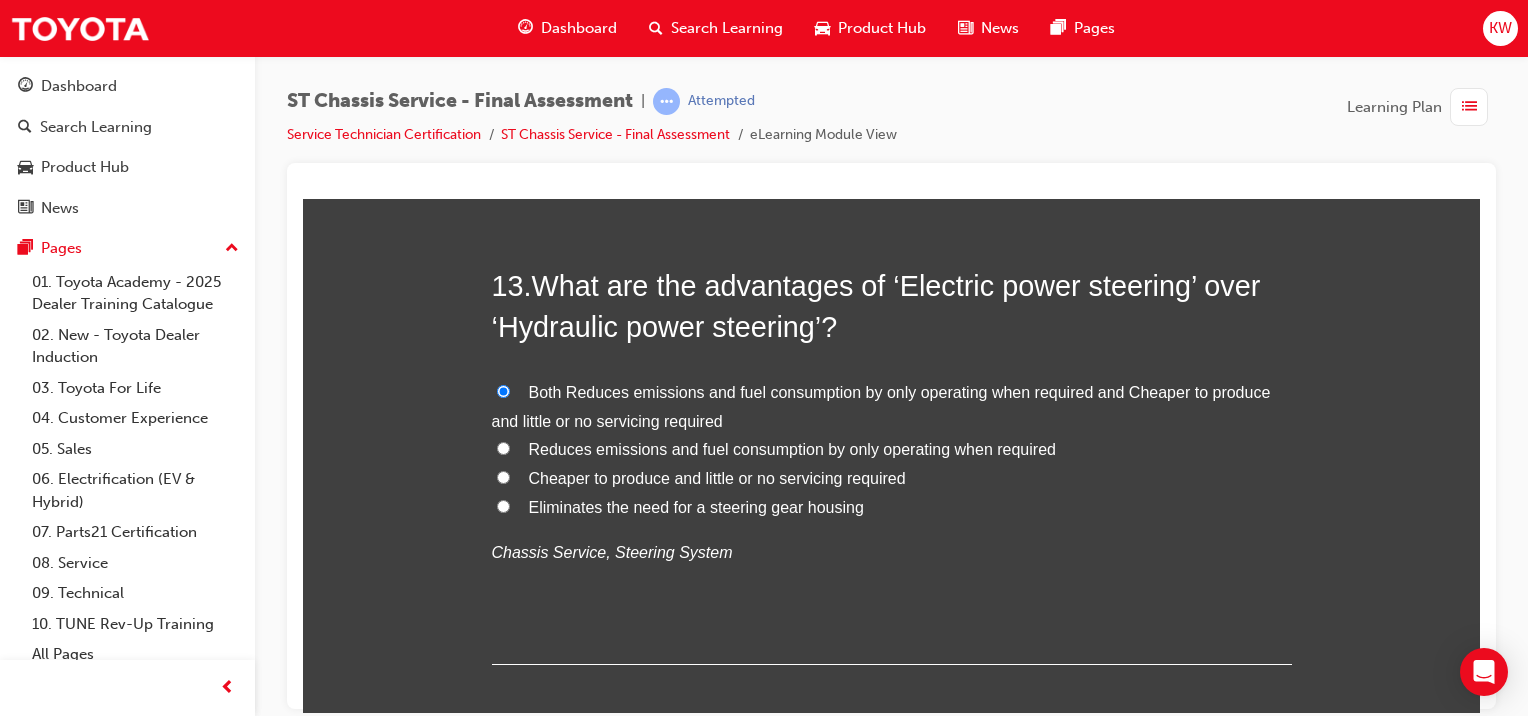 scroll, scrollTop: 5620, scrollLeft: 0, axis: vertical 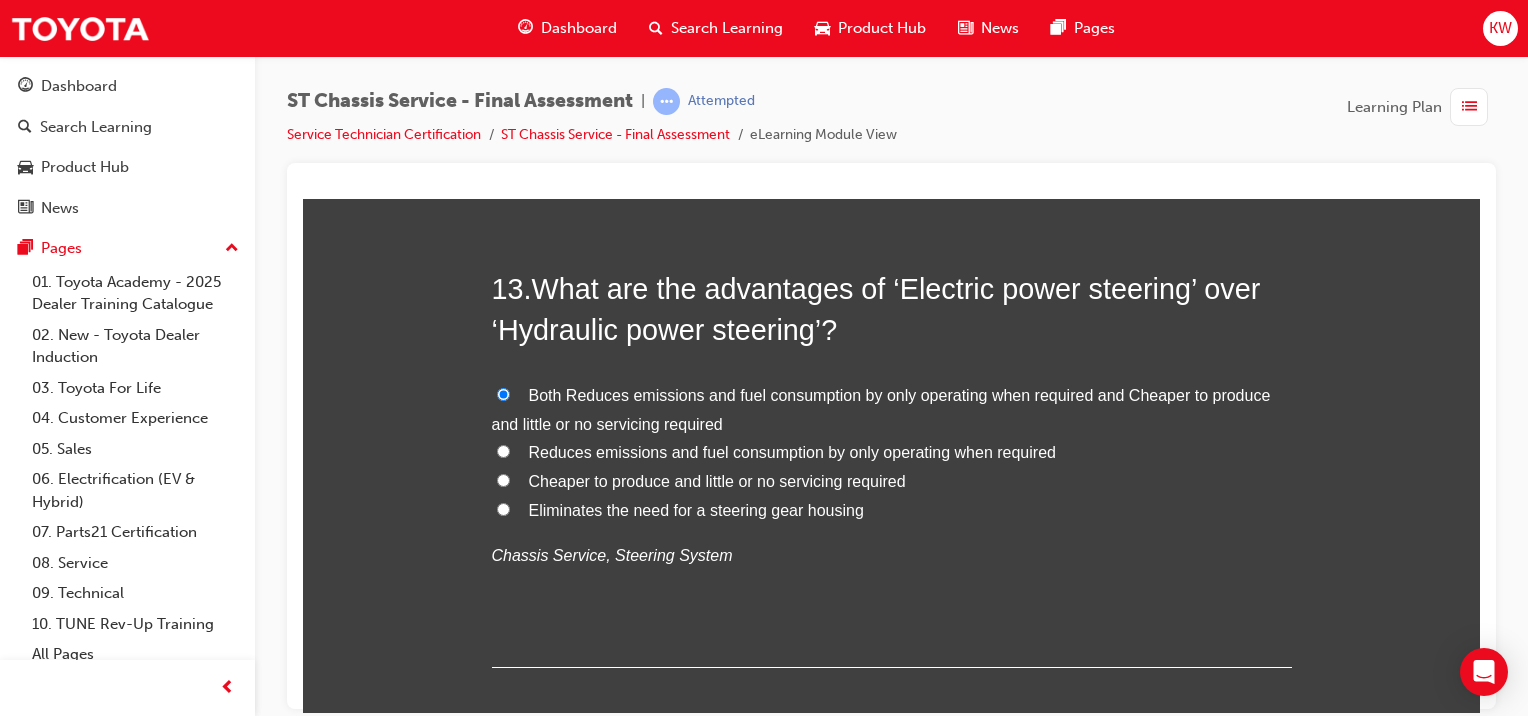 click on "Reduces emissions and fuel consumption by only operating when required" at bounding box center (792, 451) 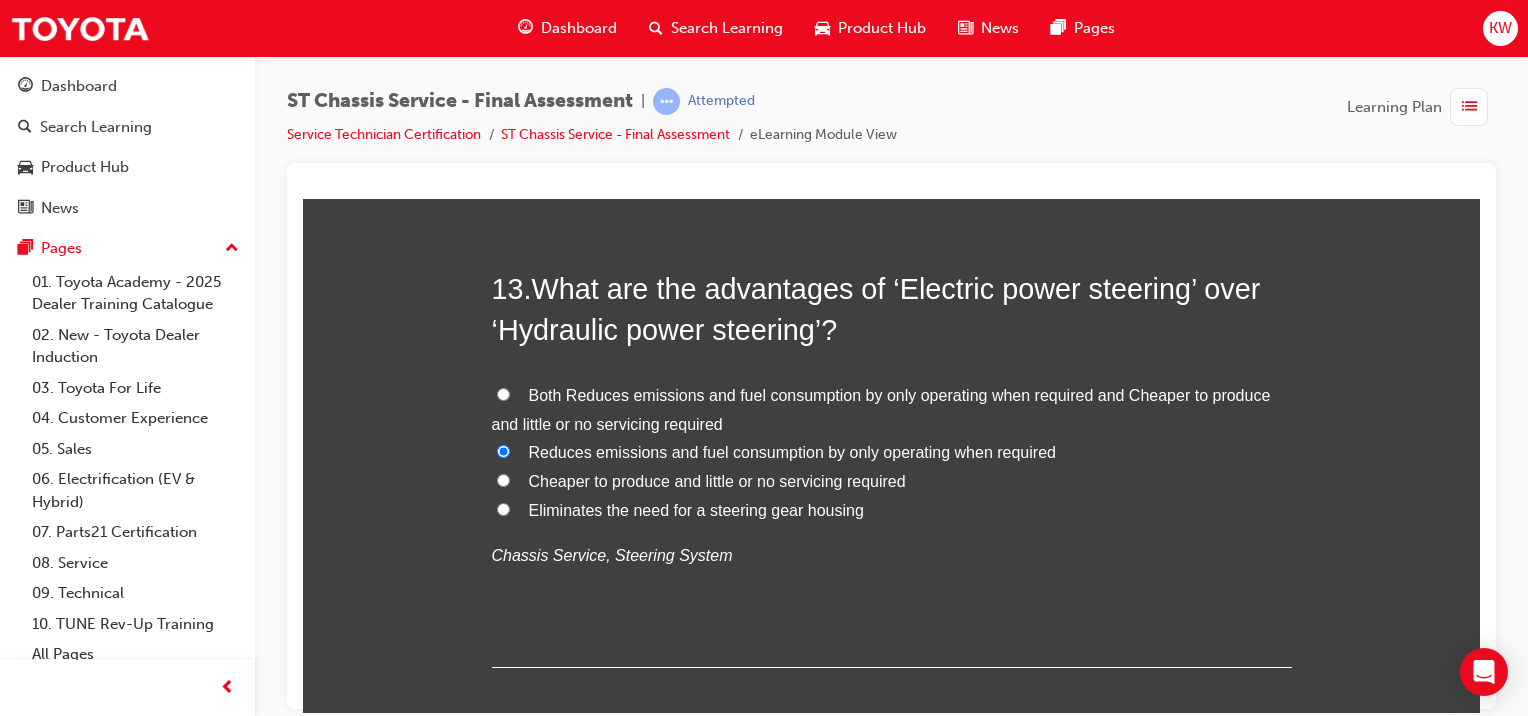 click on "Both Reduces emissions and fuel consumption by only operating when required and Cheaper to produce and little or no servicing required" at bounding box center (881, 409) 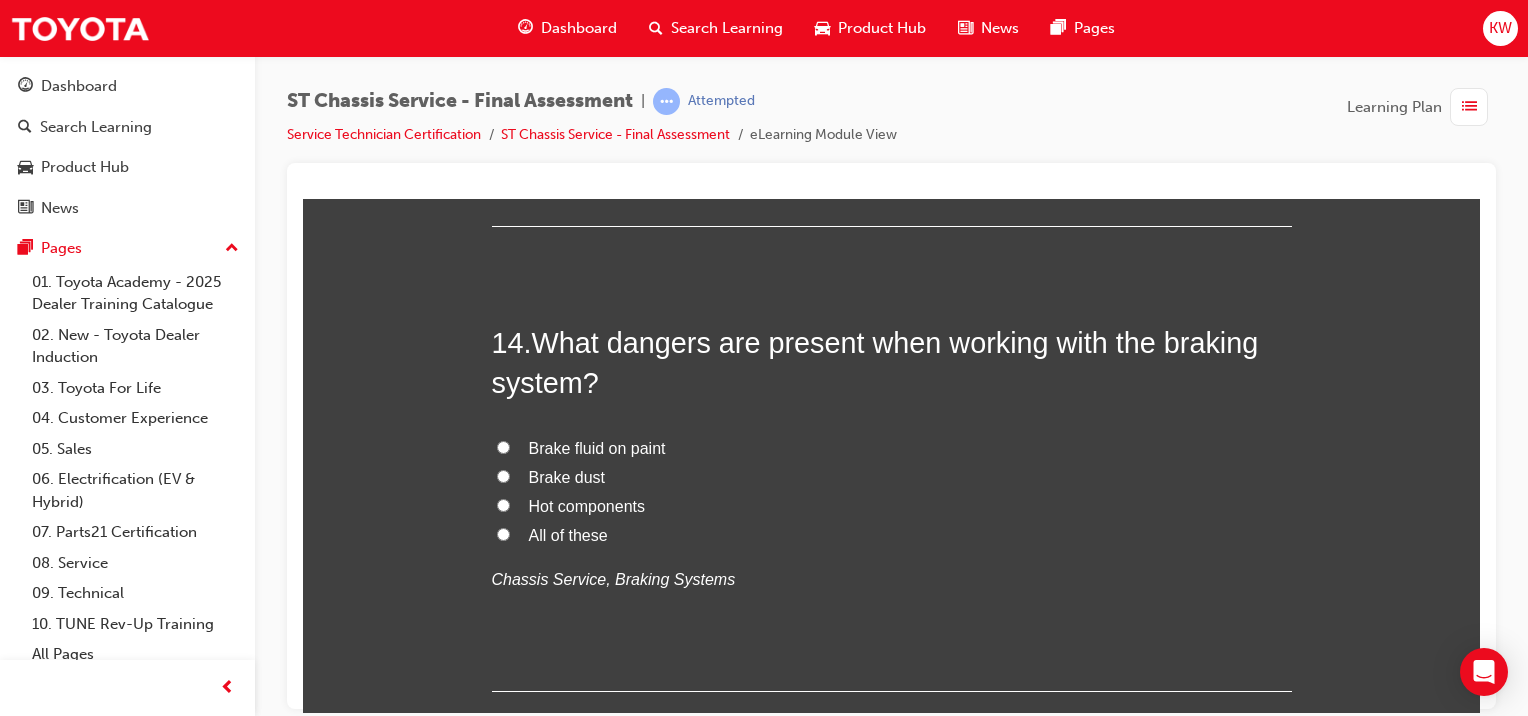 scroll, scrollTop: 6063, scrollLeft: 0, axis: vertical 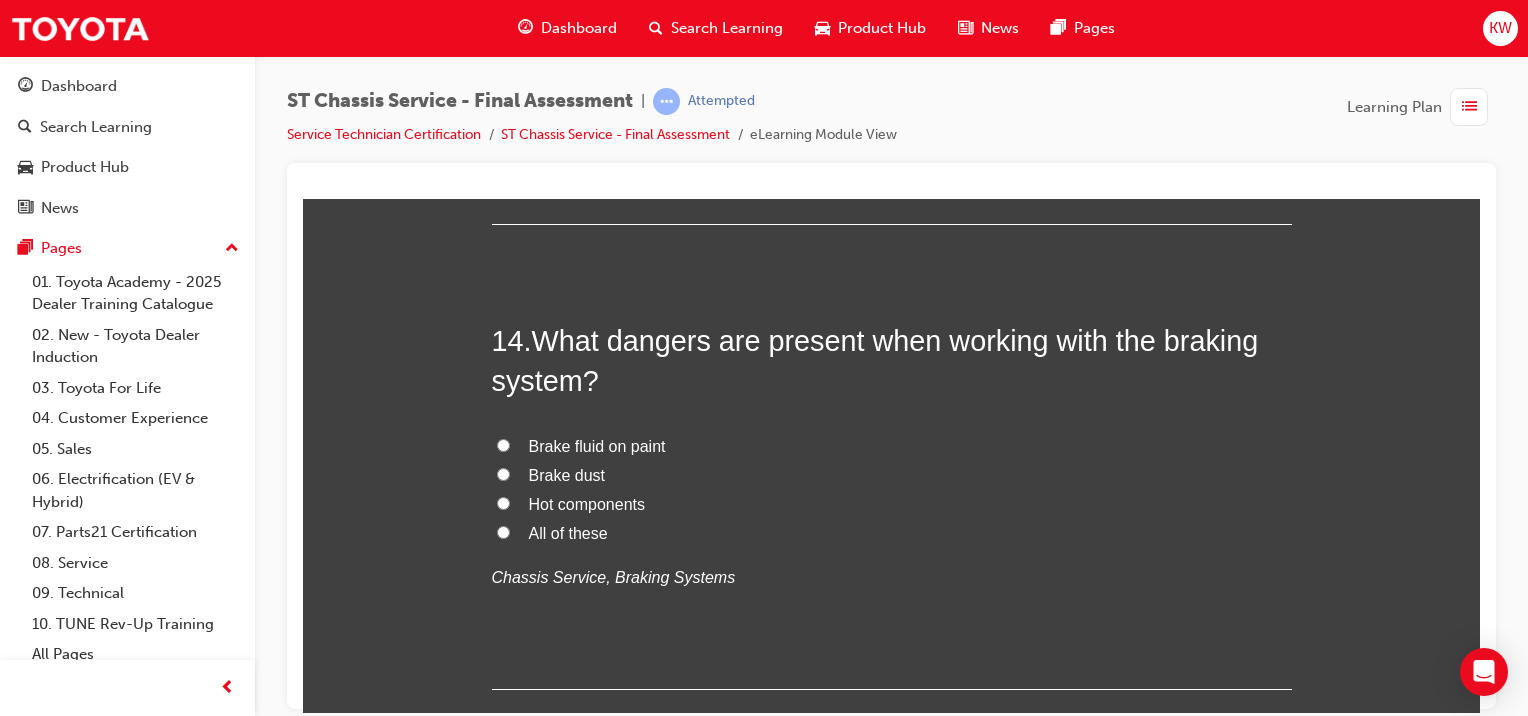 click on "All of these" at bounding box center (568, 532) 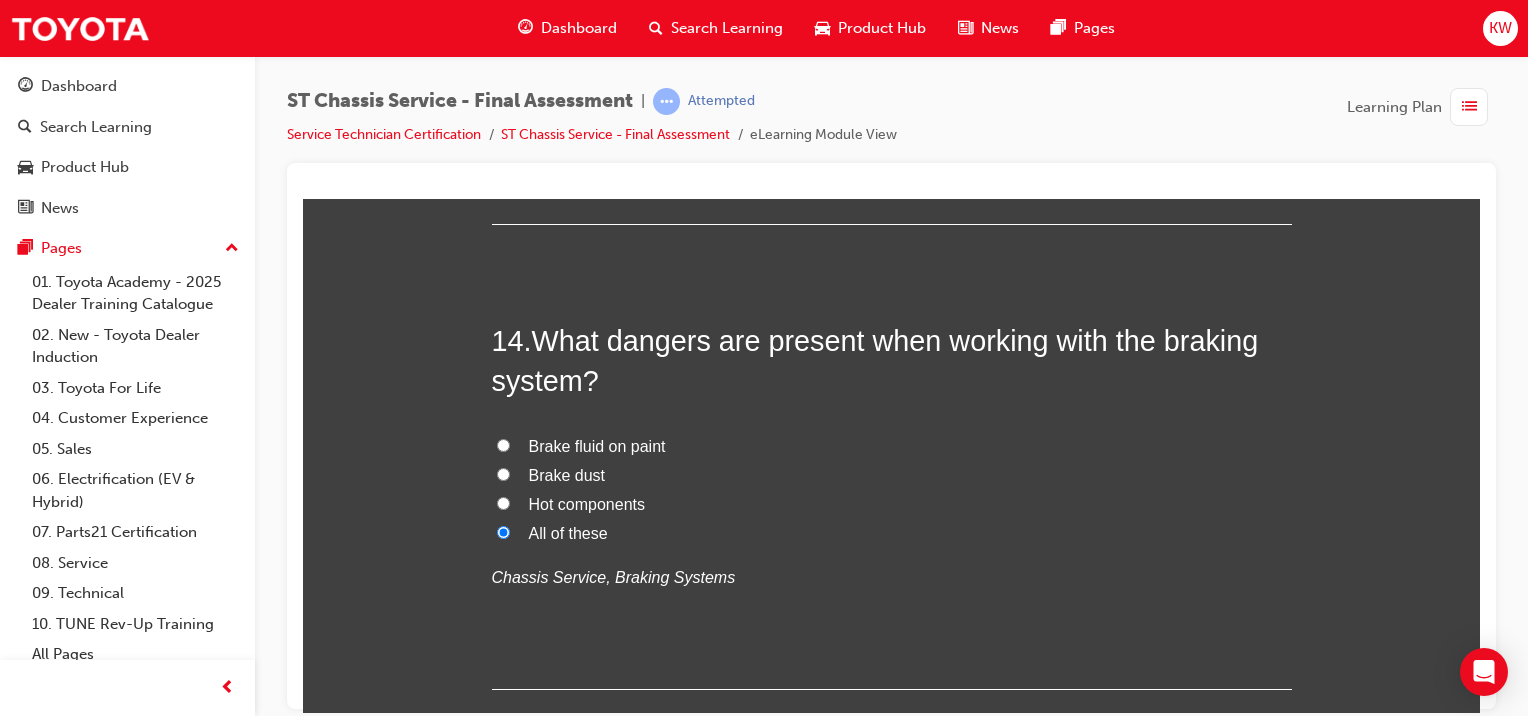 radio on "true" 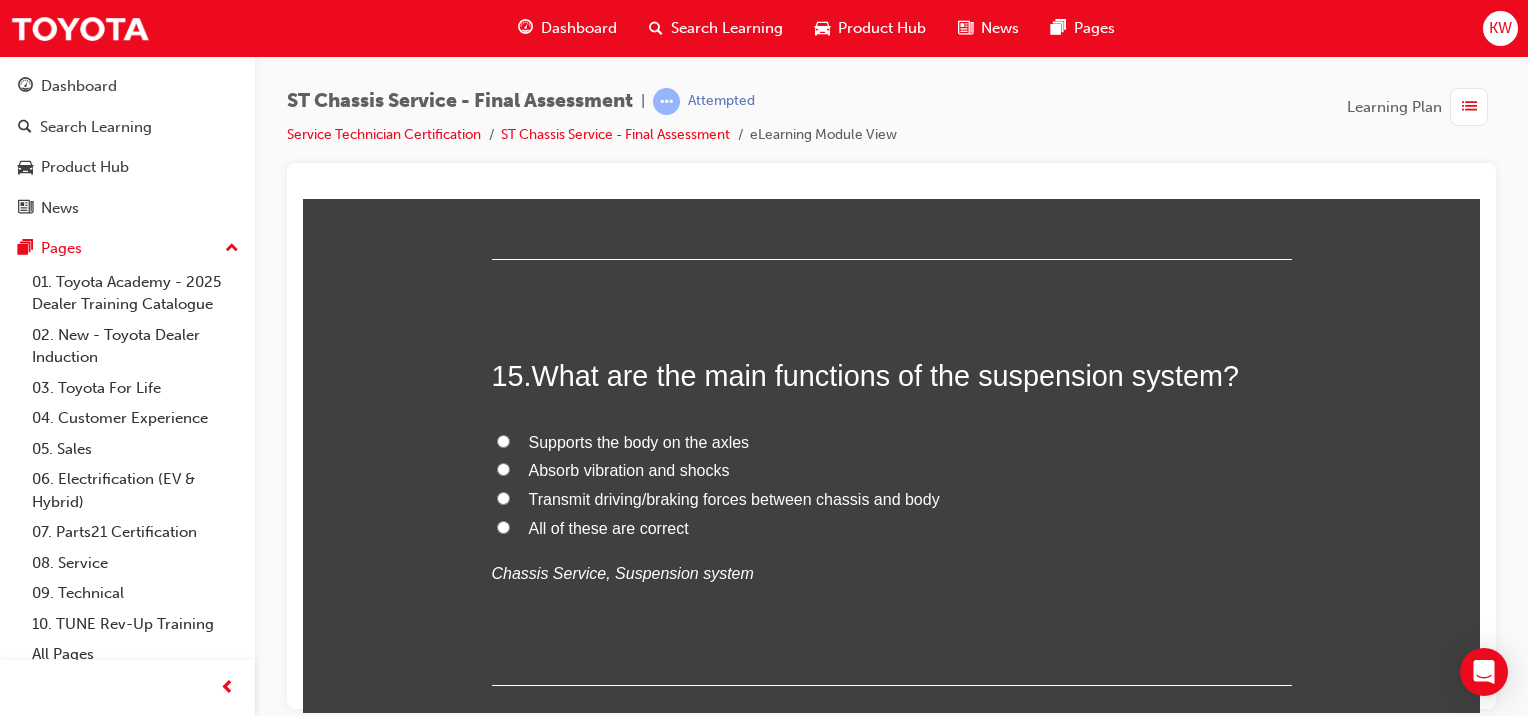 scroll, scrollTop: 6494, scrollLeft: 0, axis: vertical 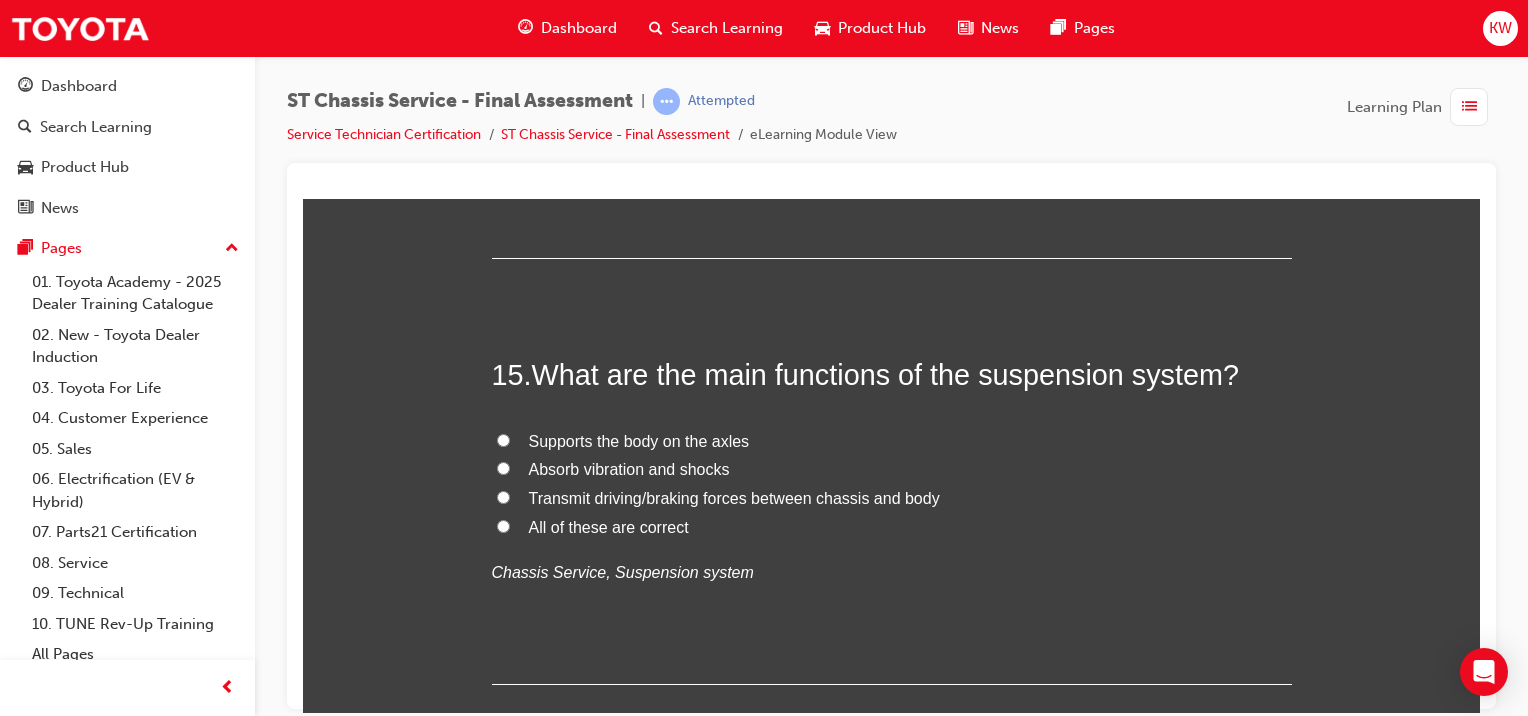 click on "All of these are correct" at bounding box center (609, 526) 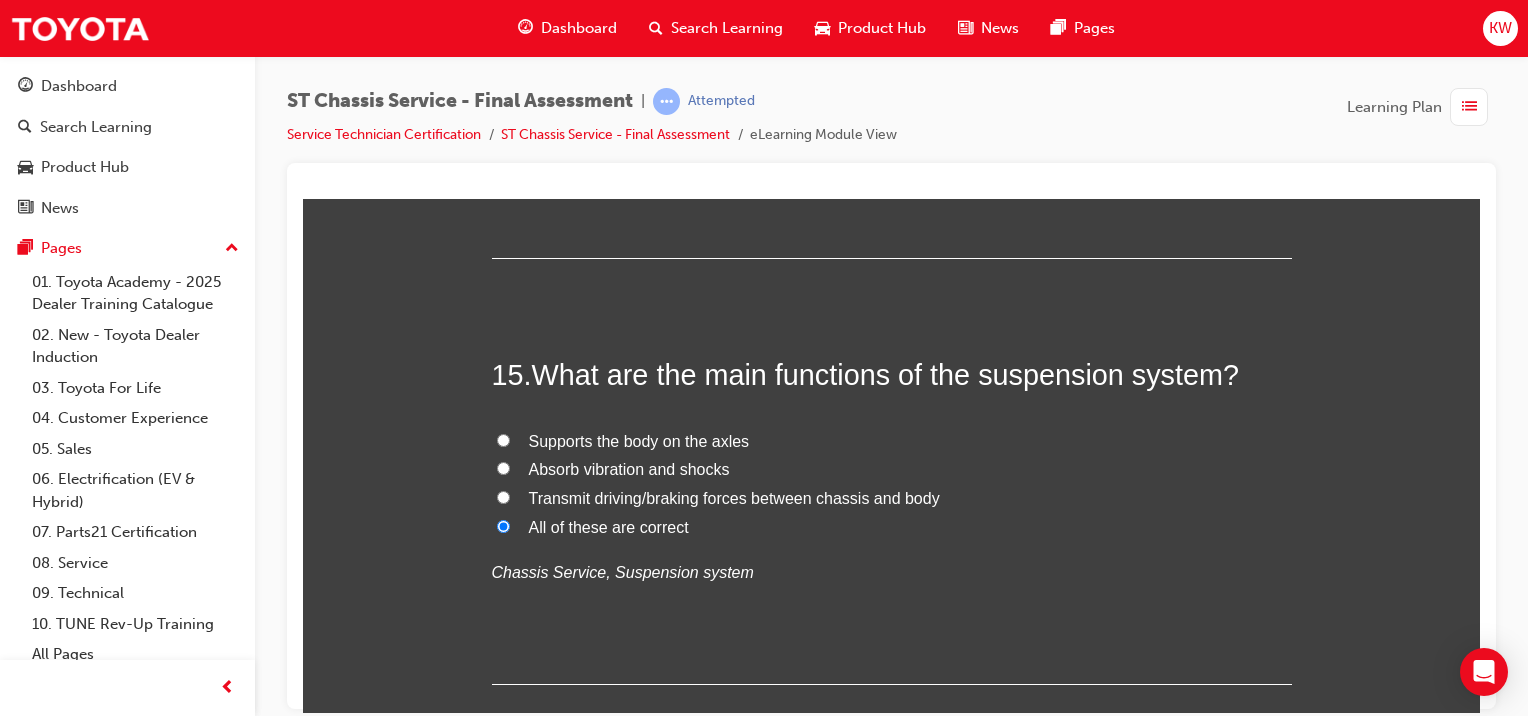radio on "true" 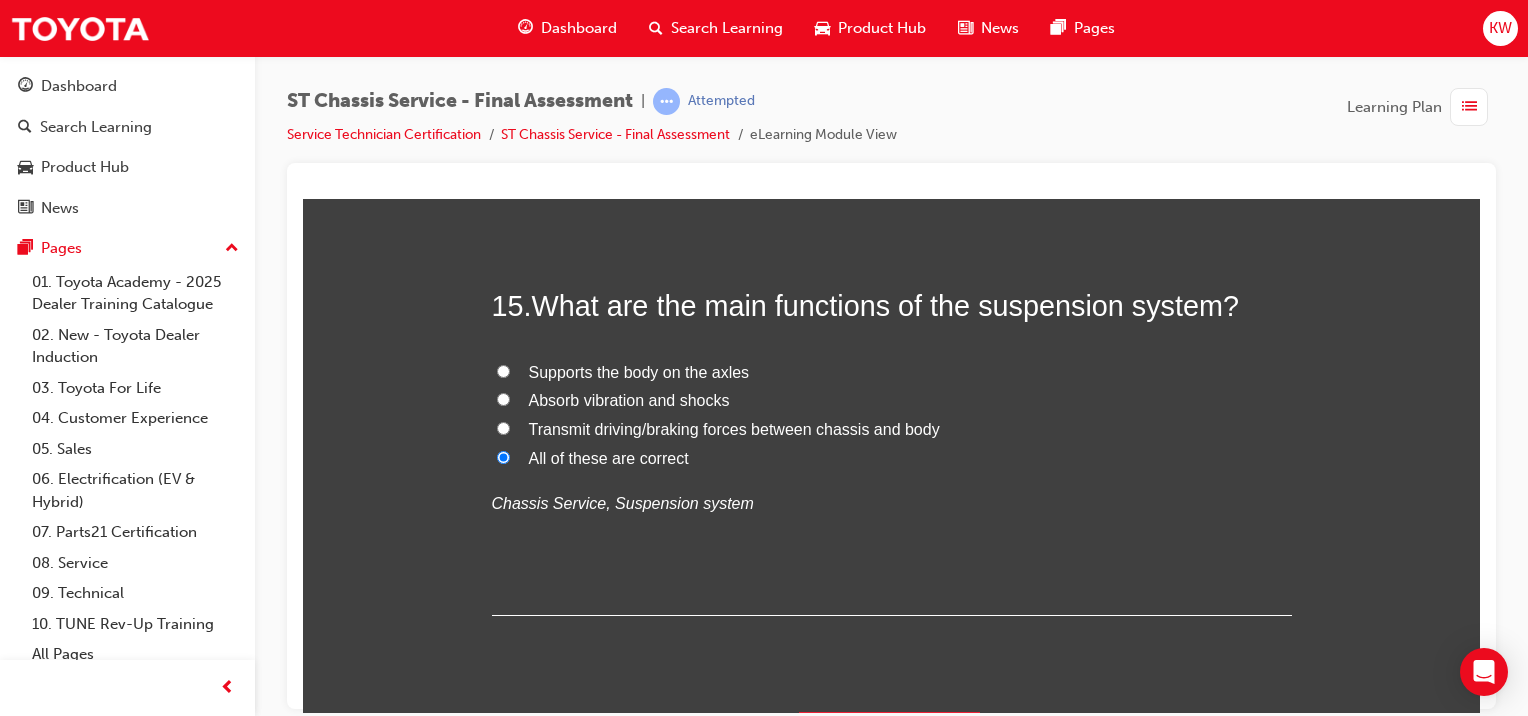 scroll, scrollTop: 6603, scrollLeft: 0, axis: vertical 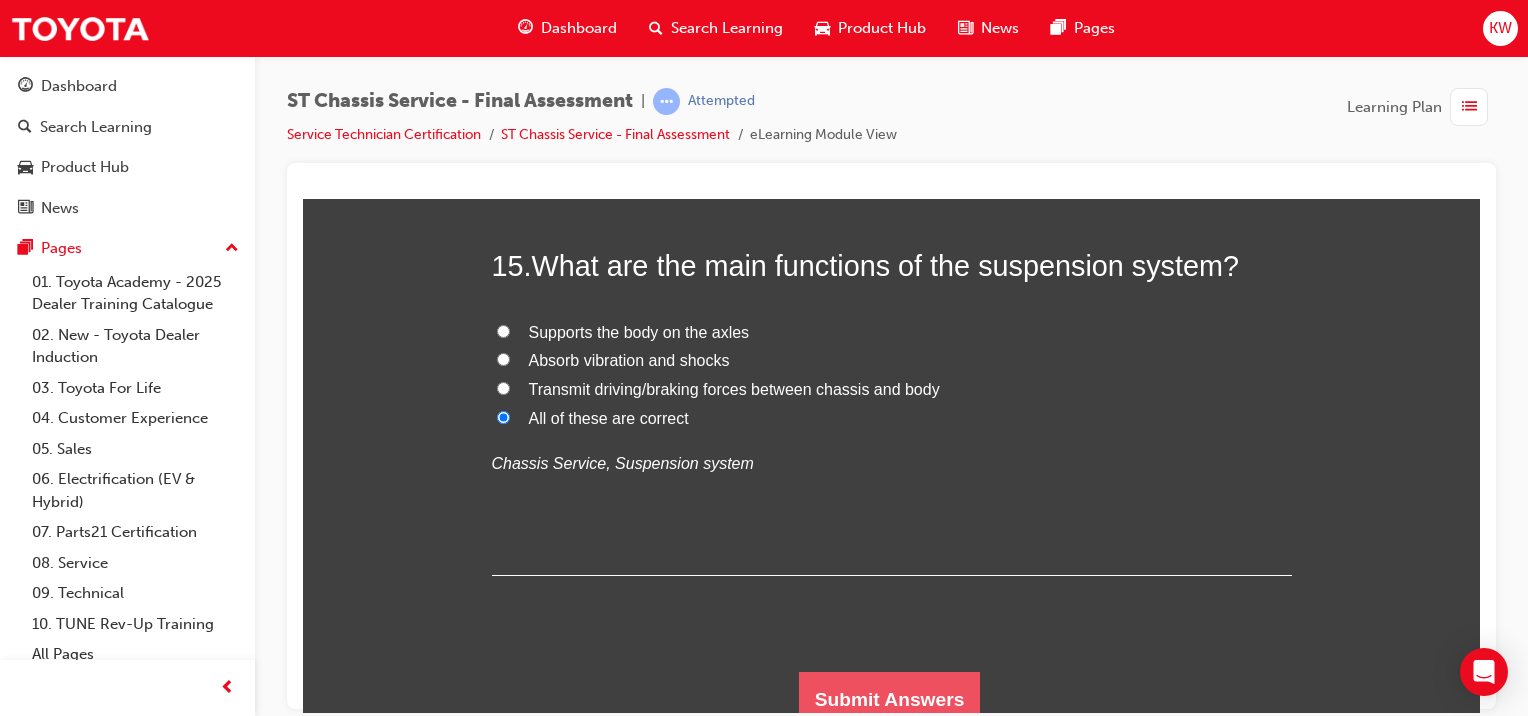 click on "Submit Answers" at bounding box center (890, 699) 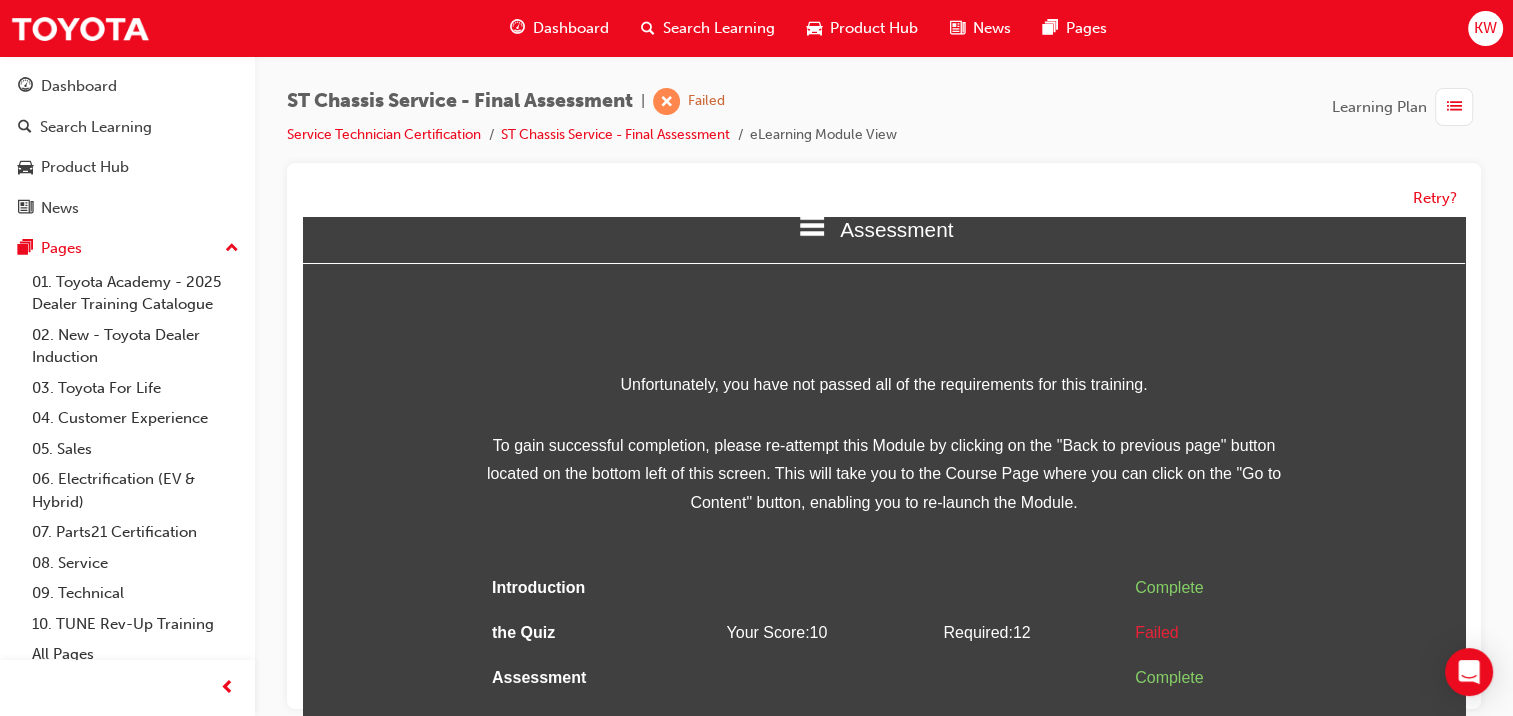 scroll, scrollTop: 29, scrollLeft: 0, axis: vertical 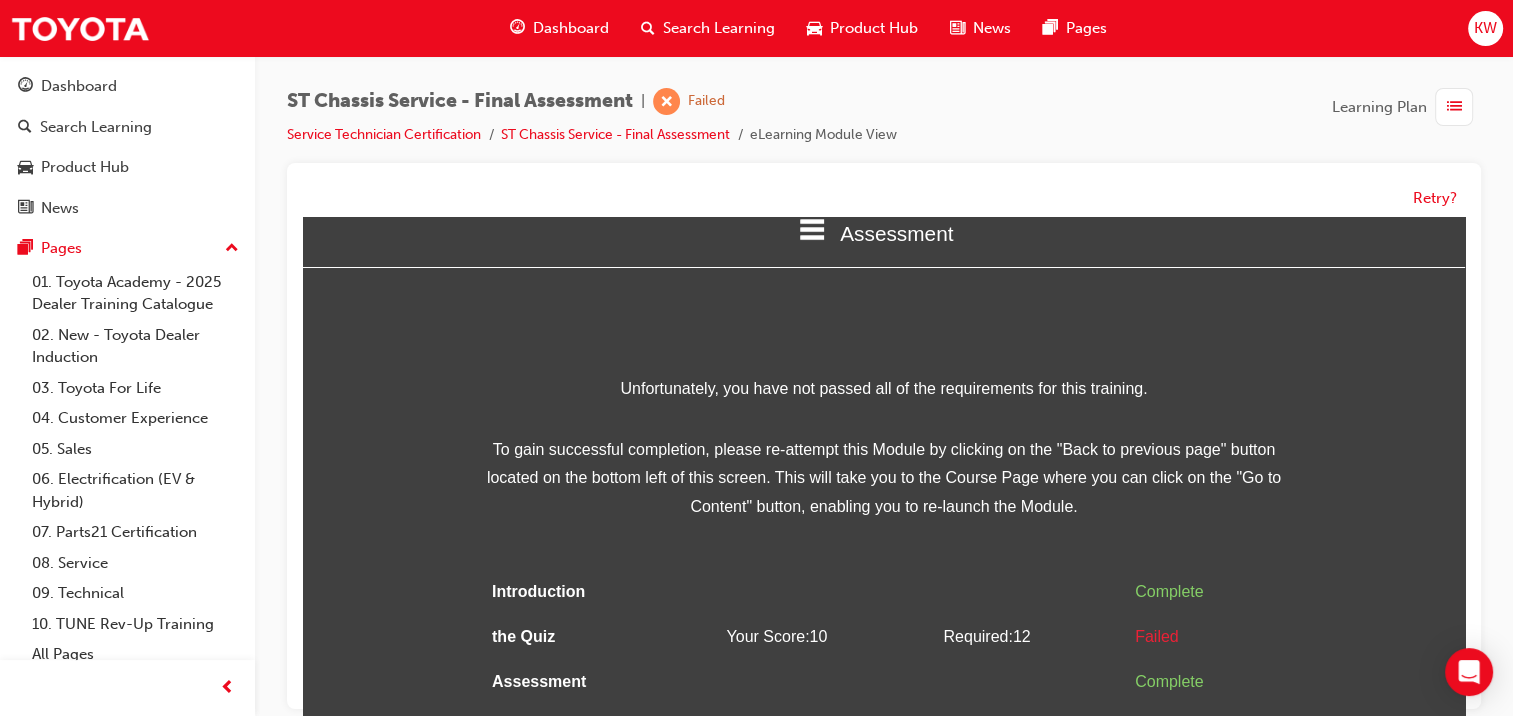 click on "Retry?" at bounding box center (884, 198) 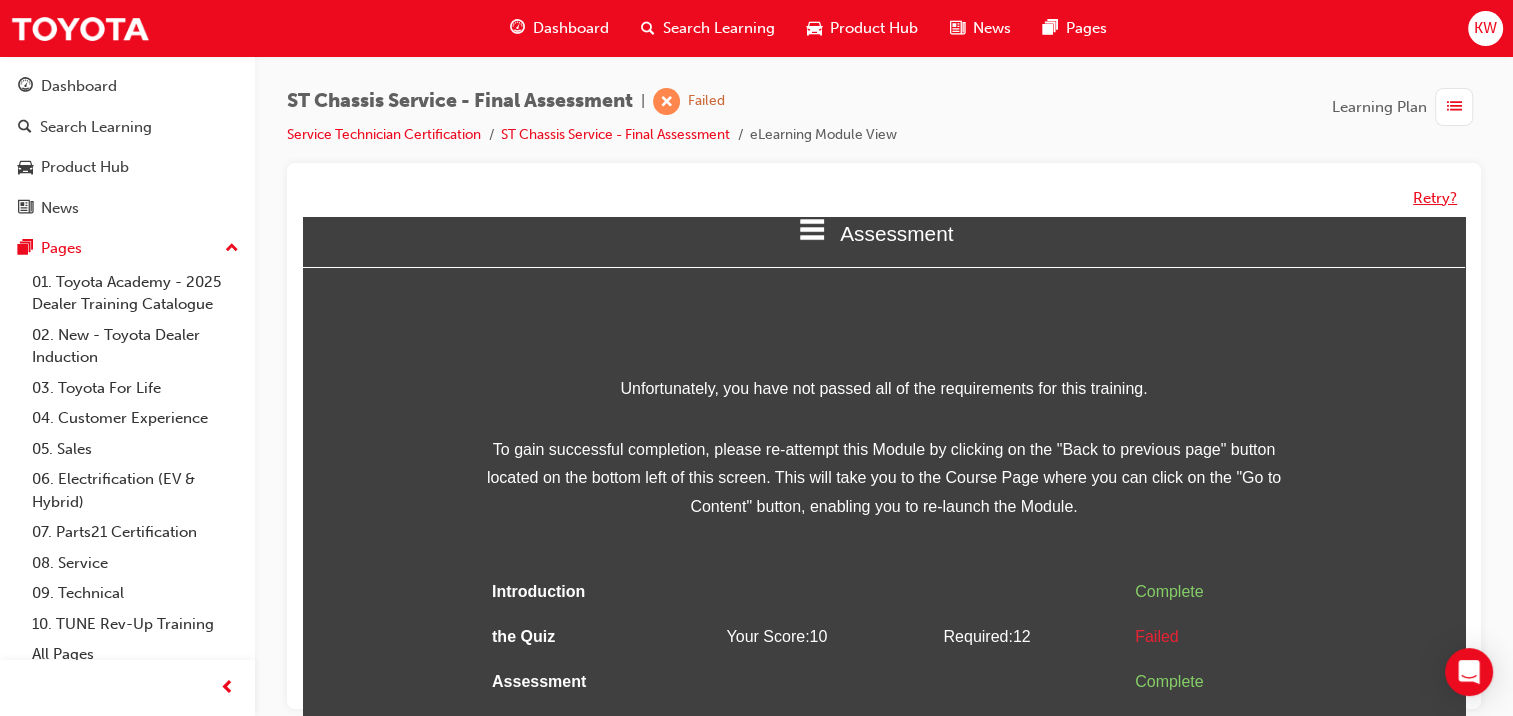 click on "Retry?" at bounding box center [1435, 198] 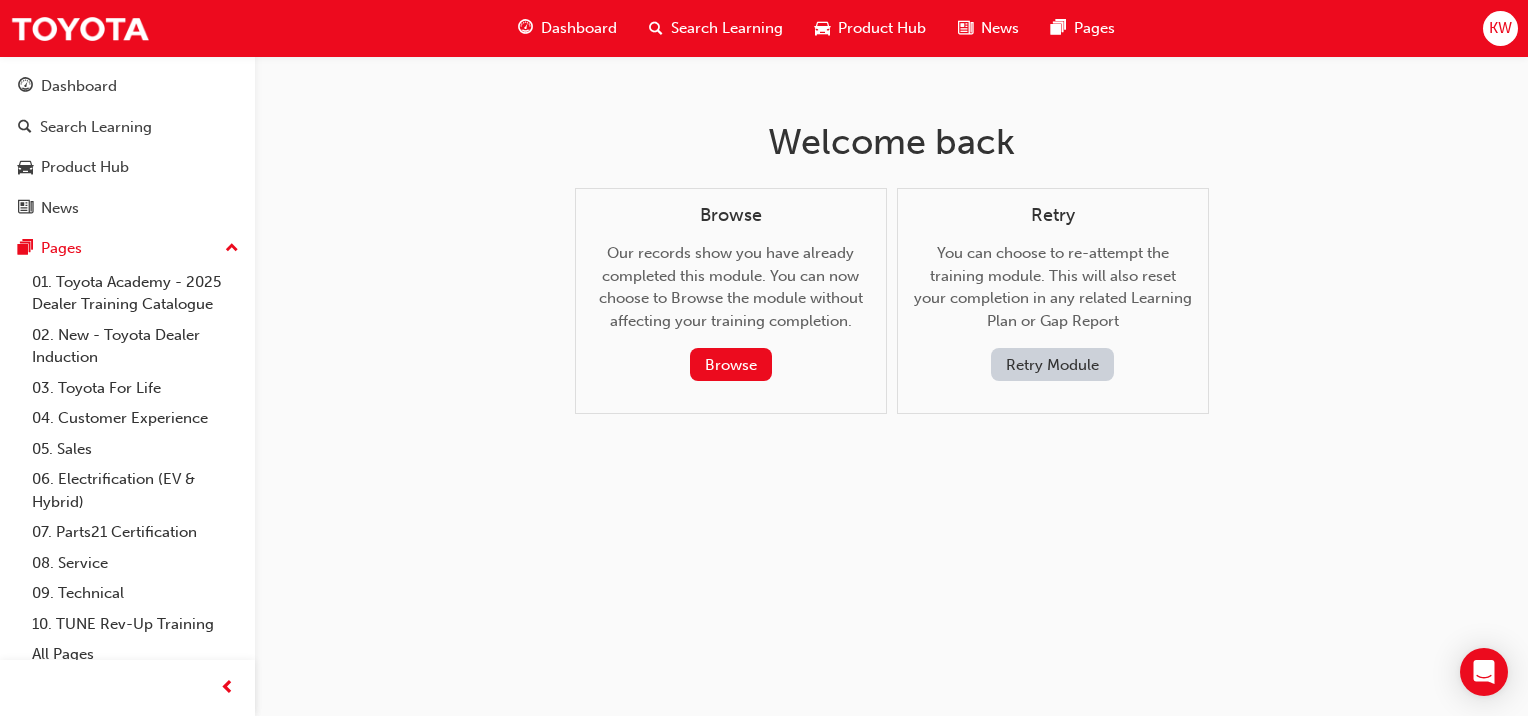 click on "Retry Module" at bounding box center [1052, 364] 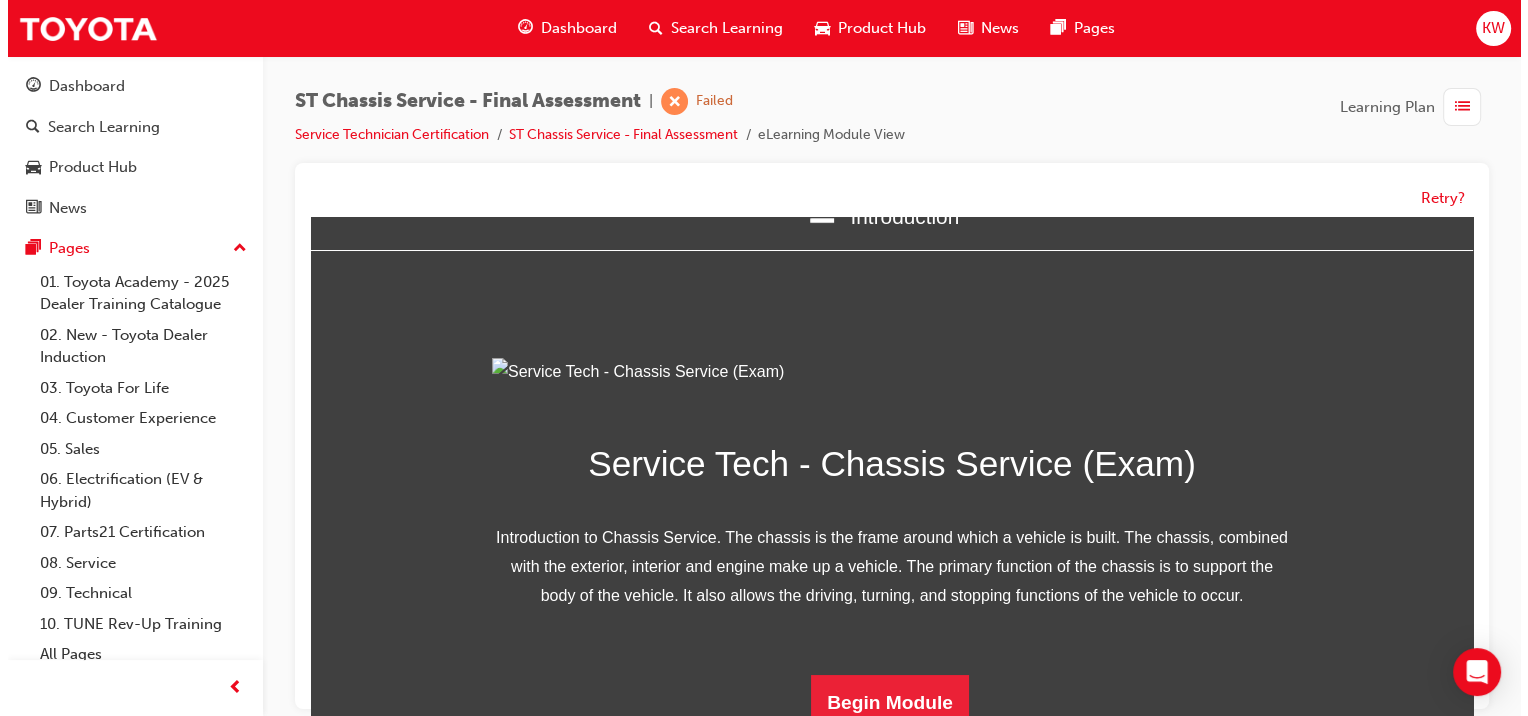 scroll, scrollTop: 265, scrollLeft: 0, axis: vertical 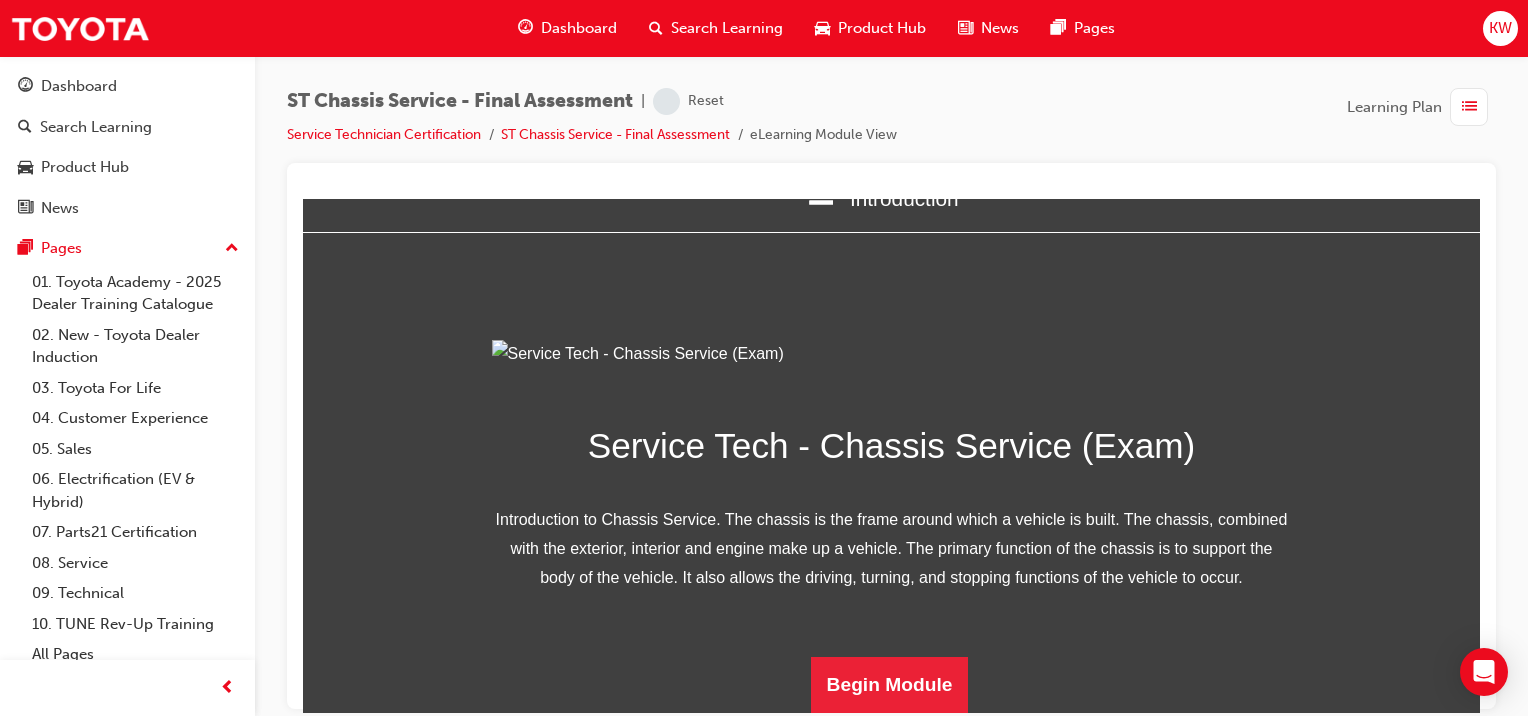 click on "Begin Module" at bounding box center [890, 684] 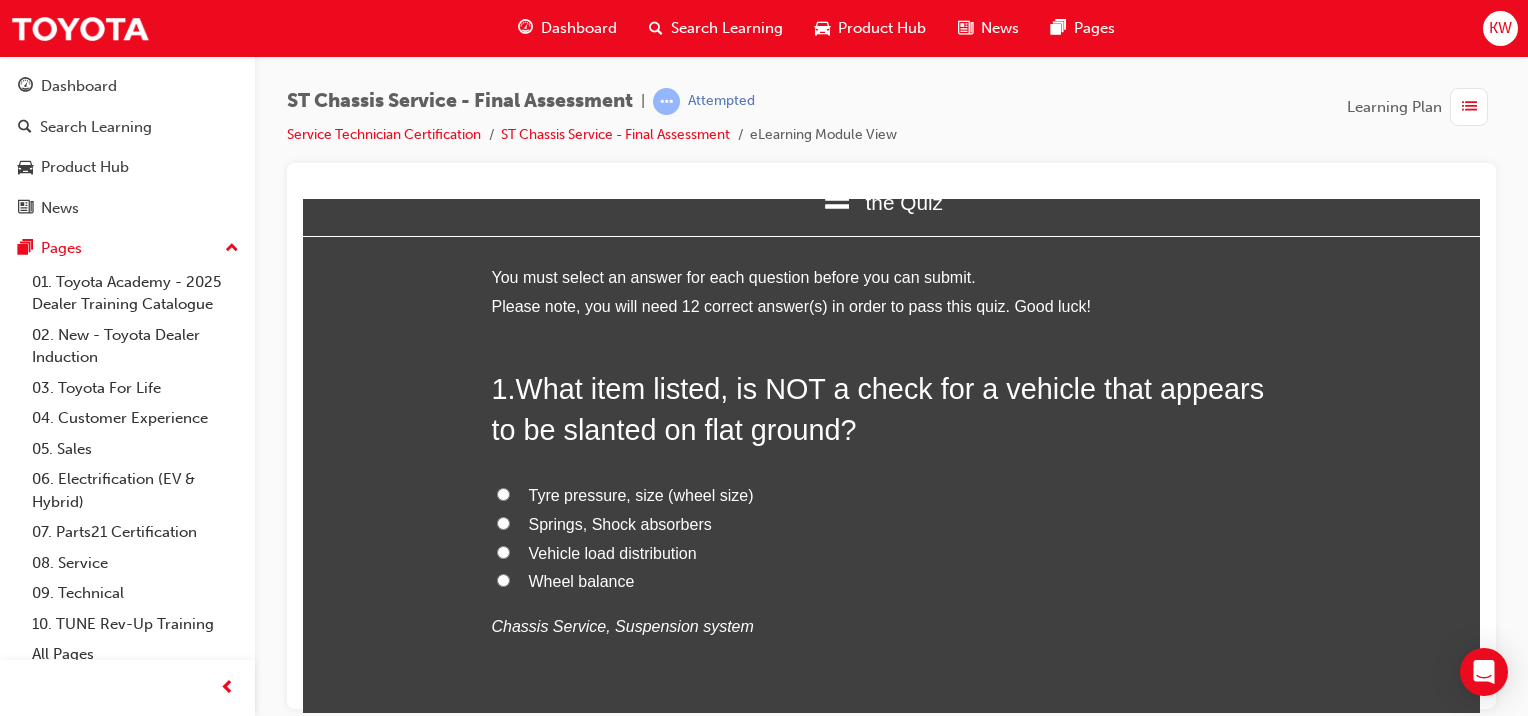 scroll, scrollTop: 55, scrollLeft: 0, axis: vertical 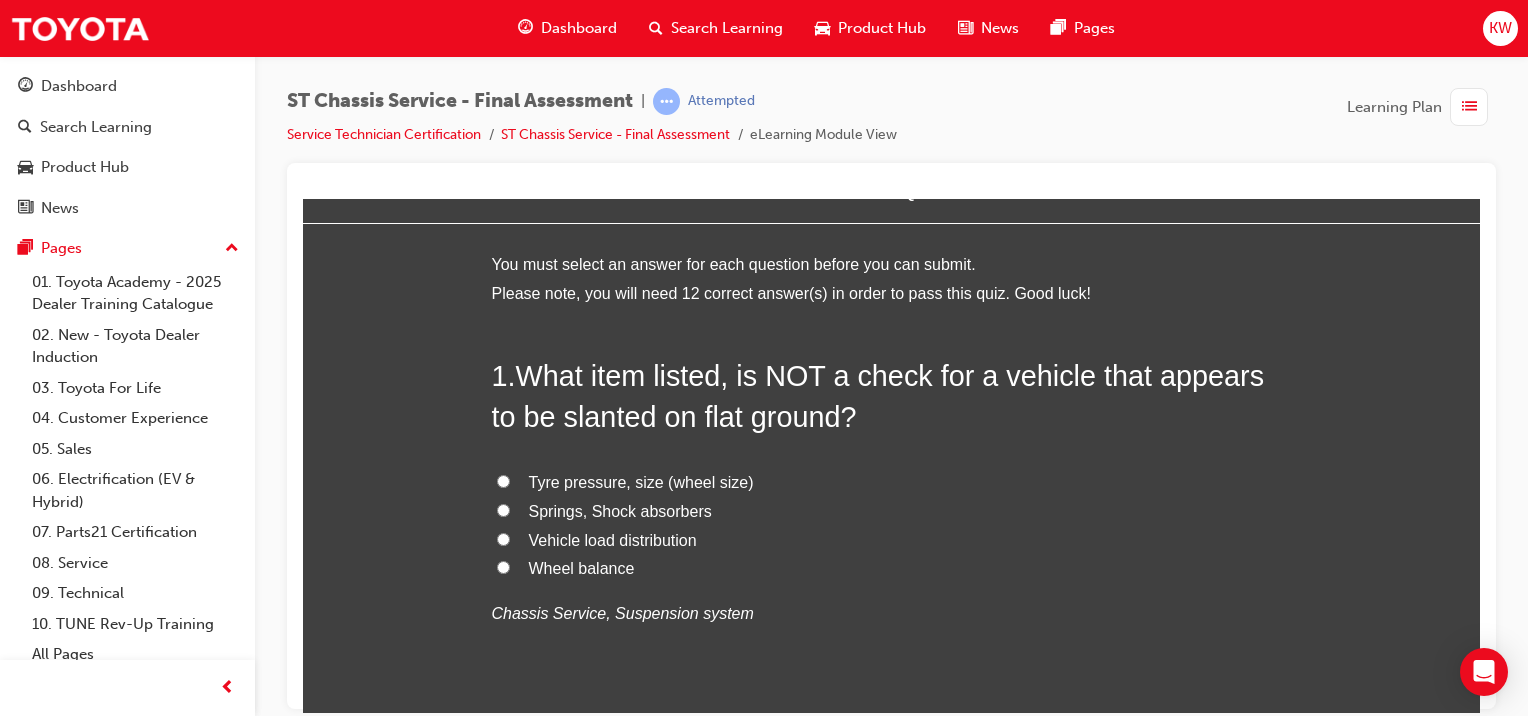 click on "Wheel balance" at bounding box center (582, 567) 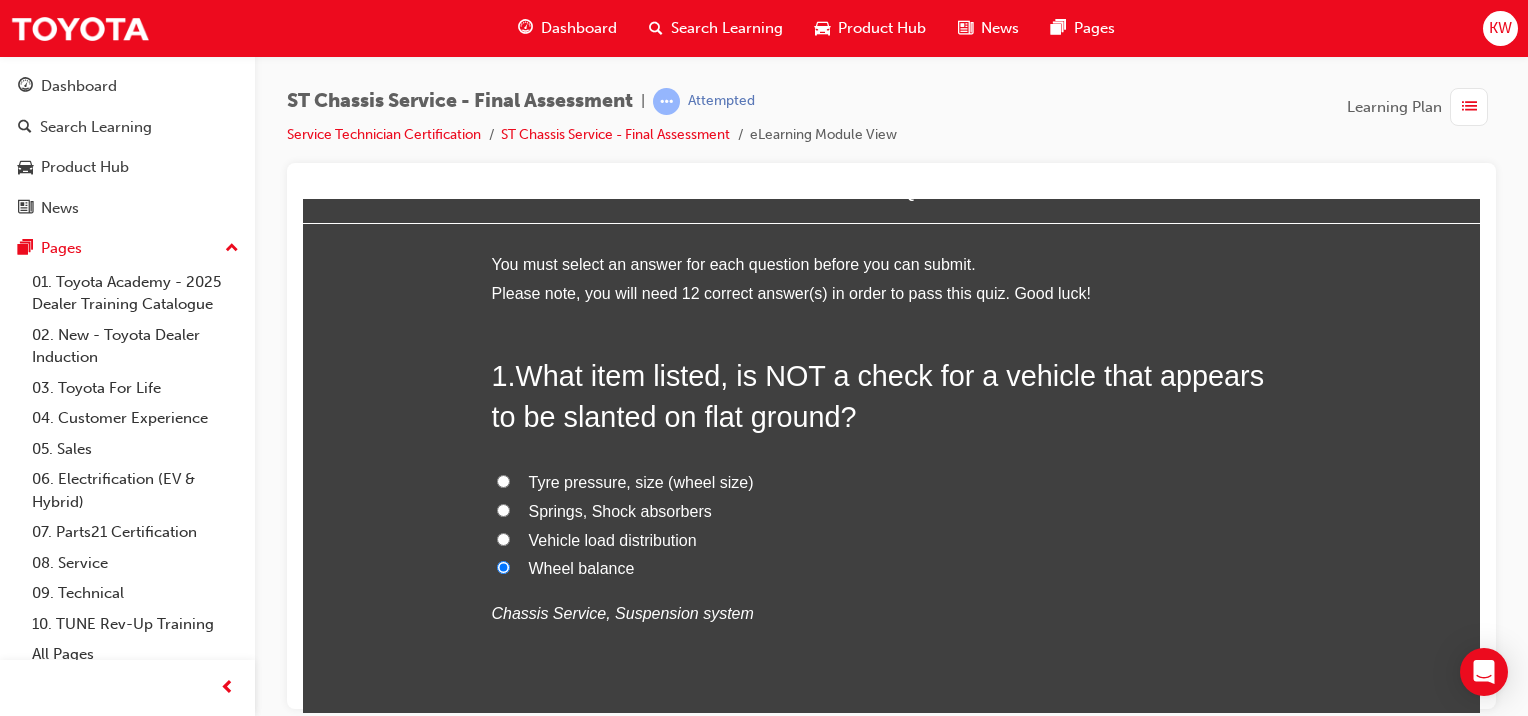 radio on "true" 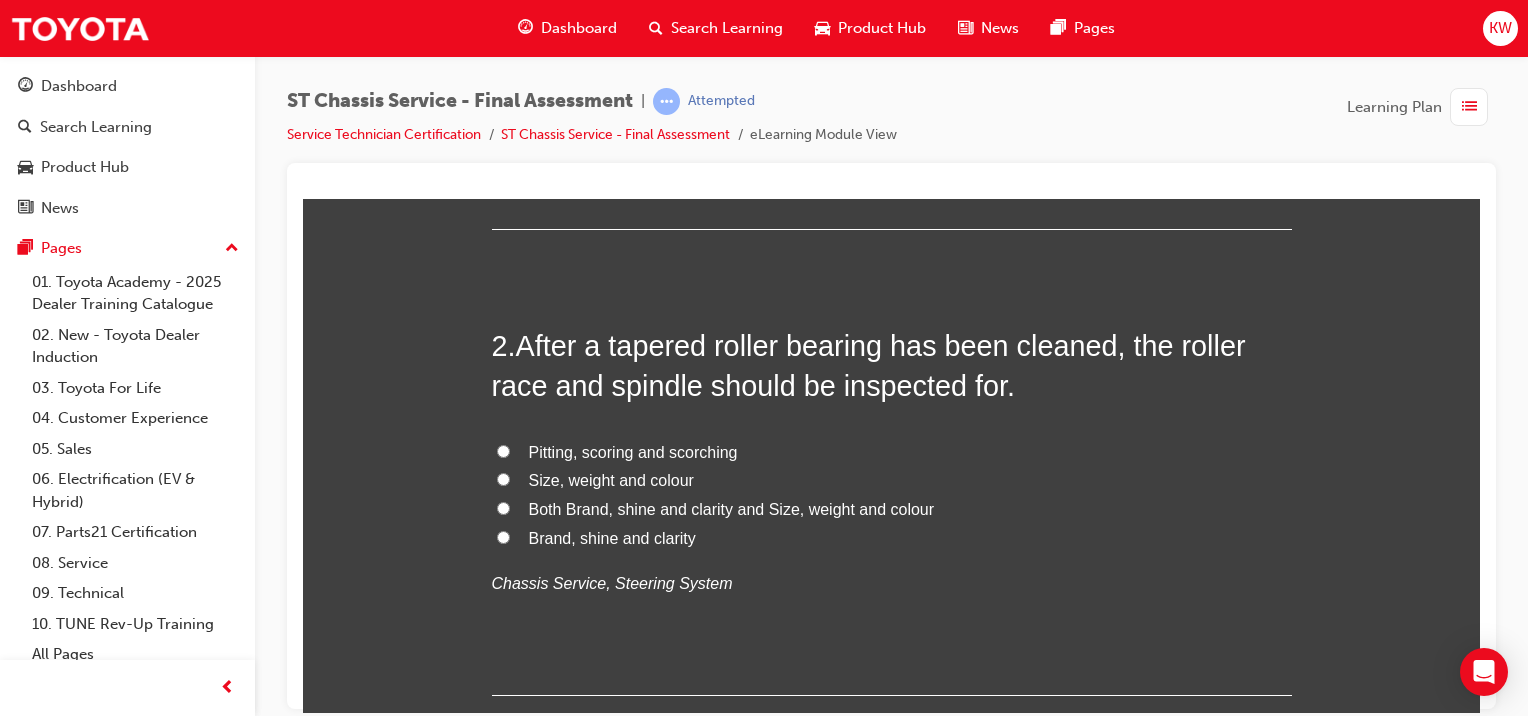 scroll, scrollTop: 549, scrollLeft: 0, axis: vertical 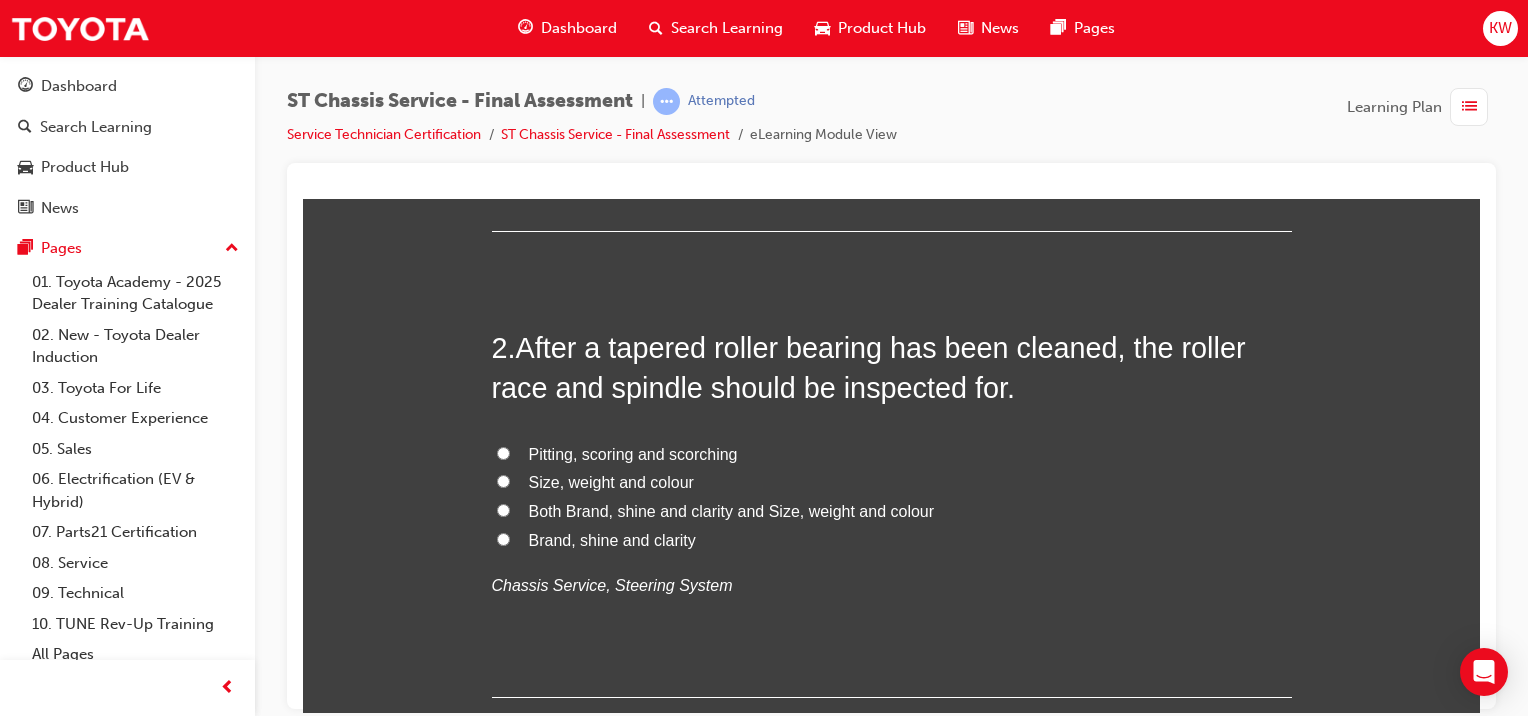 click on "Pitting, scoring and scorching" at bounding box center [633, 453] 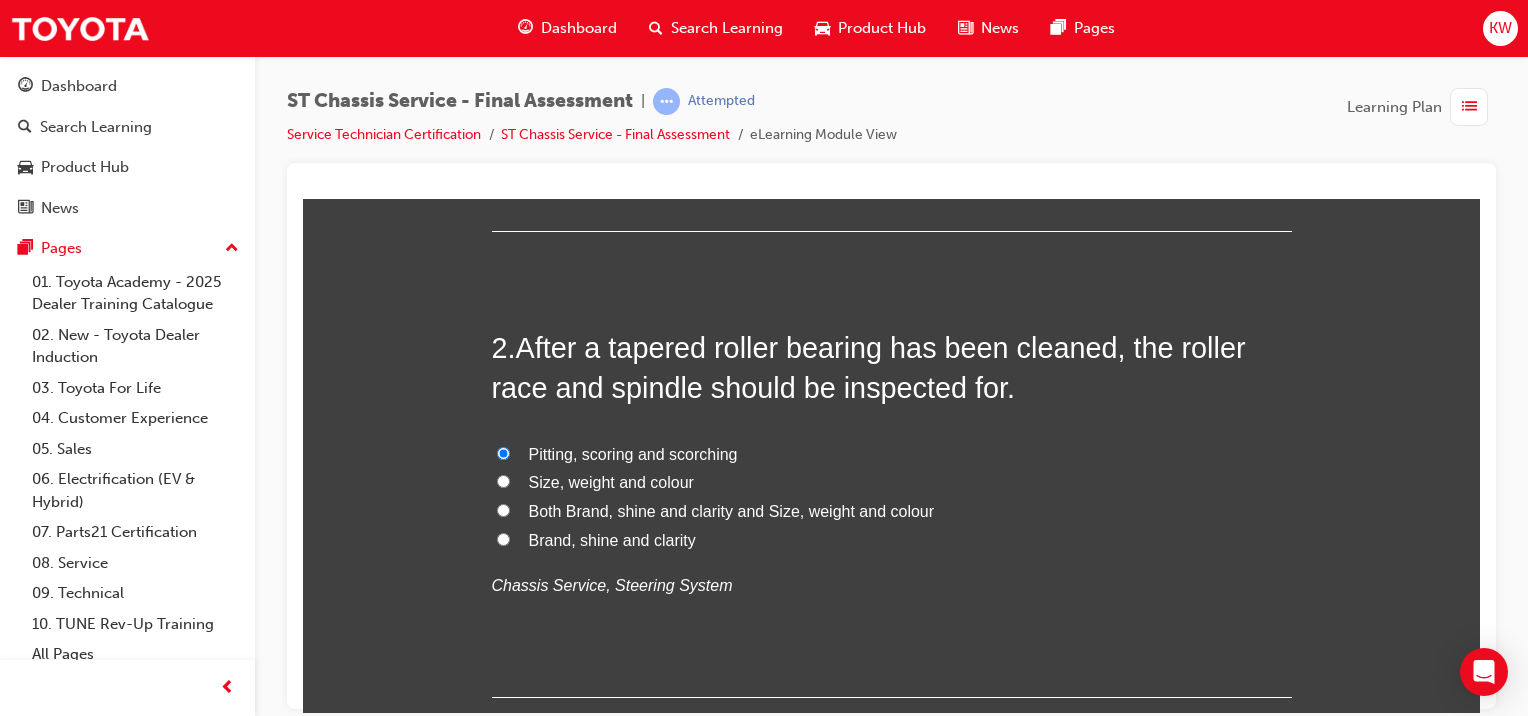 radio on "true" 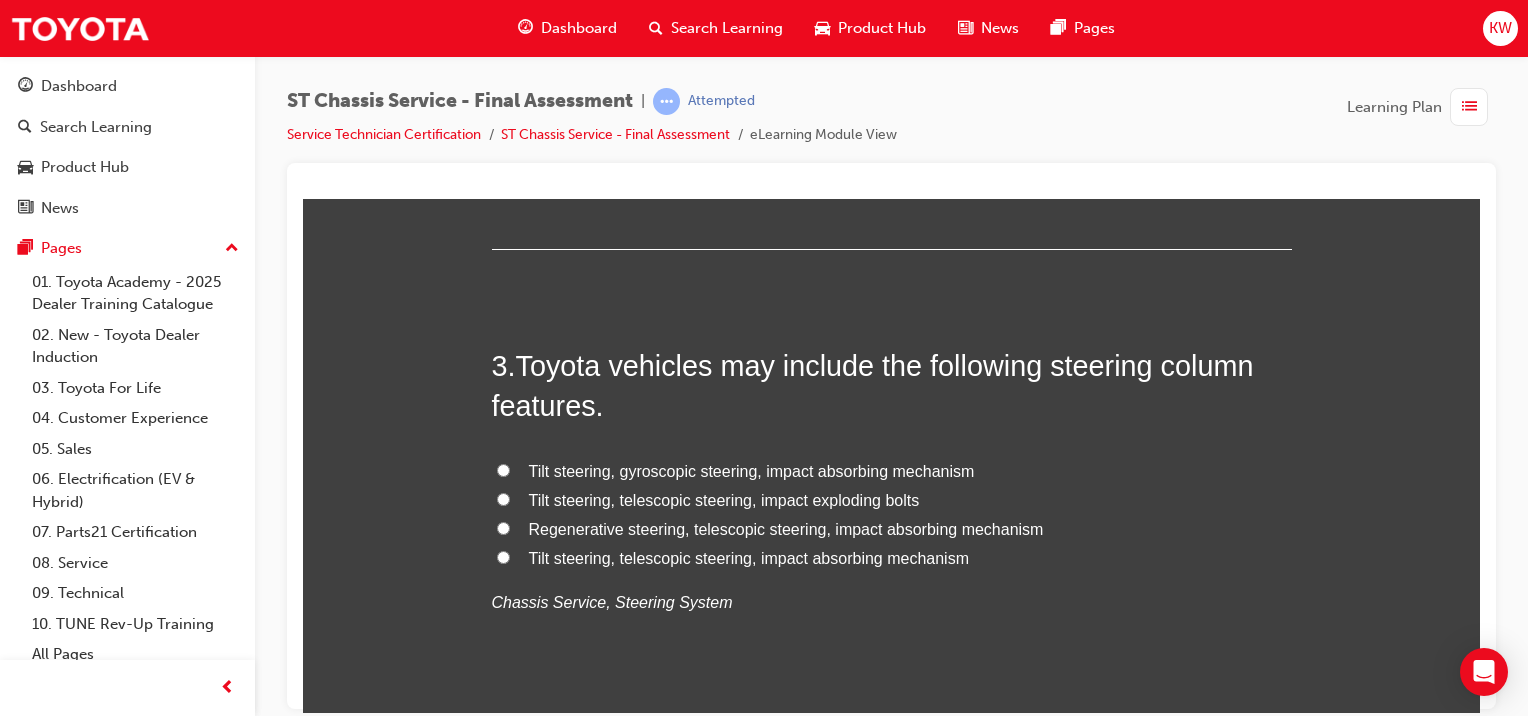 scroll, scrollTop: 999, scrollLeft: 0, axis: vertical 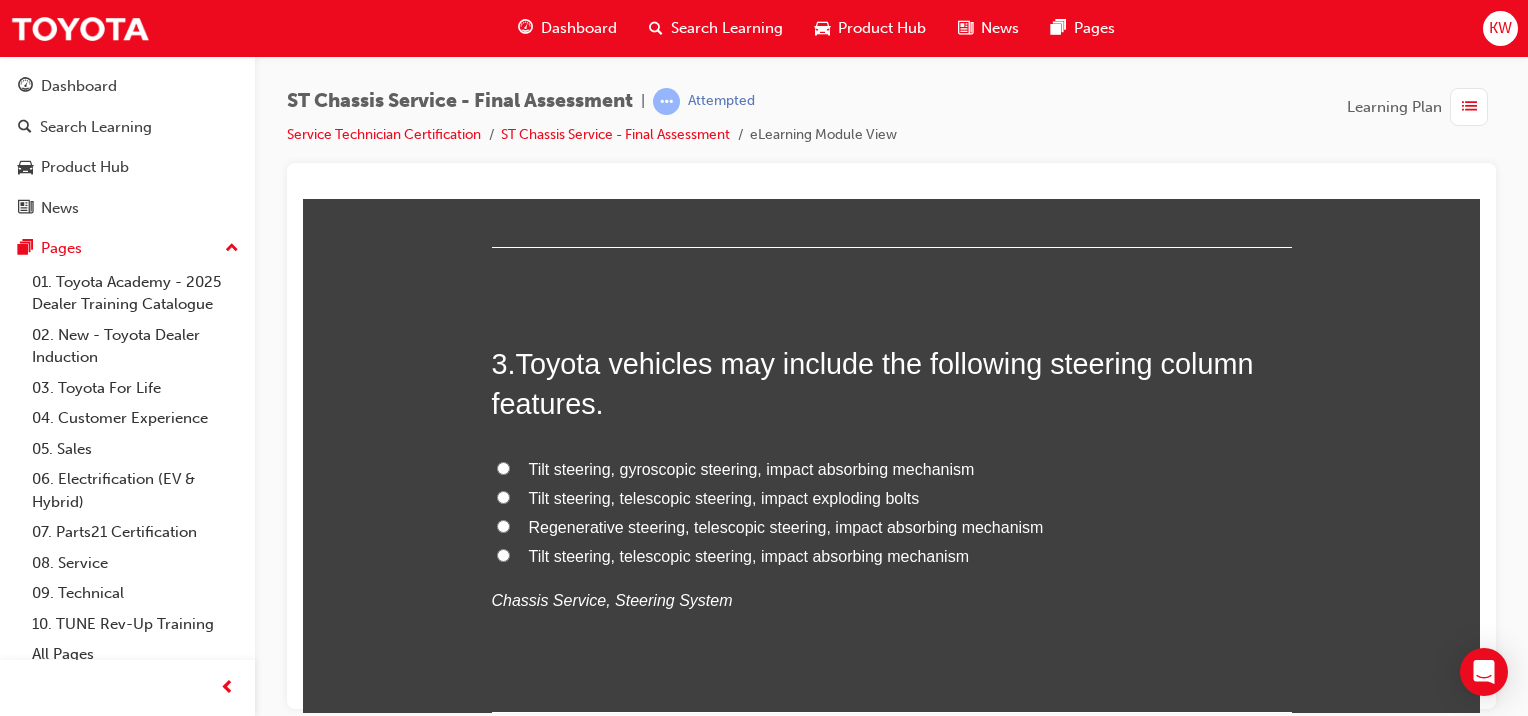 click on "Tilt steering, telescopic steering, impact absorbing mechanism" at bounding box center [892, 556] 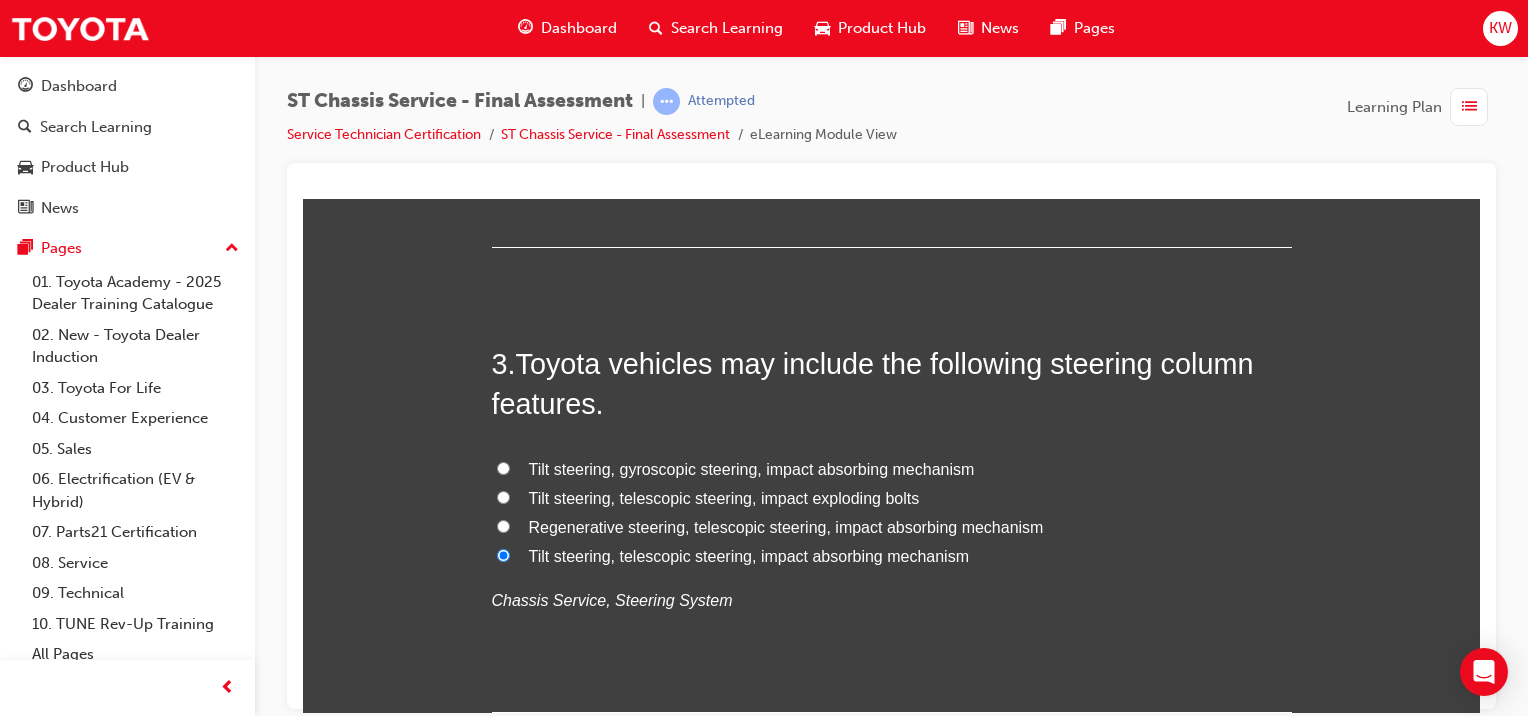 radio on "true" 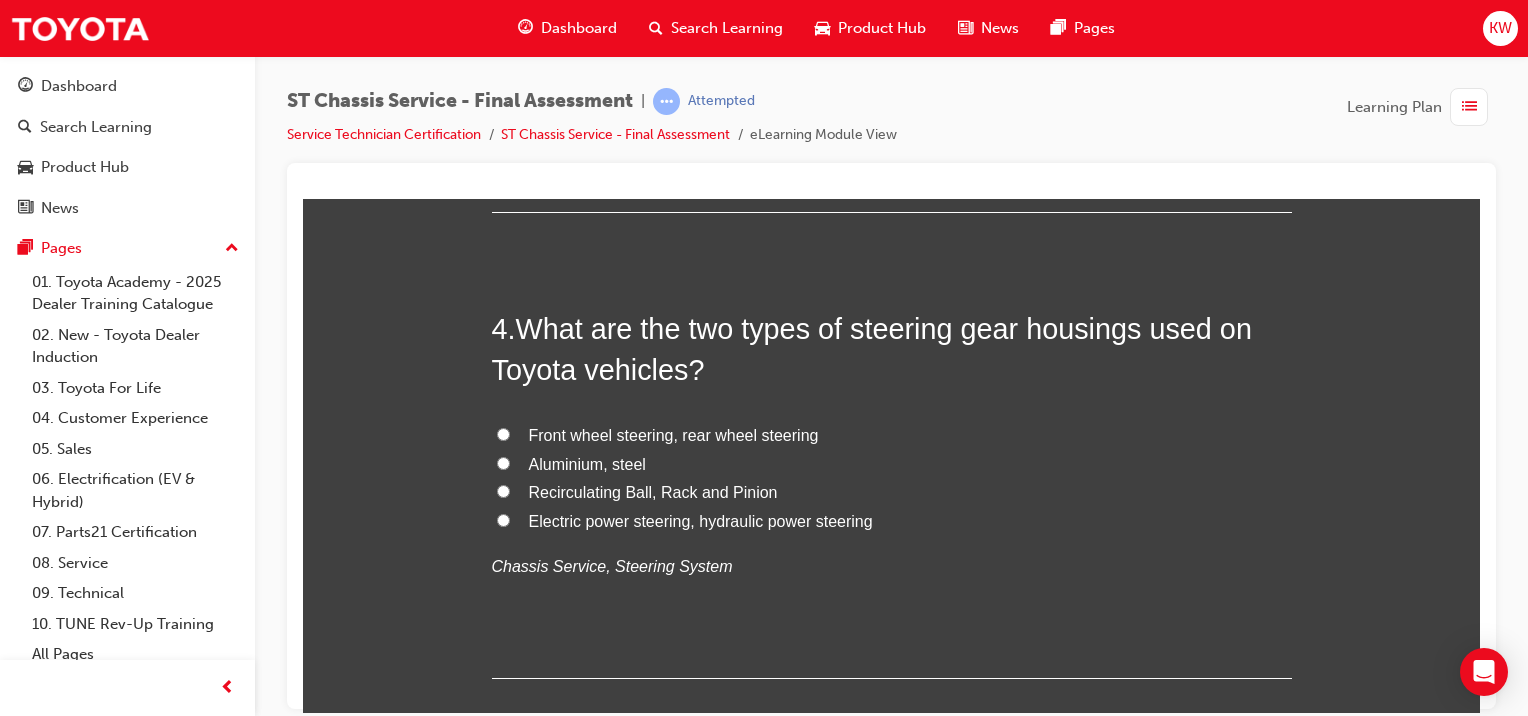 scroll, scrollTop: 1501, scrollLeft: 0, axis: vertical 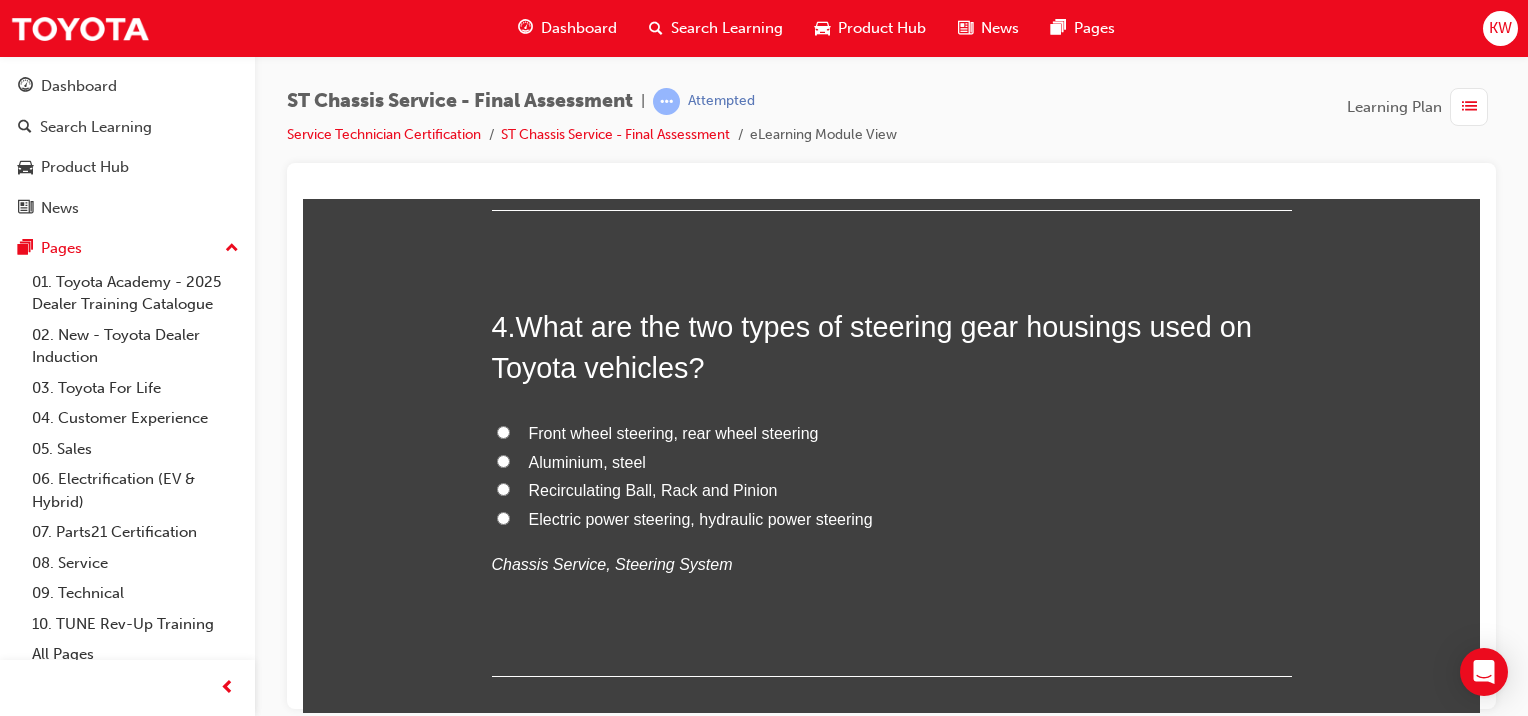 click on "Recirculating Ball, Rack and Pinion" at bounding box center (653, 489) 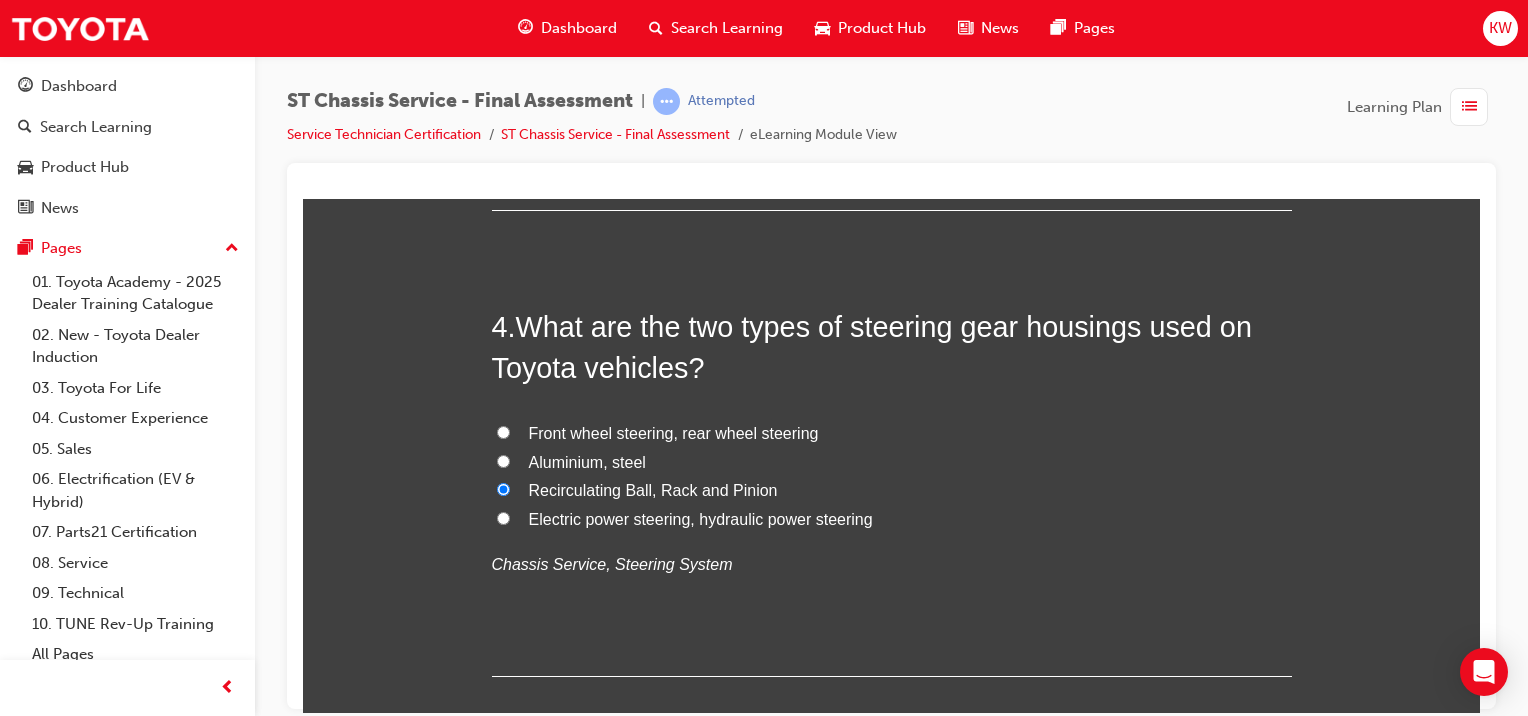 radio on "true" 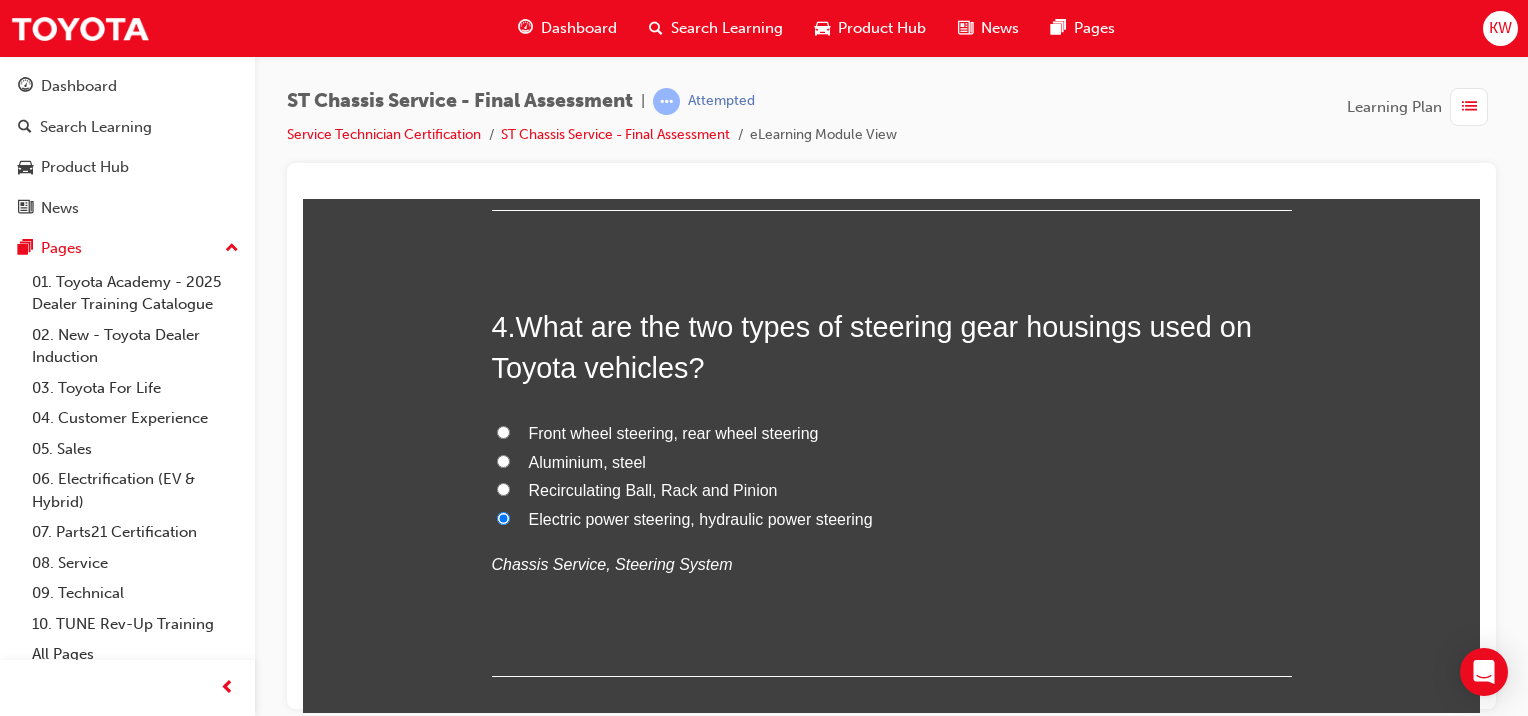 click on "Recirculating Ball, Rack and Pinion" at bounding box center [653, 489] 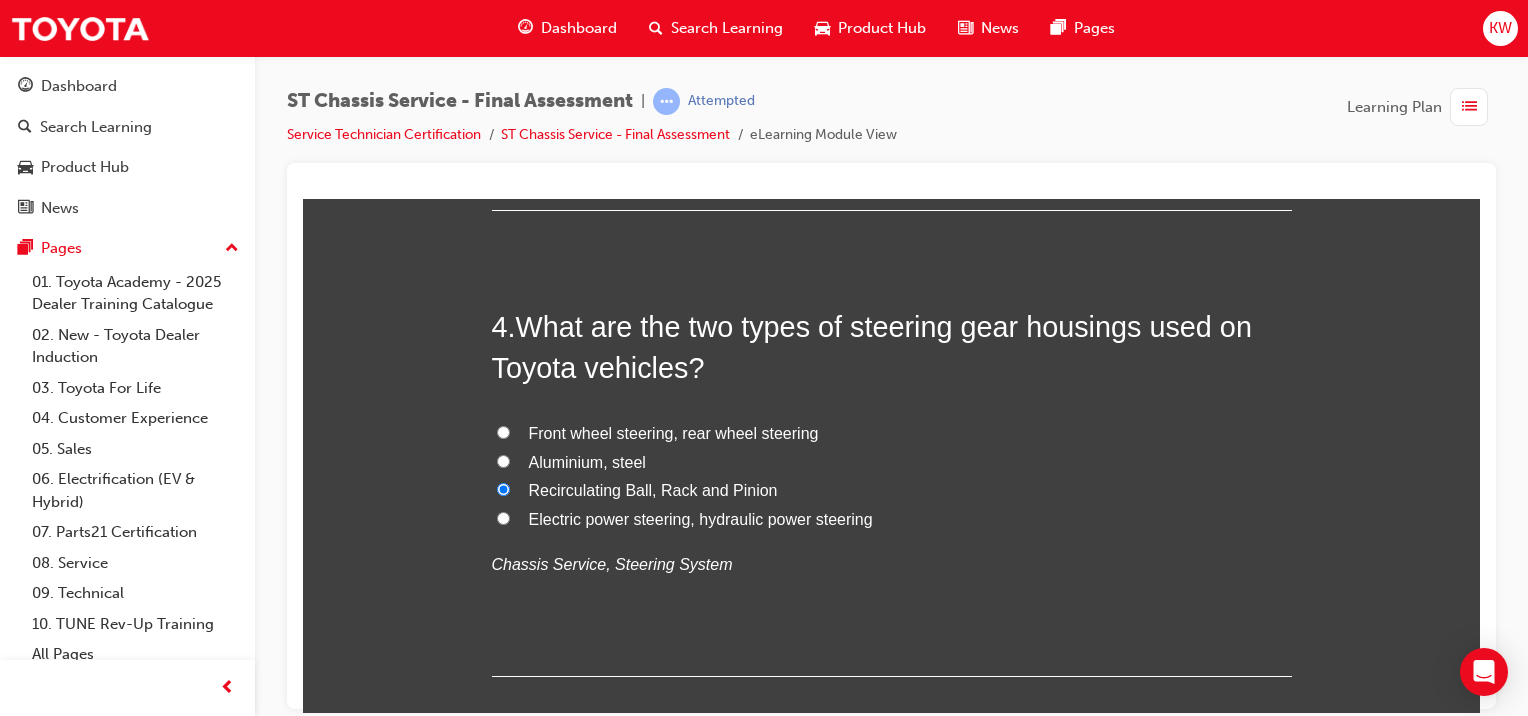 click on "Electric power steering, hydraulic power steering" at bounding box center [892, 519] 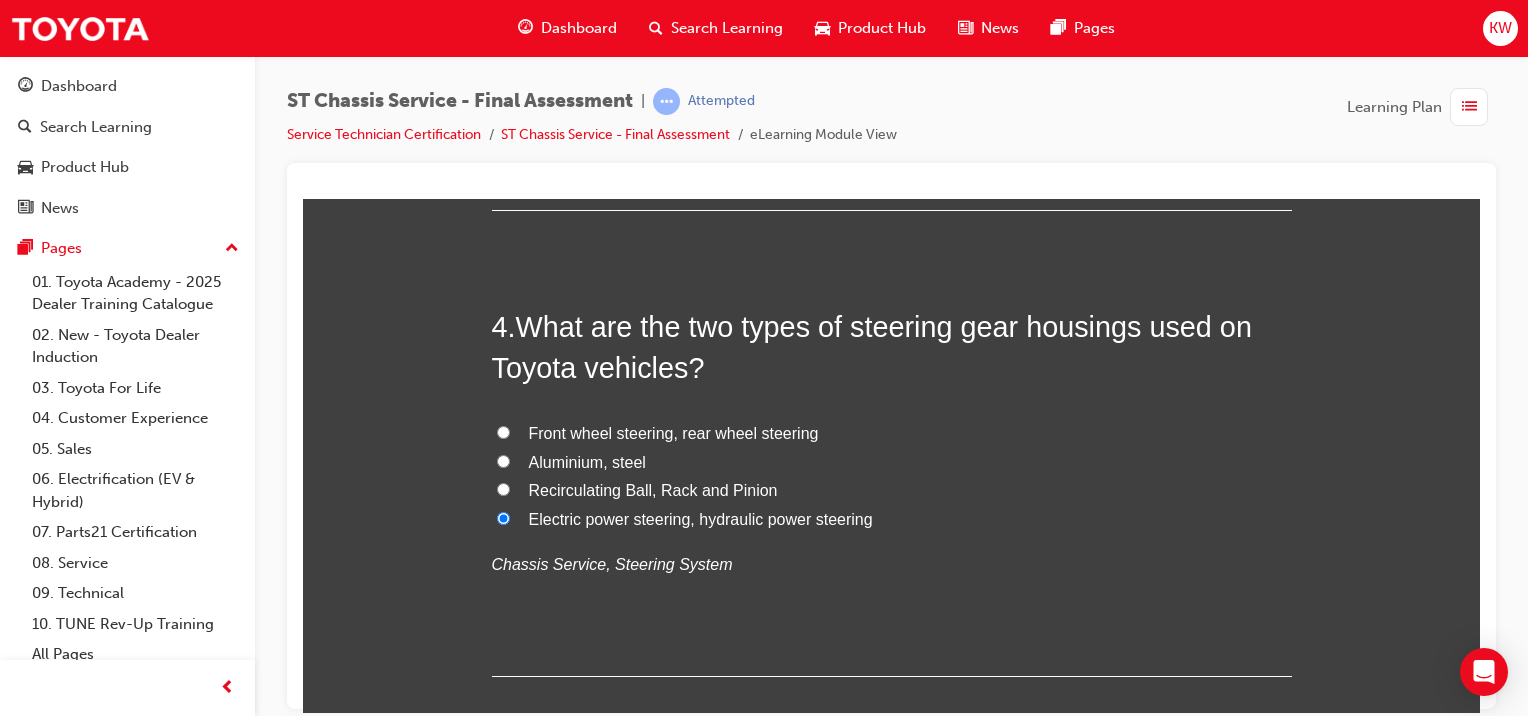 click on "Recirculating Ball, Rack and Pinion" at bounding box center (892, 490) 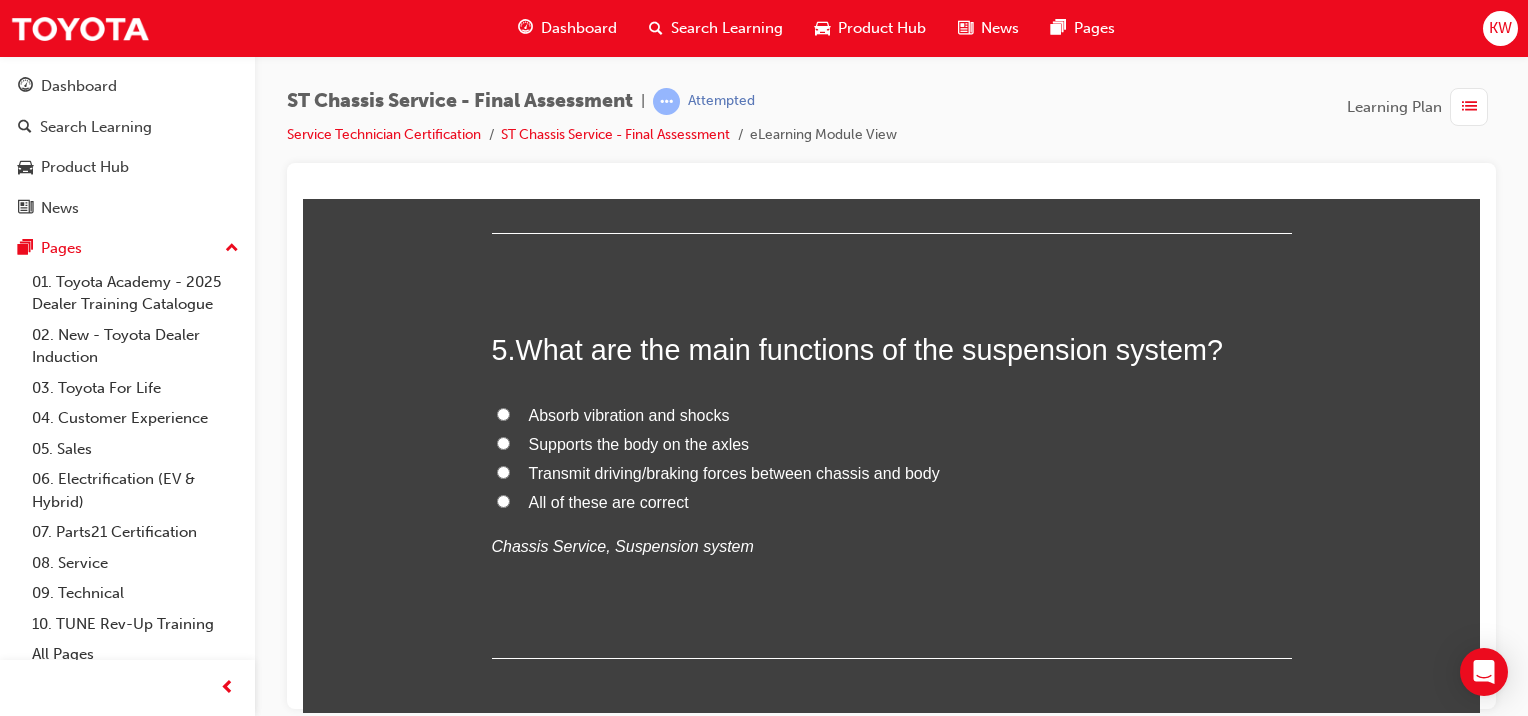 scroll, scrollTop: 1946, scrollLeft: 0, axis: vertical 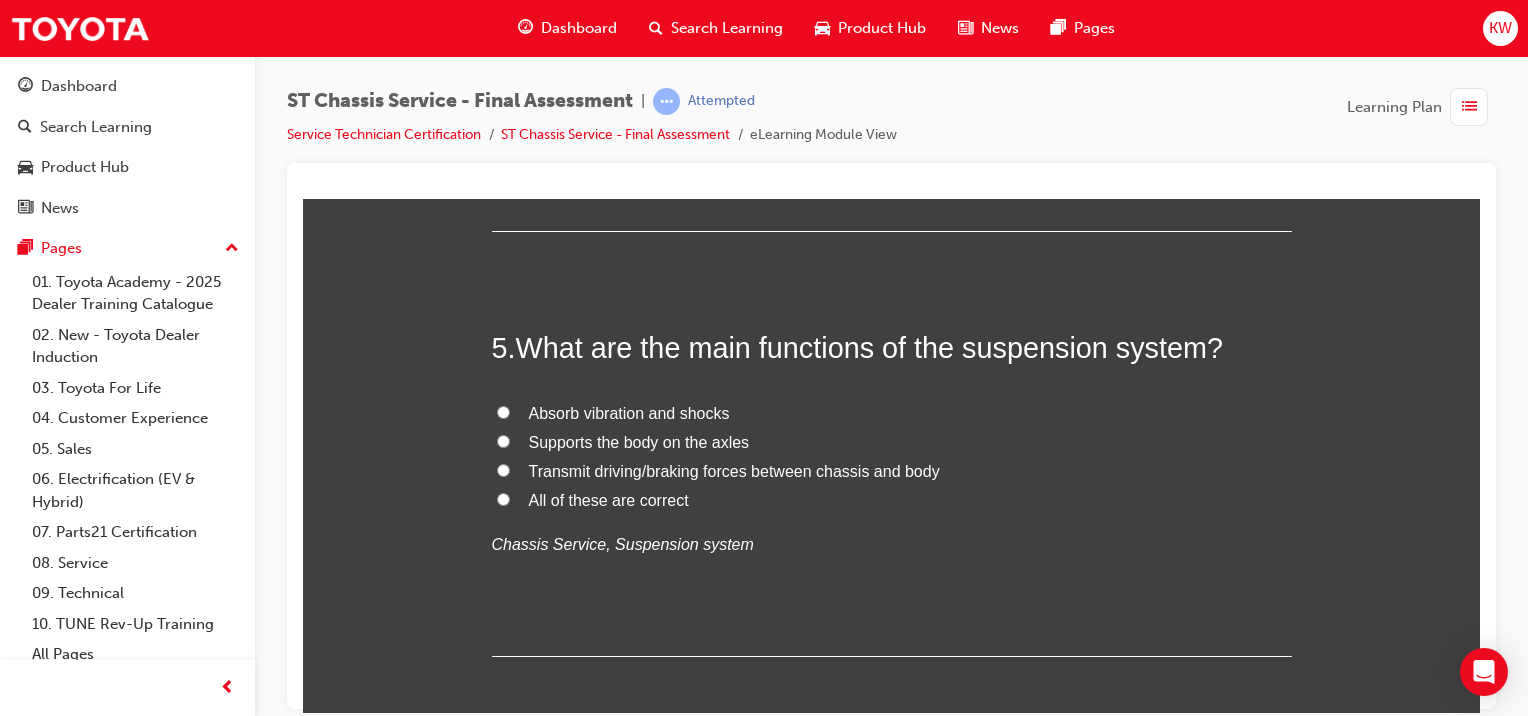 click on "All of these are correct" at bounding box center [609, 499] 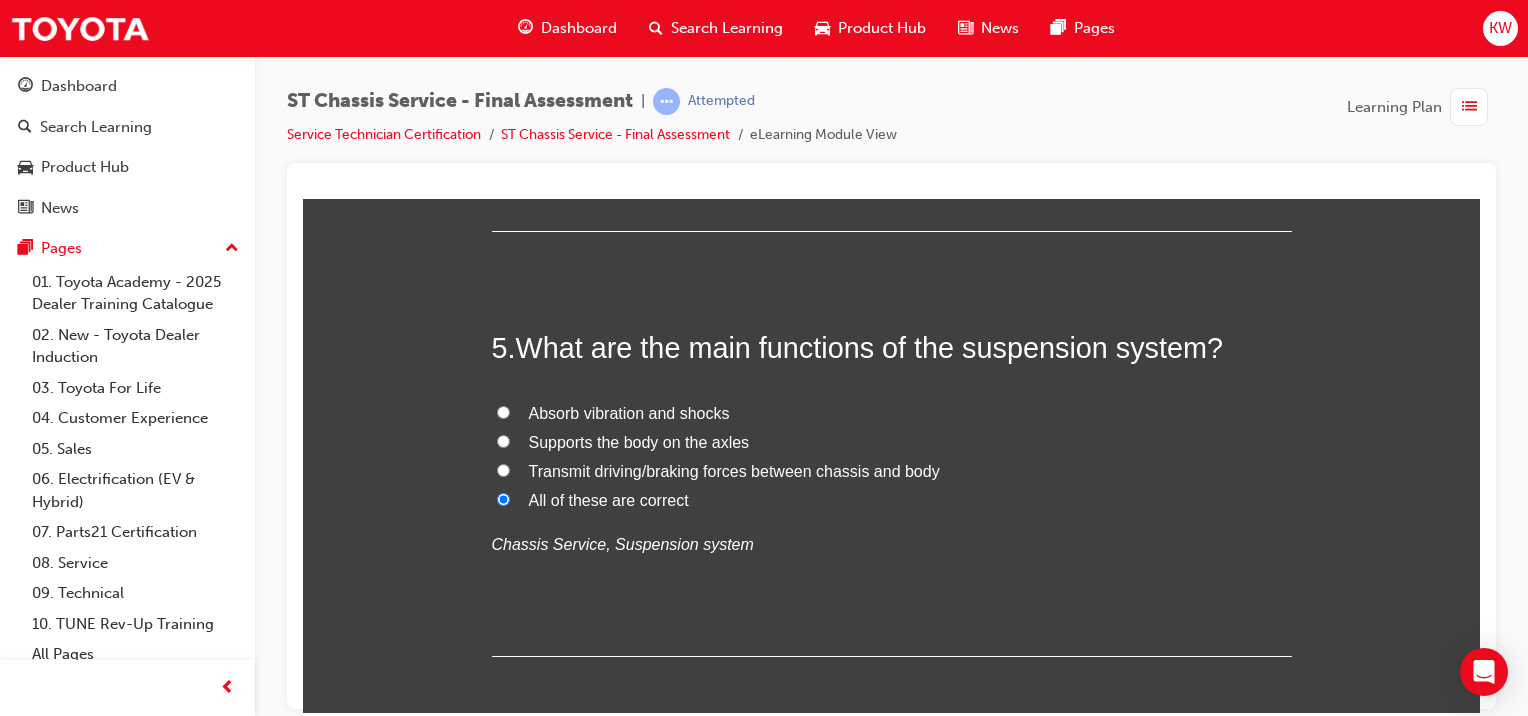 radio on "true" 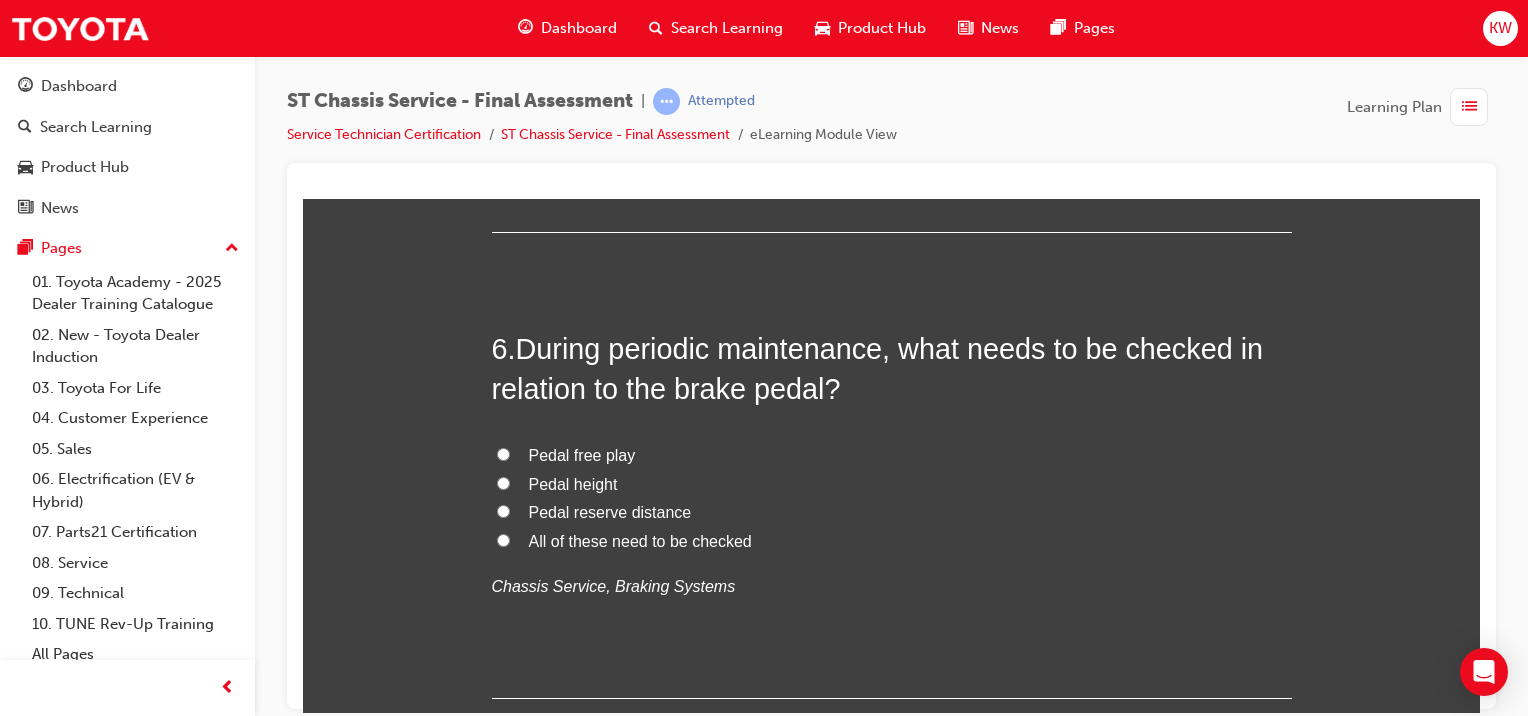 scroll, scrollTop: 2368, scrollLeft: 0, axis: vertical 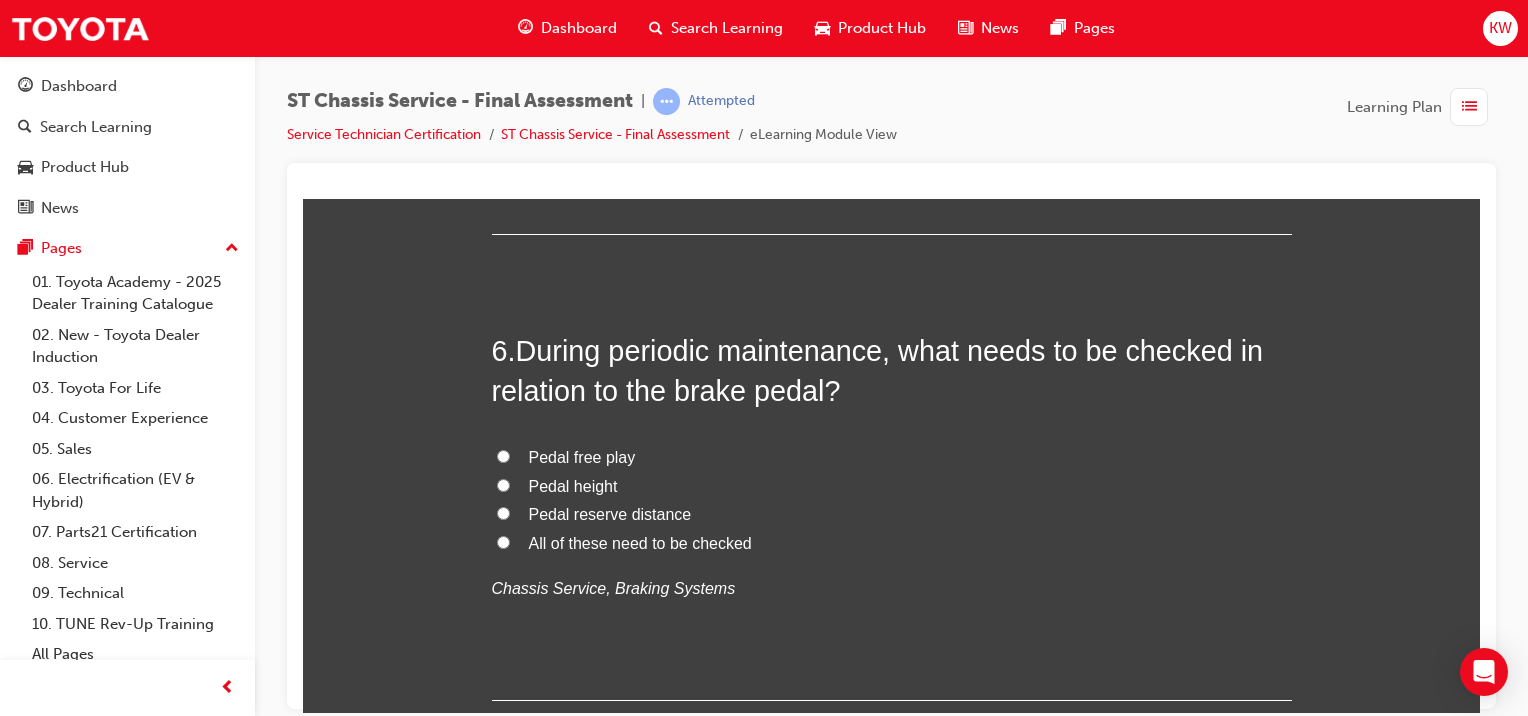 click on "Pedal free play Pedal height Pedal reserve distance All of these need to be checked
Chassis Service, Braking Systems" at bounding box center [892, 523] 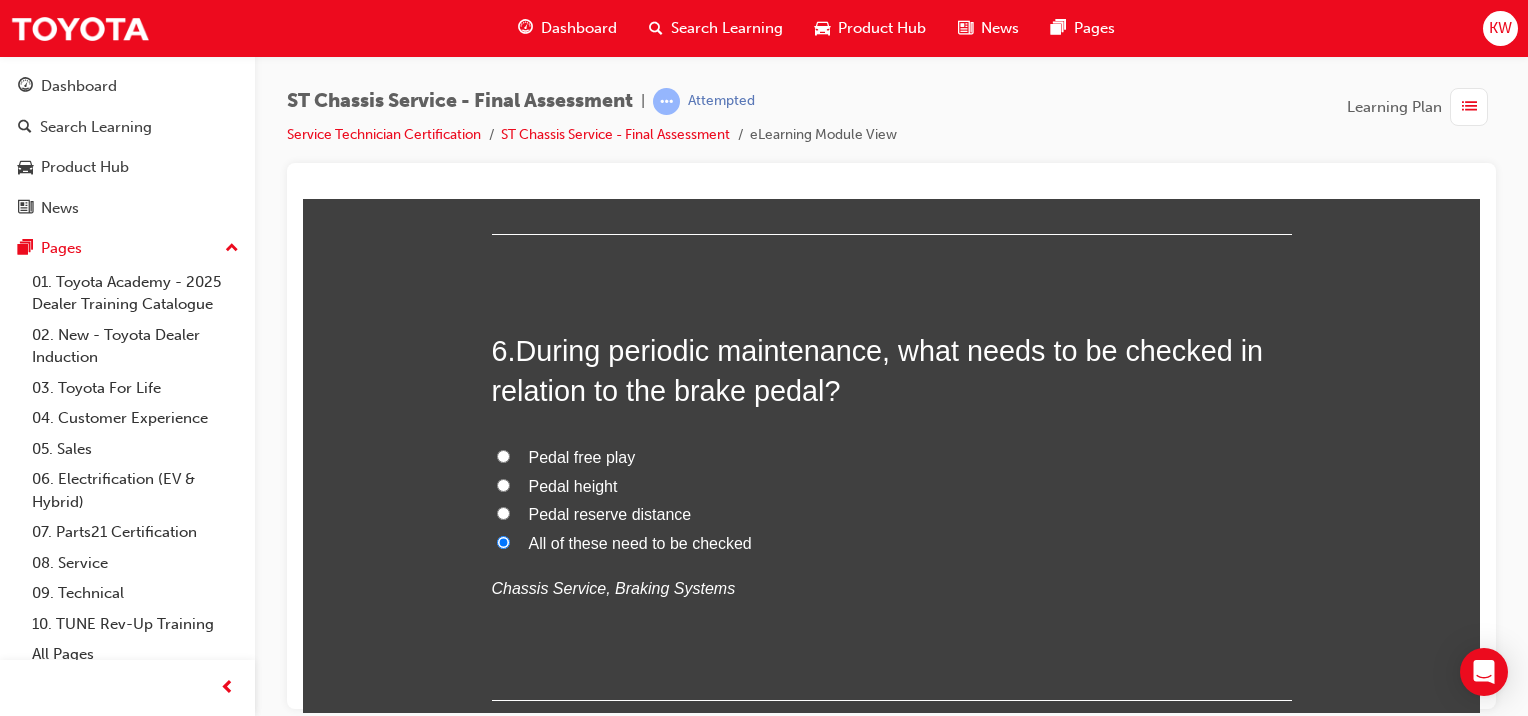radio on "true" 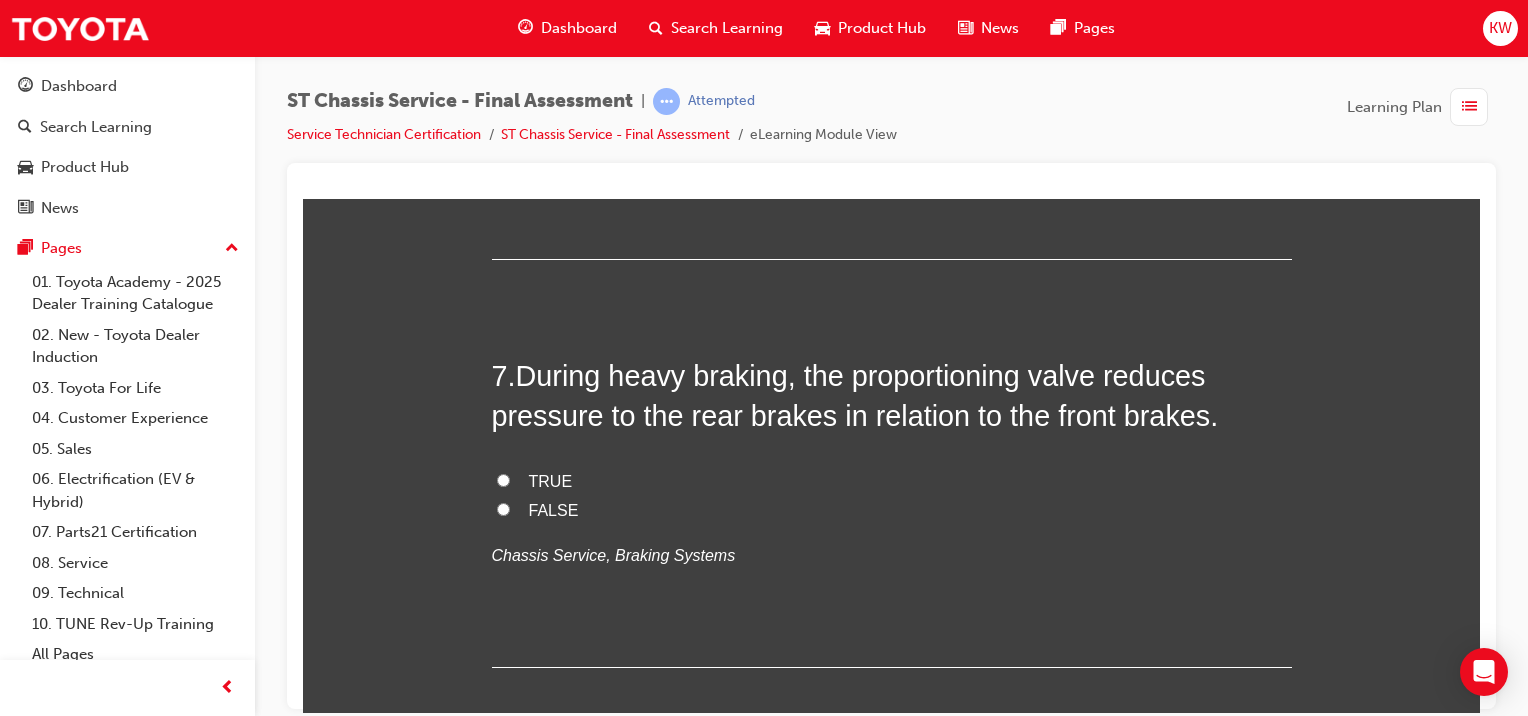 scroll, scrollTop: 2813, scrollLeft: 0, axis: vertical 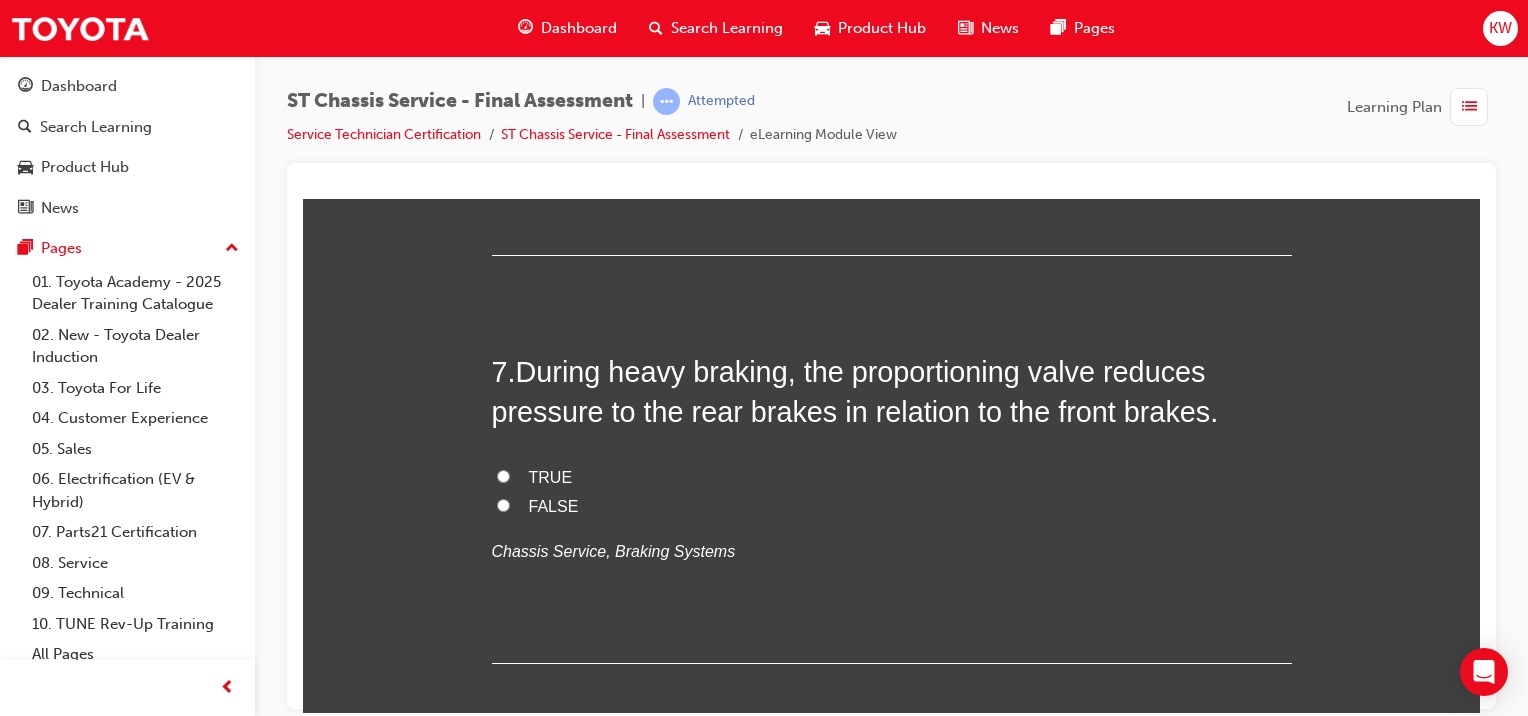 click on "Learning Plan" at bounding box center (1421, 107) 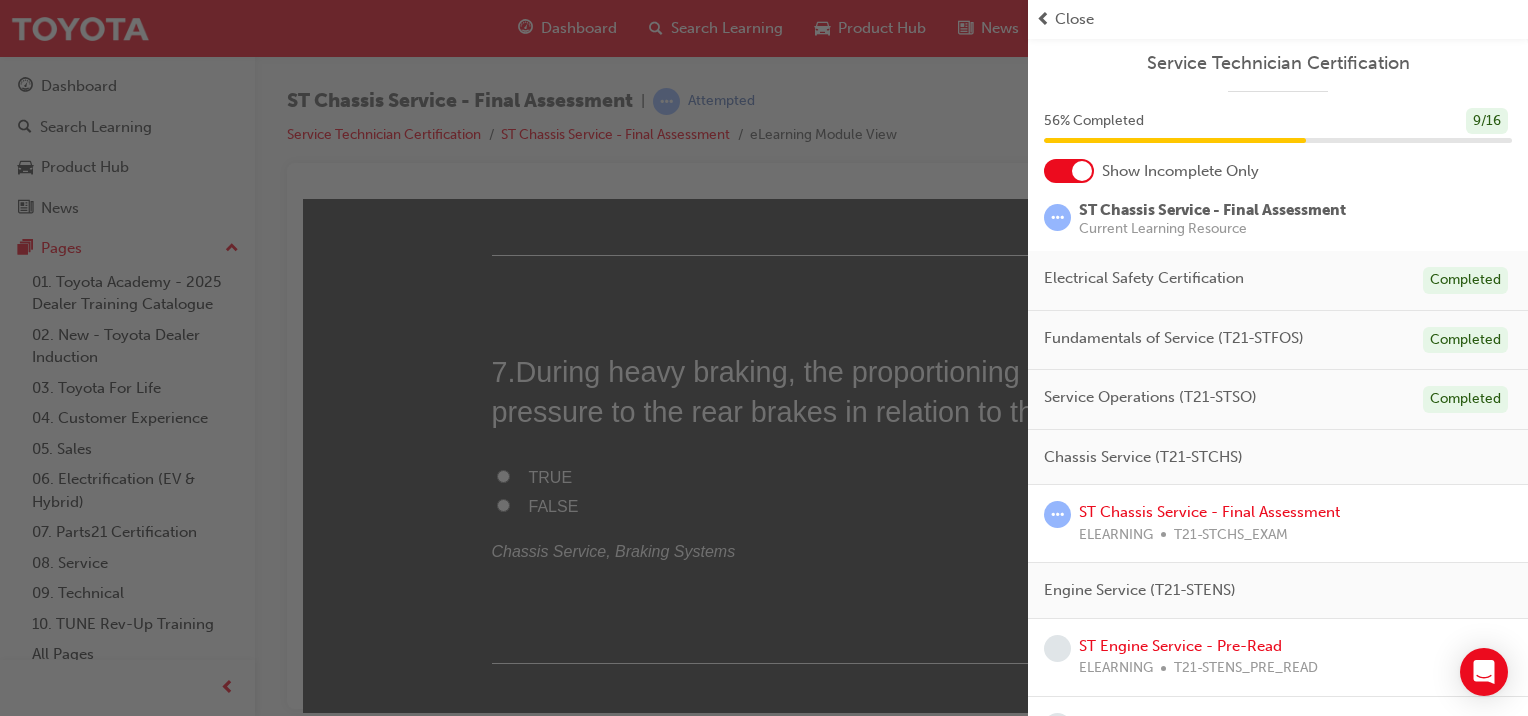 scroll, scrollTop: 0, scrollLeft: 0, axis: both 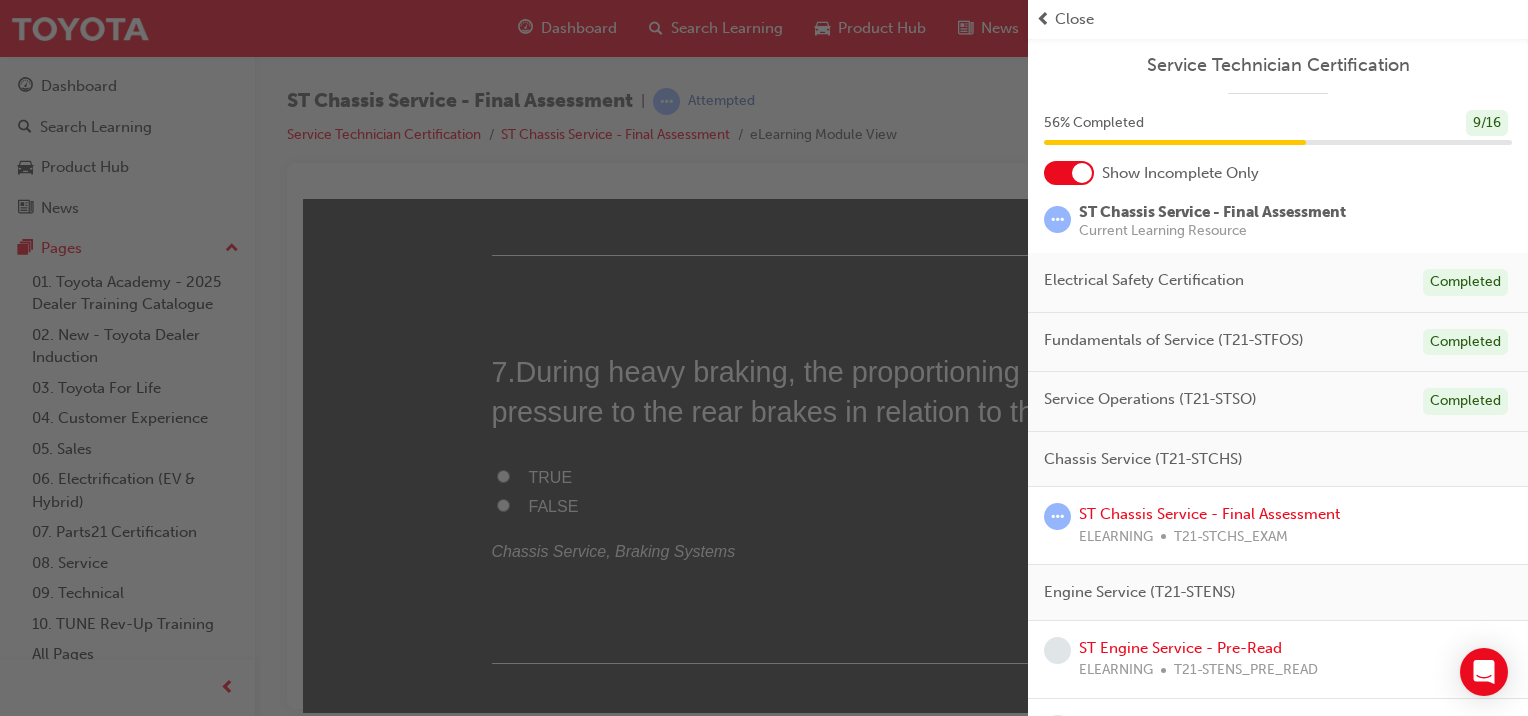 click on "Close" at bounding box center [1074, 19] 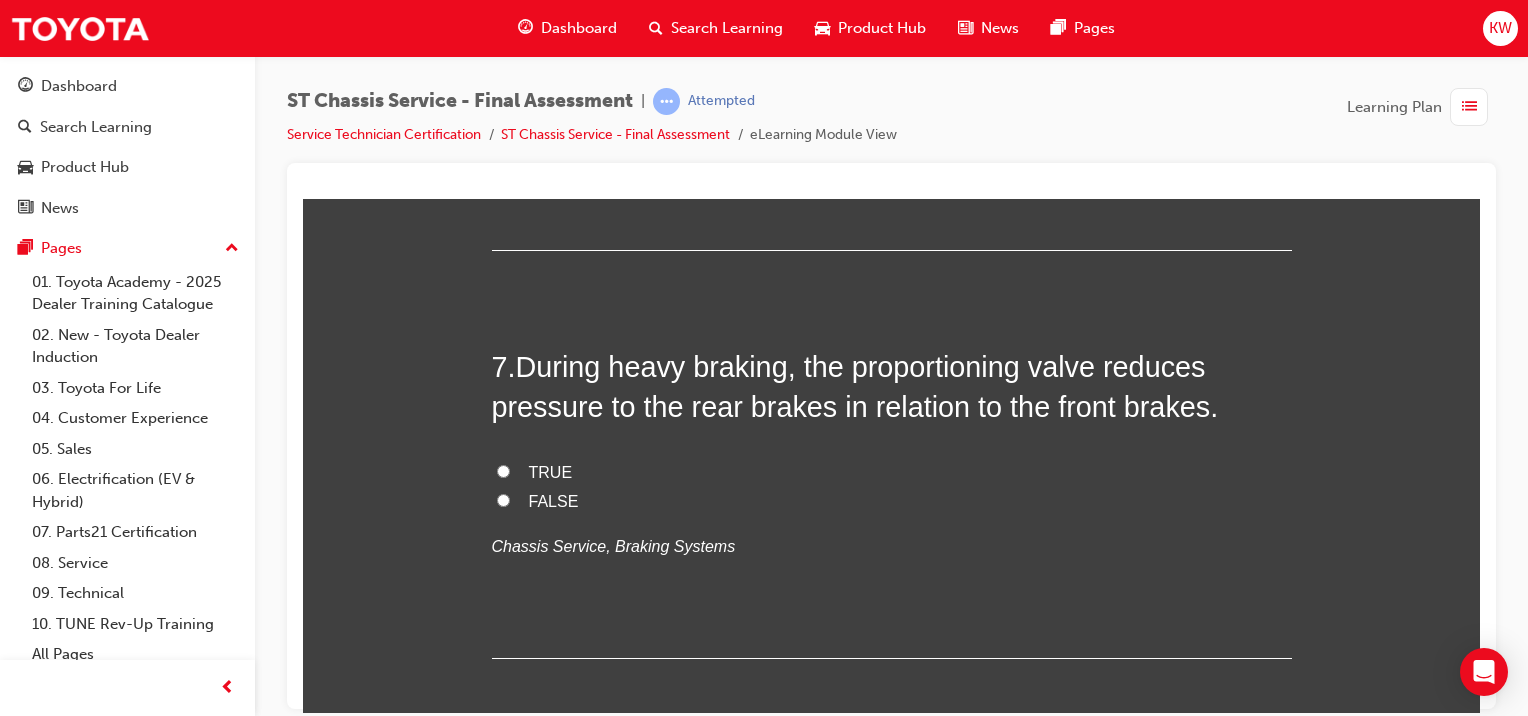 scroll, scrollTop: 2812, scrollLeft: 0, axis: vertical 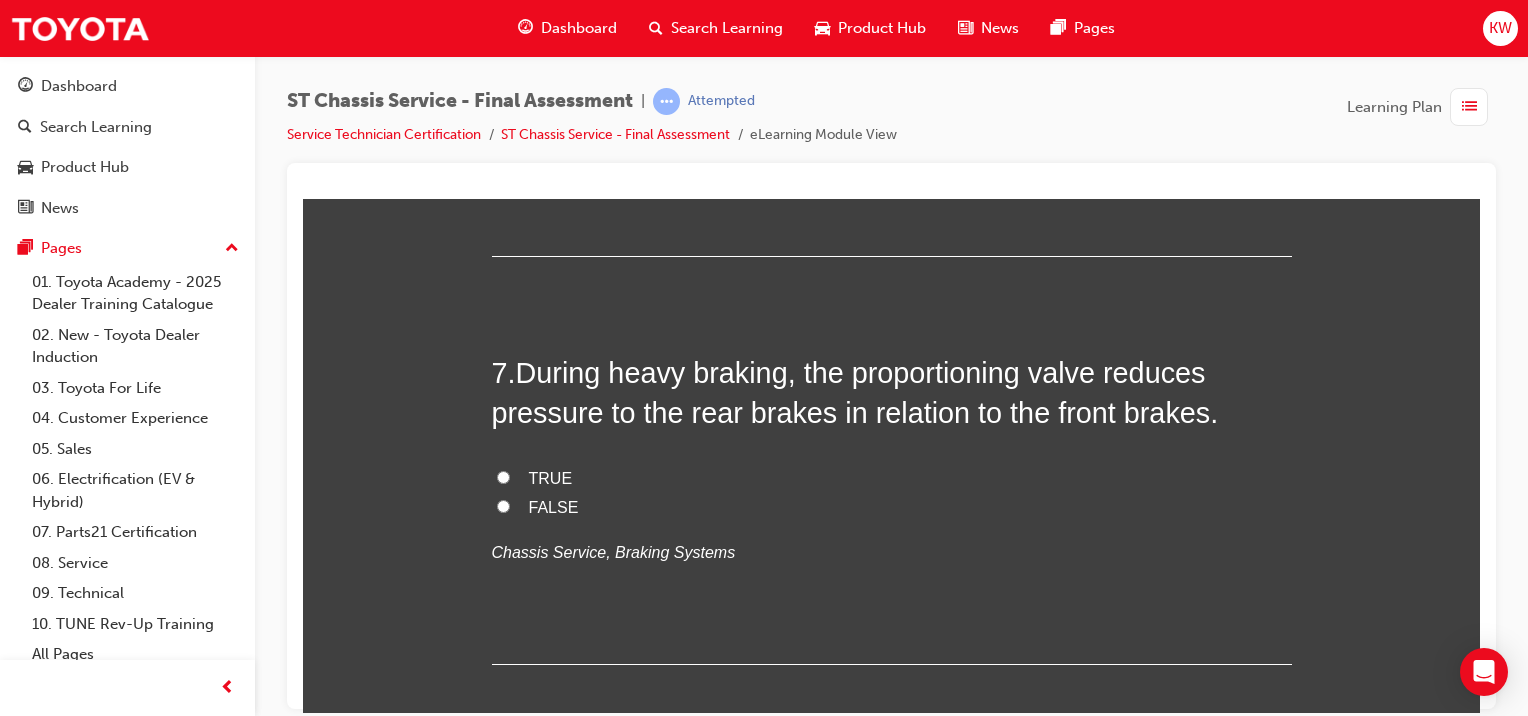 click on "TRUE" at bounding box center (551, 477) 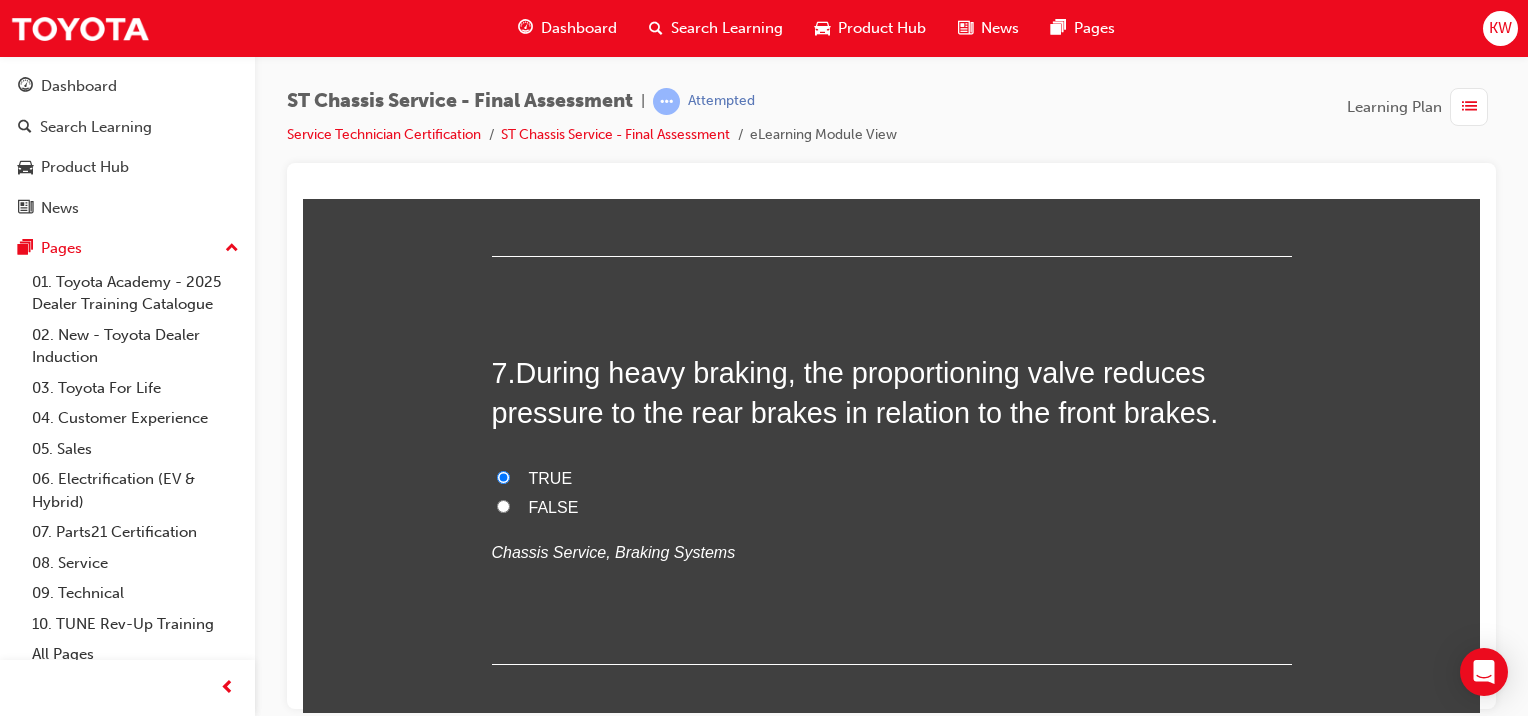radio on "true" 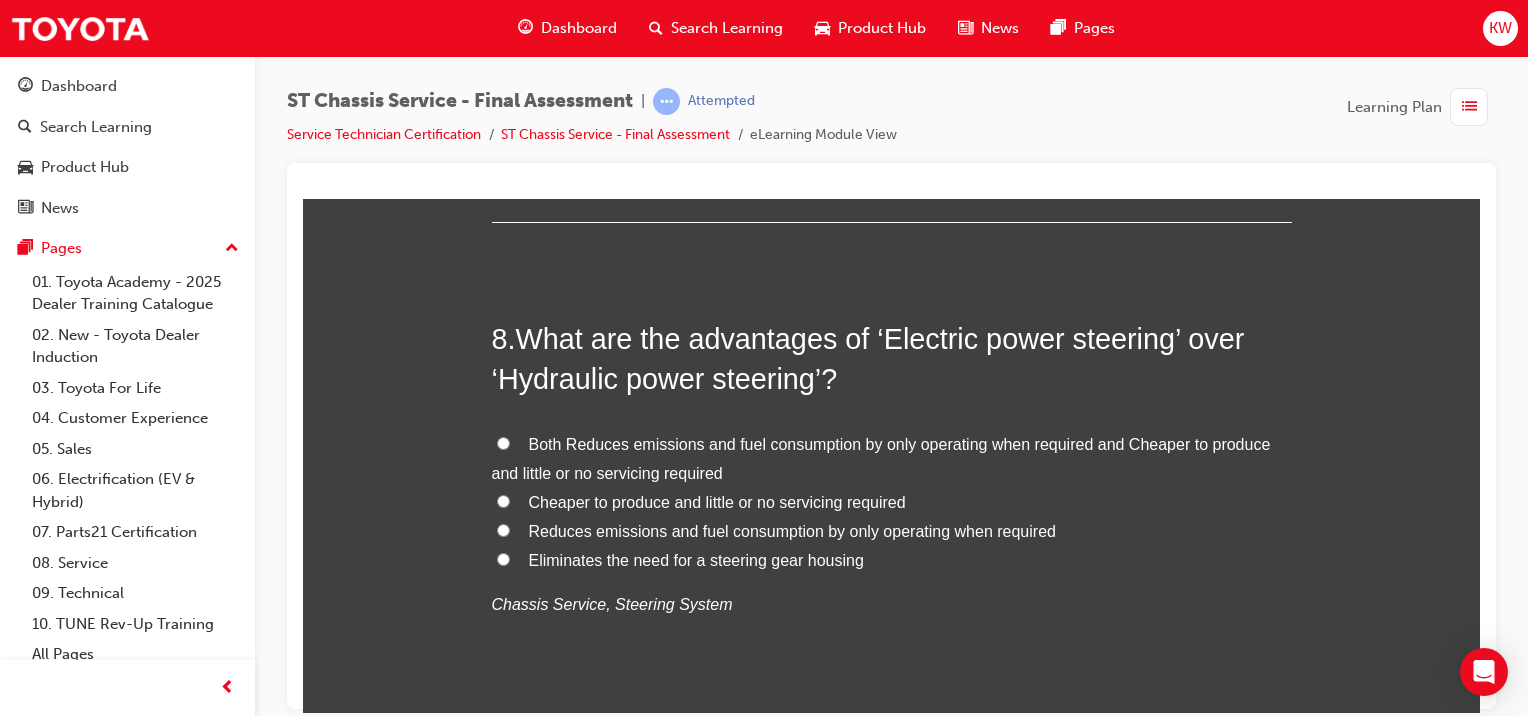 scroll, scrollTop: 3249, scrollLeft: 0, axis: vertical 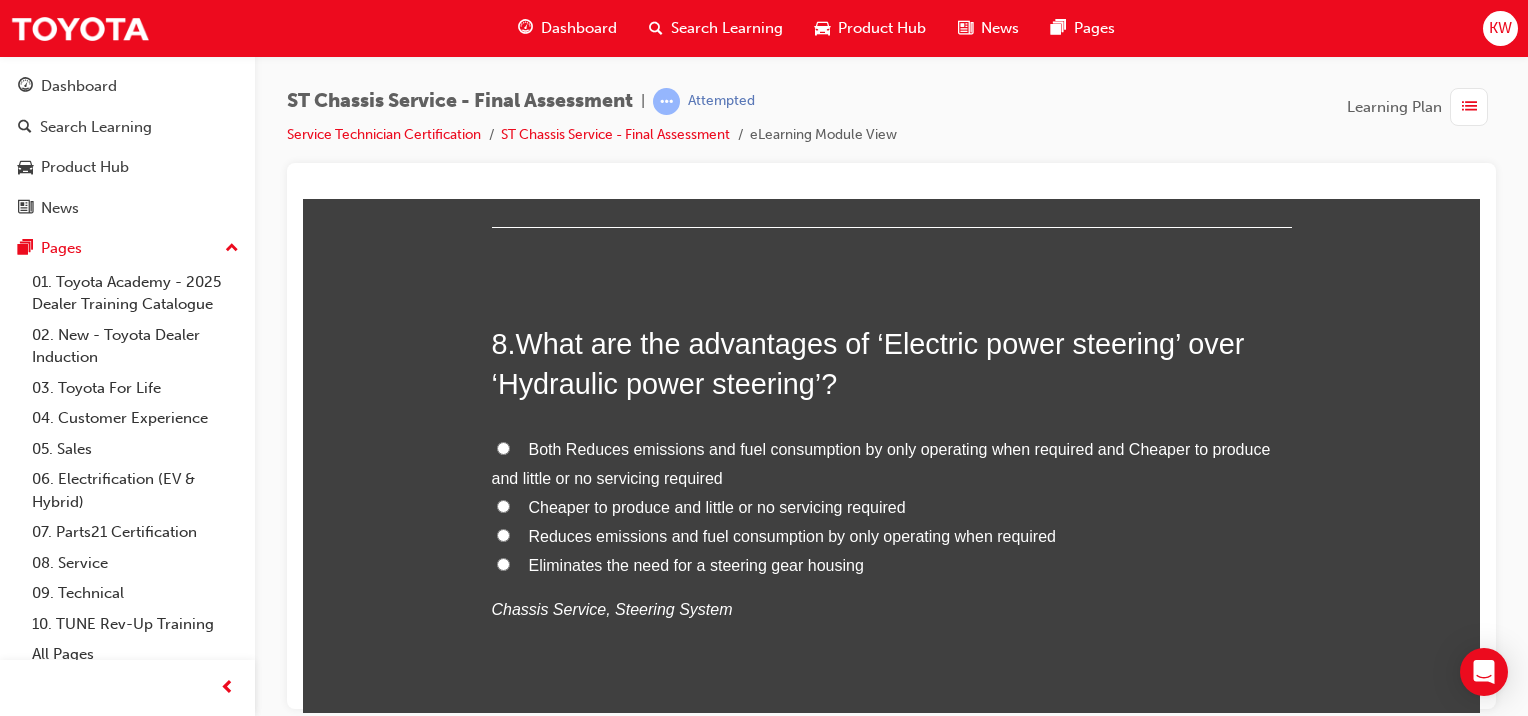 click on "Both Reduces emissions and fuel consumption by only operating when required and Cheaper to produce and little or no servicing required" at bounding box center [892, 464] 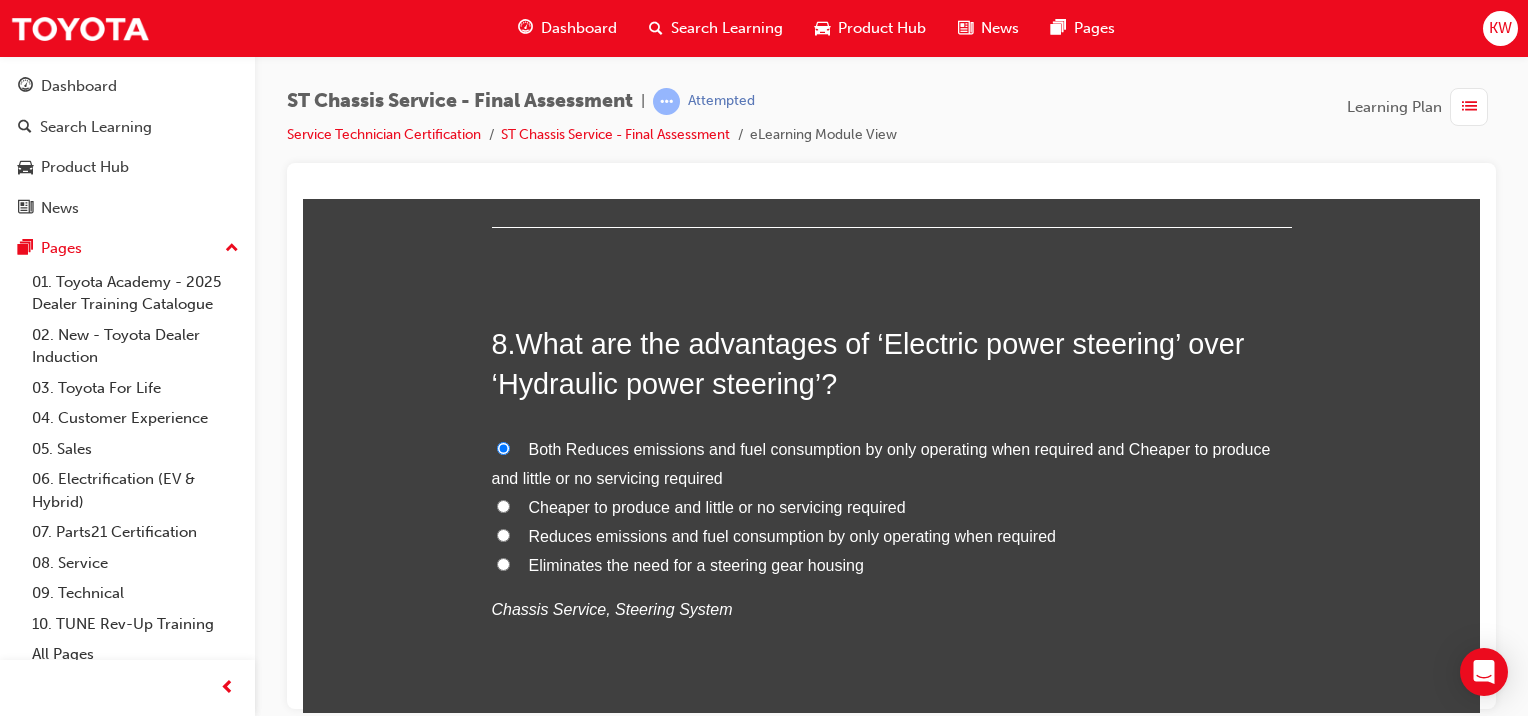 radio on "true" 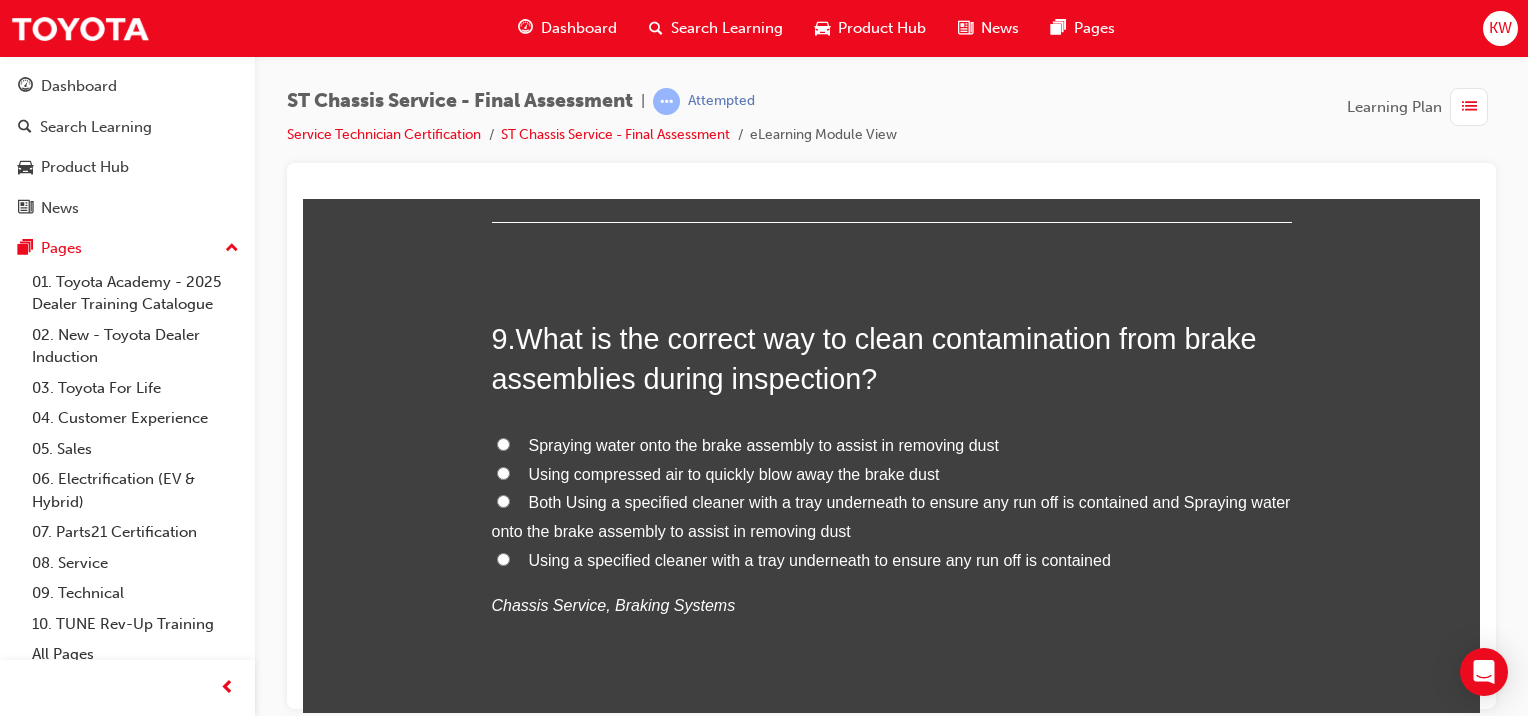 scroll, scrollTop: 3754, scrollLeft: 0, axis: vertical 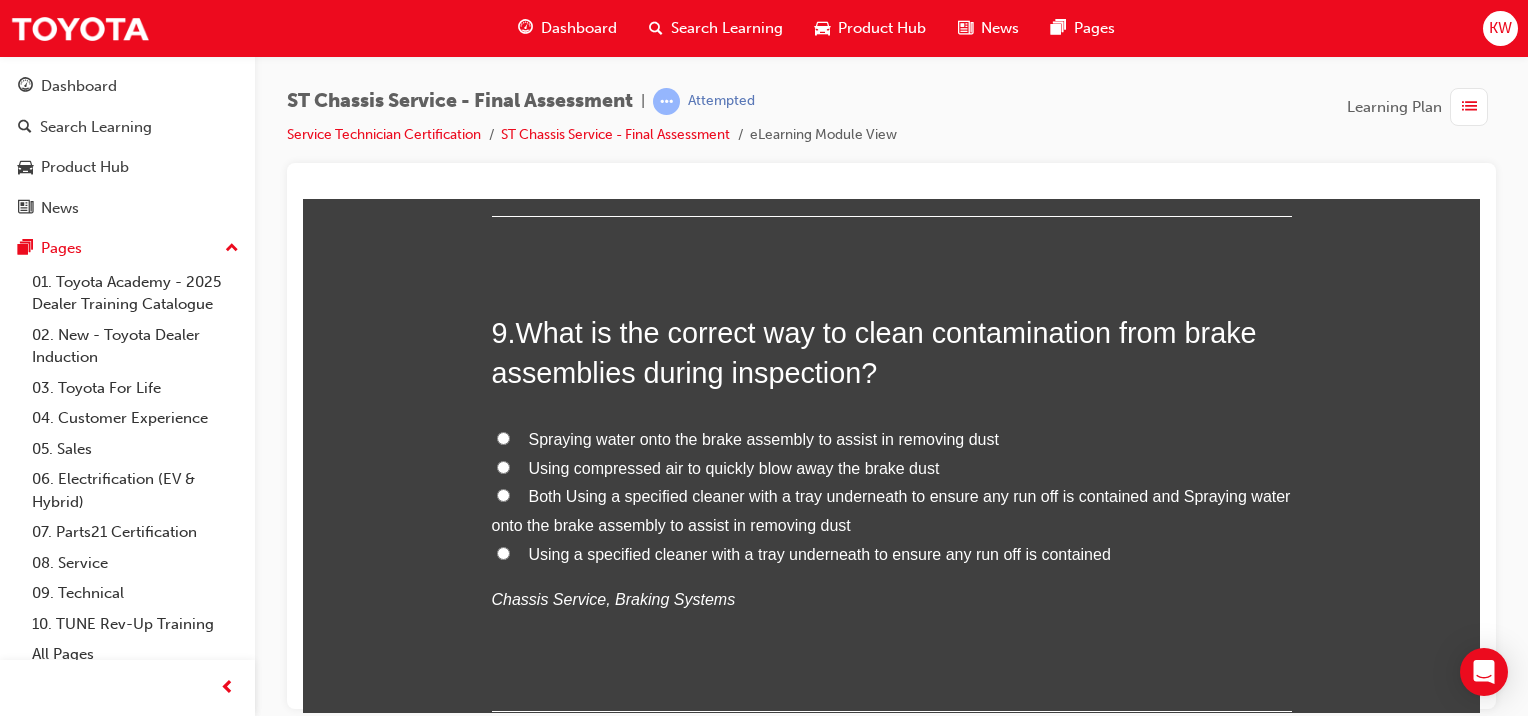 click on "Spraying water onto the brake assembly to assist in removing dust" at bounding box center [764, 438] 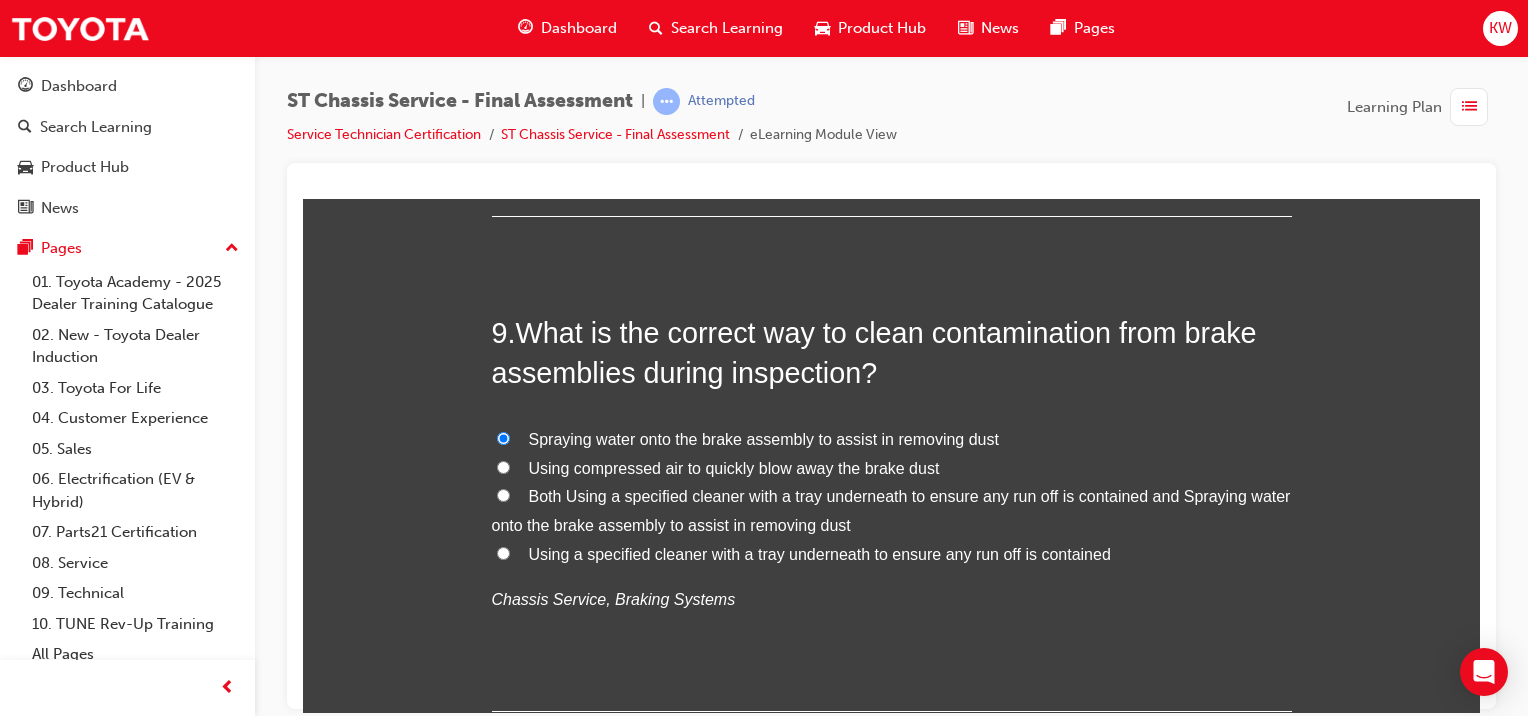 radio on "true" 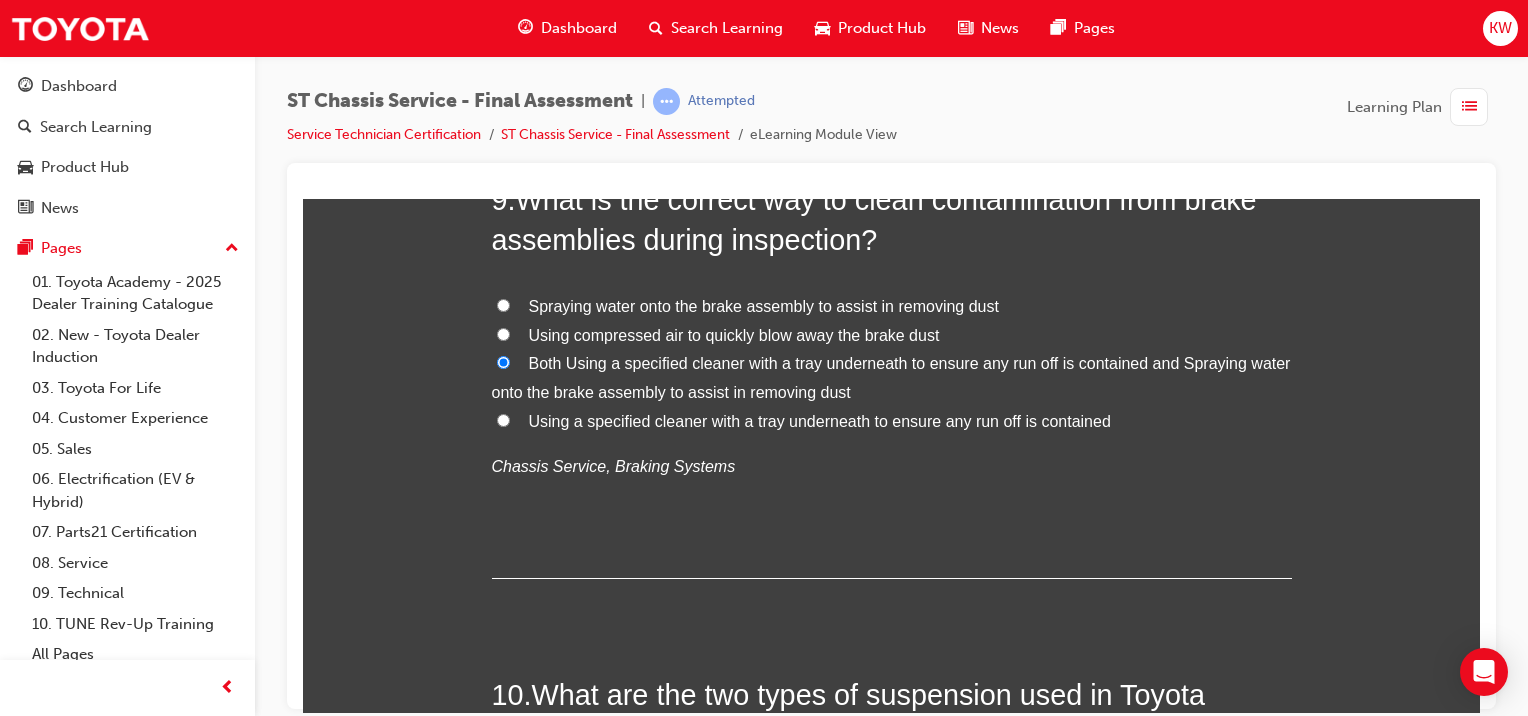 scroll, scrollTop: 3891, scrollLeft: 0, axis: vertical 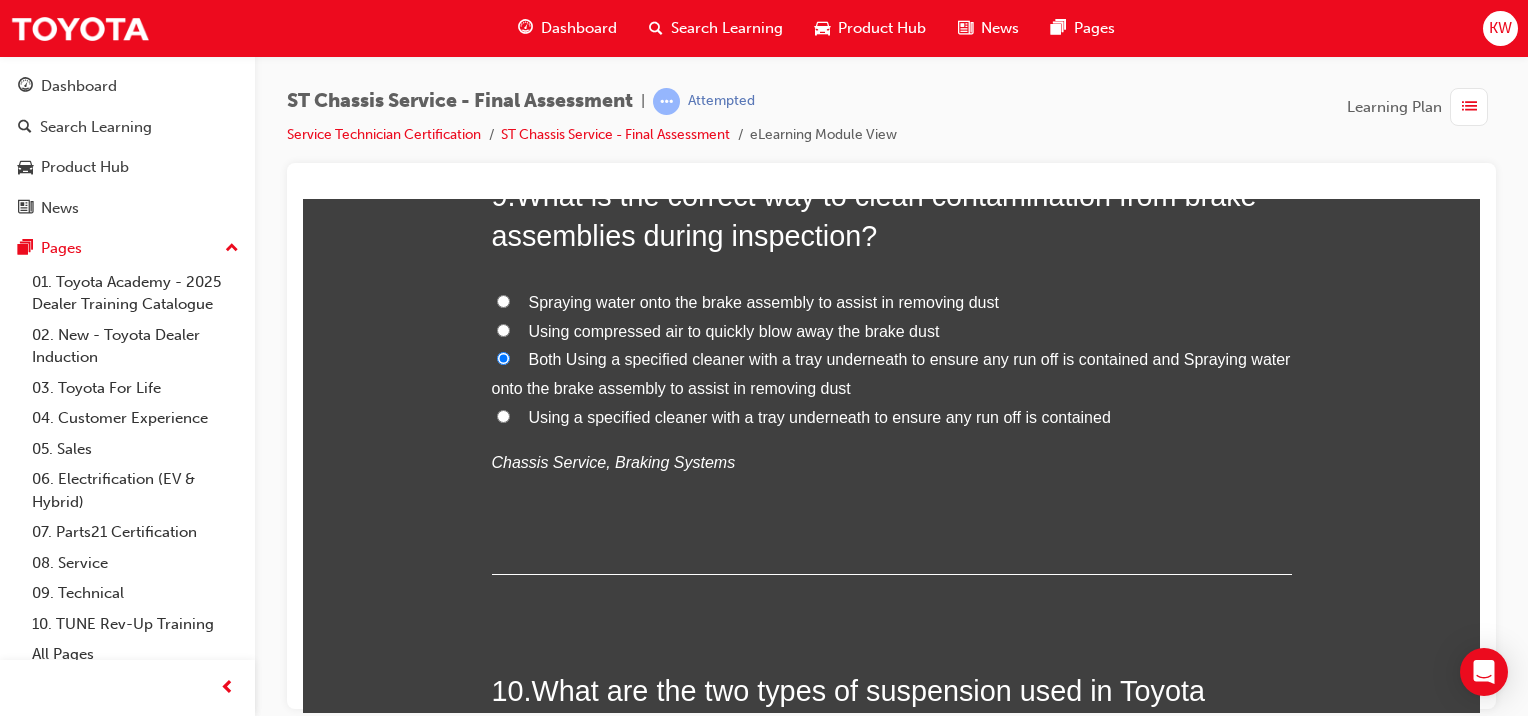 click on "Using a specified cleaner with a tray underneath to ensure any run off is contained" at bounding box center [892, 417] 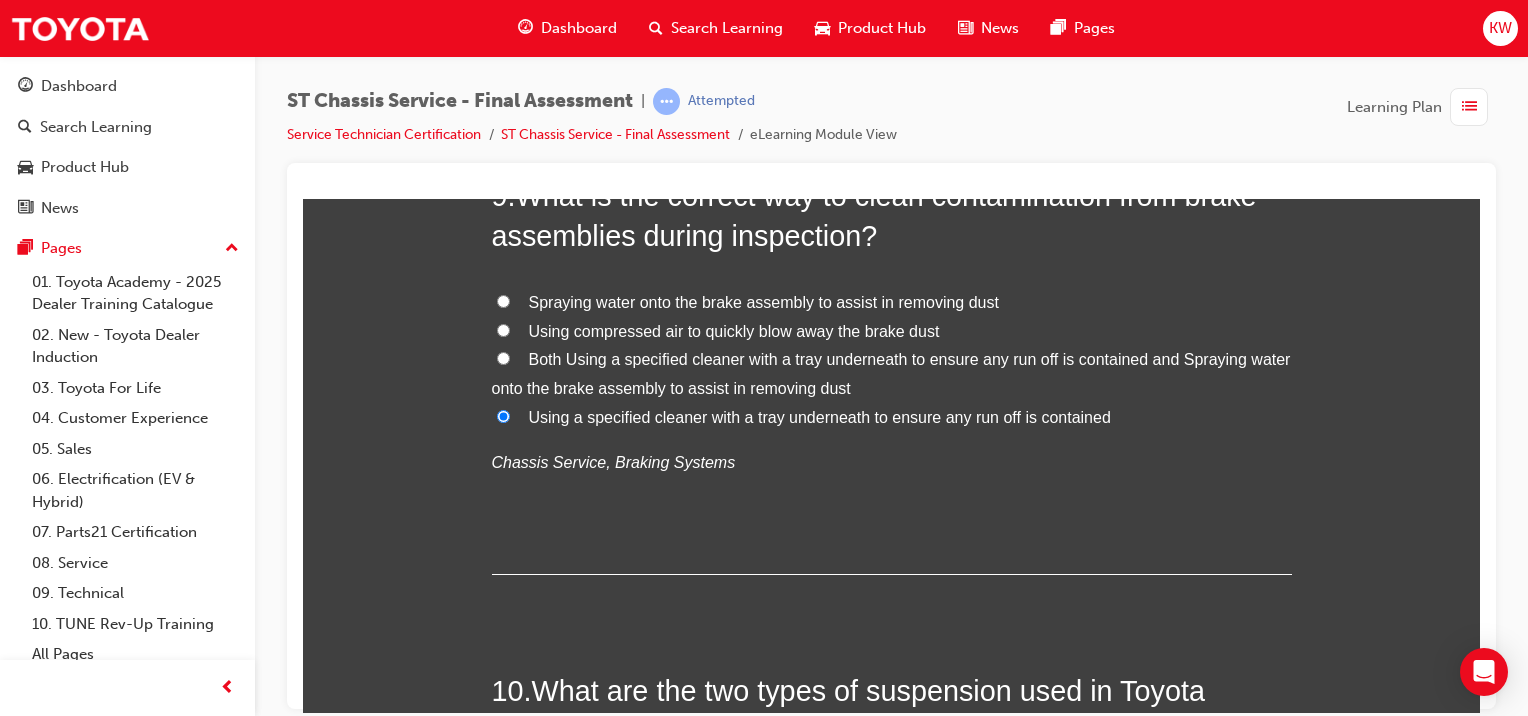 click on "Both Using a specified cleaner with a tray underneath to ensure any run off is contained and Spraying water onto the brake assembly to assist in removing dust" at bounding box center (891, 373) 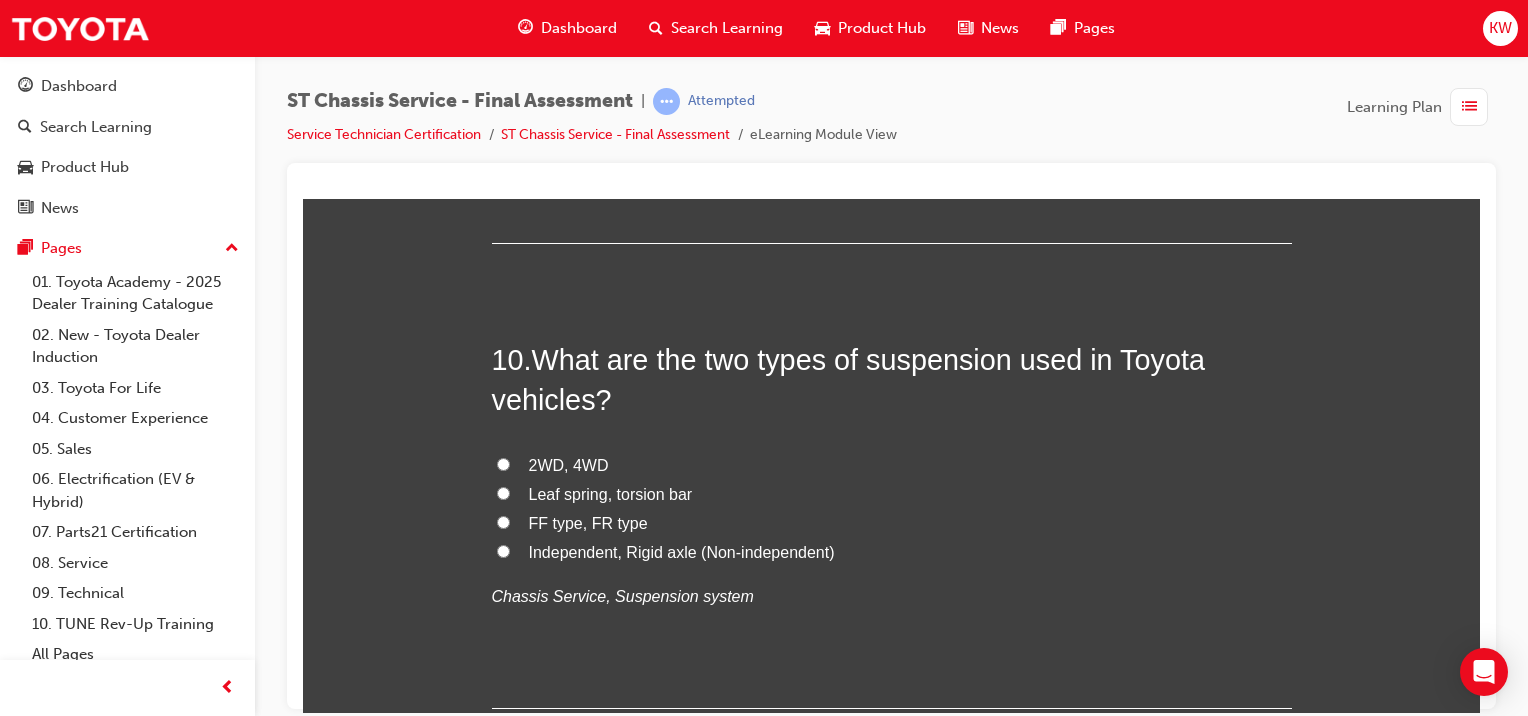scroll, scrollTop: 4224, scrollLeft: 0, axis: vertical 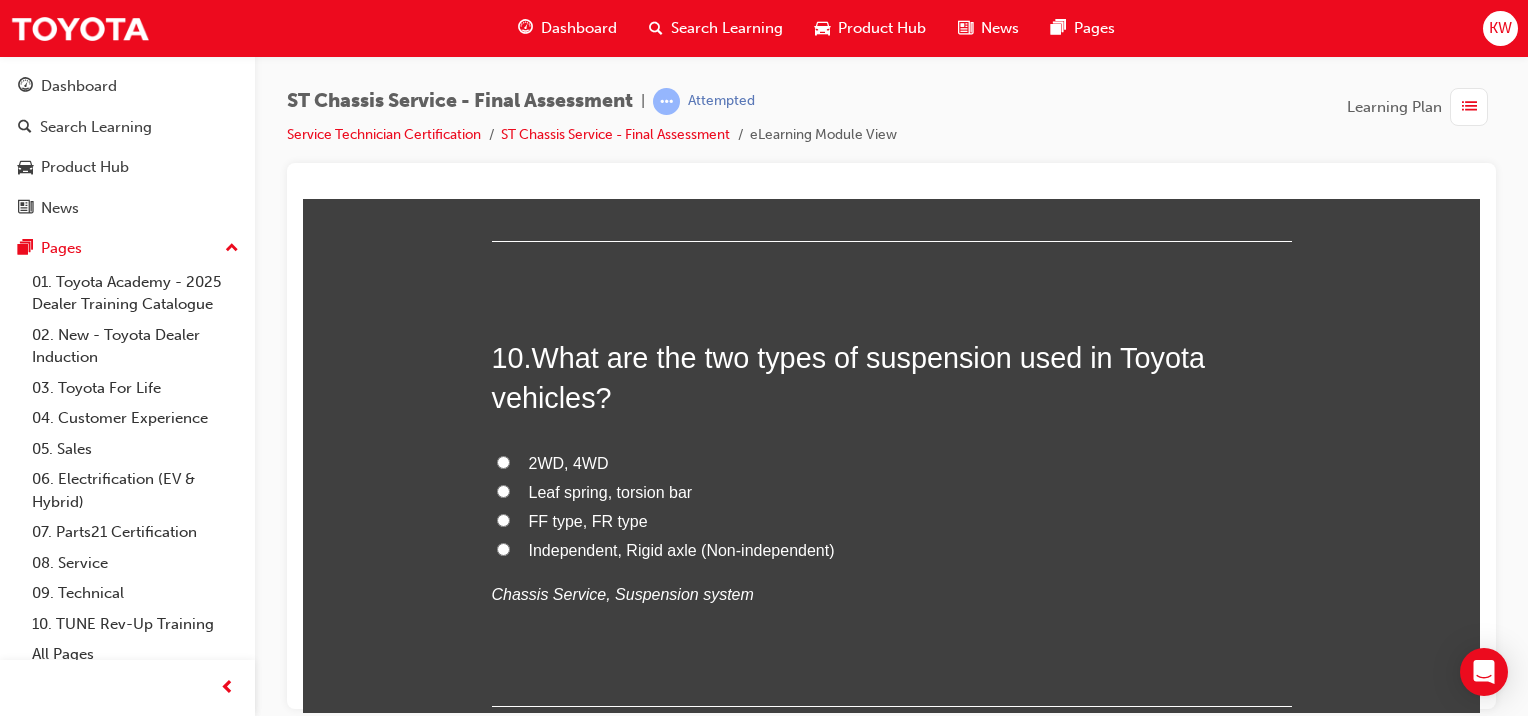 click on "Leaf spring, torsion bar" at bounding box center [611, 491] 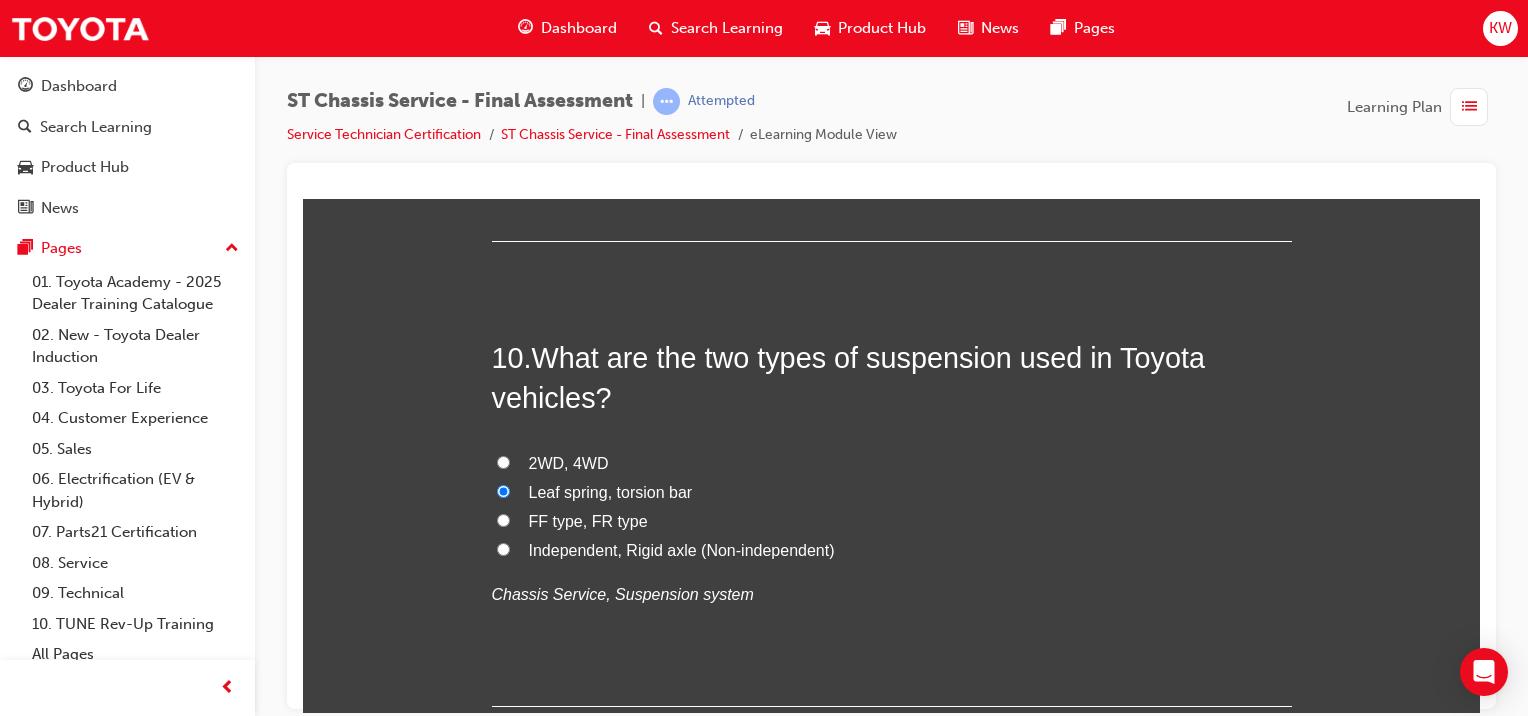 radio on "true" 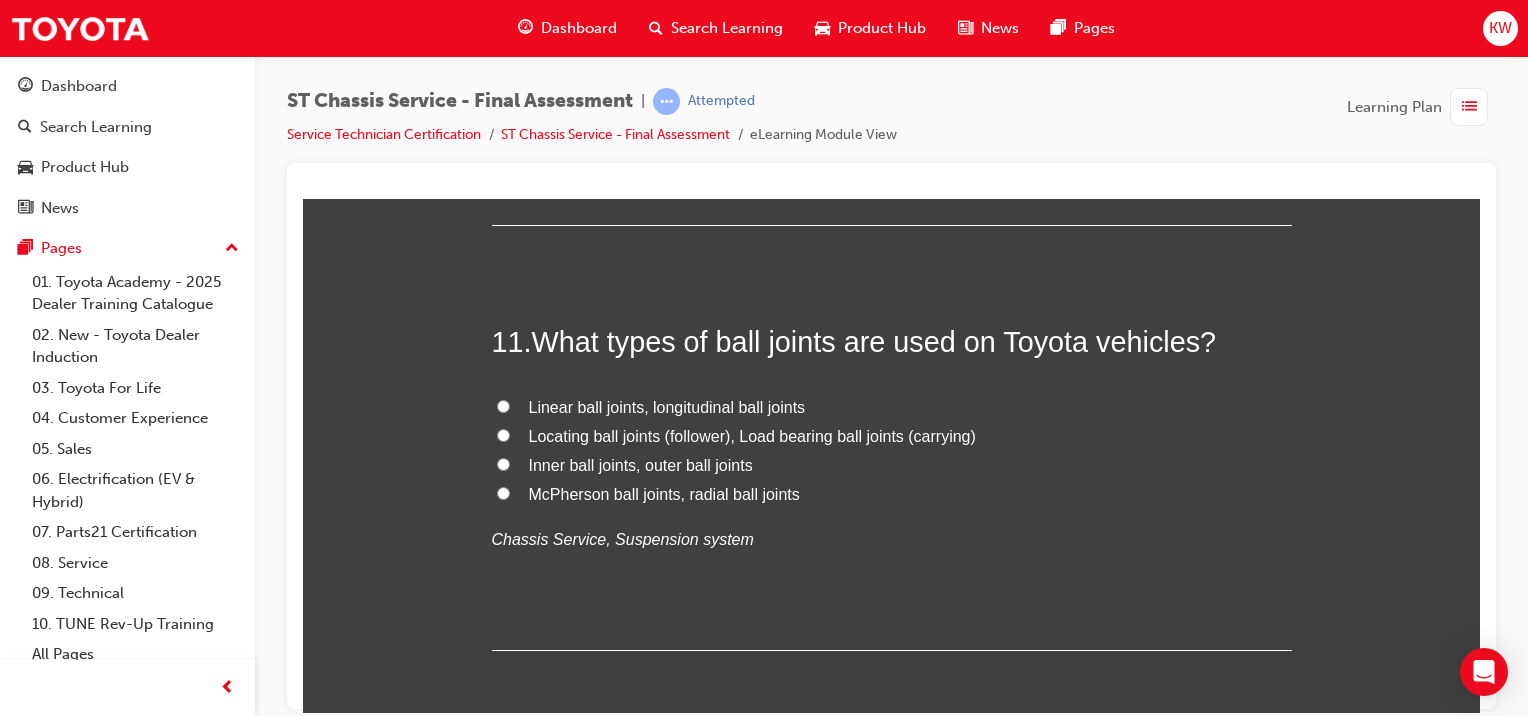 scroll, scrollTop: 4696, scrollLeft: 0, axis: vertical 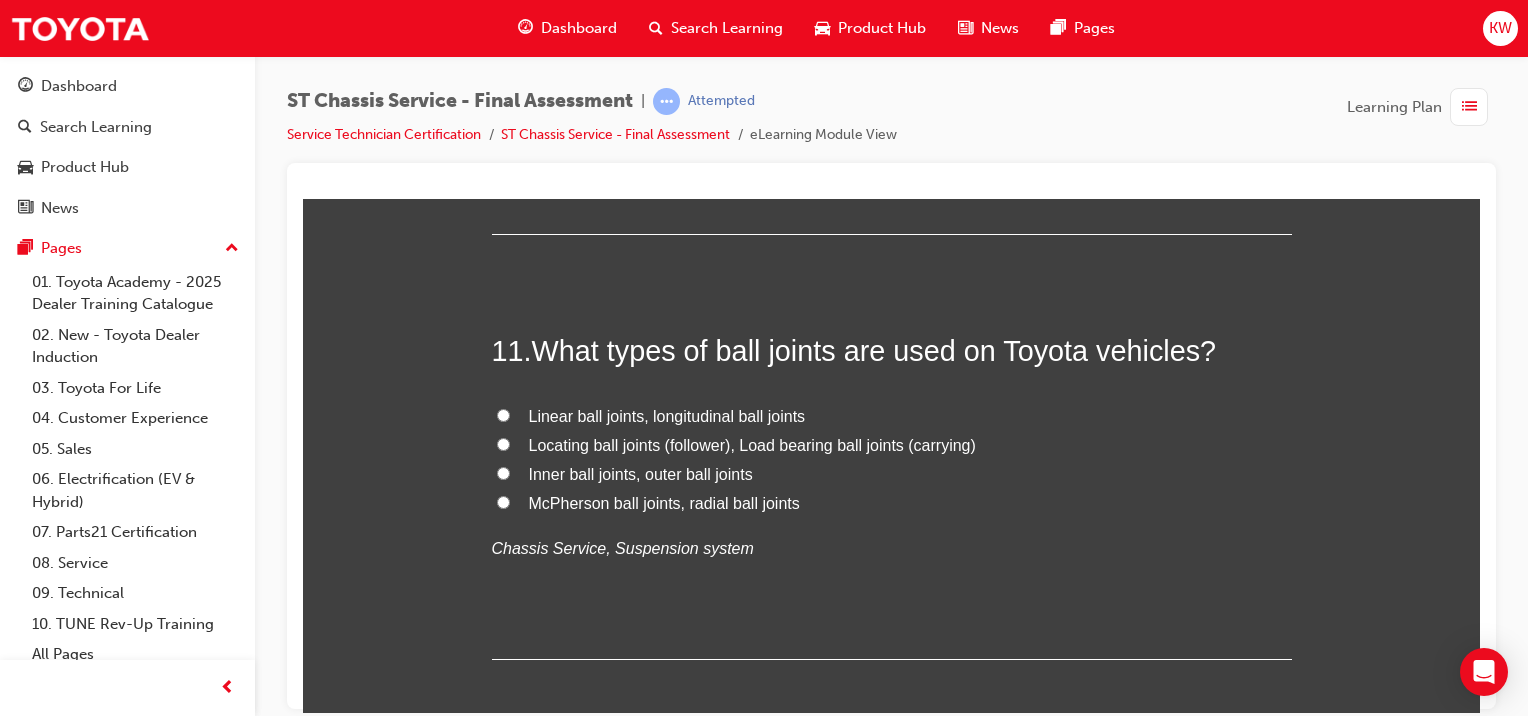 click on "Locating ball joints (follower), Load bearing ball joints (carrying)" at bounding box center [892, 445] 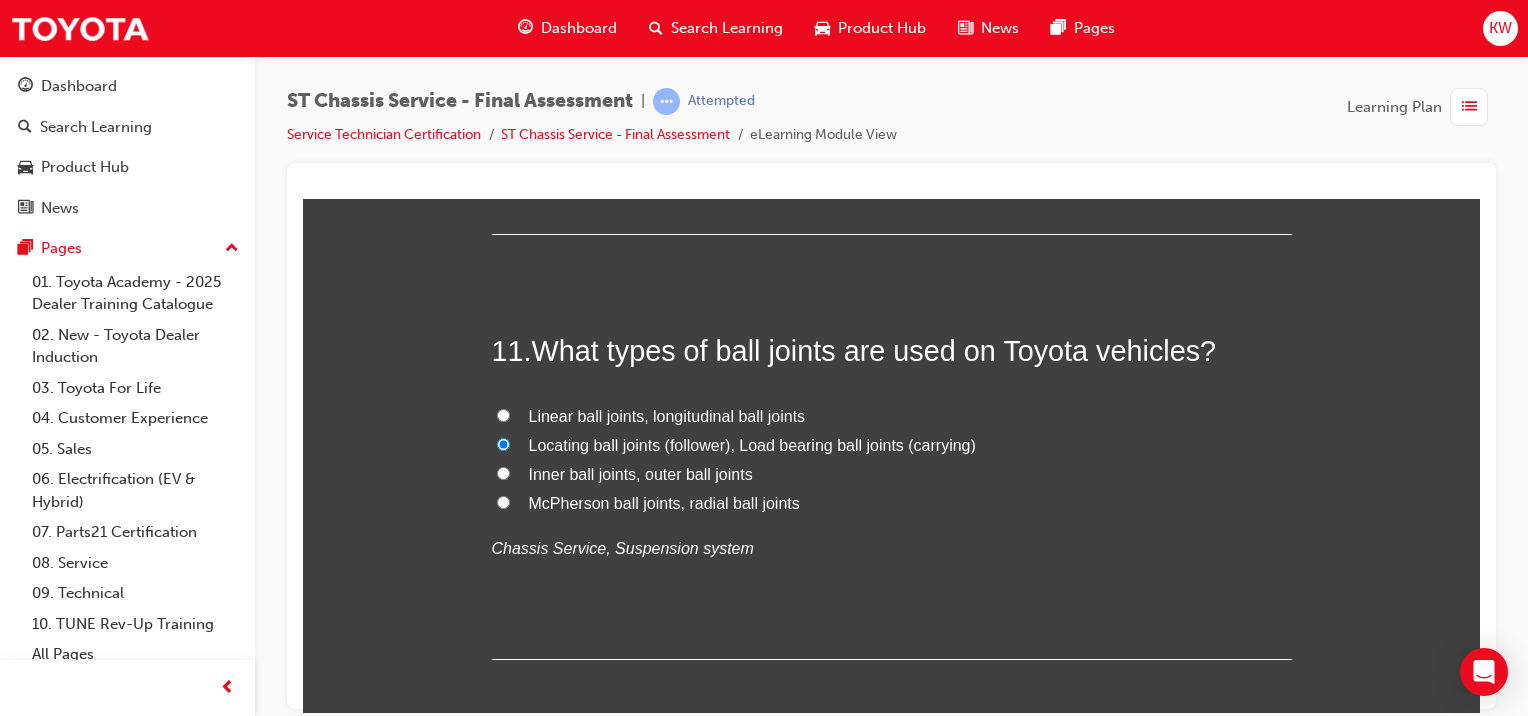 radio on "true" 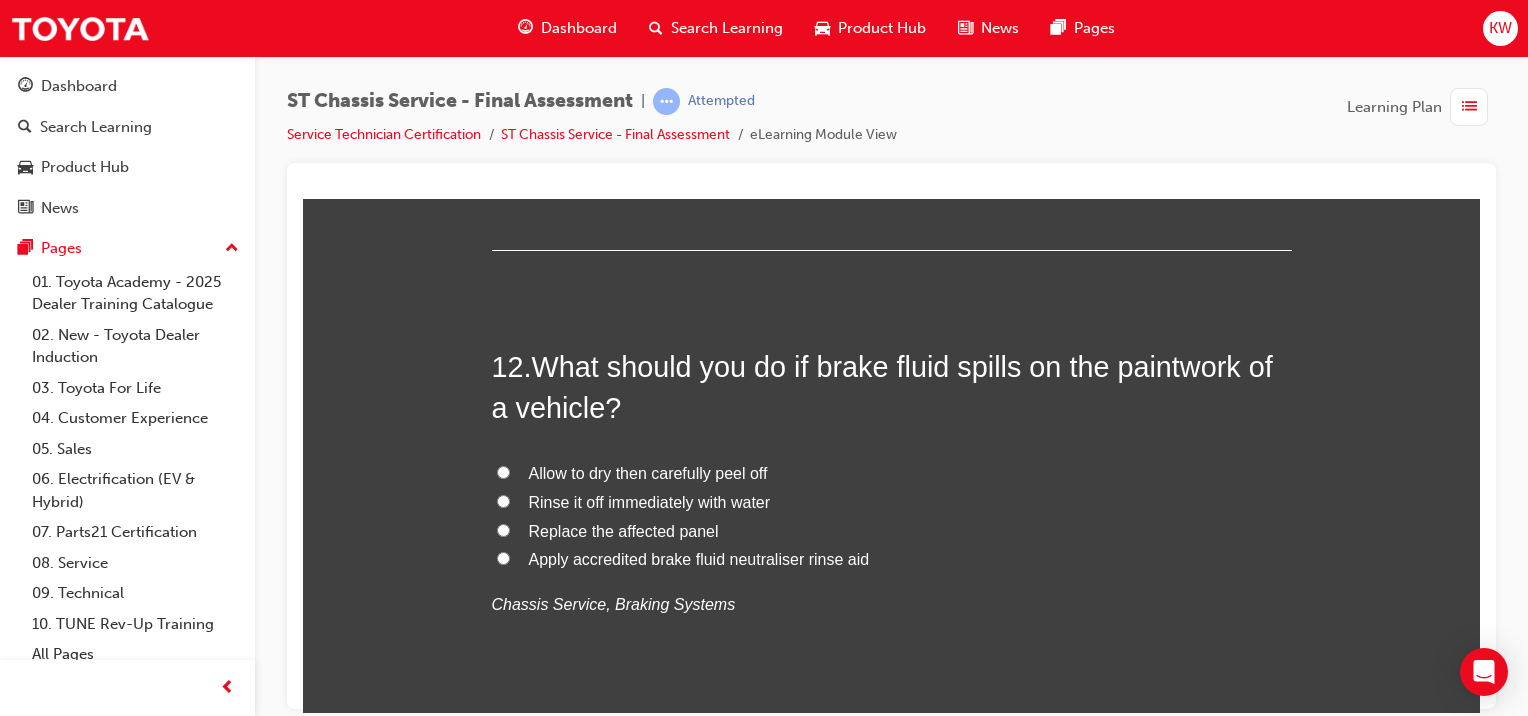 scroll, scrollTop: 5108, scrollLeft: 0, axis: vertical 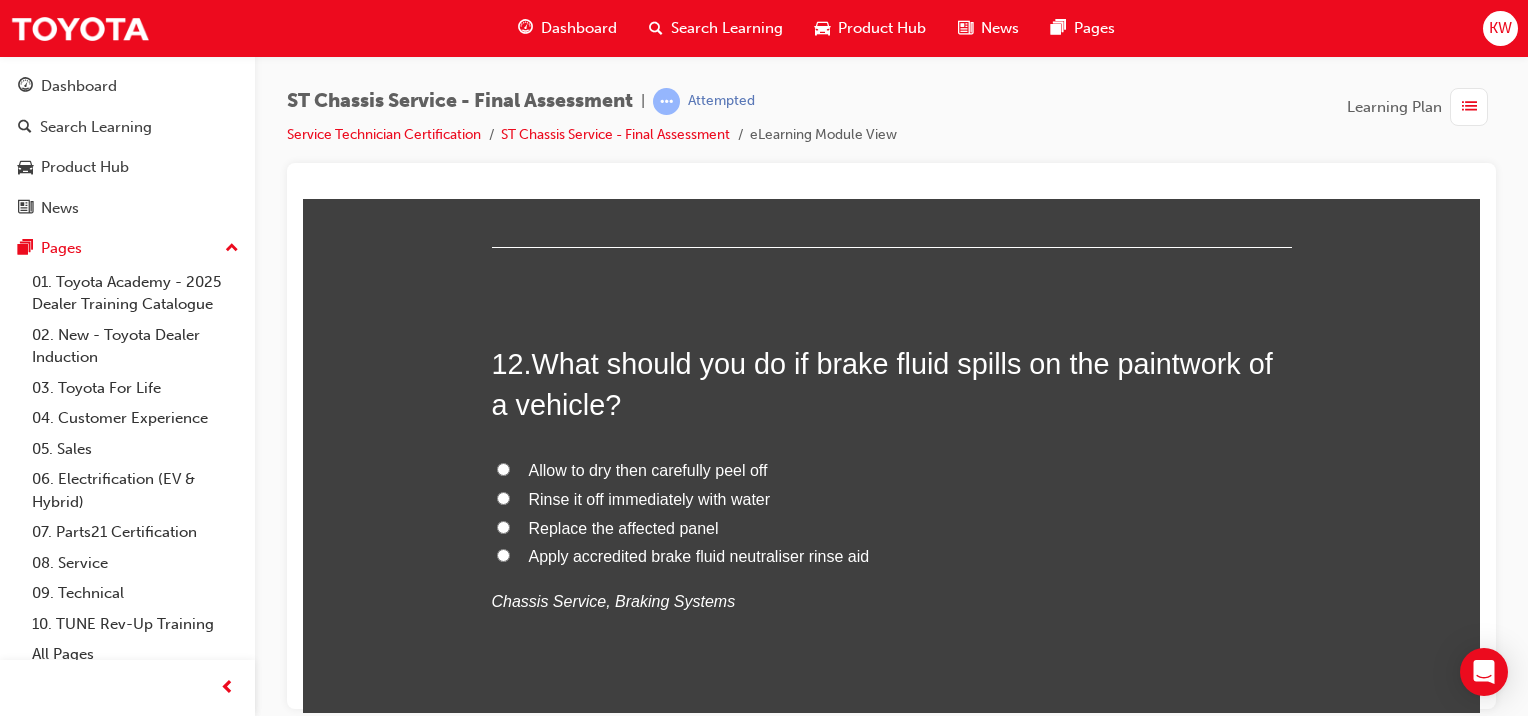 click on "Rinse it off immediately with water" at bounding box center (650, 498) 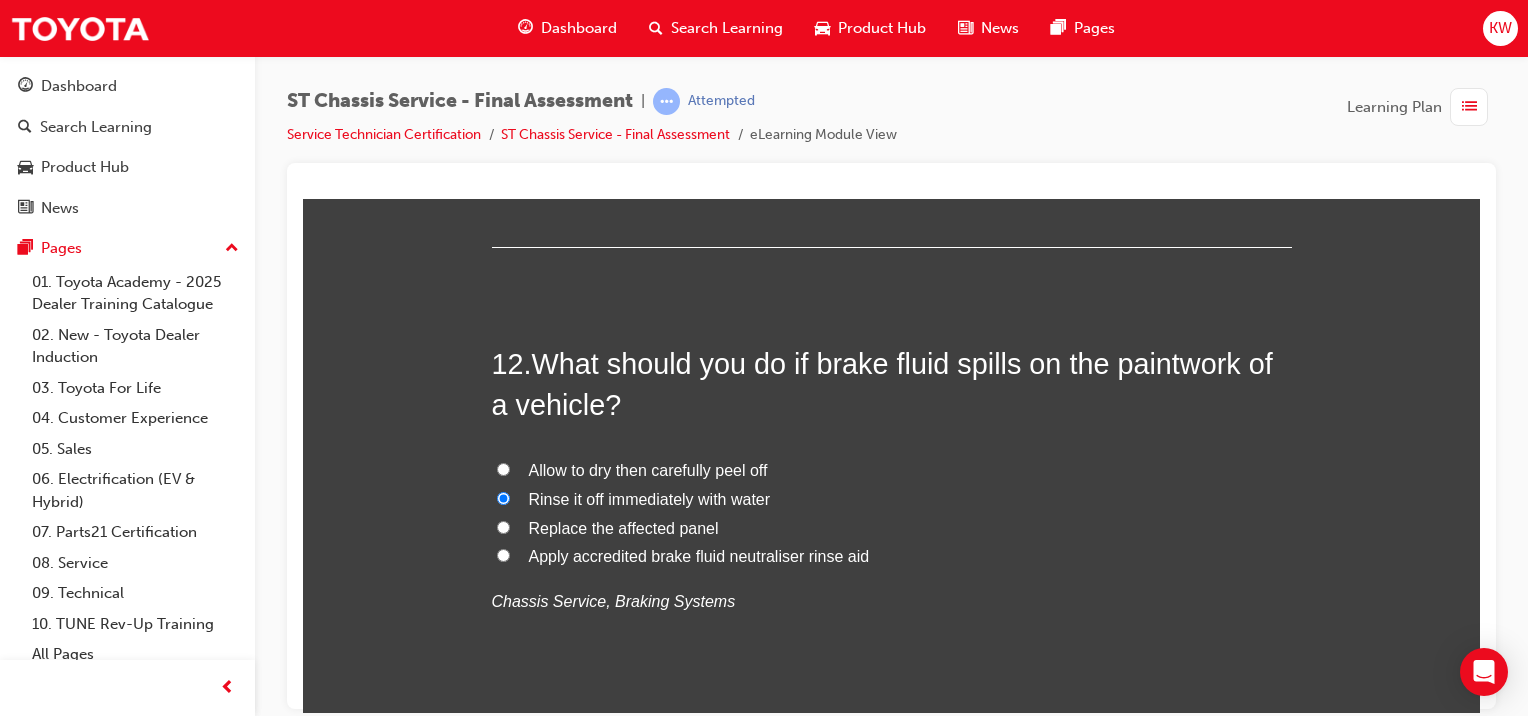 radio on "true" 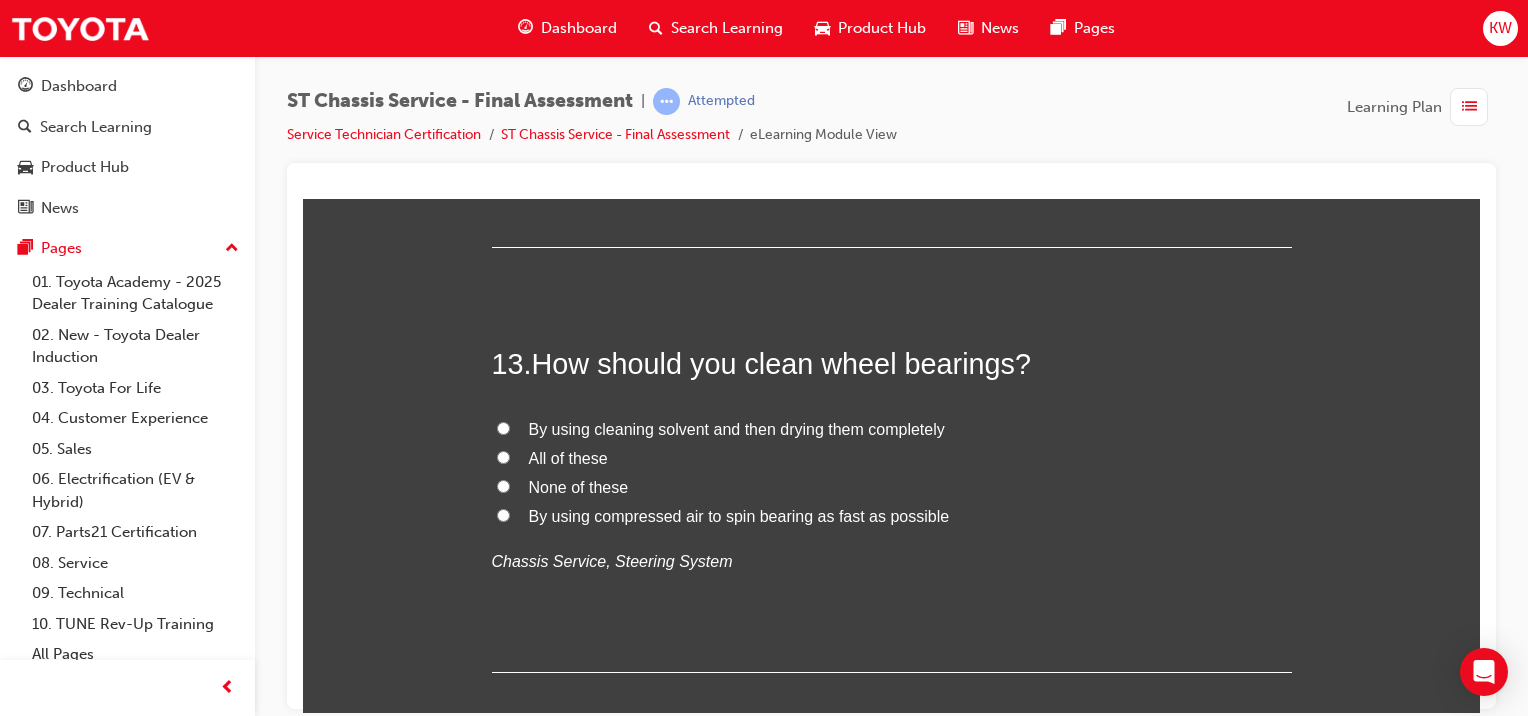 scroll, scrollTop: 5571, scrollLeft: 0, axis: vertical 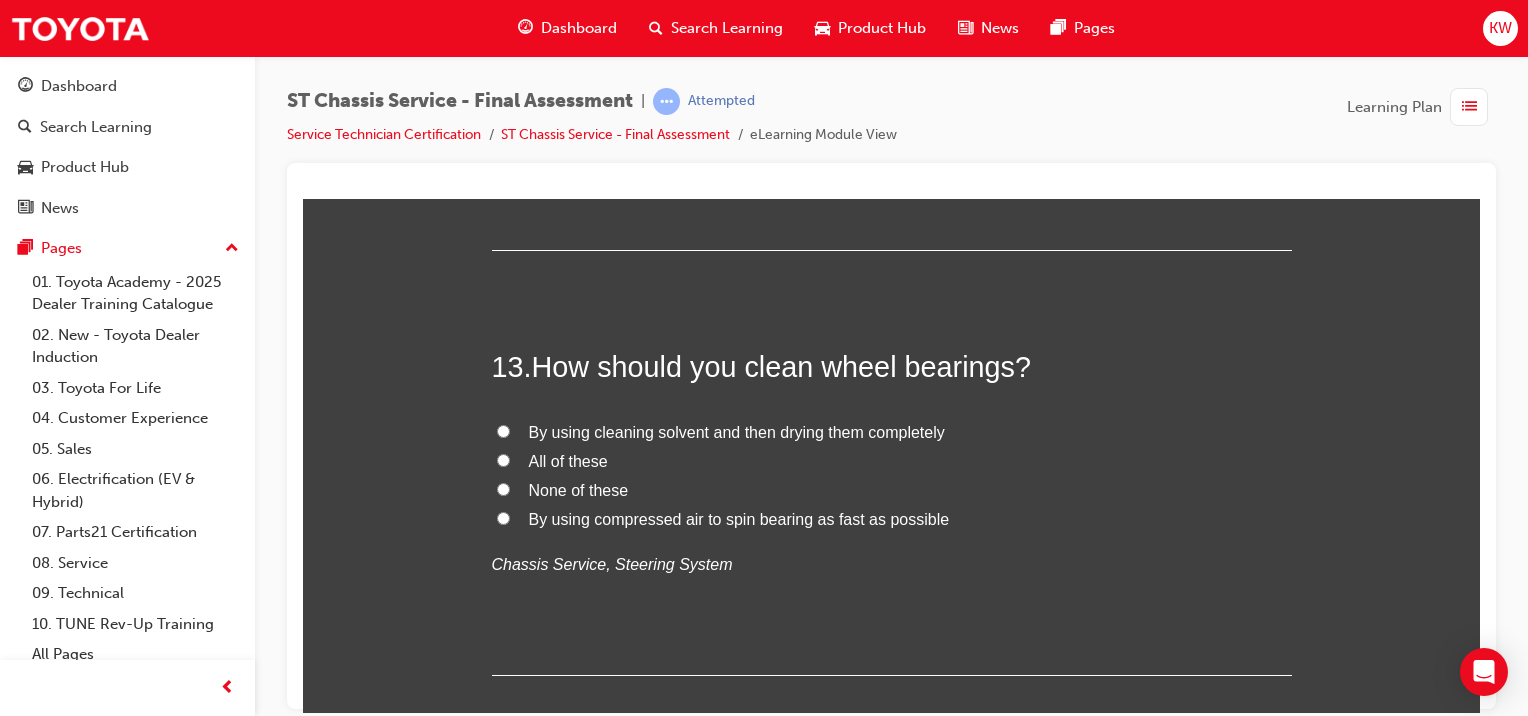 click on "By using cleaning solvent and then drying them completely" at bounding box center [737, 431] 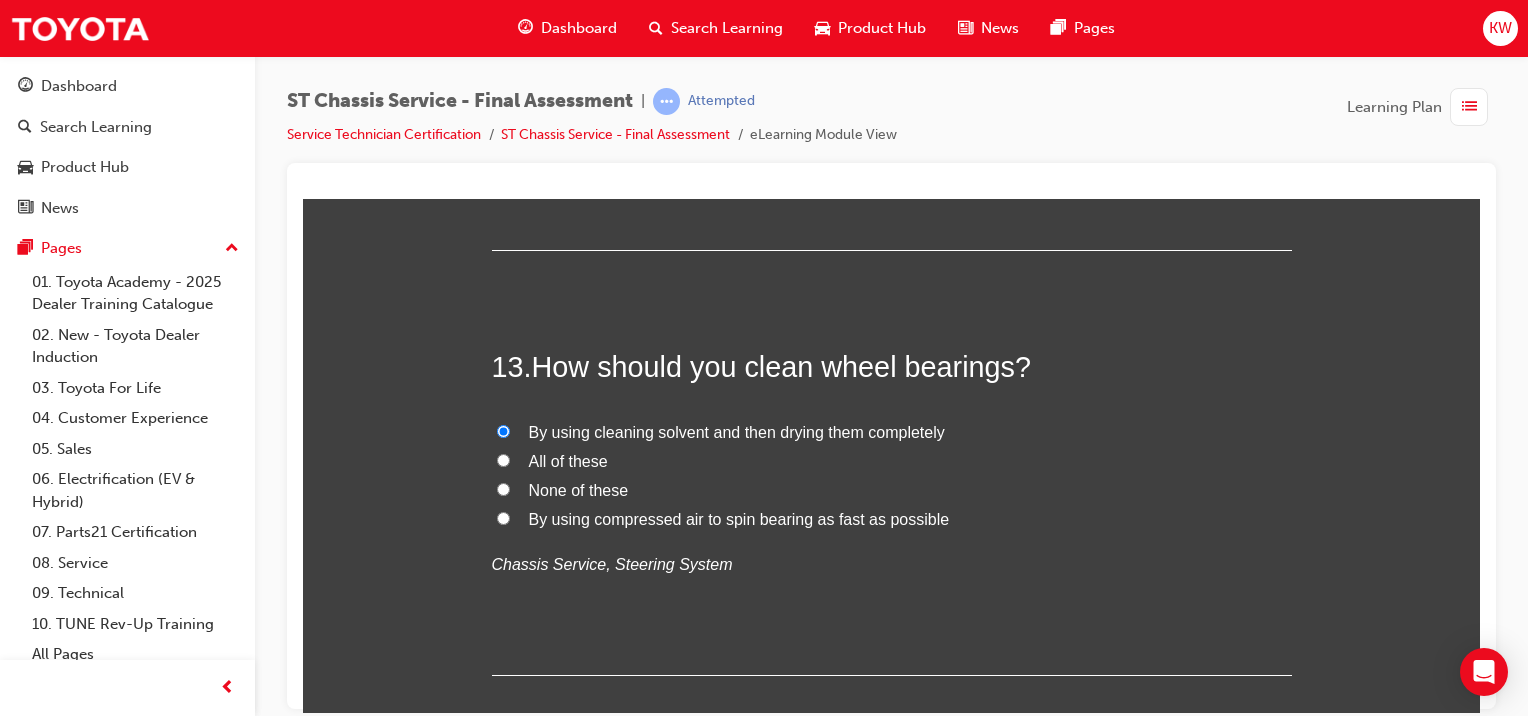 radio on "true" 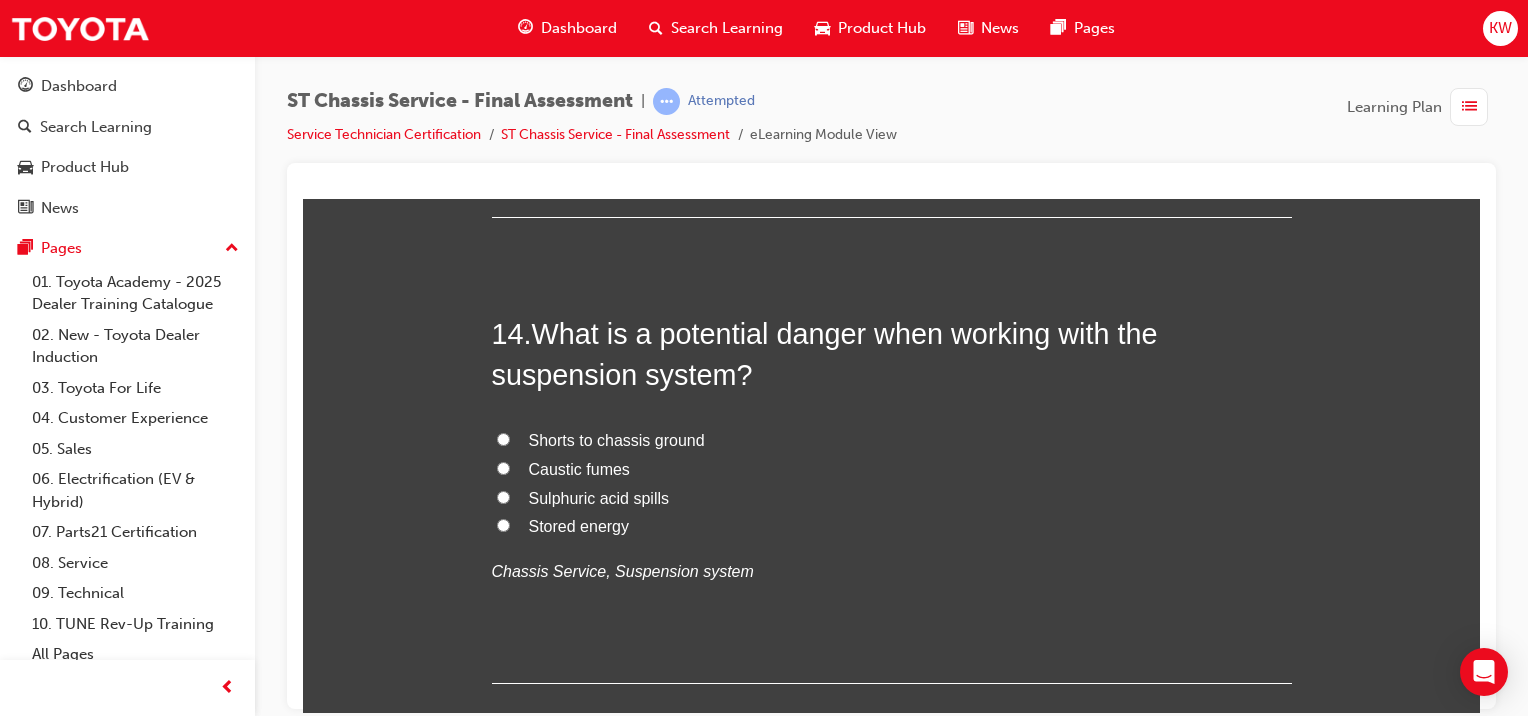 scroll, scrollTop: 6029, scrollLeft: 0, axis: vertical 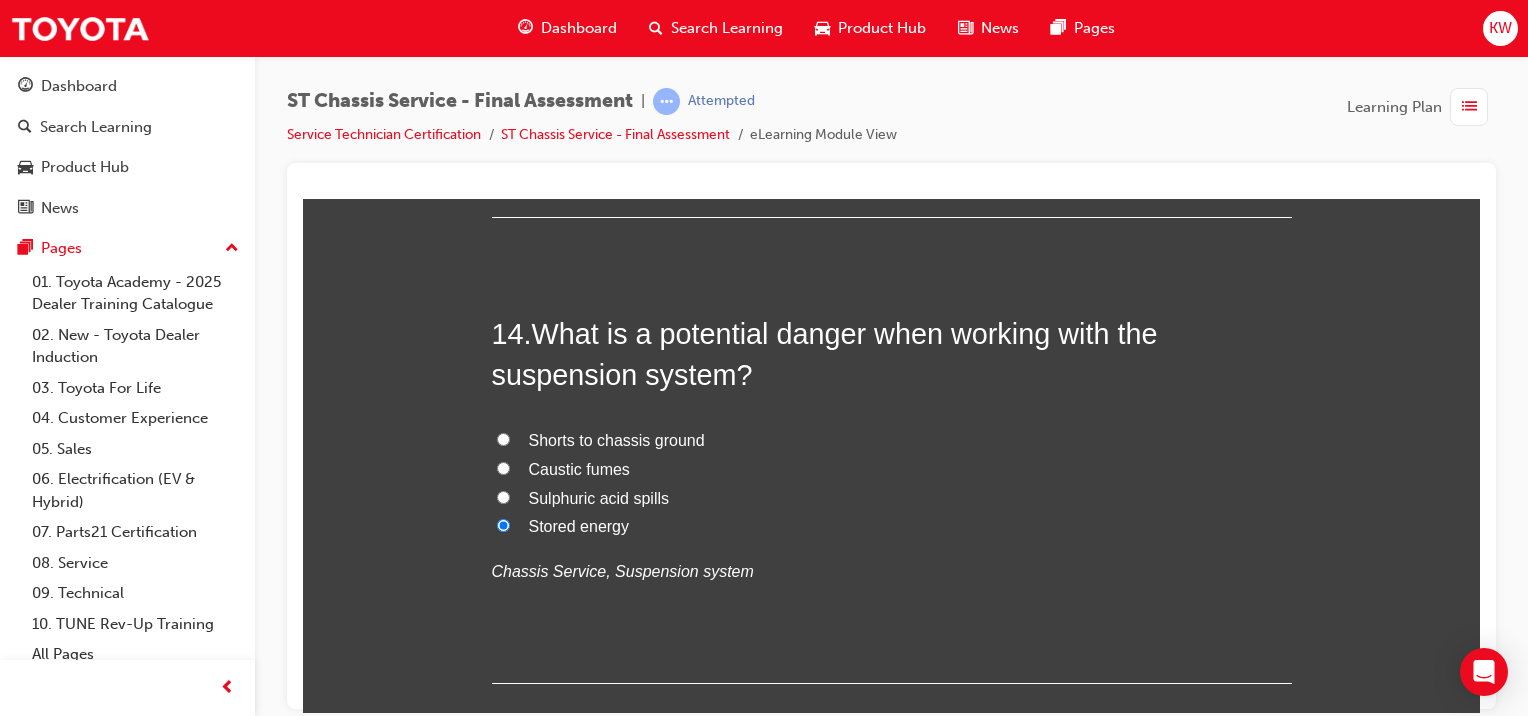 radio on "true" 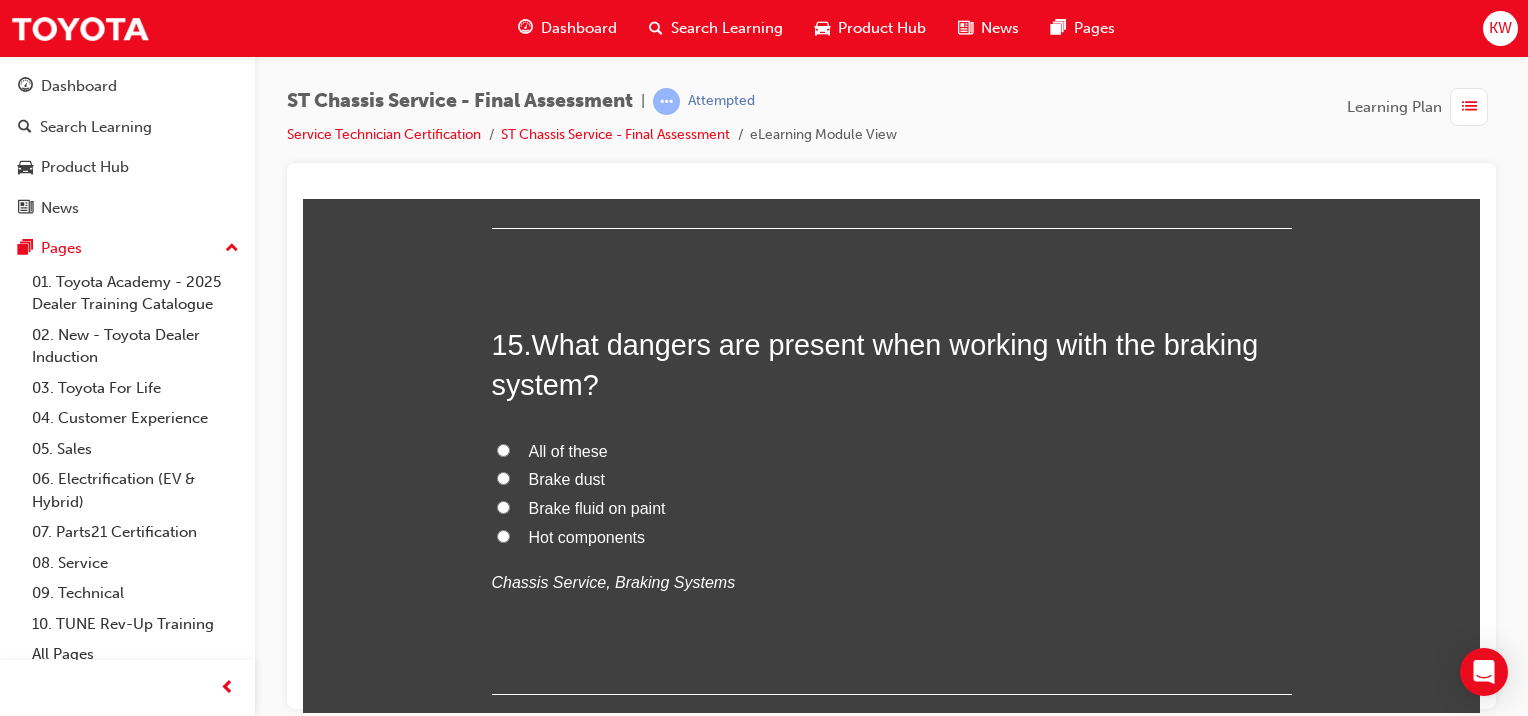 scroll, scrollTop: 6486, scrollLeft: 0, axis: vertical 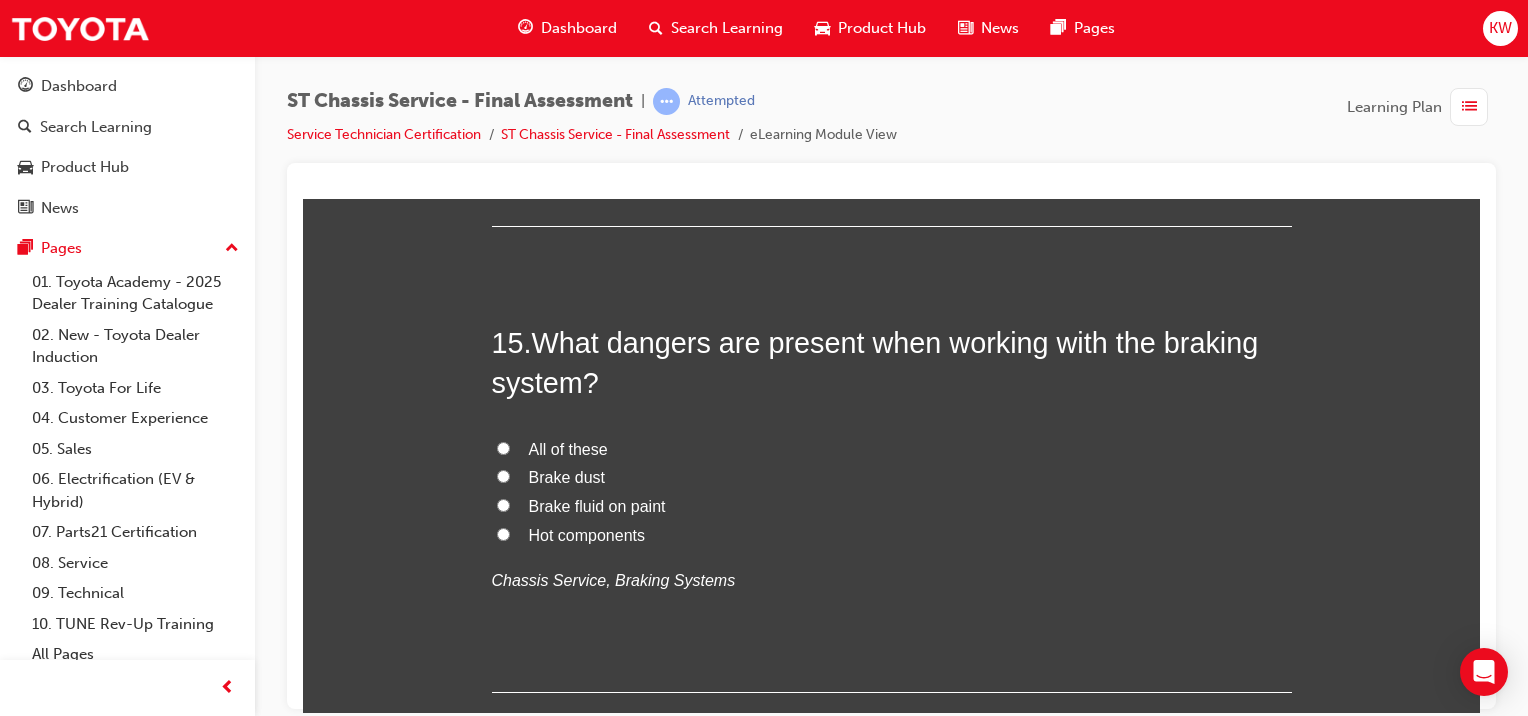 click on "All of these" at bounding box center [568, 448] 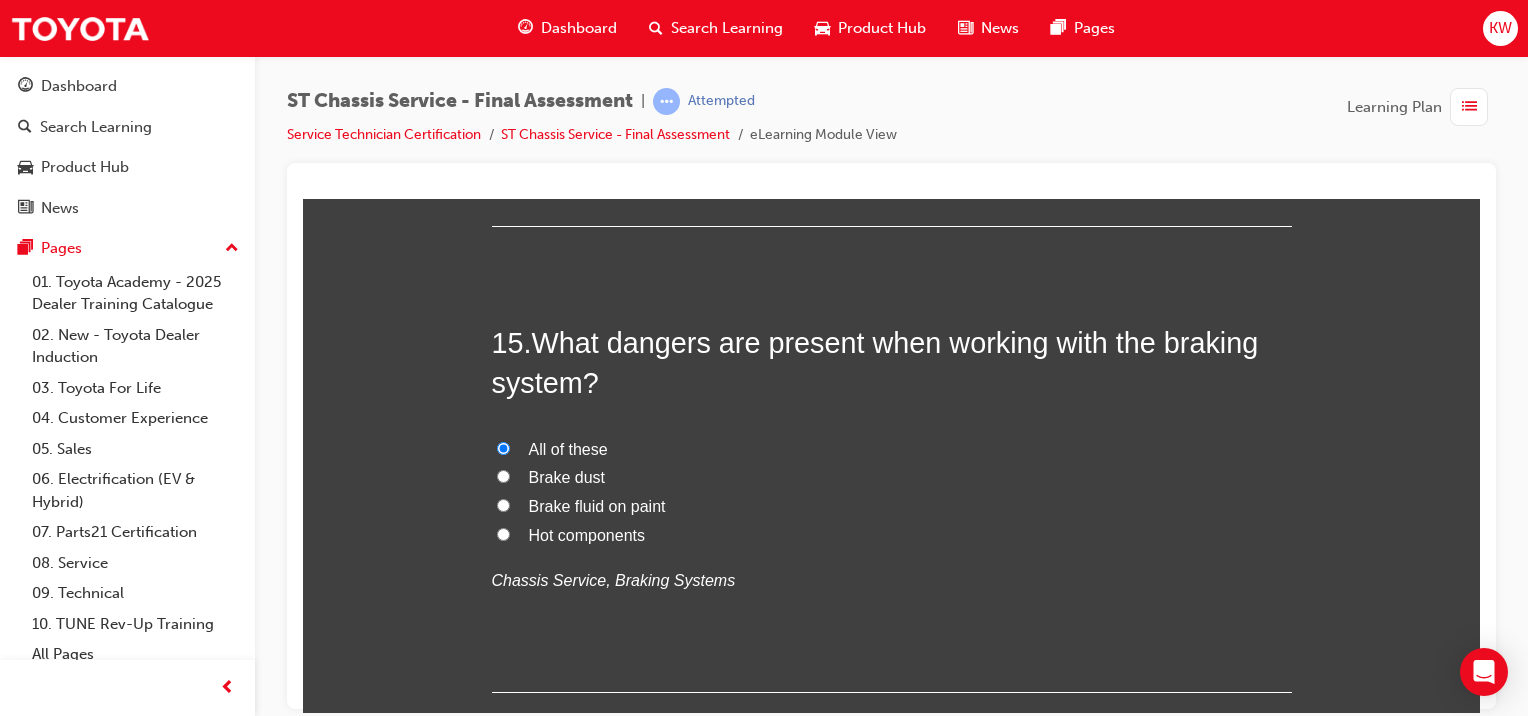 radio on "true" 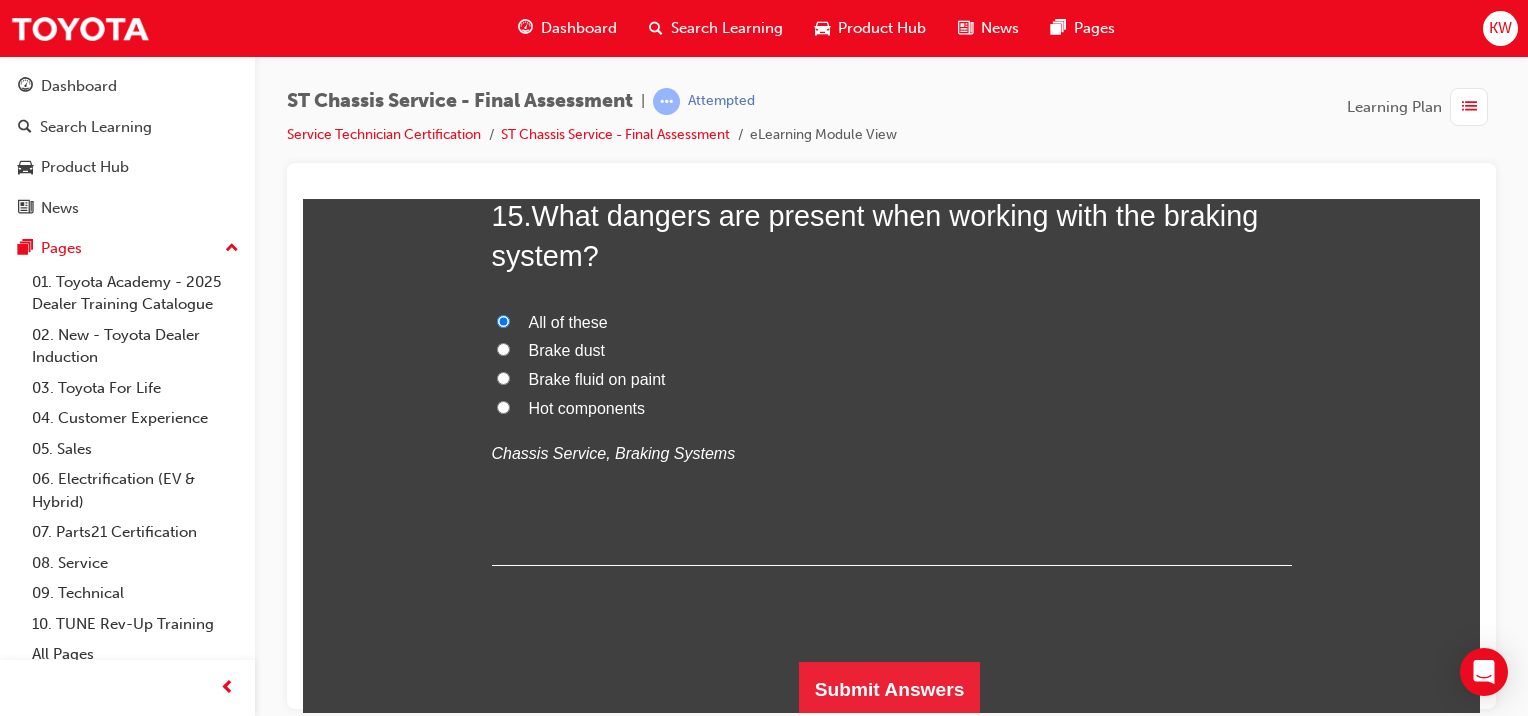 scroll, scrollTop: 6611, scrollLeft: 0, axis: vertical 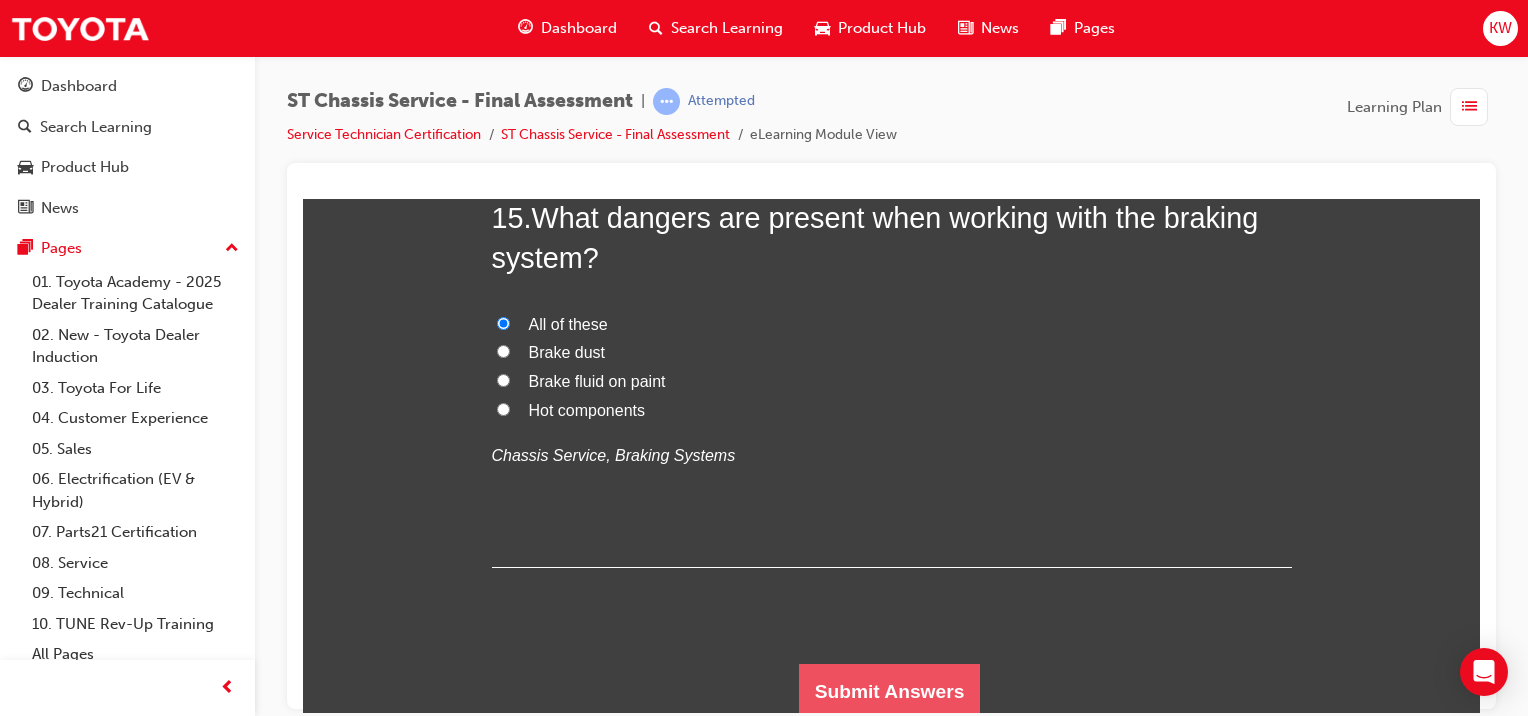 click on "Submit Answers" at bounding box center [890, 691] 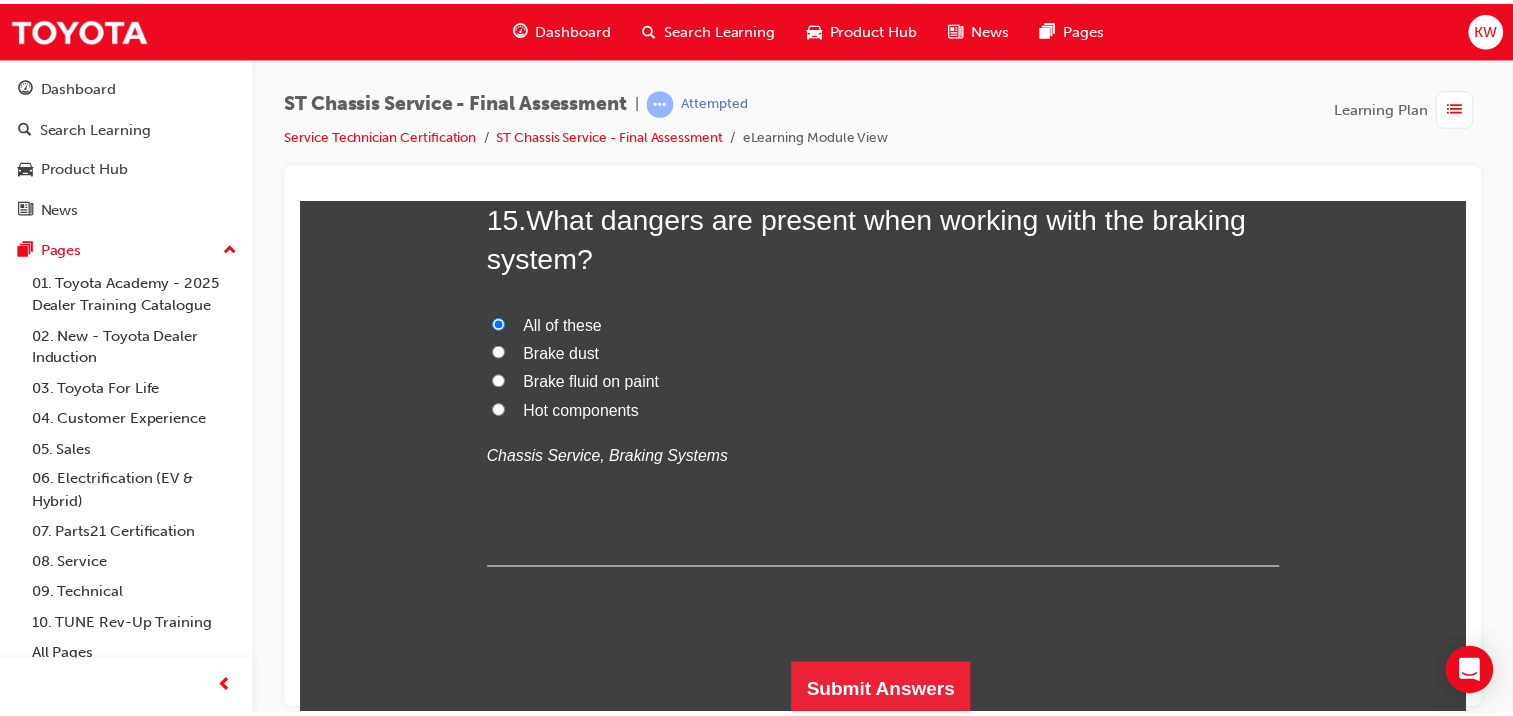 scroll, scrollTop: 0, scrollLeft: 0, axis: both 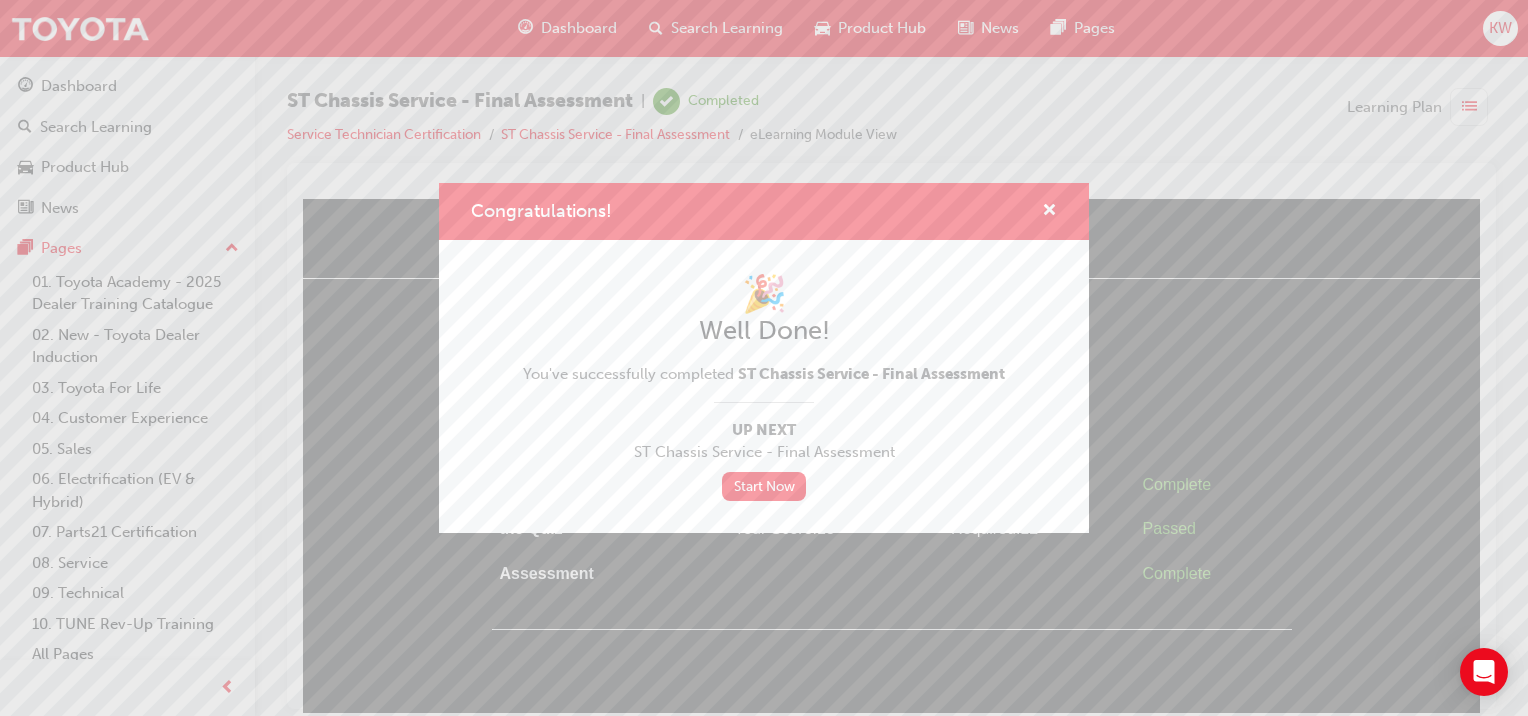click on "Congratulations!" at bounding box center (764, 211) 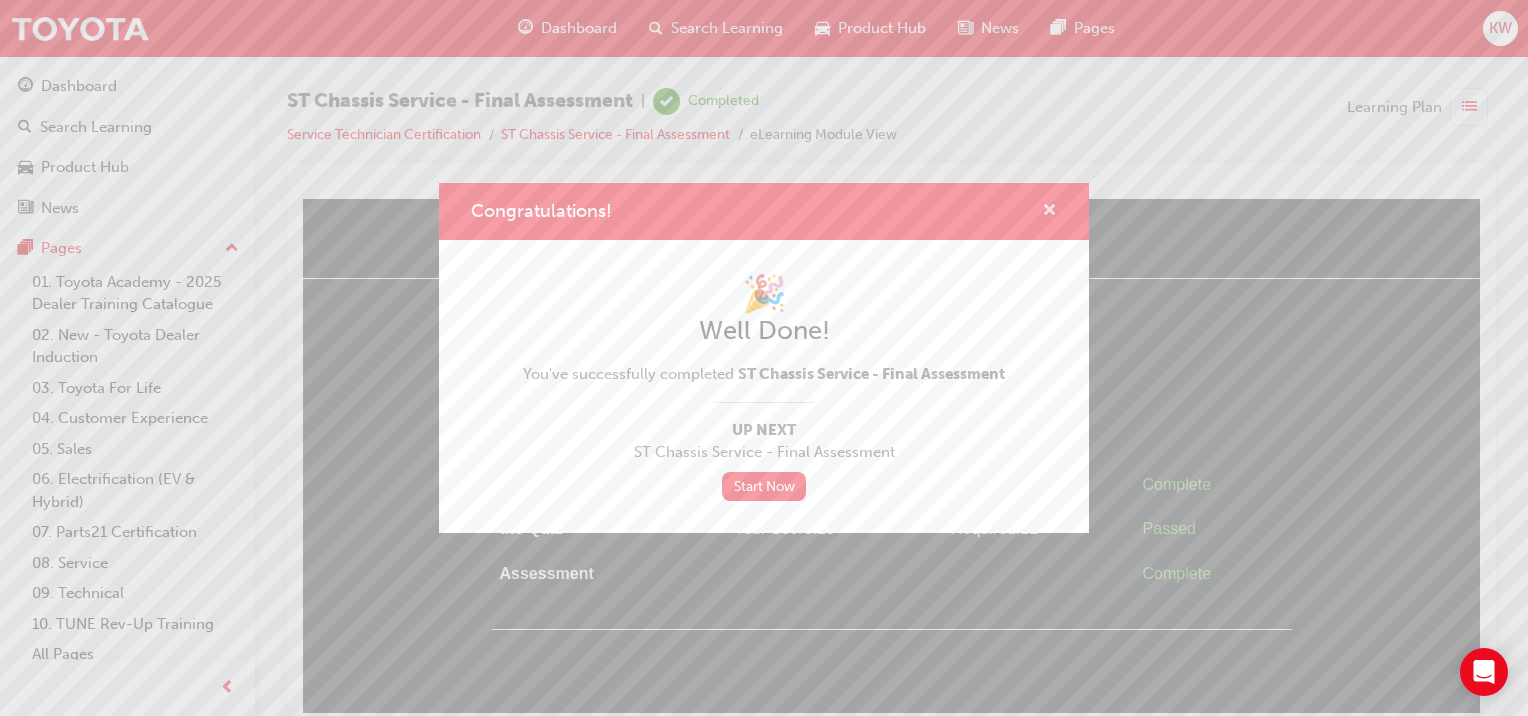 click at bounding box center [1049, 212] 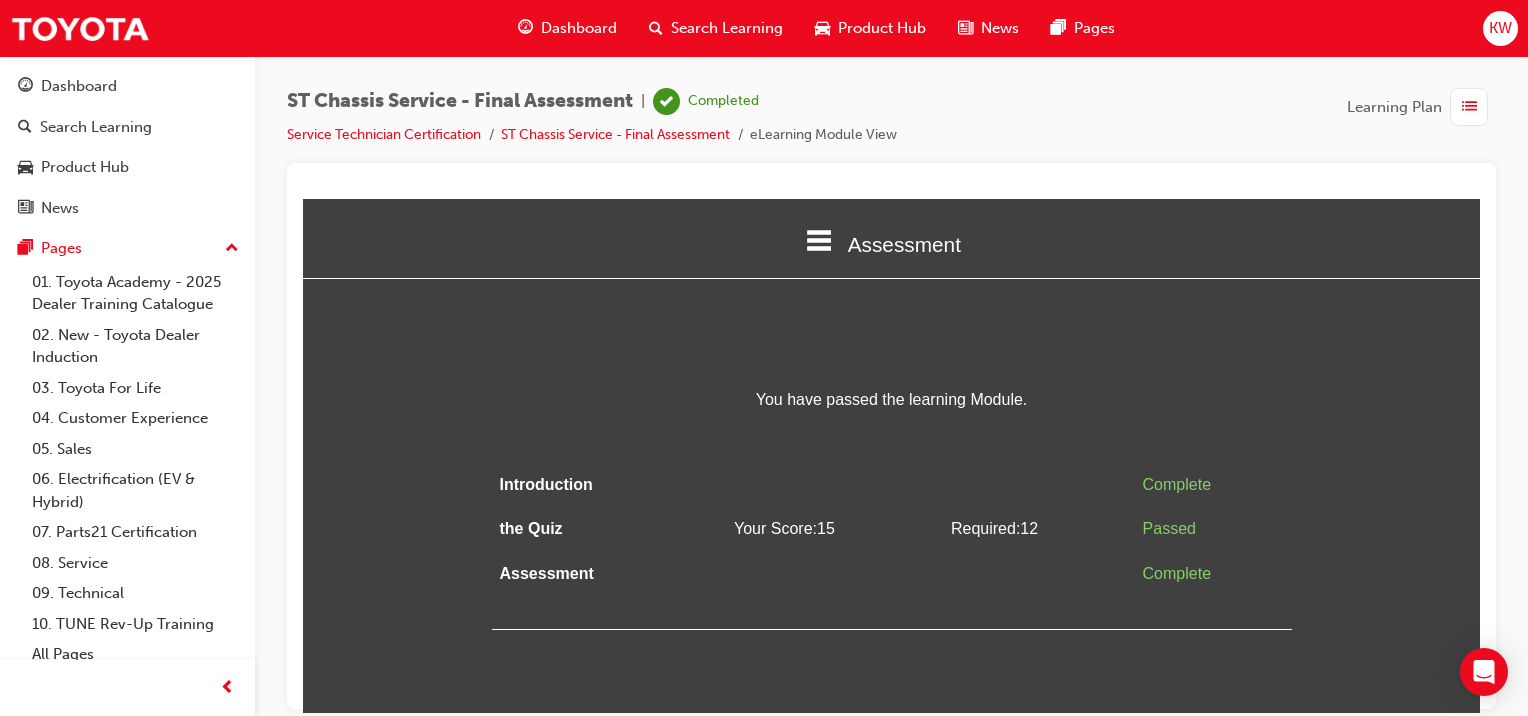 click on "Dashboard" at bounding box center [579, 28] 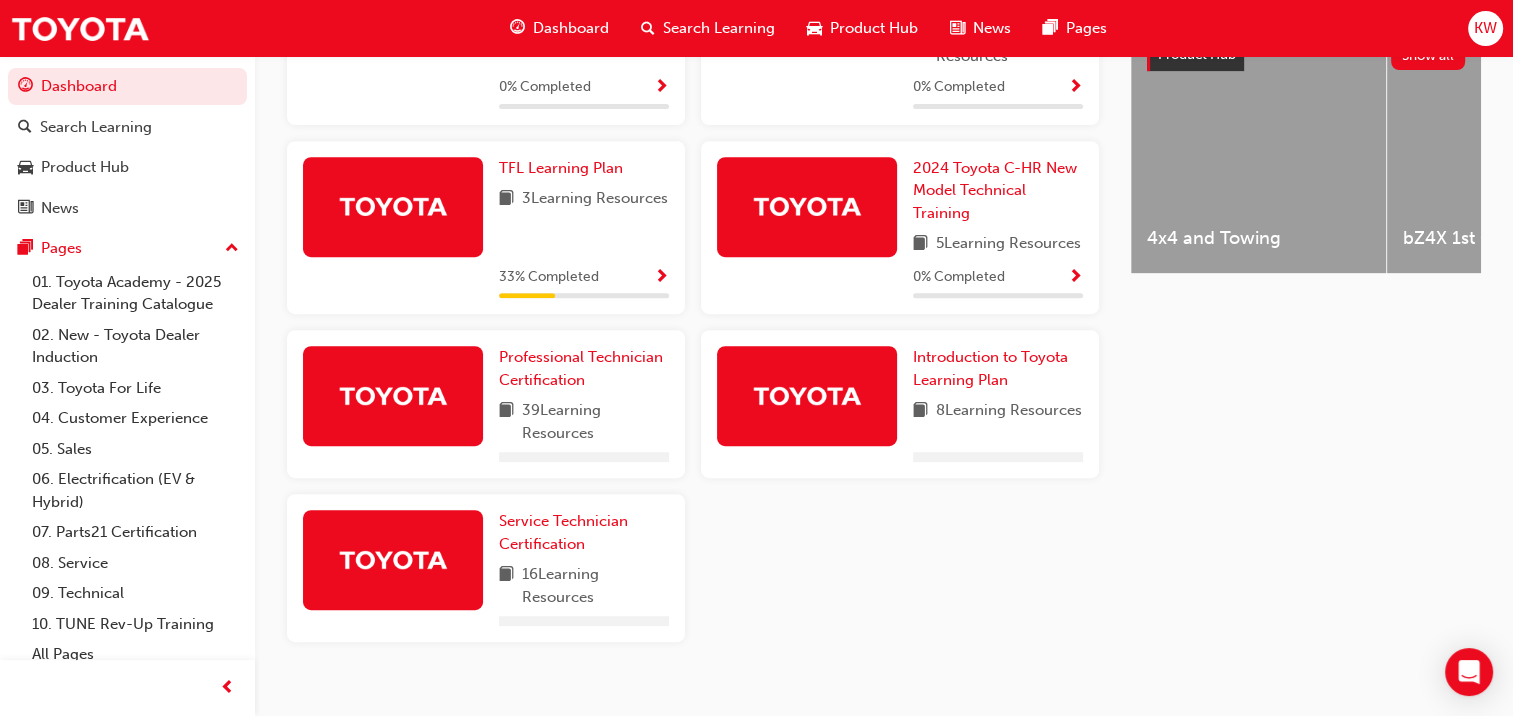 scroll, scrollTop: 836, scrollLeft: 0, axis: vertical 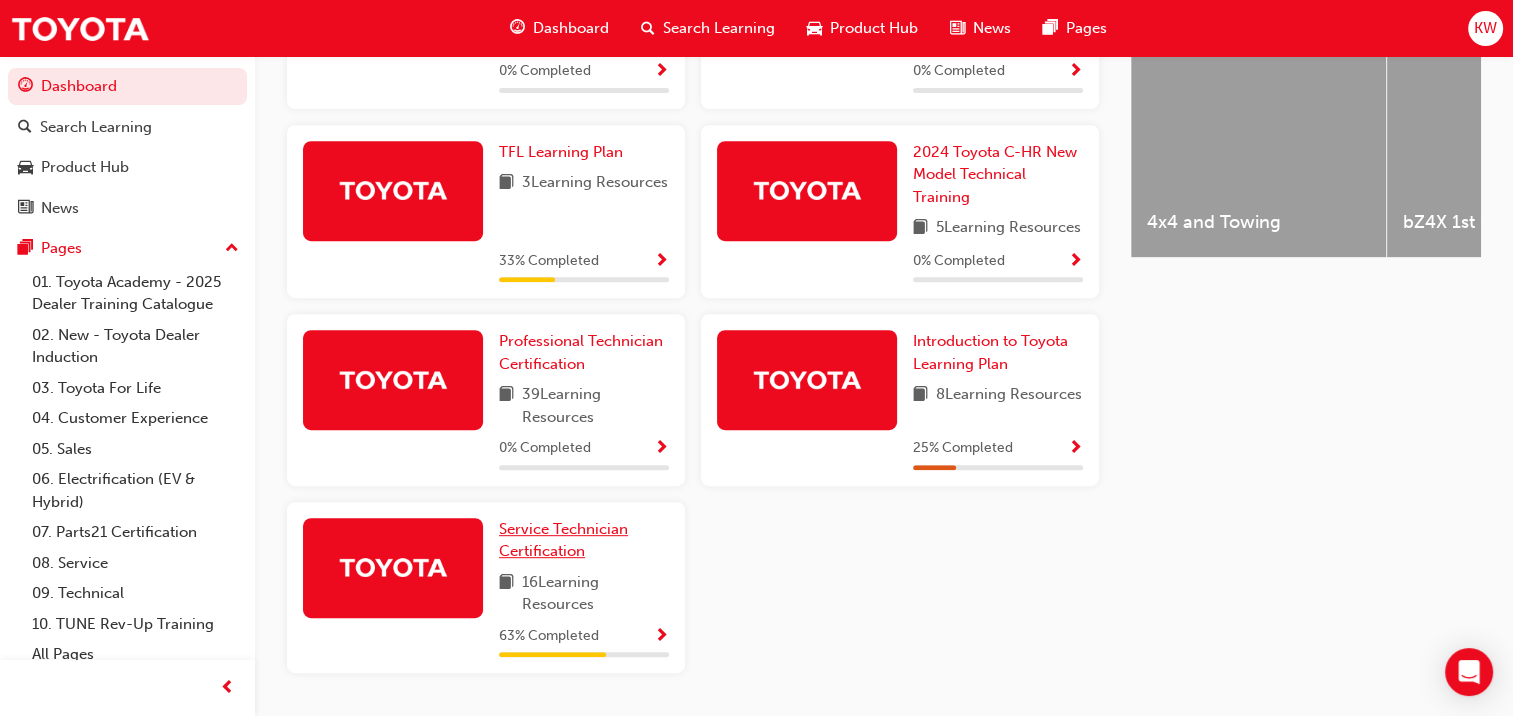 click on "Service Technician Certification" at bounding box center [563, 540] 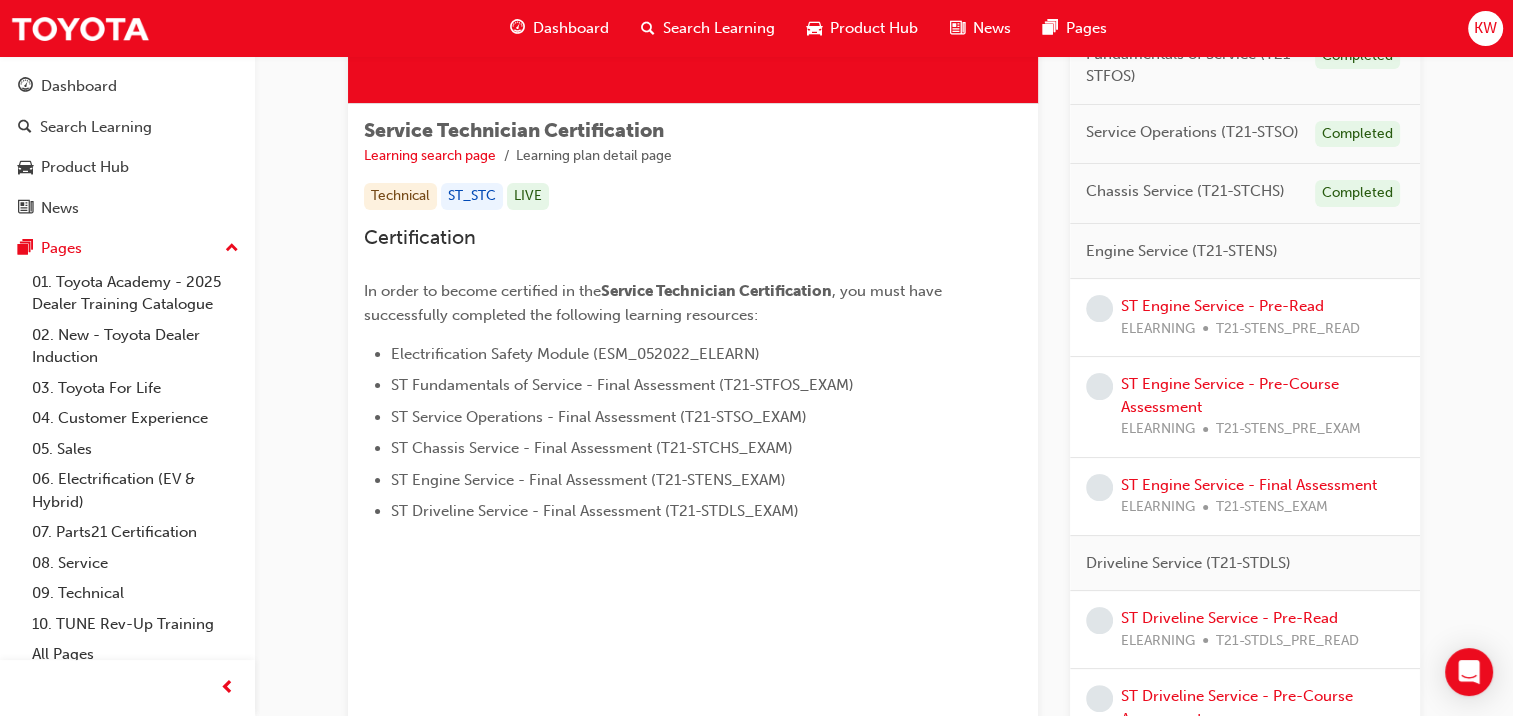 scroll, scrollTop: 301, scrollLeft: 0, axis: vertical 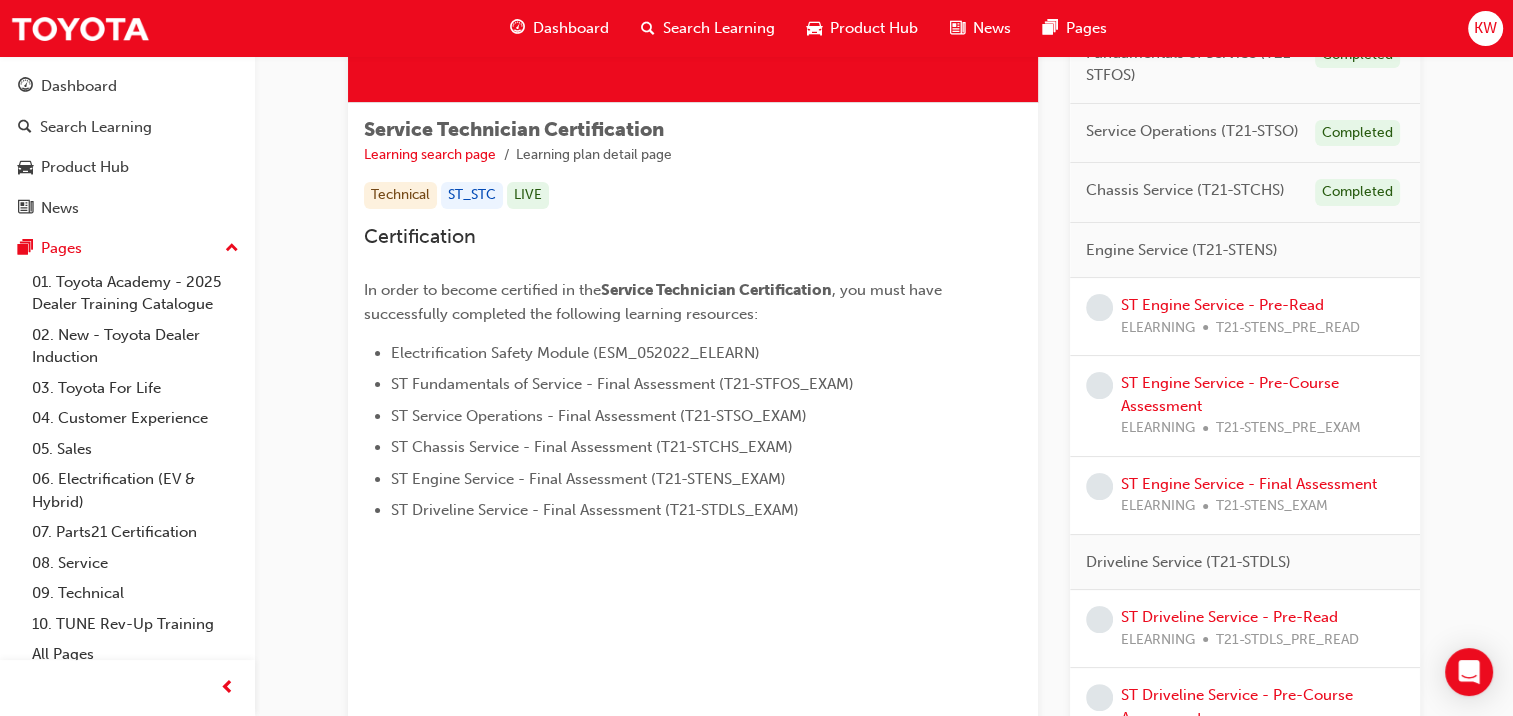 click on "ST Engine Service - Pre-Read ELEARNING T21-STENS_PRE_READ" at bounding box center (1240, 316) 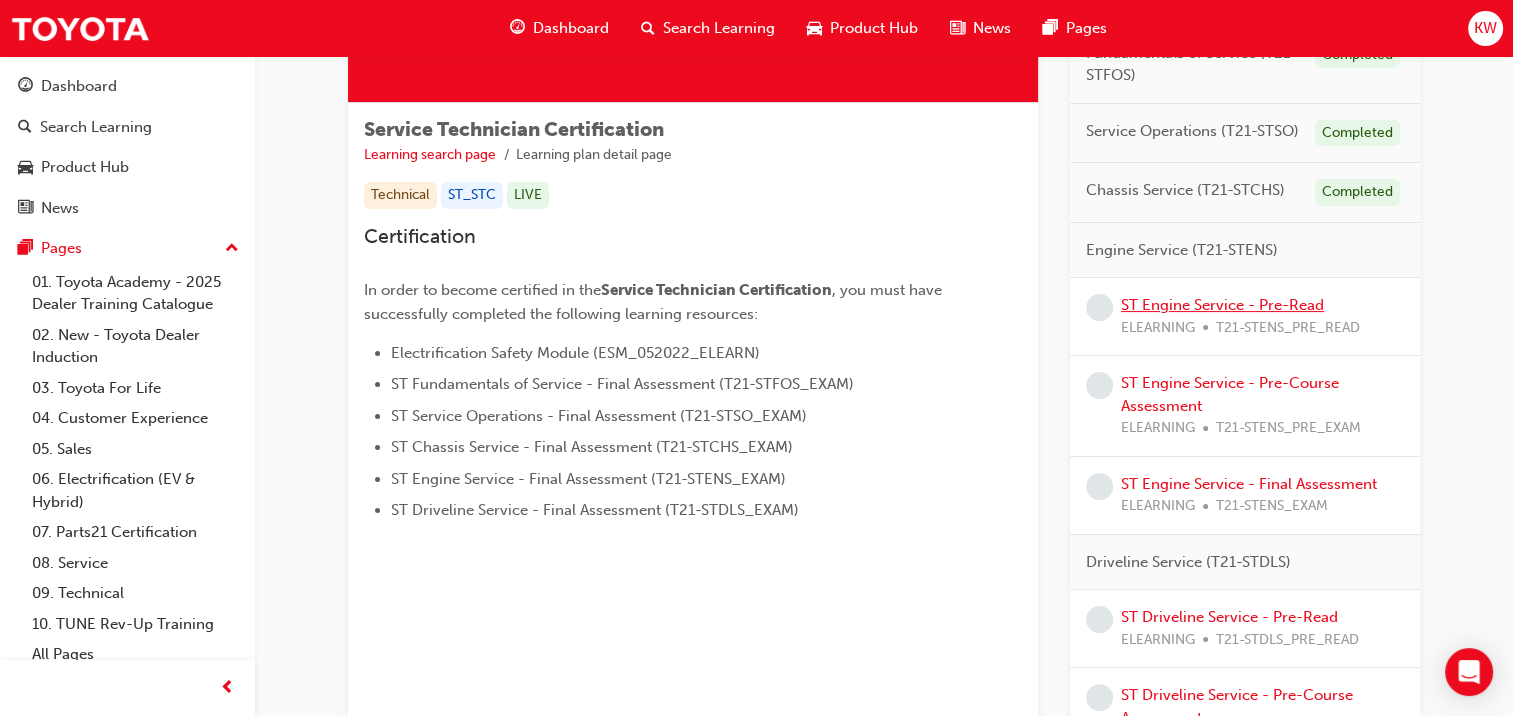 click on "ST Engine Service - Pre-Read" at bounding box center [1222, 305] 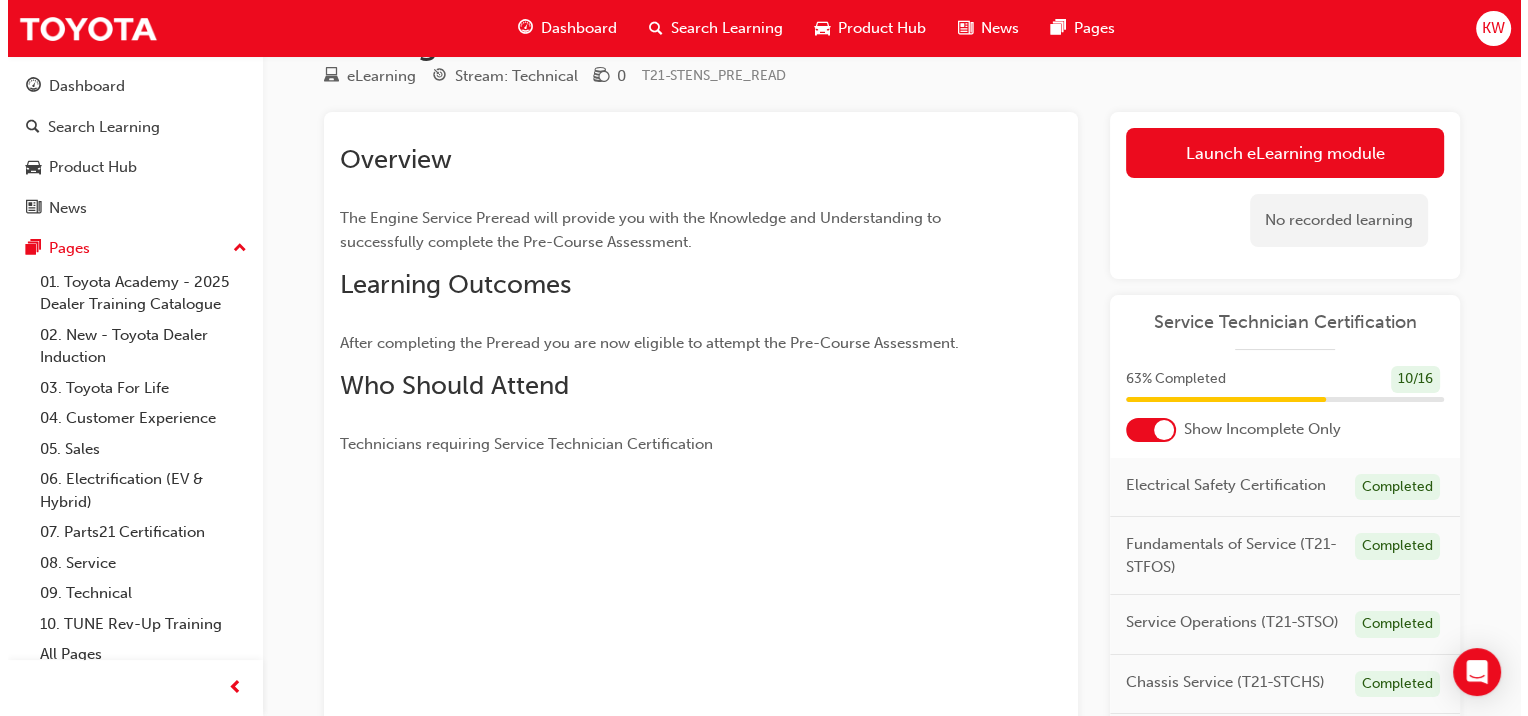 scroll, scrollTop: 0, scrollLeft: 0, axis: both 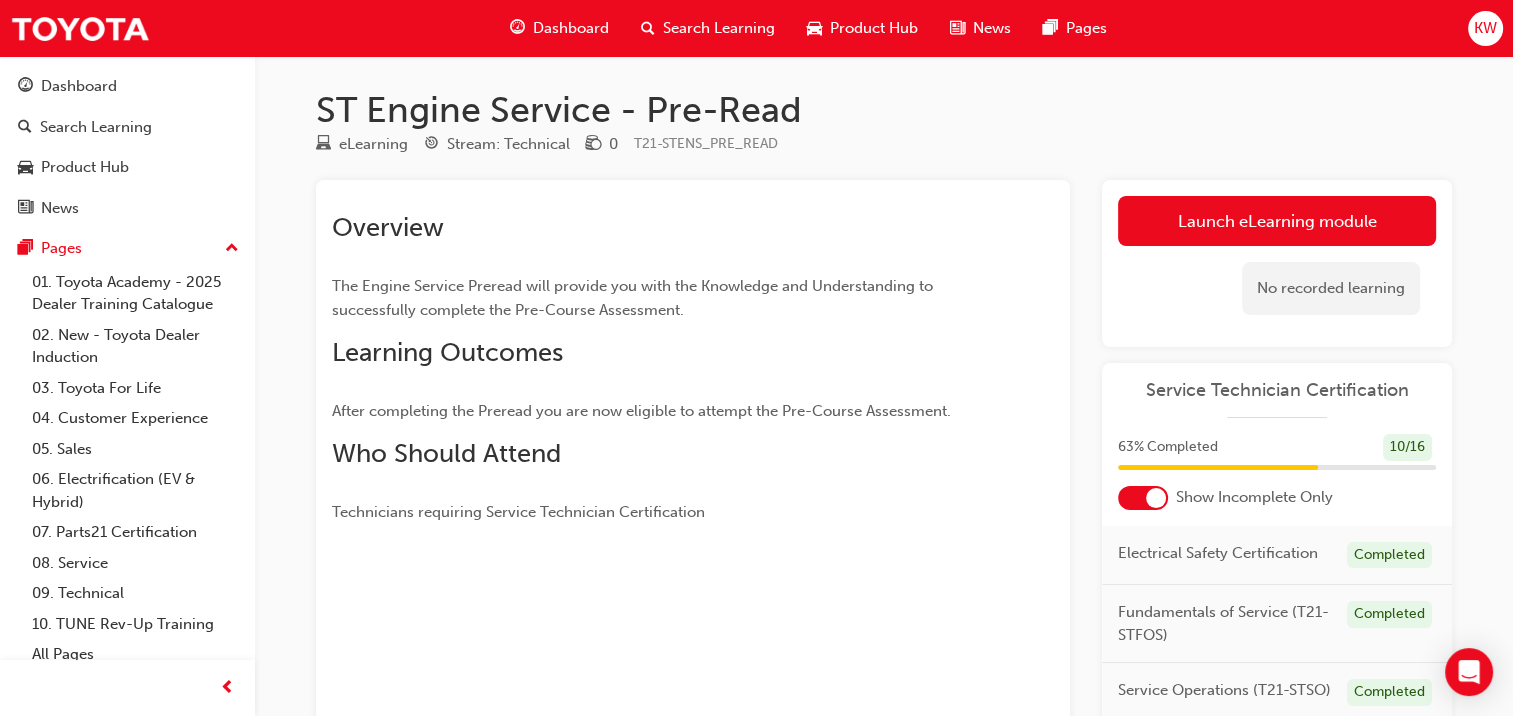 click on "Launch eLearning module" at bounding box center [1277, 221] 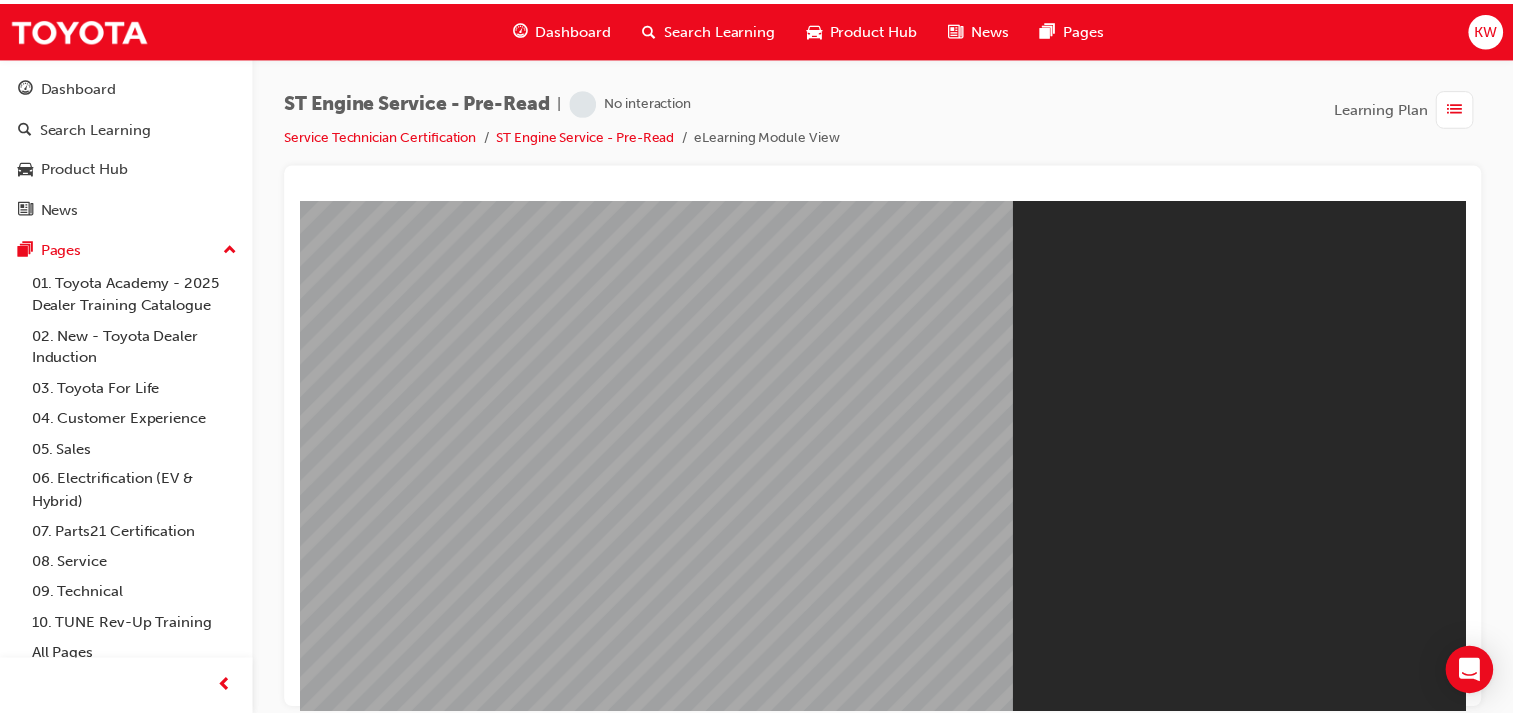 scroll, scrollTop: 0, scrollLeft: 0, axis: both 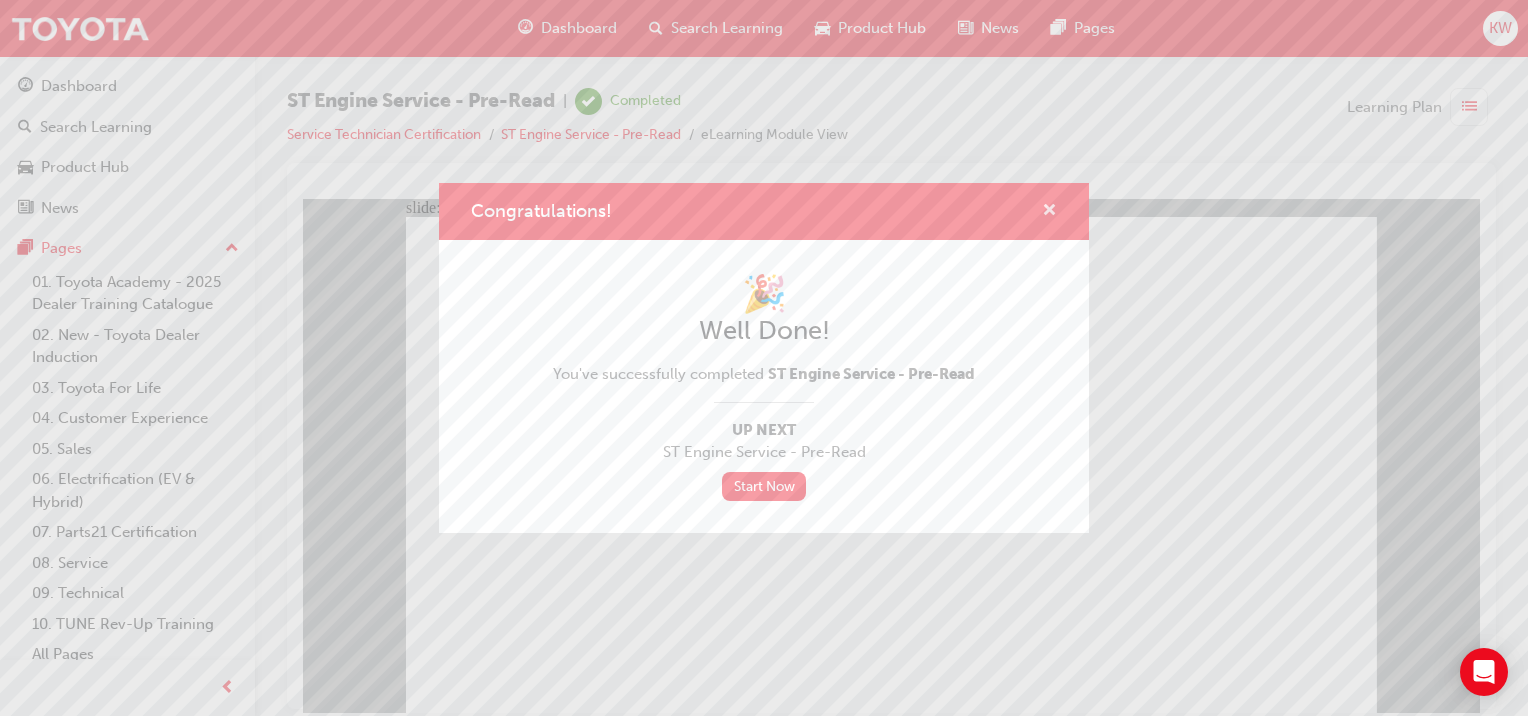 click at bounding box center [1049, 212] 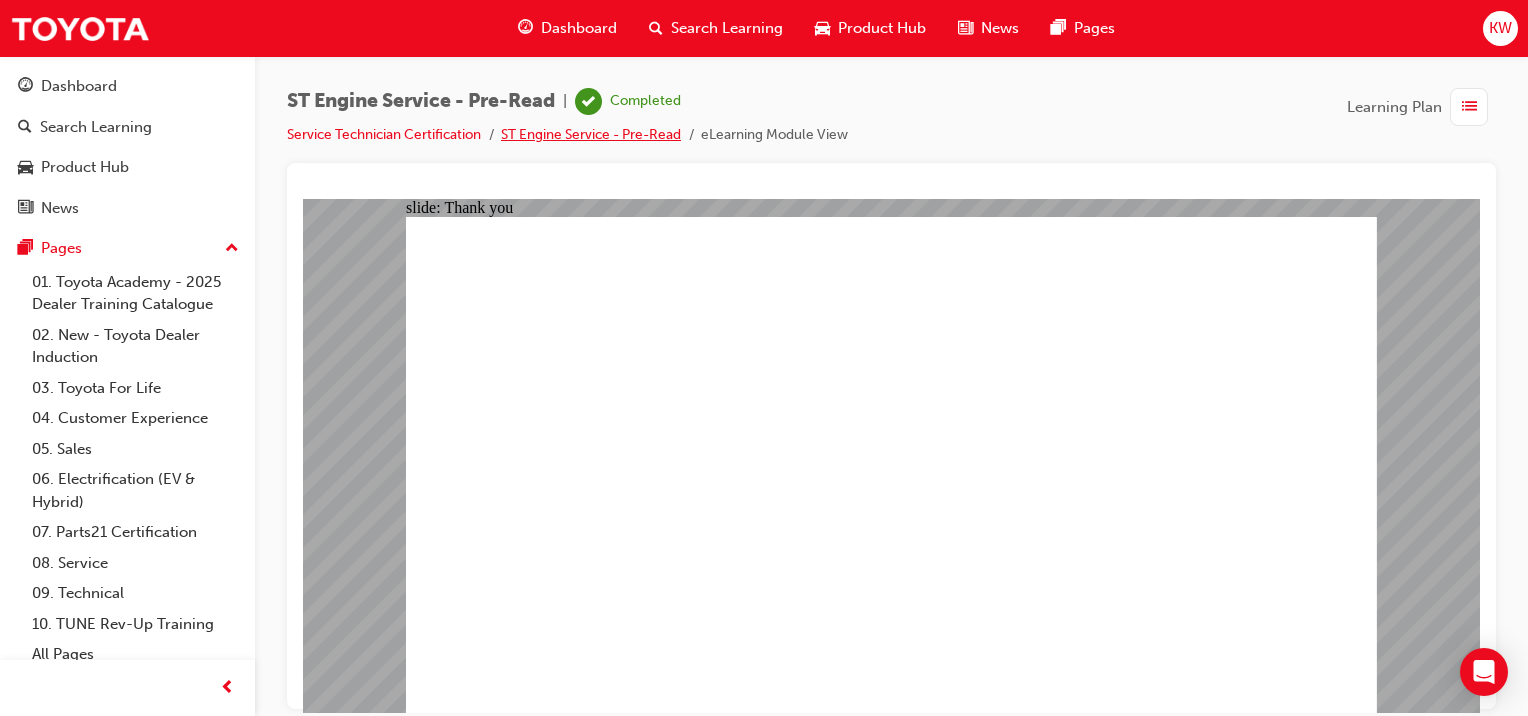 click on "ST Engine Service - Pre-Read" at bounding box center (591, 134) 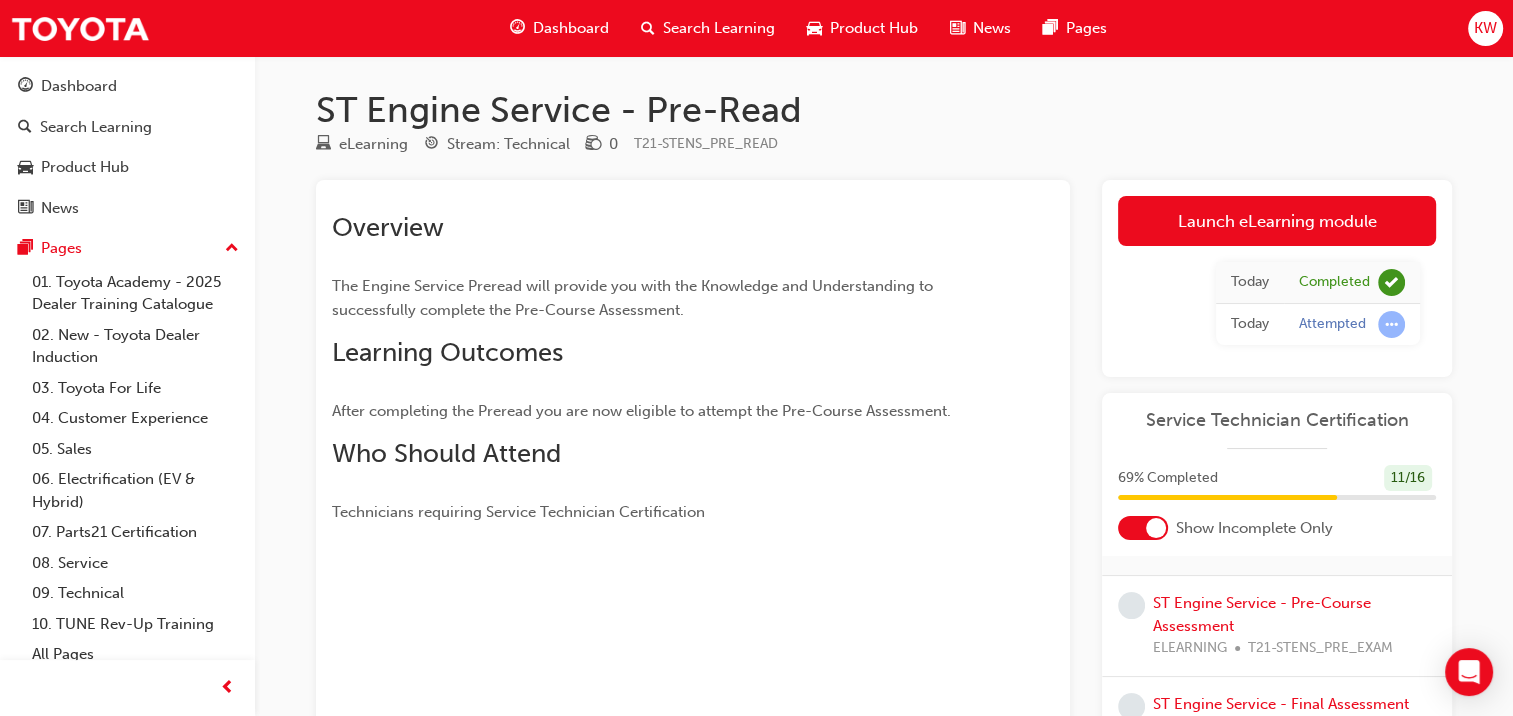 scroll, scrollTop: 296, scrollLeft: 0, axis: vertical 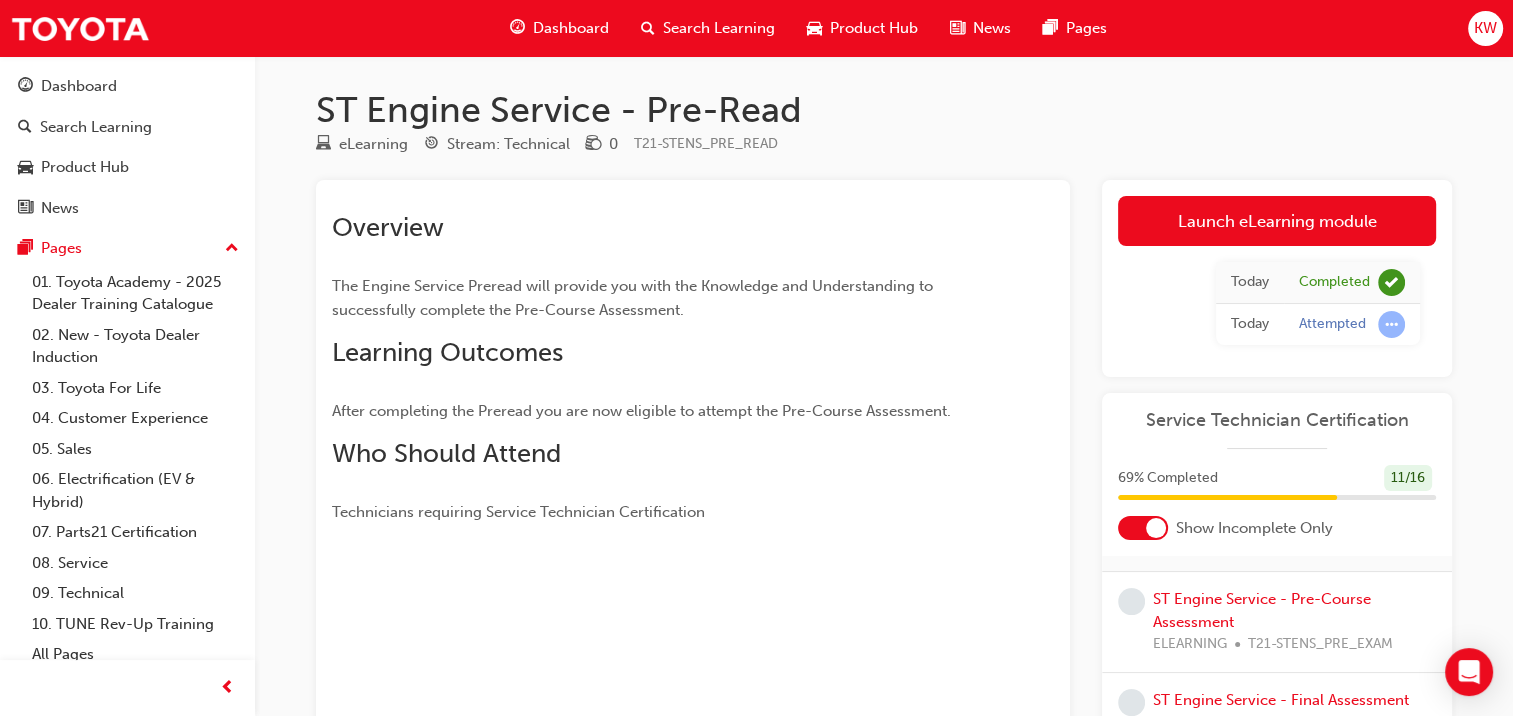 click on "ST Engine Service - Pre-Course Assessment ELEARNING T21-STENS_PRE_EXAM" at bounding box center (1294, 622) 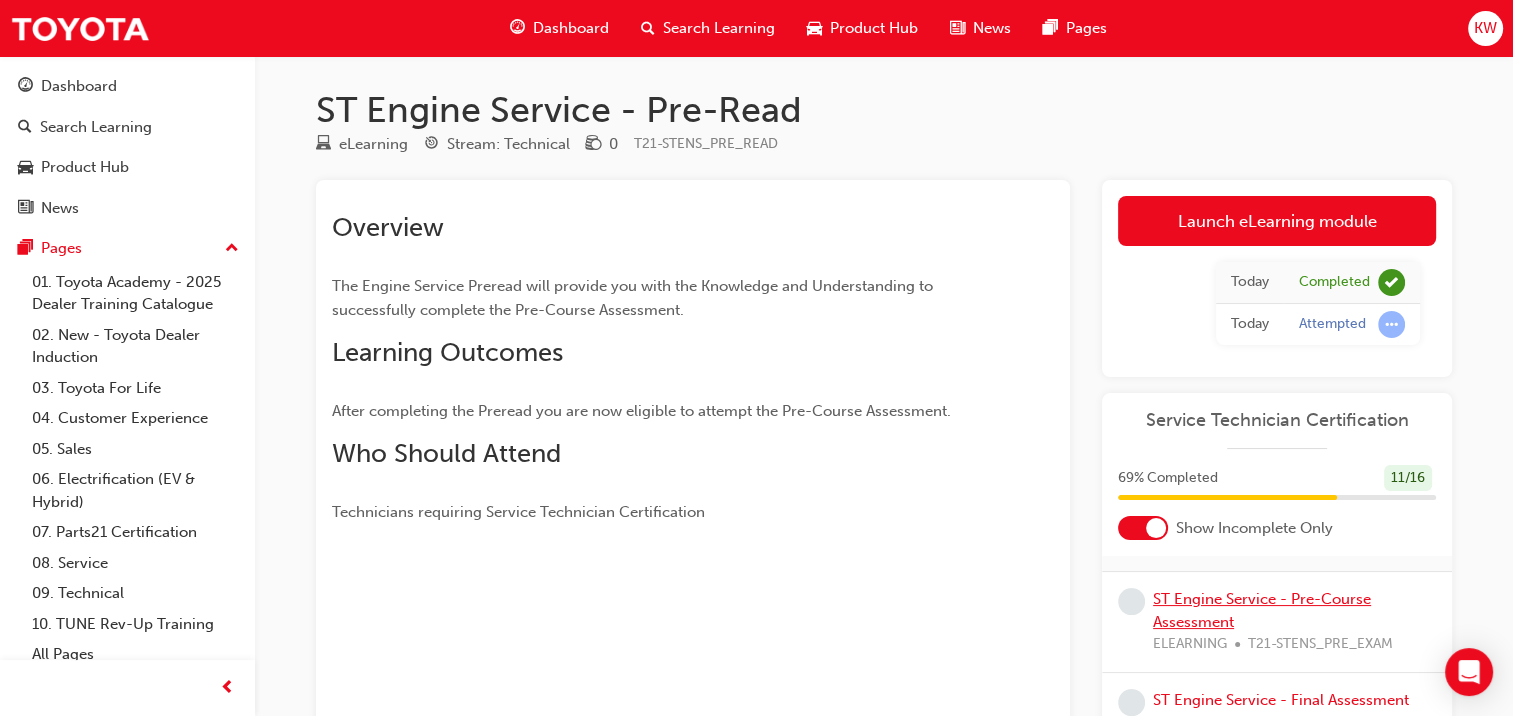 click on "ST Engine Service - Pre-Course Assessment" at bounding box center (1262, 610) 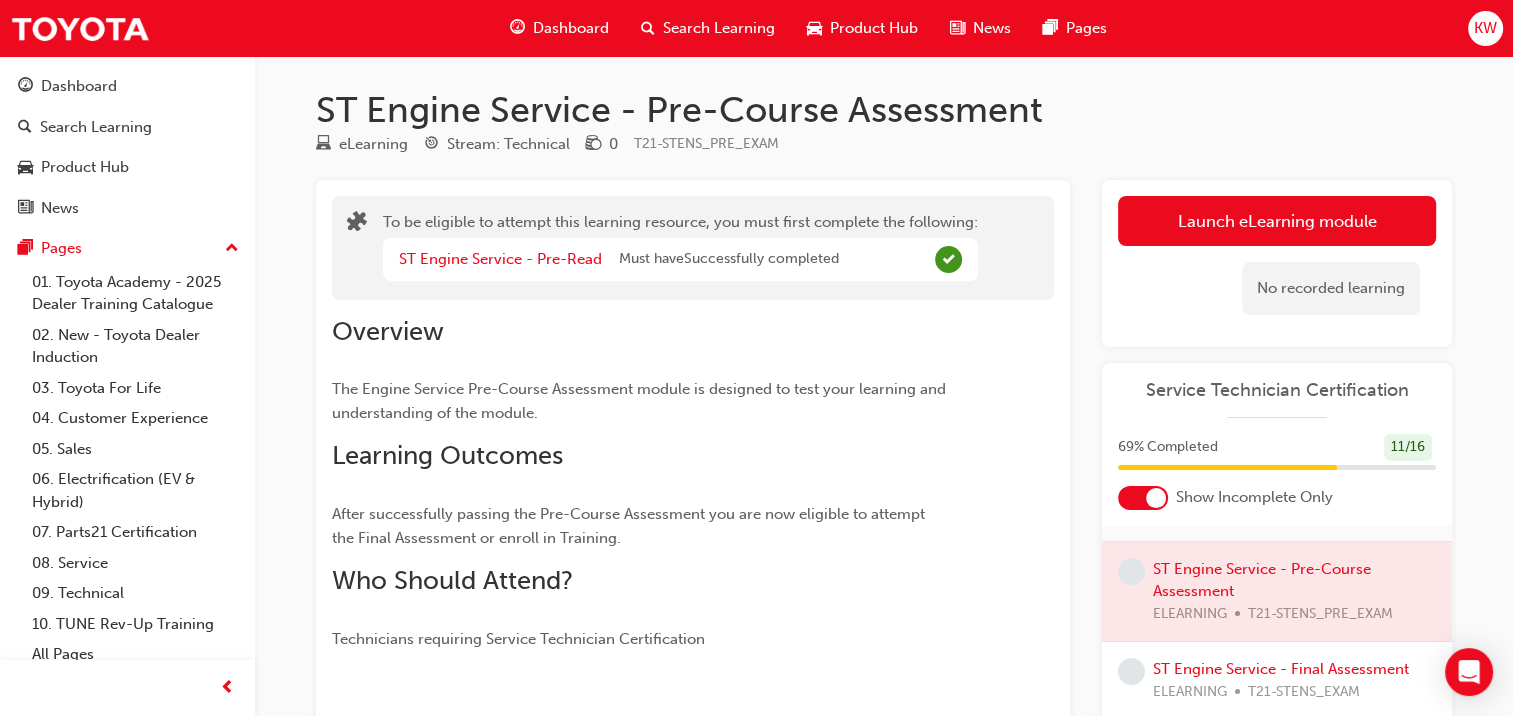 click on "Launch eLearning module" at bounding box center (1277, 221) 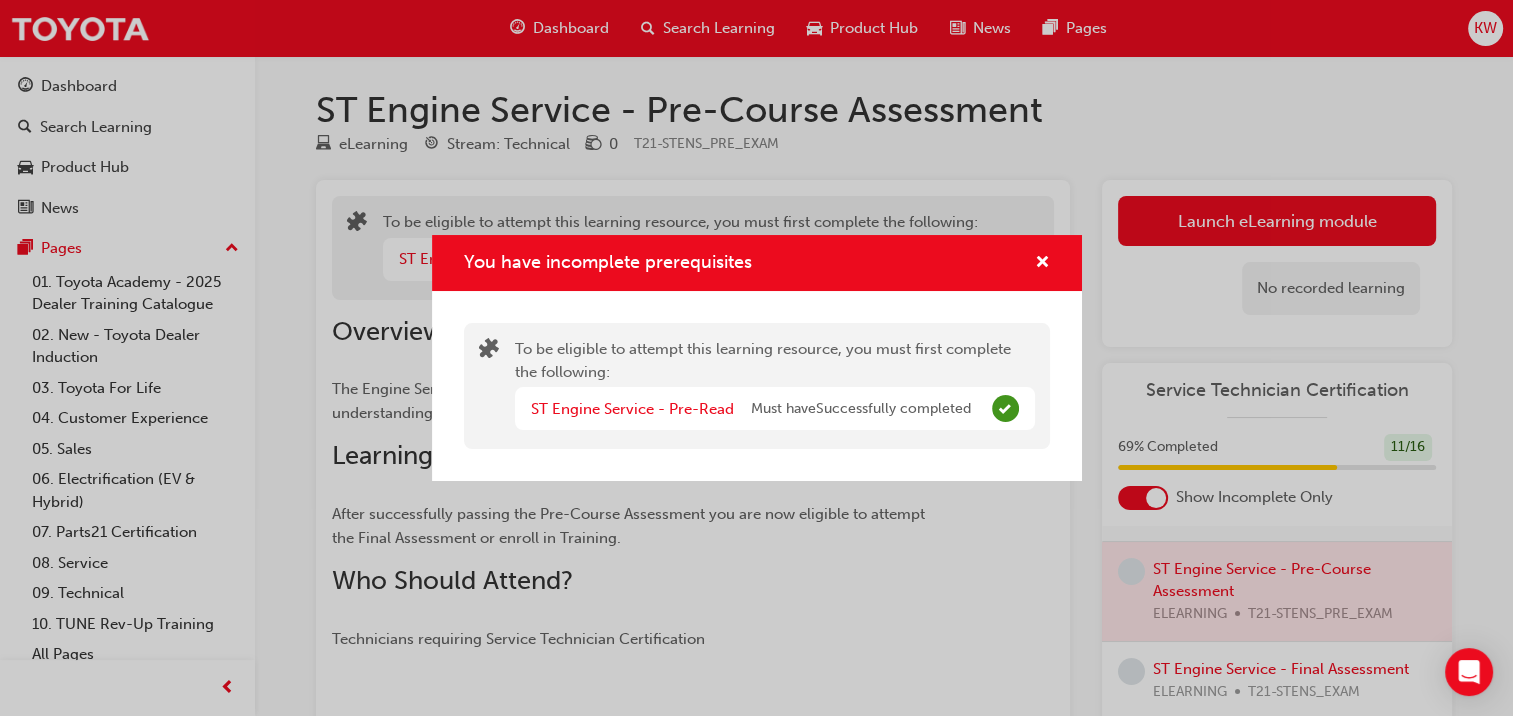 click at bounding box center (1034, 263) 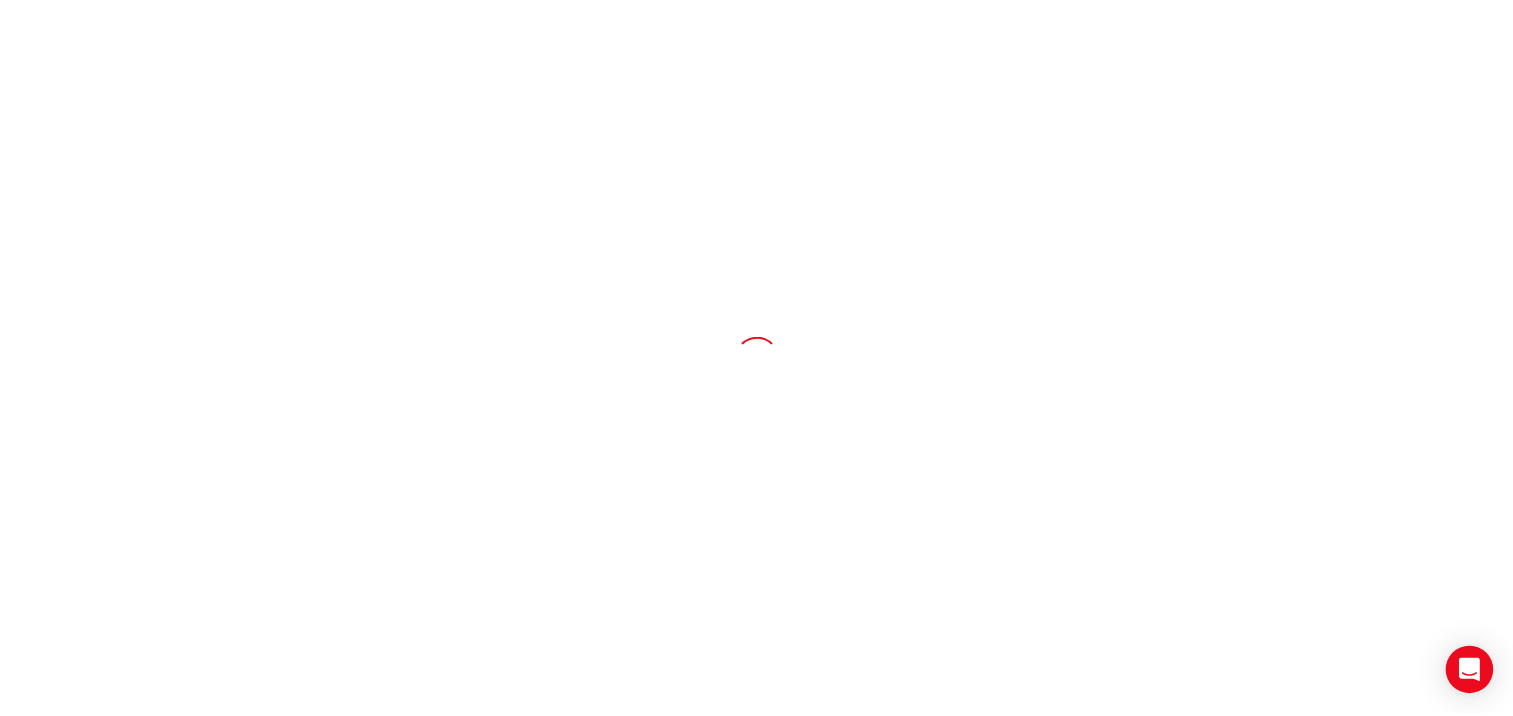 scroll, scrollTop: 0, scrollLeft: 0, axis: both 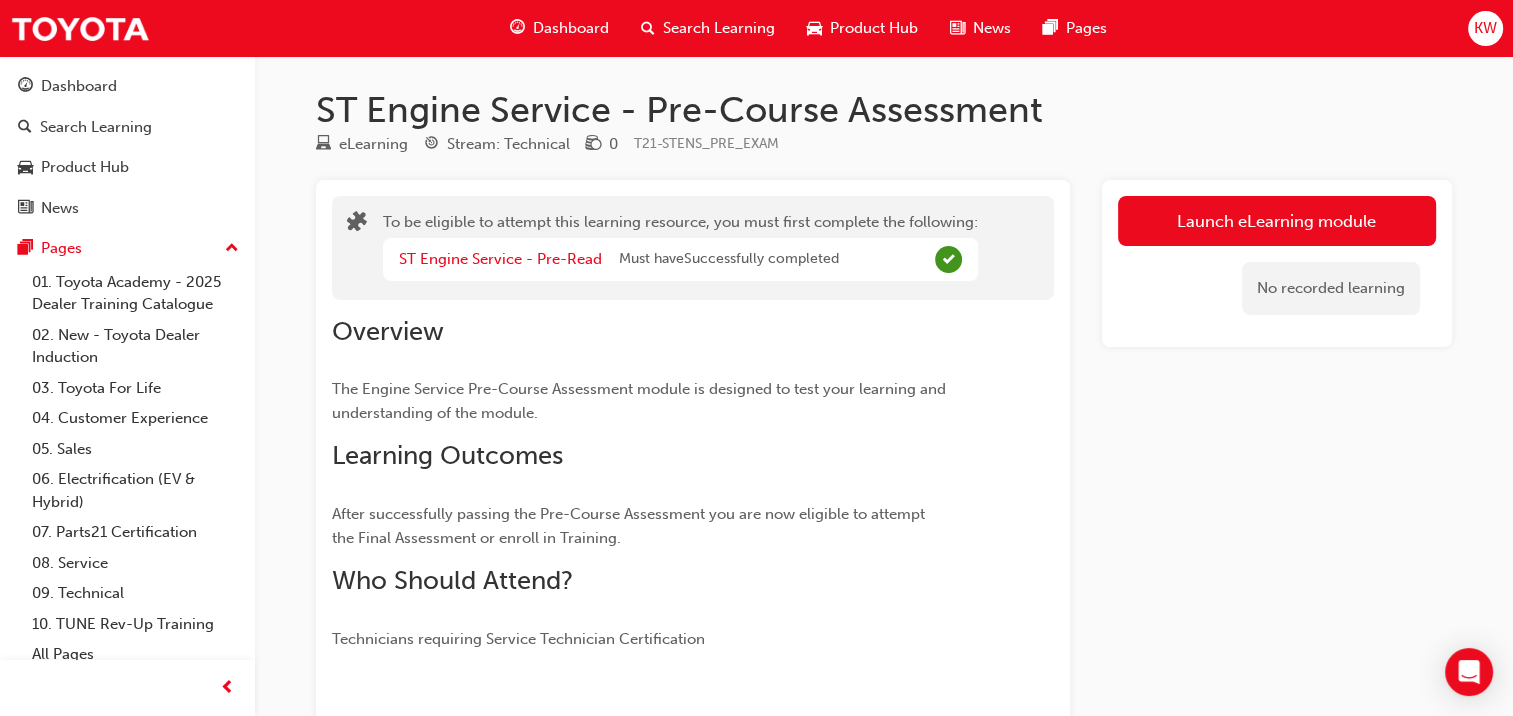 click on "Launch eLearning module" at bounding box center (1277, 221) 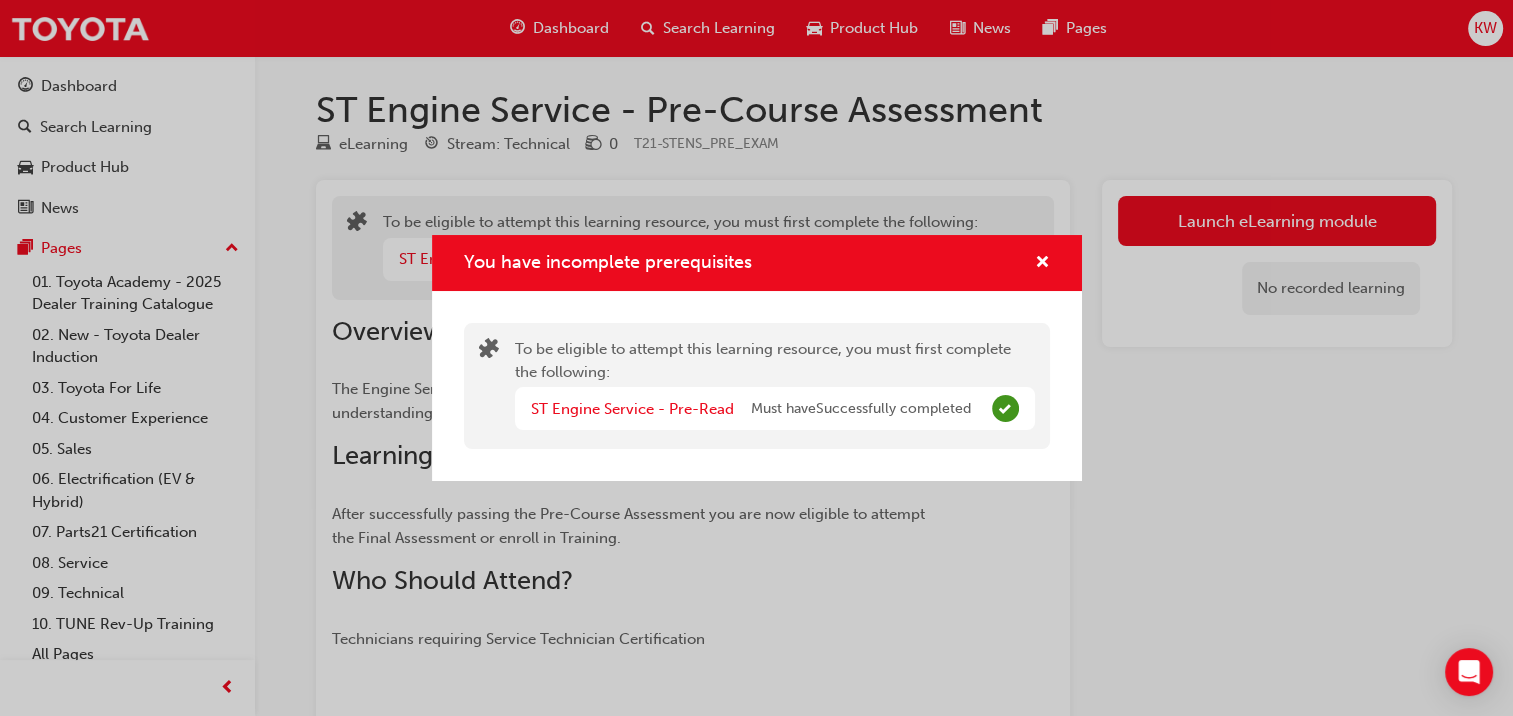 click at bounding box center [1034, 263] 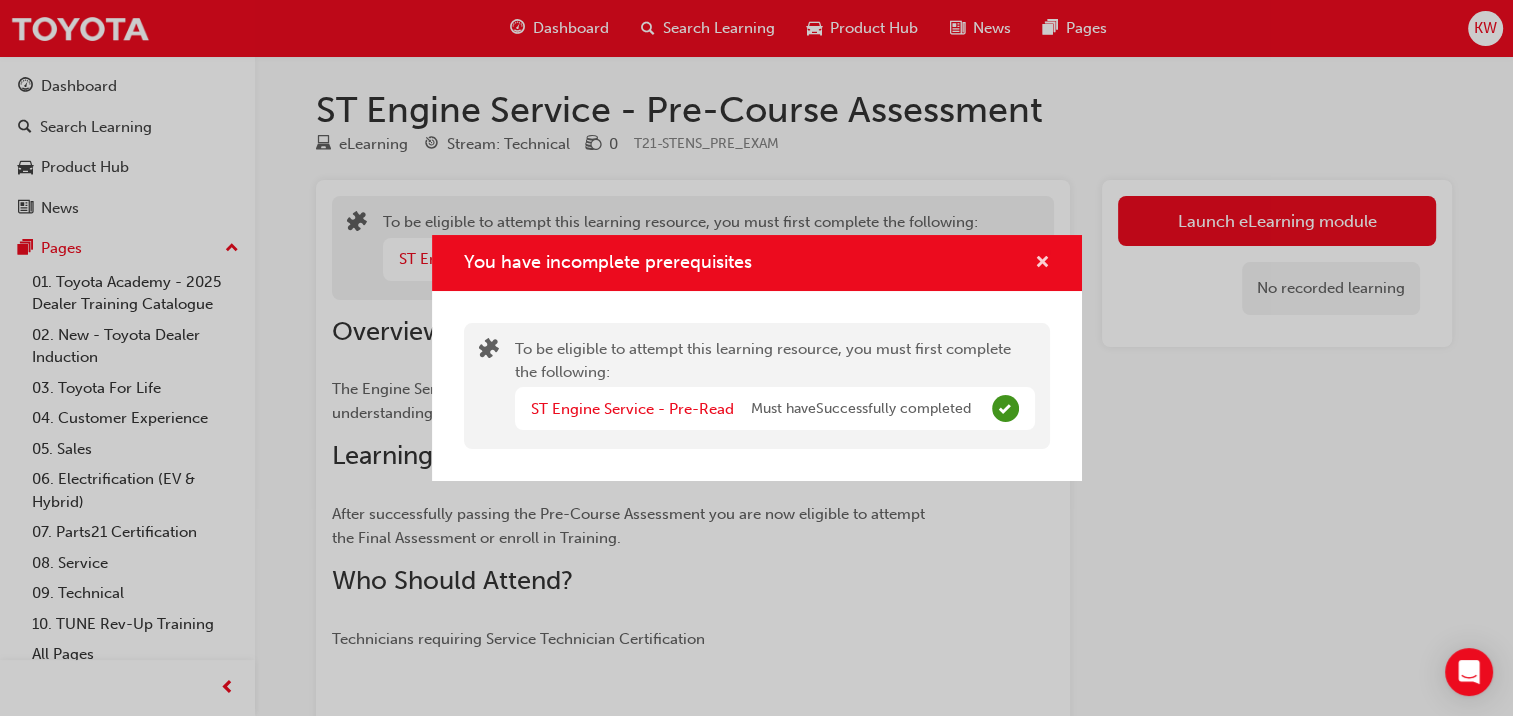 click at bounding box center [1042, 264] 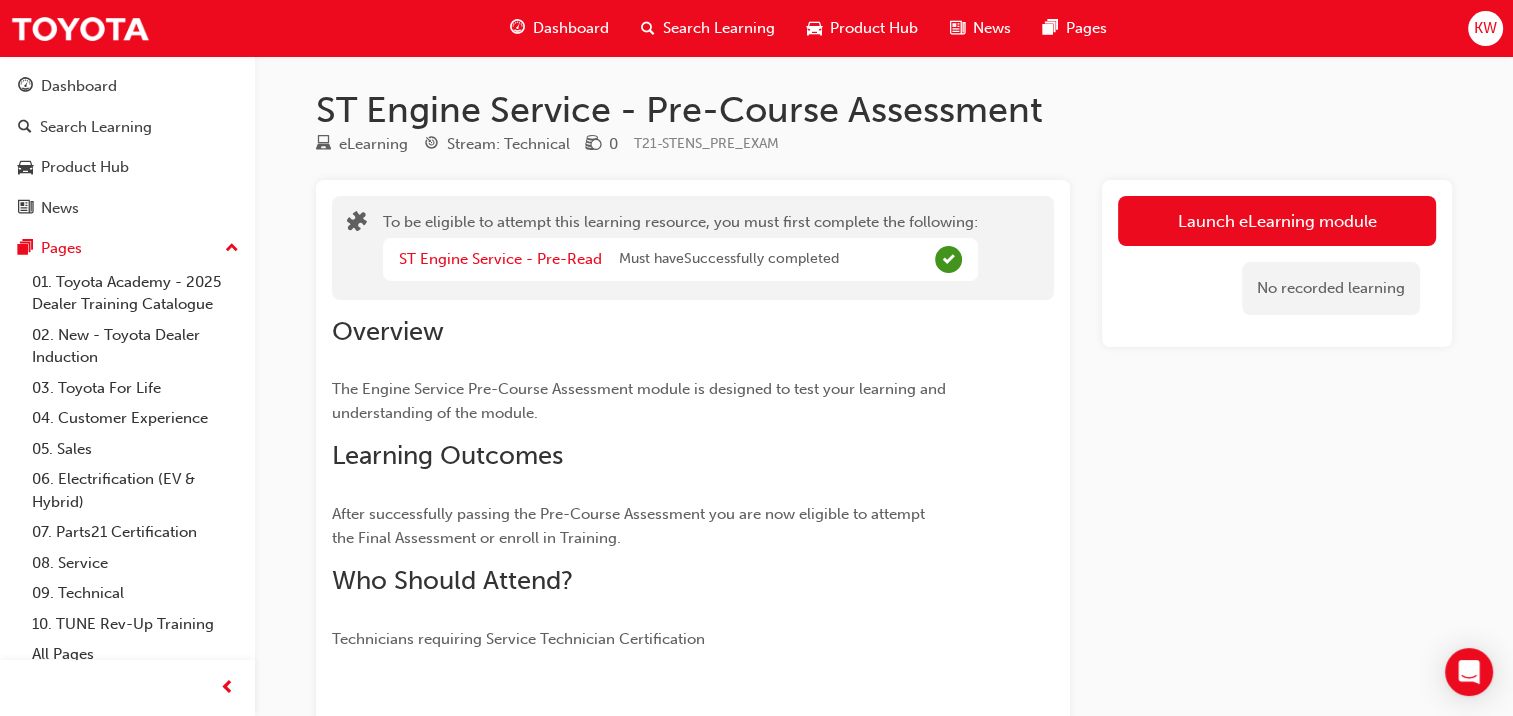 click on "Dashboard Search Learning Product Hub News Pages" at bounding box center (808, 28) 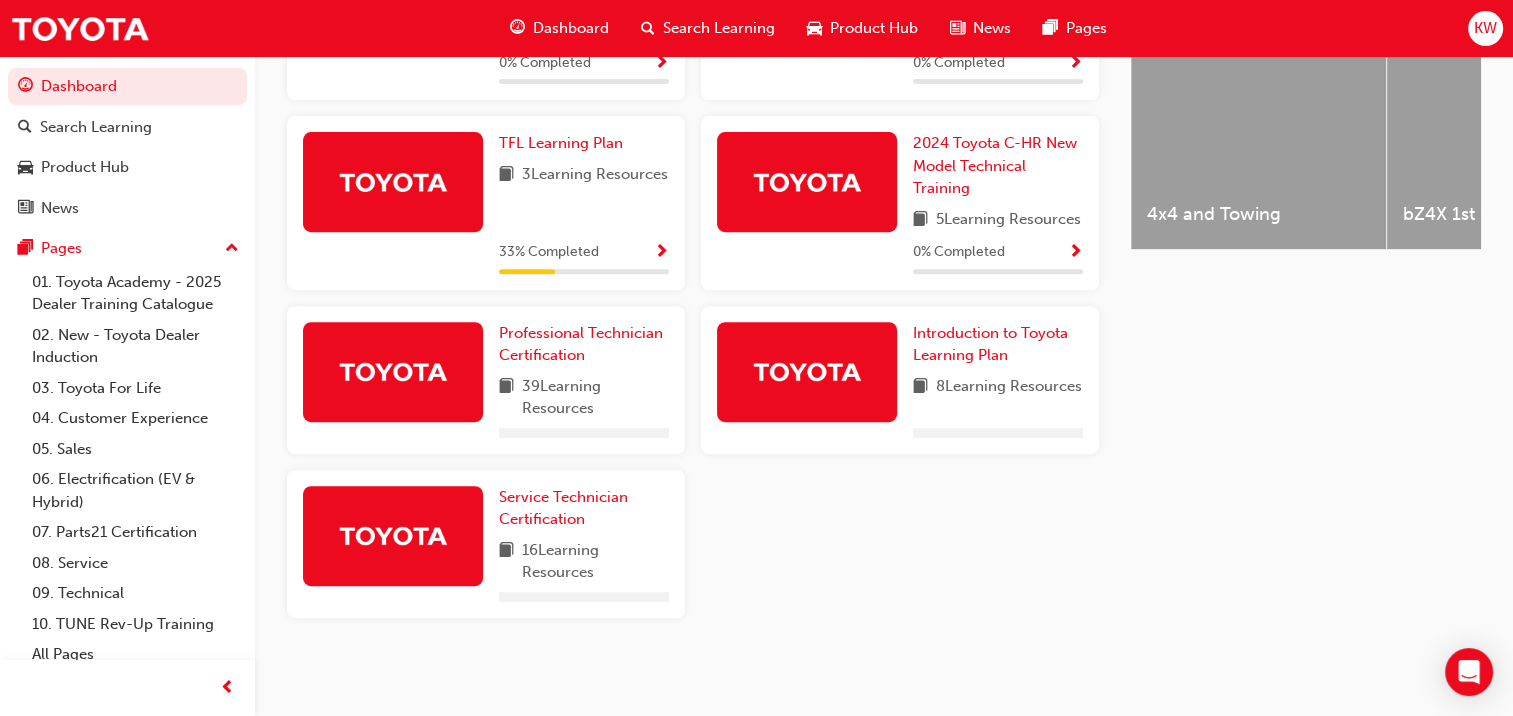 scroll, scrollTop: 871, scrollLeft: 0, axis: vertical 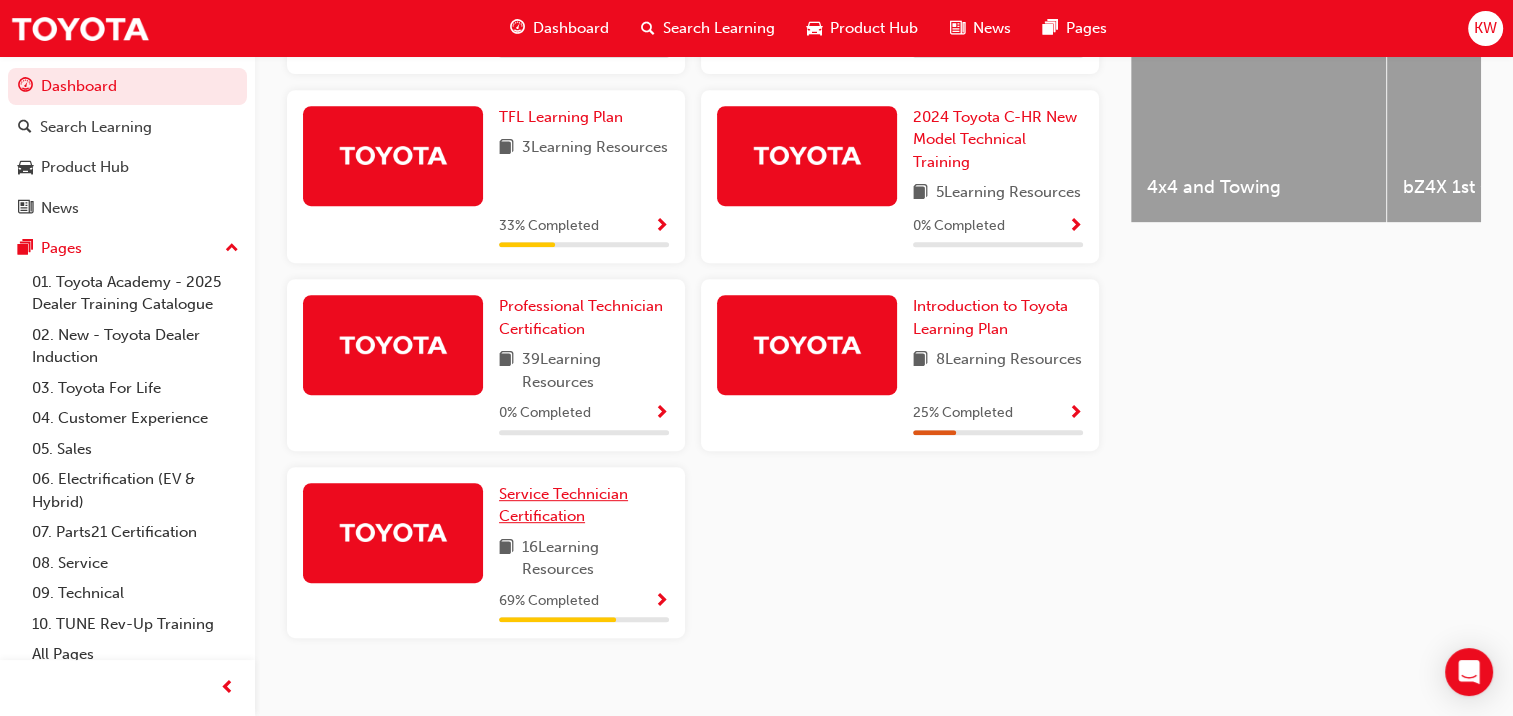 click on "Service Technician Certification" at bounding box center [563, 505] 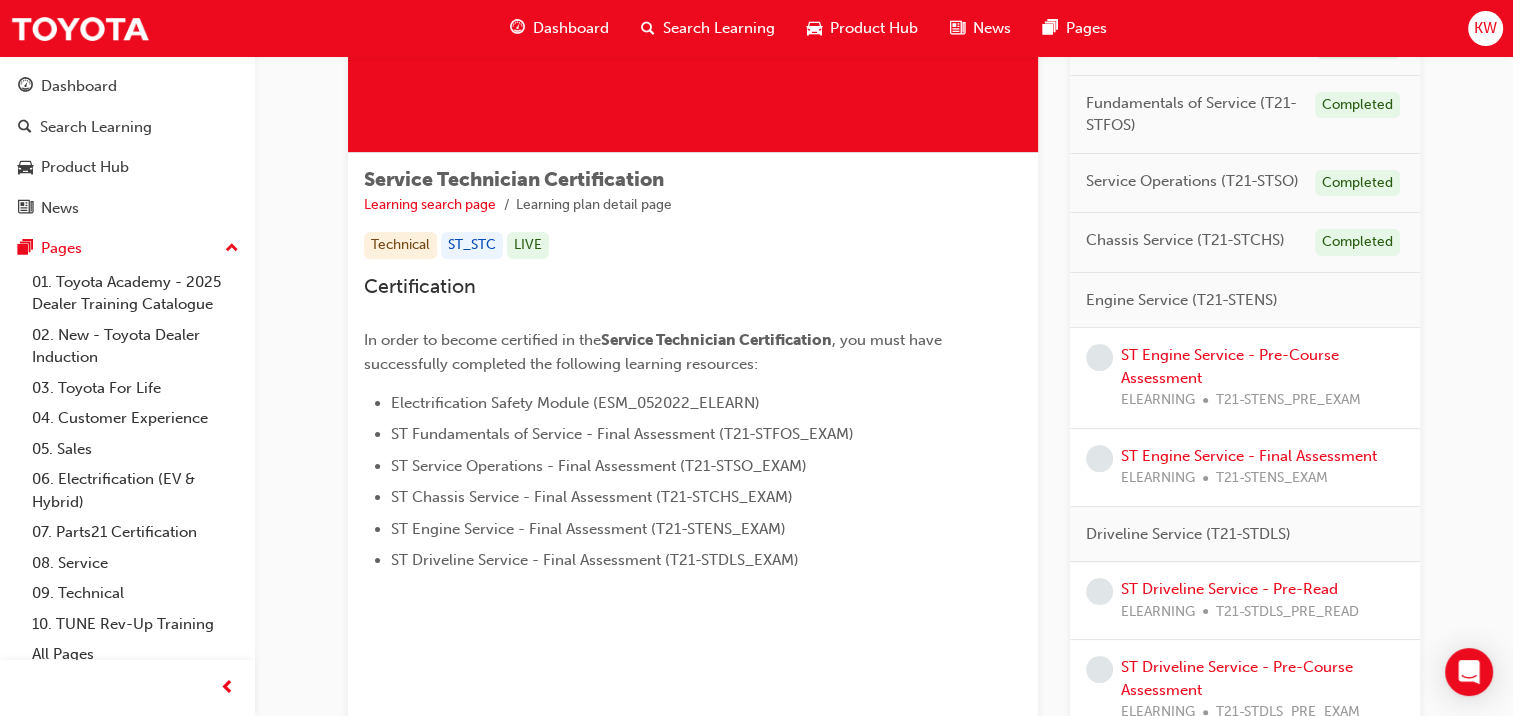 scroll, scrollTop: 252, scrollLeft: 0, axis: vertical 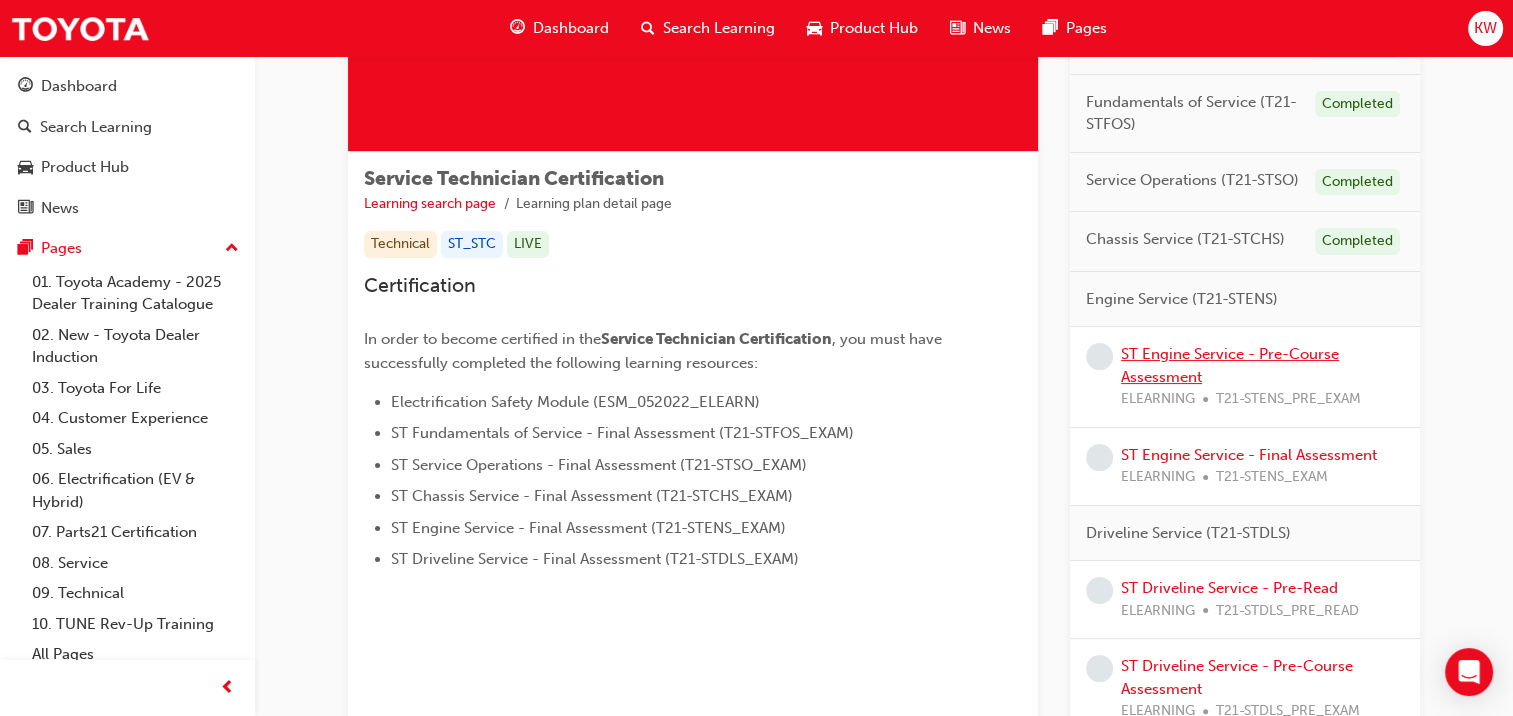click on "ST Engine Service - Pre-Course Assessment" at bounding box center [1230, 365] 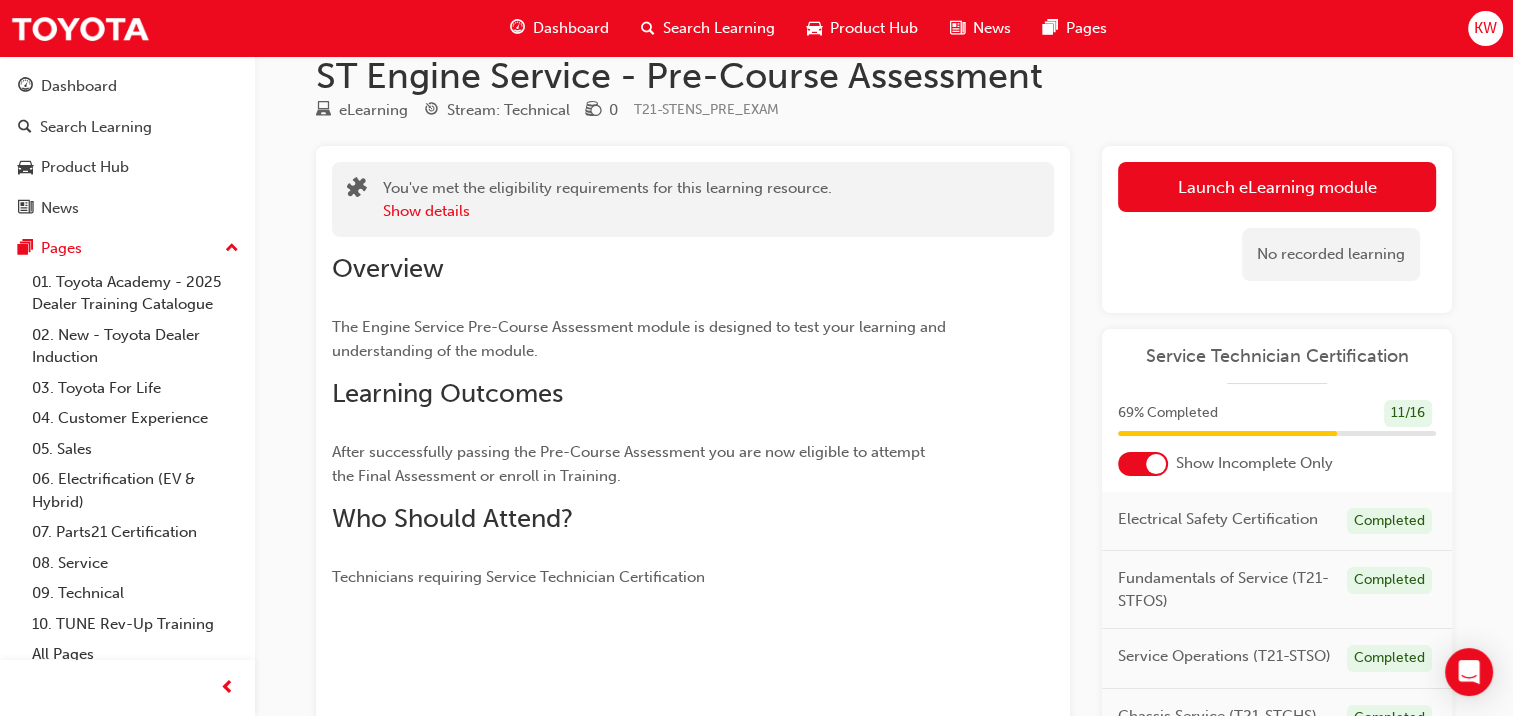 scroll, scrollTop: 0, scrollLeft: 0, axis: both 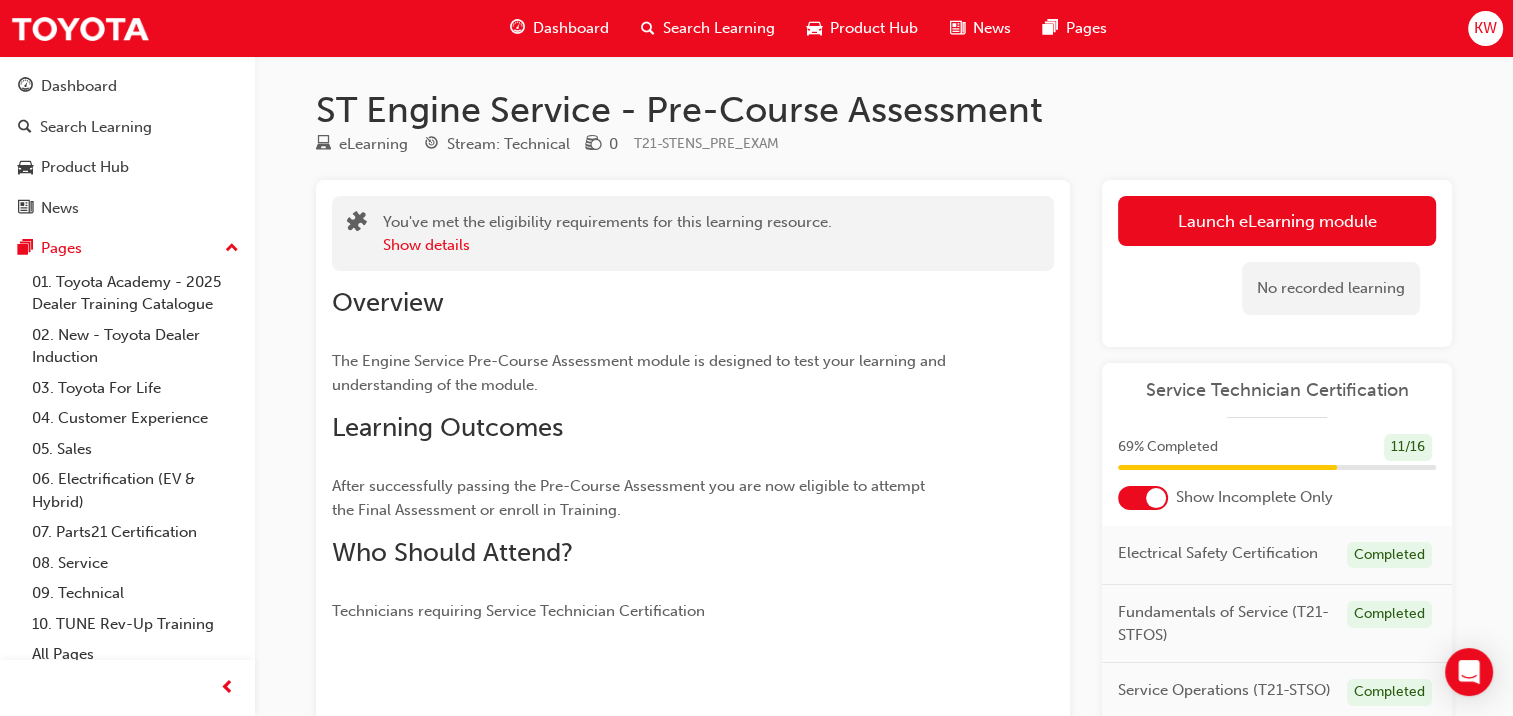 click on "Launch eLearning module" at bounding box center (1277, 221) 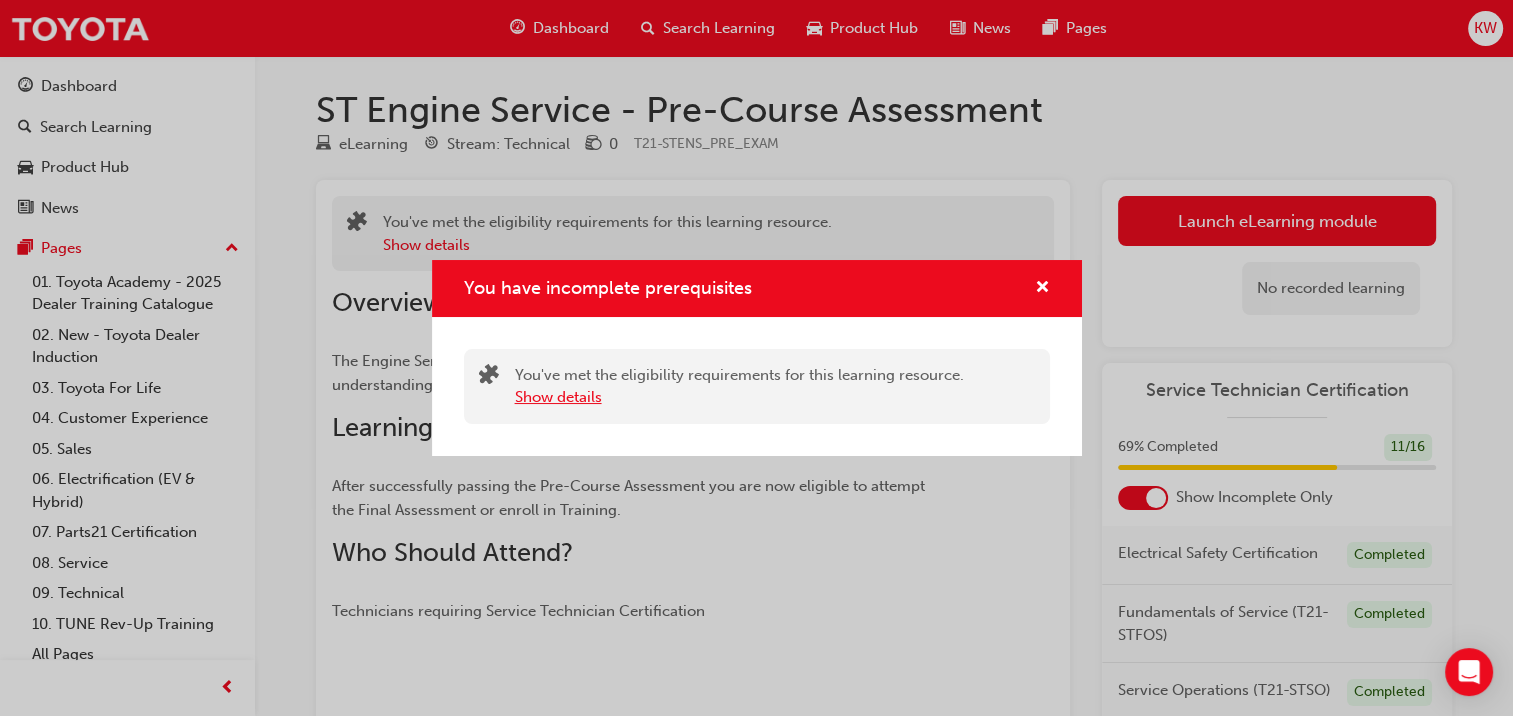 click on "Show details" at bounding box center (558, 397) 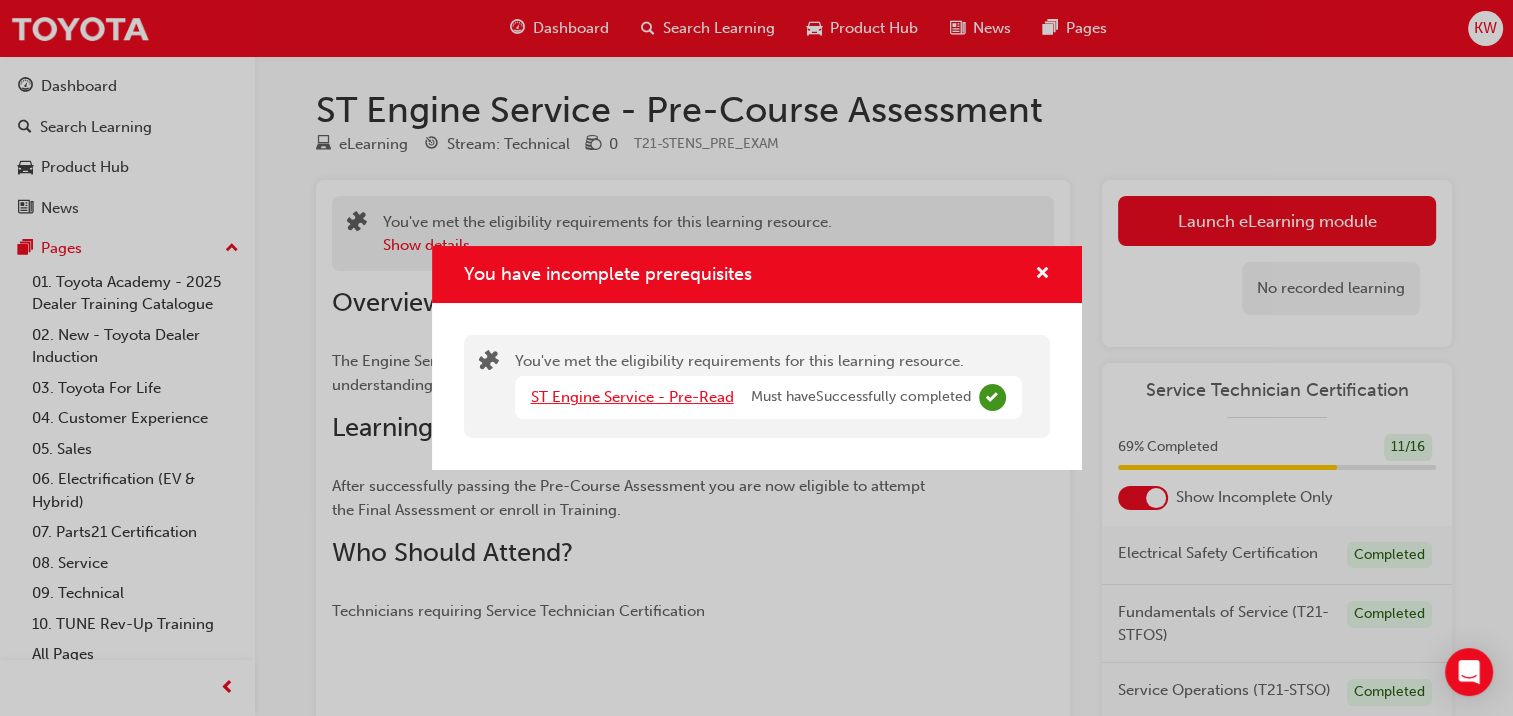 click on "ST Engine Service - Pre-Read" at bounding box center [632, 397] 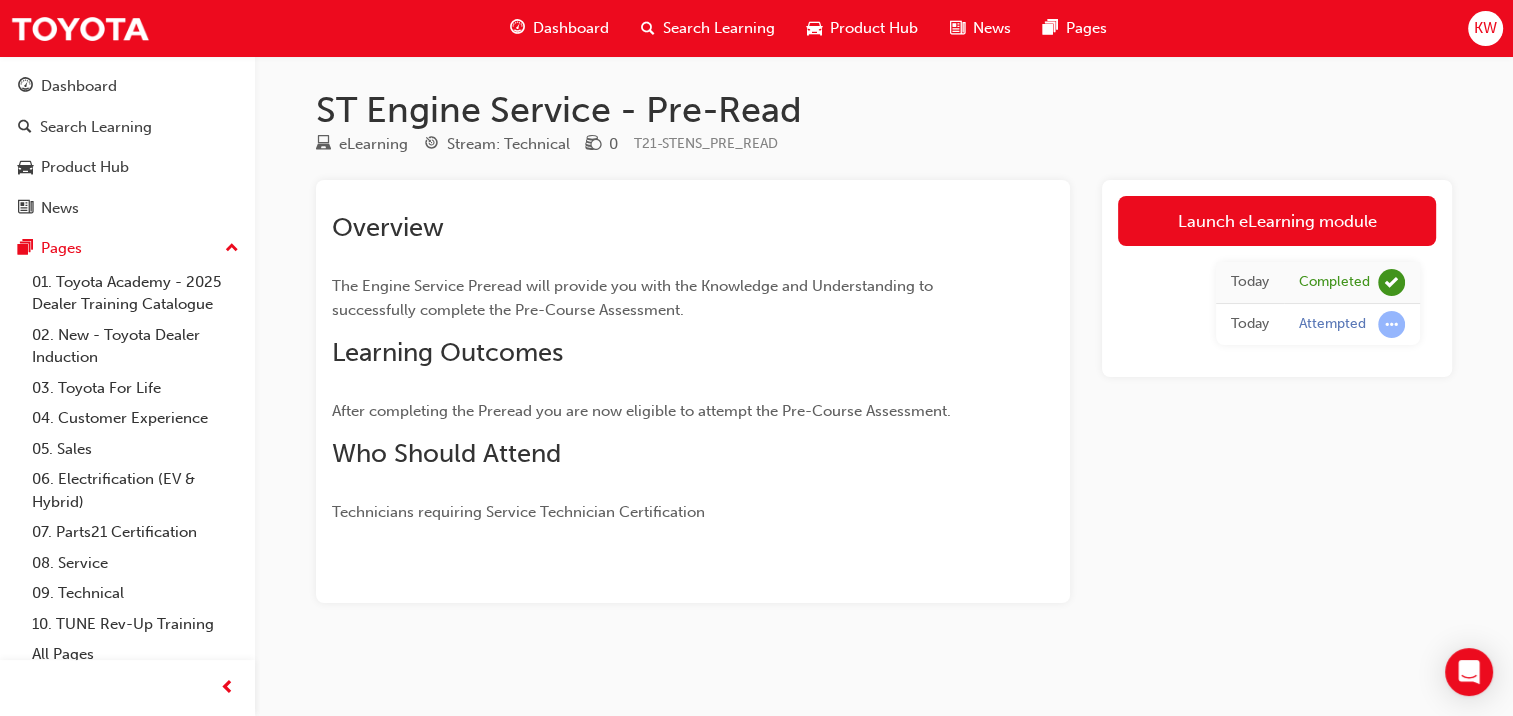 click on "Launch eLearning module" at bounding box center [1277, 221] 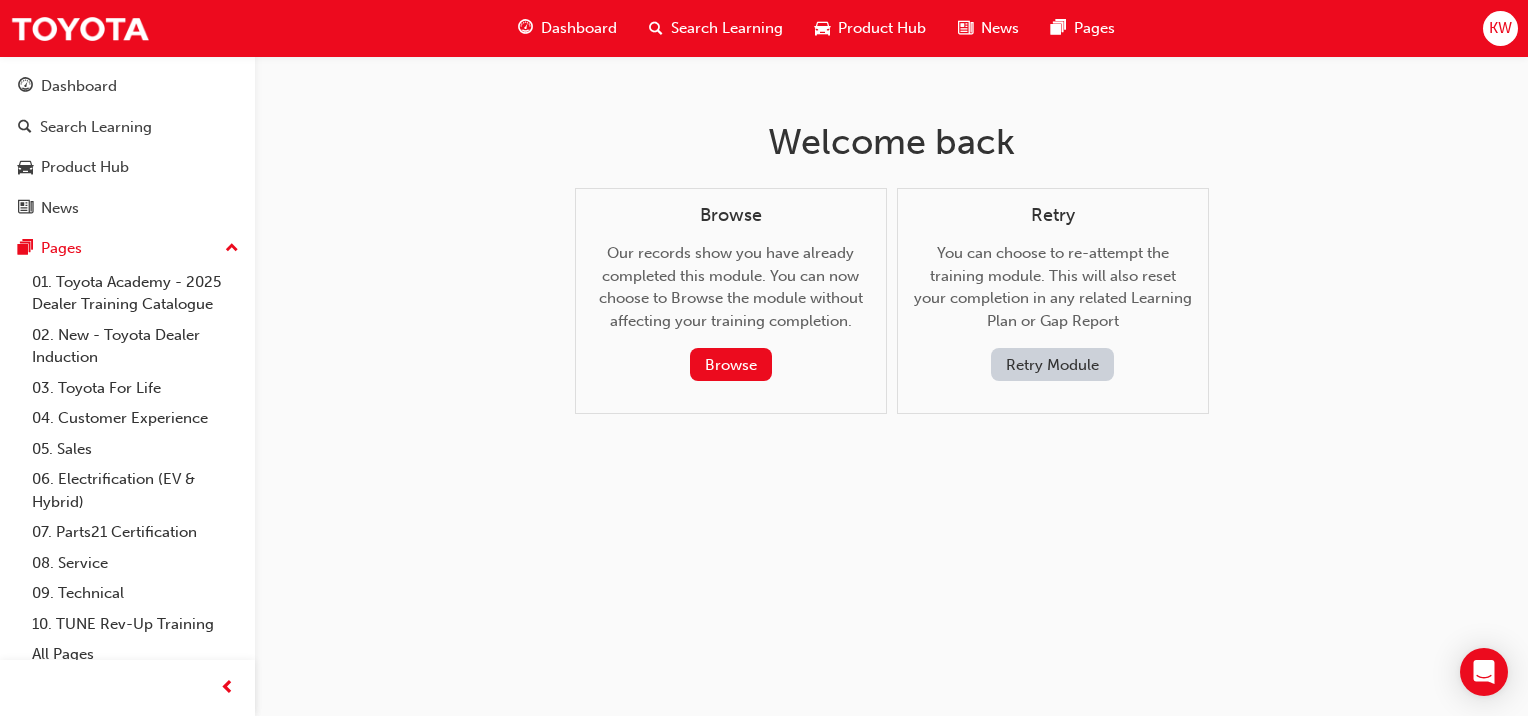 click on "Dashboard" at bounding box center [567, 28] 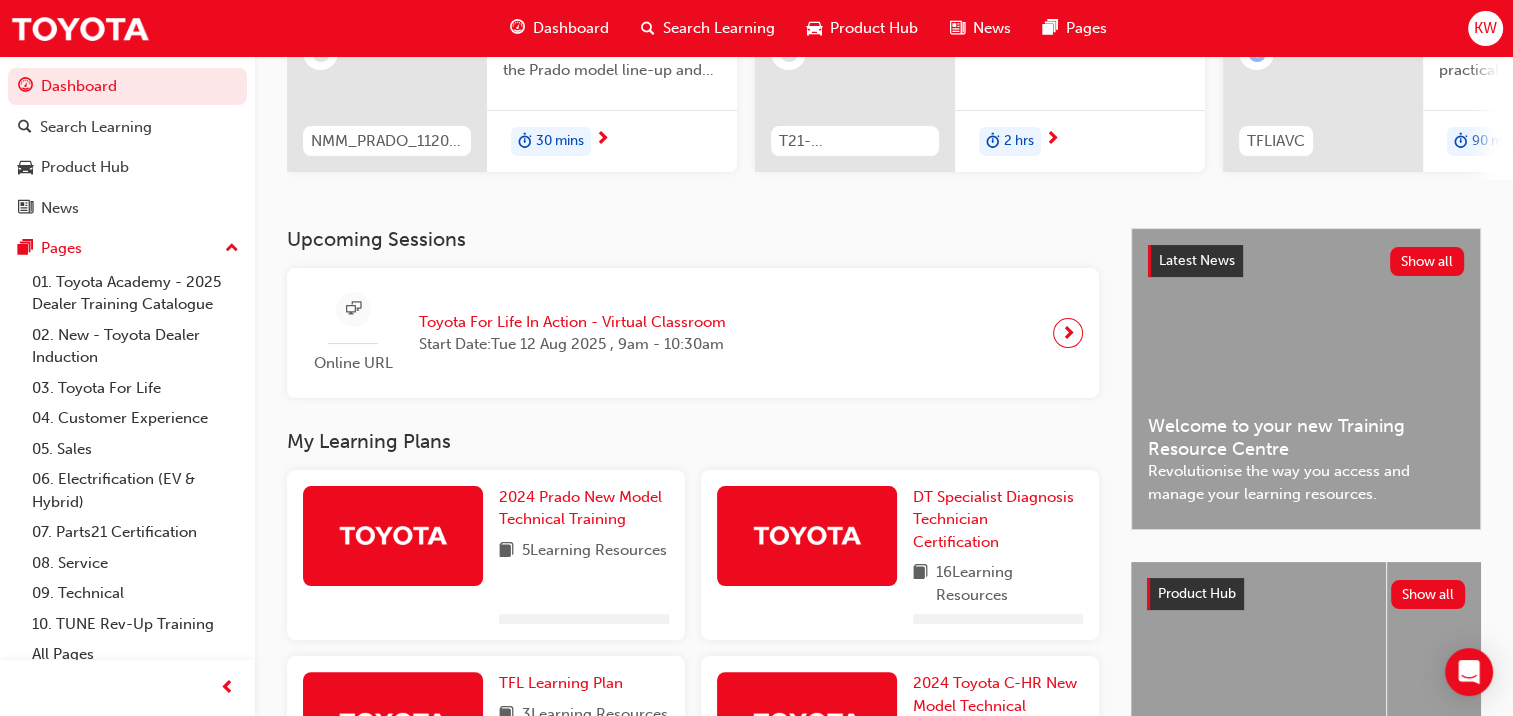 scroll, scrollTop: 386, scrollLeft: 0, axis: vertical 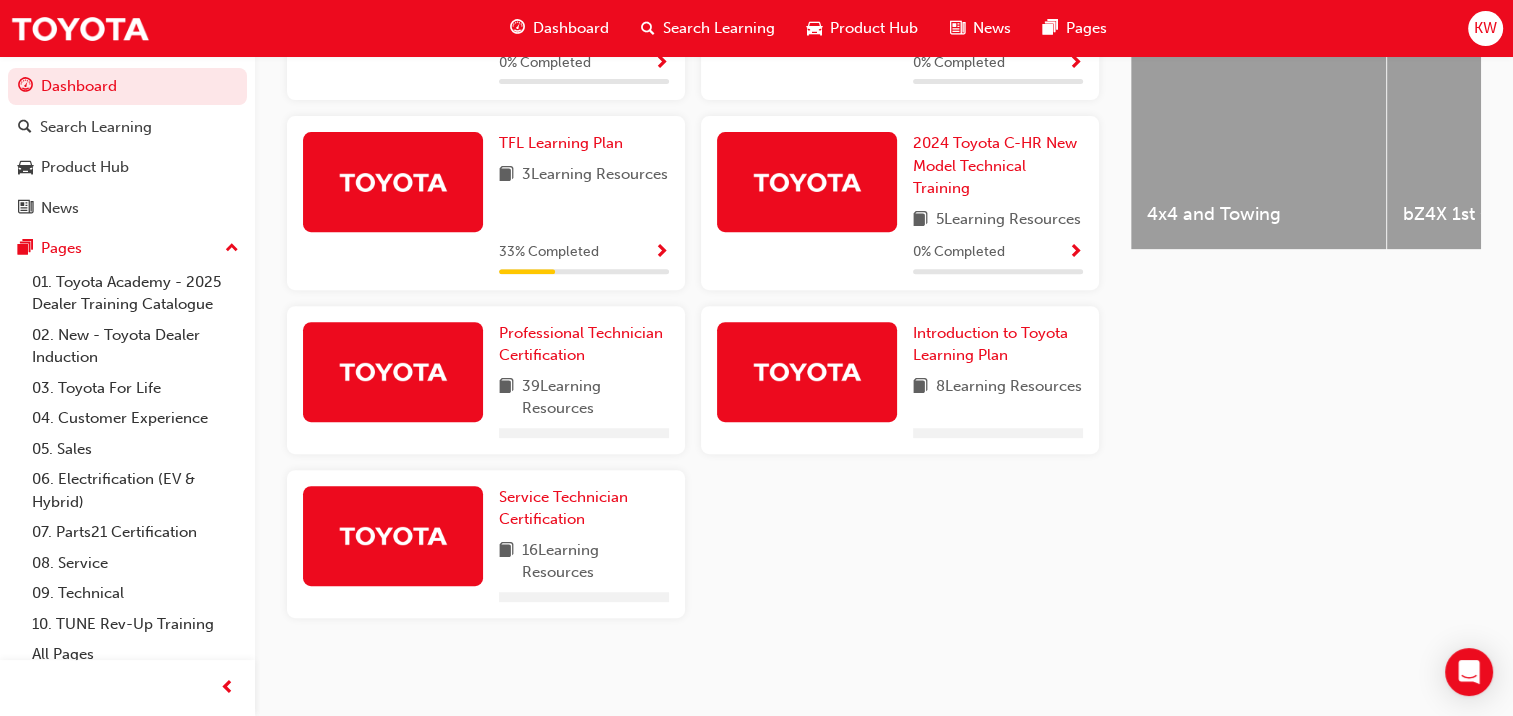 click on "Service Technician Certification 16  Learning Resources" at bounding box center [486, 544] 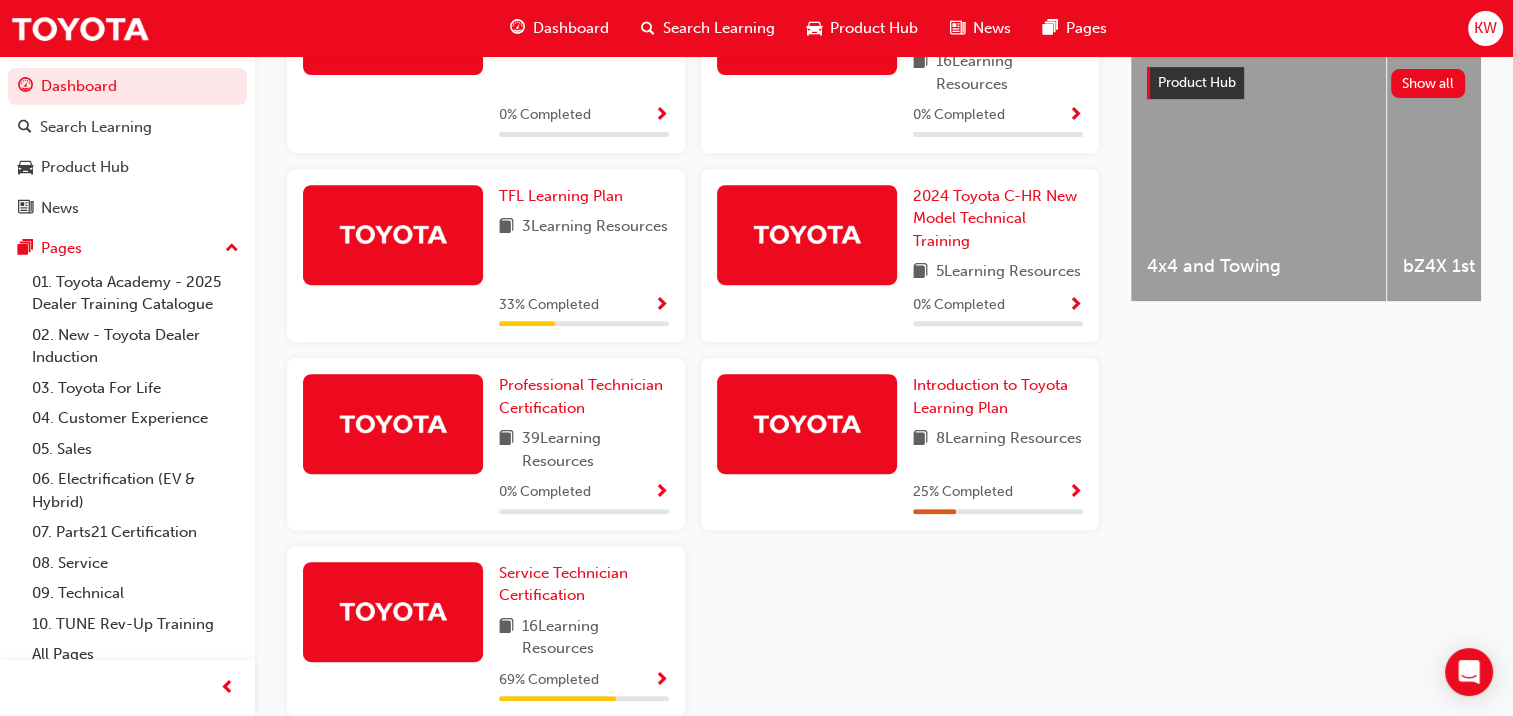 scroll, scrollTop: 869, scrollLeft: 0, axis: vertical 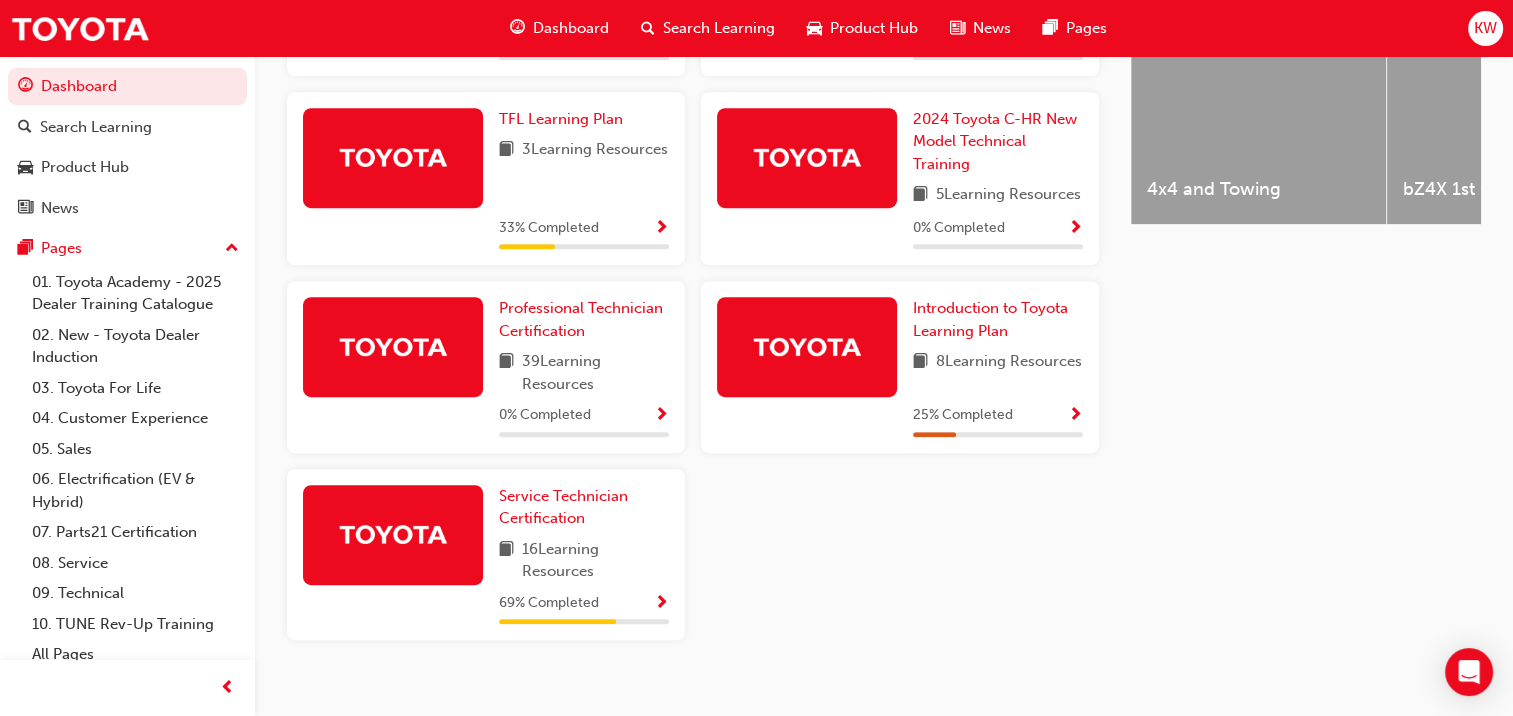 click on "Service Technician Certification" at bounding box center (563, 507) 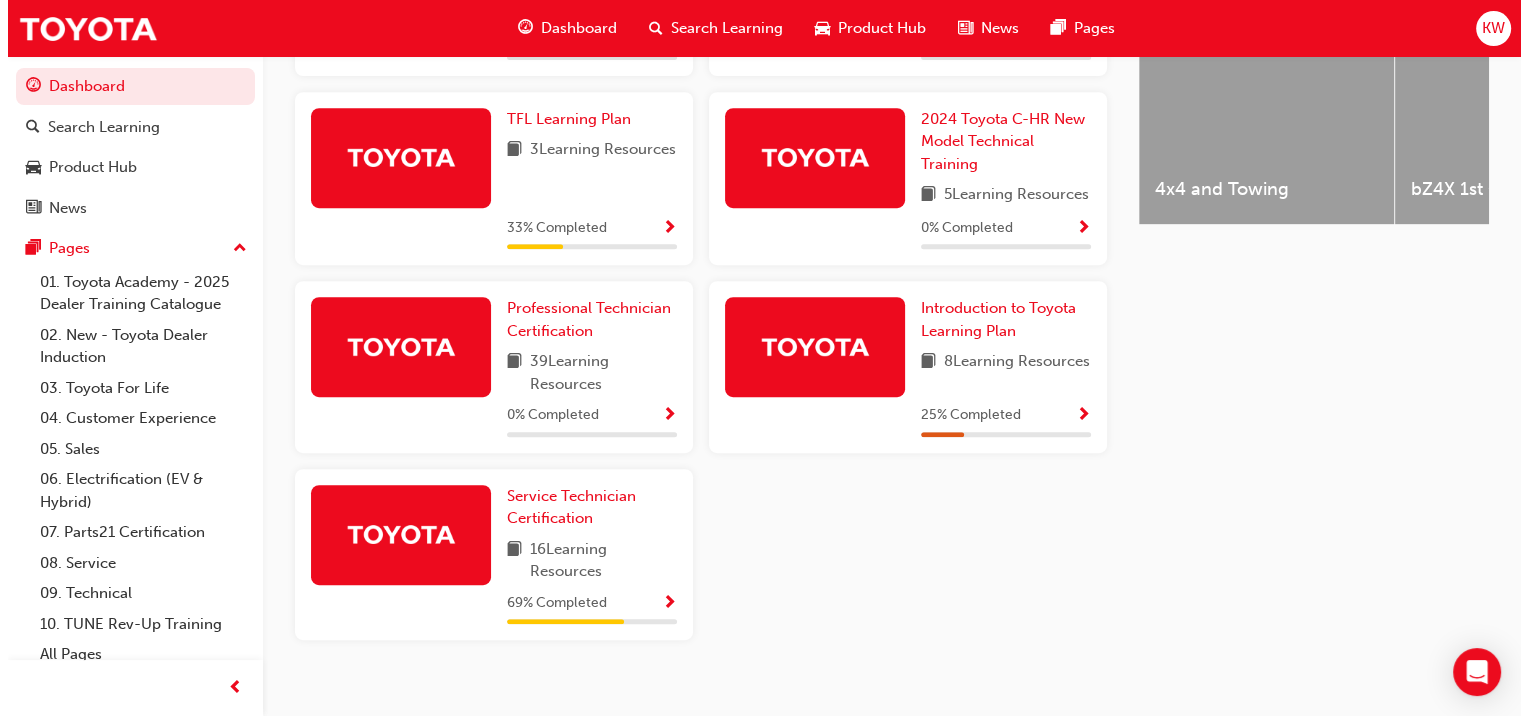 scroll, scrollTop: 0, scrollLeft: 0, axis: both 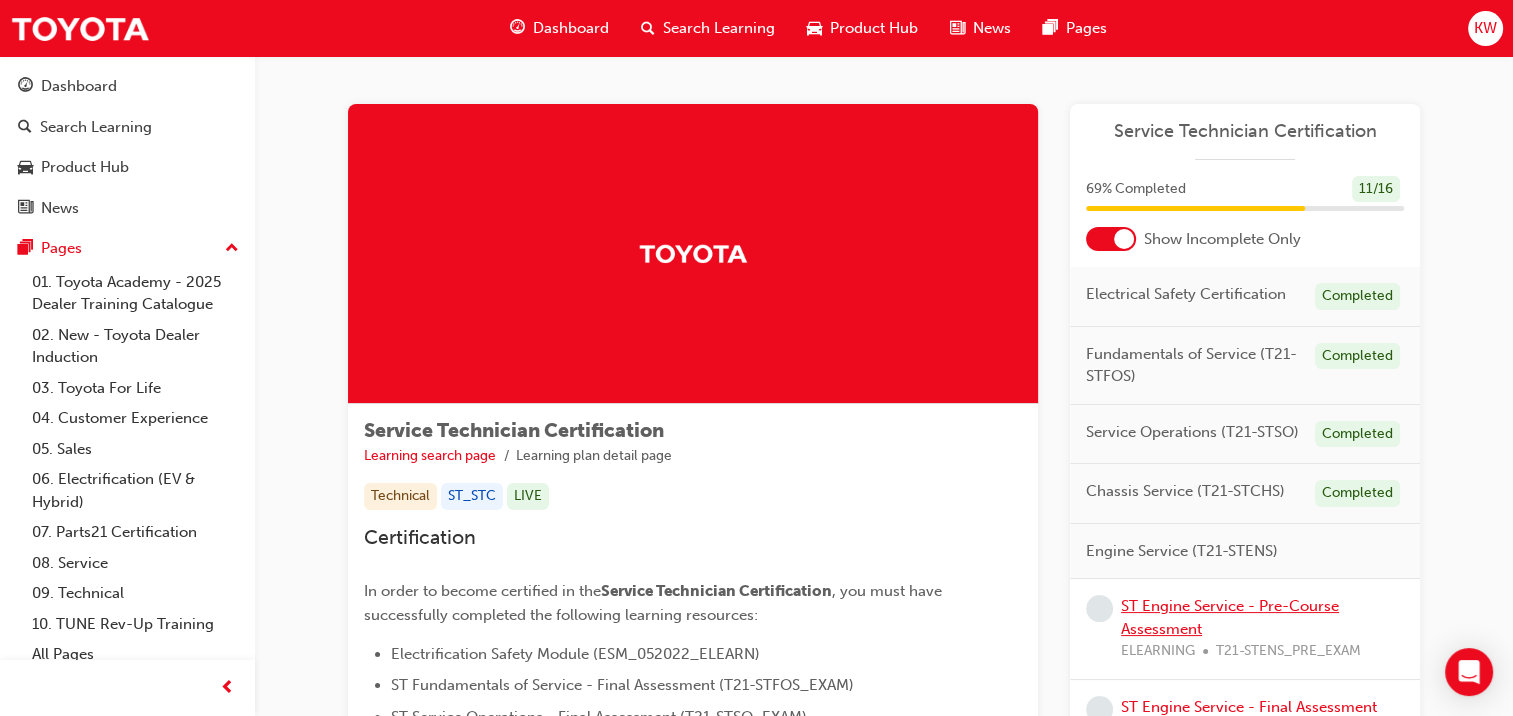 click on "ST Engine Service - Pre-Course Assessment" at bounding box center [1230, 617] 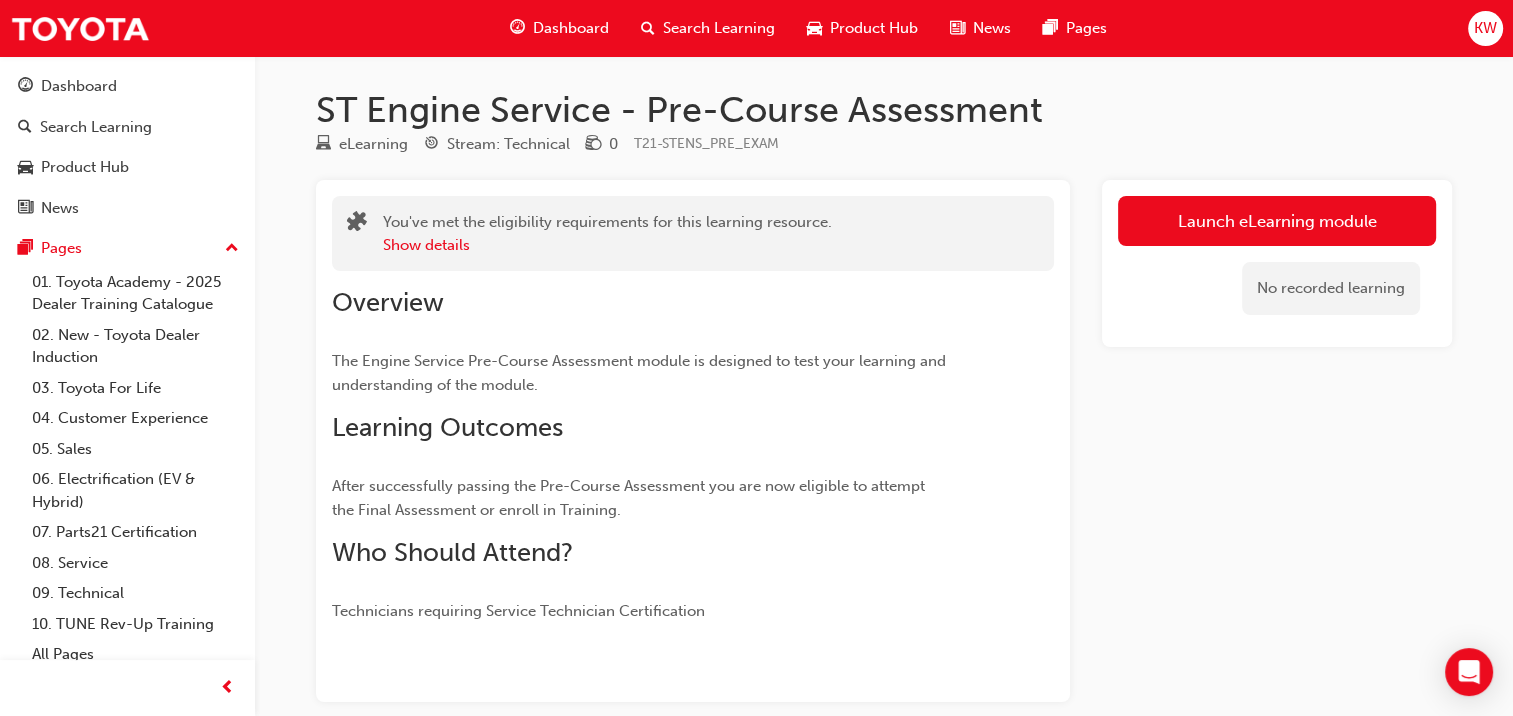 click on "Launch eLearning module" at bounding box center (1277, 221) 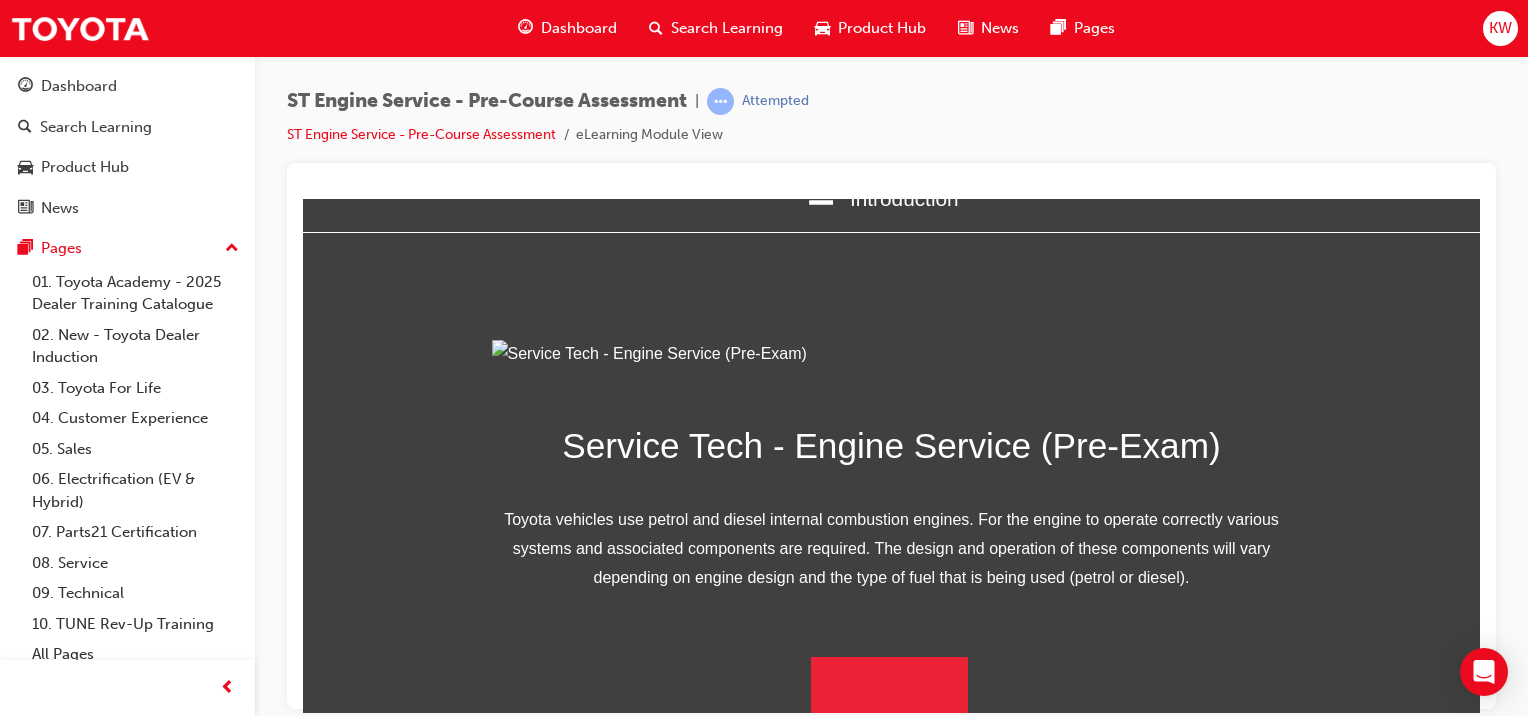 scroll, scrollTop: 257, scrollLeft: 0, axis: vertical 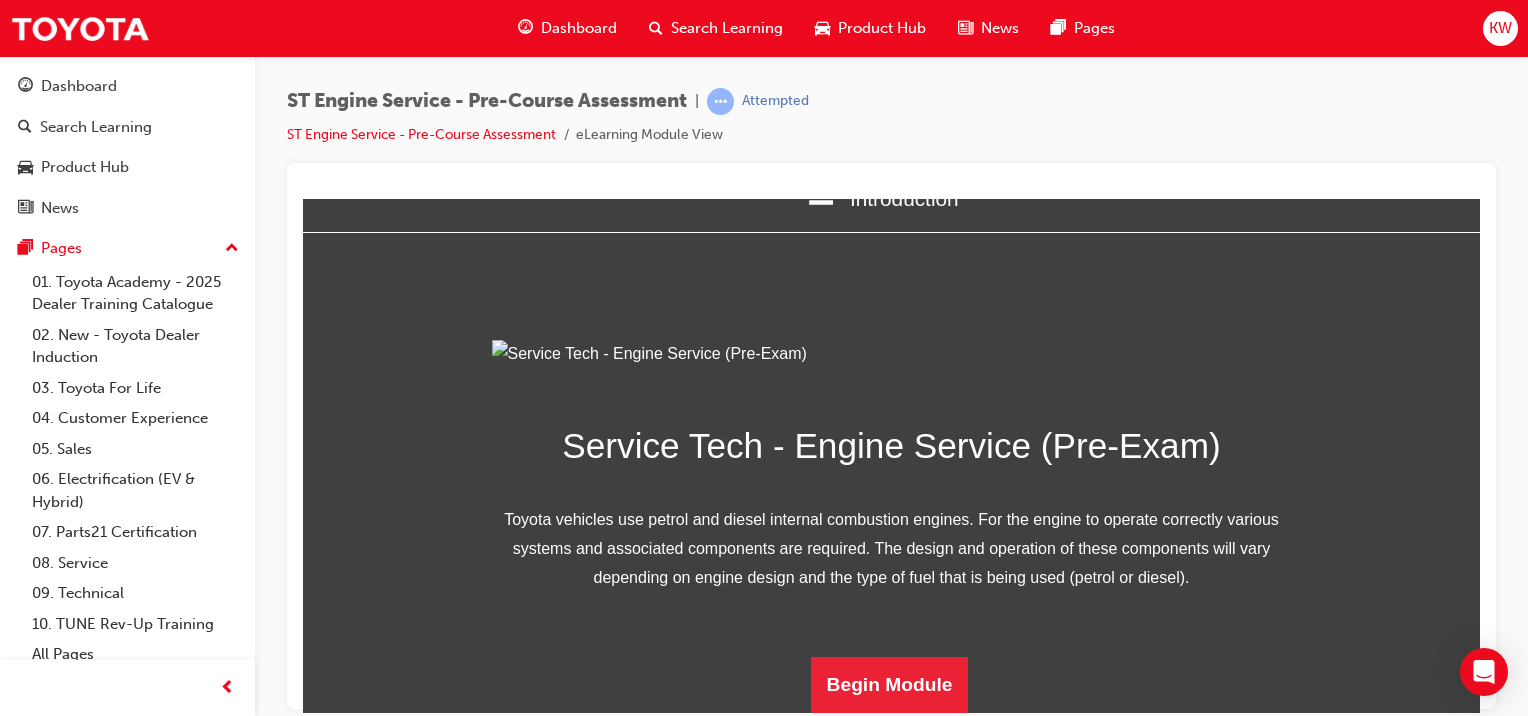 click on "Begin Module" at bounding box center (890, 684) 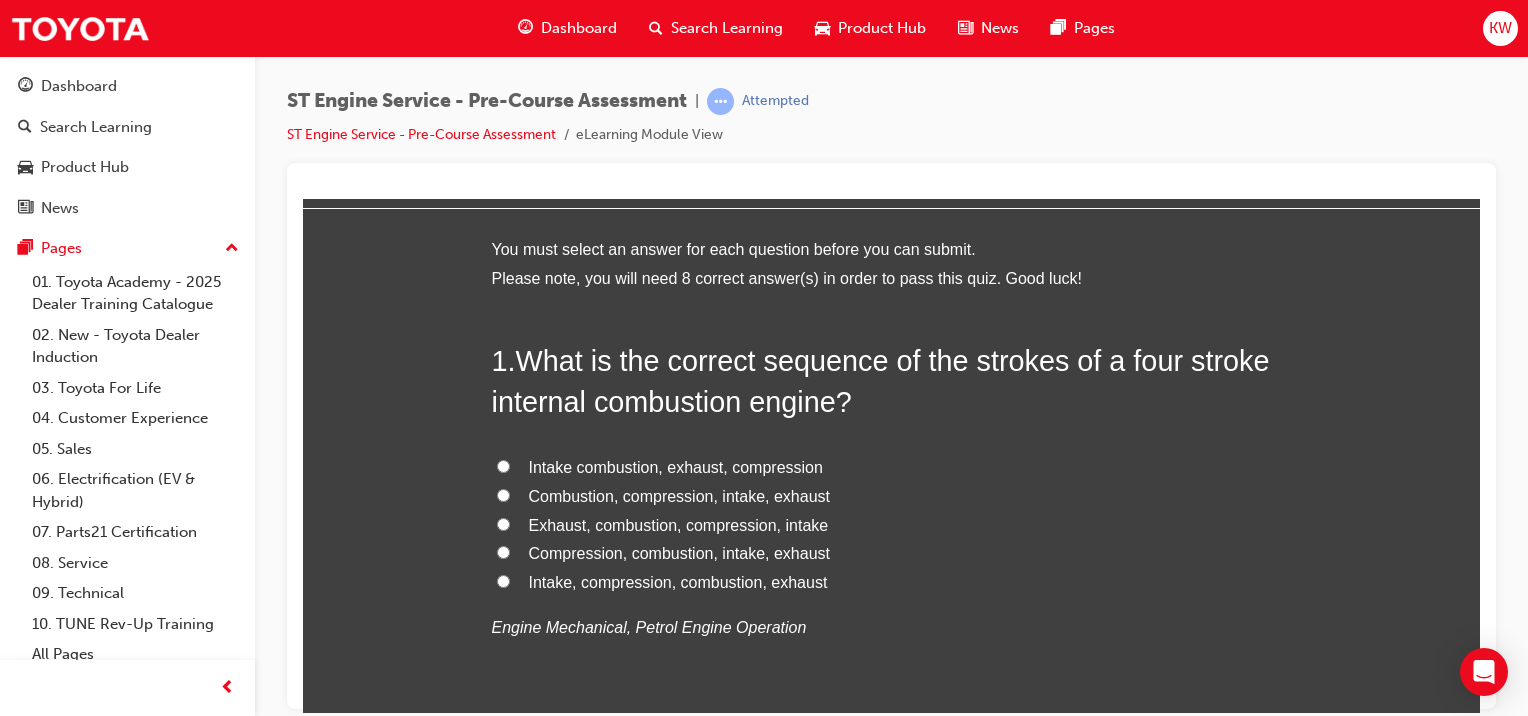 scroll, scrollTop: 73, scrollLeft: 0, axis: vertical 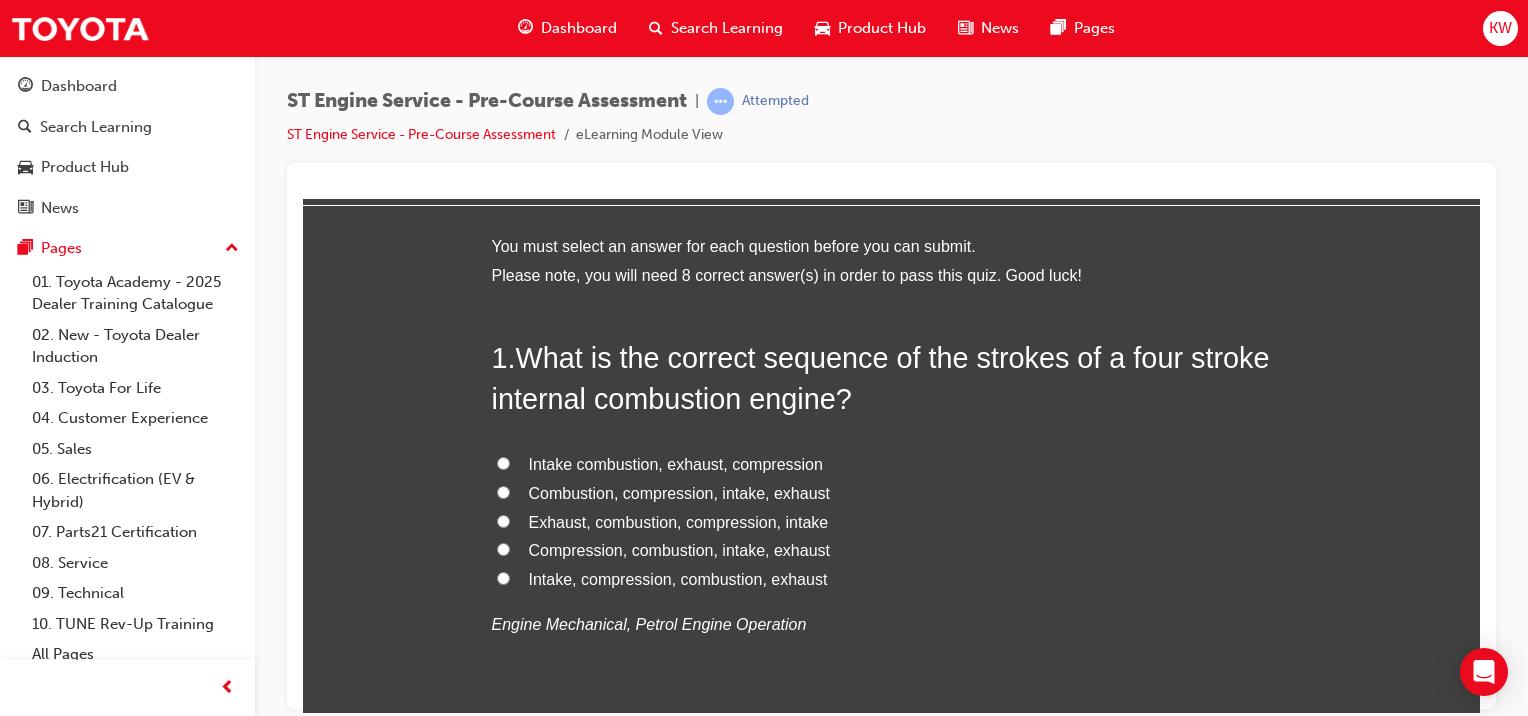 click on "Intake, compression, combustion, exhaust" at bounding box center (678, 578) 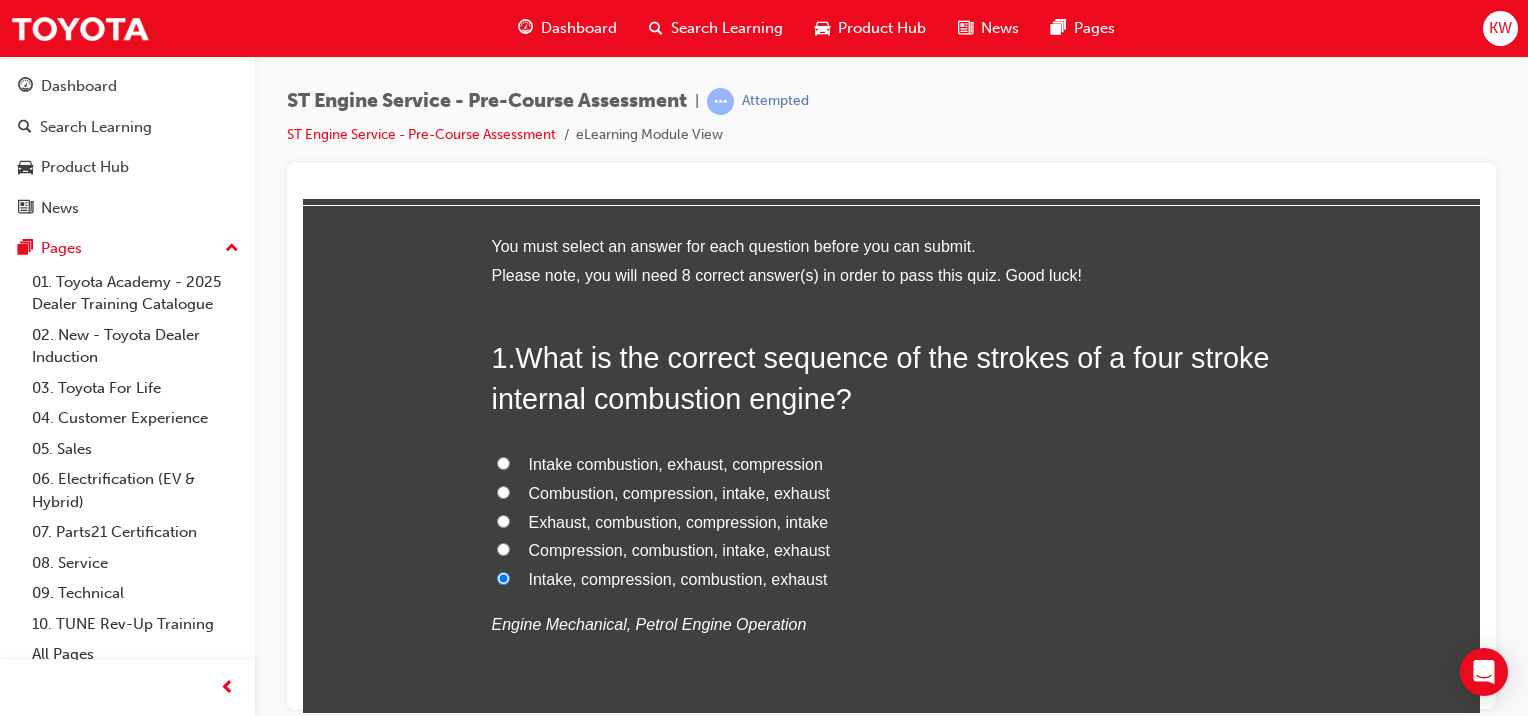 radio on "true" 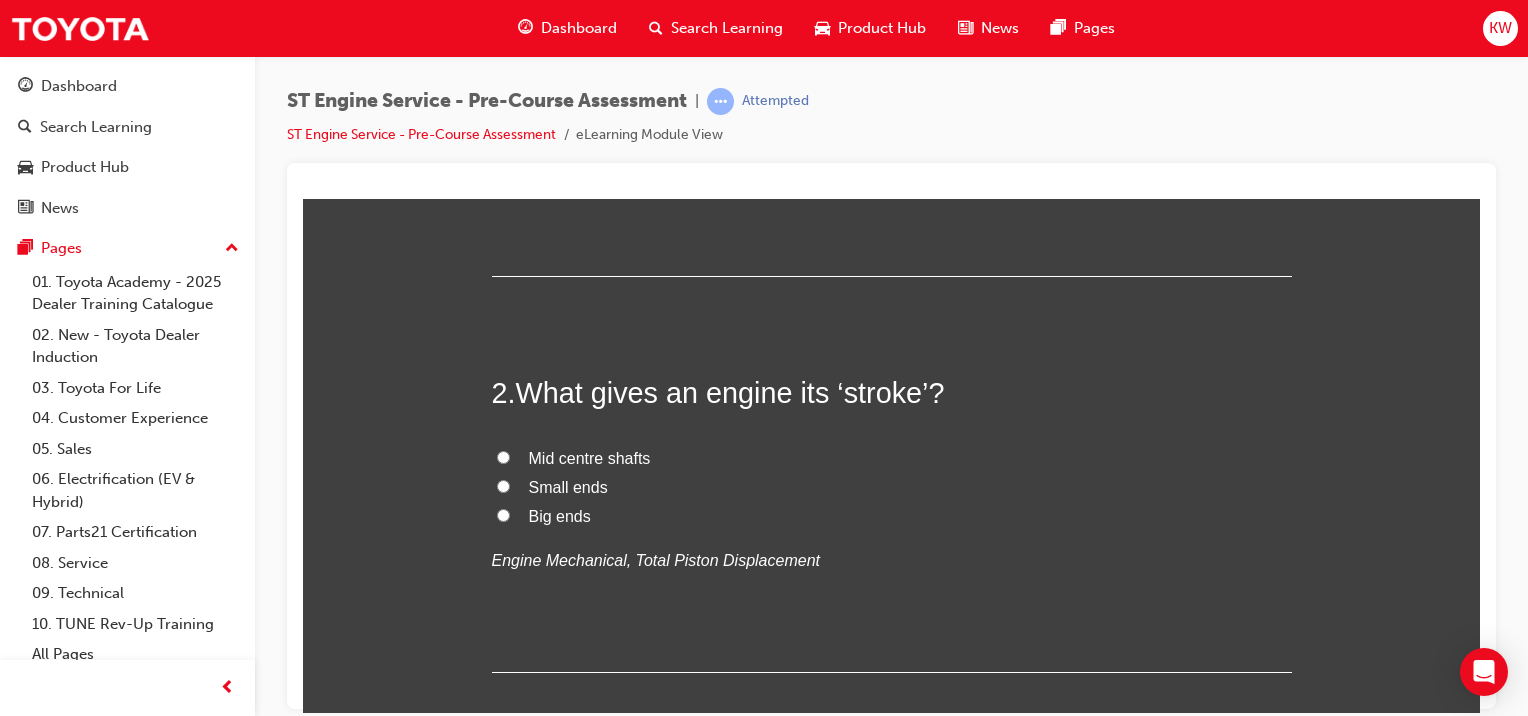 scroll, scrollTop: 536, scrollLeft: 0, axis: vertical 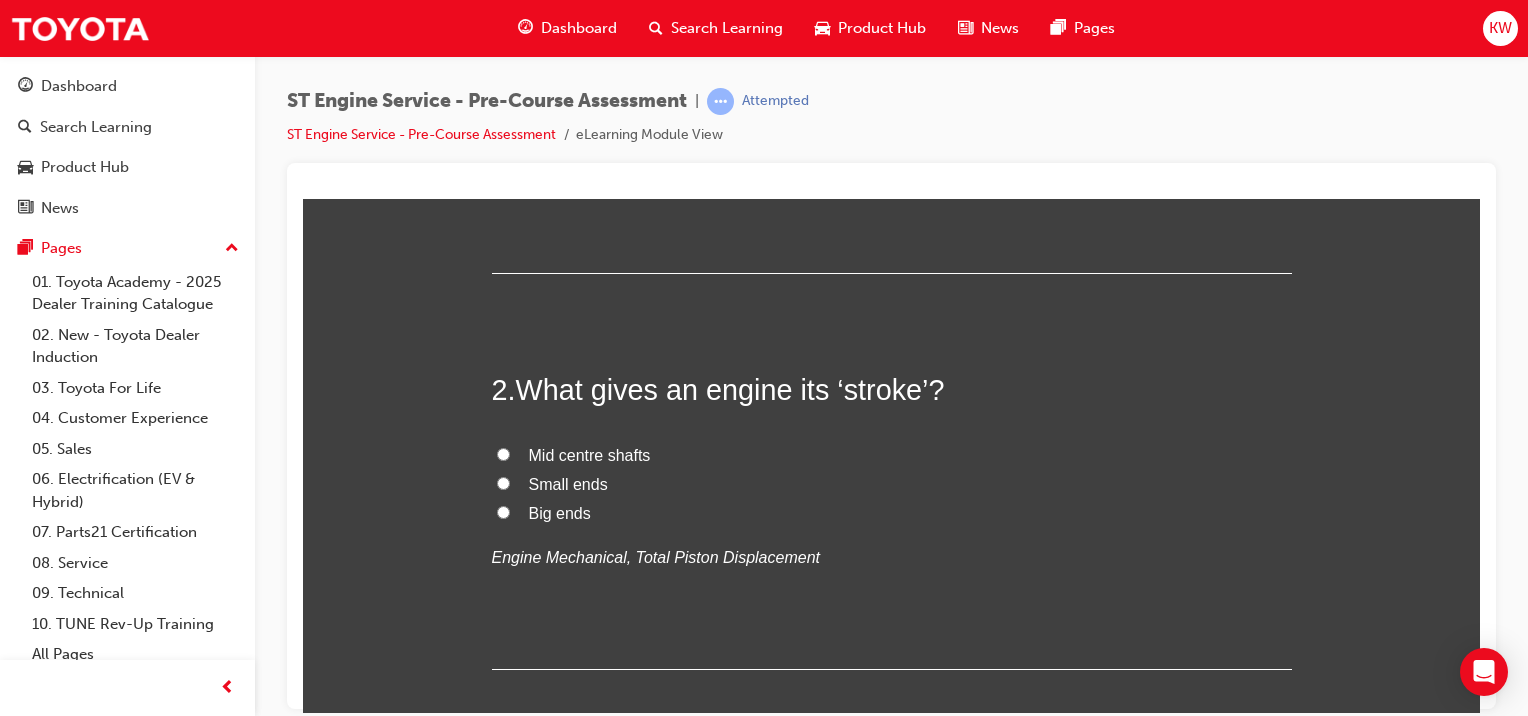 click on "Big ends" at bounding box center (892, 513) 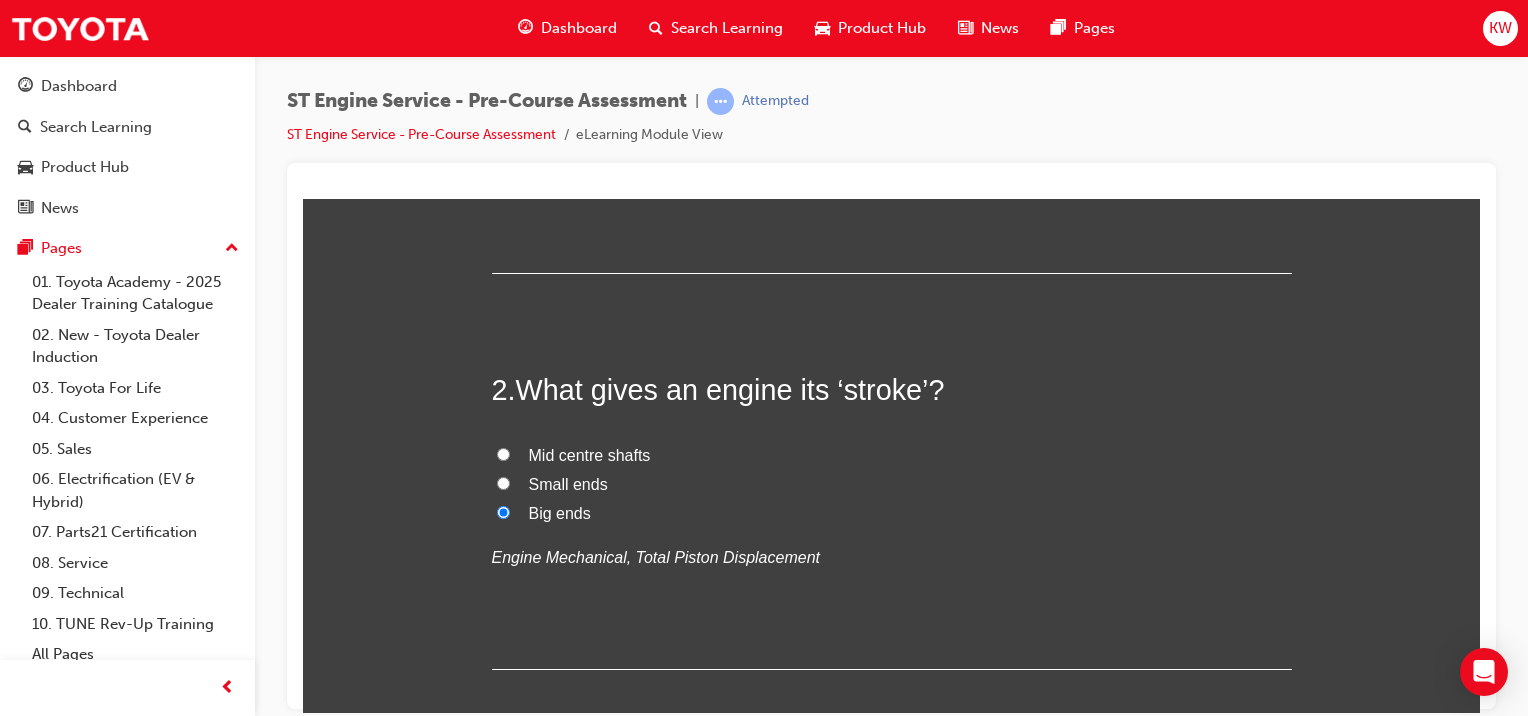 radio on "true" 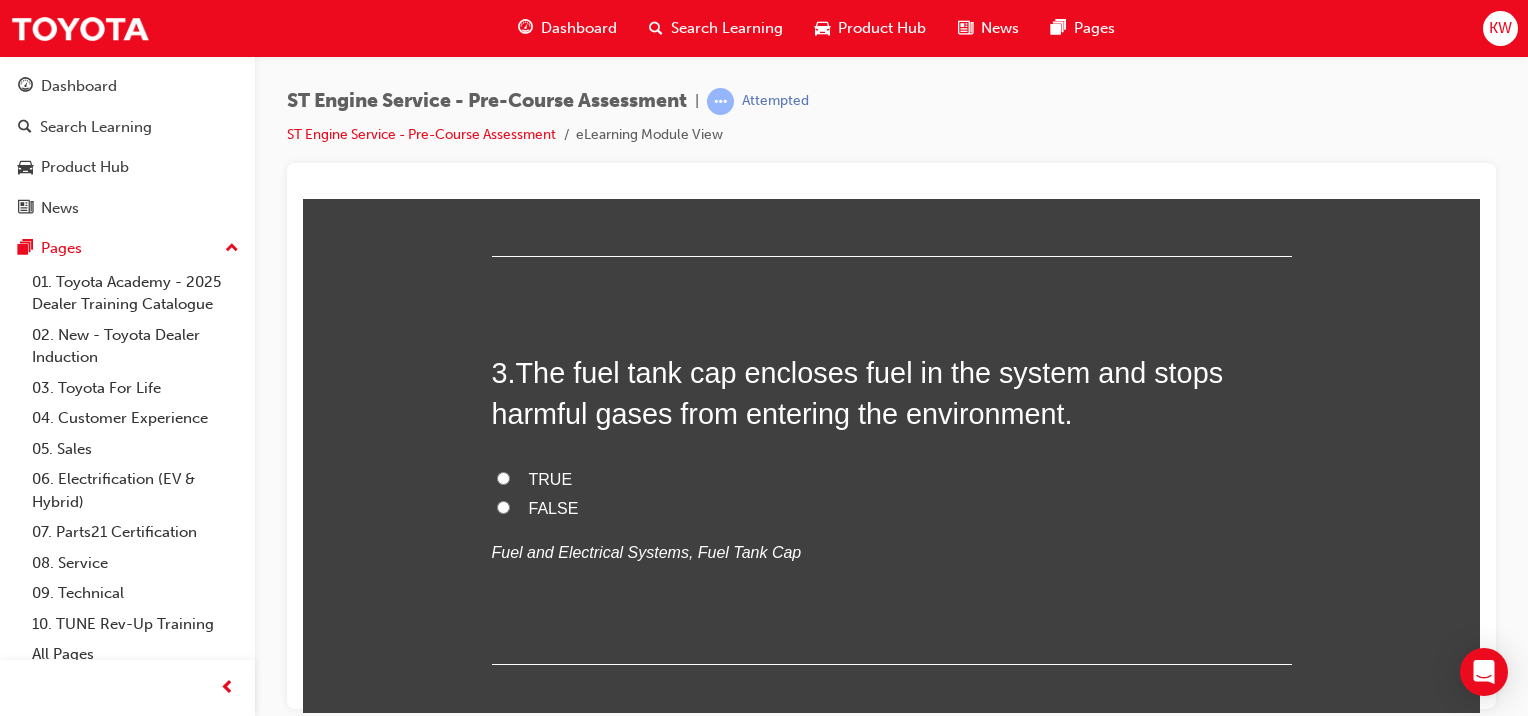scroll, scrollTop: 980, scrollLeft: 0, axis: vertical 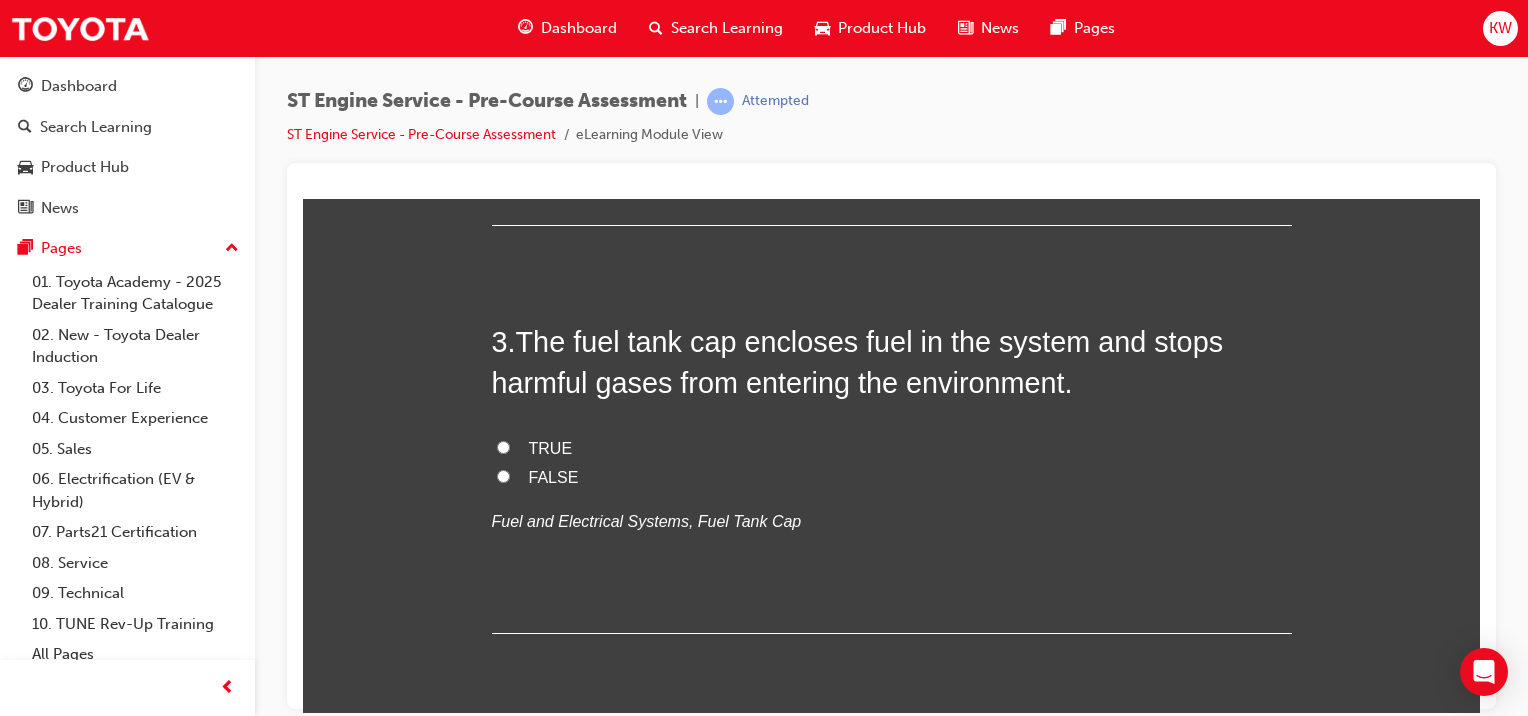 click on "TRUE" at bounding box center [551, 447] 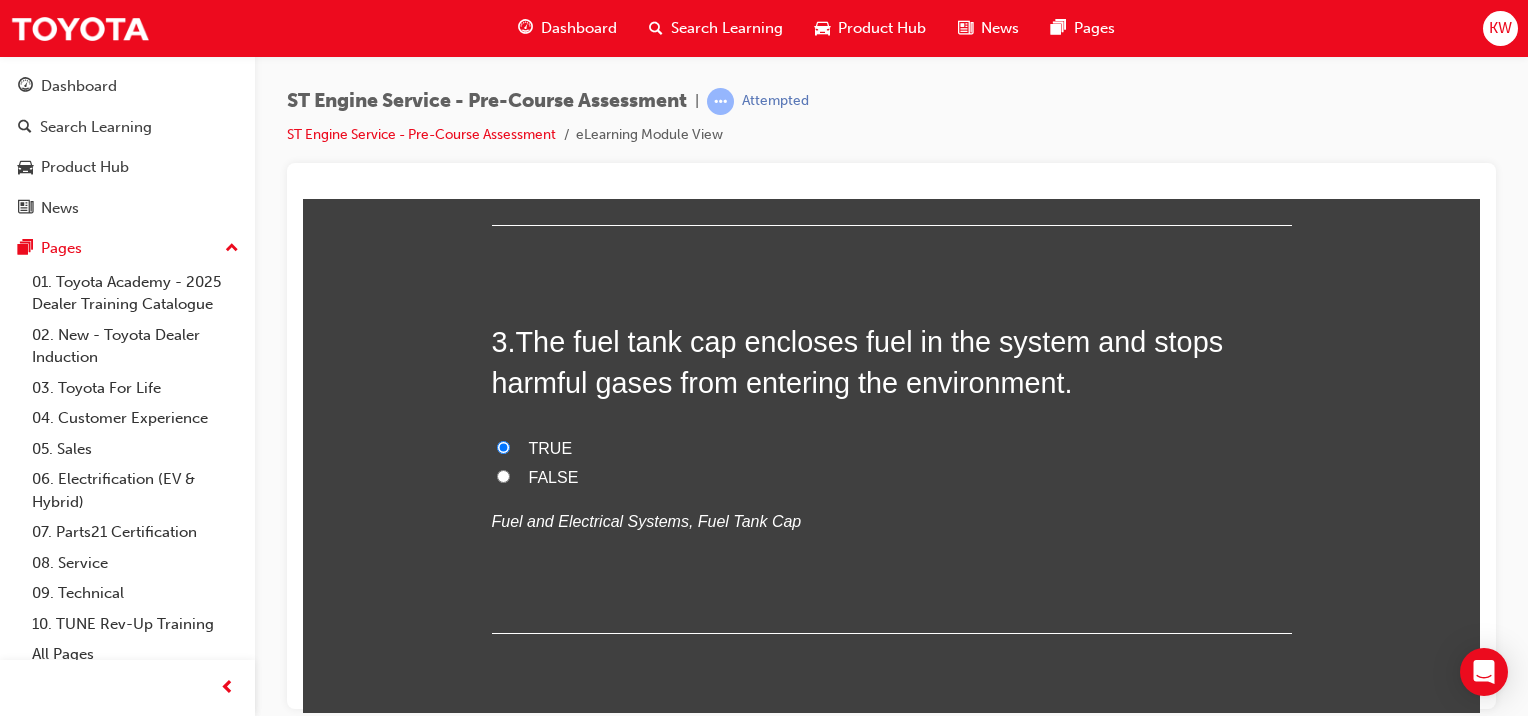 radio on "true" 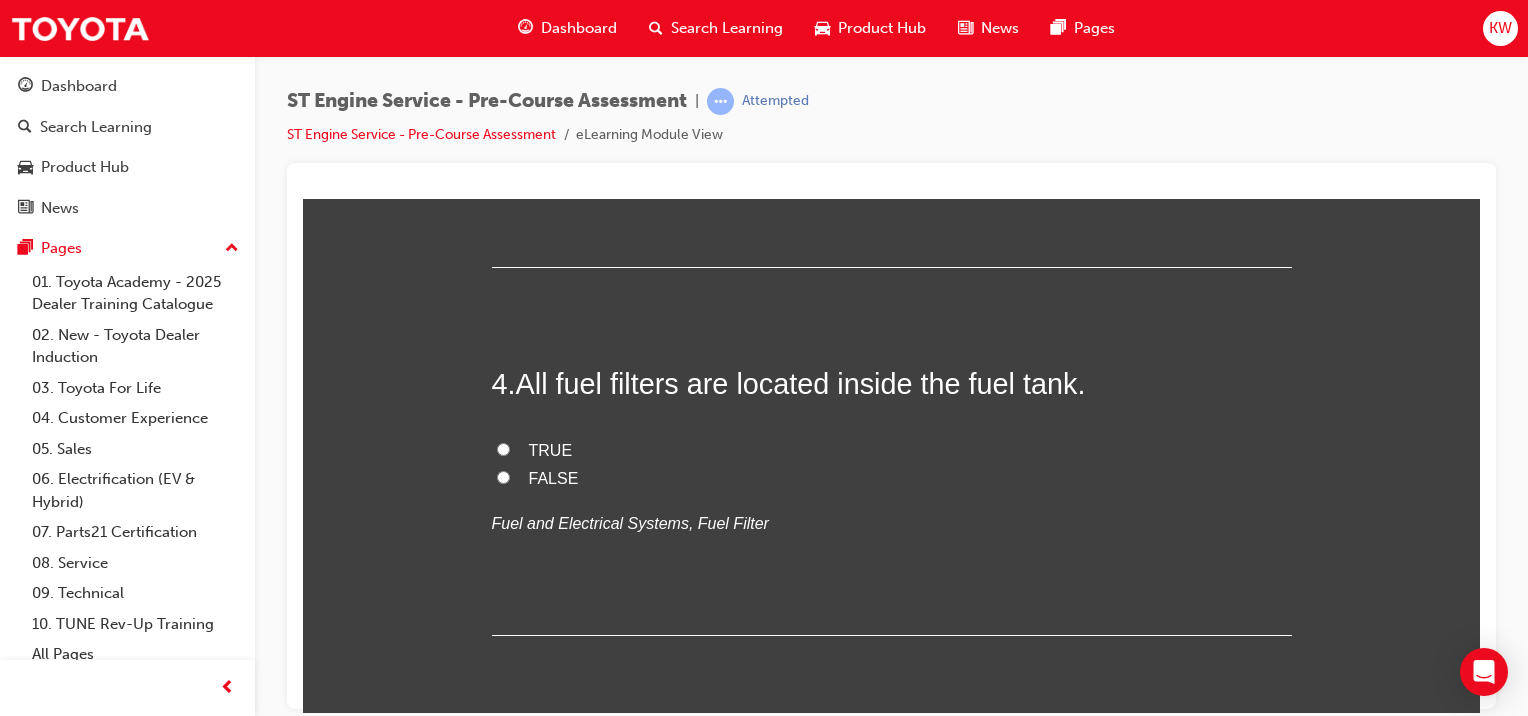 scroll, scrollTop: 1336, scrollLeft: 0, axis: vertical 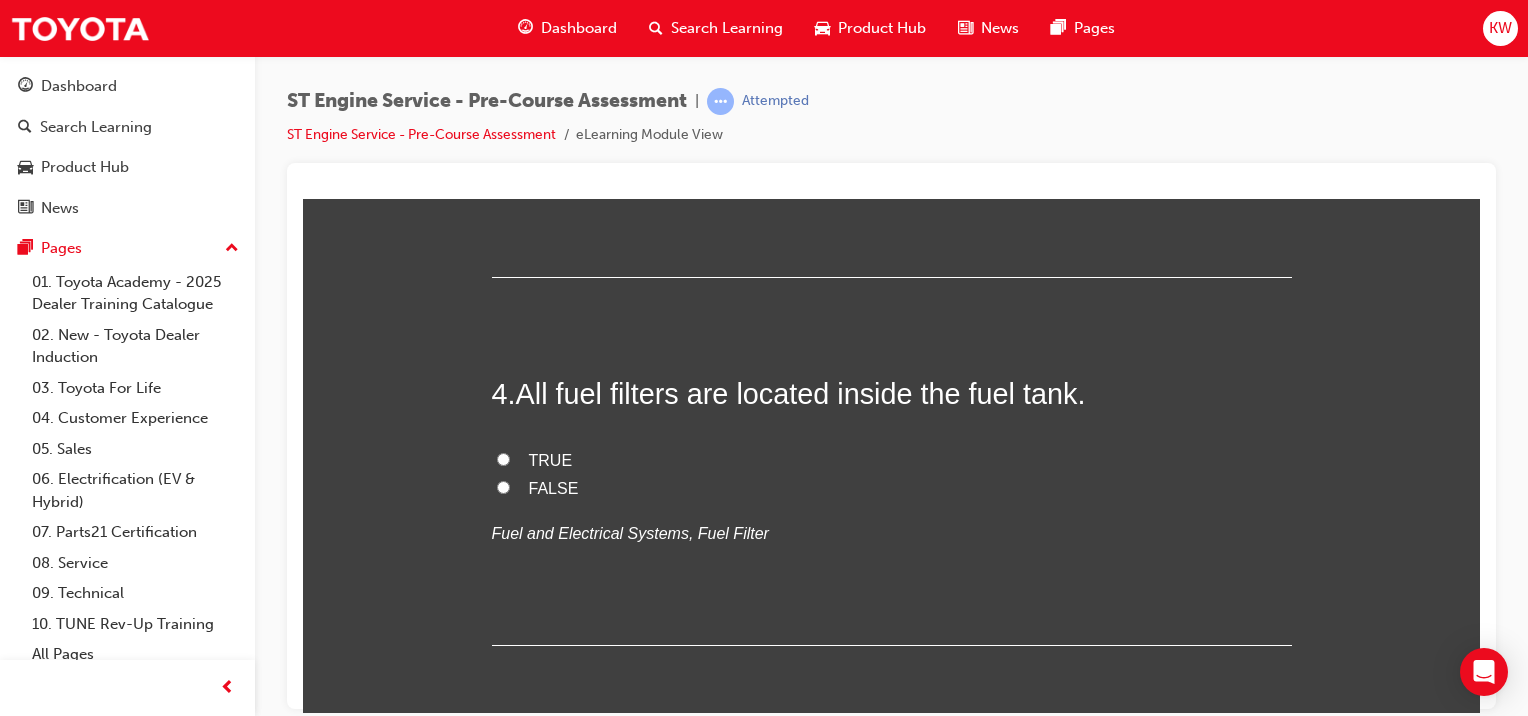 click on "FALSE" at bounding box center [554, 487] 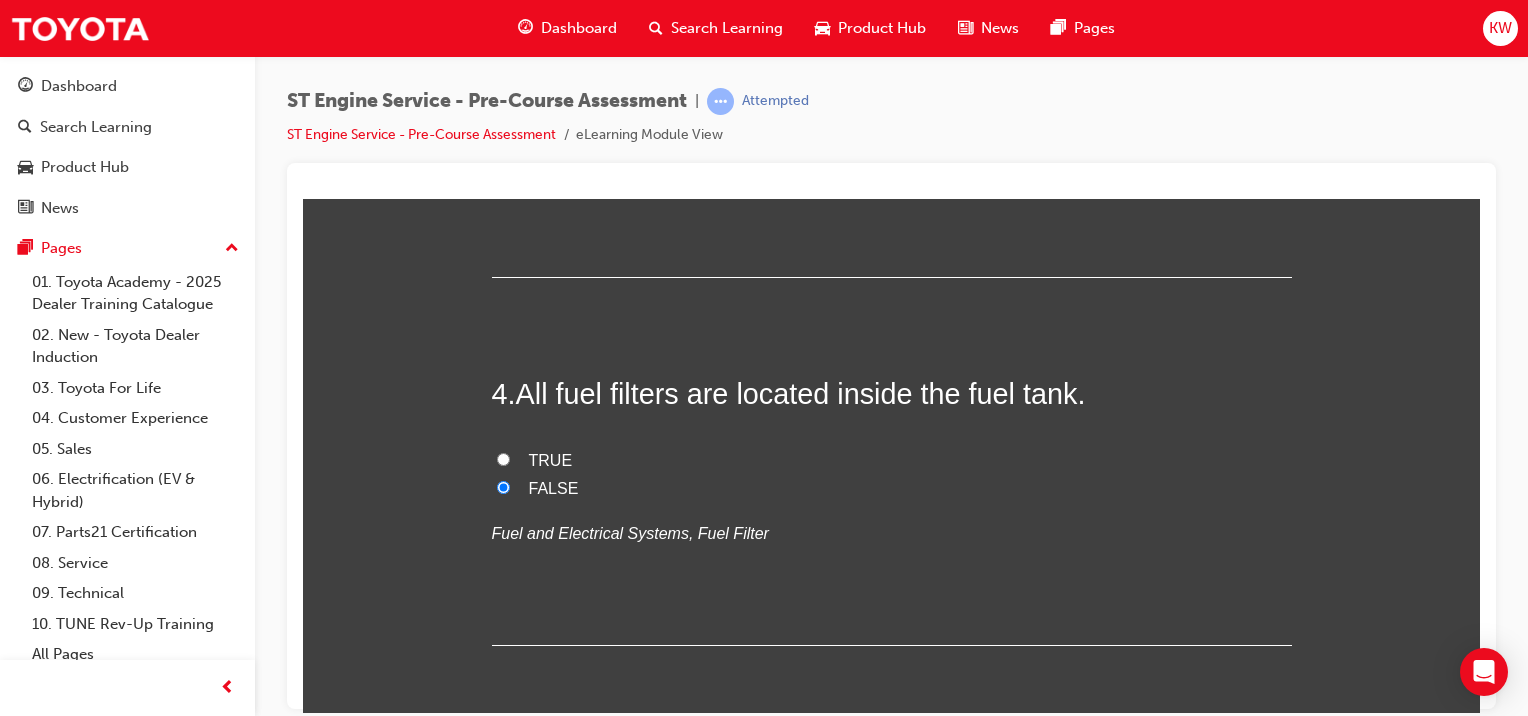 radio on "true" 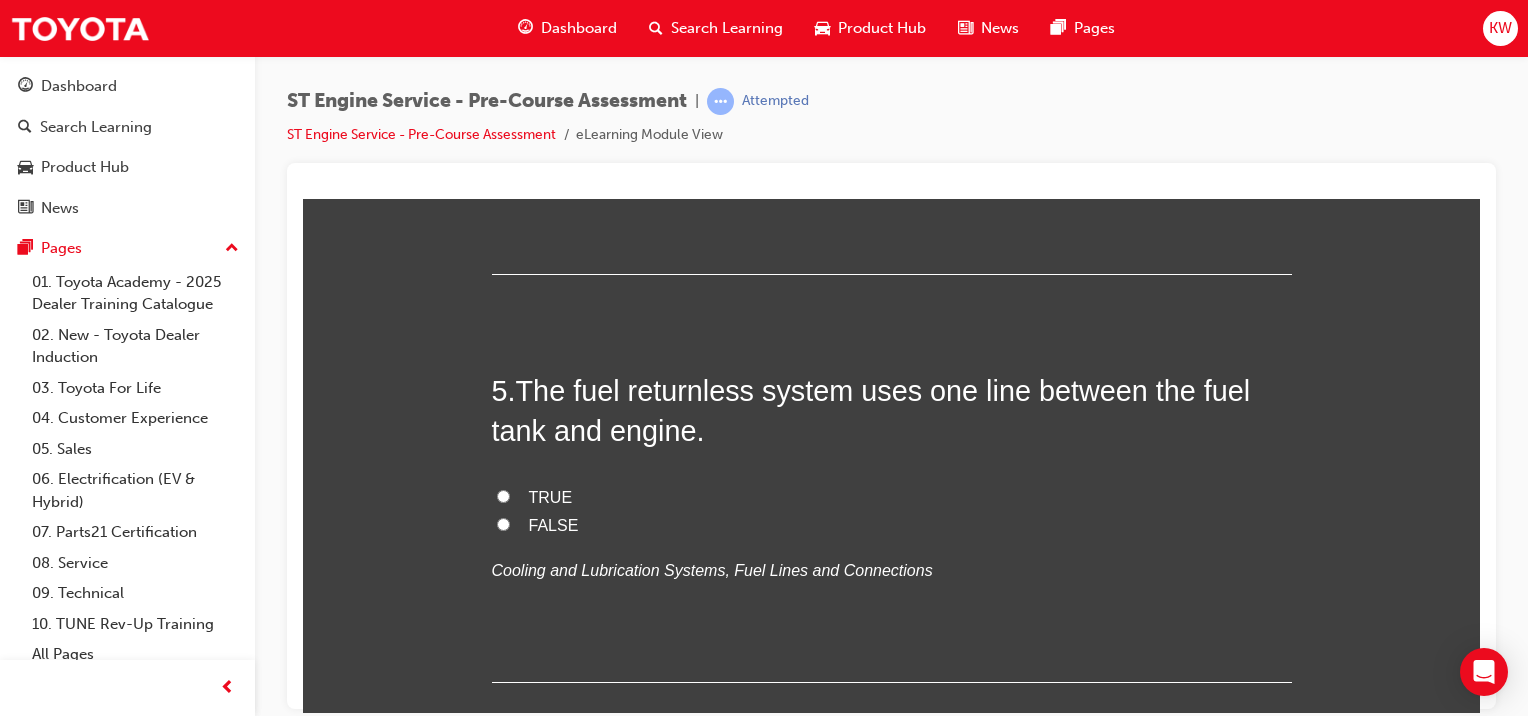 scroll, scrollTop: 1720, scrollLeft: 0, axis: vertical 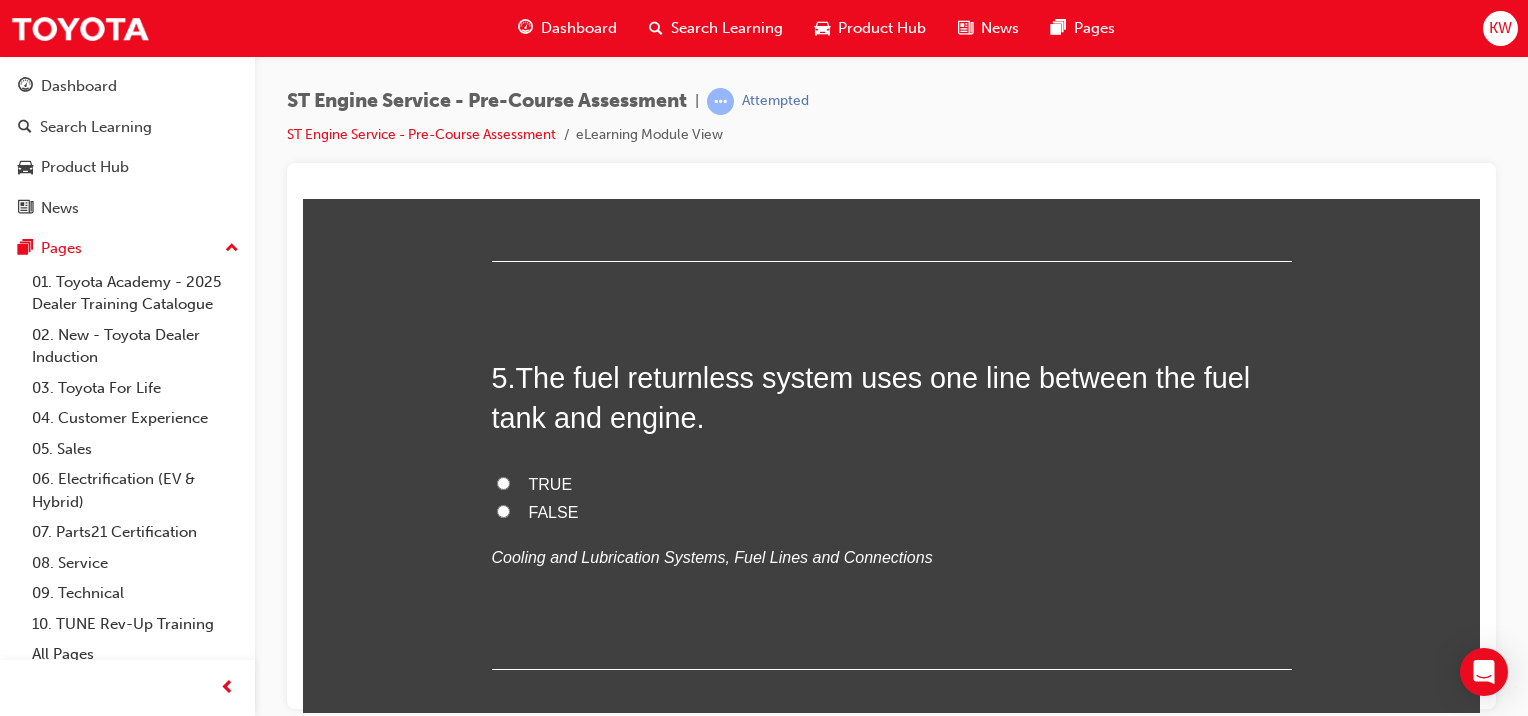 click on "FALSE" at bounding box center (892, 512) 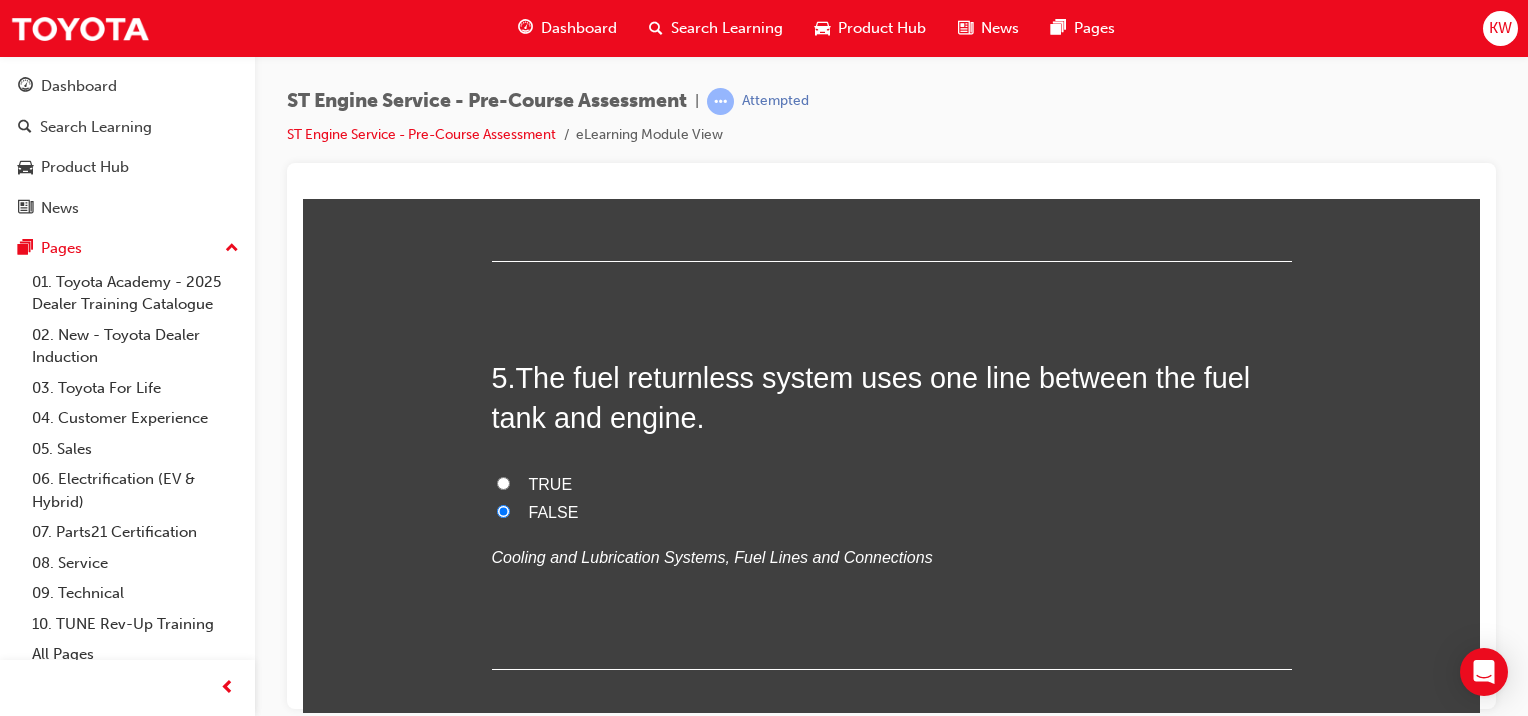 radio on "true" 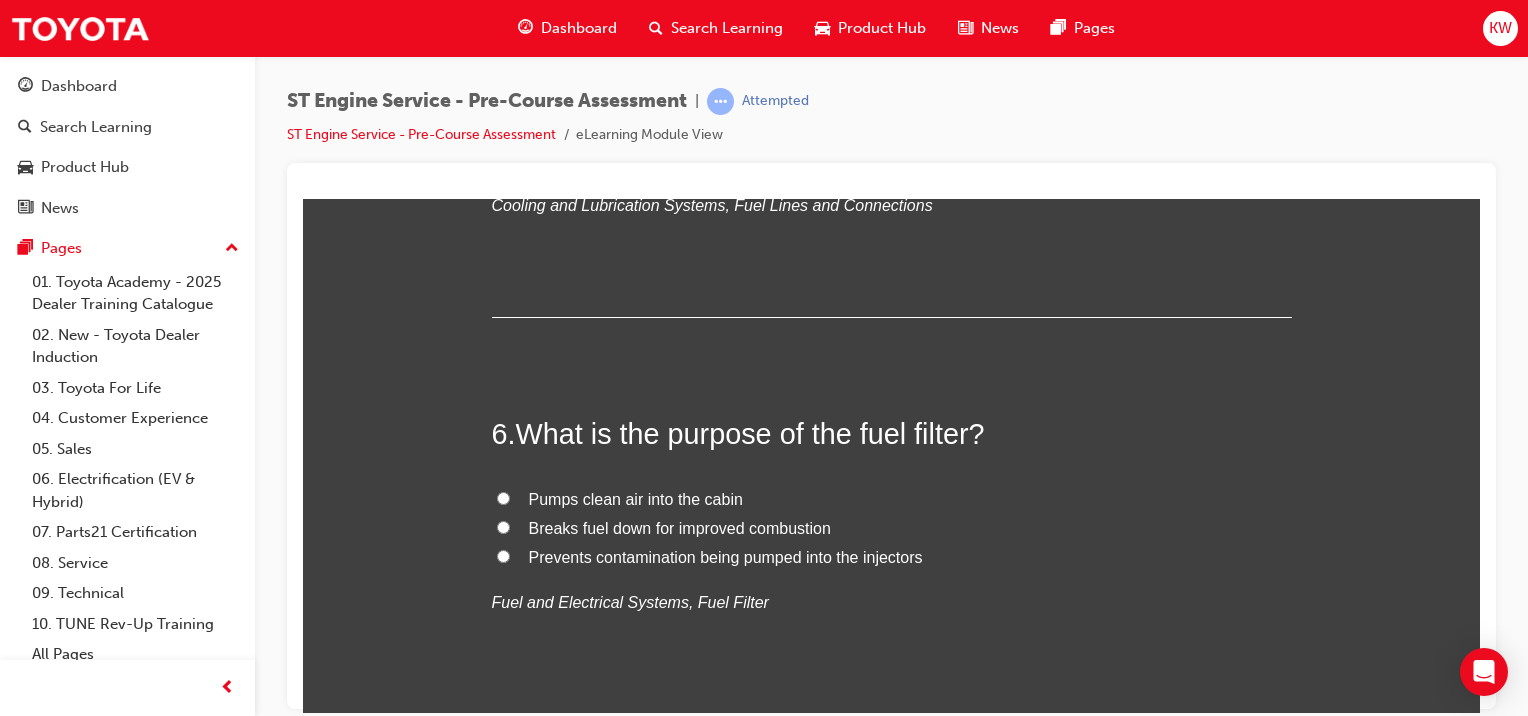scroll, scrollTop: 2081, scrollLeft: 0, axis: vertical 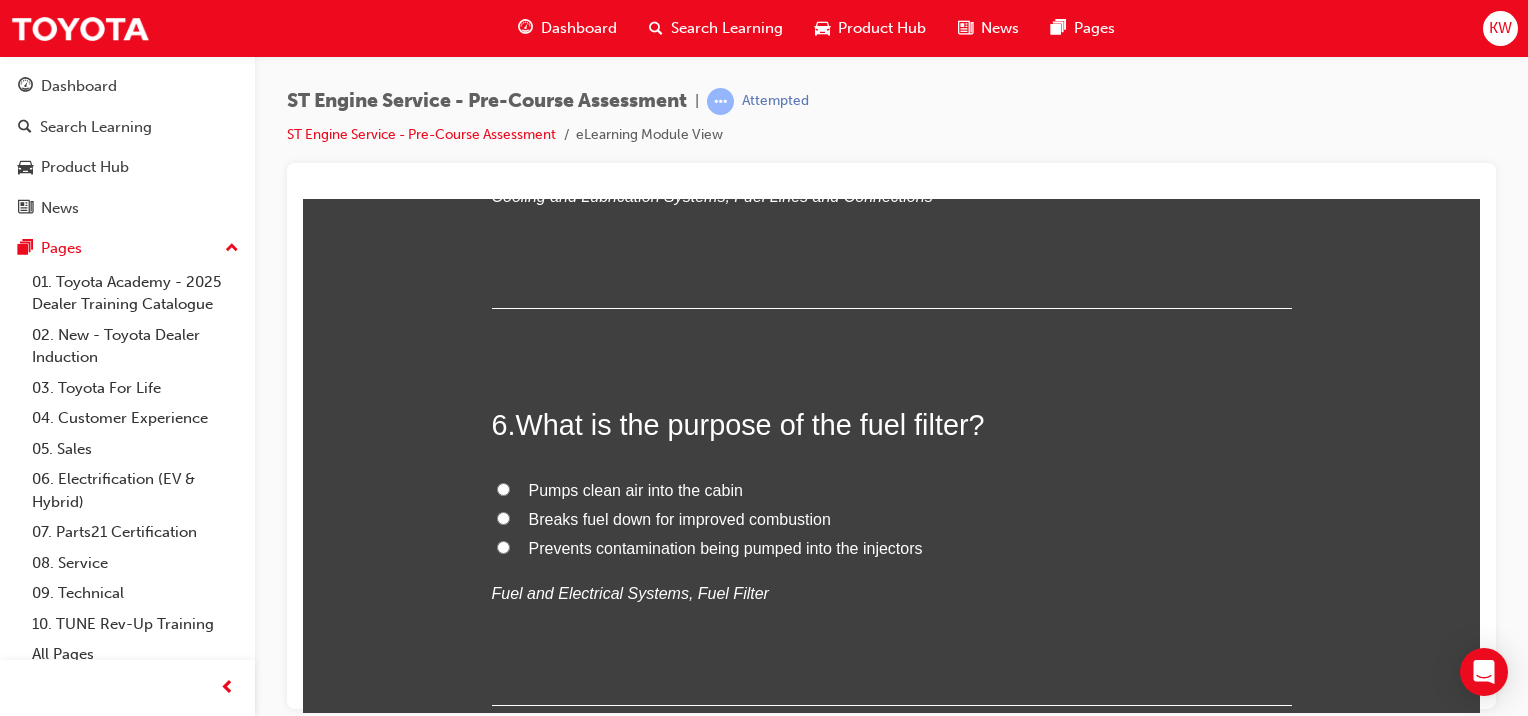 click on "Prevents contamination being pumped into the injectors" at bounding box center (726, 547) 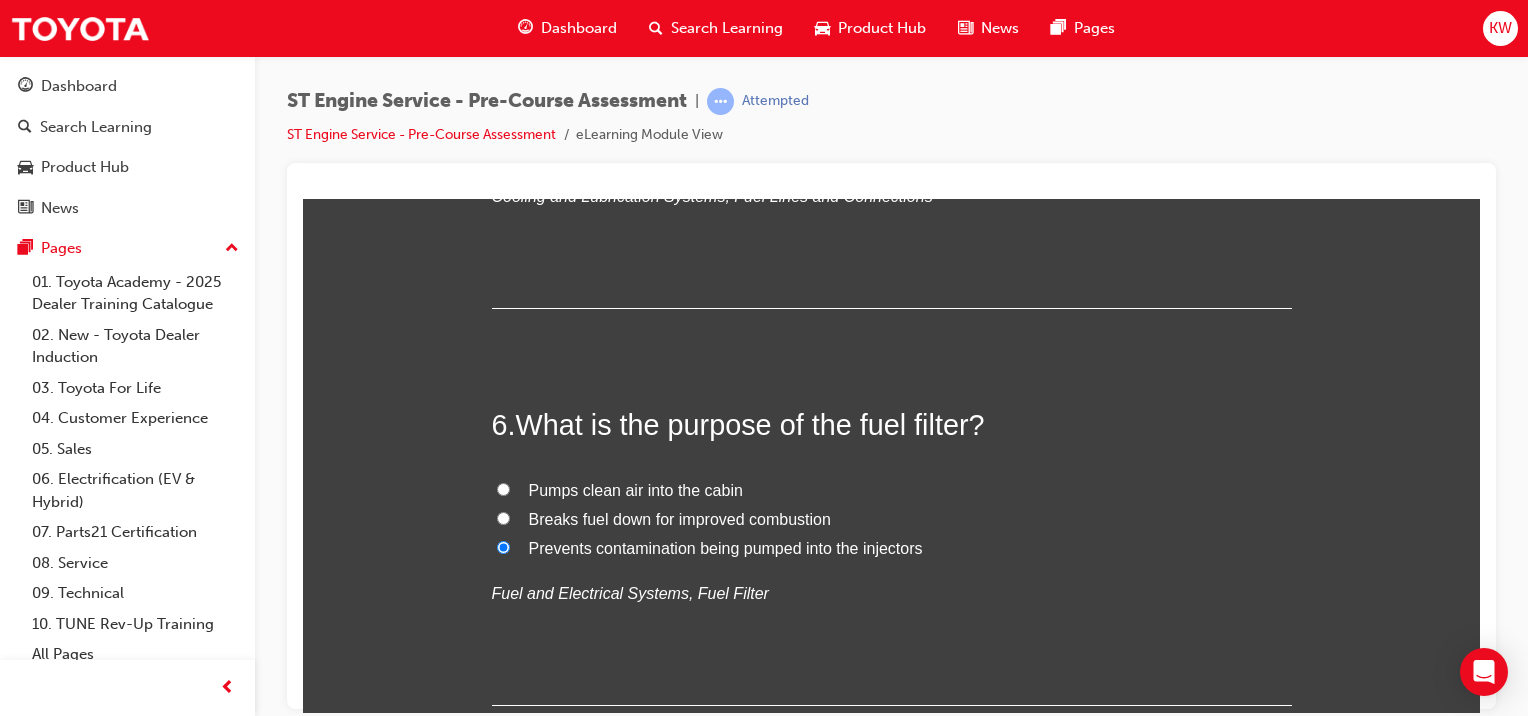 radio on "true" 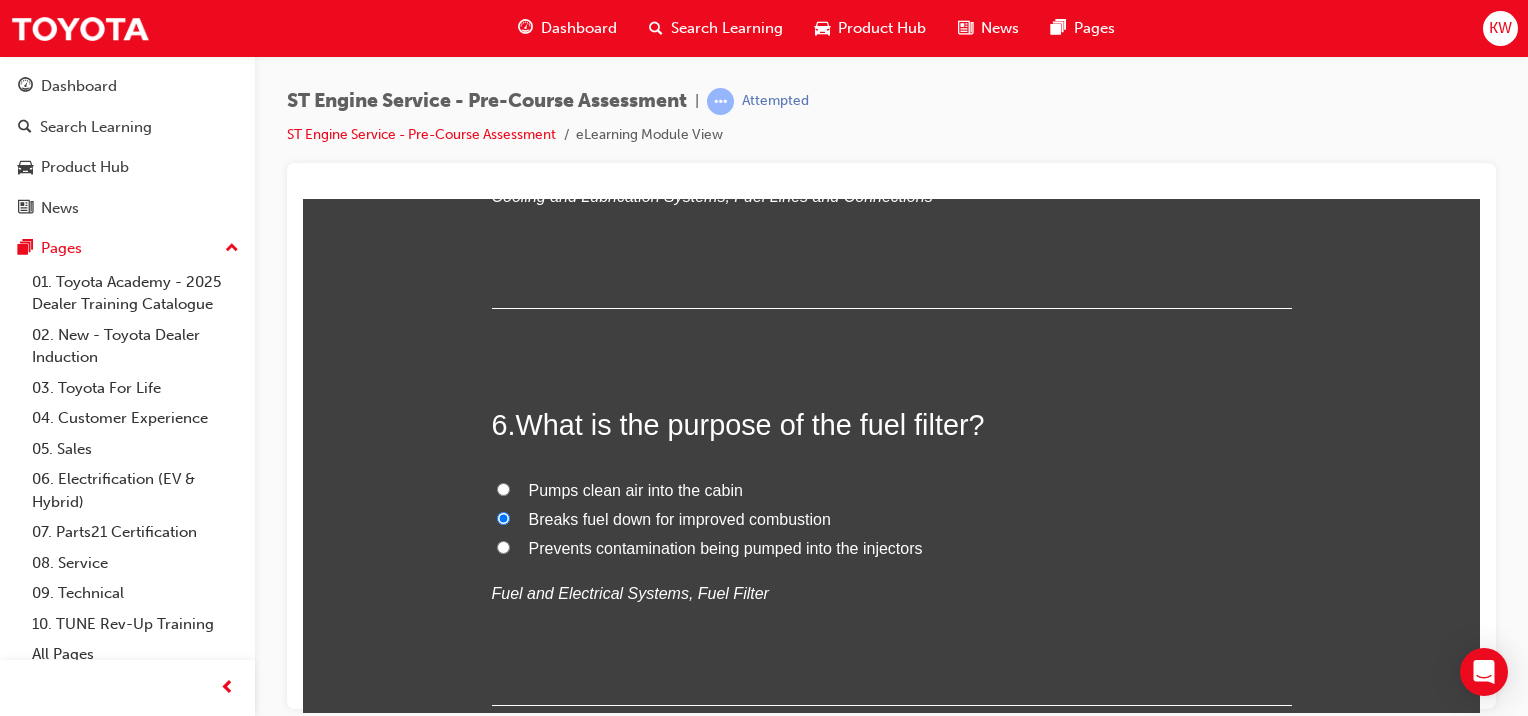 click on "Prevents contamination being pumped into the injectors" at bounding box center (726, 547) 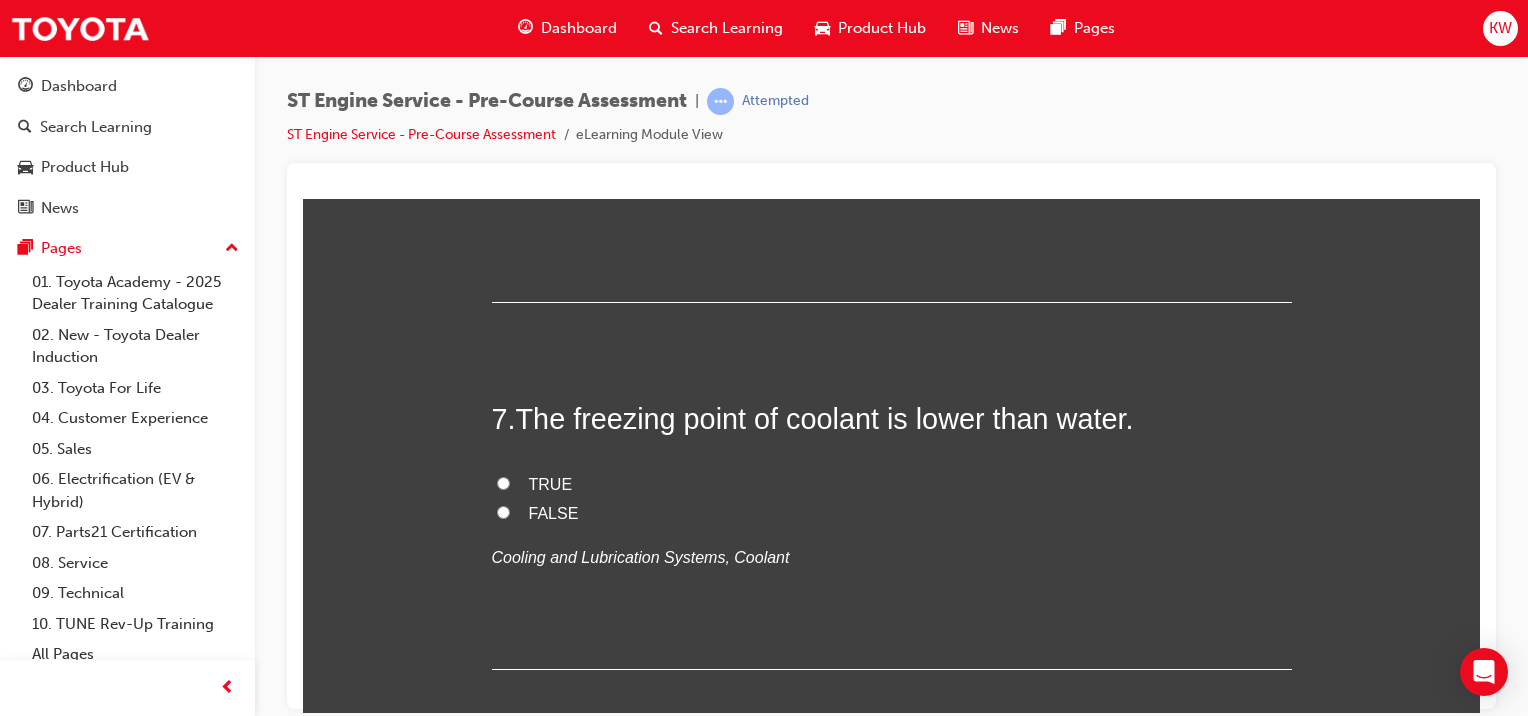 scroll, scrollTop: 2491, scrollLeft: 0, axis: vertical 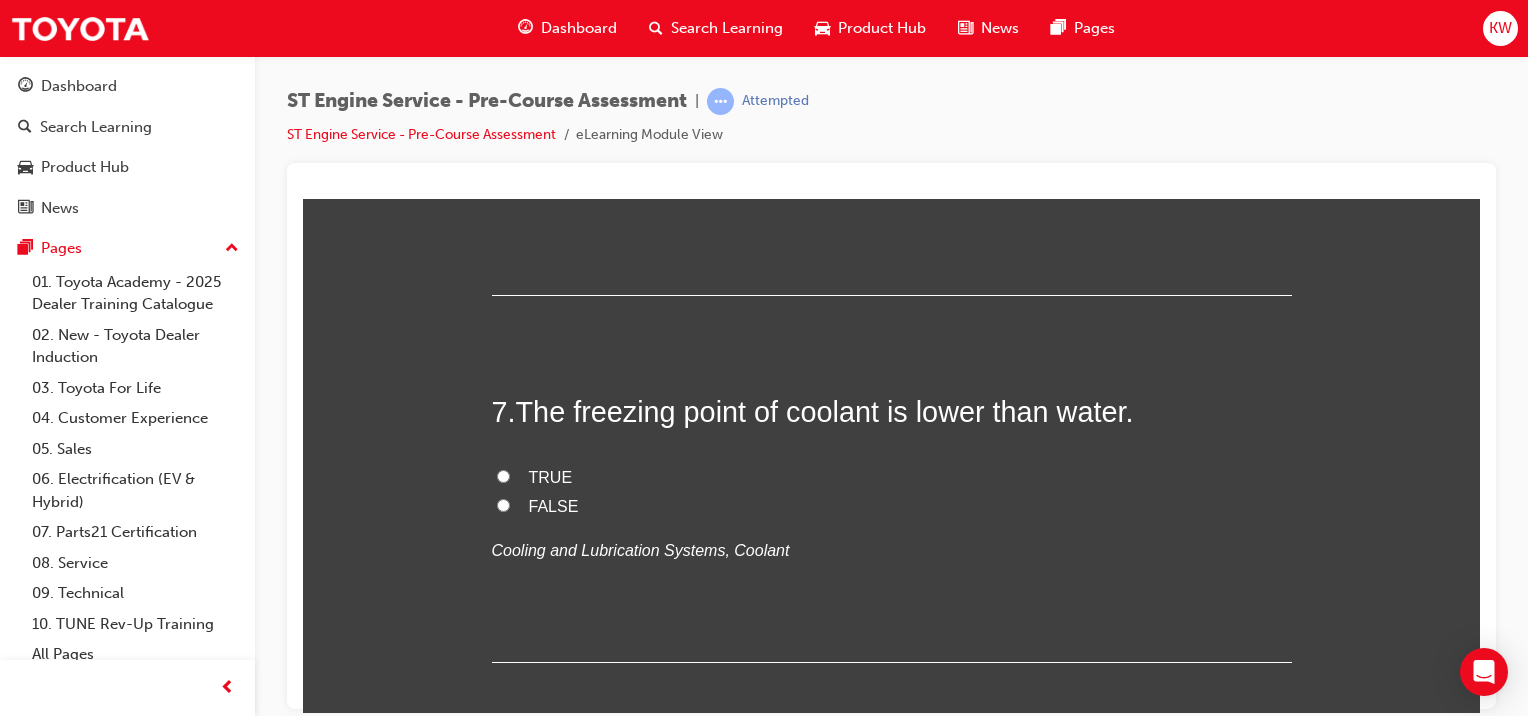 click on "TRUE" at bounding box center [551, 476] 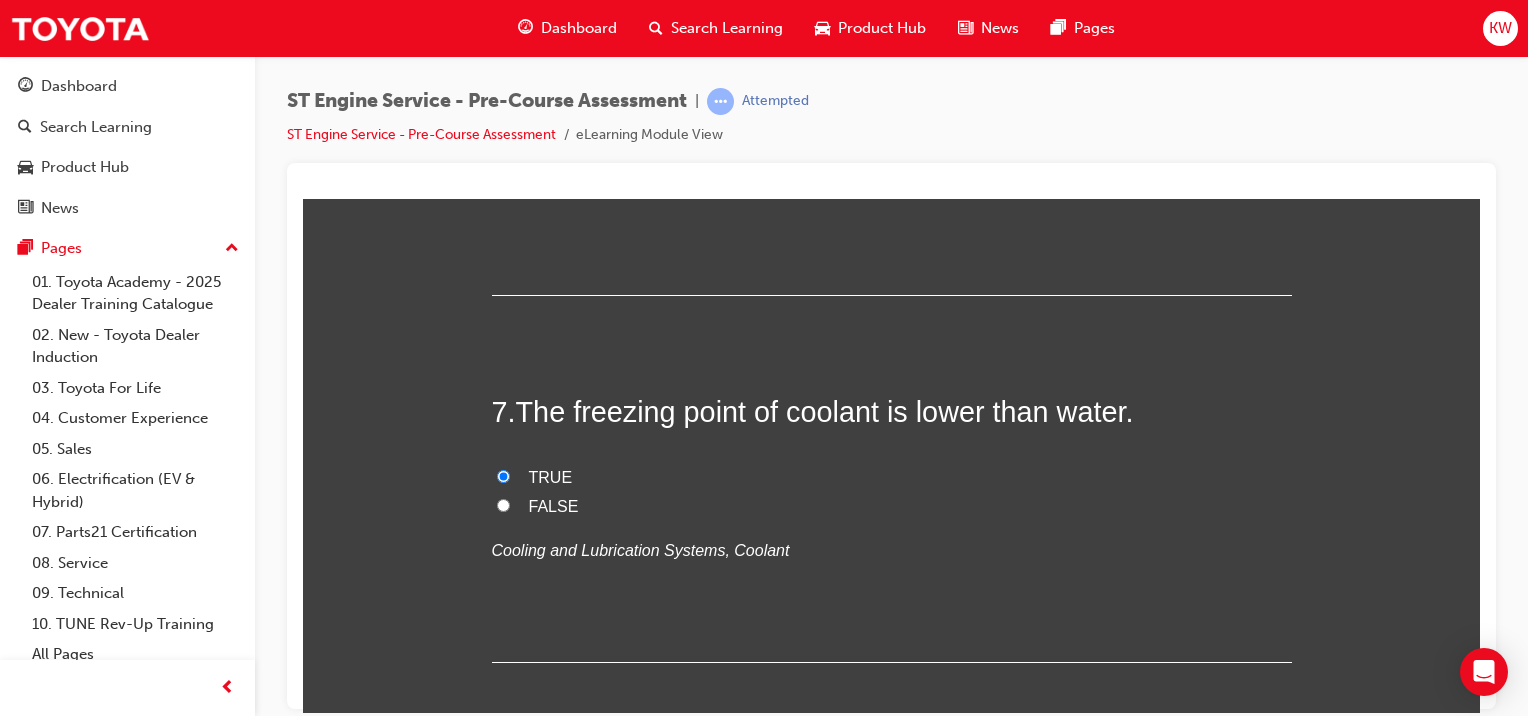 radio on "true" 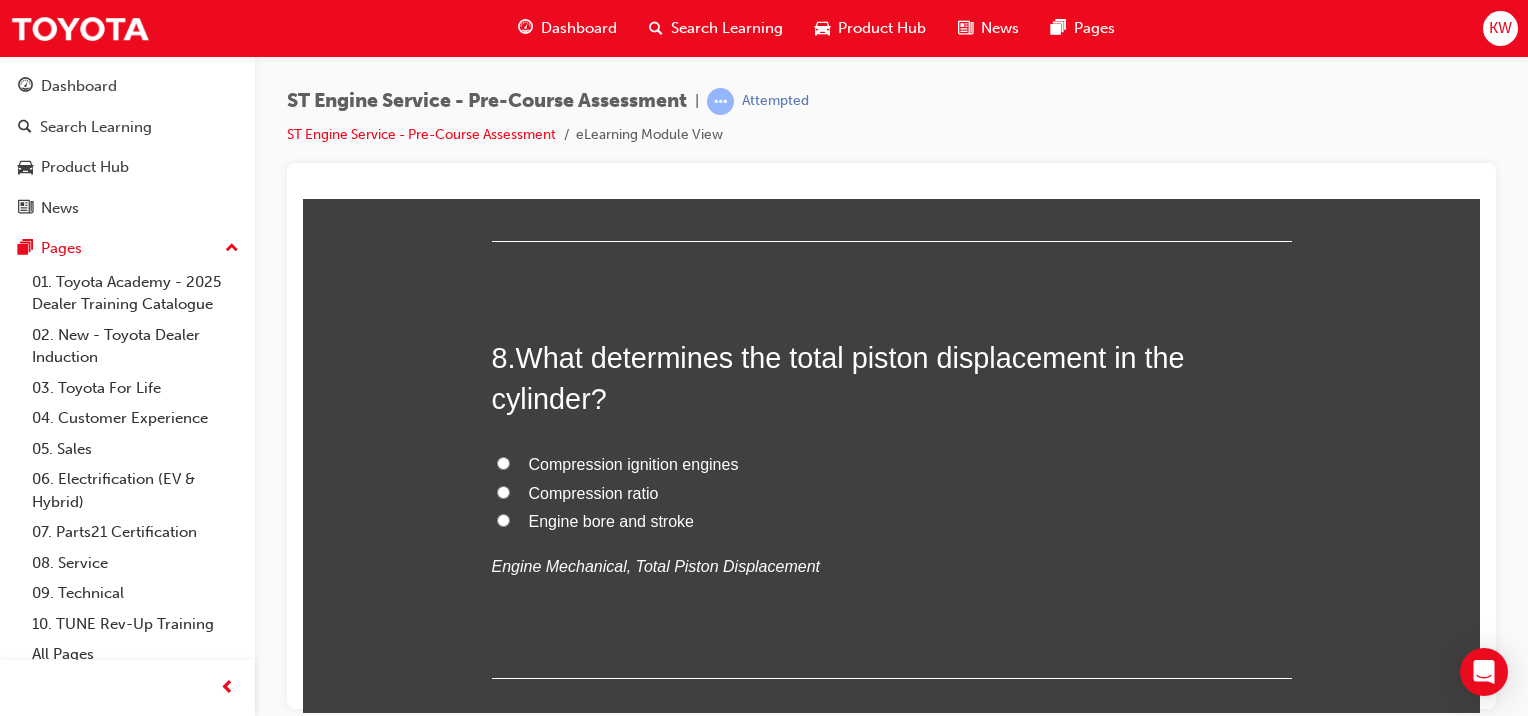 scroll, scrollTop: 2917, scrollLeft: 0, axis: vertical 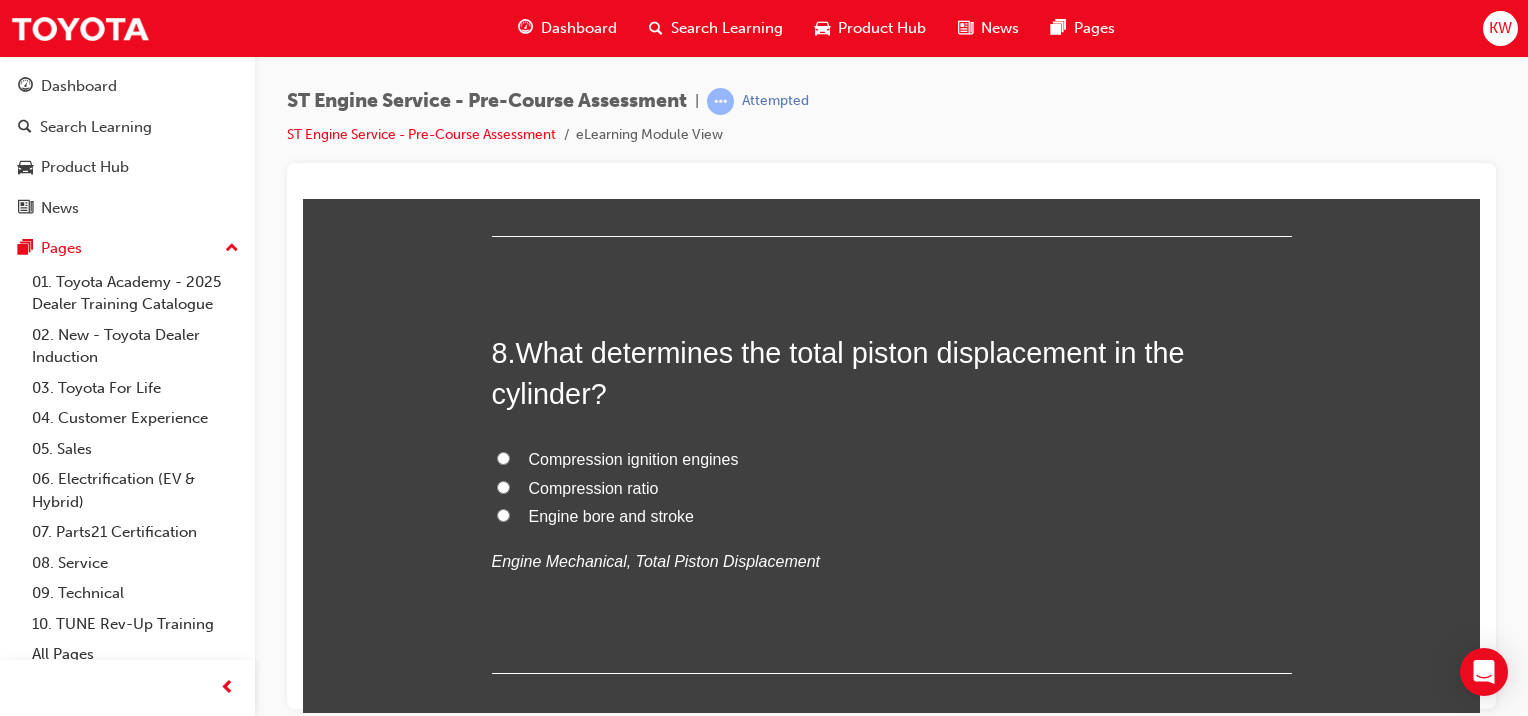 click on "Engine bore and stroke" at bounding box center [611, 515] 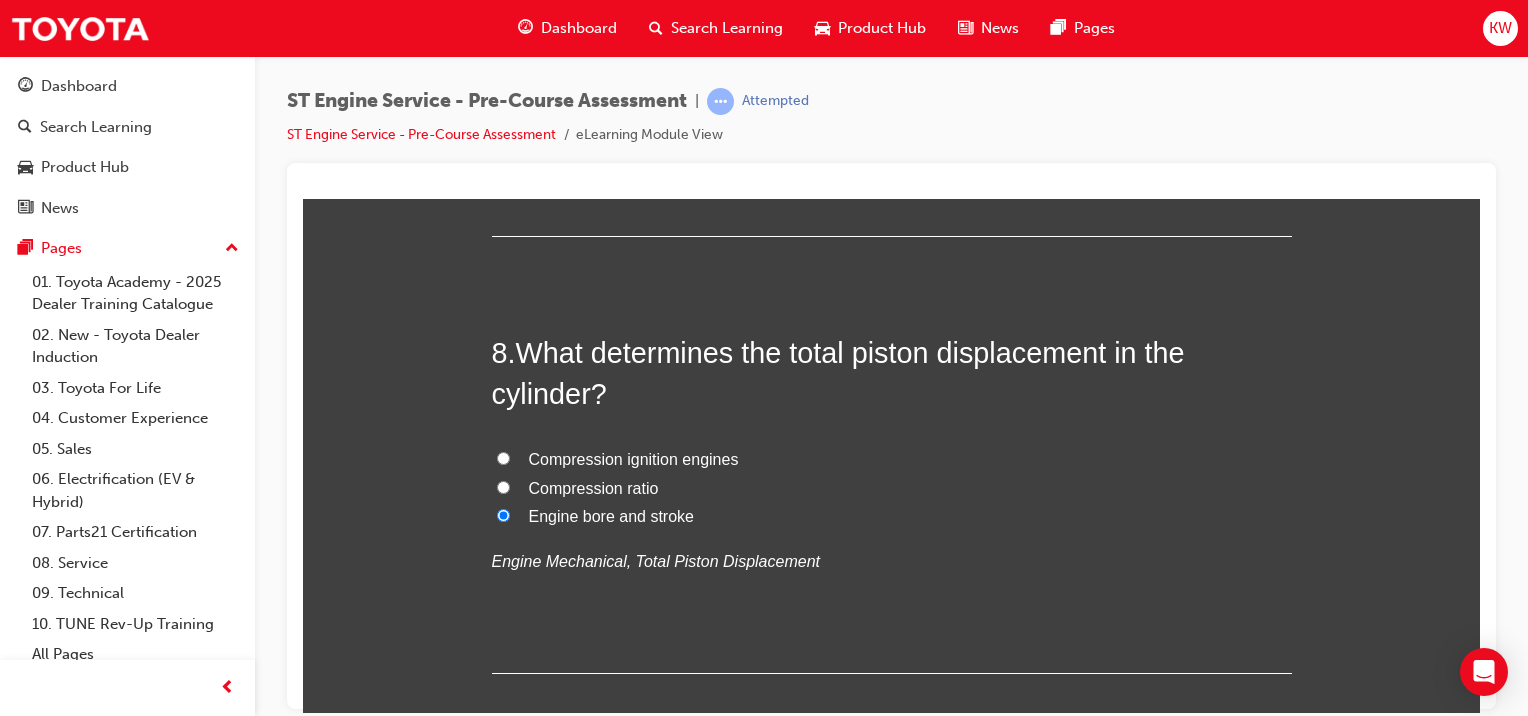radio on "true" 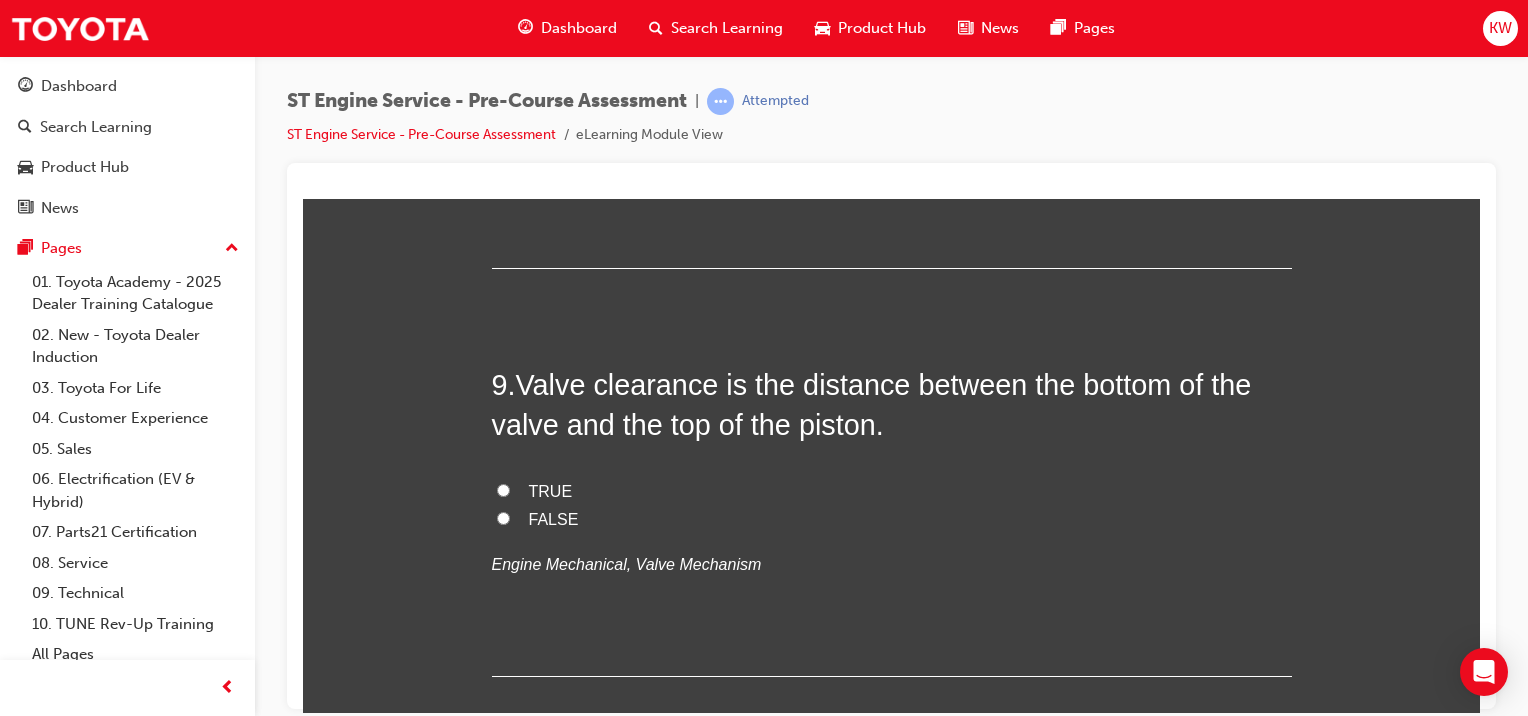 scroll, scrollTop: 3337, scrollLeft: 0, axis: vertical 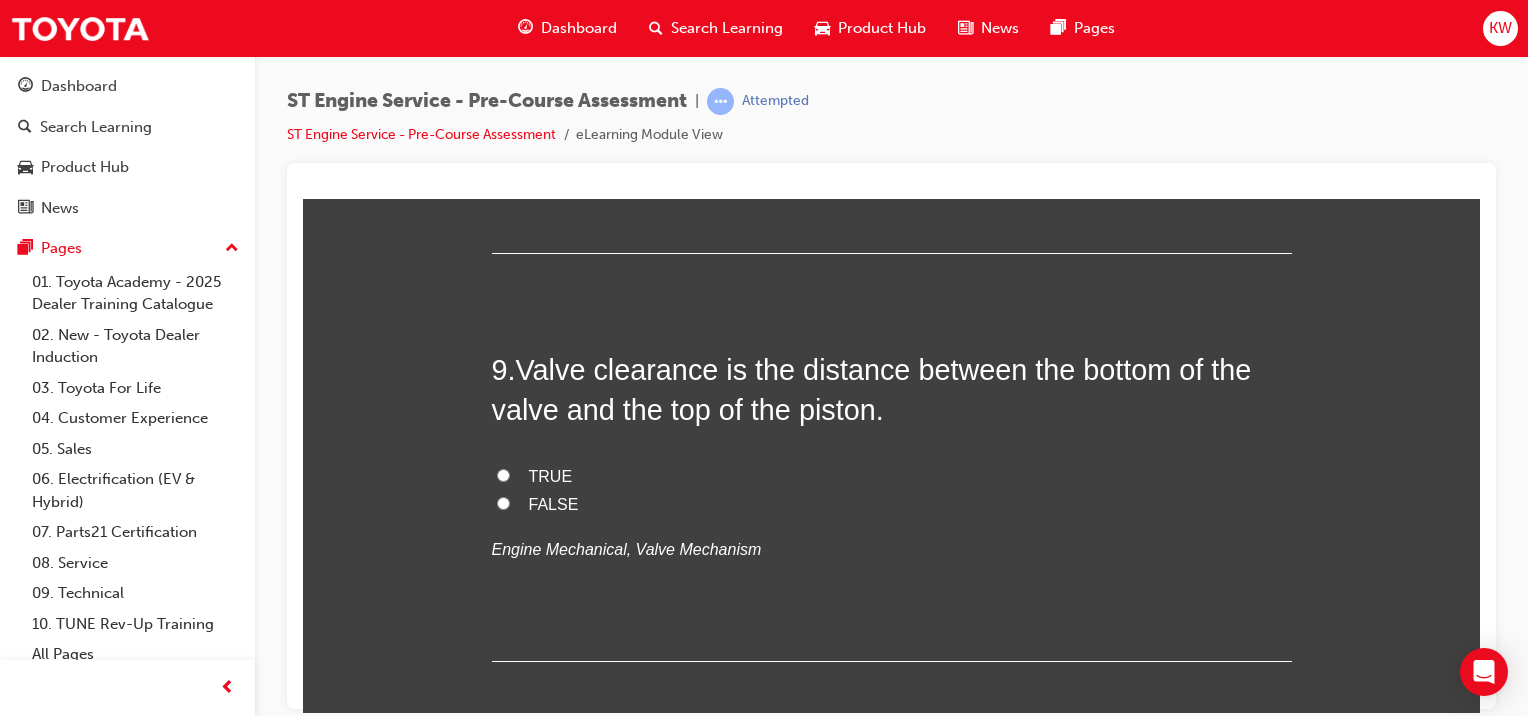 click on "TRUE" at bounding box center (551, 475) 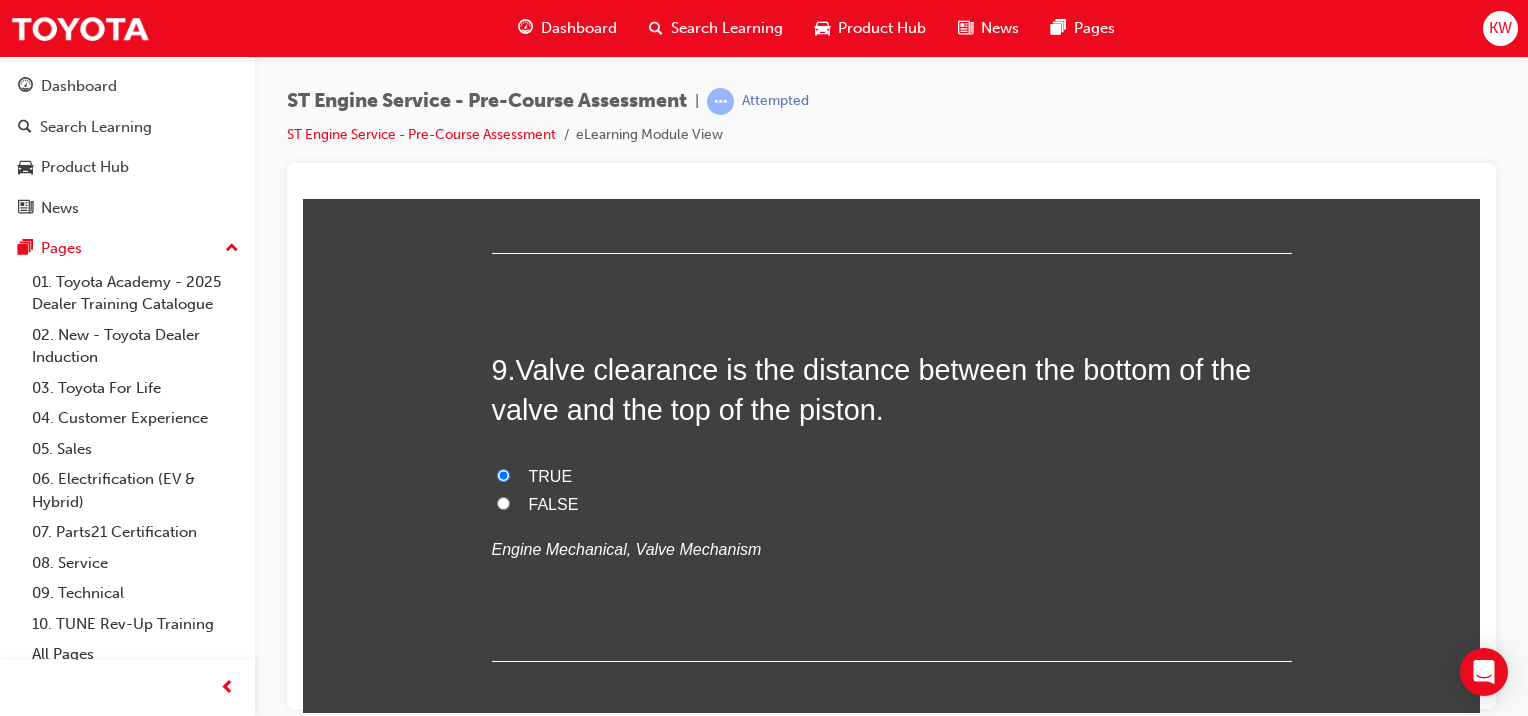 radio on "true" 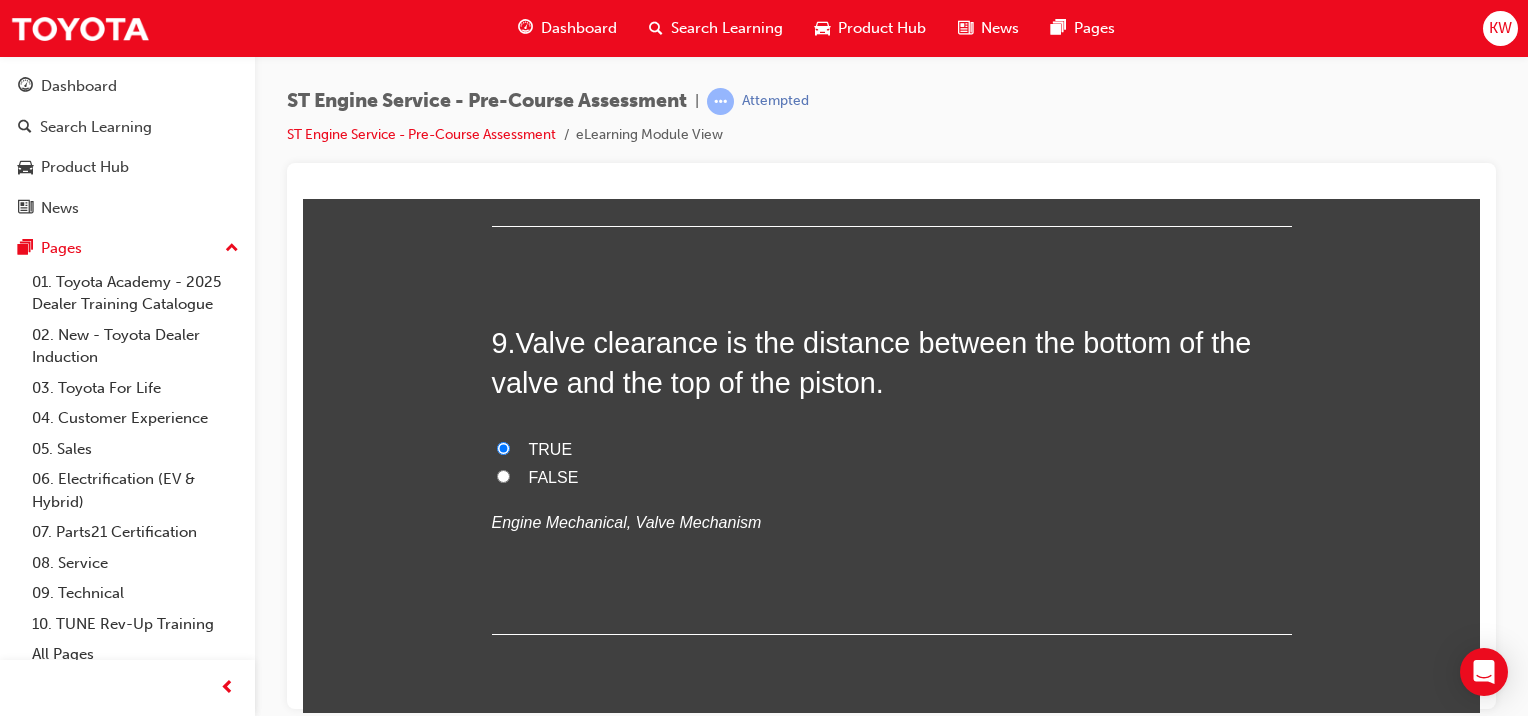 scroll, scrollTop: 3364, scrollLeft: 0, axis: vertical 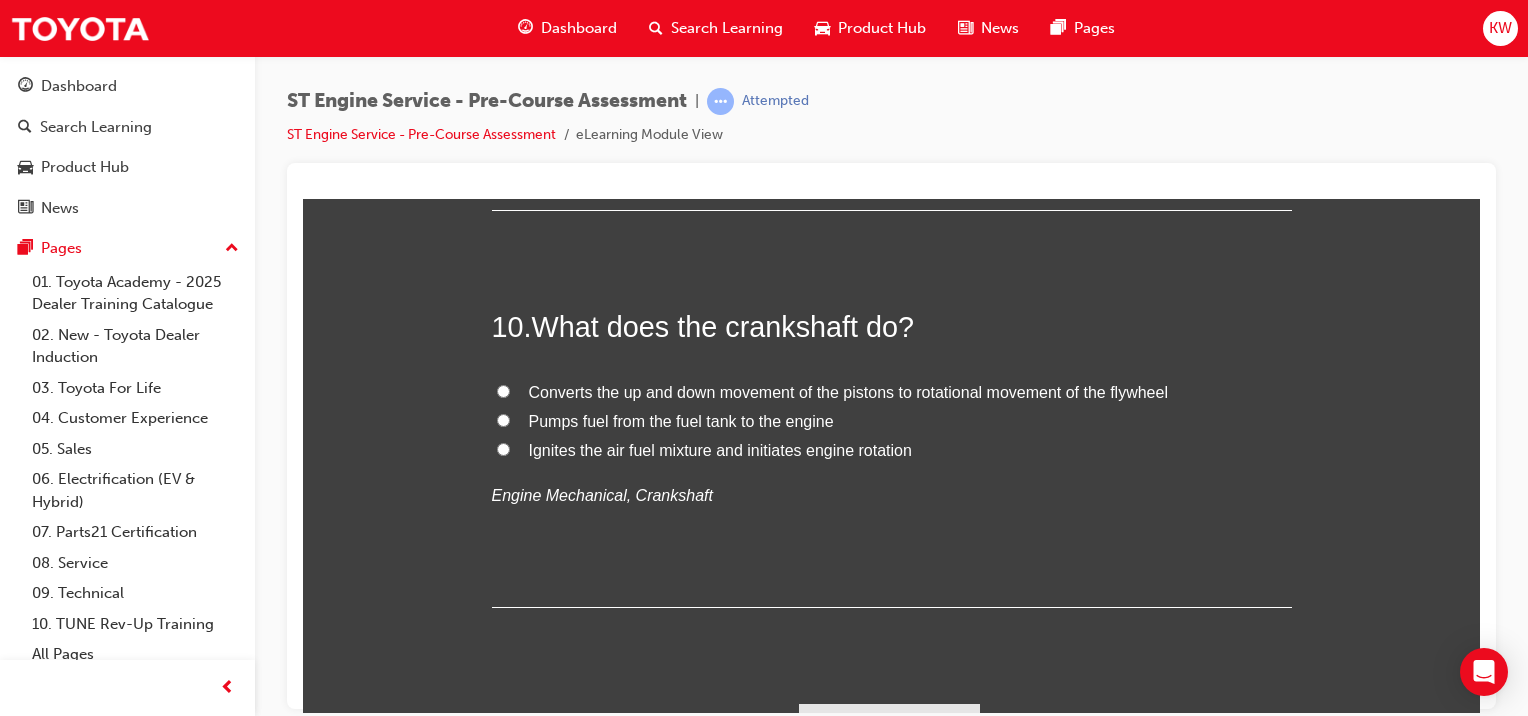 click on "Converts the up and down movement of the pistons to rotational movement of the flywheel" at bounding box center (848, 391) 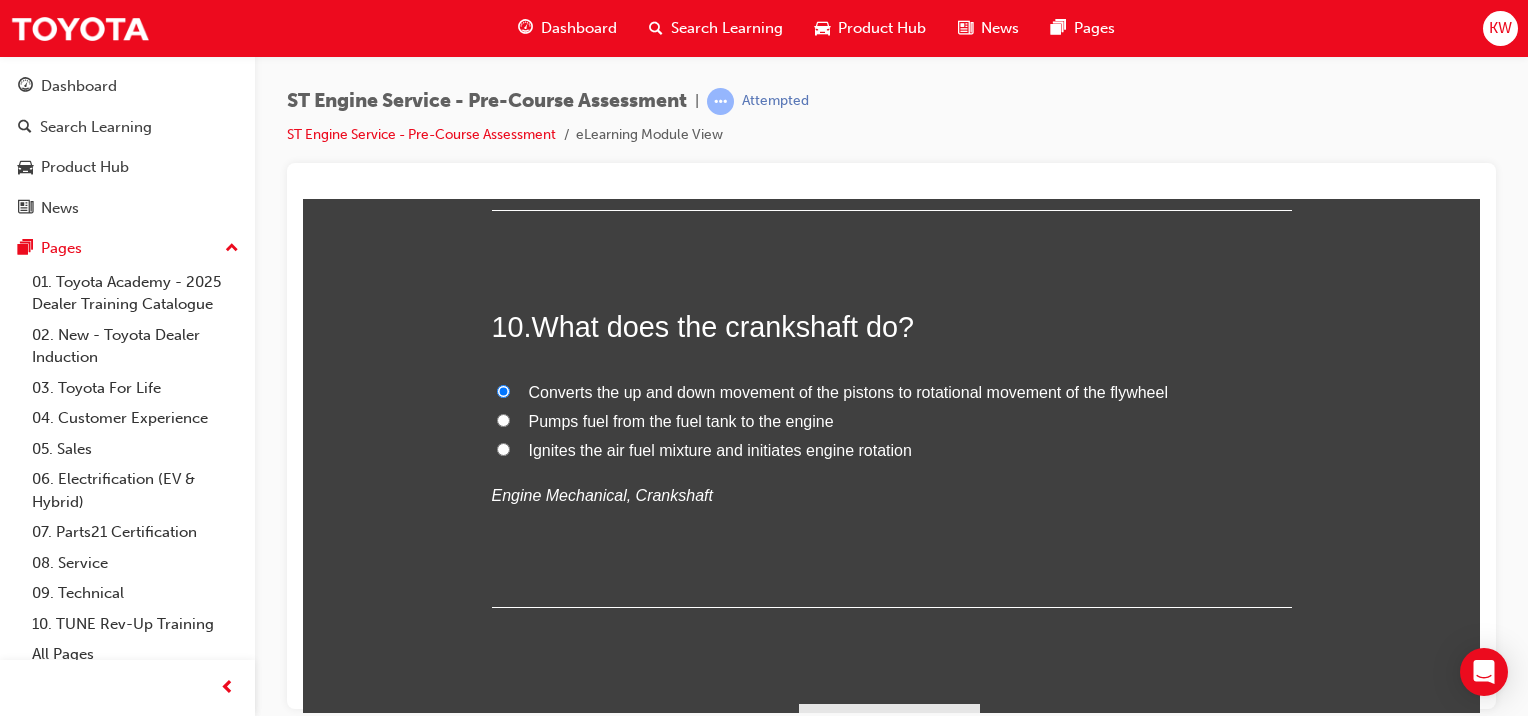 radio on "true" 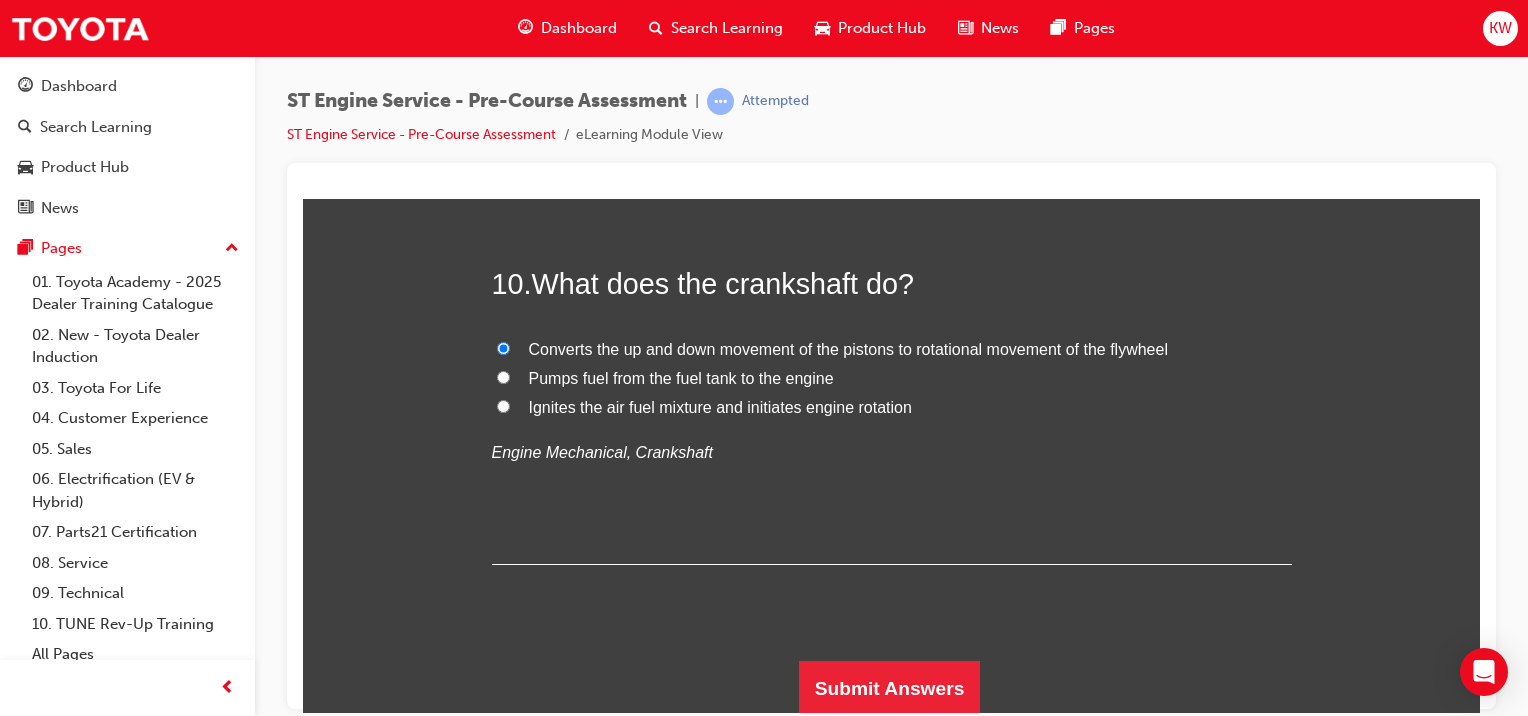 scroll, scrollTop: 3829, scrollLeft: 0, axis: vertical 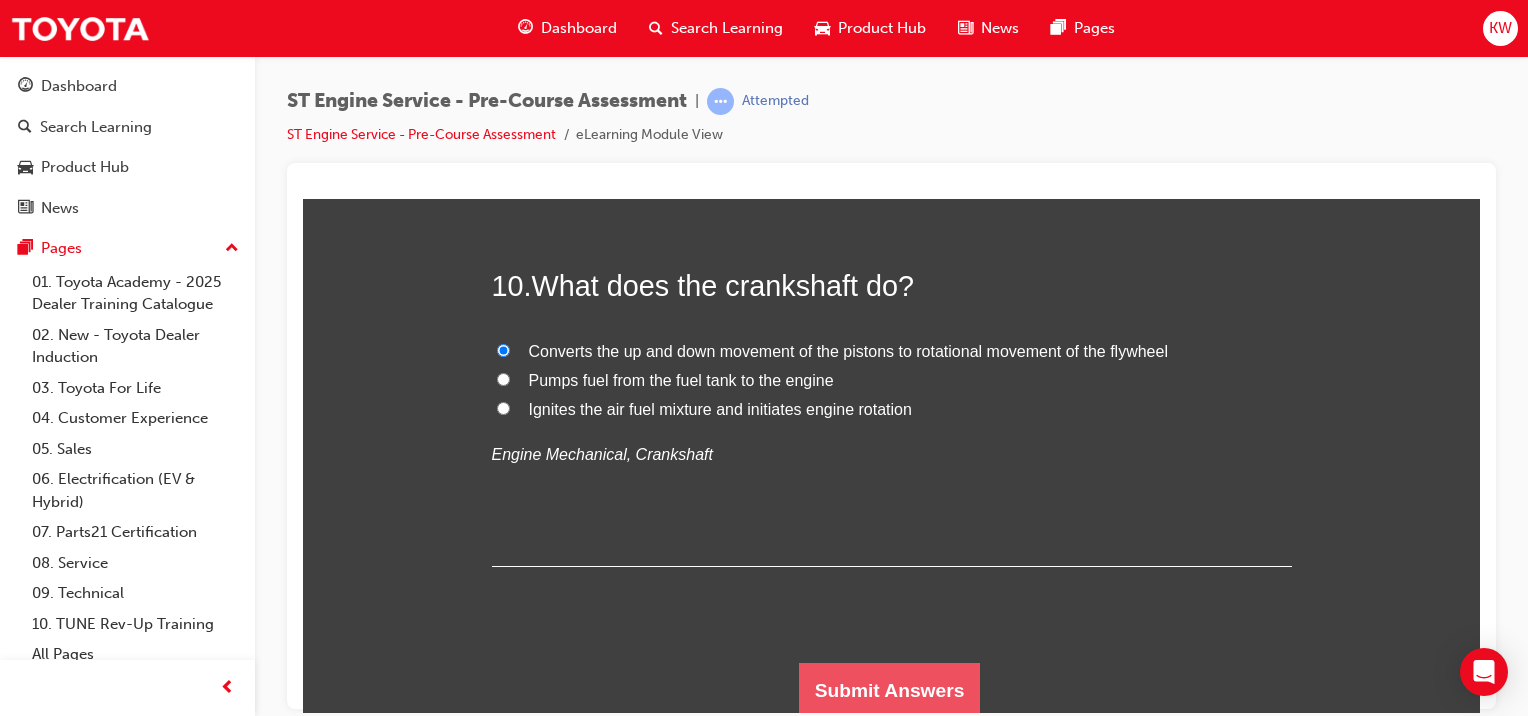 click on "Submit Answers" at bounding box center [890, 690] 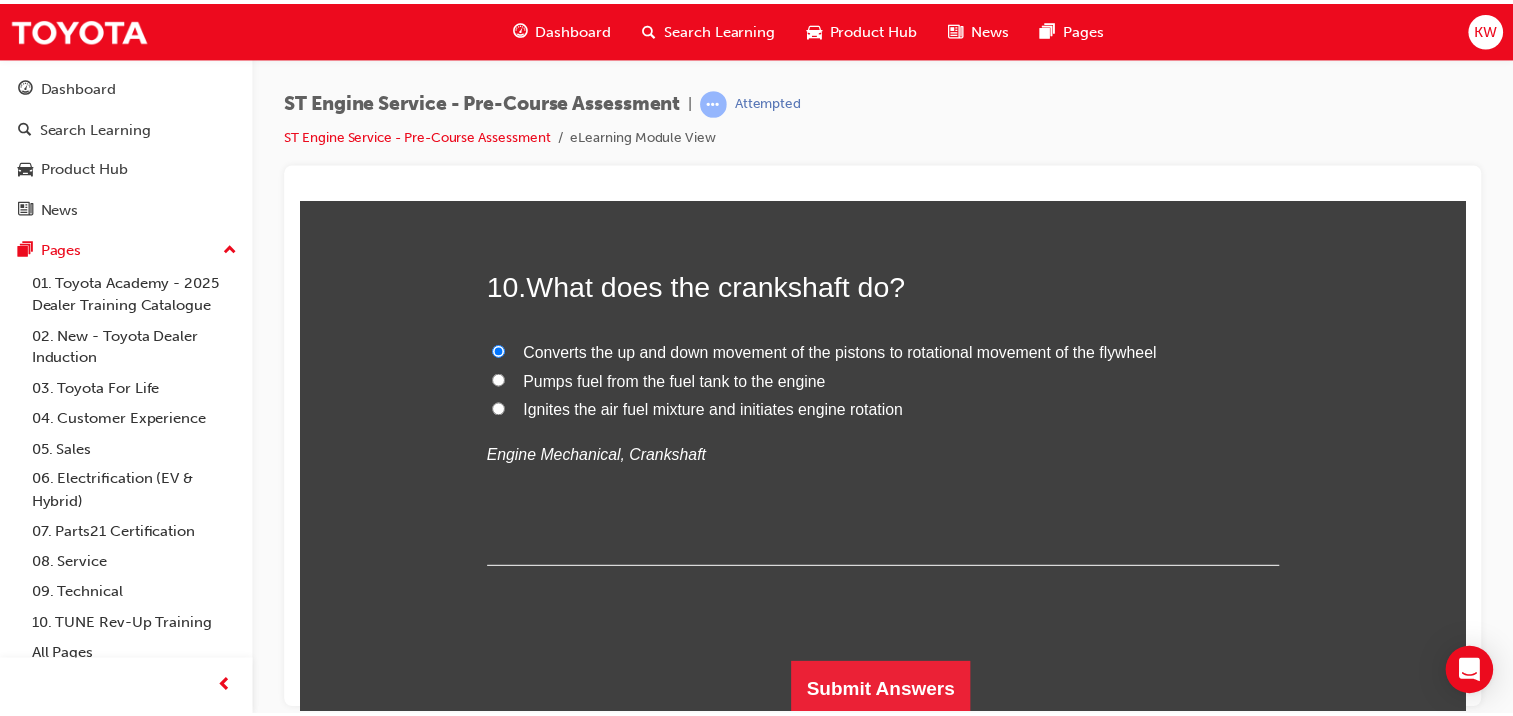 scroll, scrollTop: 0, scrollLeft: 0, axis: both 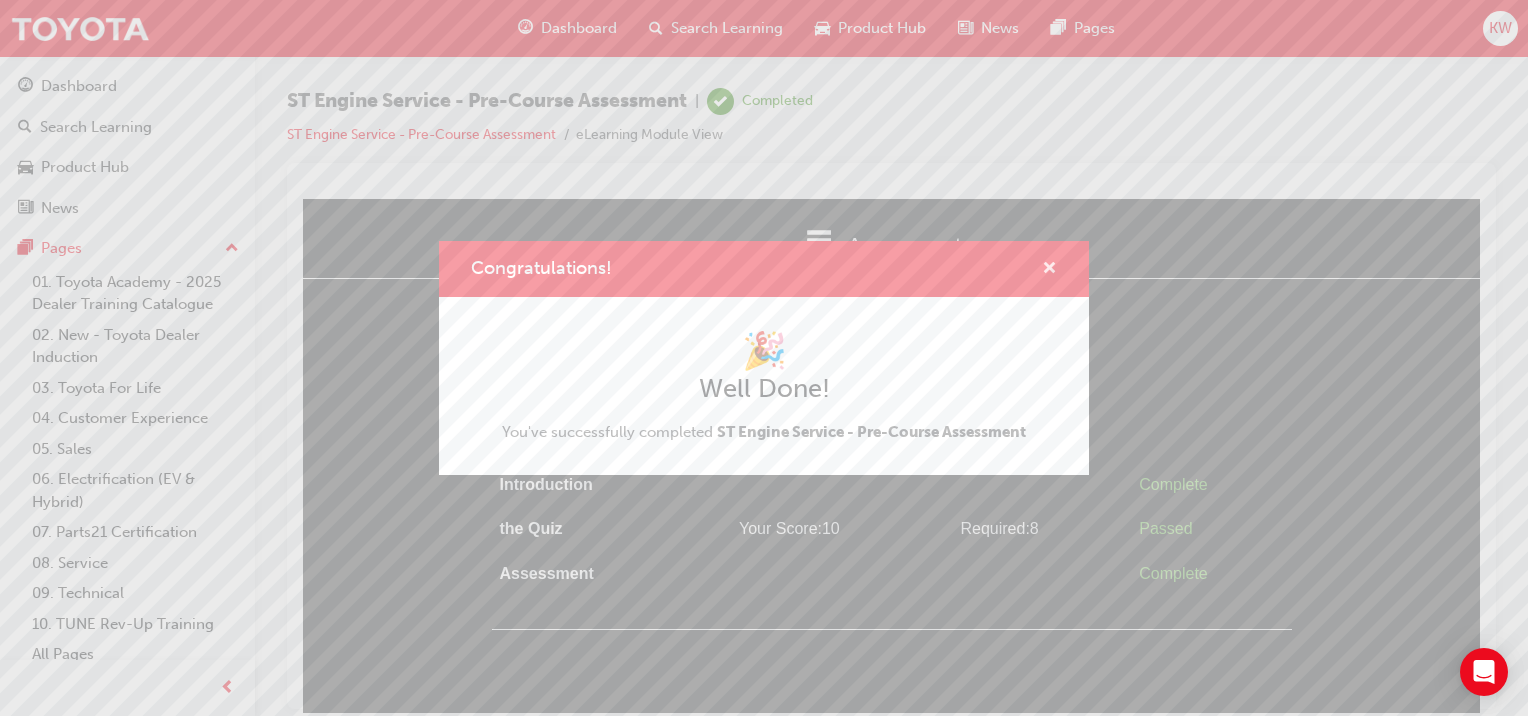 click at bounding box center (1049, 270) 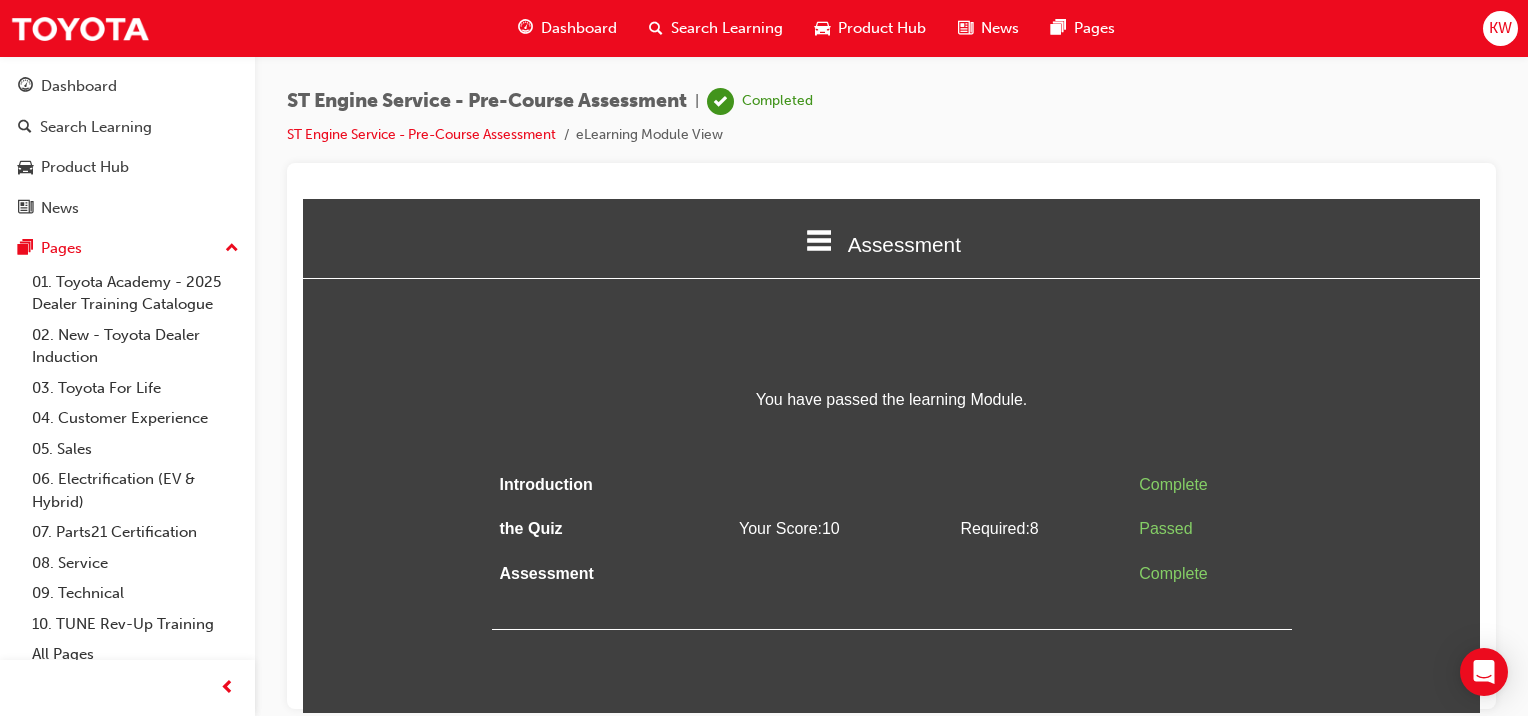 click on "Dashboard" at bounding box center [579, 28] 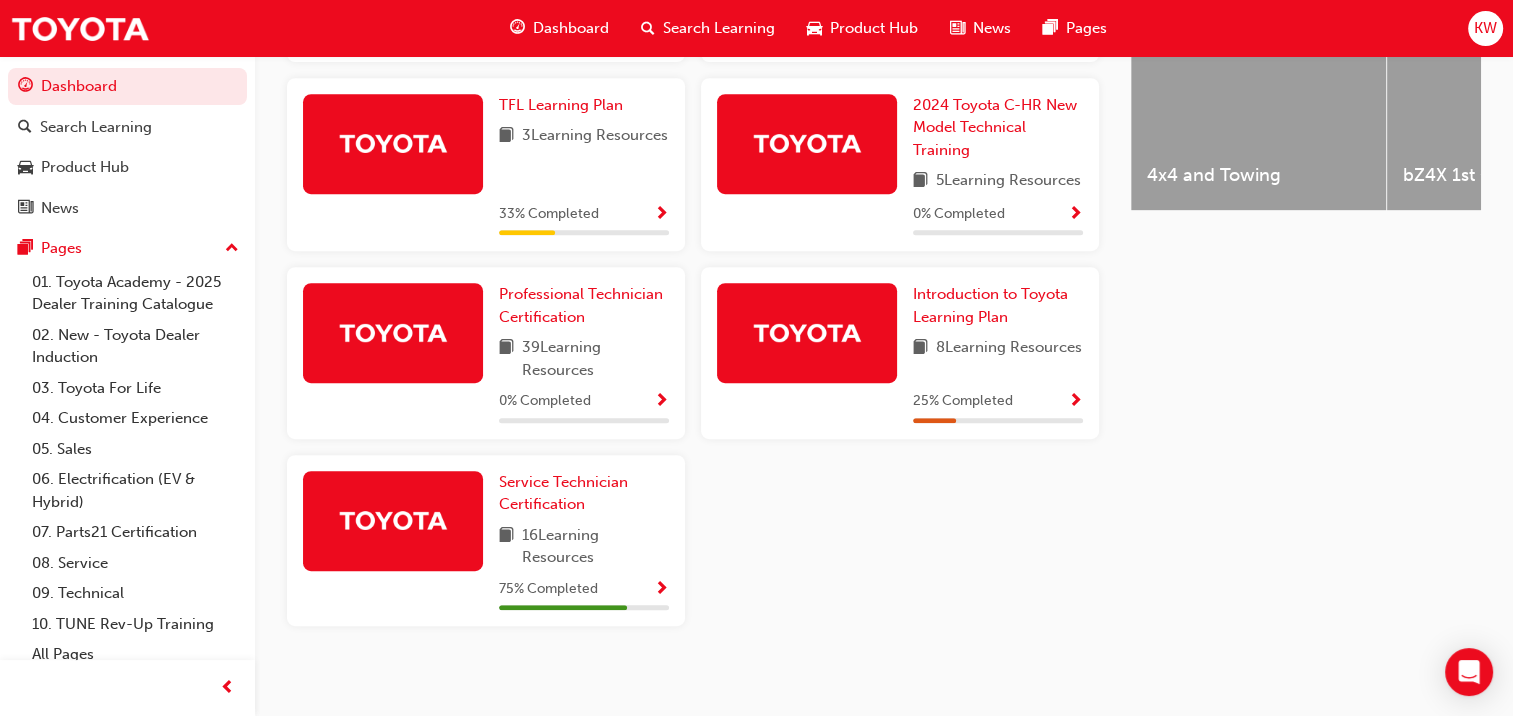 scroll, scrollTop: 919, scrollLeft: 0, axis: vertical 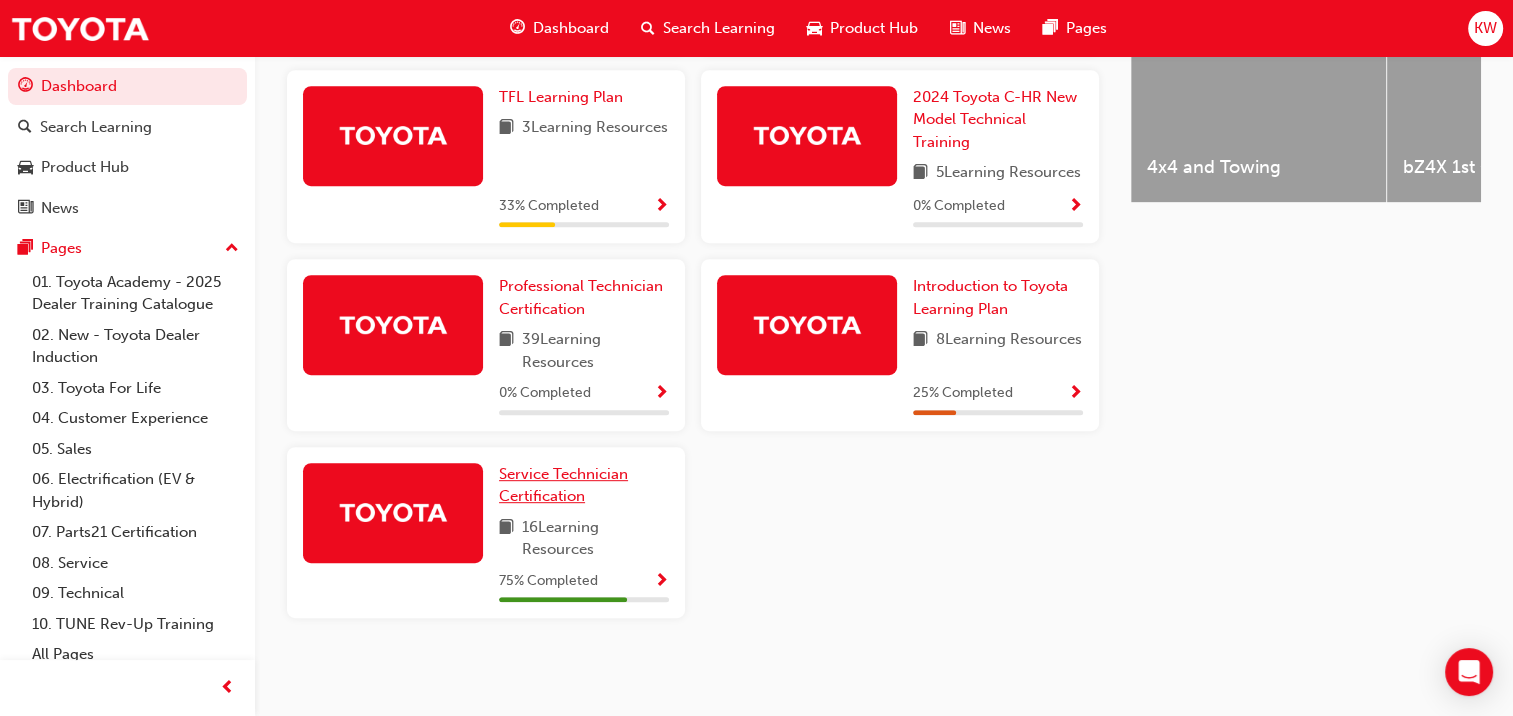 click on "Service Technician Certification" at bounding box center (563, 485) 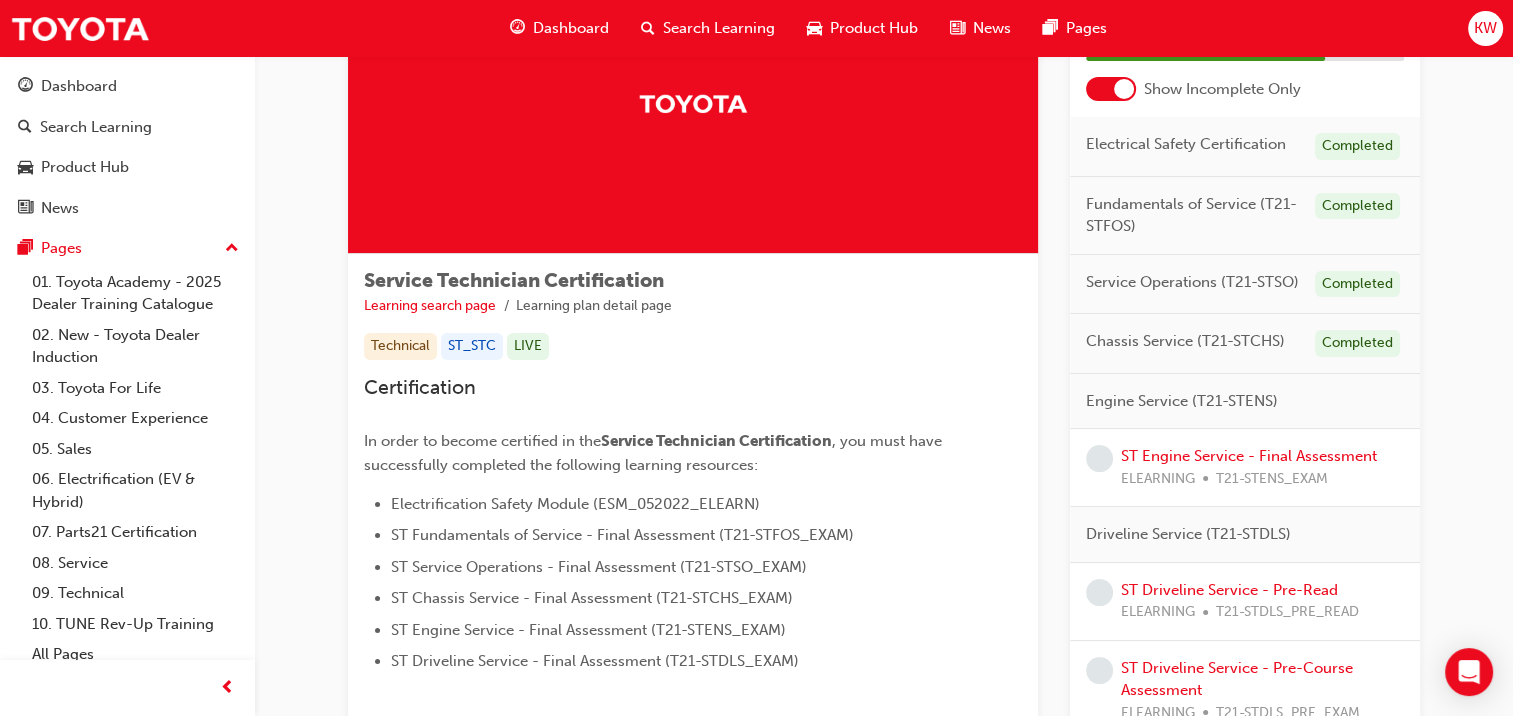 scroll, scrollTop: 157, scrollLeft: 0, axis: vertical 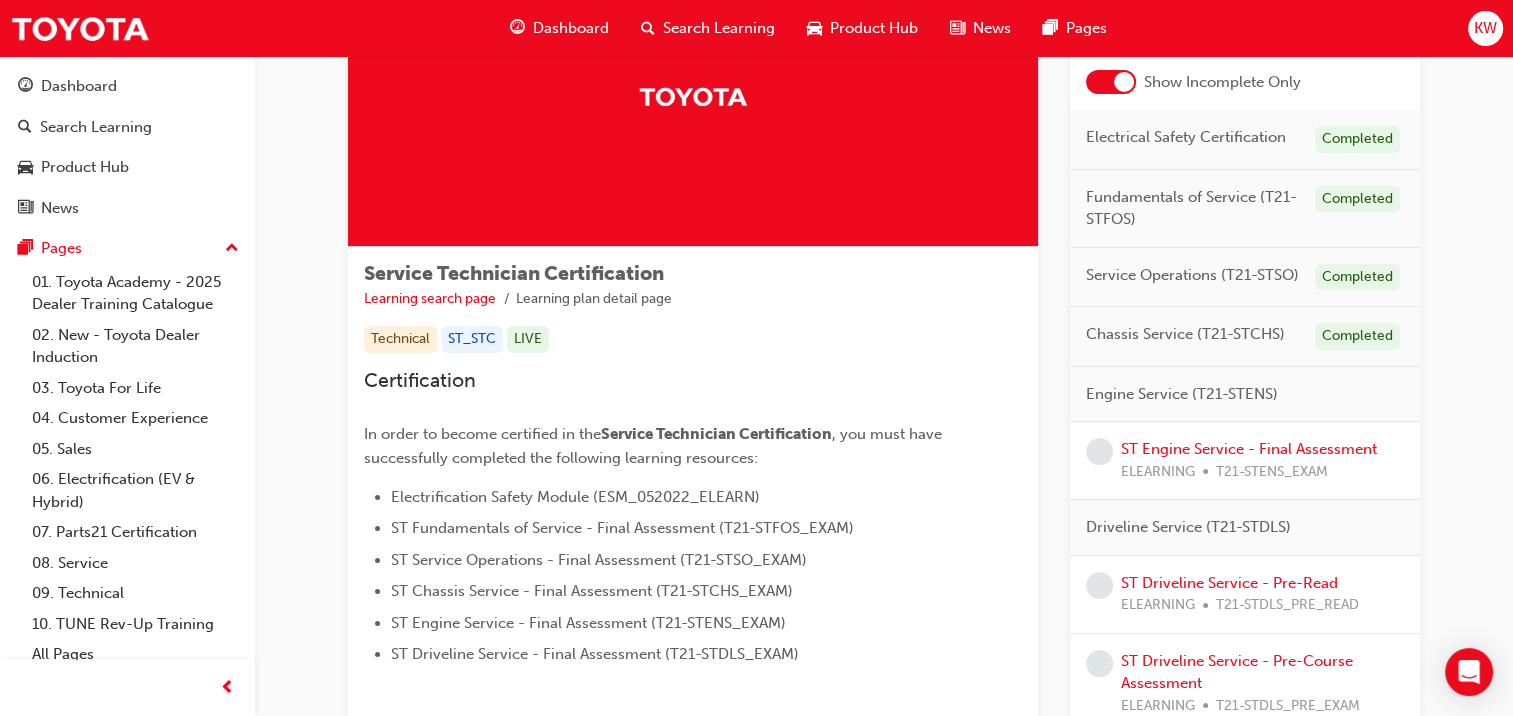 click on "T21-STENS_EXAM" at bounding box center (1272, 472) 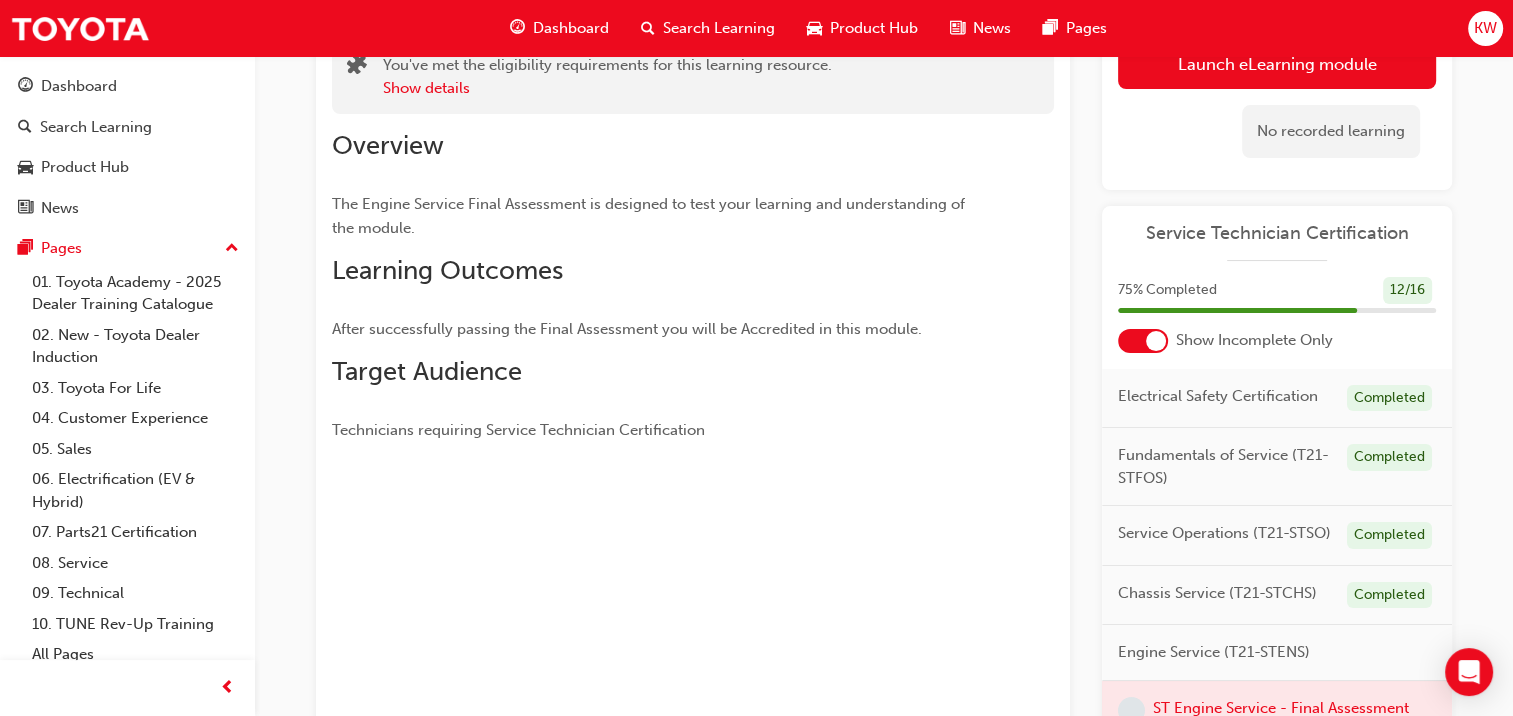 click on "Launch eLearning module" at bounding box center [1277, 64] 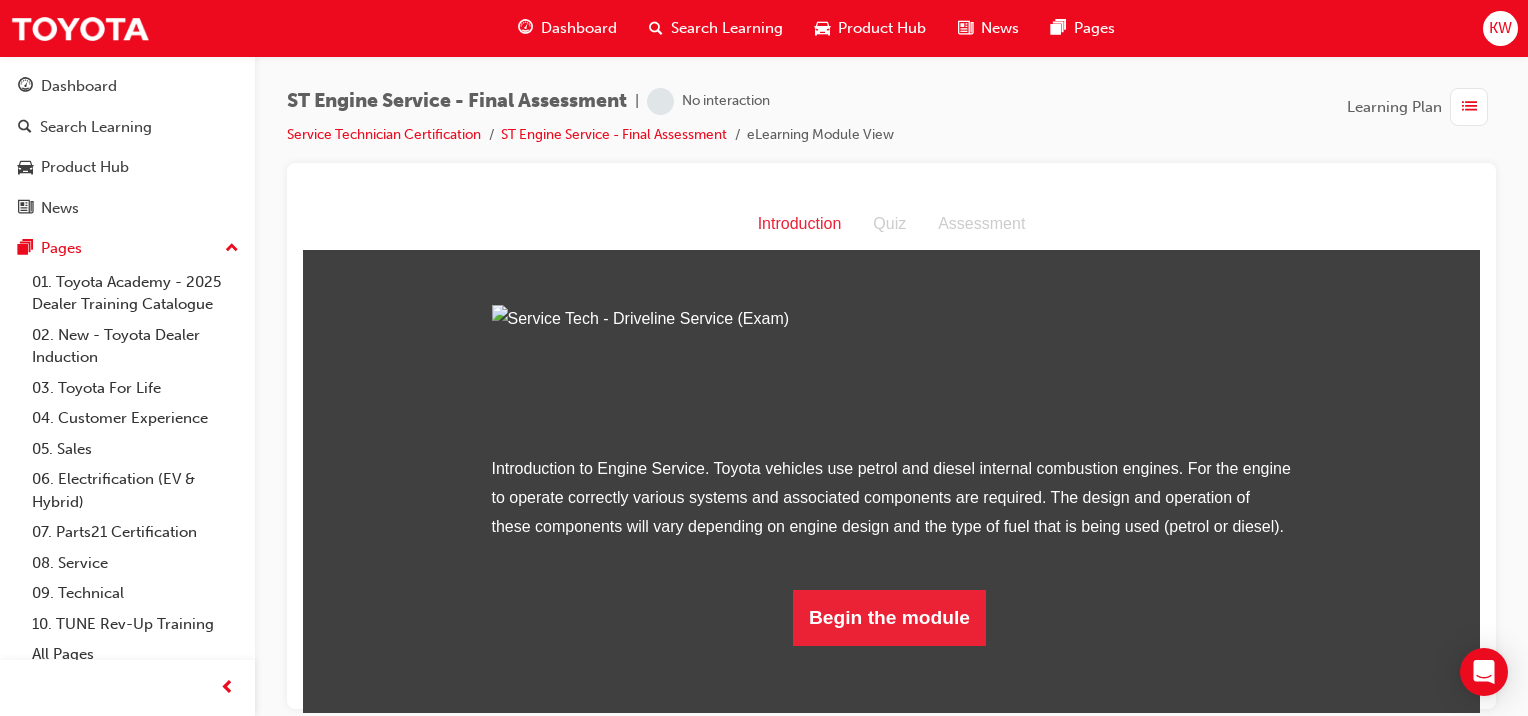 scroll, scrollTop: 152, scrollLeft: 0, axis: vertical 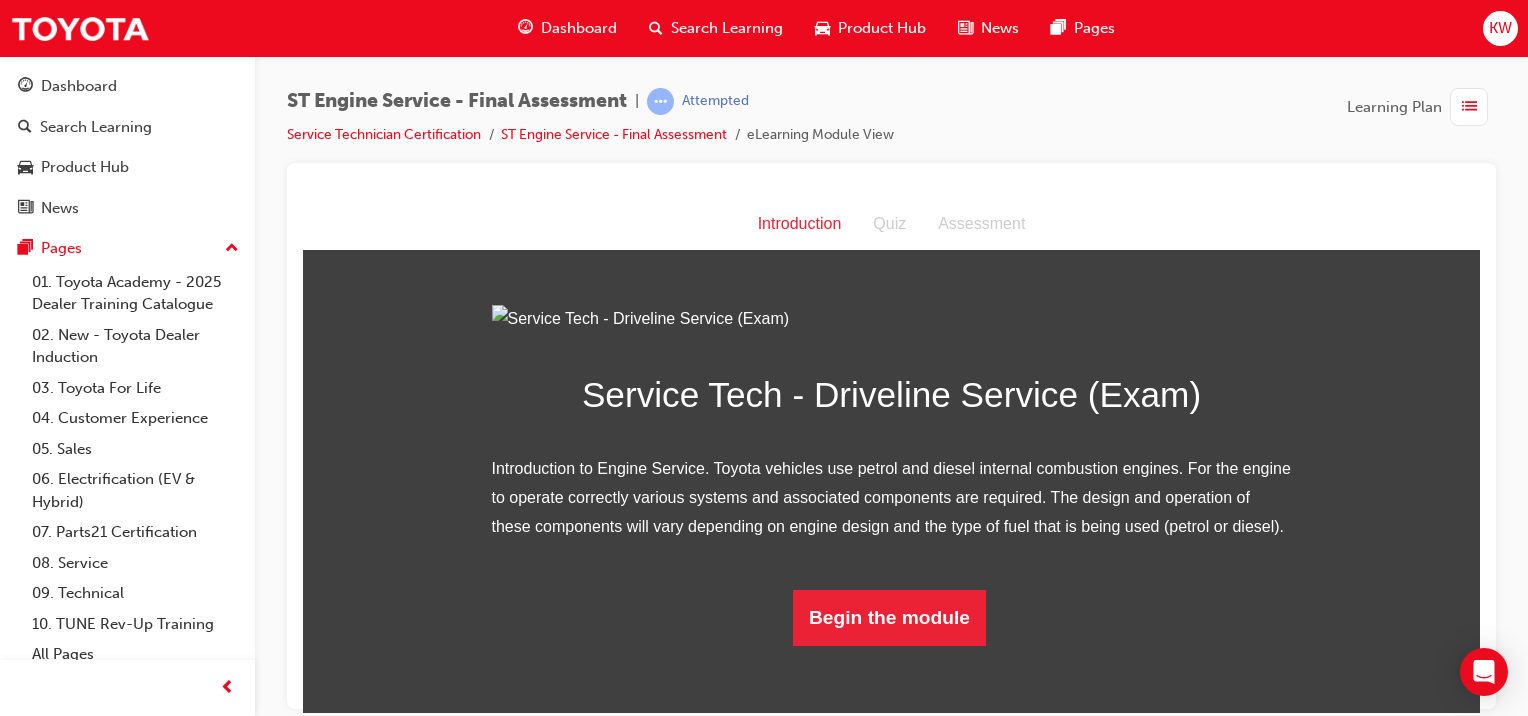 click on "Begin the module" at bounding box center [889, 617] 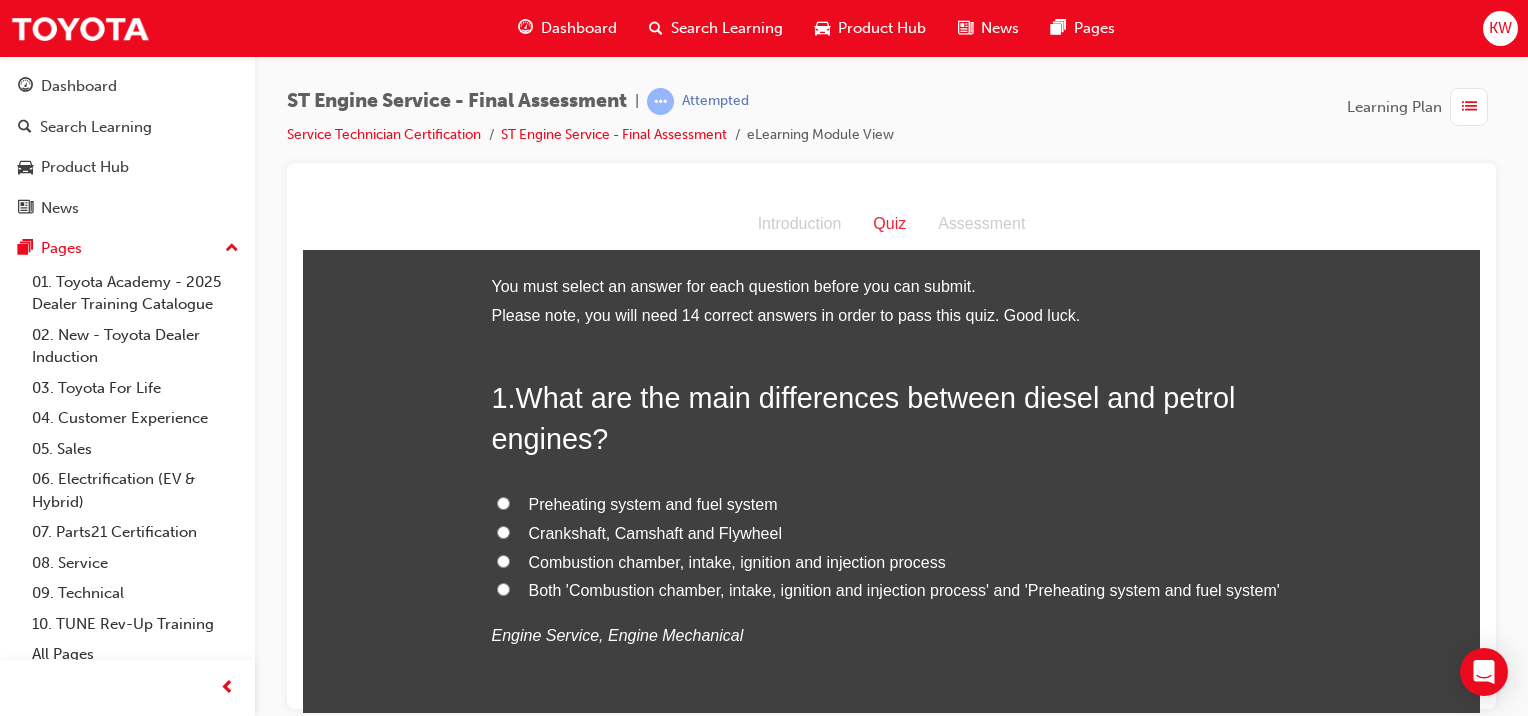 click on "Combustion chamber, intake, ignition and injection process" at bounding box center [737, 561] 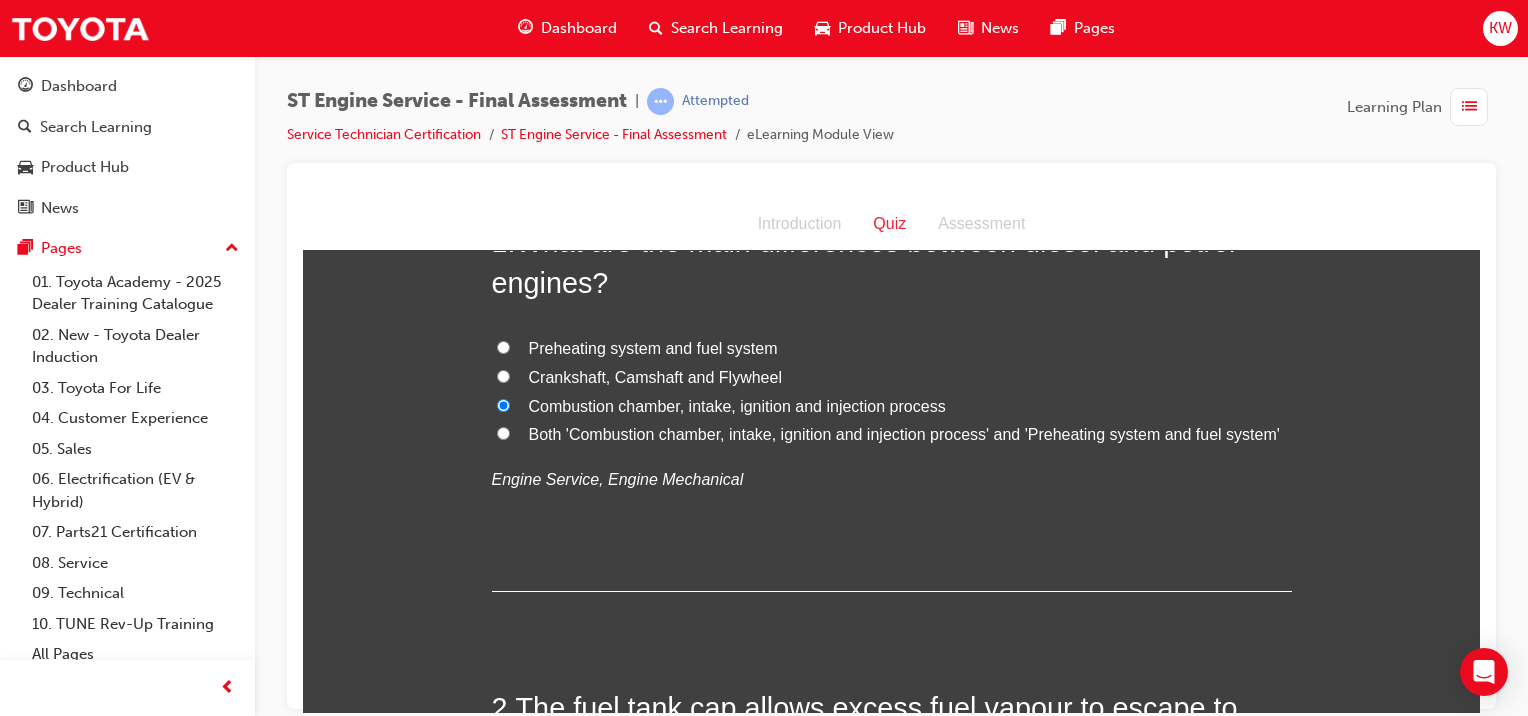 scroll, scrollTop: 172, scrollLeft: 0, axis: vertical 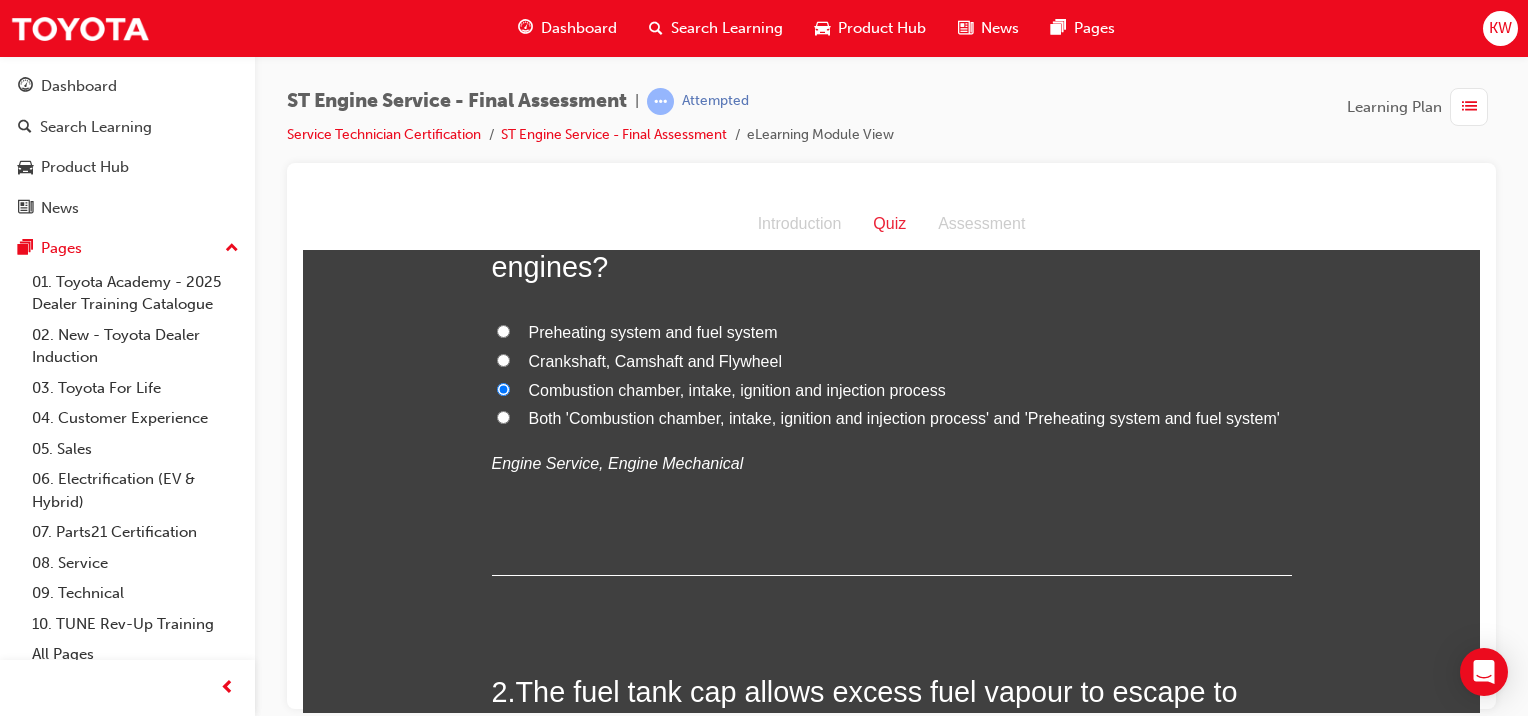 click on "Both 'Combustion chamber, intake, ignition and injection process' and 'Preheating system and fuel system'" at bounding box center (892, 418) 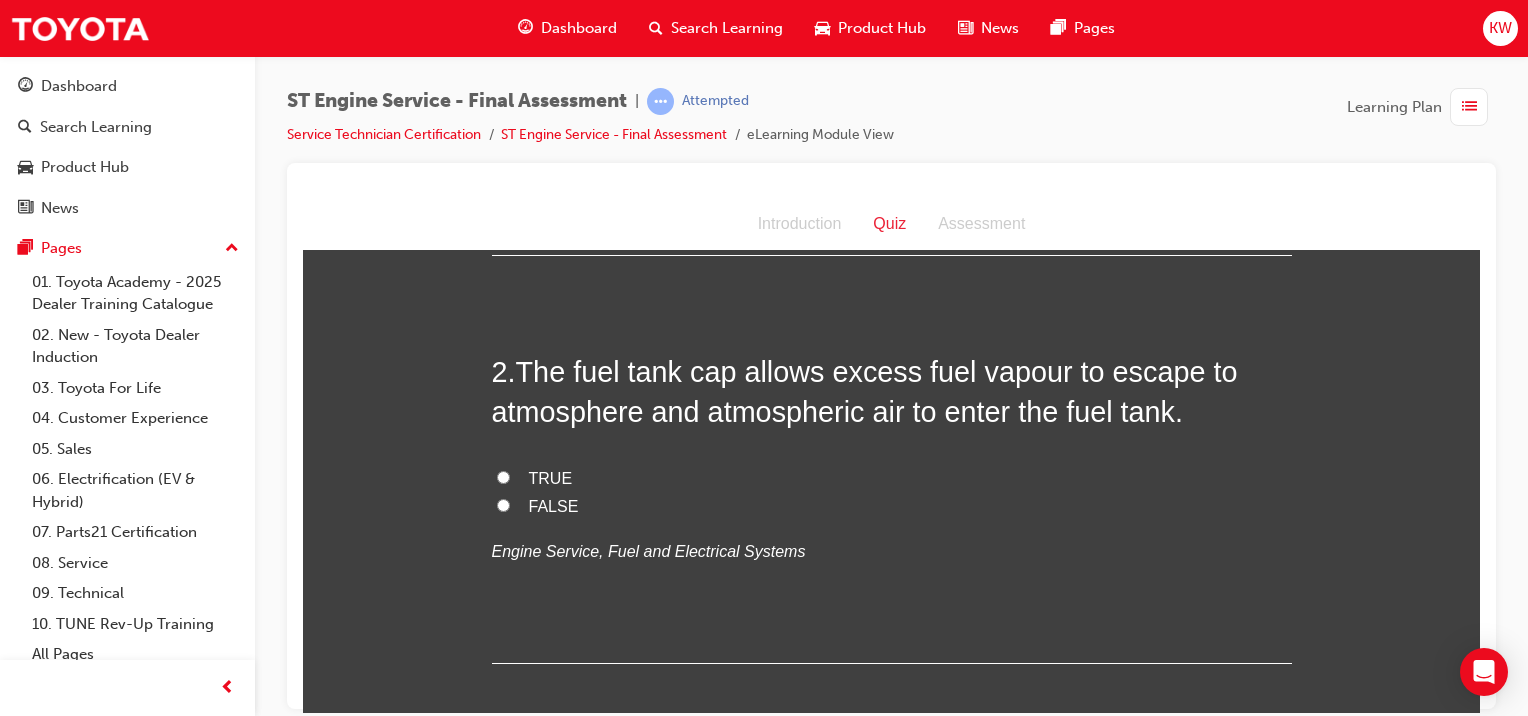 scroll, scrollTop: 487, scrollLeft: 0, axis: vertical 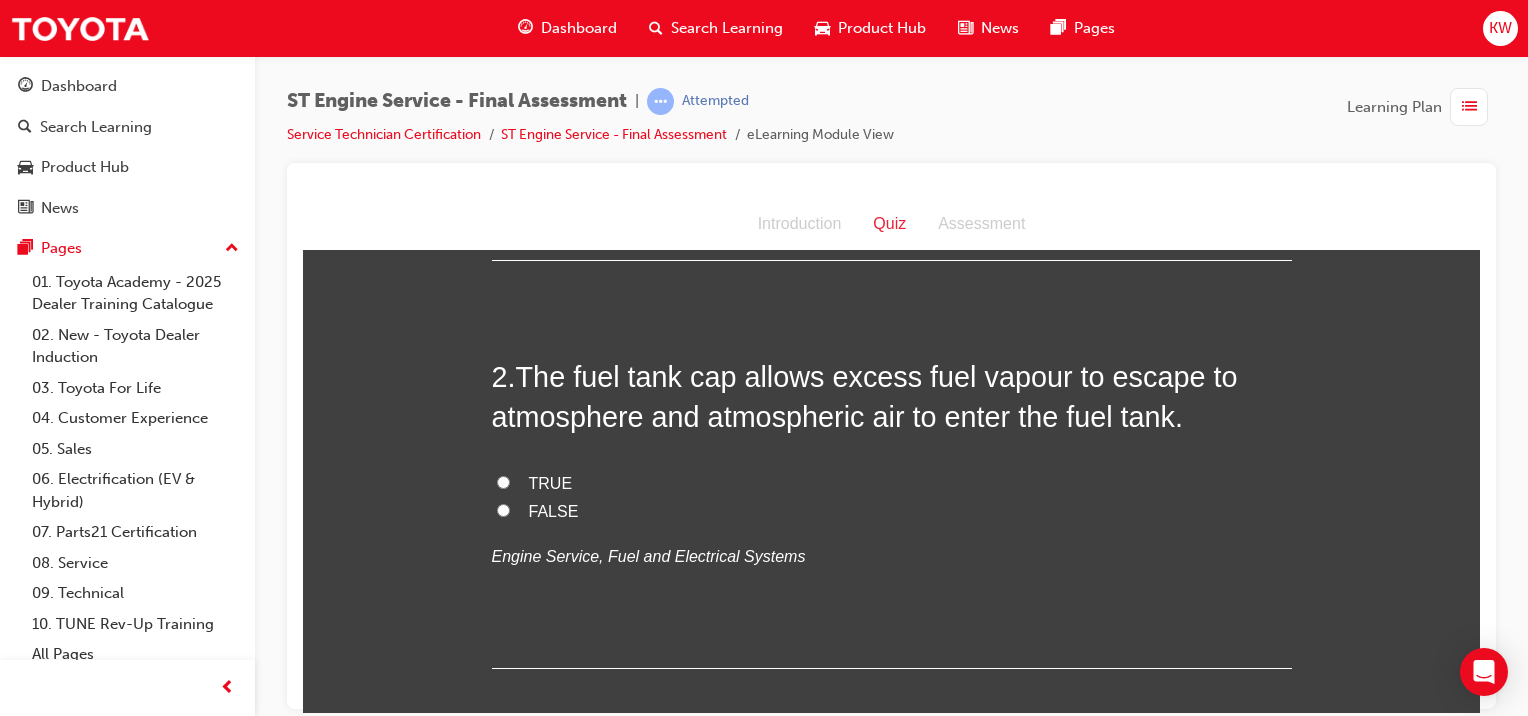 click on "FALSE" at bounding box center (554, 510) 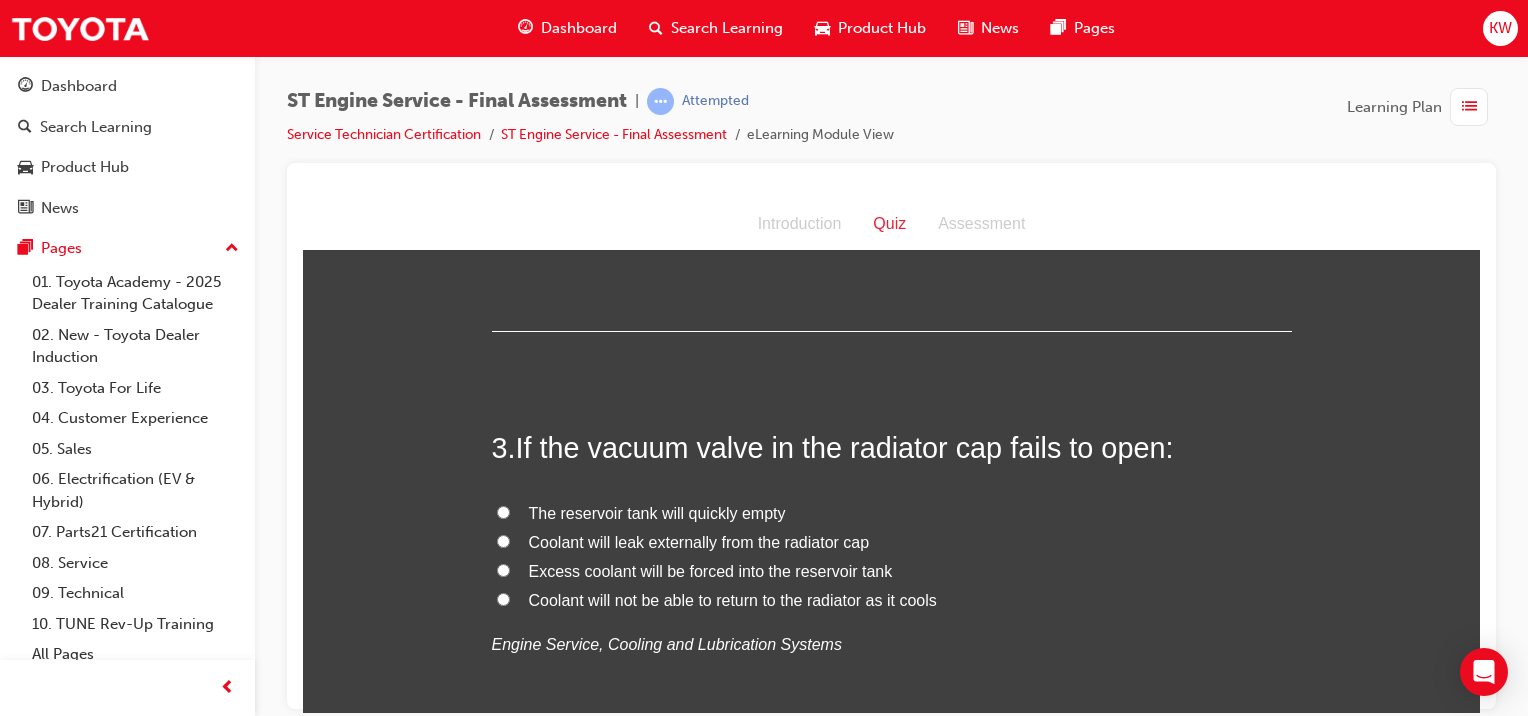 scroll, scrollTop: 852, scrollLeft: 0, axis: vertical 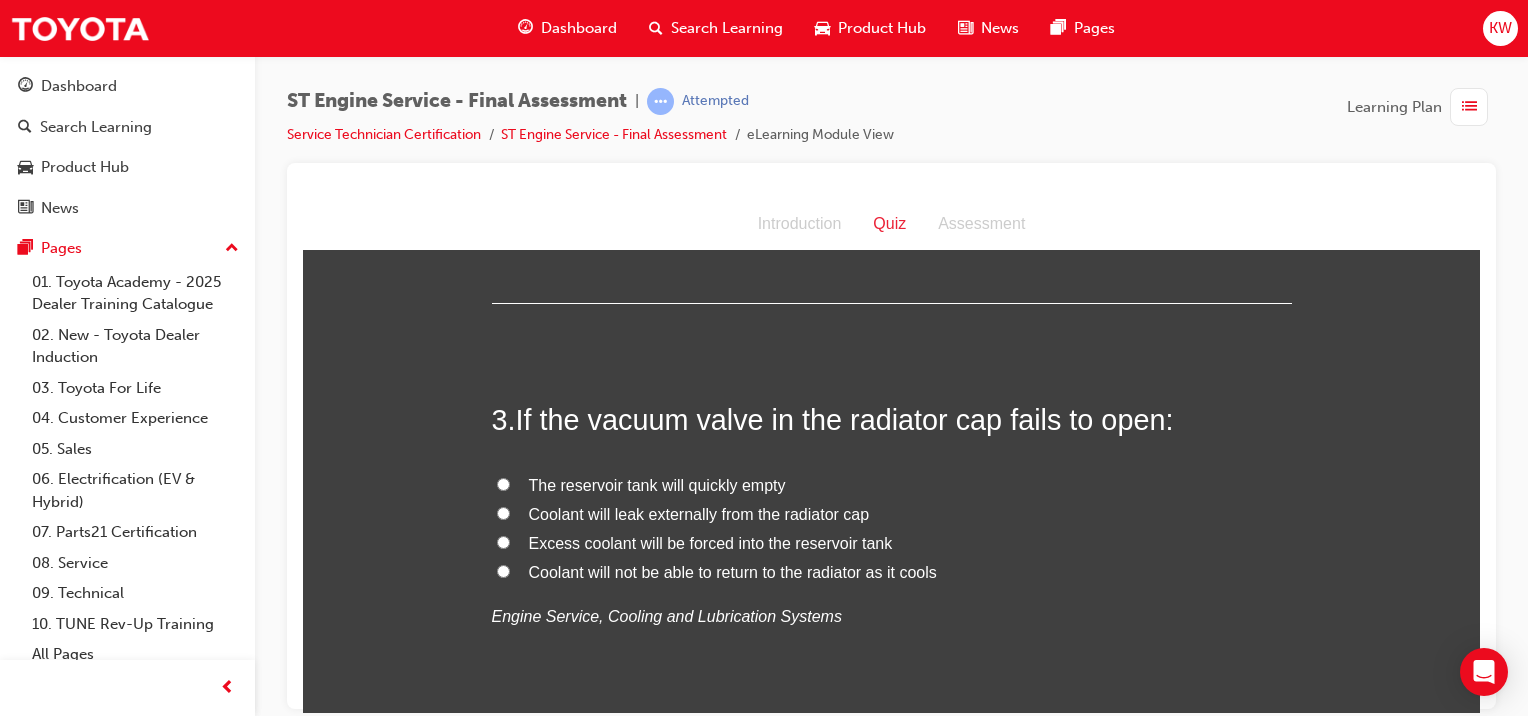click on "Coolant will not be able to return to the radiator as it cools" at bounding box center (733, 571) 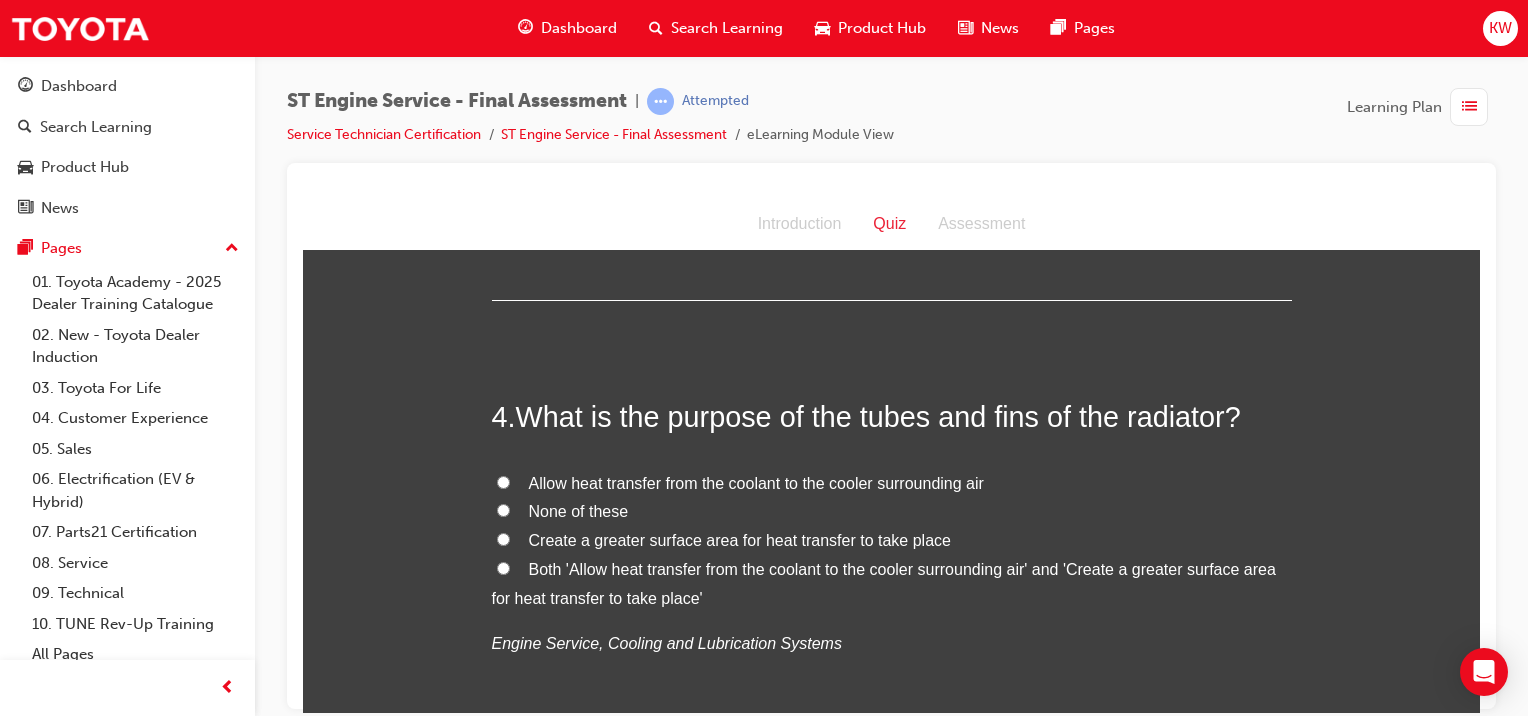 scroll, scrollTop: 1280, scrollLeft: 0, axis: vertical 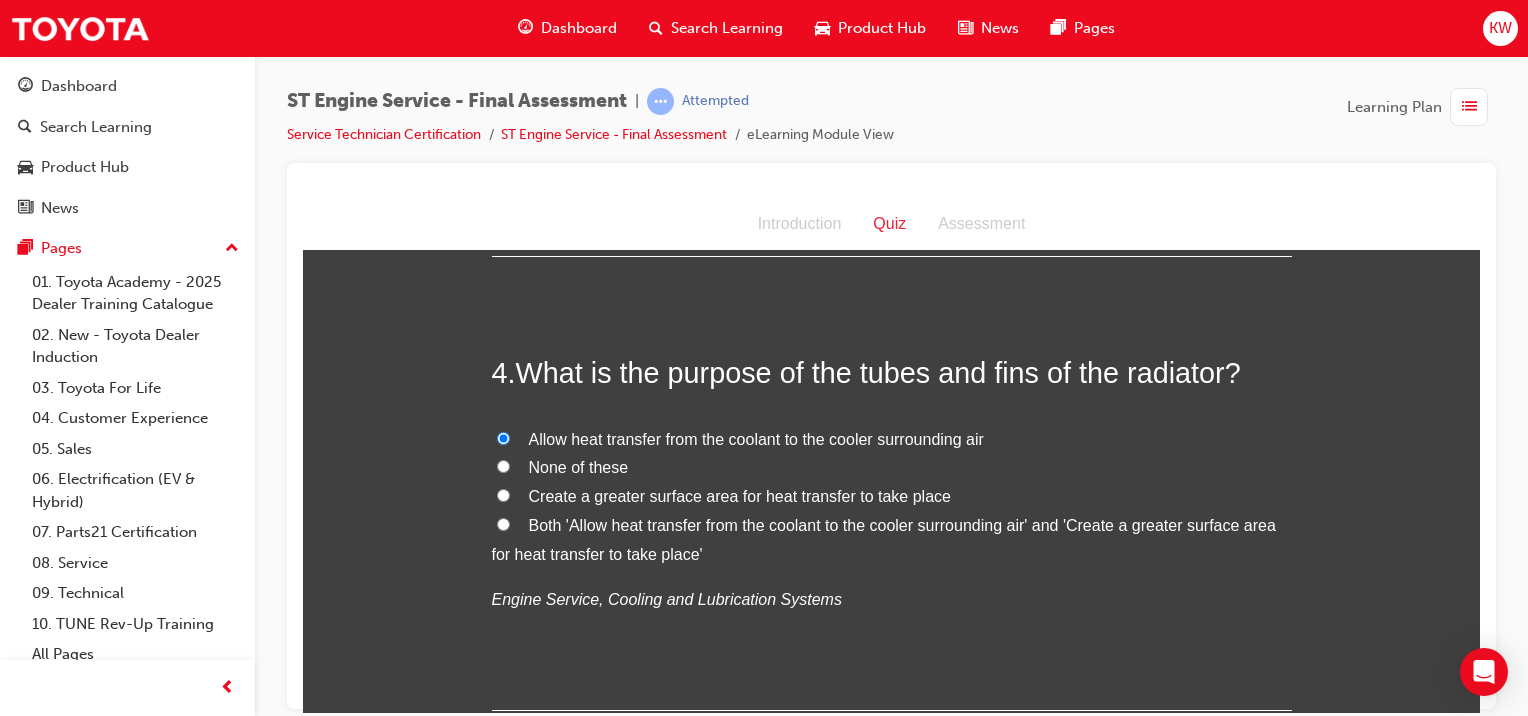 click on "Both 'Allow heat transfer from the coolant to the cooler surrounding air' and 'Create a greater surface area for heat transfer to take place'" at bounding box center [892, 540] 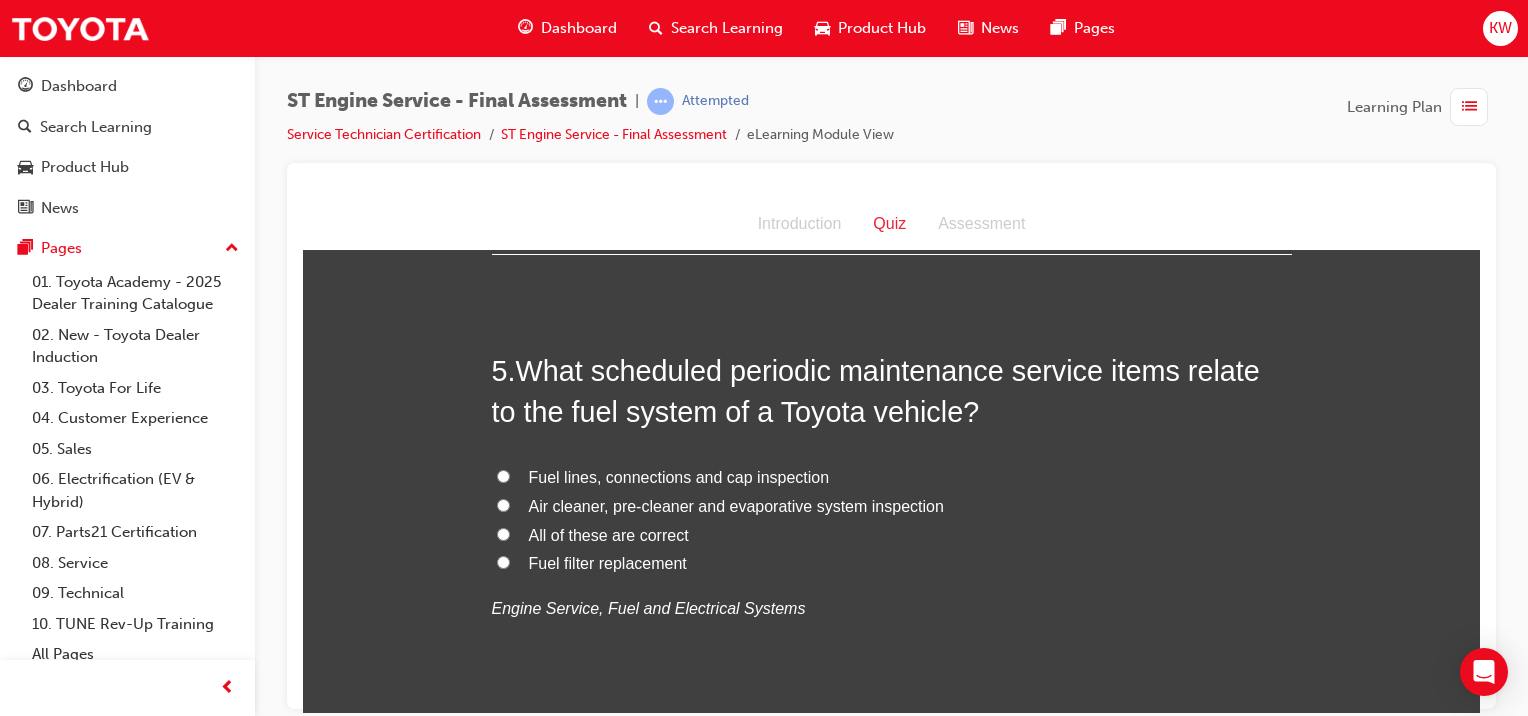 scroll, scrollTop: 1778, scrollLeft: 0, axis: vertical 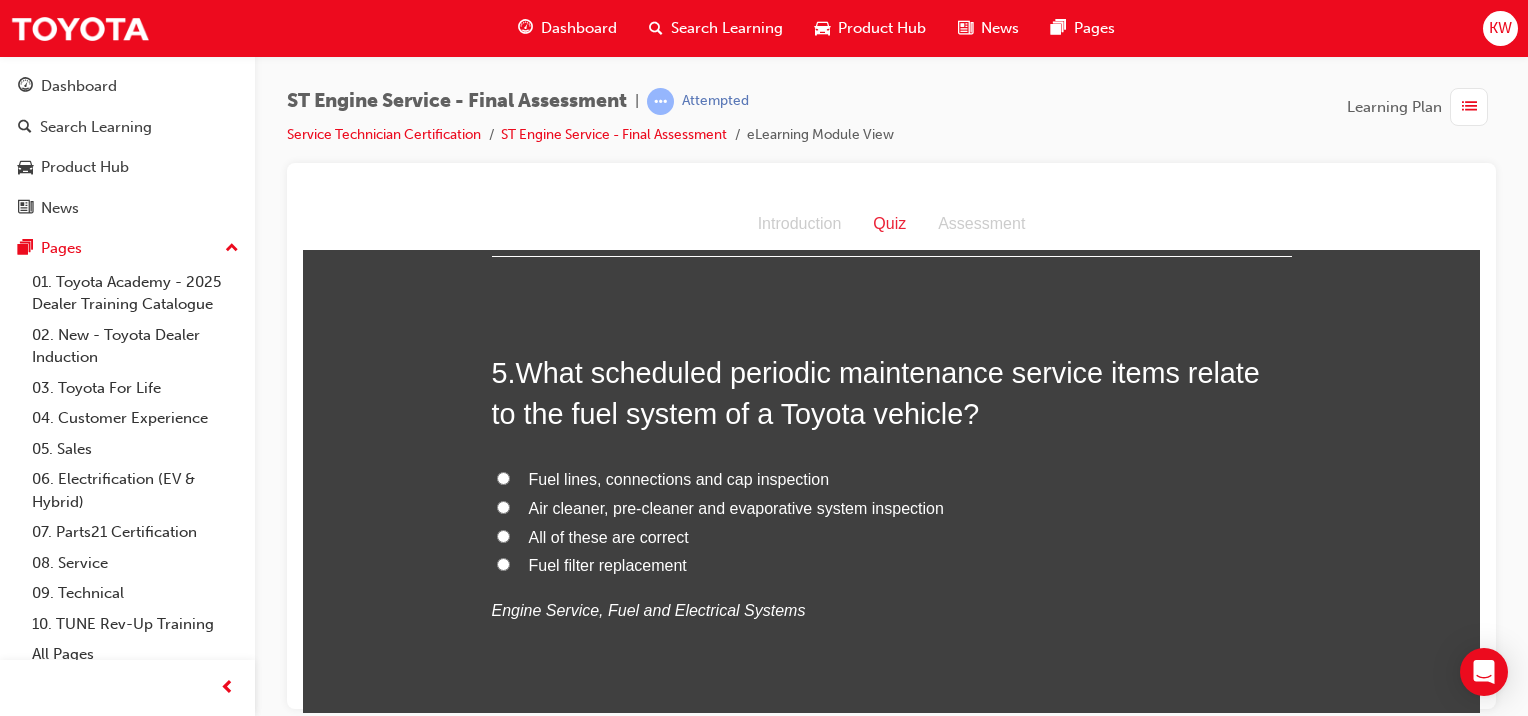 click on "All of these are correct" at bounding box center (609, 536) 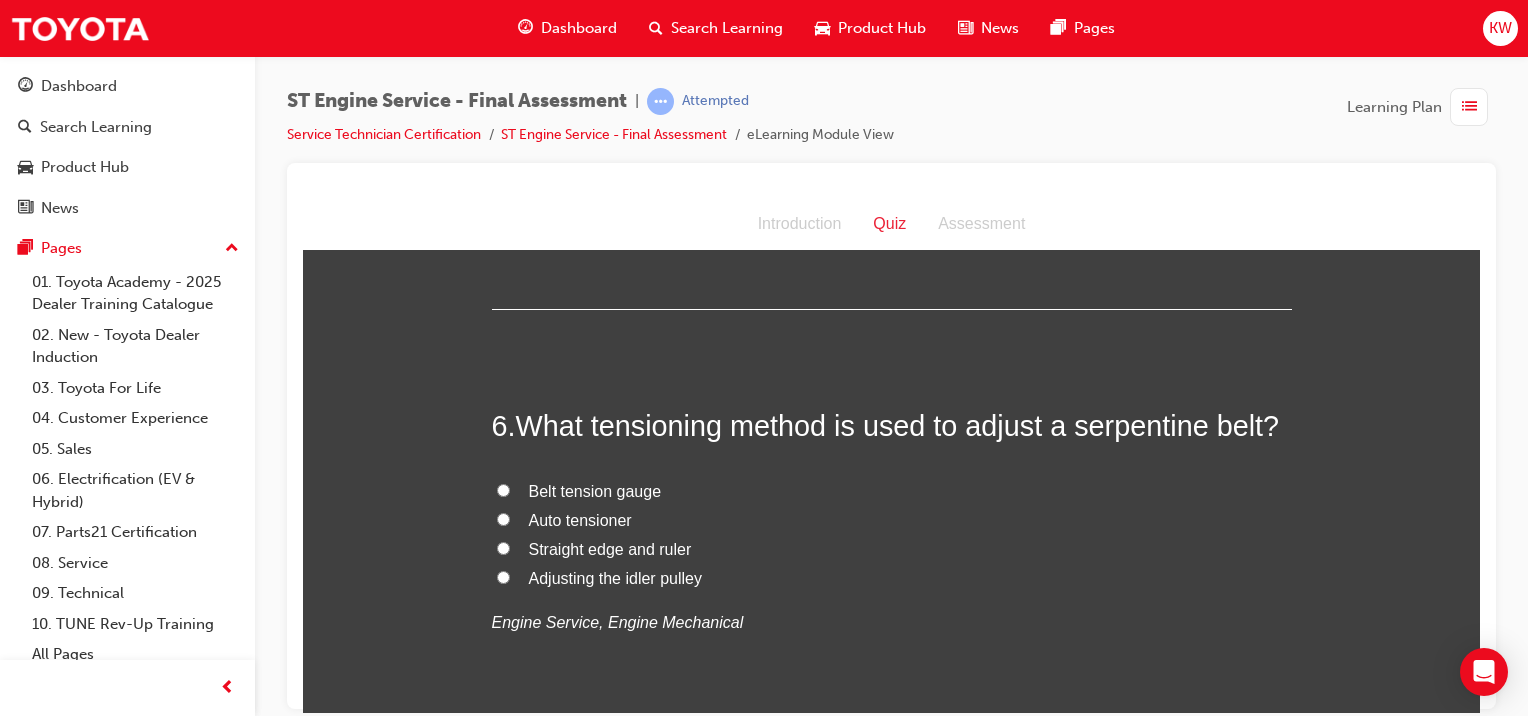 scroll, scrollTop: 2207, scrollLeft: 0, axis: vertical 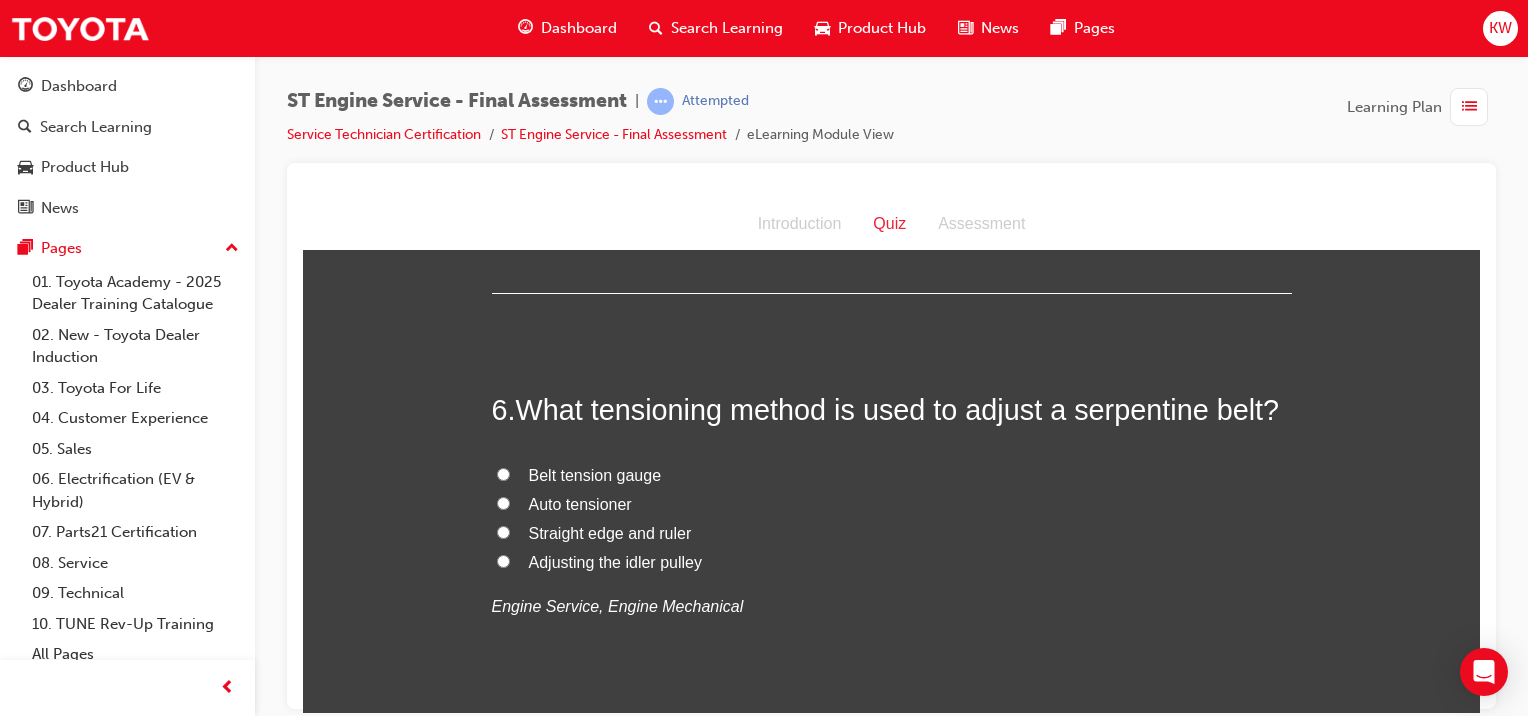 click on "Straight edge and ruler" at bounding box center (610, 532) 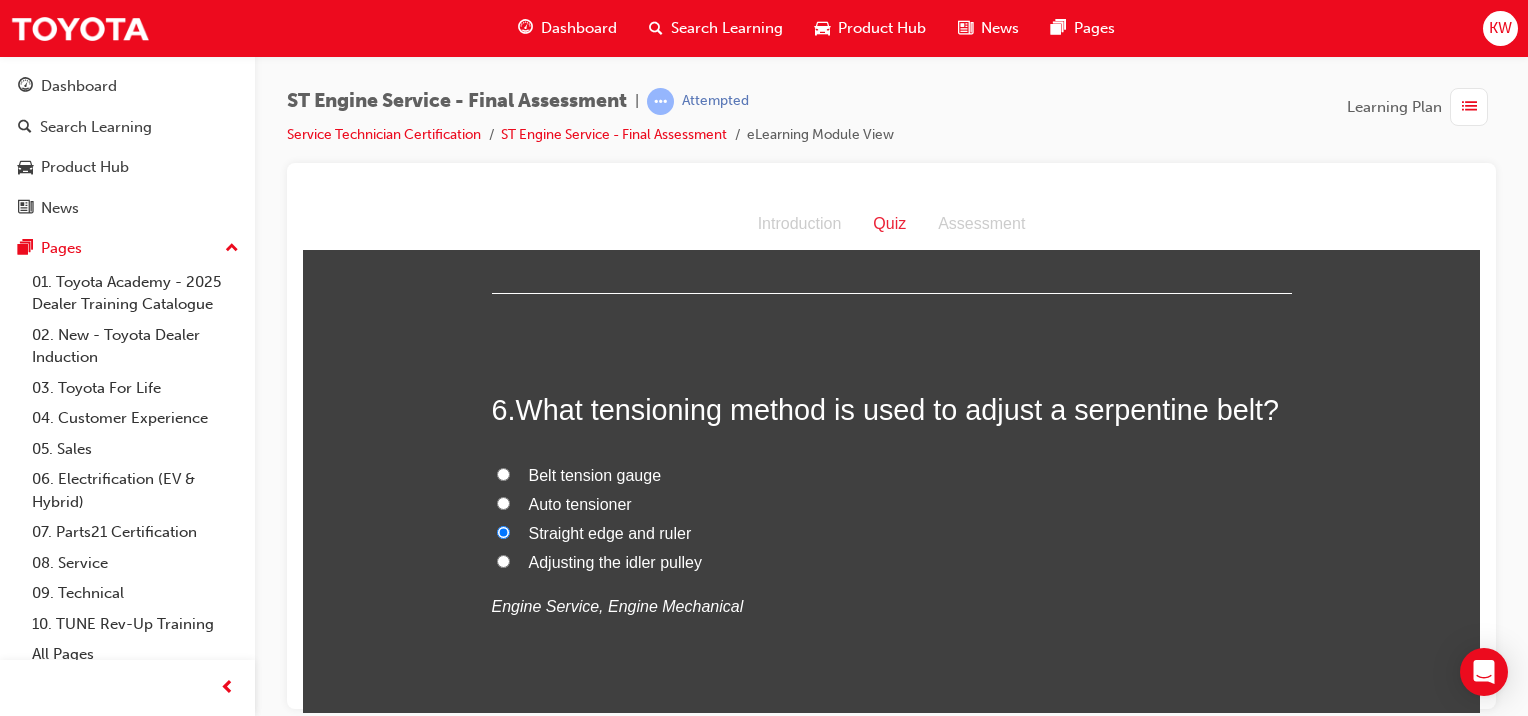 click on "Adjusting the idler pulley" at bounding box center [615, 561] 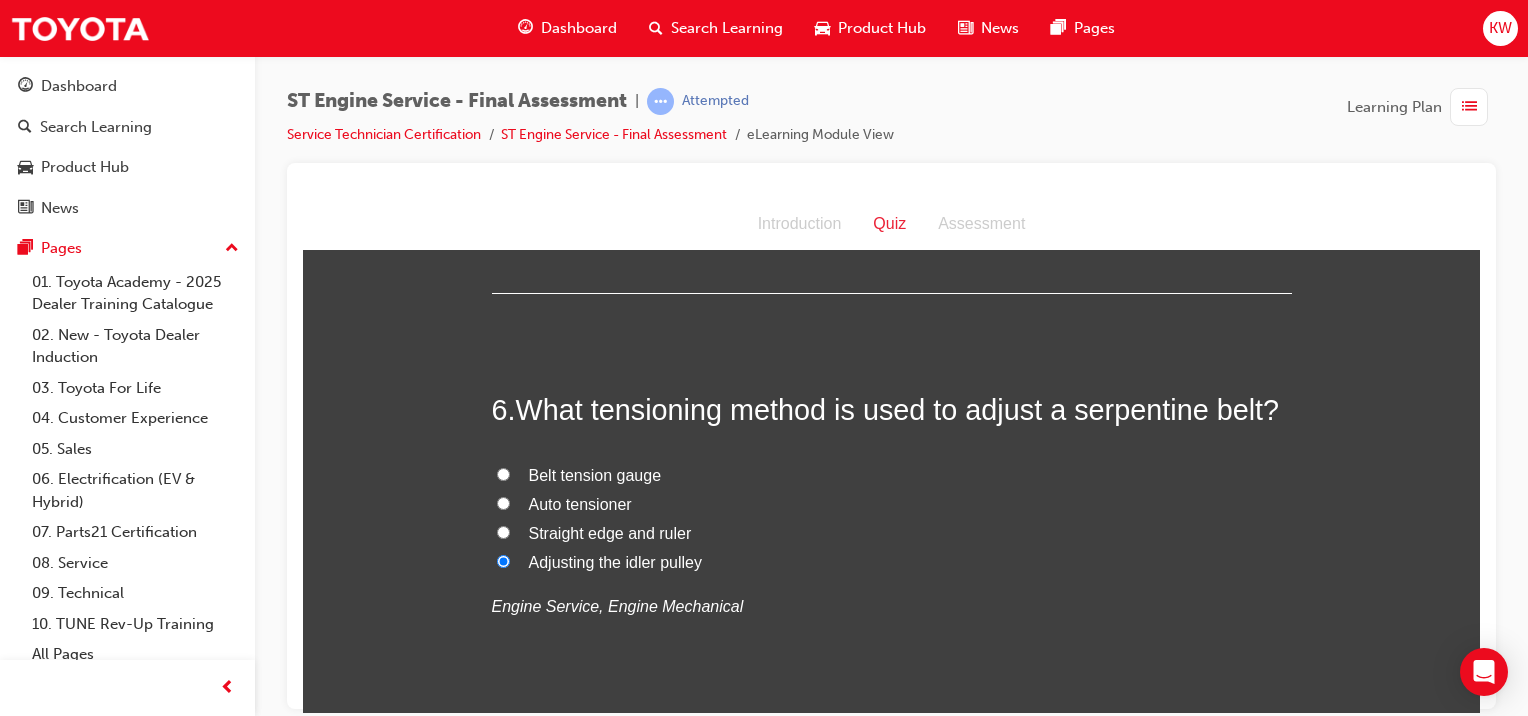 click on "Straight edge and ruler" at bounding box center (892, 533) 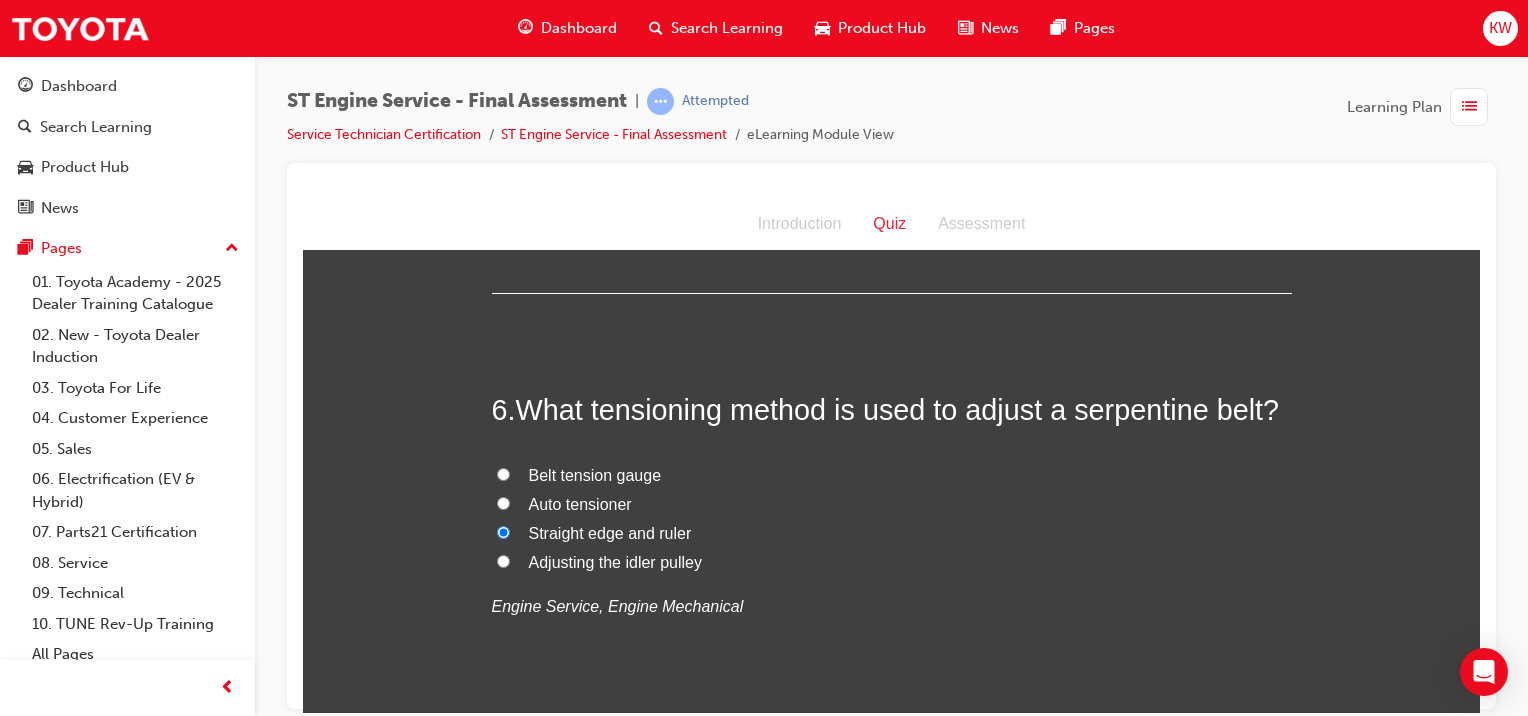 click on "Auto tensioner" at bounding box center [892, 504] 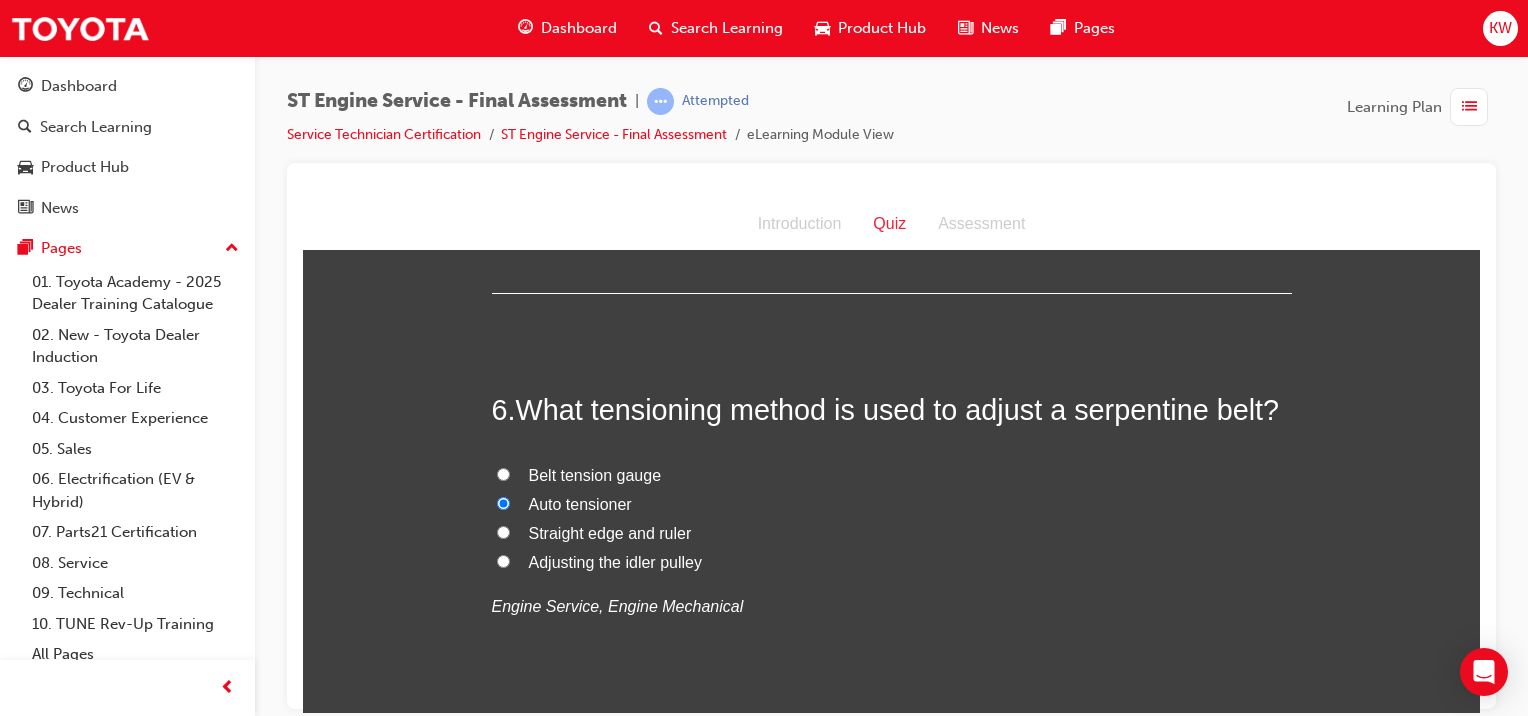 click on "Belt tension gauge" at bounding box center [892, 475] 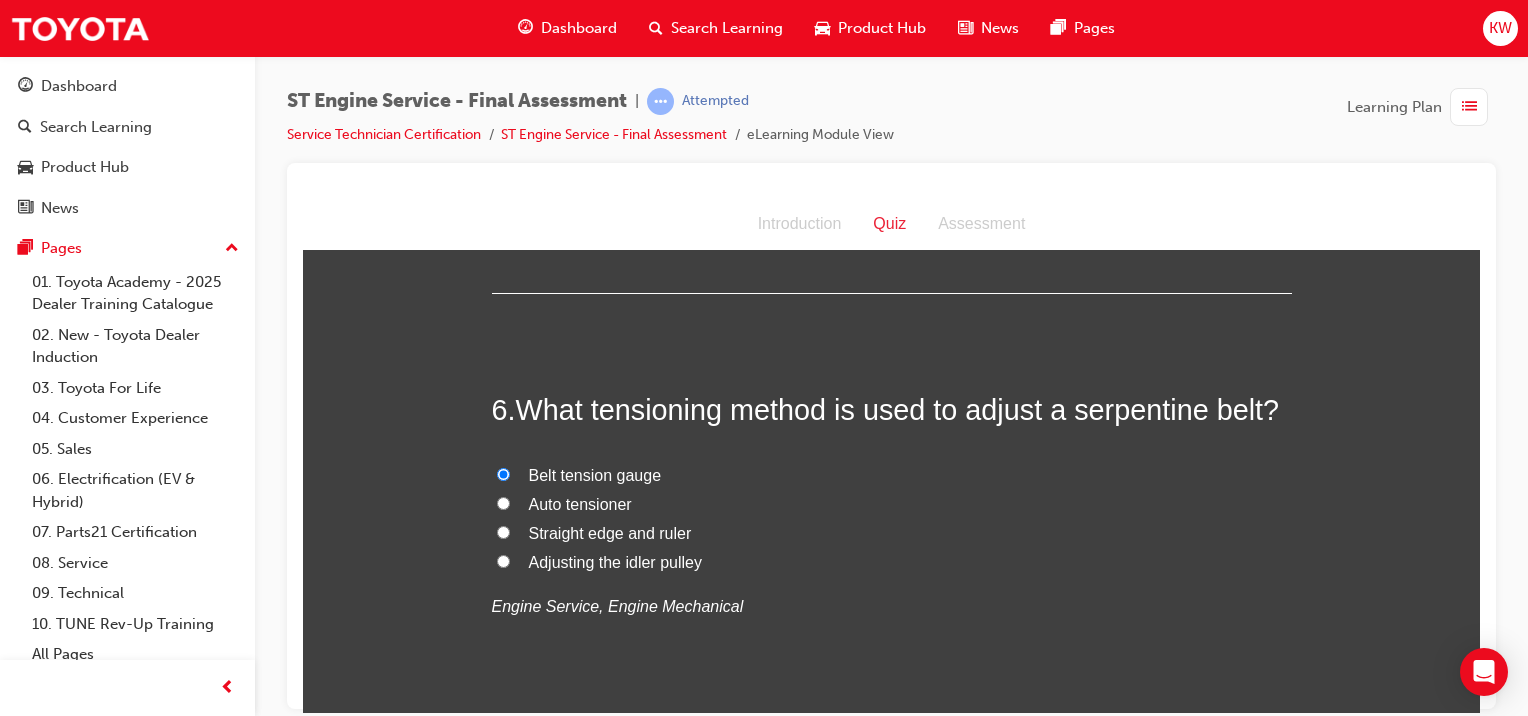 click on "Straight edge and ruler" at bounding box center [610, 532] 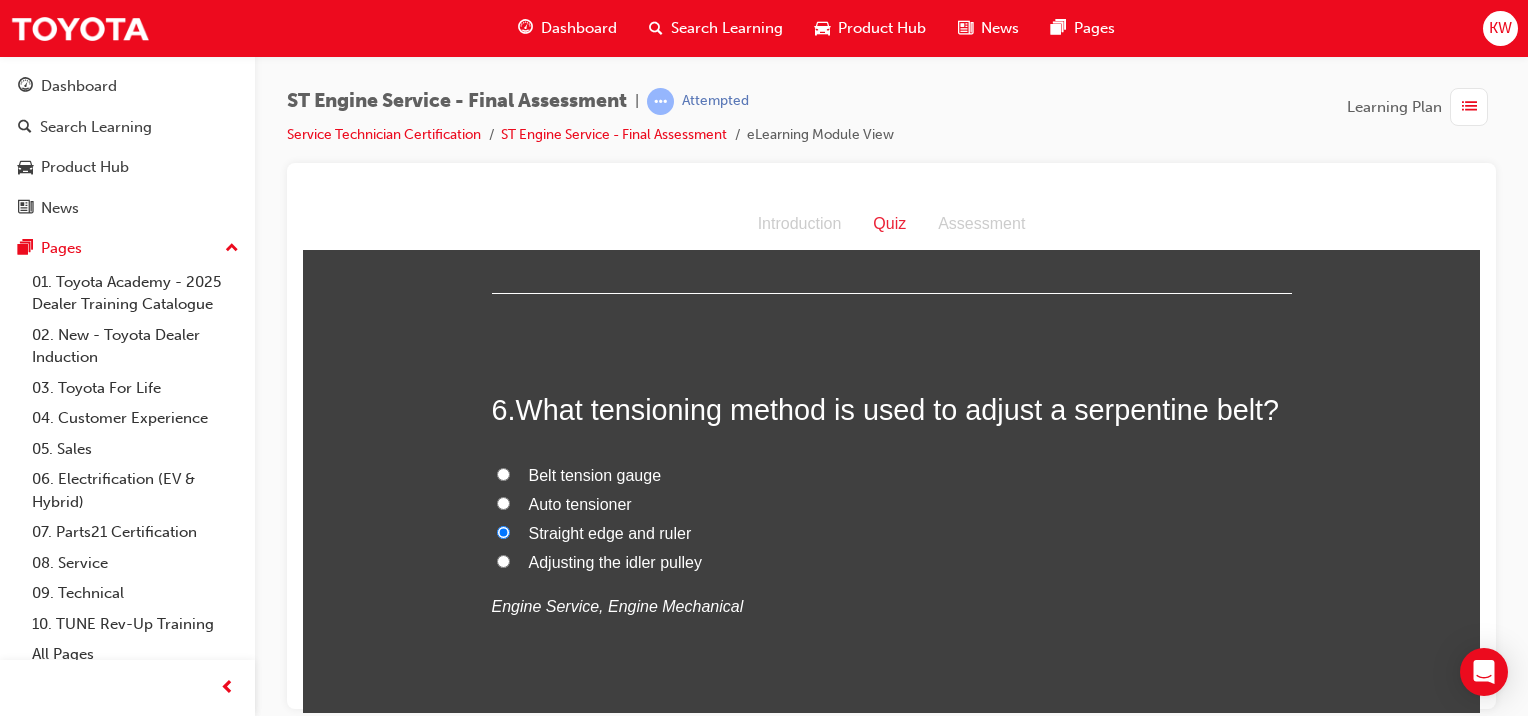 click on "Auto tensioner" at bounding box center [580, 503] 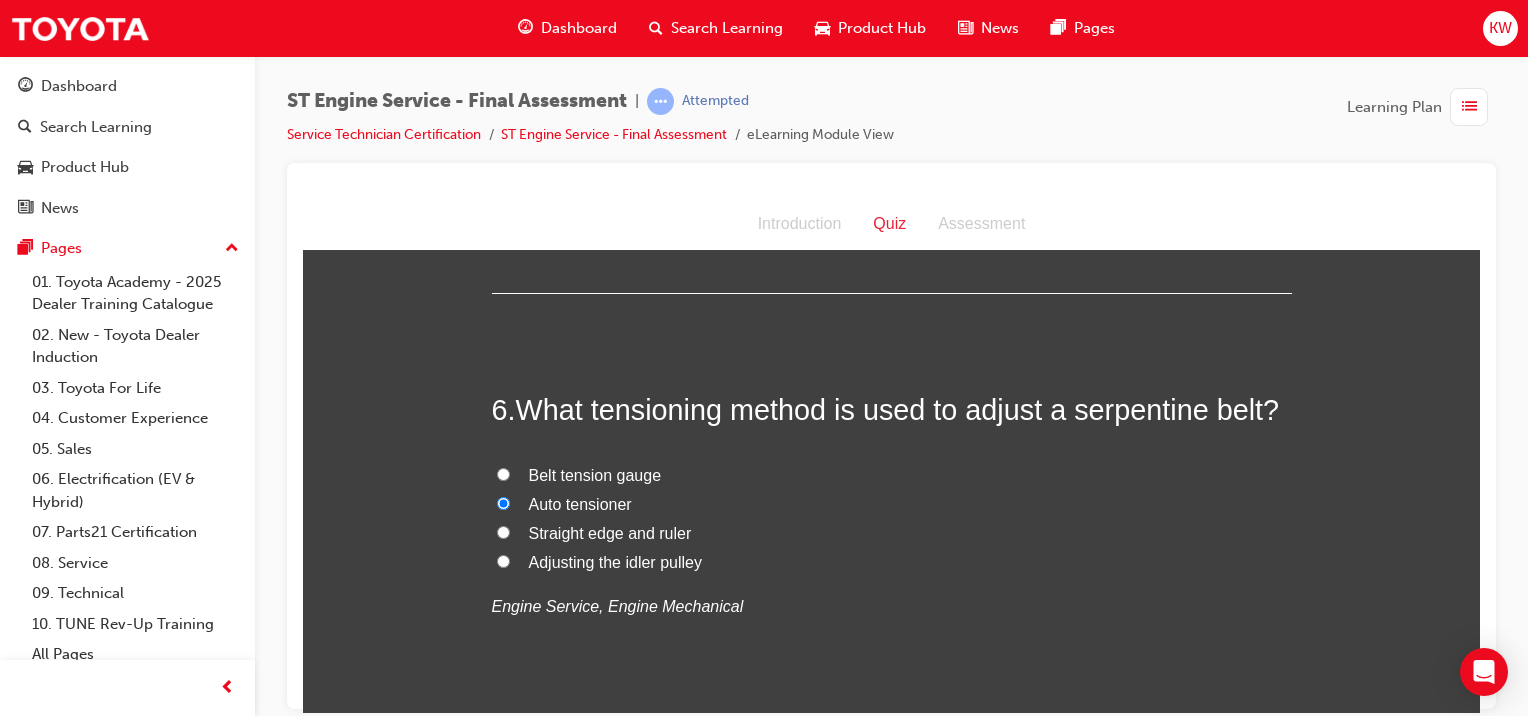 click on "Belt tension gauge" at bounding box center (595, 474) 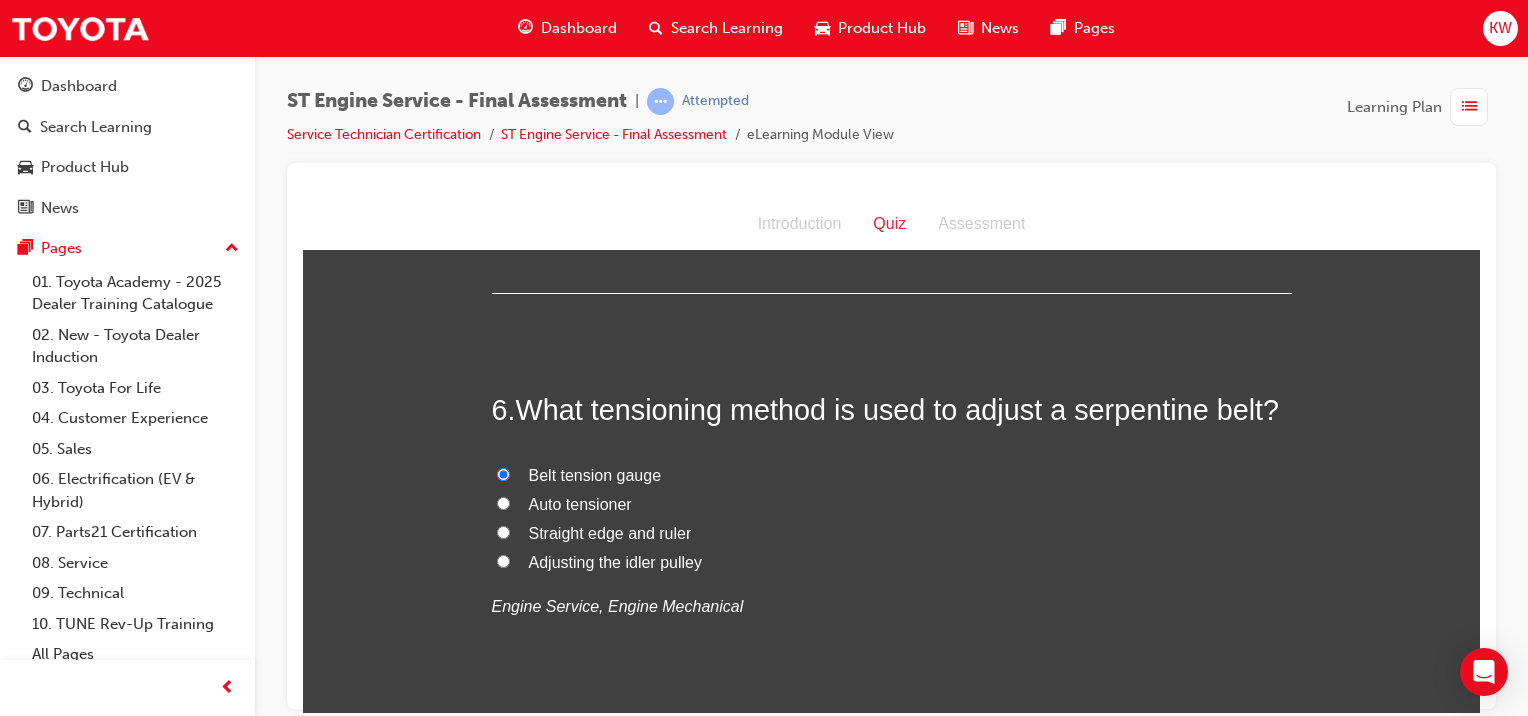 click on "Straight edge and ruler" at bounding box center (610, 532) 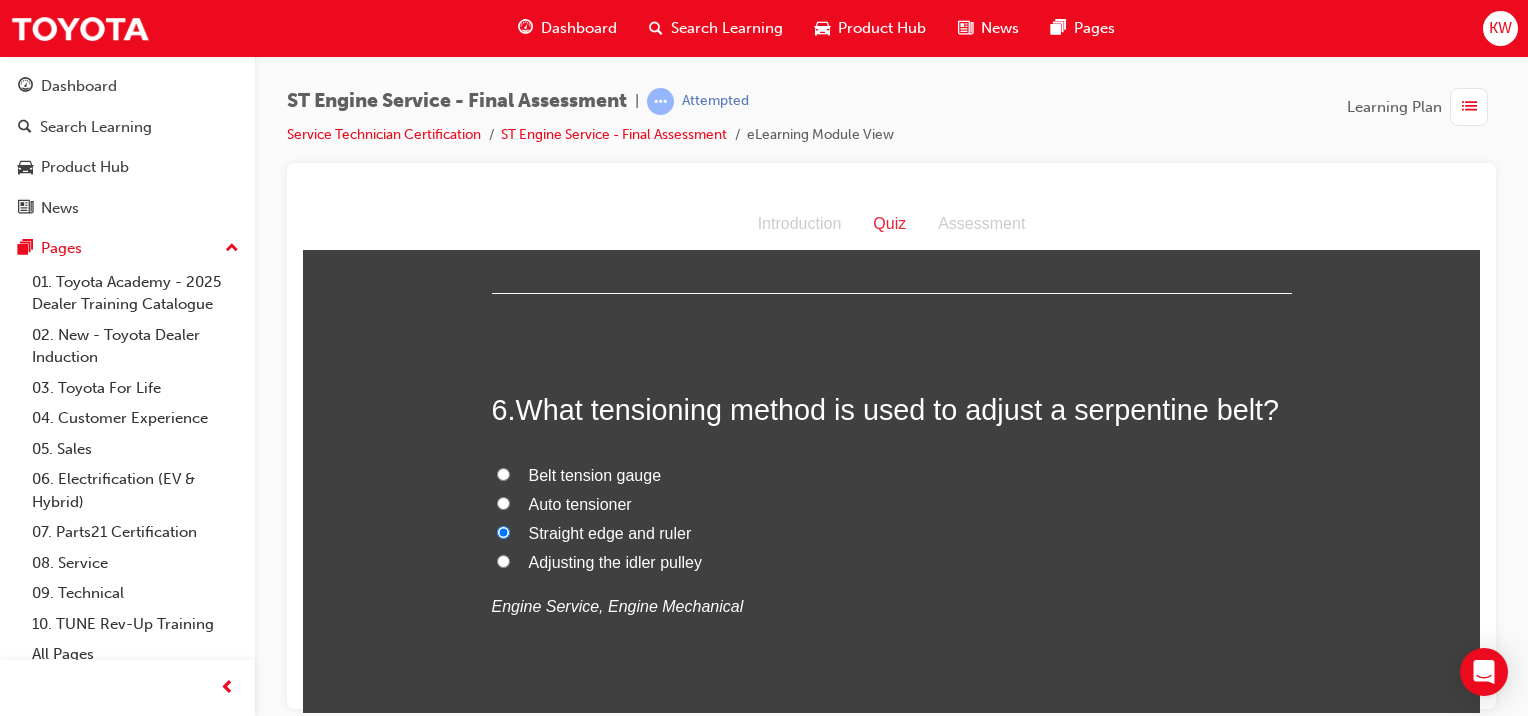 click on "Belt tension gauge" at bounding box center [595, 474] 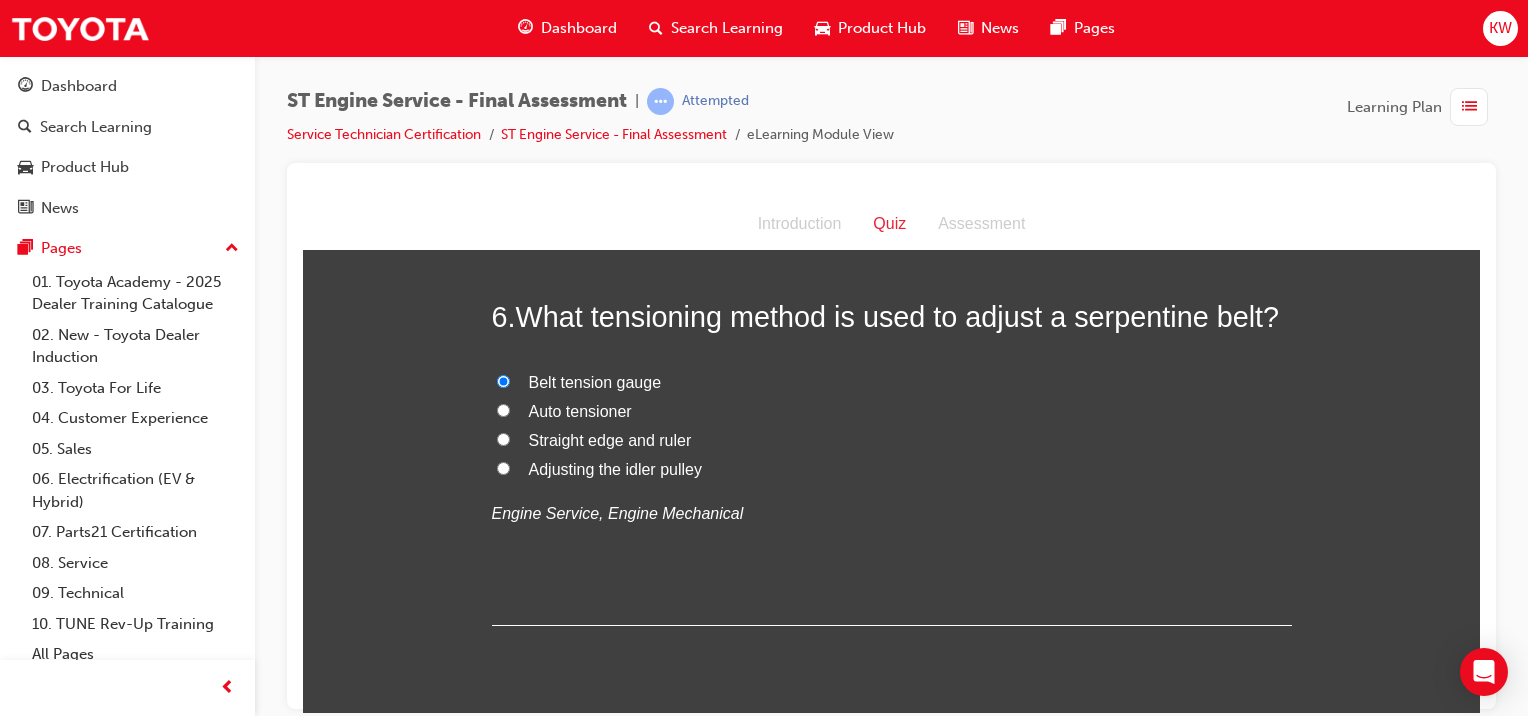 scroll, scrollTop: 2295, scrollLeft: 0, axis: vertical 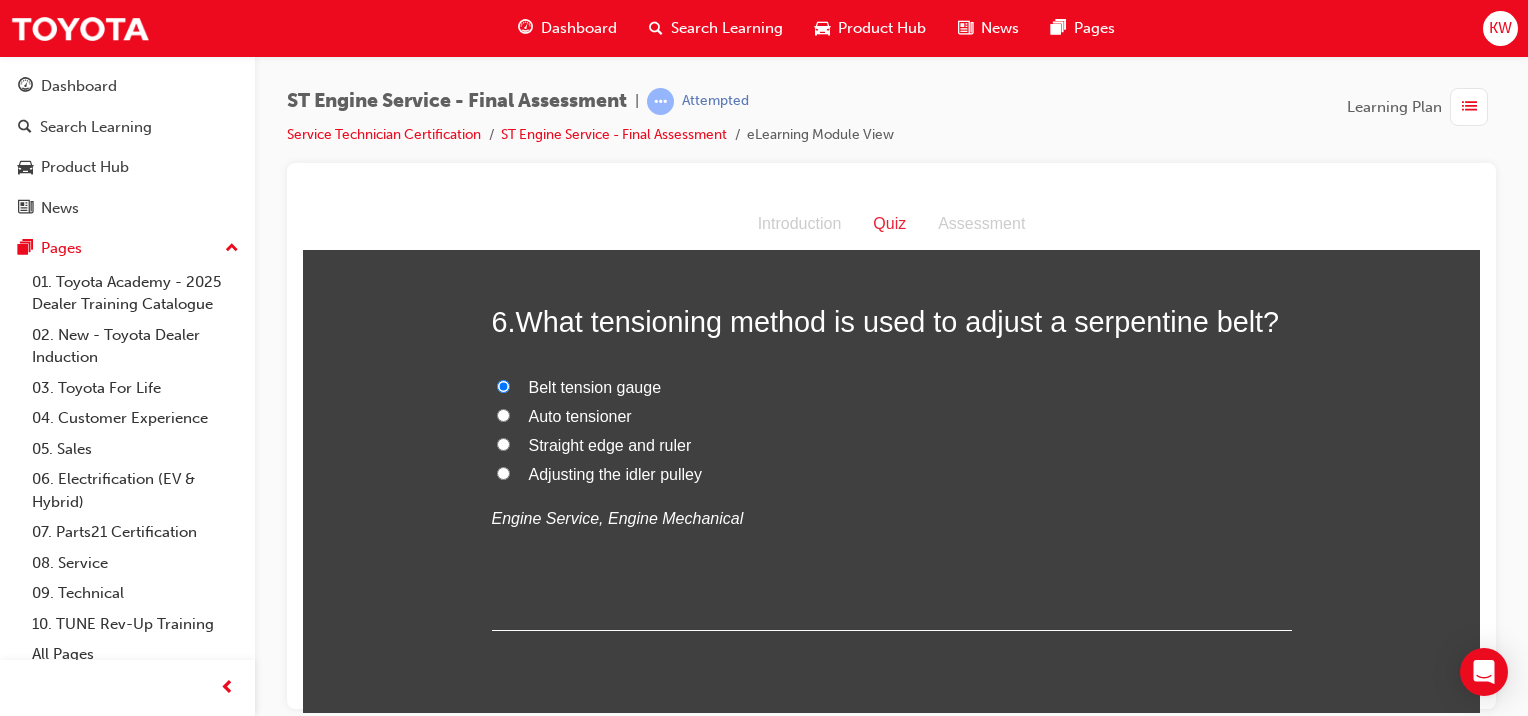 click on "Auto tensioner" at bounding box center (580, 415) 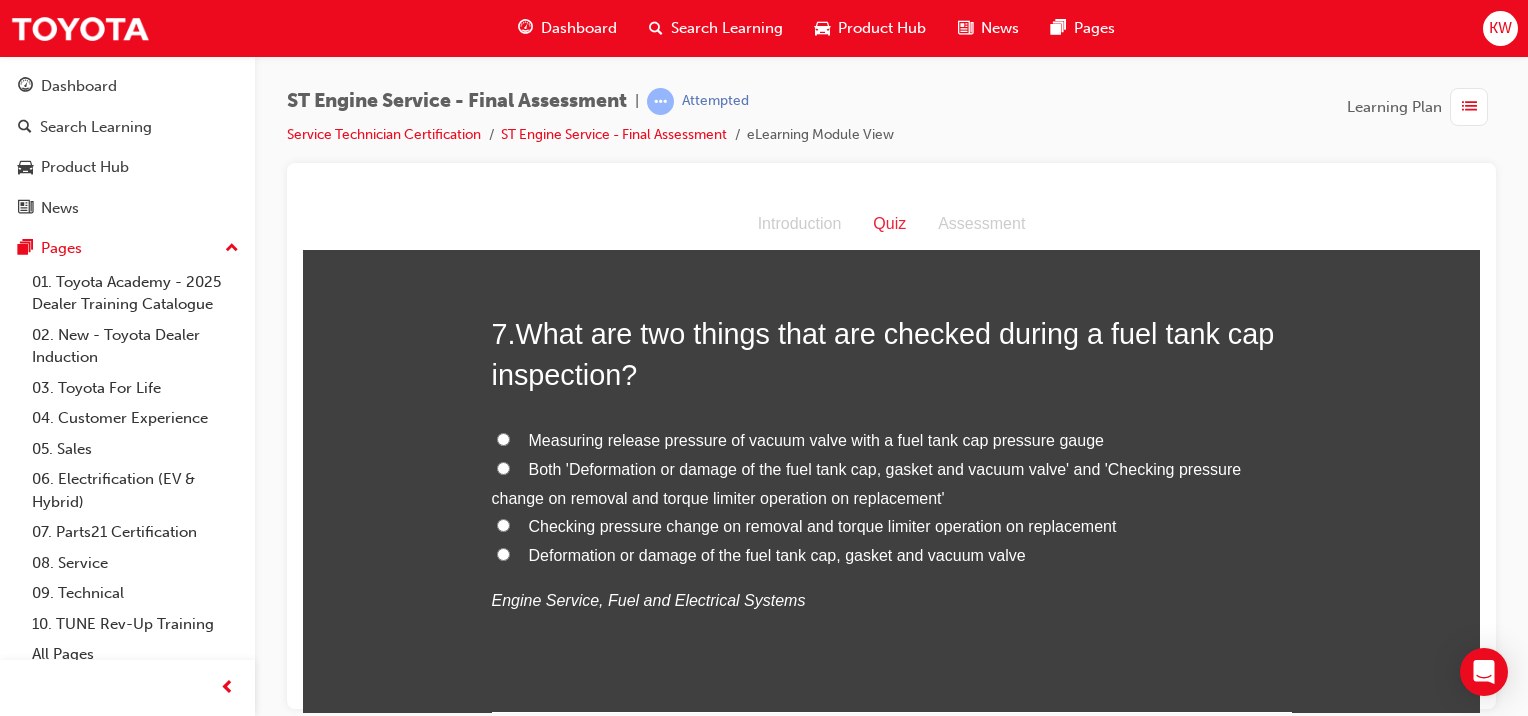 scroll, scrollTop: 2706, scrollLeft: 0, axis: vertical 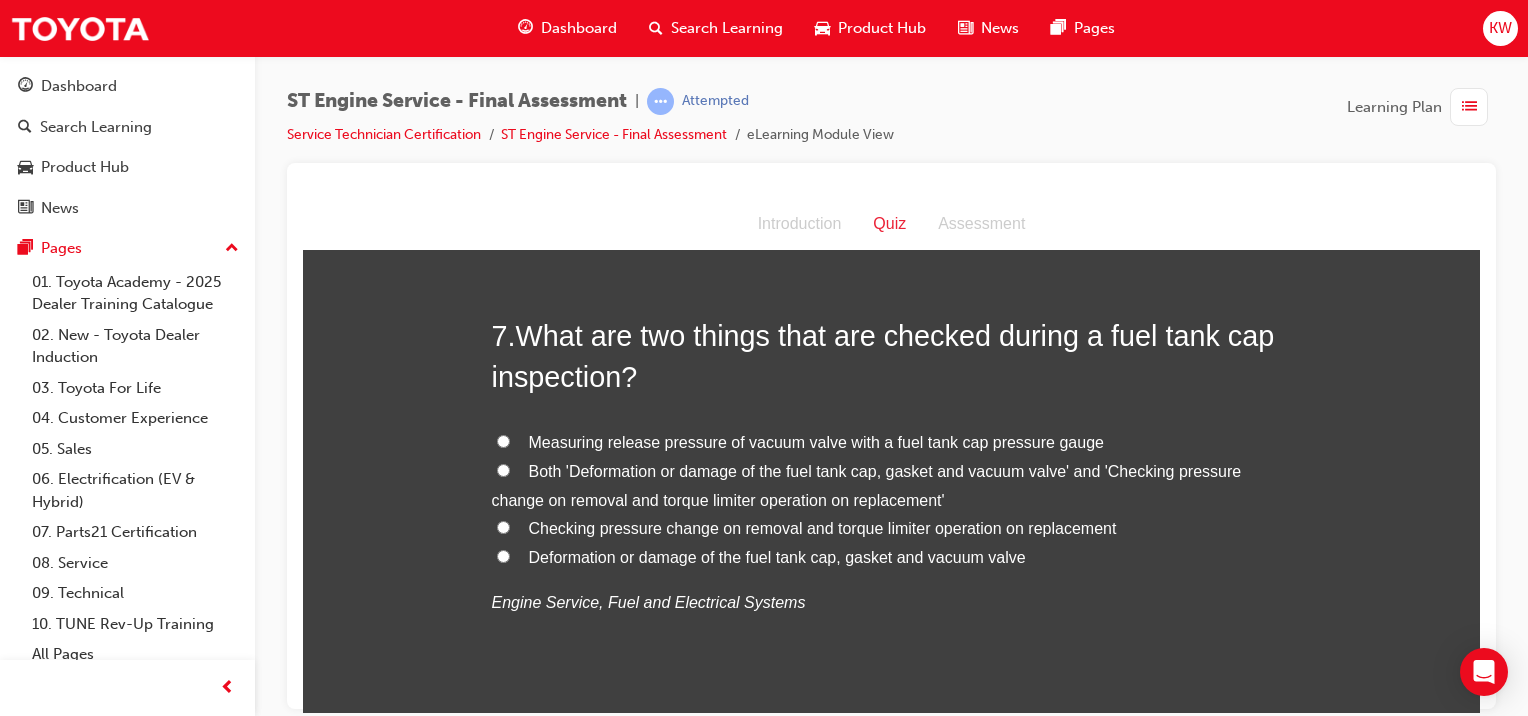click on "Both 'Deformation or damage of the fuel tank cap, gasket and vacuum valve' and 'Checking pressure change on removal and torque limiter operation on replacement'" at bounding box center [867, 485] 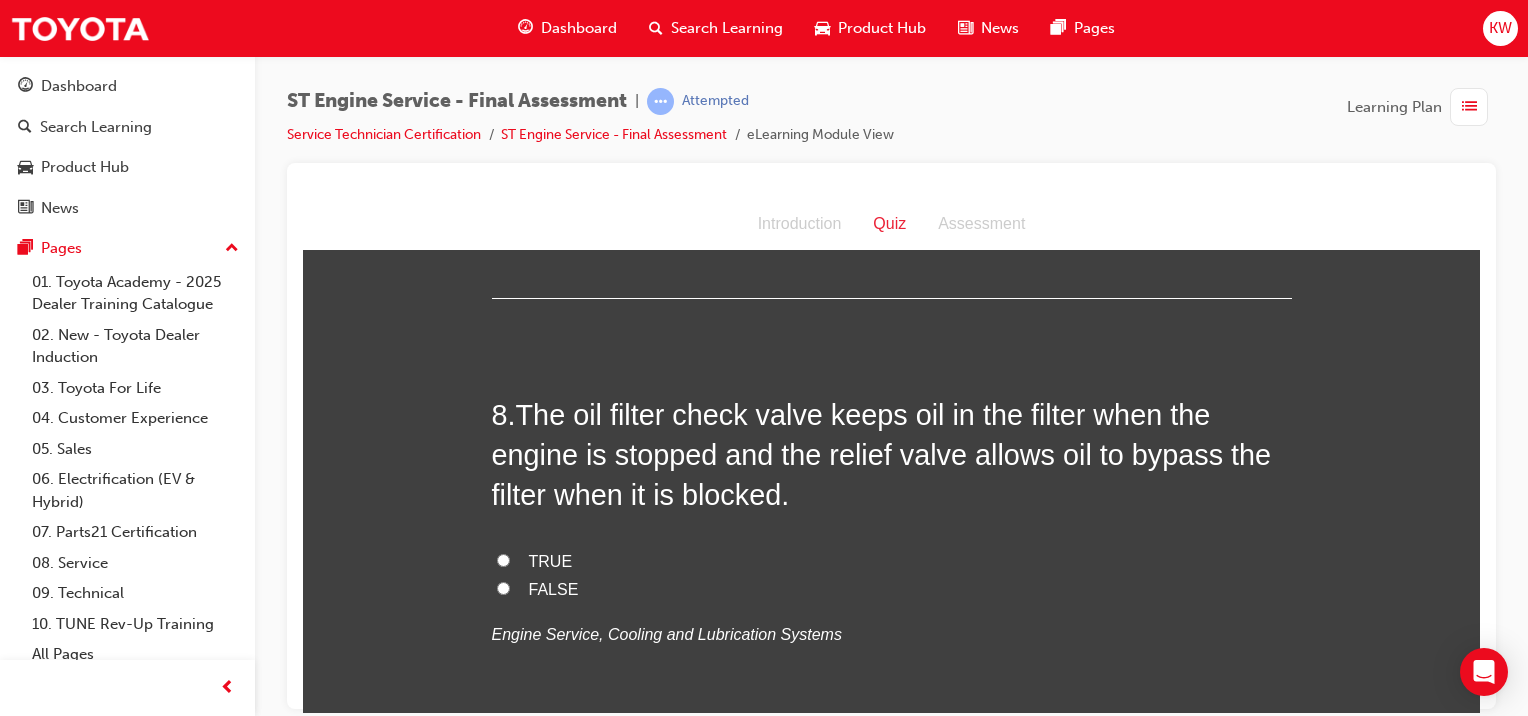 scroll, scrollTop: 3158, scrollLeft: 0, axis: vertical 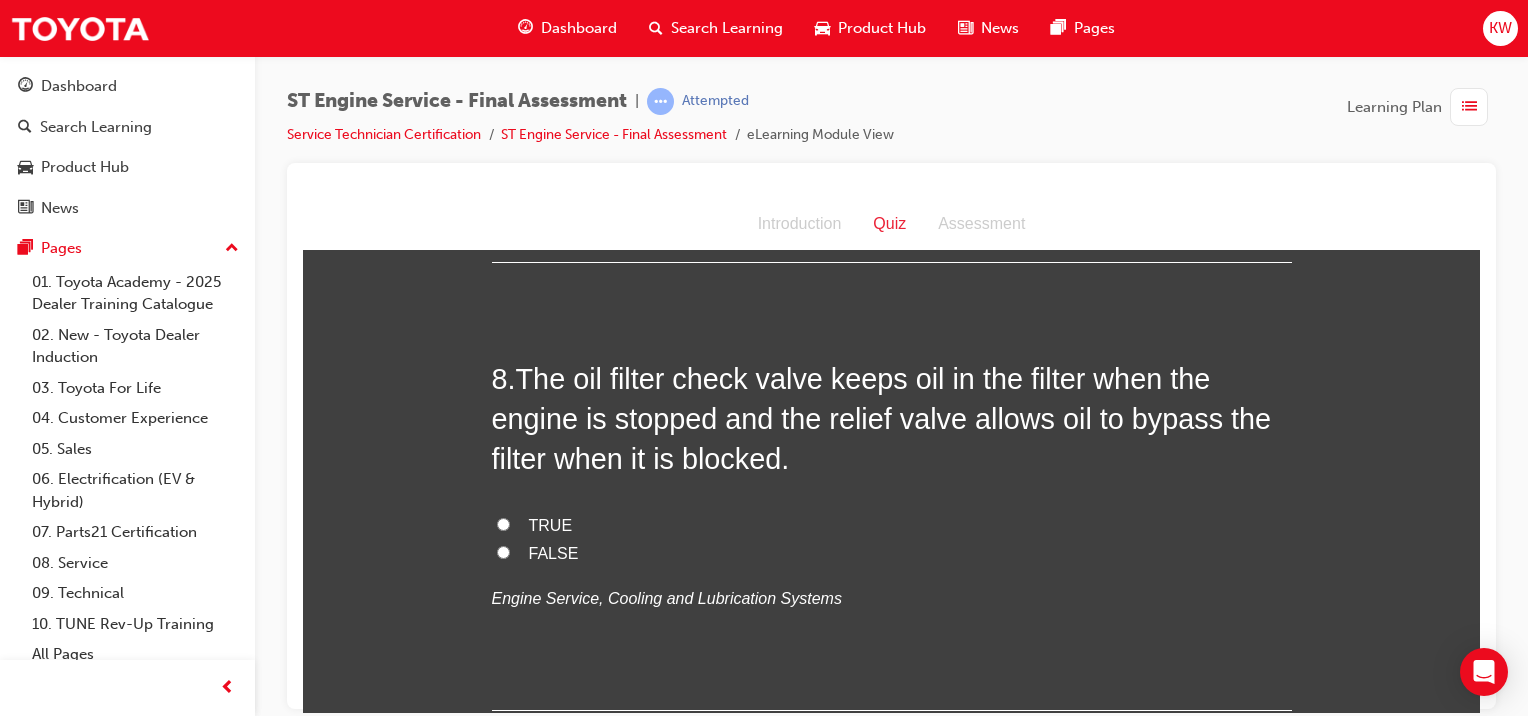 click on "TRUE" at bounding box center [551, 524] 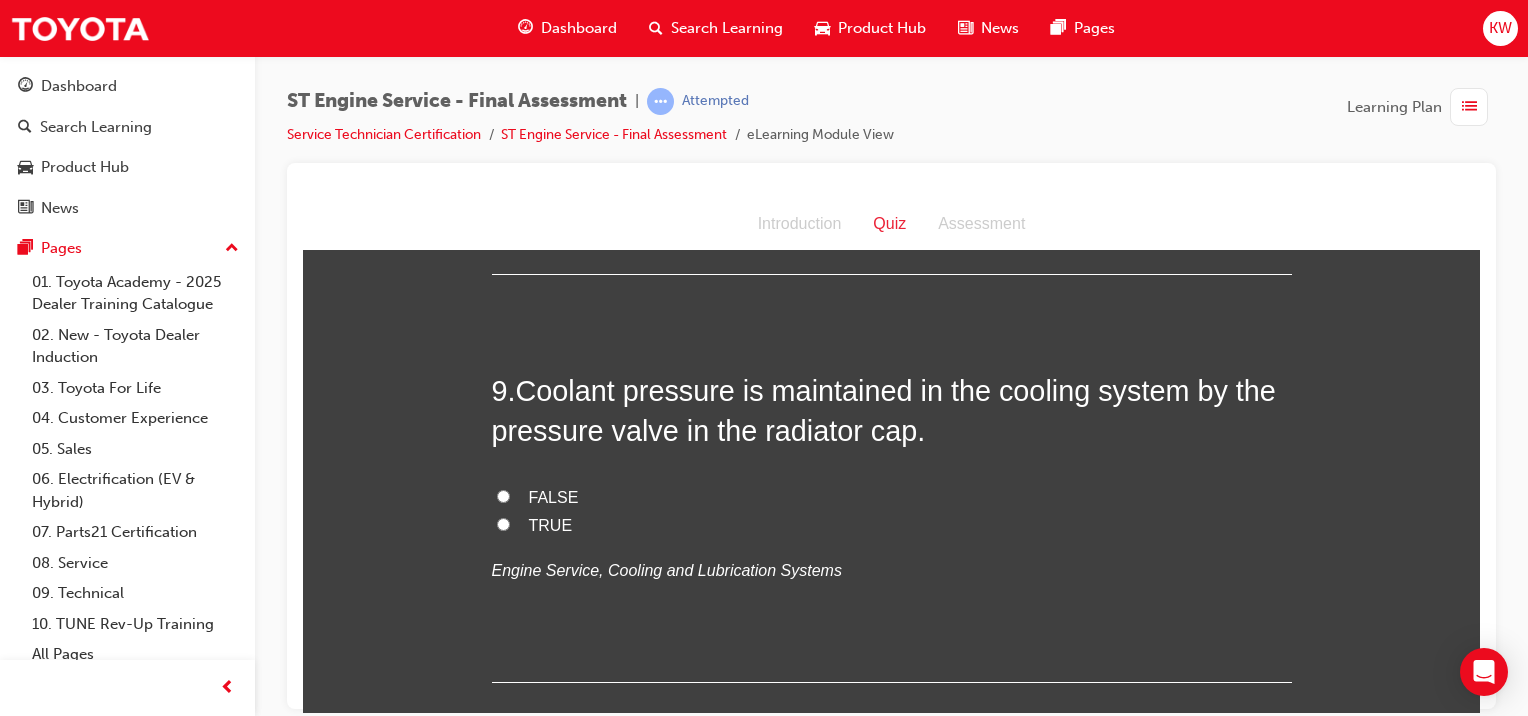 scroll, scrollTop: 3592, scrollLeft: 0, axis: vertical 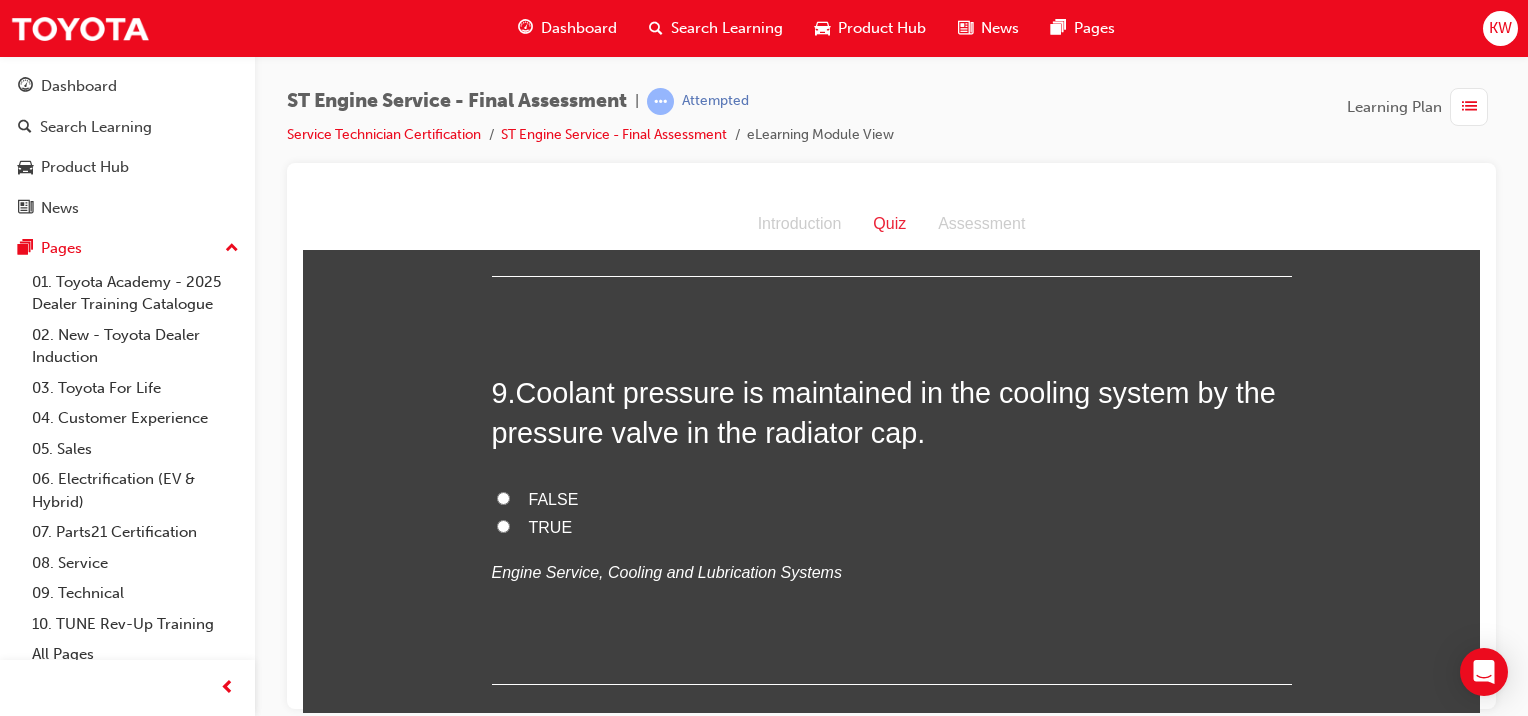 click on "TRUE" at bounding box center [551, 526] 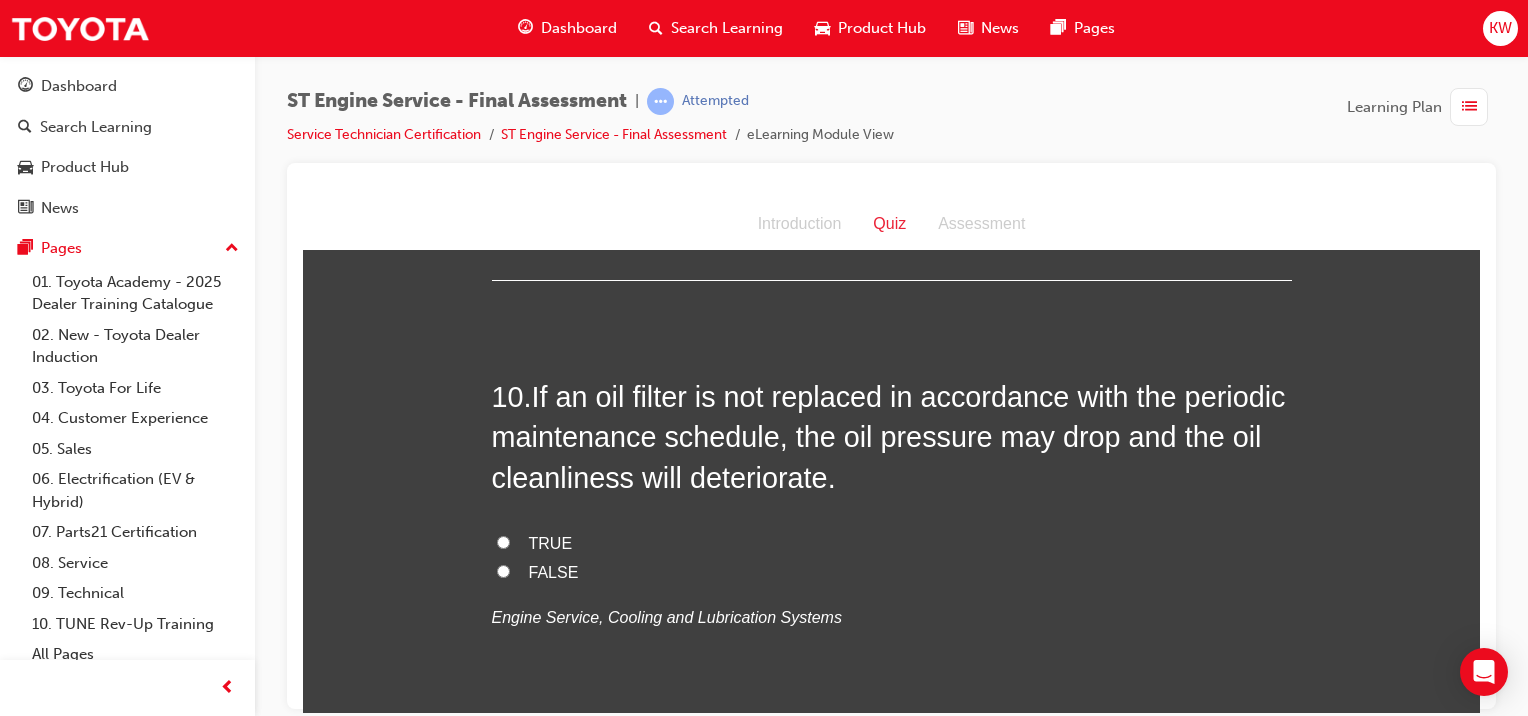 scroll, scrollTop: 4000, scrollLeft: 0, axis: vertical 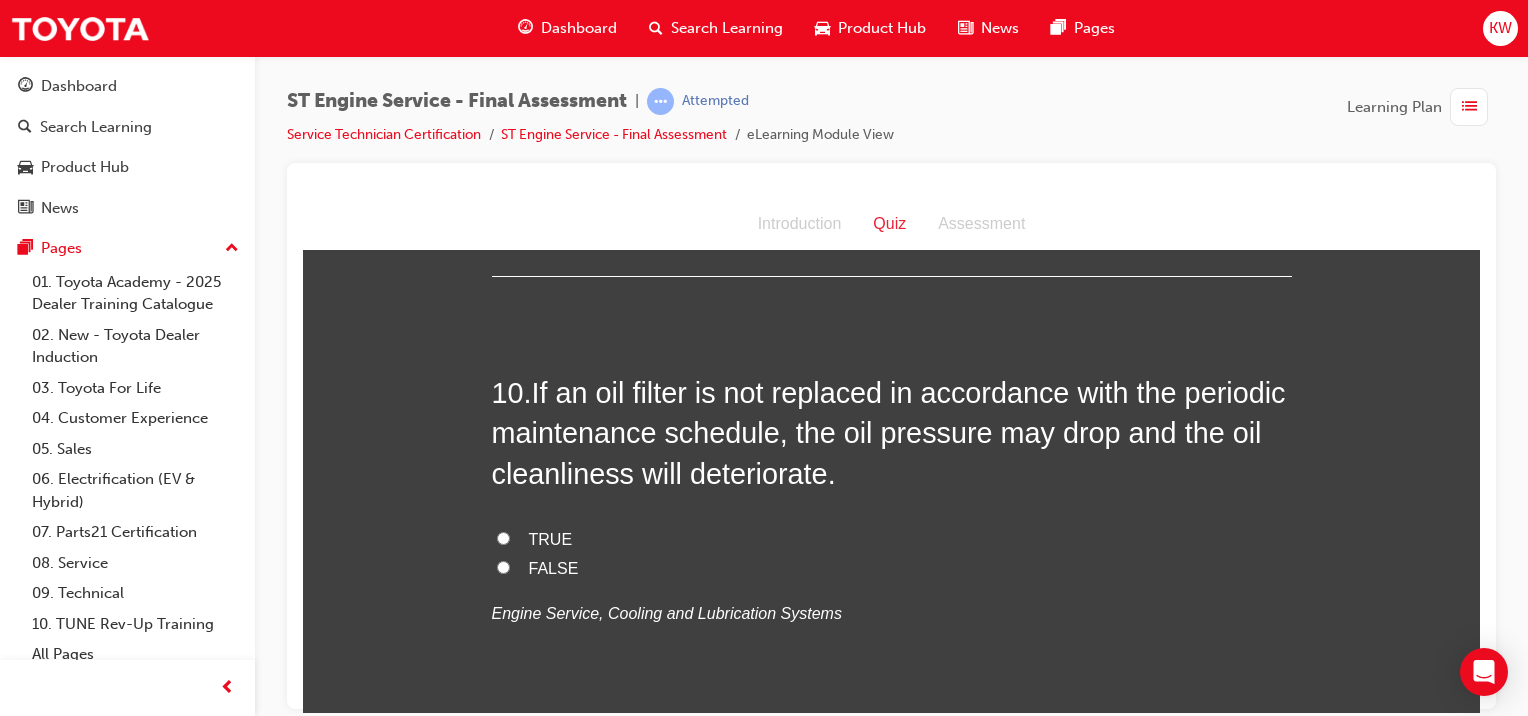 click on "TRUE" at bounding box center [551, 538] 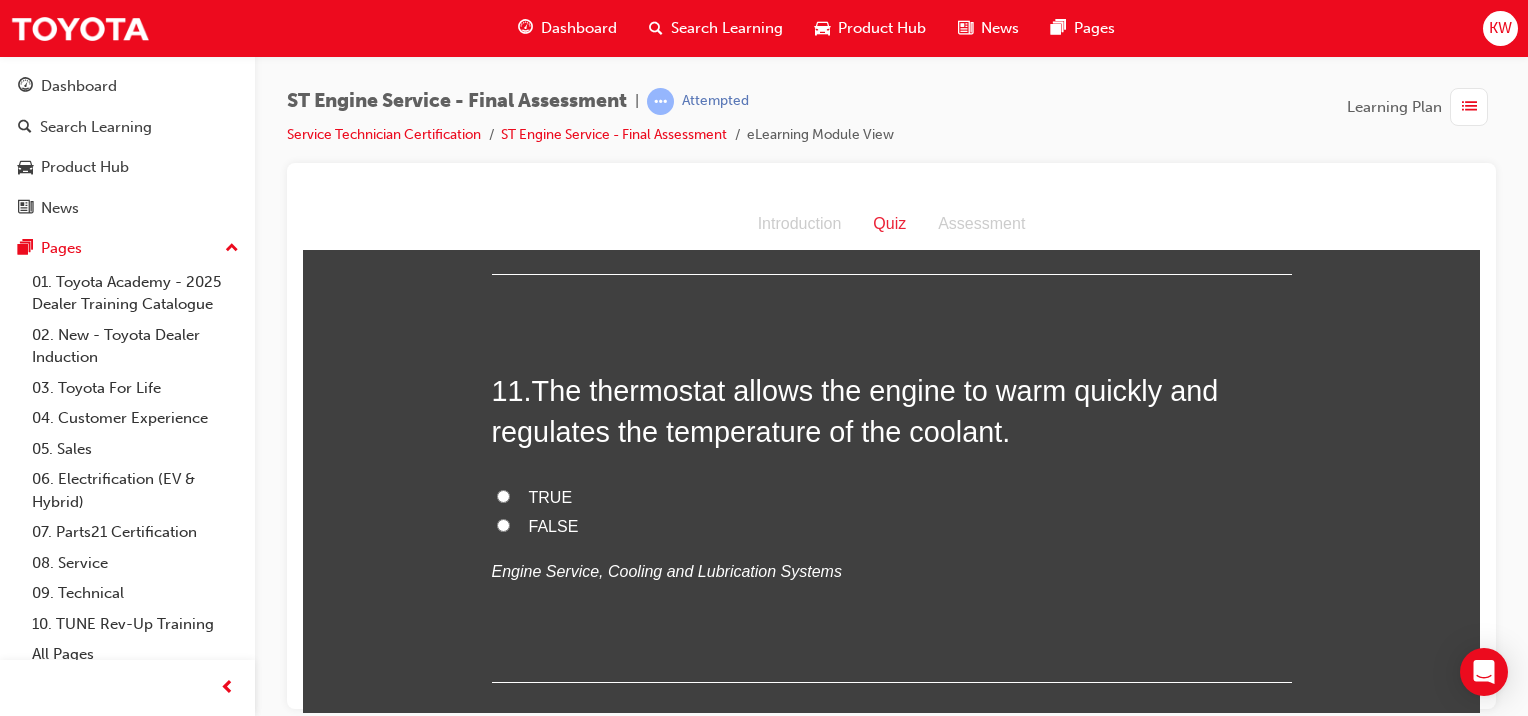 scroll, scrollTop: 4444, scrollLeft: 0, axis: vertical 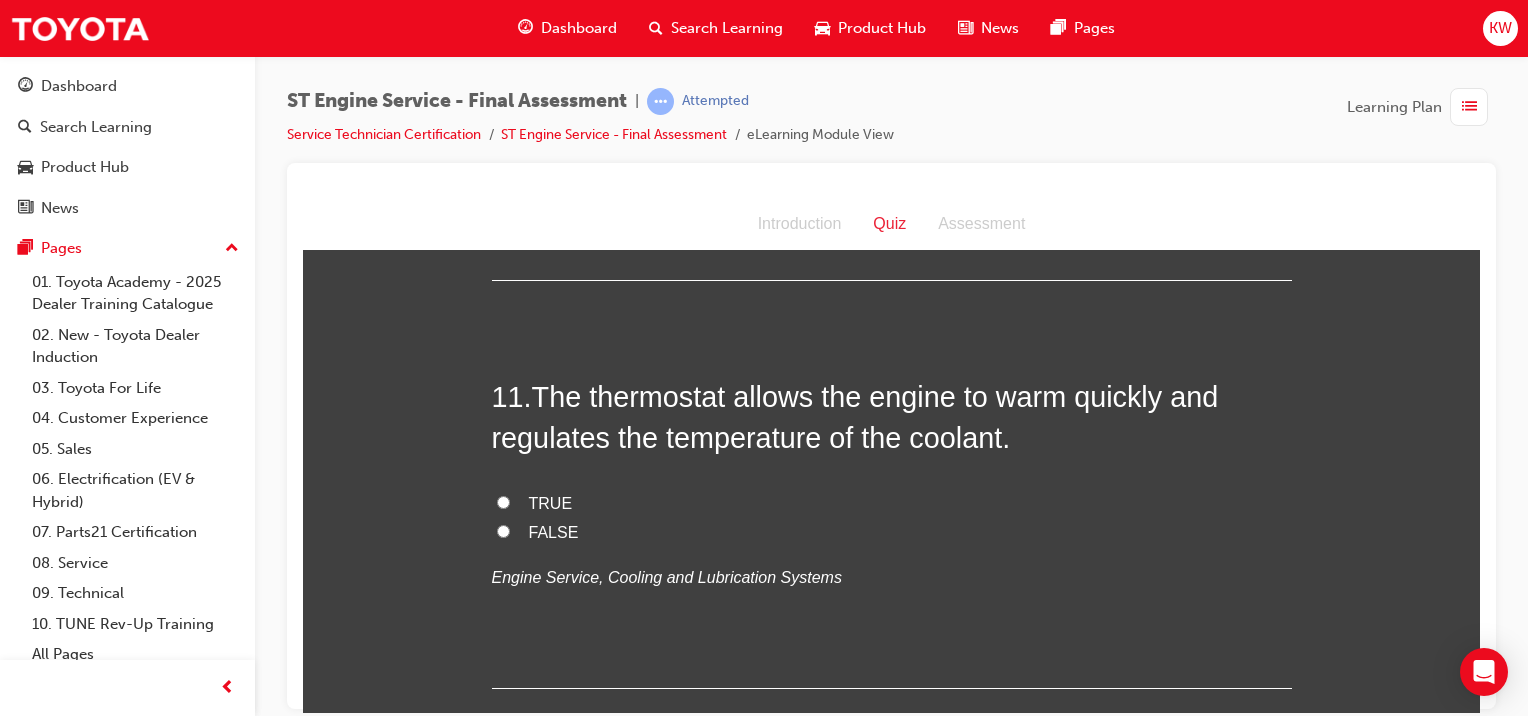 click on "TRUE" at bounding box center [551, 502] 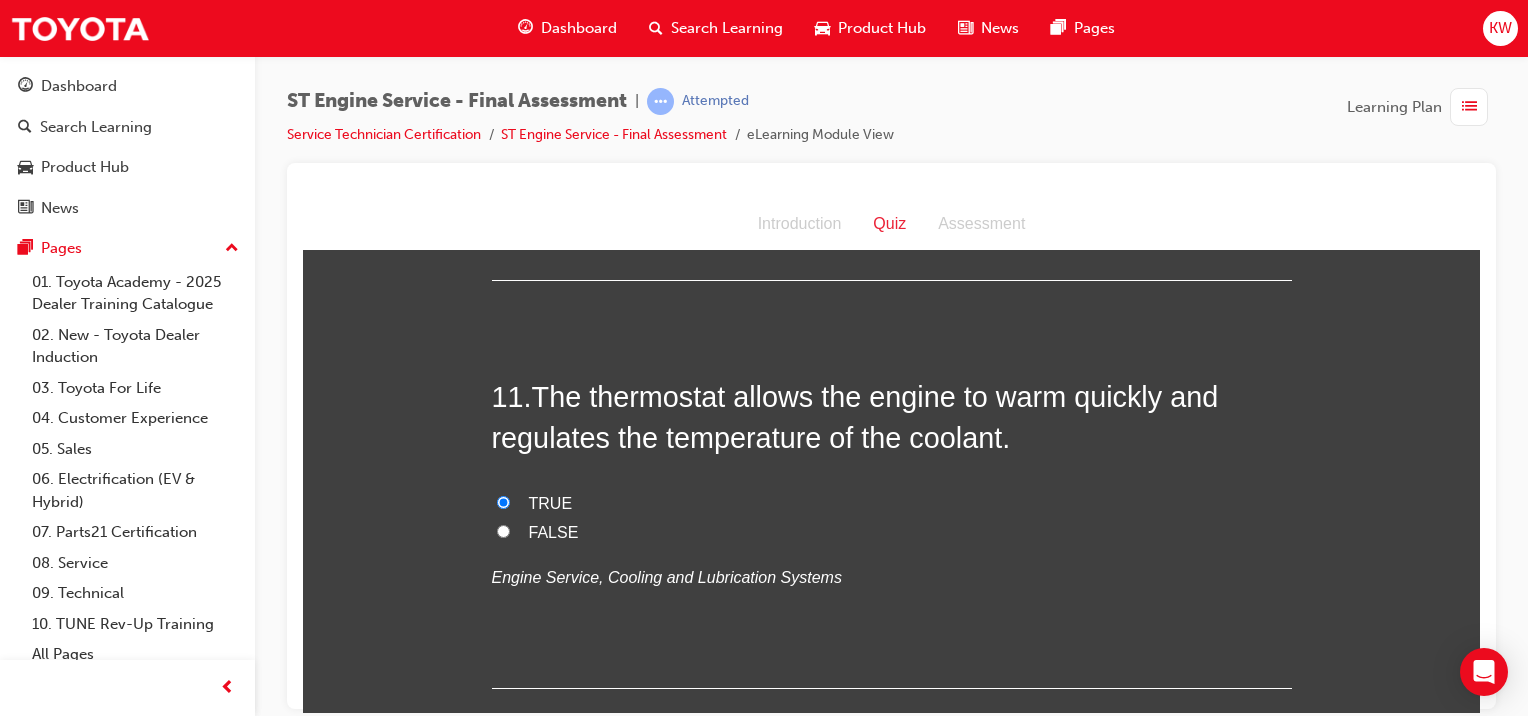 click on "FALSE" at bounding box center (554, 531) 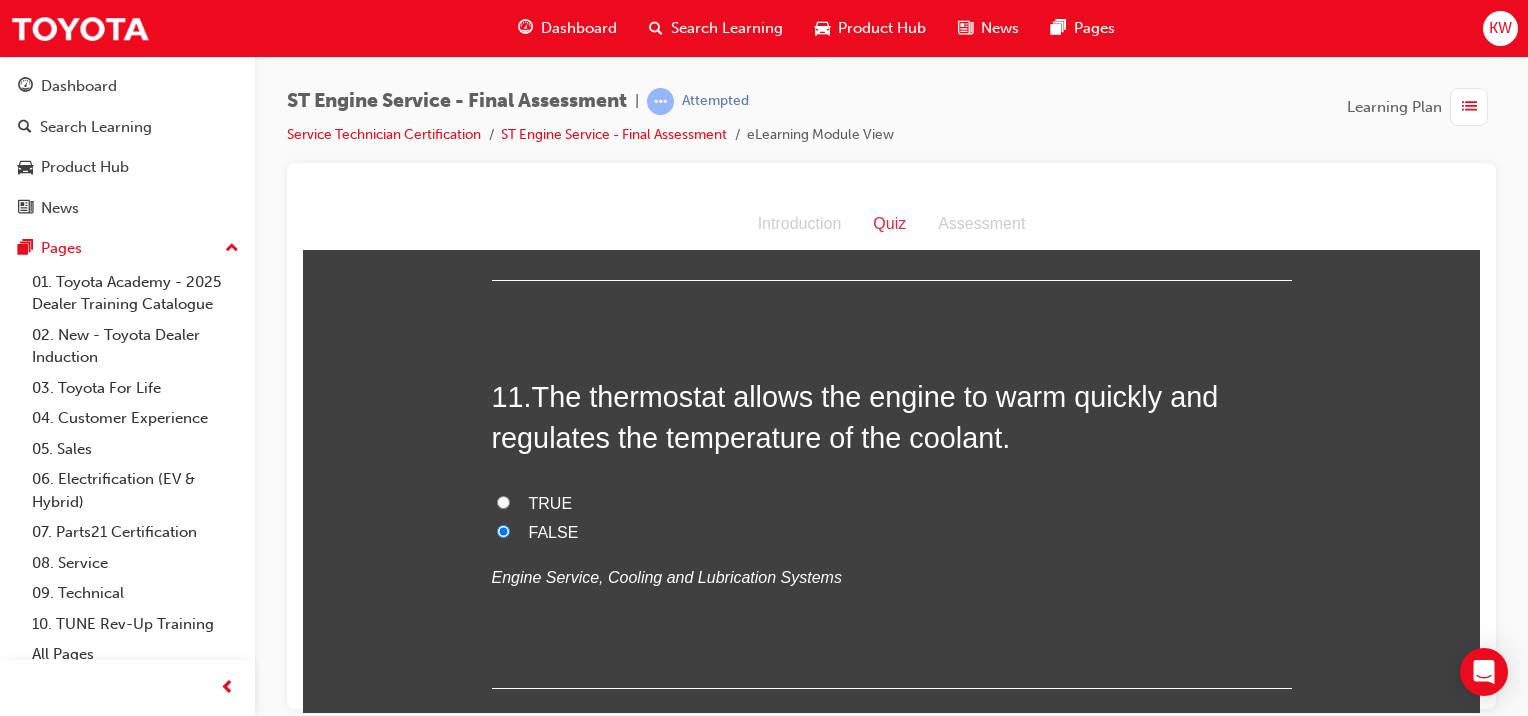 click on "TRUE" at bounding box center (551, 502) 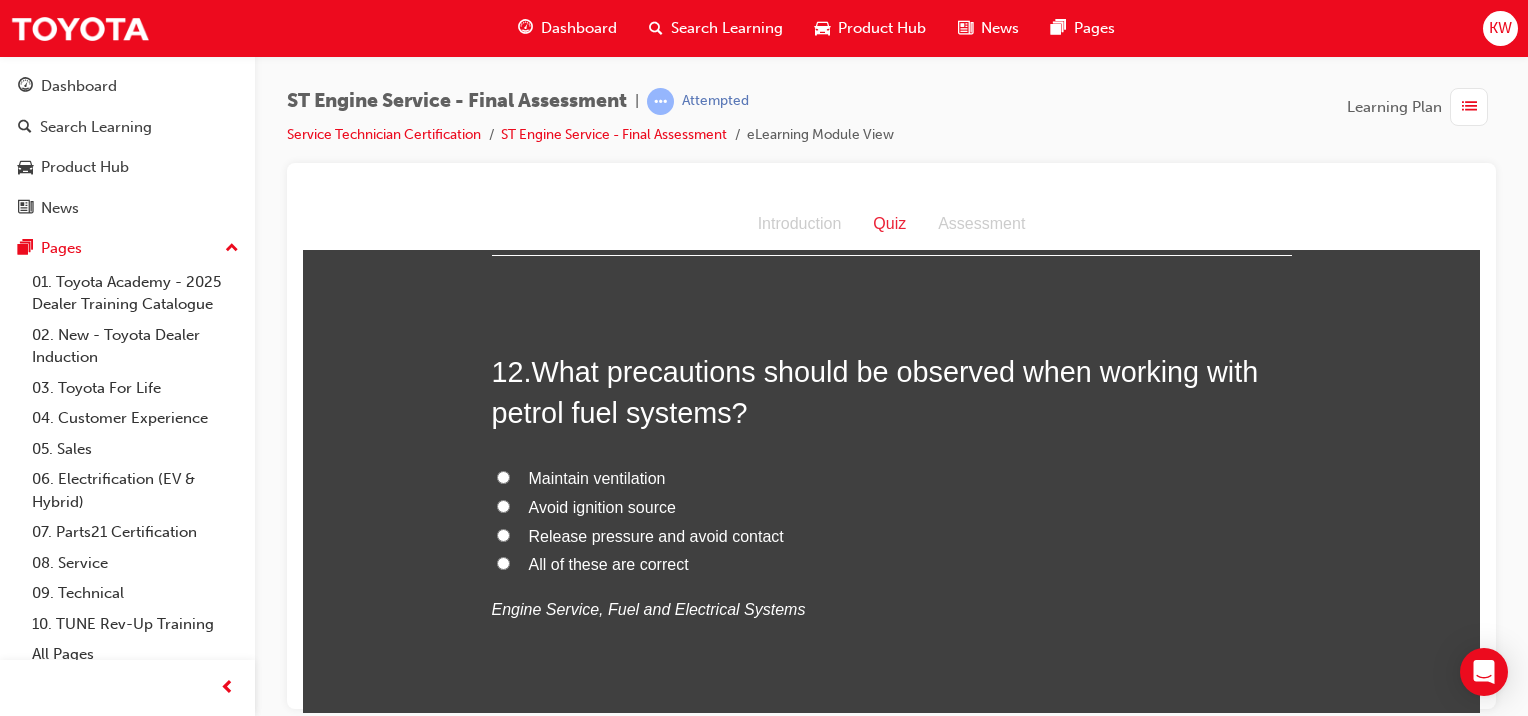 scroll, scrollTop: 4878, scrollLeft: 0, axis: vertical 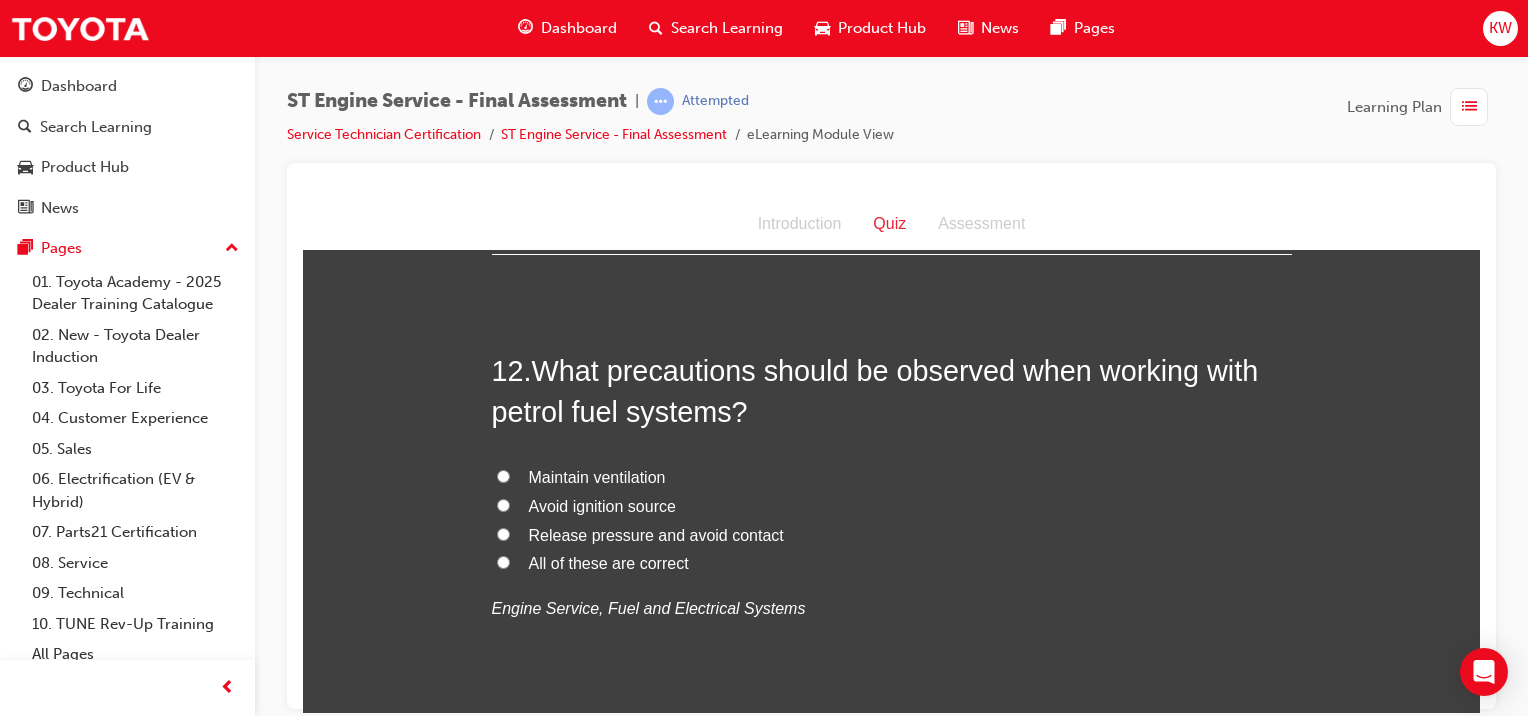 click on "All of these are correct" at bounding box center [609, 562] 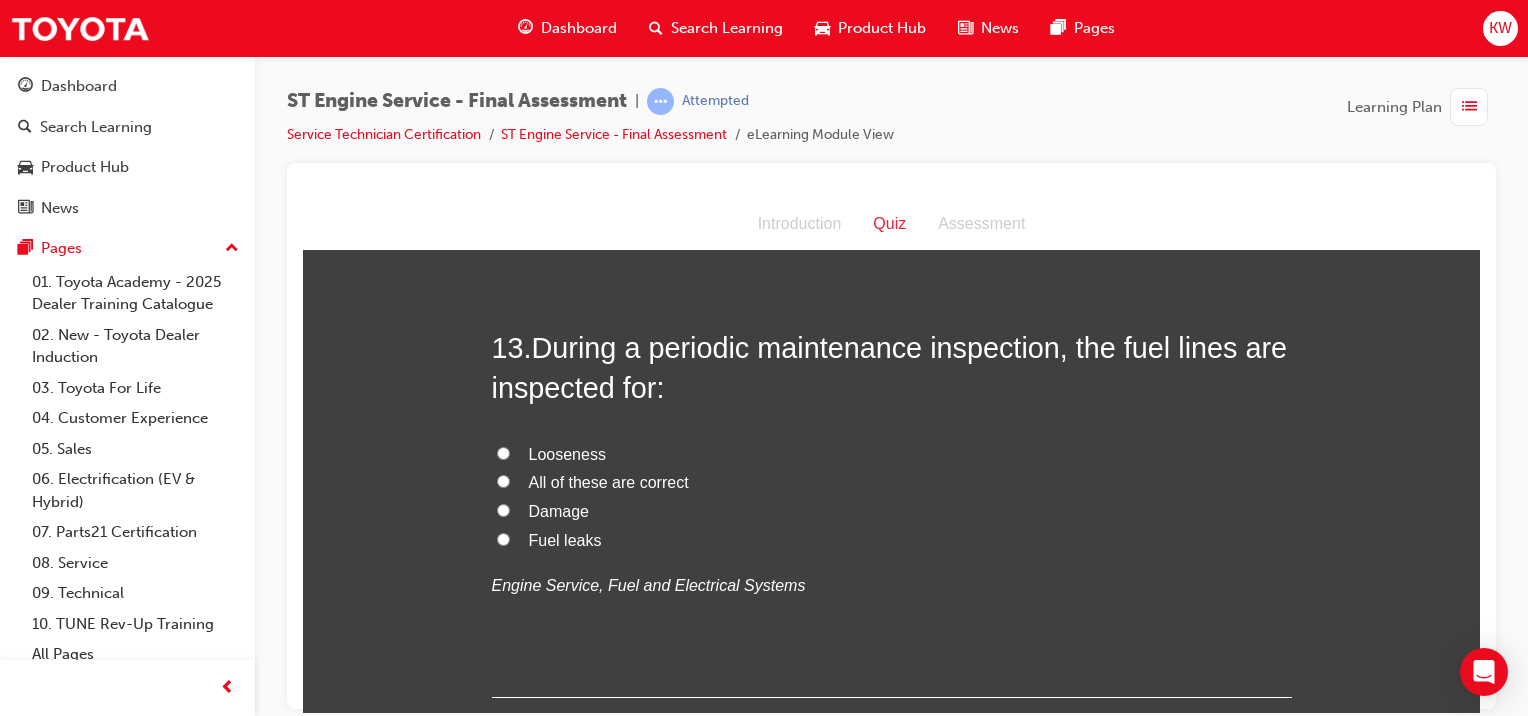 scroll, scrollTop: 5267, scrollLeft: 0, axis: vertical 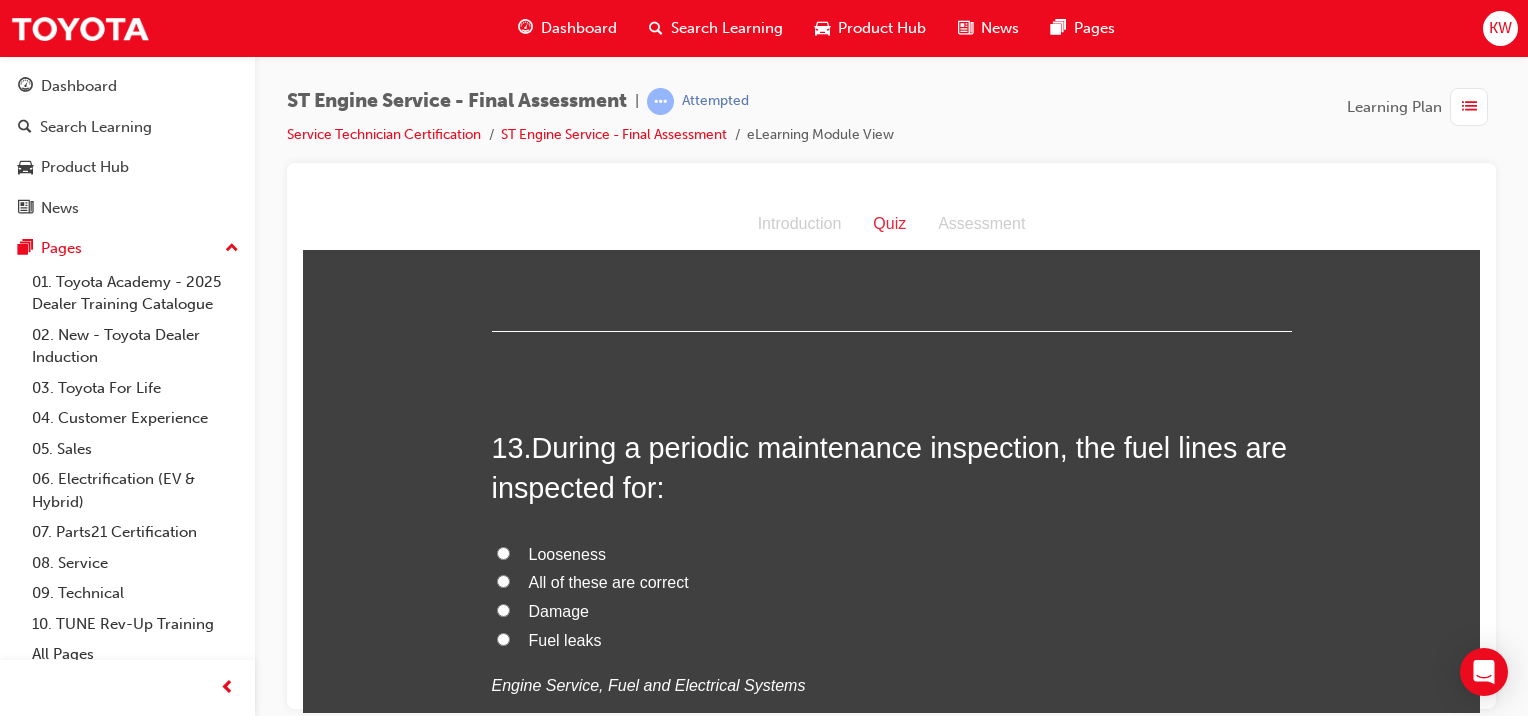 click on "All of these are correct" at bounding box center (892, 582) 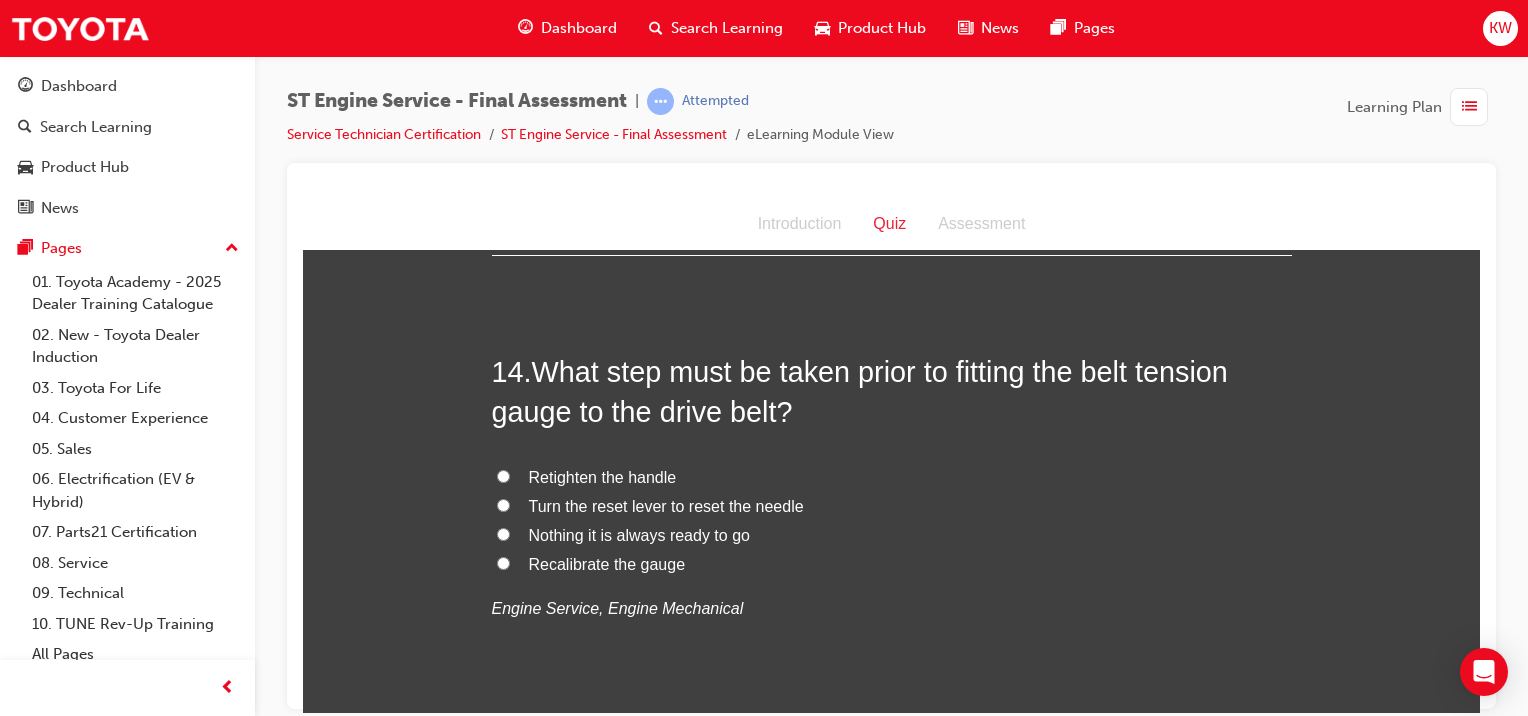 scroll, scrollTop: 5812, scrollLeft: 0, axis: vertical 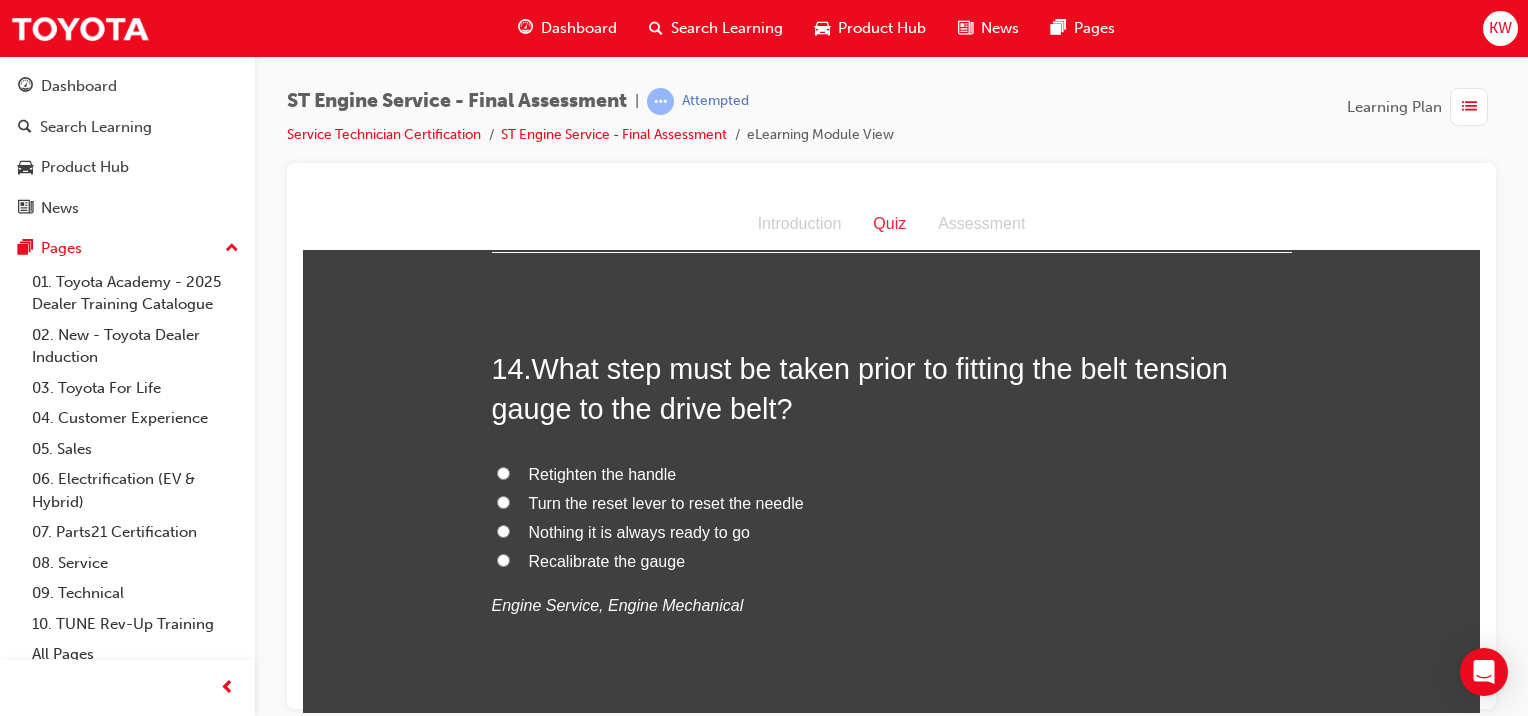 click on "Turn the reset lever to reset the needle" at bounding box center [666, 502] 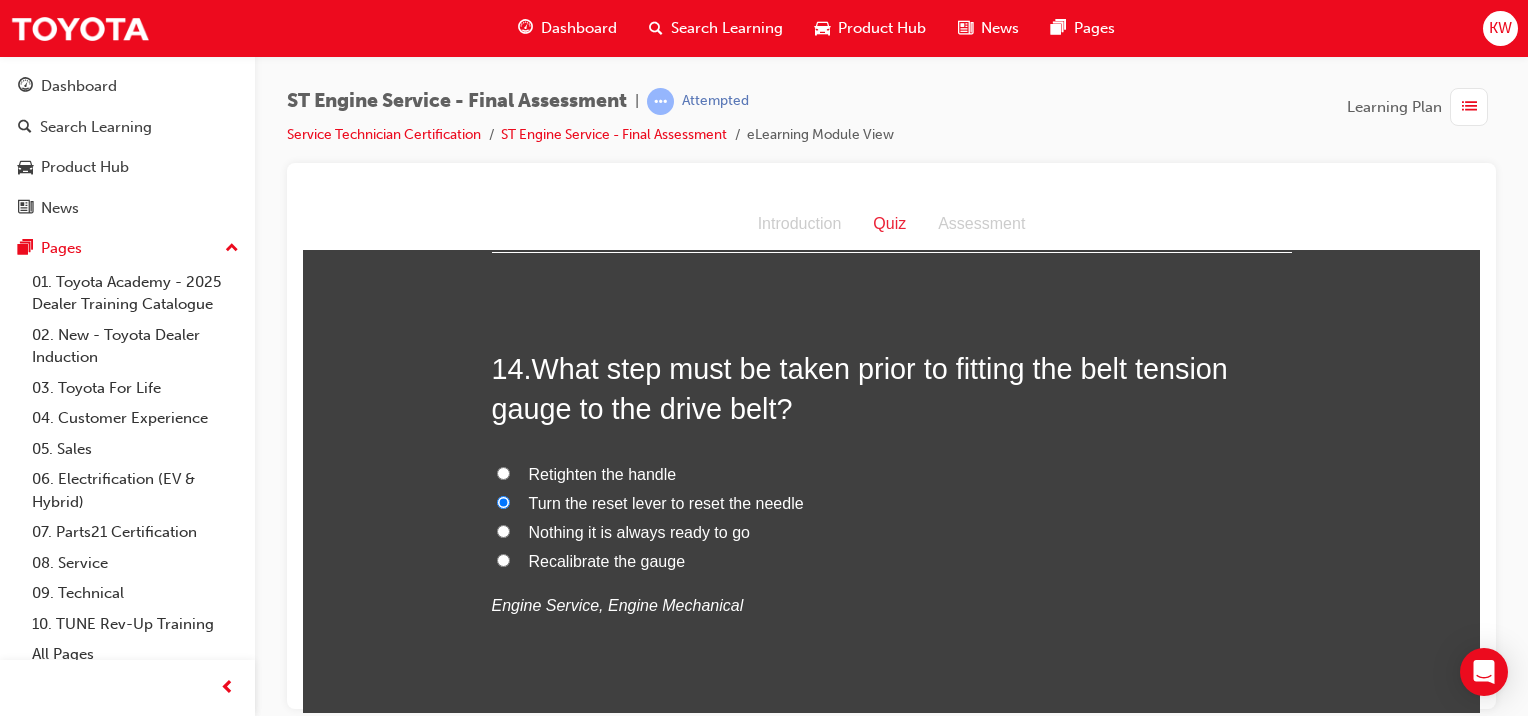 click on "Recalibrate the gauge" at bounding box center (607, 560) 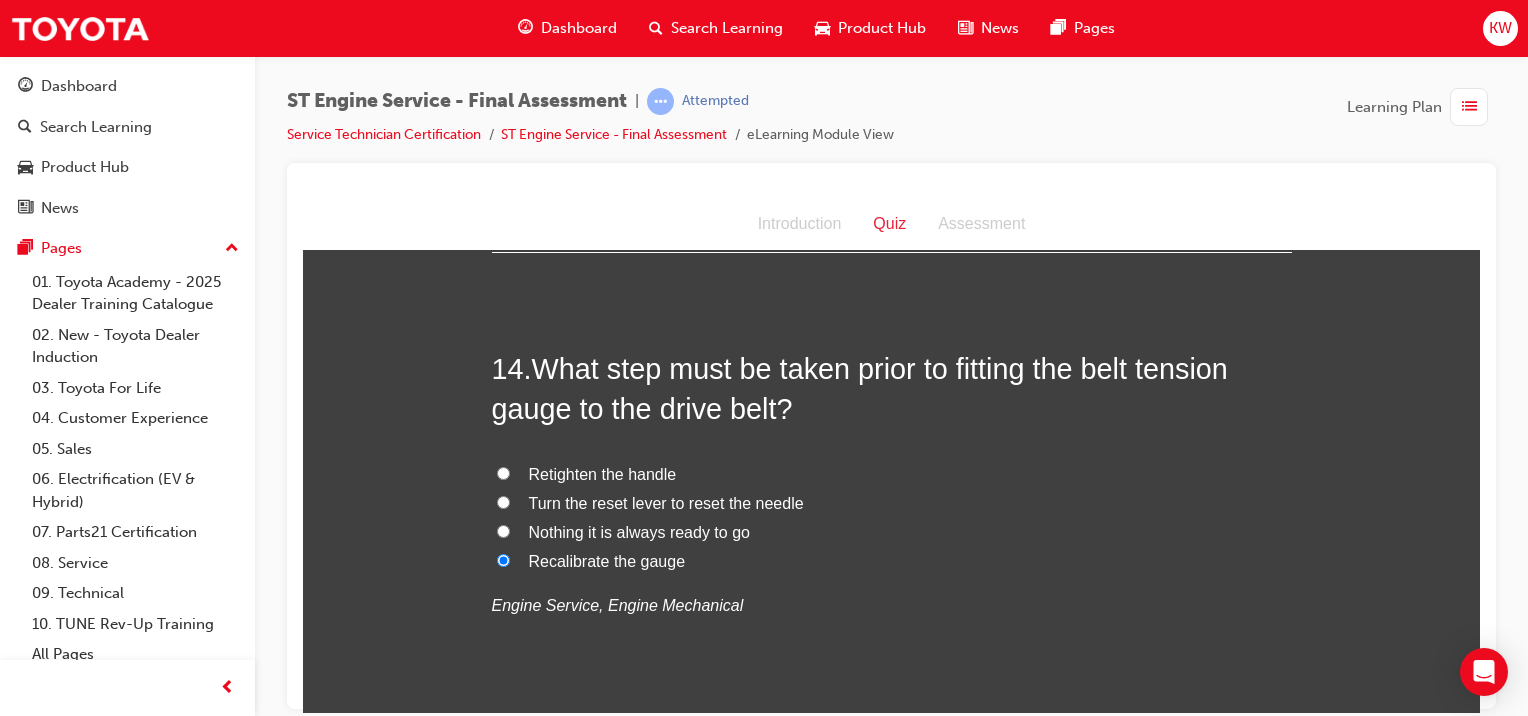 click on "Turn the reset lever to reset the needle" at bounding box center [666, 502] 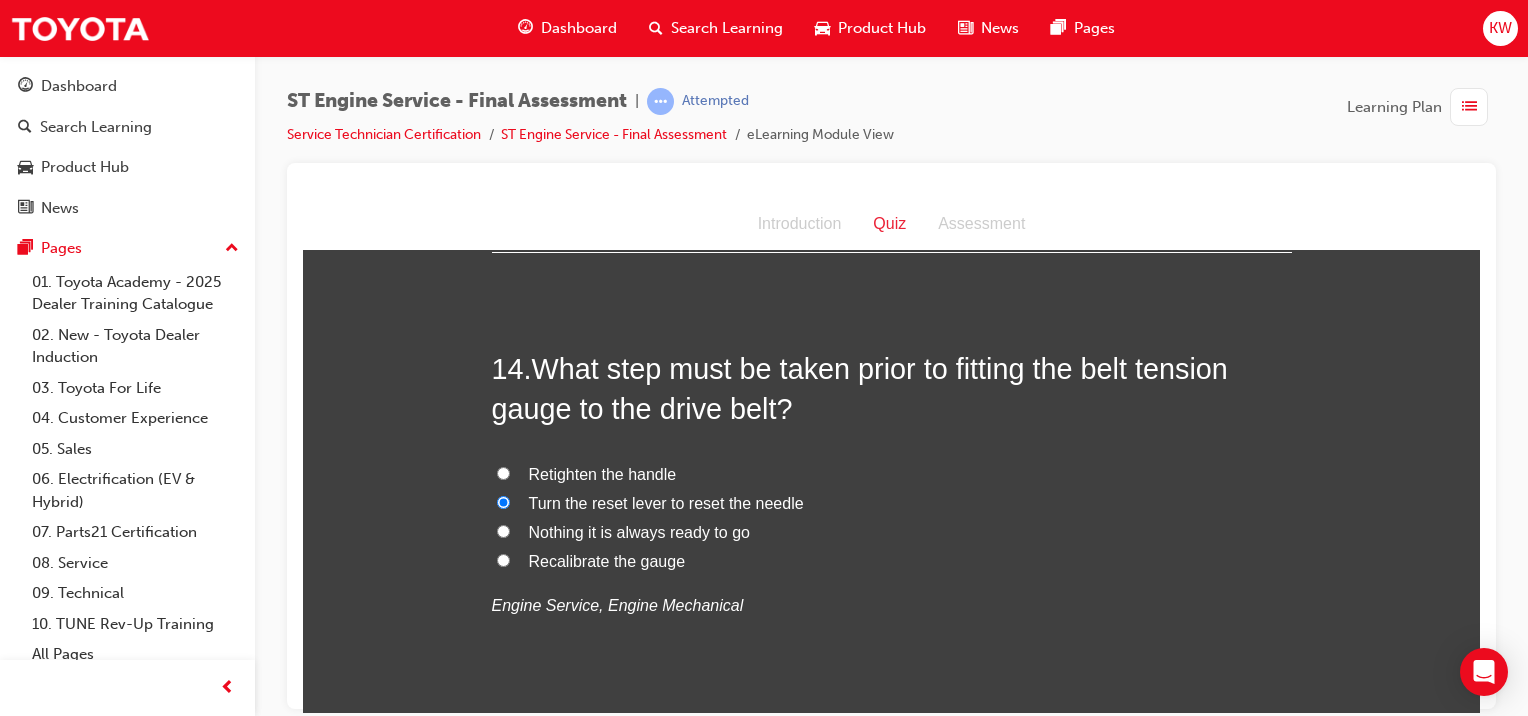click on "Recalibrate the gauge" at bounding box center [892, 561] 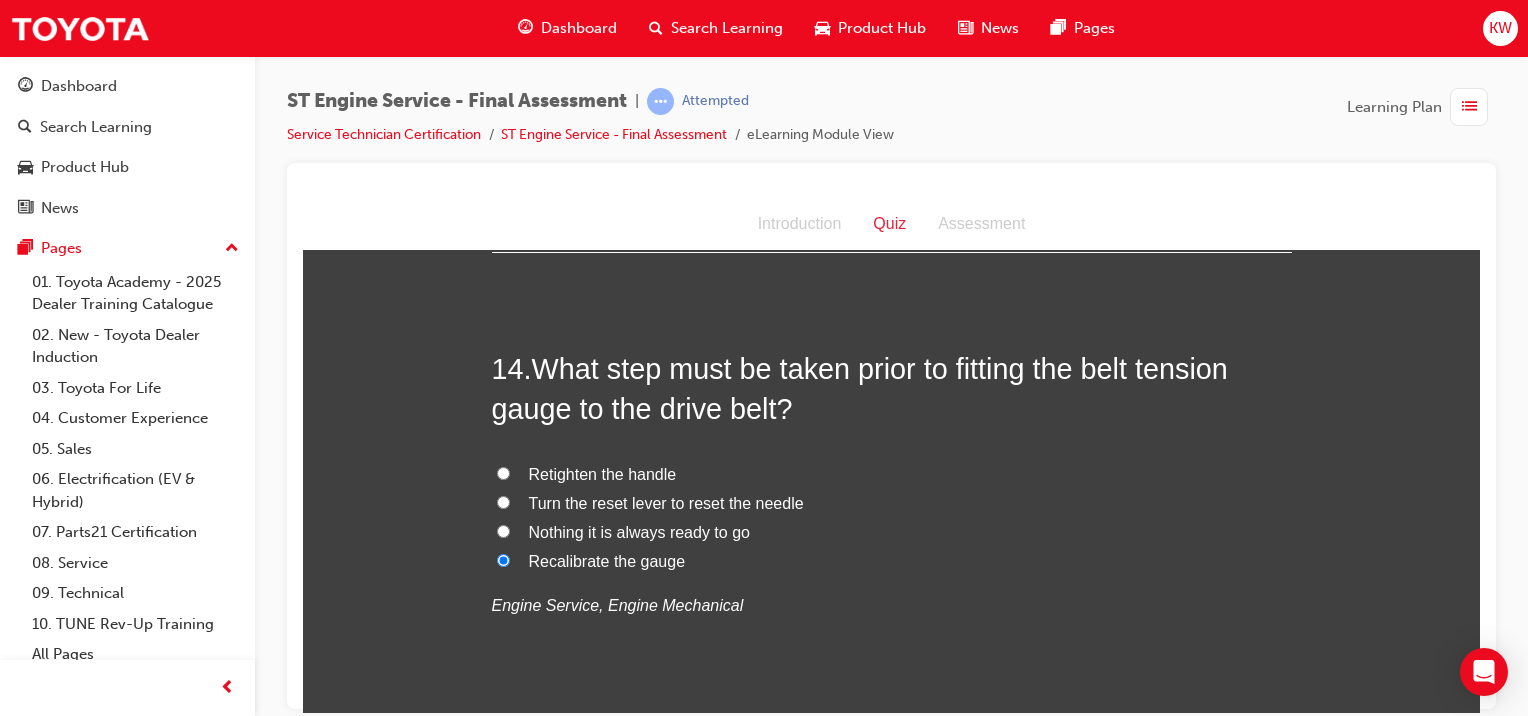click on "Turn the reset lever to reset the needle" at bounding box center (666, 502) 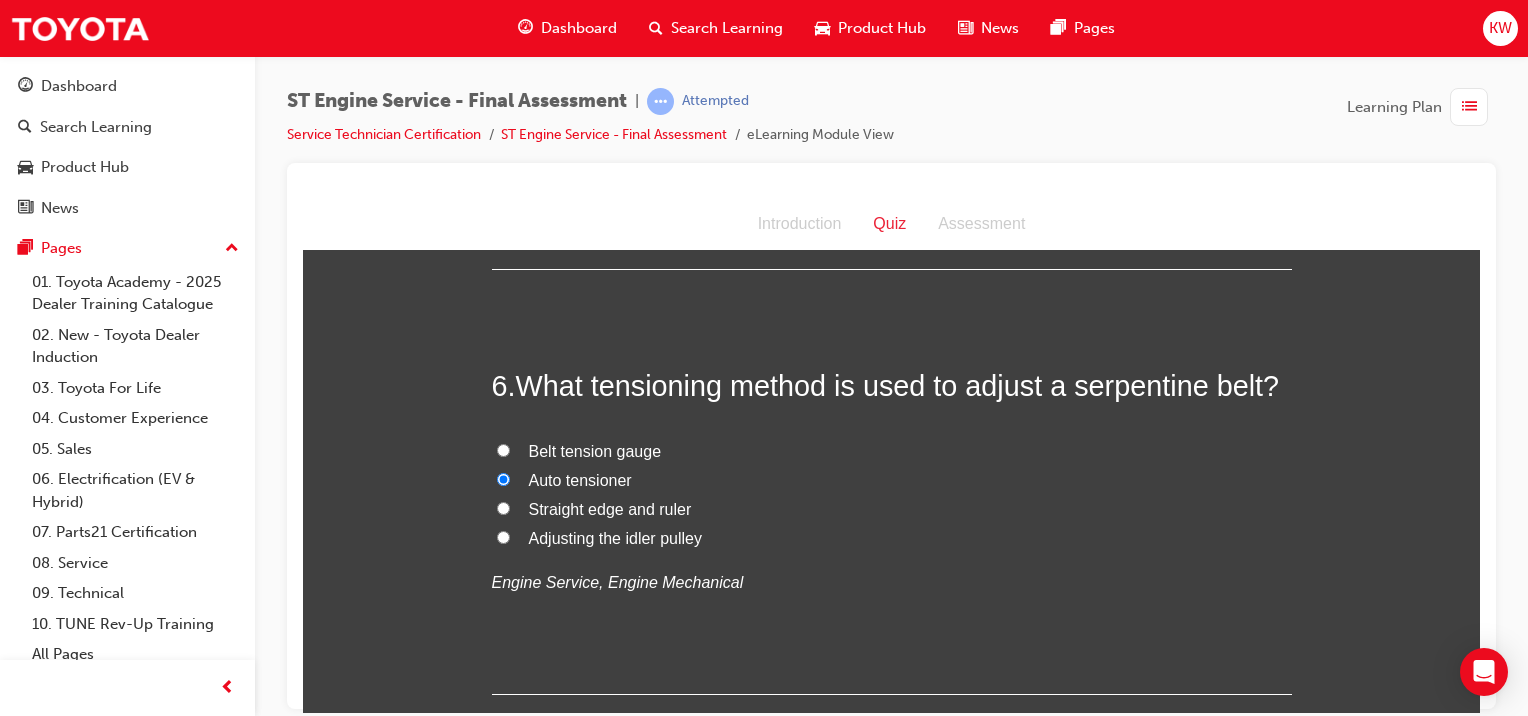 scroll, scrollTop: 2288, scrollLeft: 0, axis: vertical 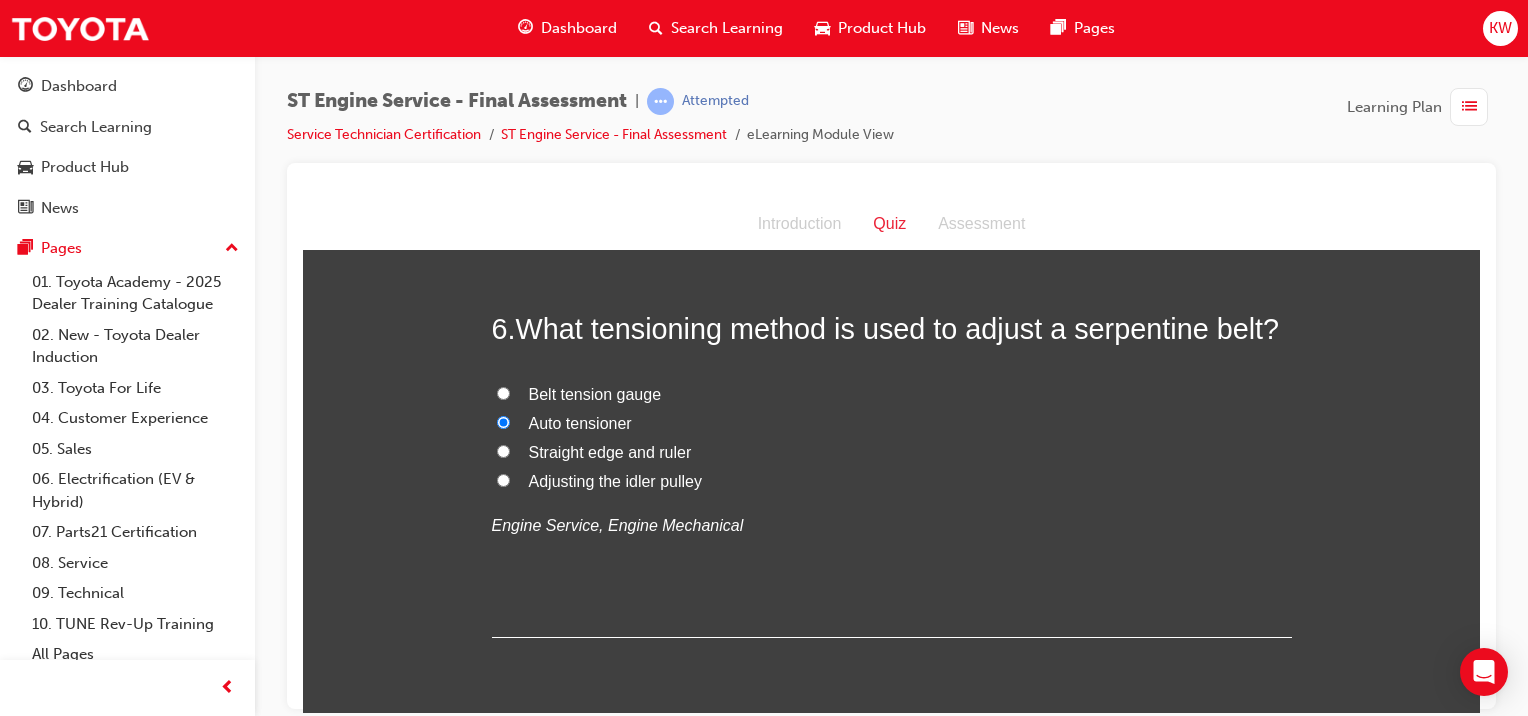 click on "Belt tension gauge" at bounding box center (595, 393) 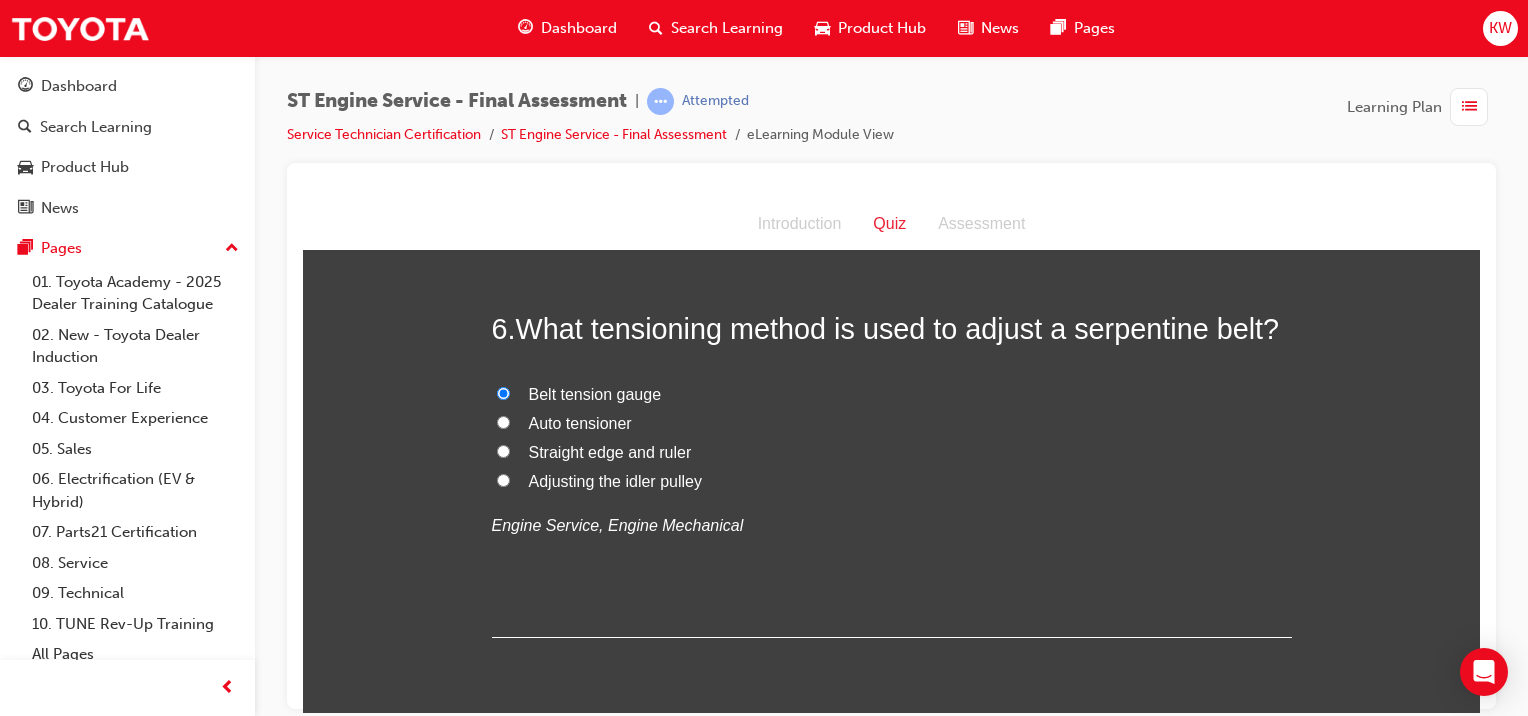 click on "You must select an answer for each question before you can submit. Please note, you will need 14 correct answers in order to pass this quiz. Good luck. 1 .  What are the main differences between diesel and petrol engines? Preheating system and fuel system Crankshaft, Camshaft and Flywheel Combustion chamber, intake, ignition and injection process Both 'Combustion chamber, intake, ignition and injection process' and 'Preheating system and fuel system'
Engine Service, Engine Mechanical 2 .  The fuel tank cap allows excess fuel vapour to escape to atmosphere and atmospheric air to enter the fuel tank. TRUE FALSE
Engine Service, Fuel and Electrical Systems 3 .  If the vacuum valve in the radiator cap fails to open: The reservoir tank will quickly empty Coolant will leak externally from the radiator cap Excess coolant will be forced into the reservoir tank Coolant will not be able to return to the radiator as it cools
Engine Service, Cooling and Lubrication Systems 4 .  None of these
5 .
6 .
7" at bounding box center (891, 2100) 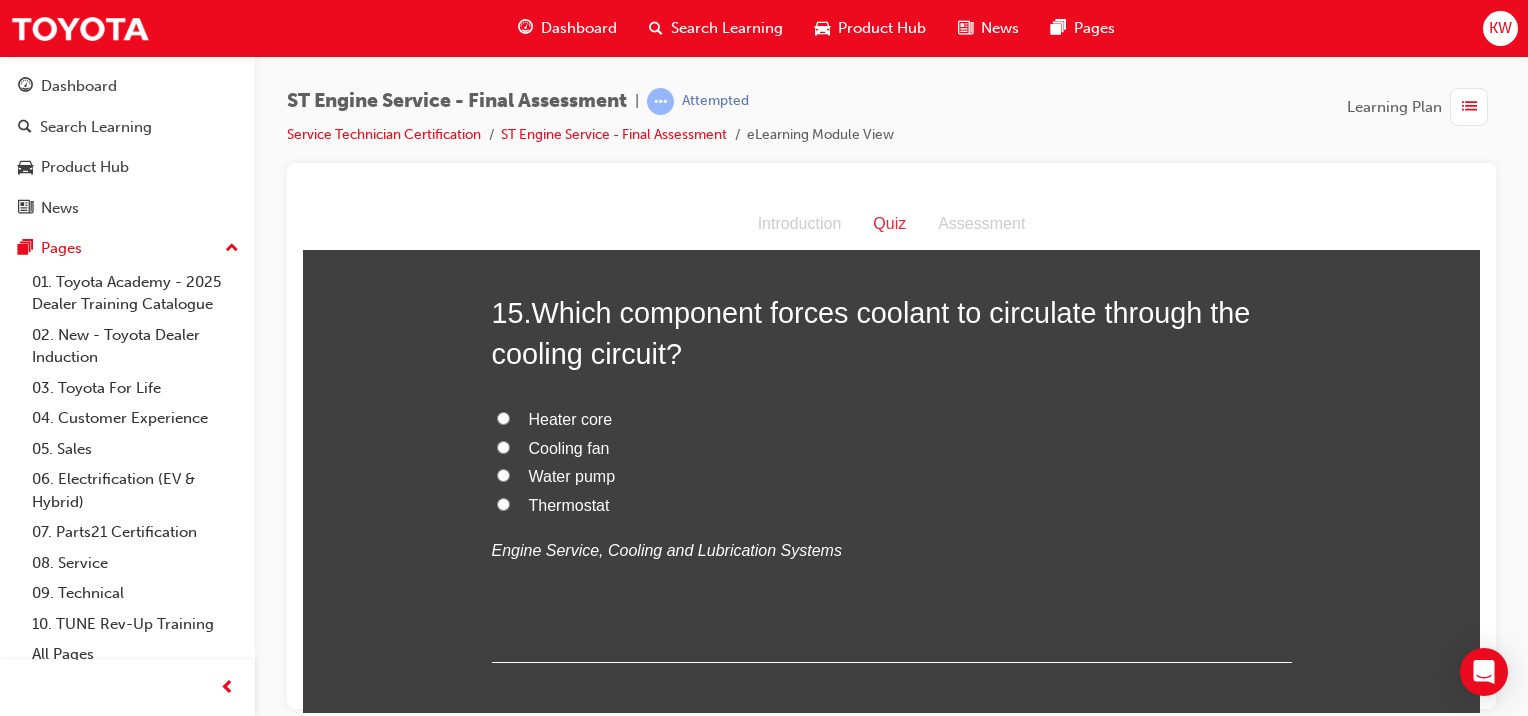 scroll, scrollTop: 6340, scrollLeft: 0, axis: vertical 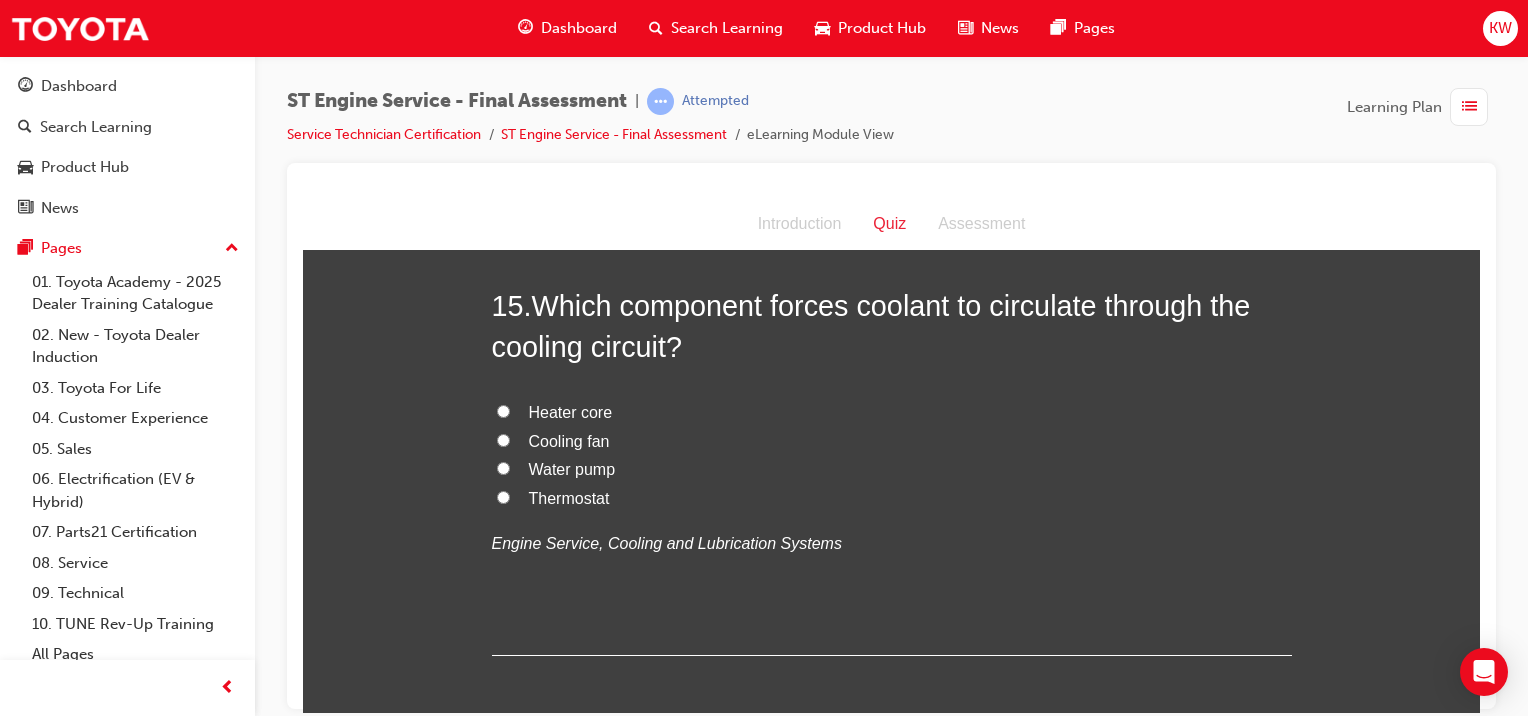 click on "Water pump" at bounding box center [572, 468] 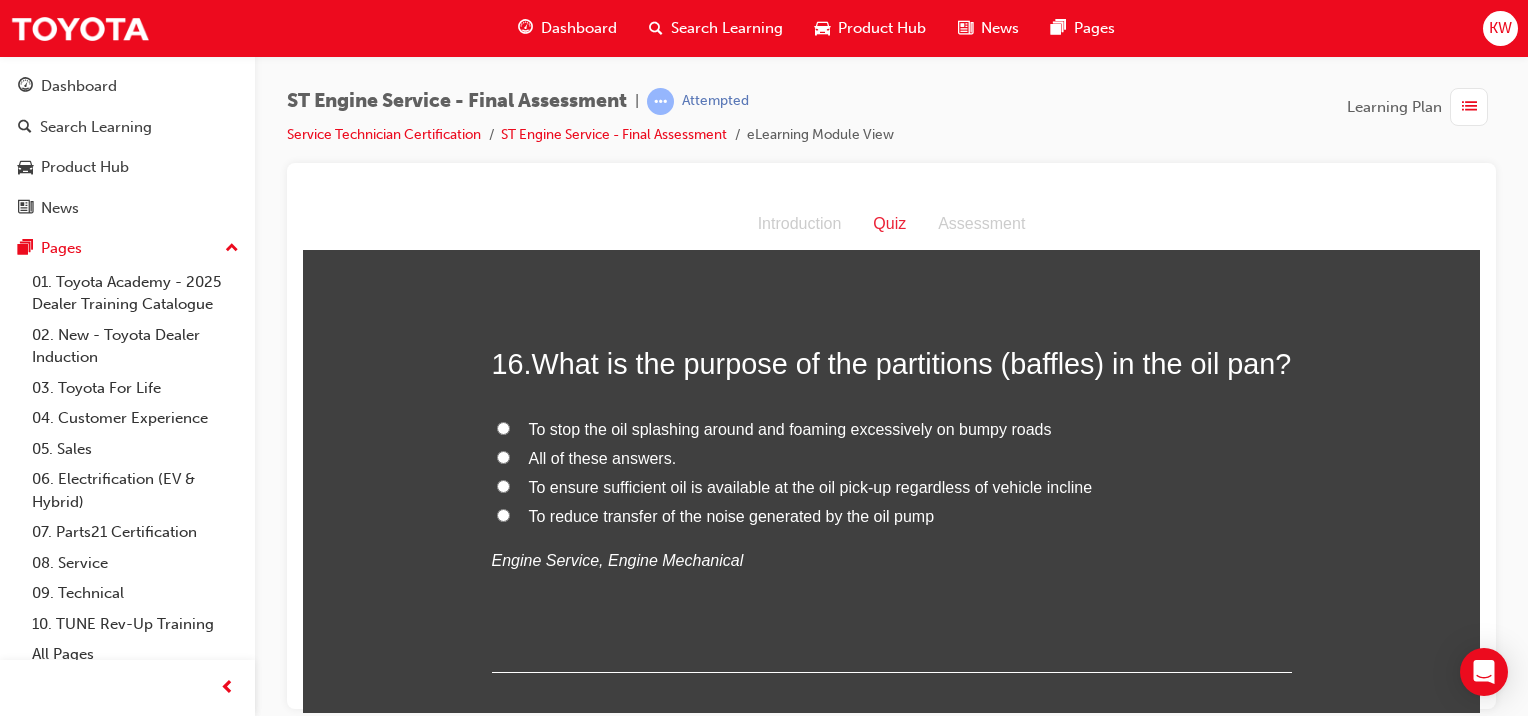 scroll, scrollTop: 6744, scrollLeft: 0, axis: vertical 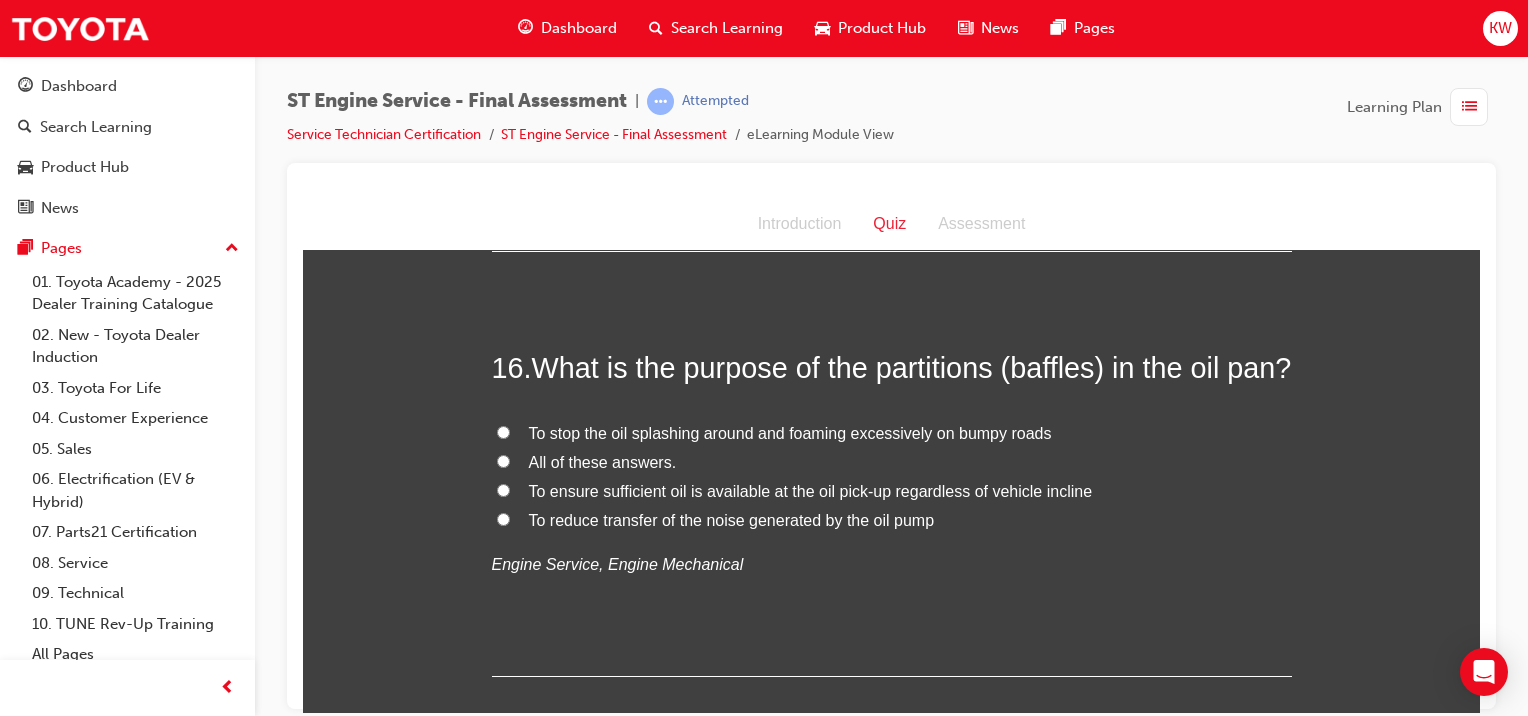 click on "To stop the oil splashing around and foaming excessively on bumpy roads" at bounding box center [790, 432] 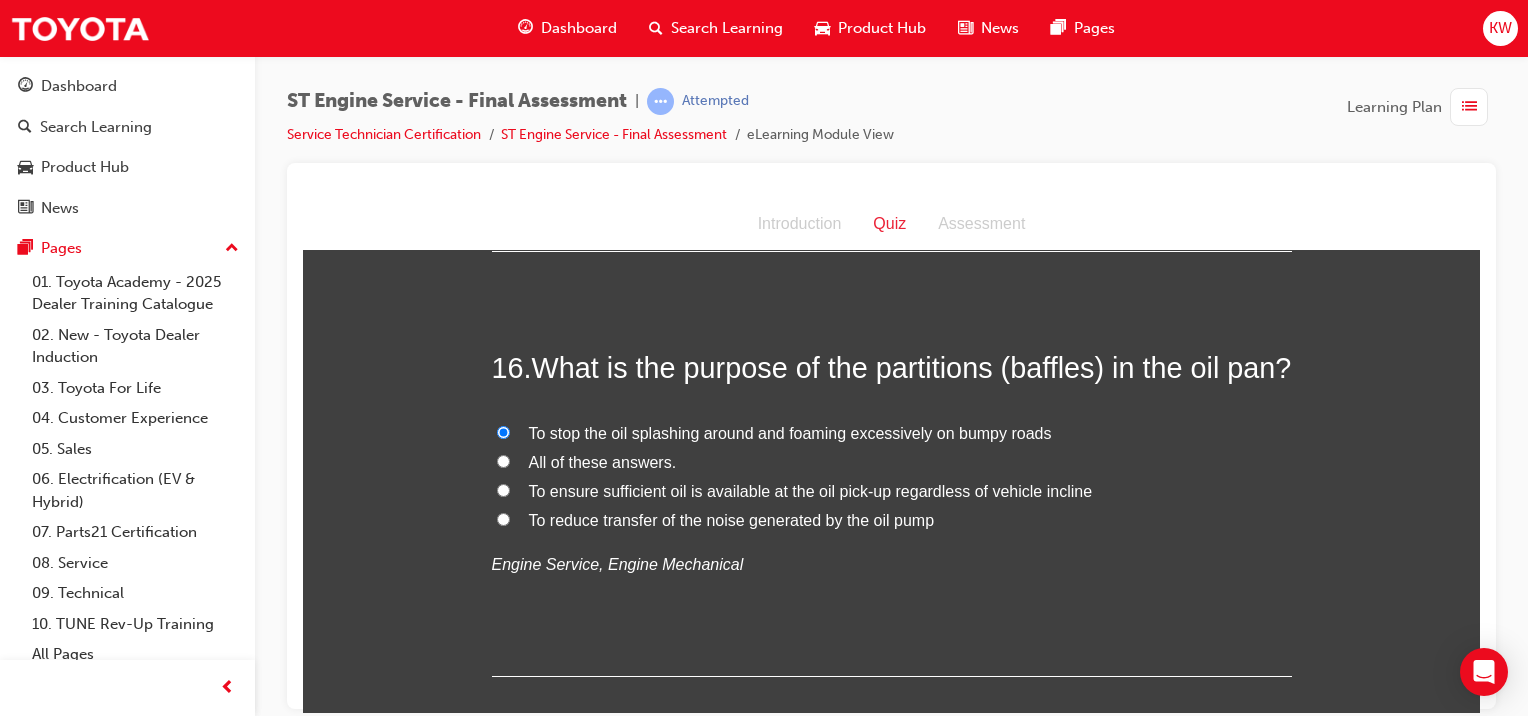 click on "All of these answers." at bounding box center [892, 462] 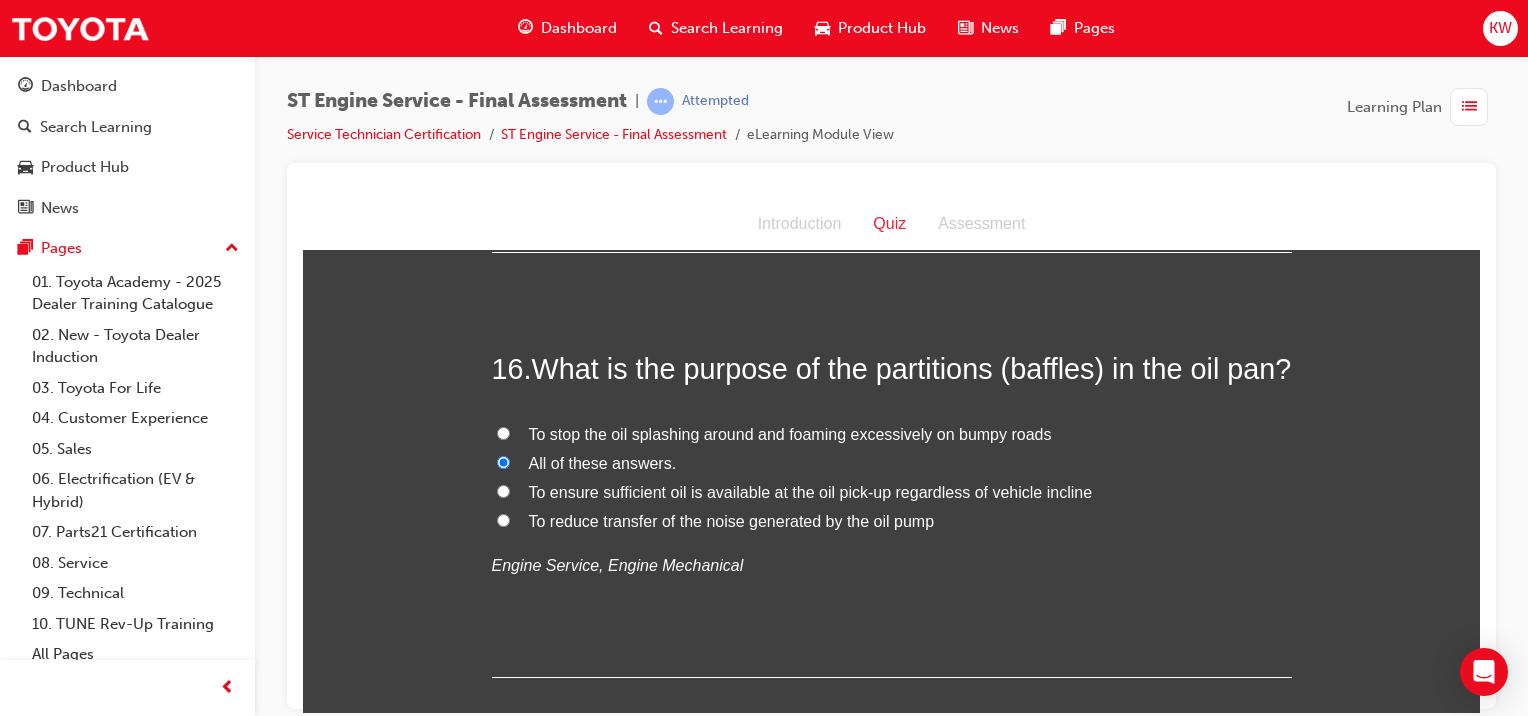 scroll, scrollTop: 6742, scrollLeft: 0, axis: vertical 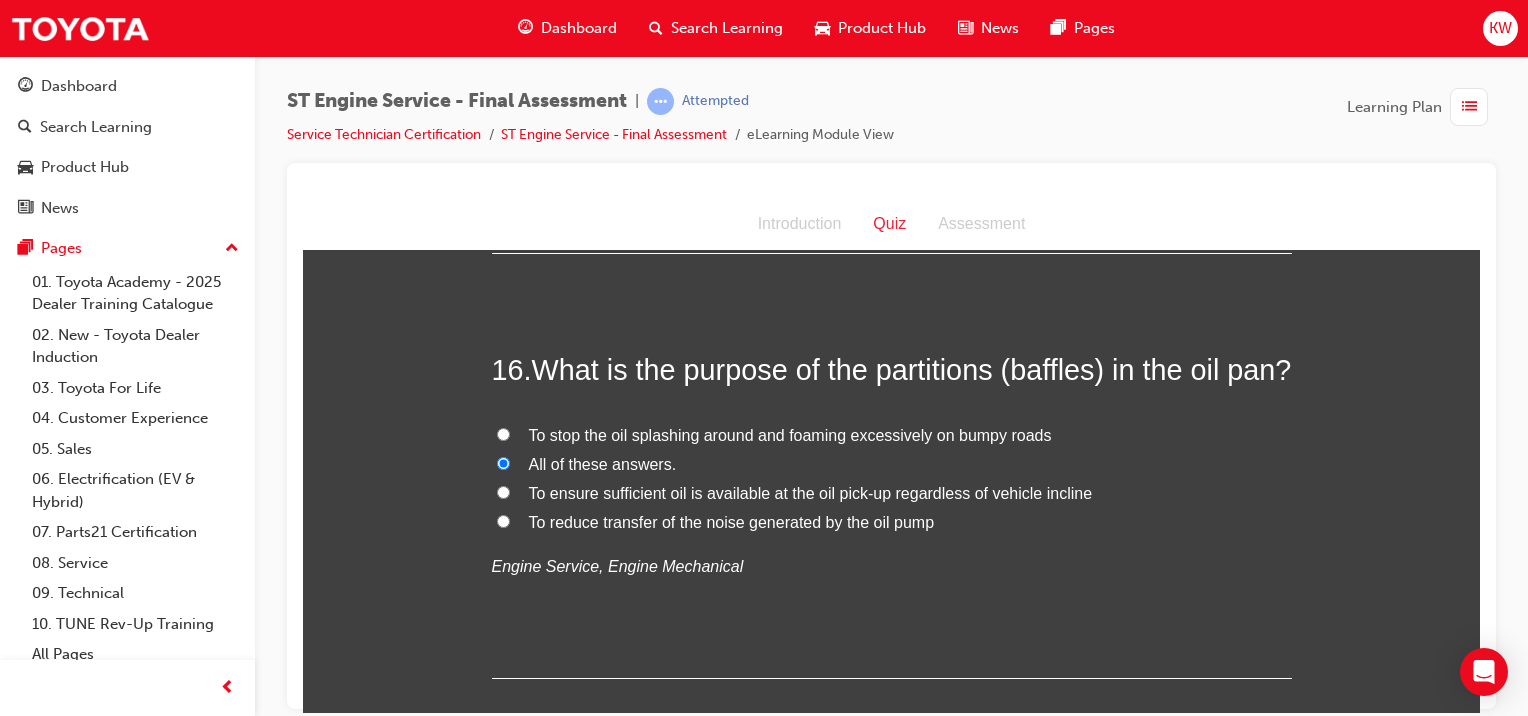 click on "To ensure sufficient oil is available at the oil pick-up regardless of vehicle incline" at bounding box center (811, 492) 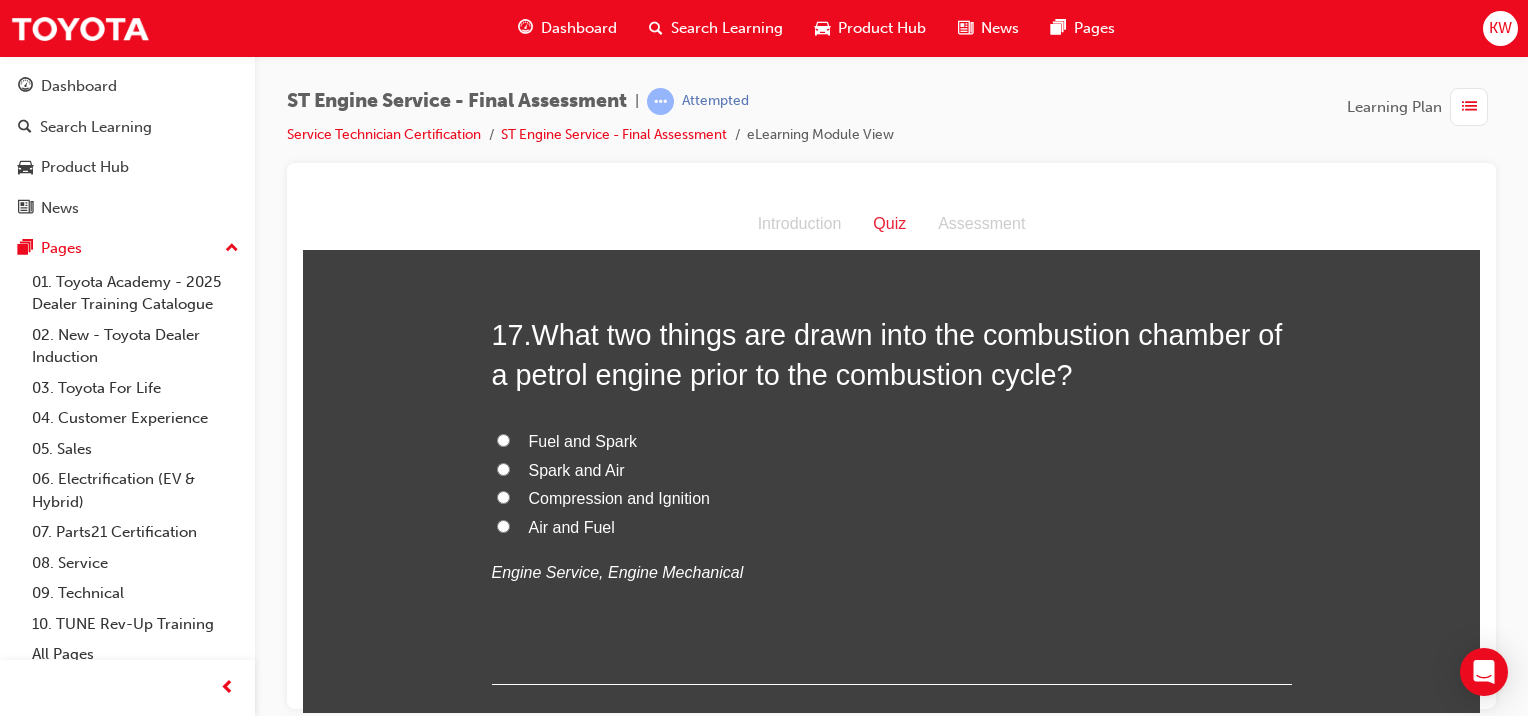 scroll, scrollTop: 7204, scrollLeft: 0, axis: vertical 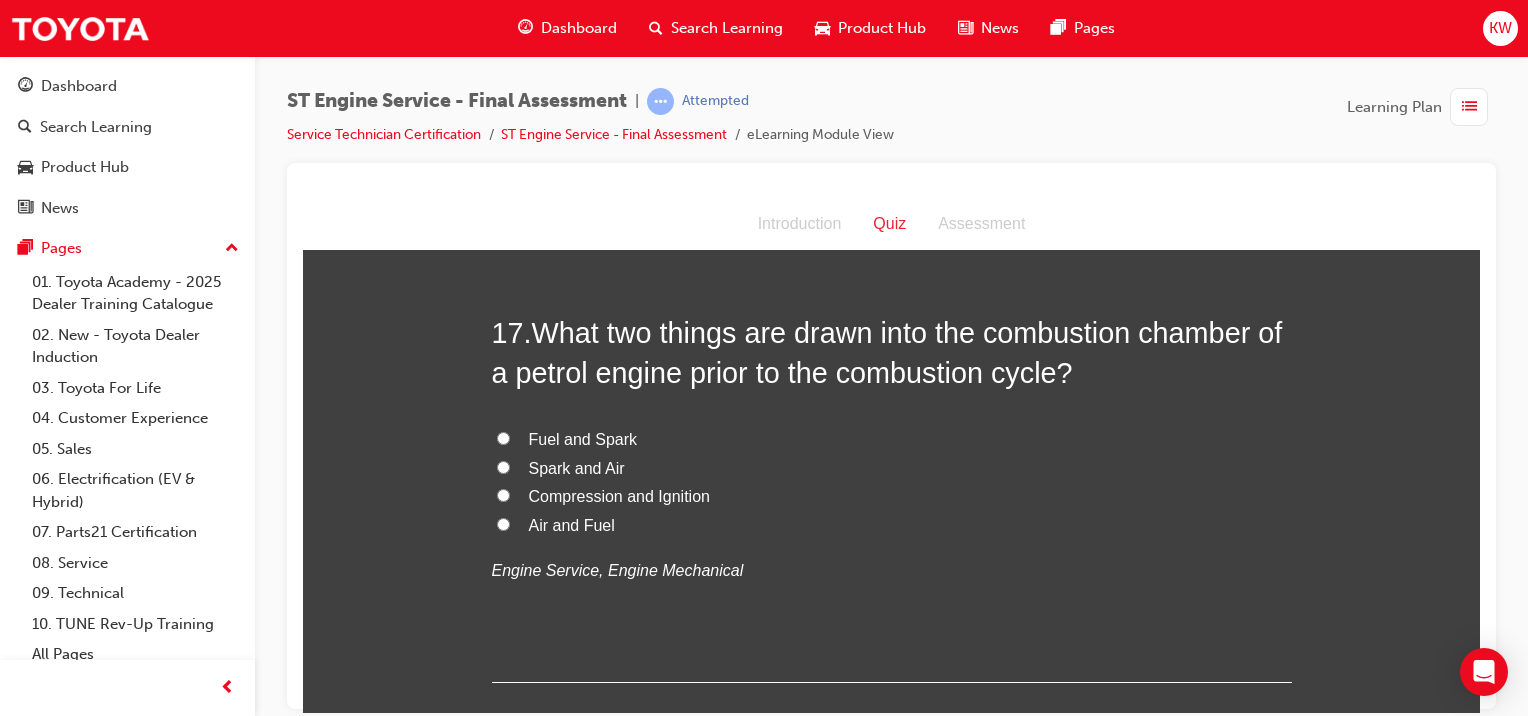 click on "Fuel and Spark" at bounding box center (583, 438) 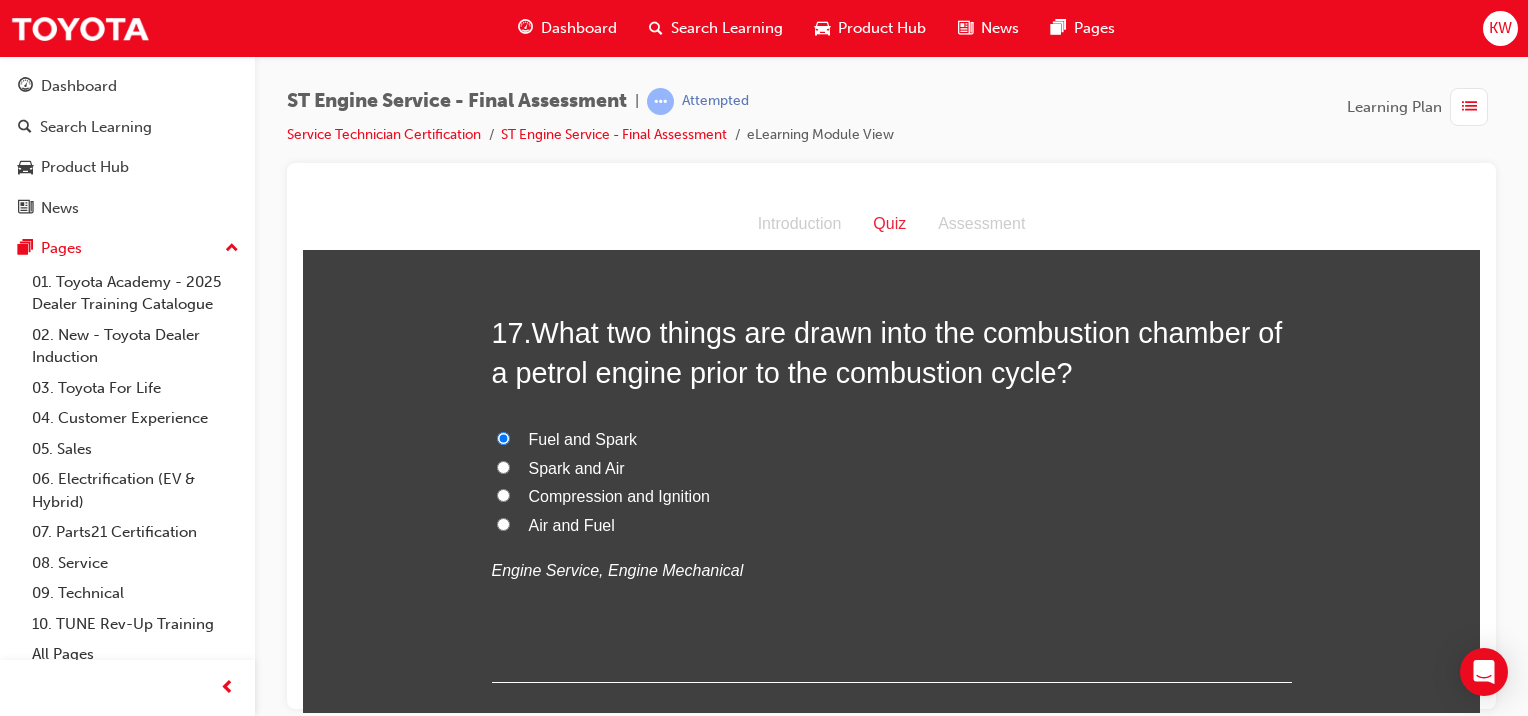click on "Spark and Air" at bounding box center (577, 467) 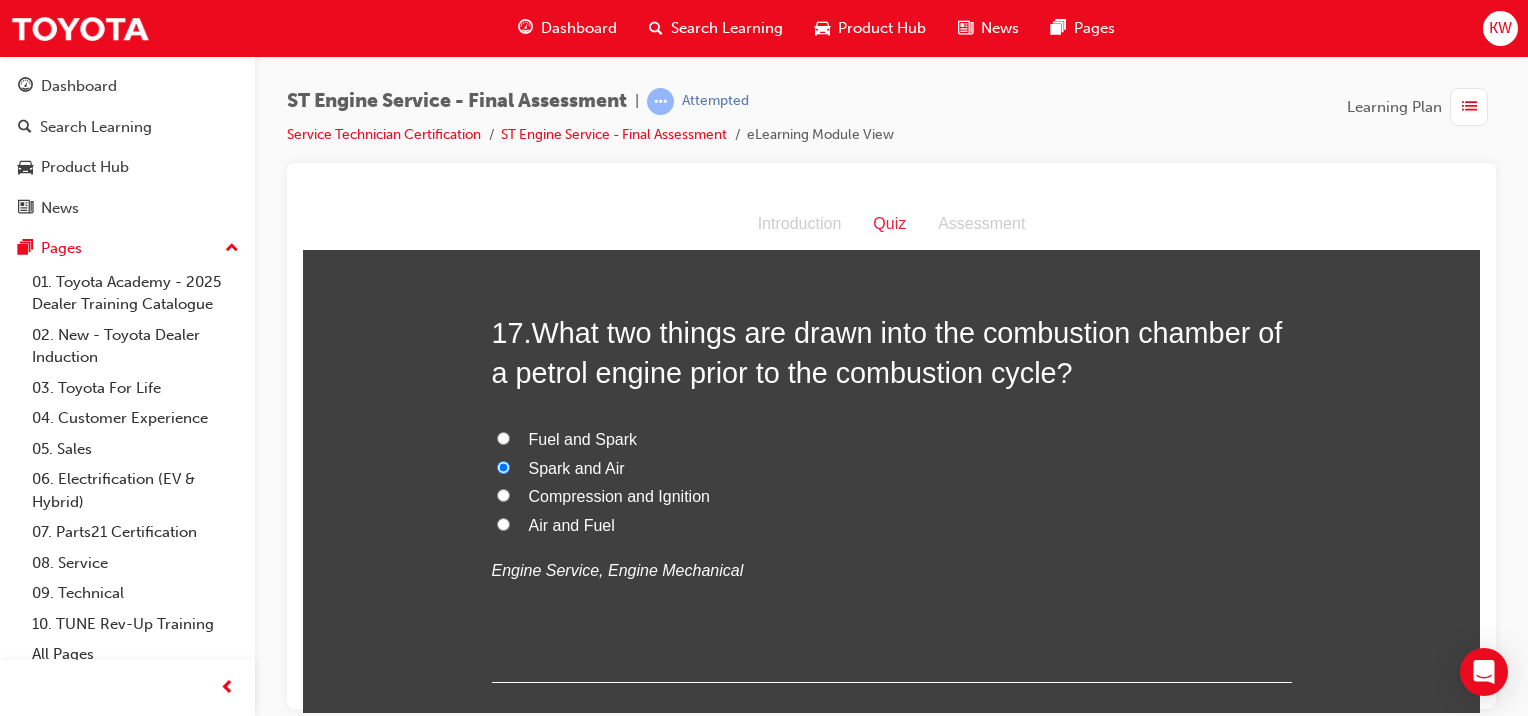 click on "Compression and Ignition" at bounding box center [619, 495] 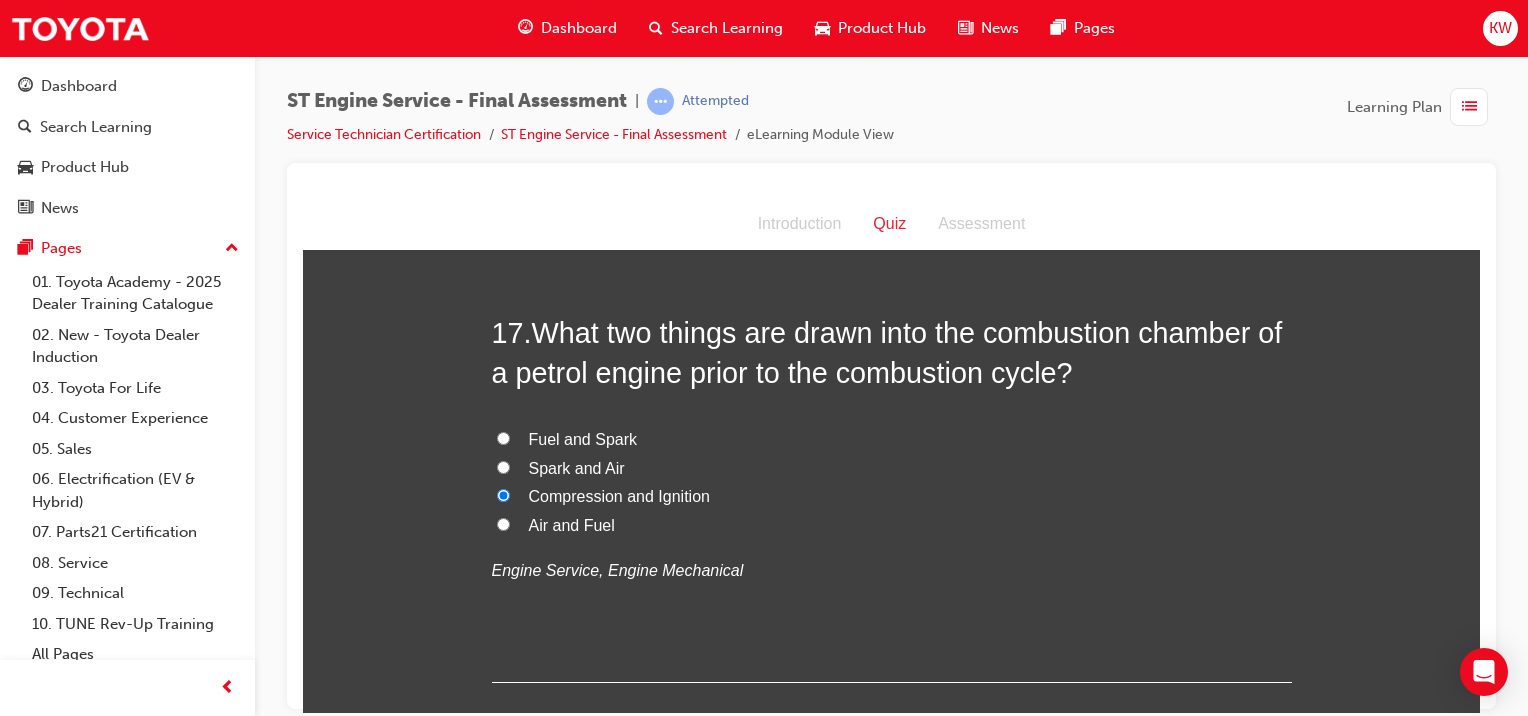 click on "Air and Fuel" at bounding box center (892, 525) 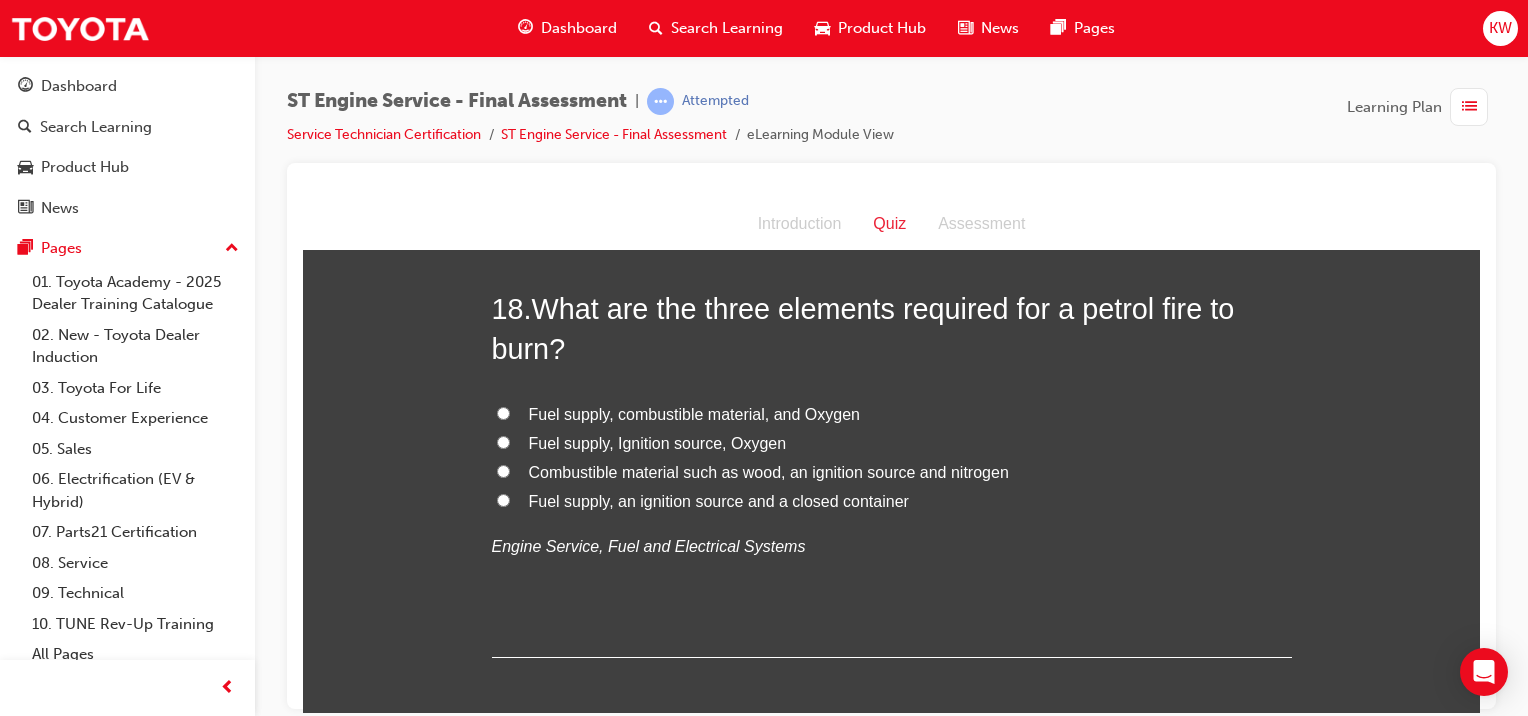 scroll, scrollTop: 7699, scrollLeft: 0, axis: vertical 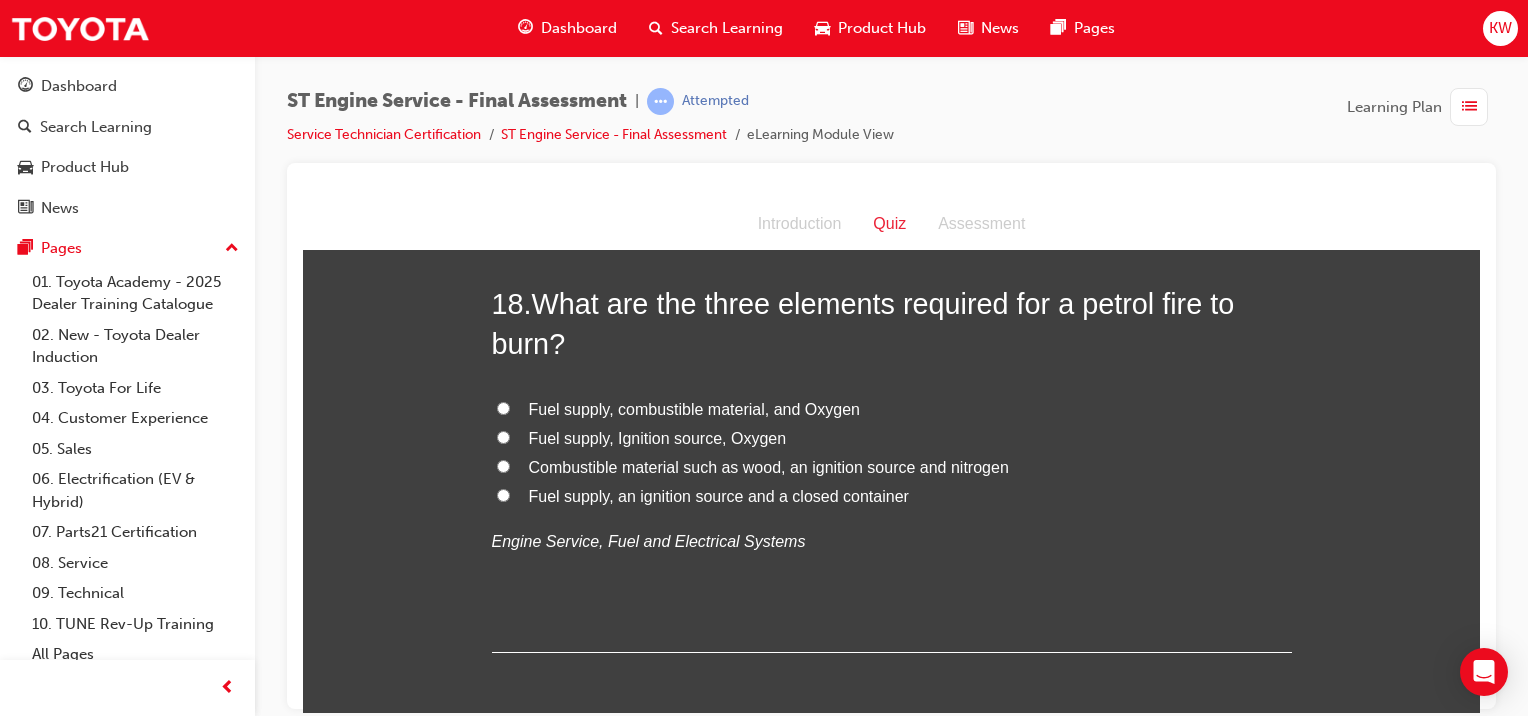 click on "Fuel supply, Ignition source, Oxygen" at bounding box center [658, 437] 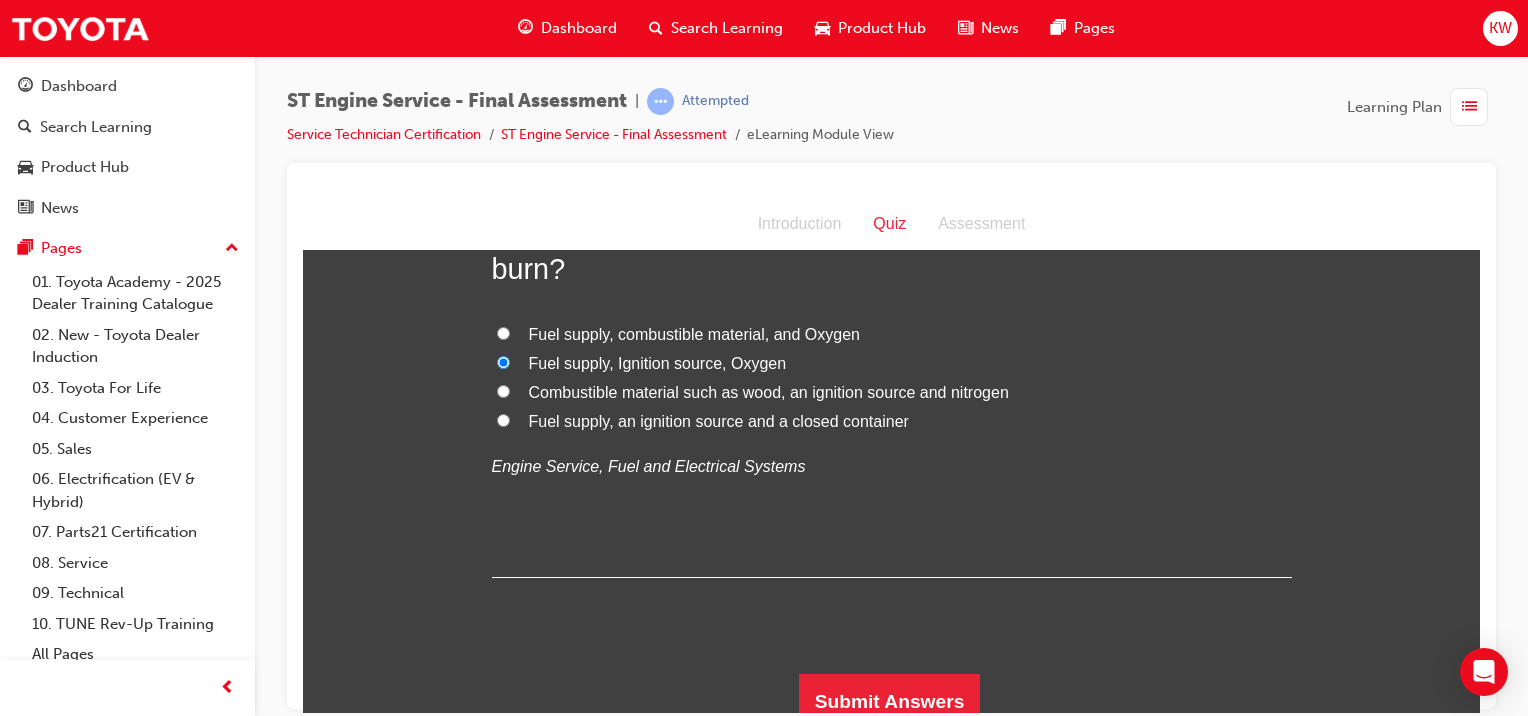 scroll, scrollTop: 7827, scrollLeft: 0, axis: vertical 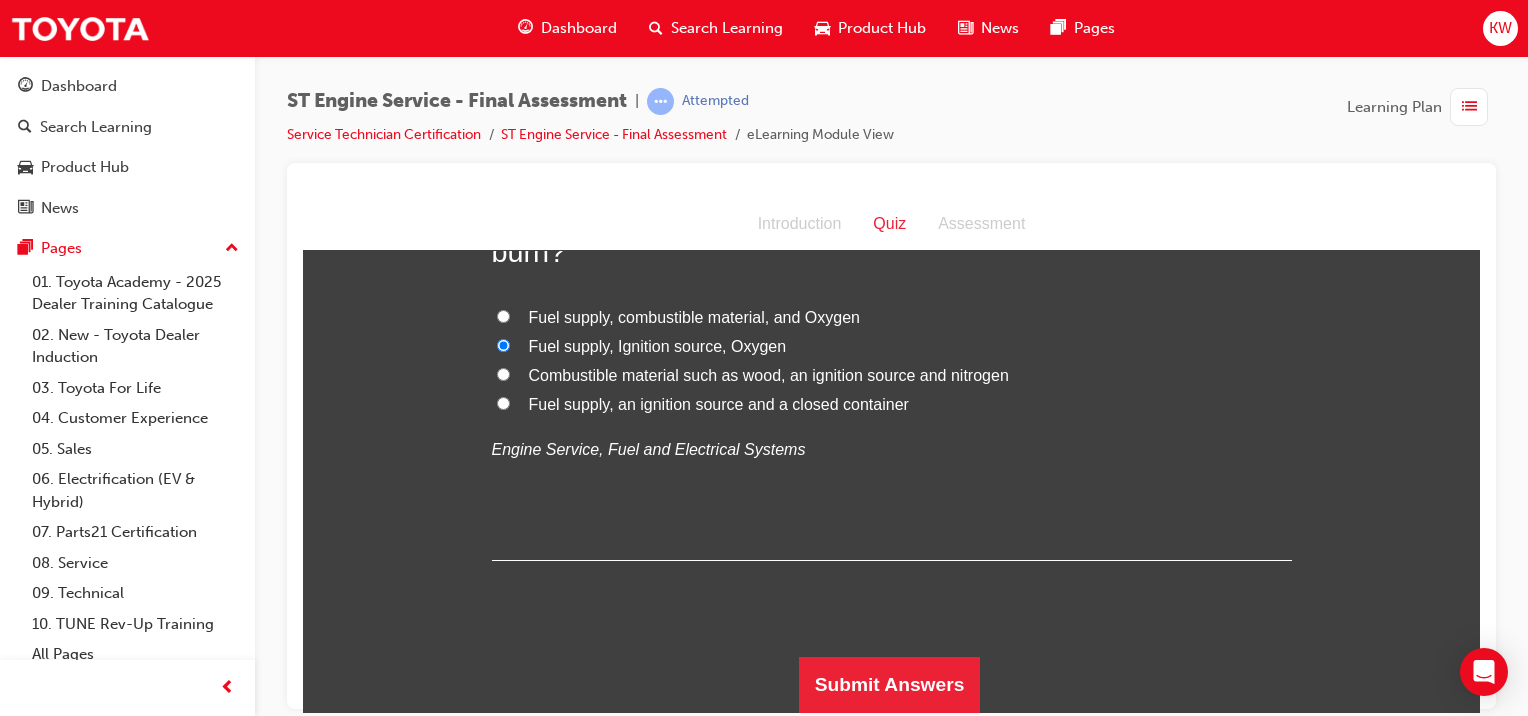 click on "Submit Answers" at bounding box center (890, 684) 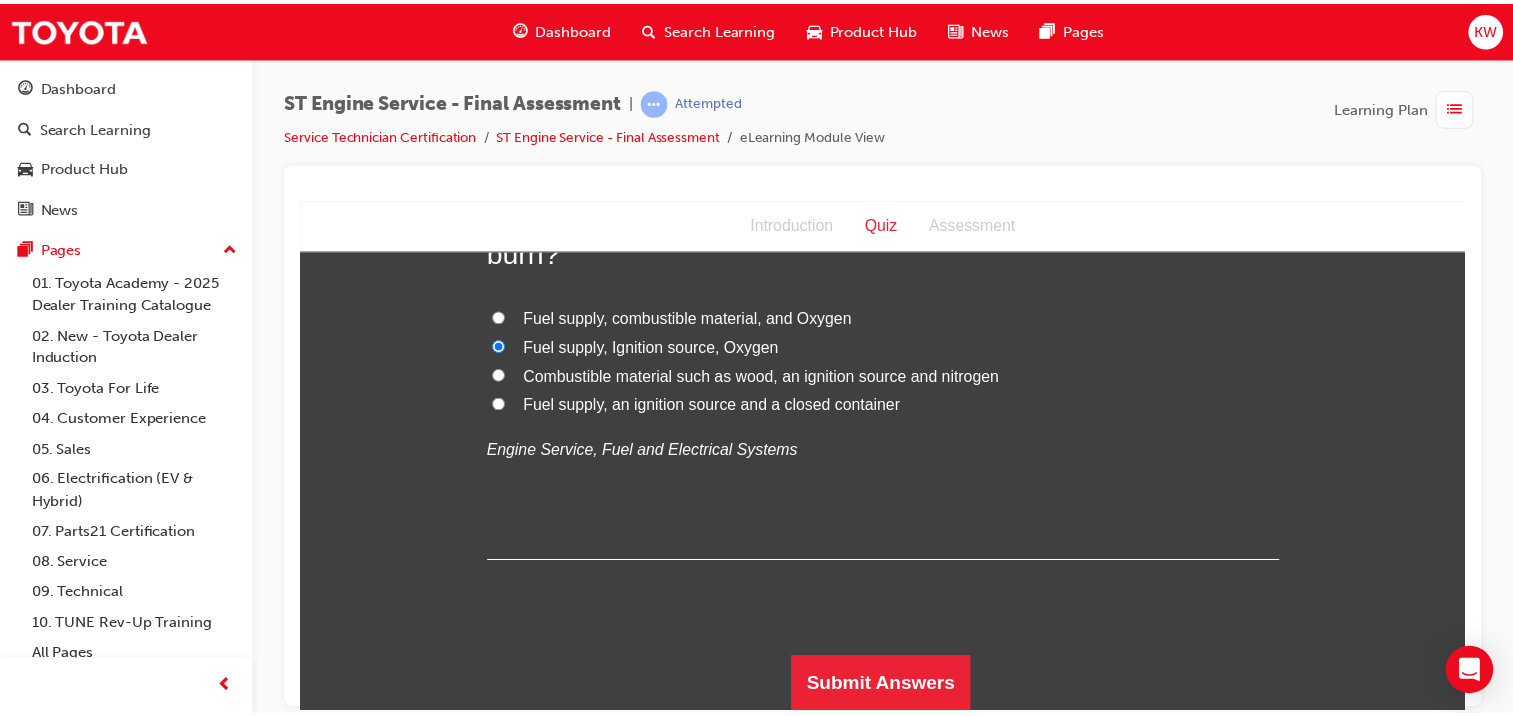 scroll, scrollTop: 0, scrollLeft: 0, axis: both 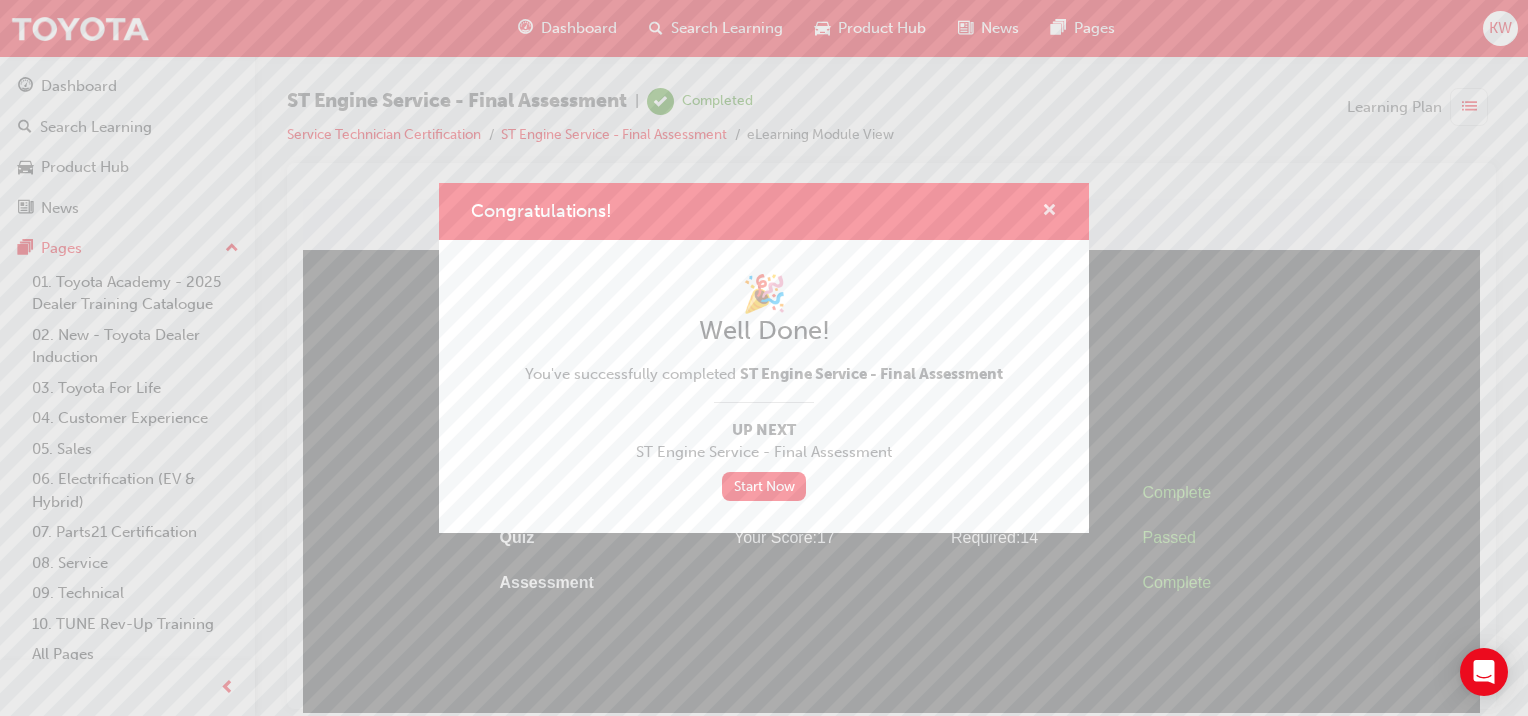 click at bounding box center (1049, 212) 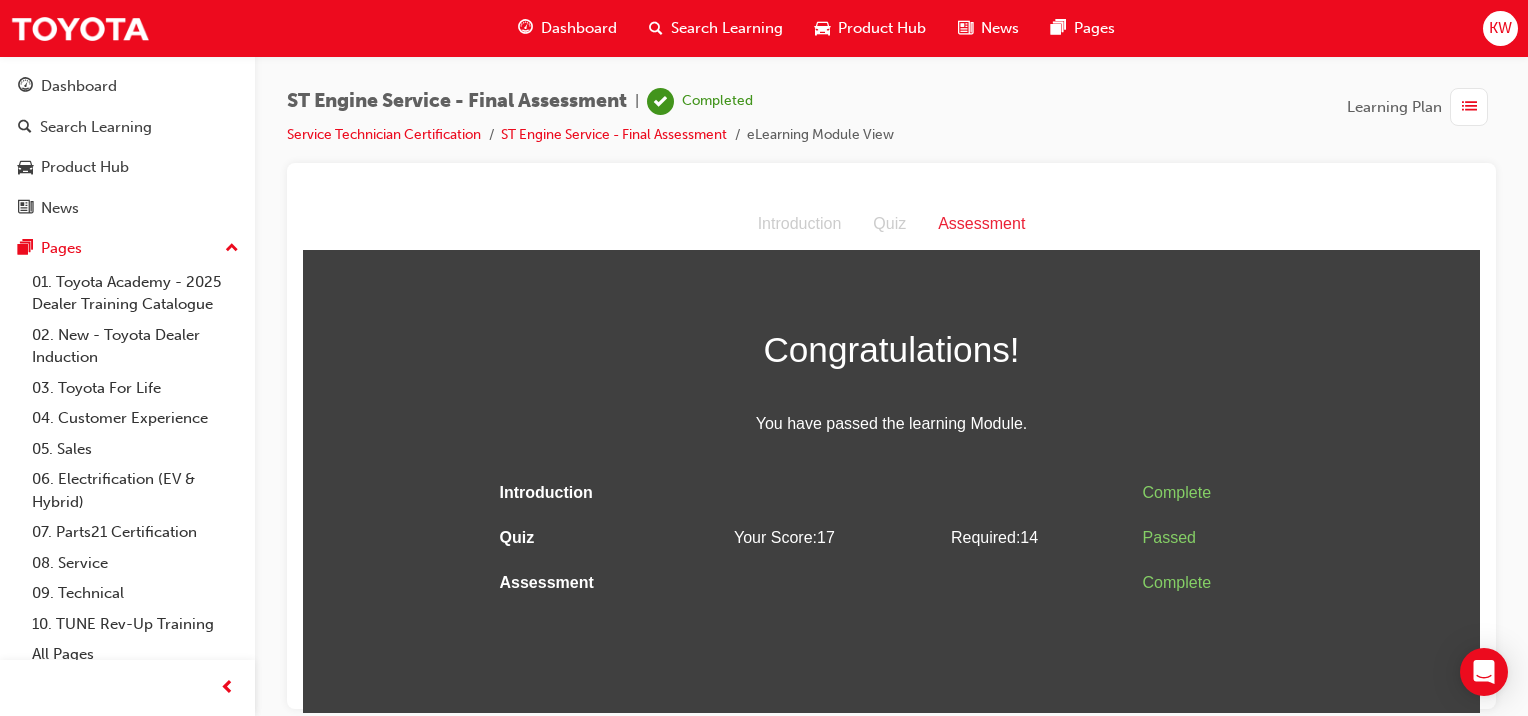 click on "Dashboard" at bounding box center [579, 28] 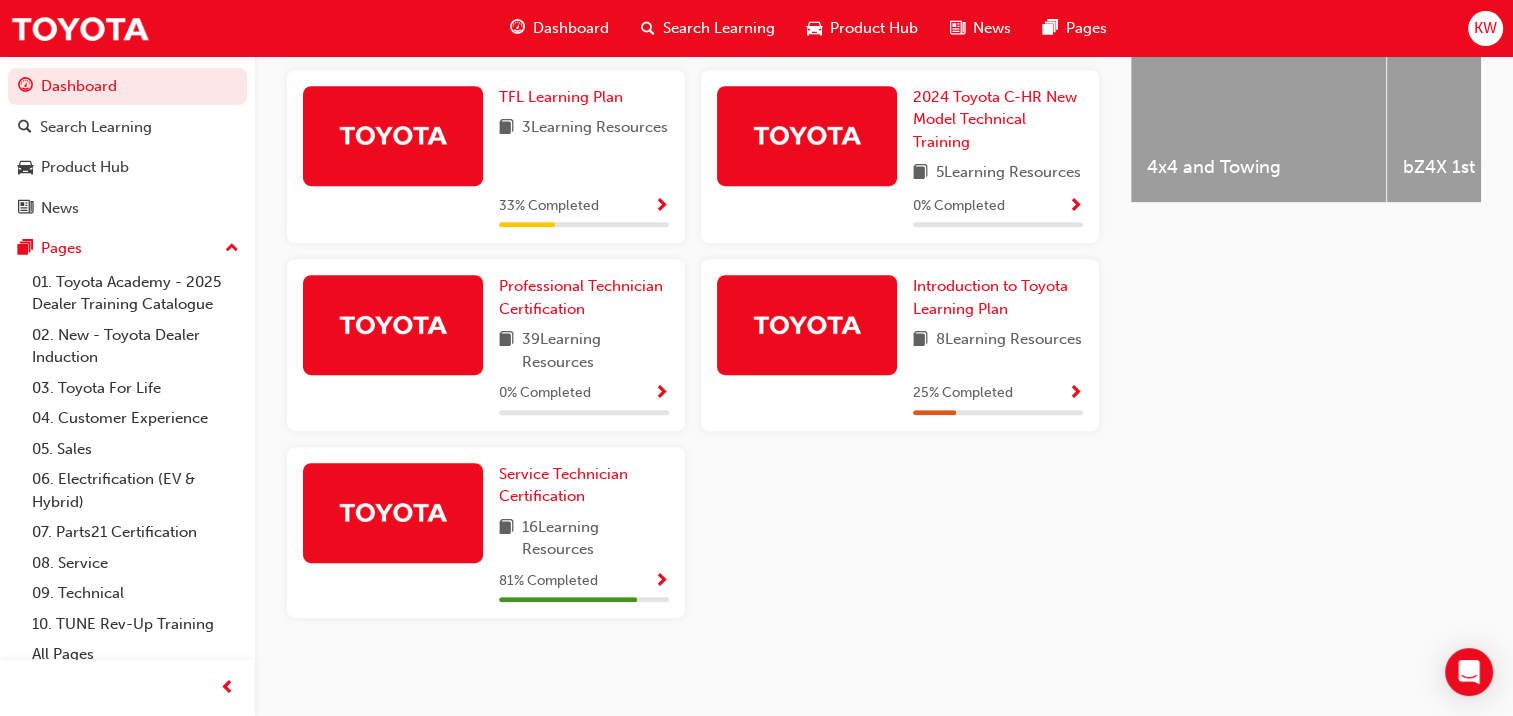 scroll, scrollTop: 919, scrollLeft: 0, axis: vertical 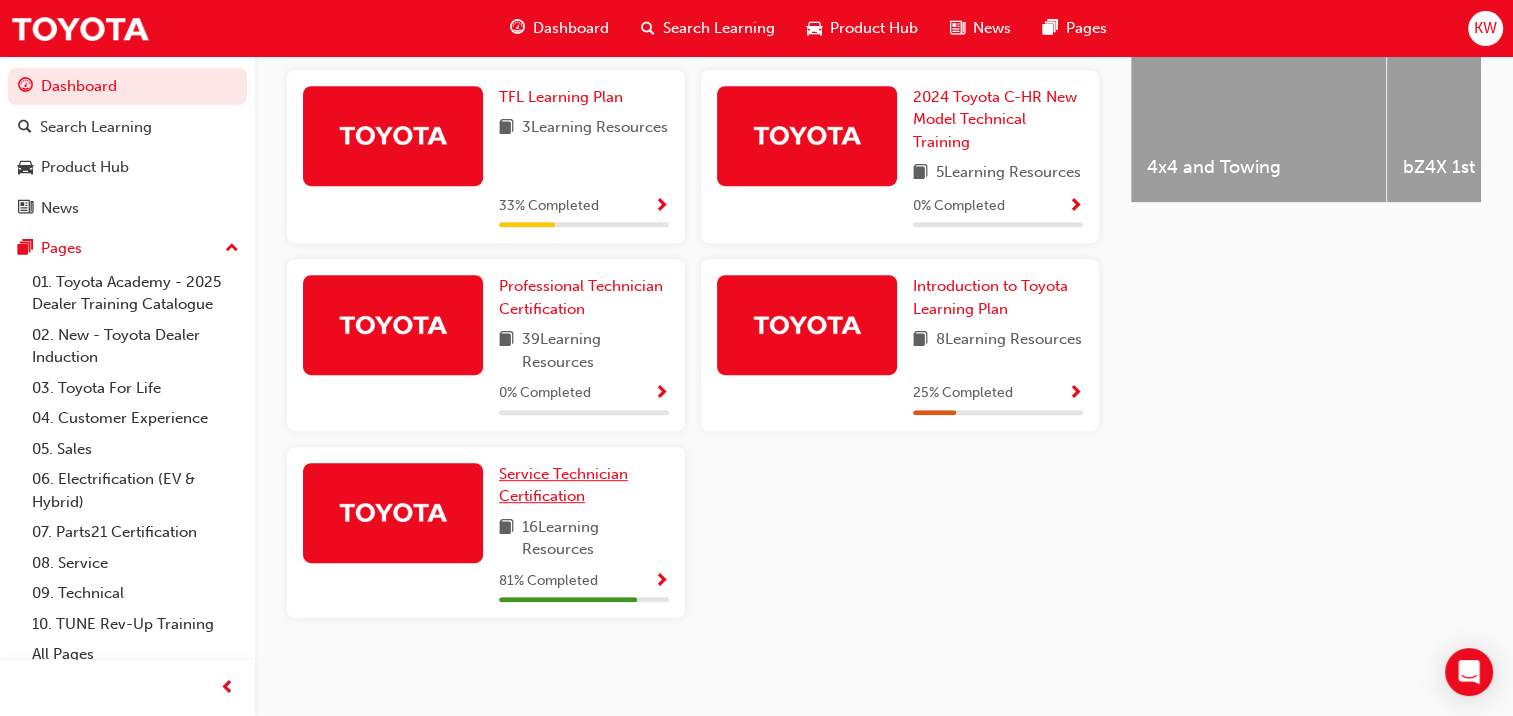 click on "Service Technician Certification" at bounding box center [563, 485] 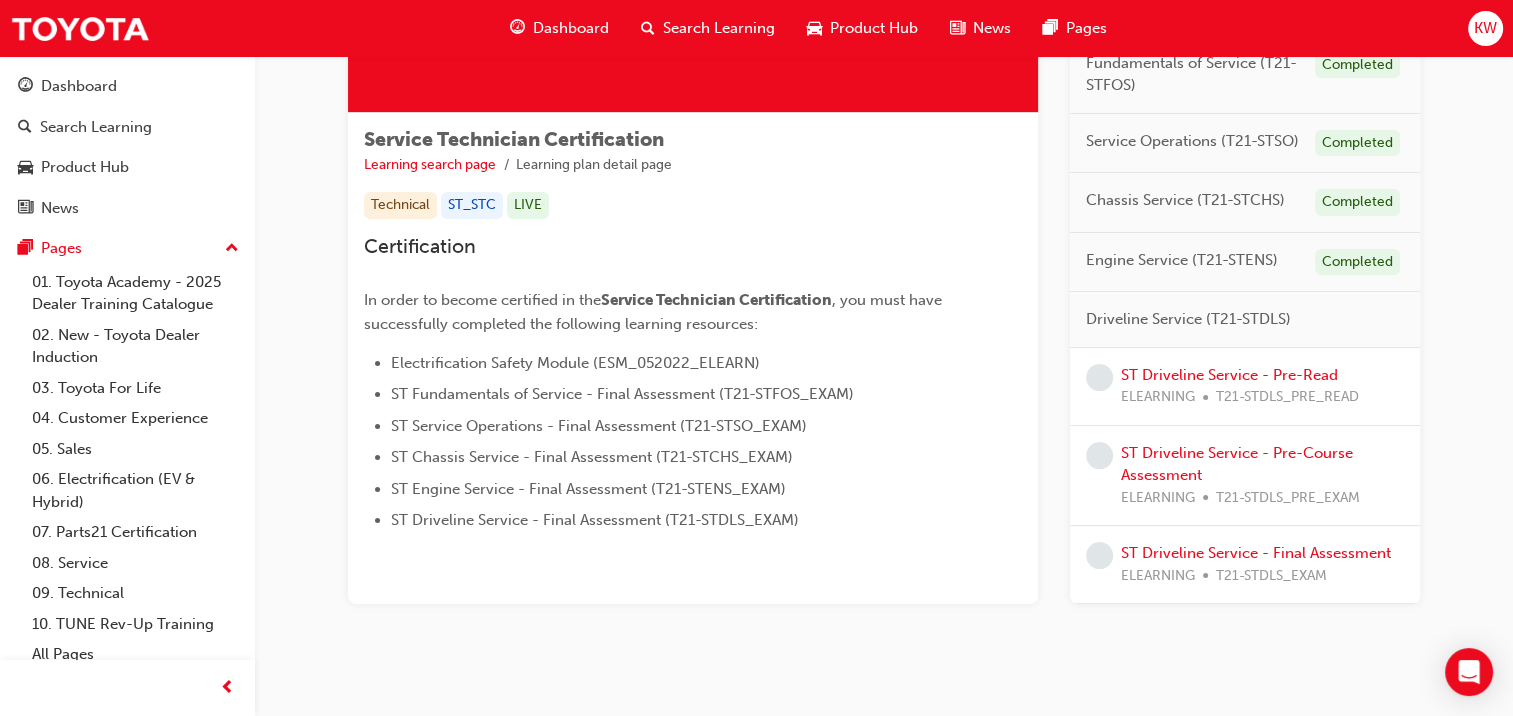 scroll, scrollTop: 323, scrollLeft: 0, axis: vertical 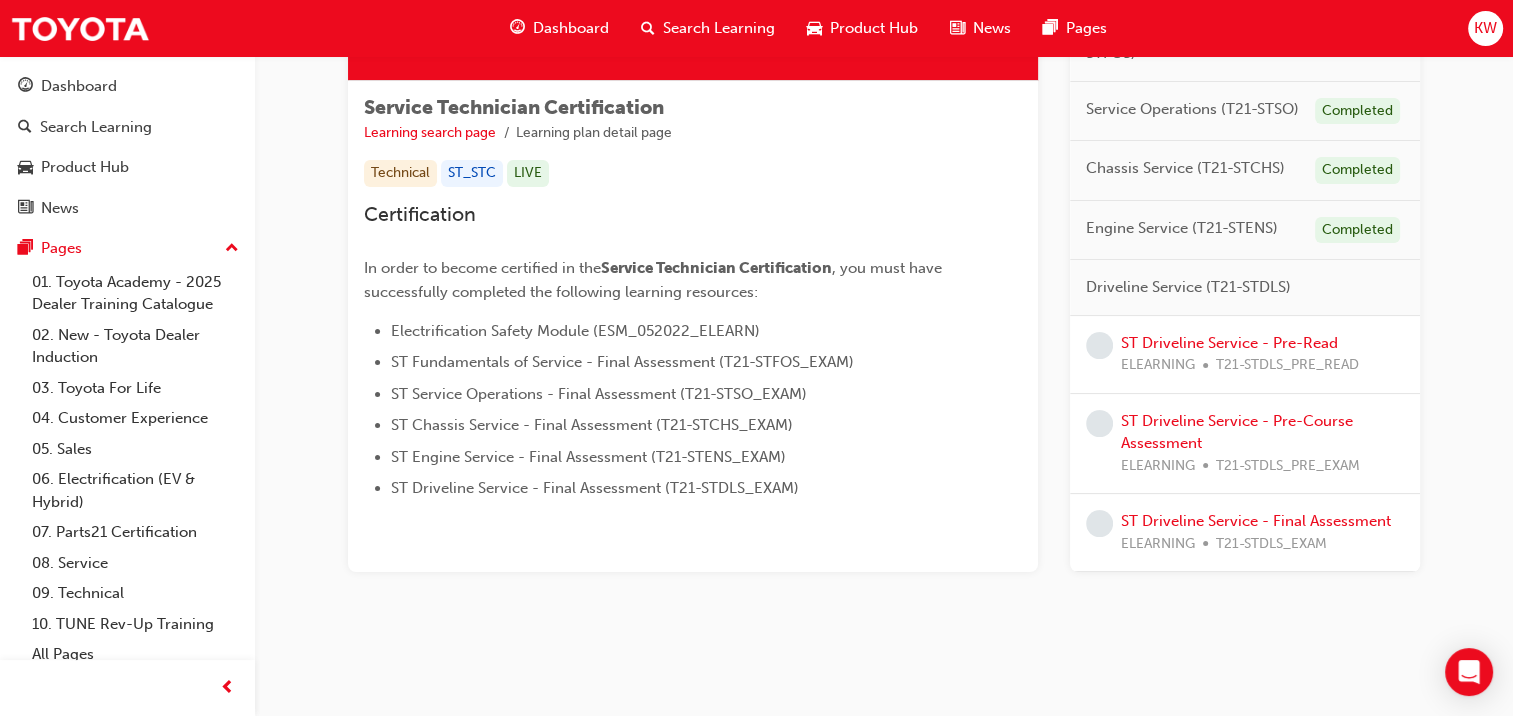click on "ELEARNING T21-STDLS_PRE_READ" at bounding box center [1240, 365] 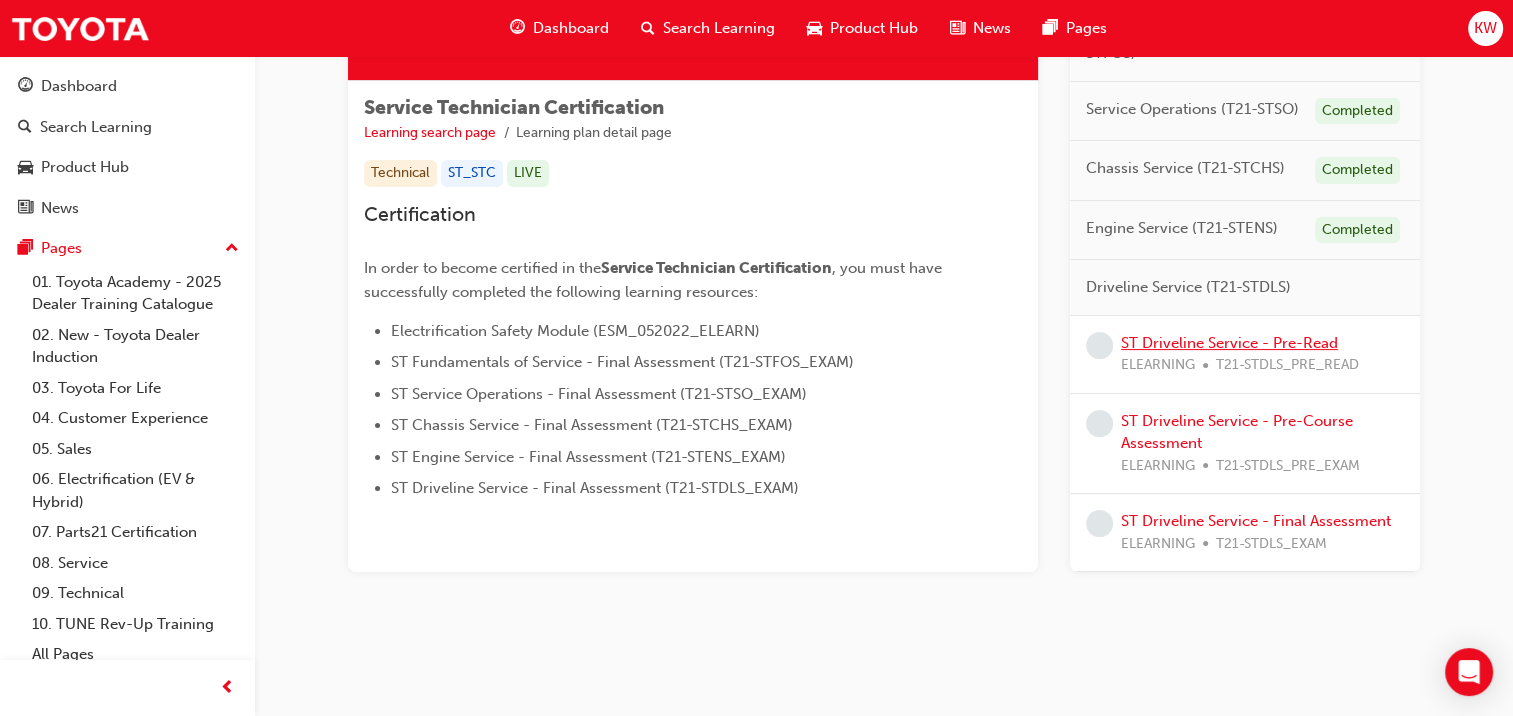 click on "ST Driveline Service - Pre-Read" at bounding box center (1229, 343) 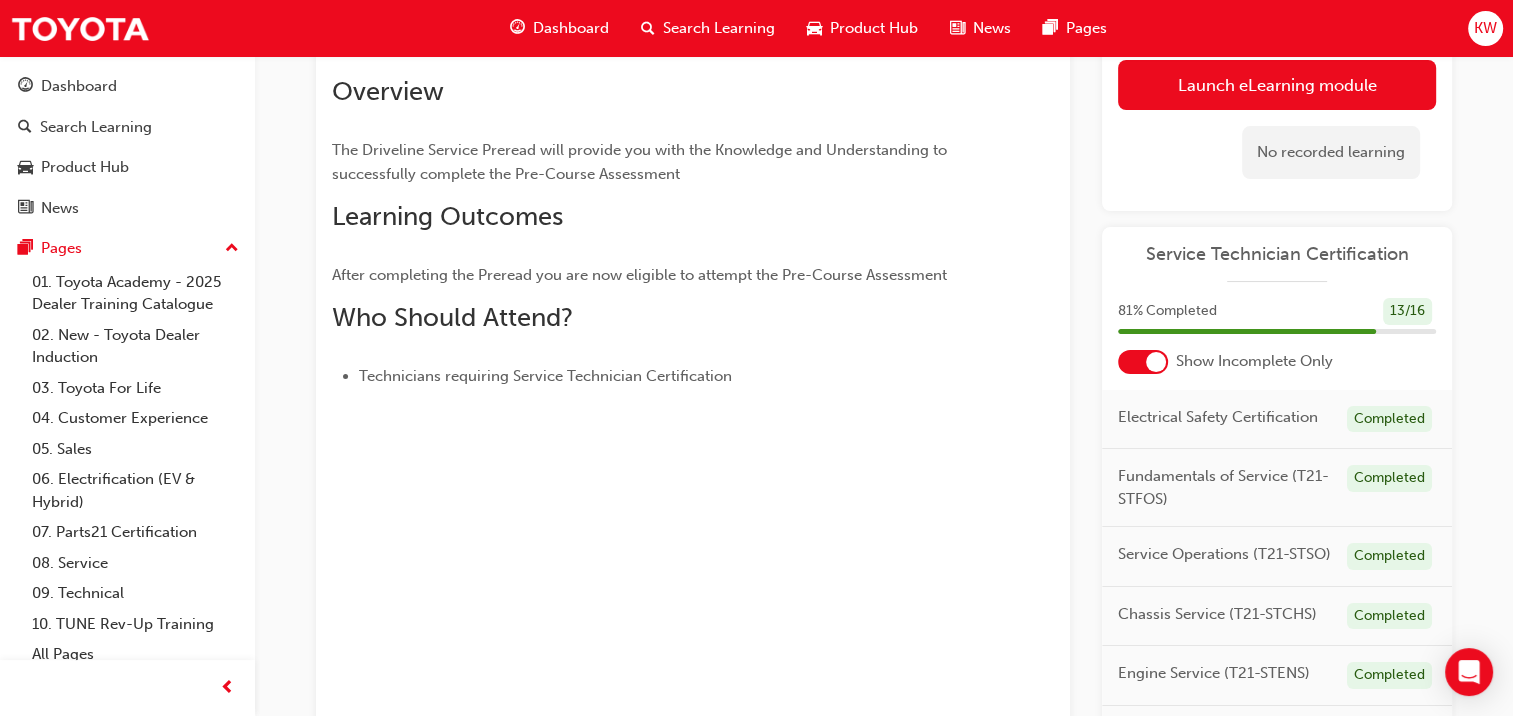 scroll, scrollTop: 120, scrollLeft: 0, axis: vertical 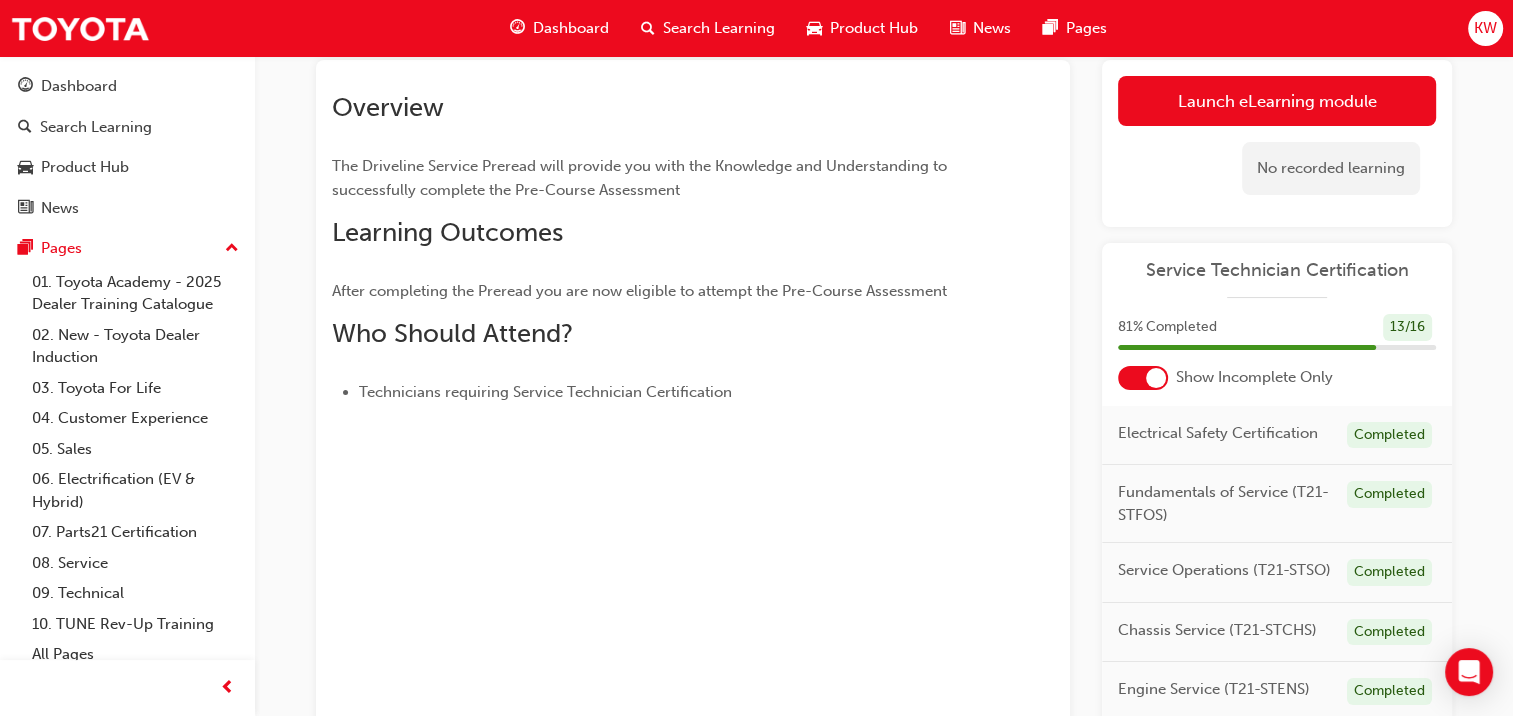 click on "Launch eLearning module" at bounding box center [1277, 101] 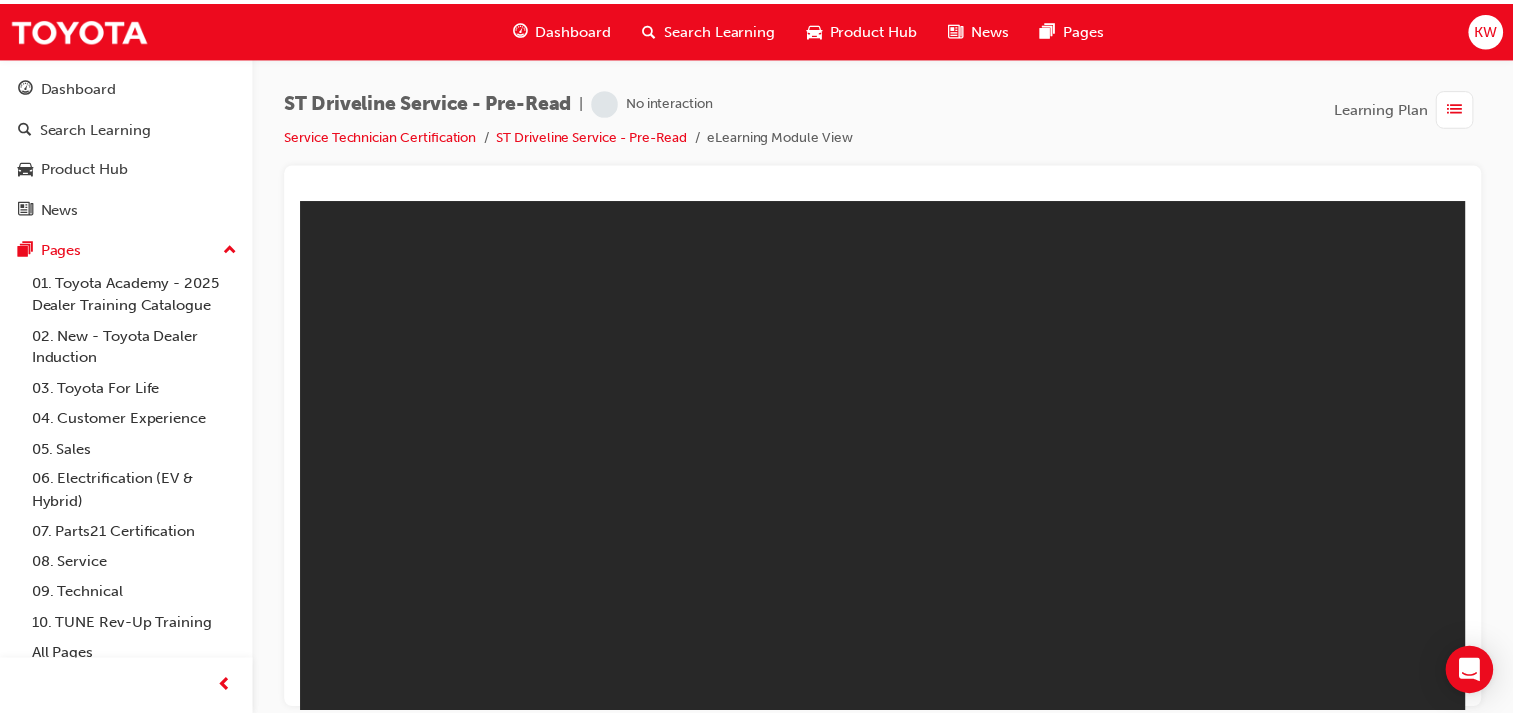 scroll, scrollTop: 0, scrollLeft: 0, axis: both 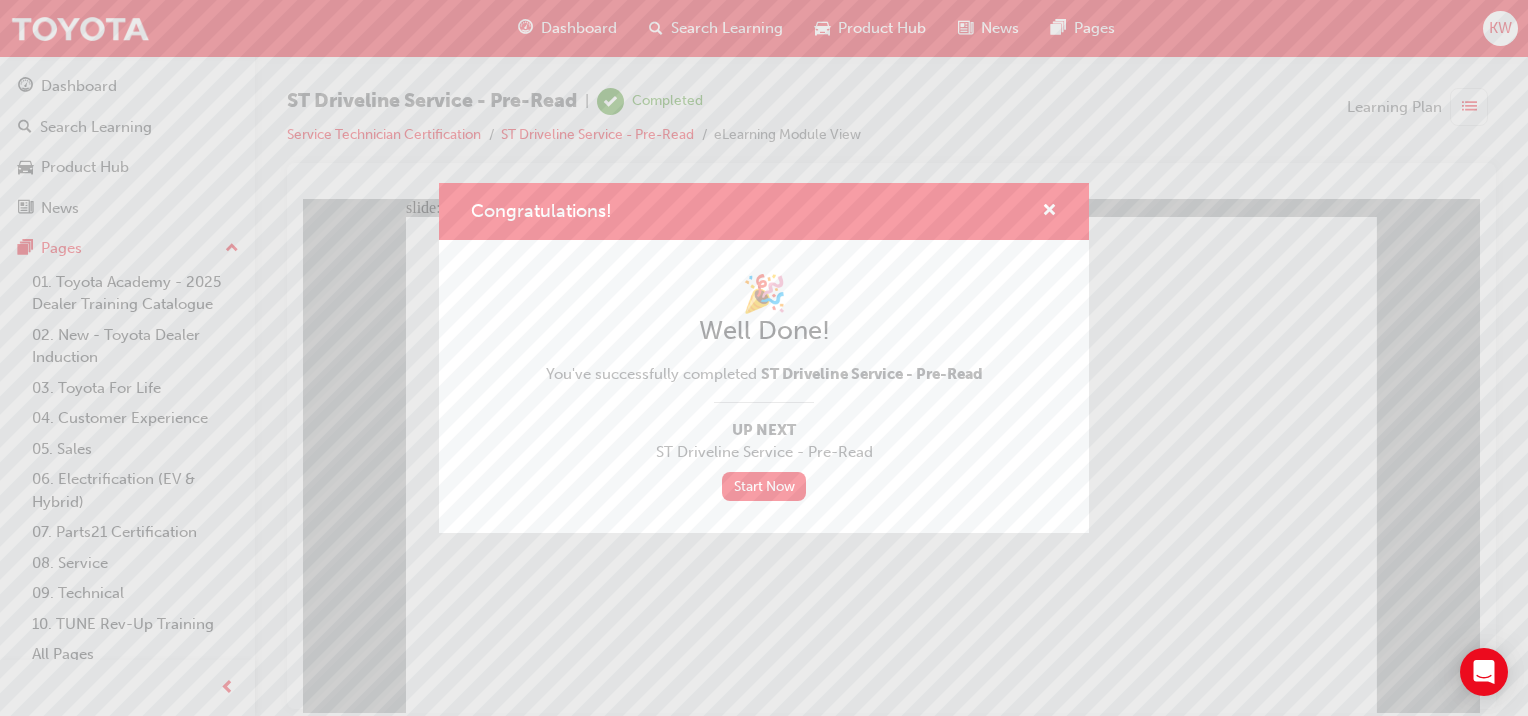 click on "Congratulations!" at bounding box center (764, 211) 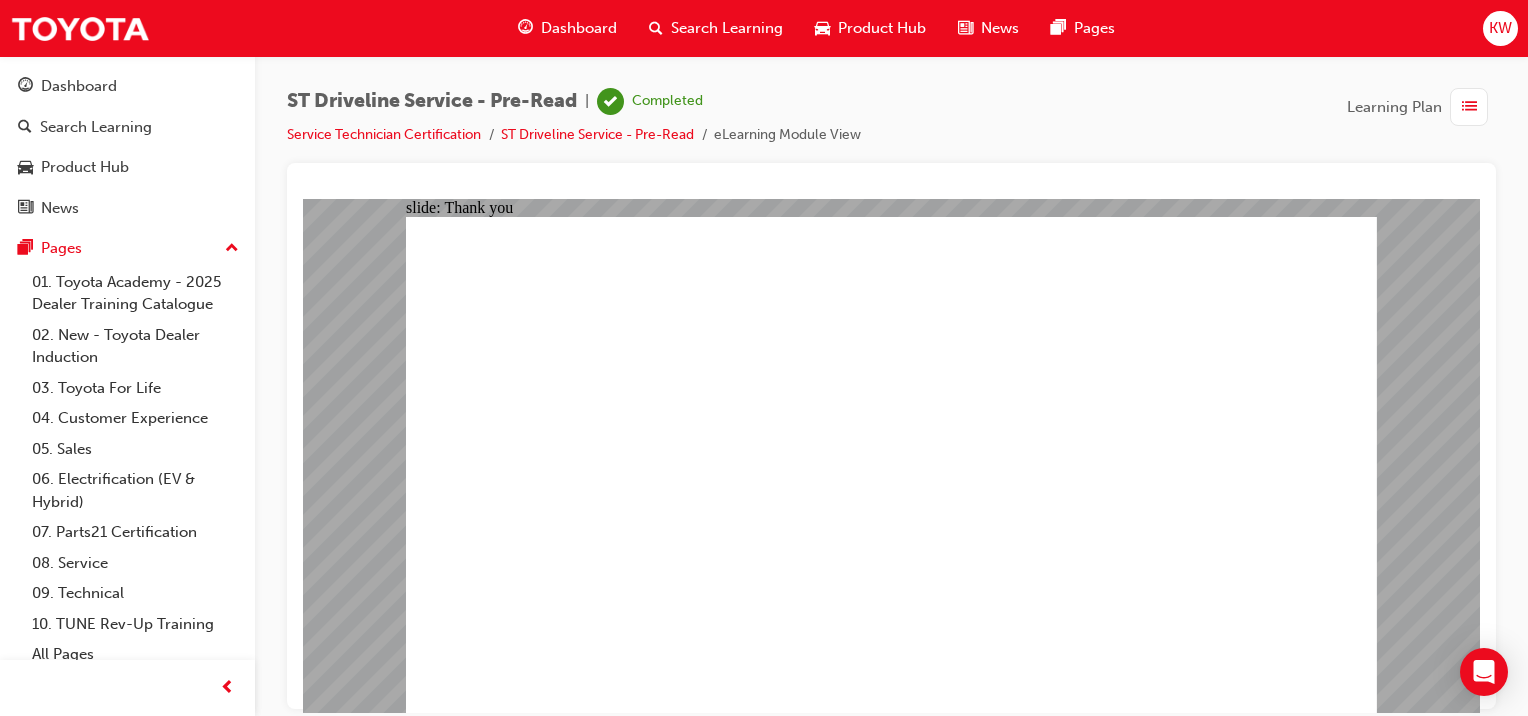 click on "ST Driveline Service - Pre-Read | Completed Service Technician Certification ST Driveline Service - Pre-Read eLearning Module View Learning Plan" at bounding box center (891, 125) 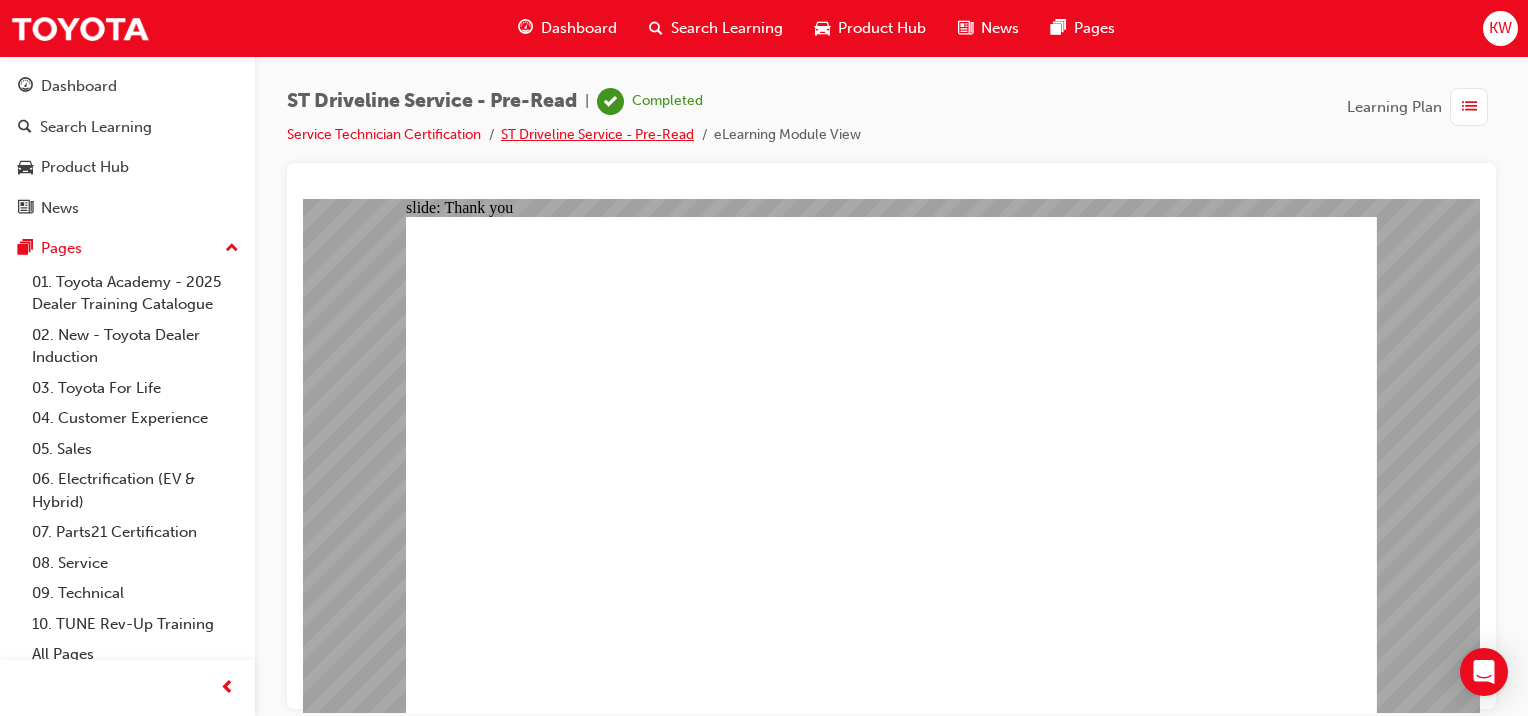 click on "ST Driveline Service - Pre-Read" at bounding box center [597, 134] 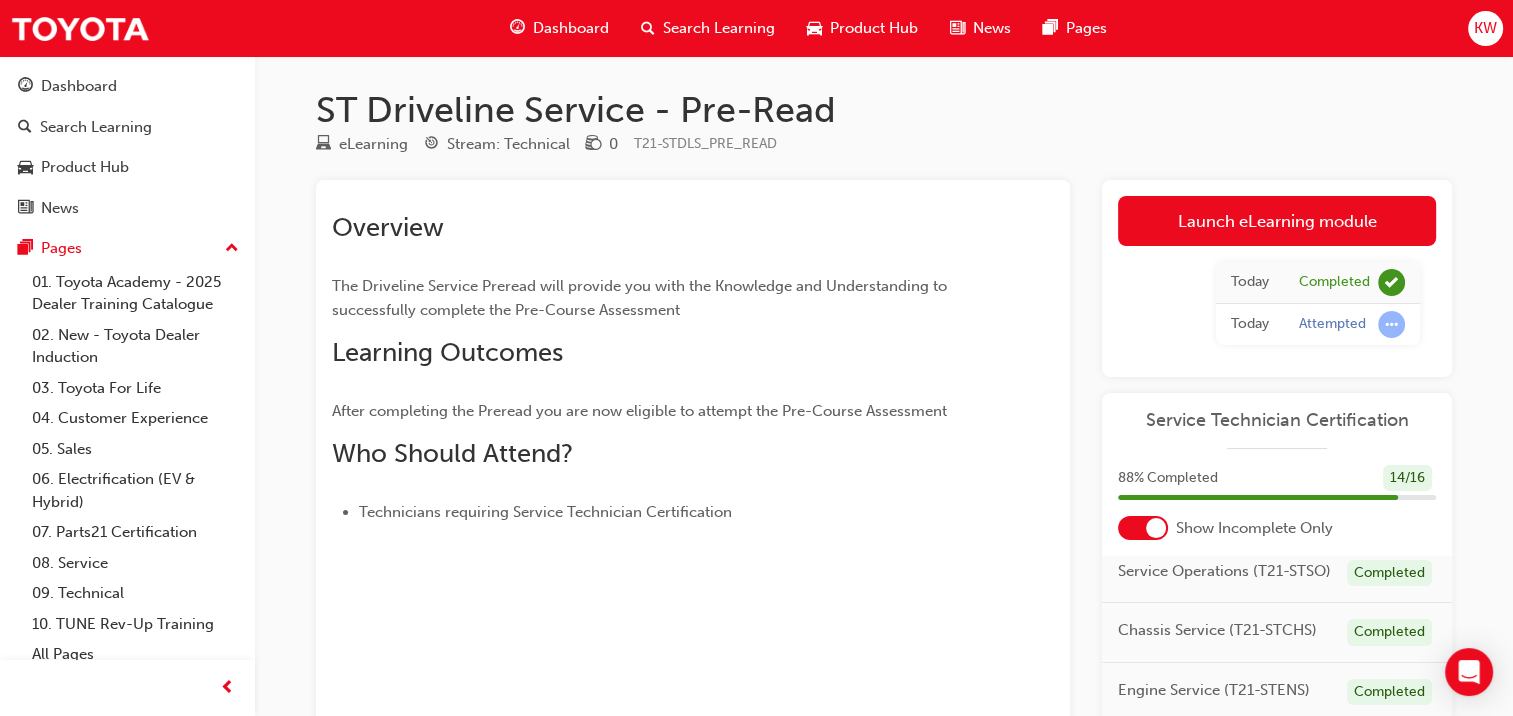 scroll, scrollTop: 180, scrollLeft: 0, axis: vertical 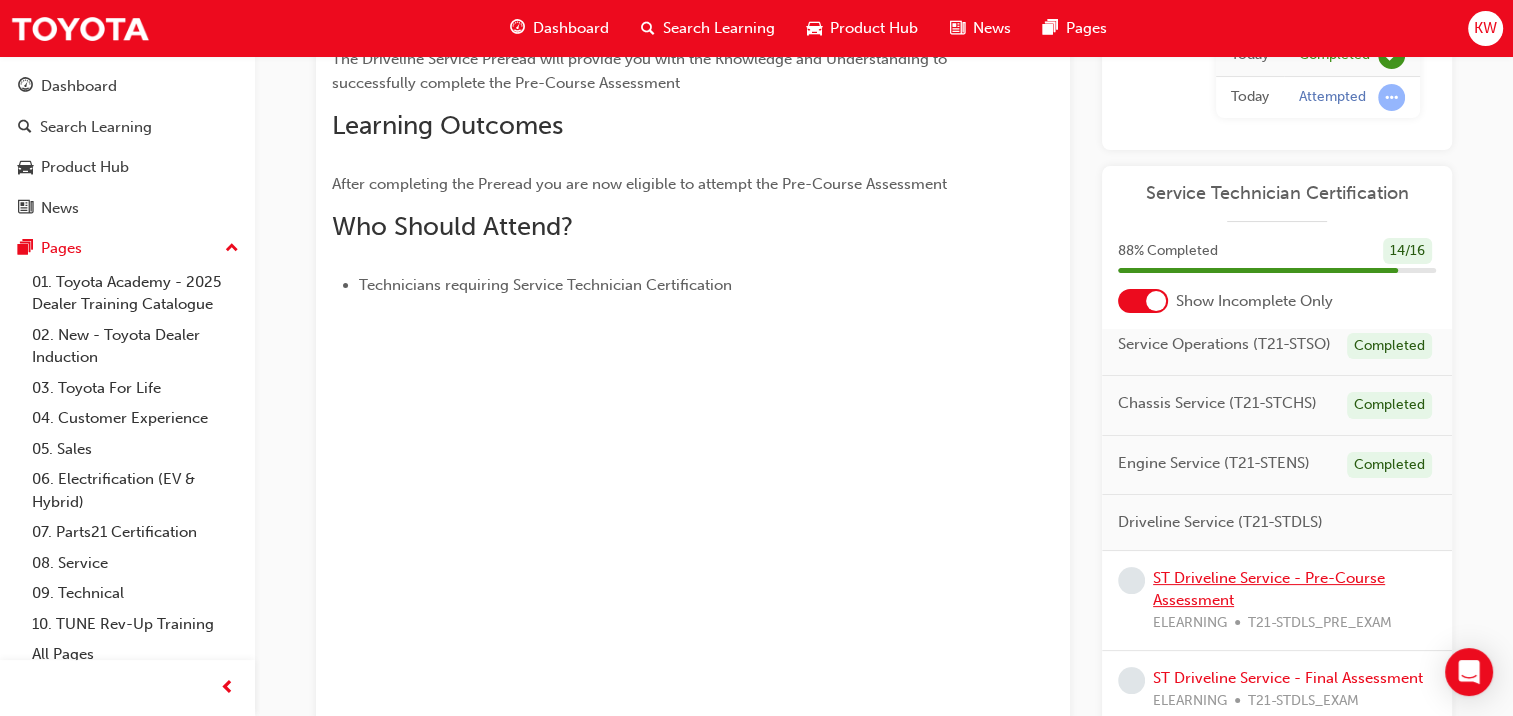 click on "ST Driveline Service - Pre-Course Assessment" at bounding box center (1269, 589) 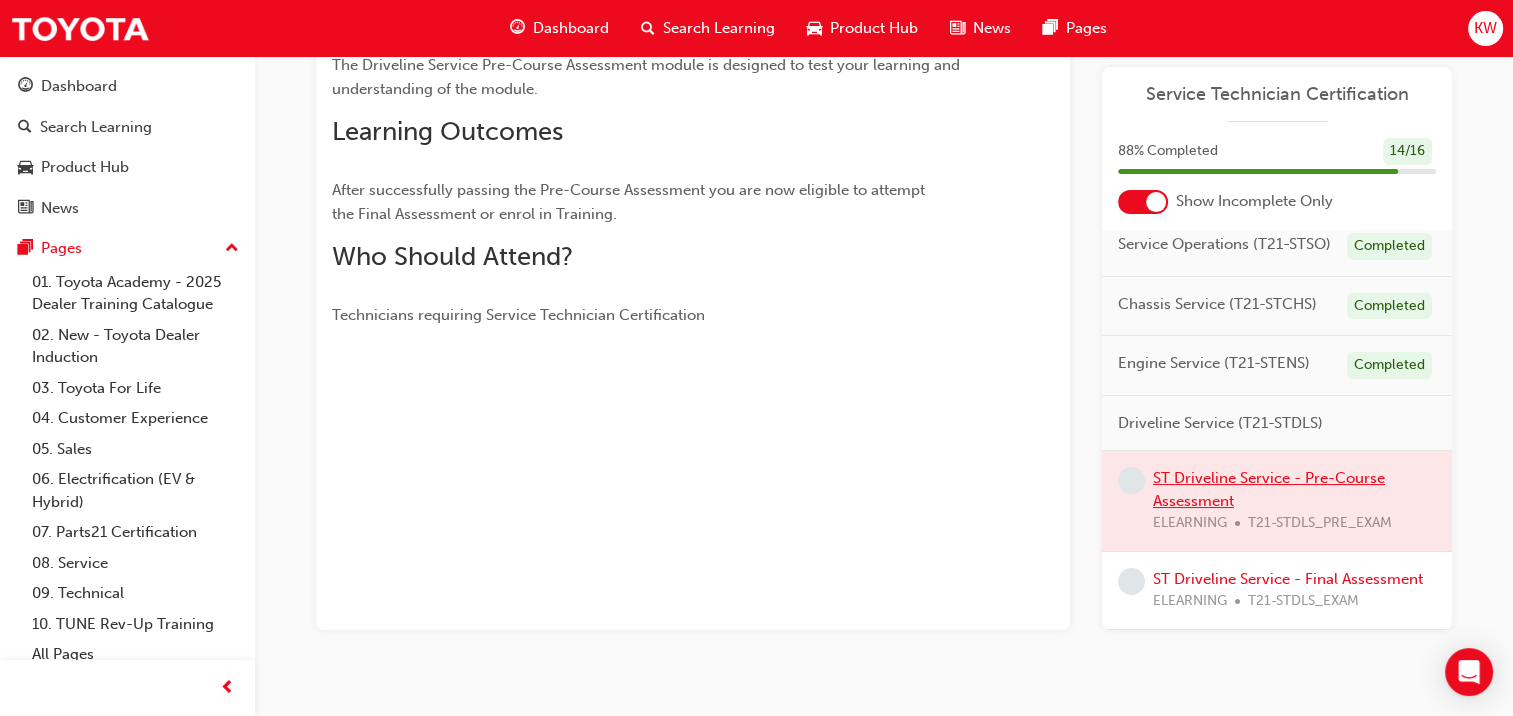 scroll, scrollTop: 301, scrollLeft: 0, axis: vertical 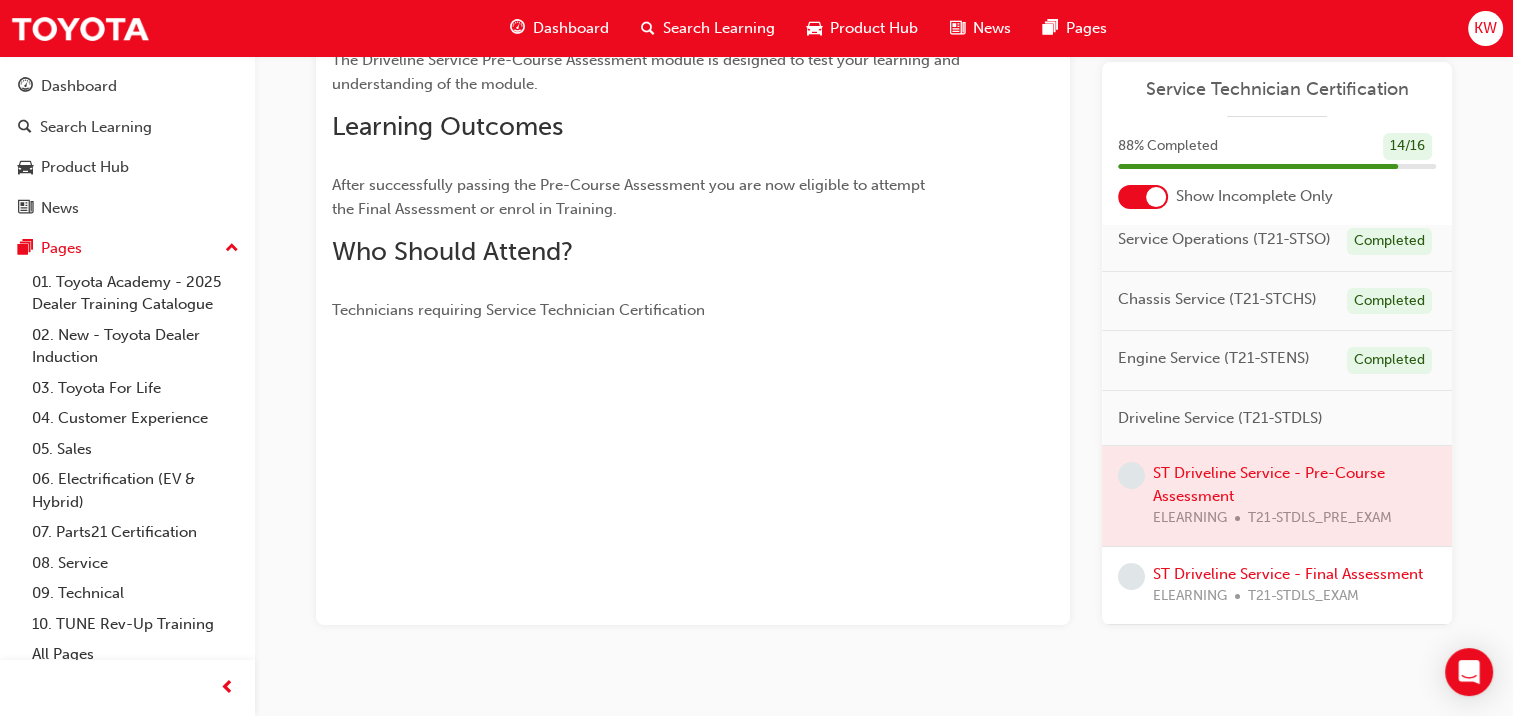 click at bounding box center (1277, 496) 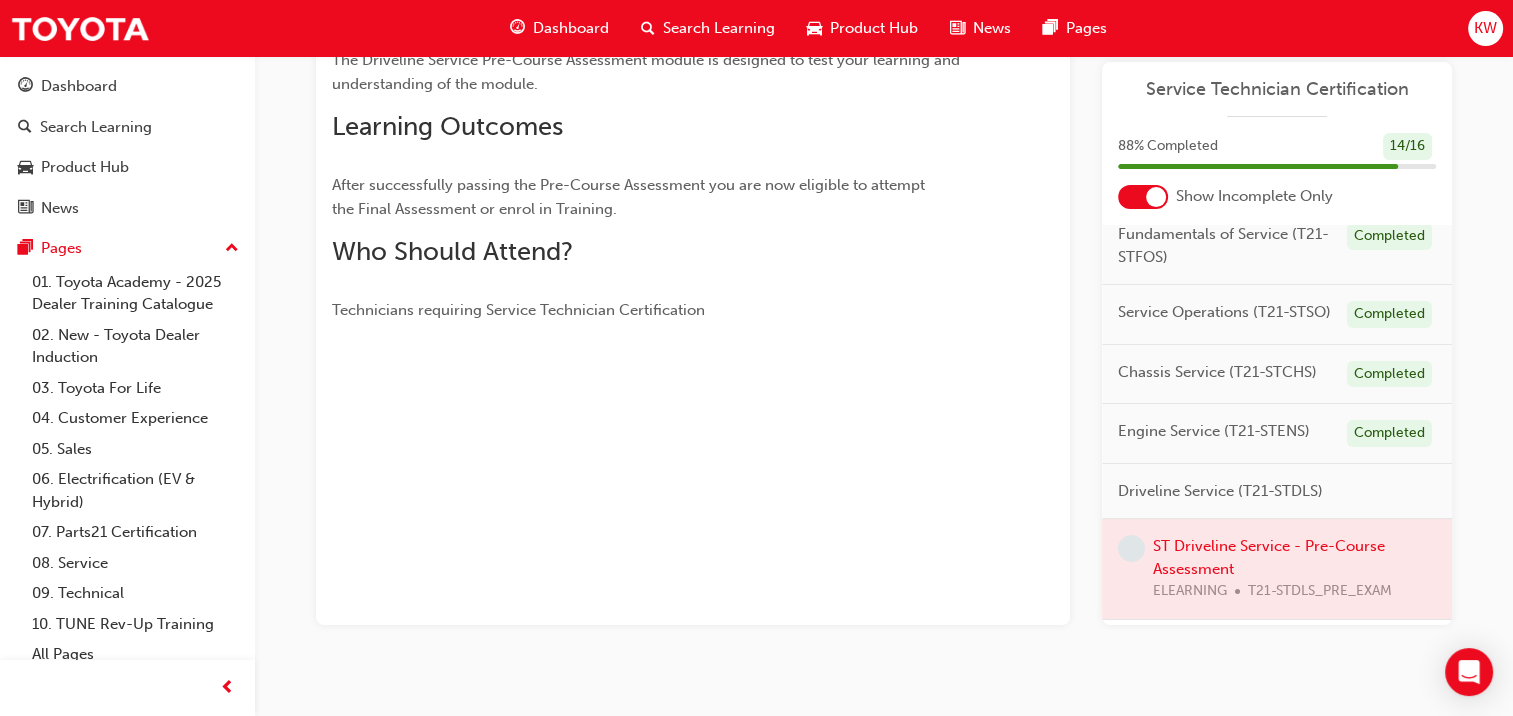 scroll, scrollTop: 78, scrollLeft: 0, axis: vertical 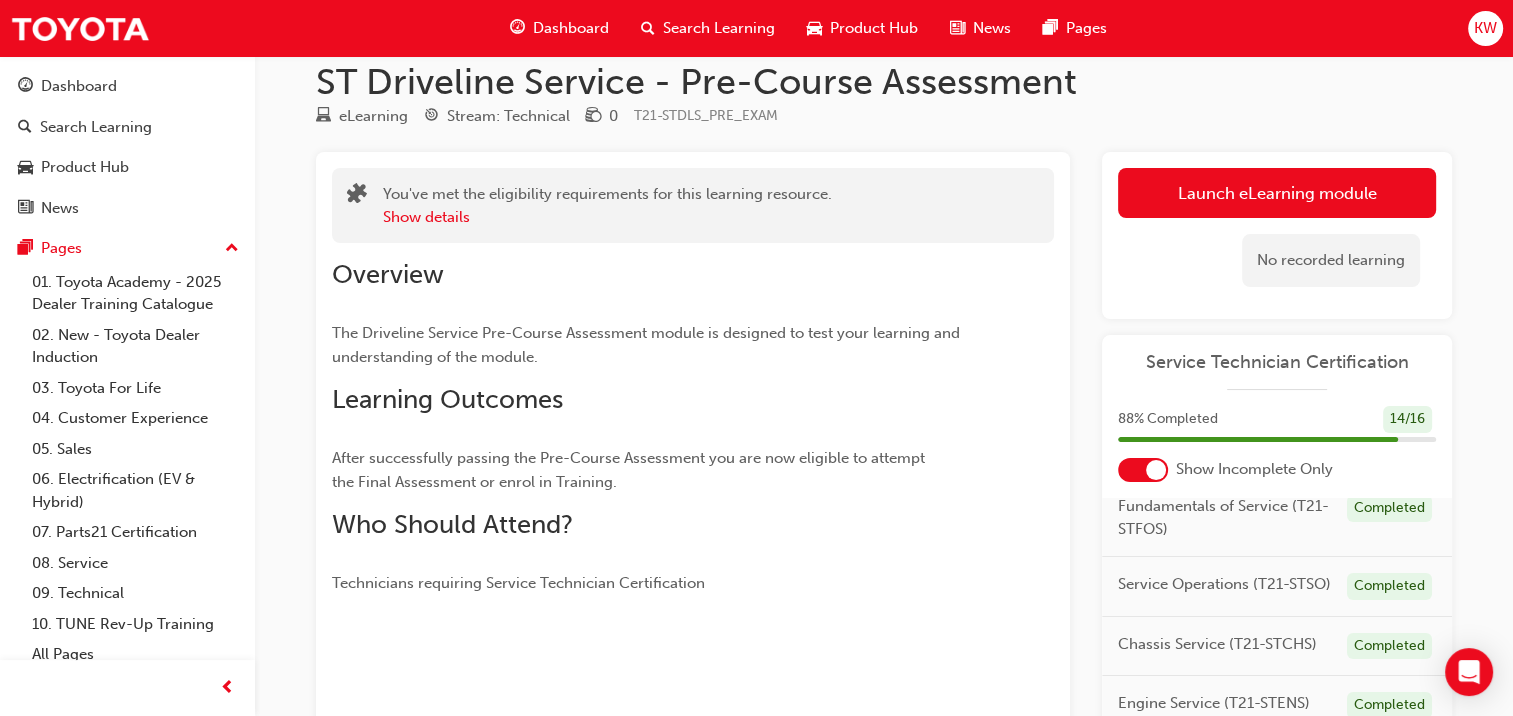 click on "Launch eLearning module" at bounding box center [1277, 193] 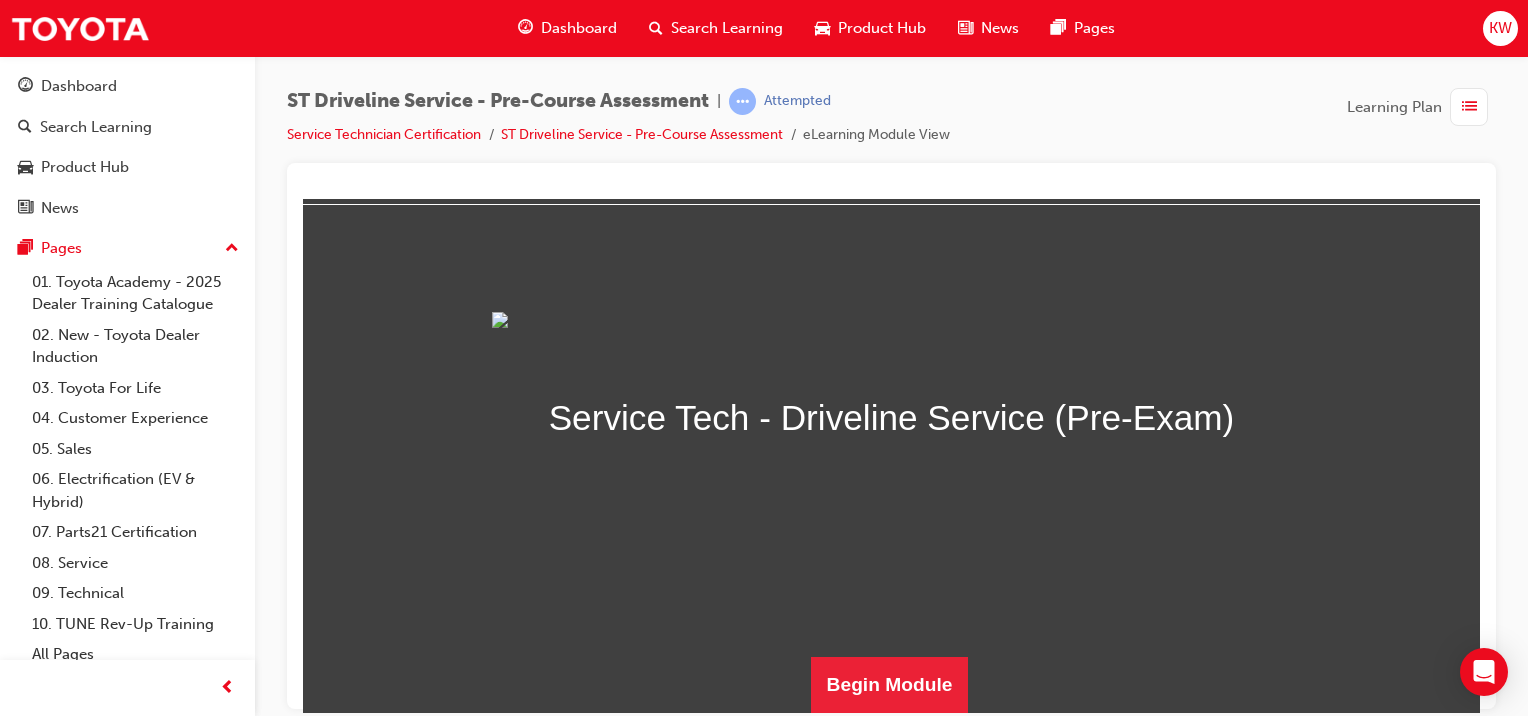 scroll, scrollTop: 294, scrollLeft: 0, axis: vertical 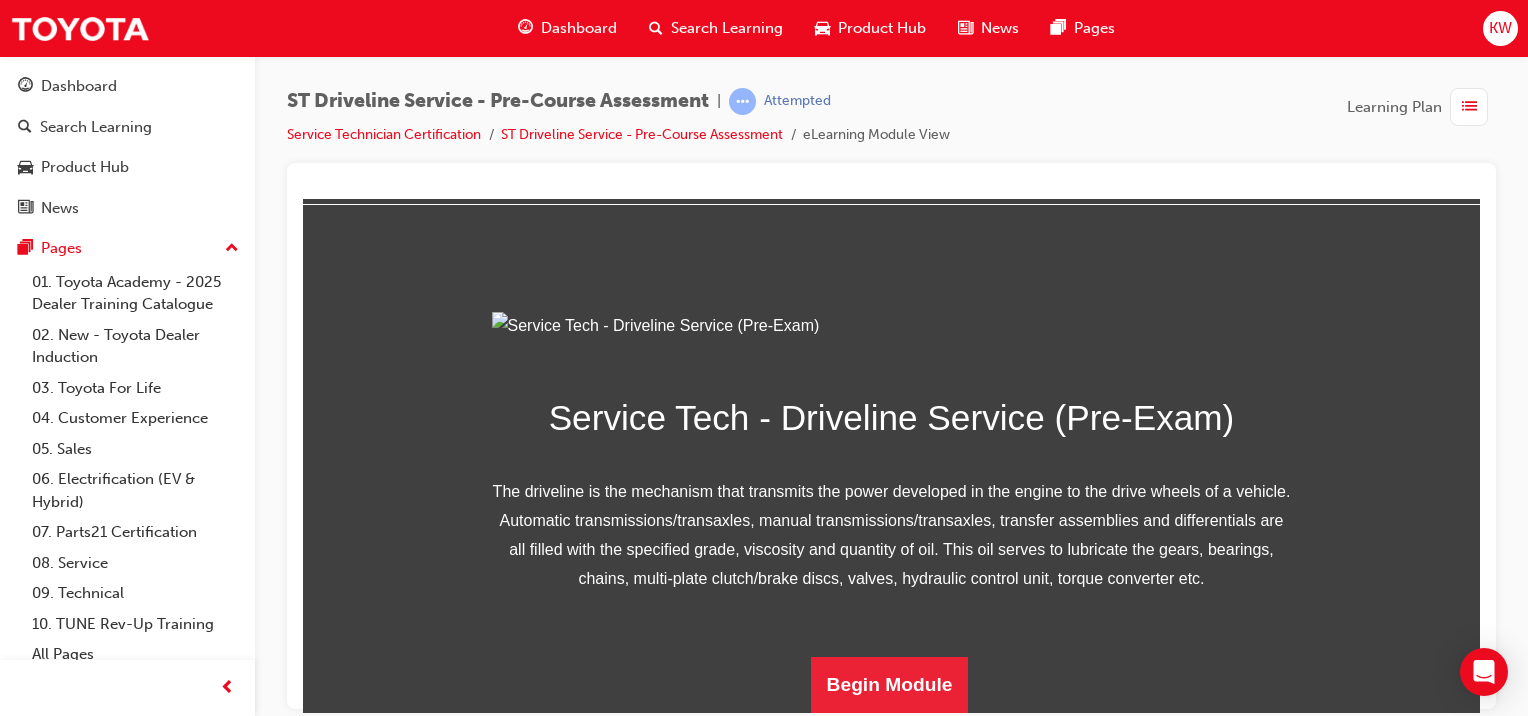 click on "Begin Module" at bounding box center [890, 684] 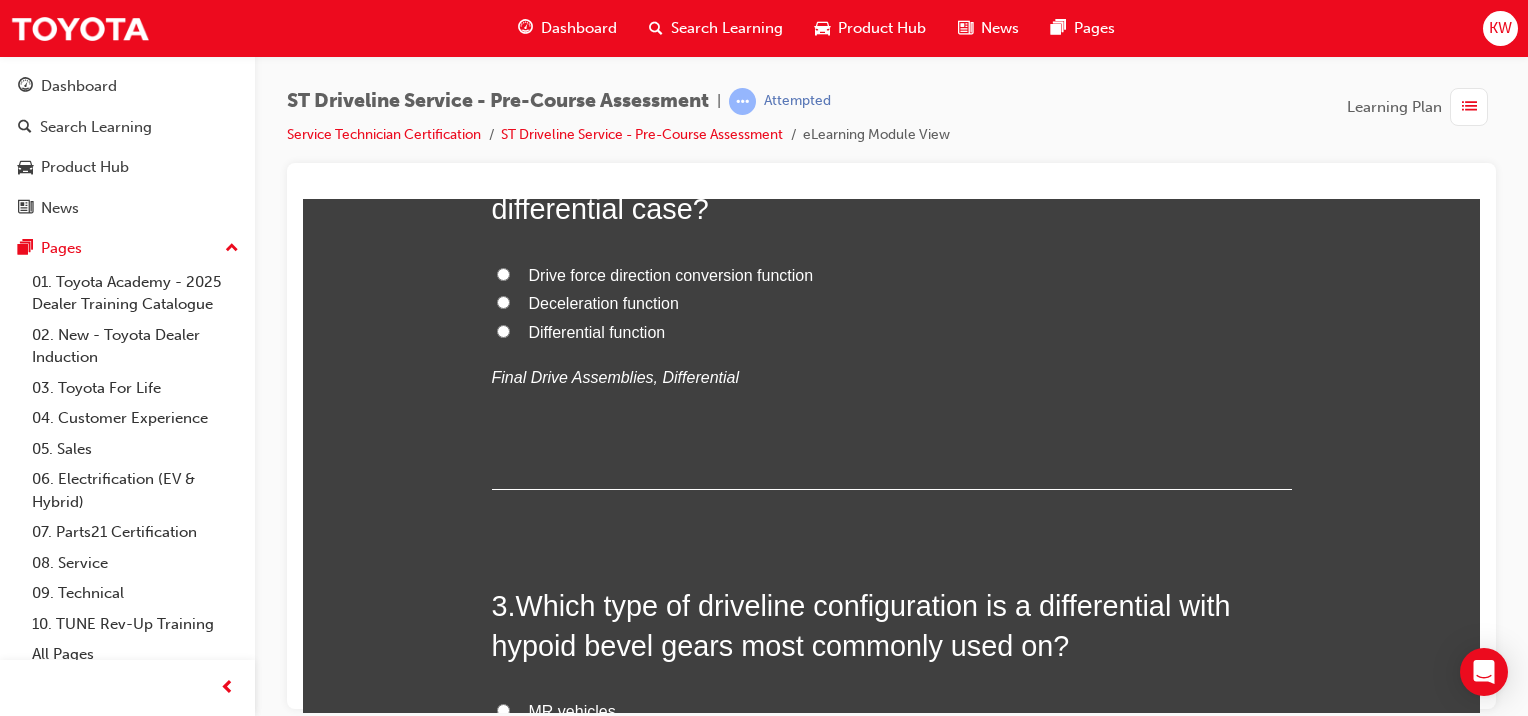 scroll, scrollTop: 750, scrollLeft: 0, axis: vertical 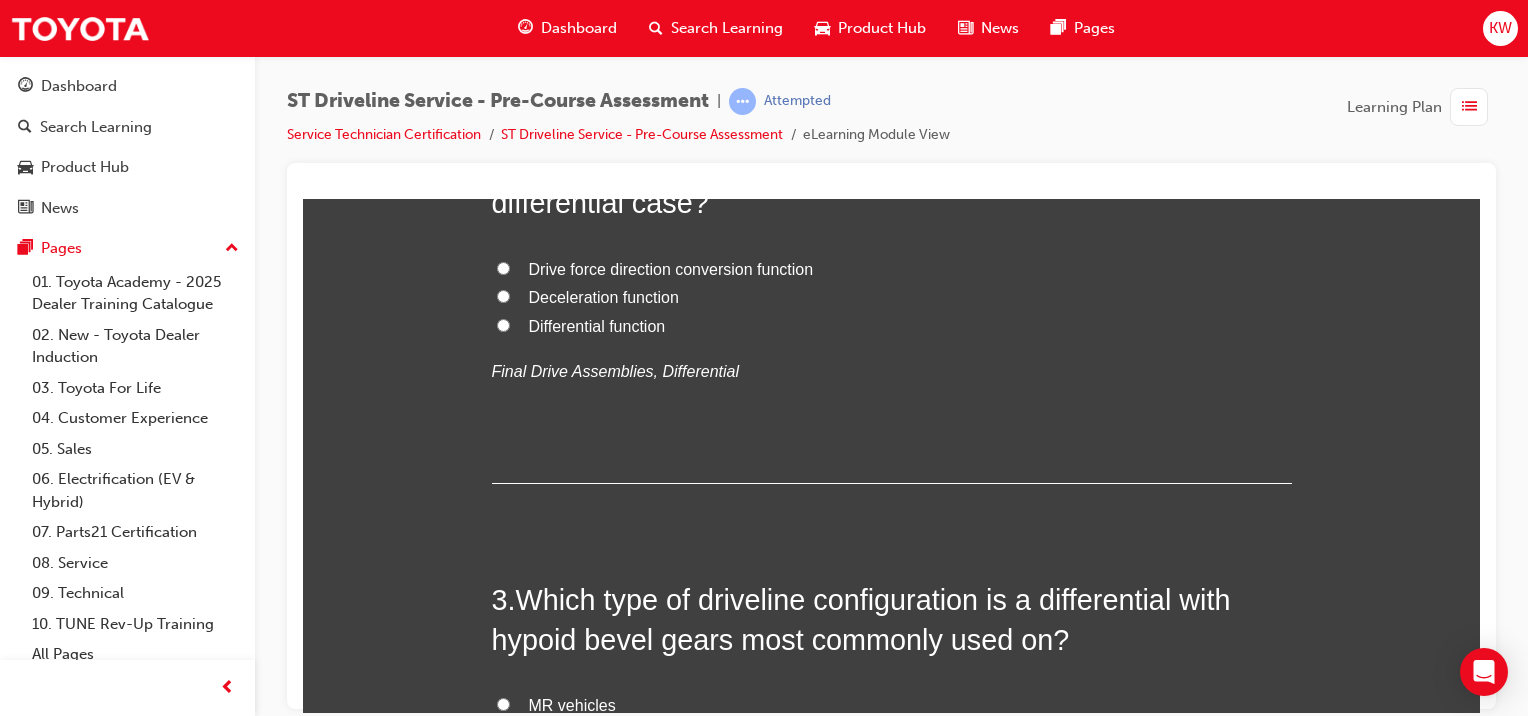 click on "Drive gear" at bounding box center (892, -139) 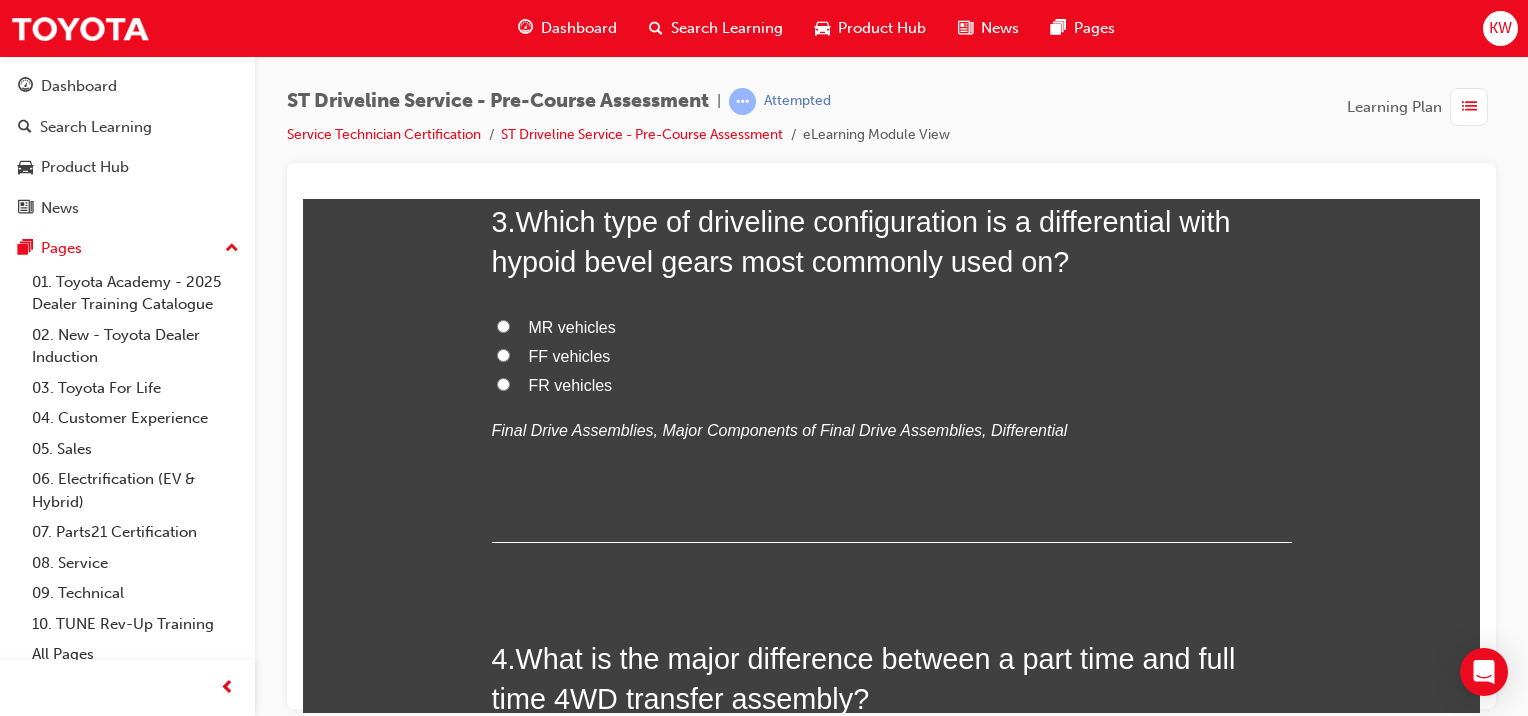 scroll, scrollTop: 1135, scrollLeft: 0, axis: vertical 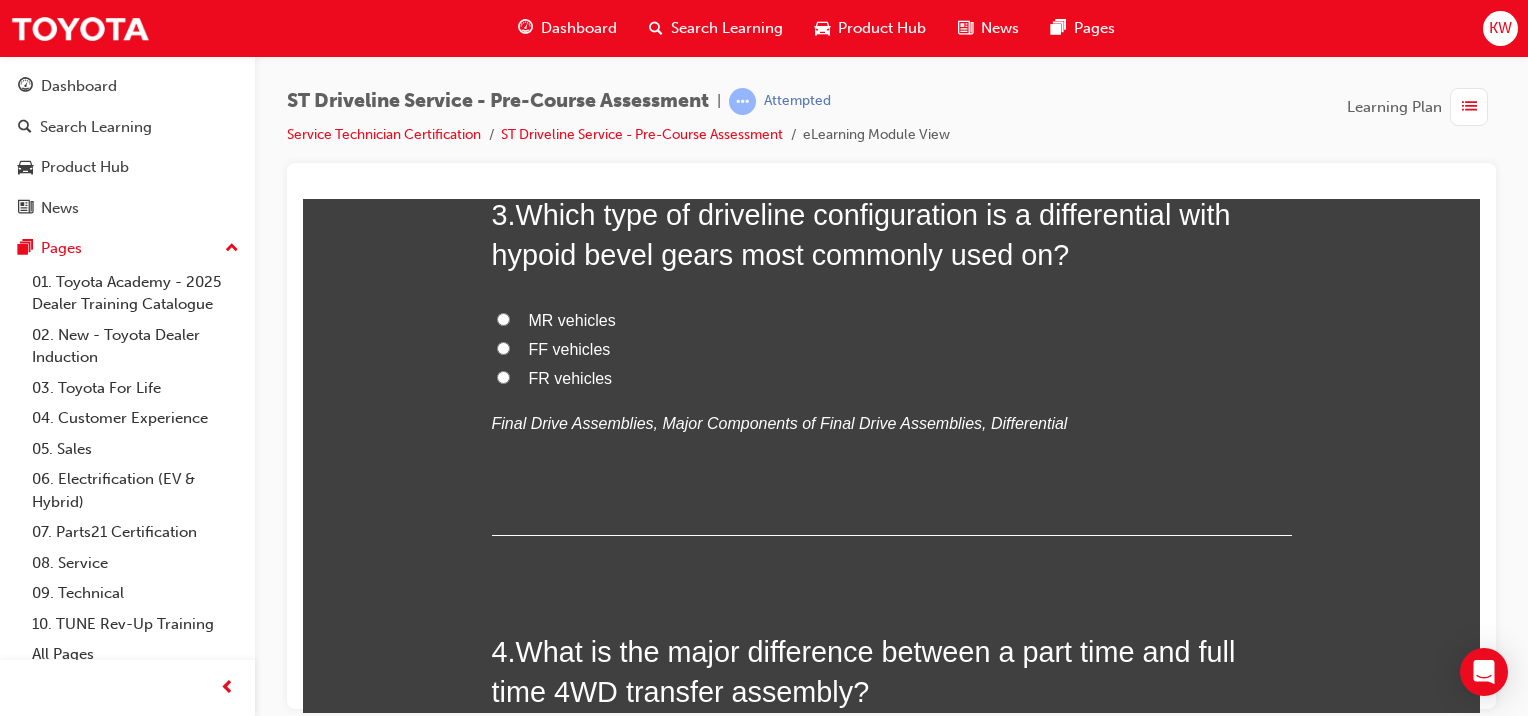click on "Drive force direction conversion function" at bounding box center (671, -117) 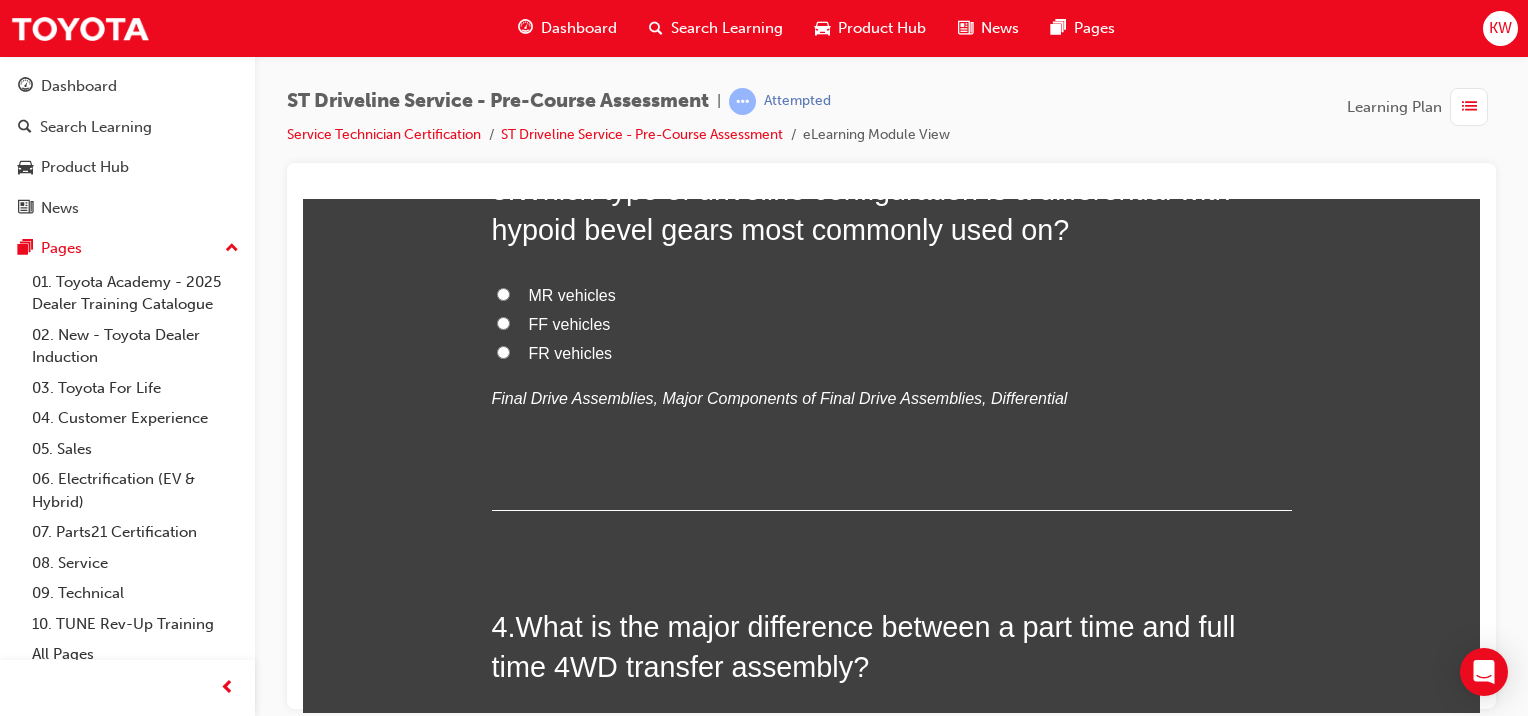 scroll, scrollTop: 1159, scrollLeft: 0, axis: vertical 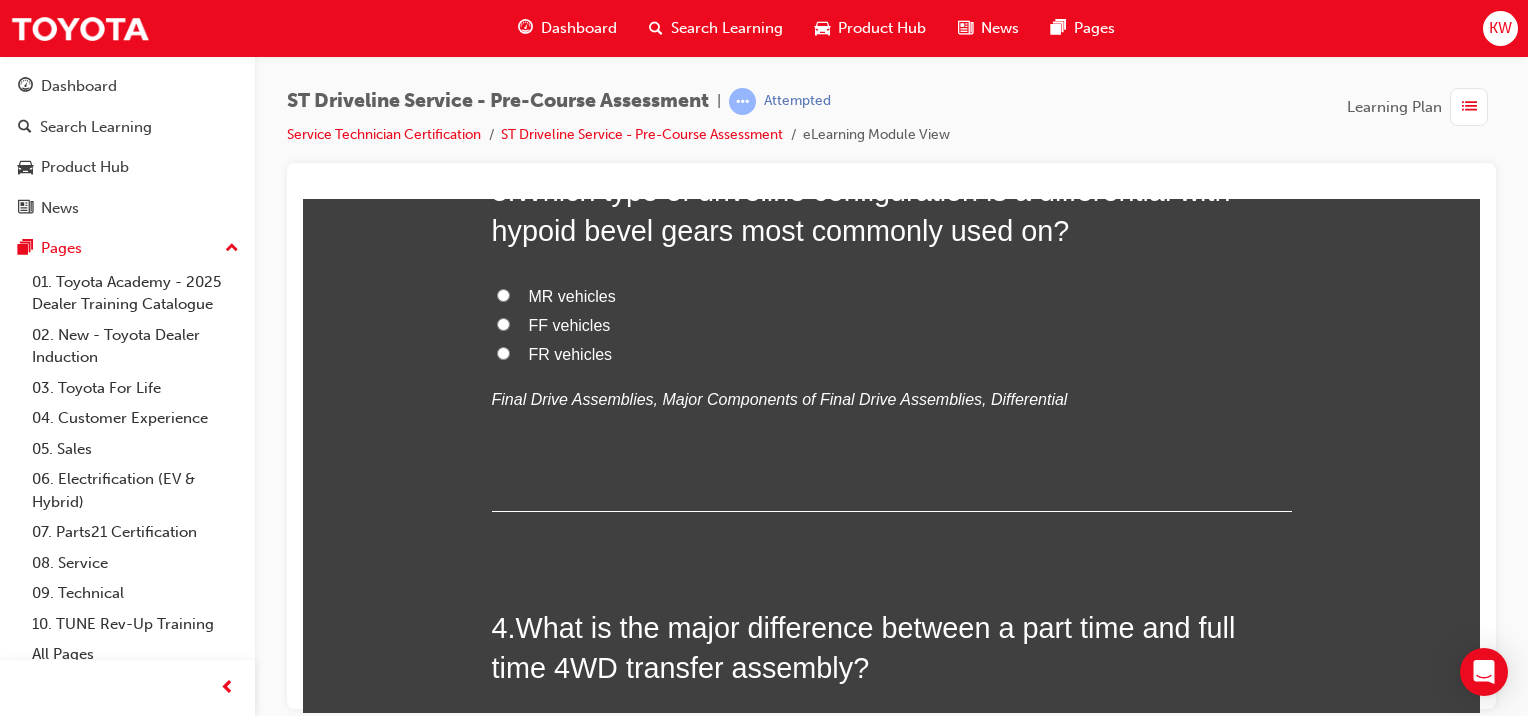 click on "Differential function" at bounding box center [892, -83] 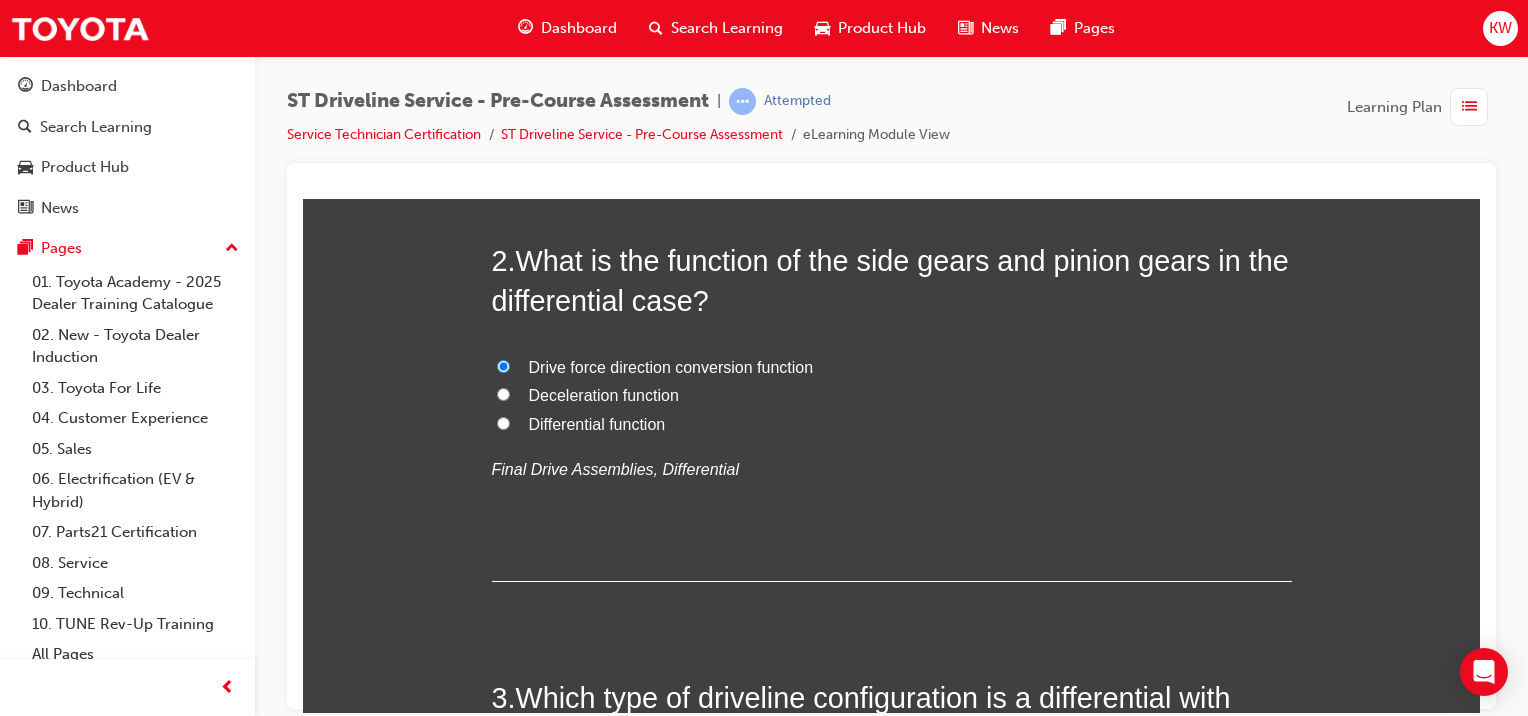 scroll, scrollTop: 692, scrollLeft: 0, axis: vertical 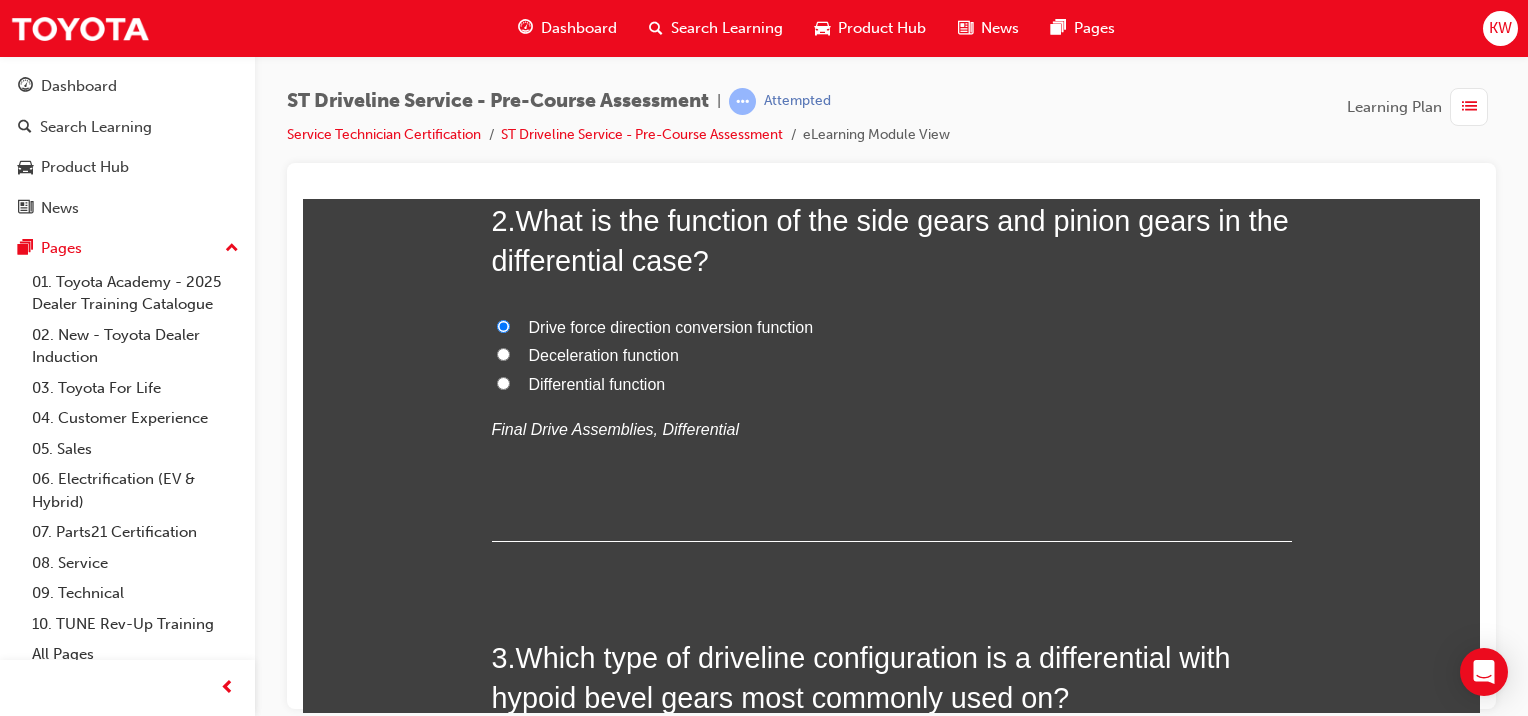 click on "Drive gear" at bounding box center [566, -82] 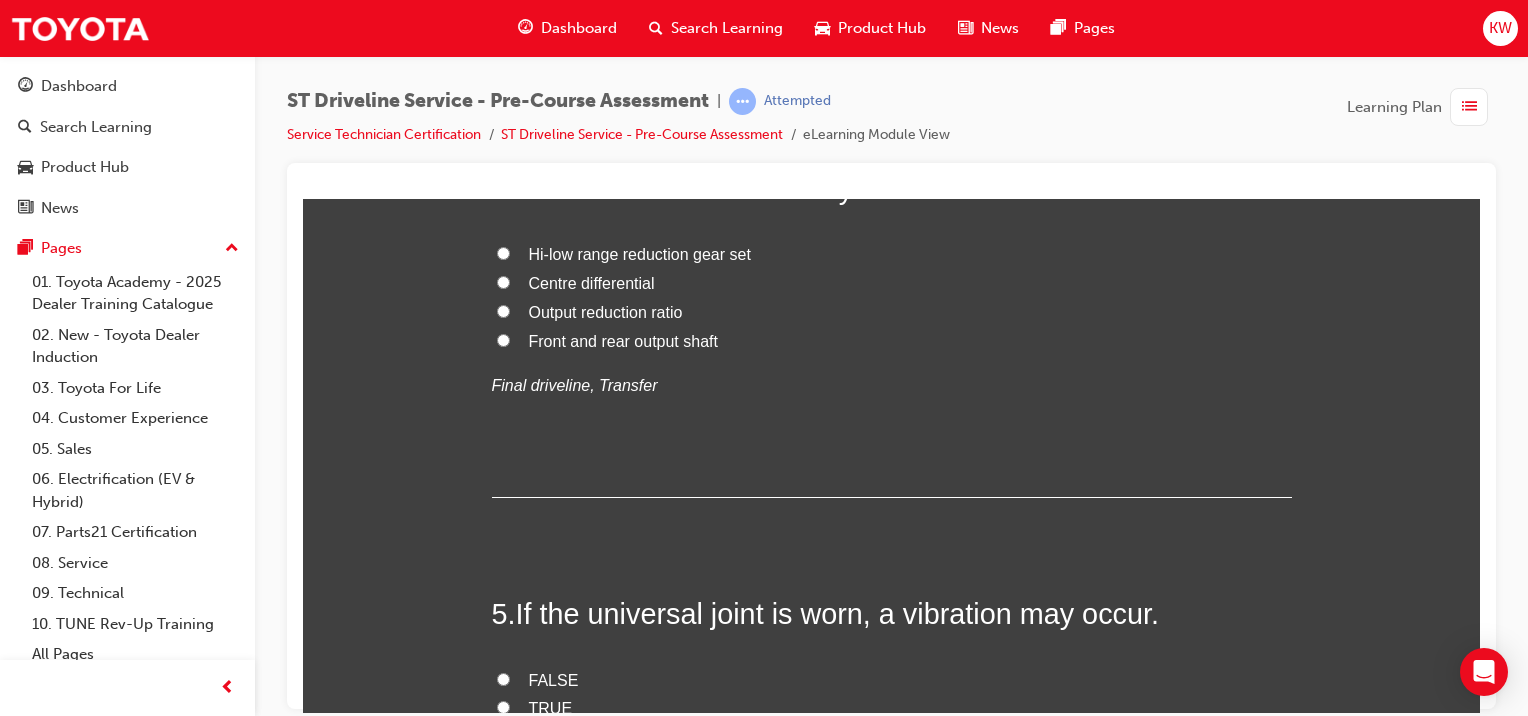 scroll, scrollTop: 1634, scrollLeft: 0, axis: vertical 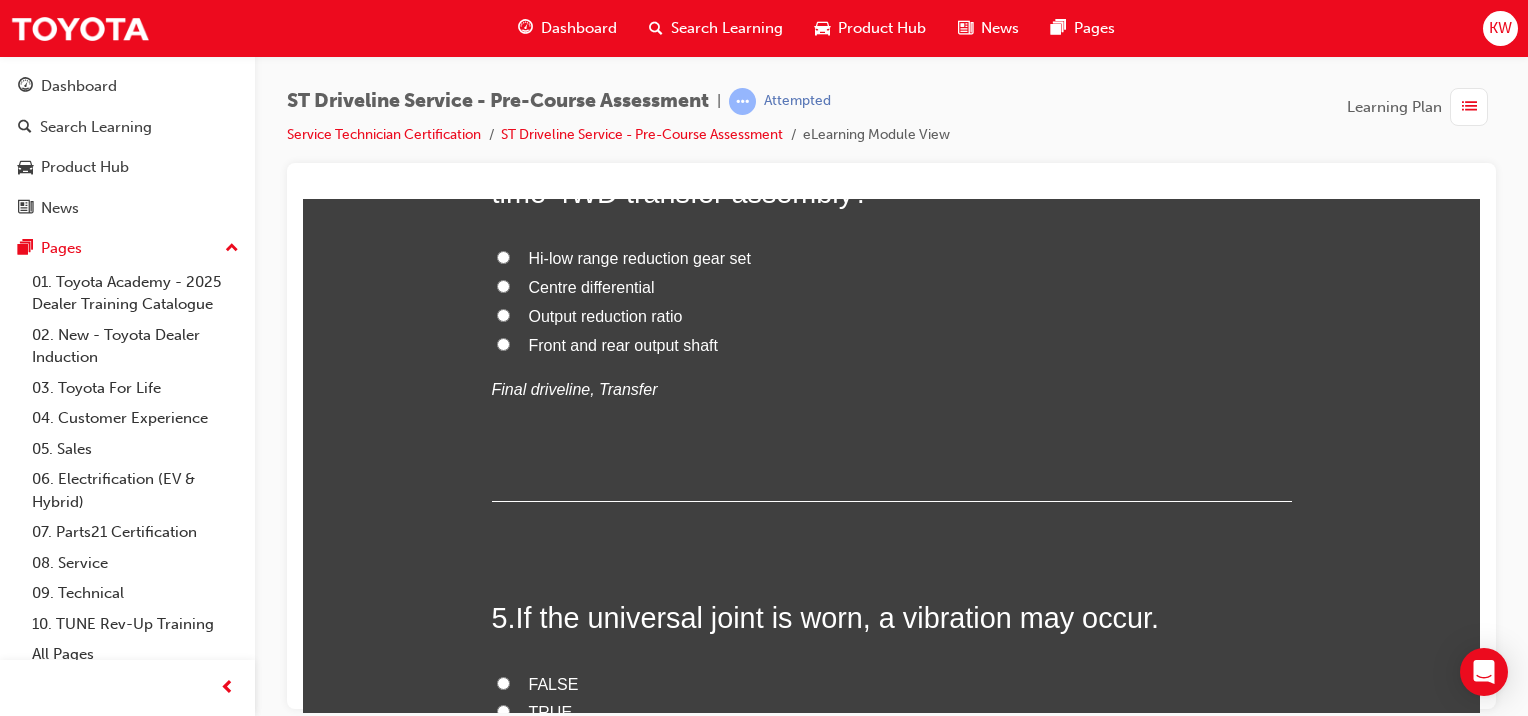 click on "FF vehicles" at bounding box center [570, -151] 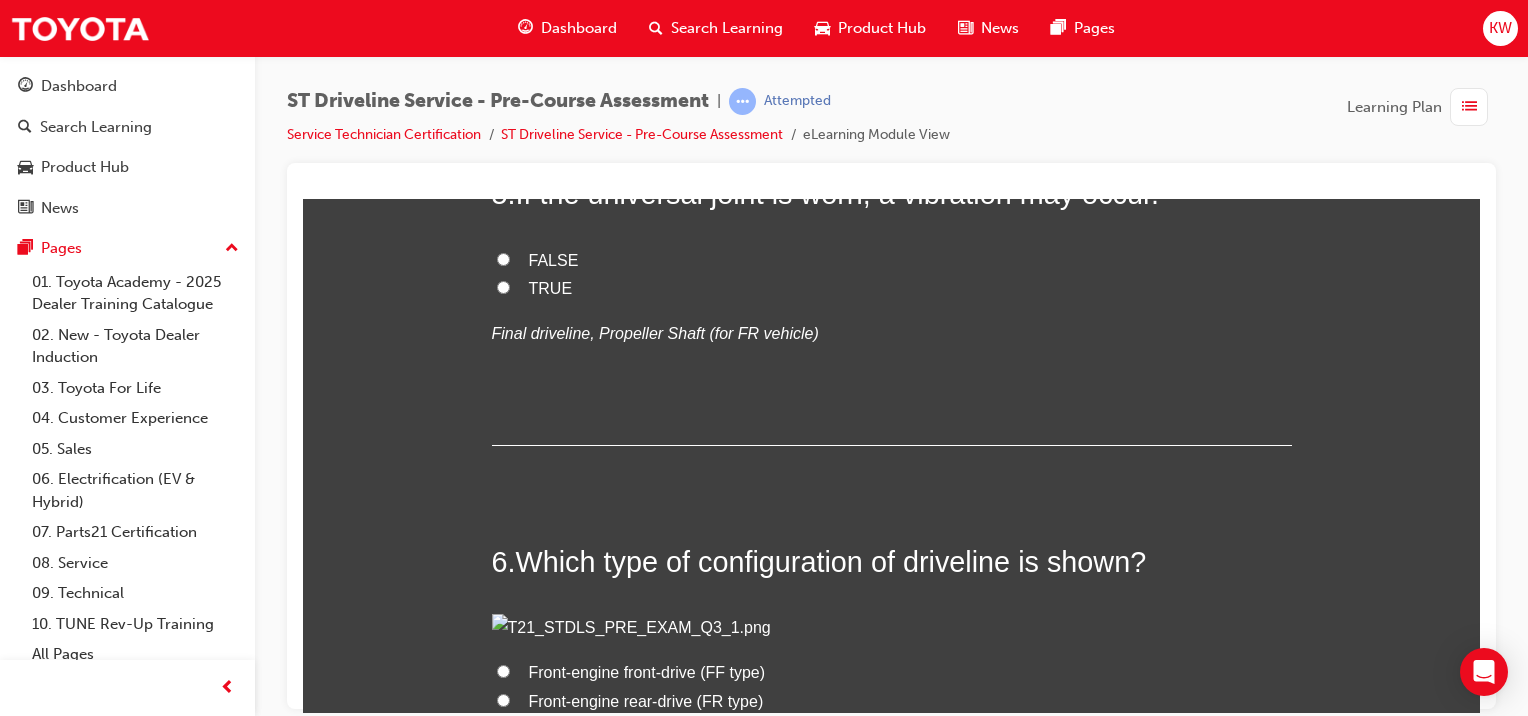 scroll, scrollTop: 2057, scrollLeft: 0, axis: vertical 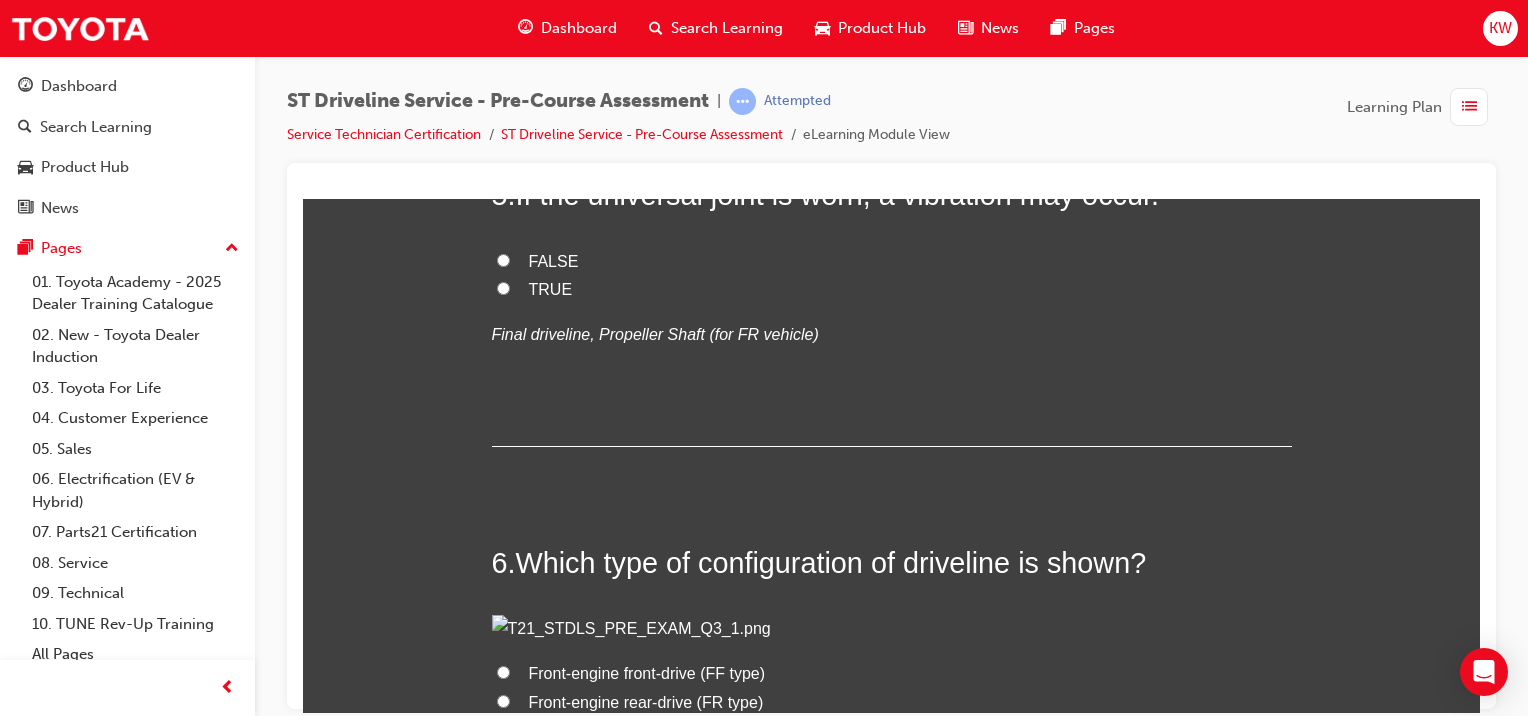 click on "Hi-low range reduction gear set" at bounding box center (640, -166) 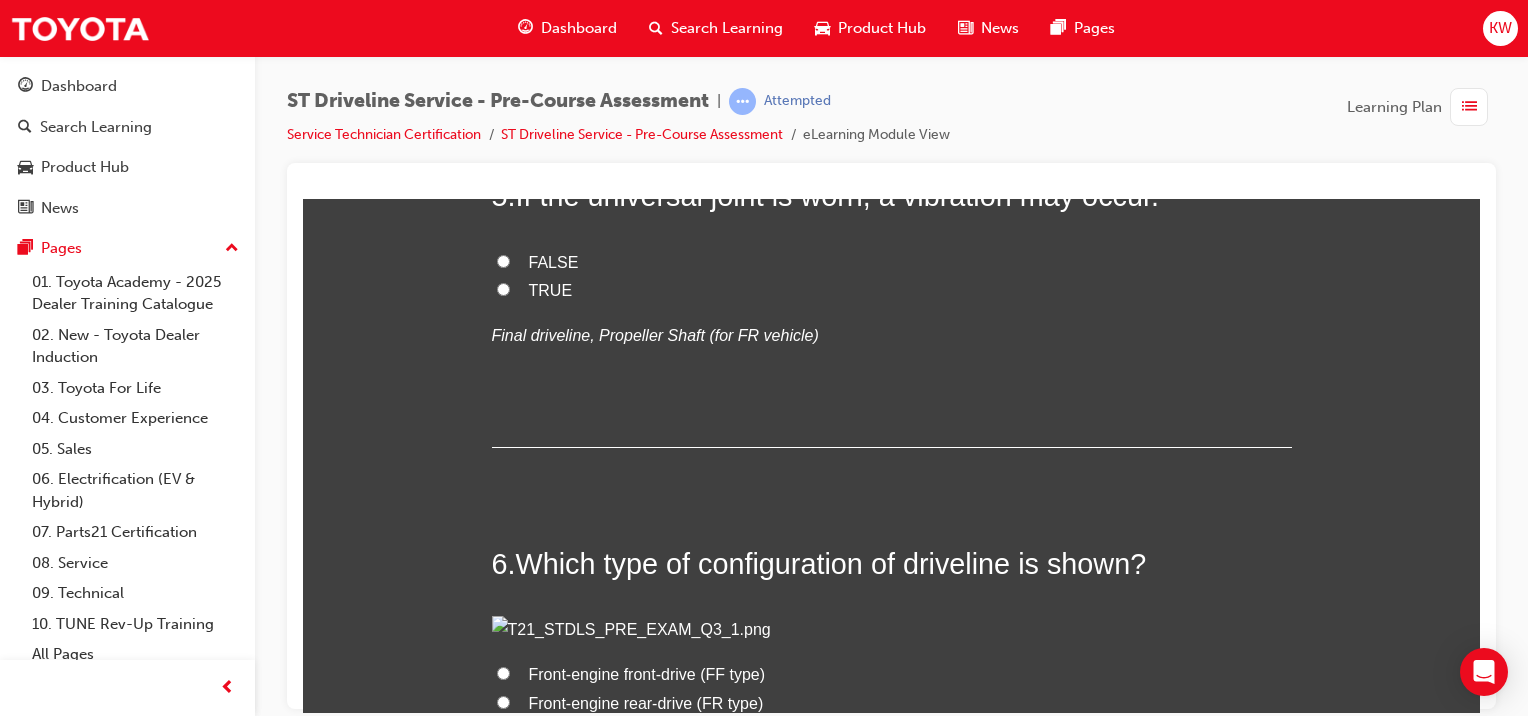 scroll, scrollTop: 2055, scrollLeft: 0, axis: vertical 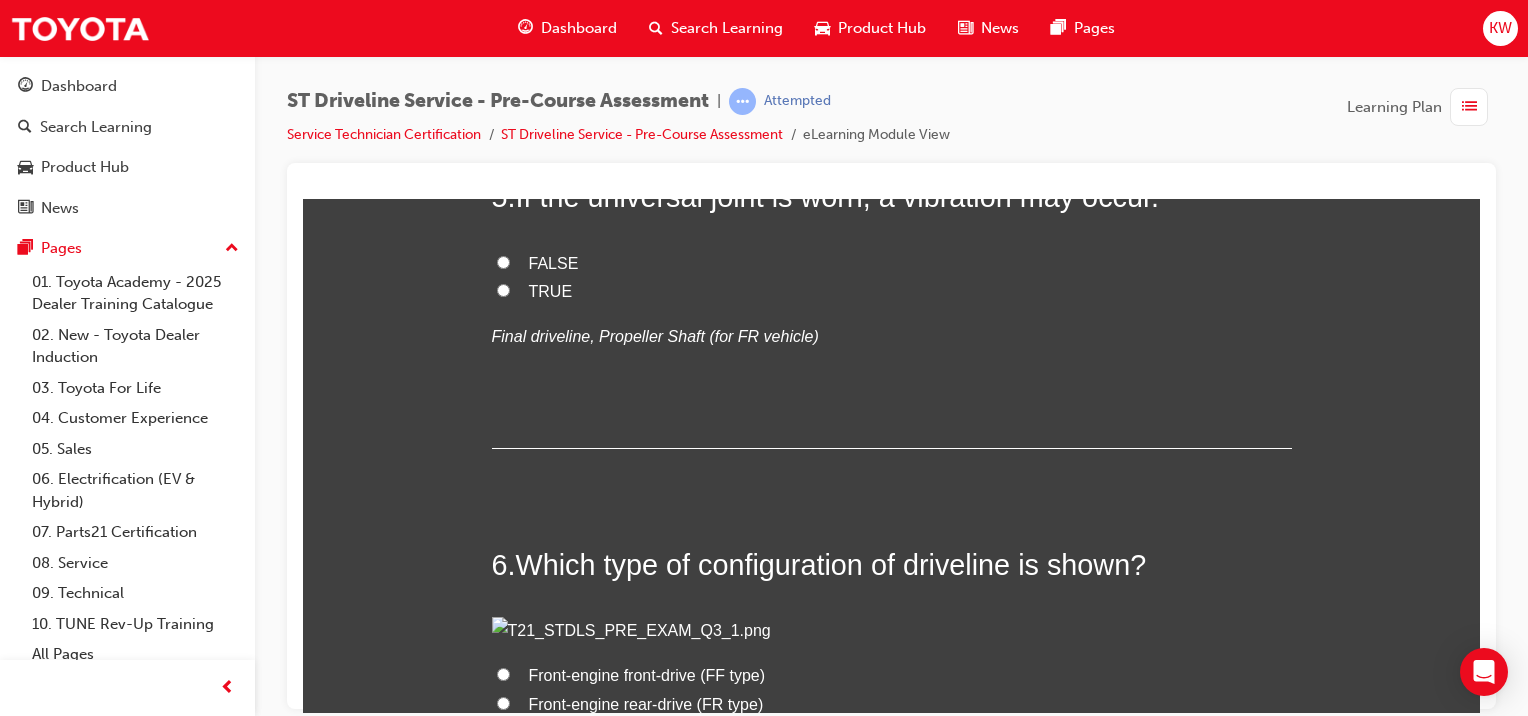 click on "Front and rear output shaft" at bounding box center (623, -77) 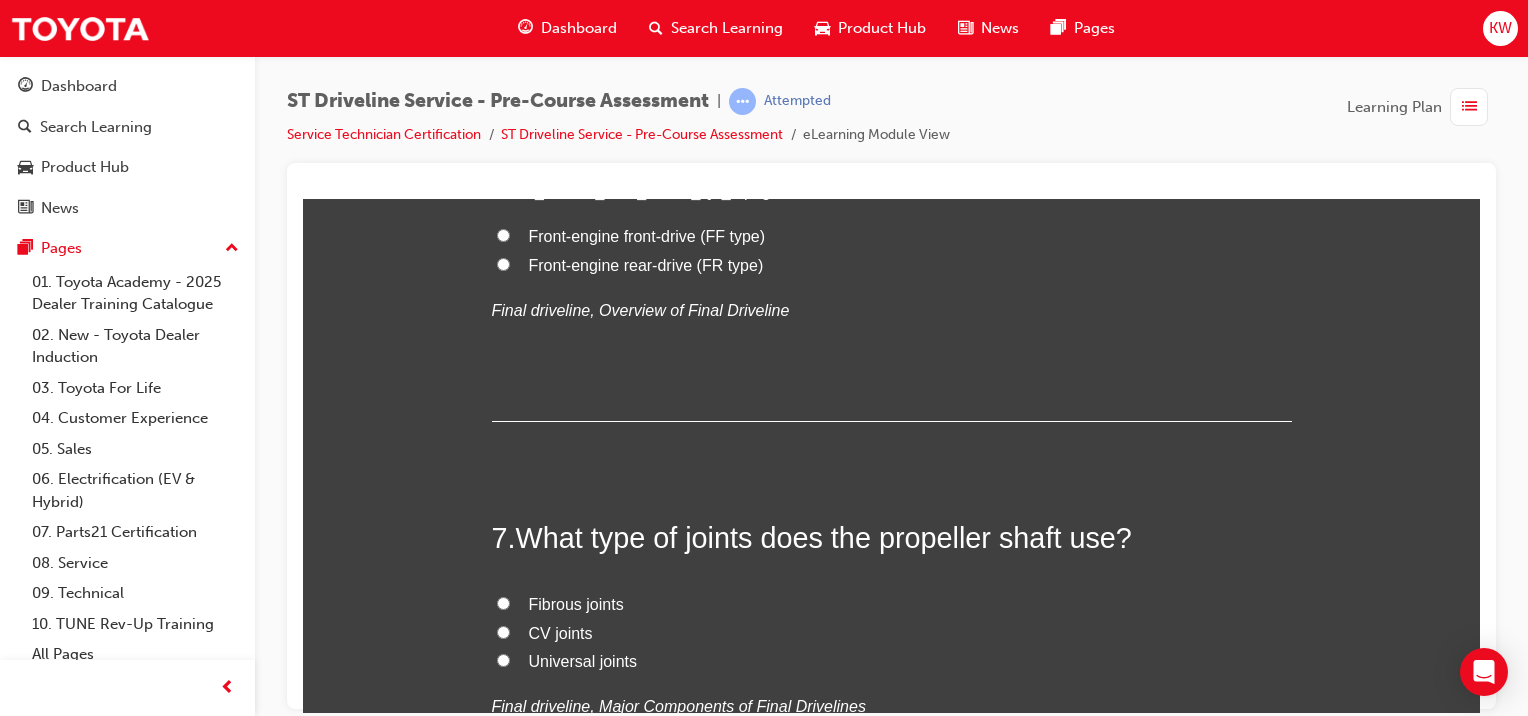 scroll, scrollTop: 2504, scrollLeft: 0, axis: vertical 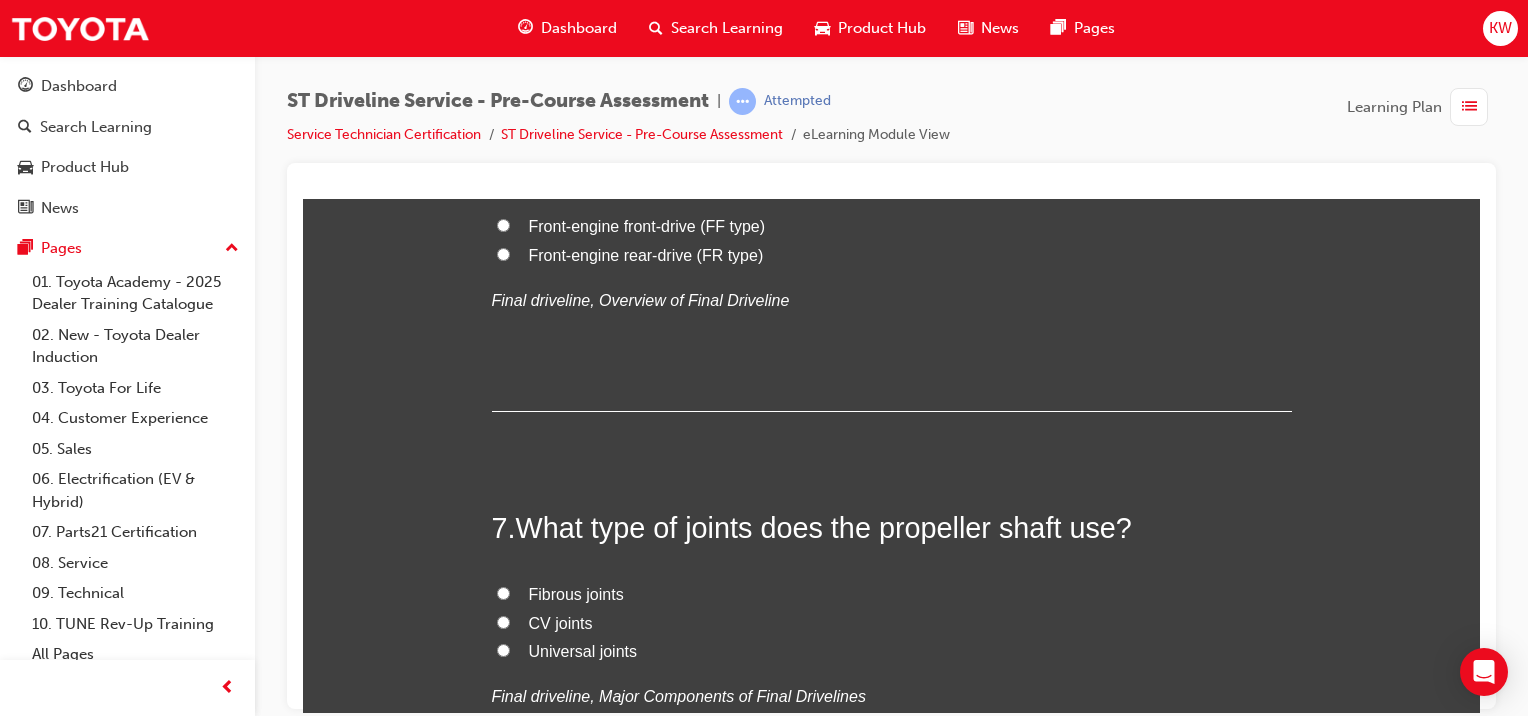click on "TRUE" at bounding box center [551, -159] 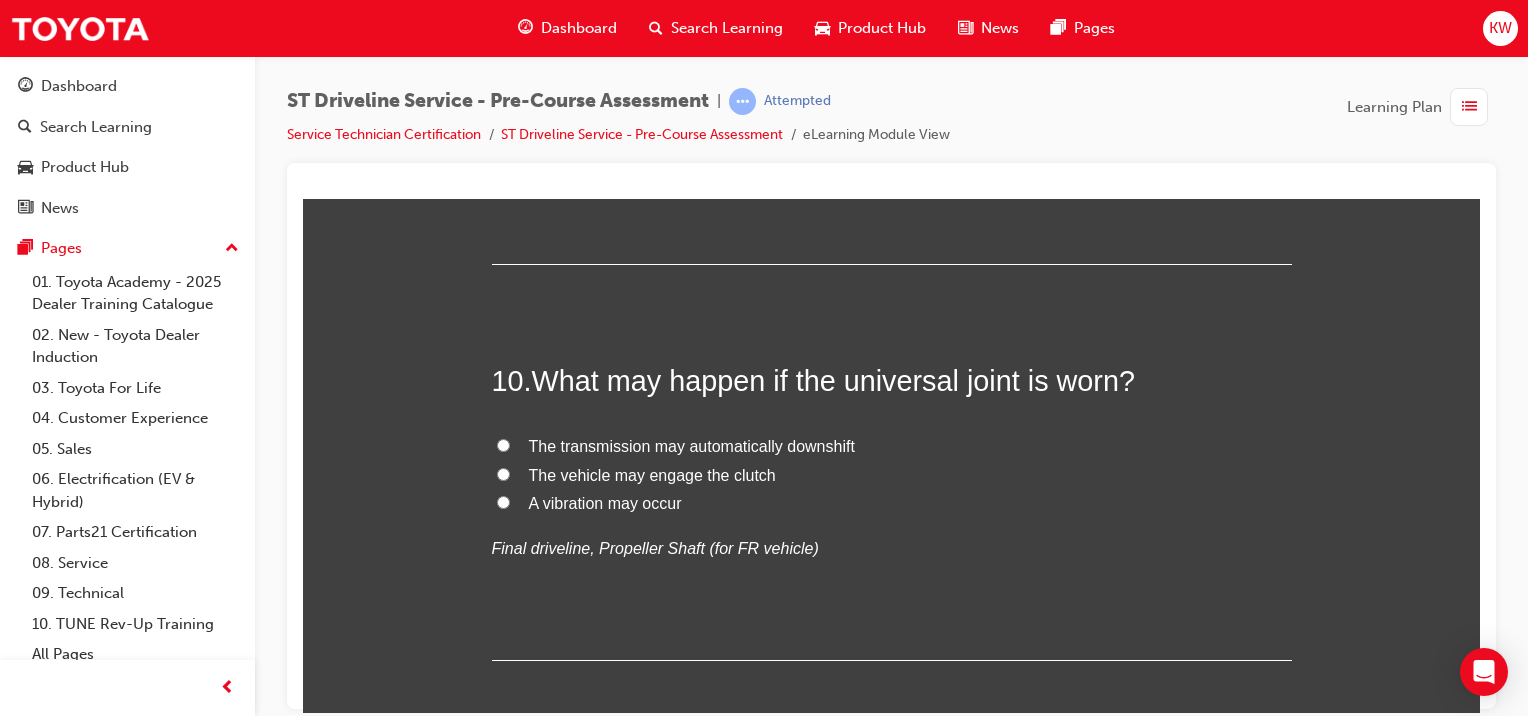 scroll, scrollTop: 3921, scrollLeft: 0, axis: vertical 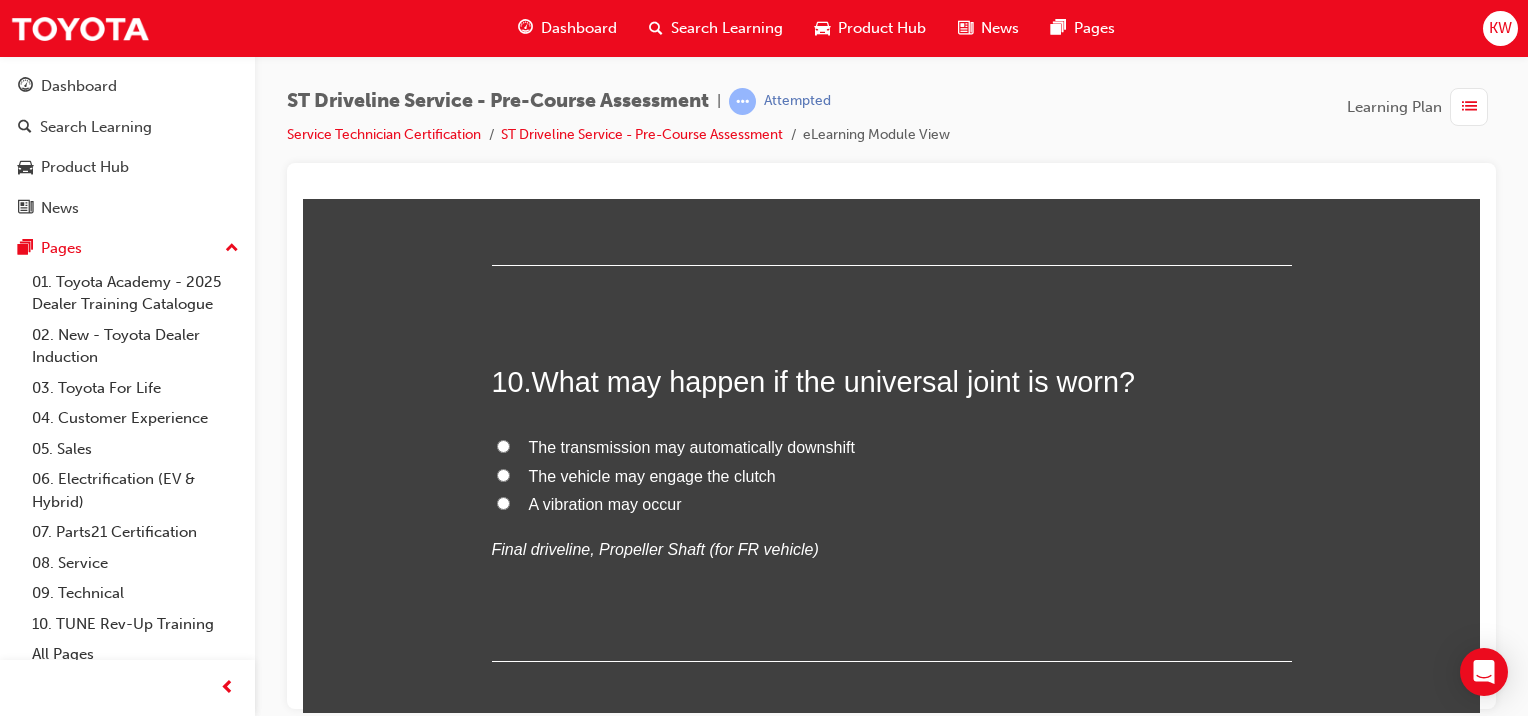 click on "Front-engine front-drive (FF type)" at bounding box center [647, -1192] 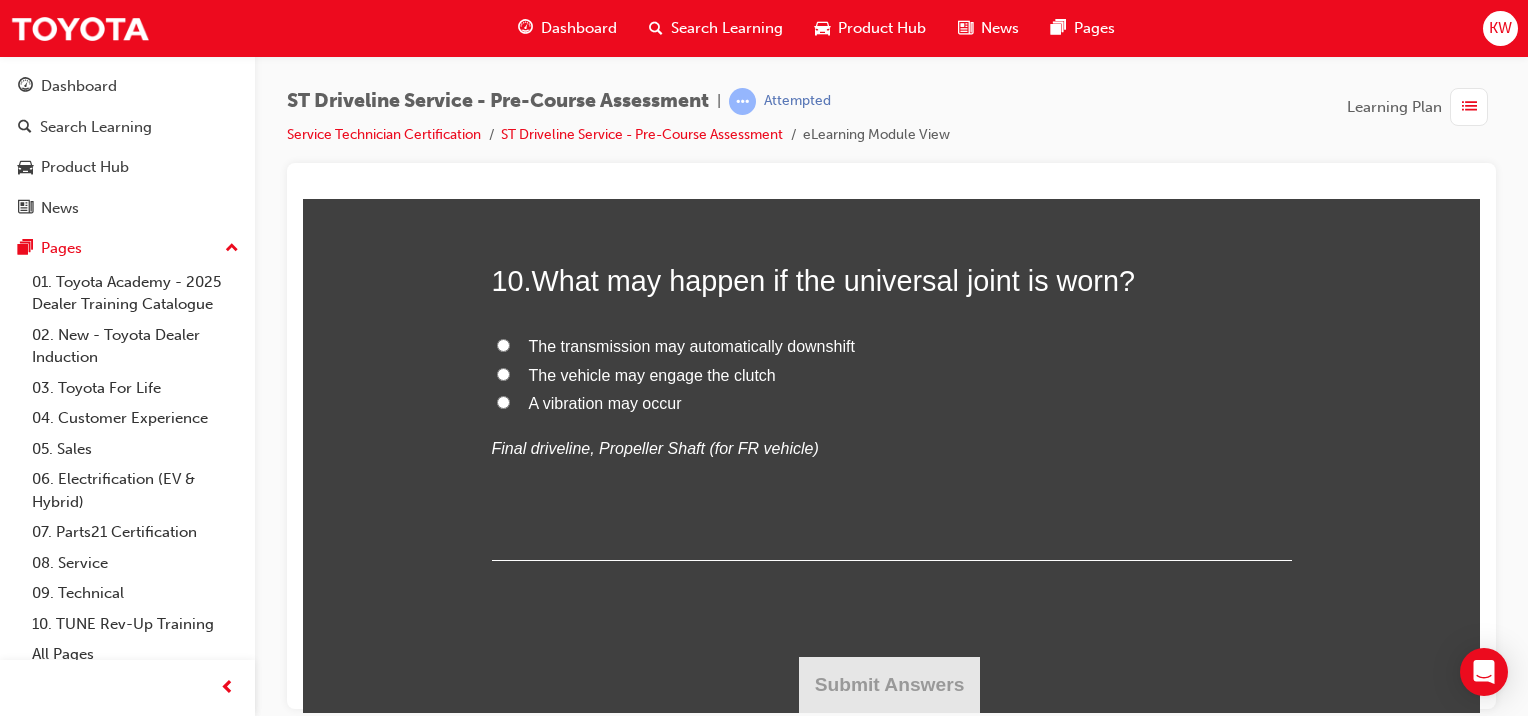 scroll, scrollTop: 4304, scrollLeft: 0, axis: vertical 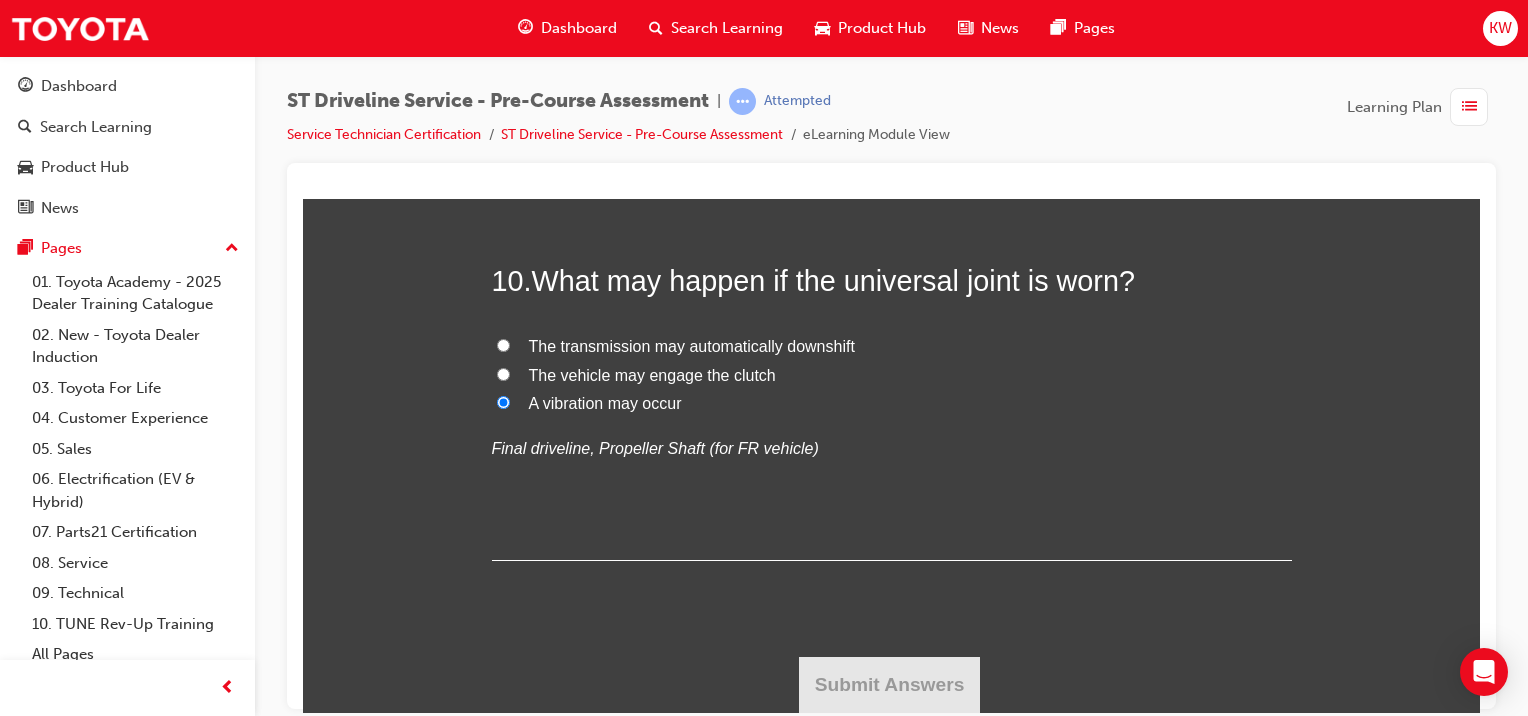 radio on "true" 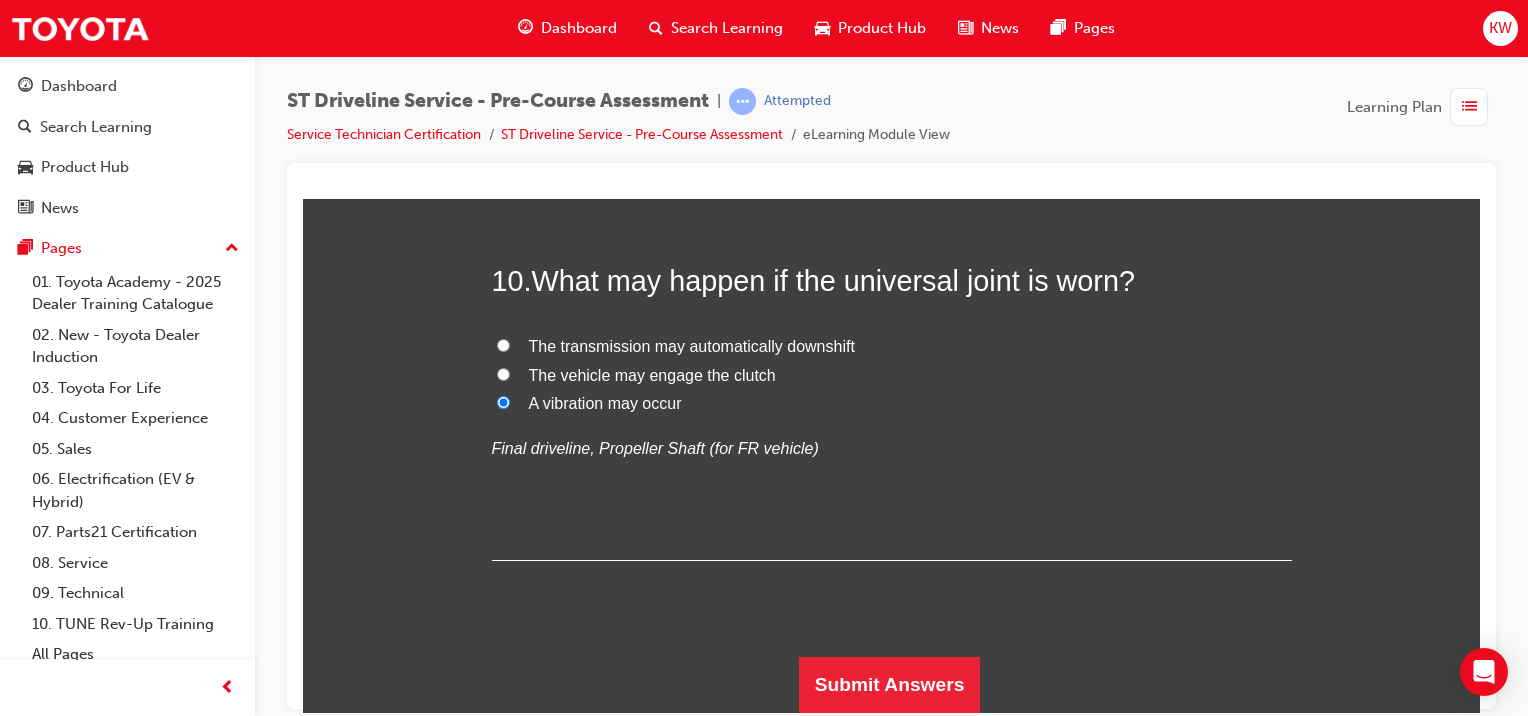 scroll, scrollTop: 5663, scrollLeft: 0, axis: vertical 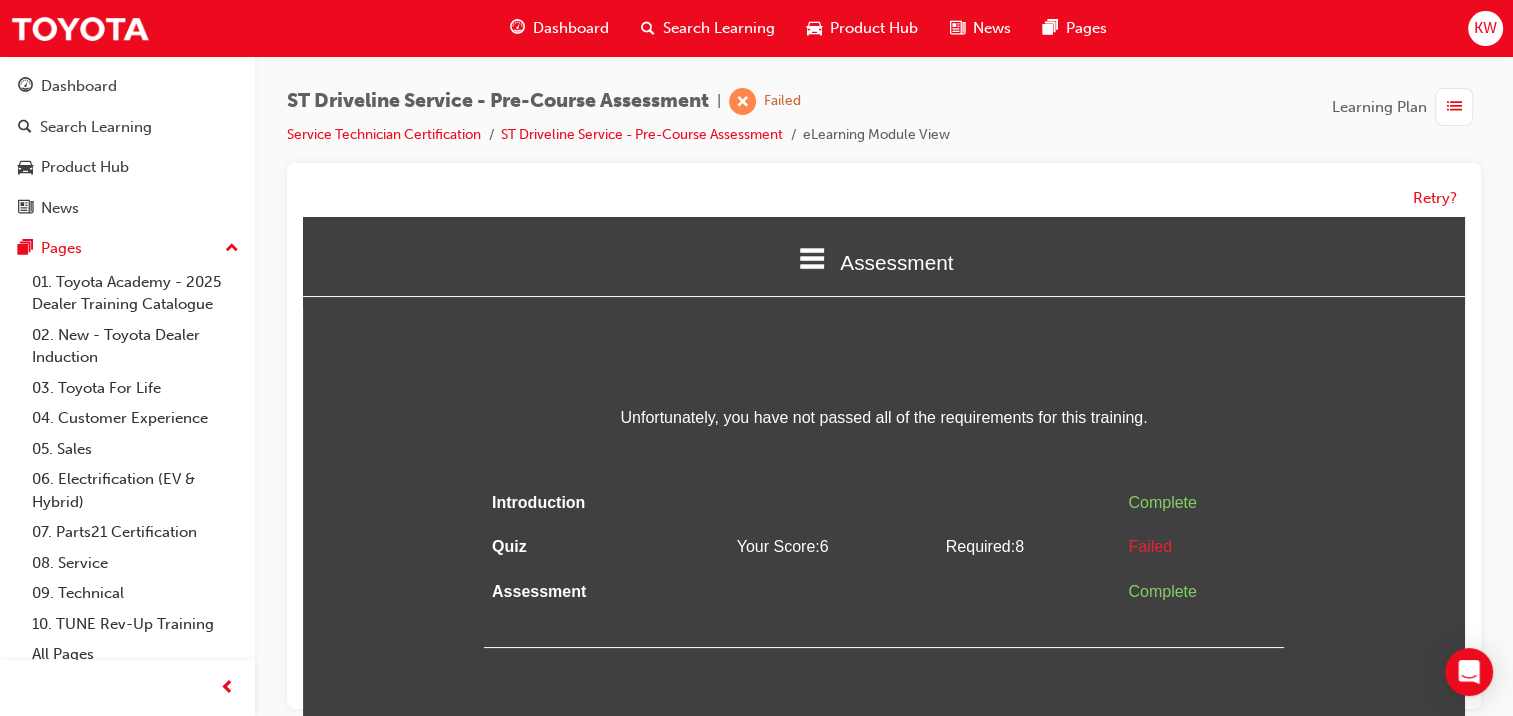 click on "Retry?" at bounding box center (884, 198) 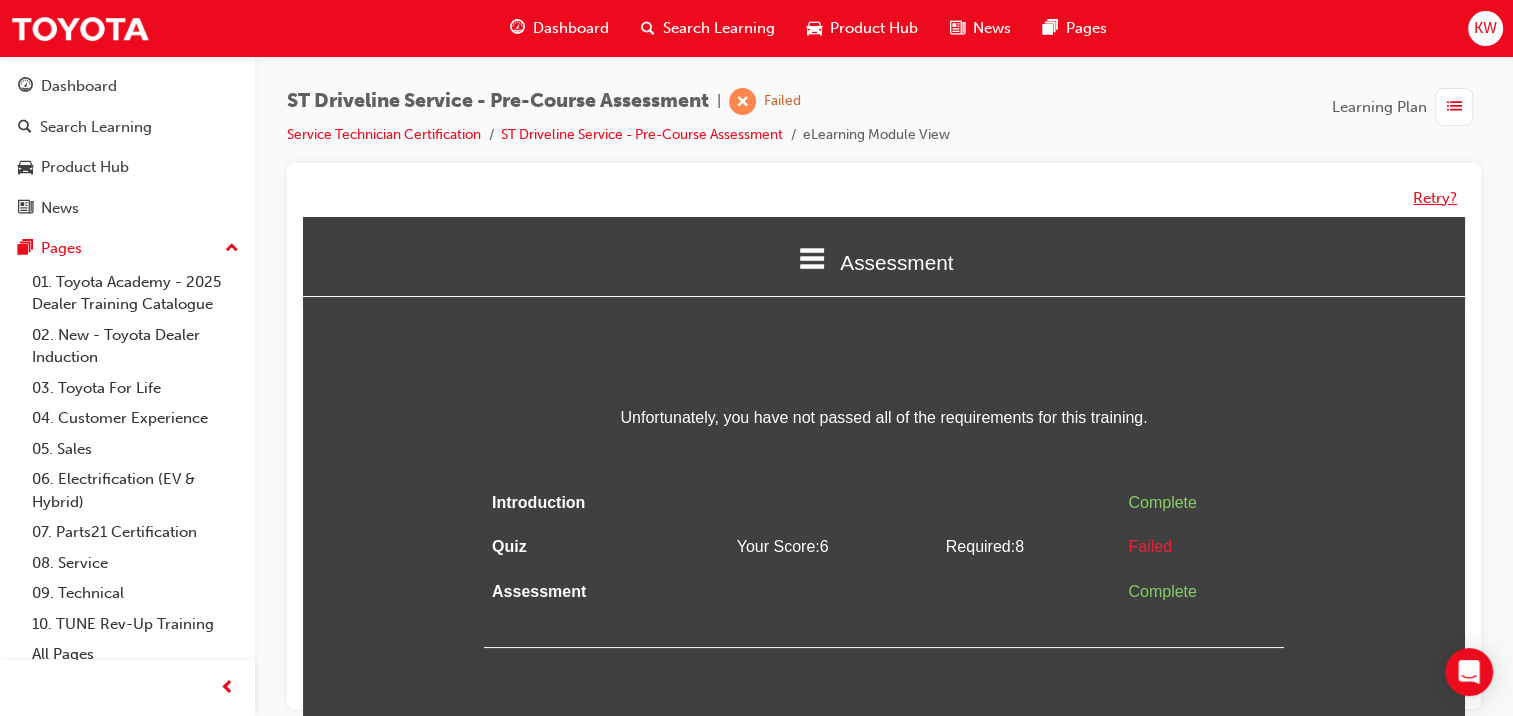 click on "Retry?" at bounding box center (1435, 198) 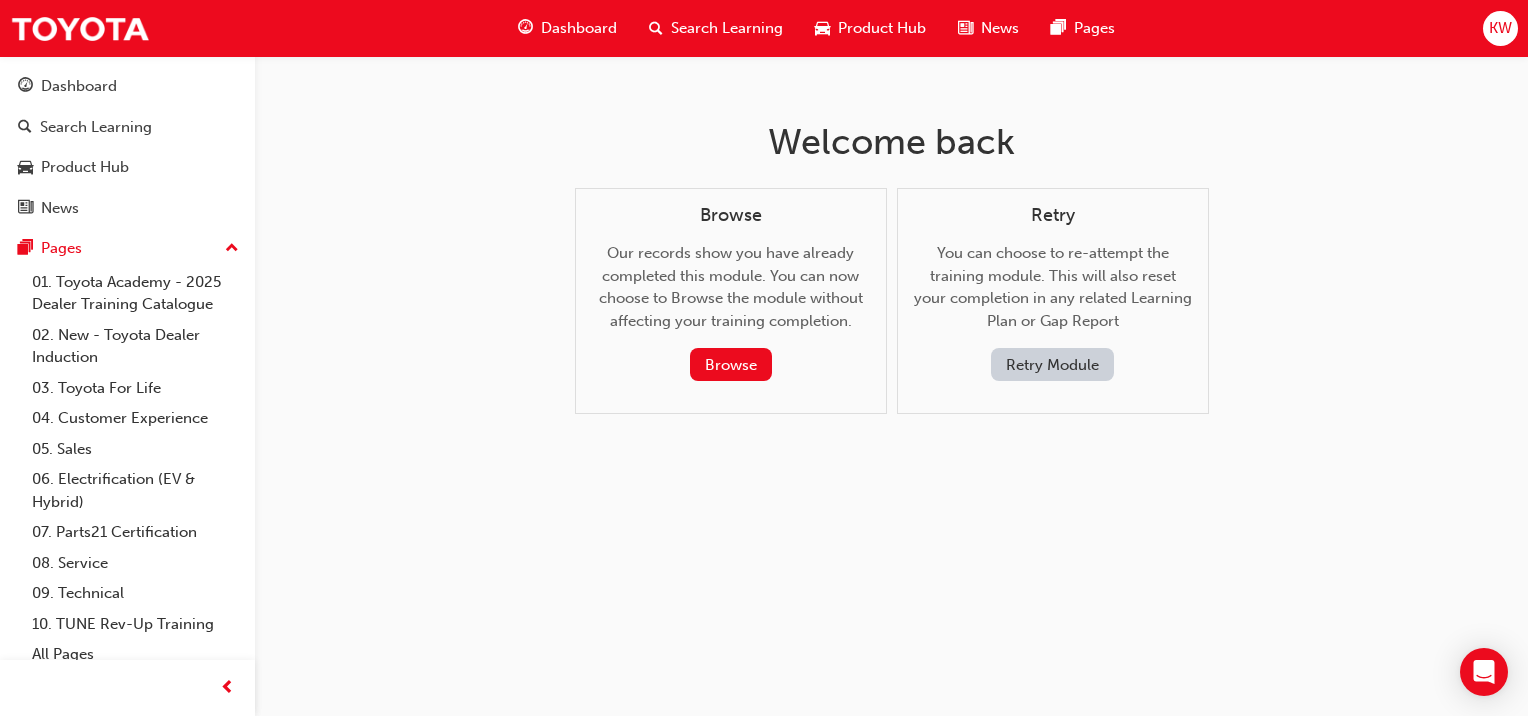 click on "Retry Module" at bounding box center [1052, 364] 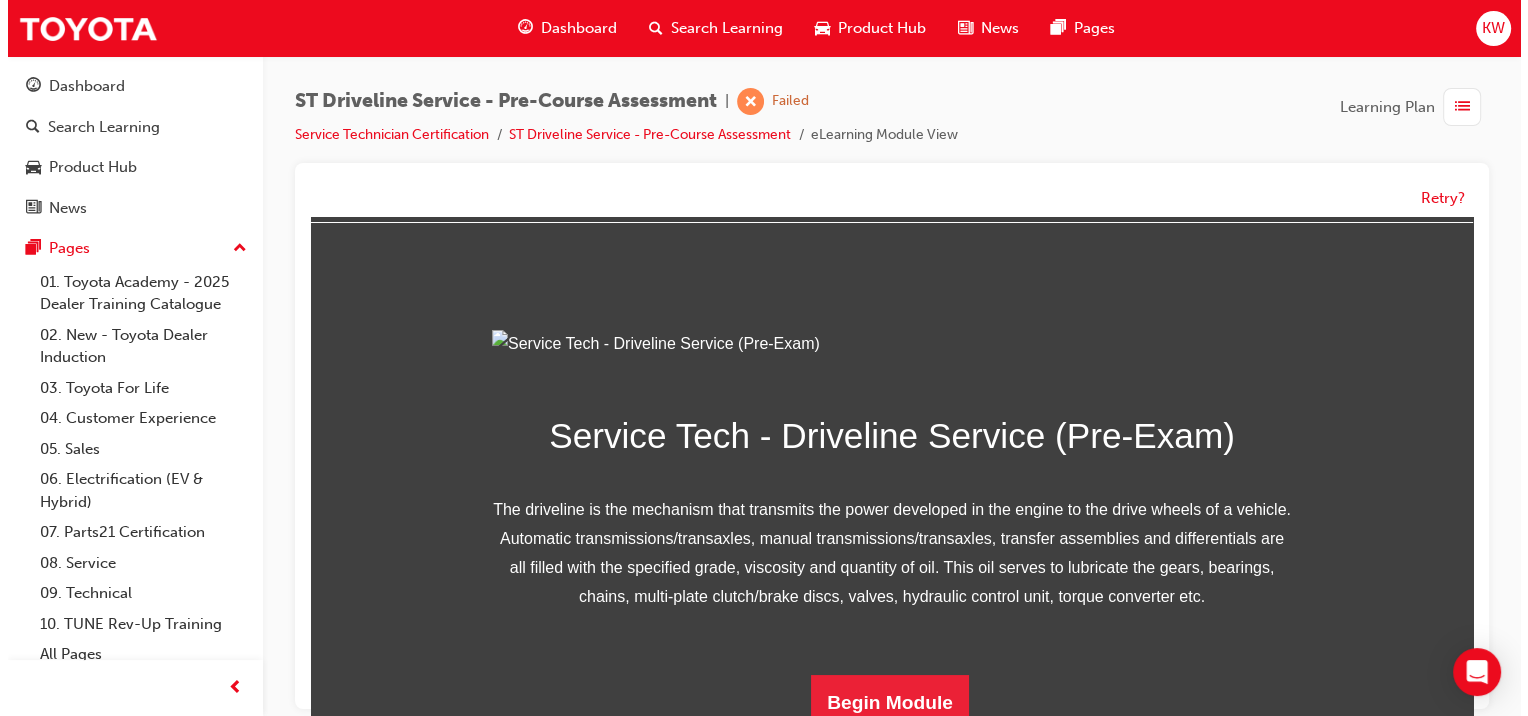 scroll, scrollTop: 294, scrollLeft: 0, axis: vertical 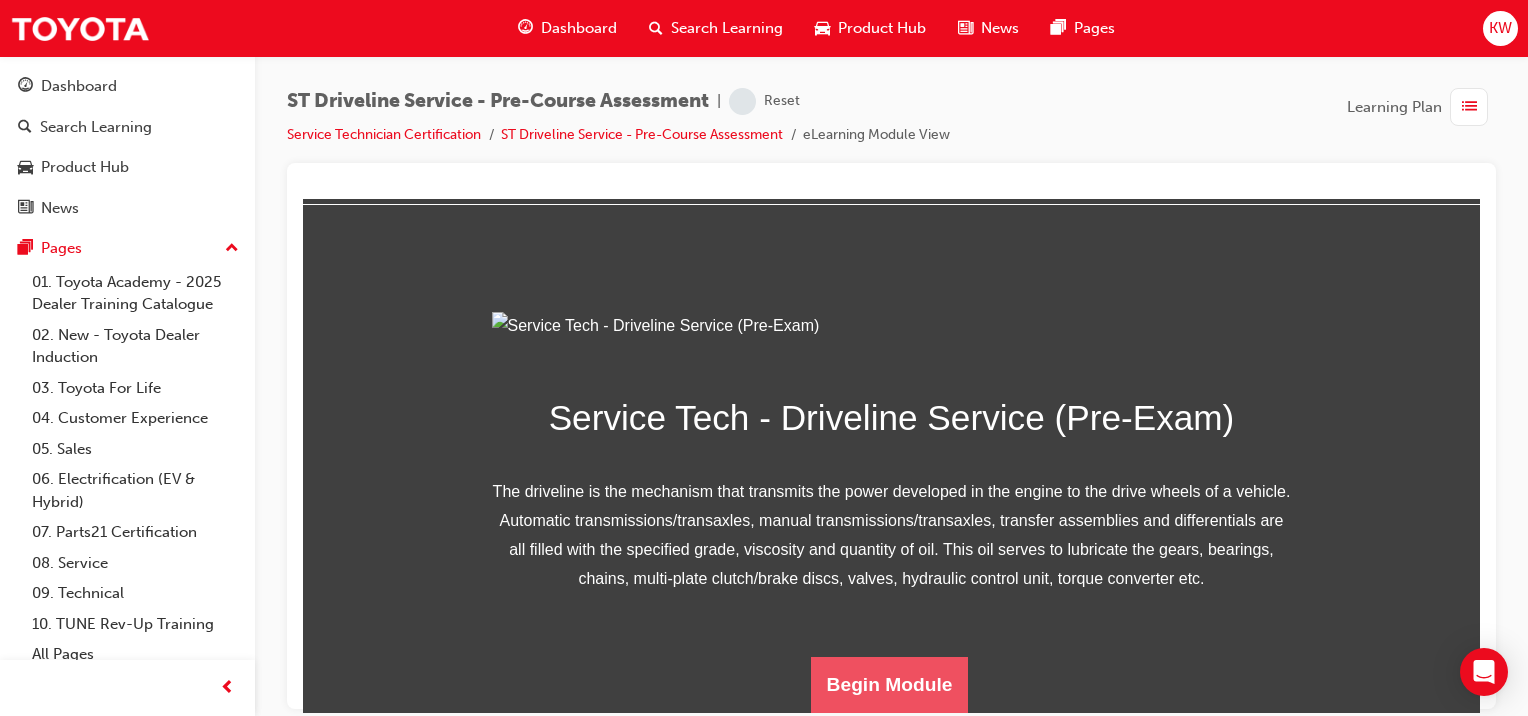 click on "Begin Module" at bounding box center [890, 684] 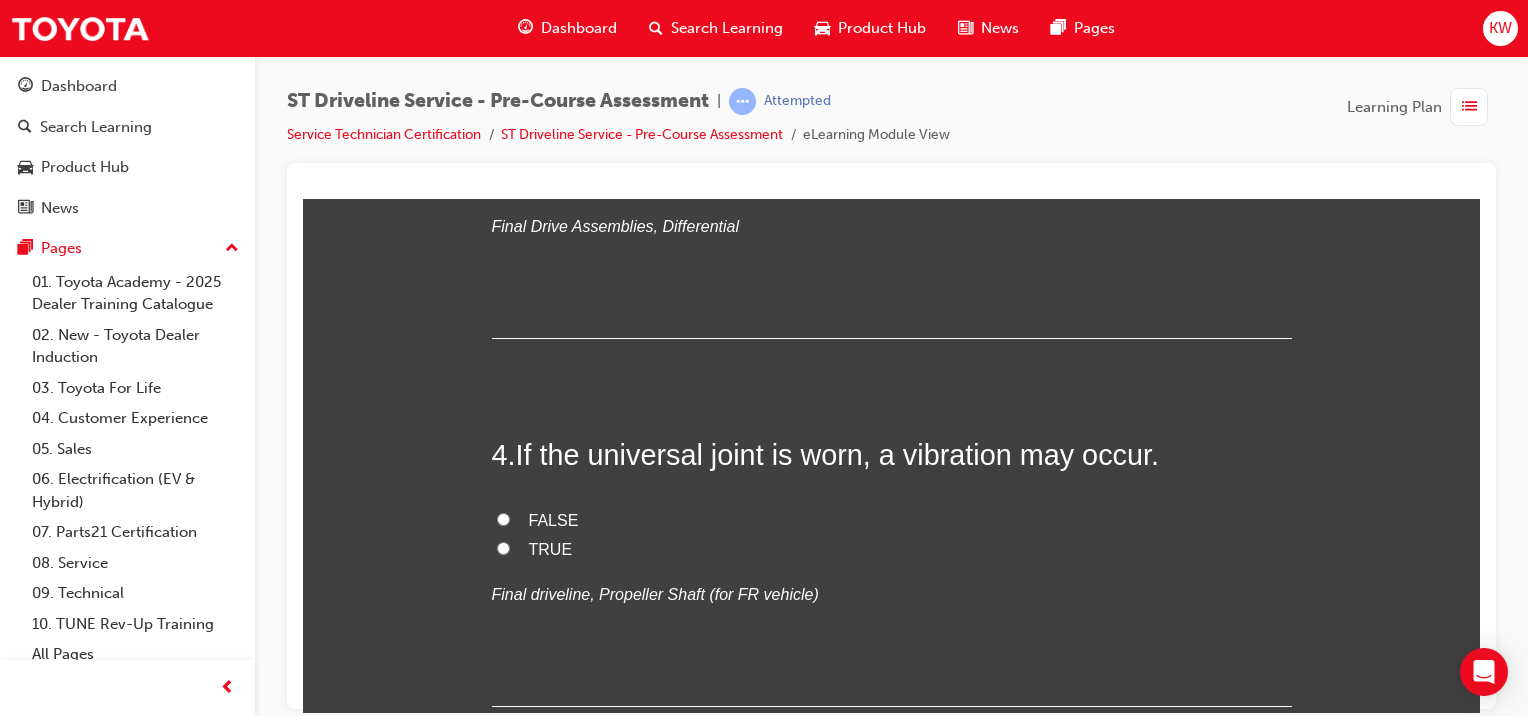 scroll, scrollTop: 1340, scrollLeft: 0, axis: vertical 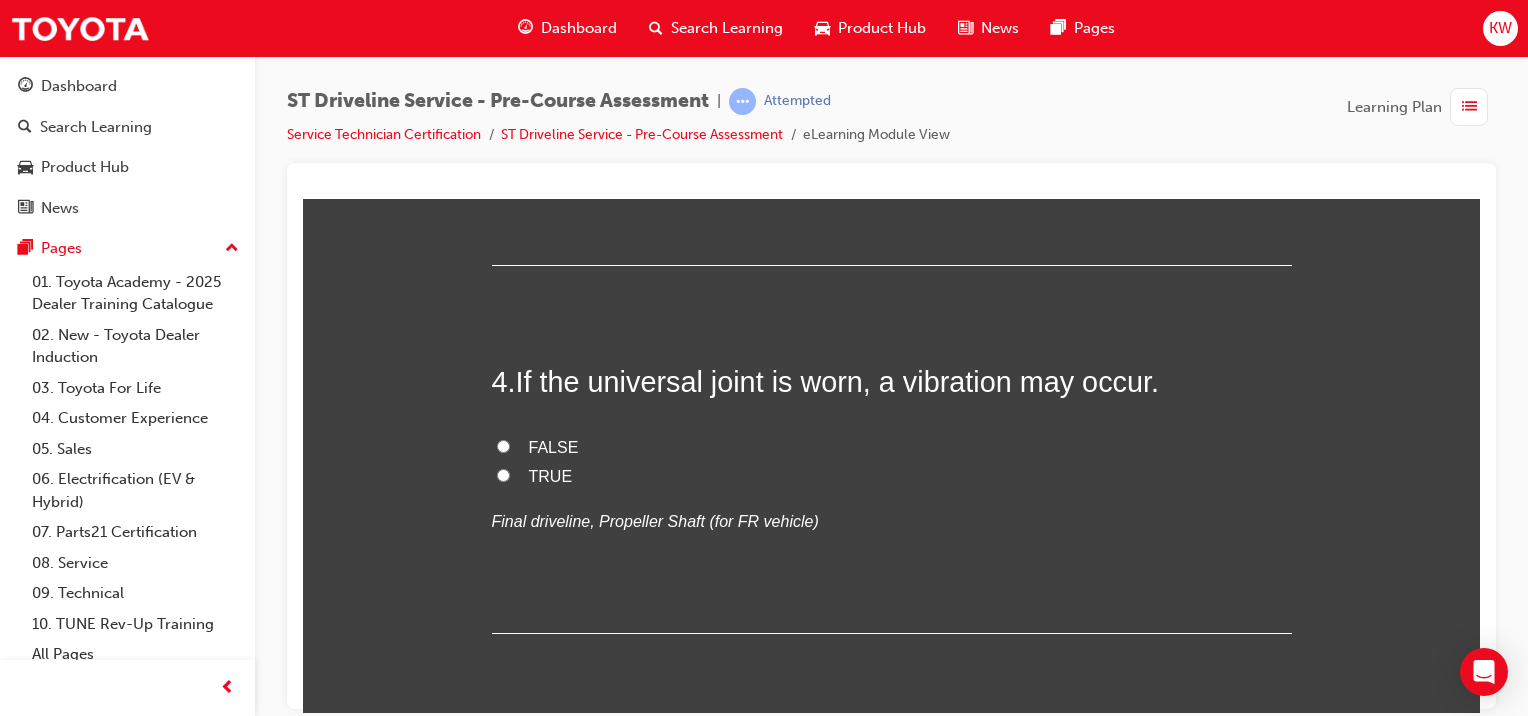 click on "Front-engine rear-drive (FR type)" at bounding box center [646, -771] 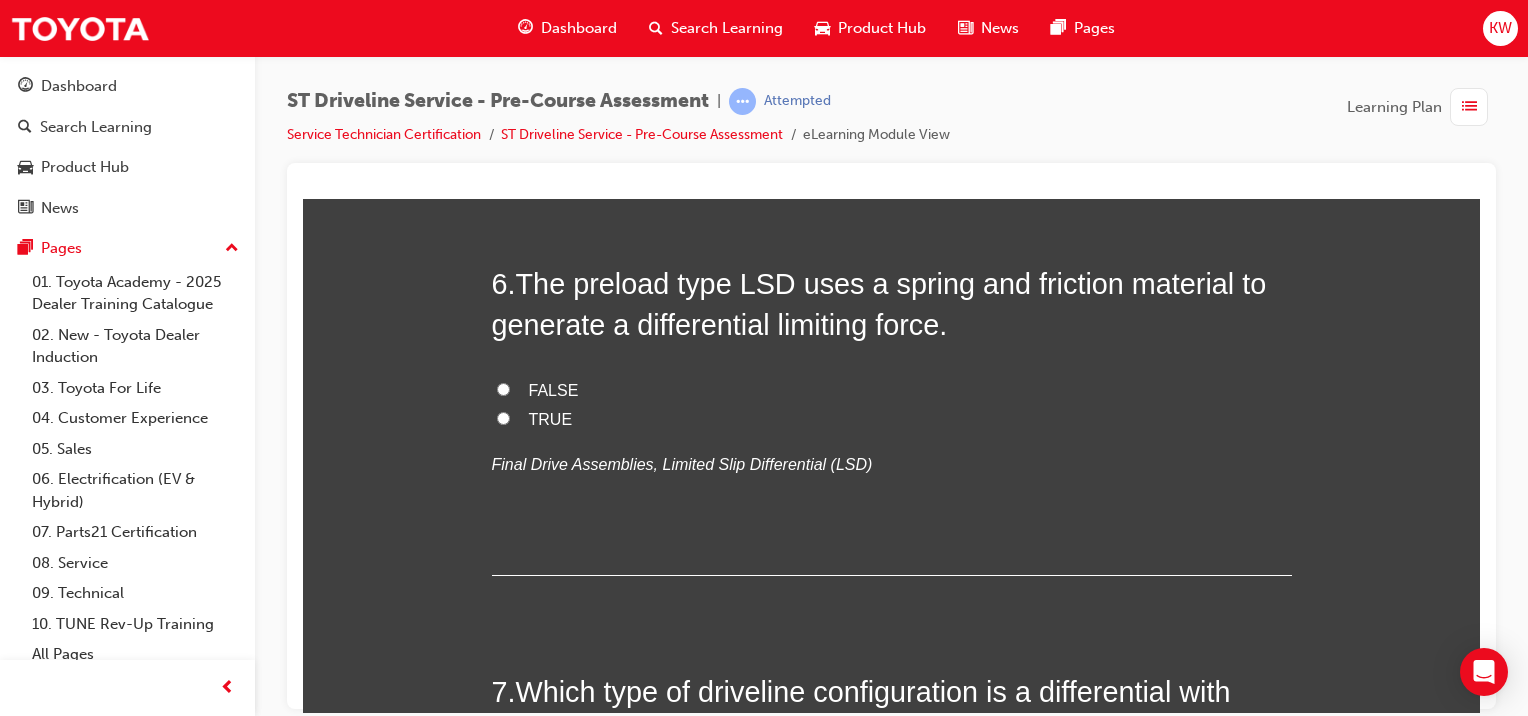 scroll, scrollTop: 2292, scrollLeft: 0, axis: vertical 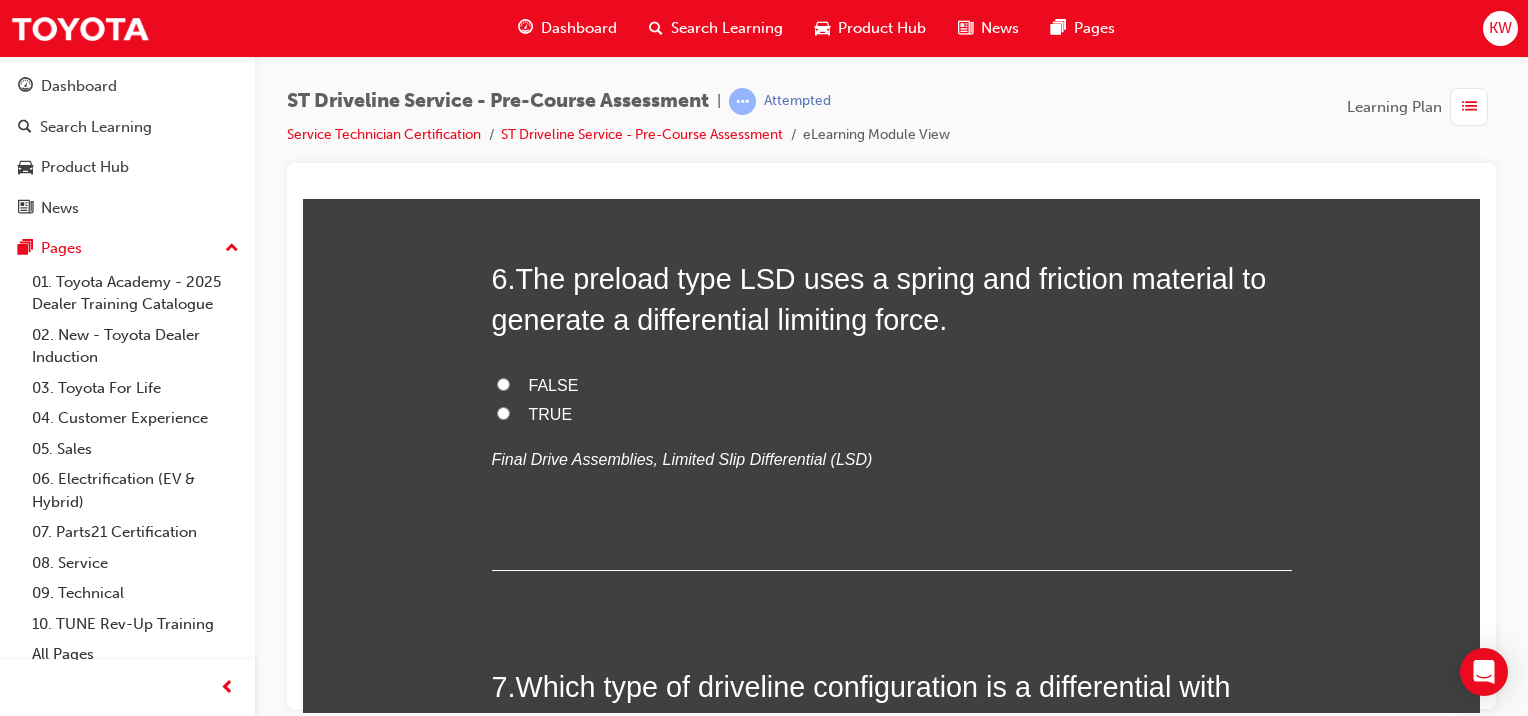 click on "Propeller shaft assembly" at bounding box center (892, -1338) 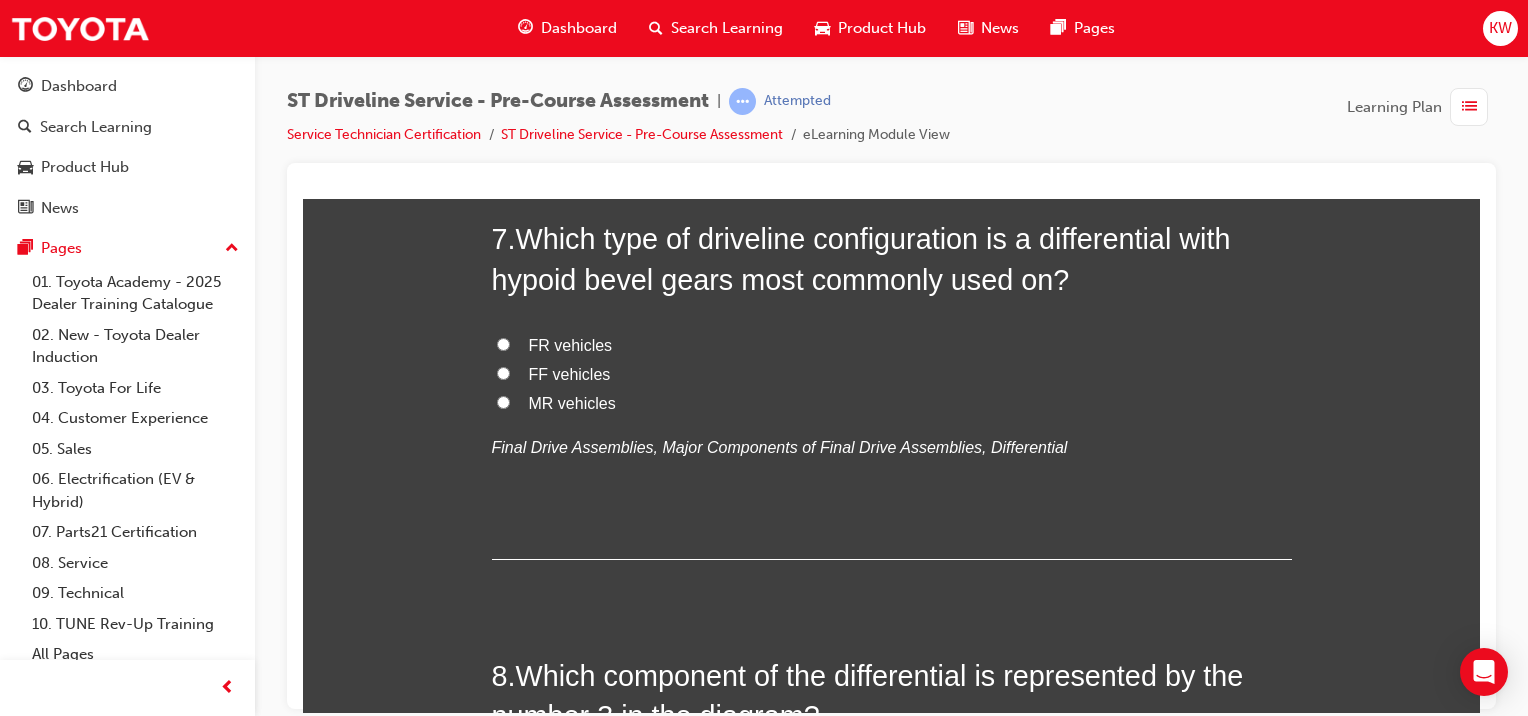 scroll, scrollTop: 2742, scrollLeft: 0, axis: vertical 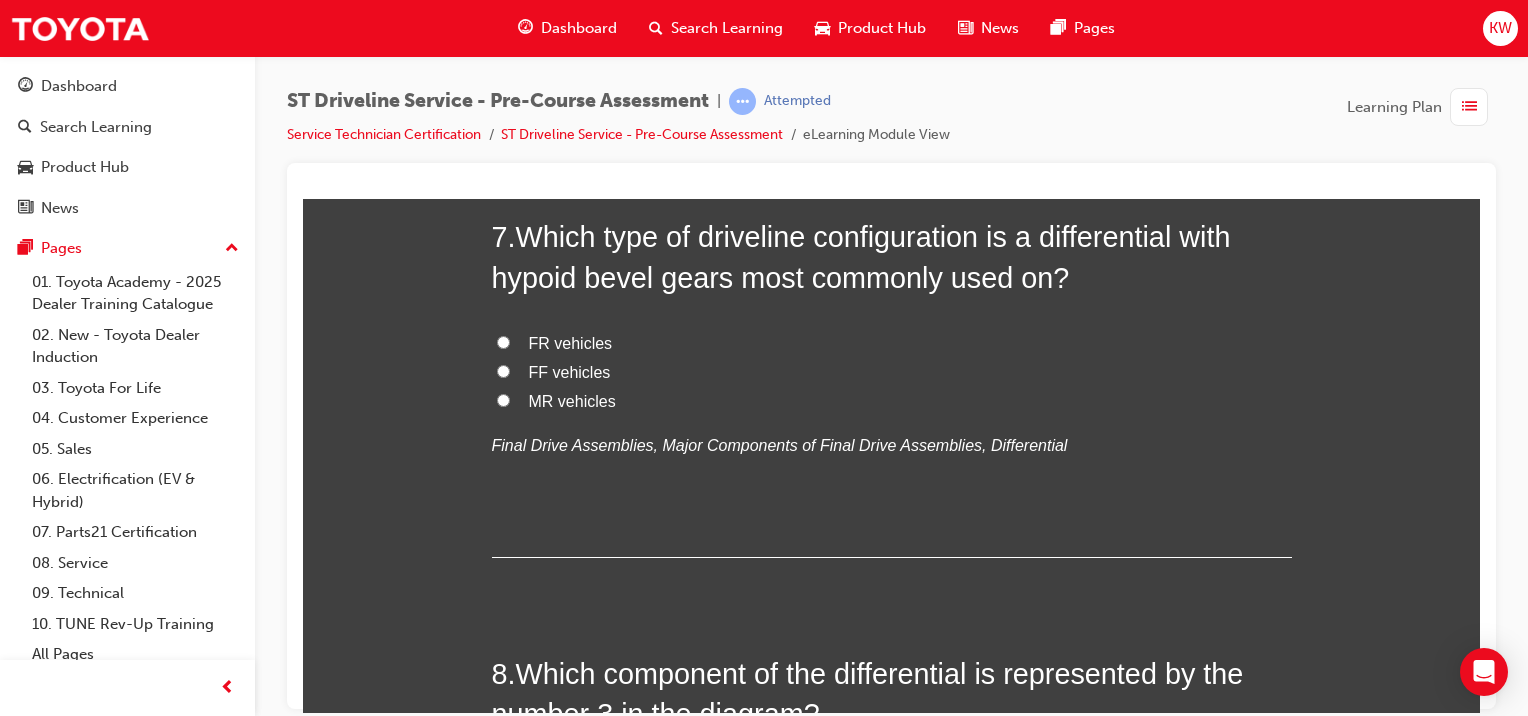 click on "Drive force direction conversion function" at bounding box center (892, -1294) 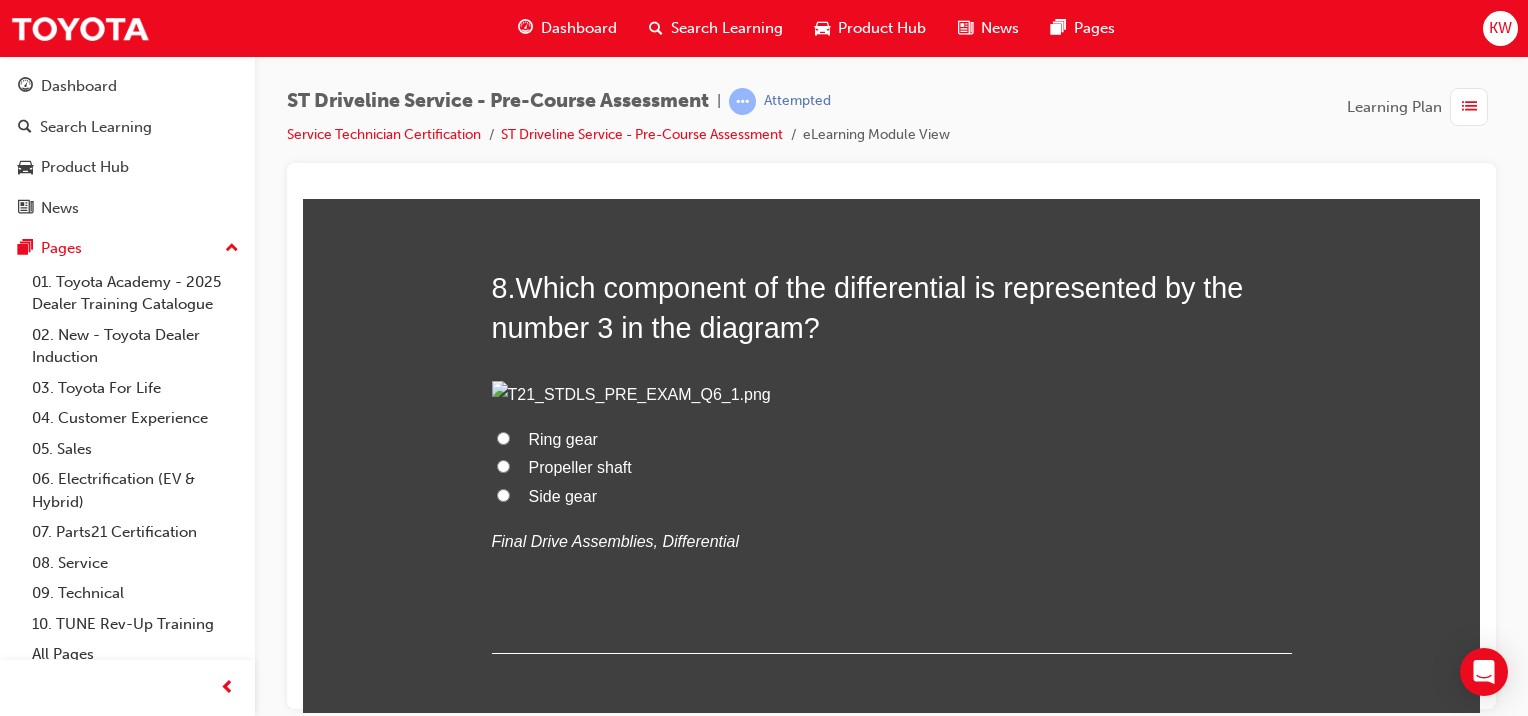 scroll, scrollTop: 3153, scrollLeft: 0, axis: vertical 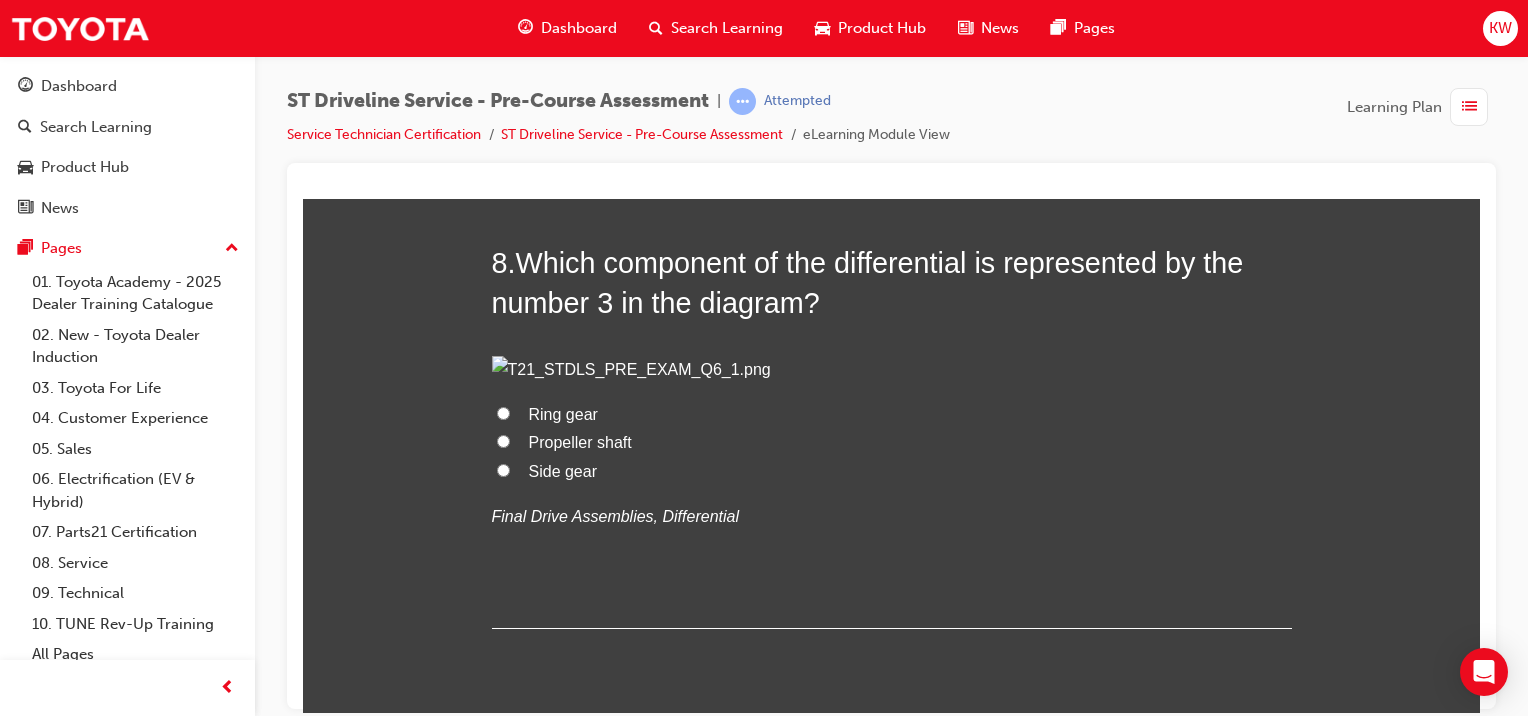 click on "TRUE" at bounding box center [551, -1338] 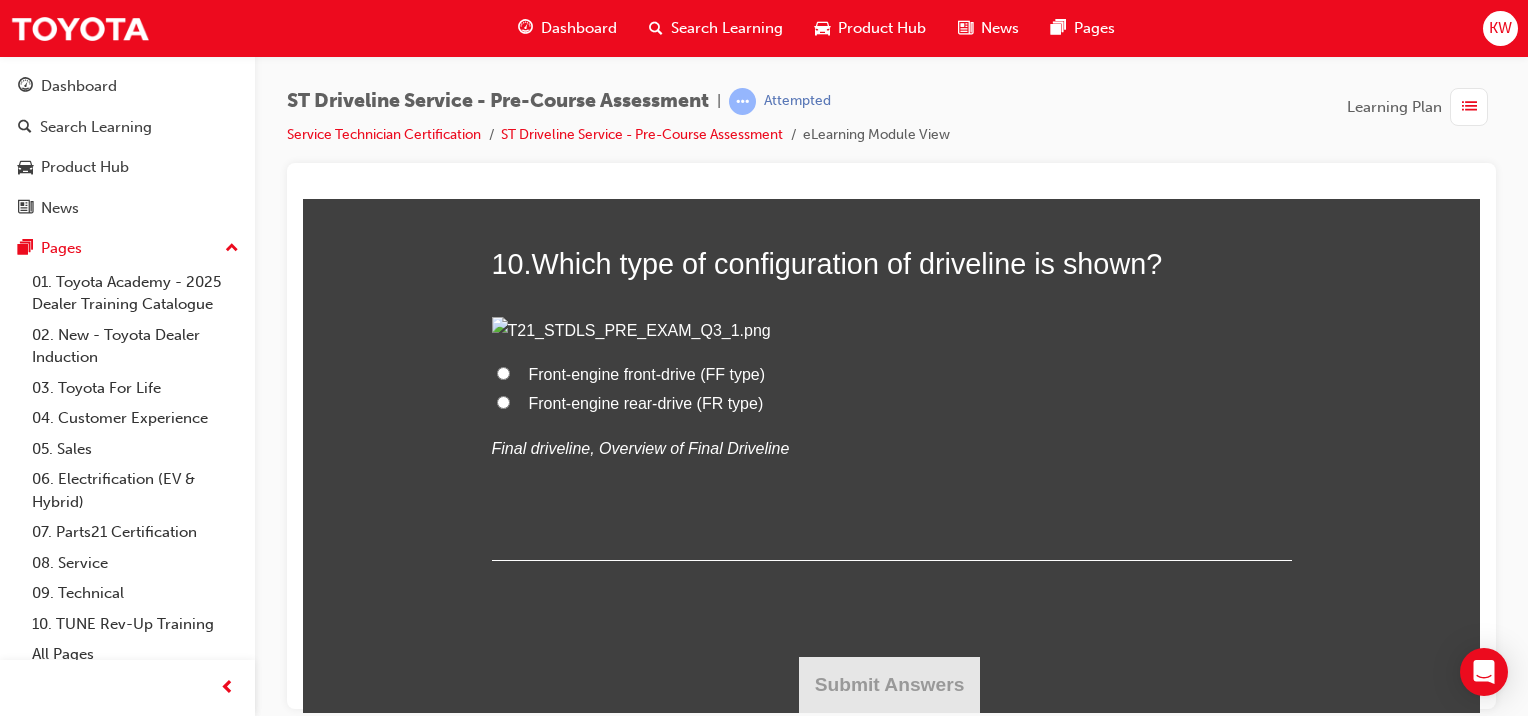 scroll, scrollTop: 4146, scrollLeft: 0, axis: vertical 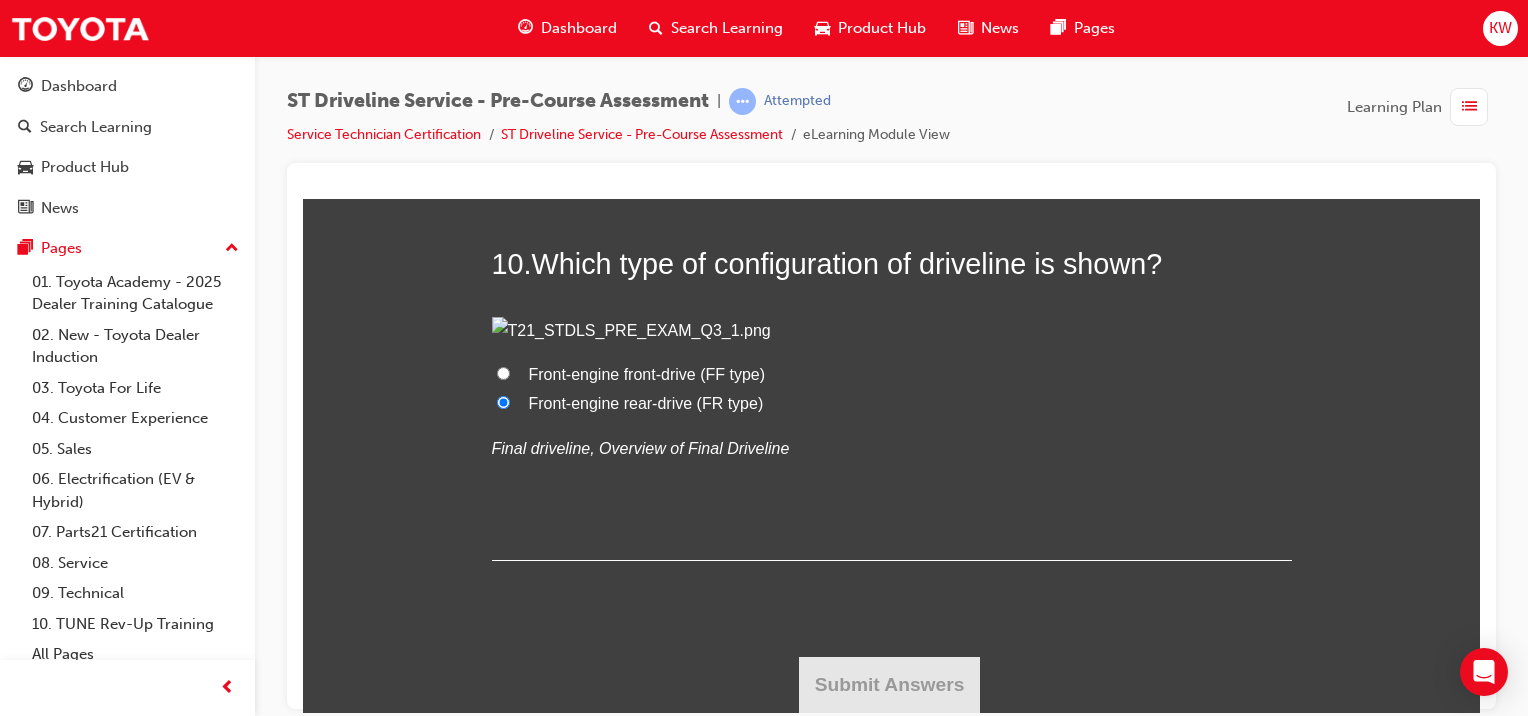 radio on "true" 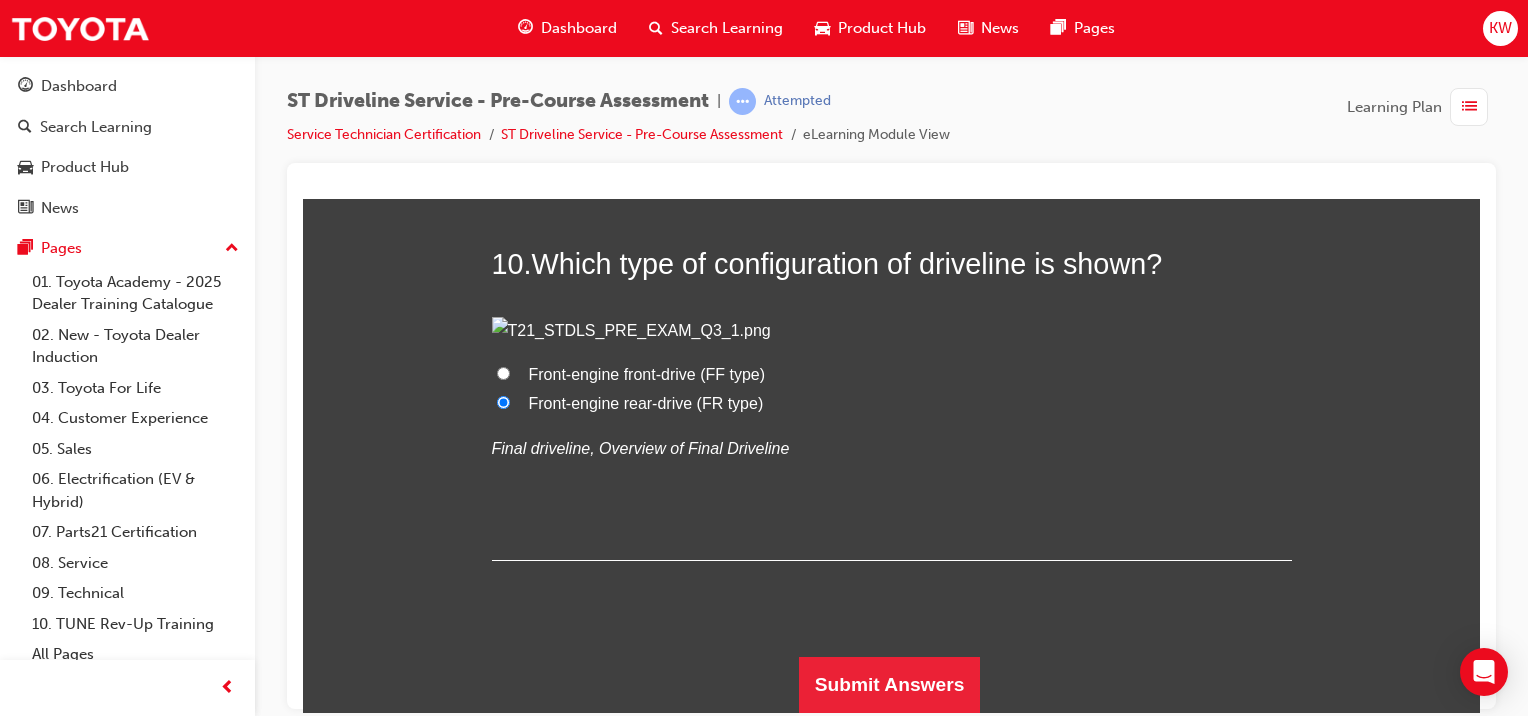 click on "Front-engine front-drive (FF type)" at bounding box center [647, 373] 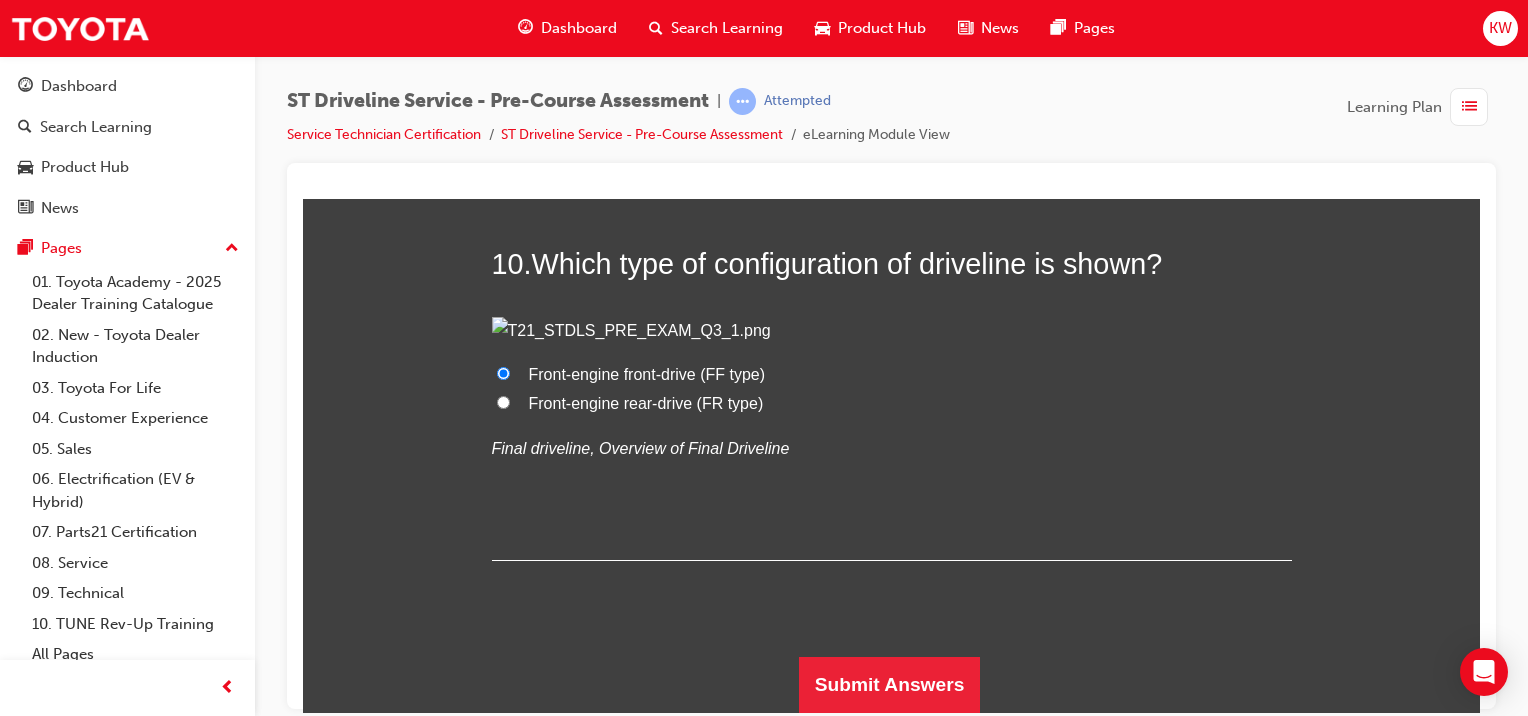 scroll, scrollTop: 7968, scrollLeft: 0, axis: vertical 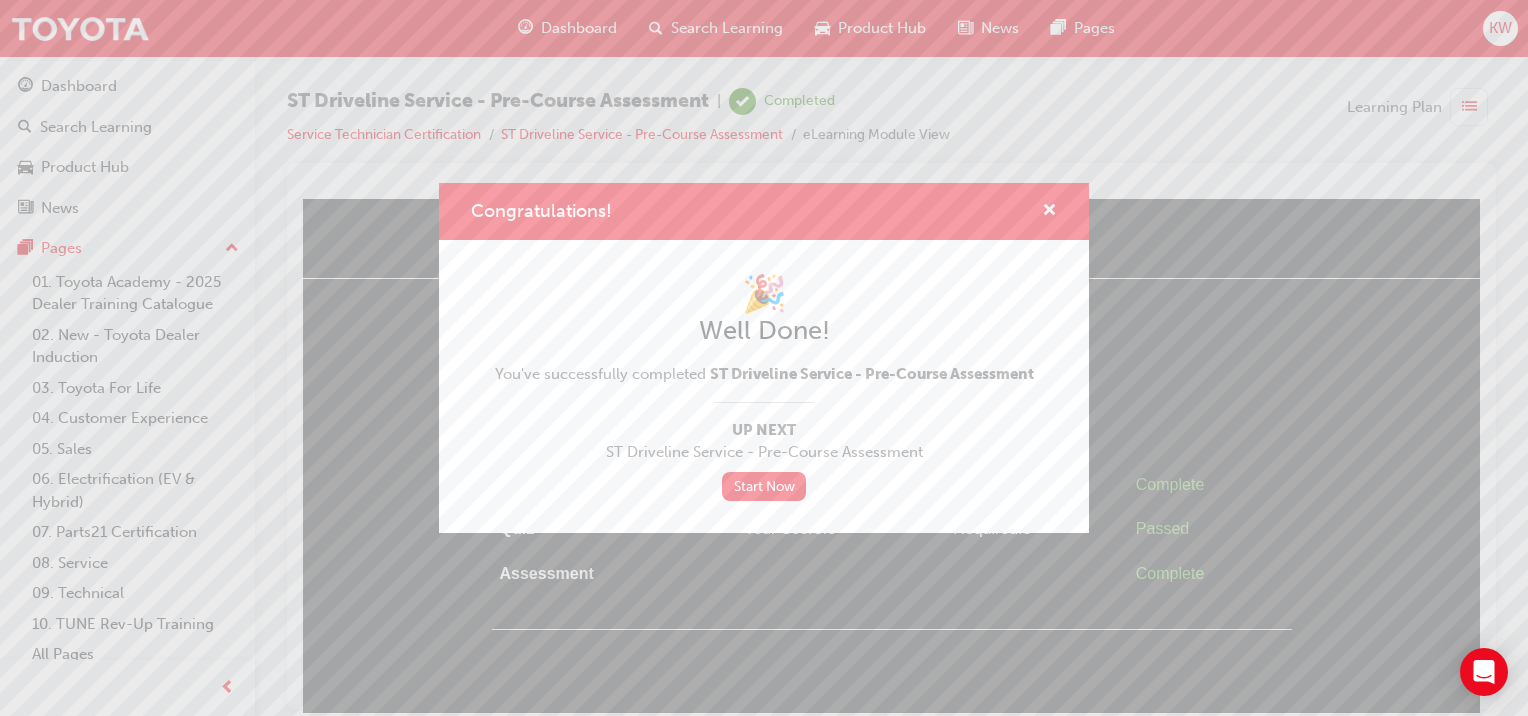 click at bounding box center [1041, 211] 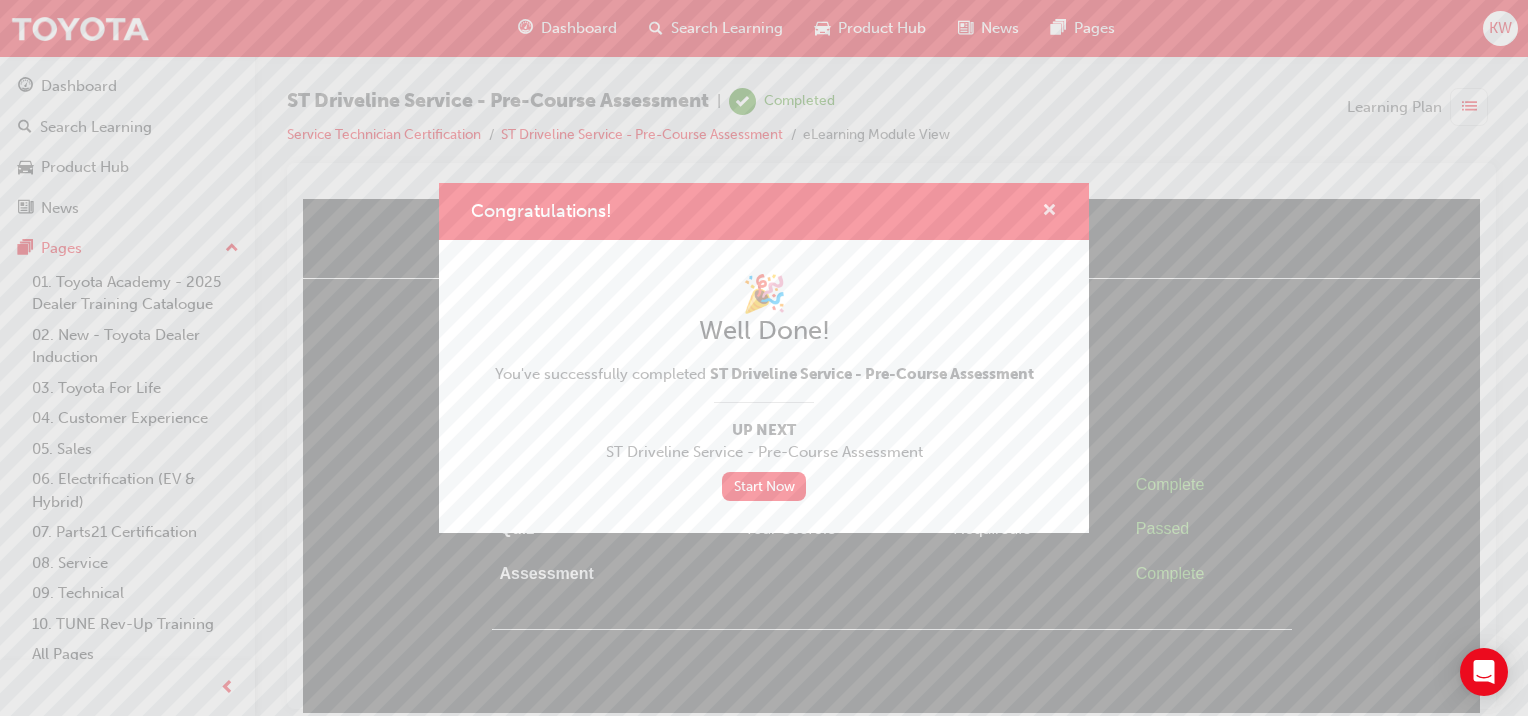 click at bounding box center [1049, 212] 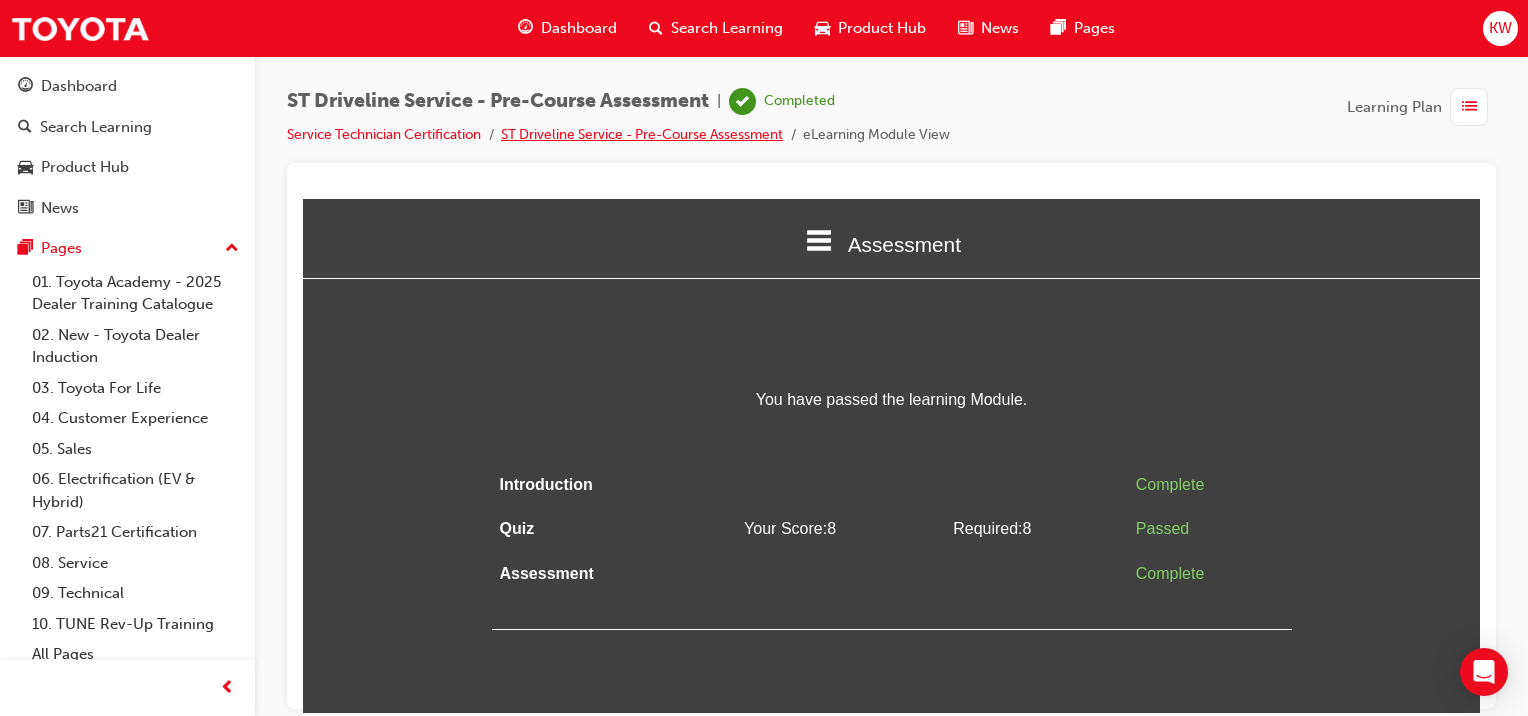 click on "ST Driveline Service - Pre-Course Assessment" at bounding box center (642, 134) 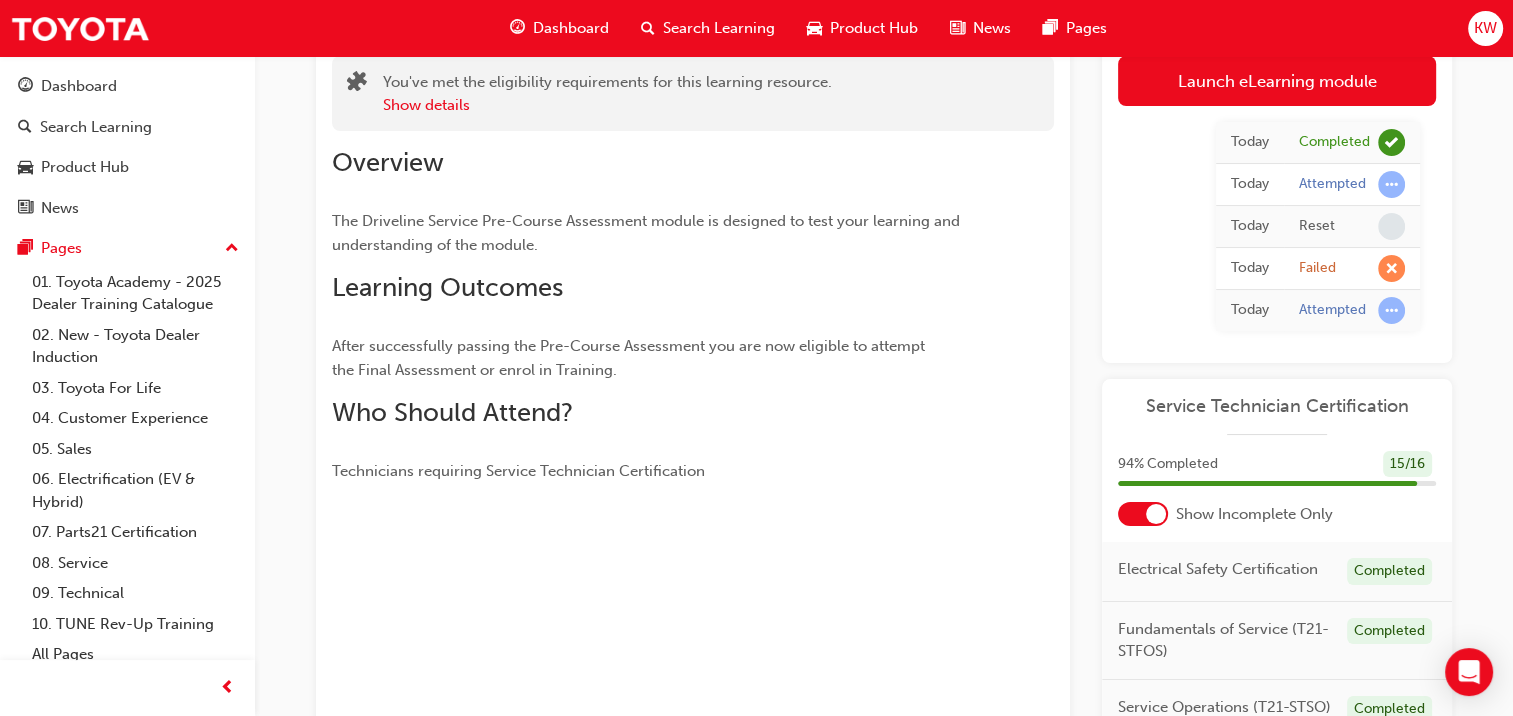 scroll, scrollTop: 478, scrollLeft: 0, axis: vertical 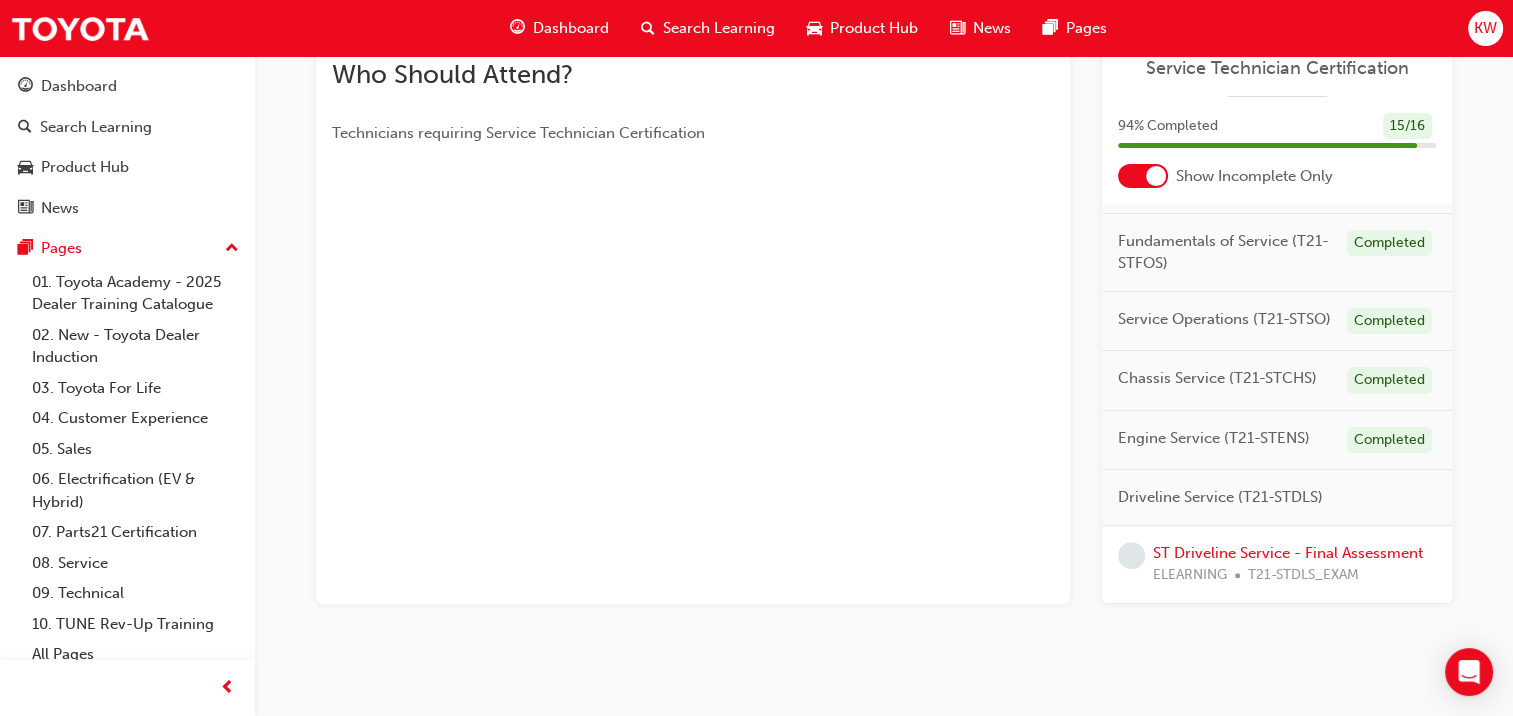 click on "ST Driveline Service - Final Assessment ELEARNING T21-STDLS_EXAM" at bounding box center [1288, 564] 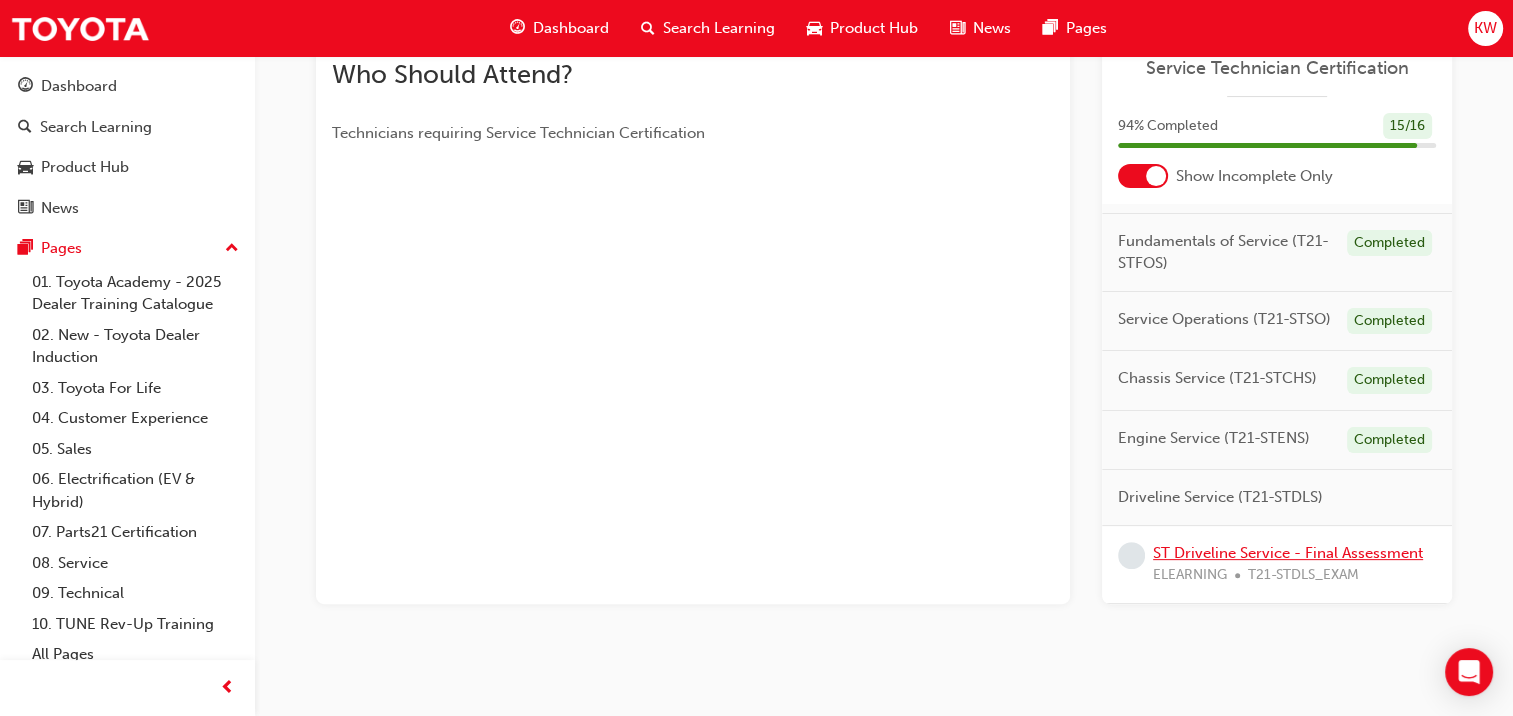 click on "ST Driveline Service - Final Assessment" at bounding box center (1288, 553) 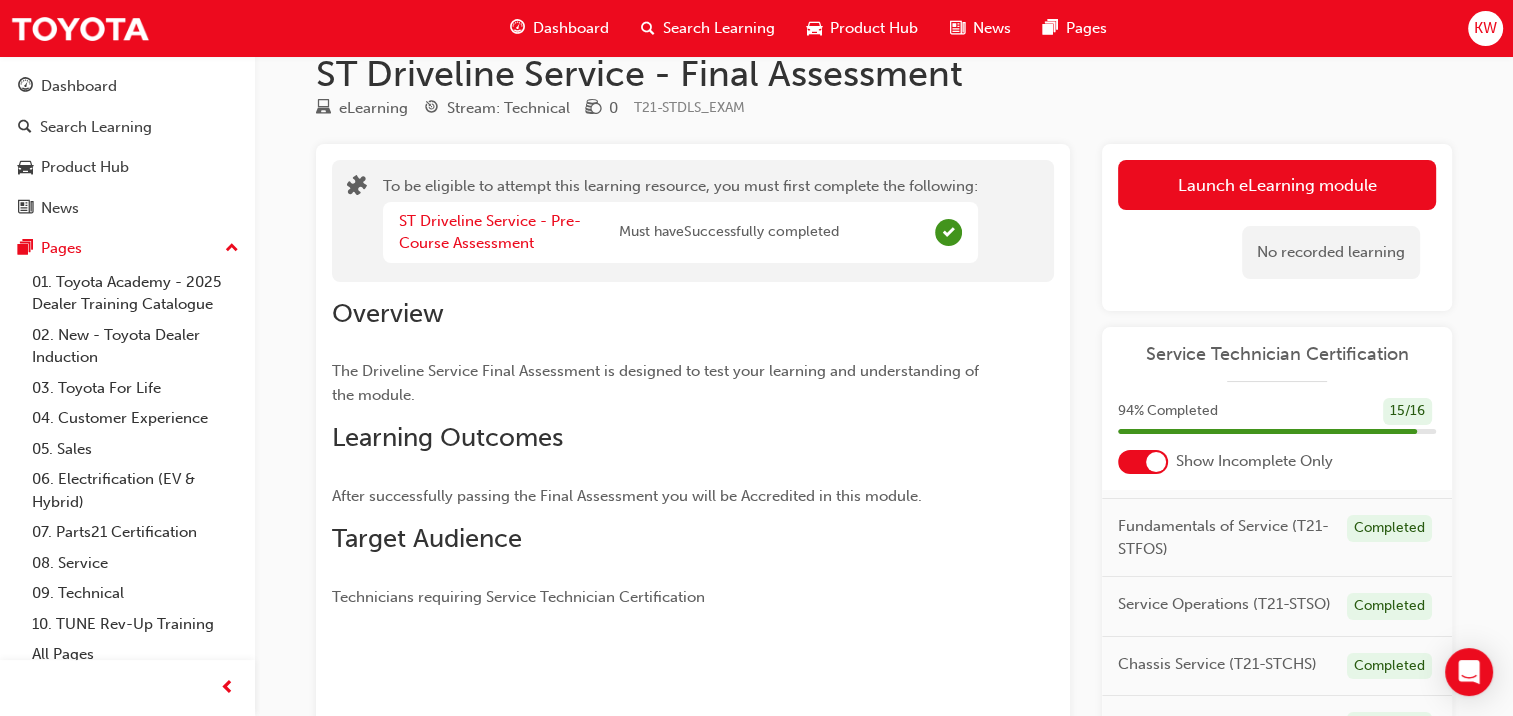 scroll, scrollTop: 0, scrollLeft: 0, axis: both 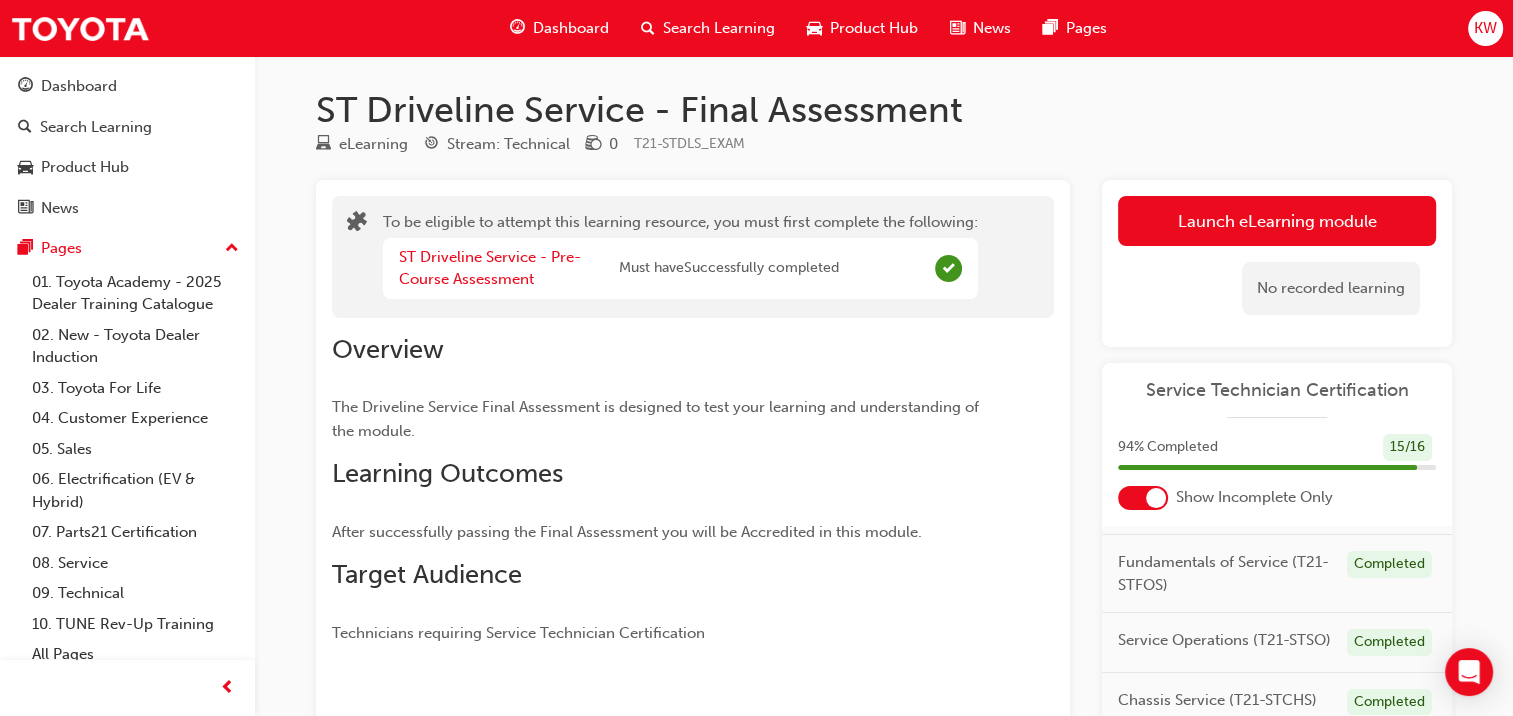 click on "Launch eLearning module" at bounding box center (1277, 221) 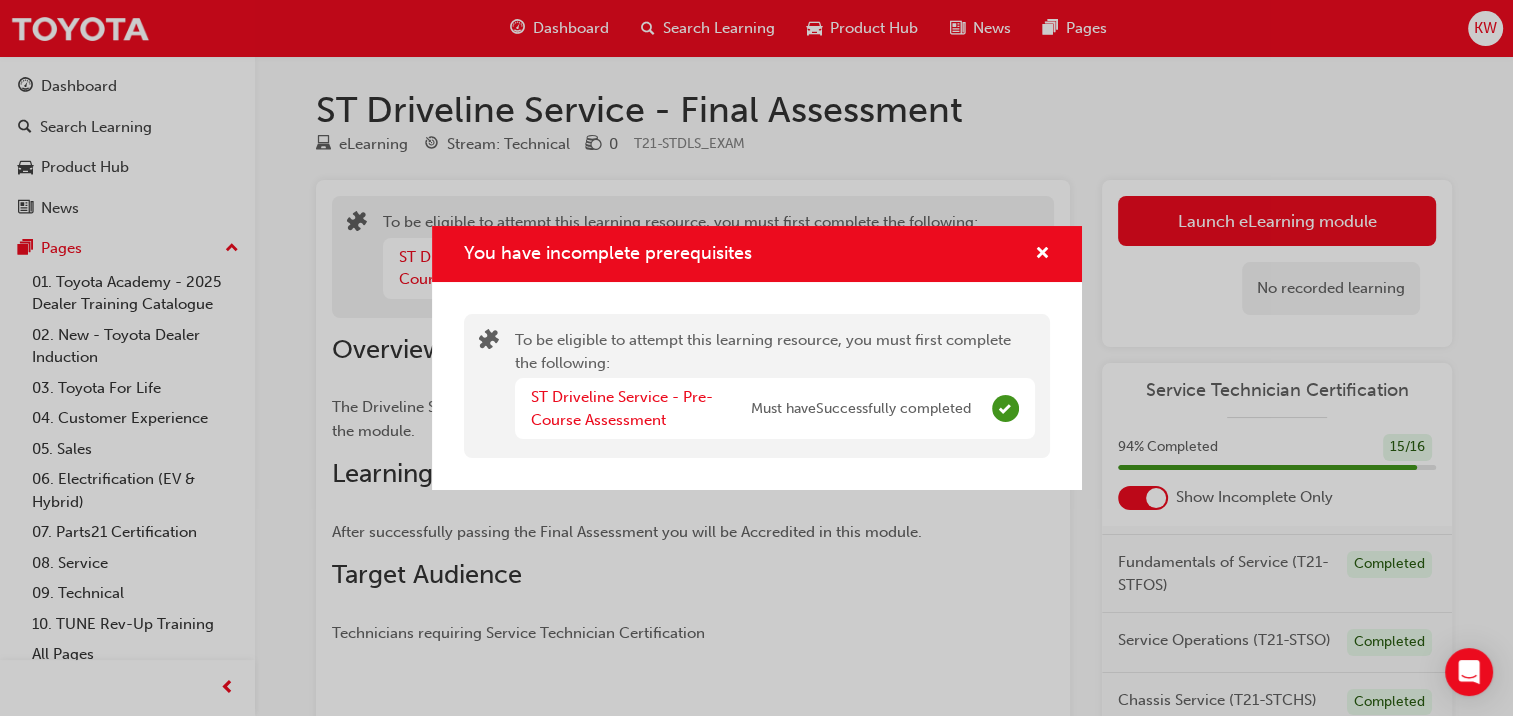 click on "ST Driveline Service - Pre-Course Assessment Must have  Successfully completed" at bounding box center [775, 408] 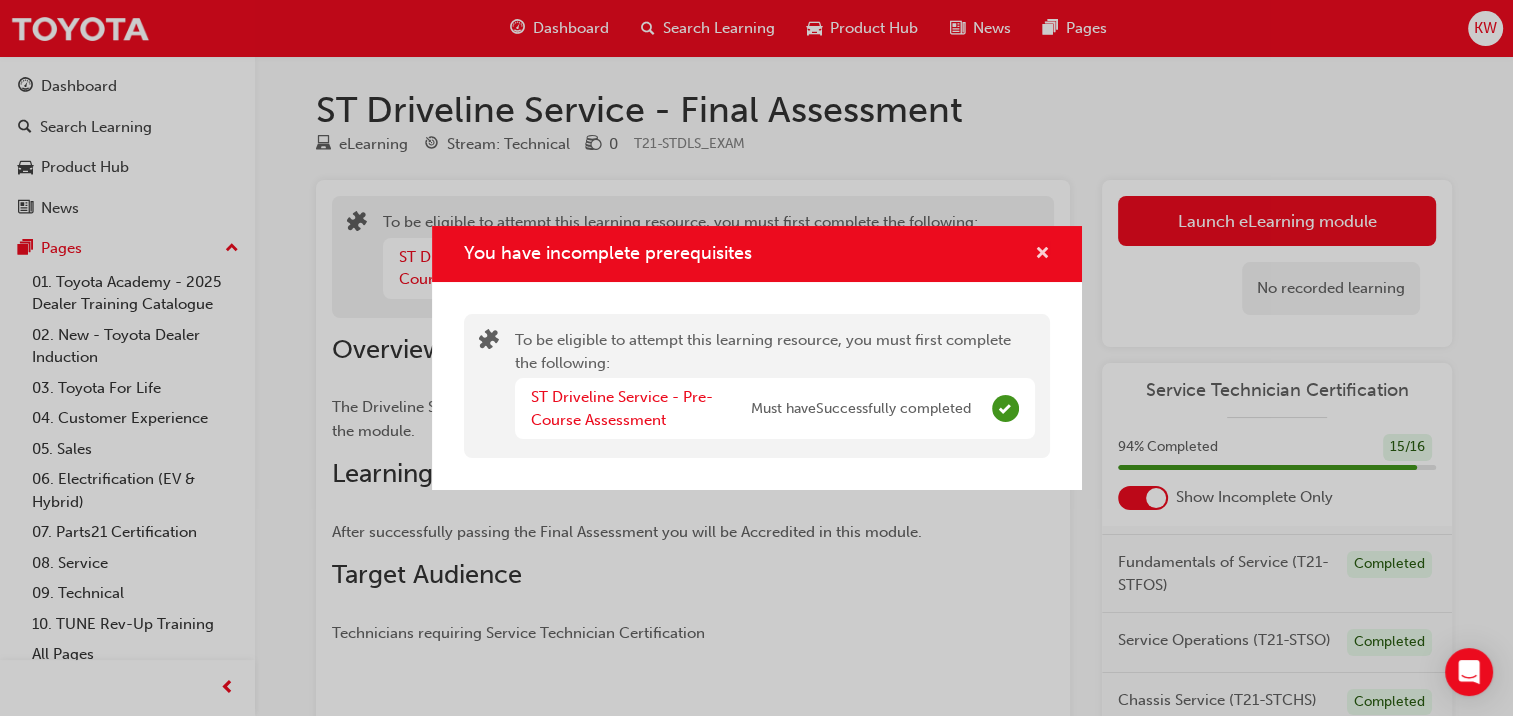 click at bounding box center (1042, 255) 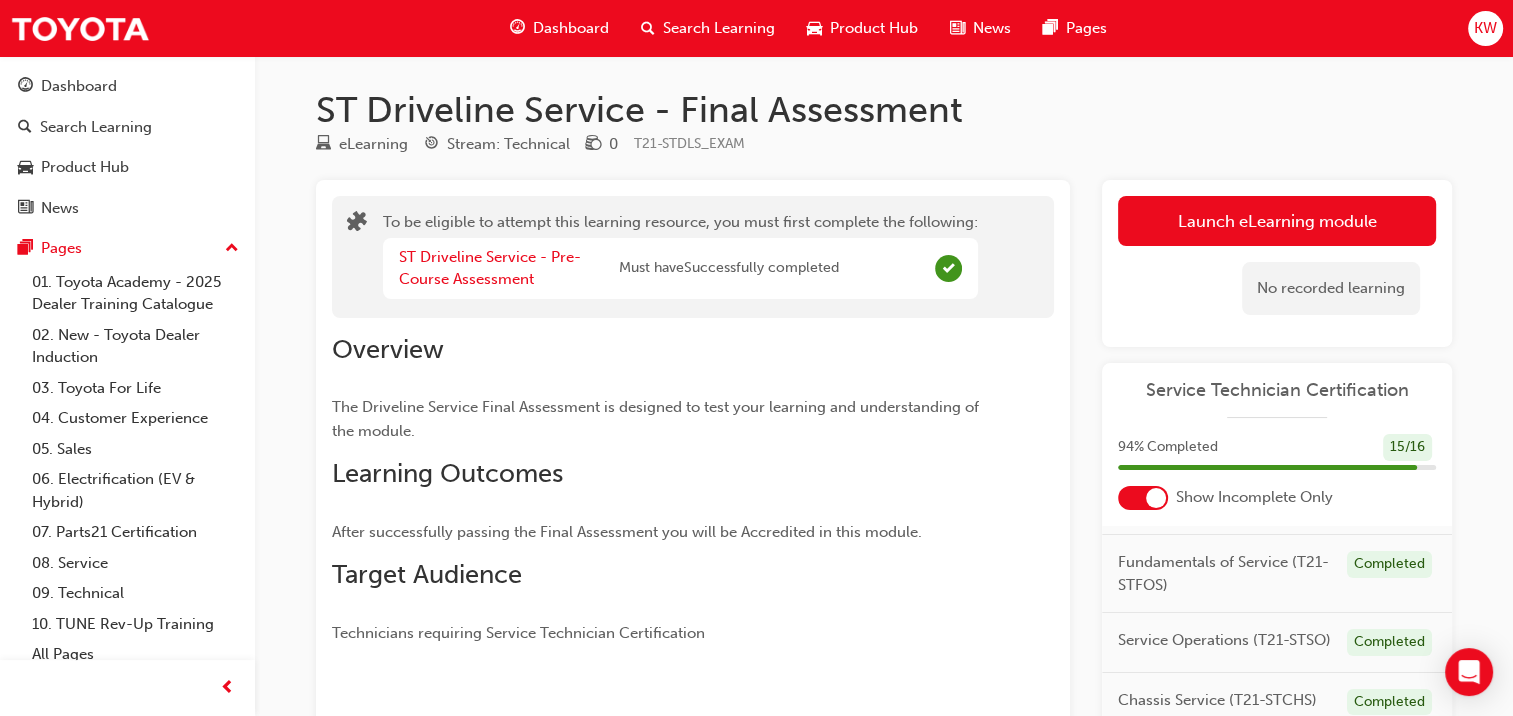 scroll, scrollTop: 108, scrollLeft: 0, axis: vertical 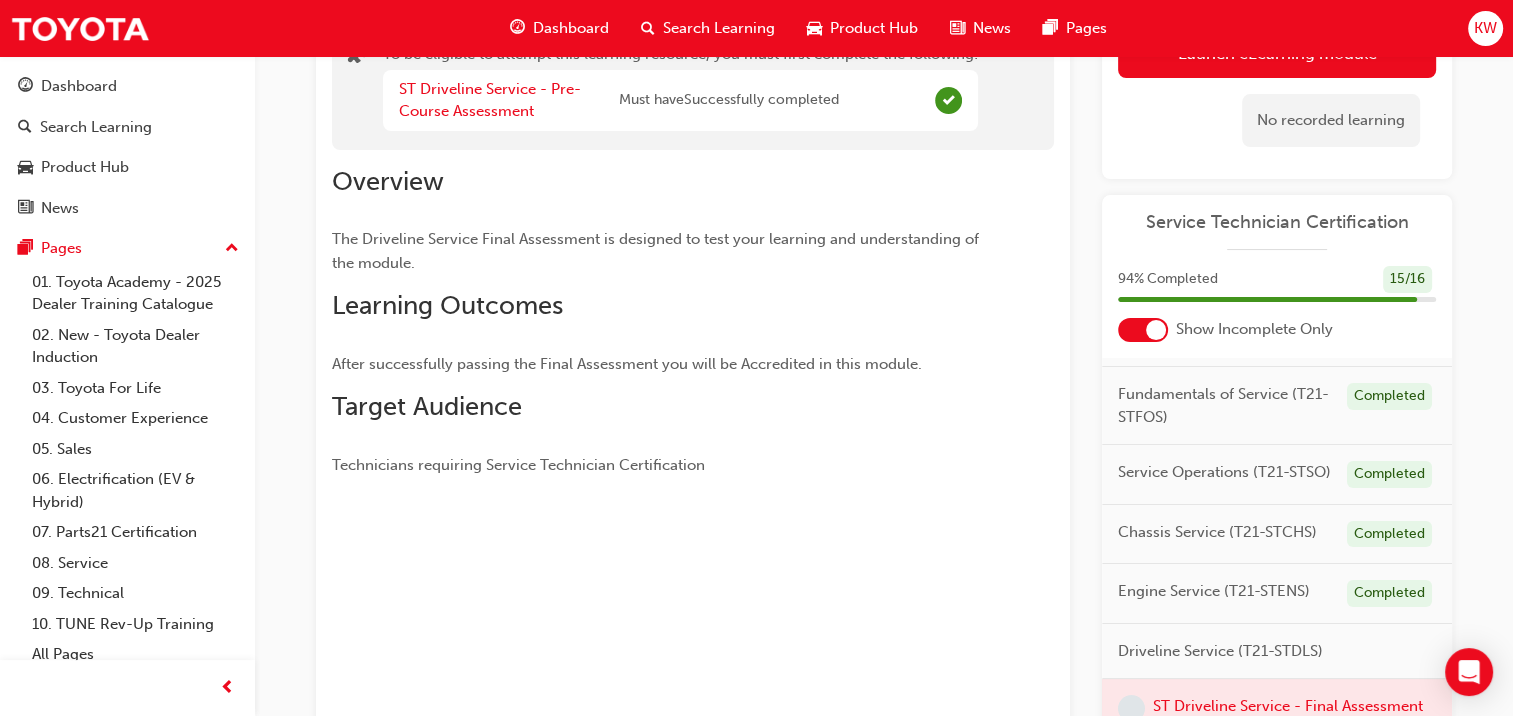 click at bounding box center [1156, 330] 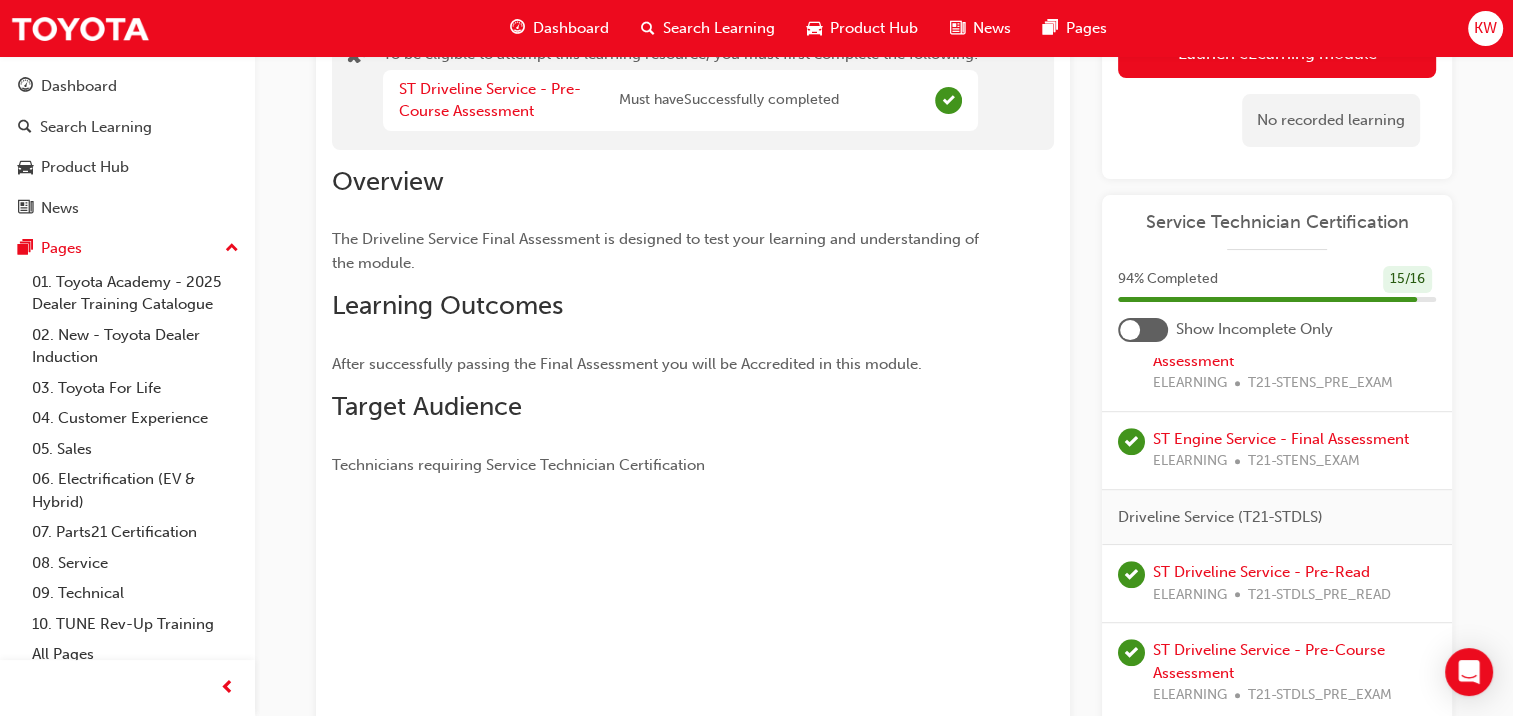 scroll, scrollTop: 1454, scrollLeft: 0, axis: vertical 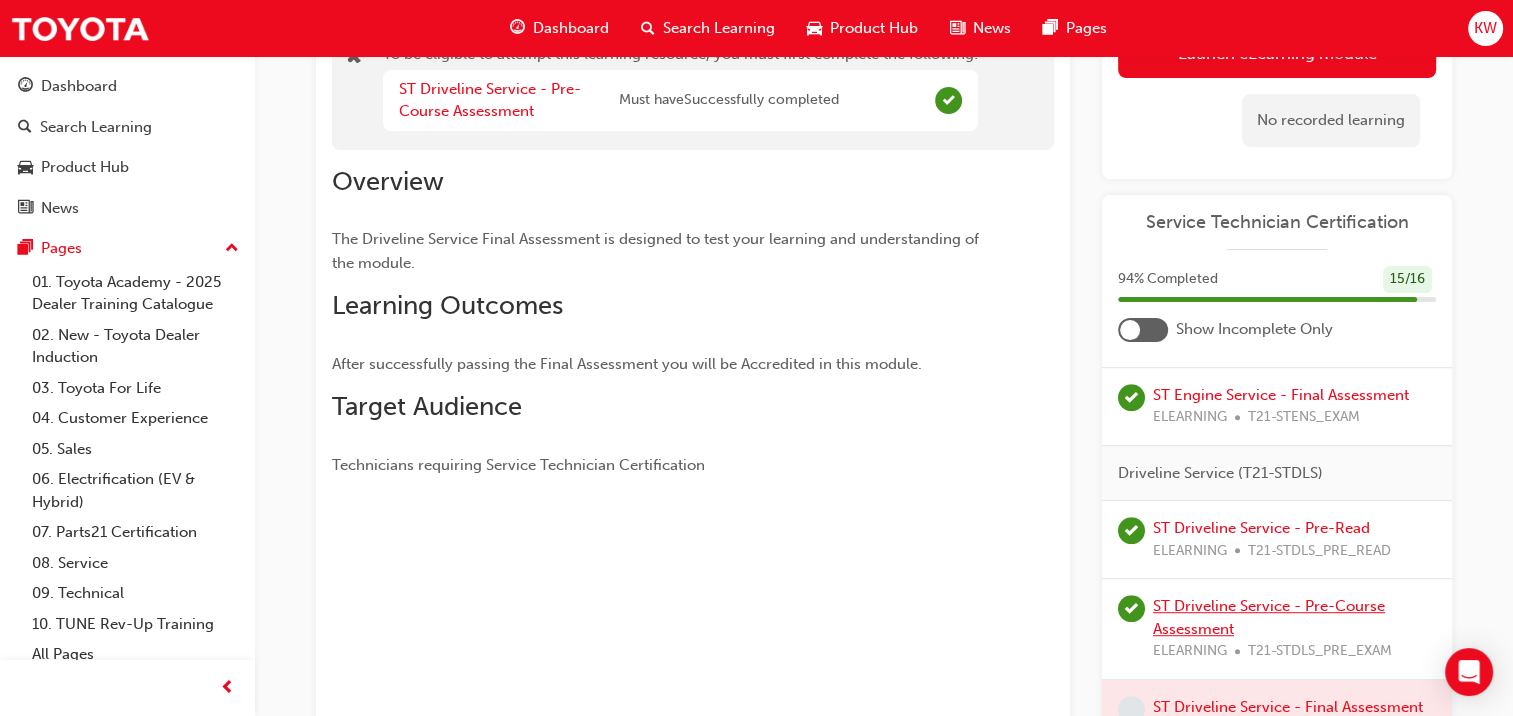click on "ST Driveline Service - Pre-Course Assessment" at bounding box center [1269, 617] 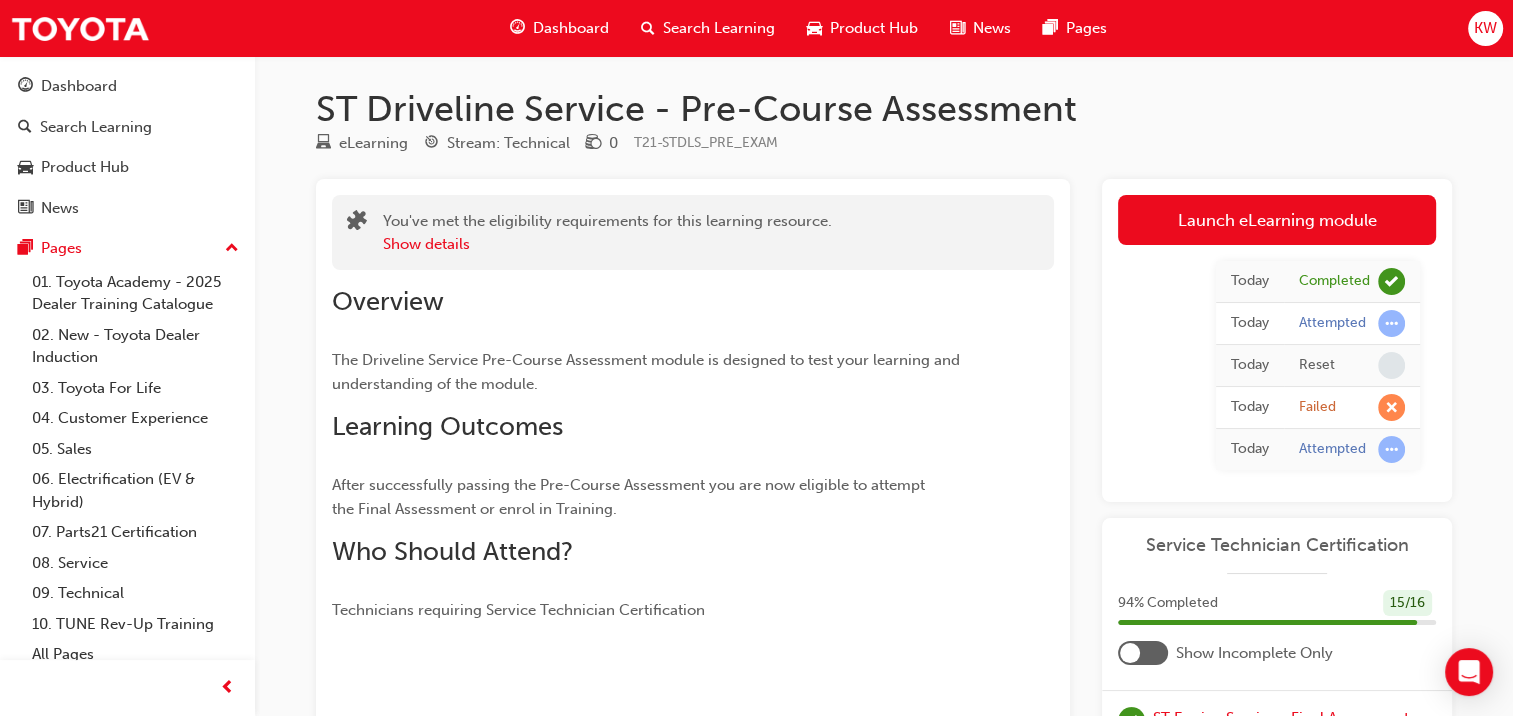 scroll, scrollTop: 0, scrollLeft: 0, axis: both 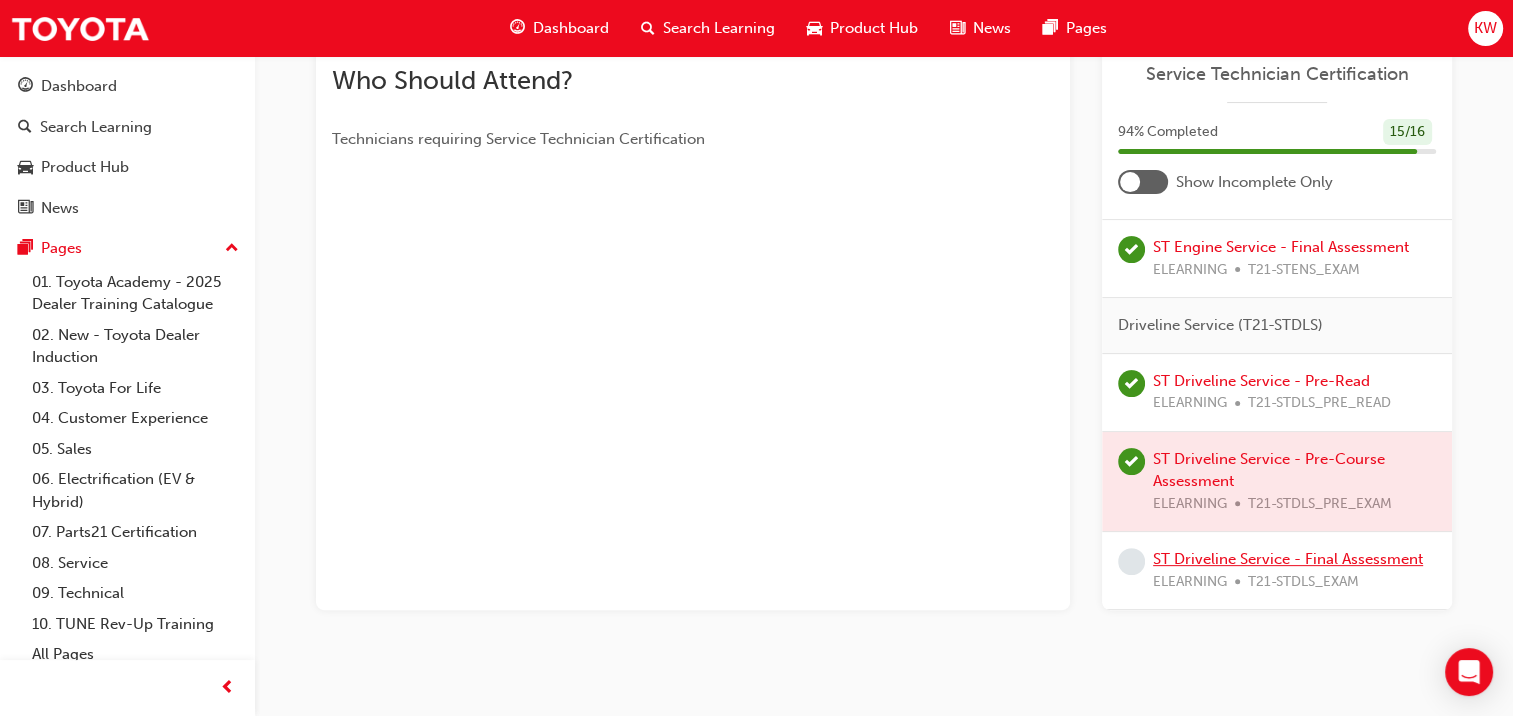 click on "ST Driveline Service - Final Assessment" at bounding box center (1288, 559) 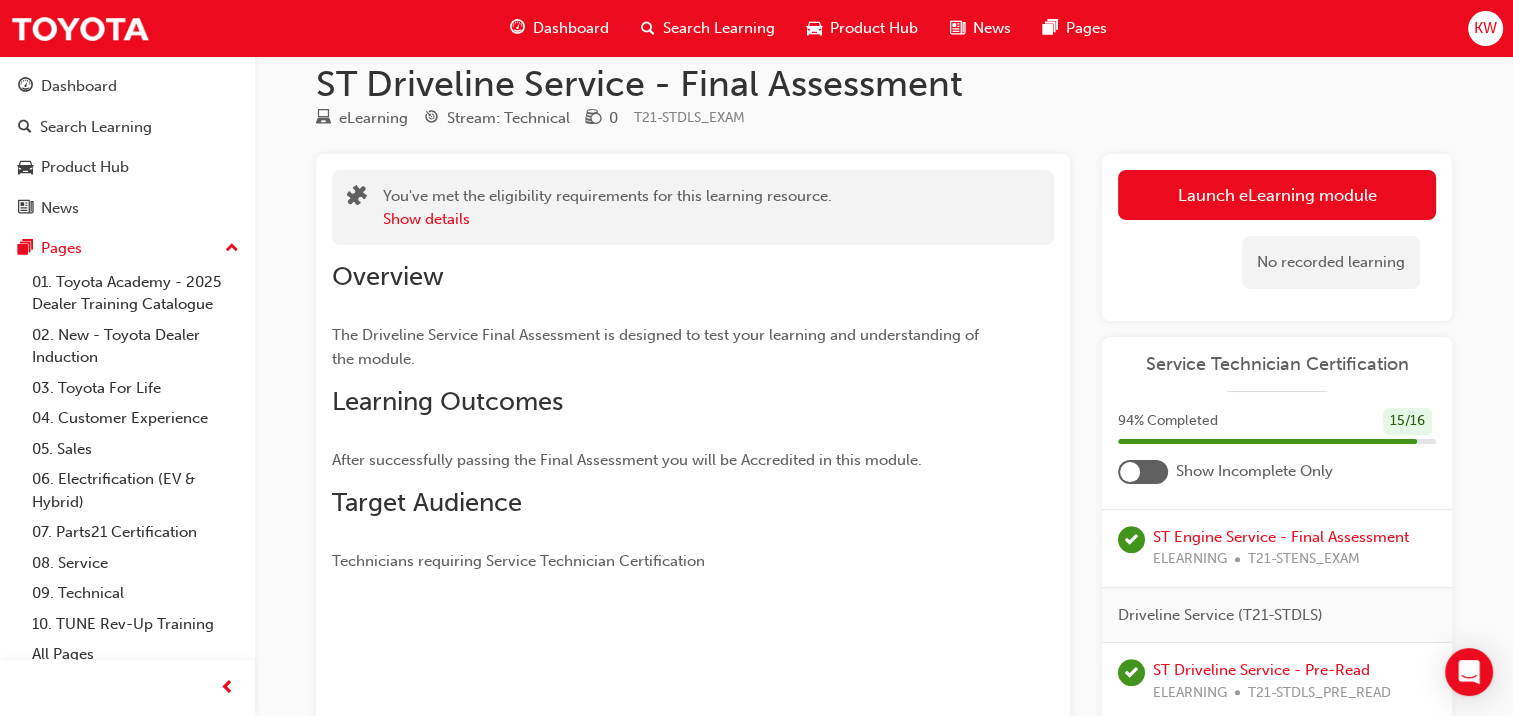 scroll, scrollTop: 29, scrollLeft: 0, axis: vertical 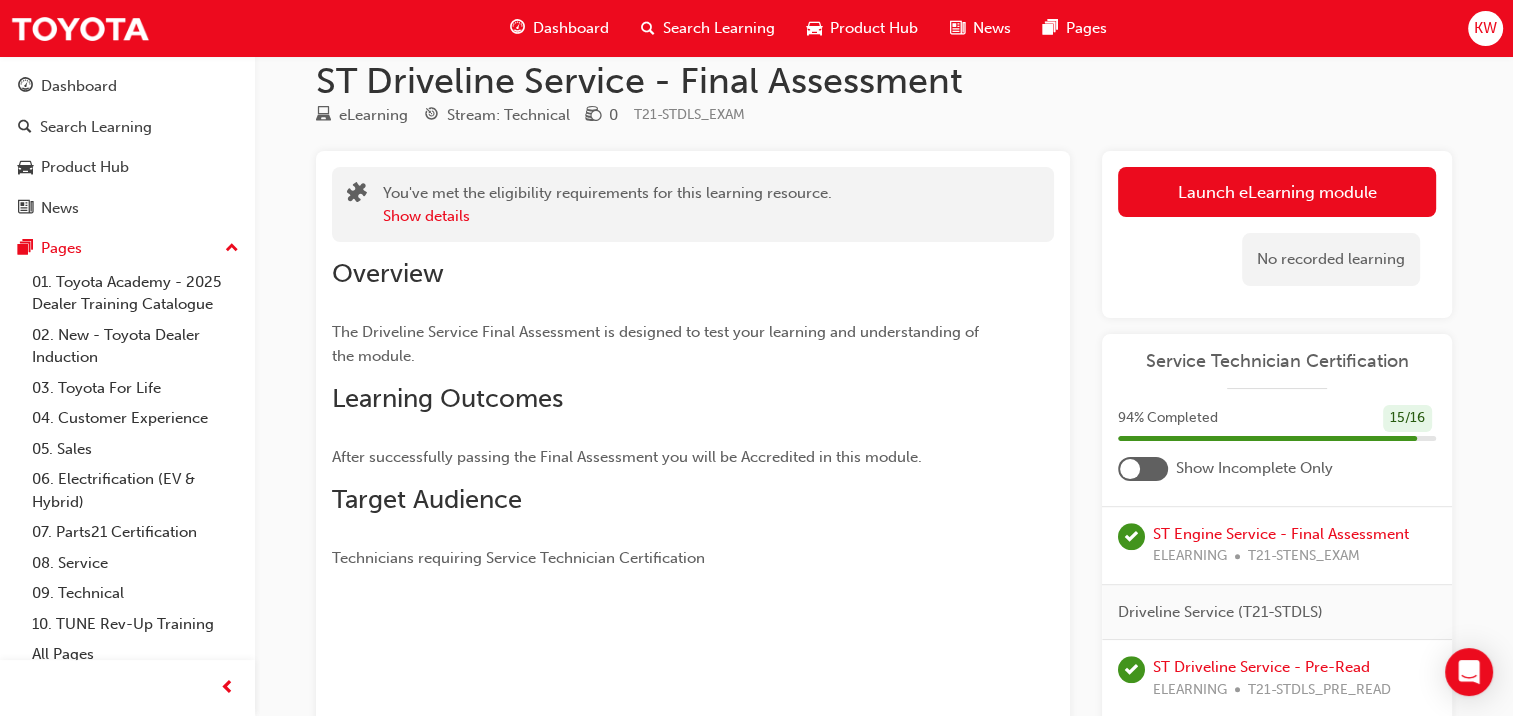 click on "Launch eLearning module" at bounding box center [1277, 192] 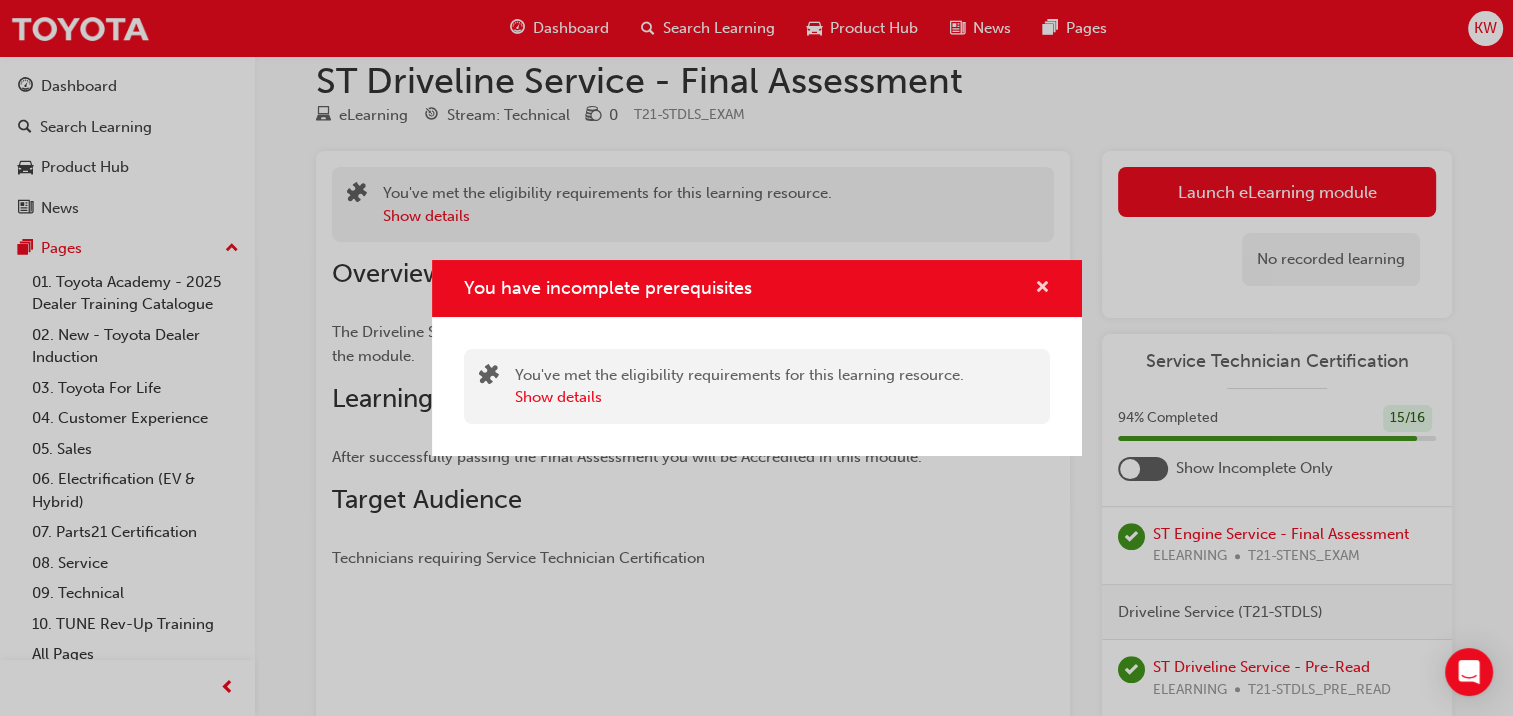 click at bounding box center (1042, 289) 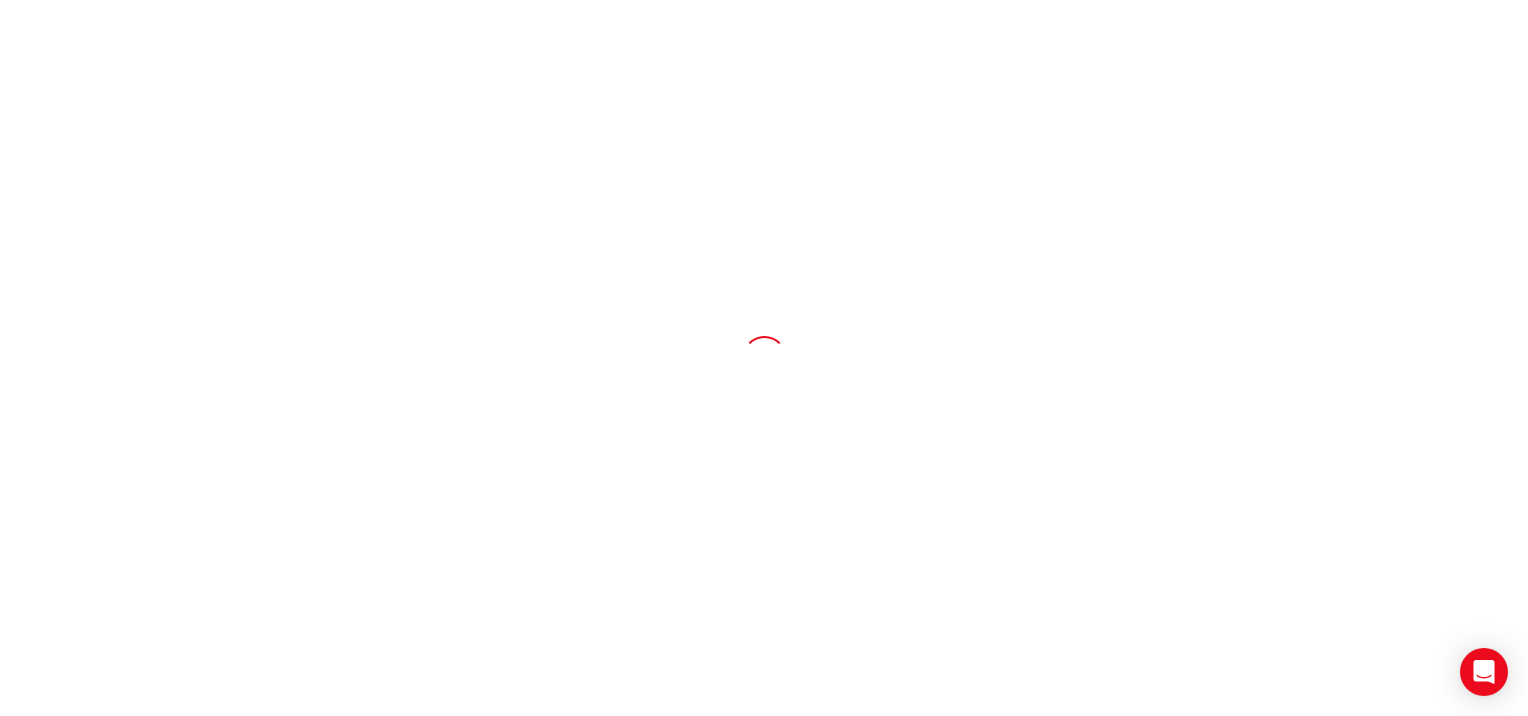 scroll, scrollTop: 0, scrollLeft: 0, axis: both 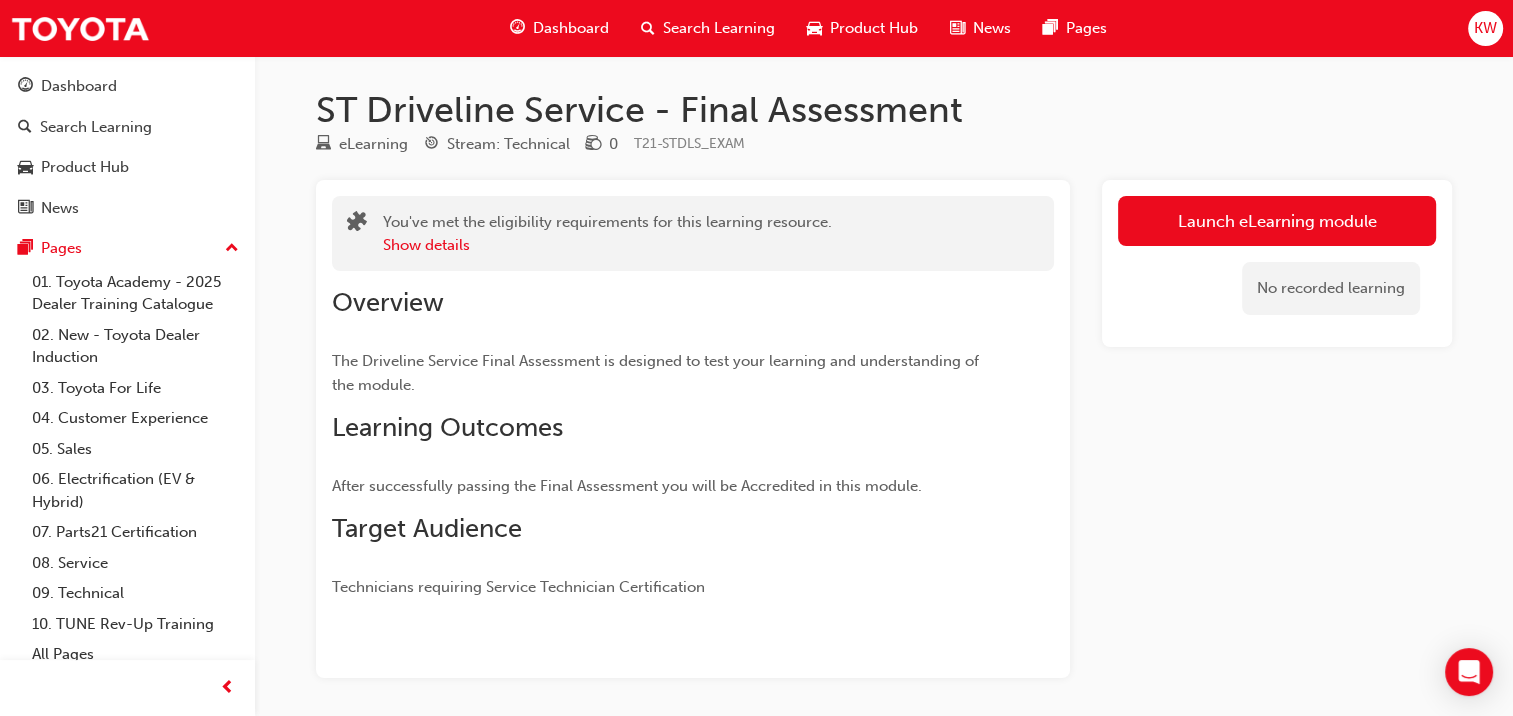 click on "Launch eLearning module" at bounding box center (1277, 221) 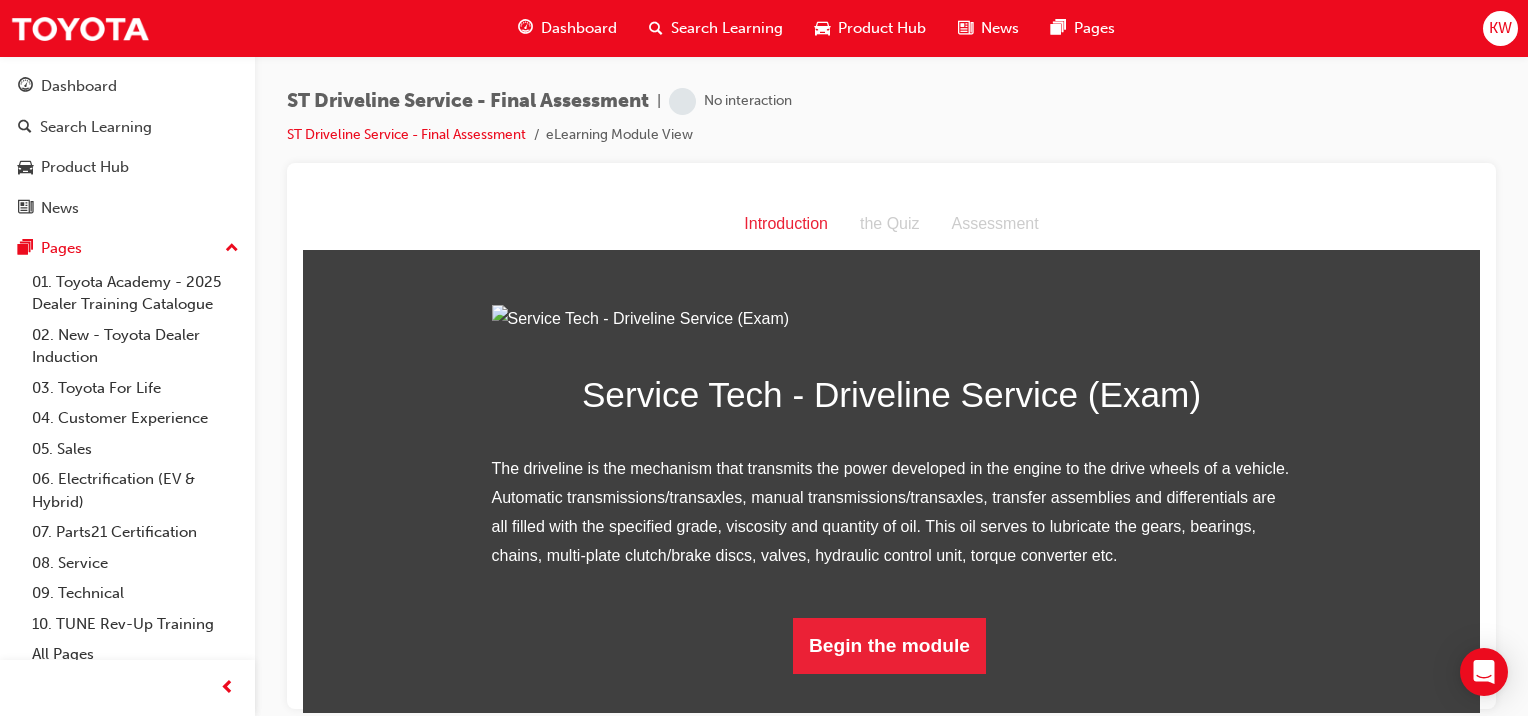 scroll, scrollTop: 181, scrollLeft: 0, axis: vertical 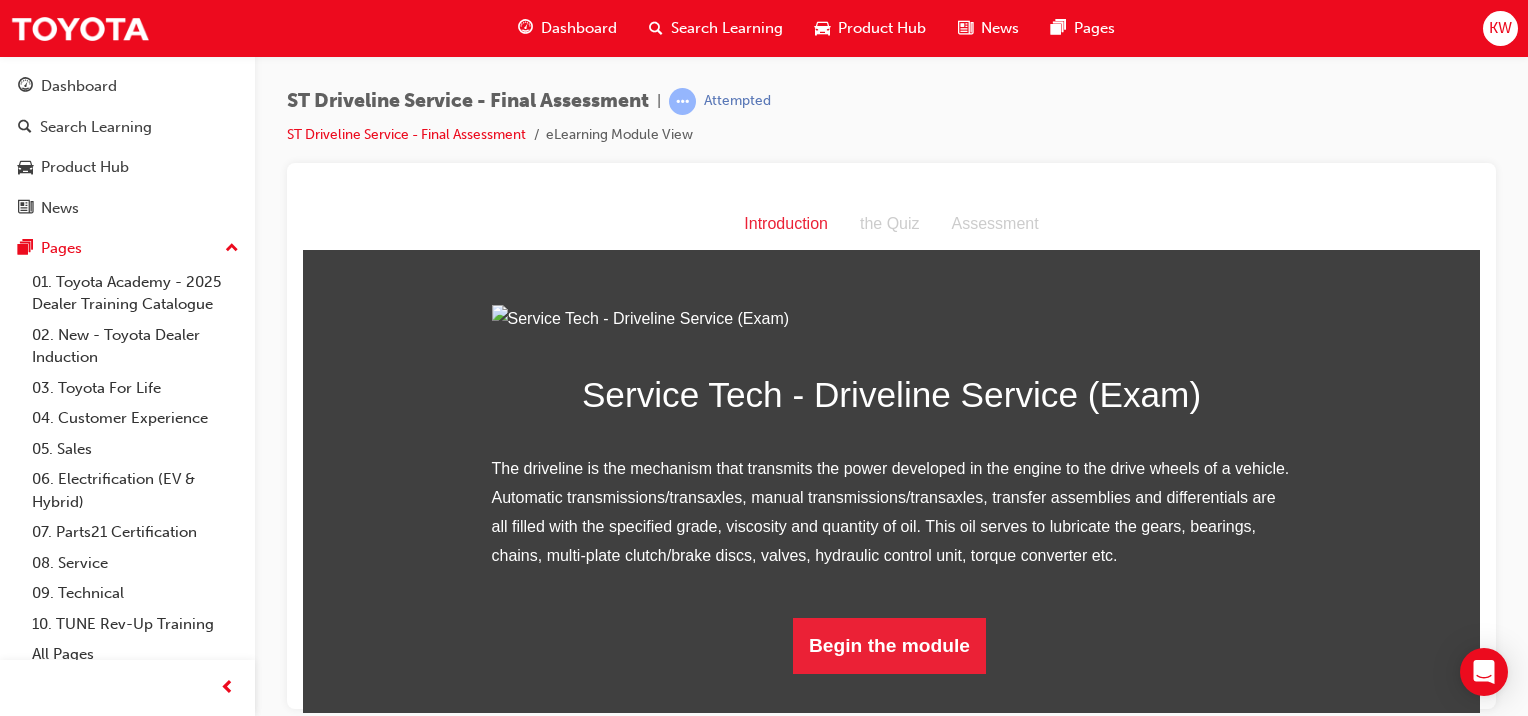 click on "Service Tech - Driveline Service (Exam) The driveline is the mechanism that transmits the power developed in the engine to the drive wheels of a vehicle. Automatic transmissions/transaxles, manual transmissions/transaxles, transfer assemblies and differentials are all filled with the specified grade, viscosity and quantity of oil. This oil serves to lubricate the gears, bearings, chains, multi-plate clutch/brake discs, valves, hydraulic control unit, torque converter etc. Begin the module" at bounding box center (892, 489) 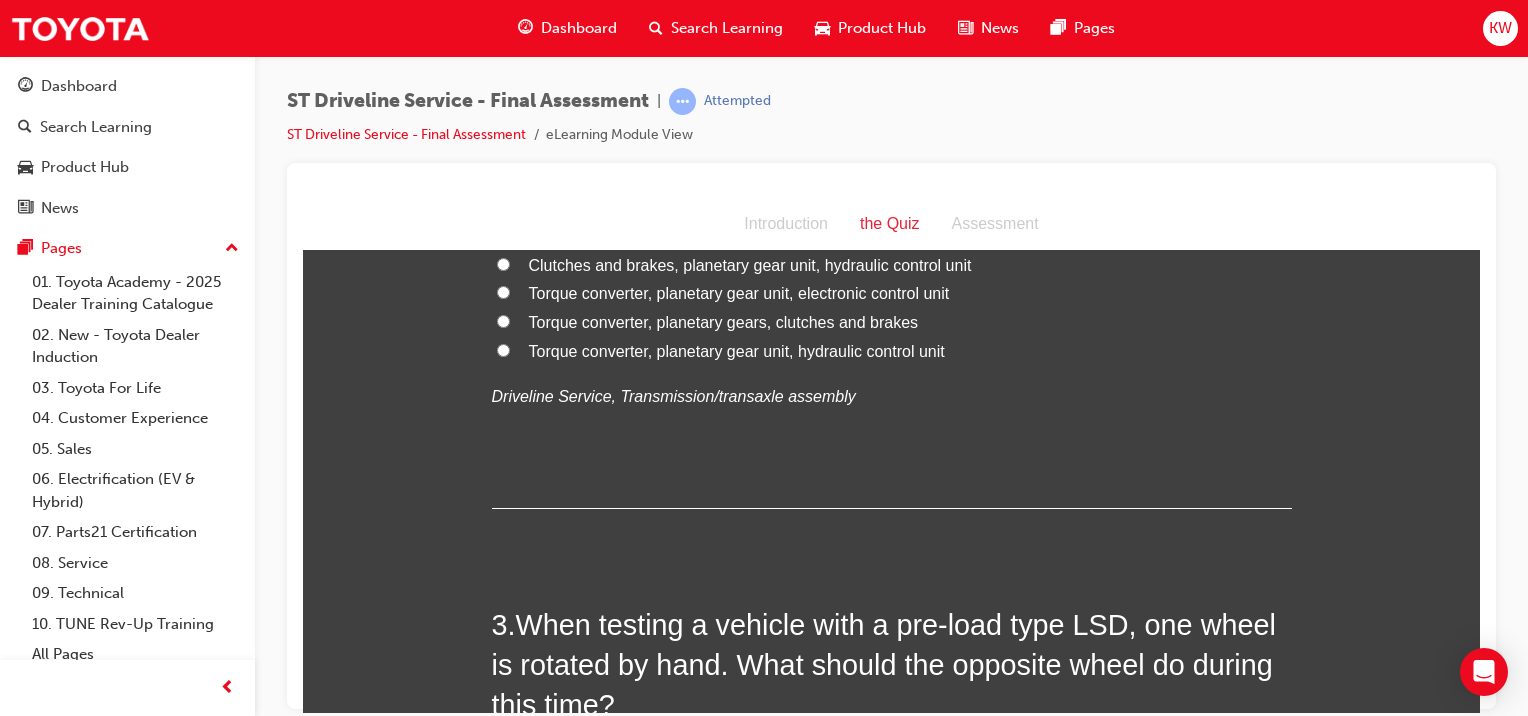 scroll, scrollTop: 0, scrollLeft: 0, axis: both 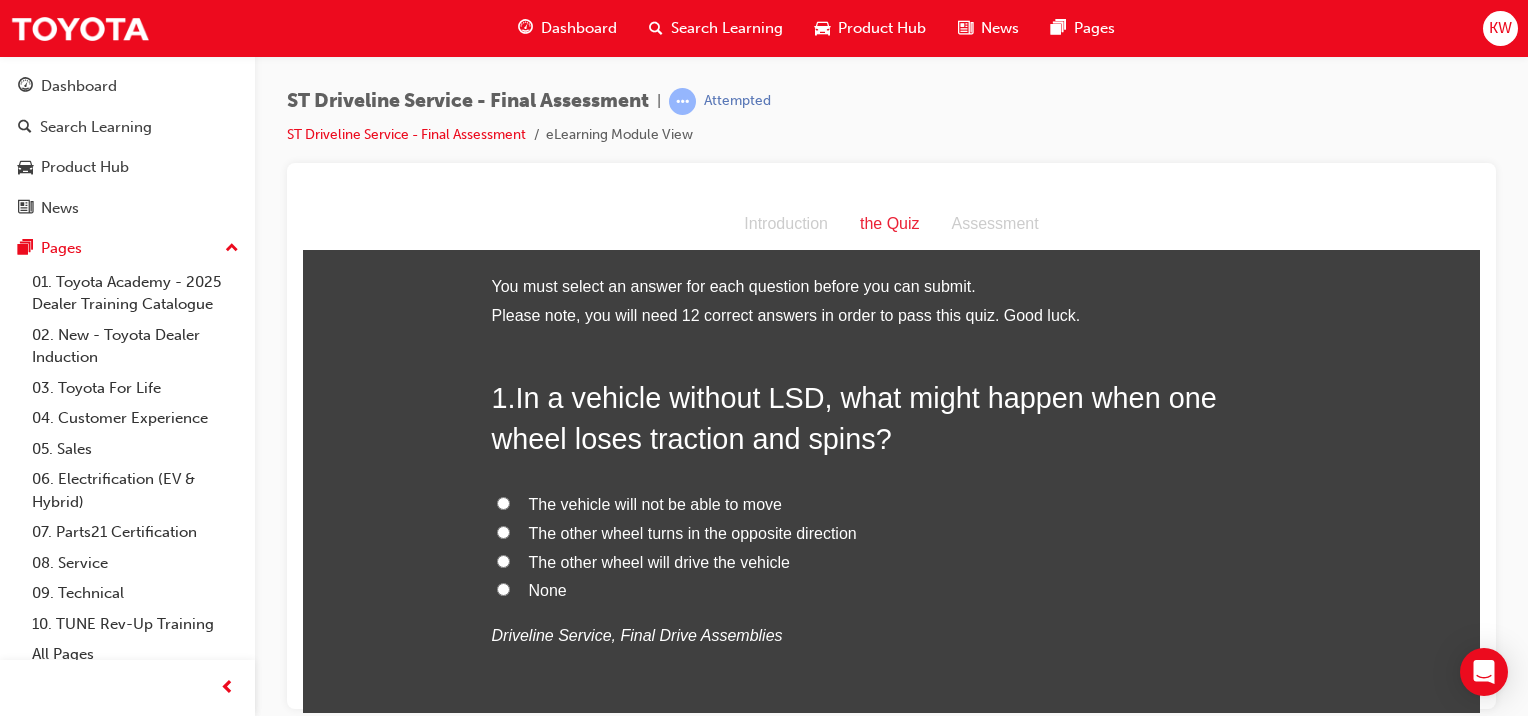 click on "None" at bounding box center (548, 589) 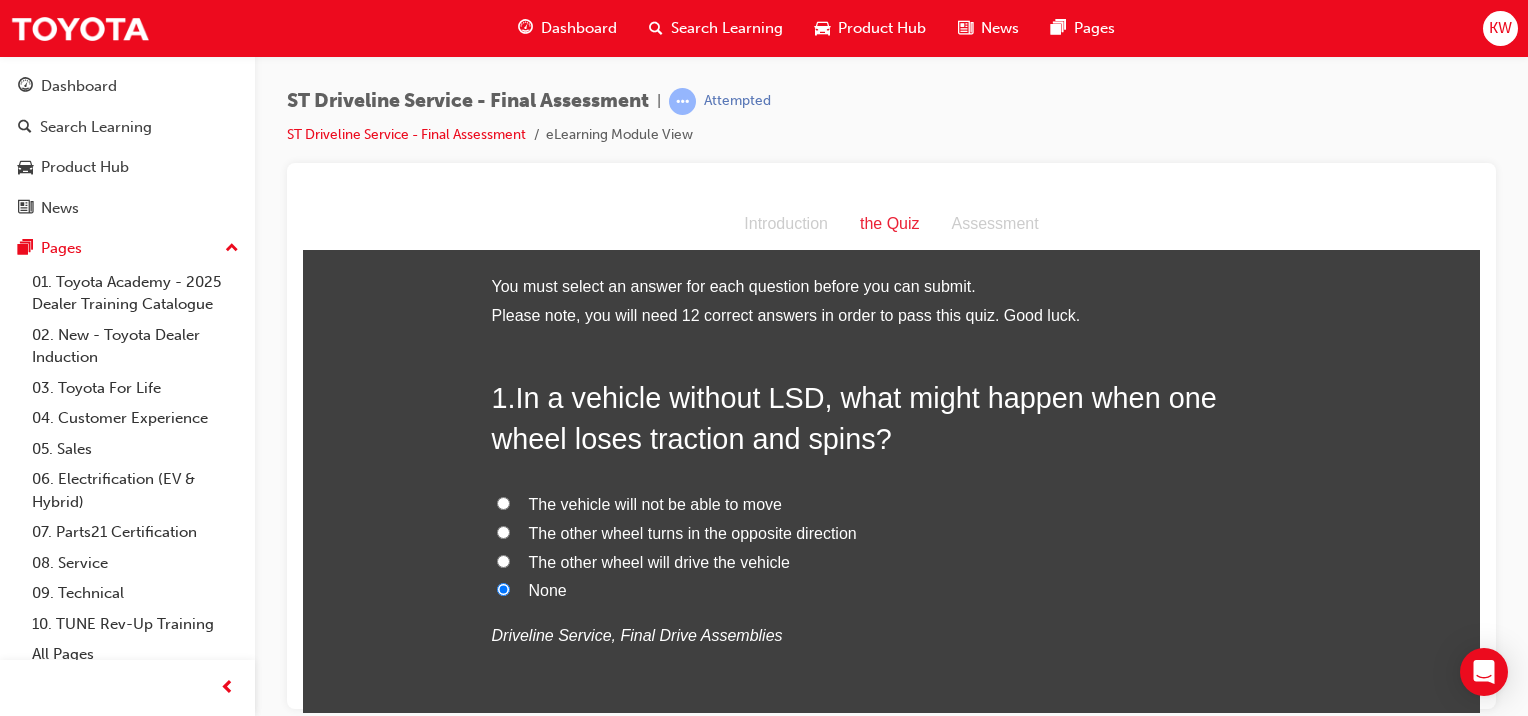 radio on "true" 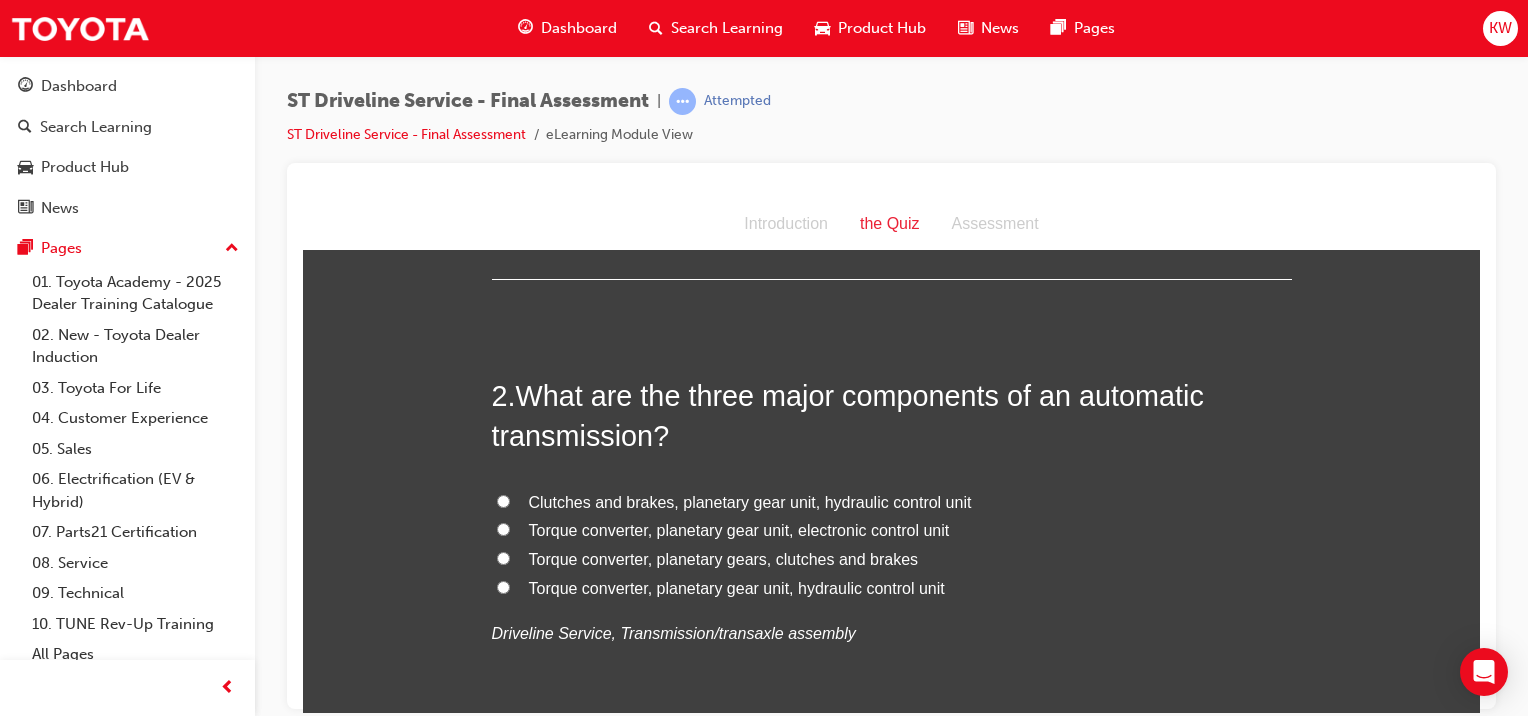 scroll, scrollTop: 472, scrollLeft: 0, axis: vertical 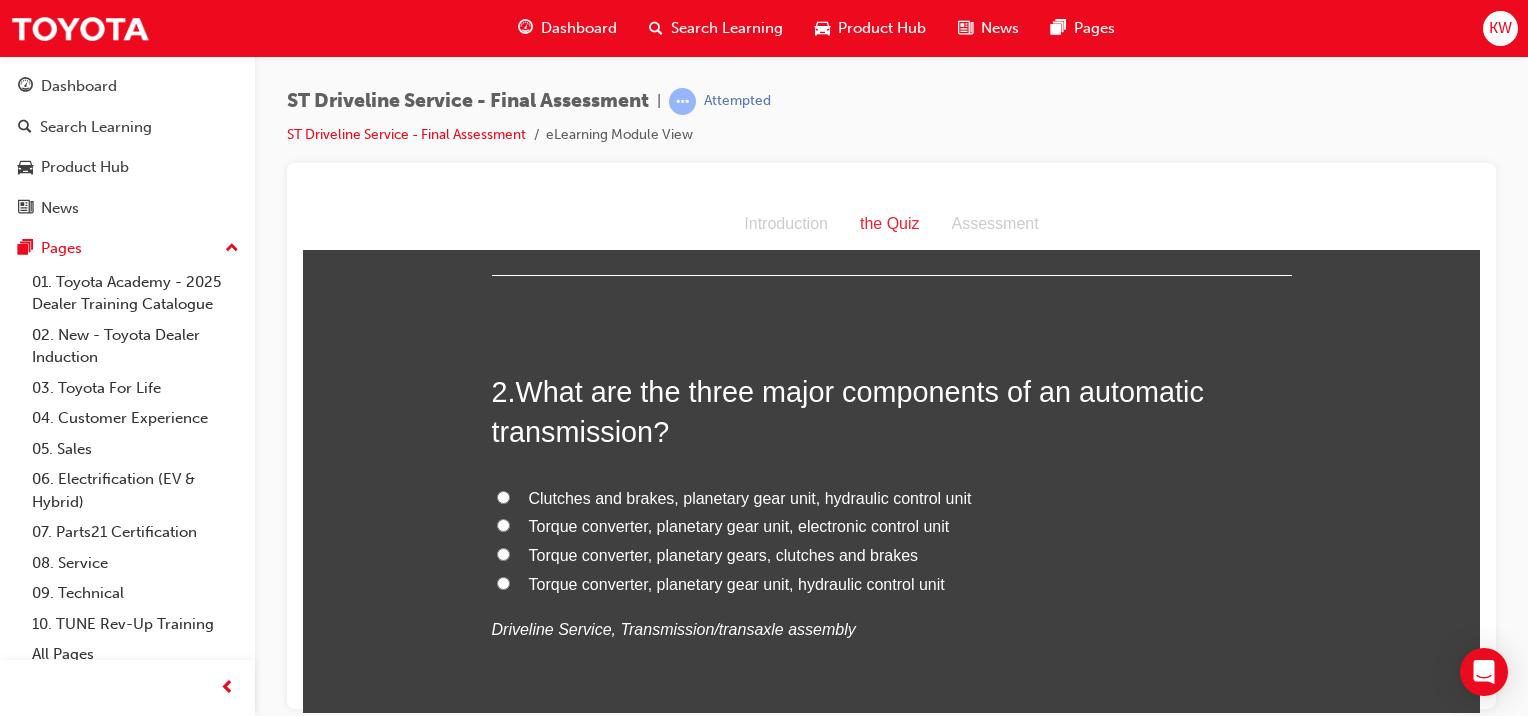 click on "Torque converter, planetary gear unit, electronic control unit" at bounding box center (739, 525) 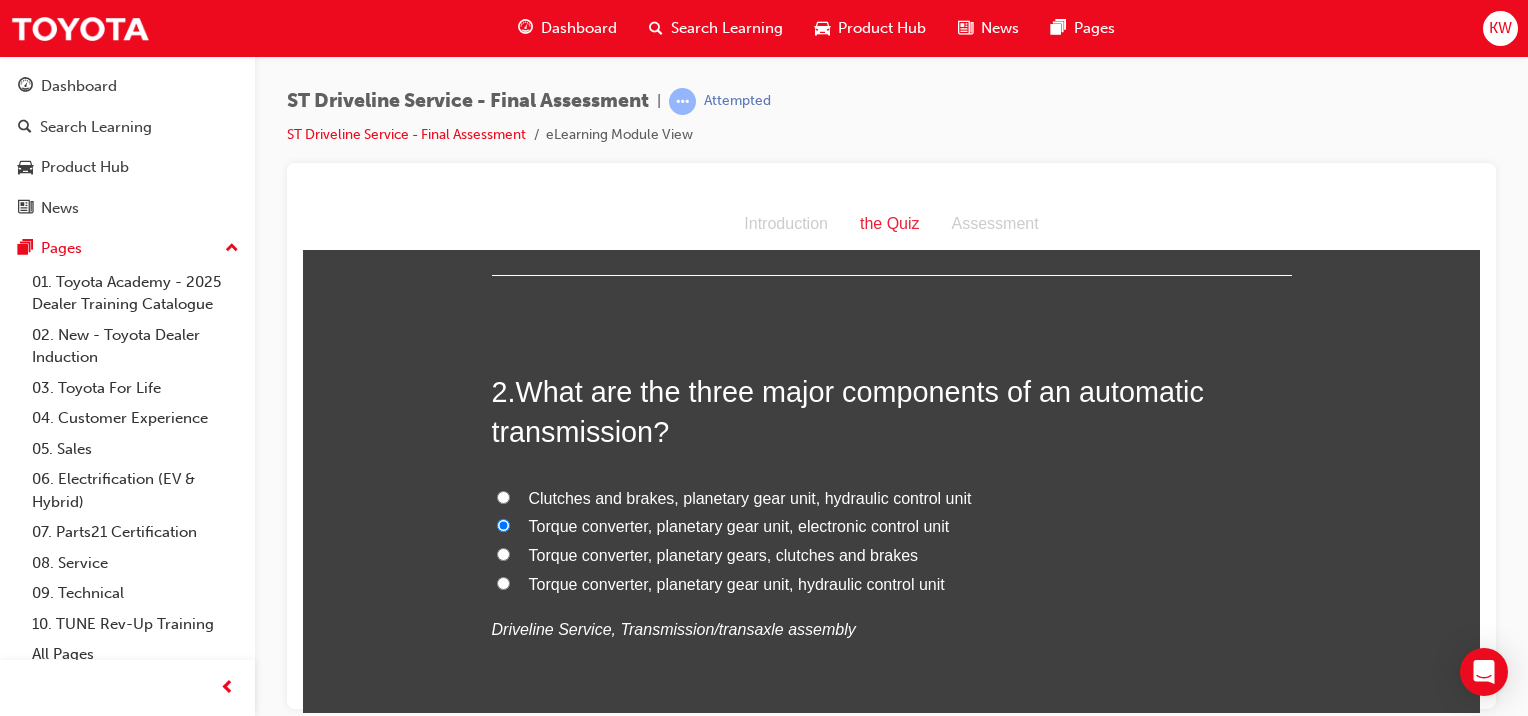 radio on "true" 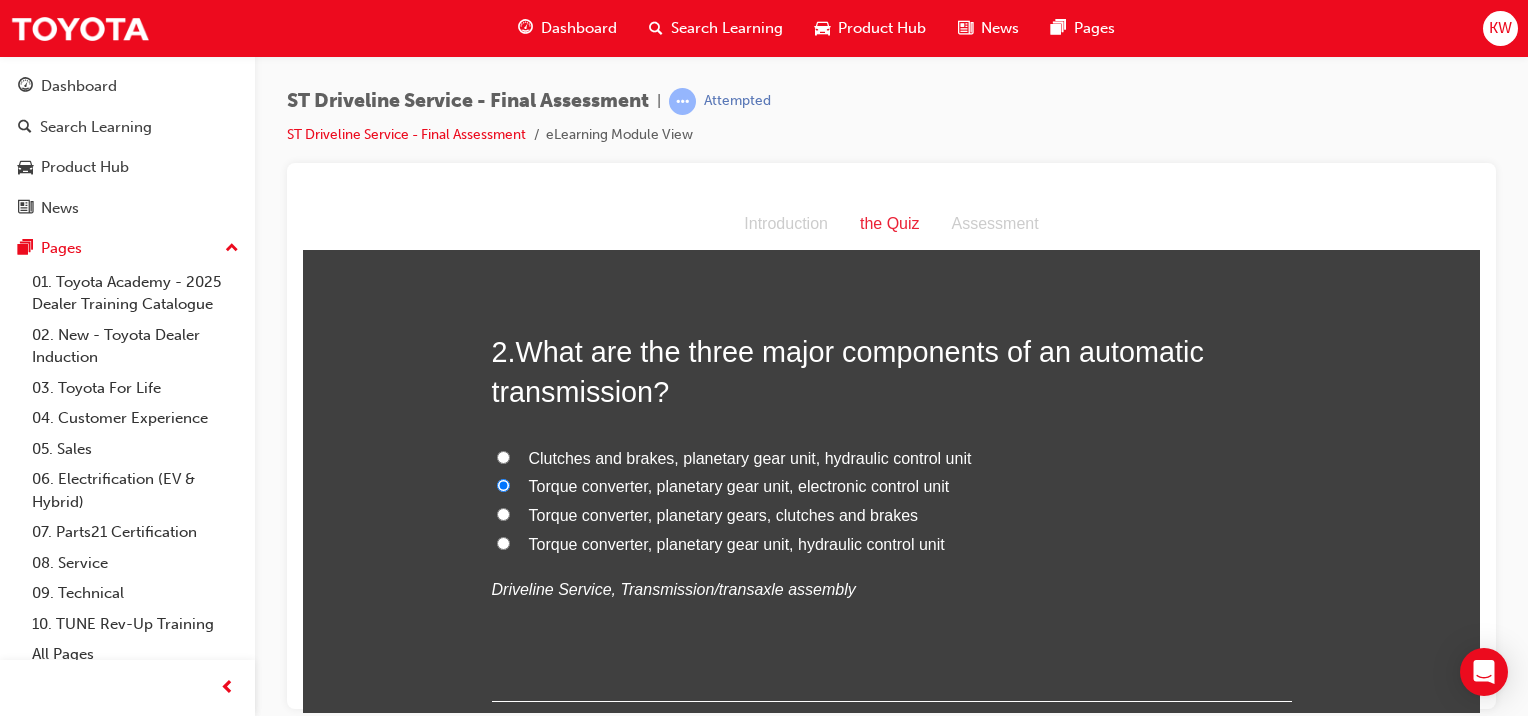 scroll, scrollTop: 523, scrollLeft: 0, axis: vertical 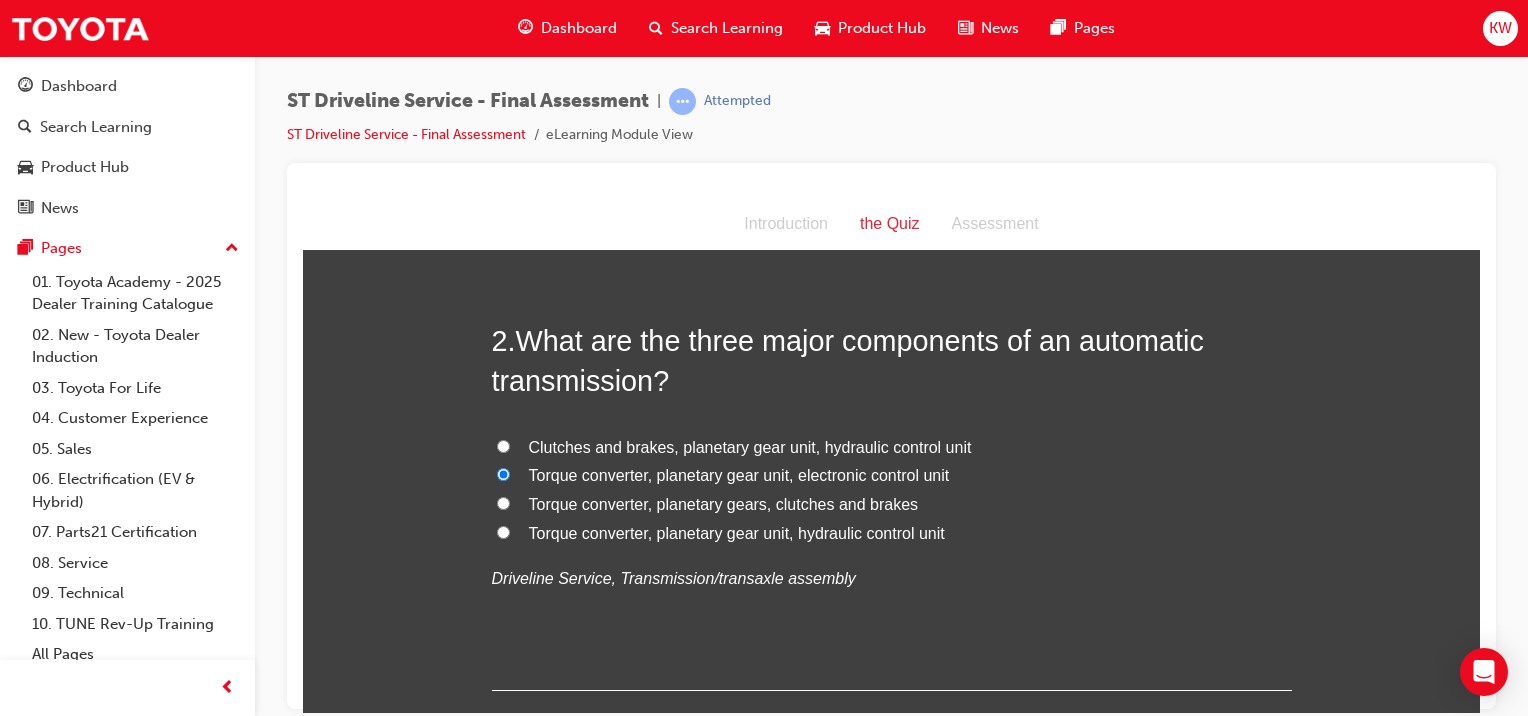 click on "Torque converter, planetary gear unit, hydraulic control unit" at bounding box center [892, 533] 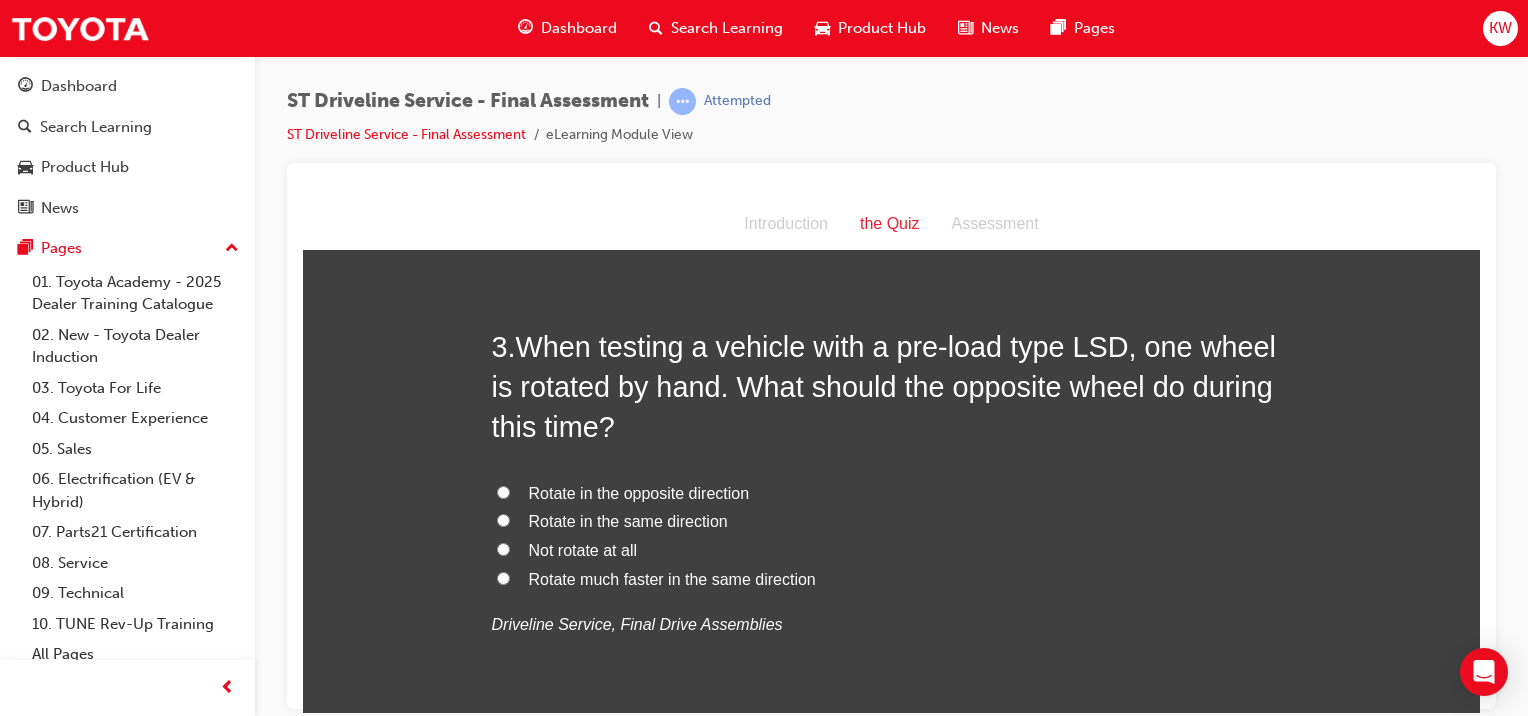 scroll, scrollTop: 984, scrollLeft: 0, axis: vertical 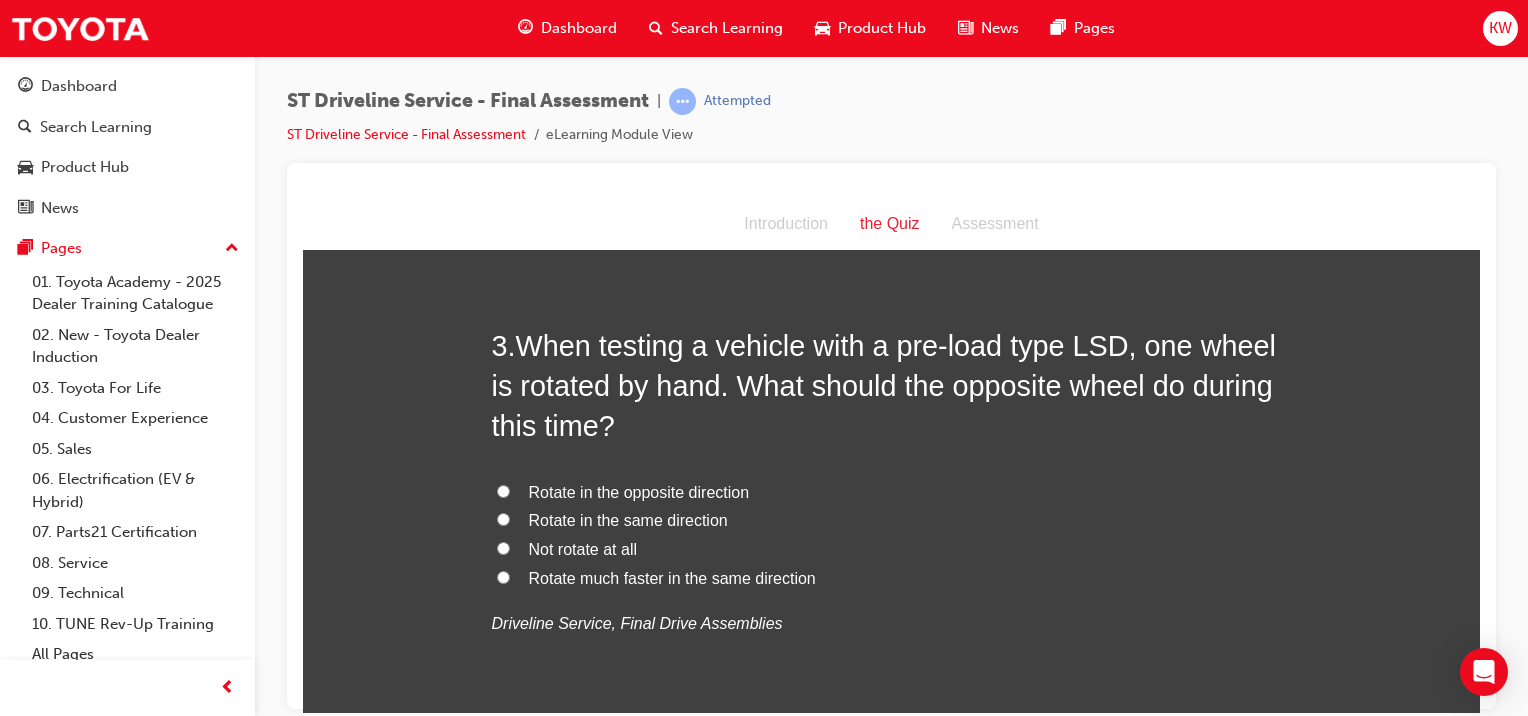 click on "Rotate in the same direction" at bounding box center (892, 520) 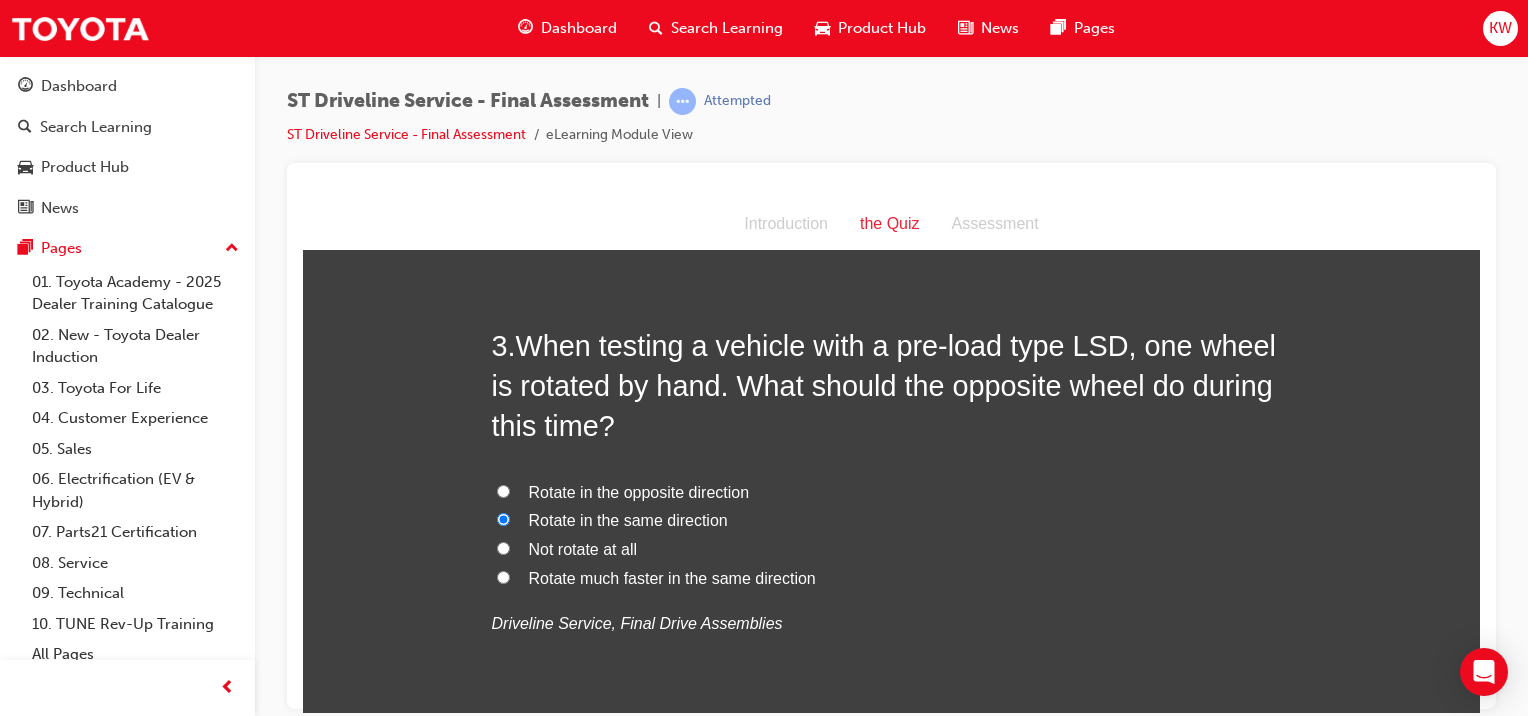 radio on "true" 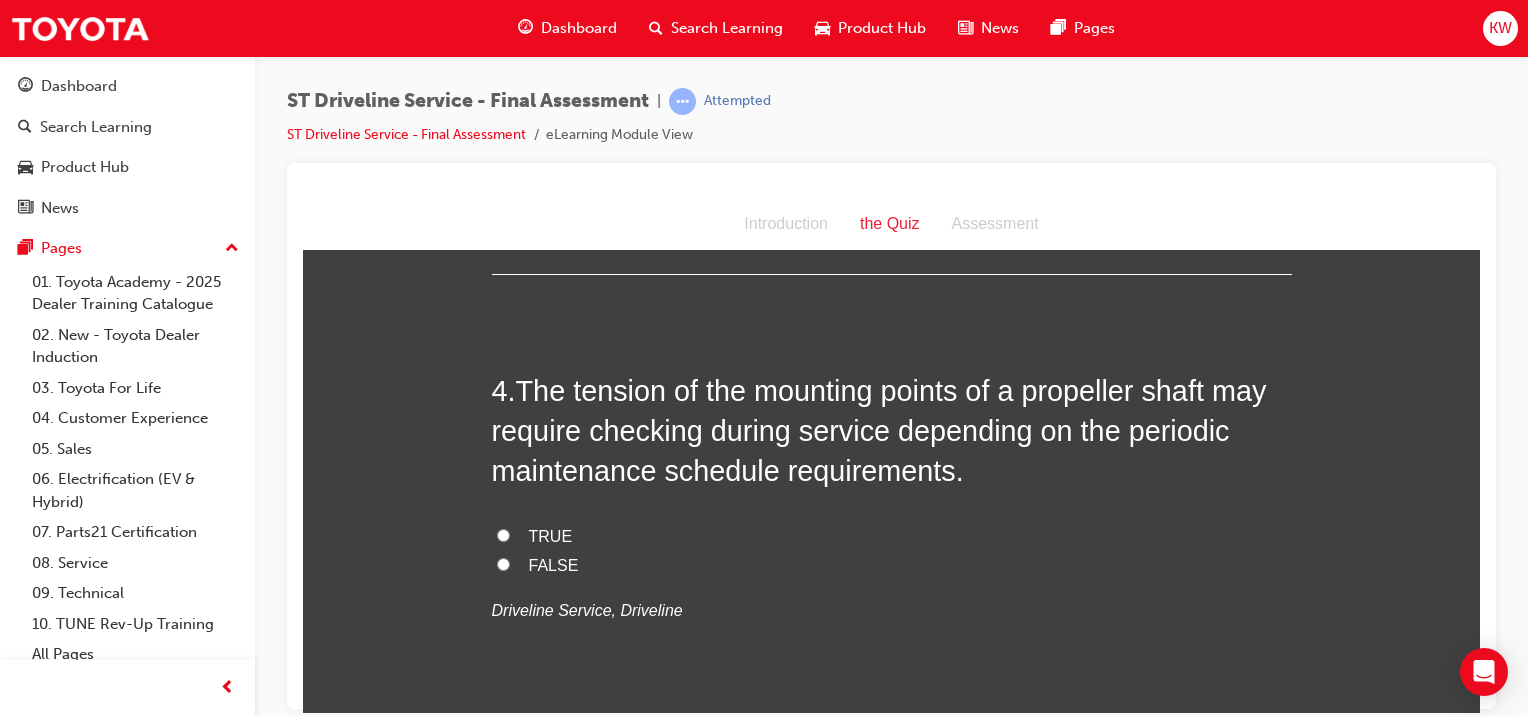scroll, scrollTop: 1444, scrollLeft: 0, axis: vertical 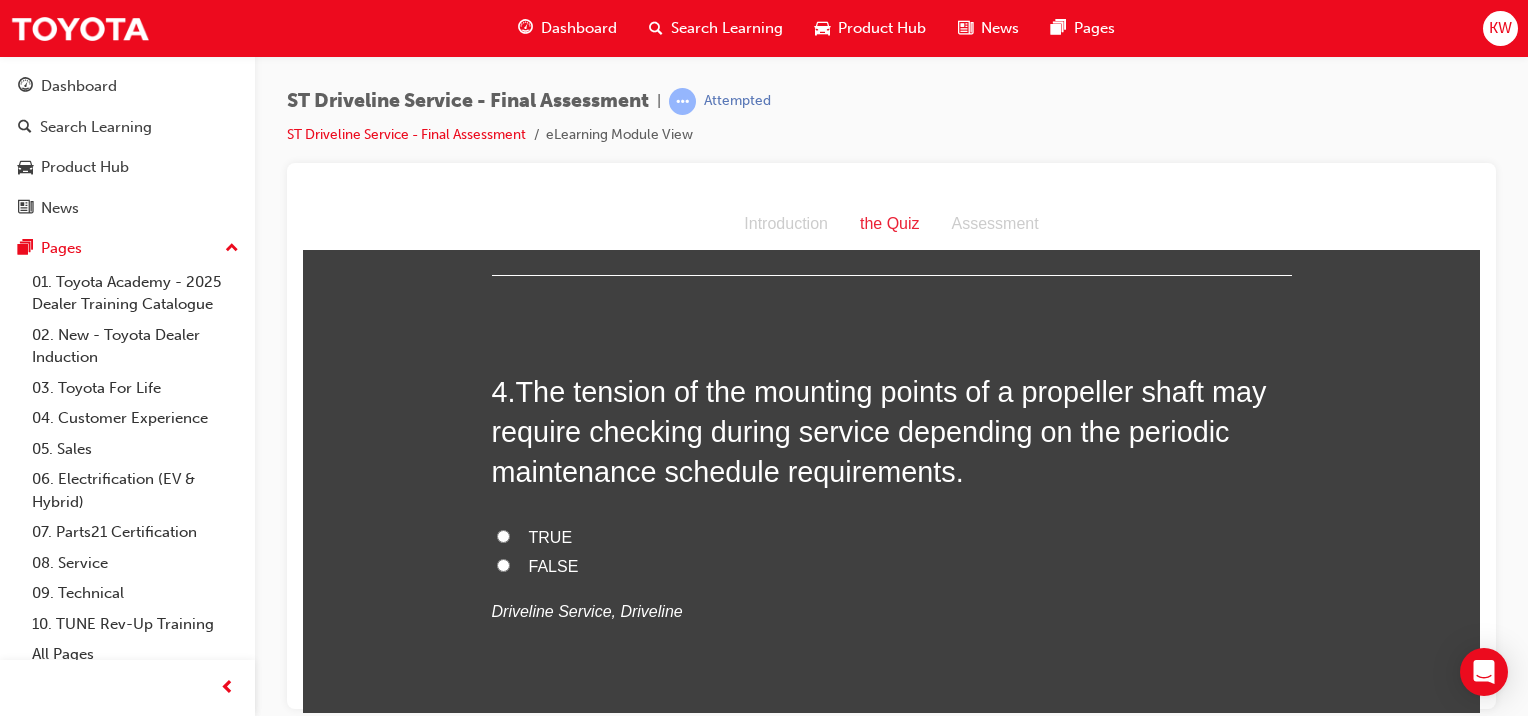 click on "TRUE" at bounding box center [892, 537] 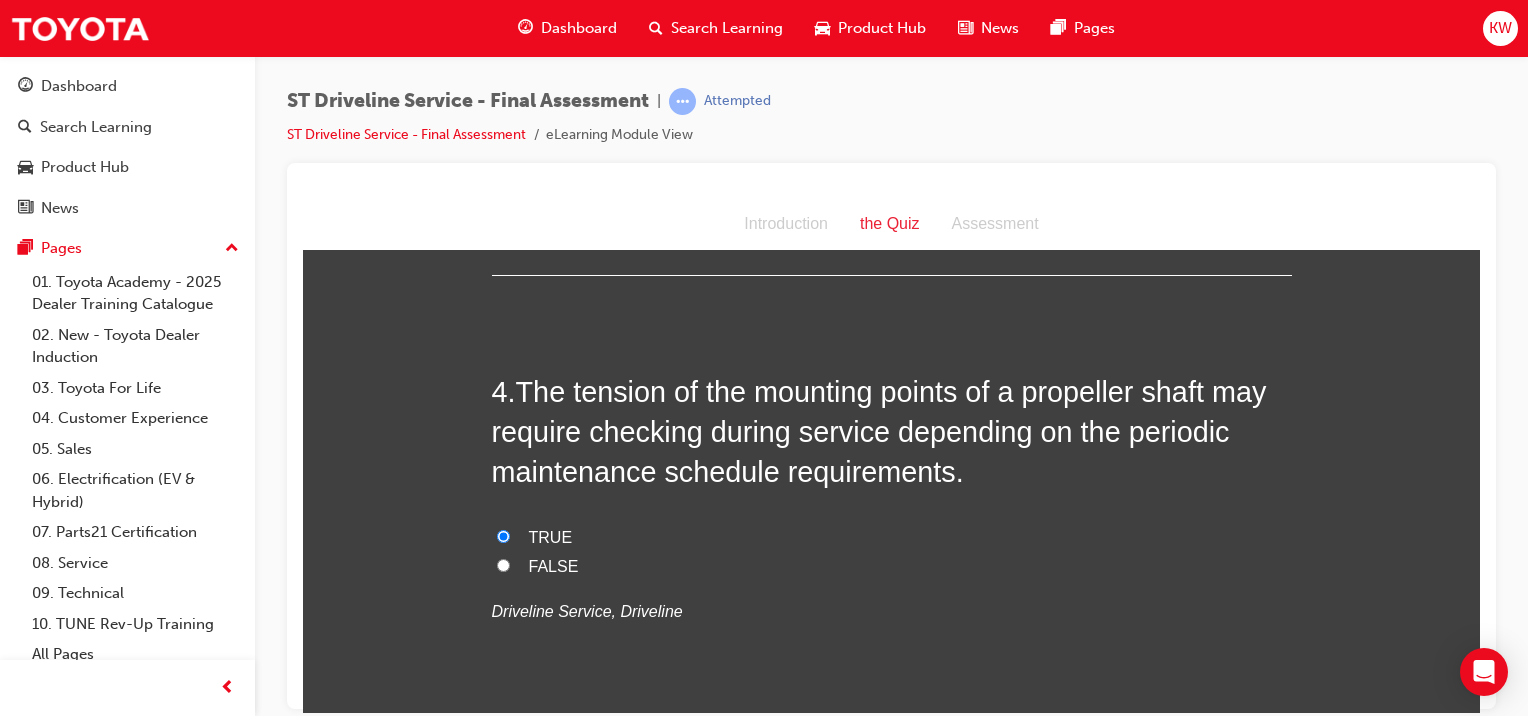 radio on "true" 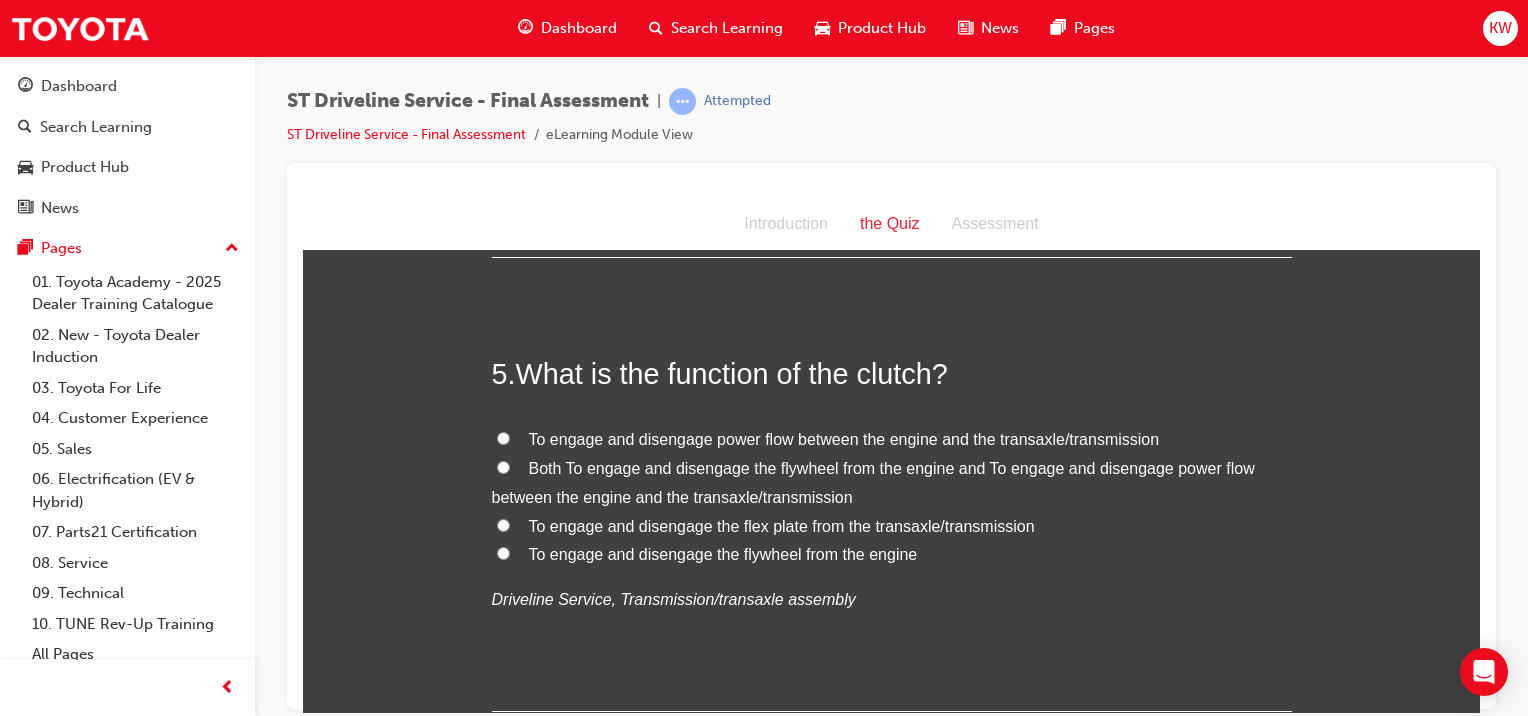 scroll, scrollTop: 1922, scrollLeft: 0, axis: vertical 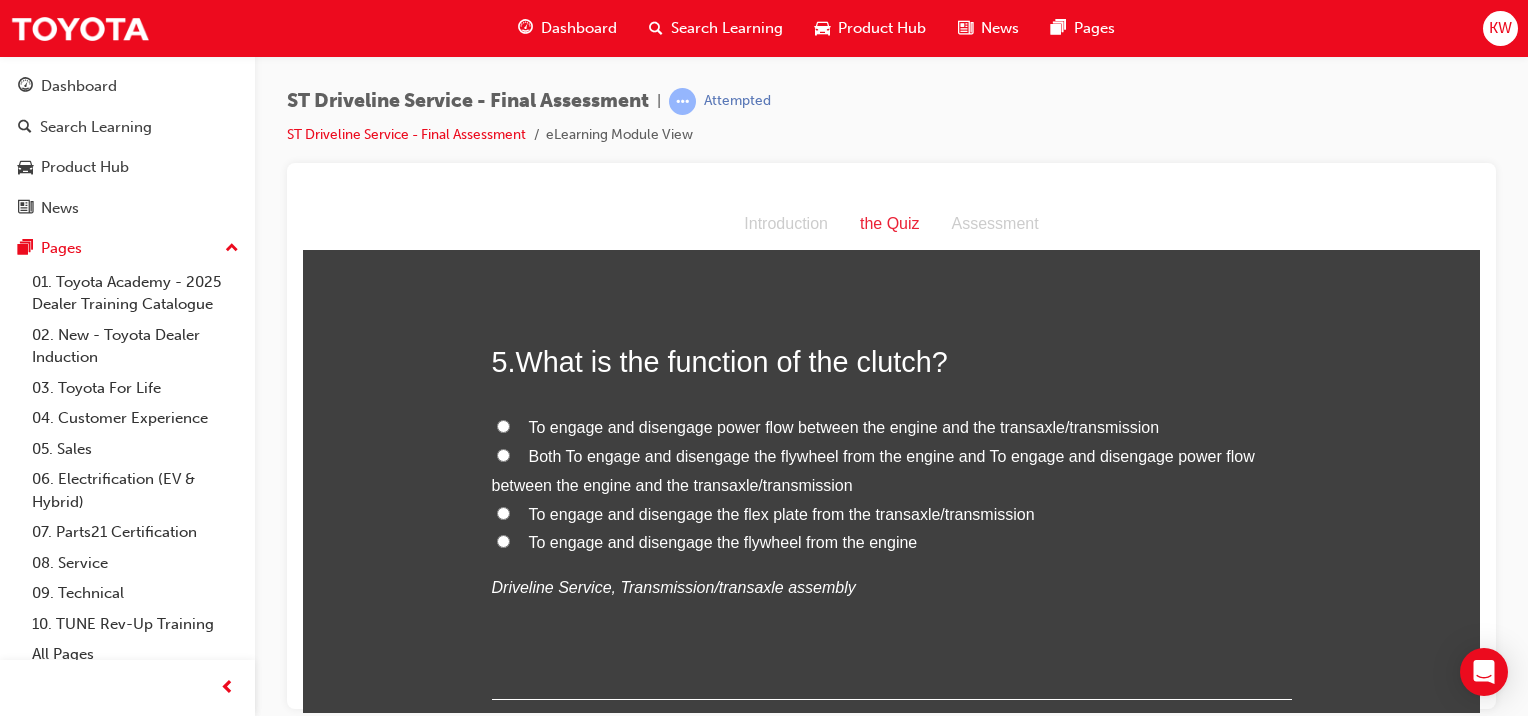 click on "To engage and disengage power flow between the engine and the transaxle/transmission" at bounding box center [844, 426] 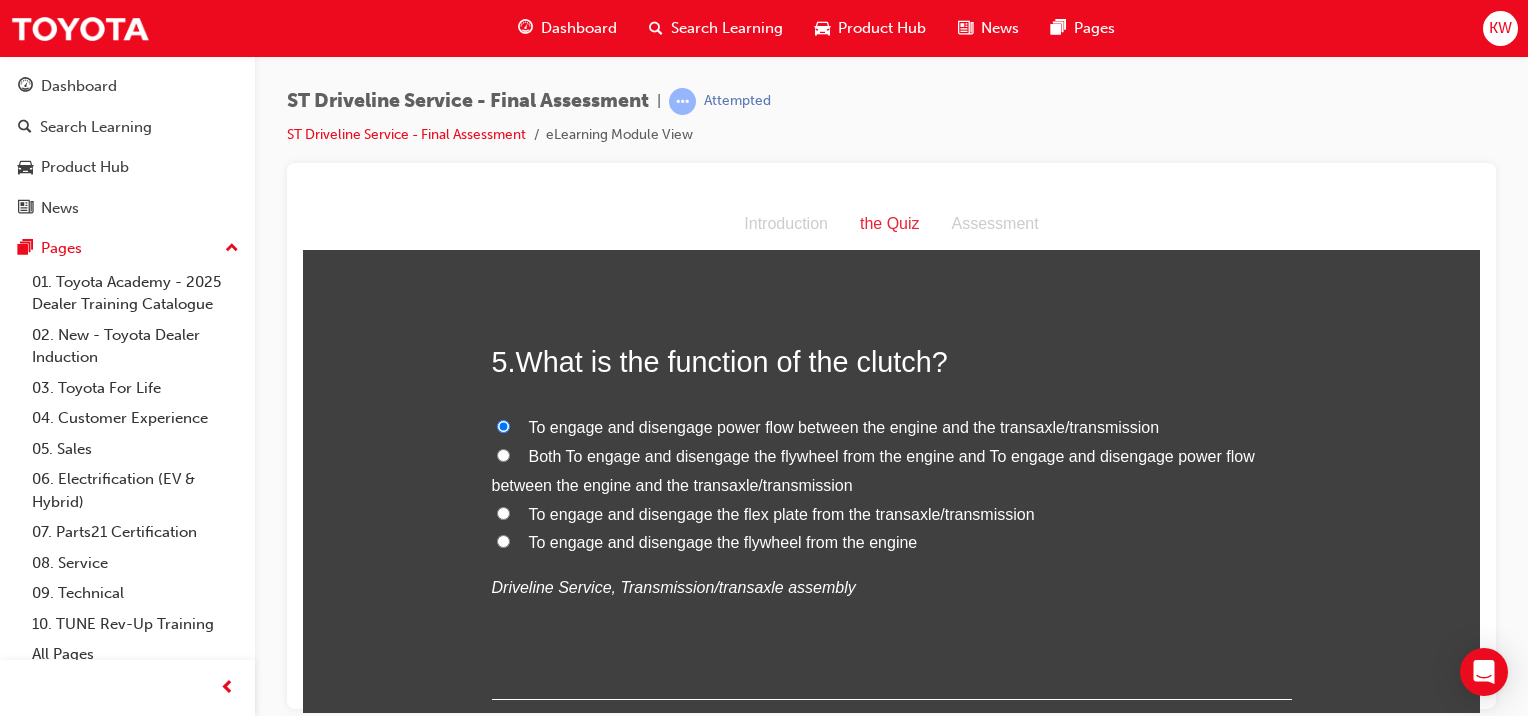 radio on "true" 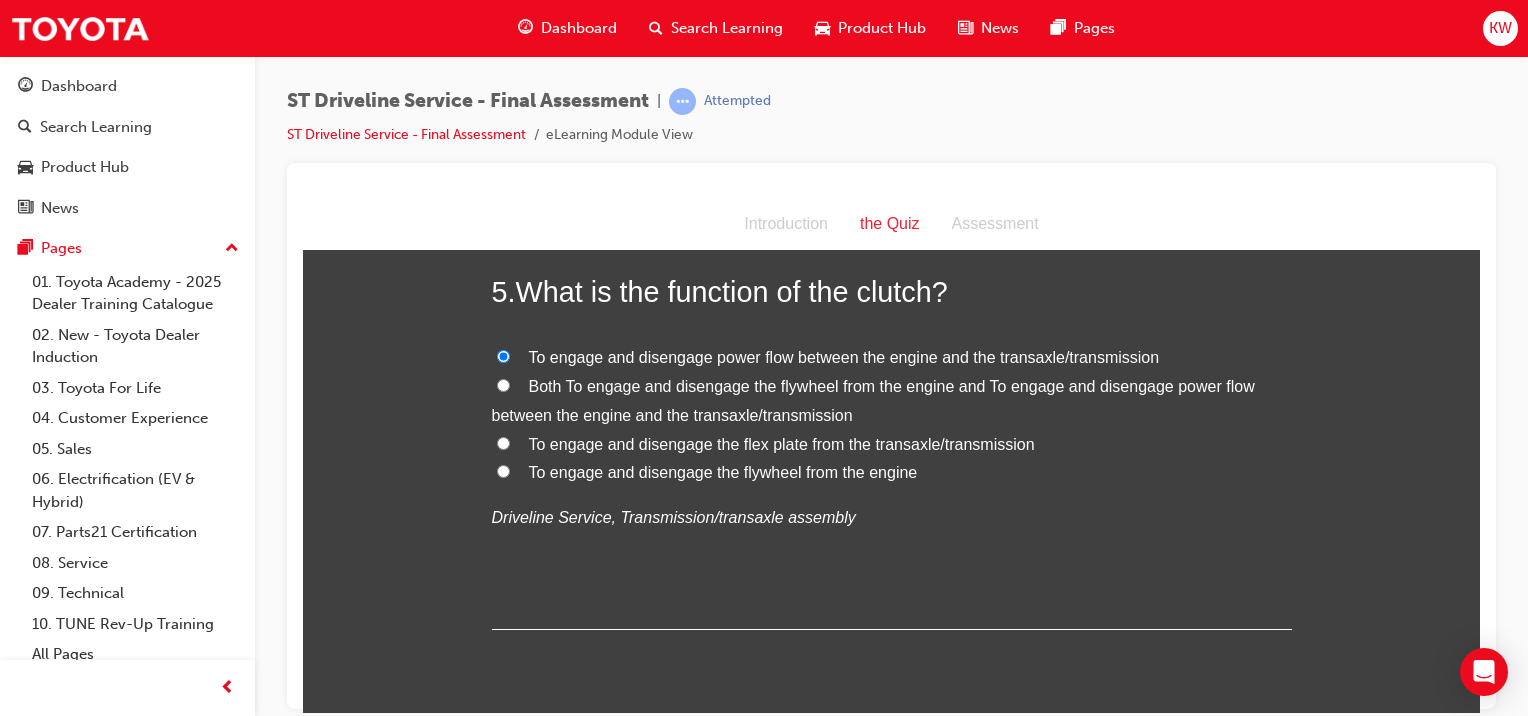 scroll, scrollTop: 2000, scrollLeft: 0, axis: vertical 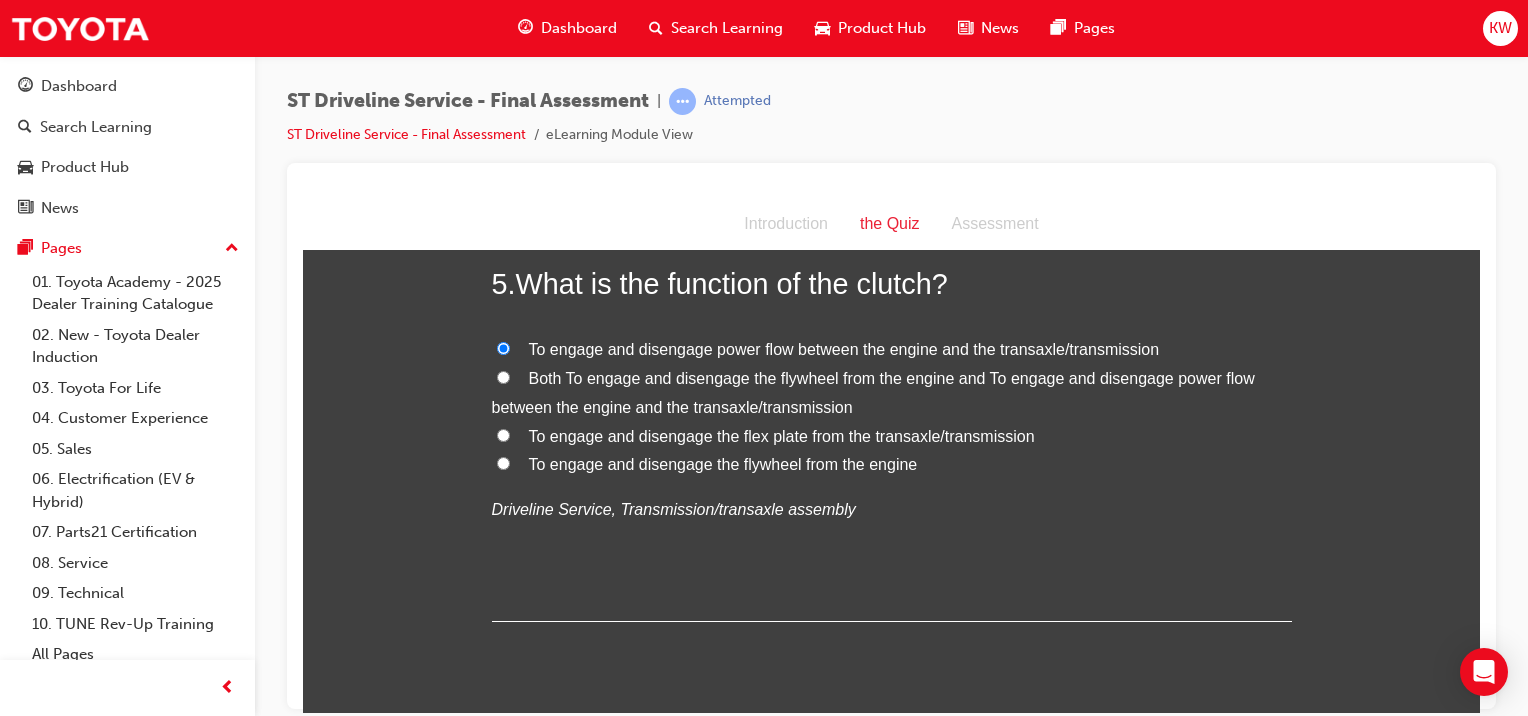 click on "Both To engage and disengage the flywheel from the engine and To engage and disengage power flow between the engine and the transaxle/transmission" at bounding box center (873, 392) 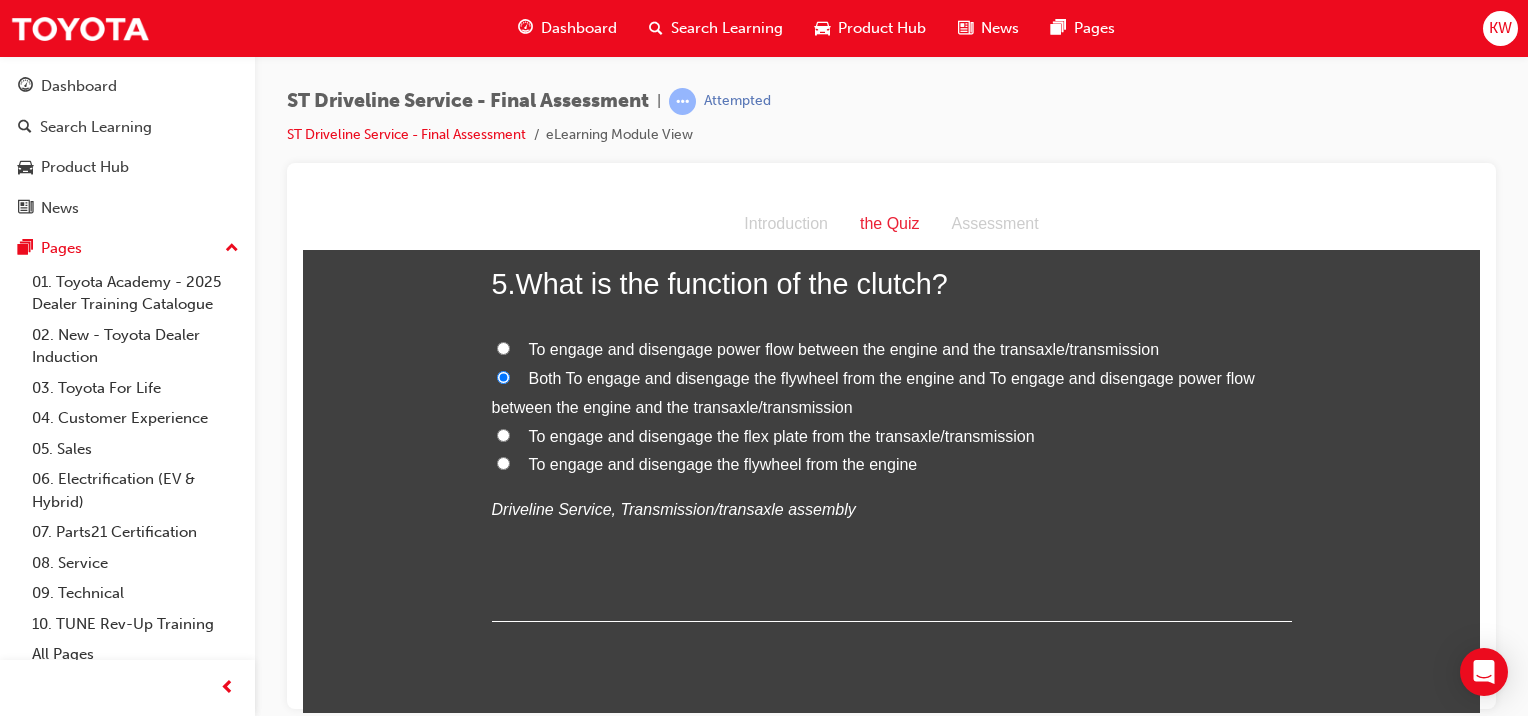 click on "To engage and disengage power flow between the engine and the transaxle/transmission" at bounding box center [844, 348] 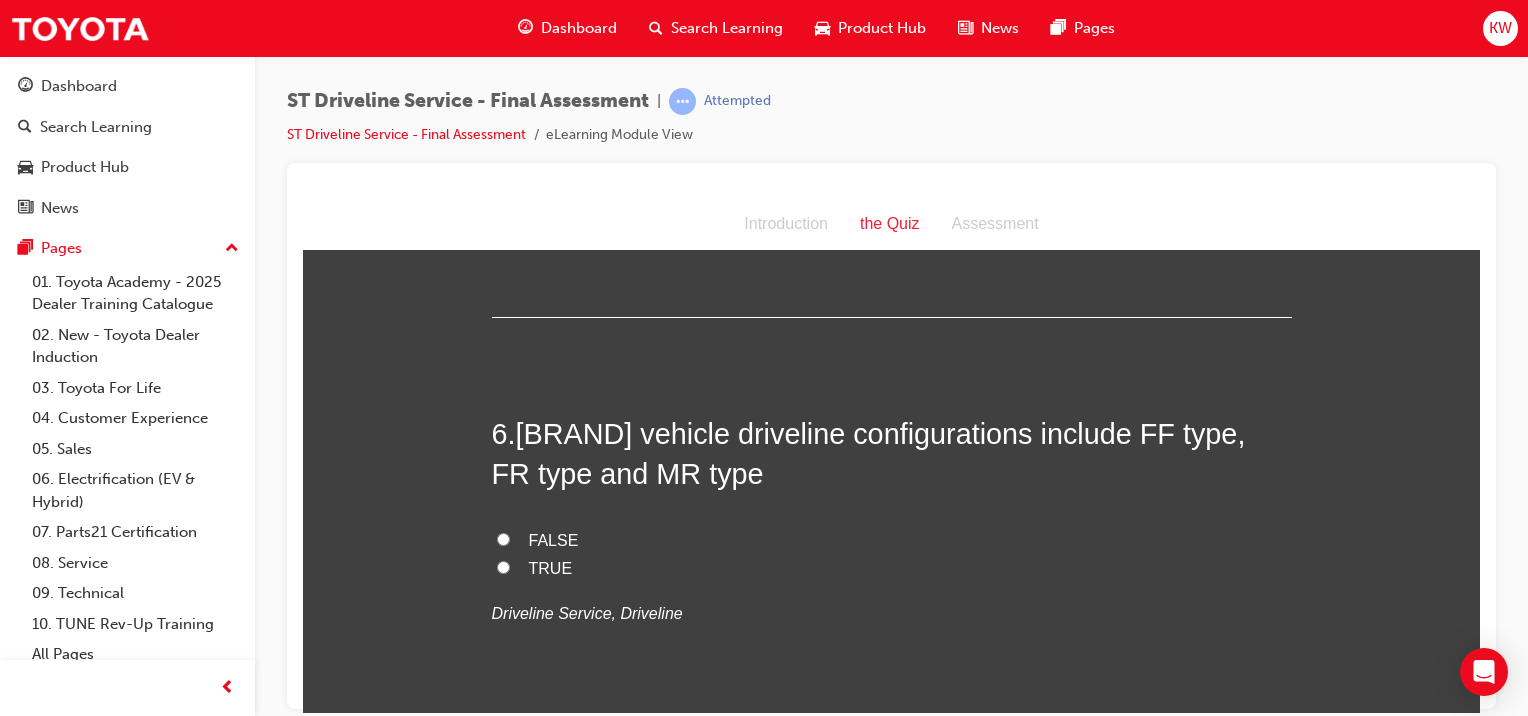 scroll, scrollTop: 2359, scrollLeft: 0, axis: vertical 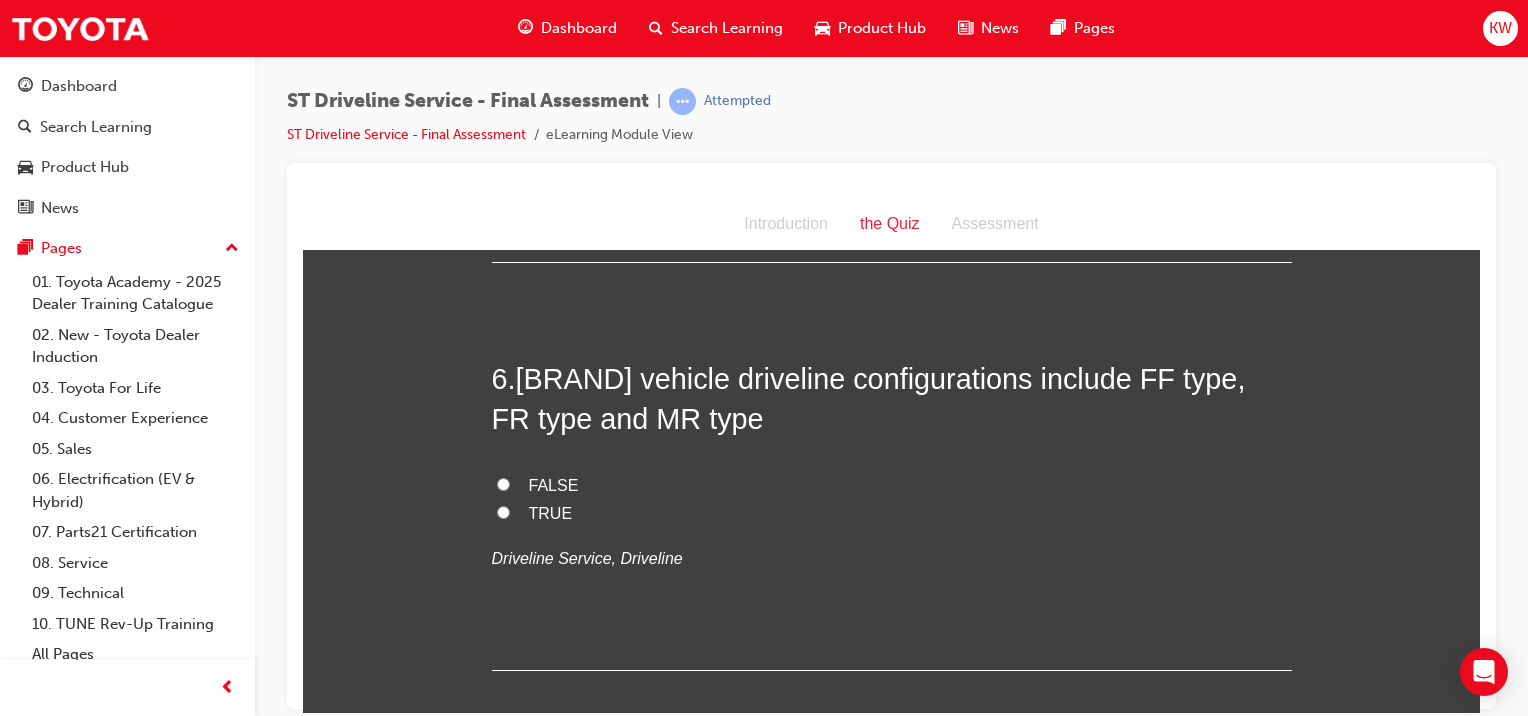click on "TRUE" at bounding box center [551, 512] 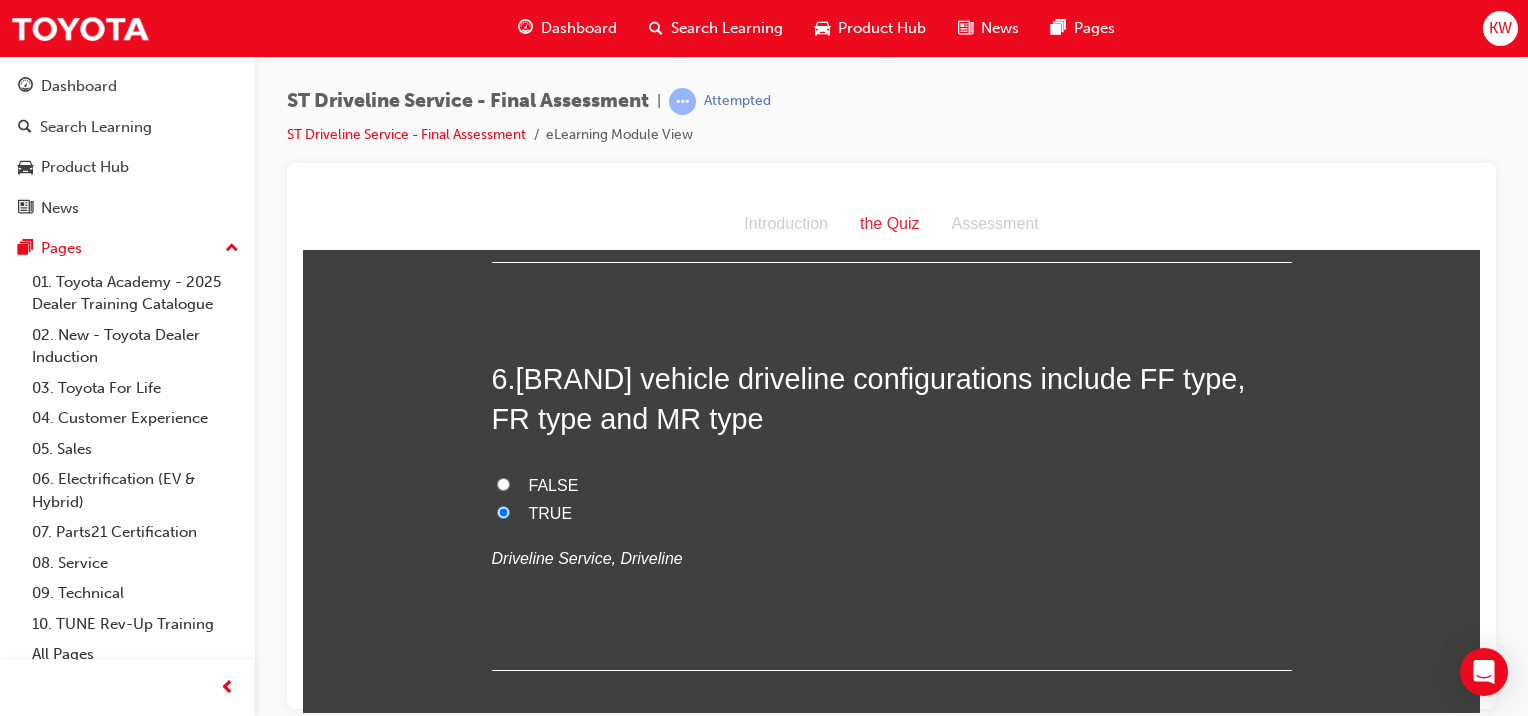 radio on "true" 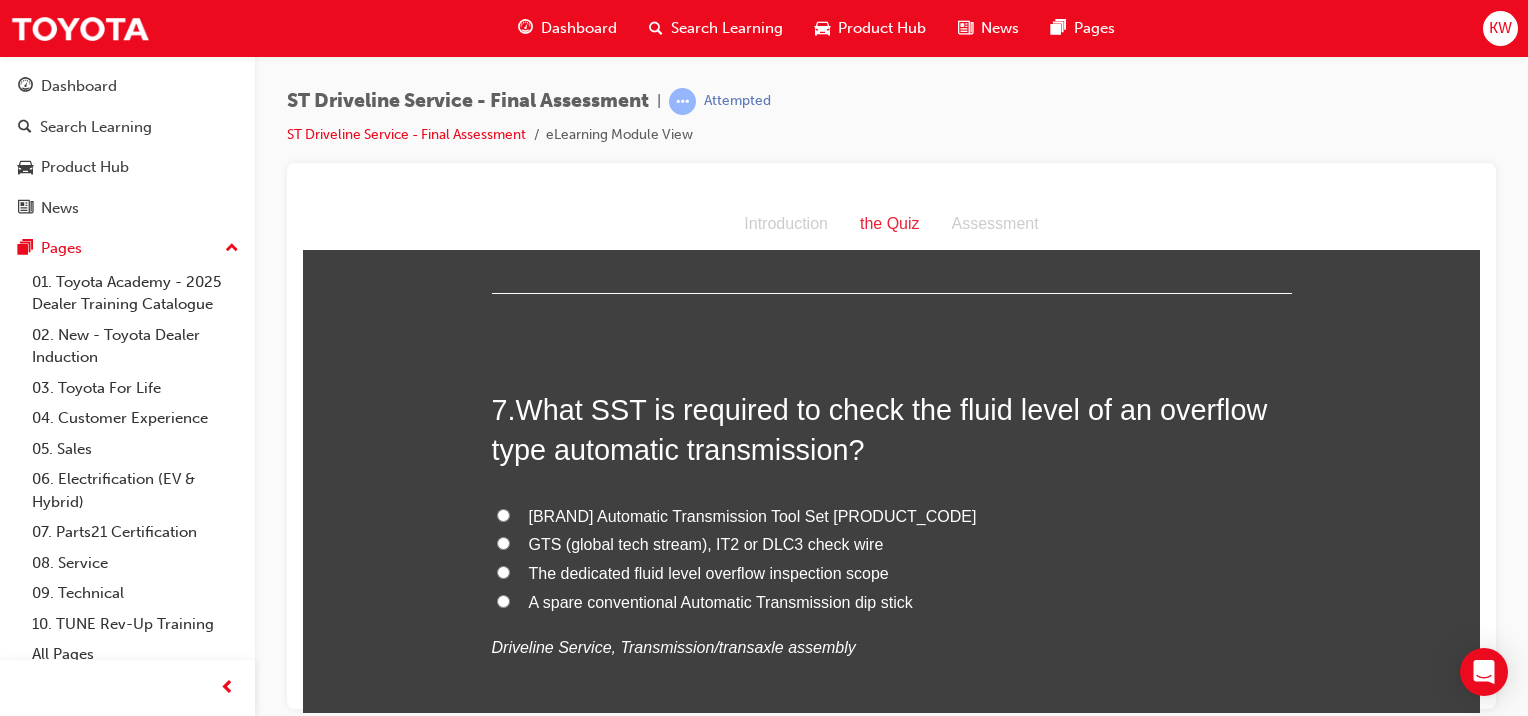 scroll, scrollTop: 2738, scrollLeft: 0, axis: vertical 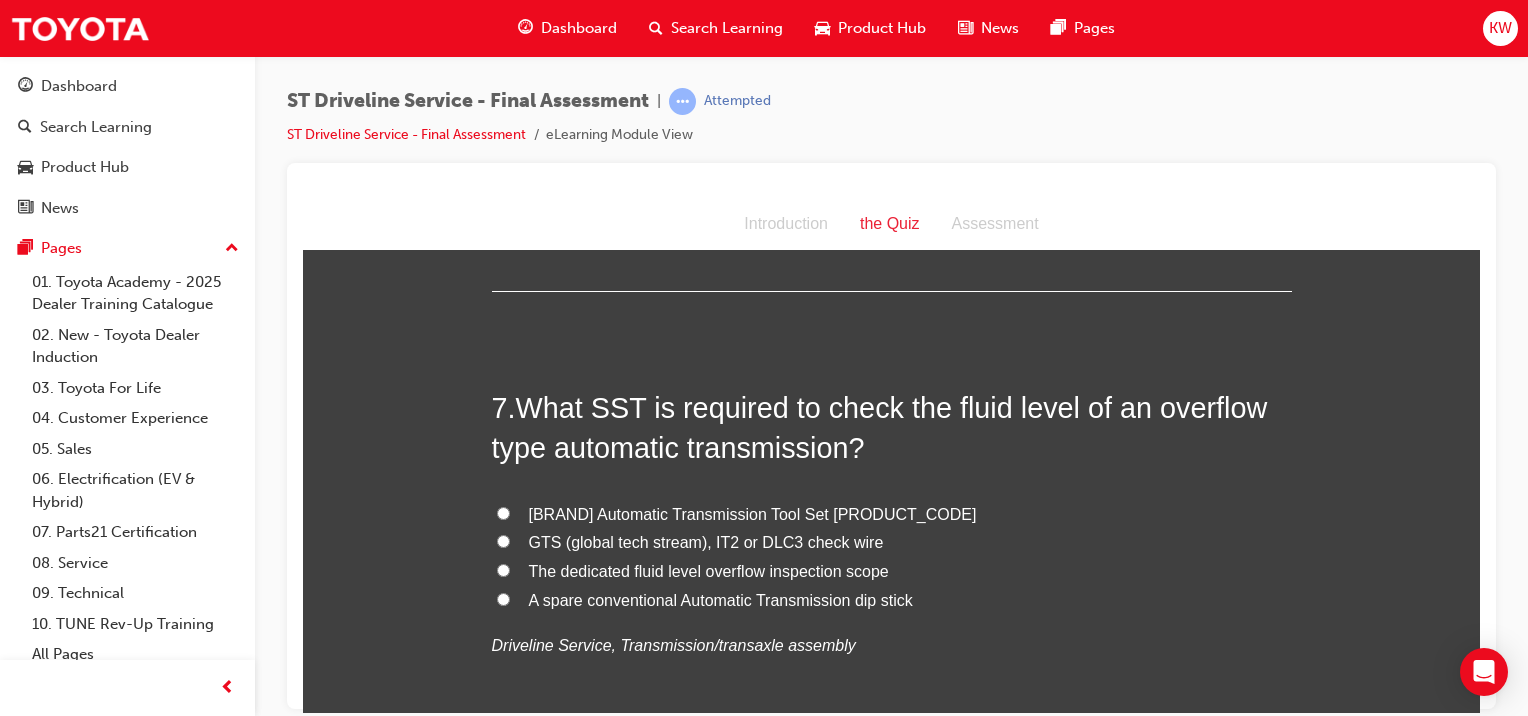 click on "[BRAND] Automatic Transmission Tool Set [PRODUCT_CODE]" at bounding box center (753, 513) 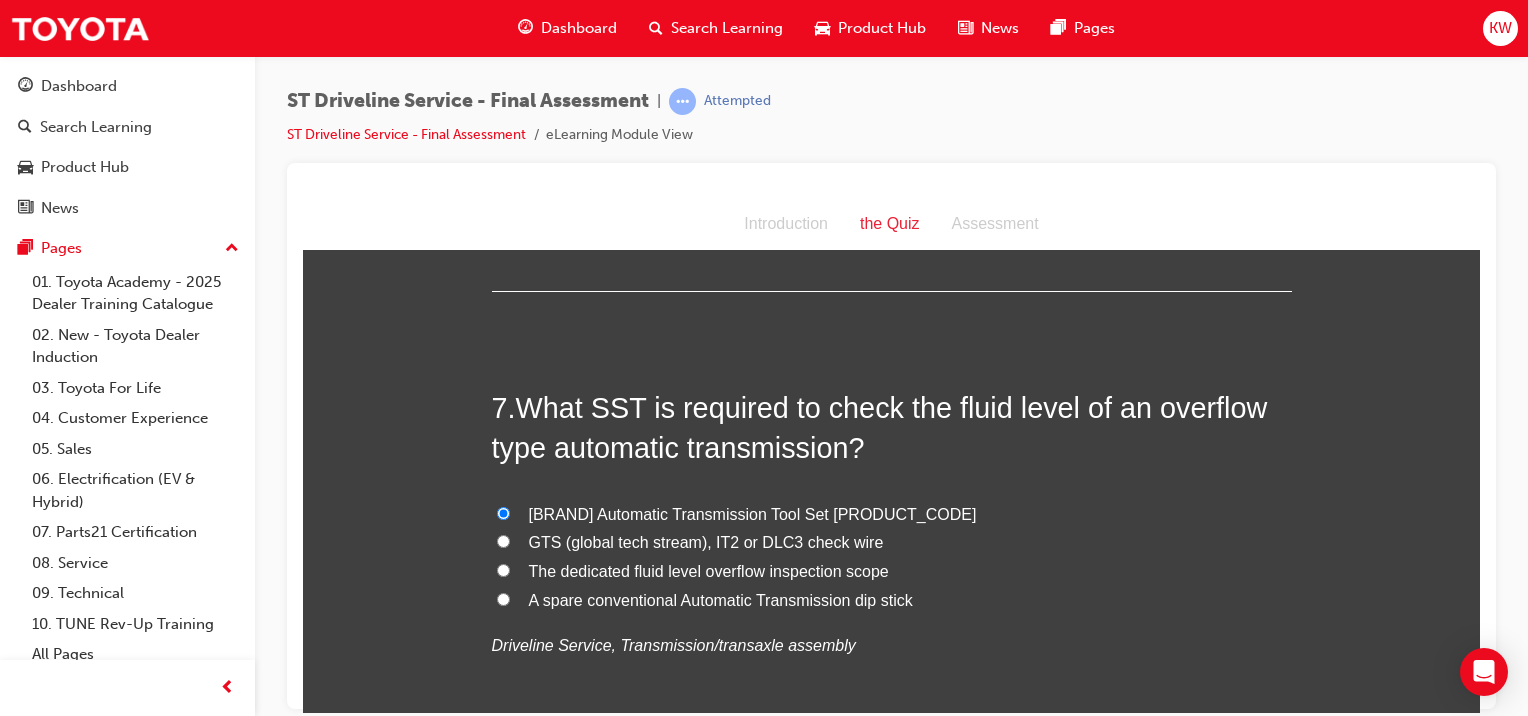 radio on "true" 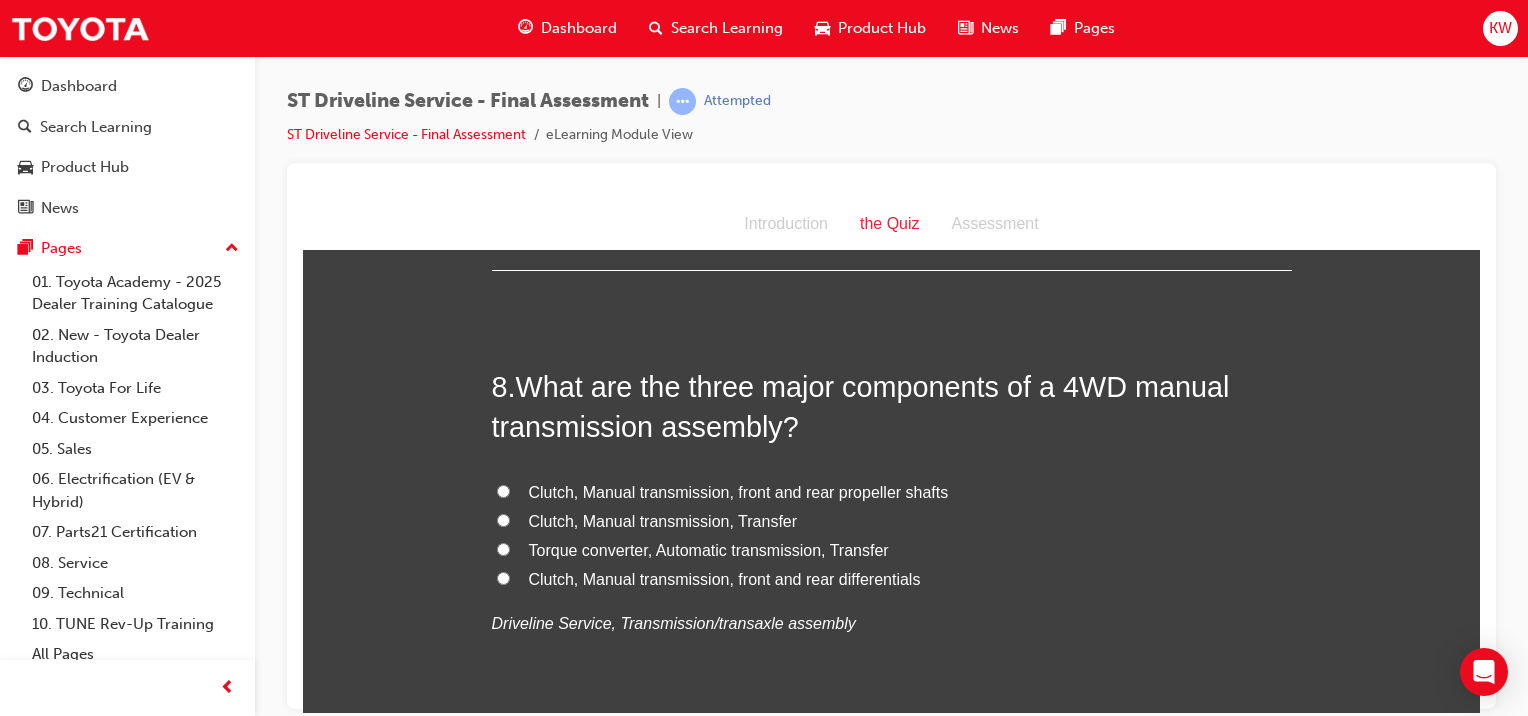 scroll, scrollTop: 3228, scrollLeft: 0, axis: vertical 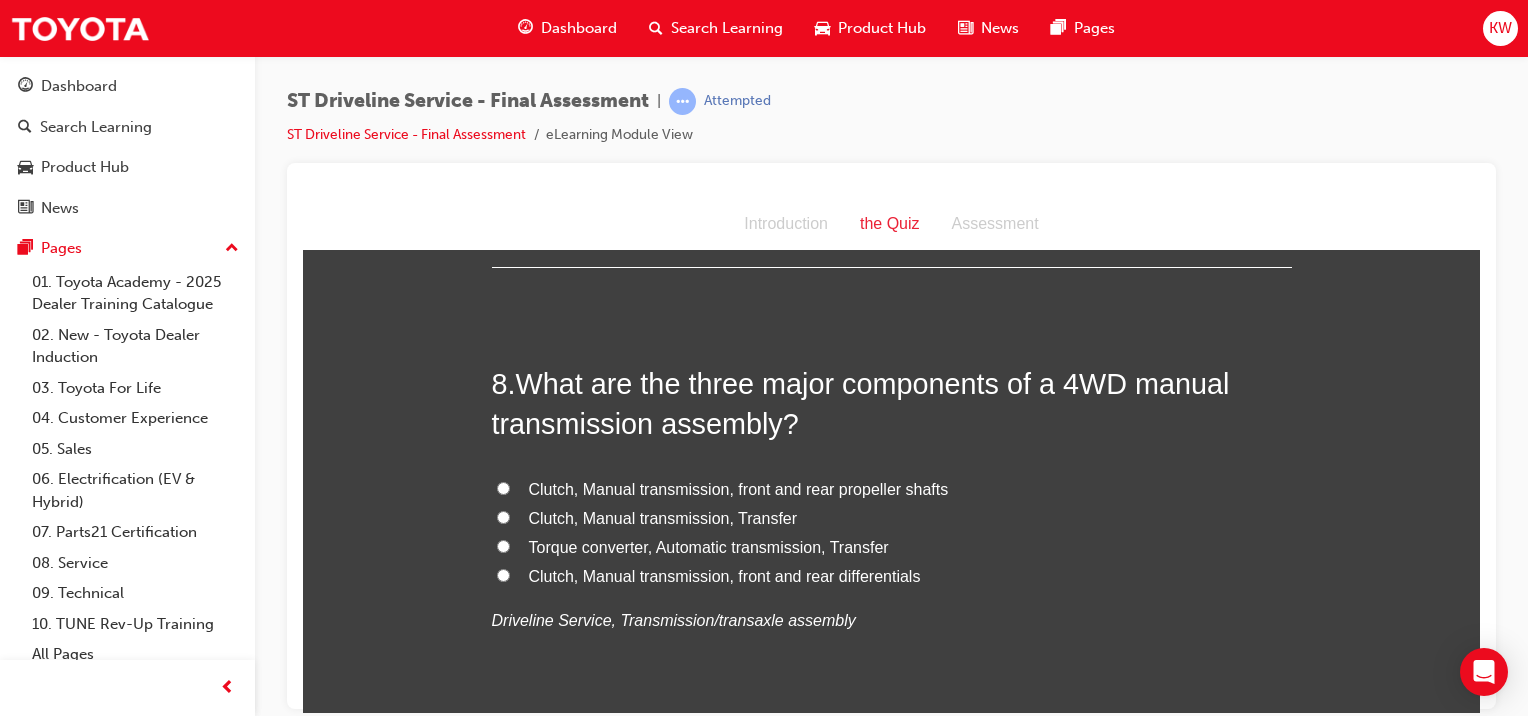 click on "Clutch, Manual transmission, Transfer" at bounding box center [892, 518] 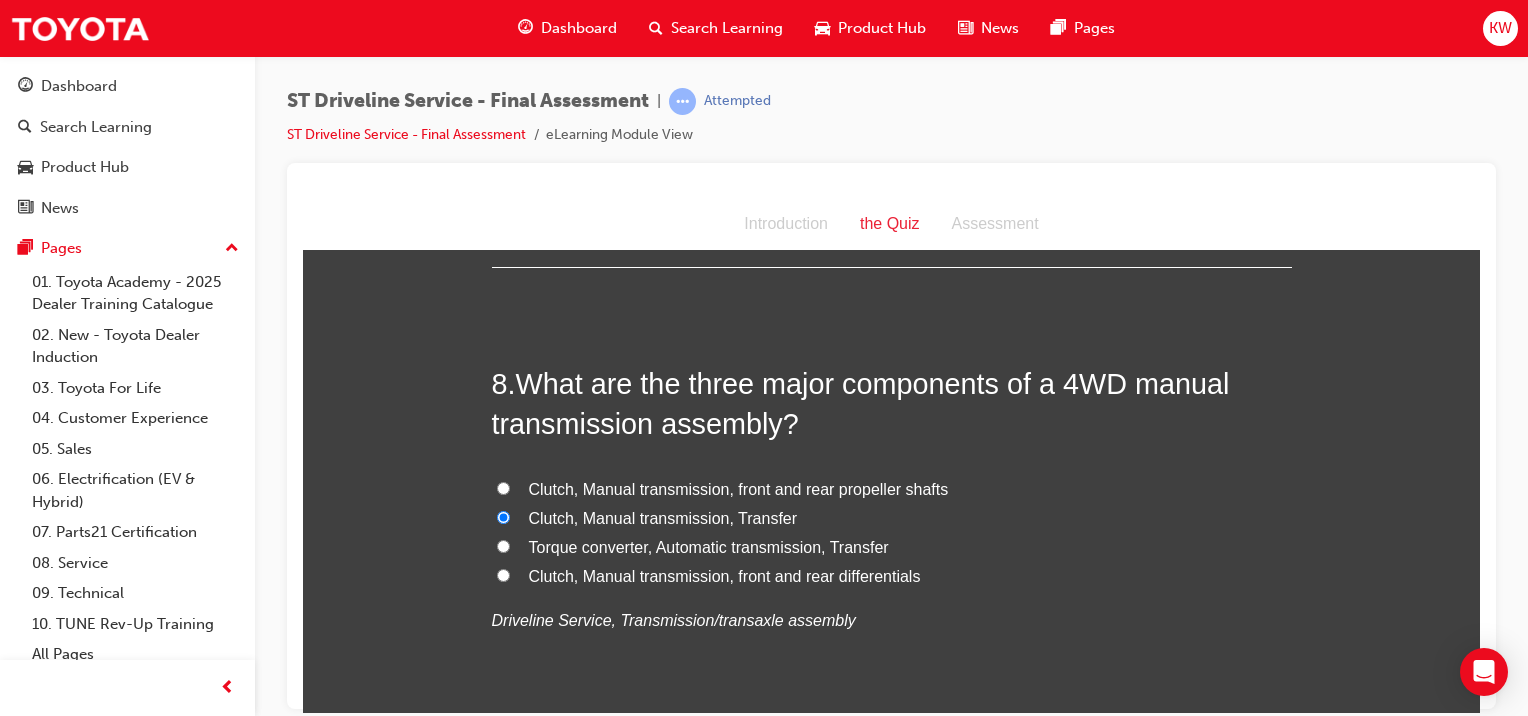 radio on "true" 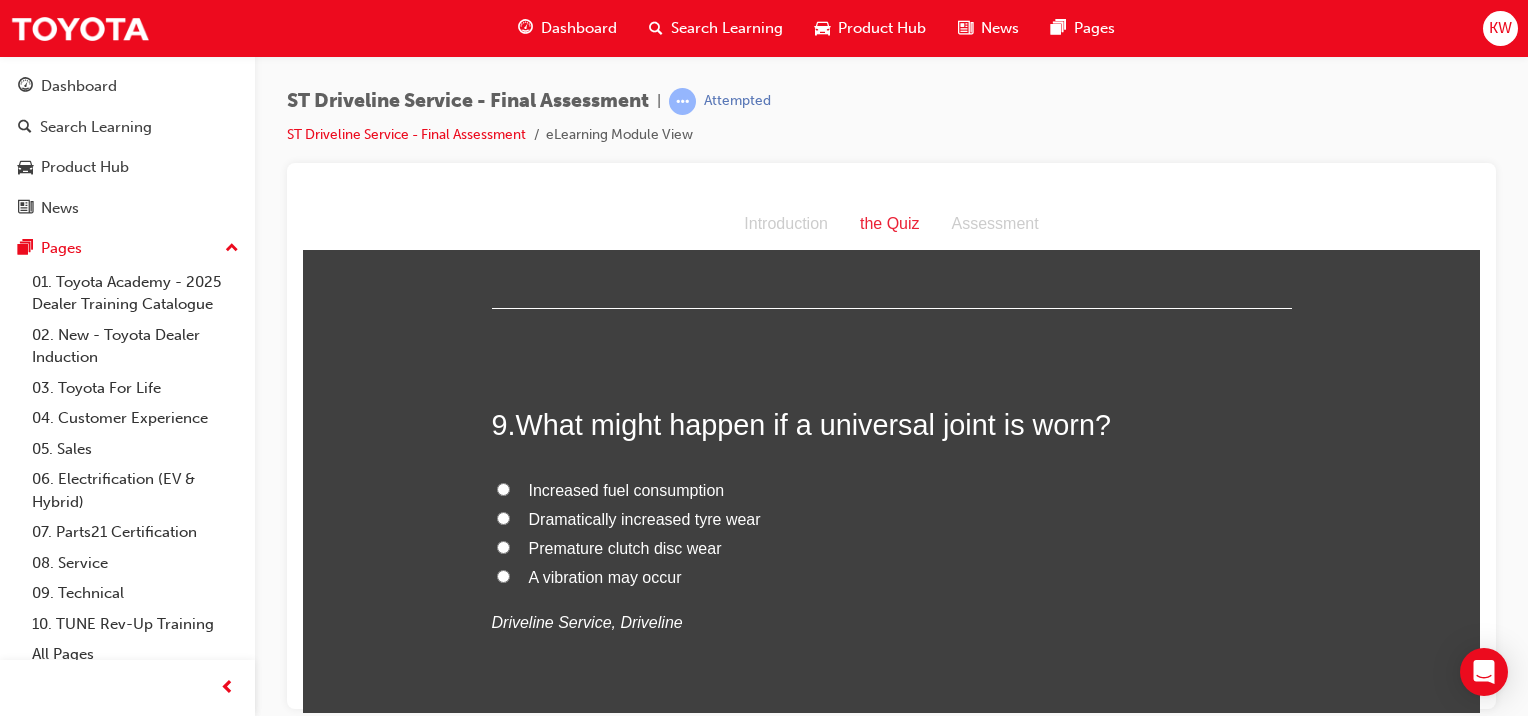 scroll, scrollTop: 3656, scrollLeft: 0, axis: vertical 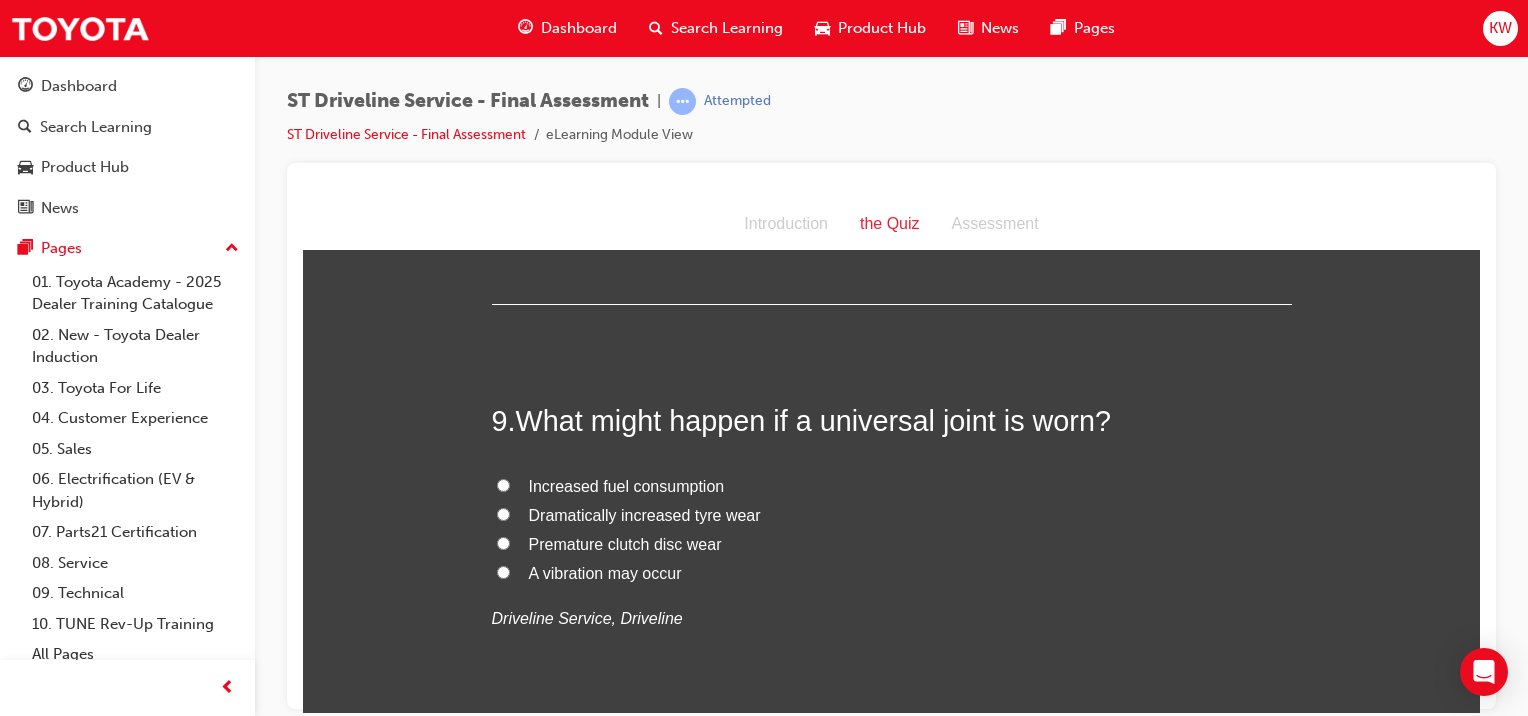 click on "A vibration may occur" at bounding box center [605, 572] 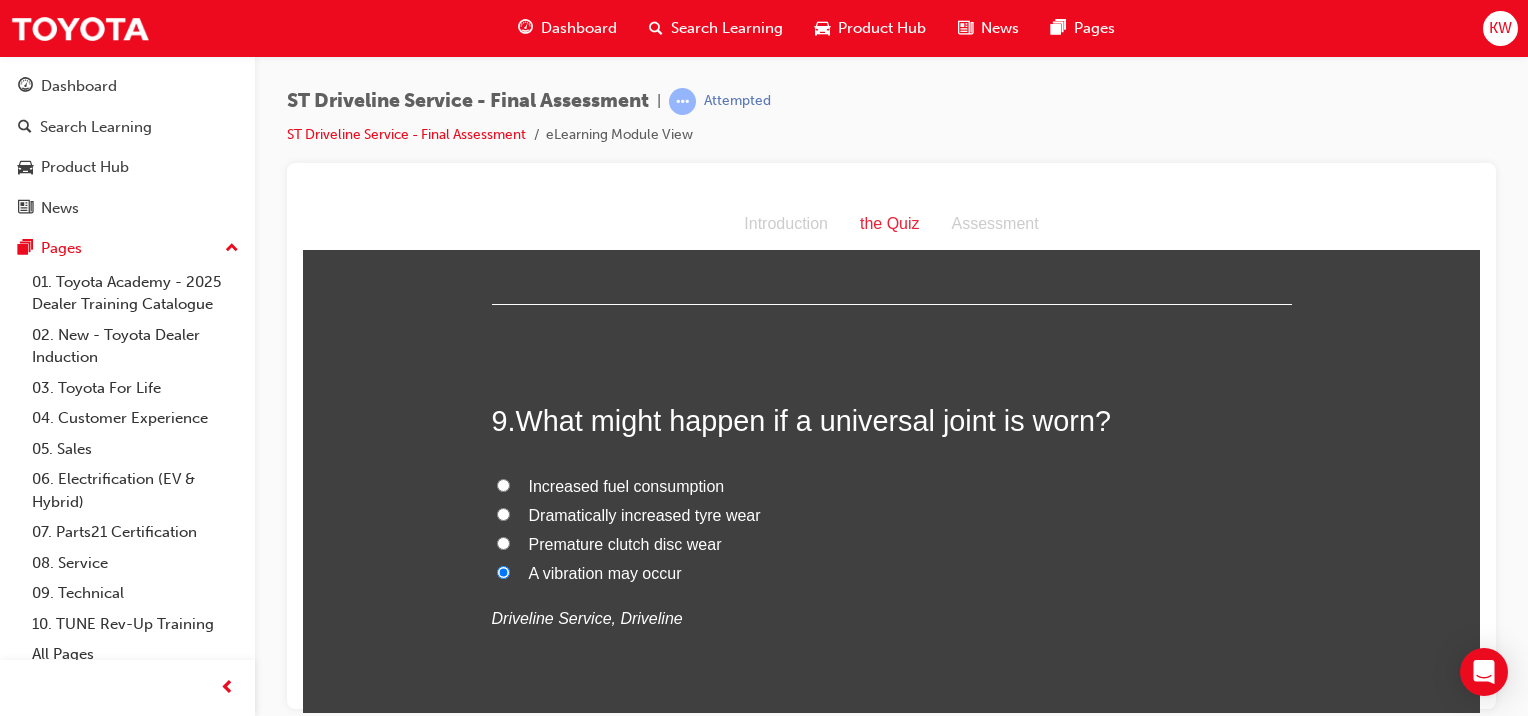 radio on "true" 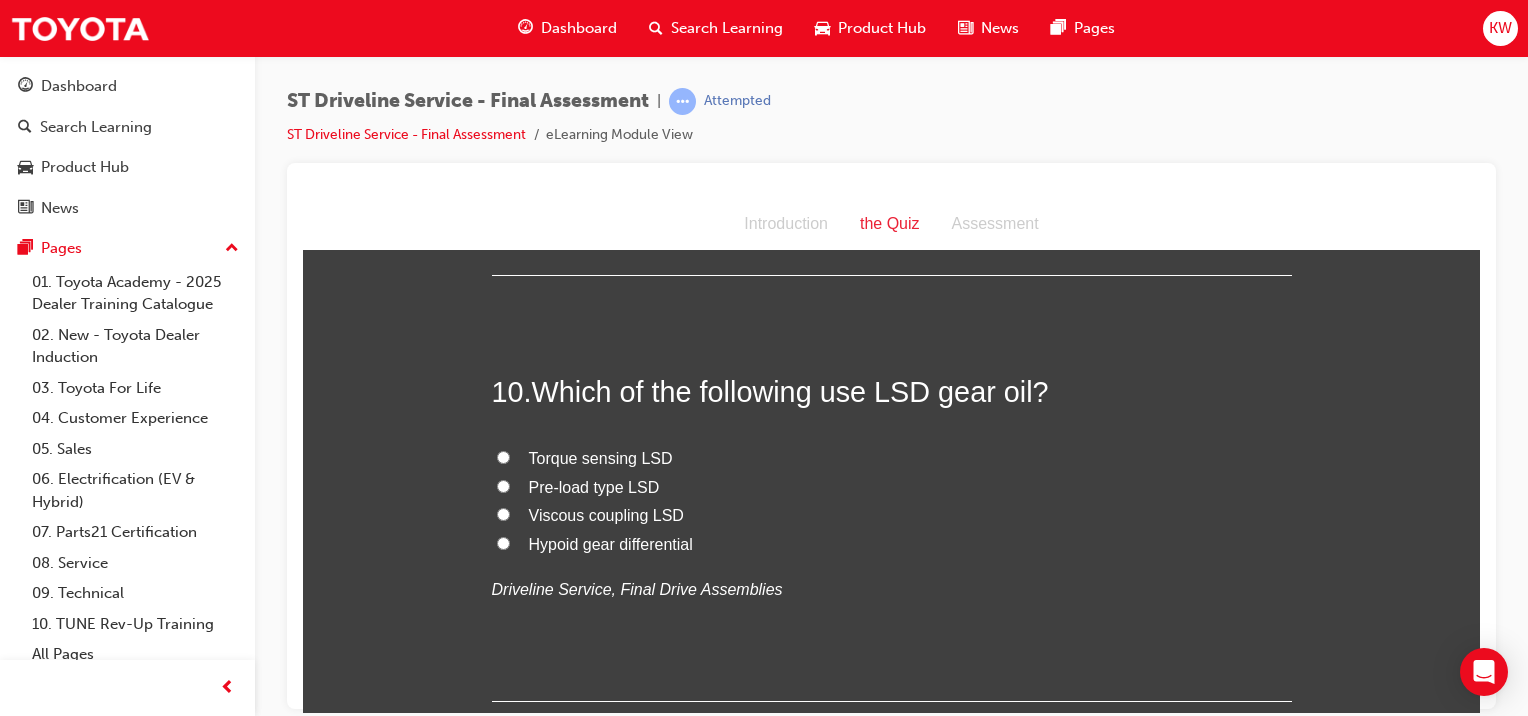 scroll, scrollTop: 4128, scrollLeft: 0, axis: vertical 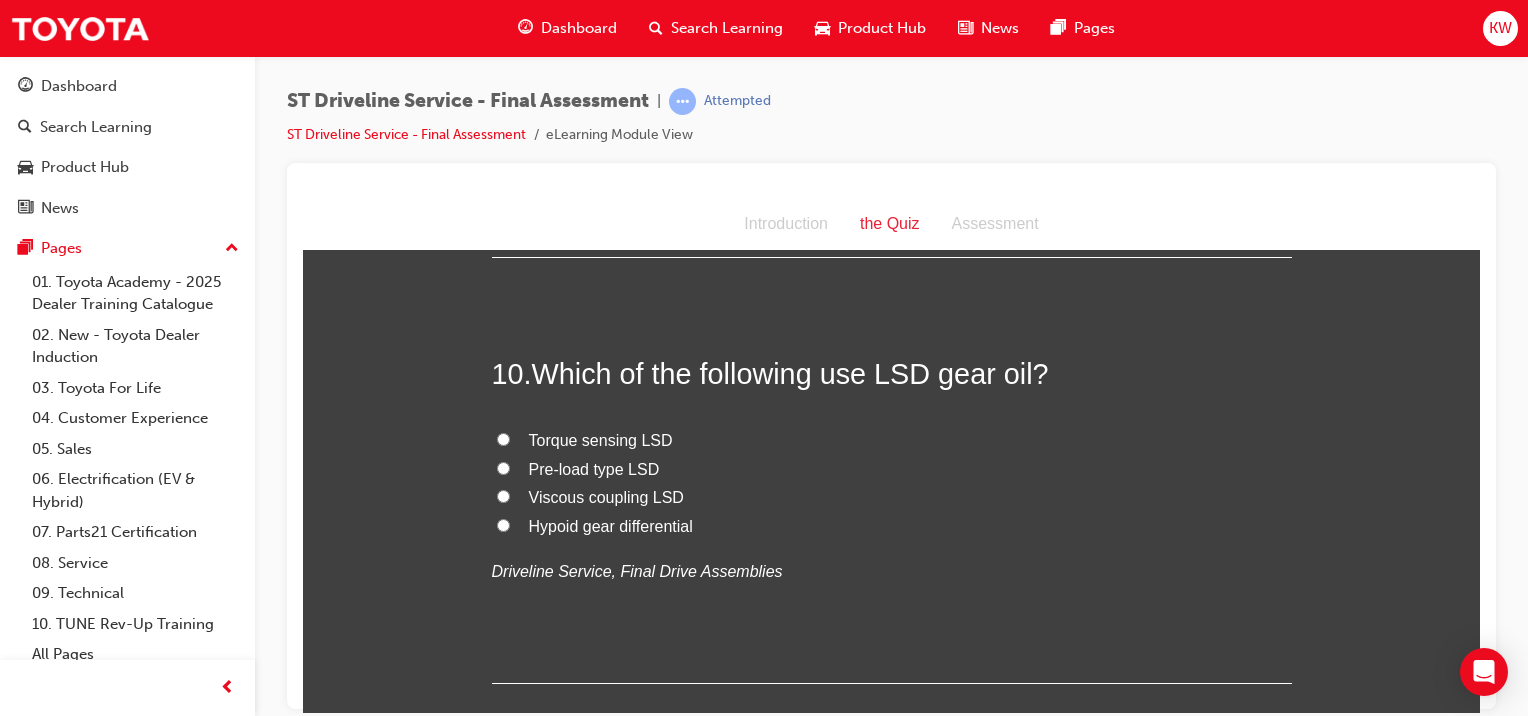 click on "Pre-load type LSD" at bounding box center [594, 468] 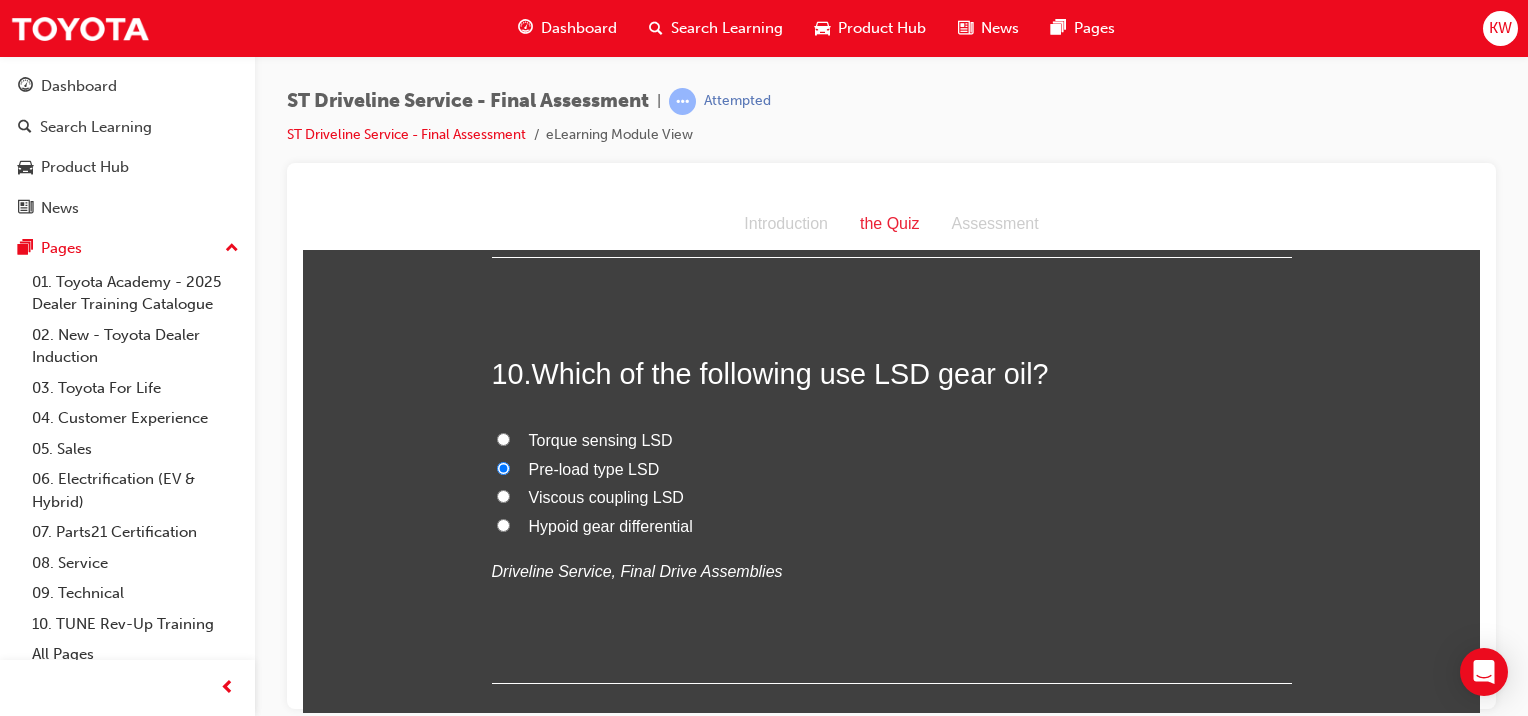 radio on "true" 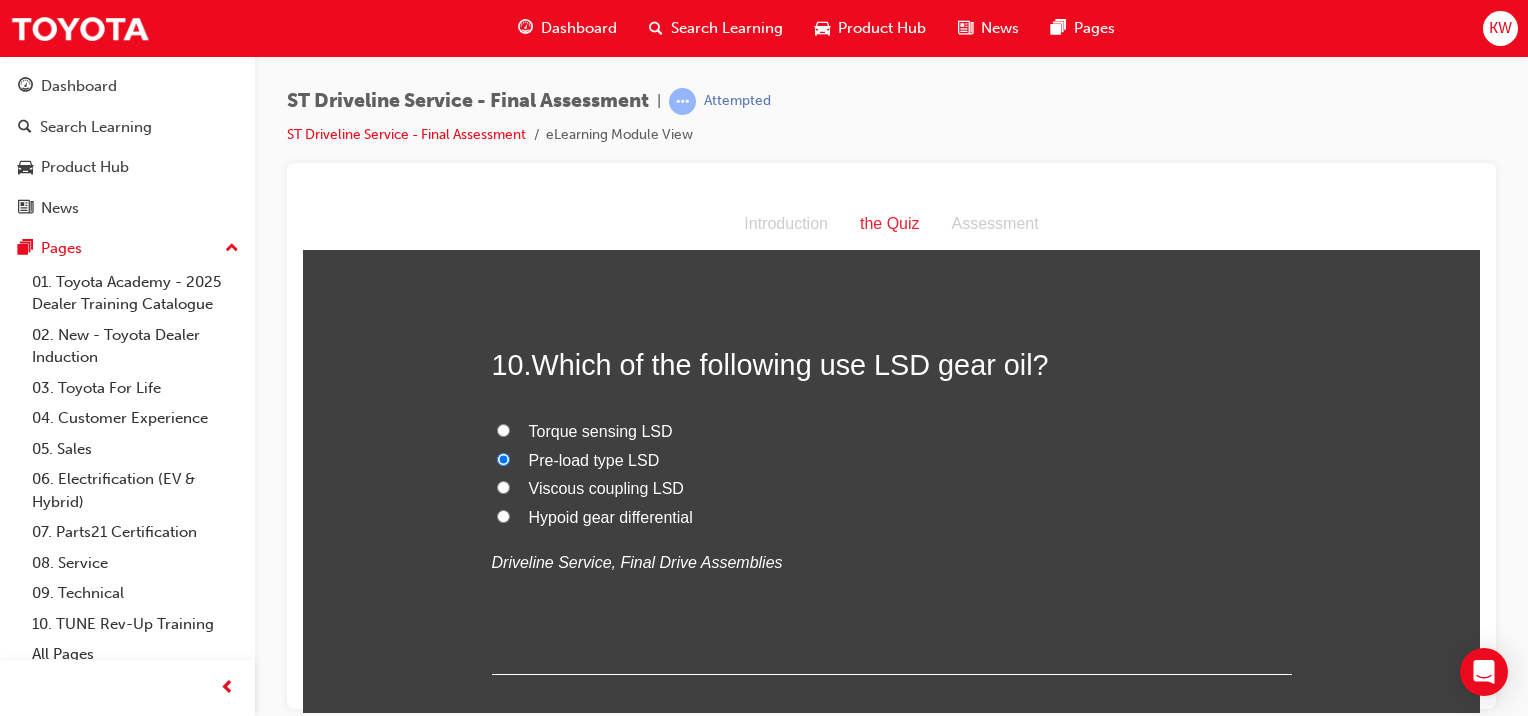 scroll, scrollTop: 4144, scrollLeft: 0, axis: vertical 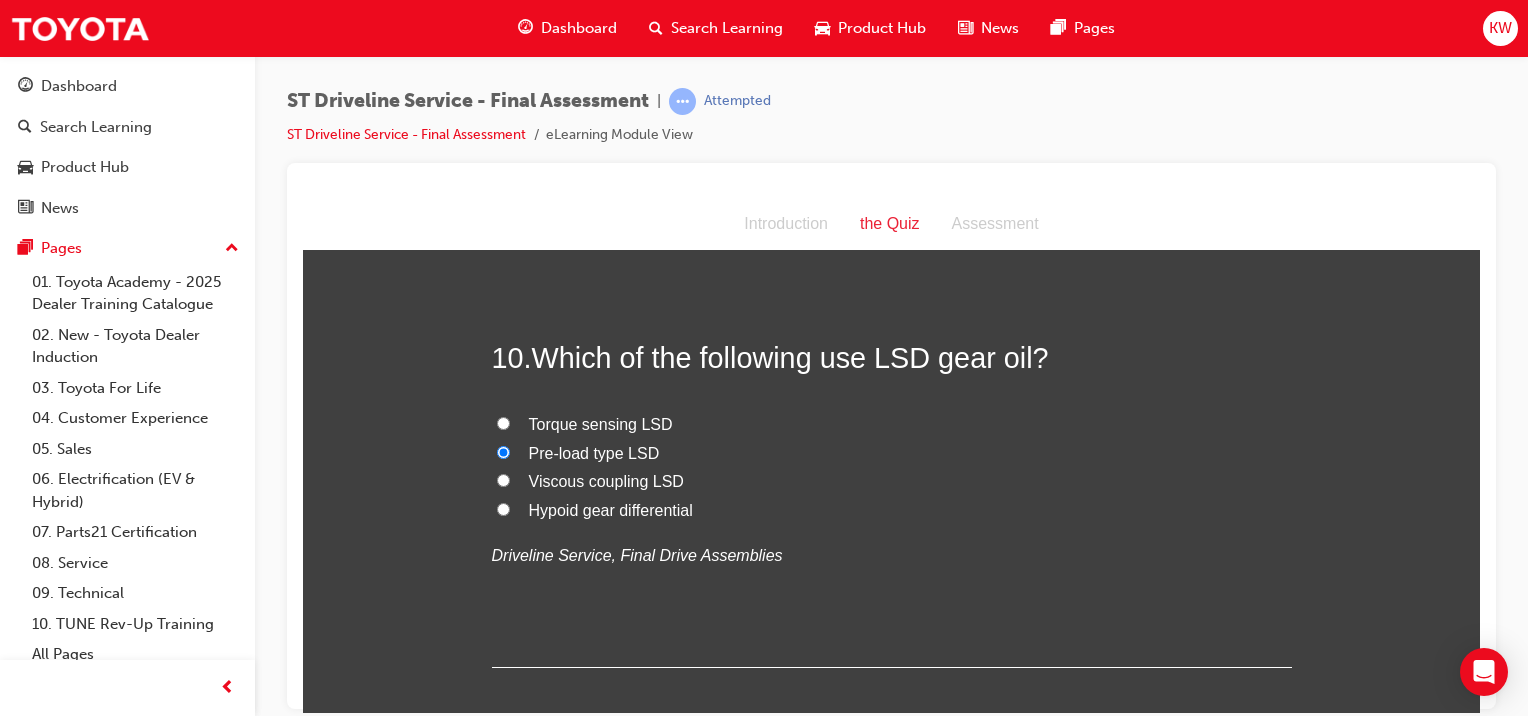 click on "Torque sensing LSD" at bounding box center [601, 423] 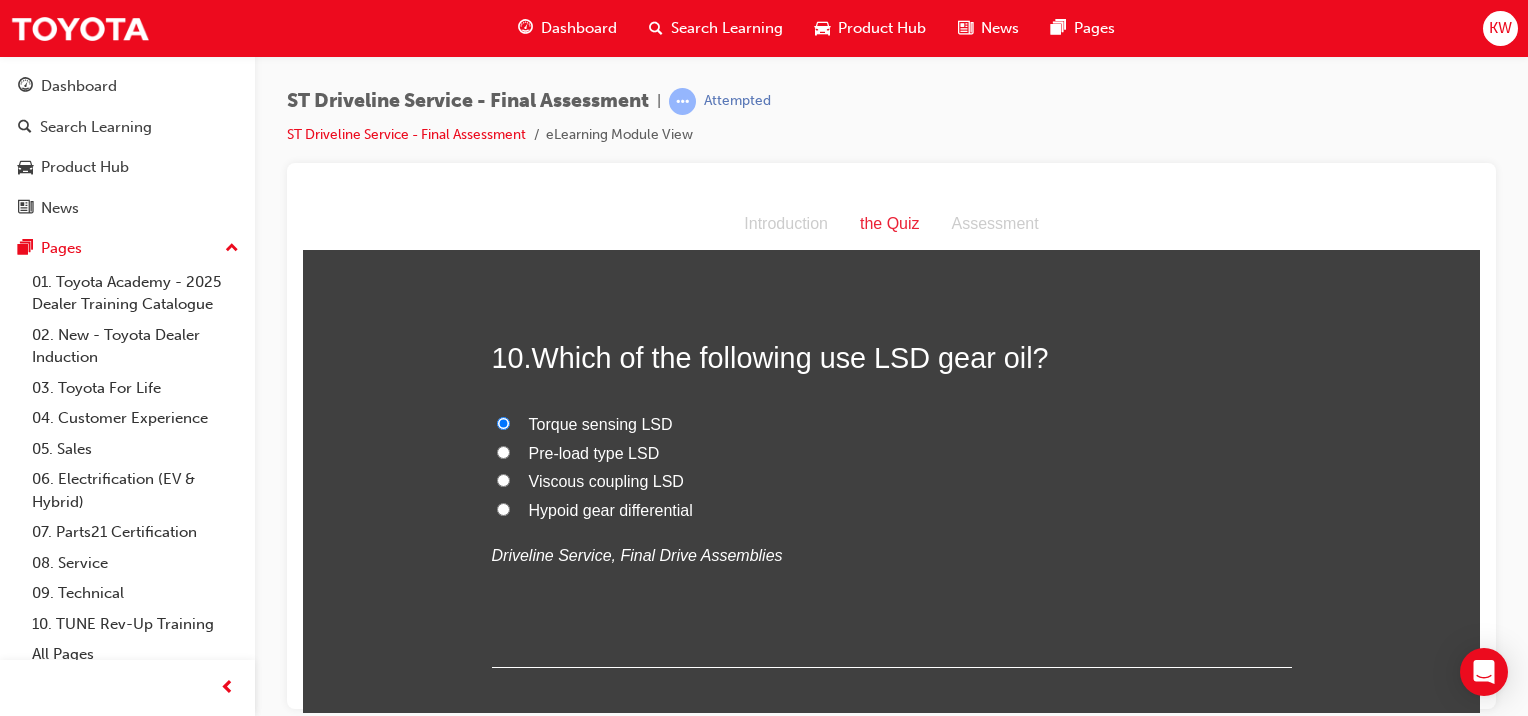 click on "Pre-load type LSD" at bounding box center (594, 452) 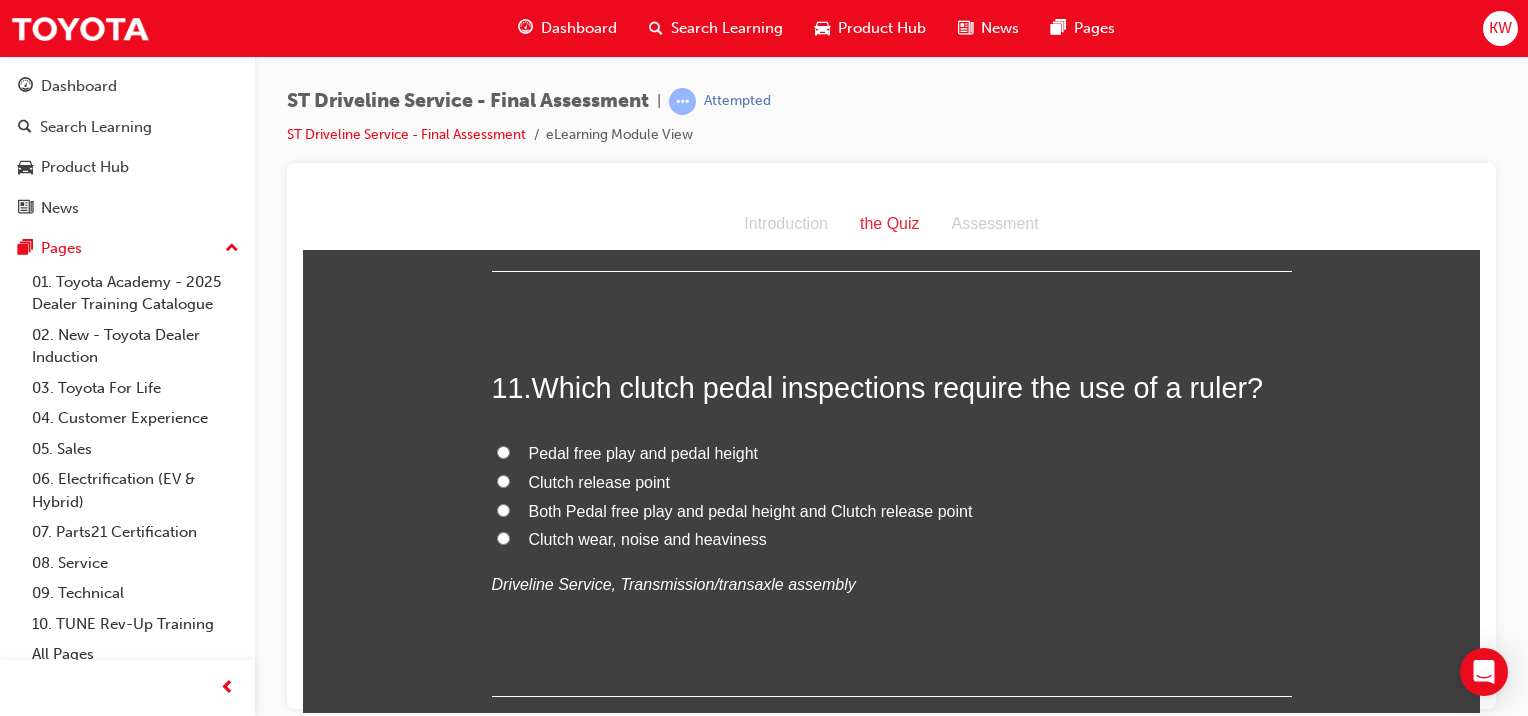 scroll, scrollTop: 4544, scrollLeft: 0, axis: vertical 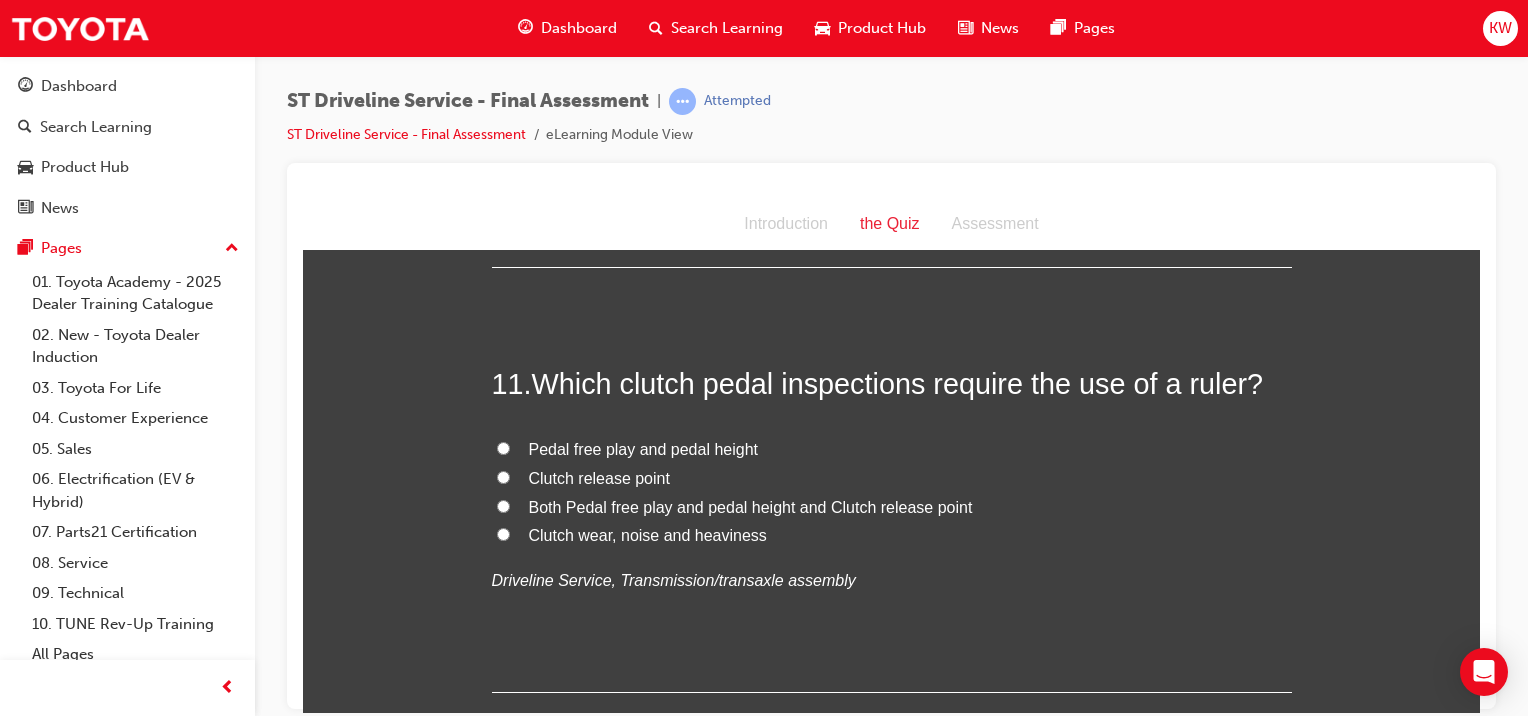 click on "Both Pedal free play and pedal height and Clutch release point" at bounding box center [892, 507] 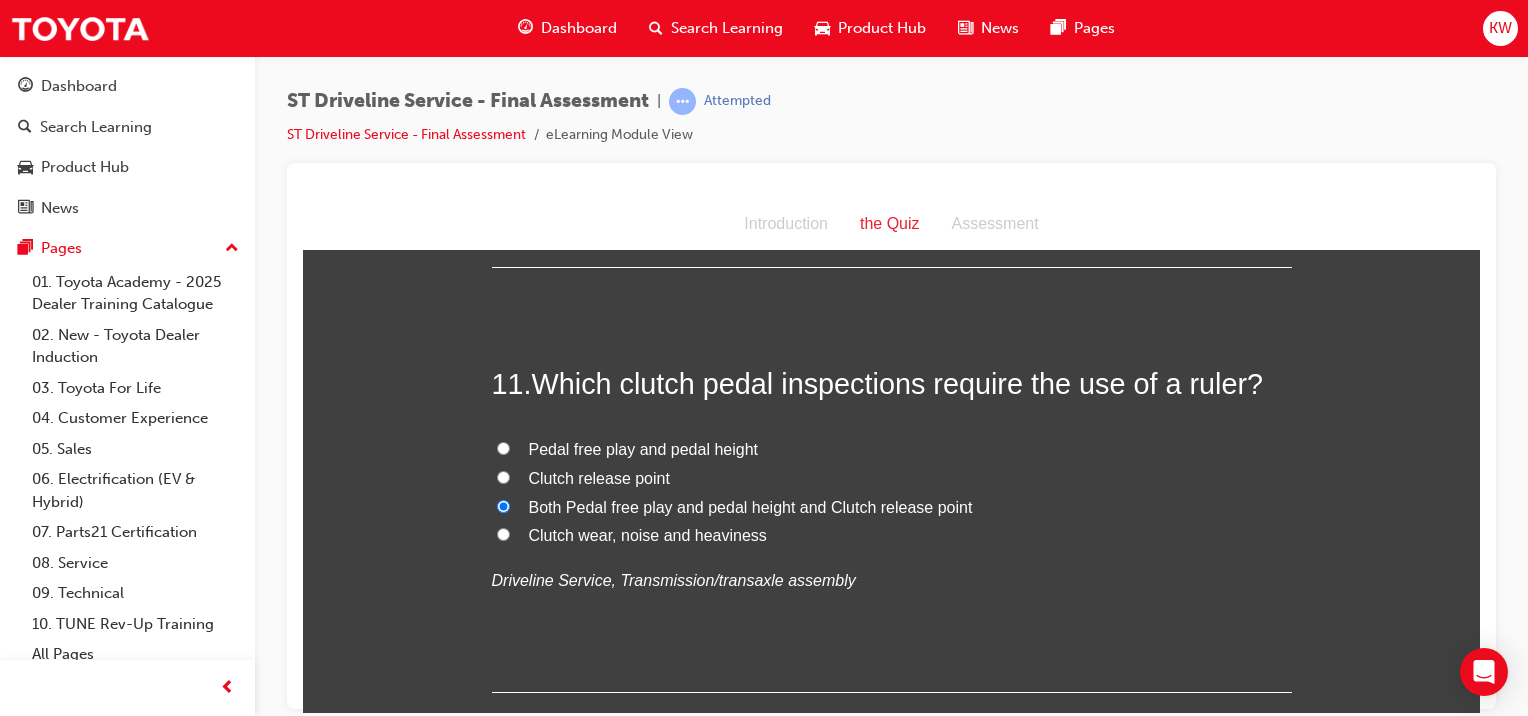 radio on "true" 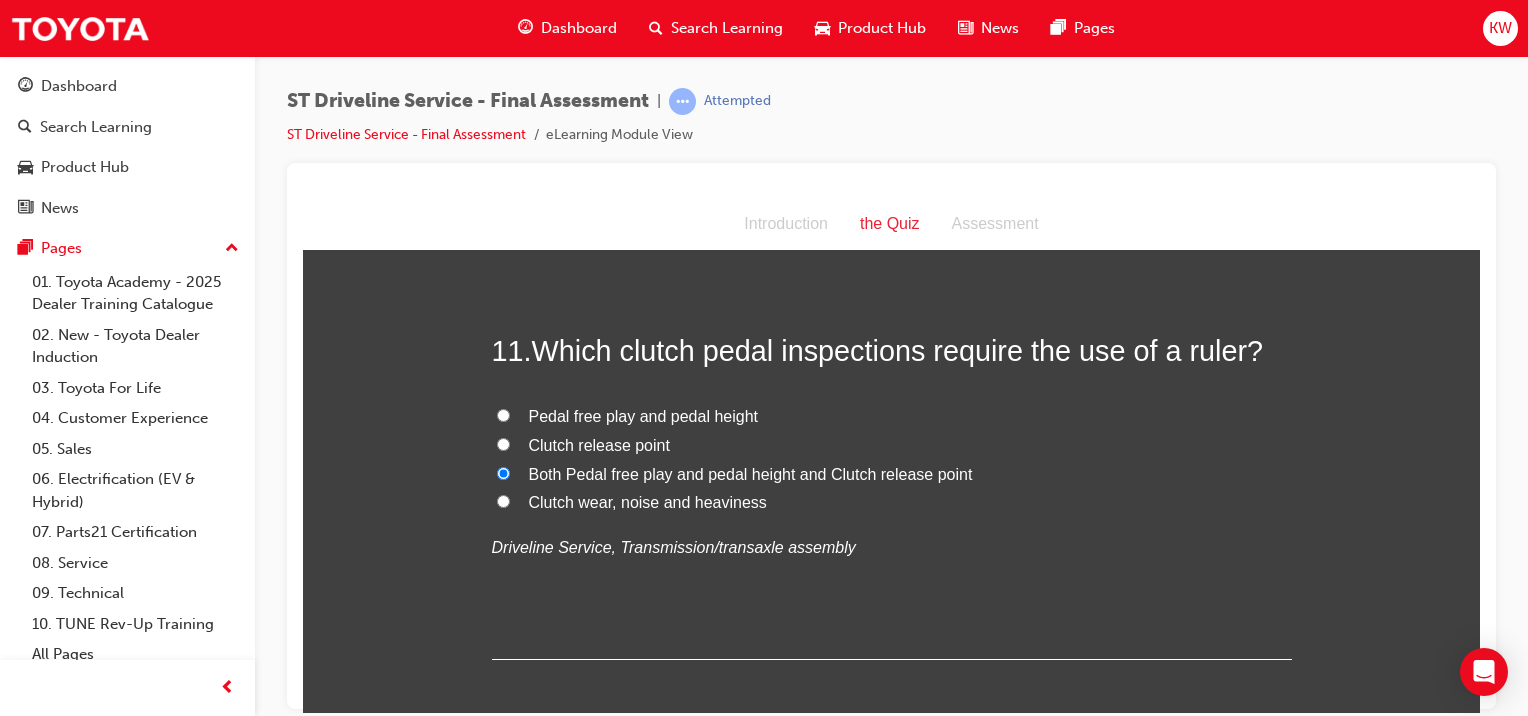 scroll, scrollTop: 4581, scrollLeft: 0, axis: vertical 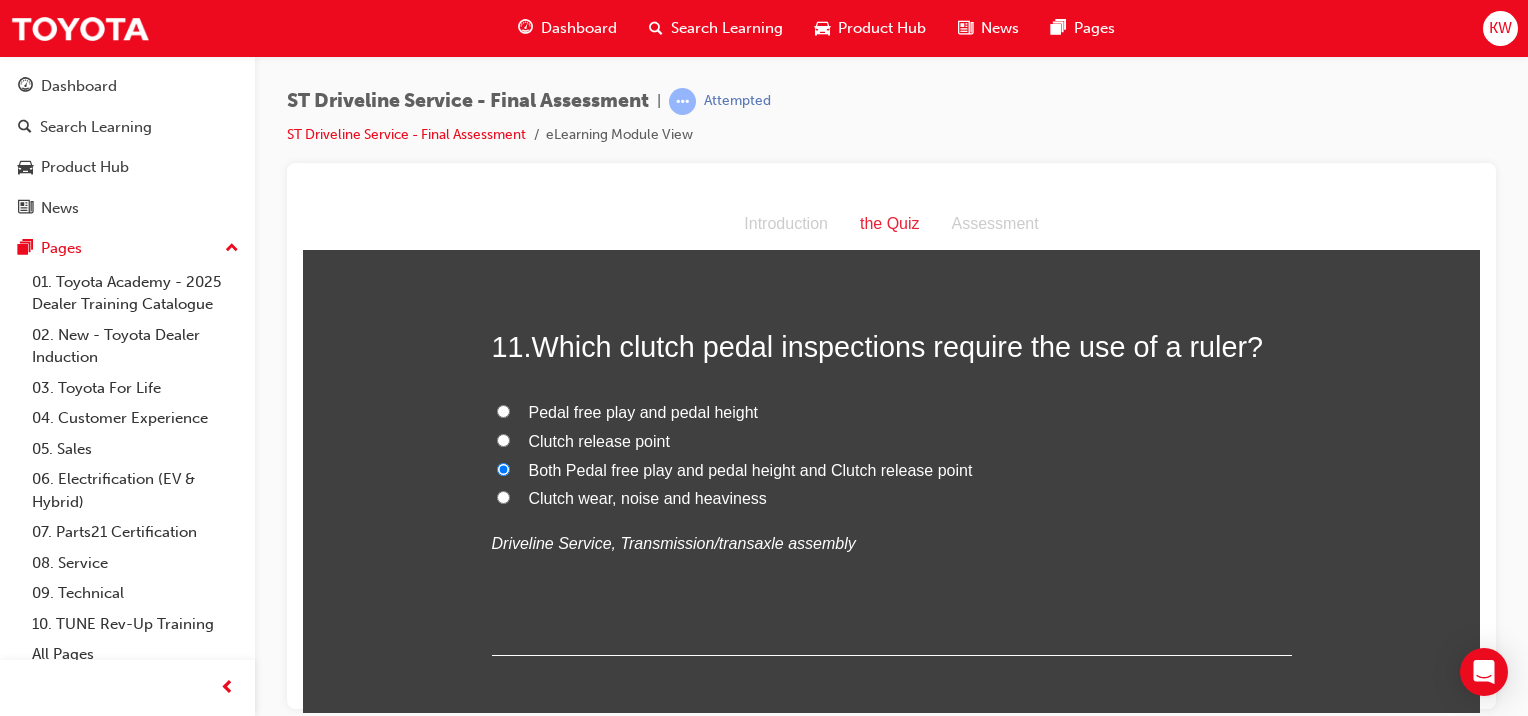 click on "Pedal free play and pedal height" at bounding box center (892, 412) 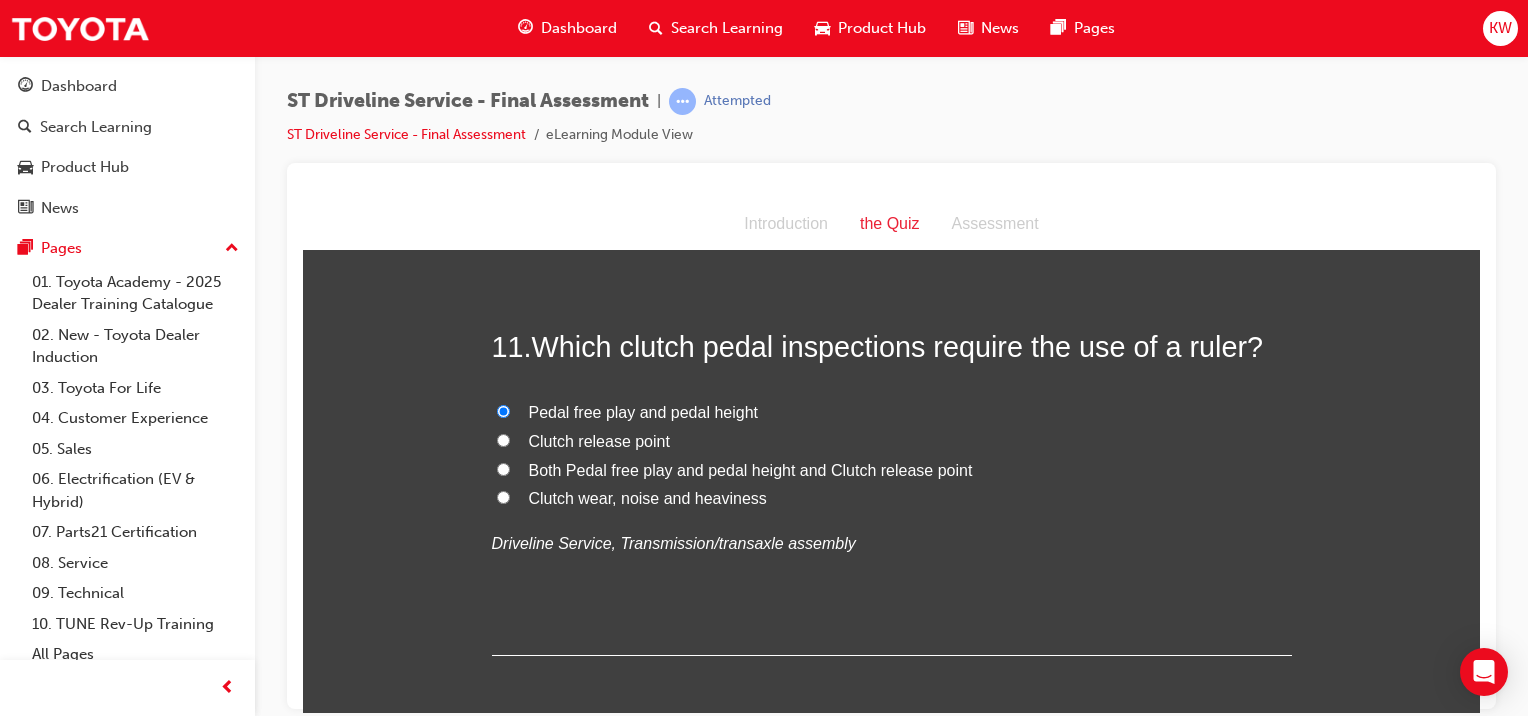 click on "Clutch release point" at bounding box center (599, 440) 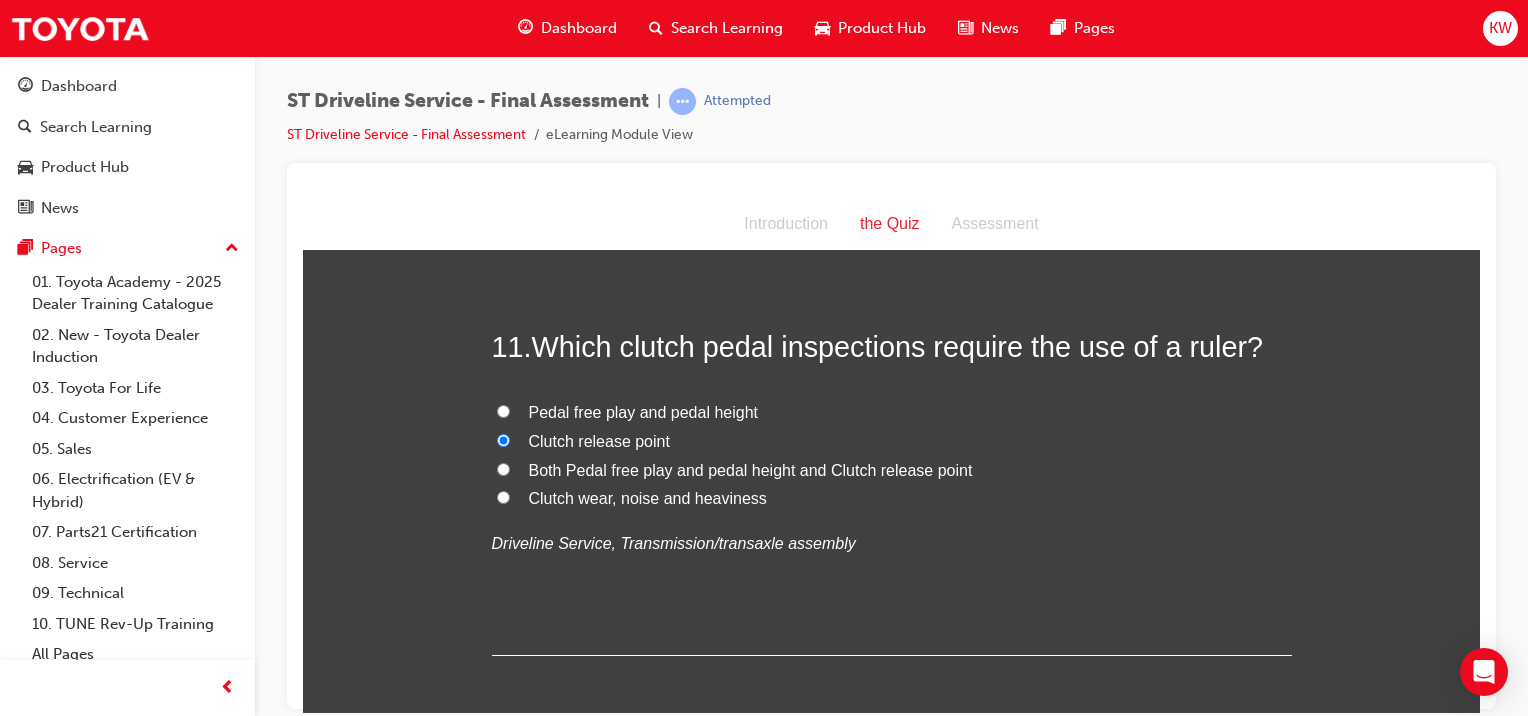 click on "Pedal free play and pedal height" at bounding box center (644, 411) 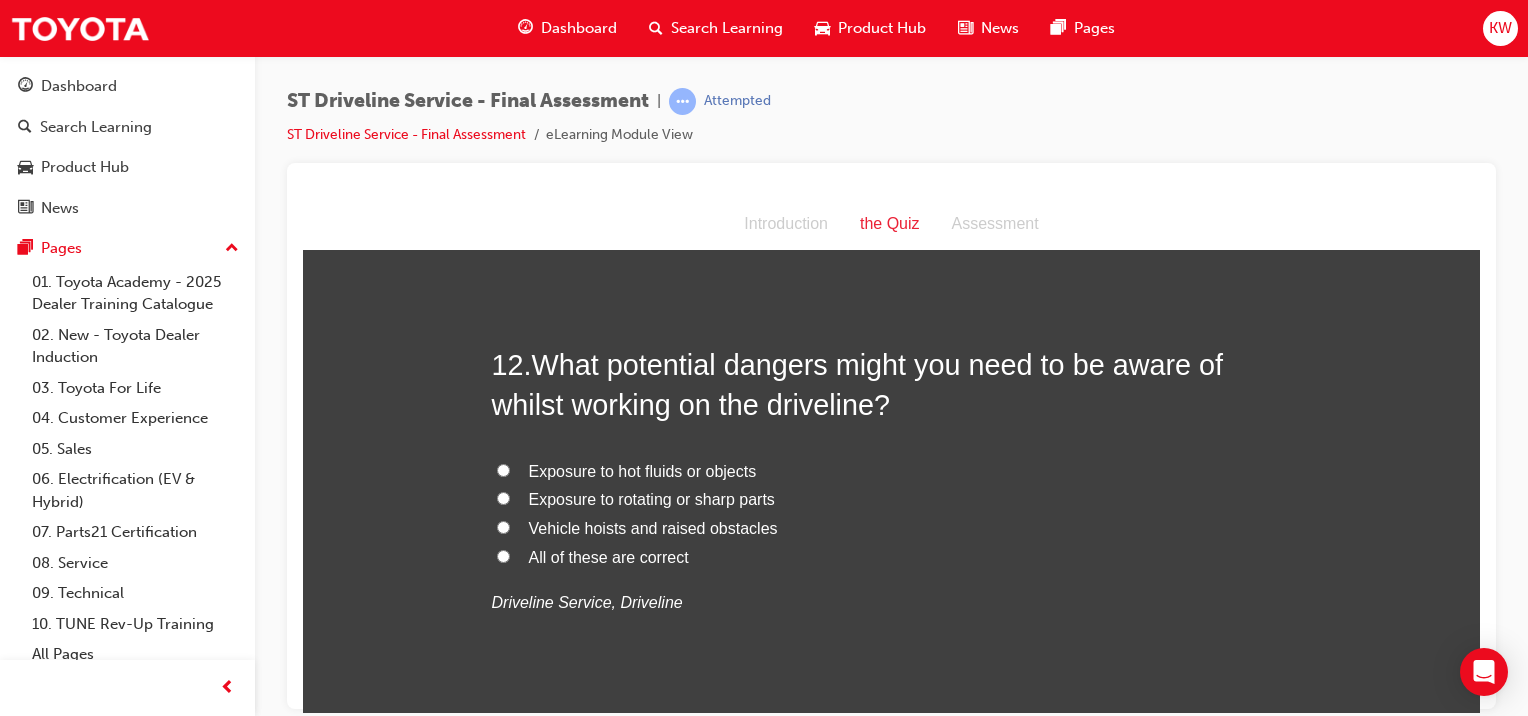 scroll, scrollTop: 4986, scrollLeft: 0, axis: vertical 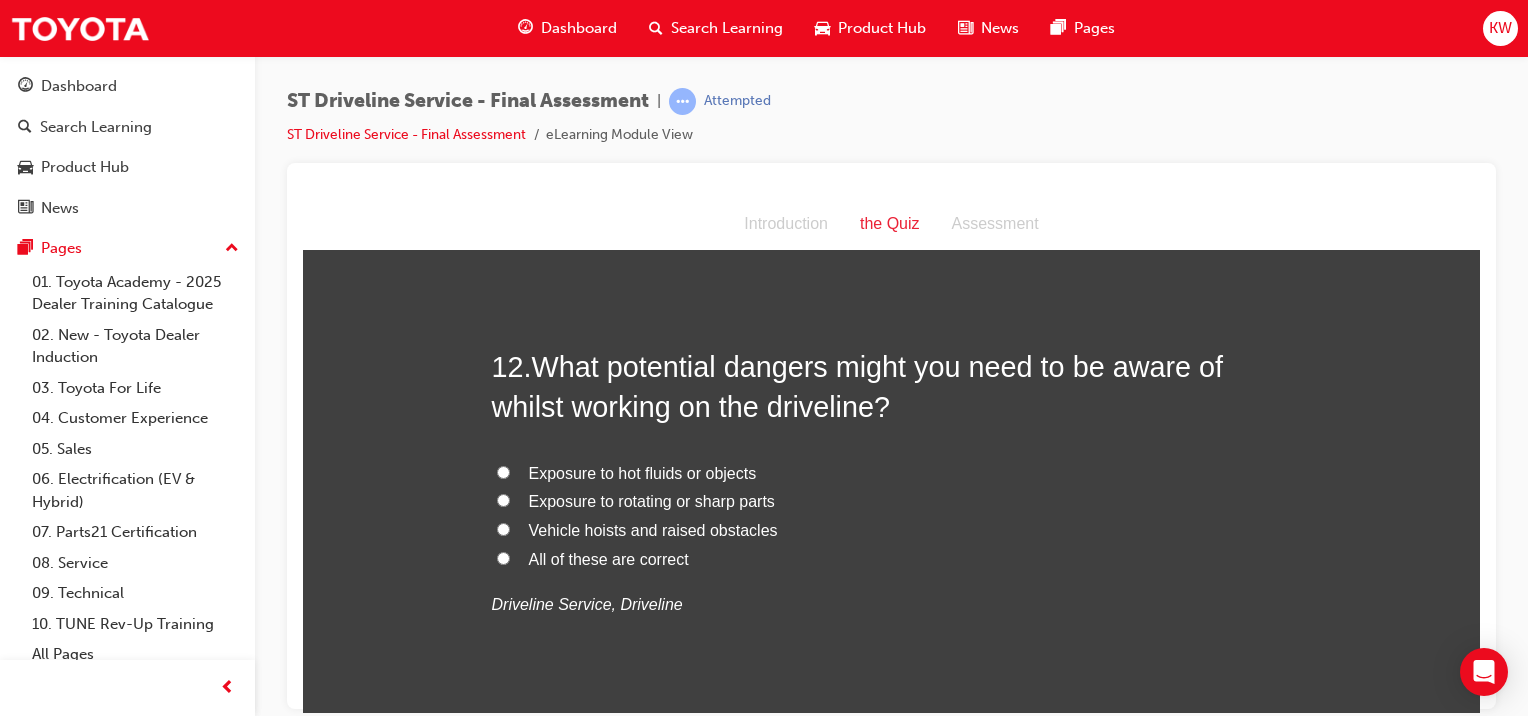 click on "All of these are correct" at bounding box center (609, 558) 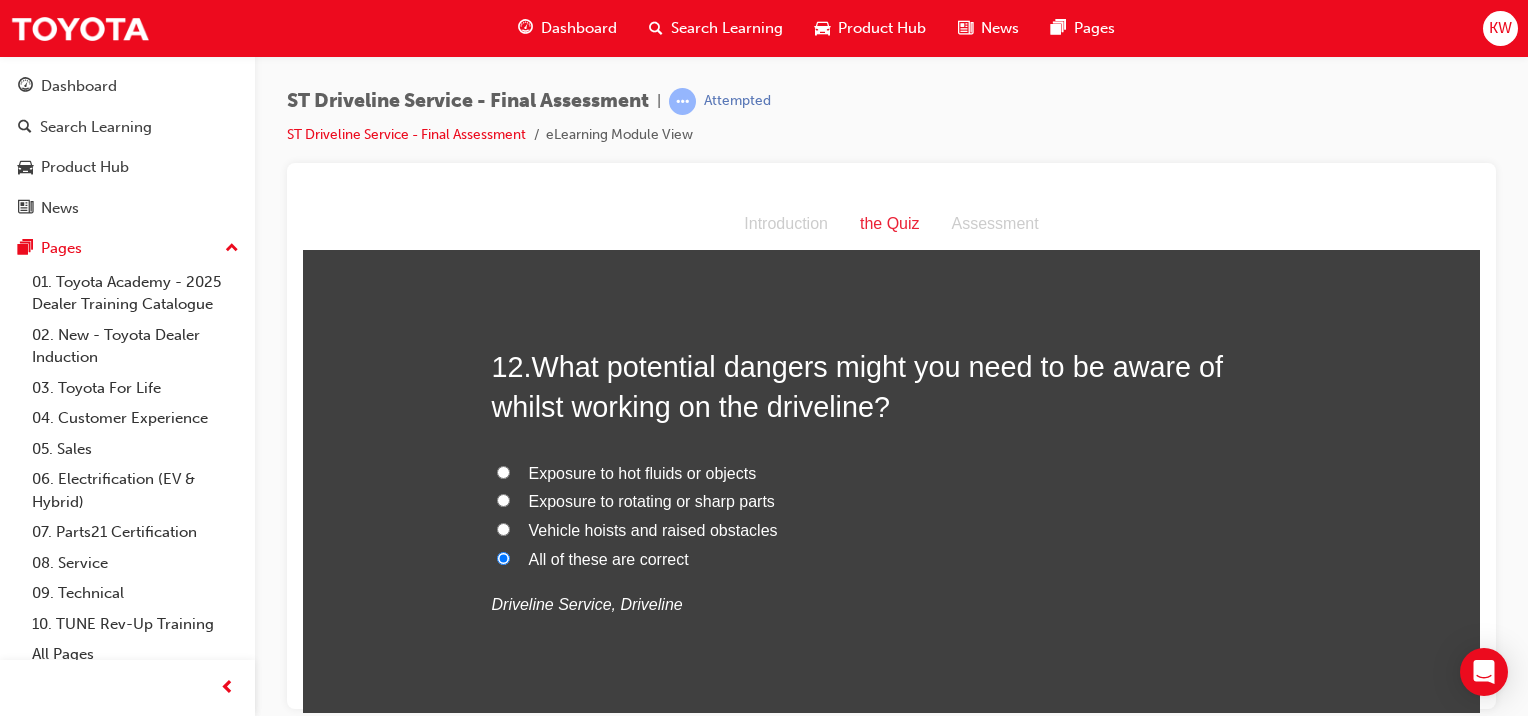 radio on "true" 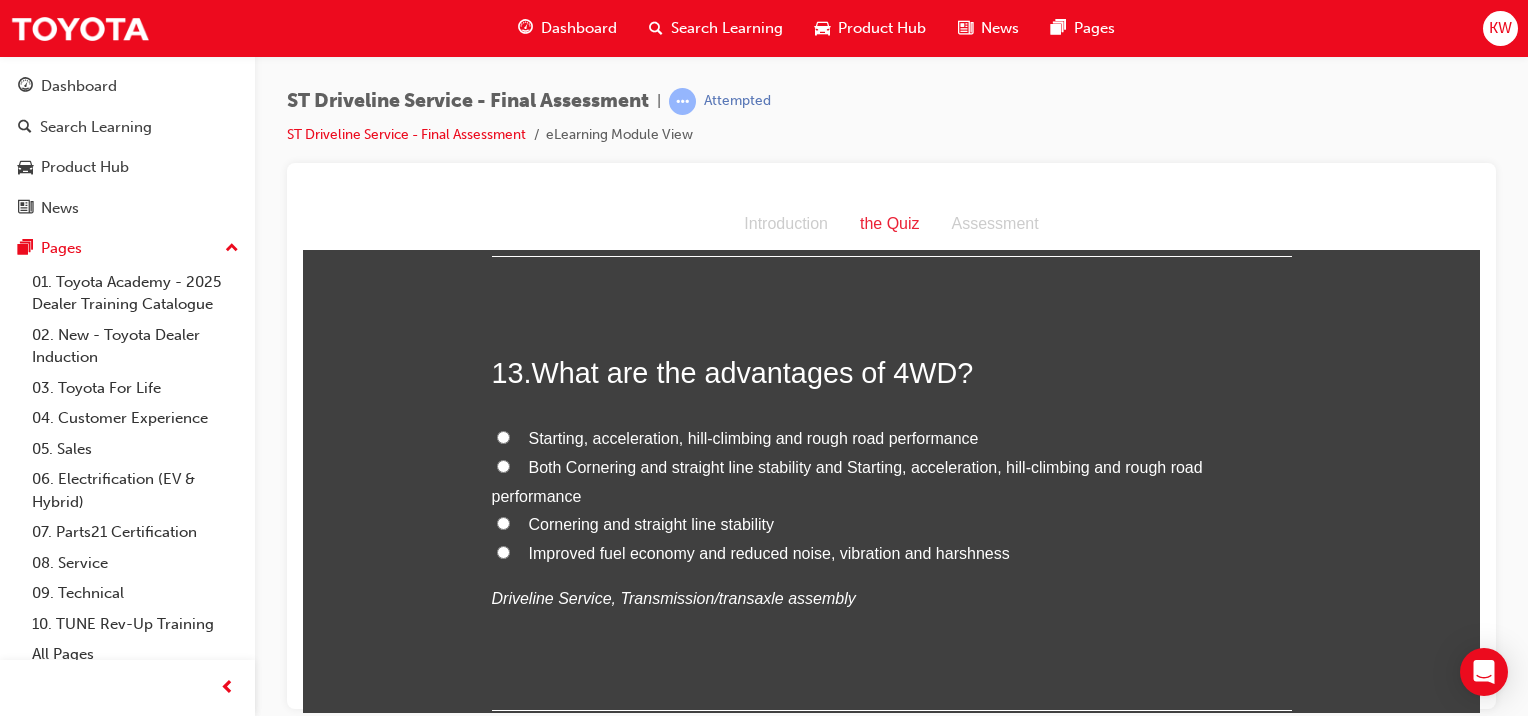 scroll, scrollTop: 5441, scrollLeft: 0, axis: vertical 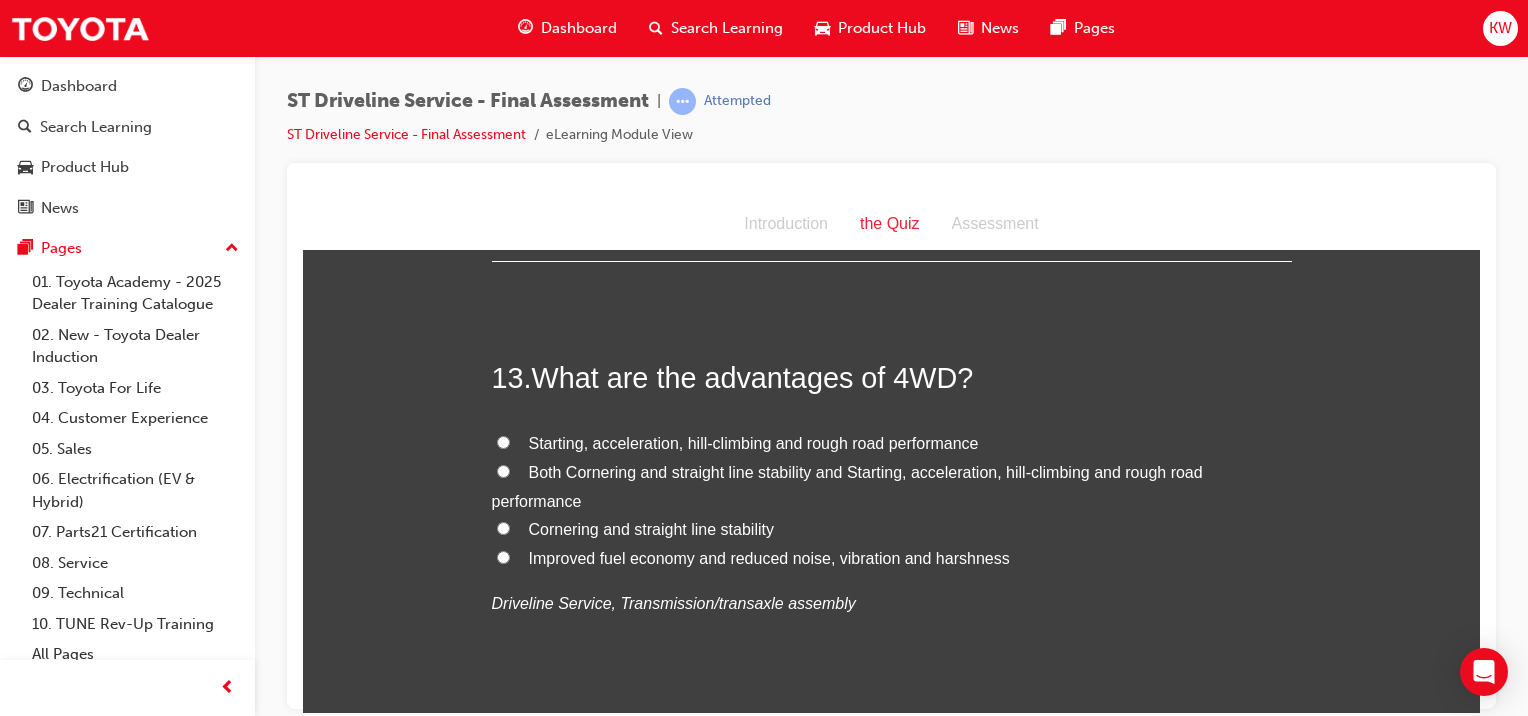 click on "Starting, acceleration, hill-climbing and rough road performance" at bounding box center [754, 442] 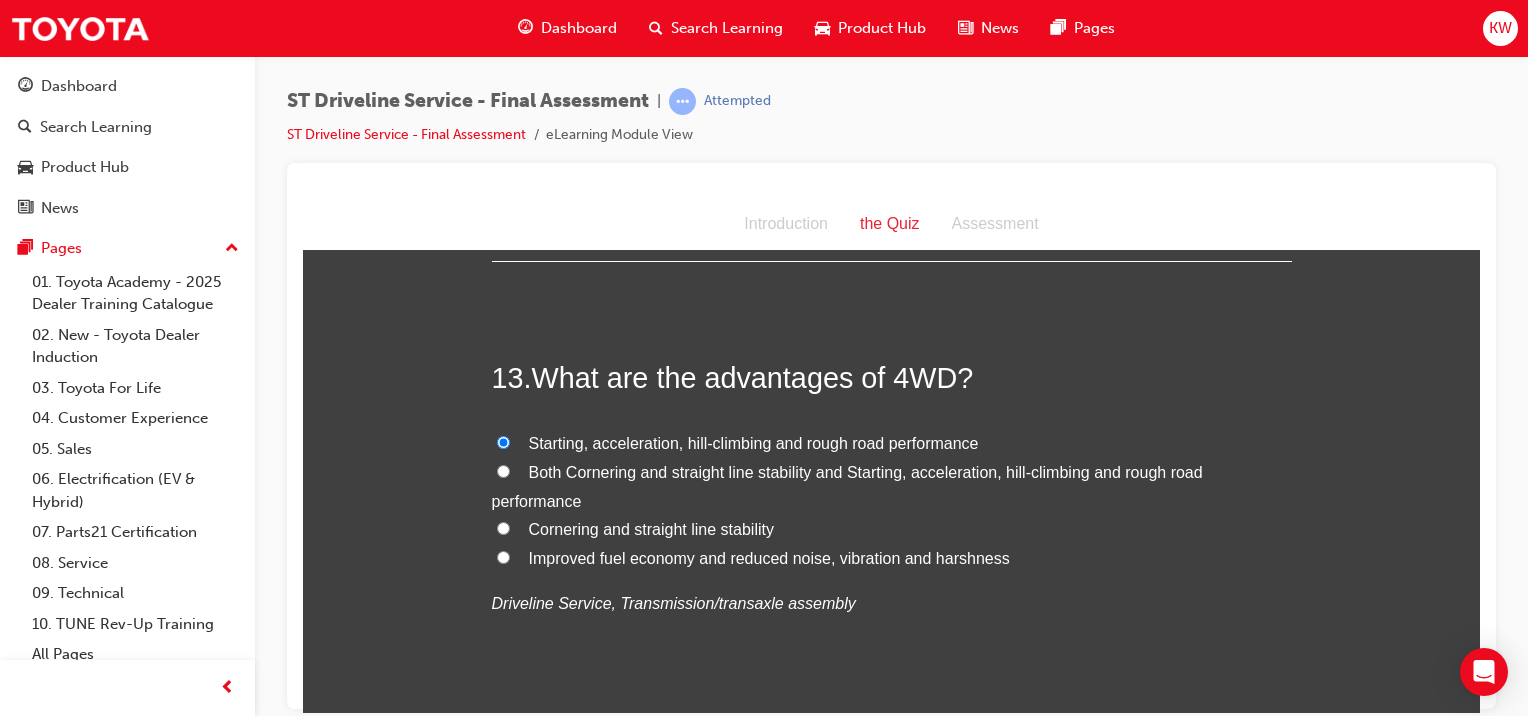 radio on "true" 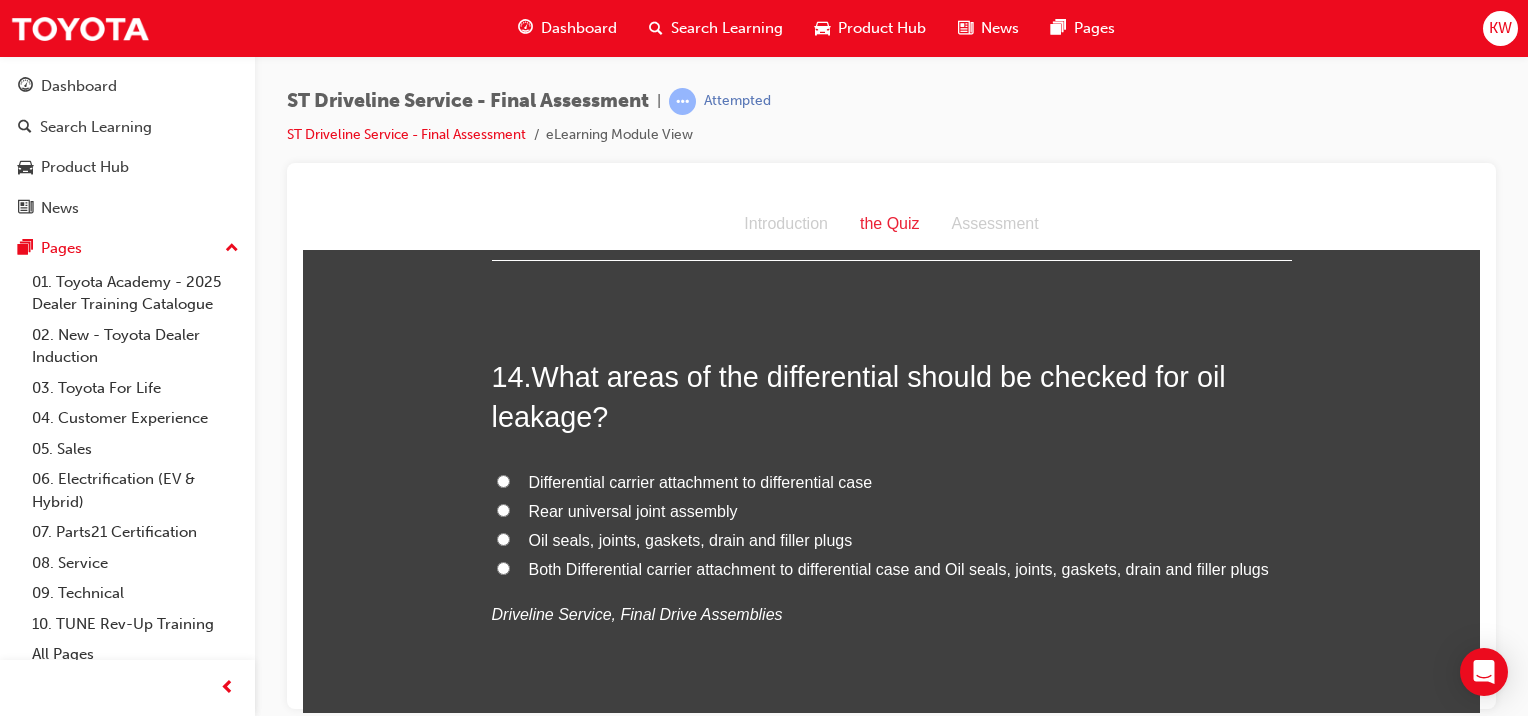 scroll, scrollTop: 5900, scrollLeft: 0, axis: vertical 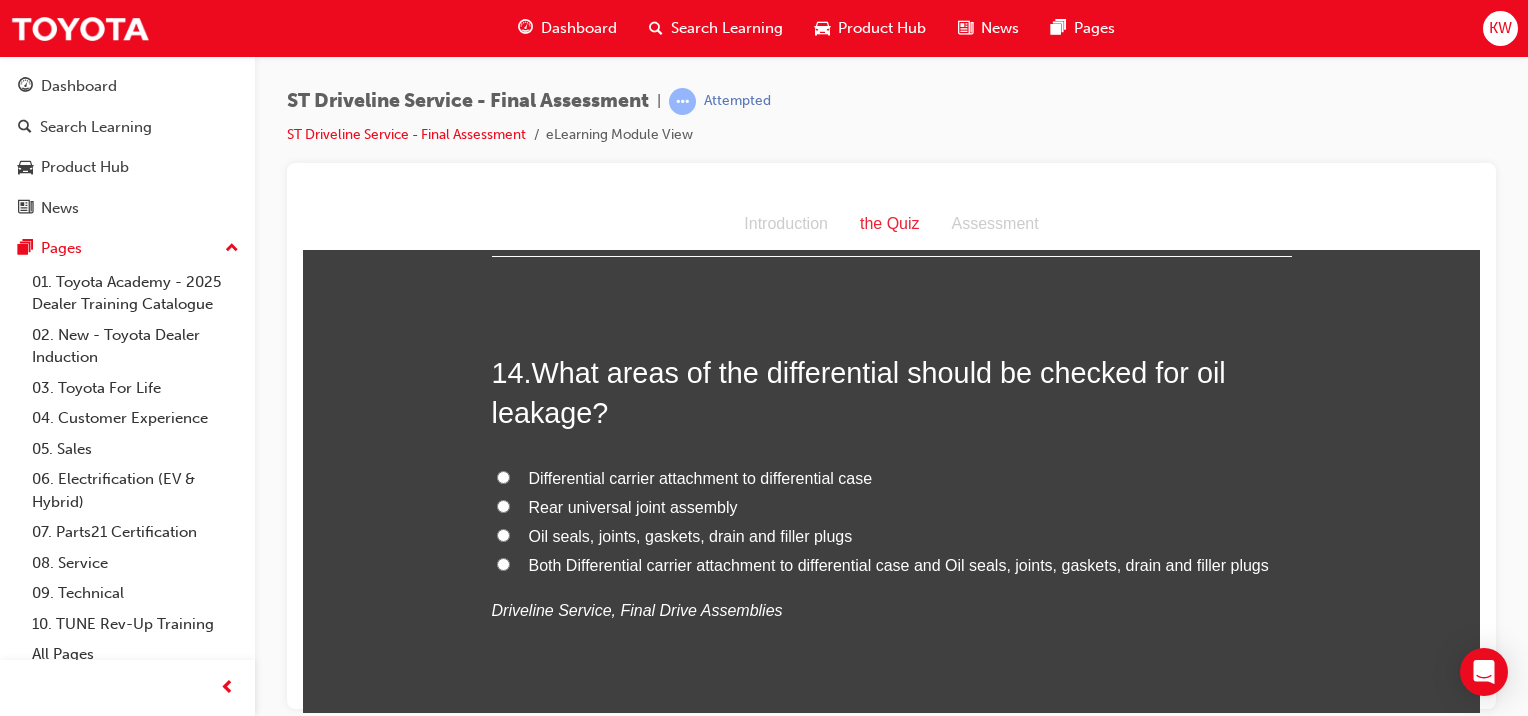 click on "Oil seals, joints, gaskets, drain and filler plugs" at bounding box center [892, 536] 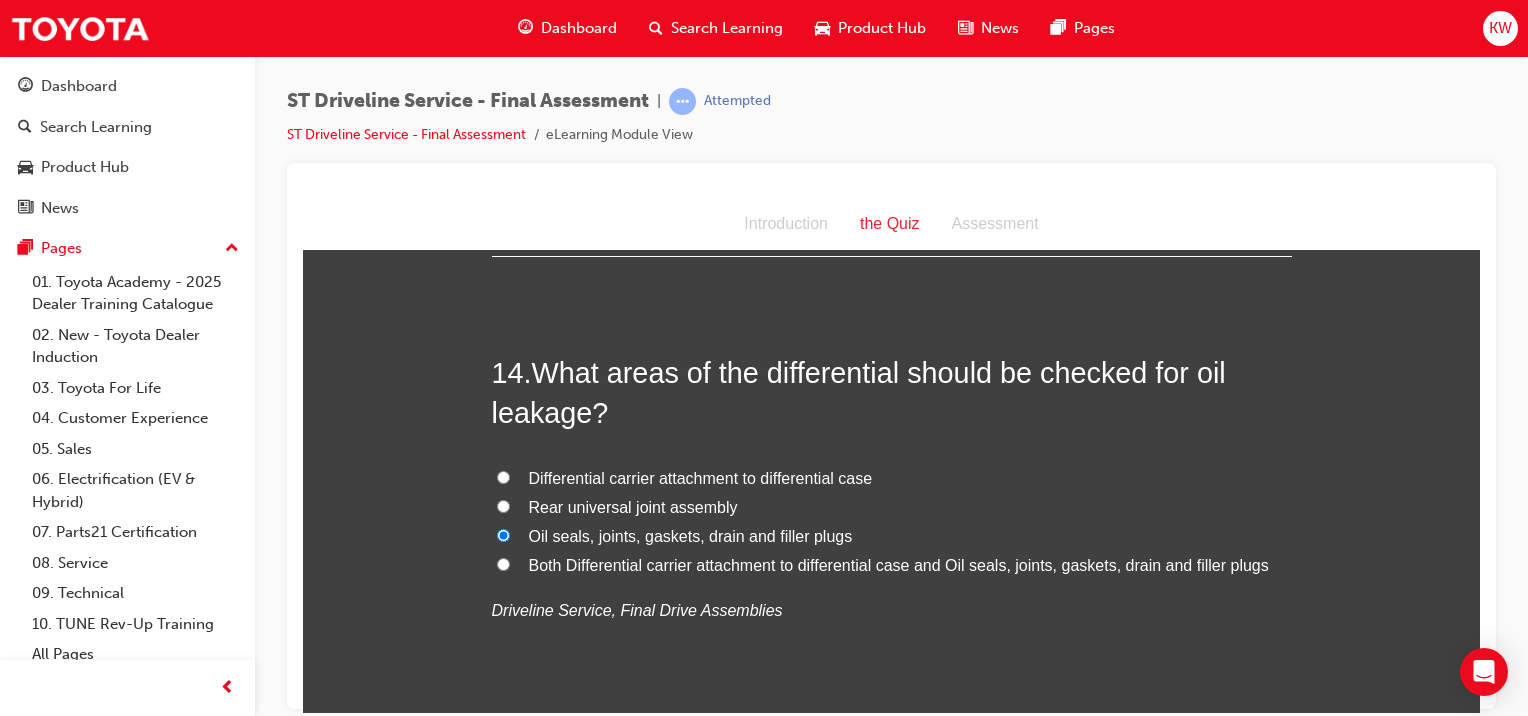 radio on "true" 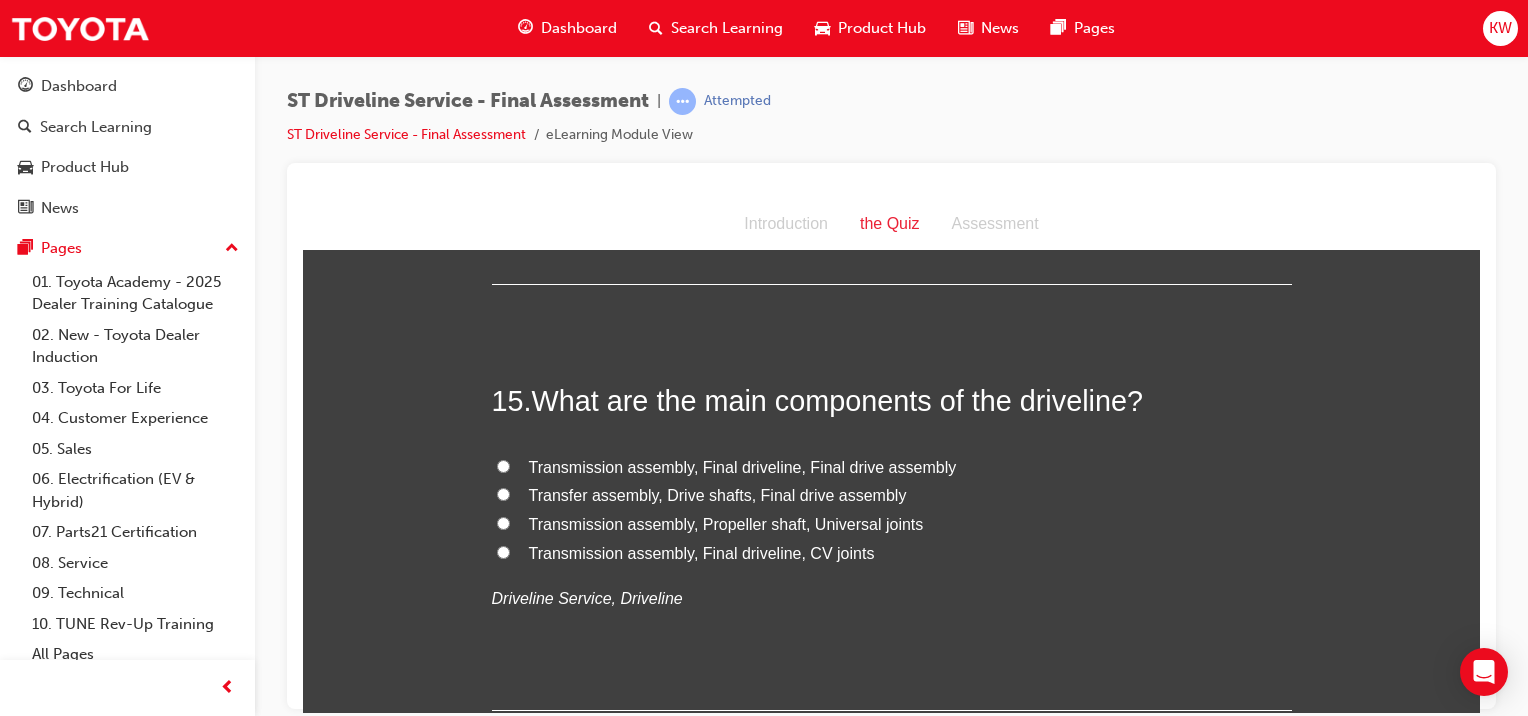 scroll, scrollTop: 6343, scrollLeft: 0, axis: vertical 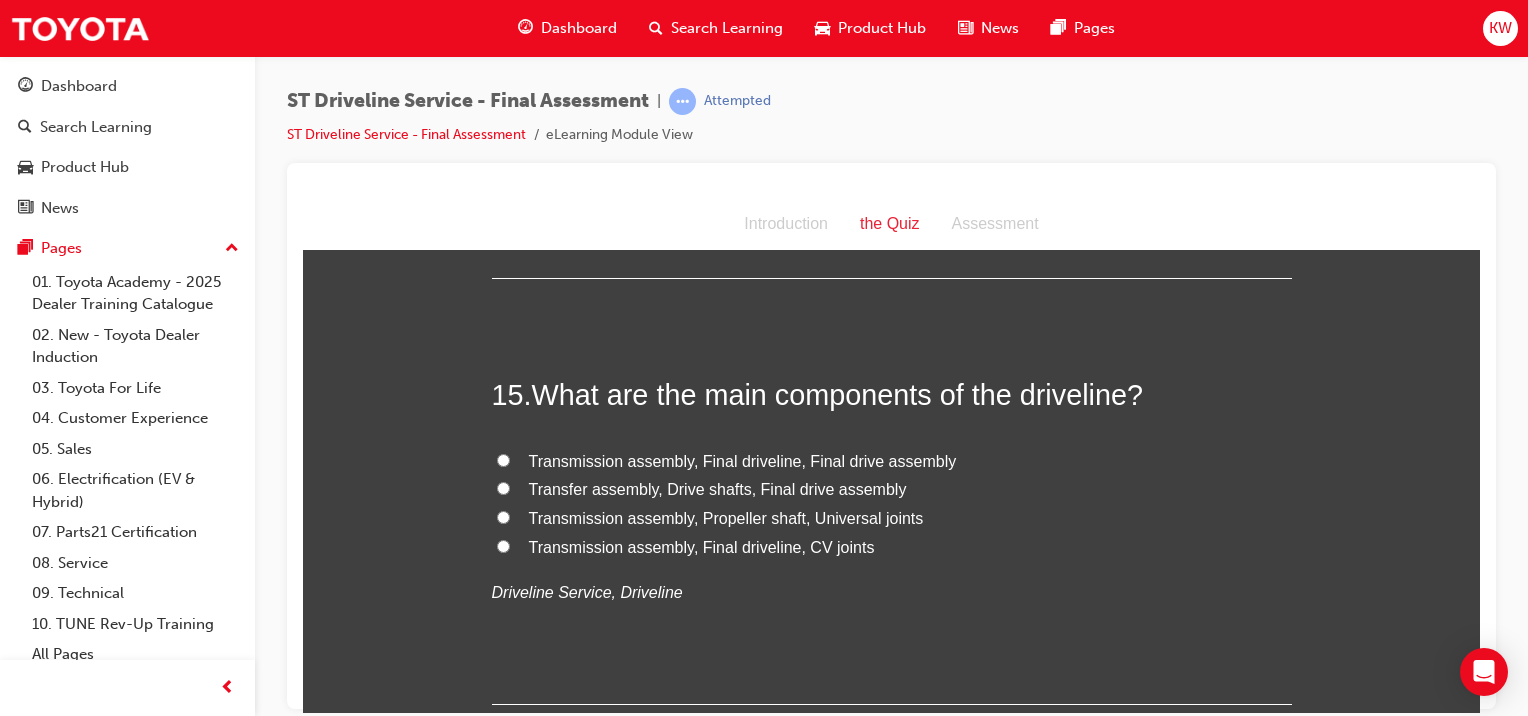 click on "Transmission assembly, Final driveline, CV joints" at bounding box center [892, 547] 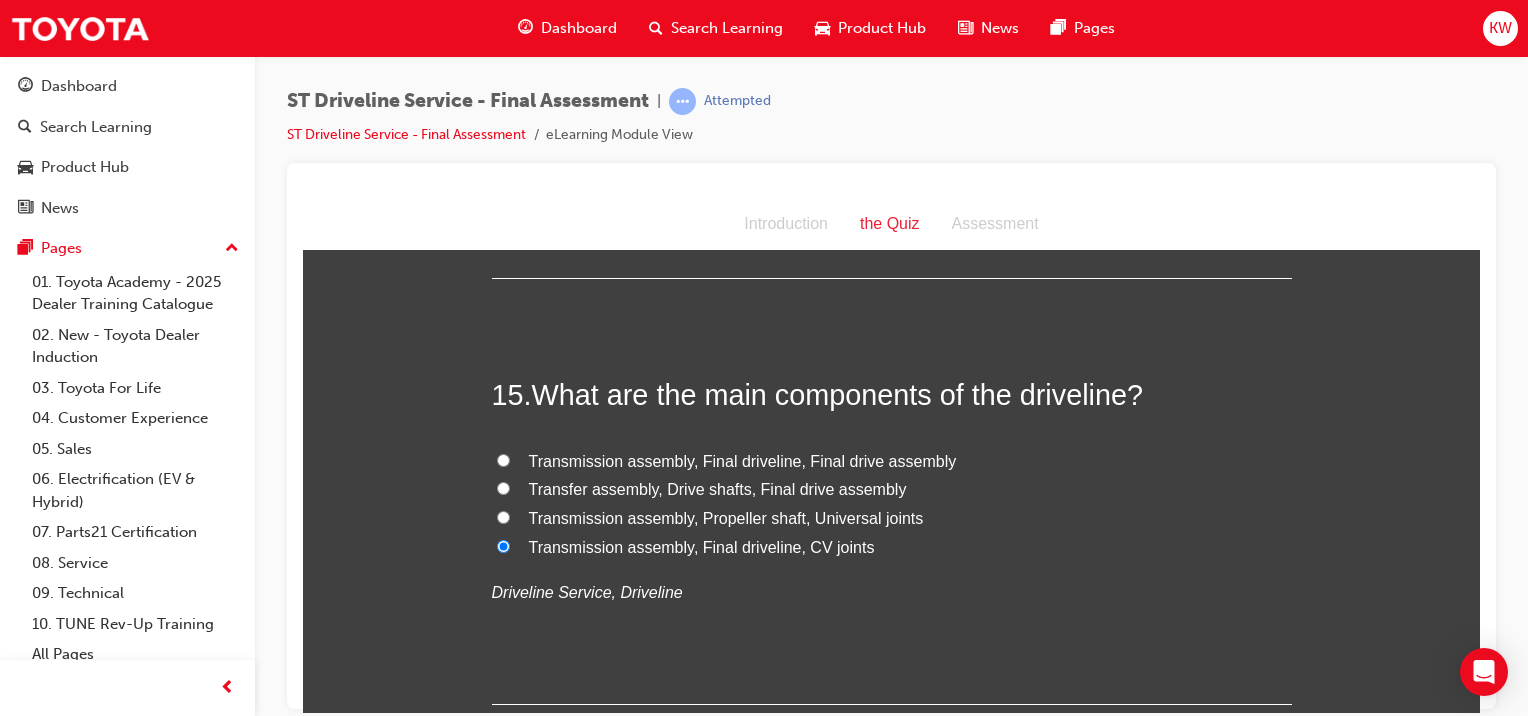 radio on "true" 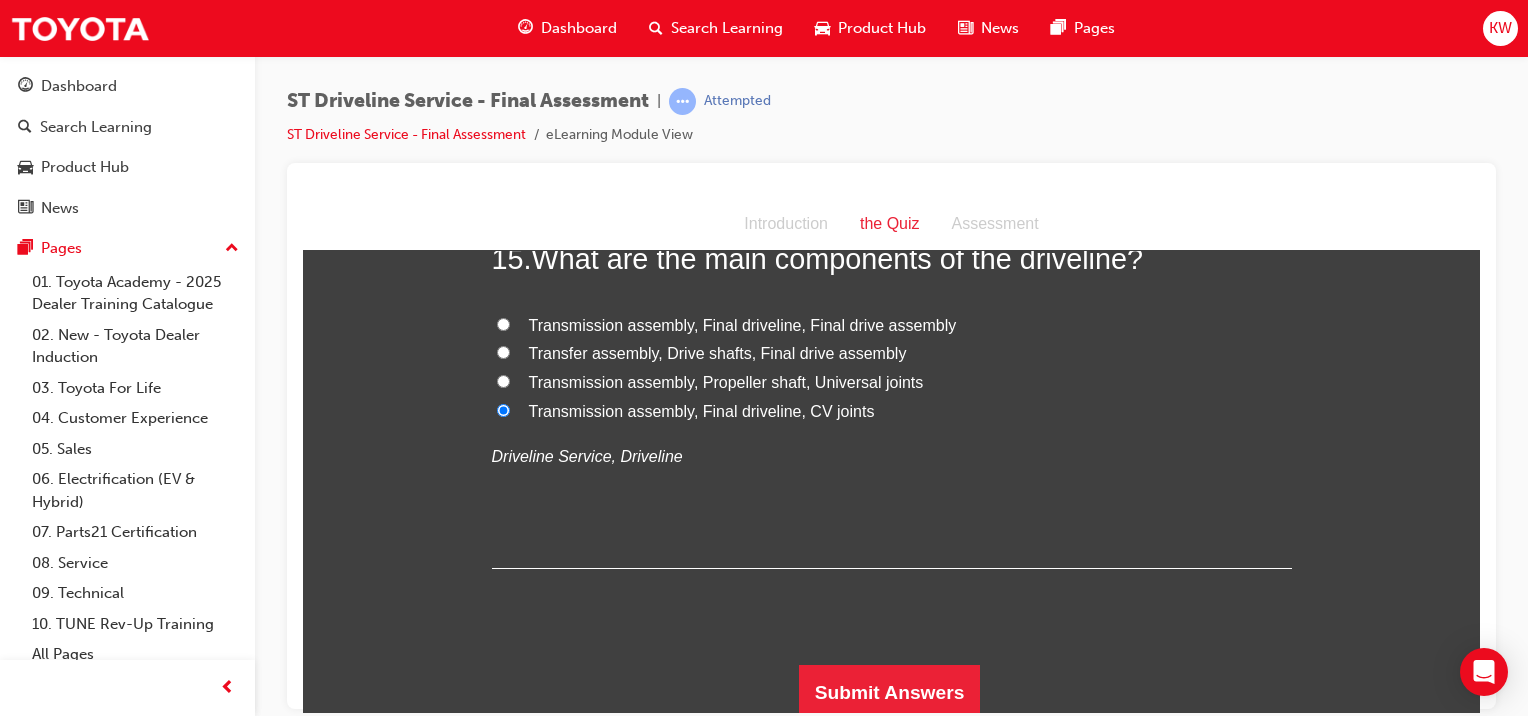 scroll, scrollTop: 6478, scrollLeft: 0, axis: vertical 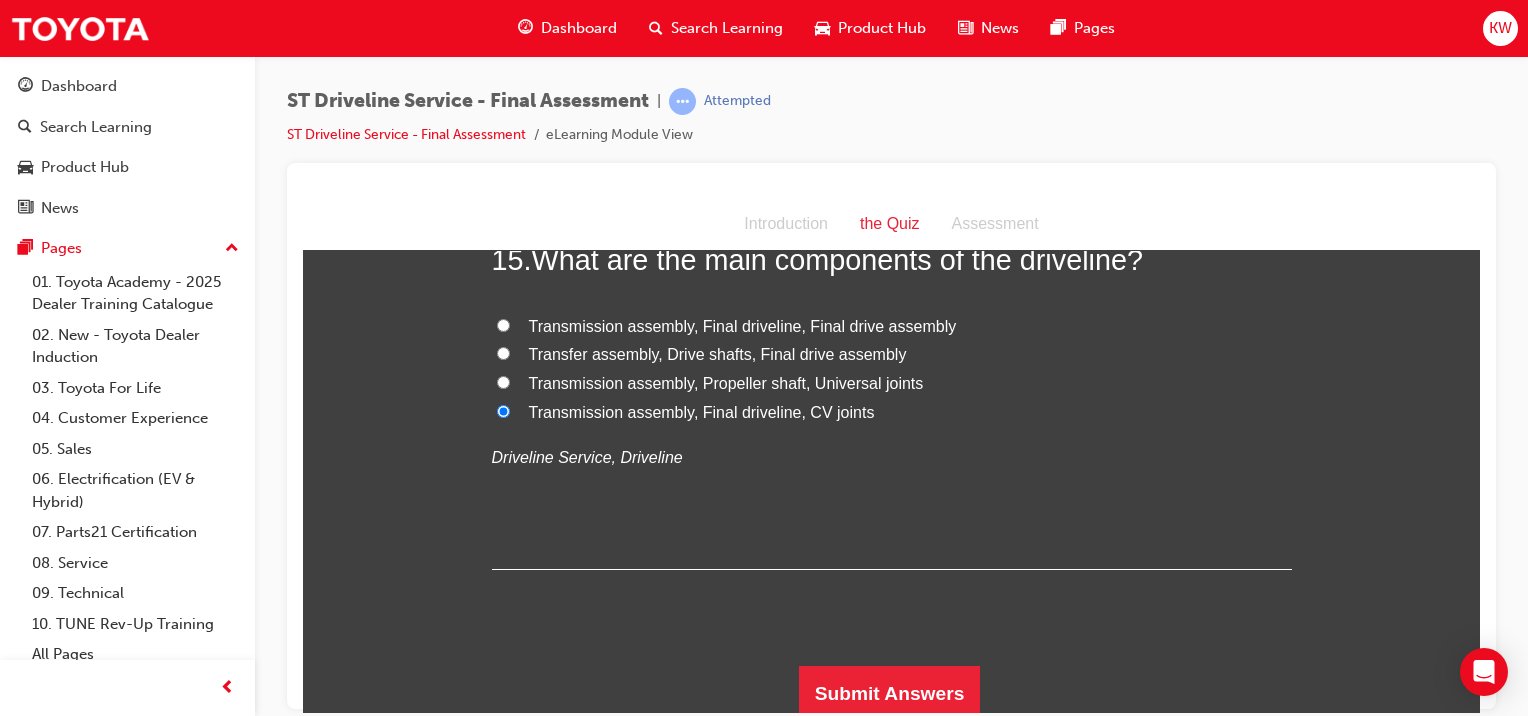 click on "Submit Answers" at bounding box center (890, 693) 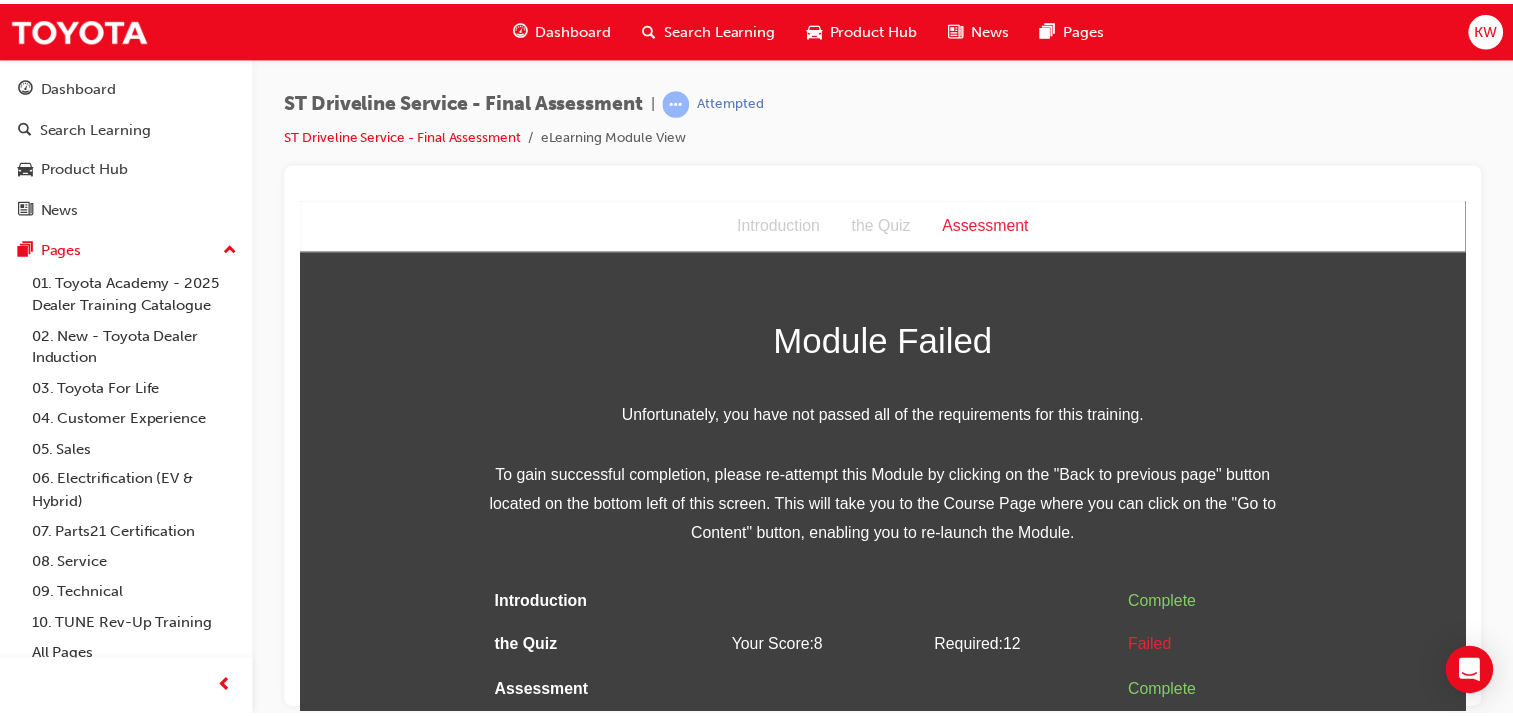 scroll, scrollTop: 4, scrollLeft: 0, axis: vertical 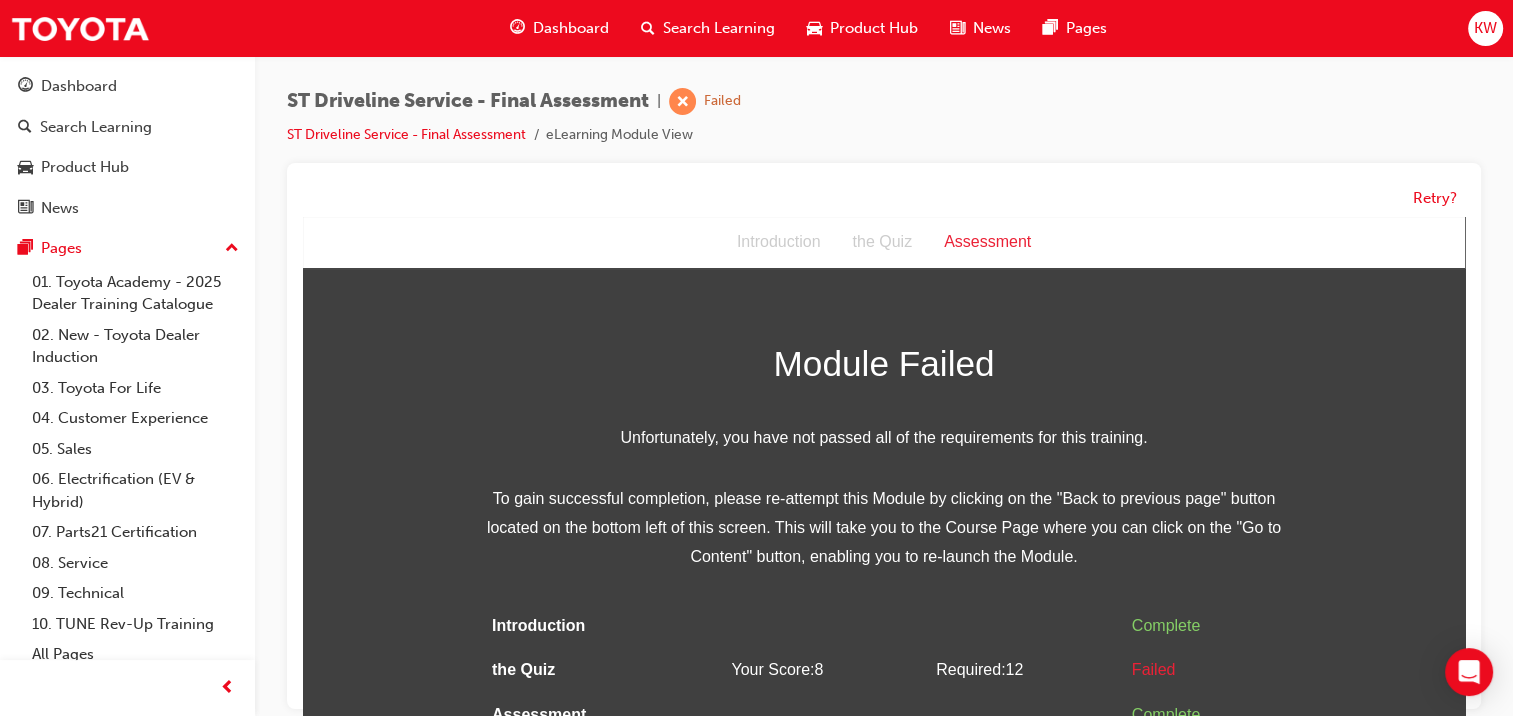 click on "Retry?" at bounding box center (884, 198) 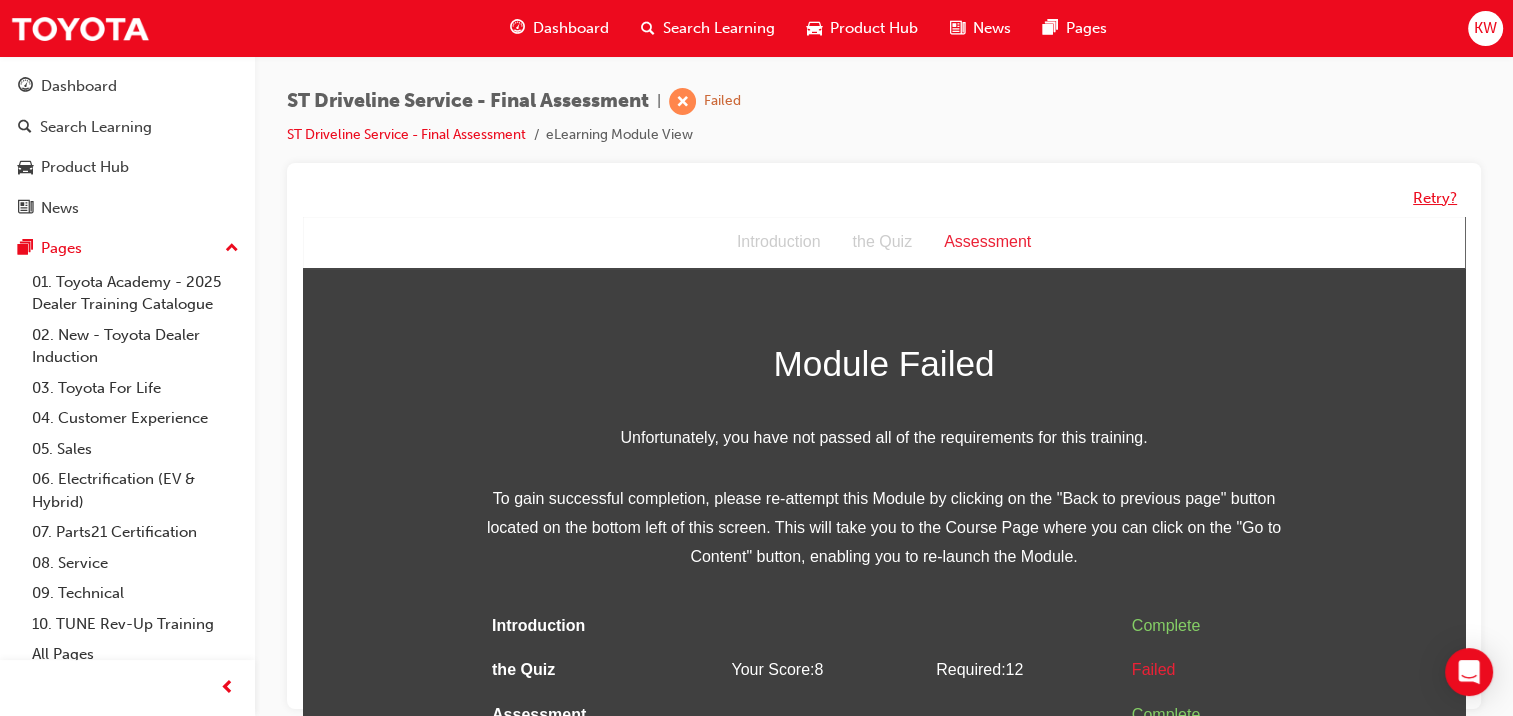 click on "Retry?" at bounding box center [1435, 198] 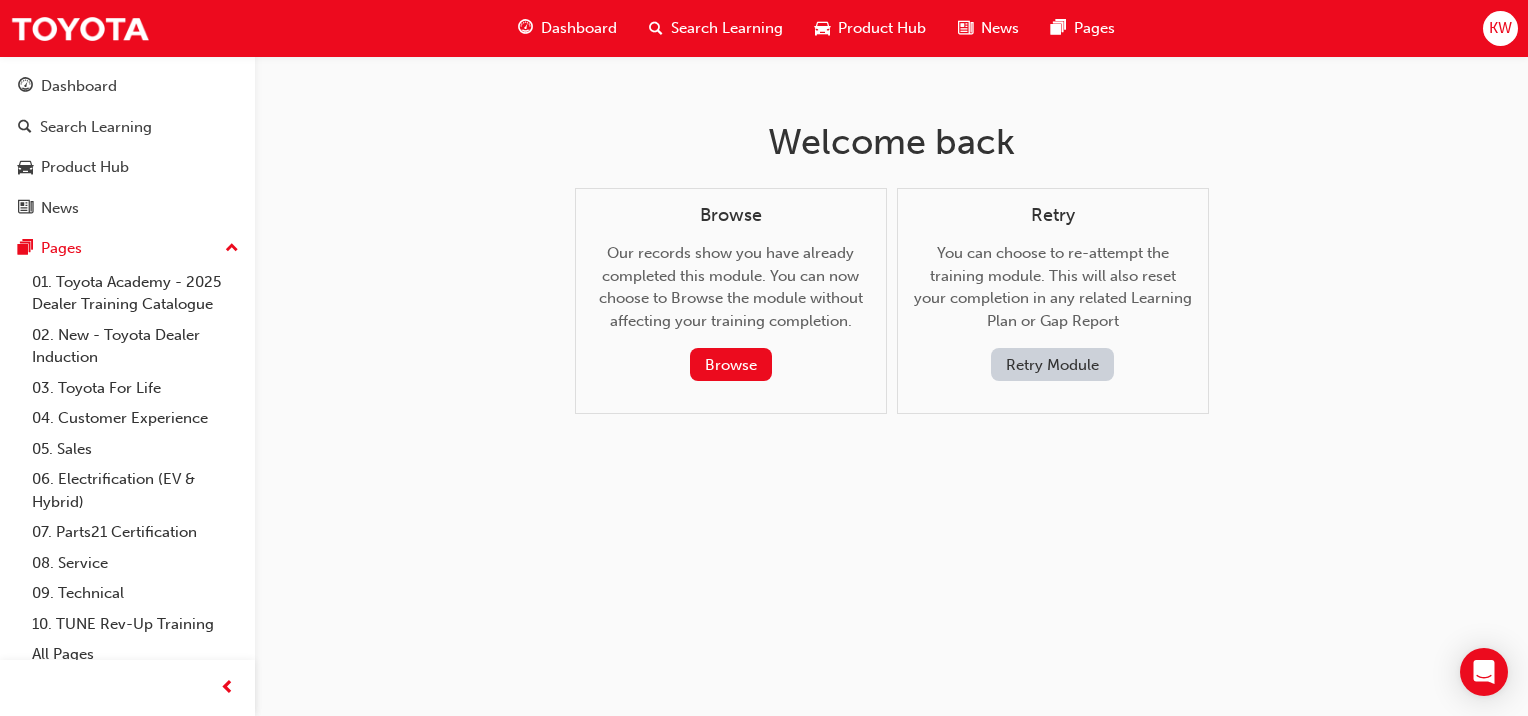 click on "Retry Module" at bounding box center [1052, 364] 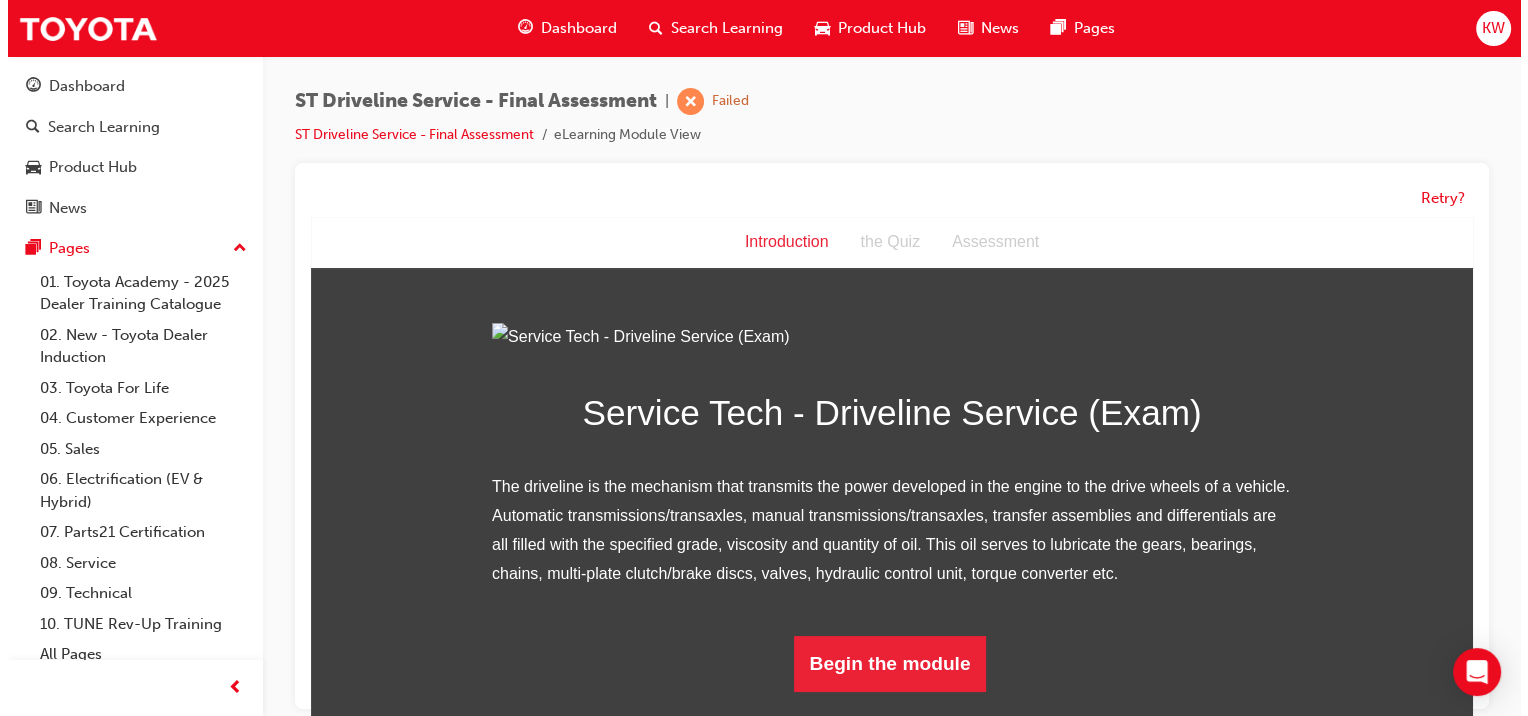 scroll, scrollTop: 181, scrollLeft: 0, axis: vertical 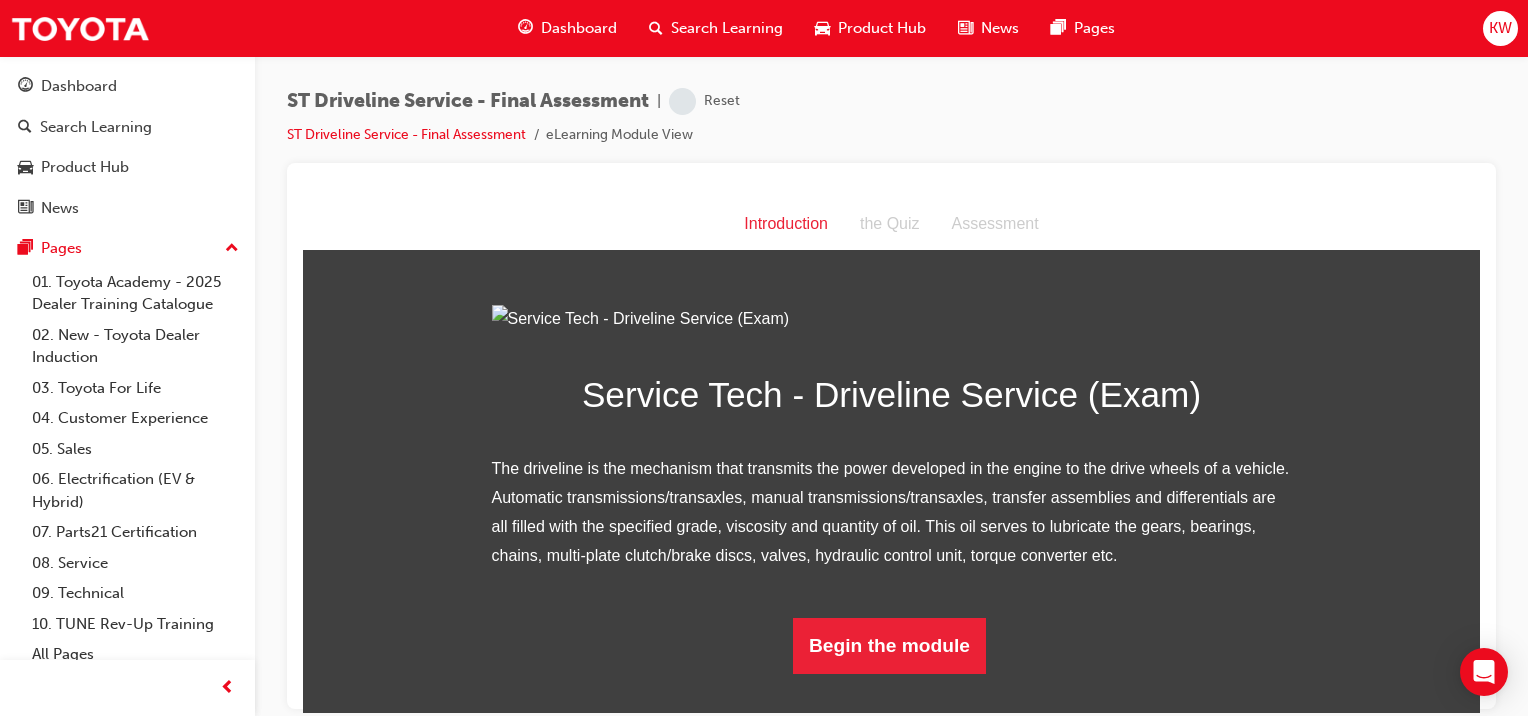 click on "Begin the module" at bounding box center [889, 645] 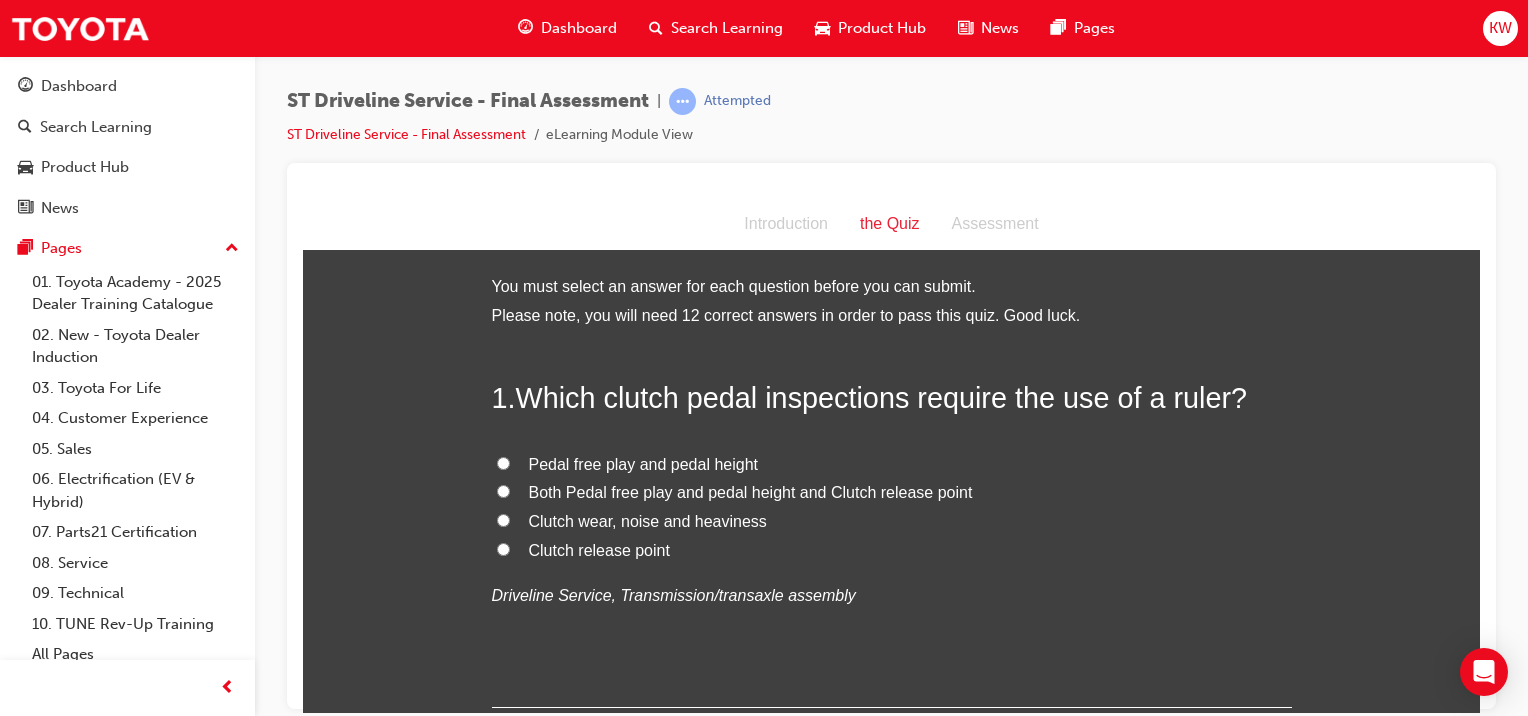 click on "Both Pedal free play and pedal height and Clutch release point" at bounding box center (751, 491) 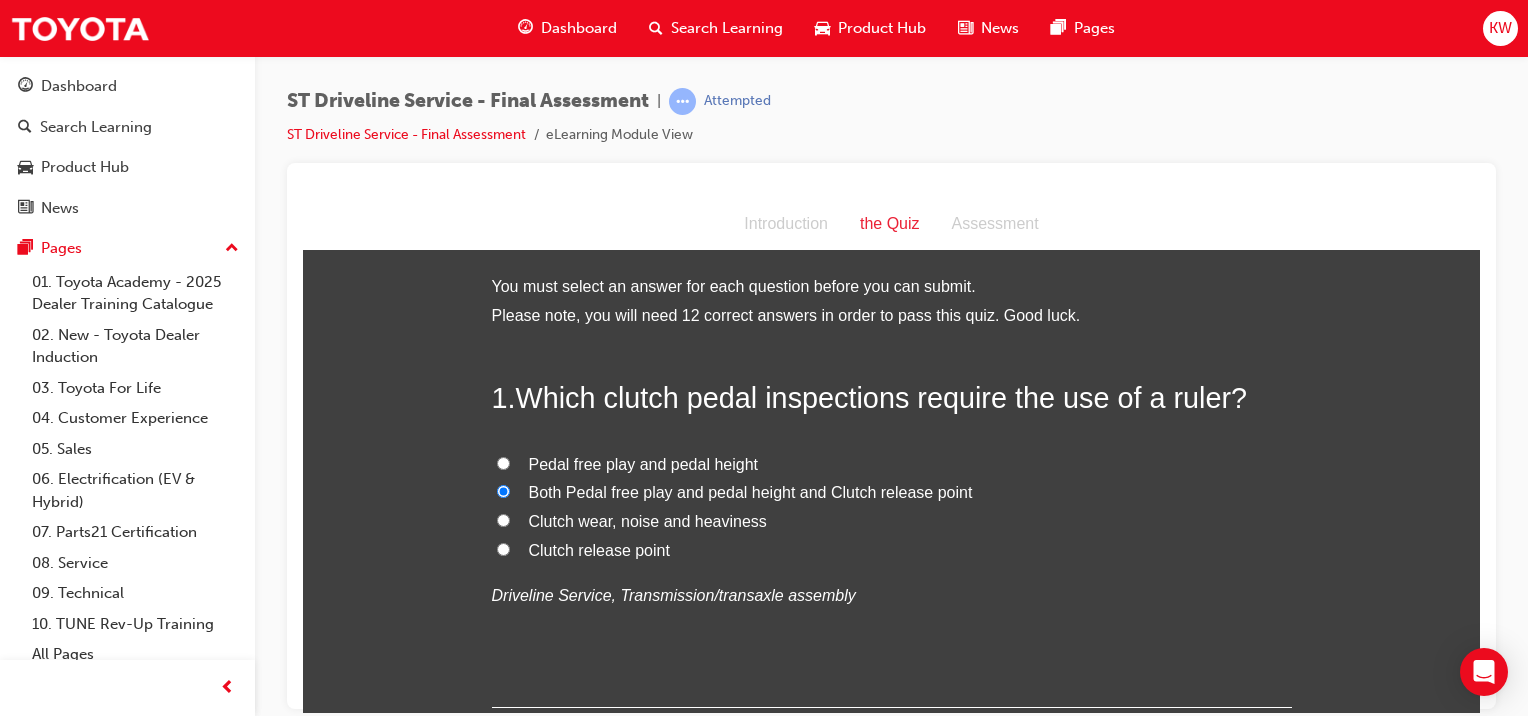 radio on "true" 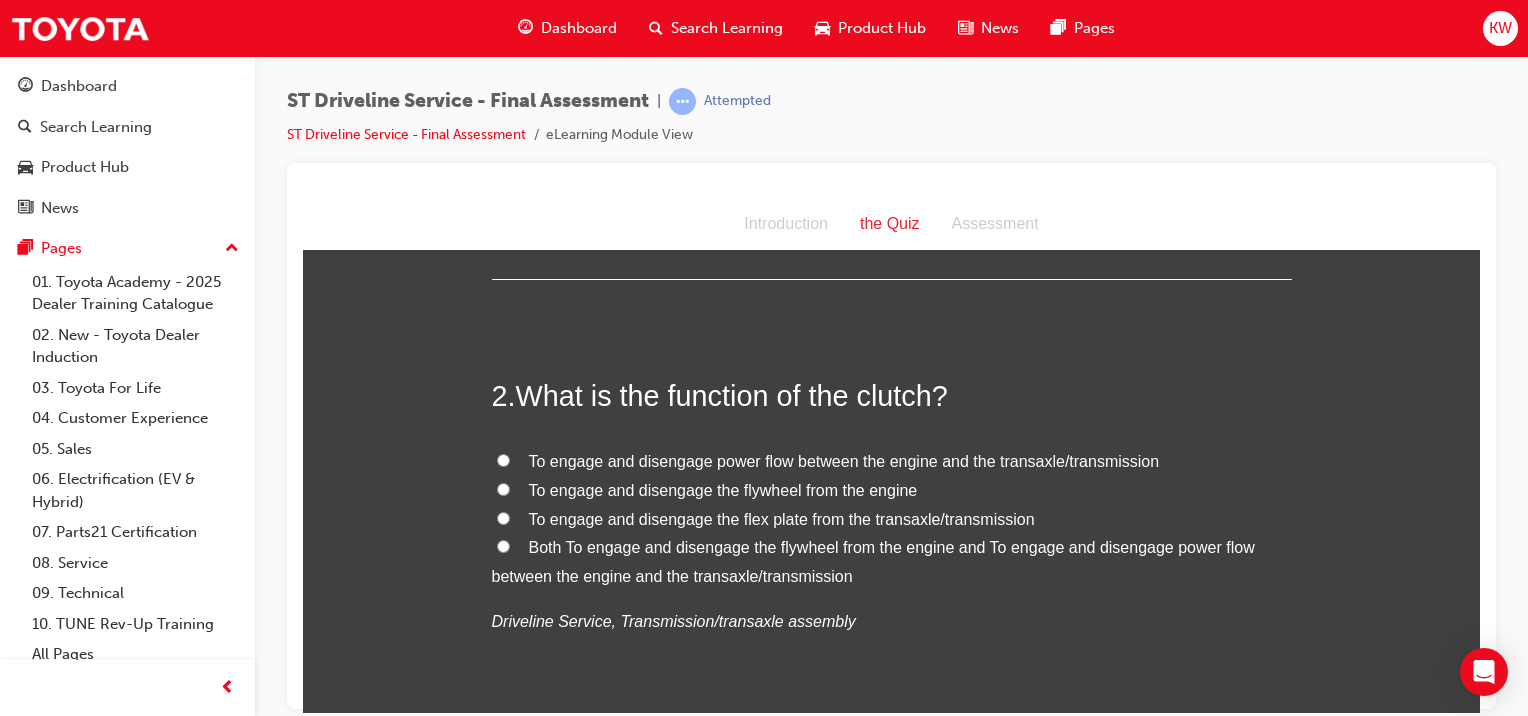 scroll, scrollTop: 424, scrollLeft: 0, axis: vertical 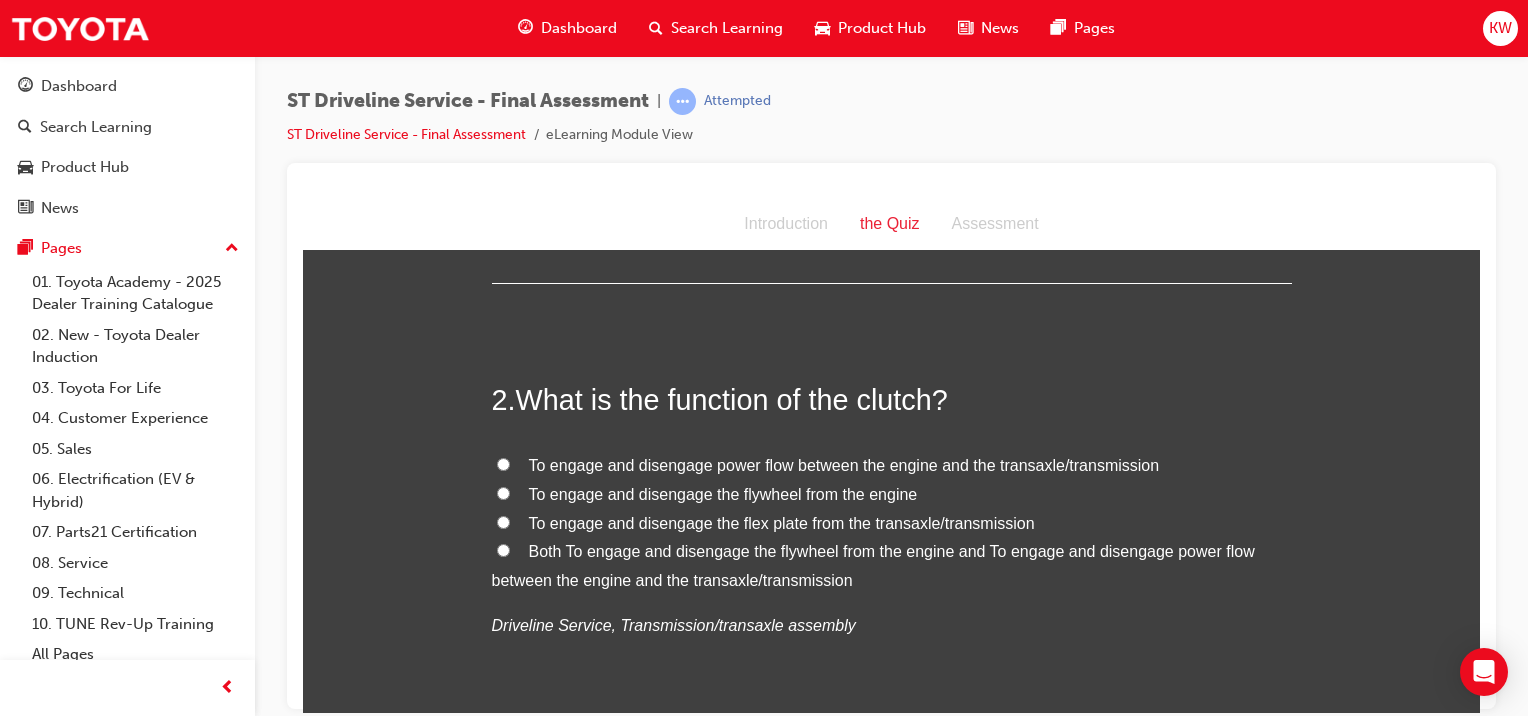 click on "To engage and disengage power flow between the engine and the transaxle/transmission" at bounding box center (892, 465) 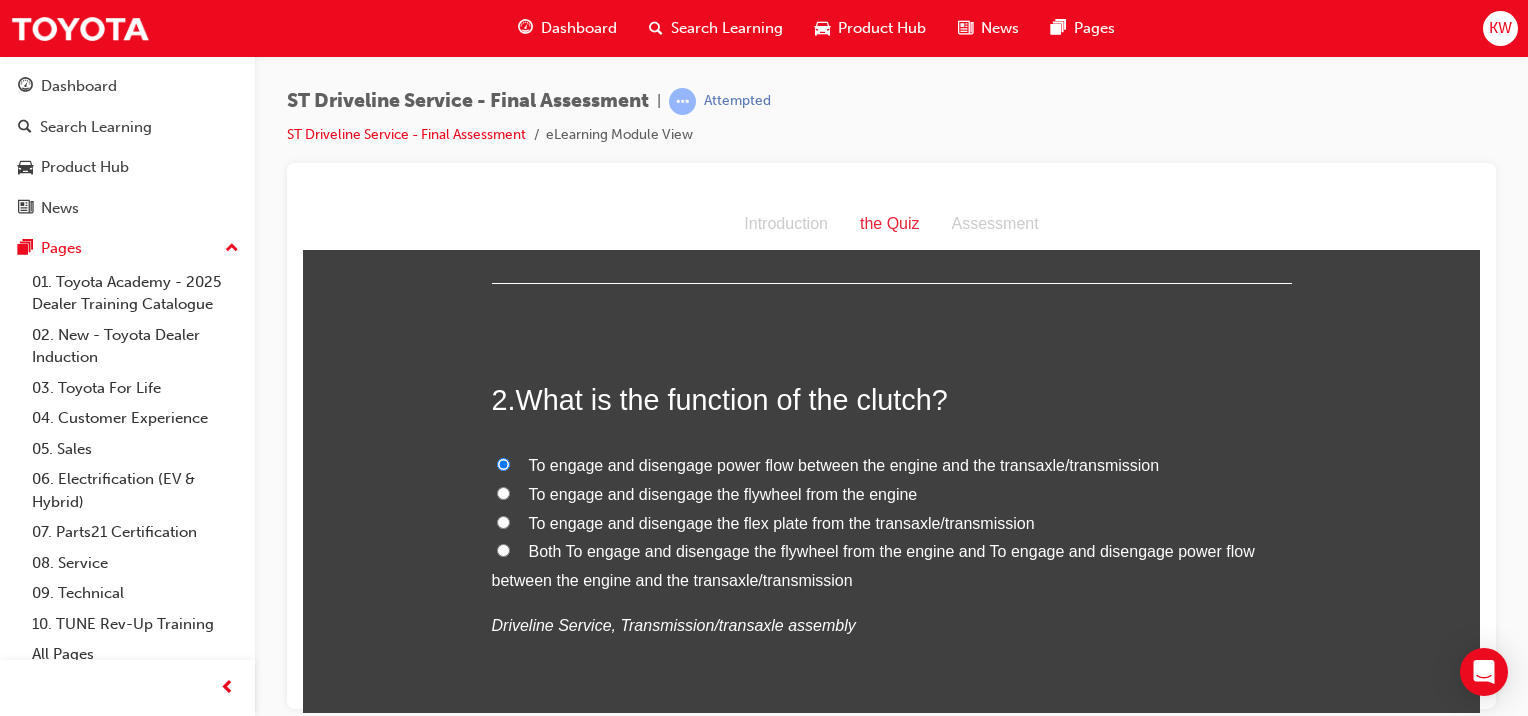 radio on "true" 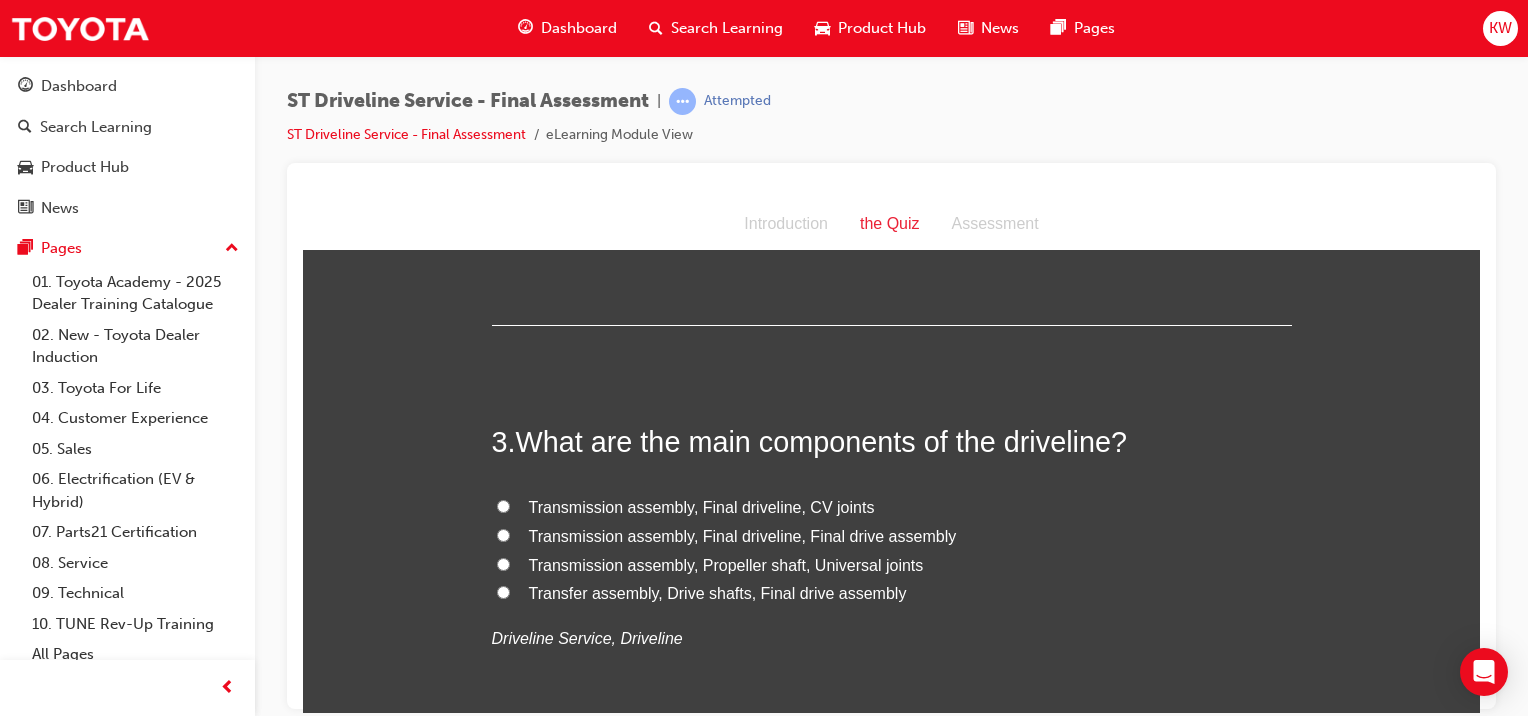scroll, scrollTop: 842, scrollLeft: 0, axis: vertical 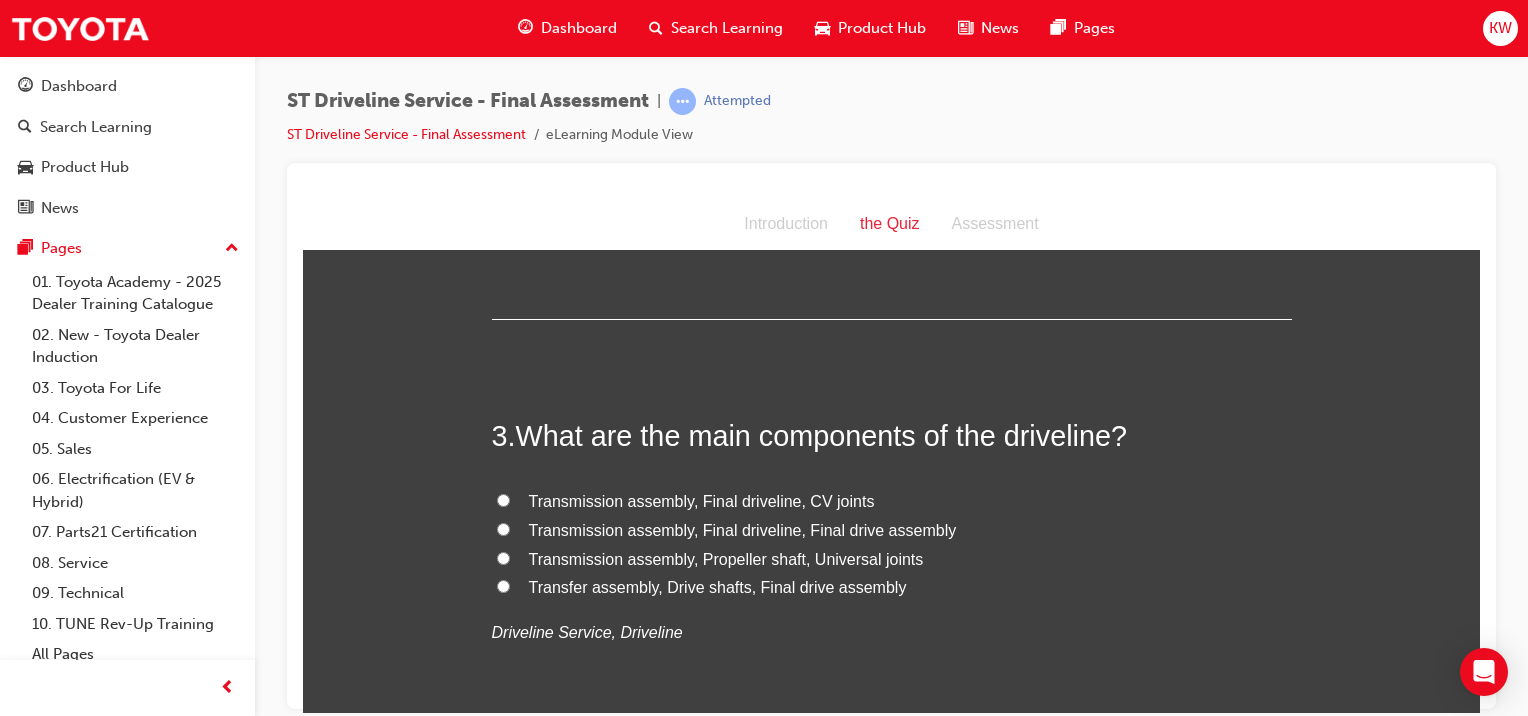 click on "Transmission assembly, Final driveline, CV joints" at bounding box center (702, 500) 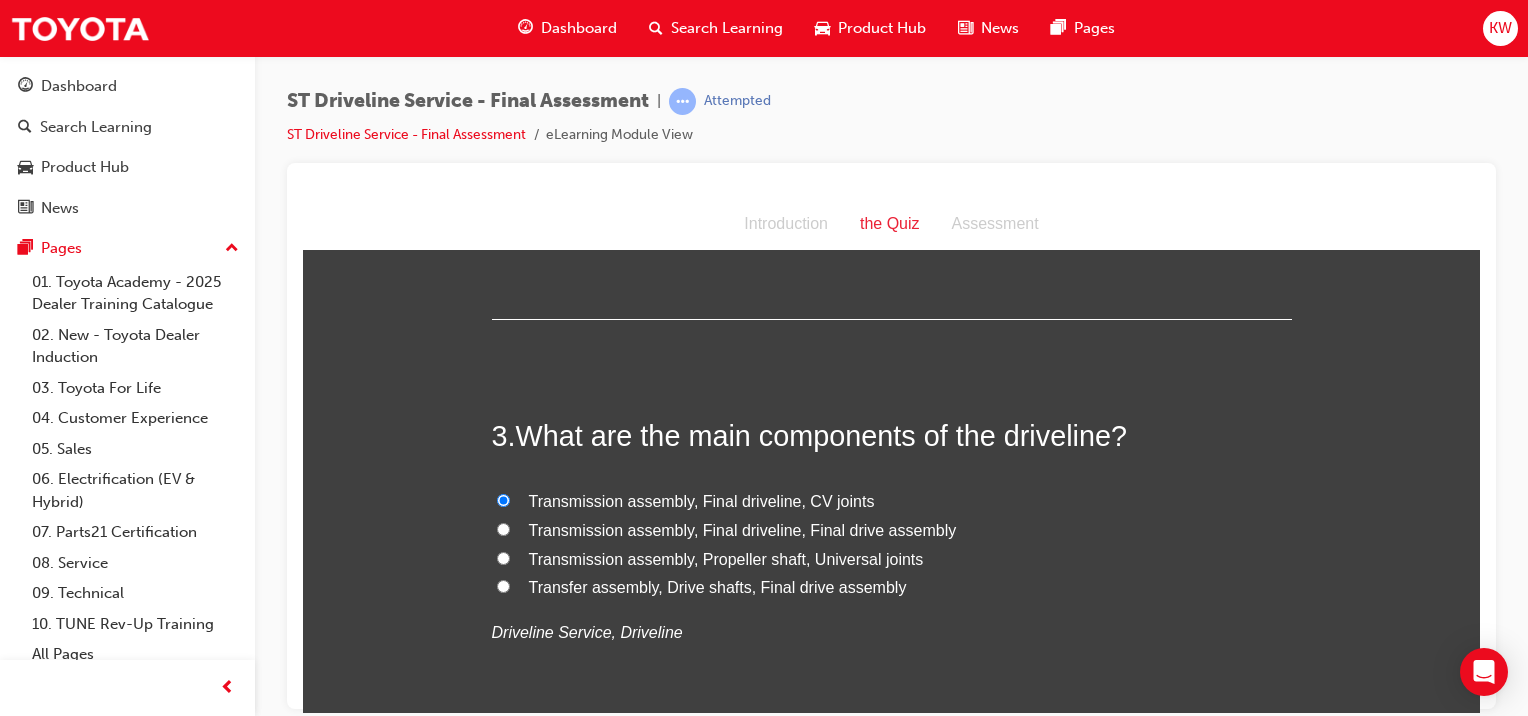 radio on "true" 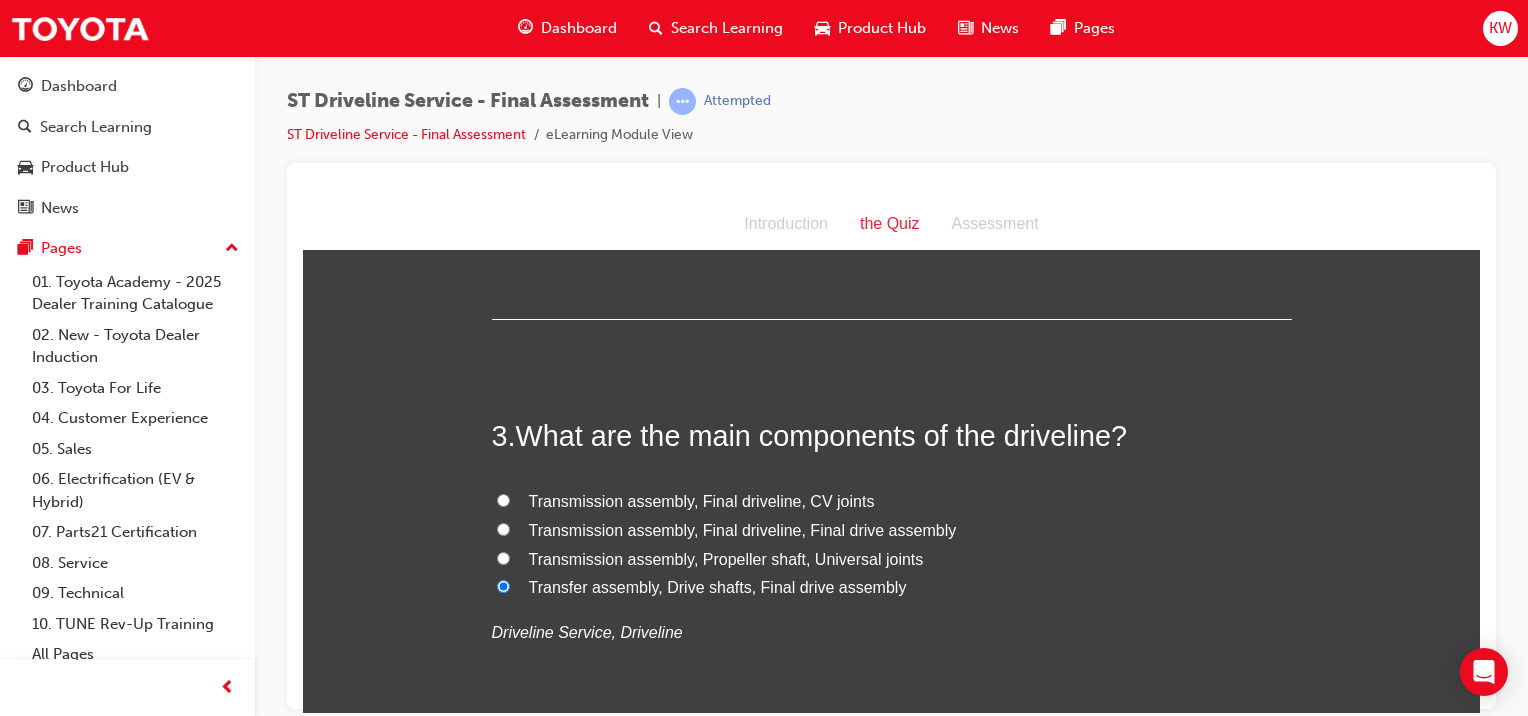 click on "Transmission assembly, Propeller shaft, Universal joints" at bounding box center (892, 559) 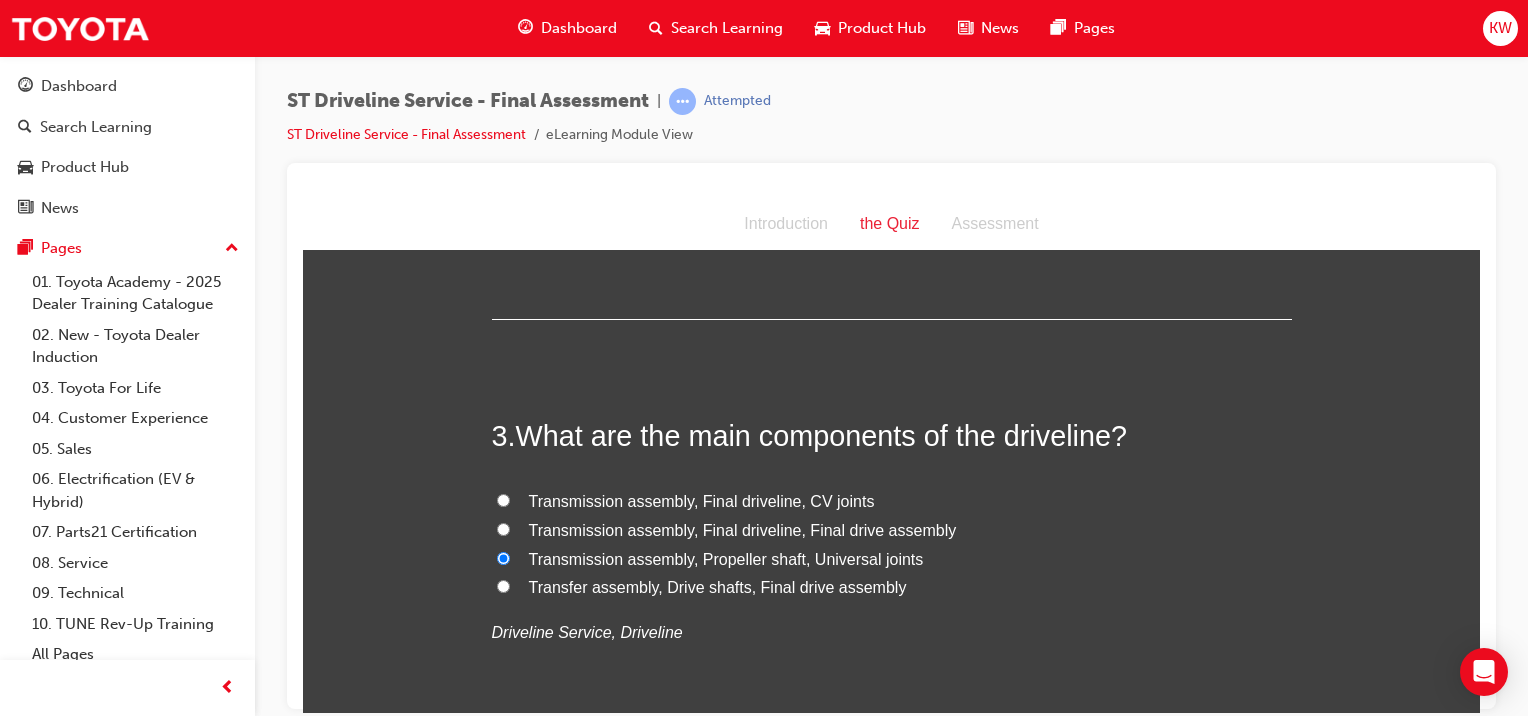 click on "Transmission assembly, Final driveline, Final drive assembly" at bounding box center [892, 530] 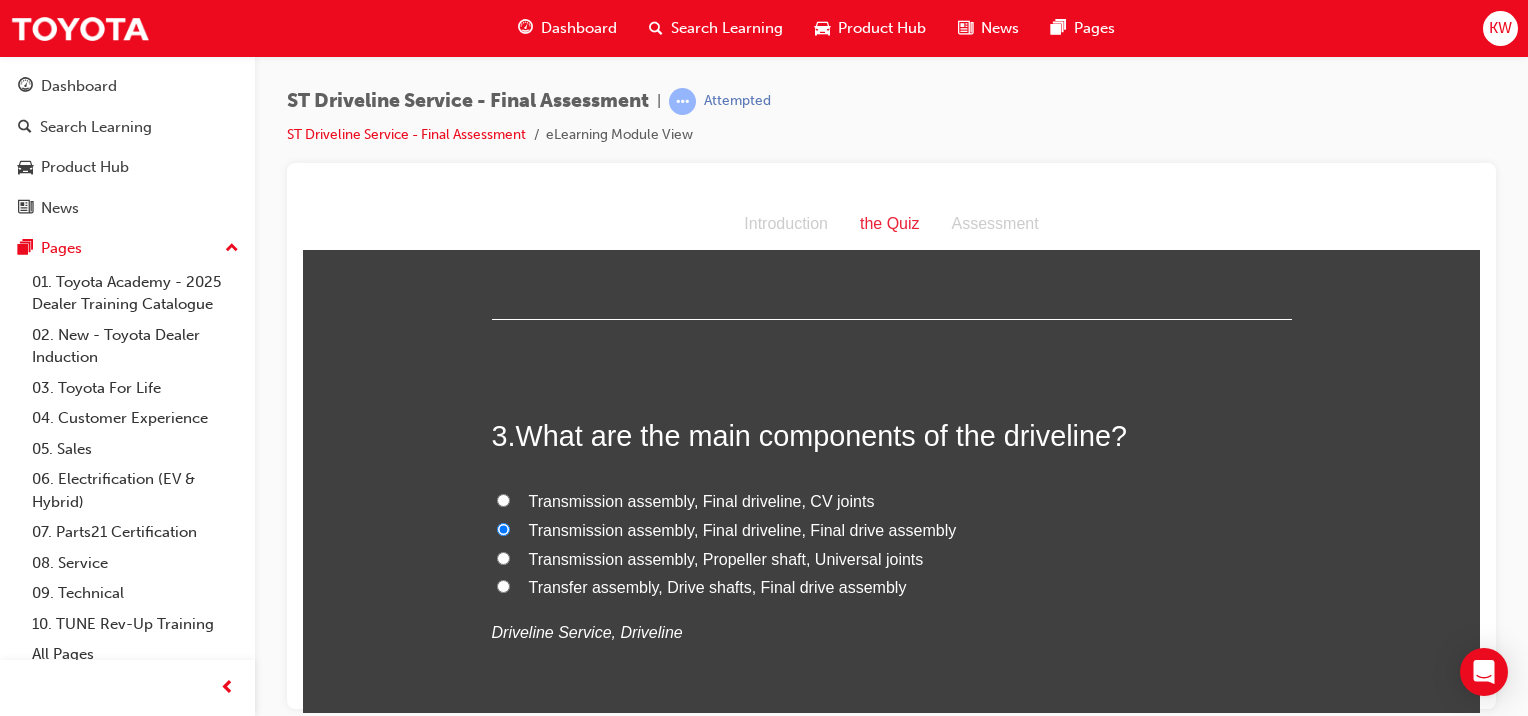 click on "Transmission assembly, Final driveline, Final drive assembly" at bounding box center [743, 529] 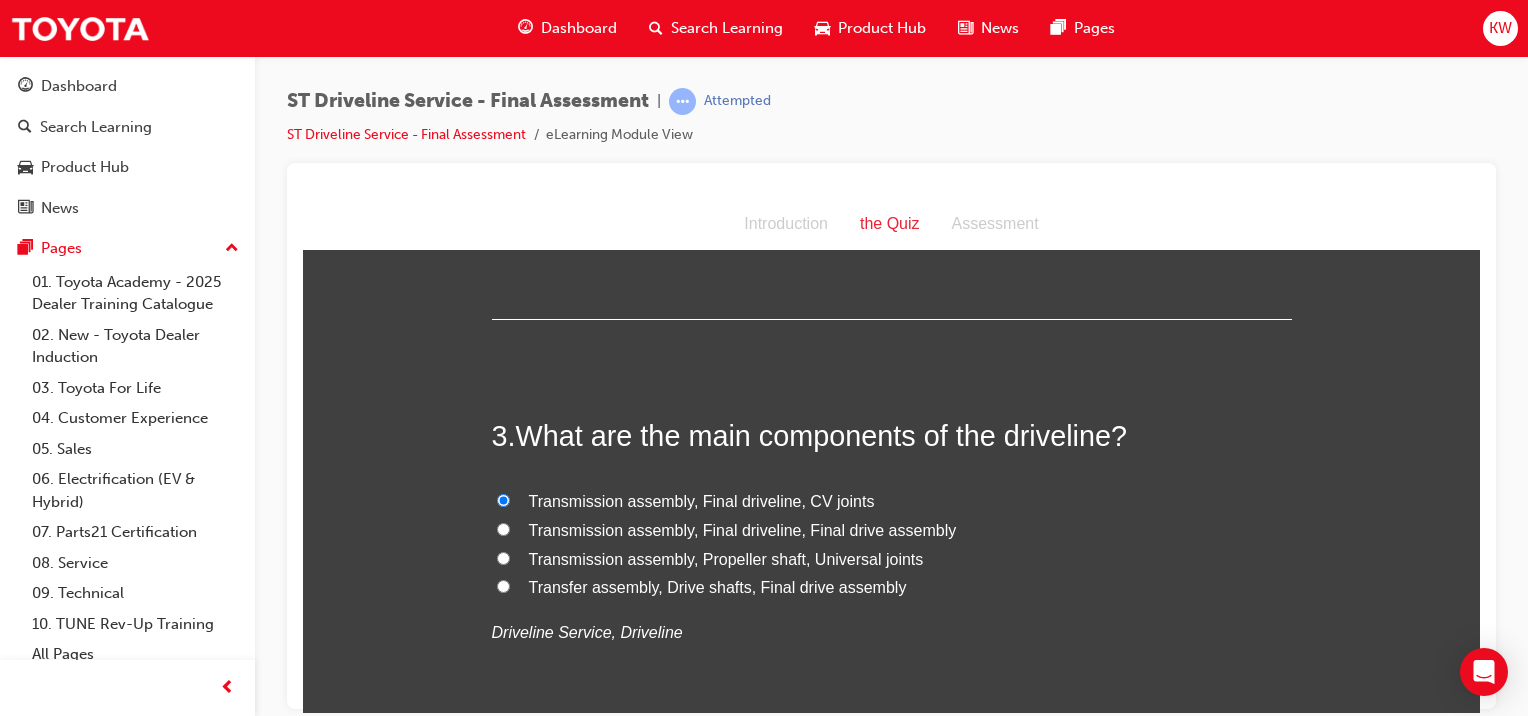 click on "Transmission assembly, Final driveline, Final drive assembly" at bounding box center [743, 529] 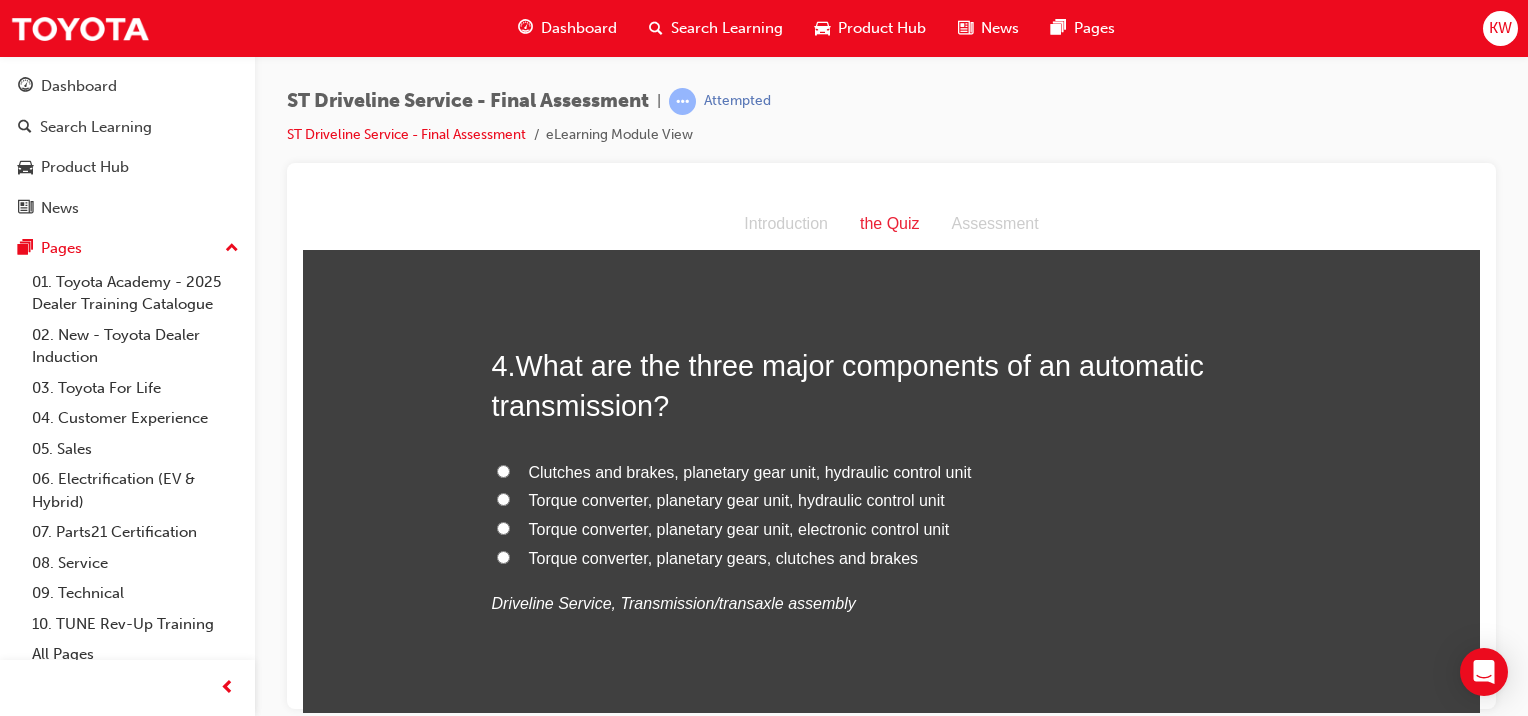 scroll, scrollTop: 1343, scrollLeft: 0, axis: vertical 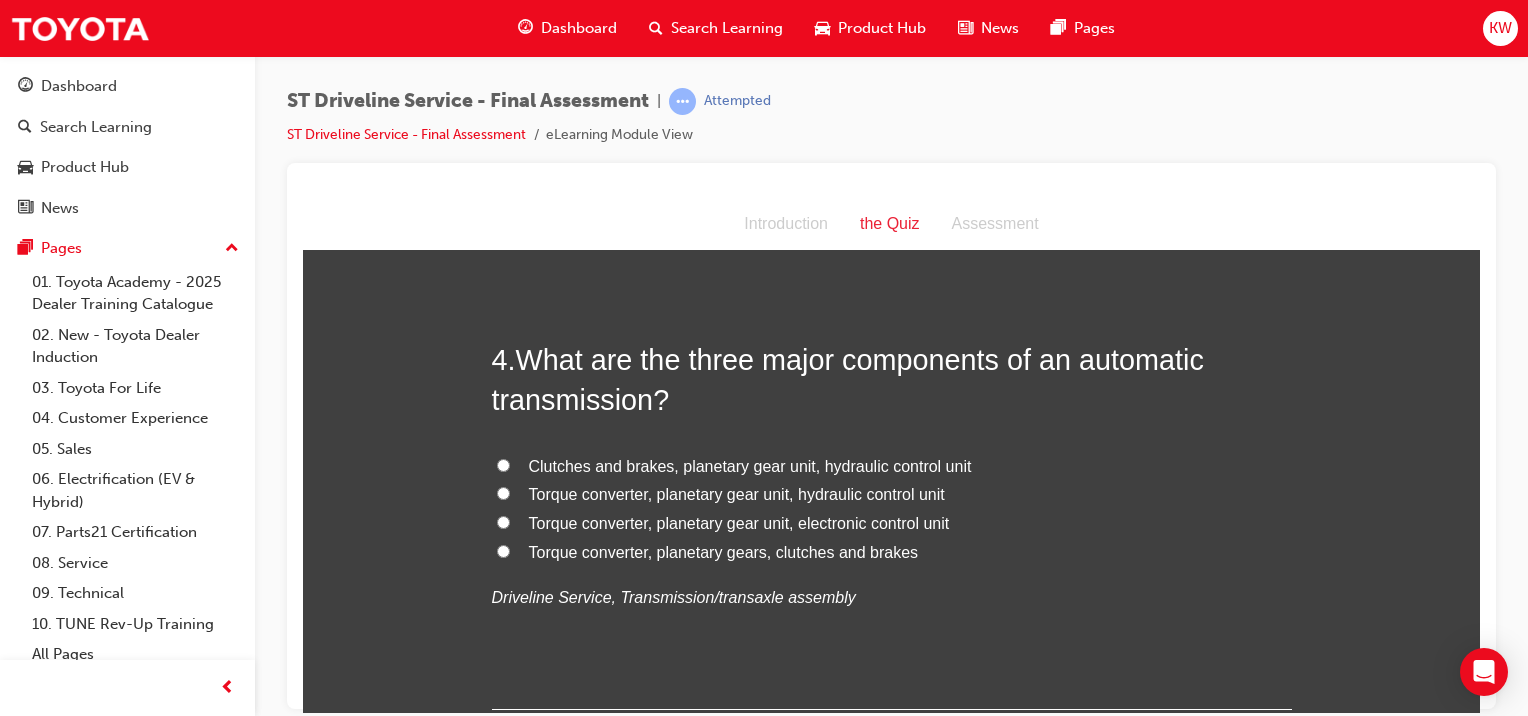 click on "Torque converter, planetary gear unit, electronic control unit" at bounding box center (892, 523) 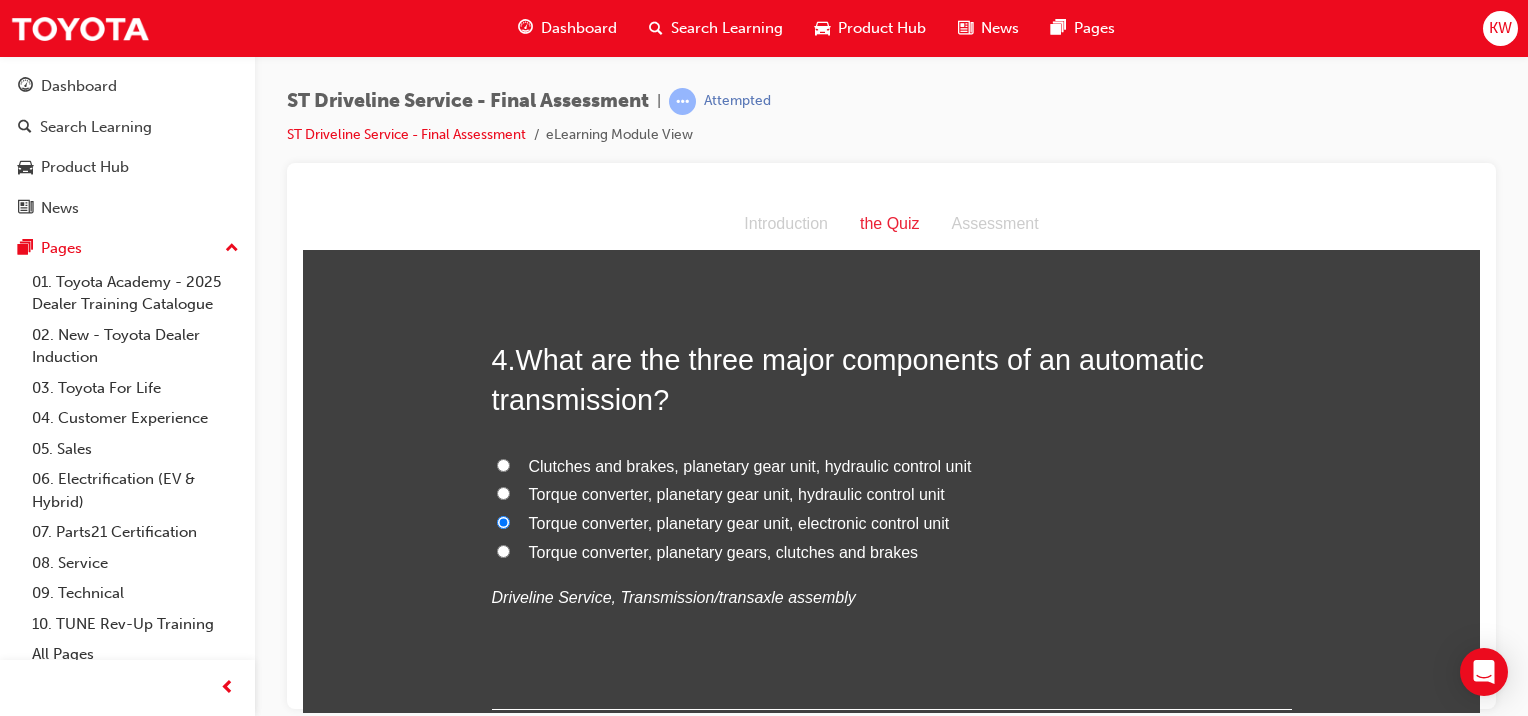 radio on "true" 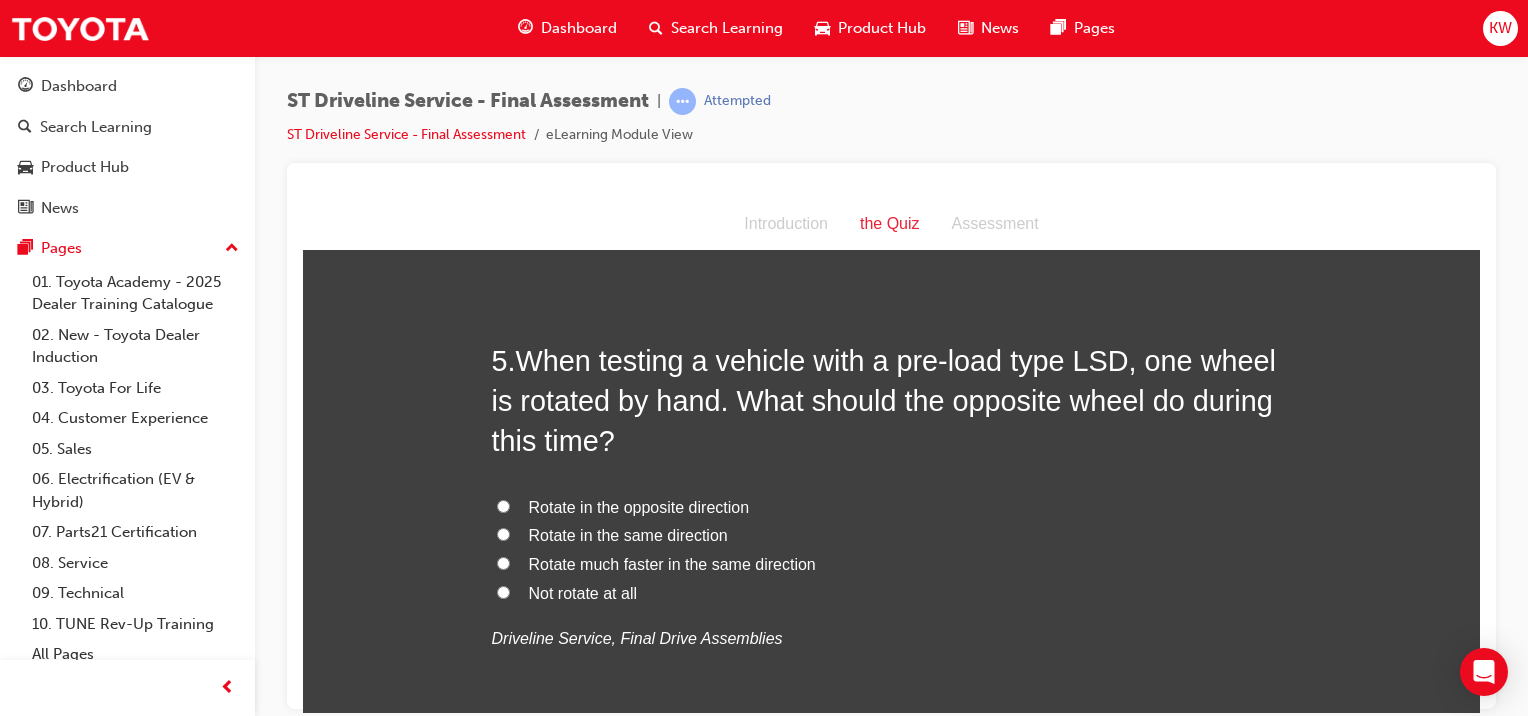 scroll, scrollTop: 1812, scrollLeft: 0, axis: vertical 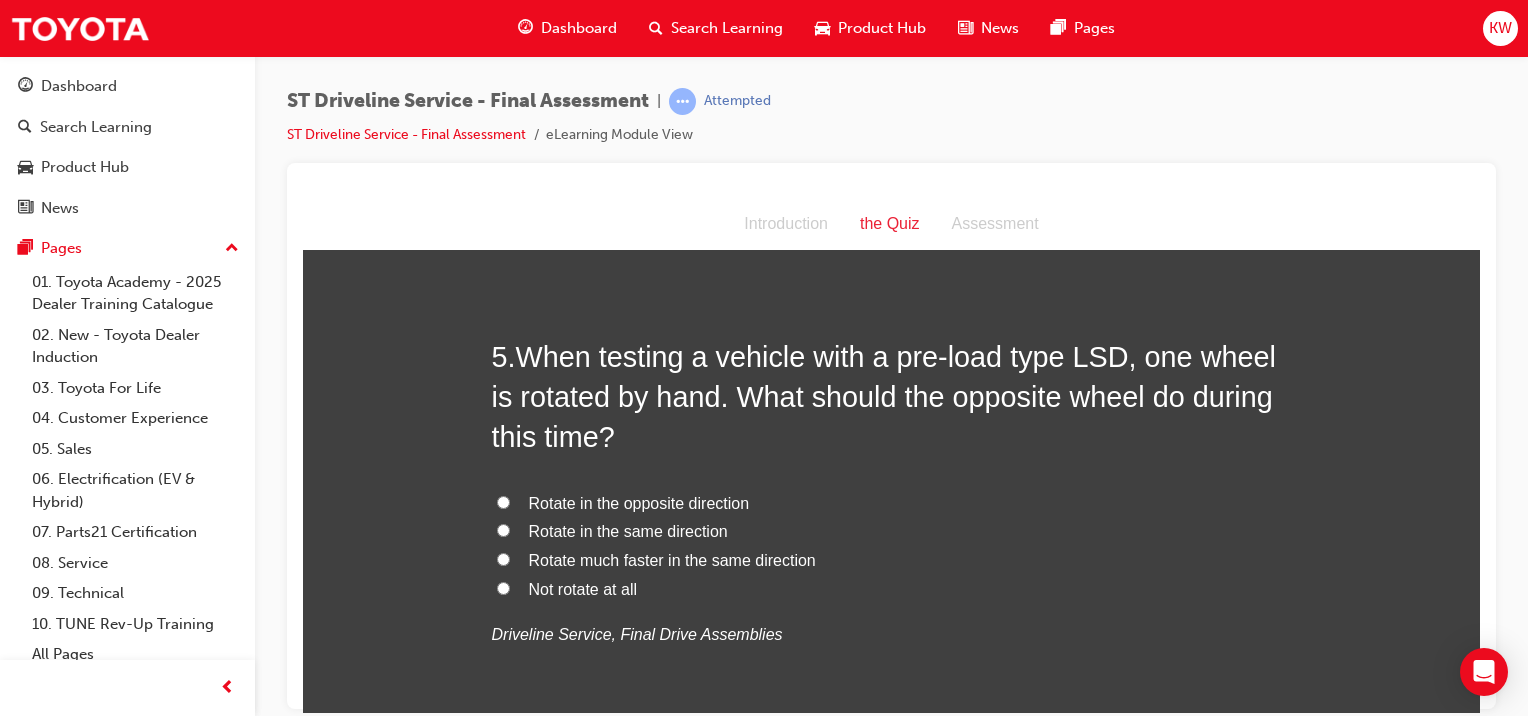 click on "Rotate in the same direction" at bounding box center [628, 530] 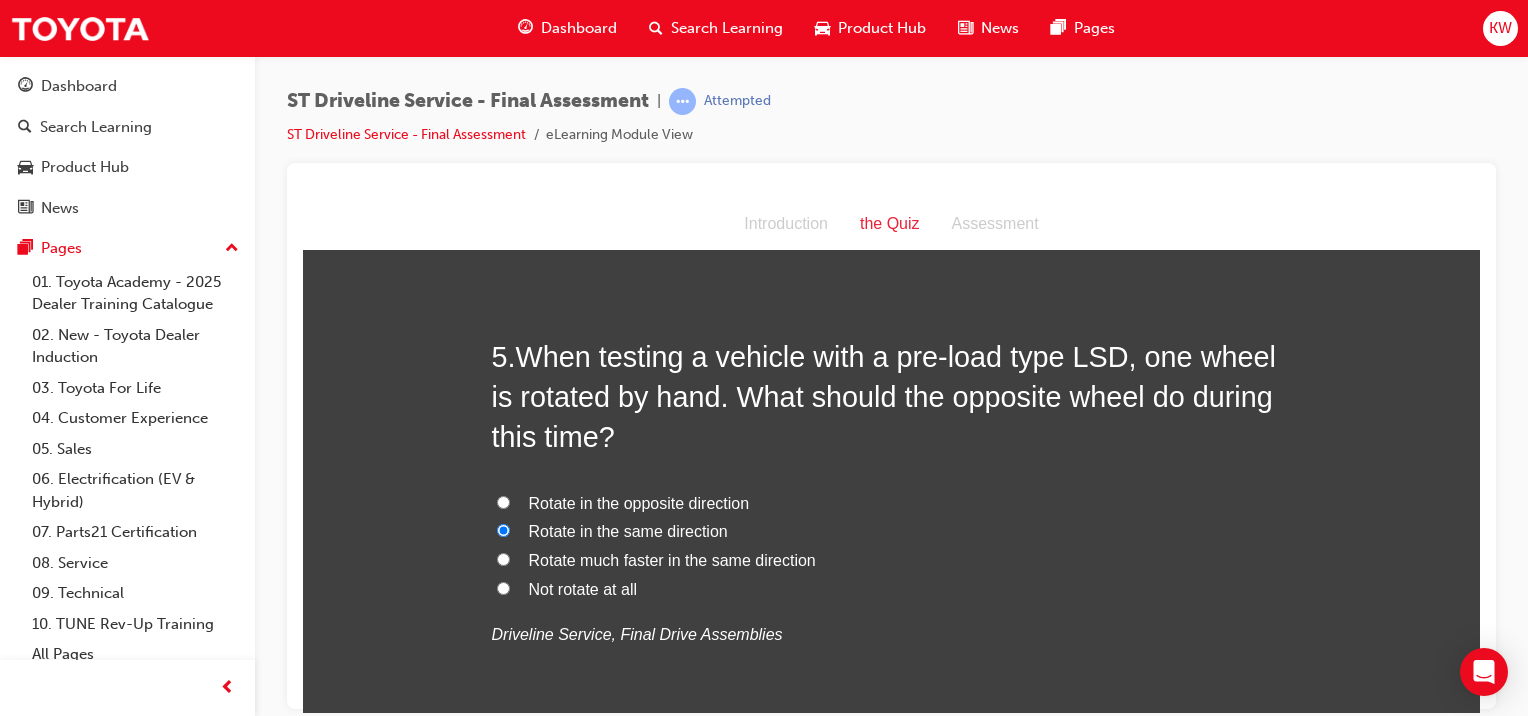radio on "true" 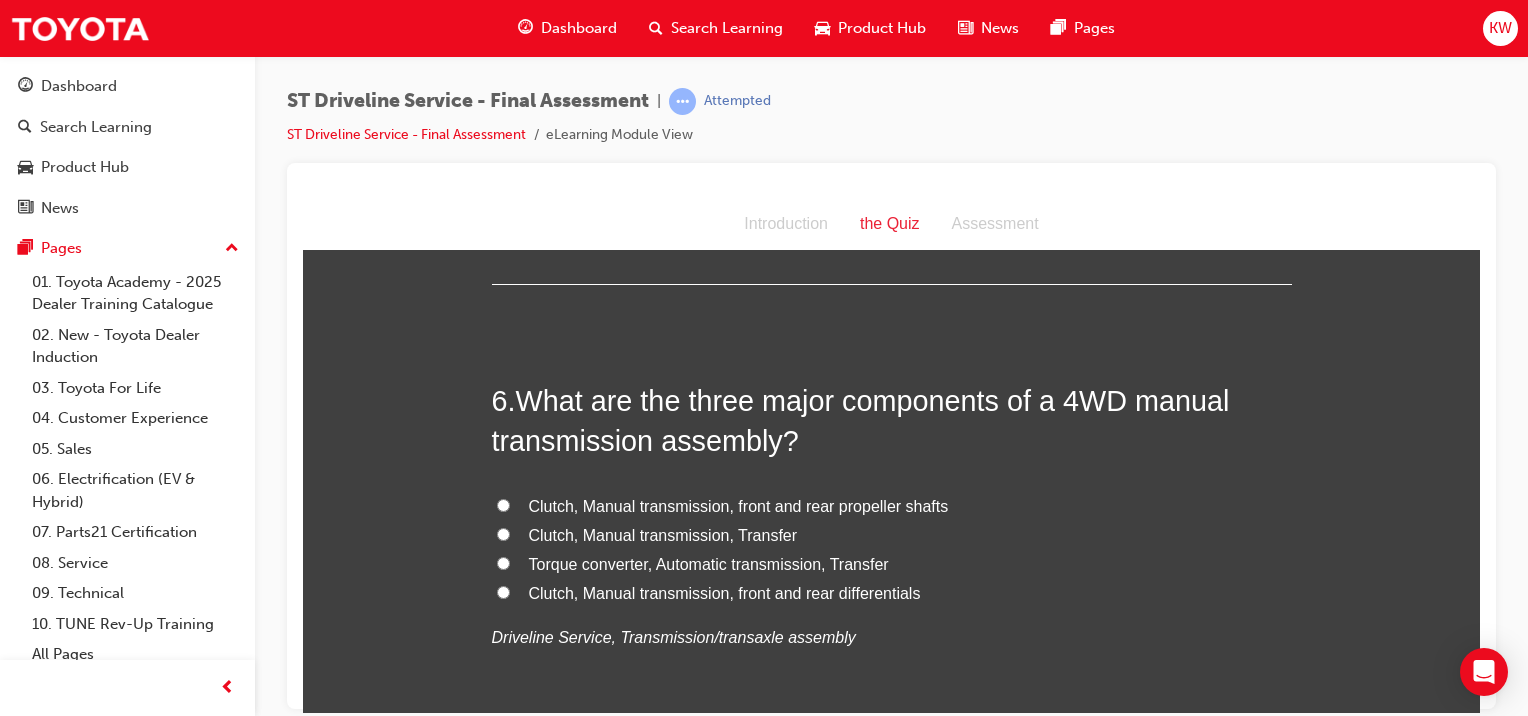scroll, scrollTop: 2276, scrollLeft: 0, axis: vertical 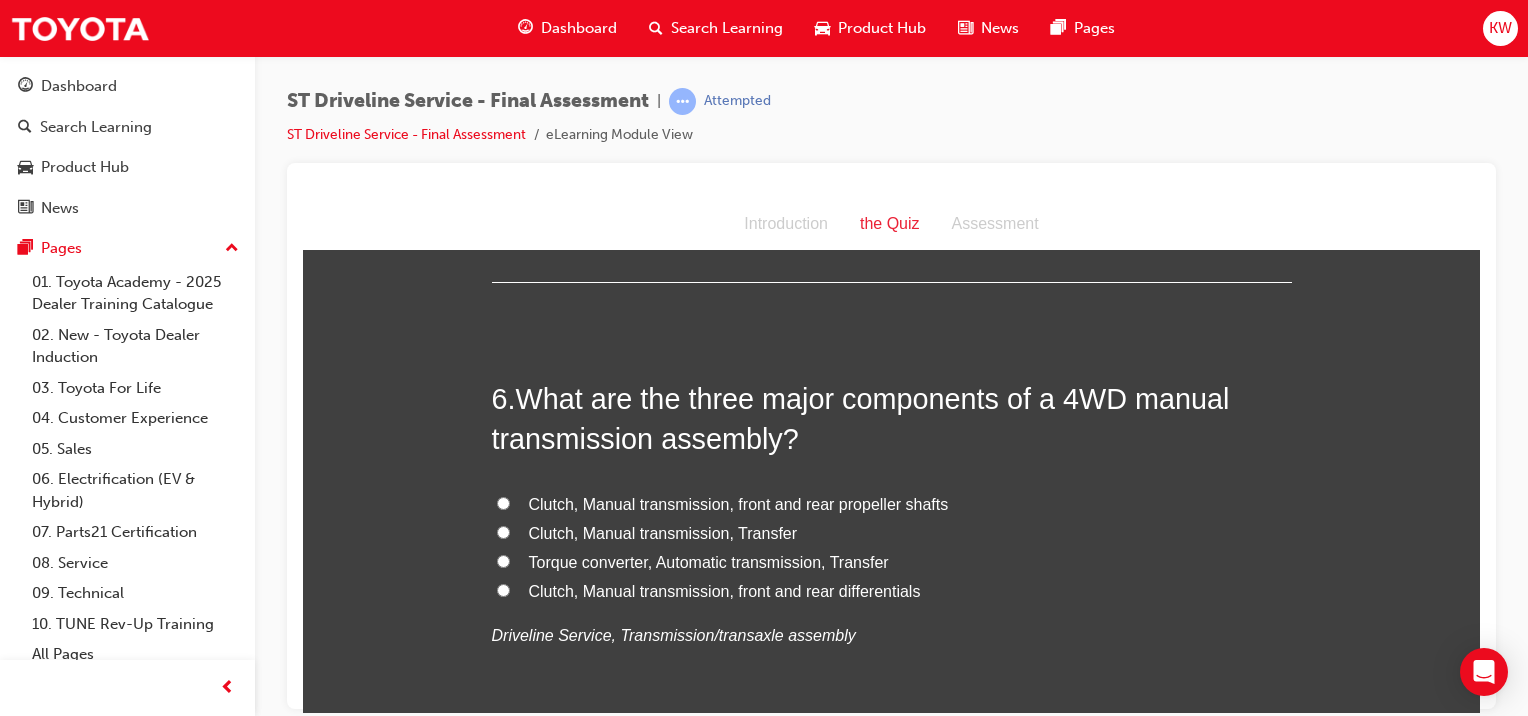 click on "Clutch, Manual transmission, front and rear propeller shafts" at bounding box center (739, 503) 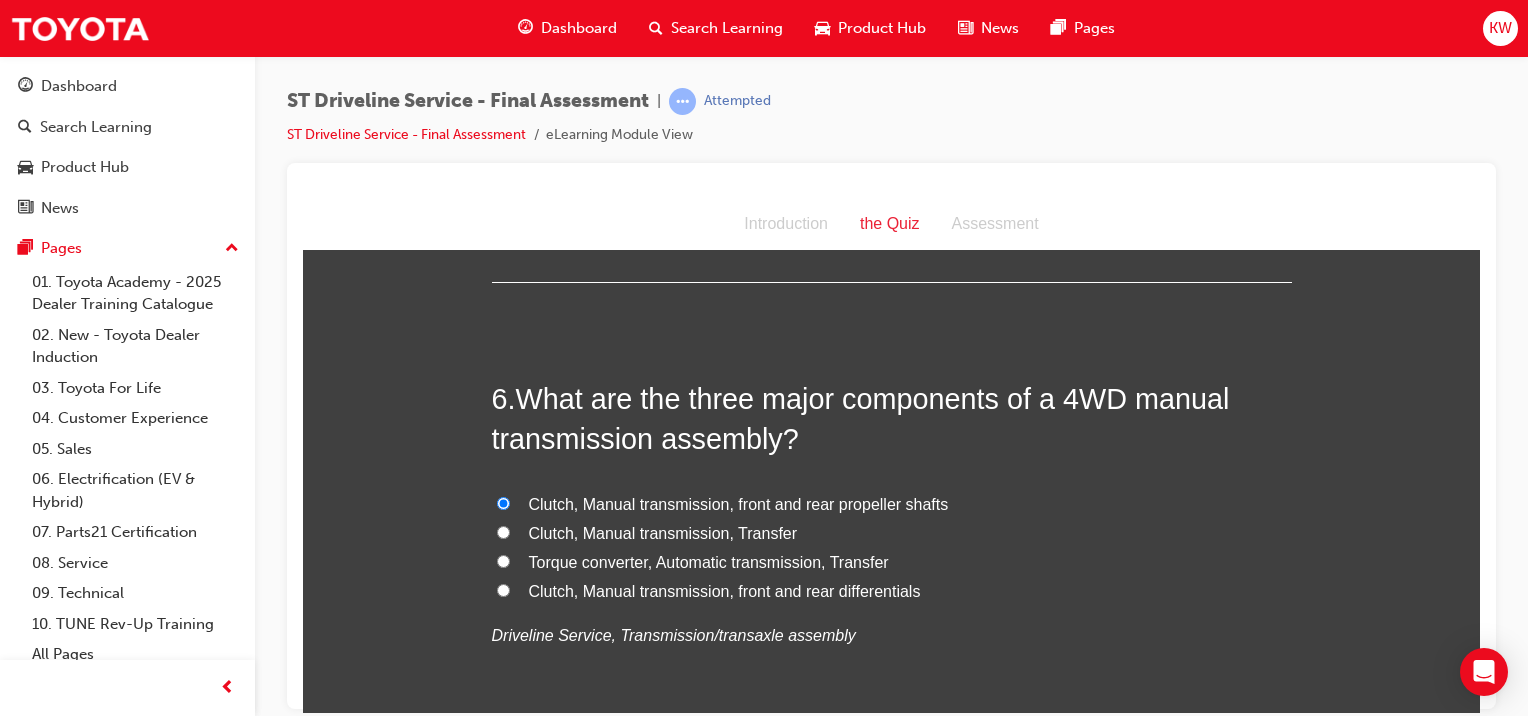 radio on "true" 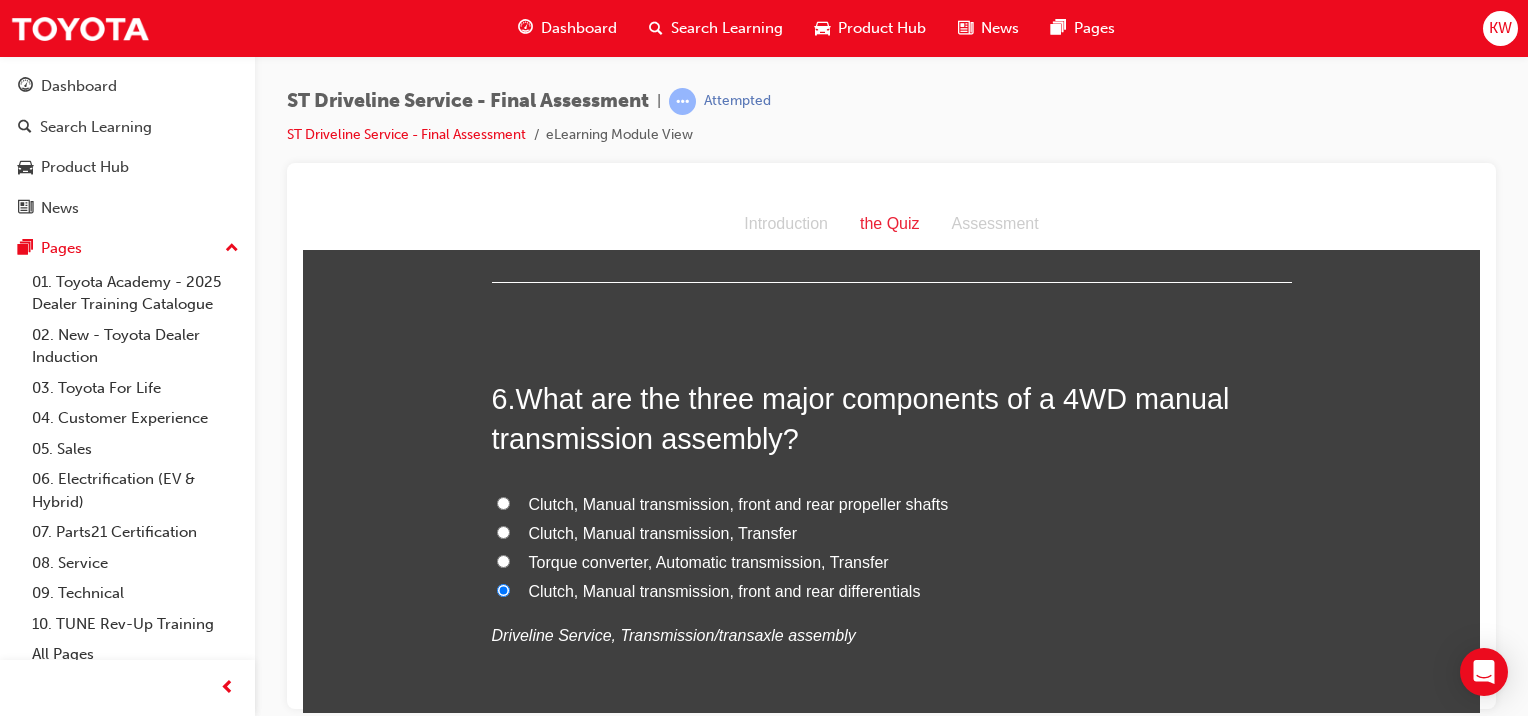 click on "Torque converter, Automatic transmission, Transfer" at bounding box center [709, 561] 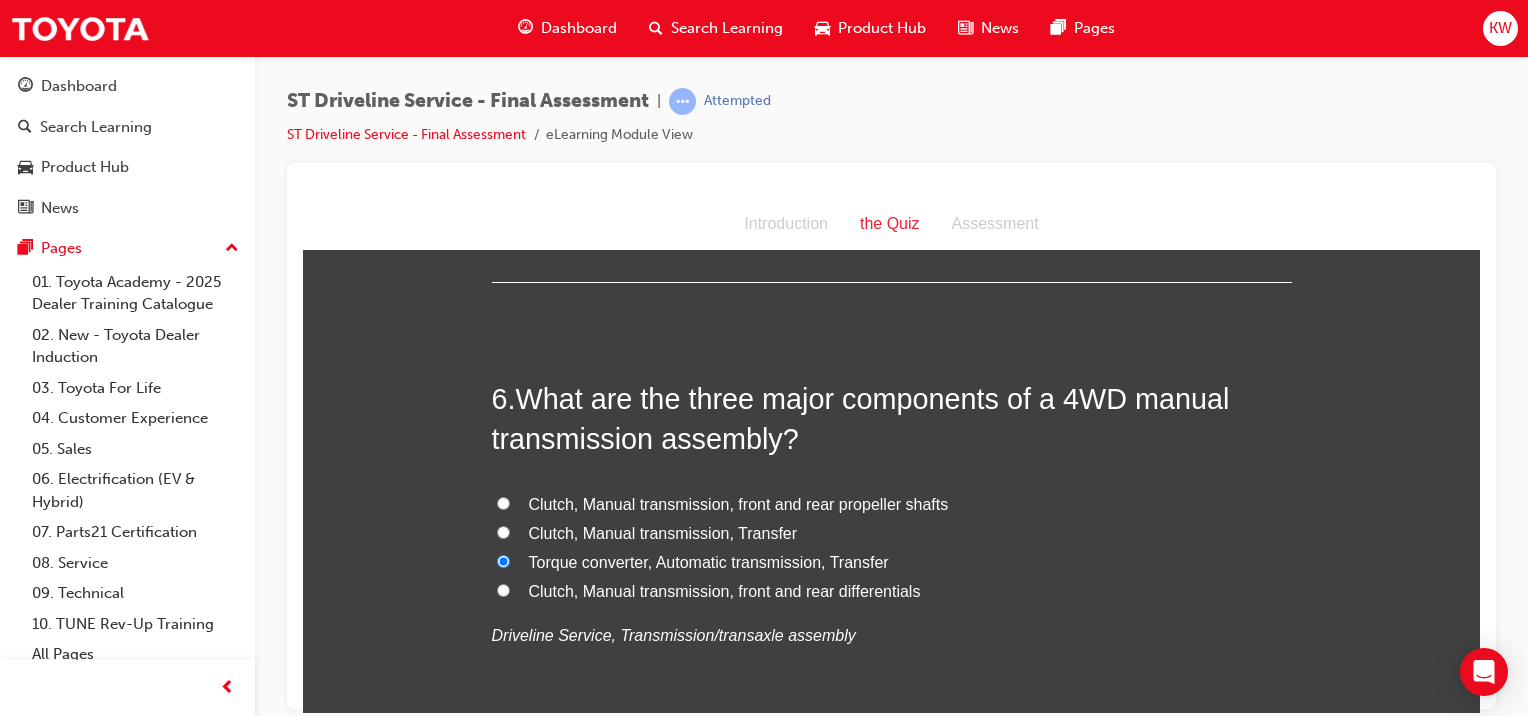 click on "Clutch, Manual transmission, Transfer" at bounding box center [892, 533] 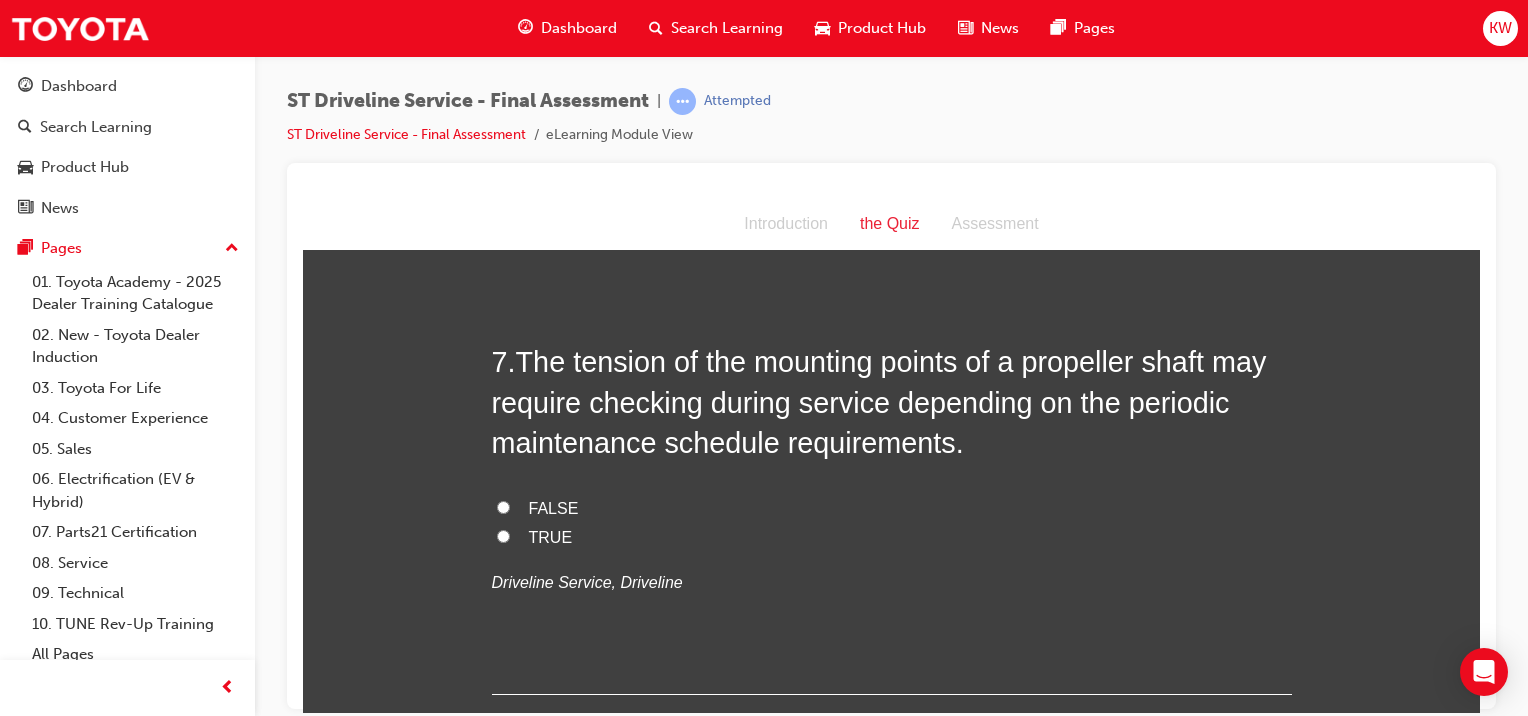 scroll, scrollTop: 2767, scrollLeft: 0, axis: vertical 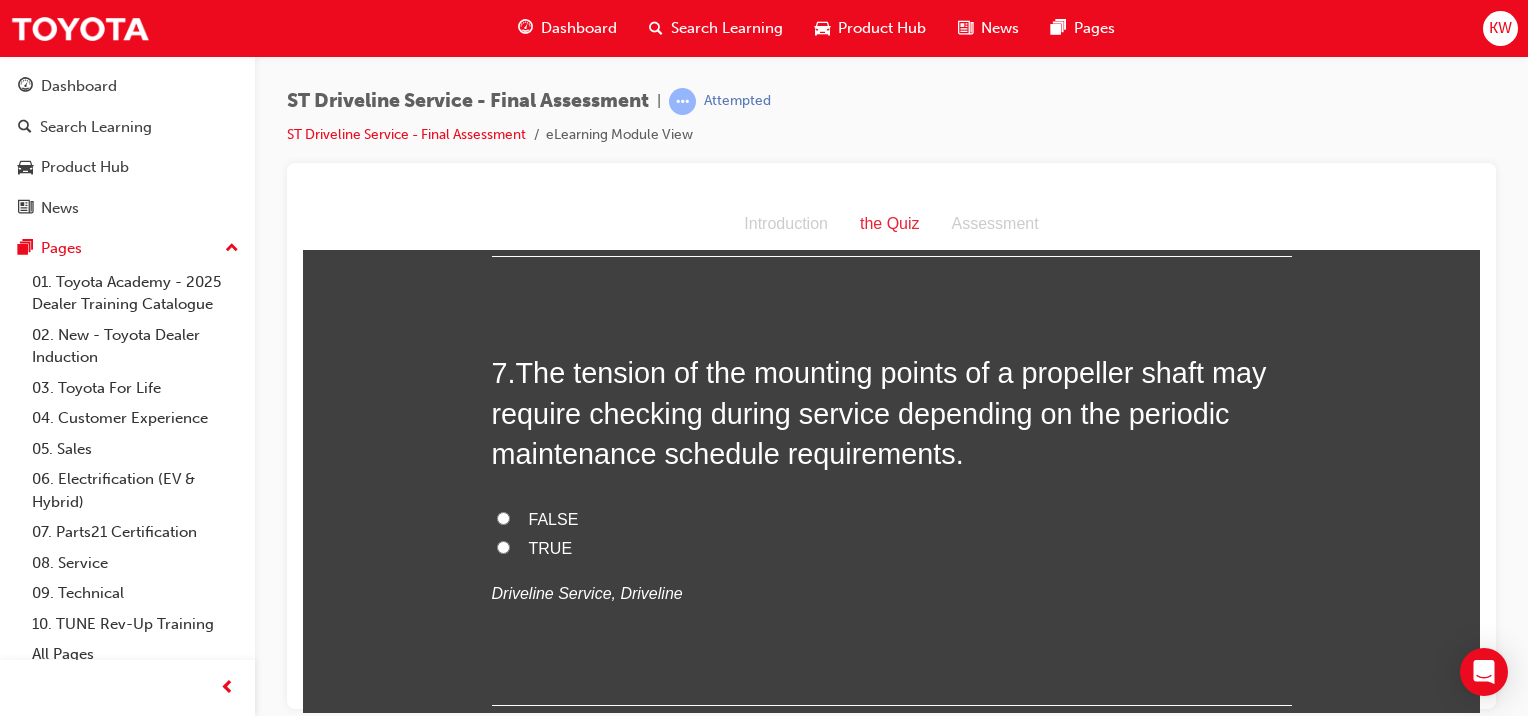 click on "TRUE" at bounding box center (551, 547) 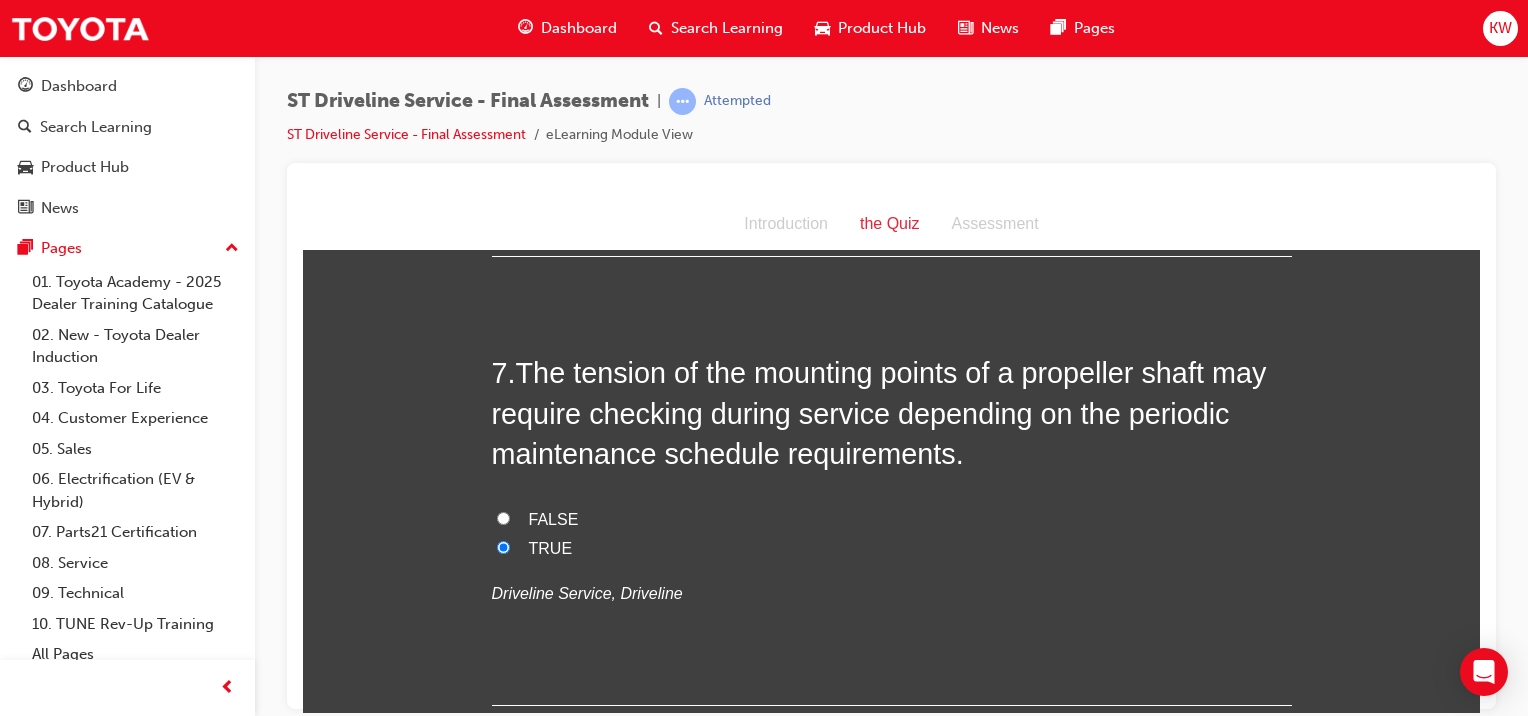 radio on "true" 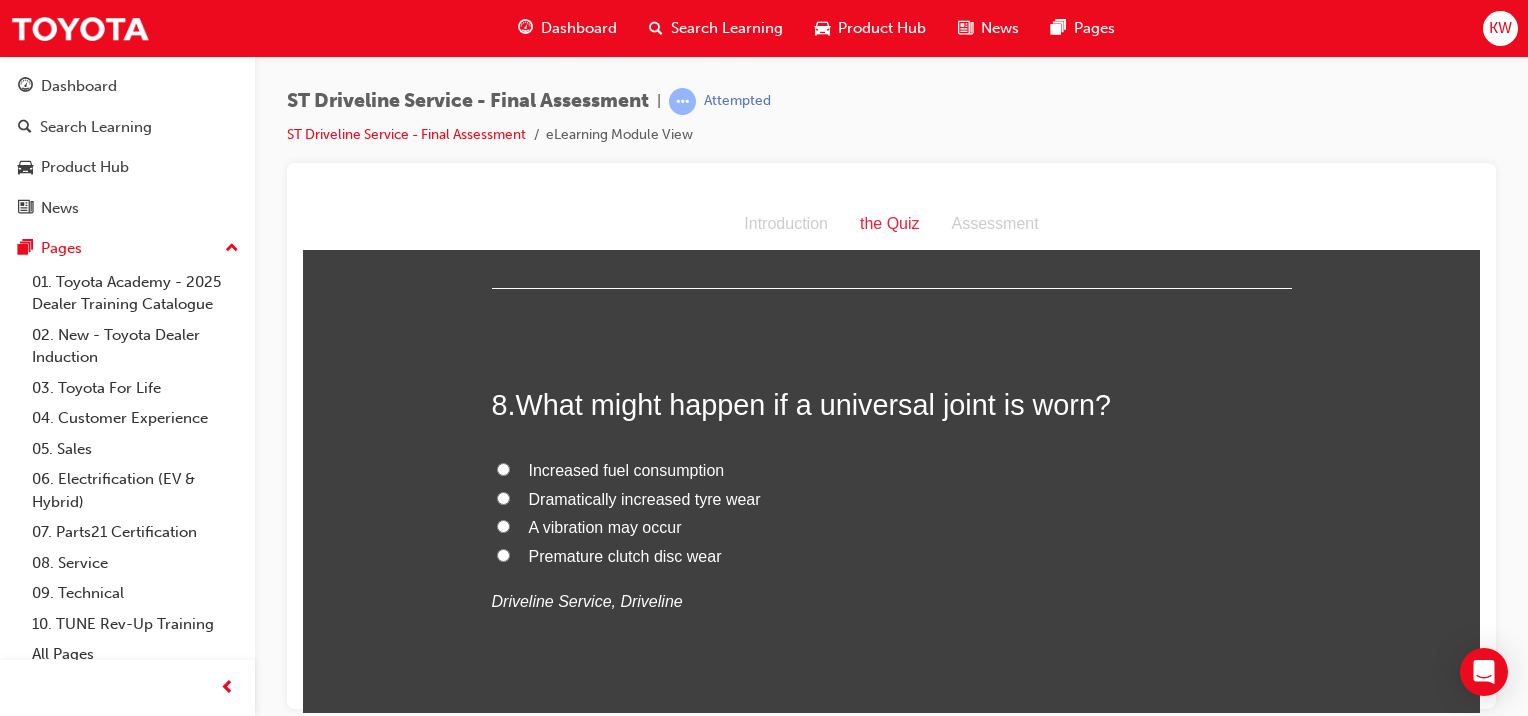 scroll, scrollTop: 3183, scrollLeft: 0, axis: vertical 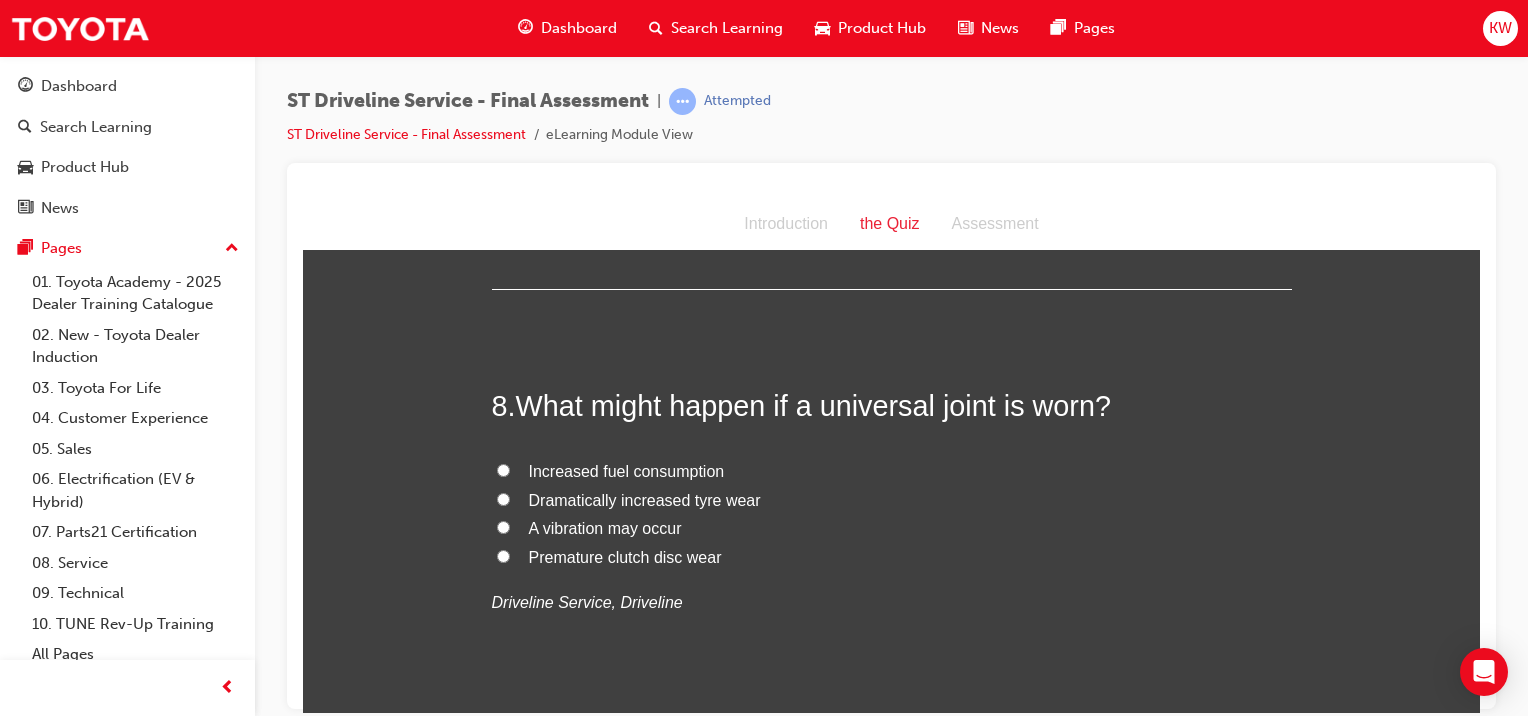 click on "Premature clutch disc wear" at bounding box center (625, 556) 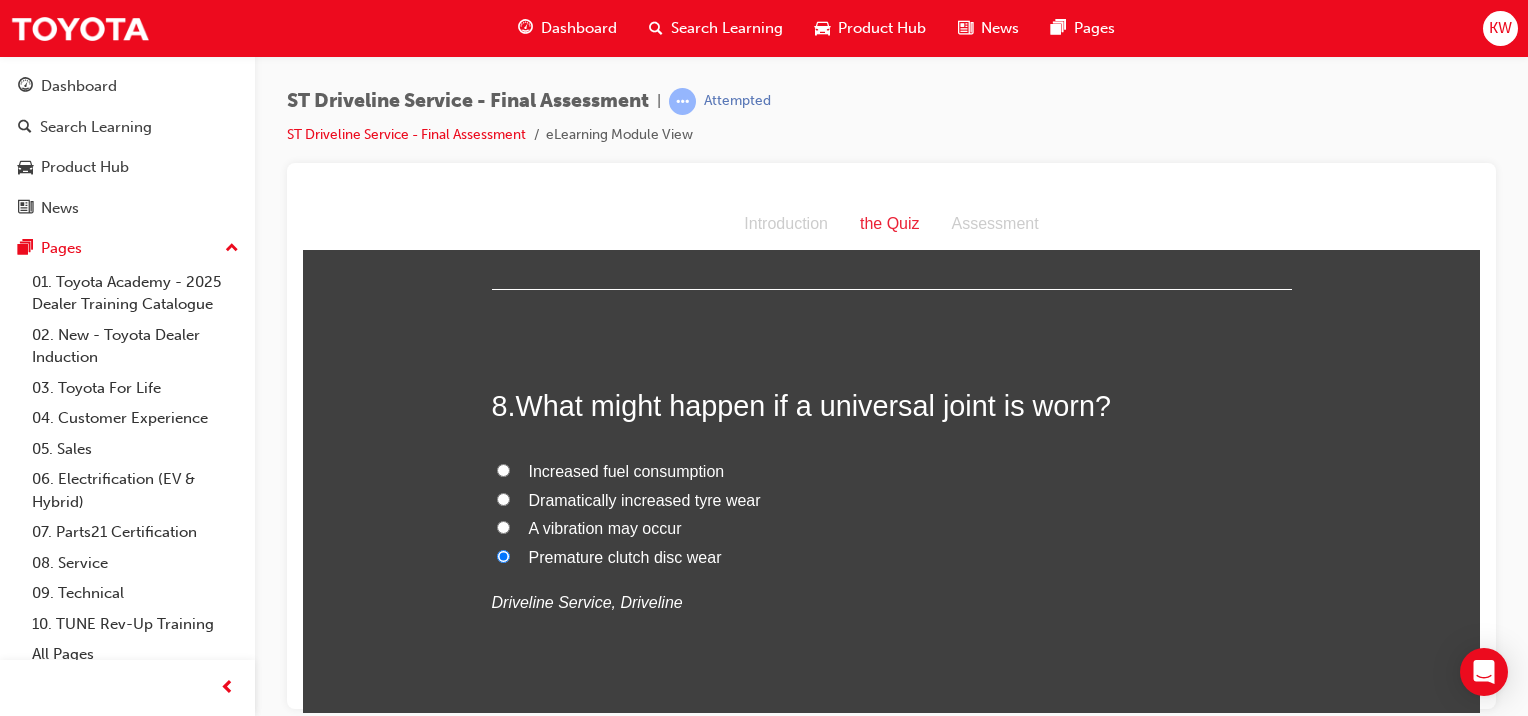 radio on "true" 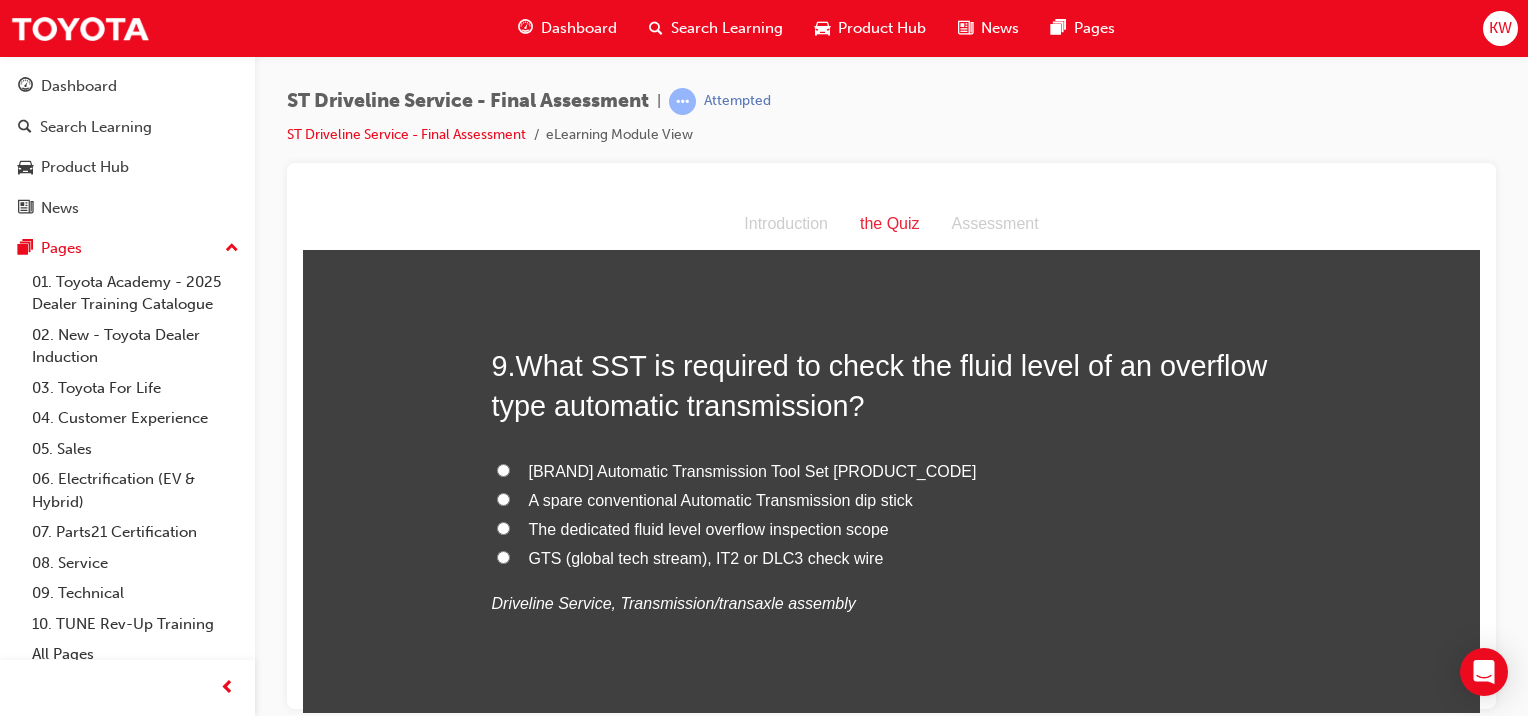 click on "[BRAND] Automatic Transmission Tool Set [PRODUCT_CODE]" at bounding box center (753, 470) 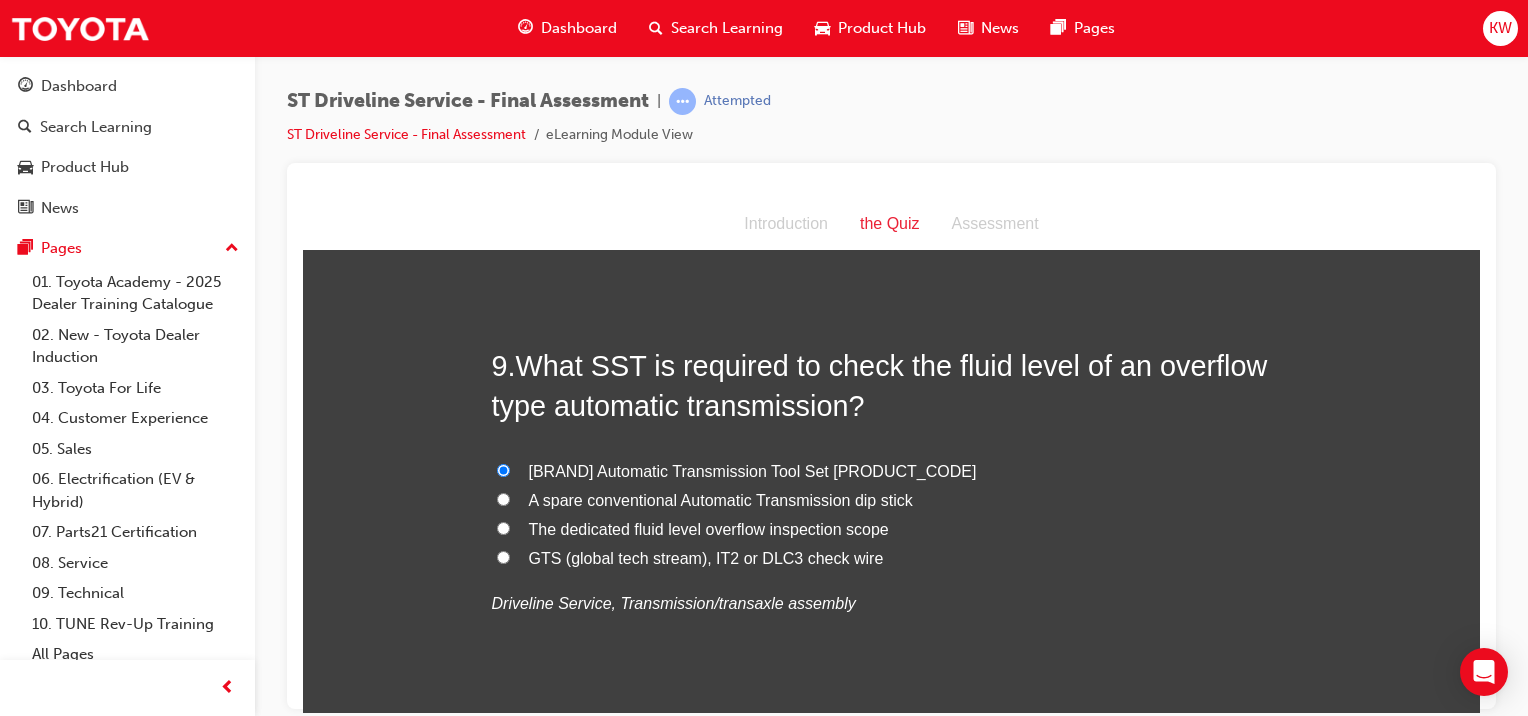 radio on "true" 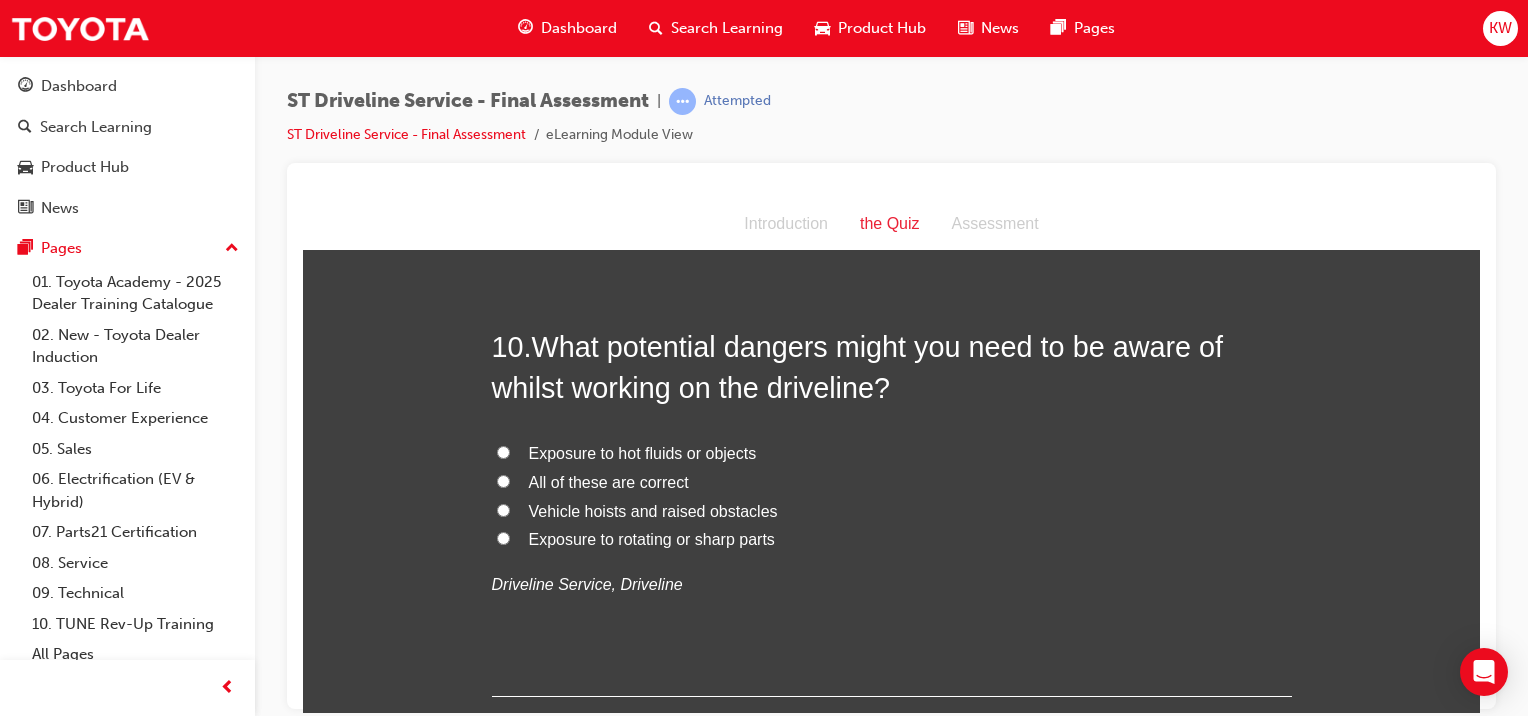 scroll, scrollTop: 4133, scrollLeft: 0, axis: vertical 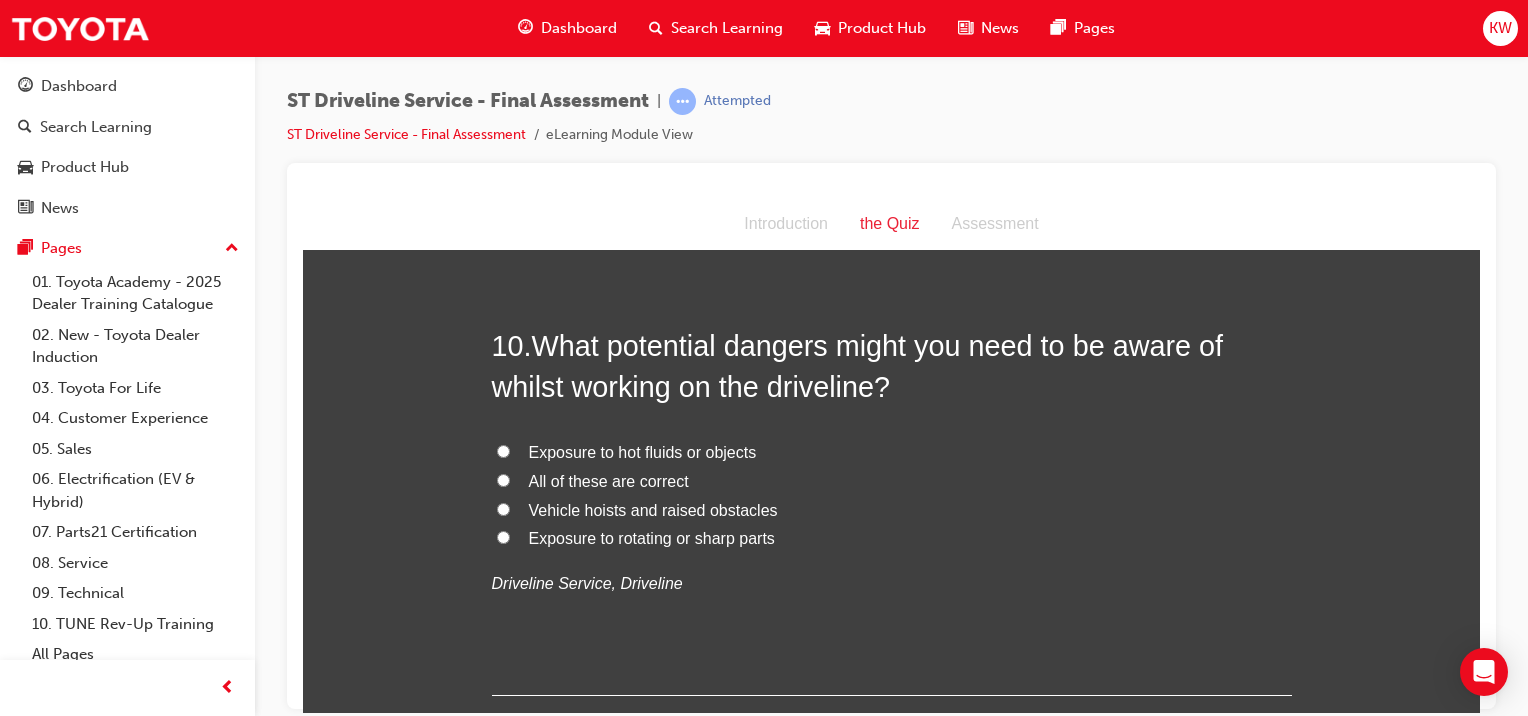 click on "All of these are correct" at bounding box center (609, 480) 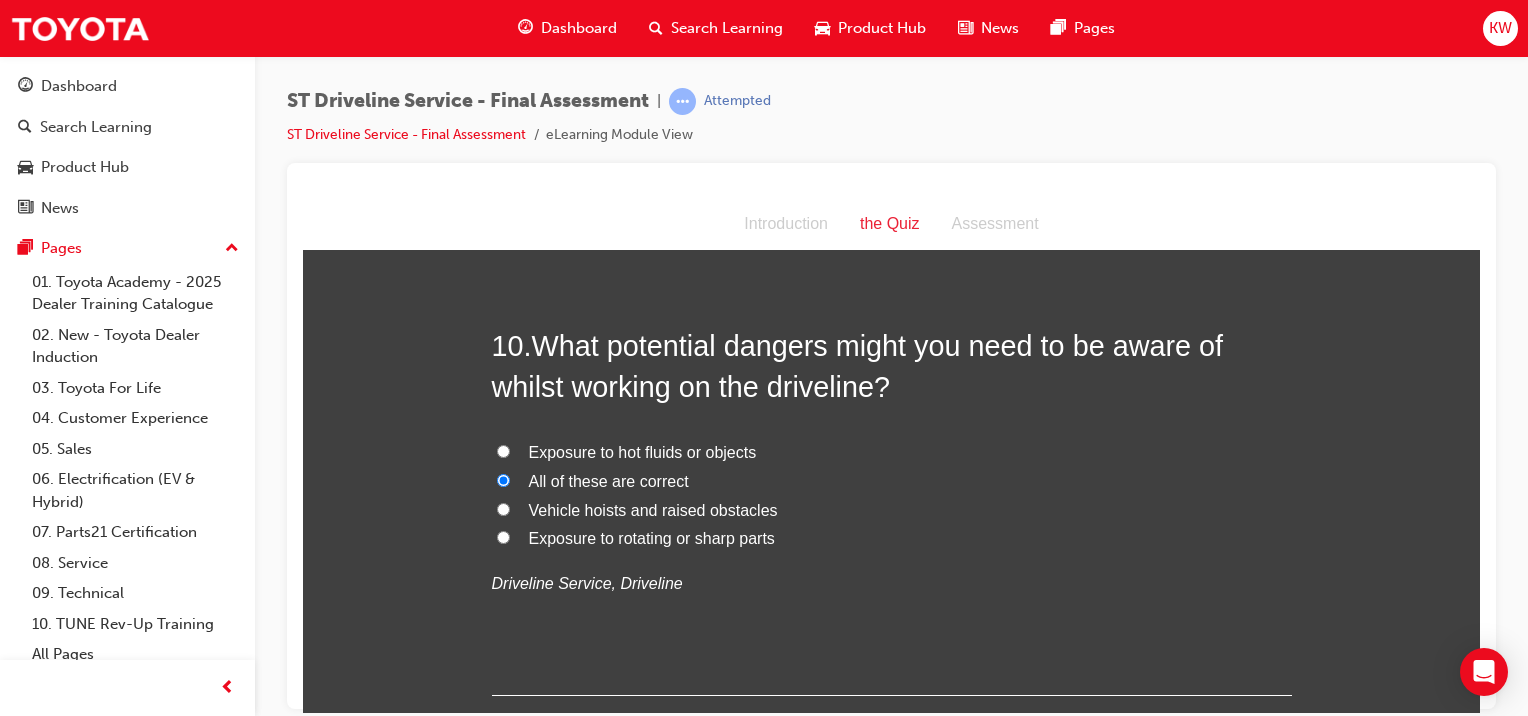 radio on "true" 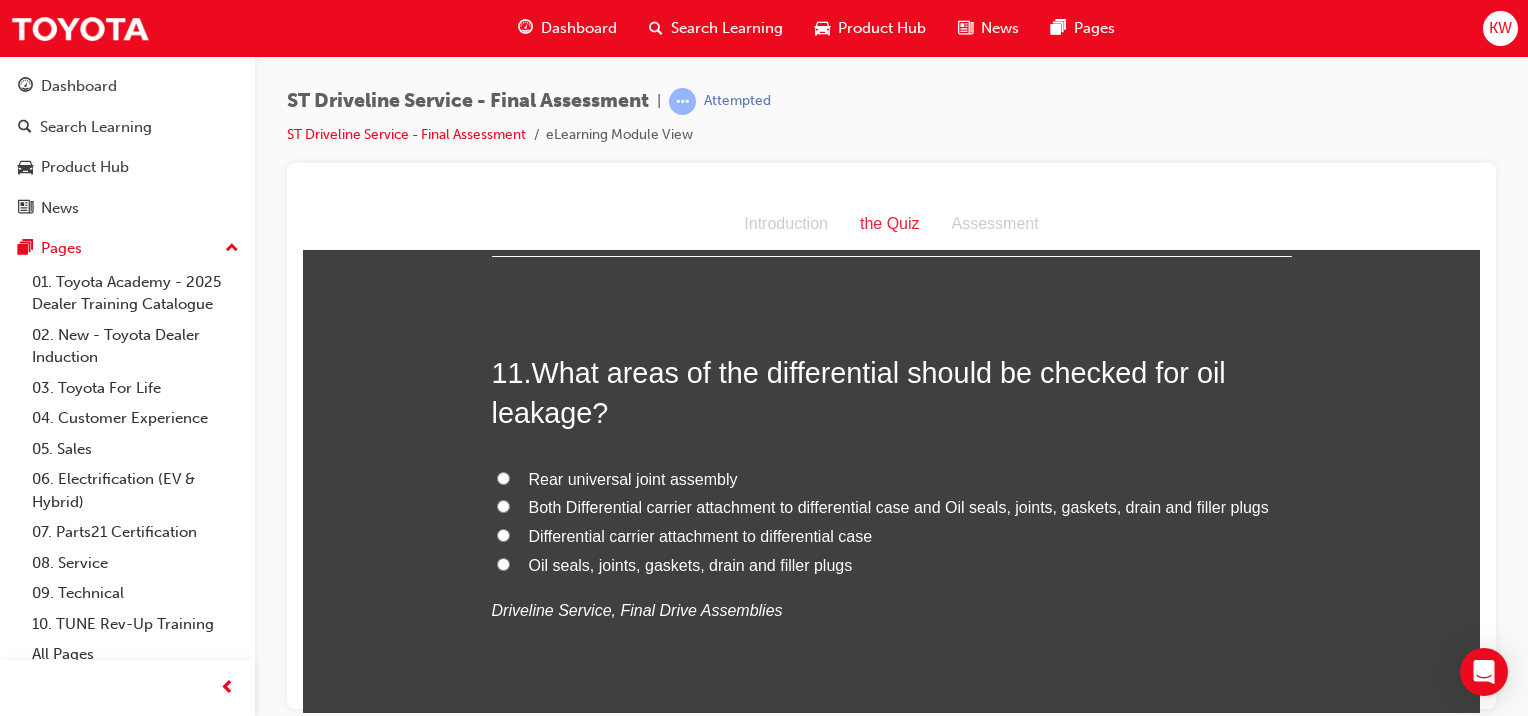 scroll, scrollTop: 4580, scrollLeft: 0, axis: vertical 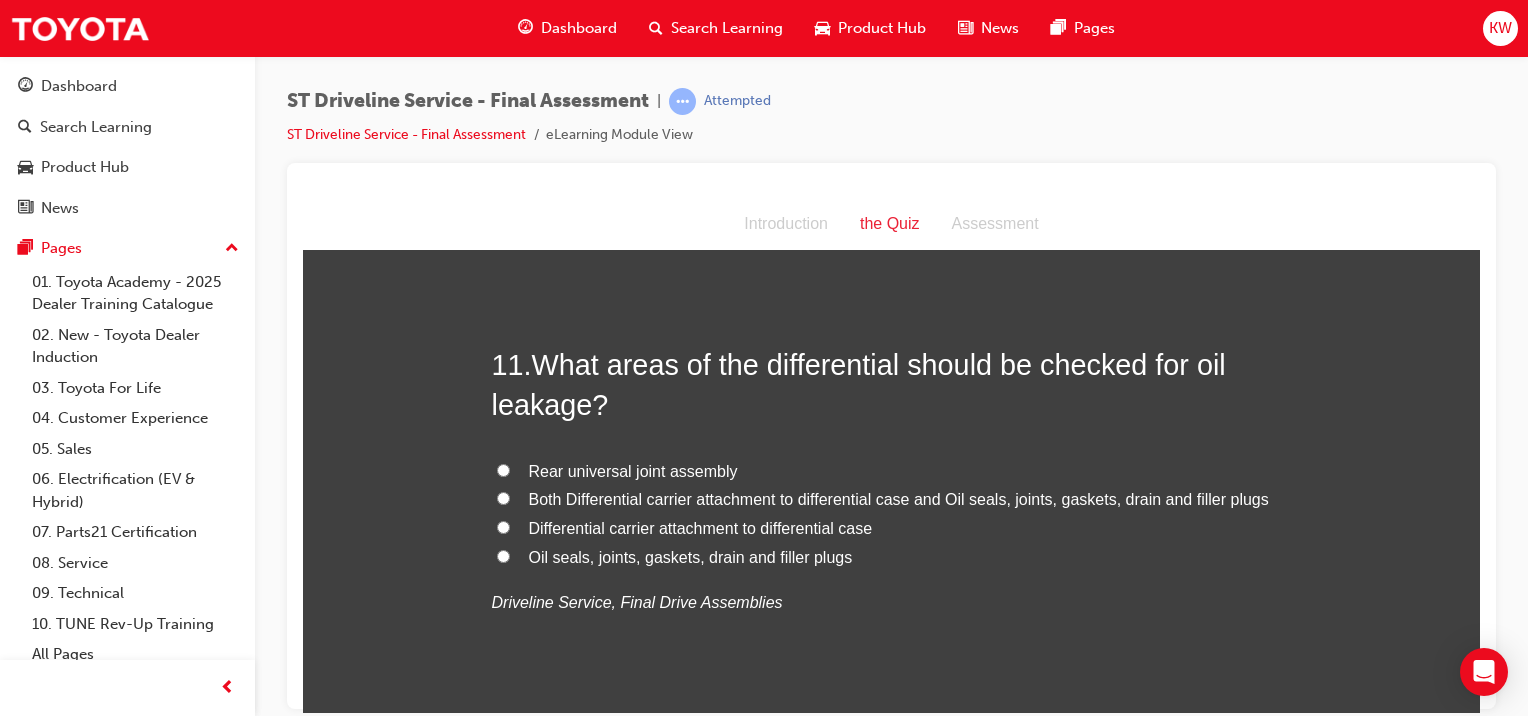click on "Oil seals, joints, gaskets, drain and filler plugs" at bounding box center (691, 556) 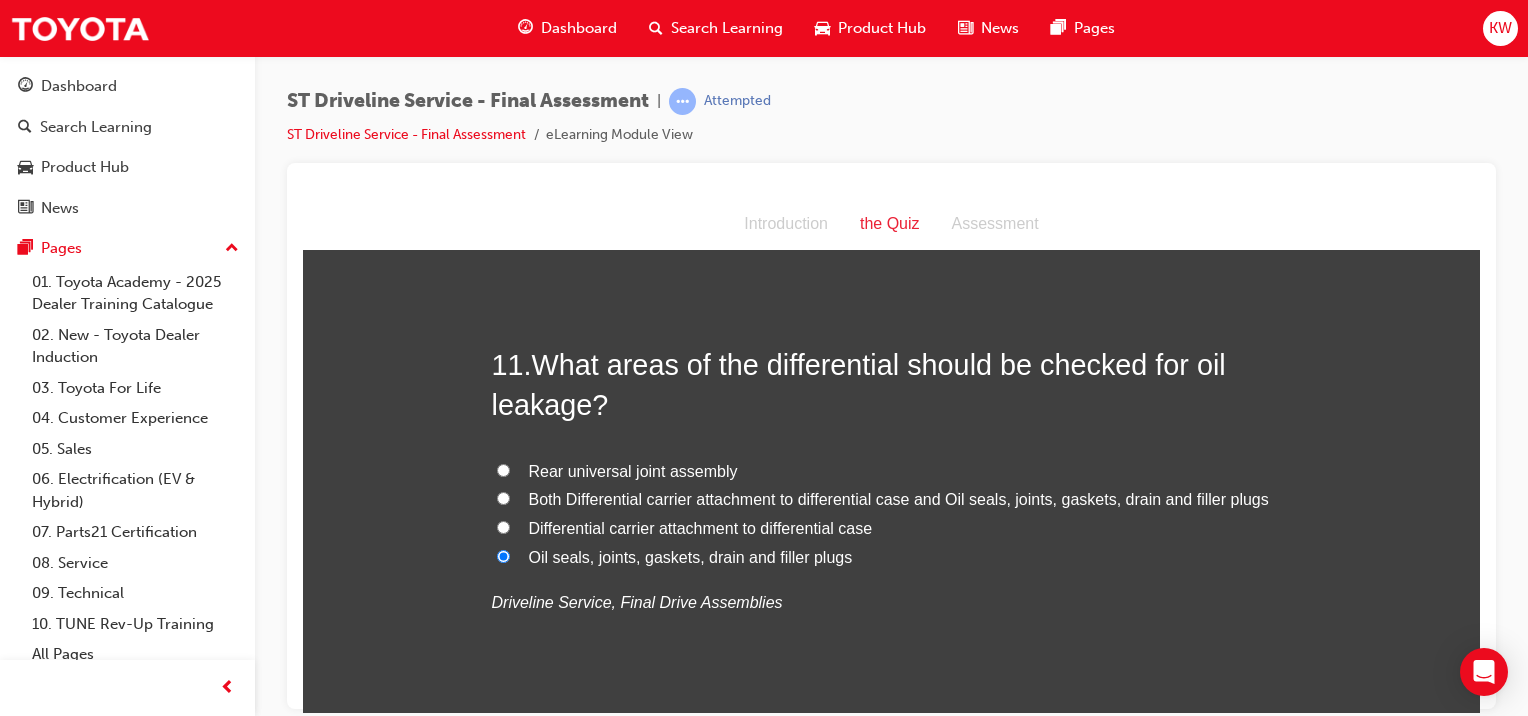 radio on "true" 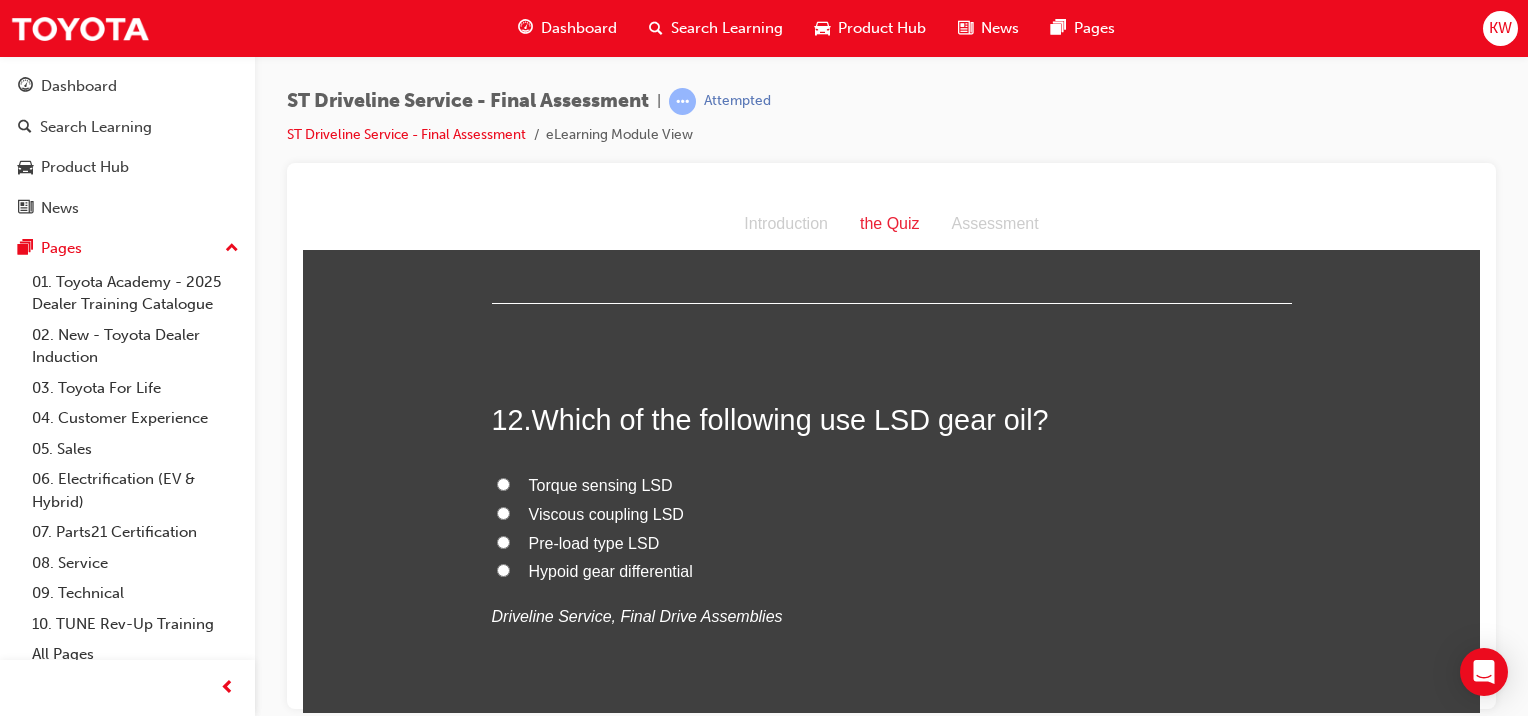 scroll, scrollTop: 4996, scrollLeft: 0, axis: vertical 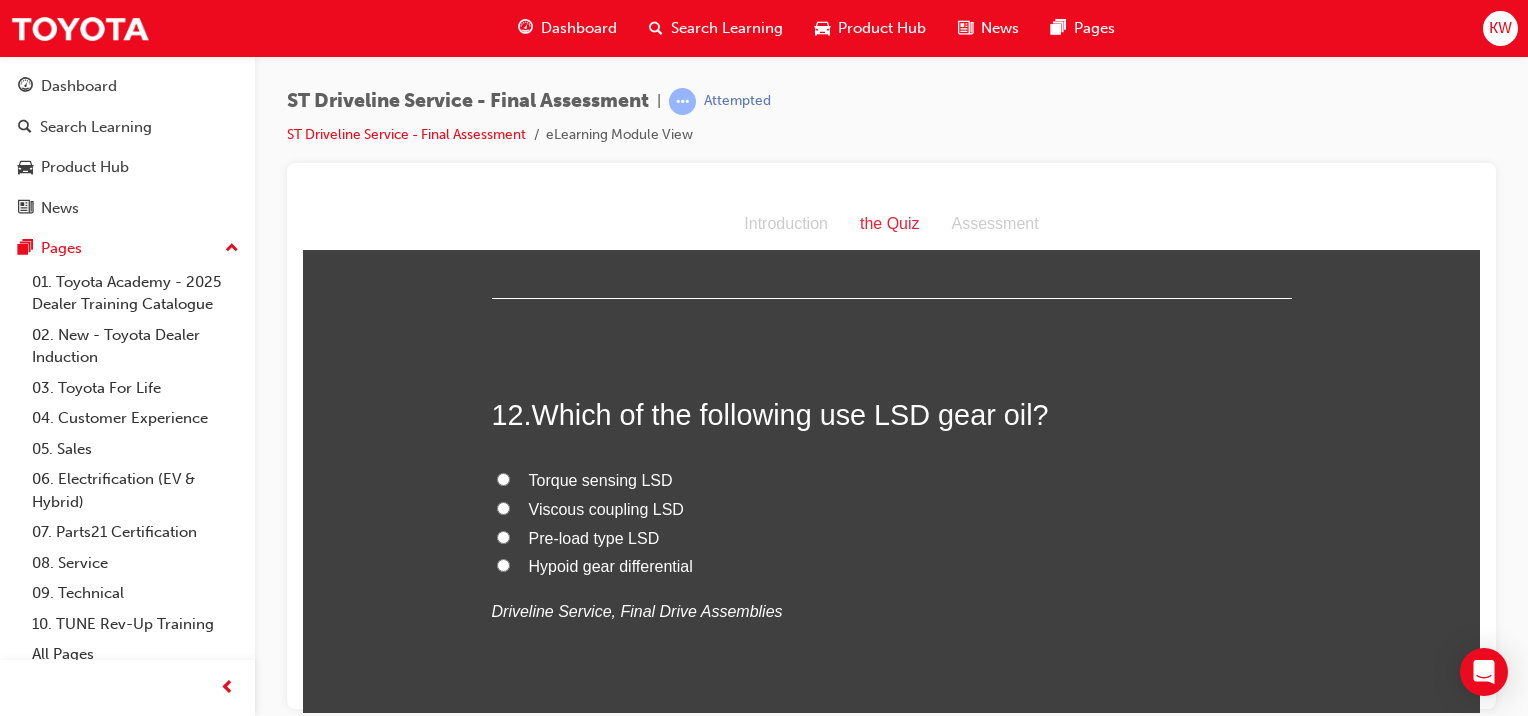 click on "Torque sensing LSD" at bounding box center (601, 479) 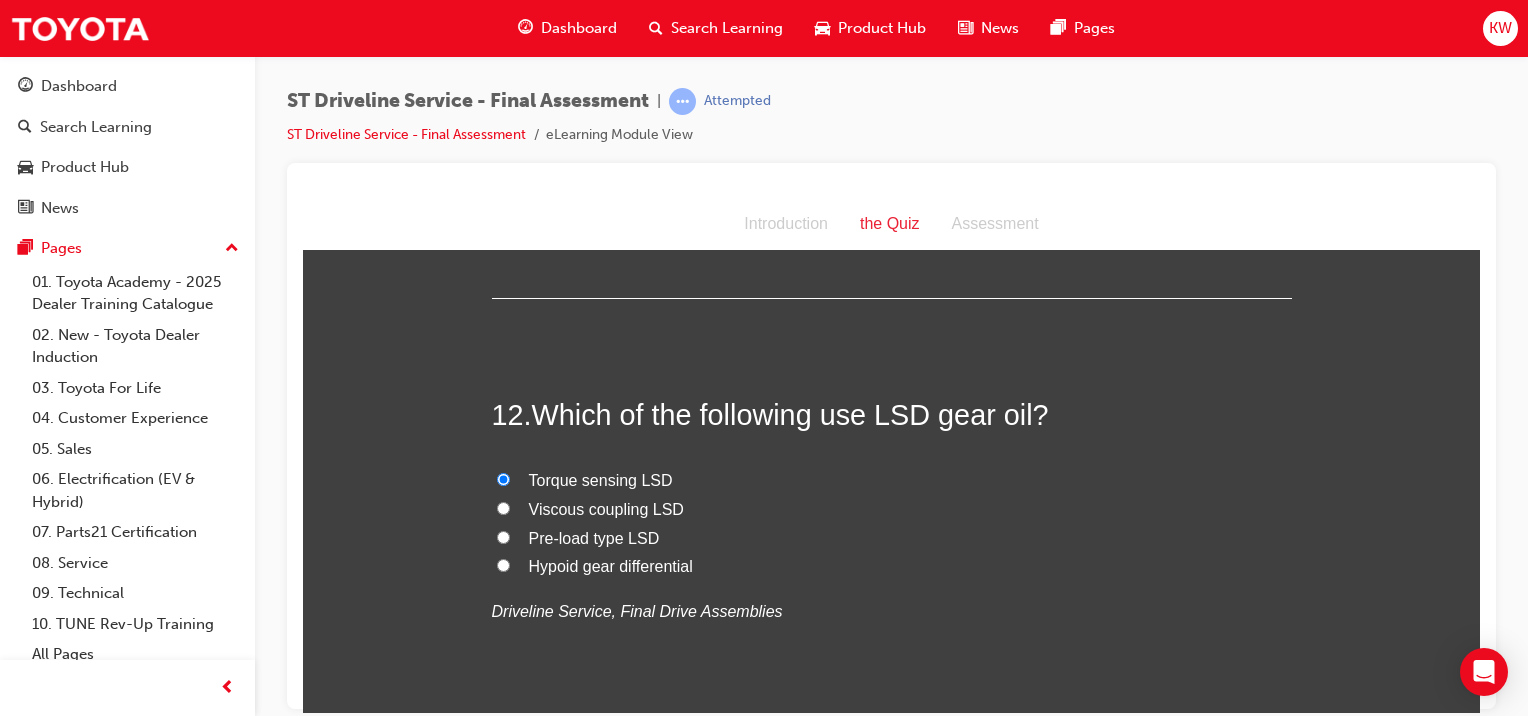 radio on "true" 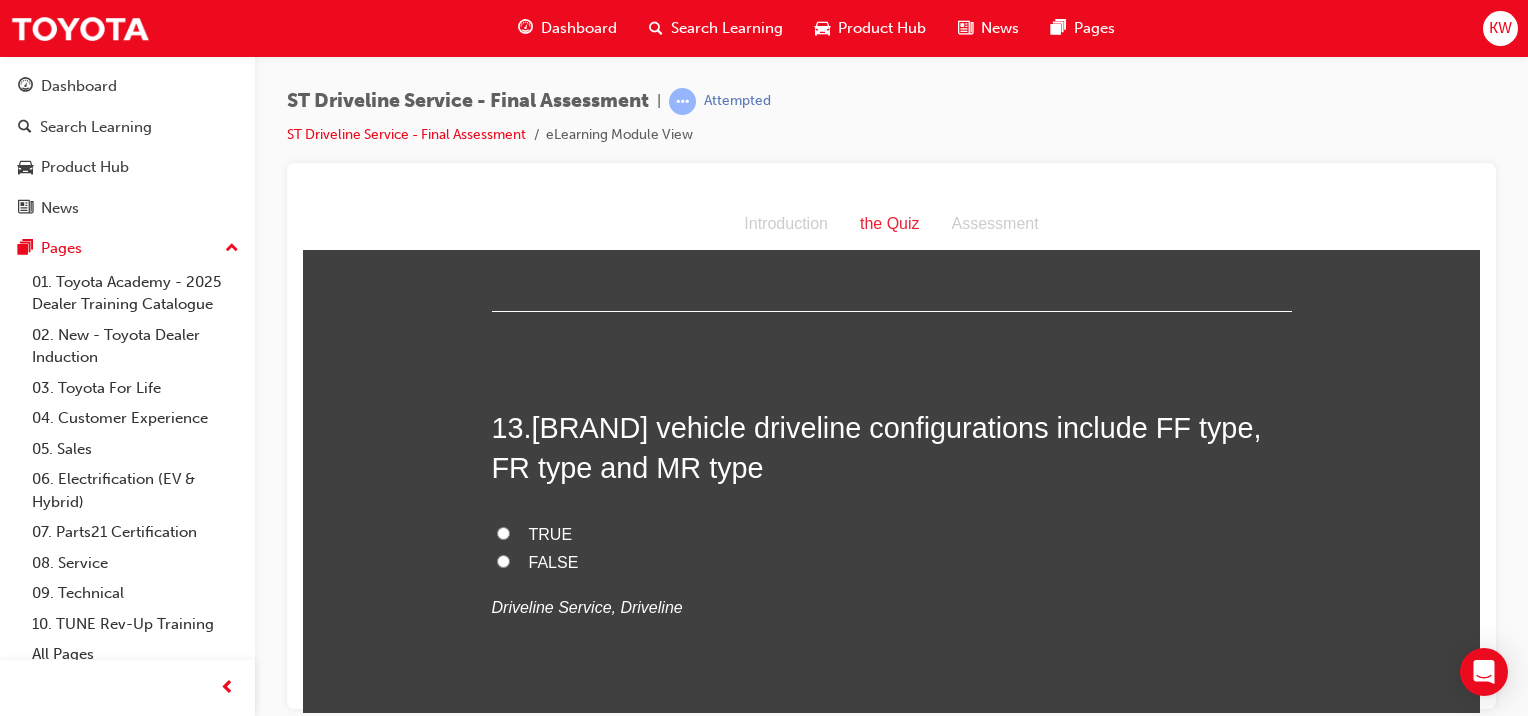 scroll, scrollTop: 5405, scrollLeft: 0, axis: vertical 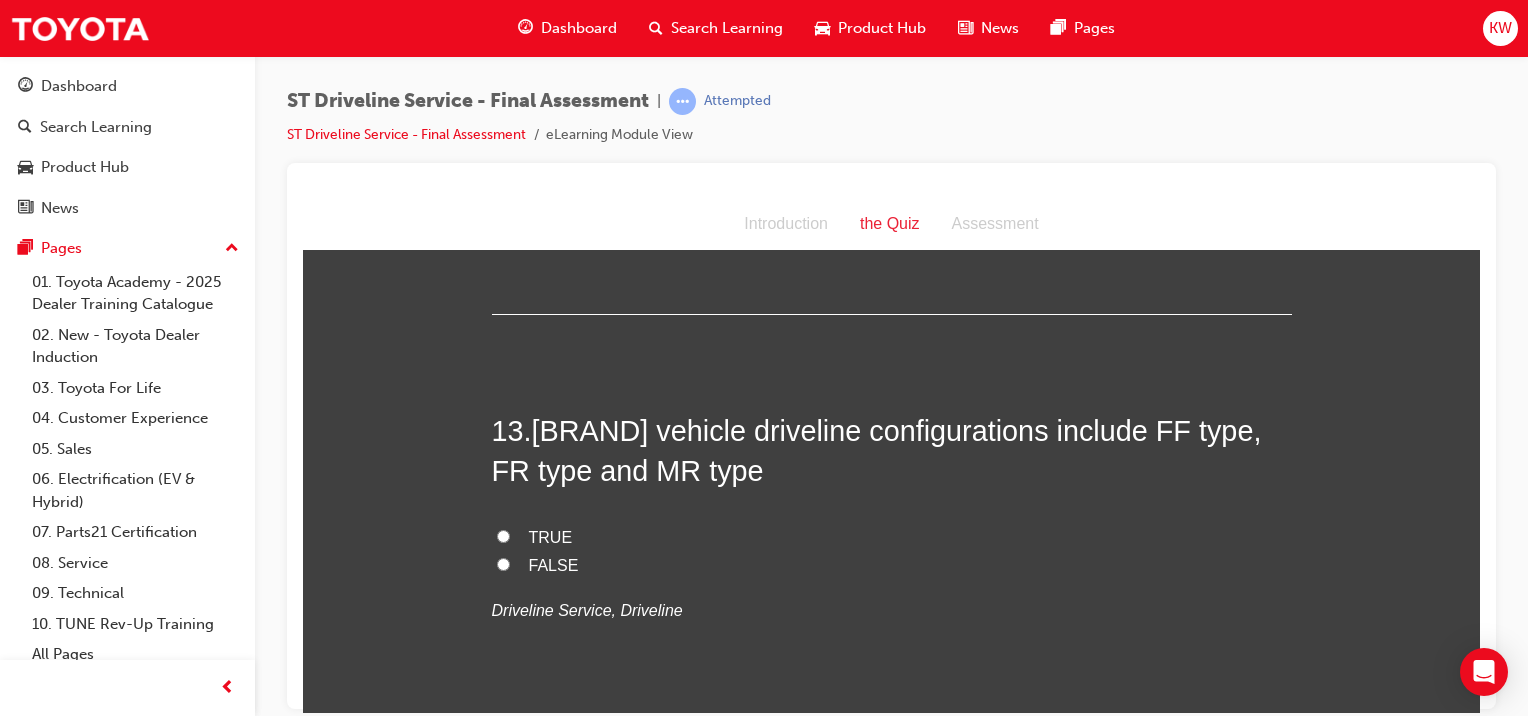 click on "TRUE" at bounding box center [551, 536] 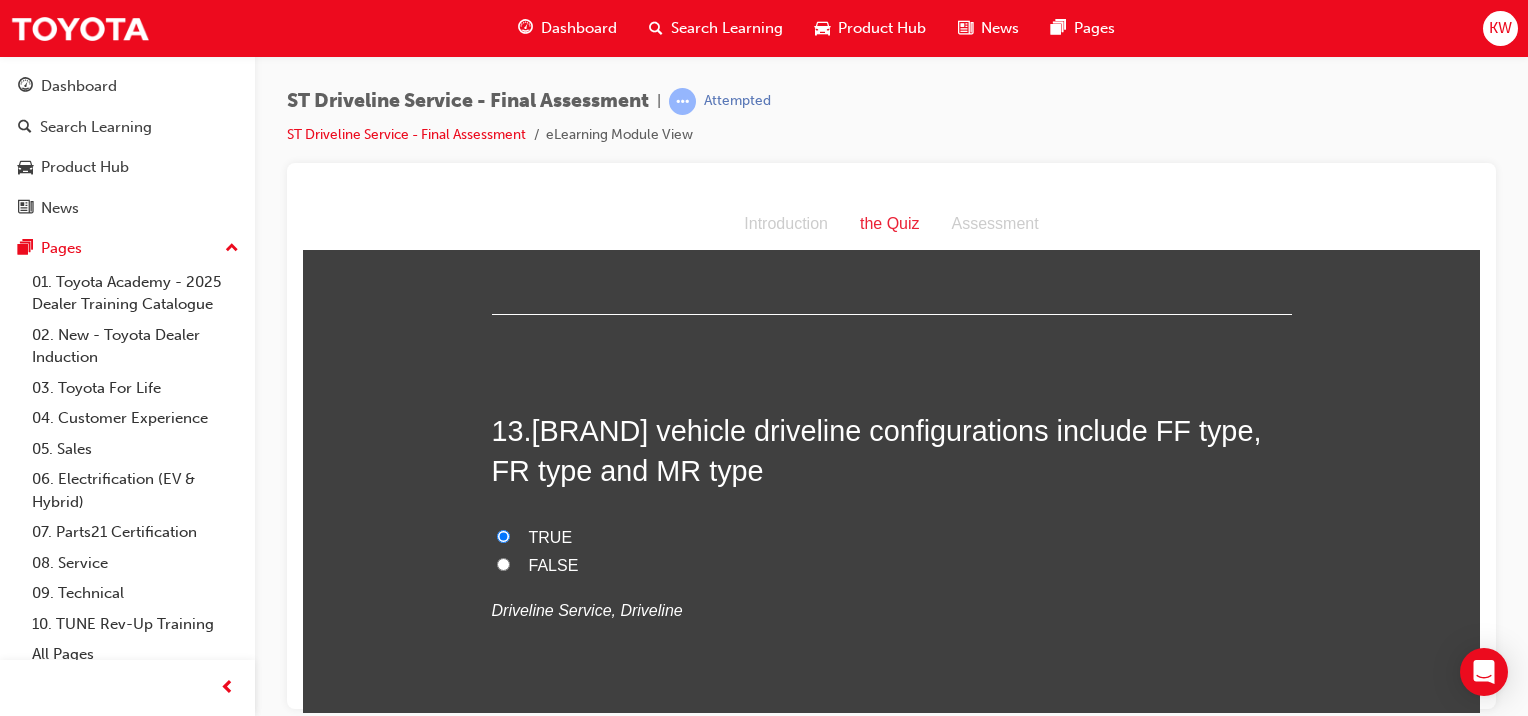 radio on "true" 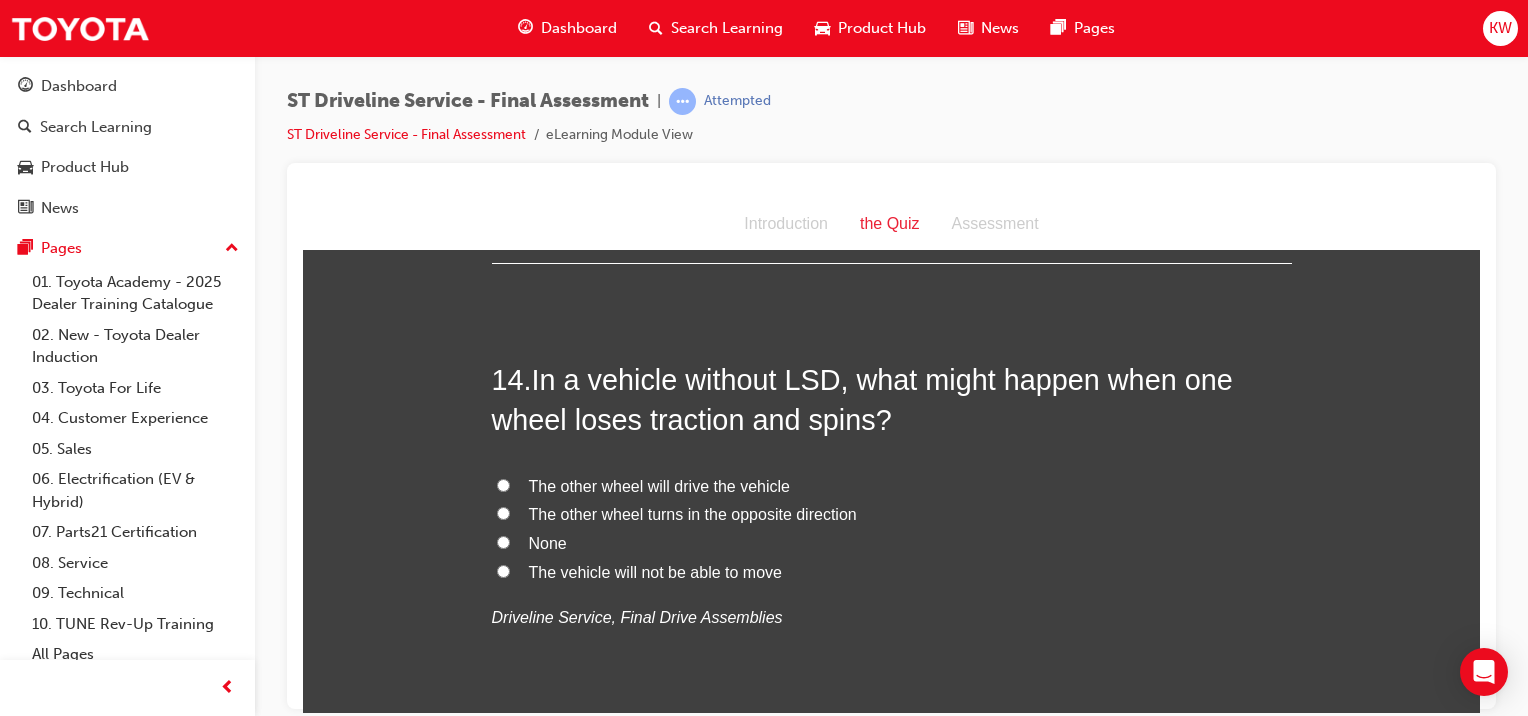 scroll, scrollTop: 5868, scrollLeft: 0, axis: vertical 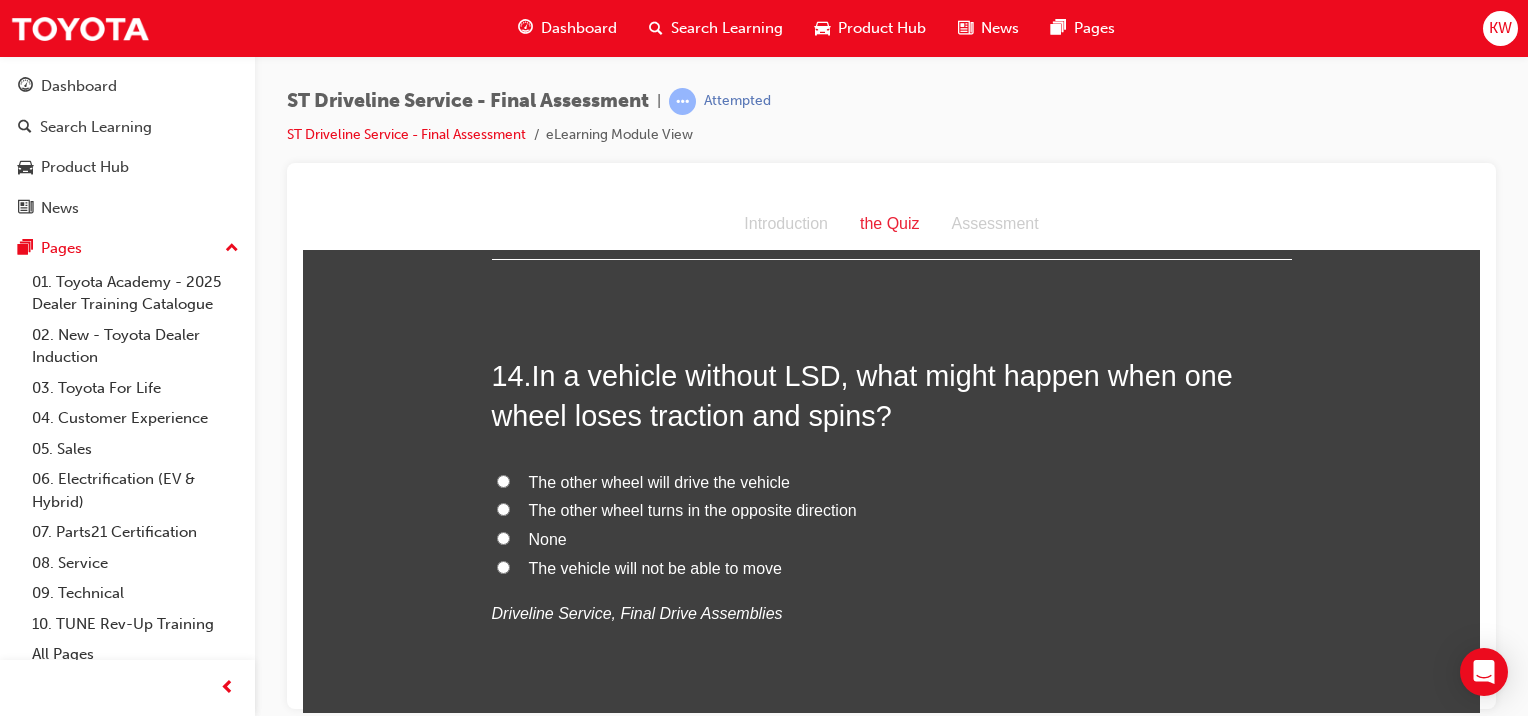 click on "None" at bounding box center [892, 539] 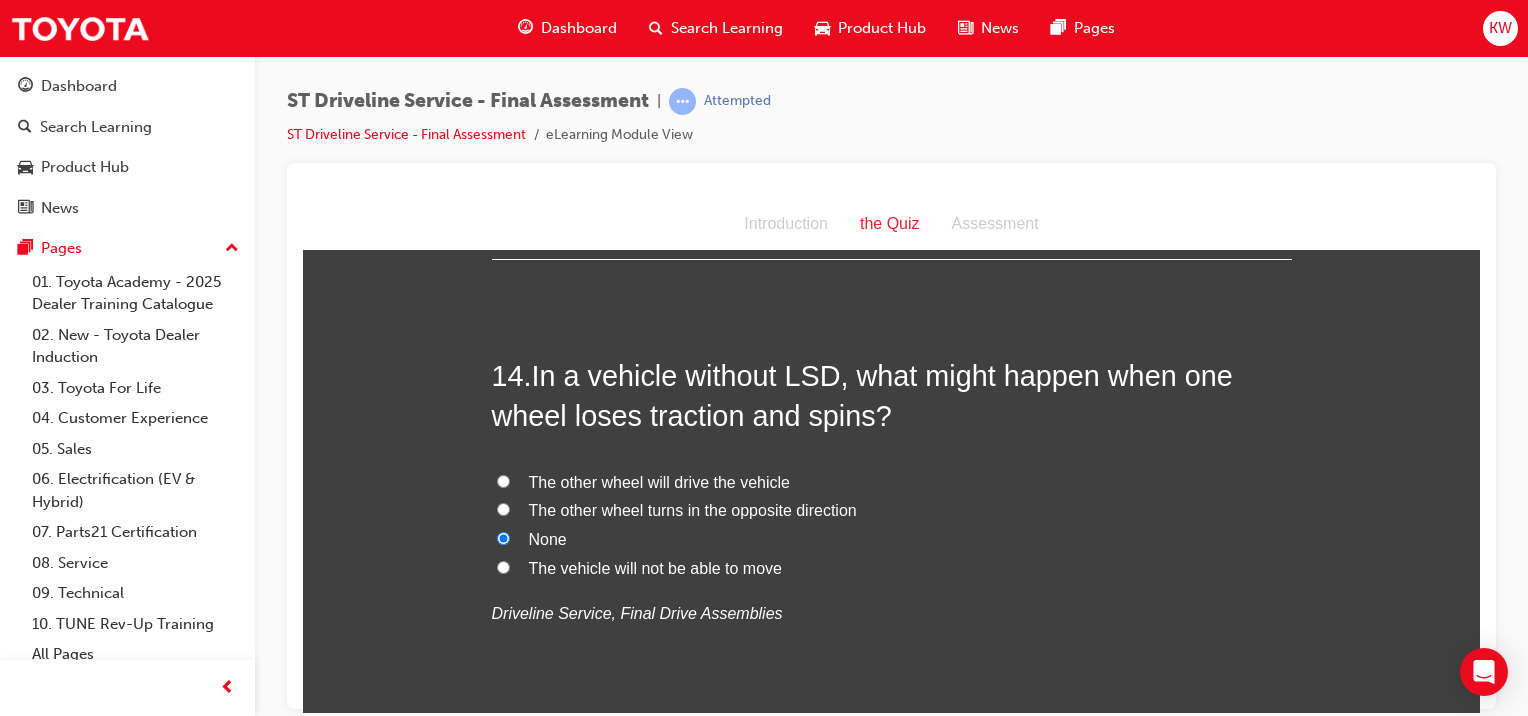 radio on "true" 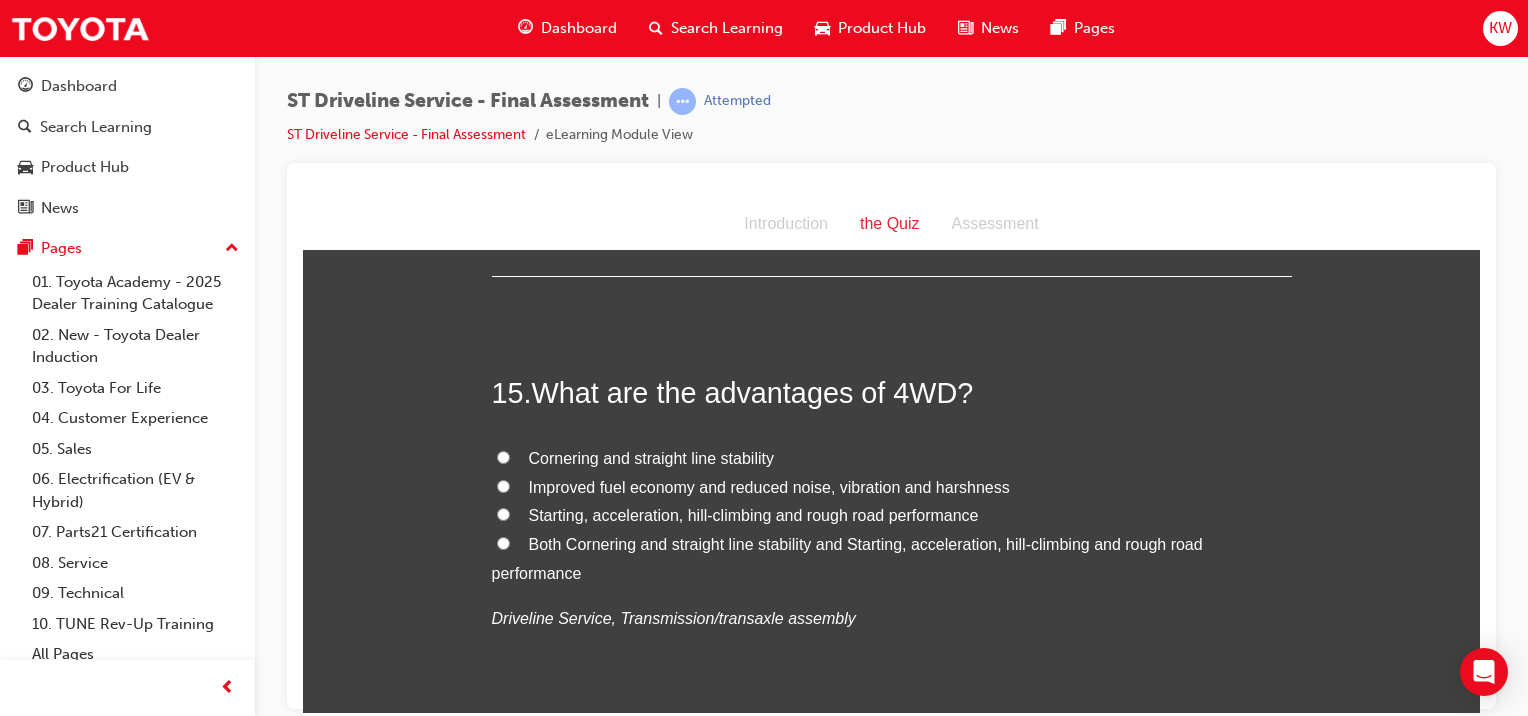 scroll, scrollTop: 6323, scrollLeft: 0, axis: vertical 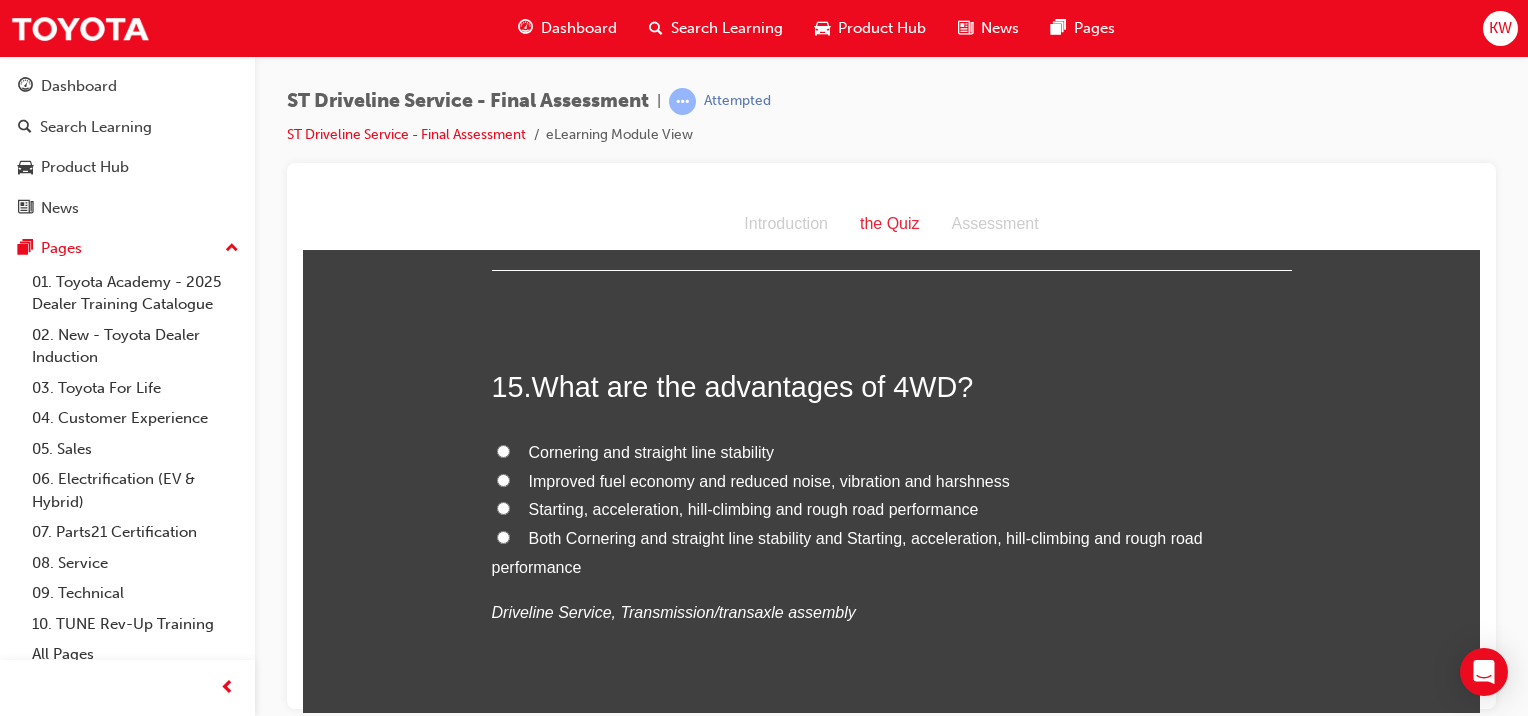 click on "Both Cornering and straight line stability and Starting, acceleration, hill-climbing and rough road performance" at bounding box center (892, 553) 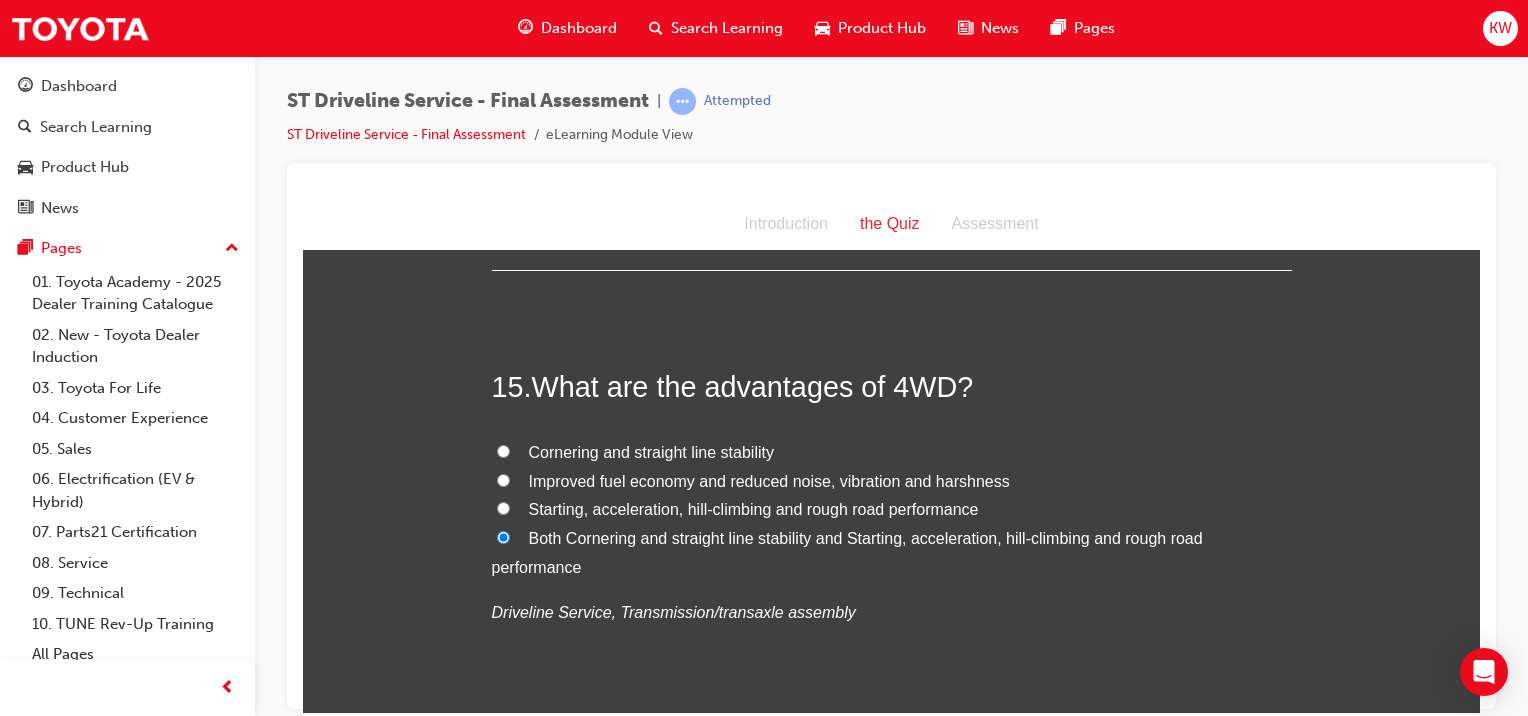 radio on "true" 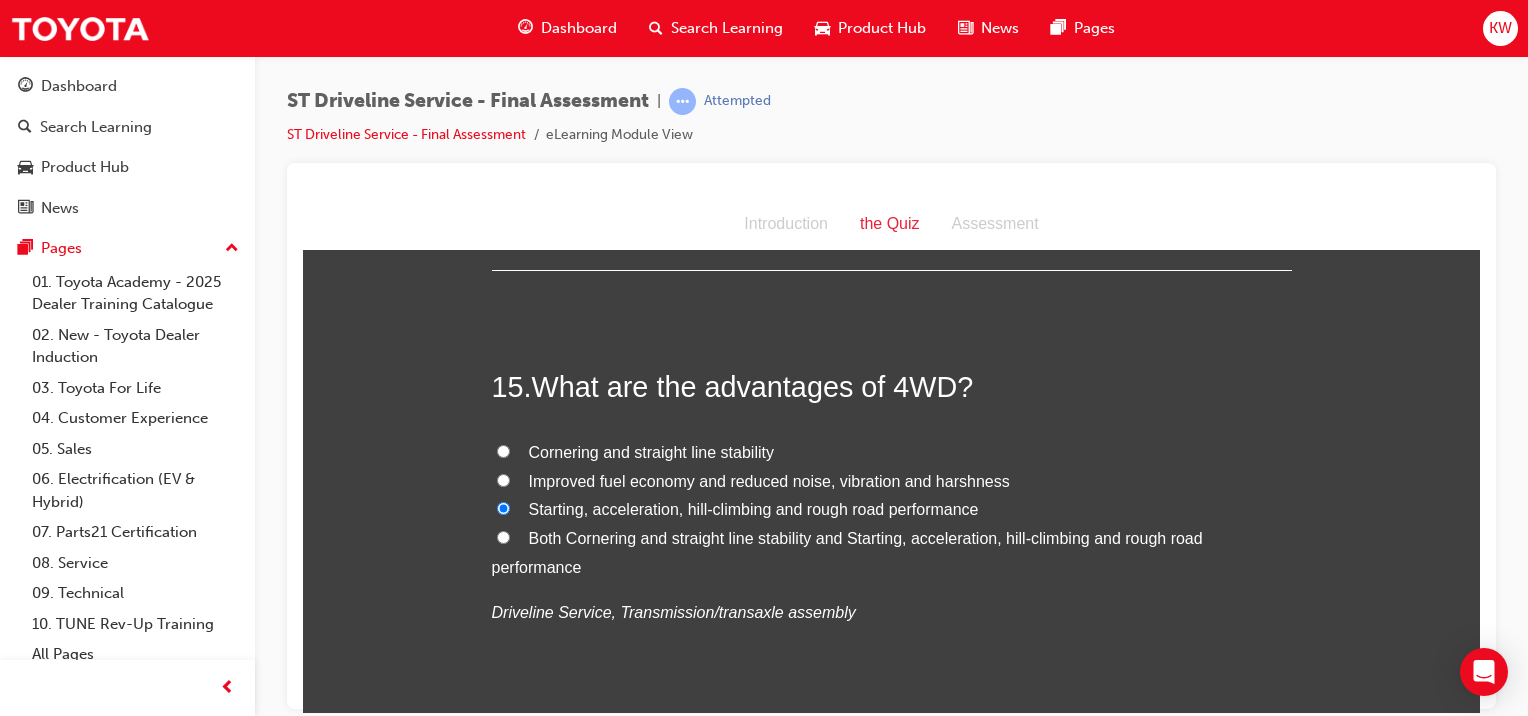 click on "Both Cornering and straight line stability and Starting, acceleration, hill-climbing and rough road performance" at bounding box center [847, 552] 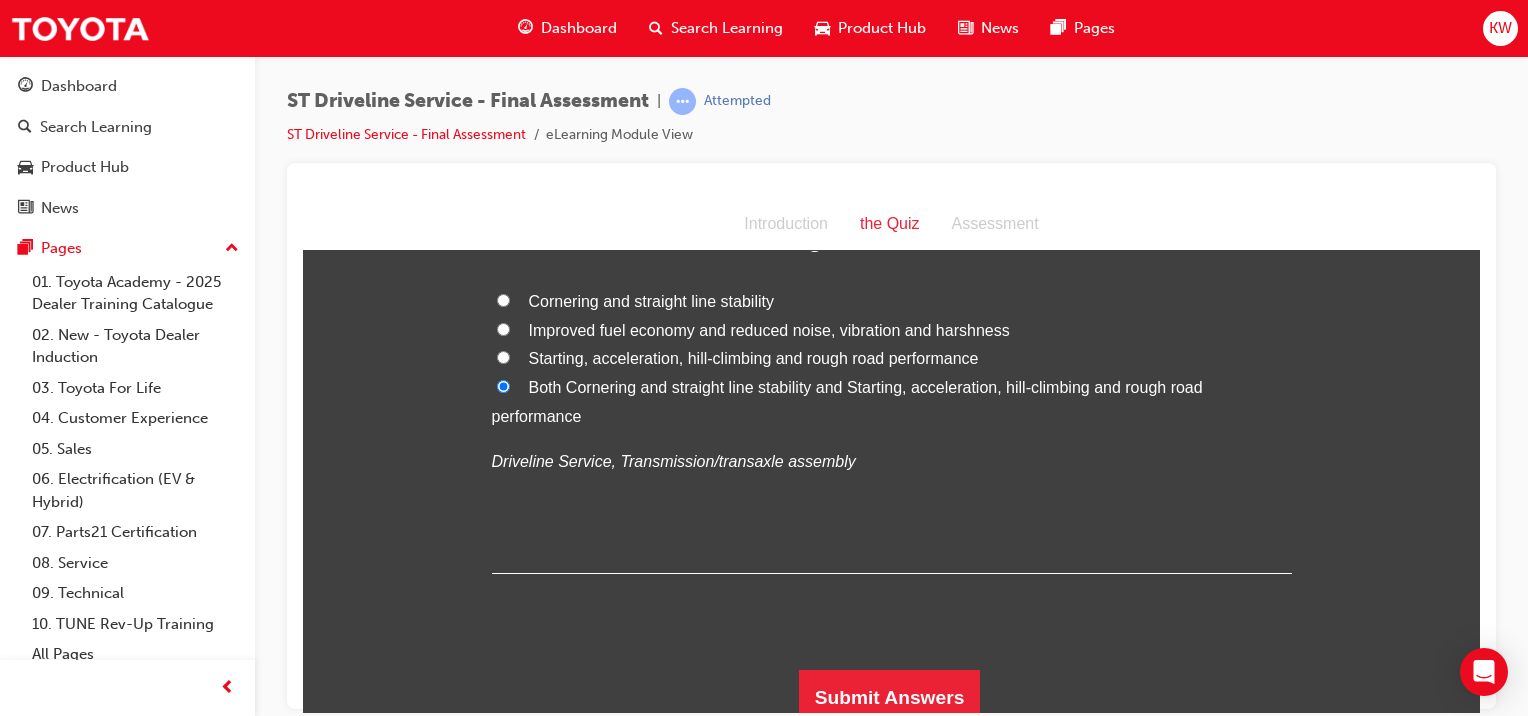 scroll, scrollTop: 6482, scrollLeft: 0, axis: vertical 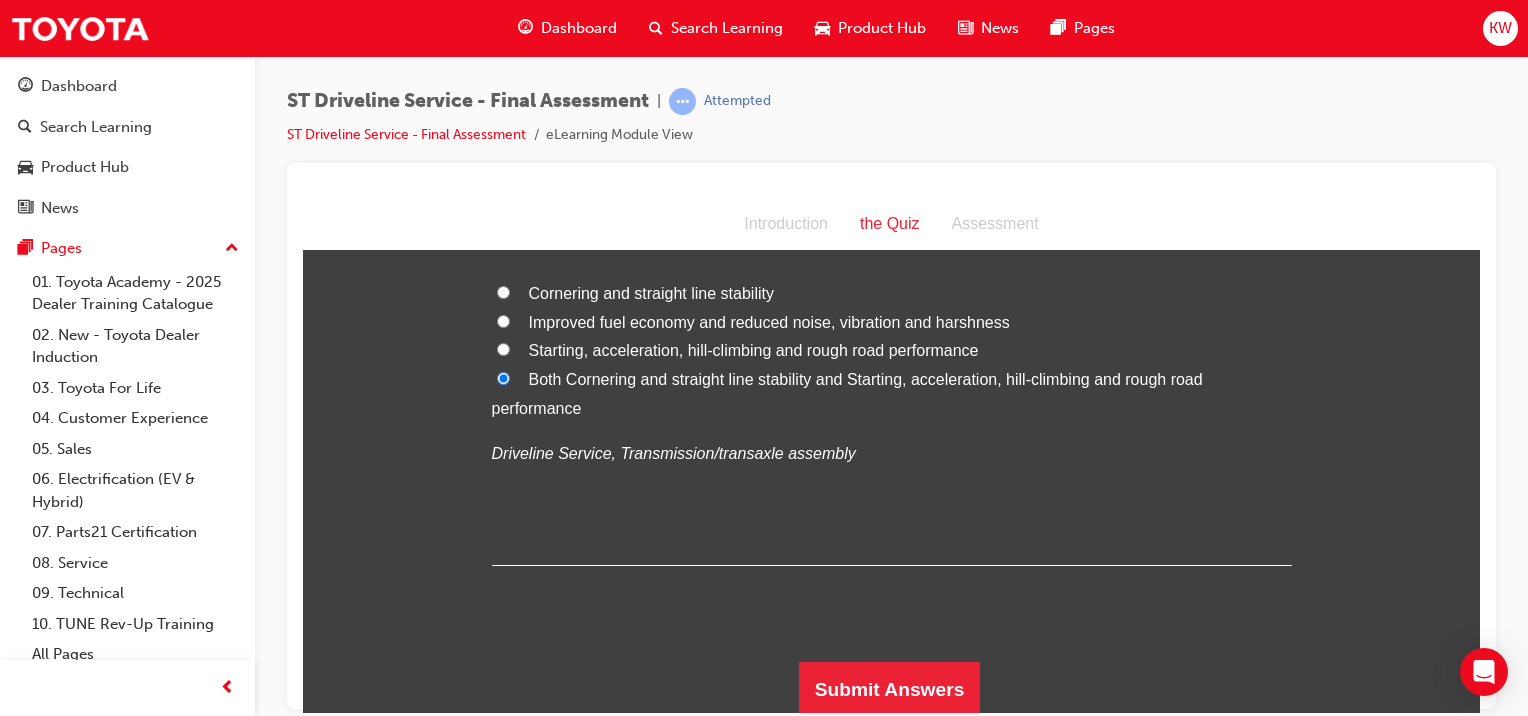click on "Submit Answers" at bounding box center [890, 689] 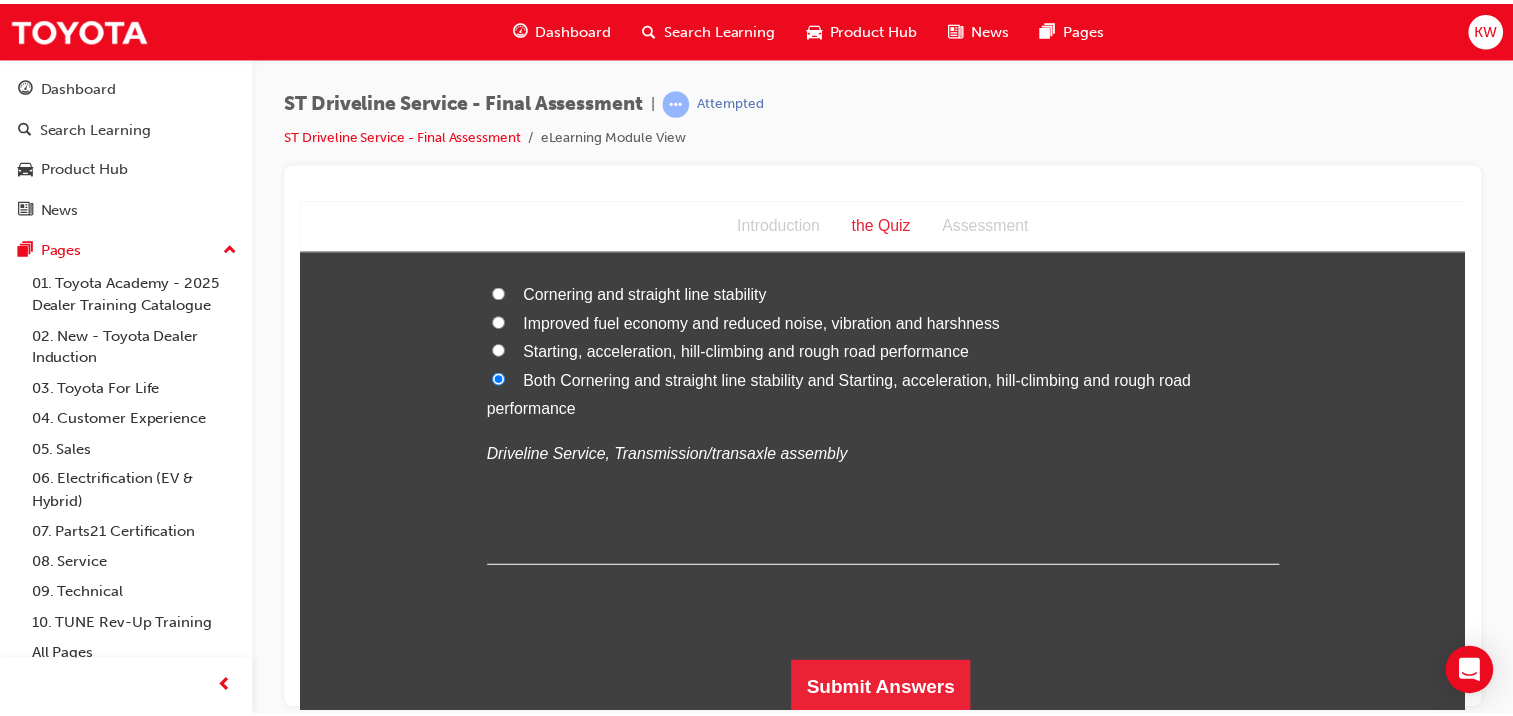 scroll, scrollTop: 0, scrollLeft: 0, axis: both 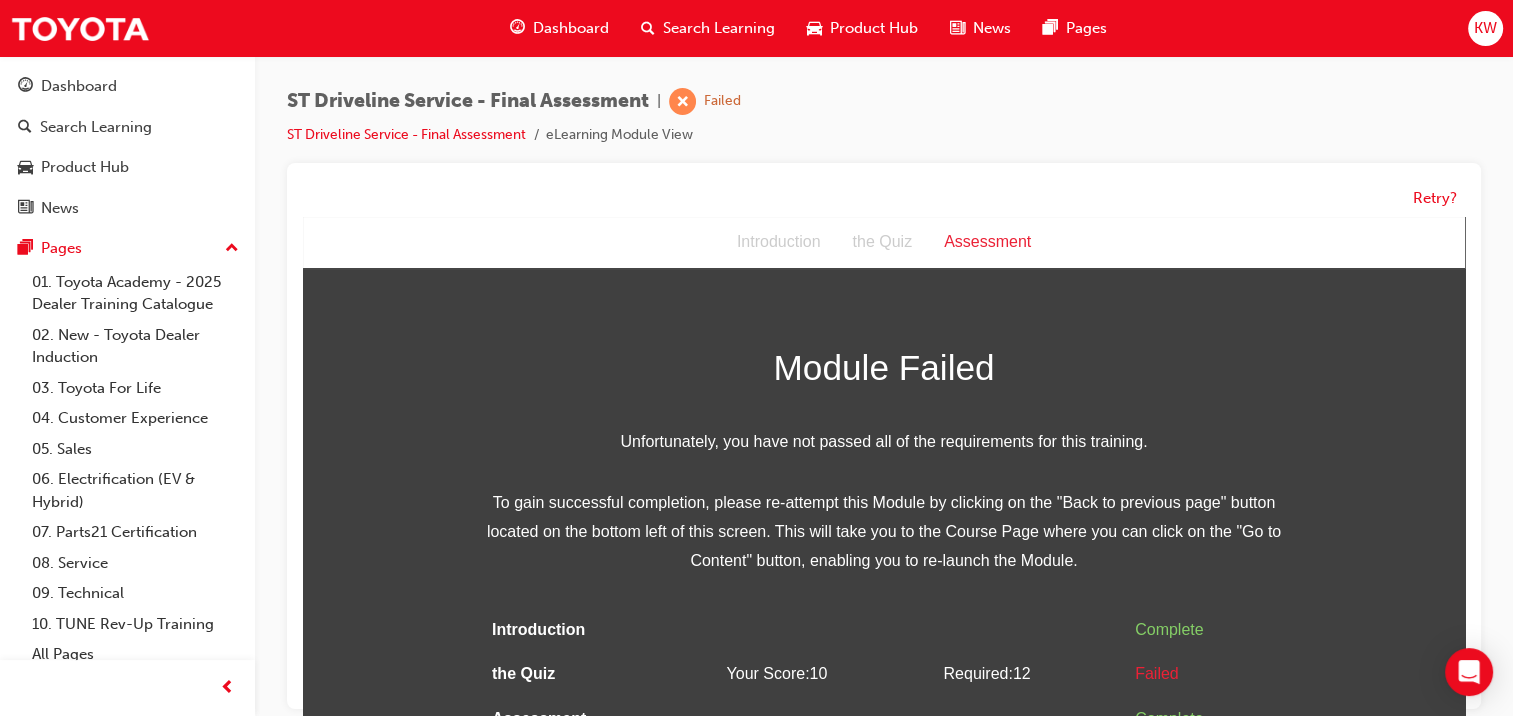 click on "Failed" at bounding box center [1205, 674] 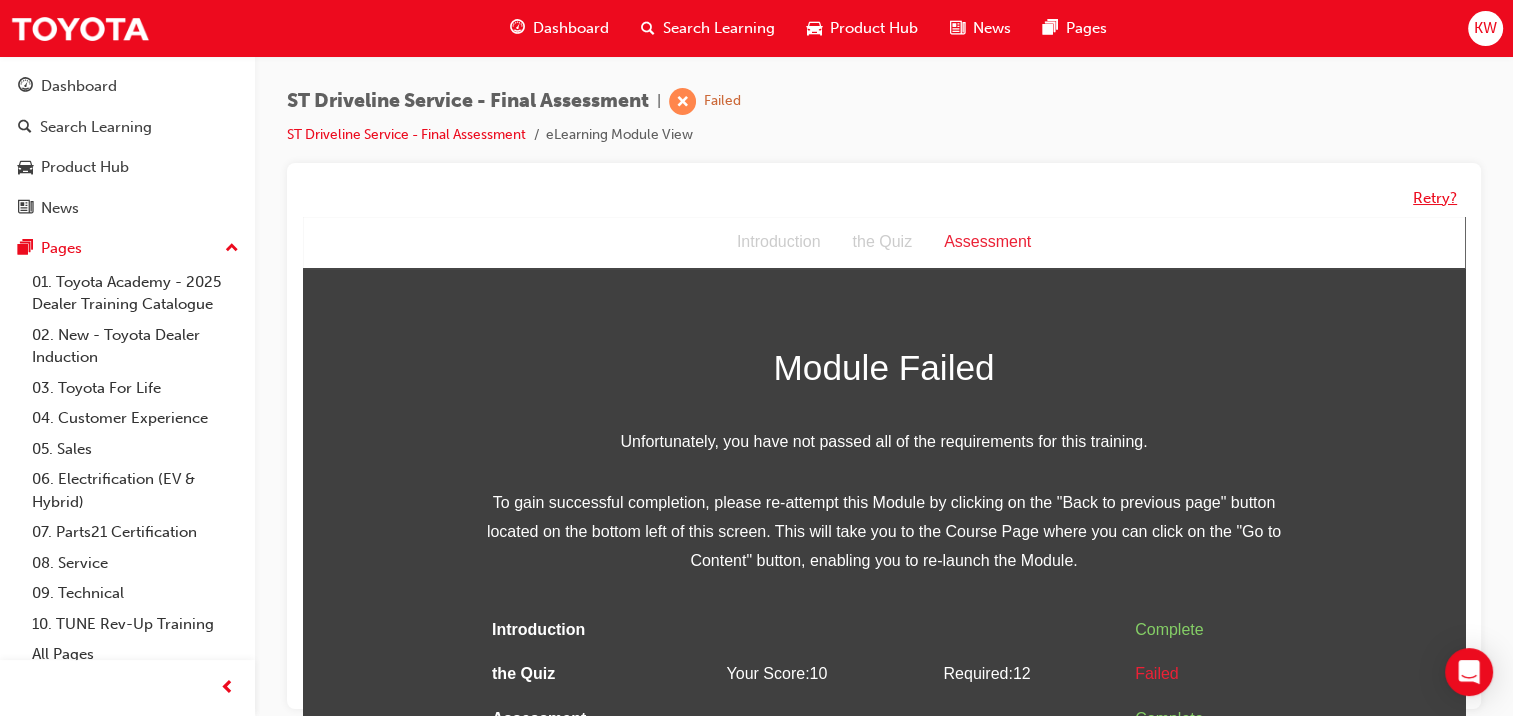 click on "Retry?" at bounding box center (1435, 198) 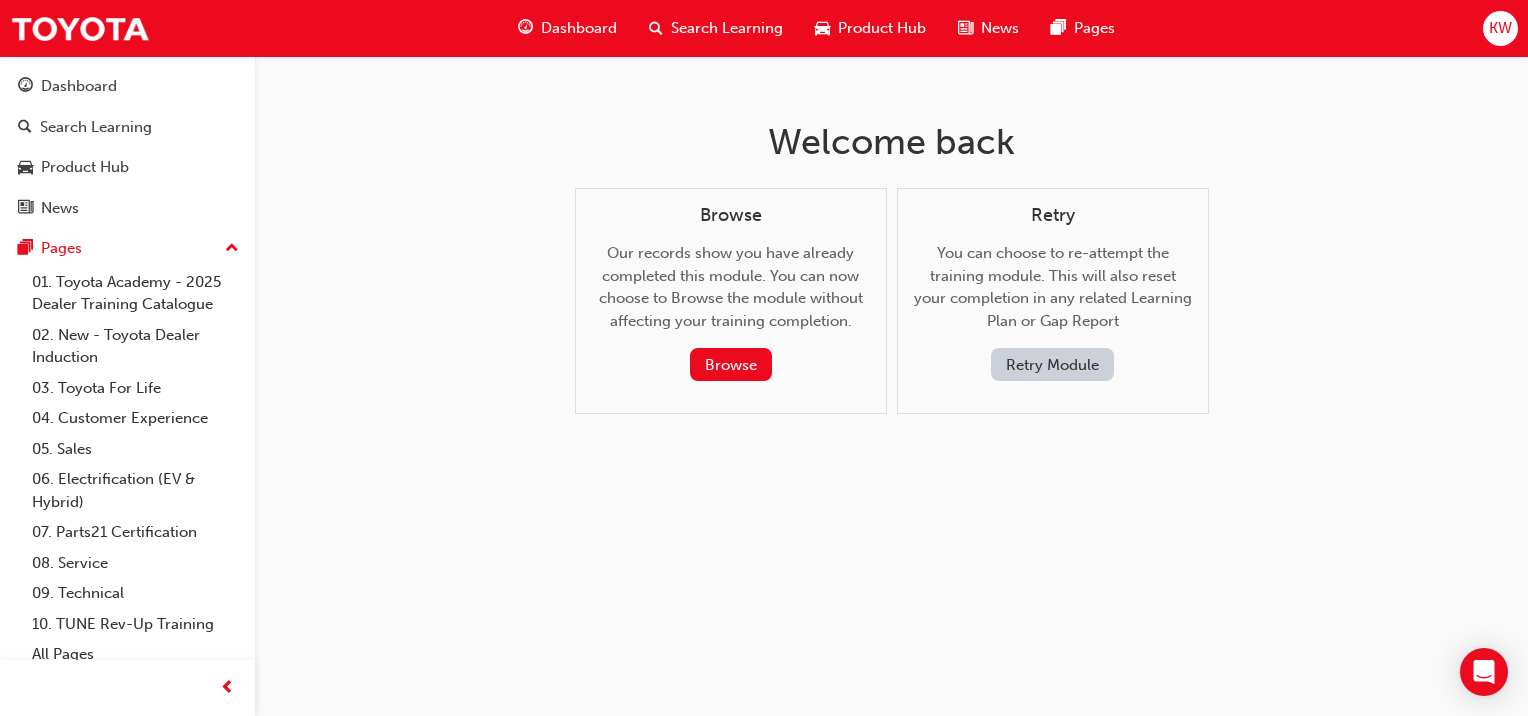 click on "Retry Module" at bounding box center (1052, 364) 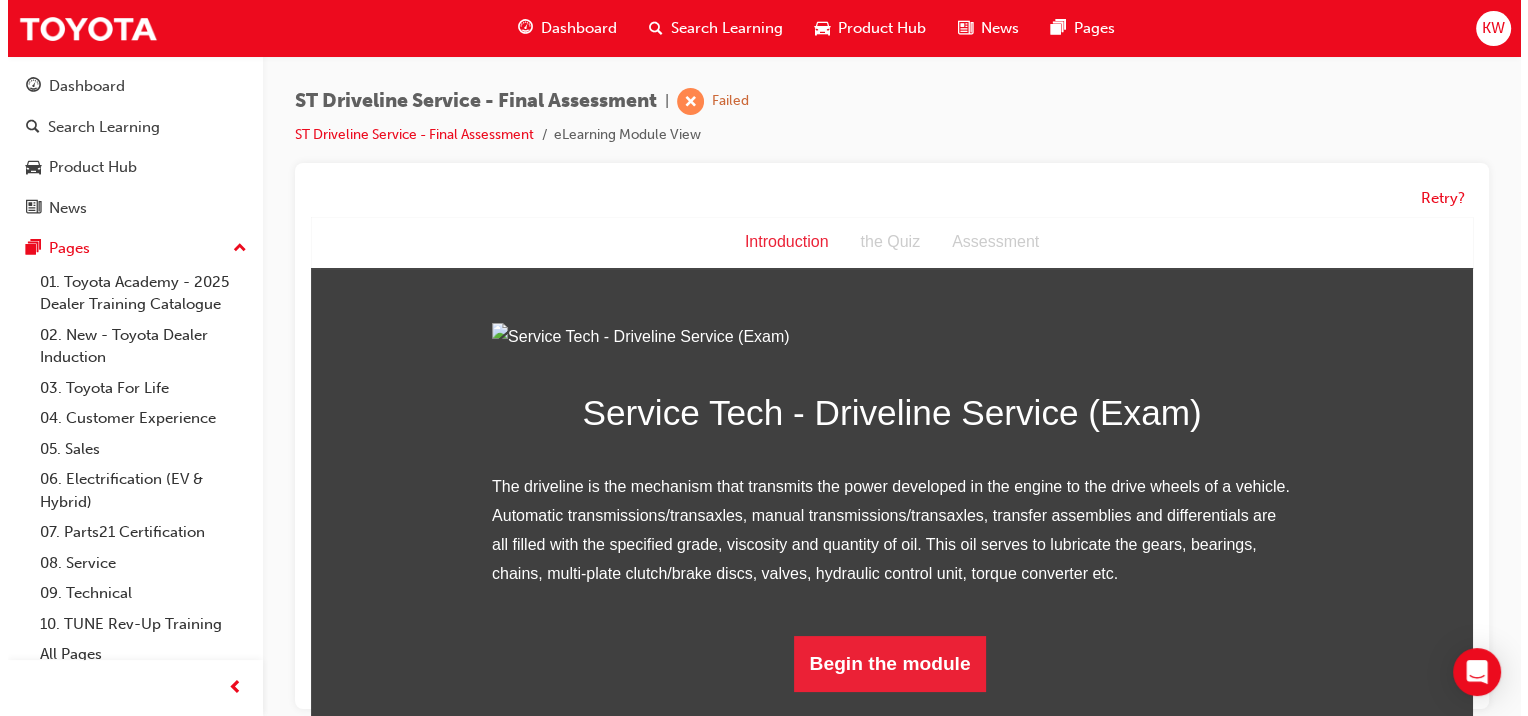 scroll, scrollTop: 181, scrollLeft: 0, axis: vertical 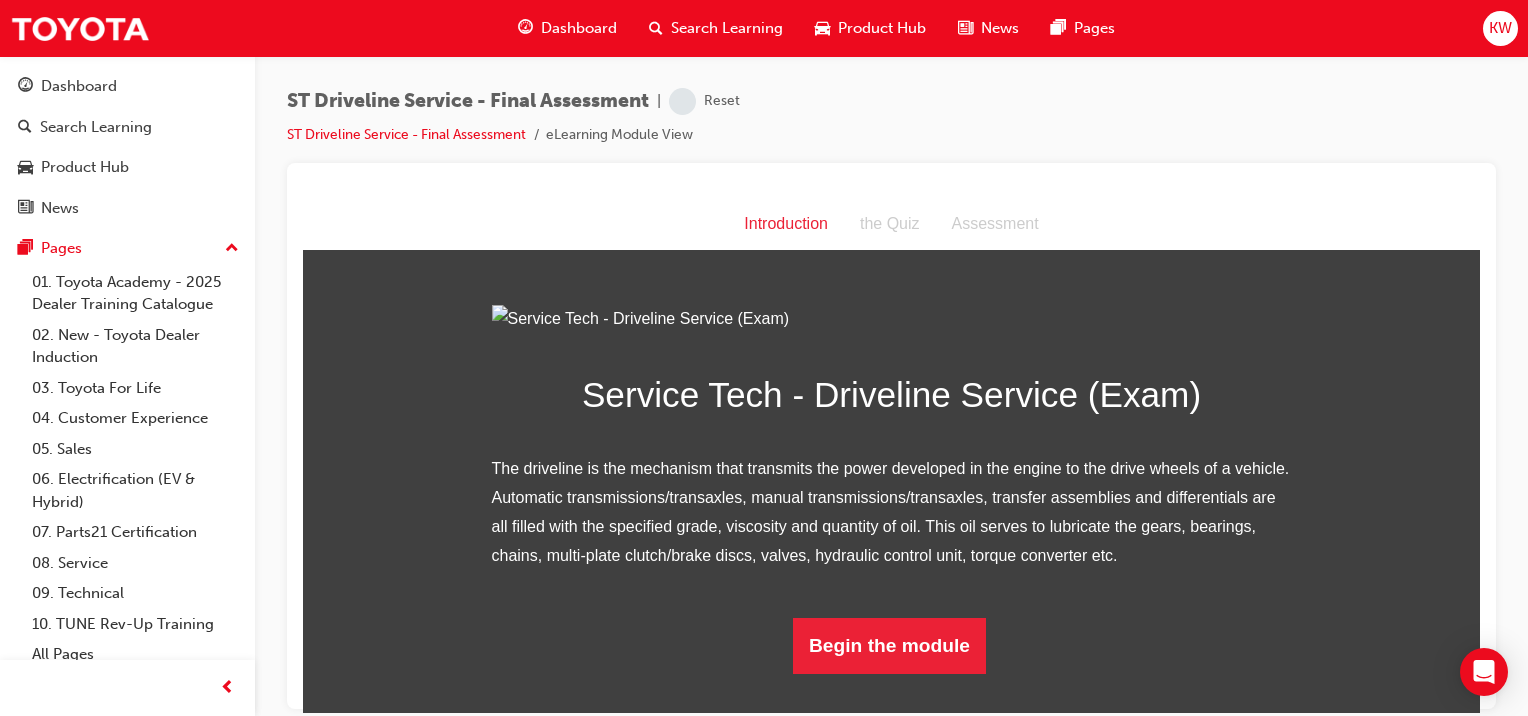 click on "Begin the module" at bounding box center [889, 645] 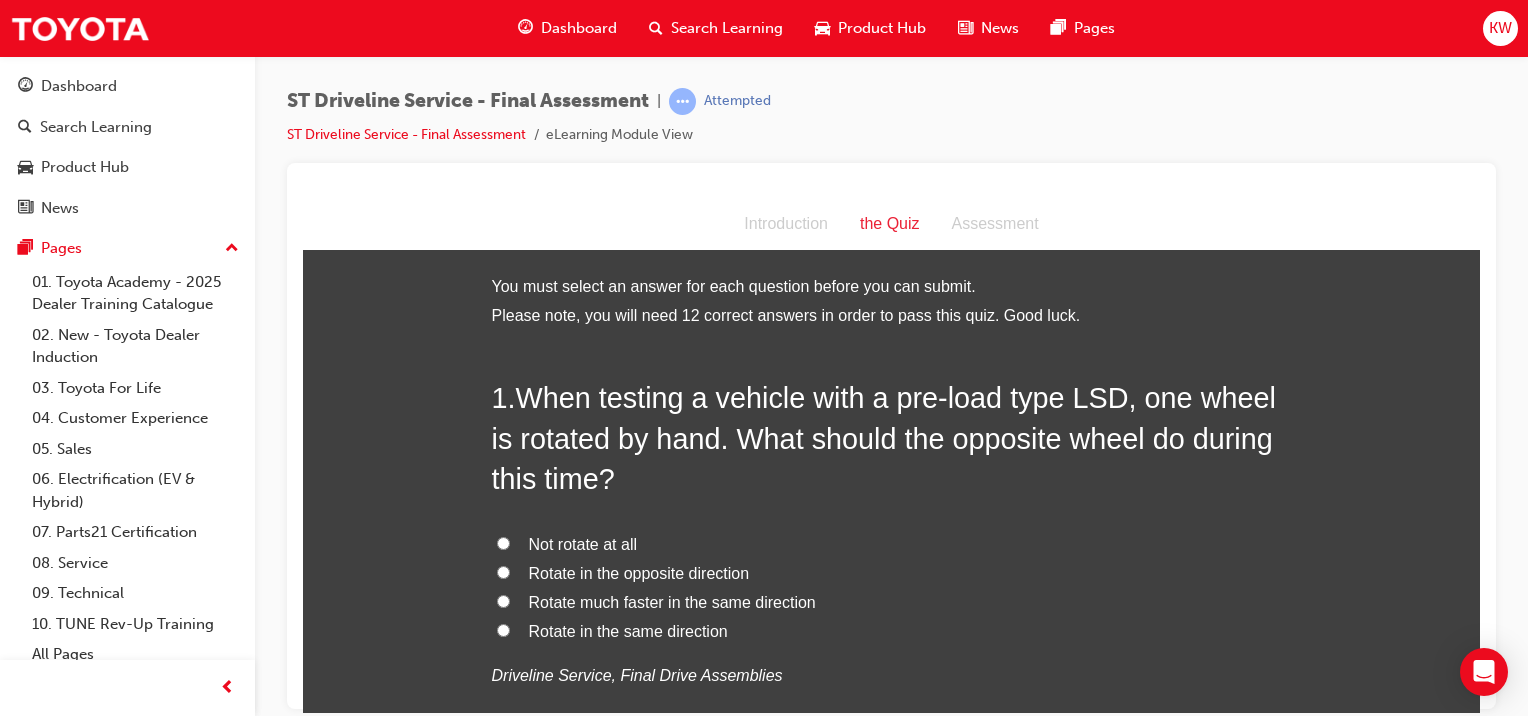 click on "Rotate in the same direction" at bounding box center (628, 630) 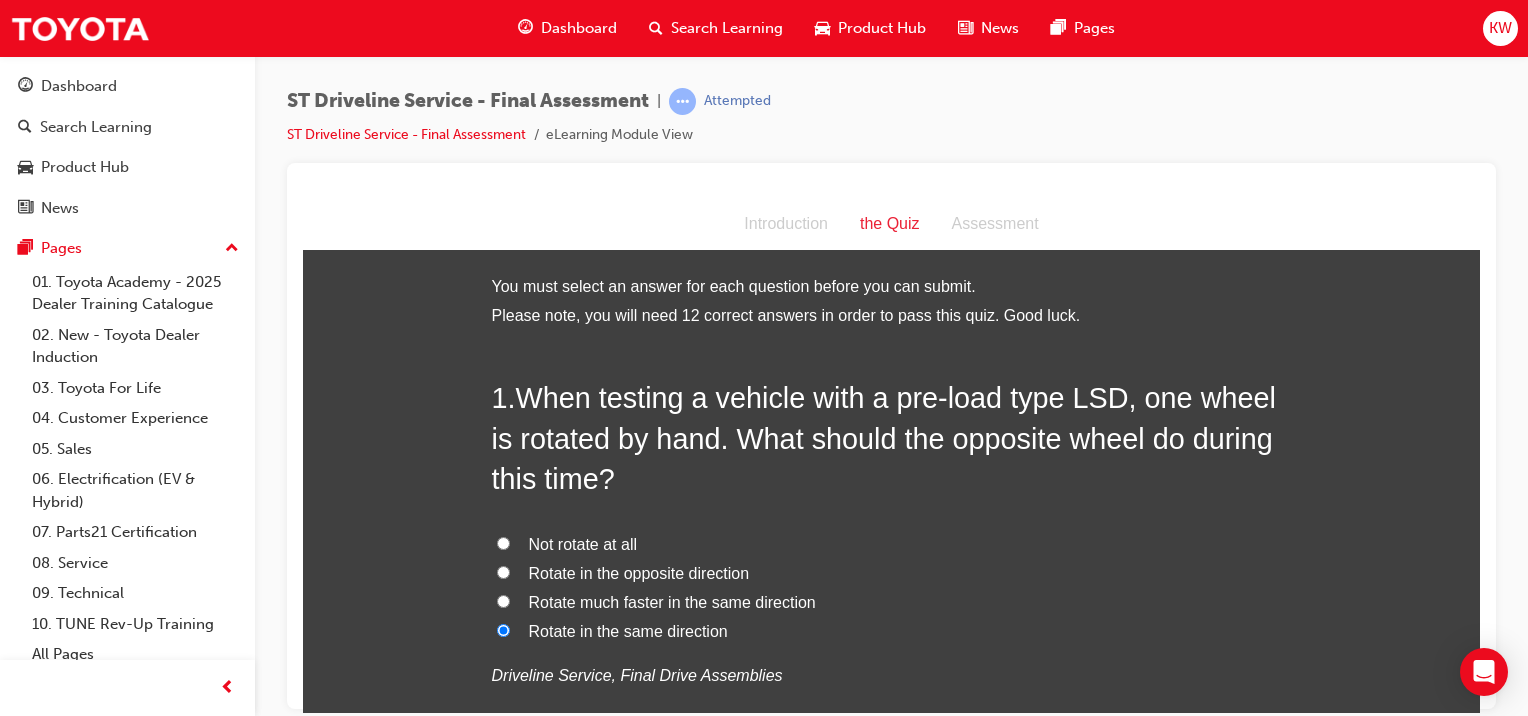 radio on "true" 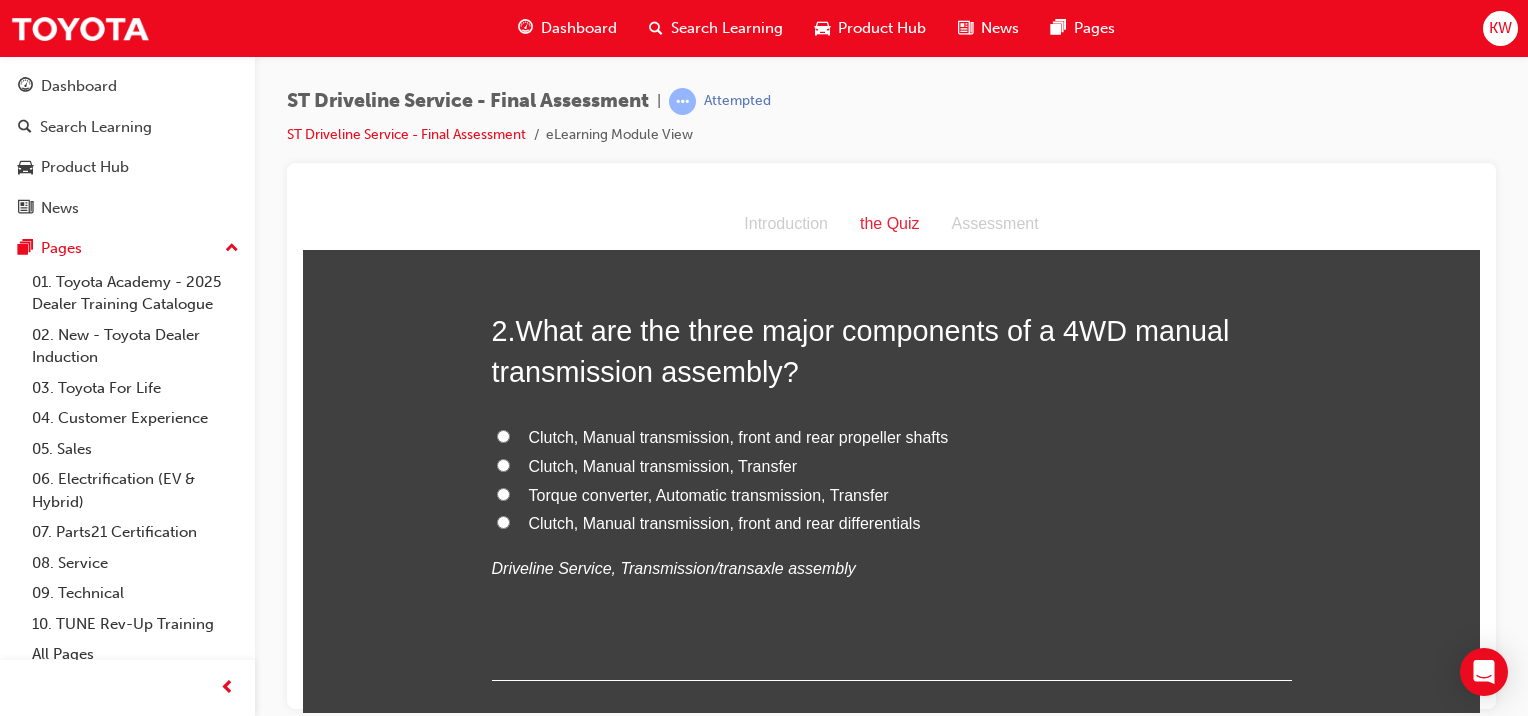 scroll, scrollTop: 574, scrollLeft: 0, axis: vertical 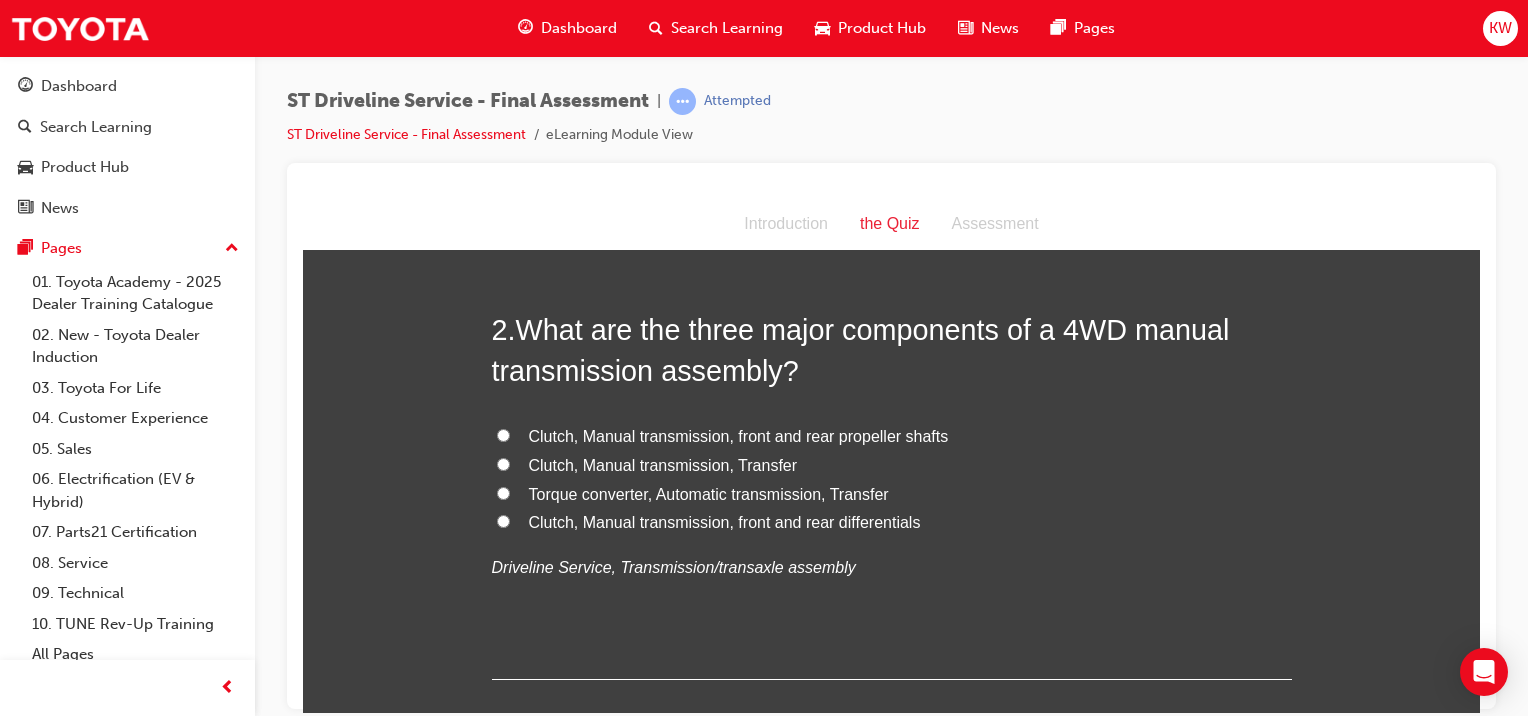 click on "Torque converter, Automatic transmission, Transfer" at bounding box center [892, 494] 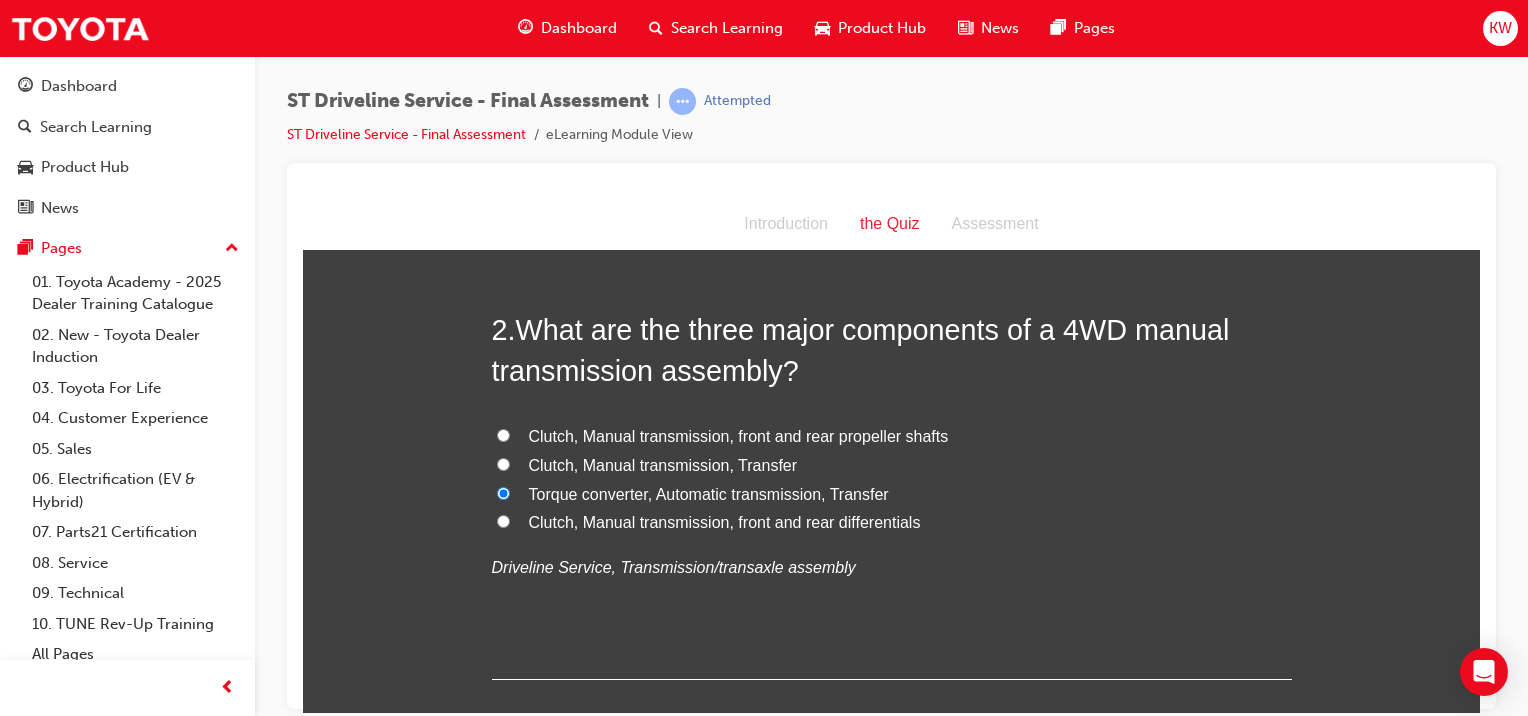 radio on "true" 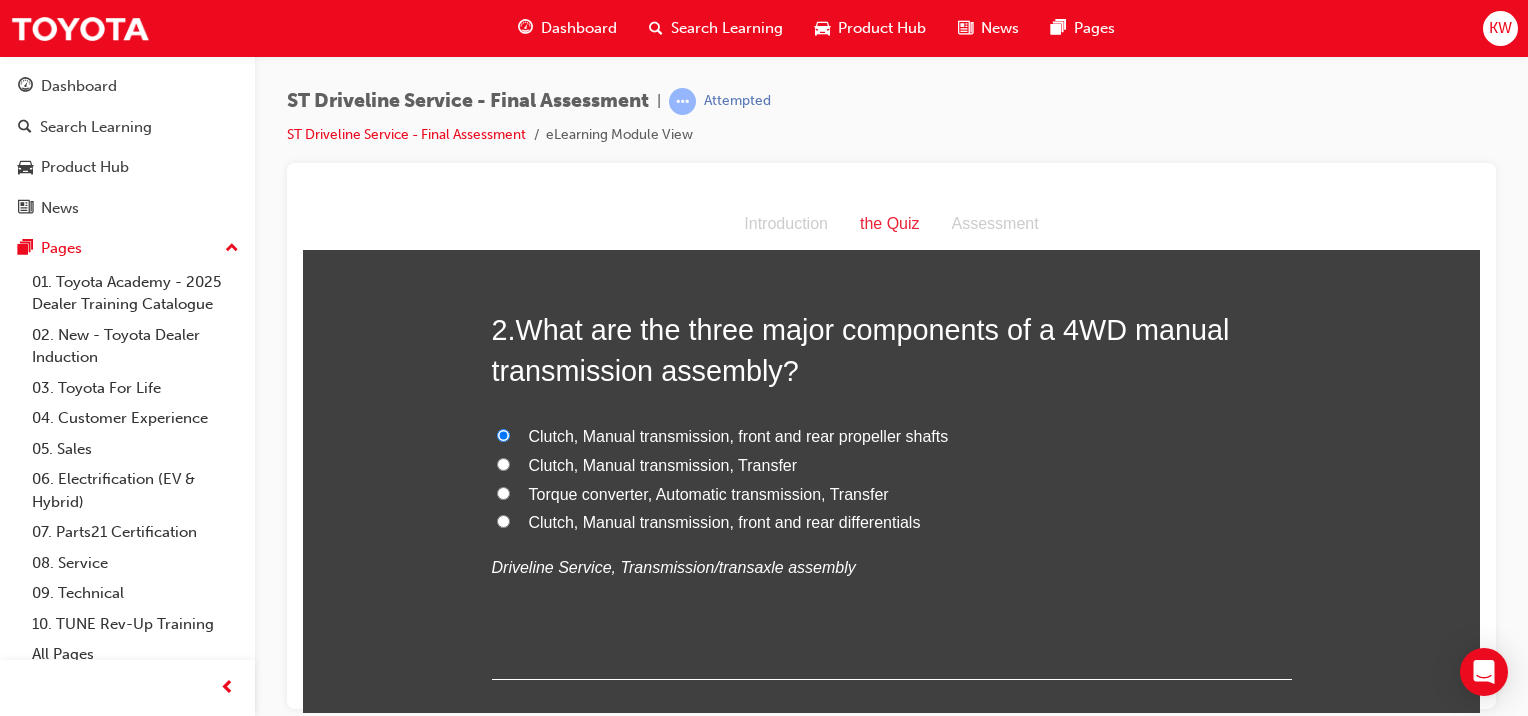 click on "Clutch, Manual transmission, Transfer" at bounding box center [892, 465] 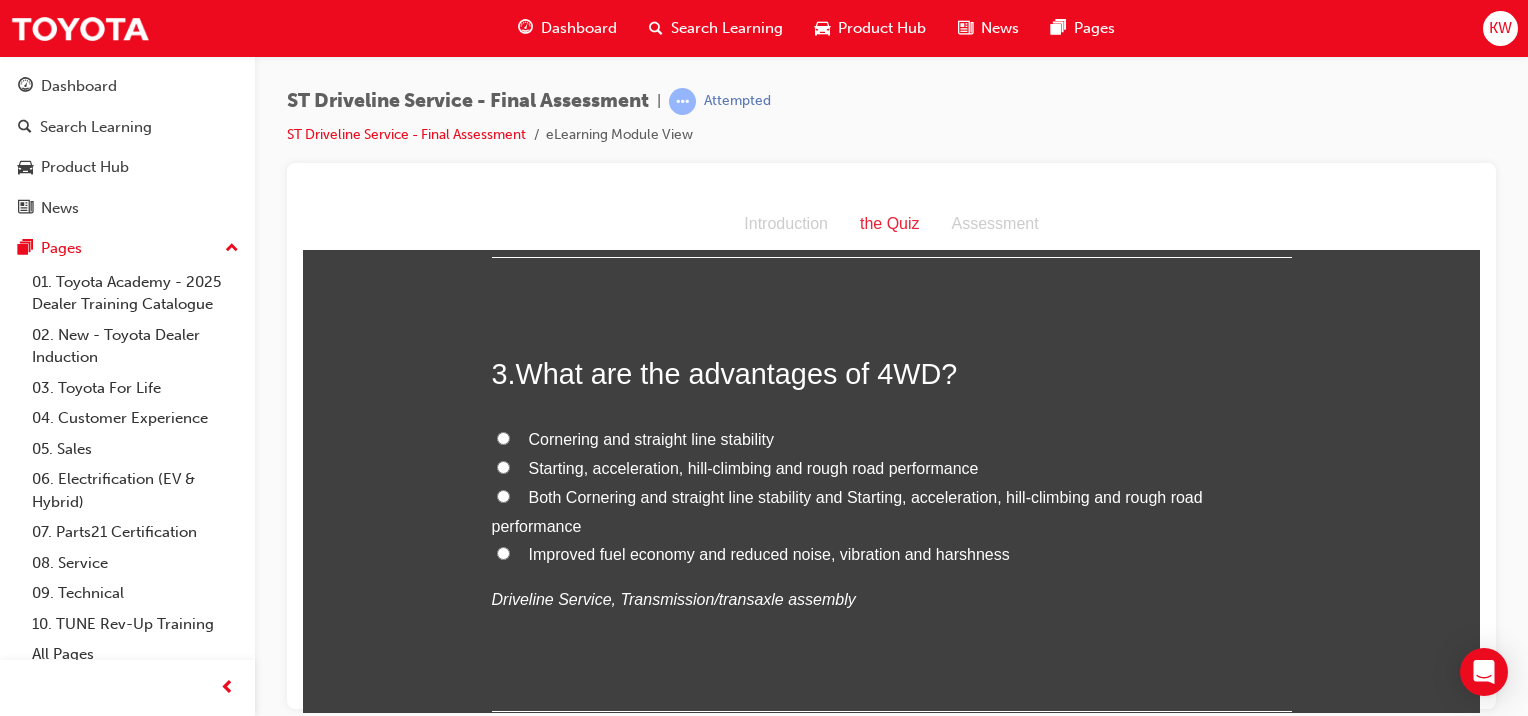 scroll, scrollTop: 1002, scrollLeft: 0, axis: vertical 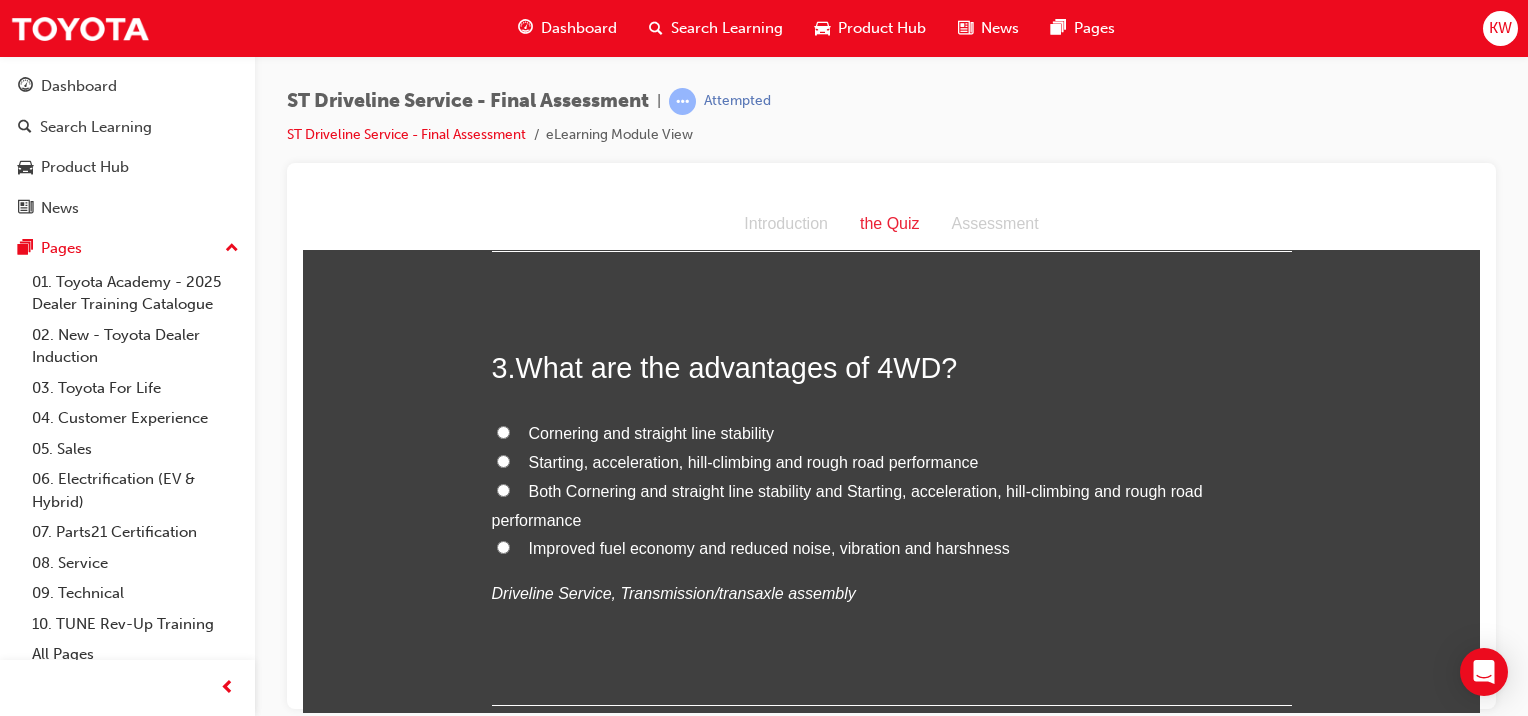 click on "Both Cornering and straight line stability and Starting, acceleration, hill-climbing and rough road performance" at bounding box center [847, 505] 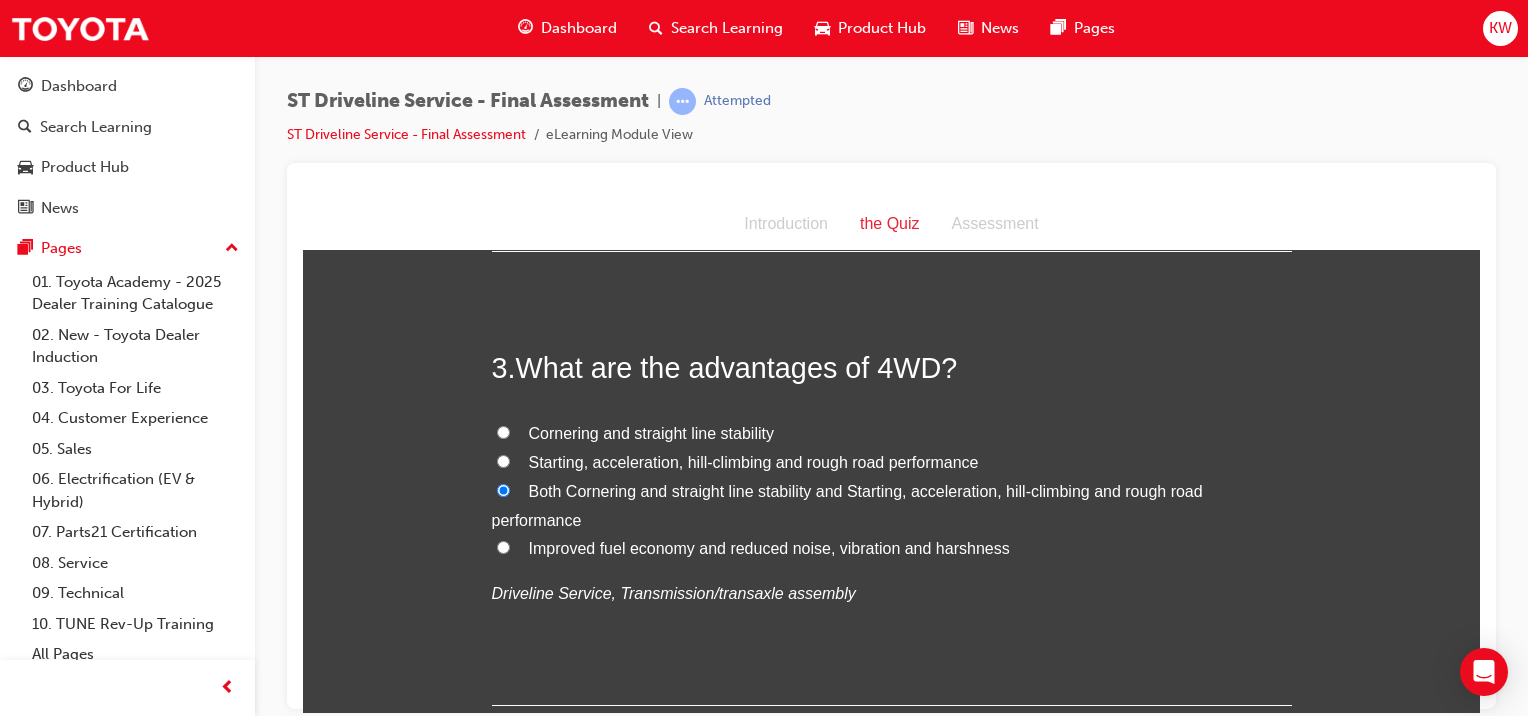 radio on "true" 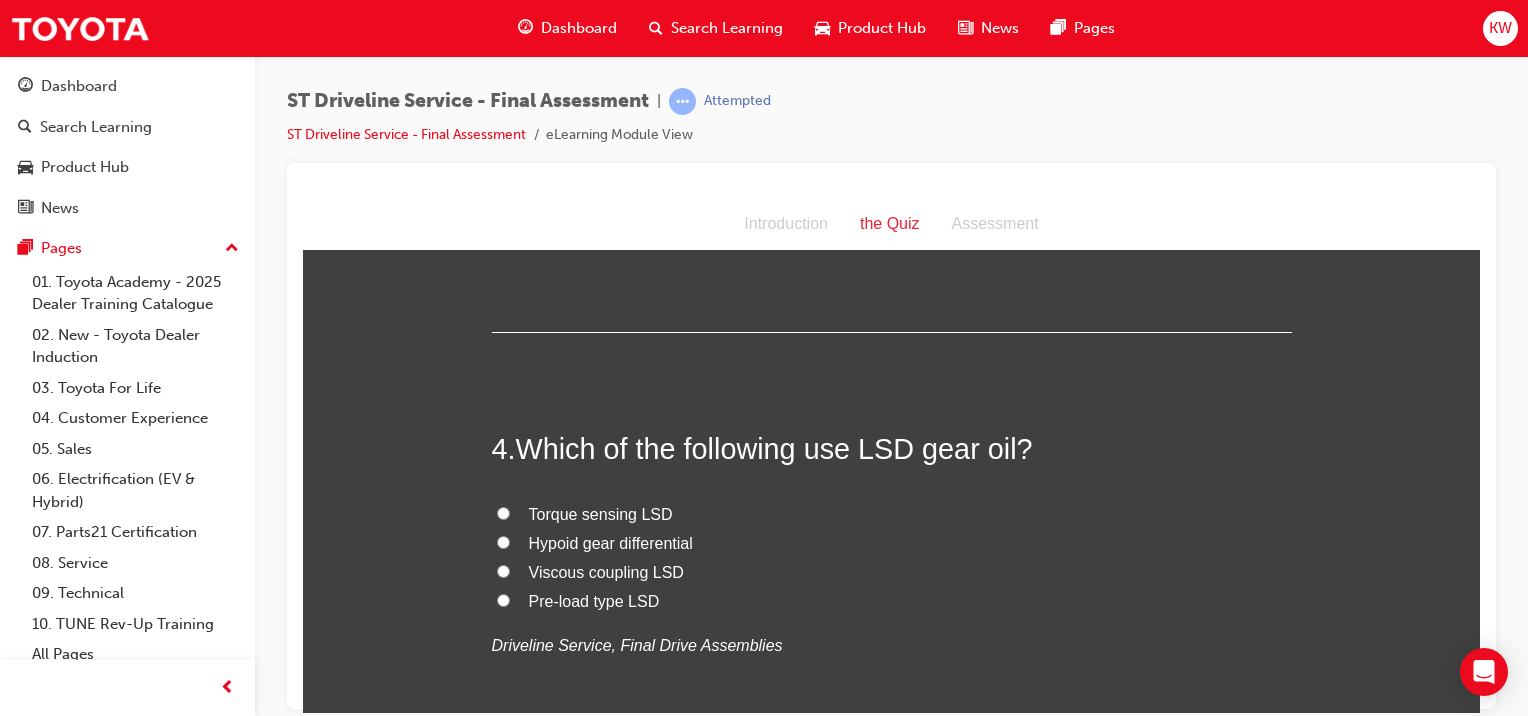 scroll, scrollTop: 1372, scrollLeft: 0, axis: vertical 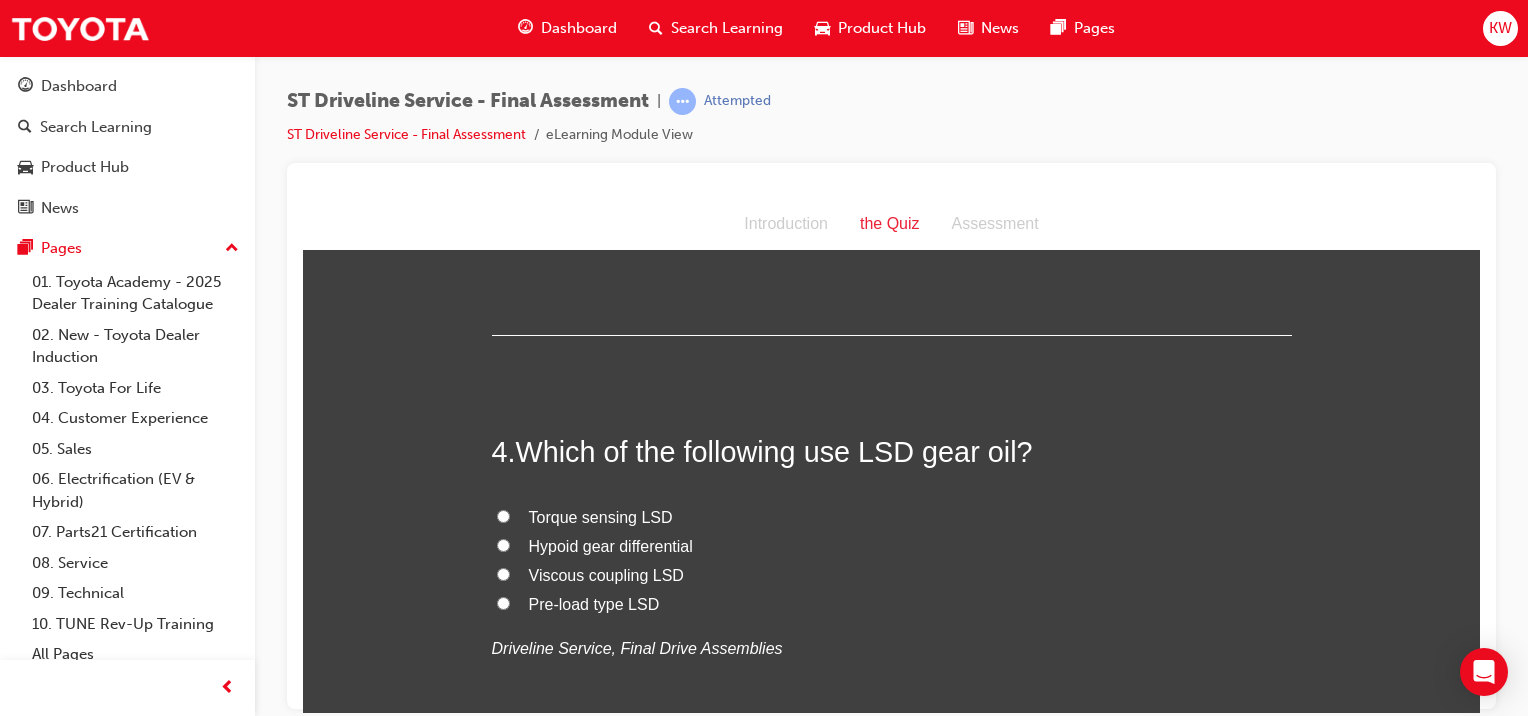 click on "Torque sensing LSD" at bounding box center [892, 517] 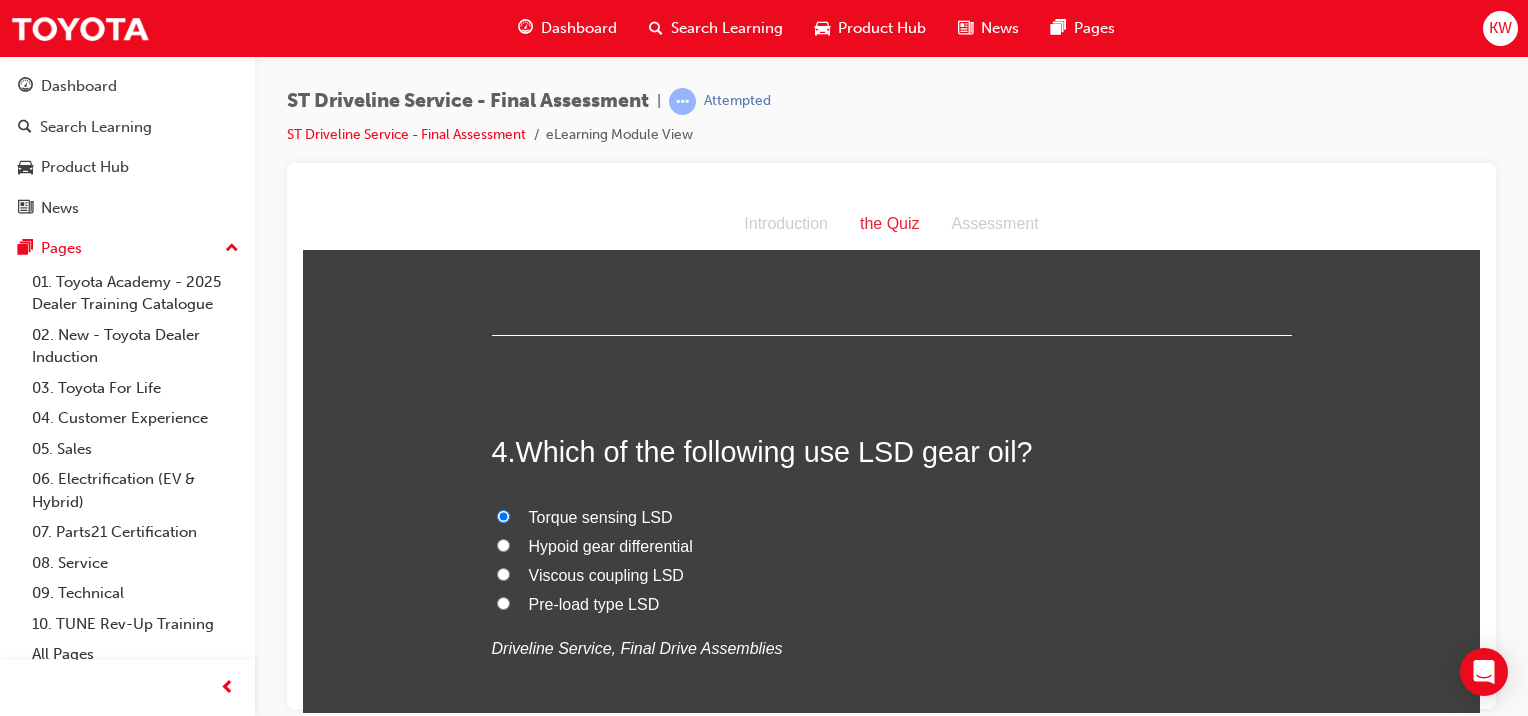 radio on "true" 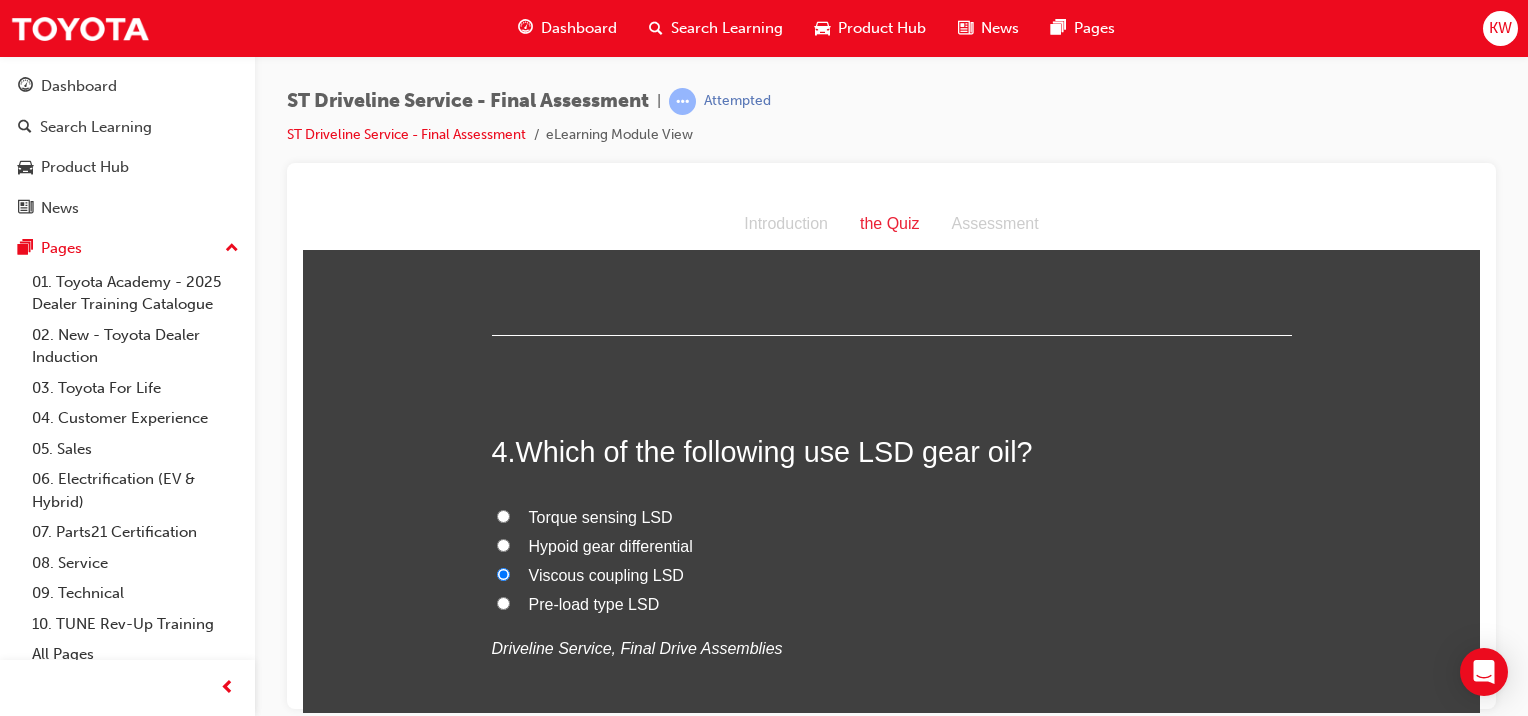 click on "Pre-load type LSD" at bounding box center (594, 603) 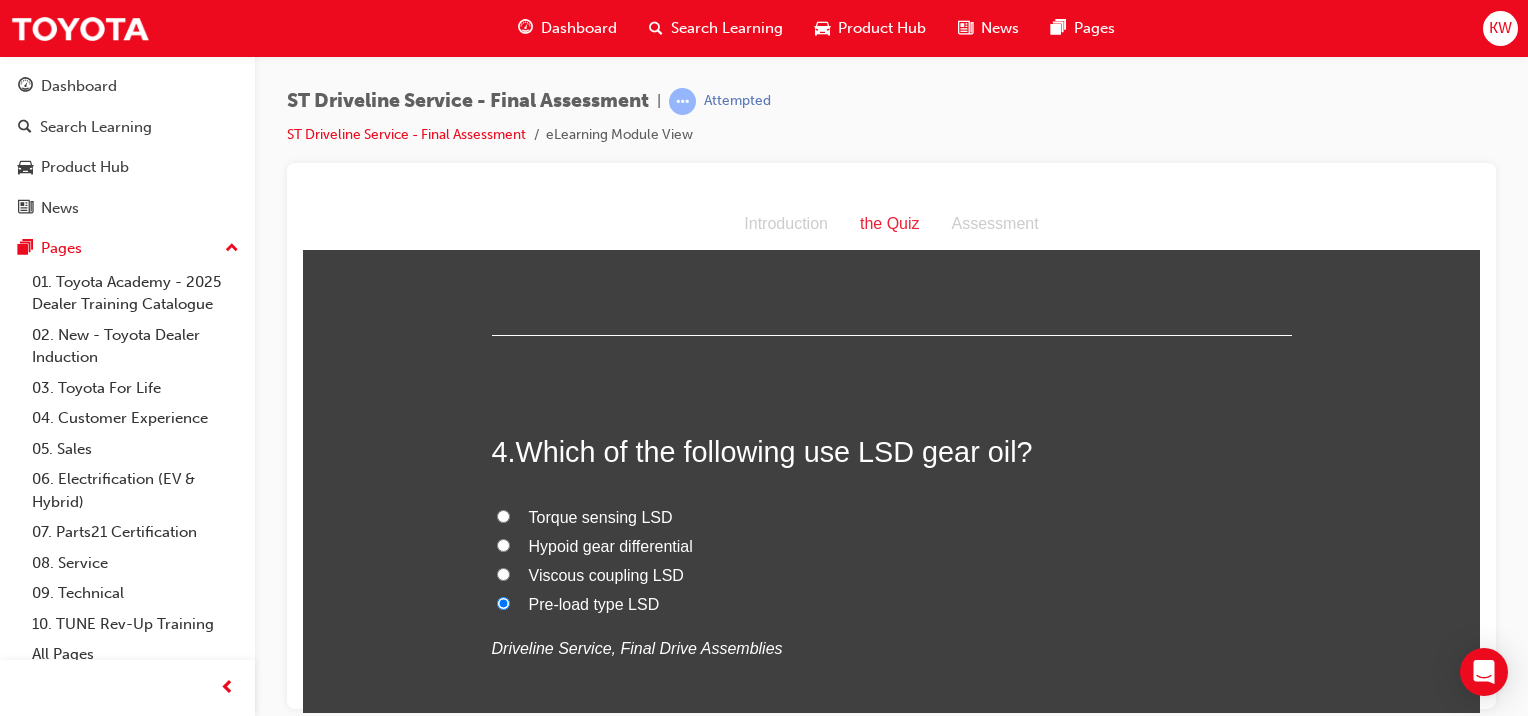 click on "Viscous coupling LSD" at bounding box center (892, 575) 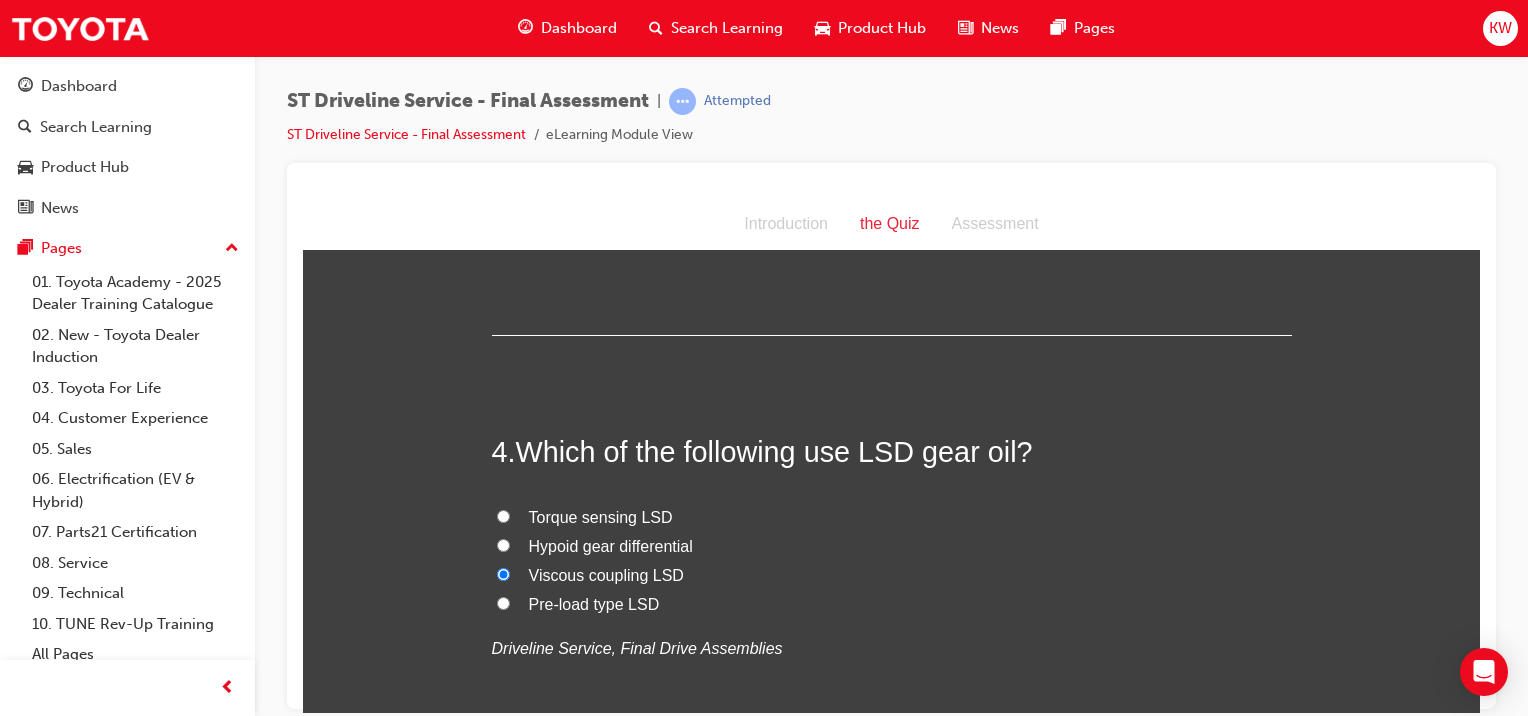 click on "Hypoid gear differential" at bounding box center [892, 546] 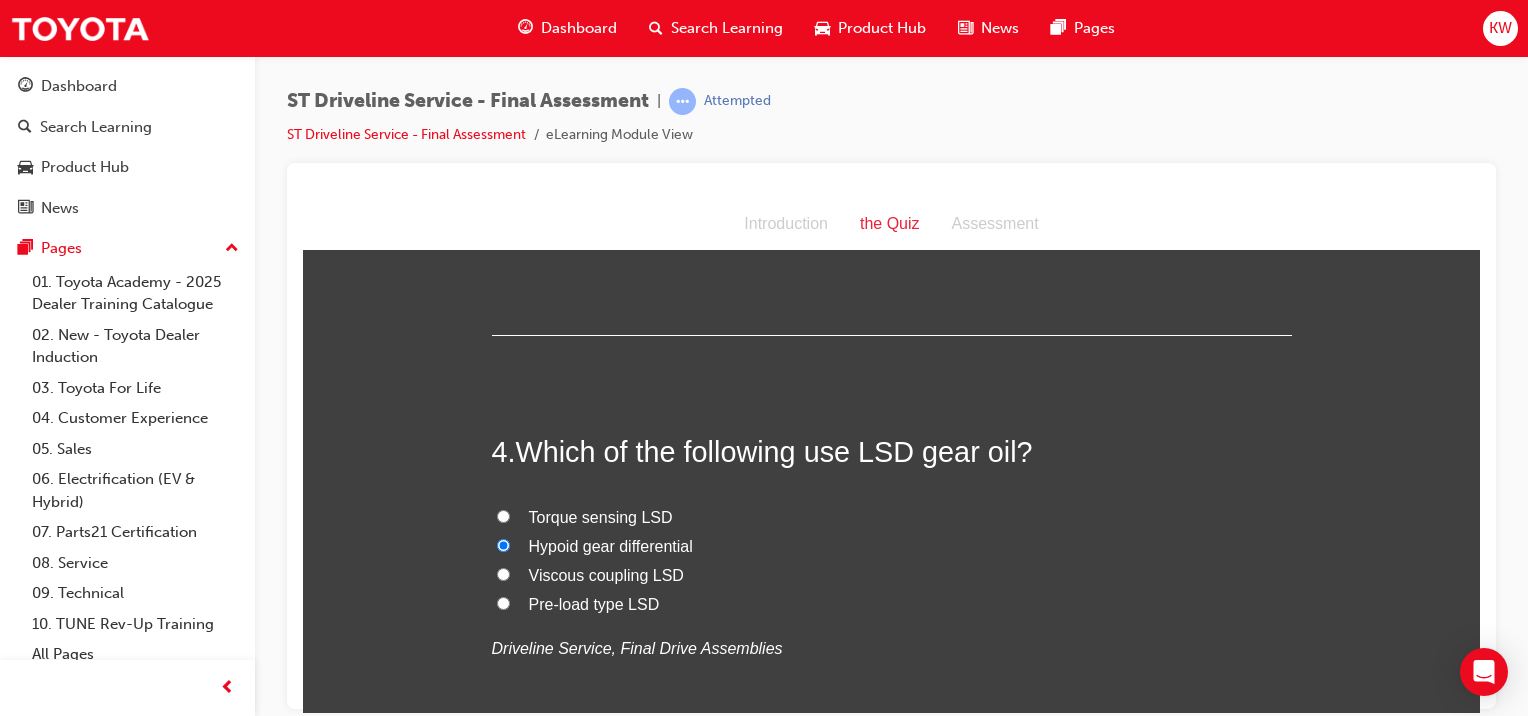 click on "Torque sensing LSD" at bounding box center [892, 517] 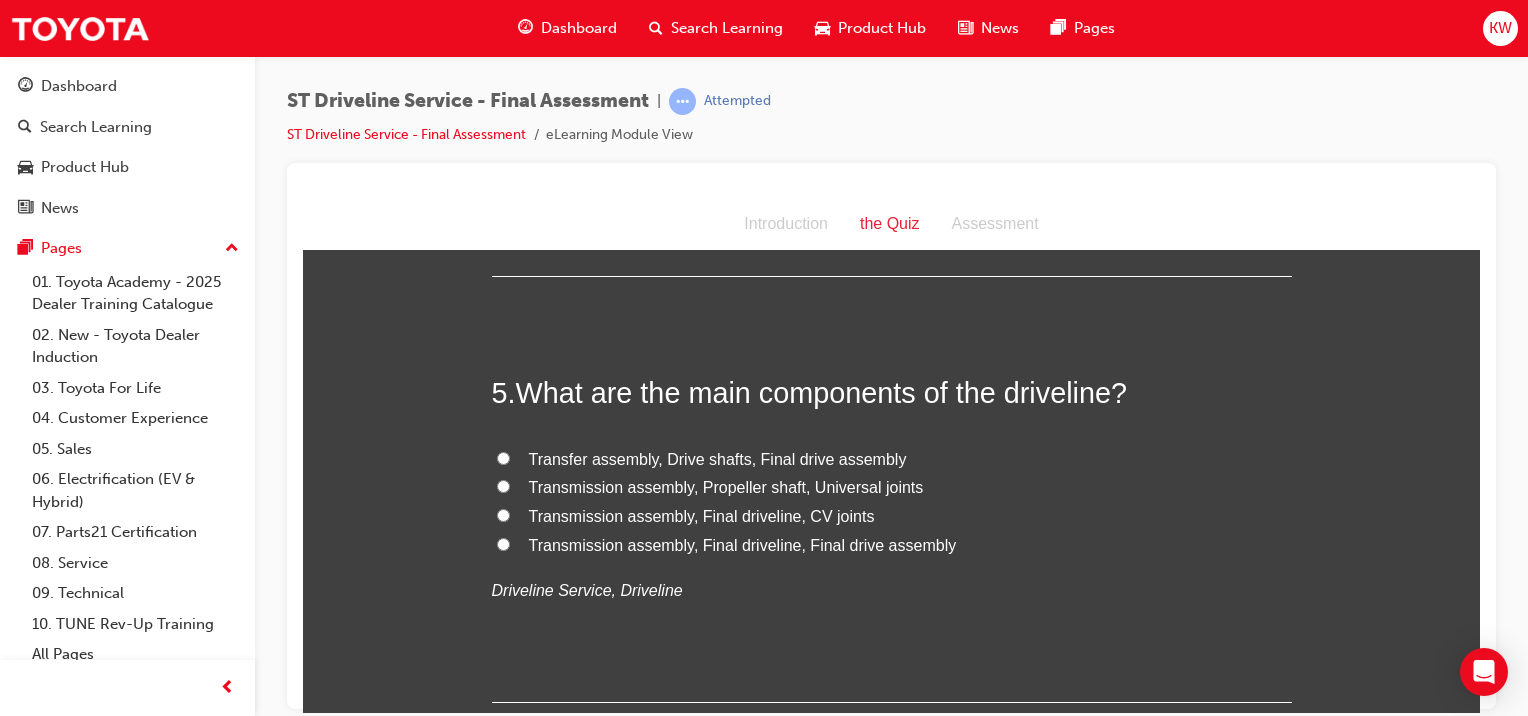 scroll, scrollTop: 1867, scrollLeft: 0, axis: vertical 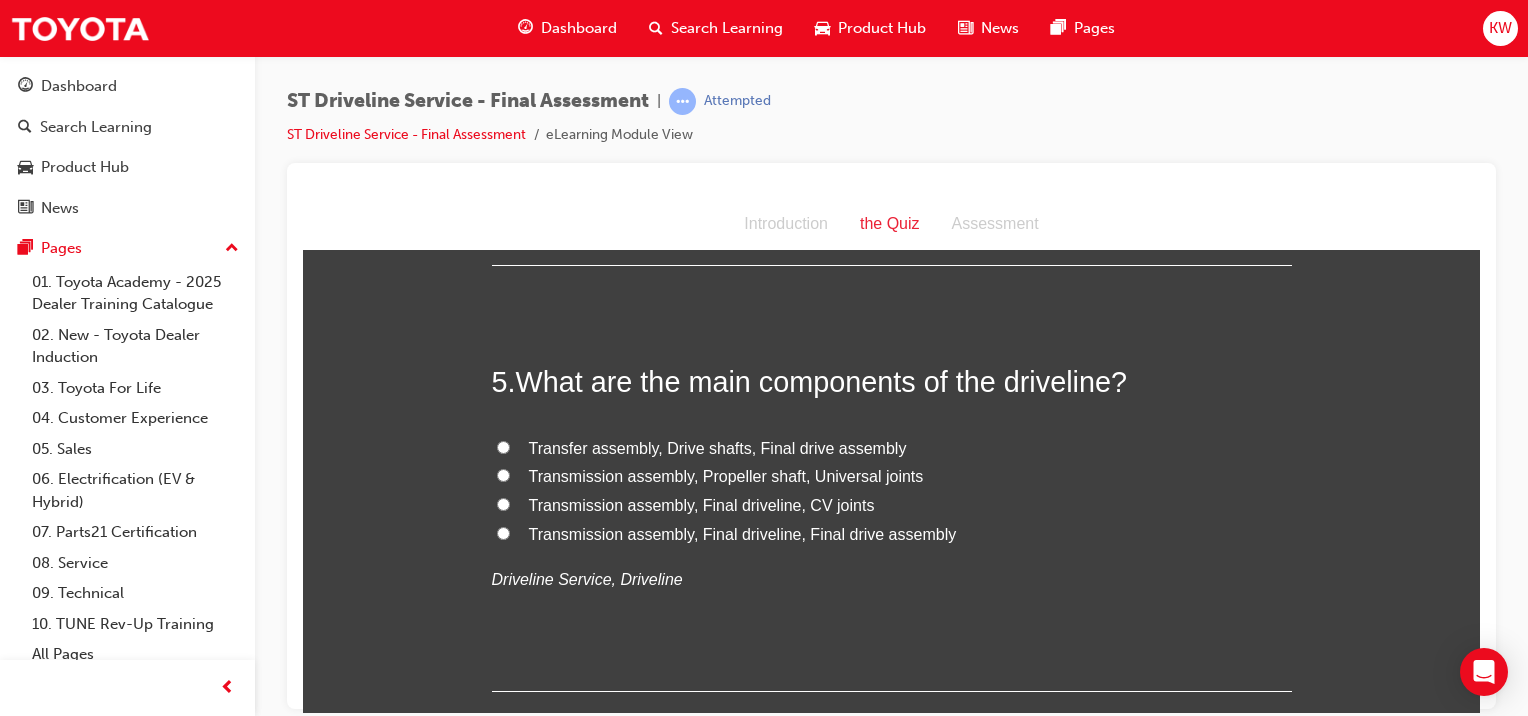 click on "Transmission assembly, Final driveline, CV joints" at bounding box center (702, 504) 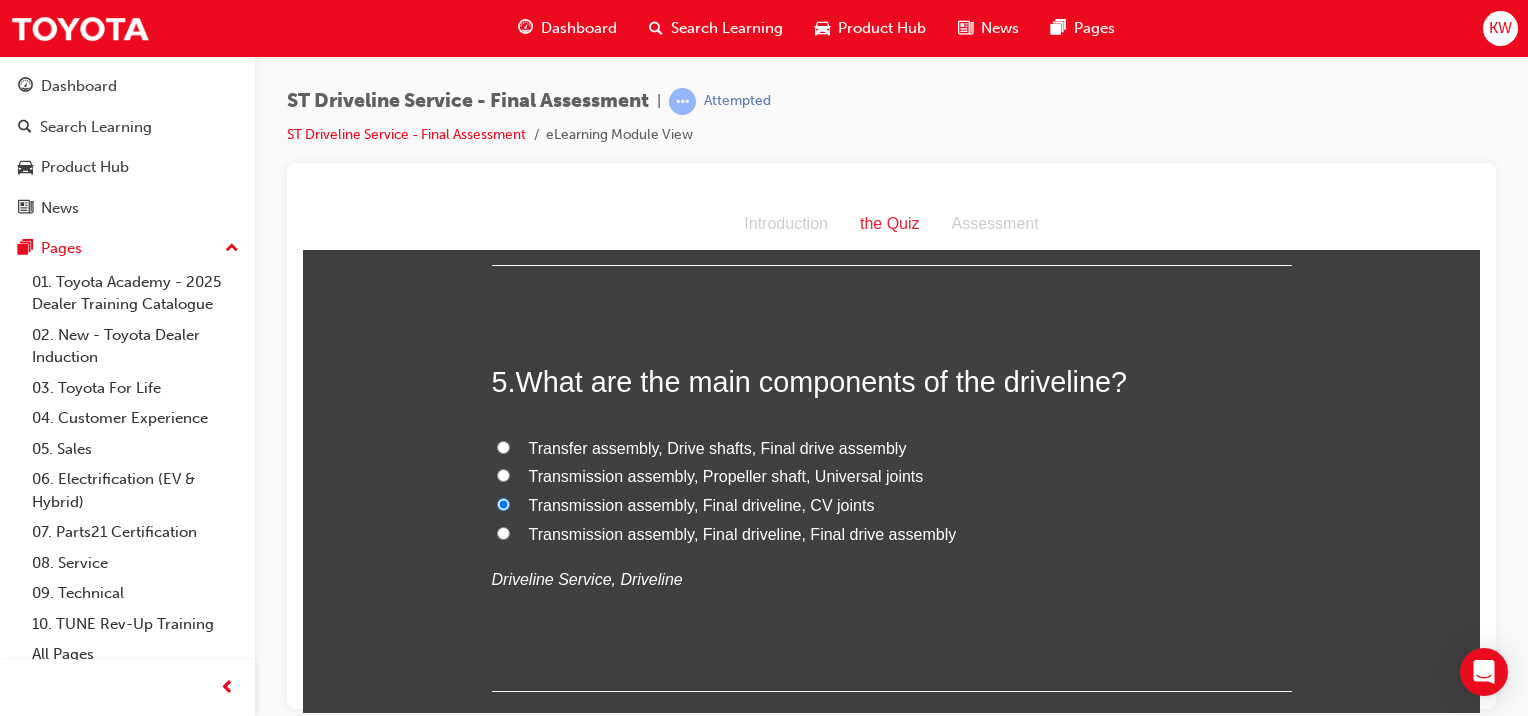 radio on "true" 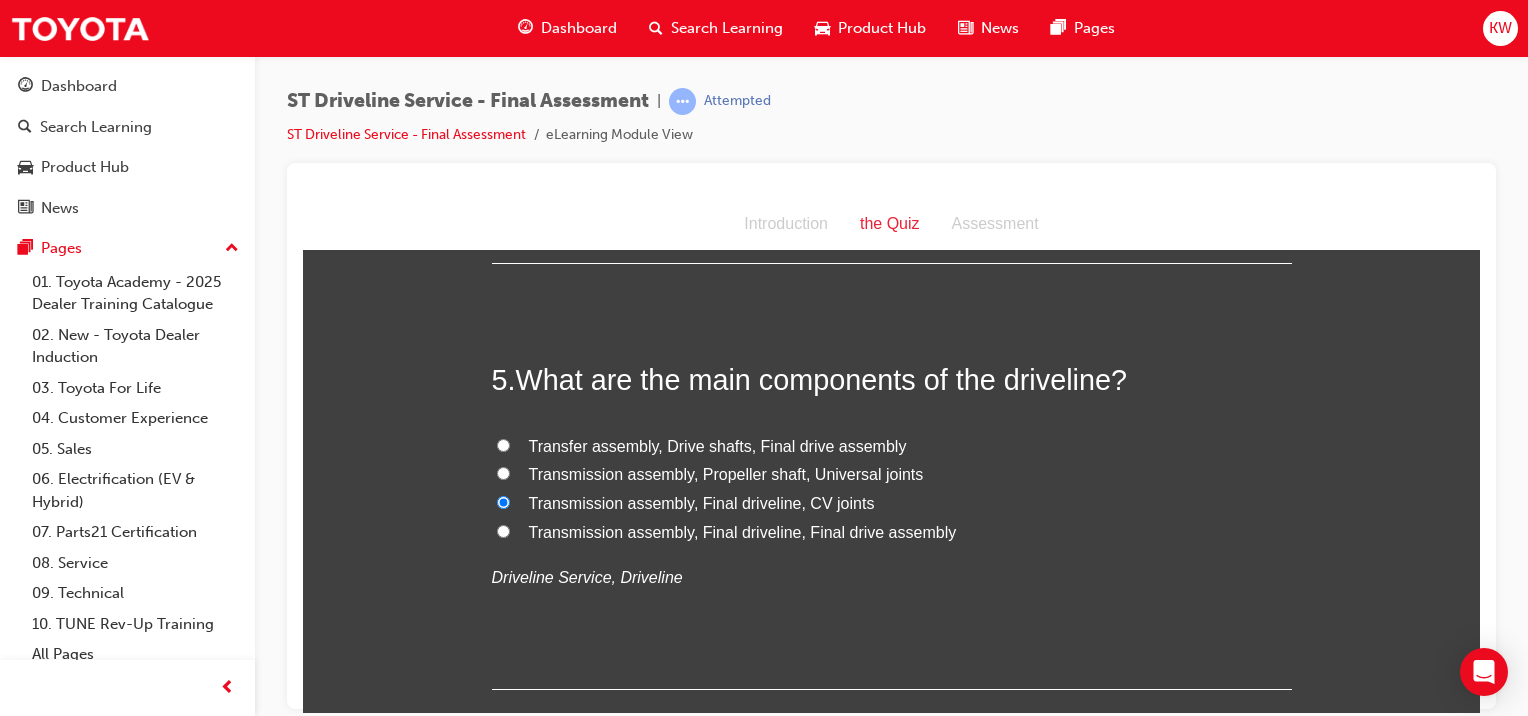 scroll, scrollTop: 1867, scrollLeft: 0, axis: vertical 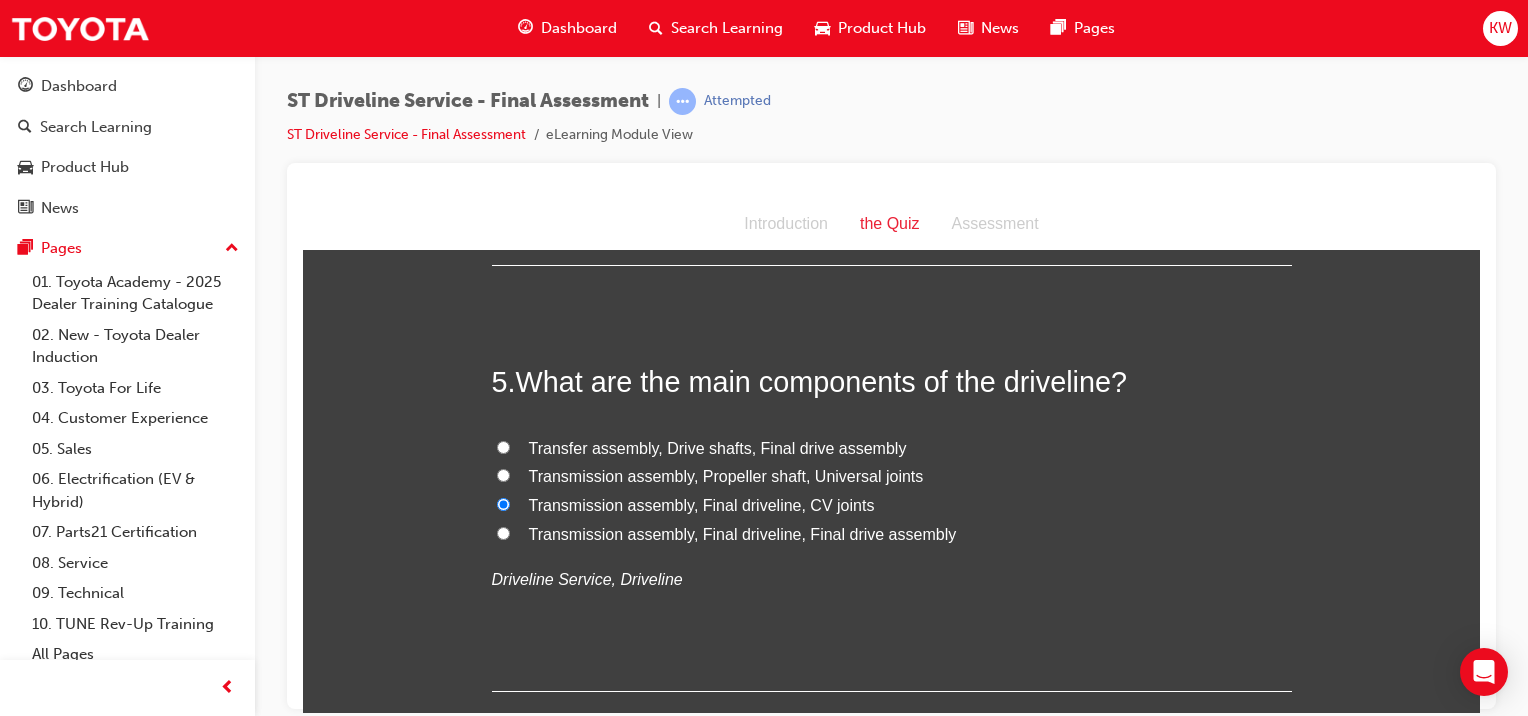 click on "Transfer assembly, Drive shafts, Final drive assembly Transmission assembly, Propeller shaft, Universal joints Transmission assembly, Final driveline, CV joints Transmission assembly, Final driveline, Final drive assembly
Driveline Service, Driveline" at bounding box center [892, 514] 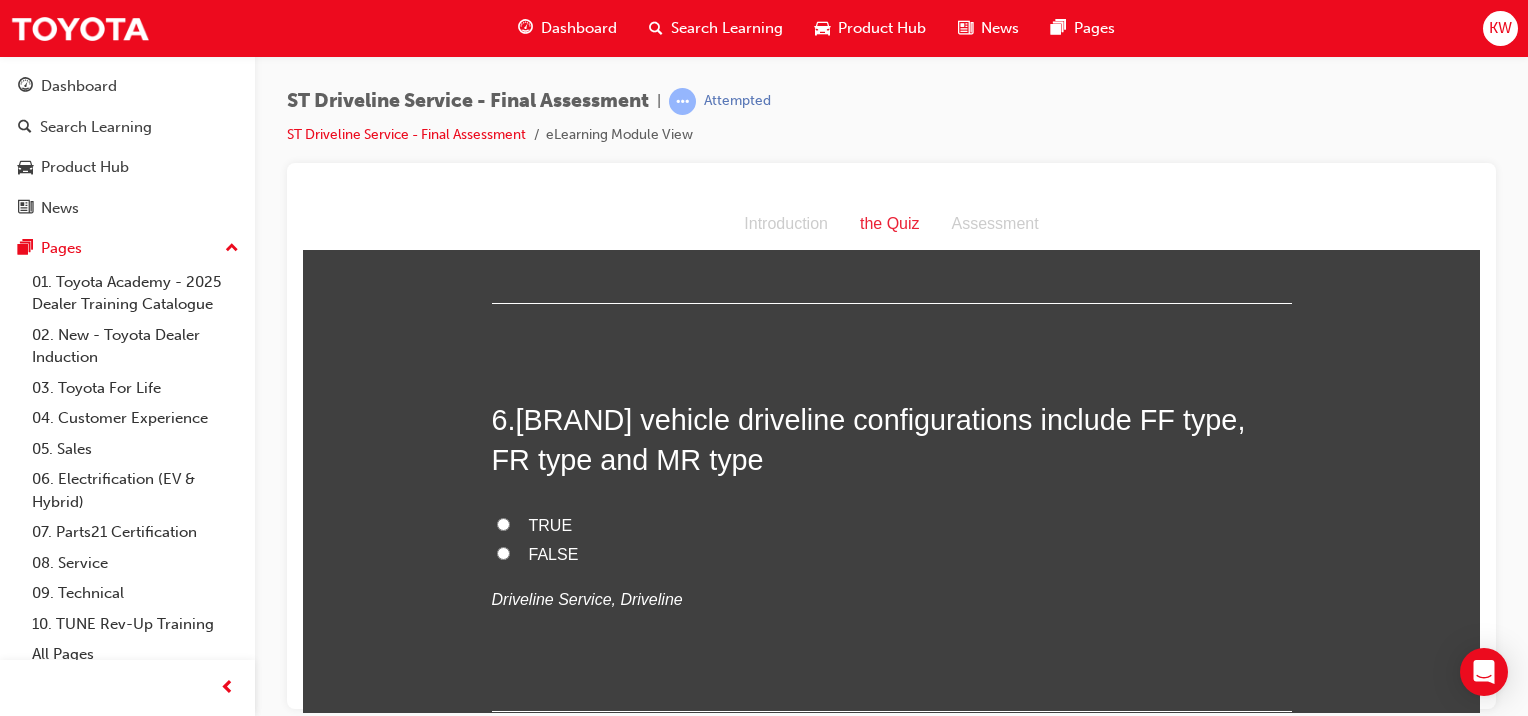 scroll, scrollTop: 2254, scrollLeft: 0, axis: vertical 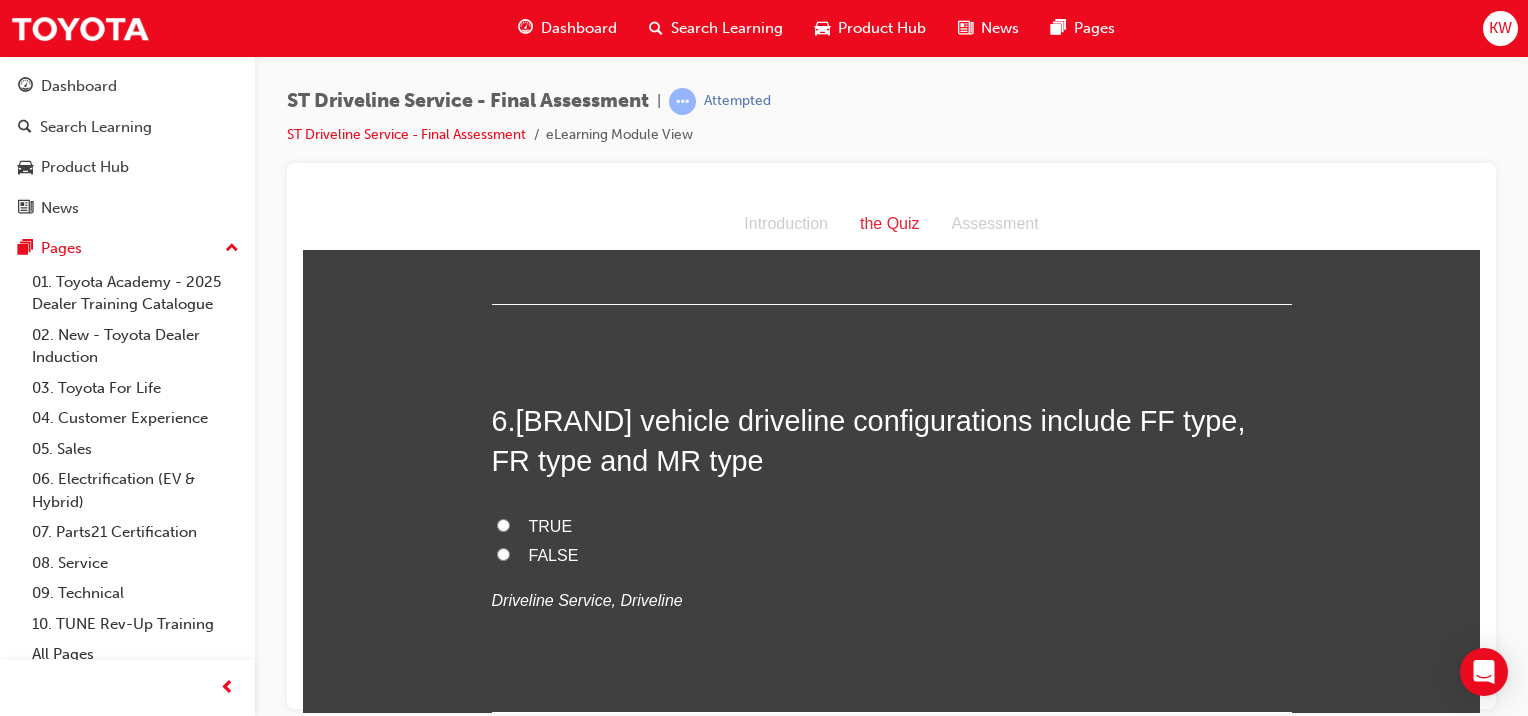 click on "FALSE" at bounding box center (892, 555) 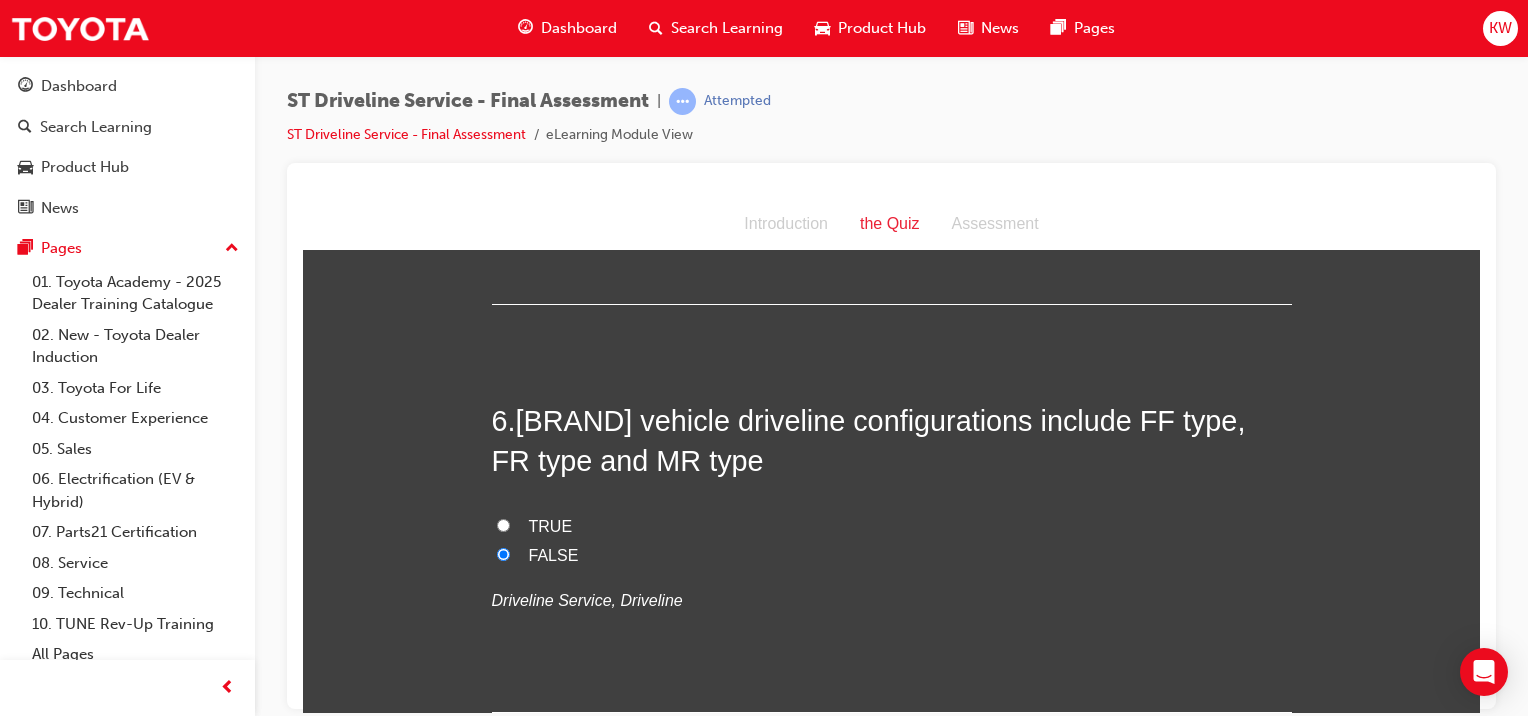 radio on "true" 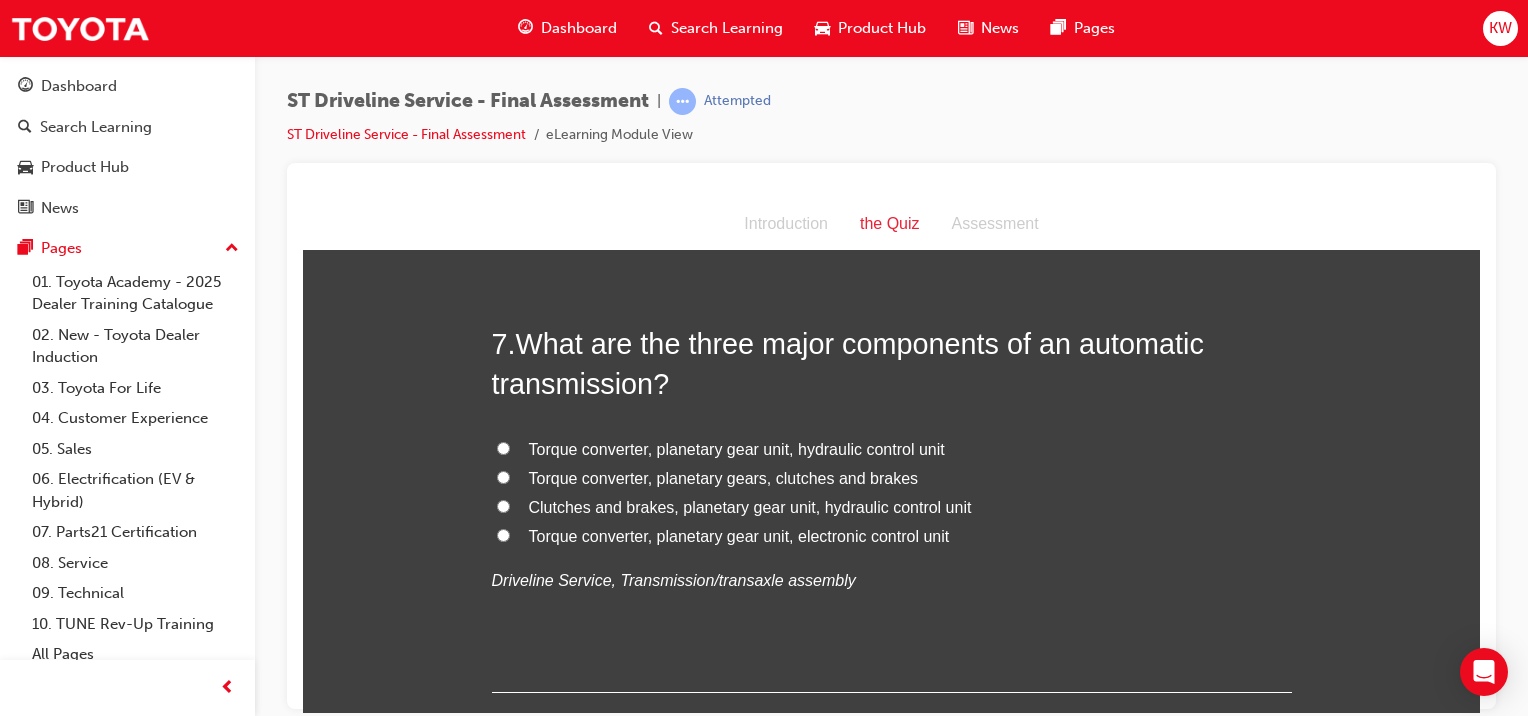 scroll, scrollTop: 2752, scrollLeft: 0, axis: vertical 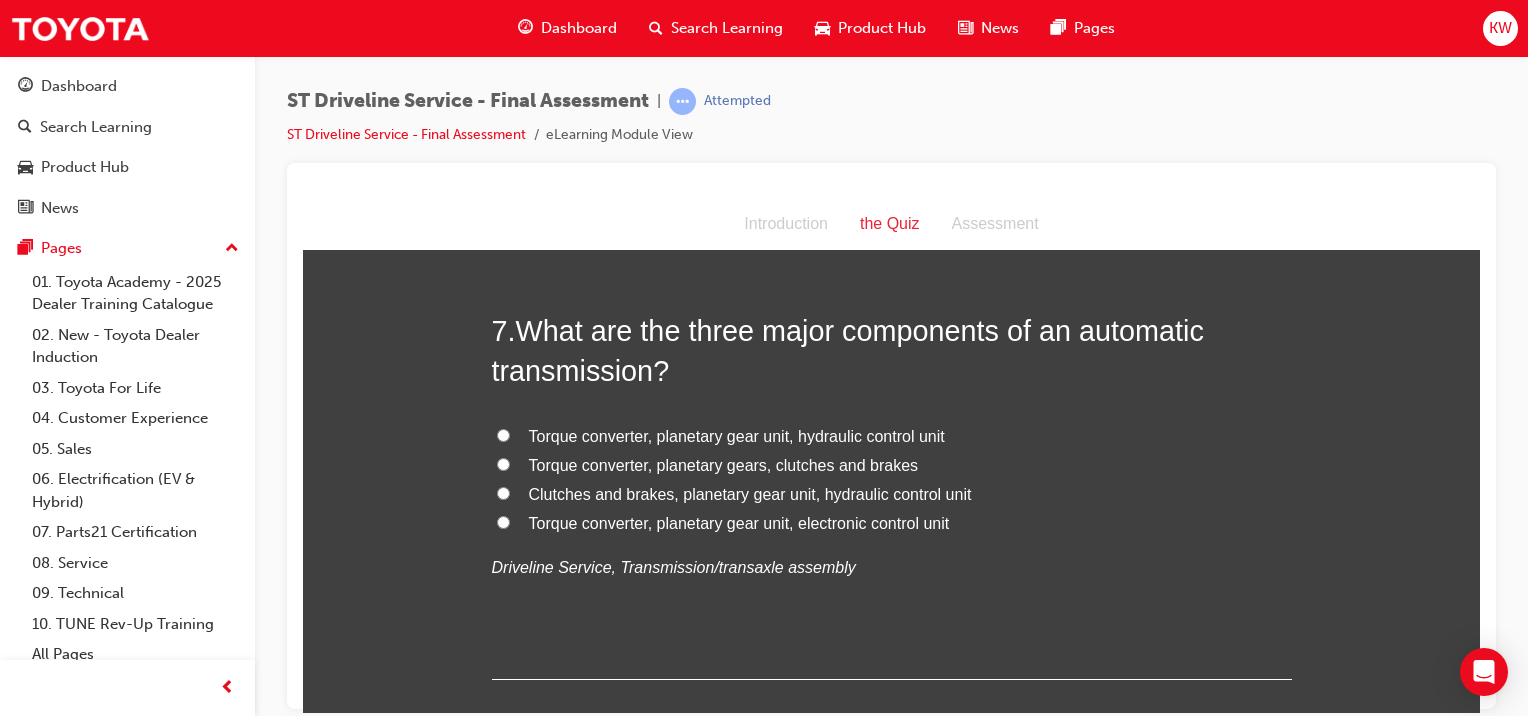 click on "Torque converter, planetary gear unit, hydraulic control unit" at bounding box center (737, 435) 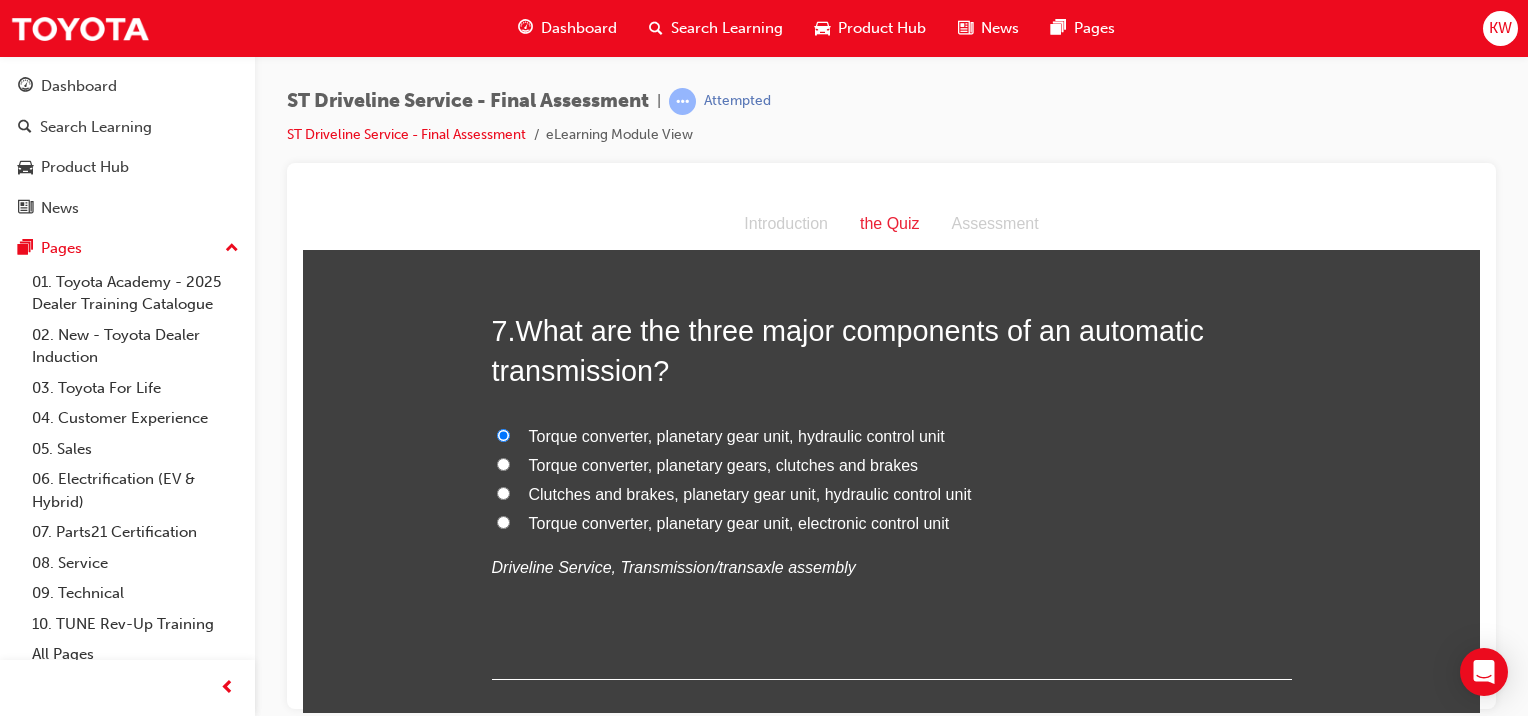 radio on "true" 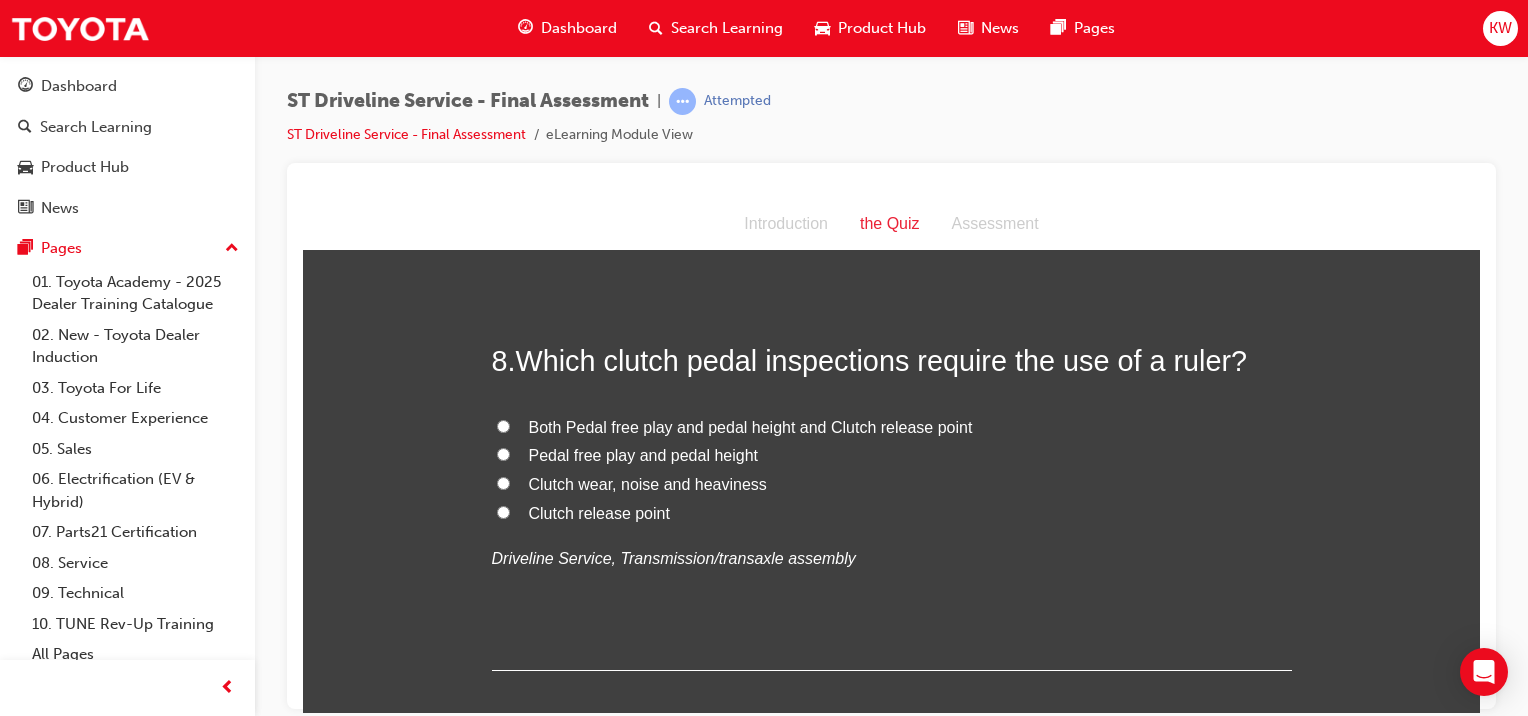 scroll, scrollTop: 3176, scrollLeft: 0, axis: vertical 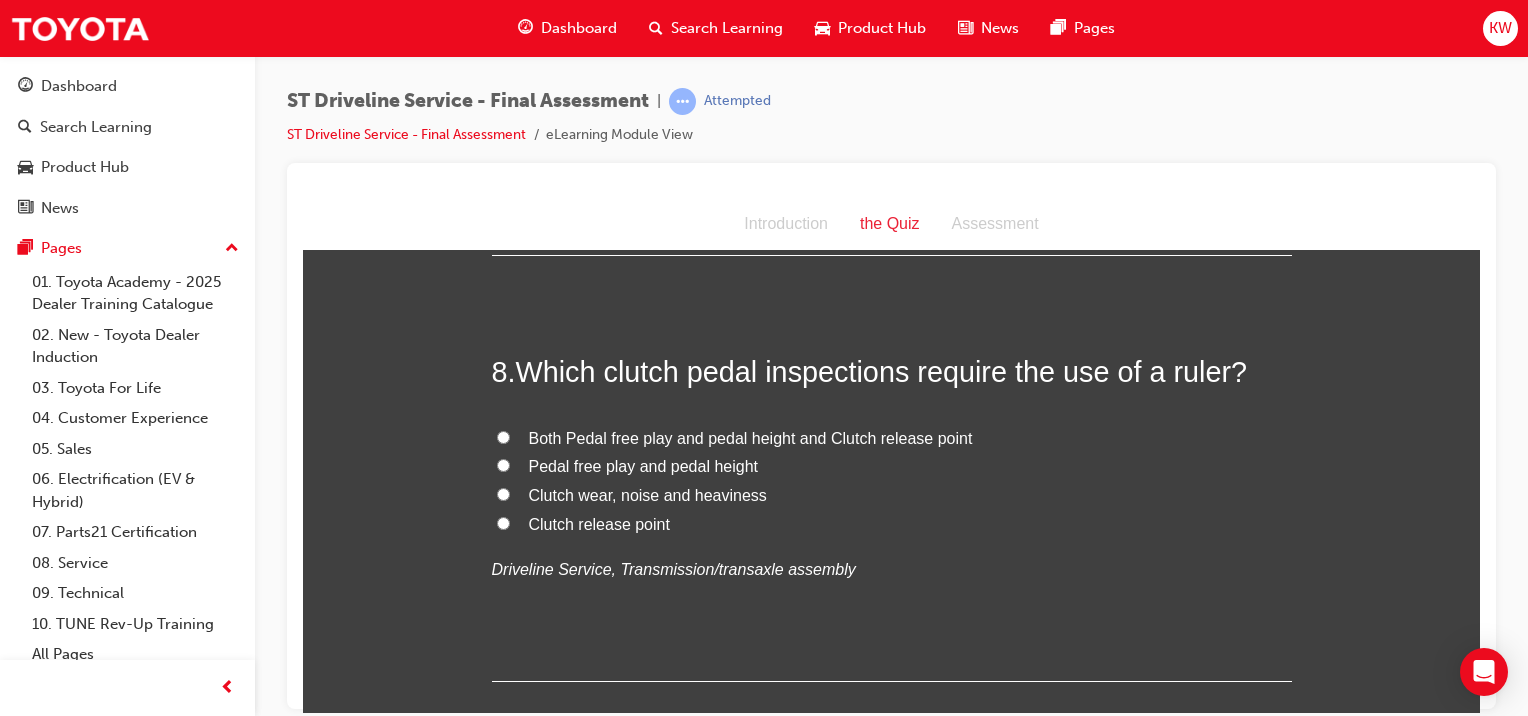 click on "Both Pedal free play and pedal height and Clutch release point" at bounding box center (751, 437) 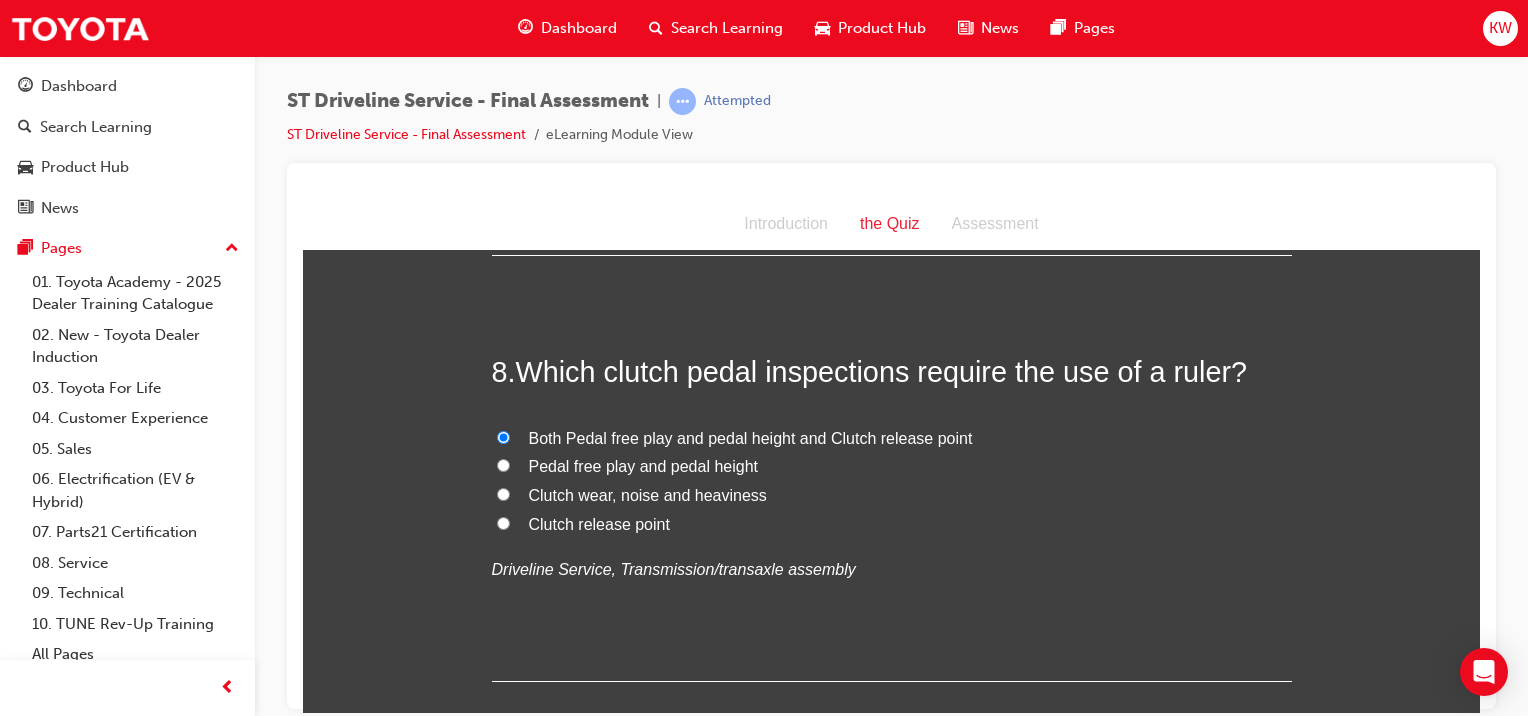radio on "true" 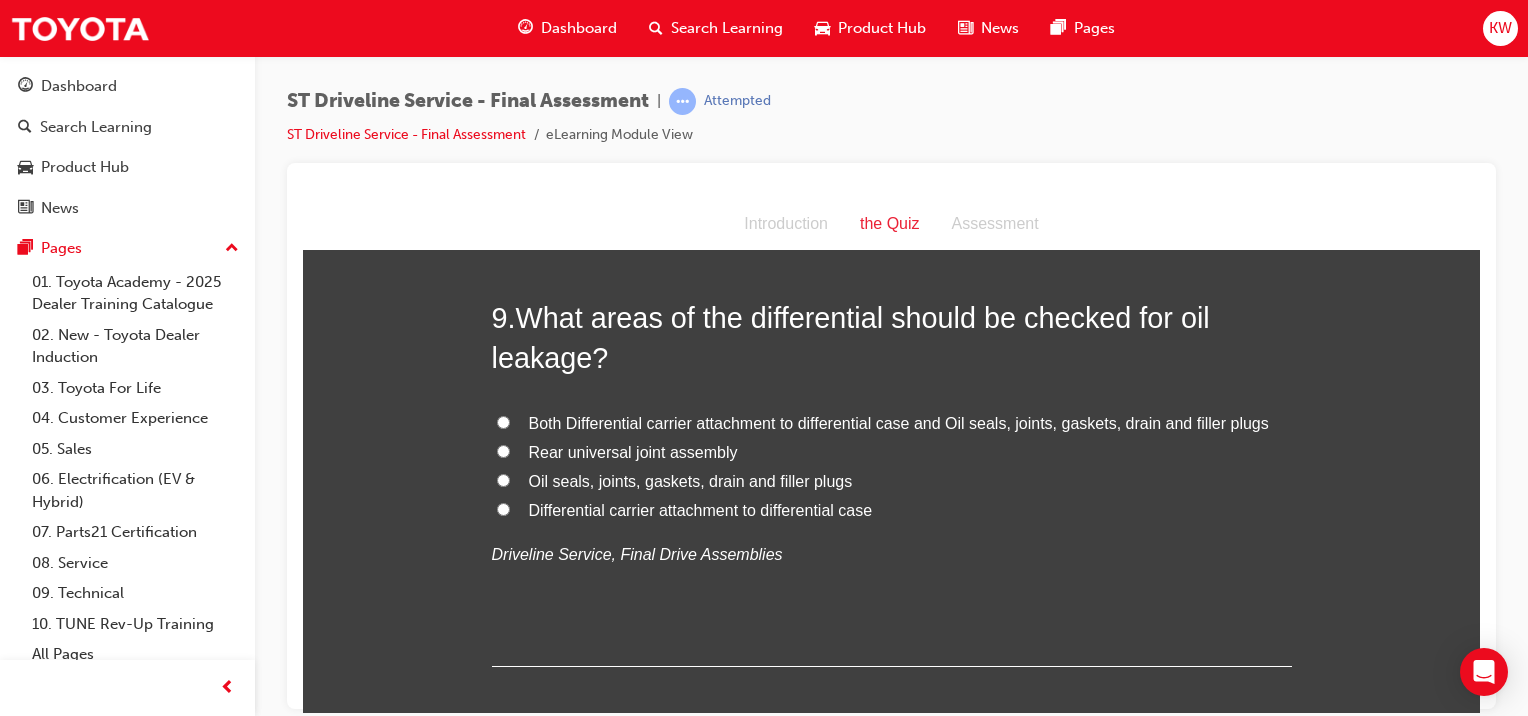 scroll, scrollTop: 3655, scrollLeft: 0, axis: vertical 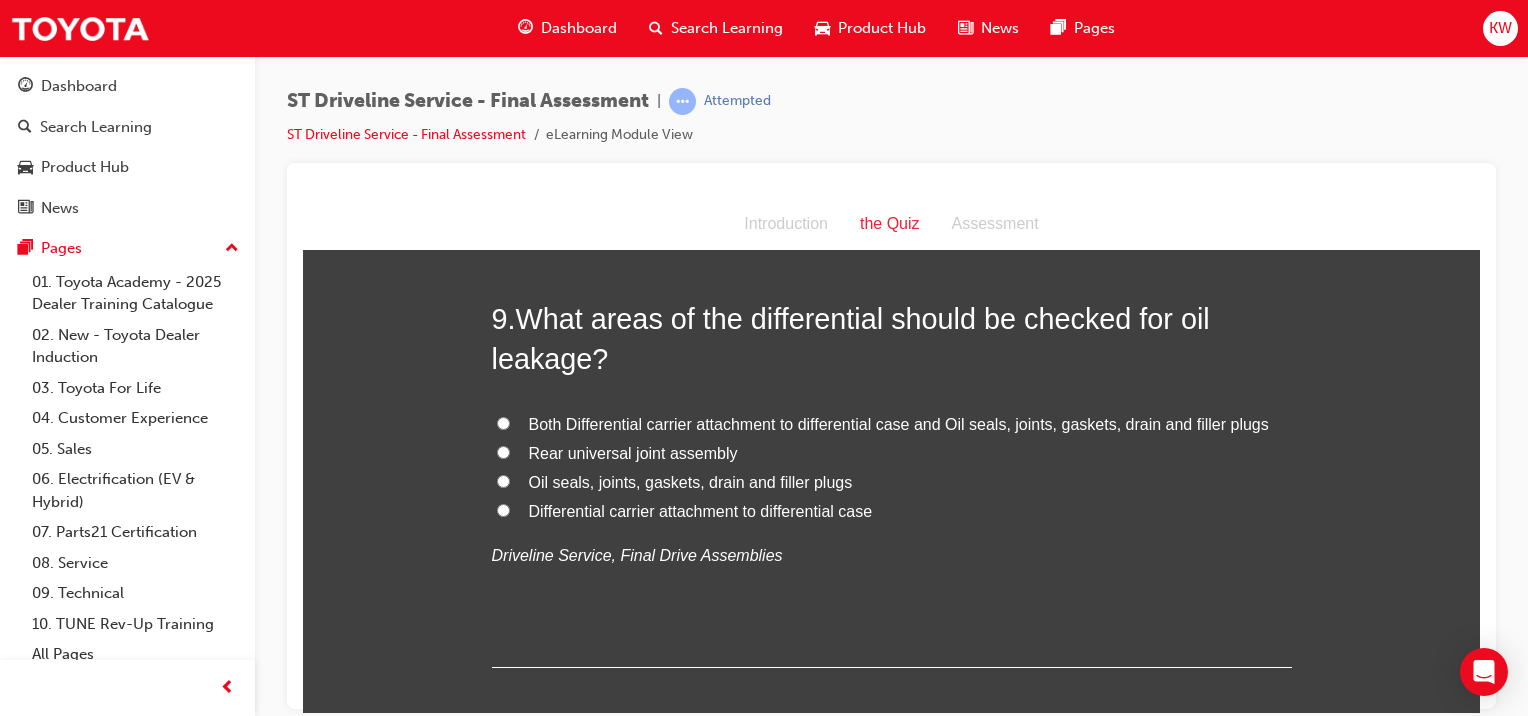 click on "Oil seals, joints, gaskets, drain and filler plugs" at bounding box center [691, 481] 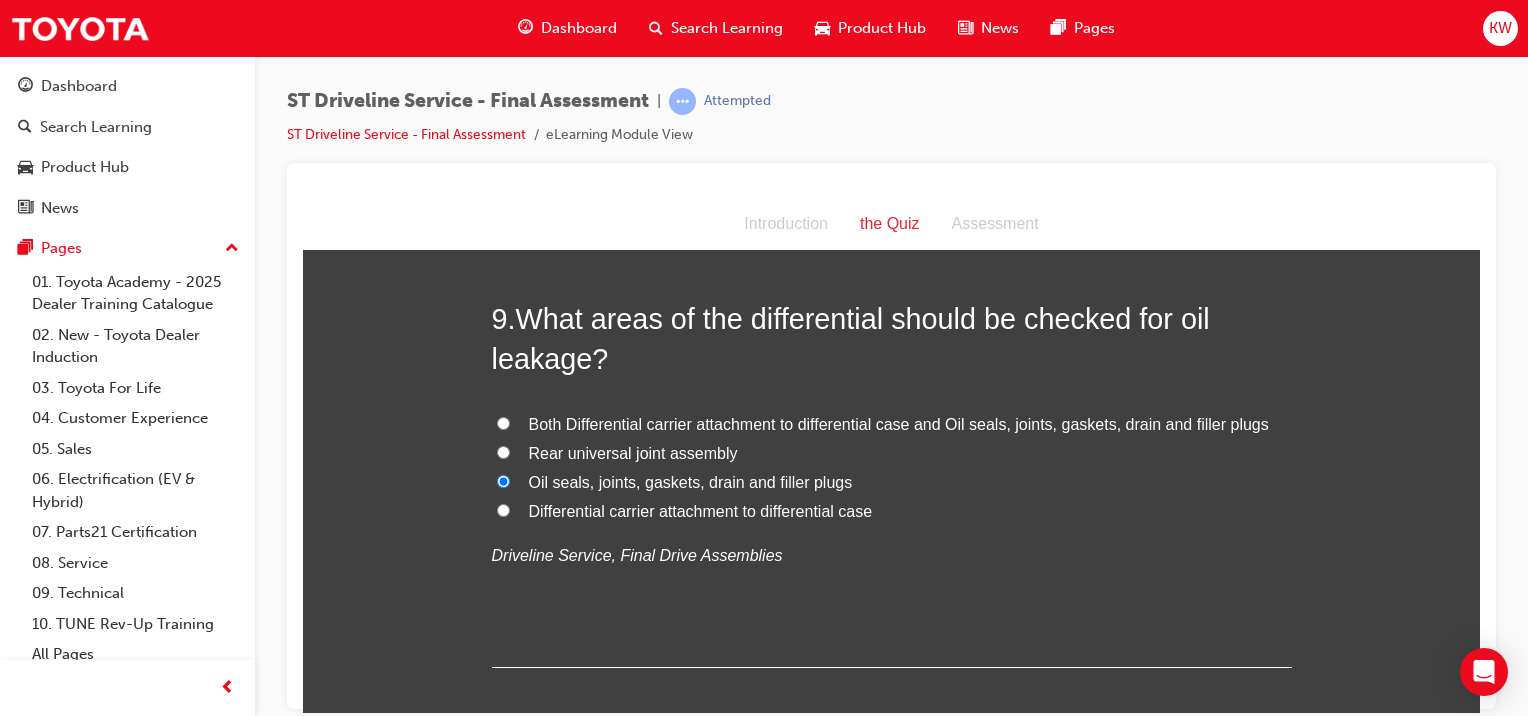 radio on "true" 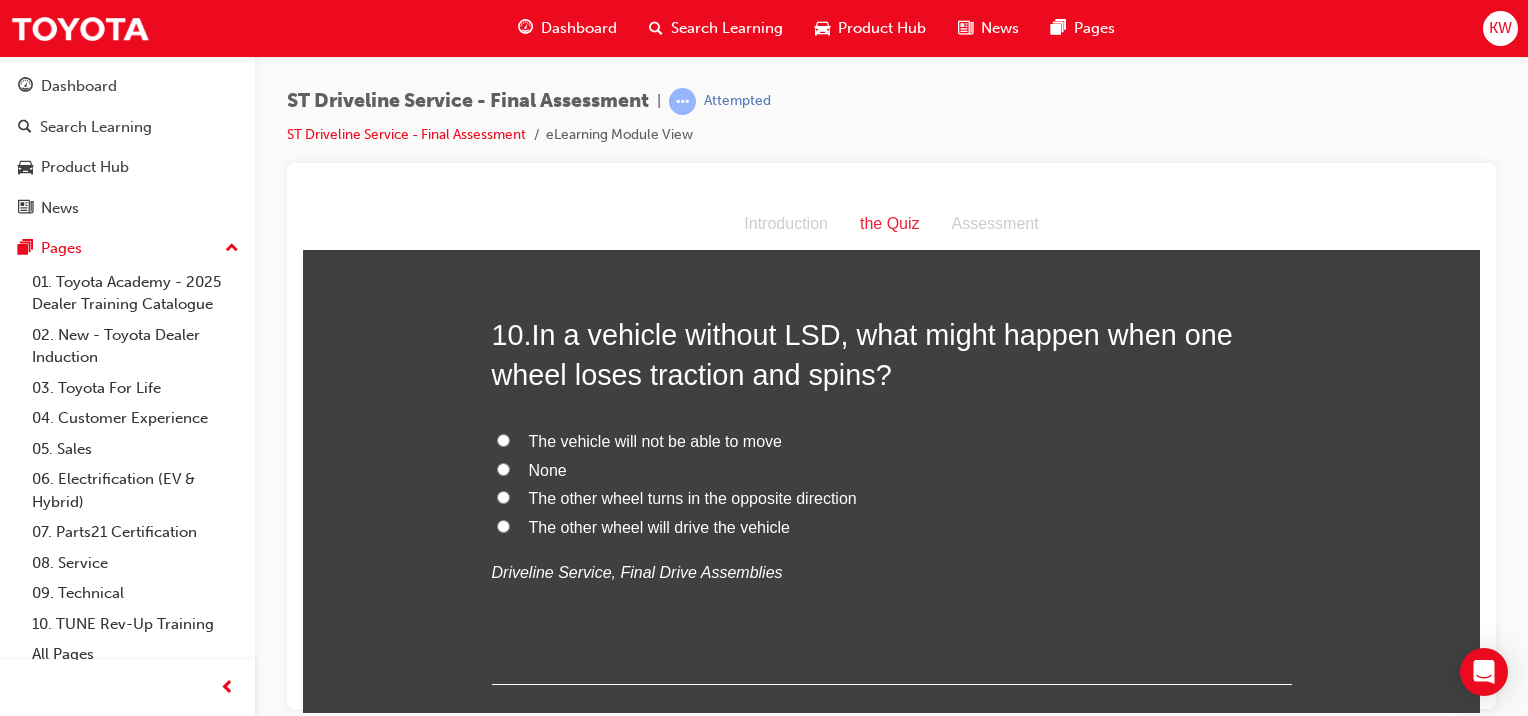 scroll, scrollTop: 4116, scrollLeft: 0, axis: vertical 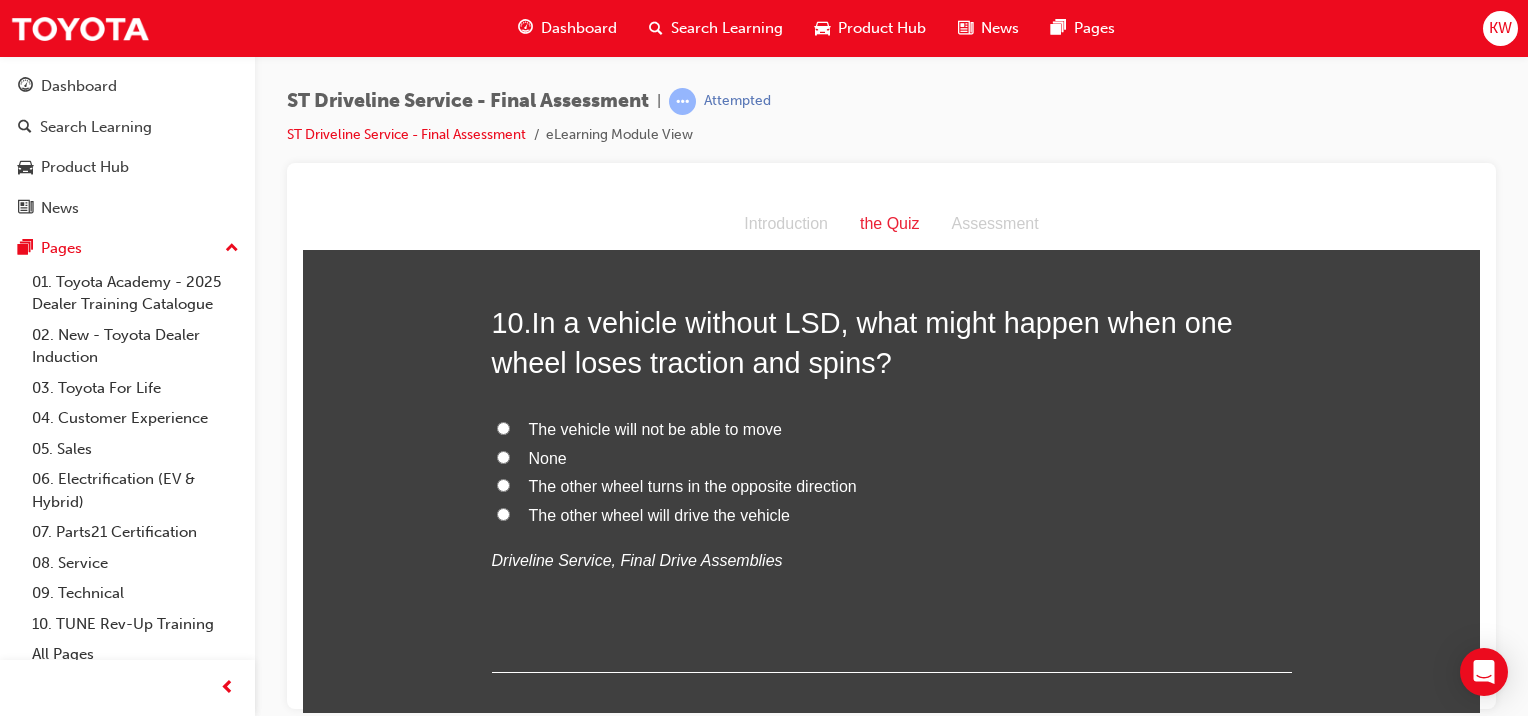 click on "None" at bounding box center (892, 458) 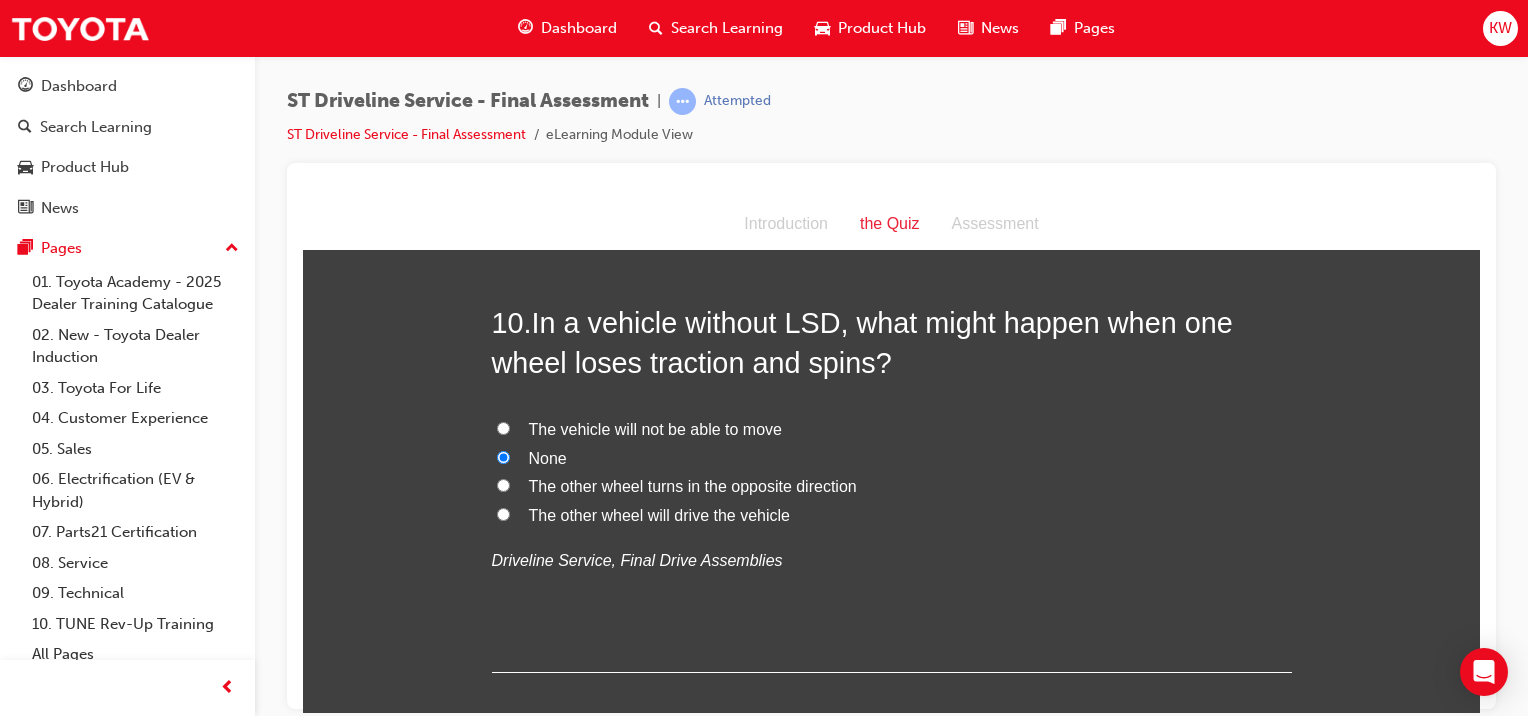 radio on "true" 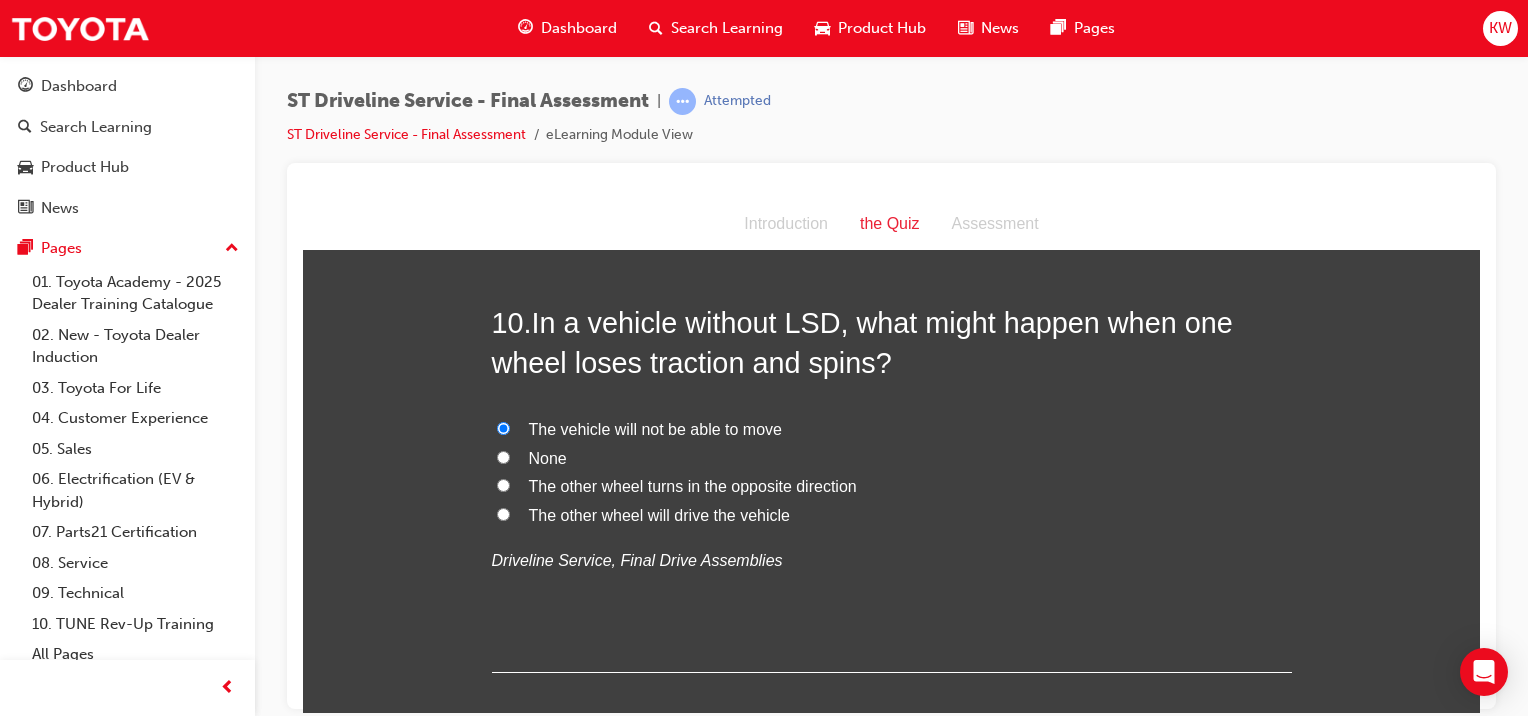 click on "None" at bounding box center [892, 458] 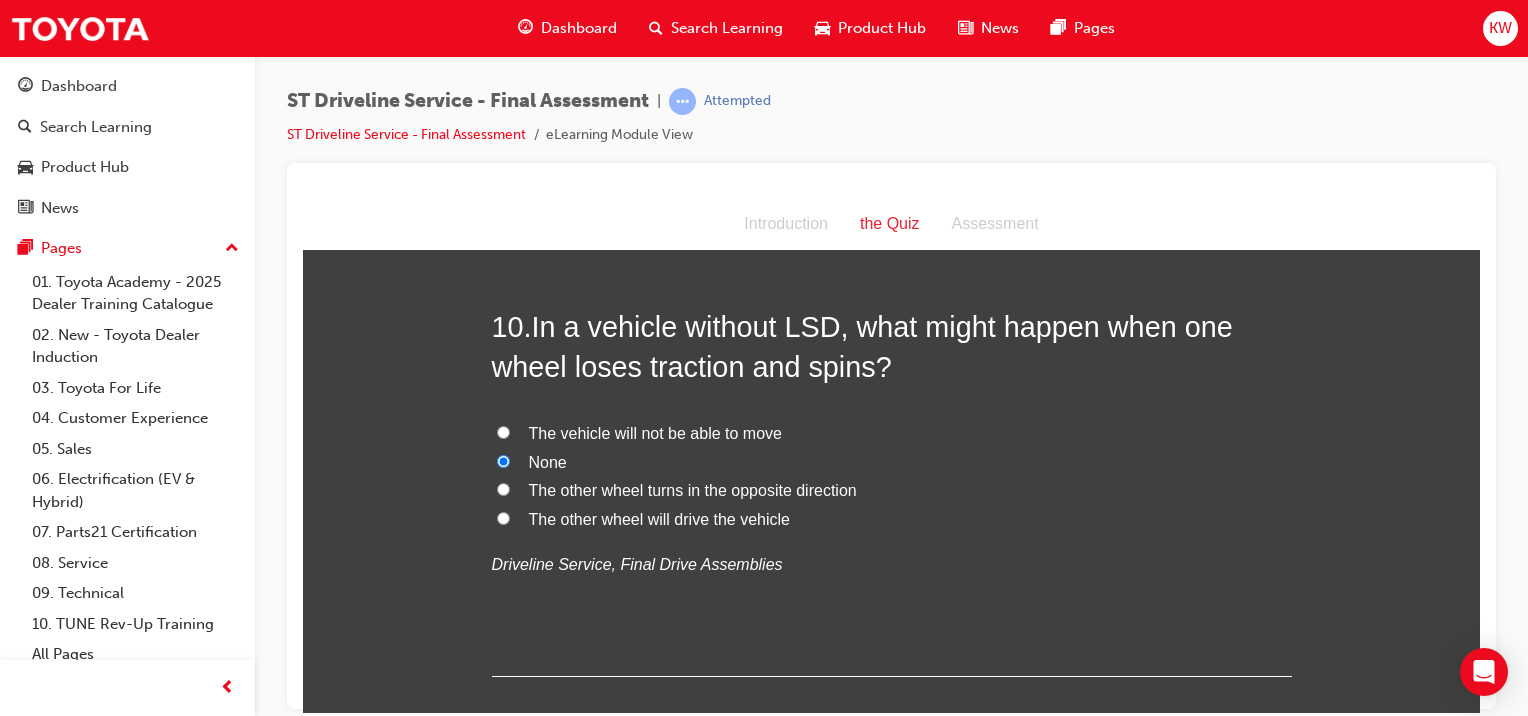 scroll, scrollTop: 4127, scrollLeft: 0, axis: vertical 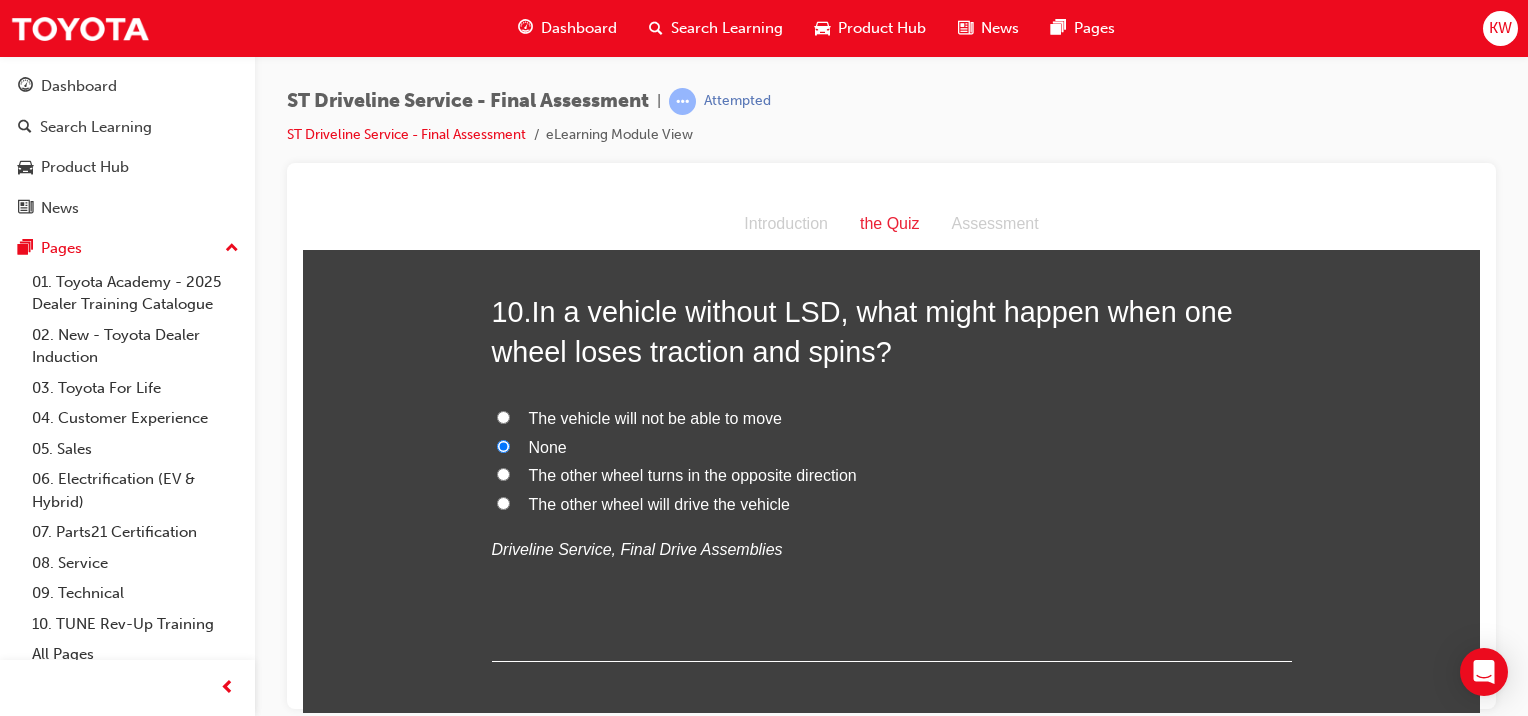 click on "The vehicle will not be able to move" at bounding box center [655, 417] 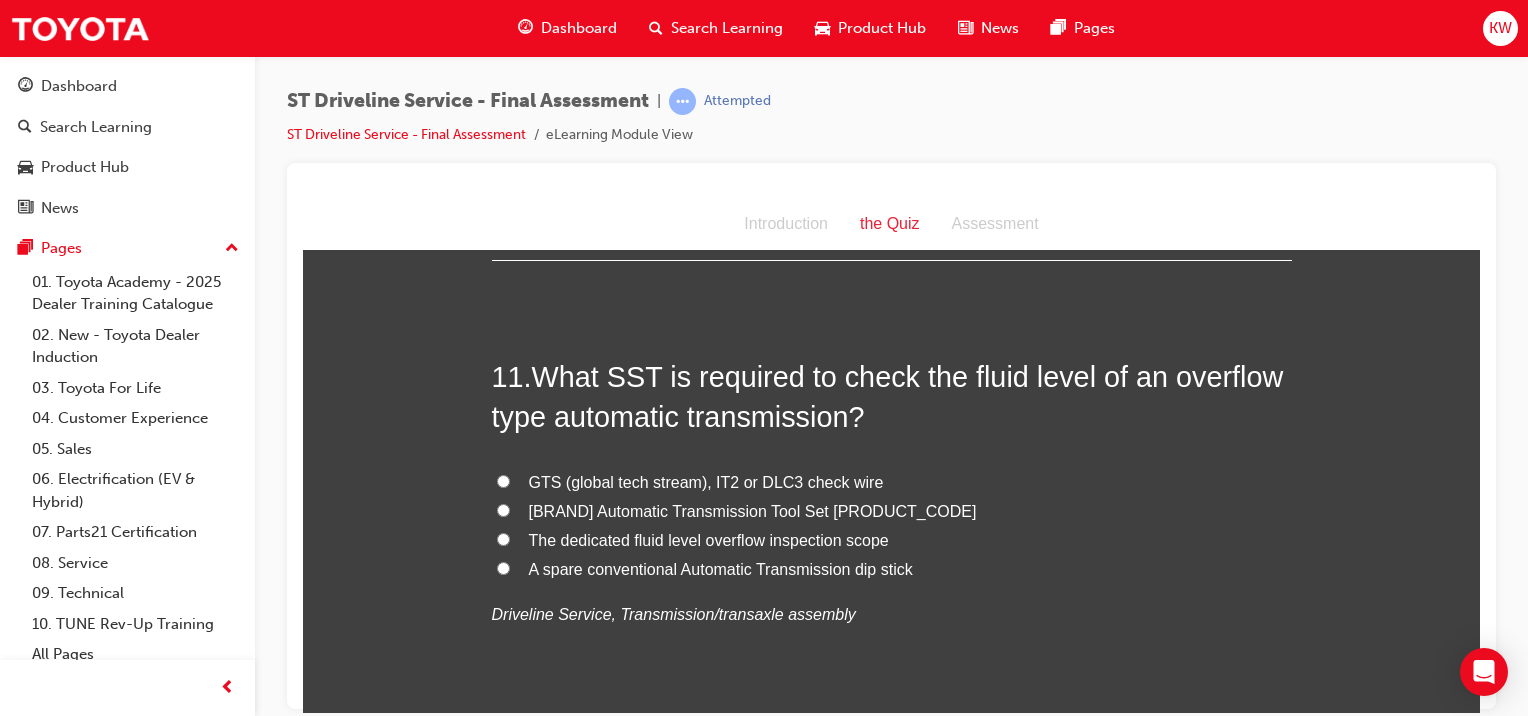 scroll, scrollTop: 4531, scrollLeft: 0, axis: vertical 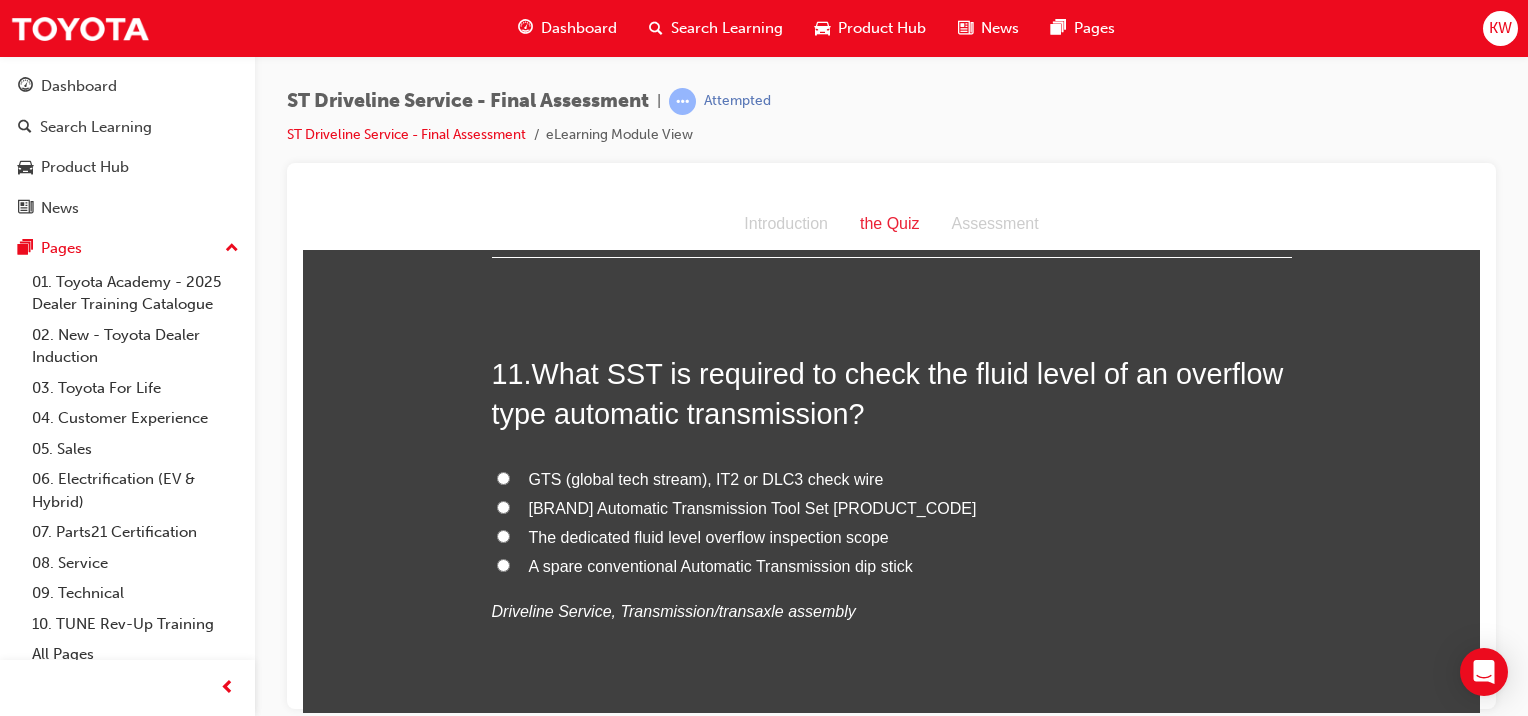 click on "[BRAND] Automatic Transmission Tool Set [PRODUCT_CODE]" at bounding box center (753, 507) 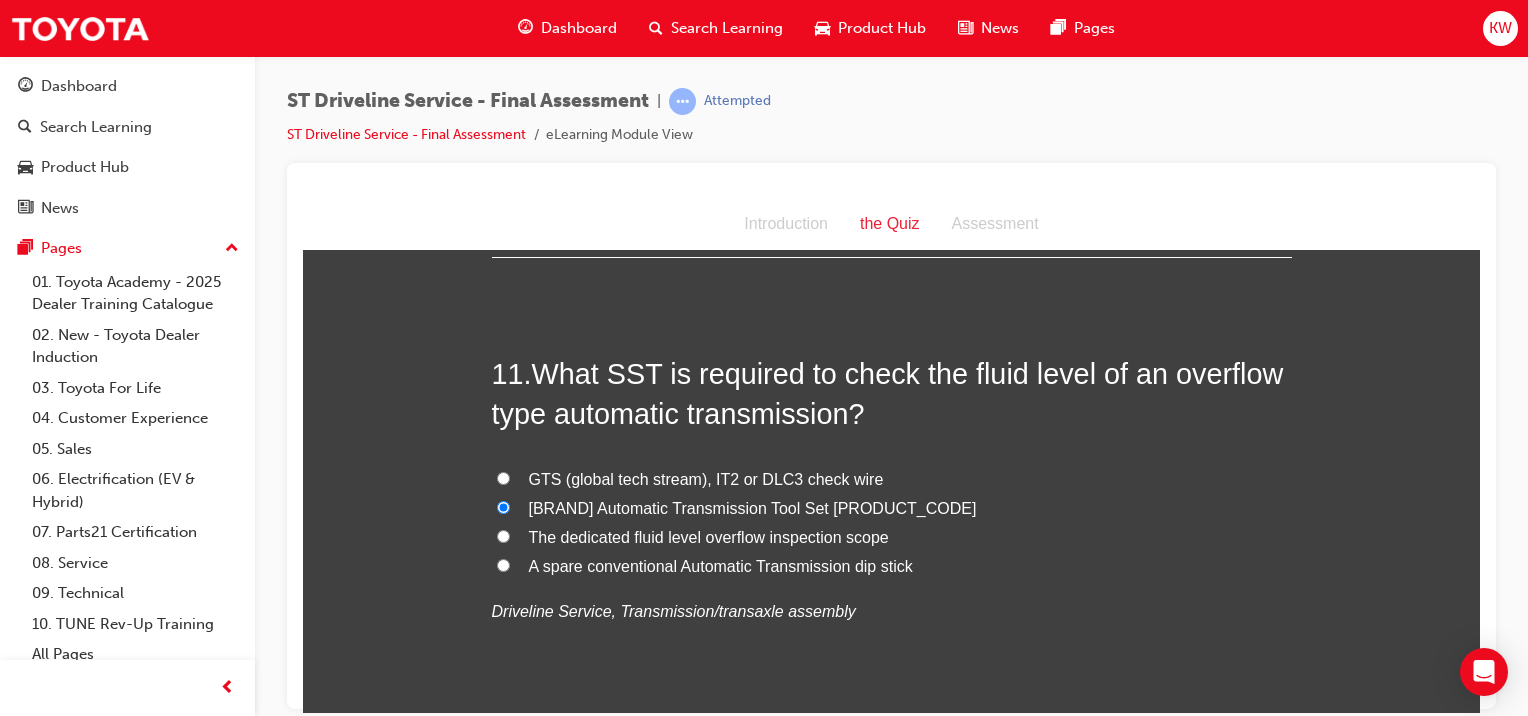 radio on "true" 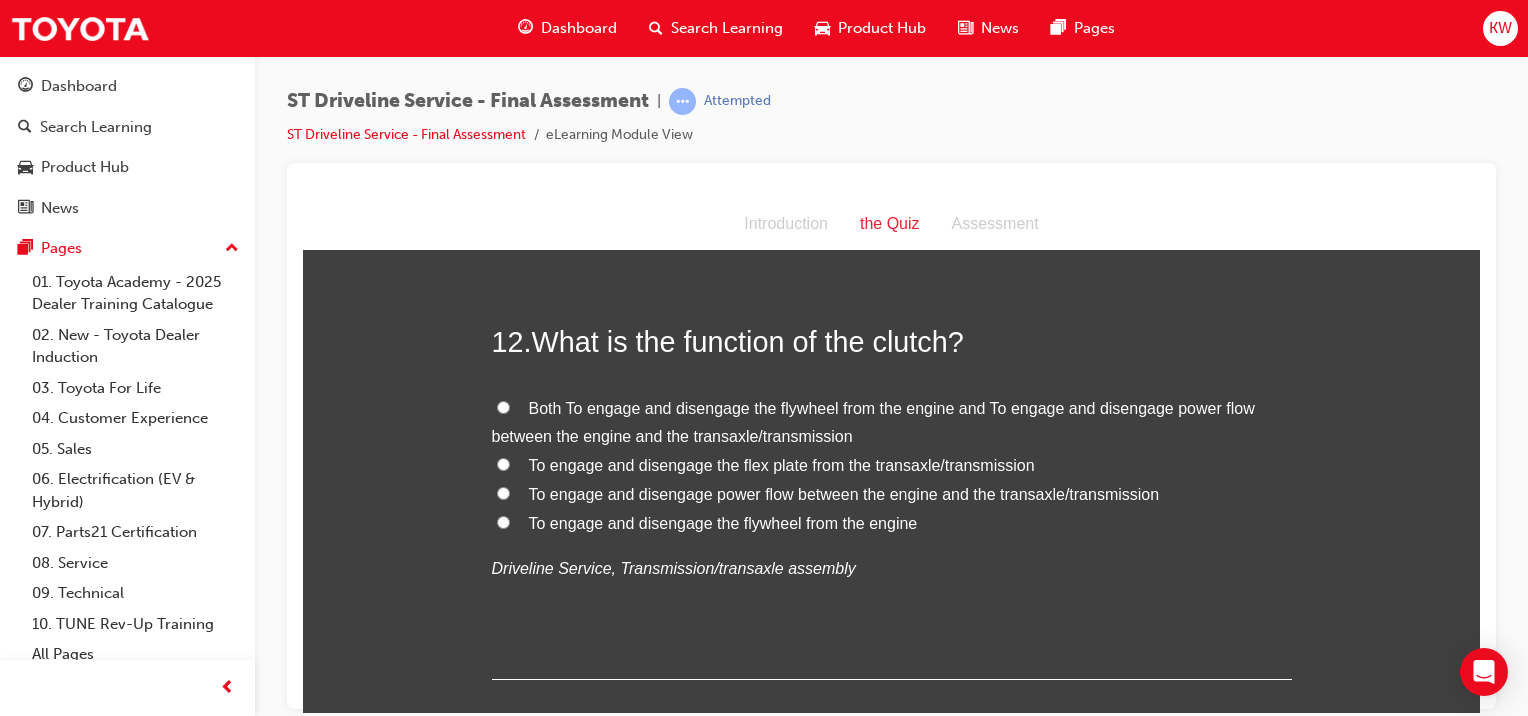 scroll, scrollTop: 5028, scrollLeft: 0, axis: vertical 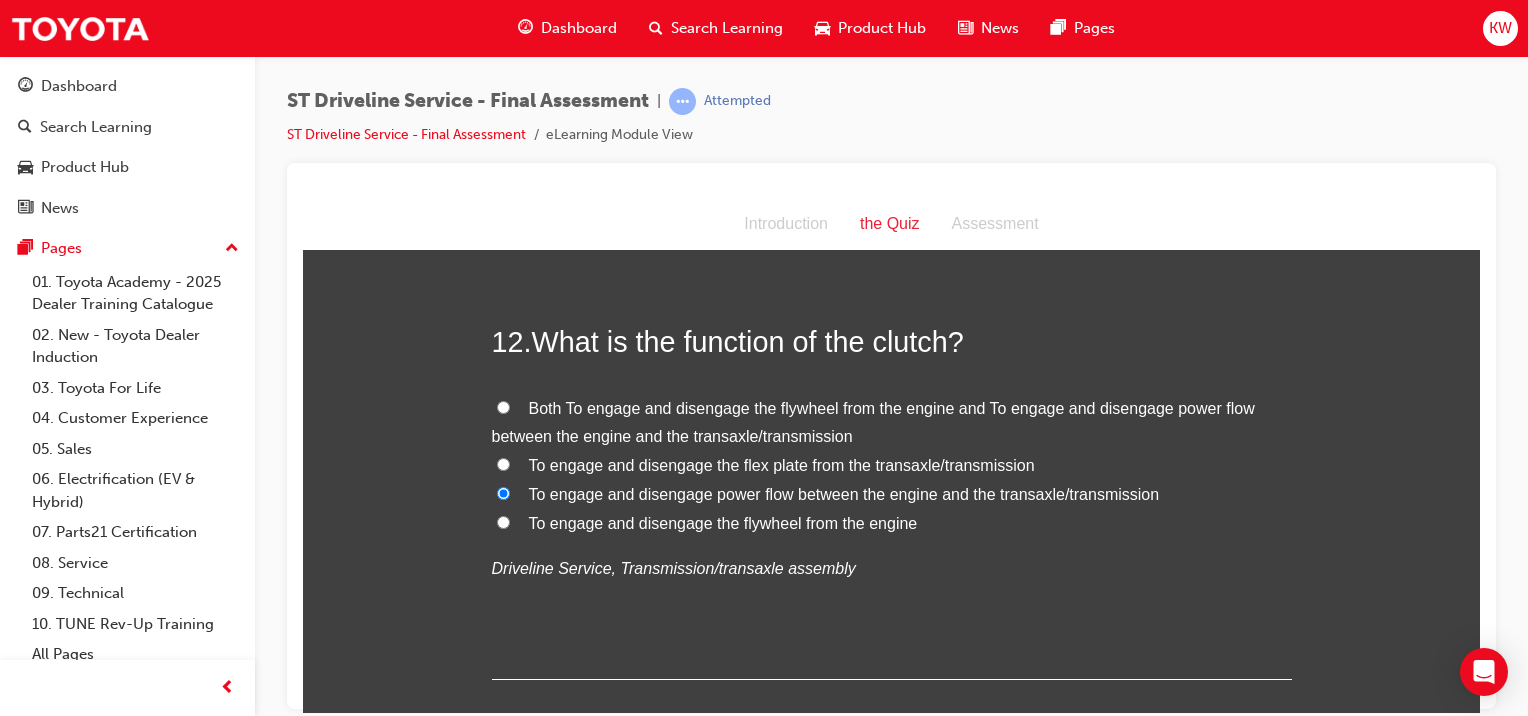 radio on "true" 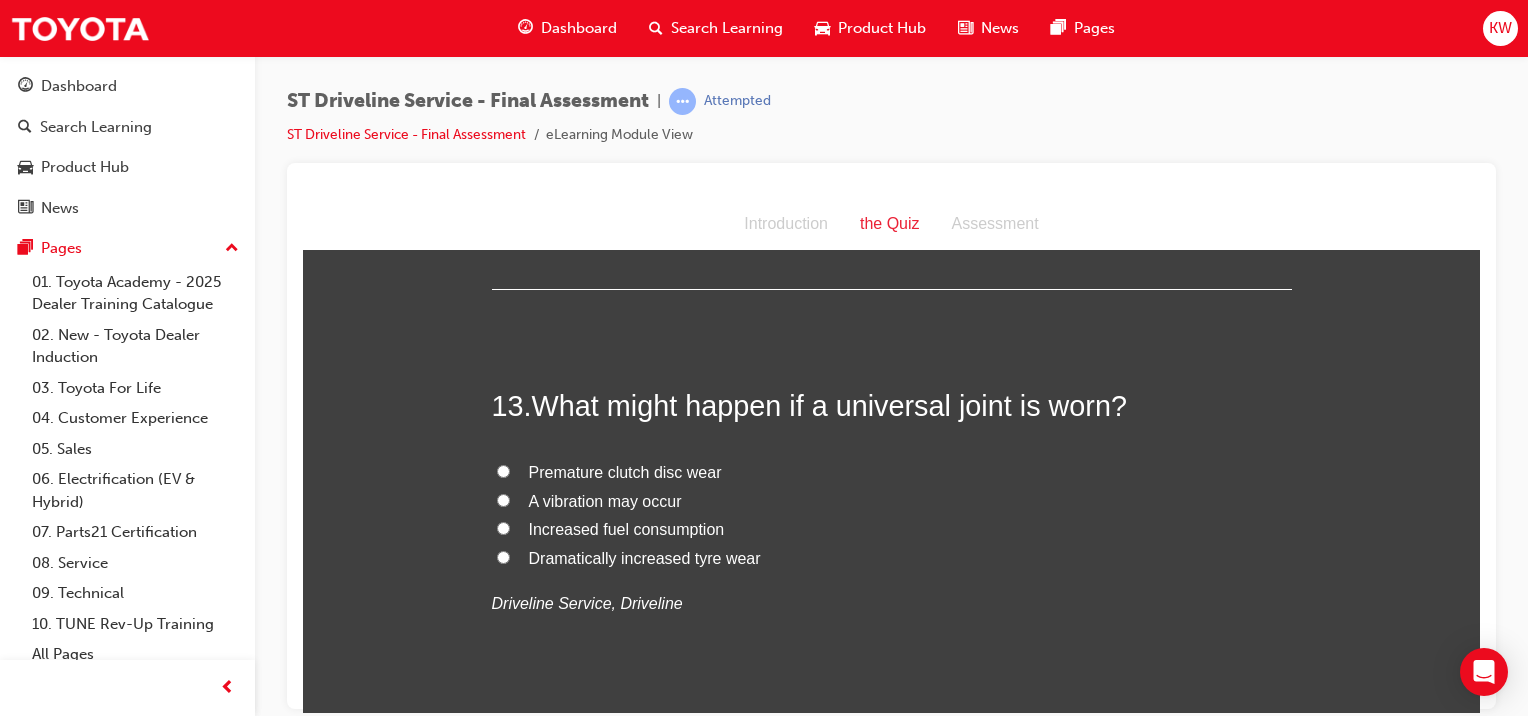 scroll, scrollTop: 5416, scrollLeft: 0, axis: vertical 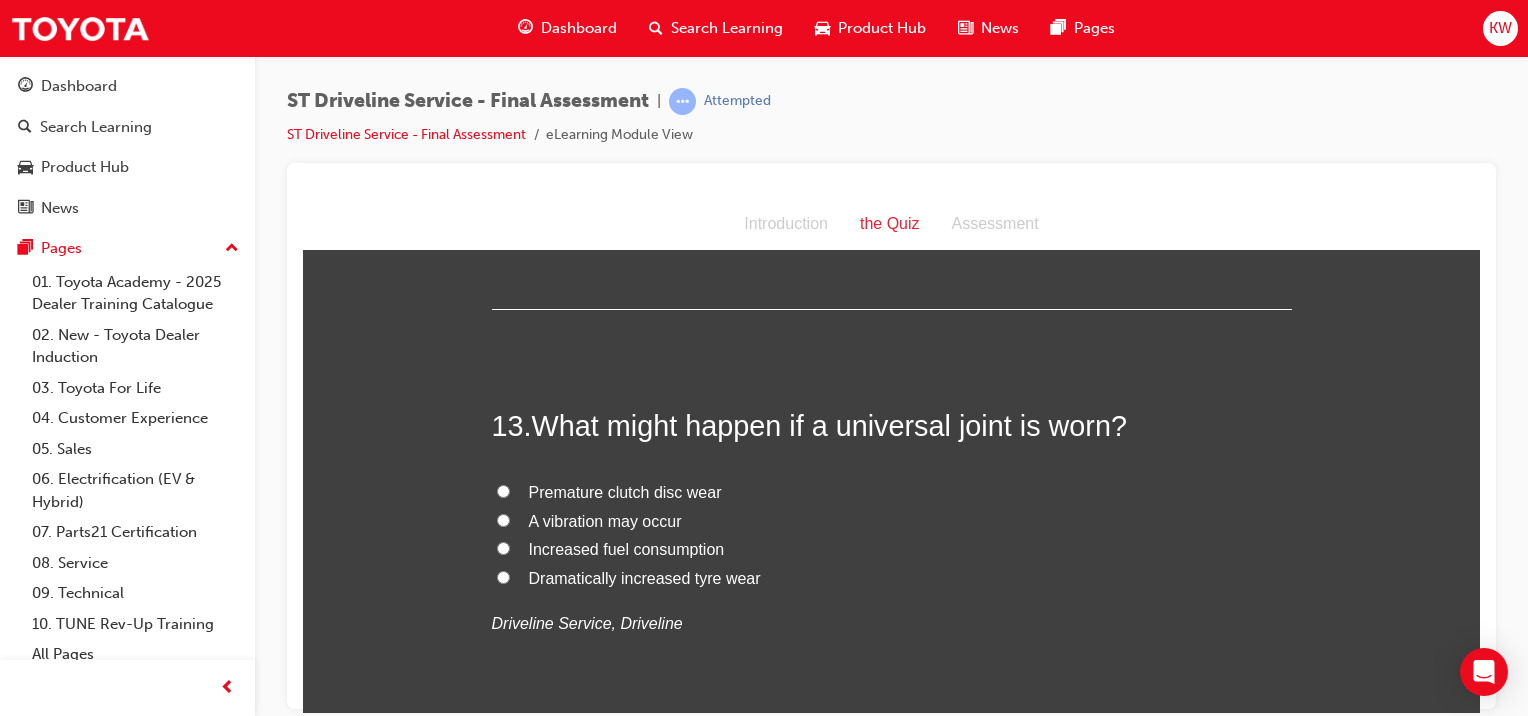click on "A vibration may occur" at bounding box center [605, 520] 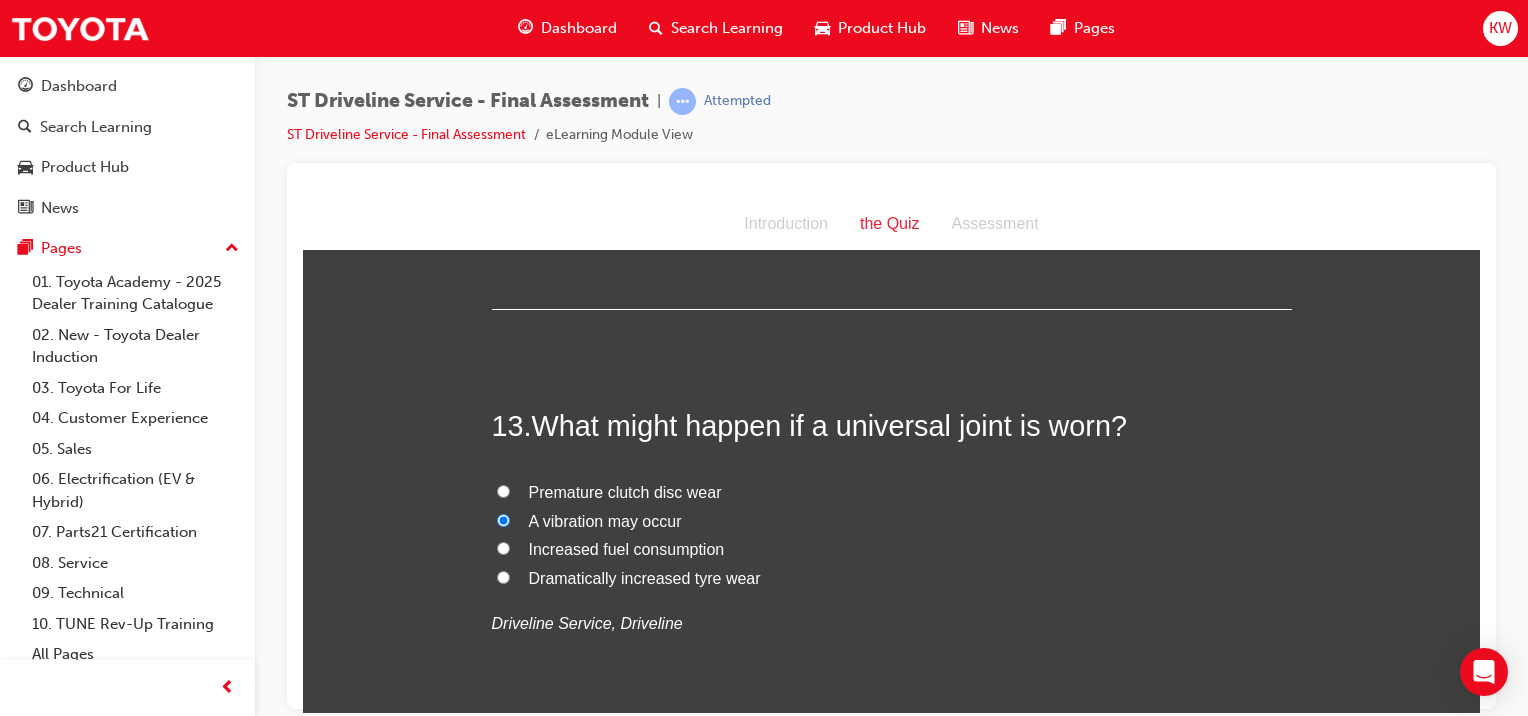 radio on "true" 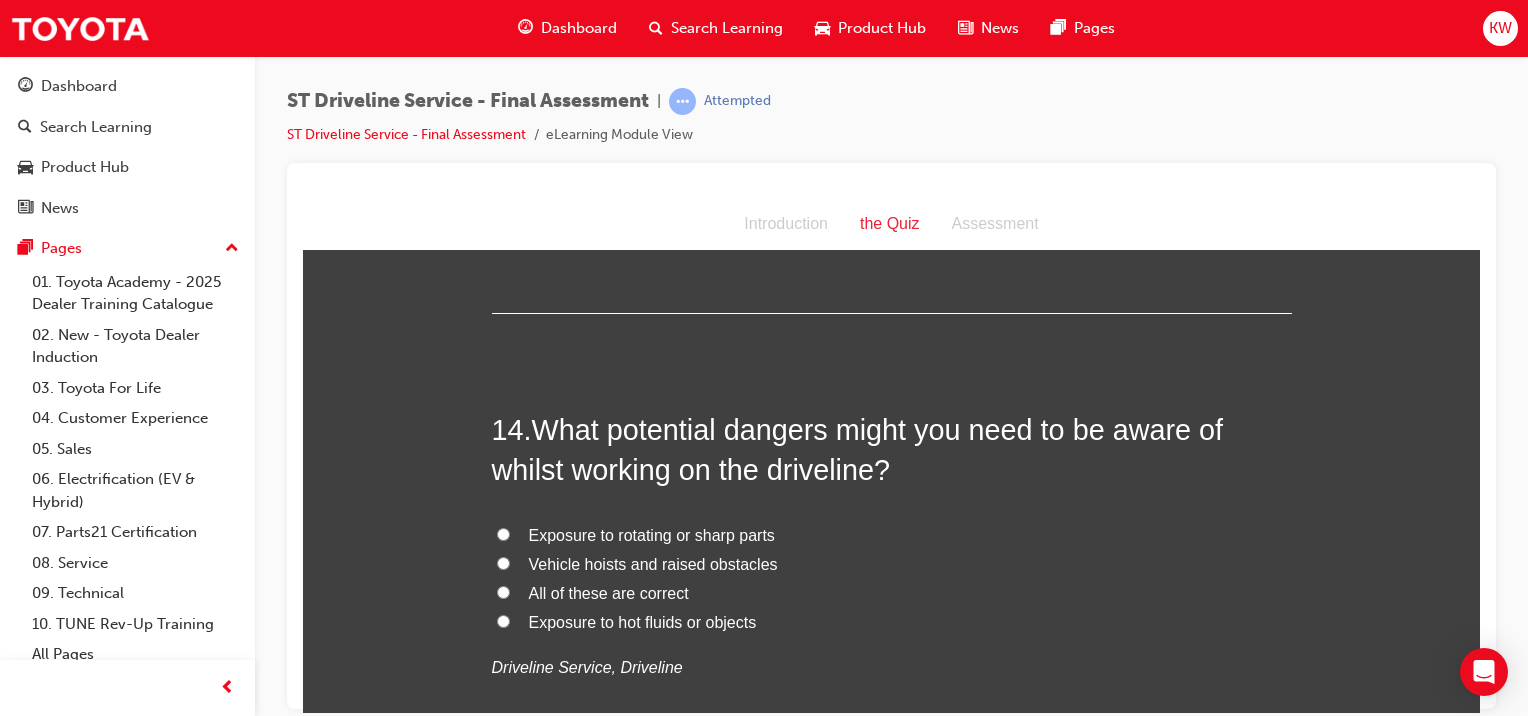 scroll, scrollTop: 5874, scrollLeft: 0, axis: vertical 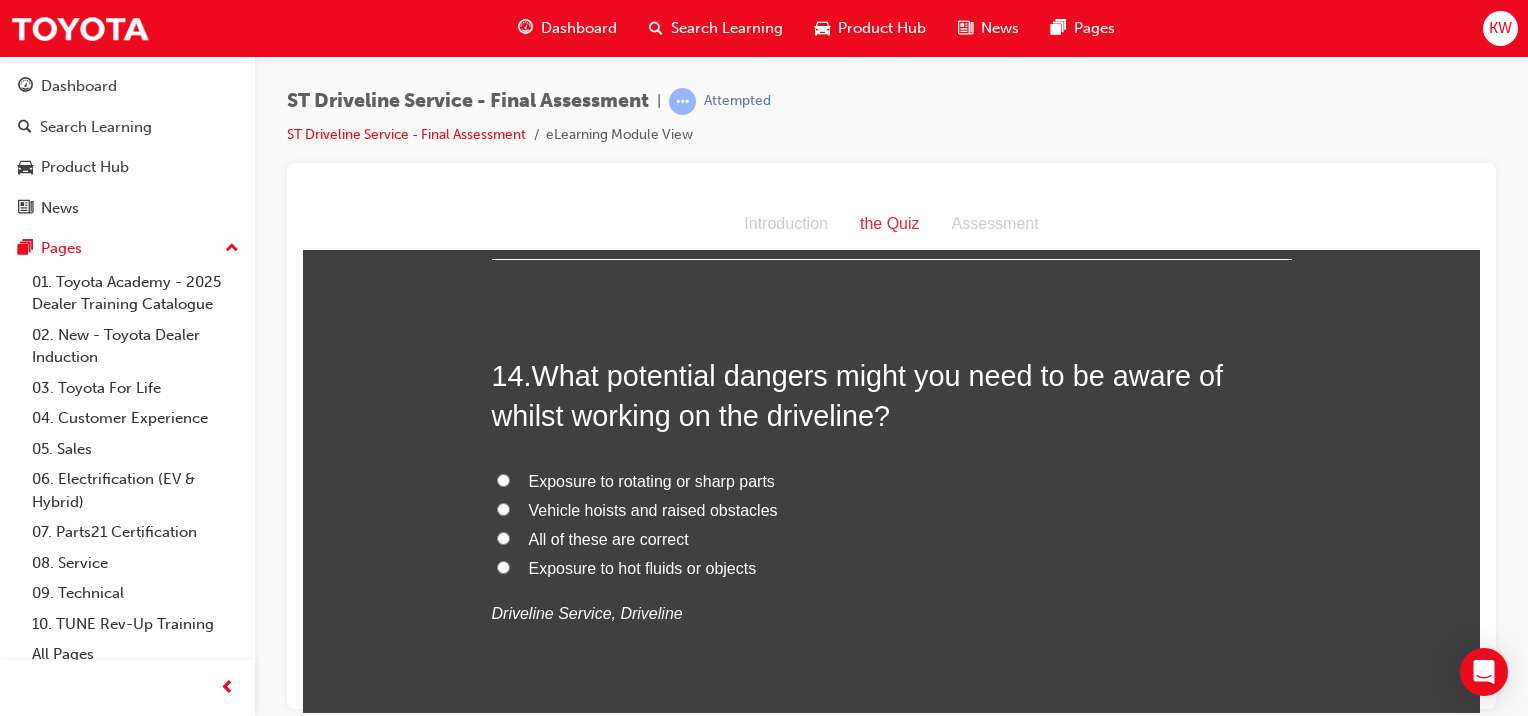 click on "All of these are correct" at bounding box center (609, 538) 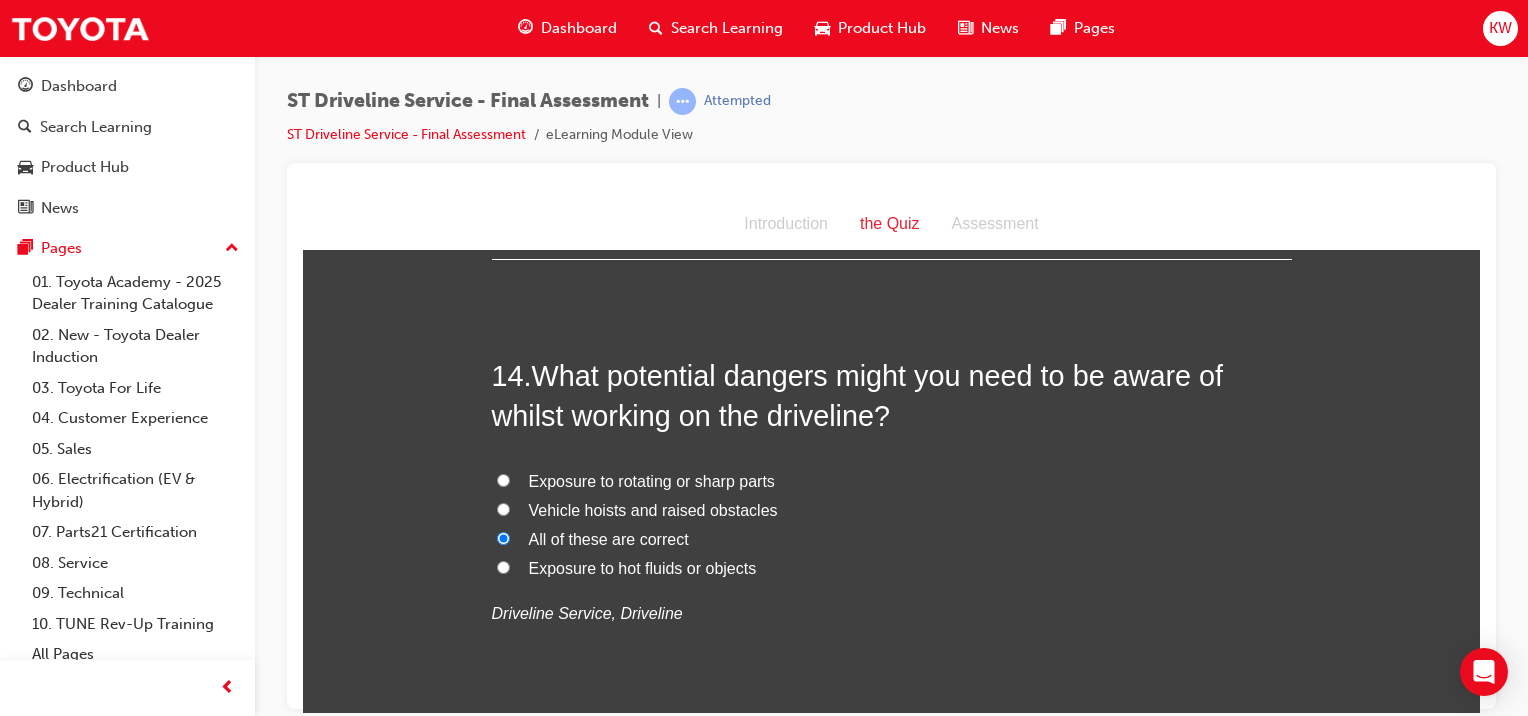 radio on "true" 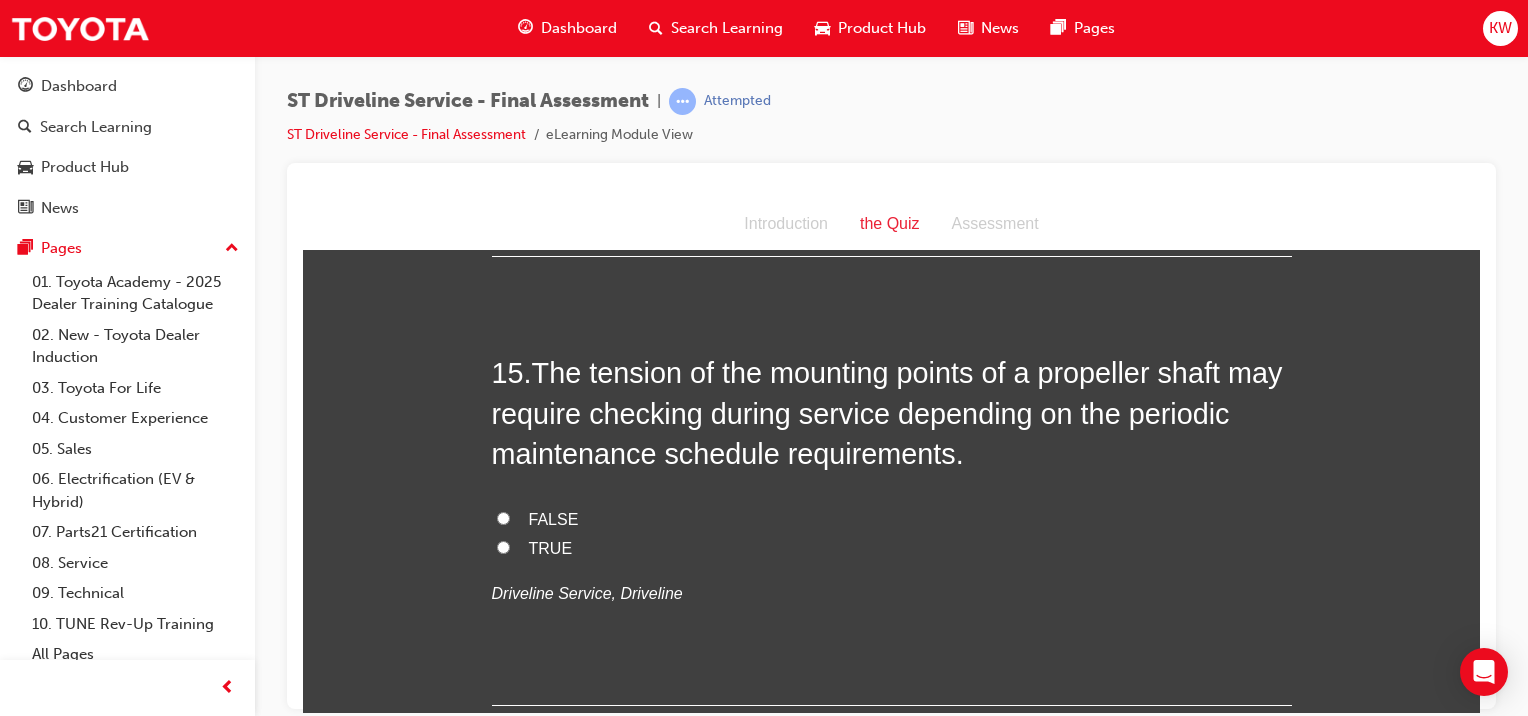 scroll, scrollTop: 6377, scrollLeft: 0, axis: vertical 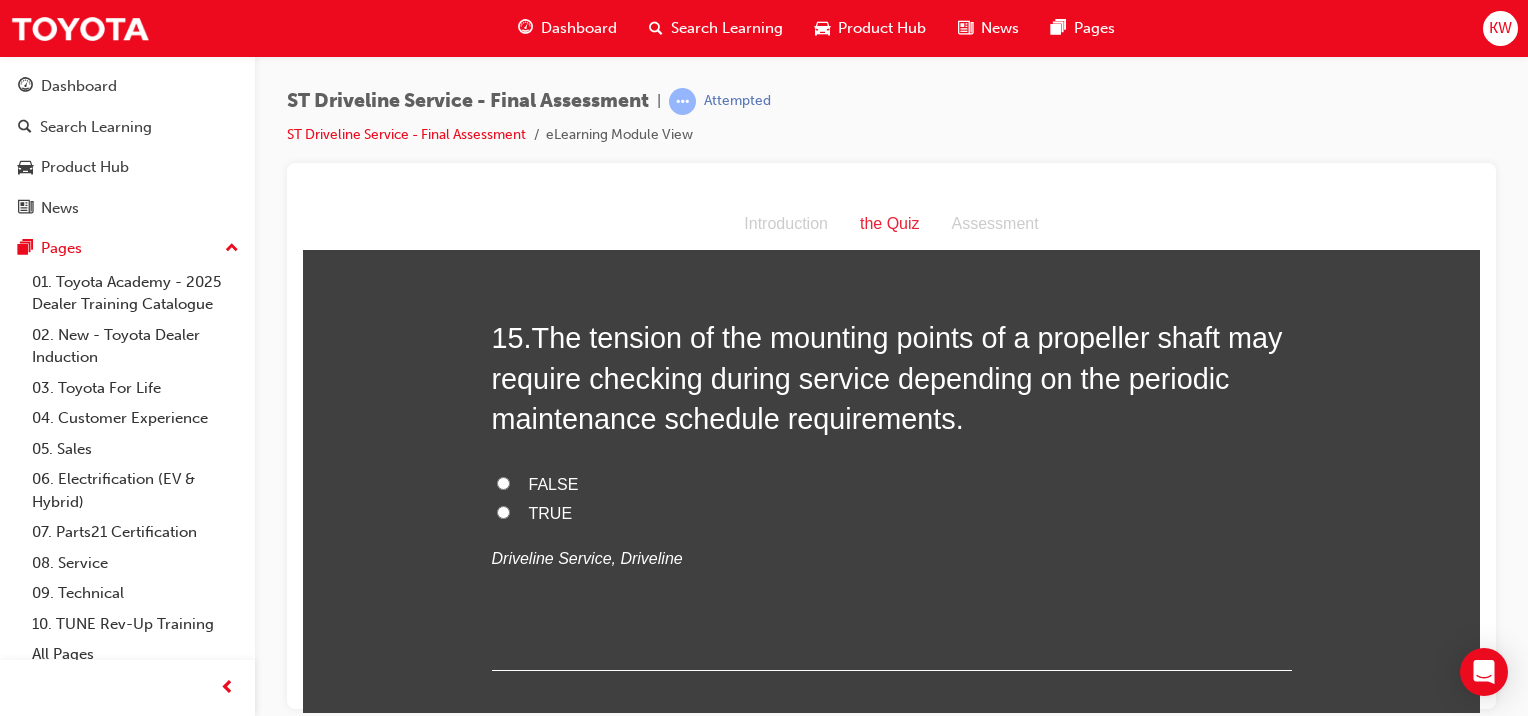 click on "TRUE" at bounding box center (551, 512) 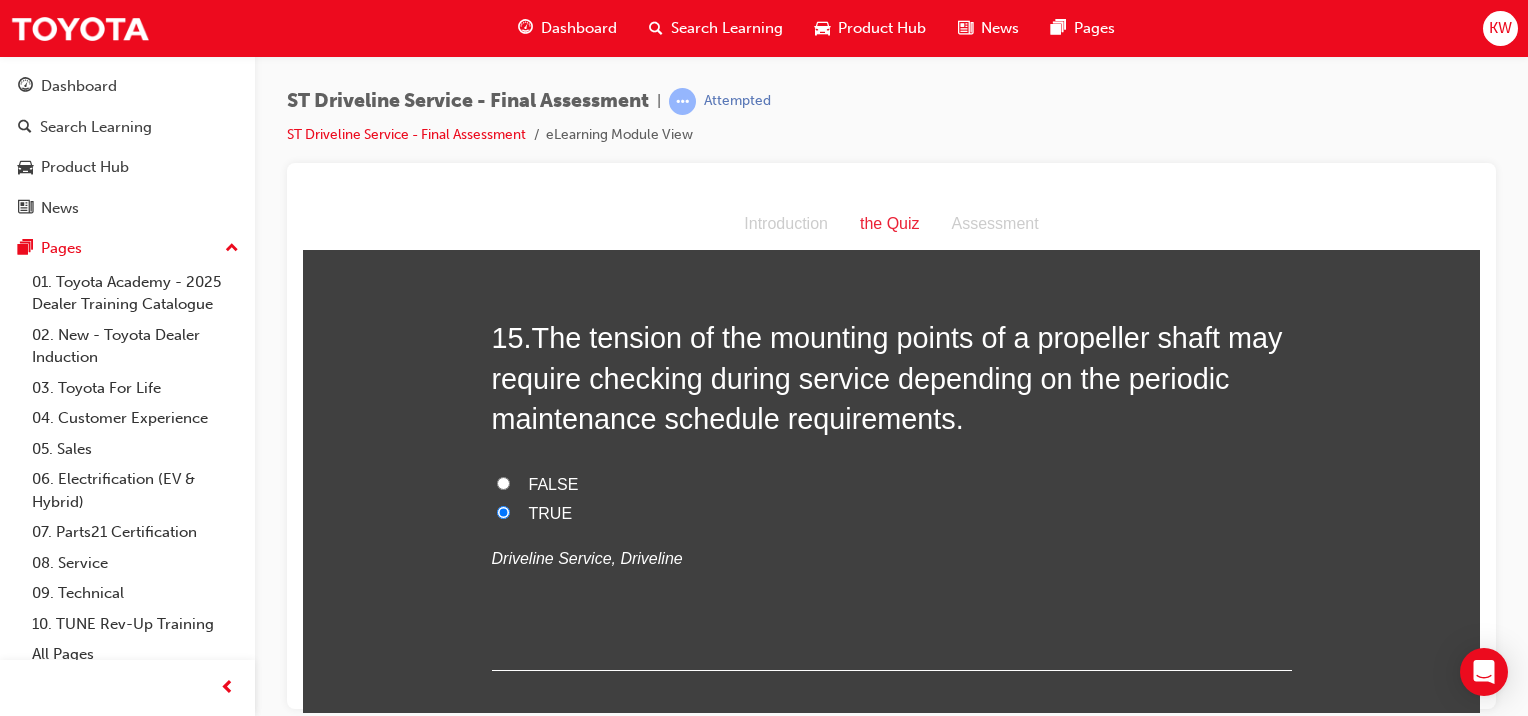 radio on "true" 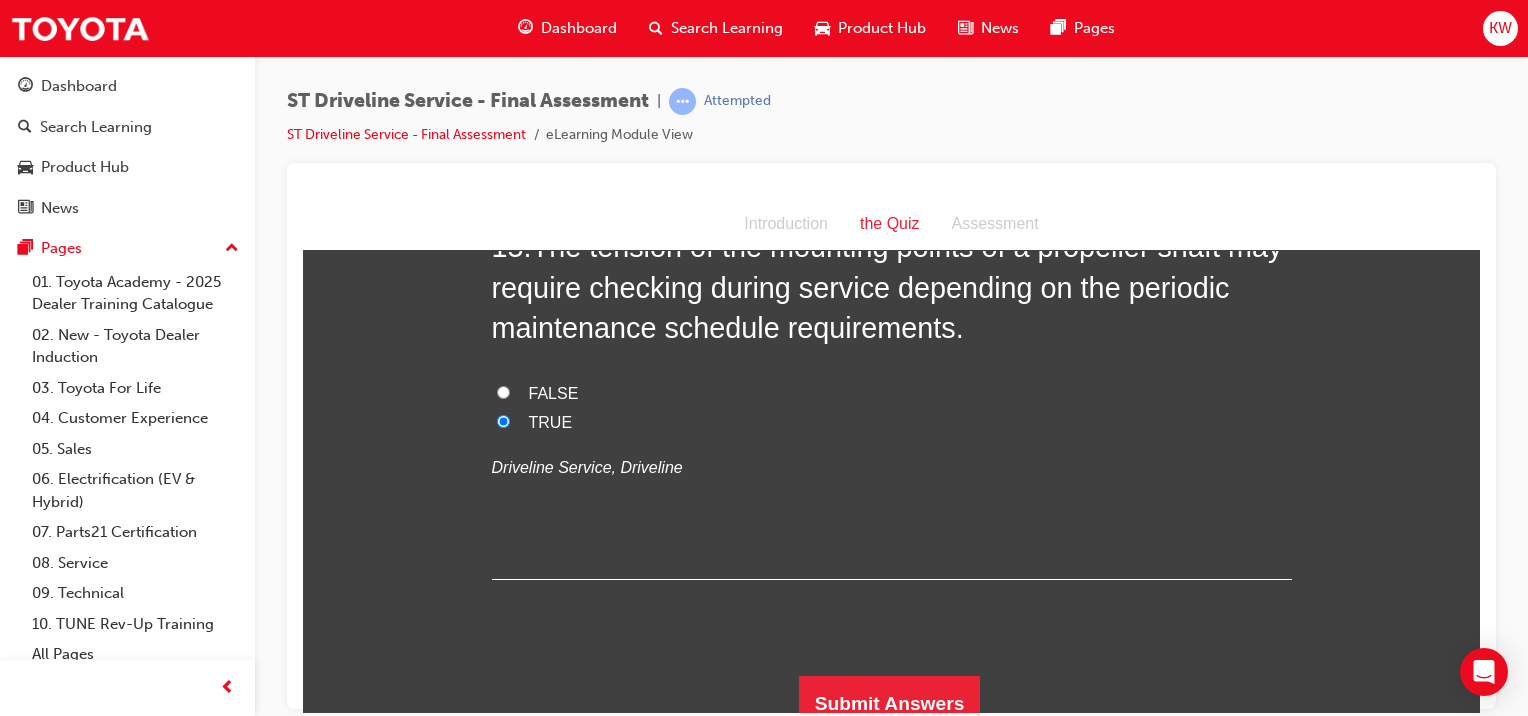 scroll, scrollTop: 6482, scrollLeft: 0, axis: vertical 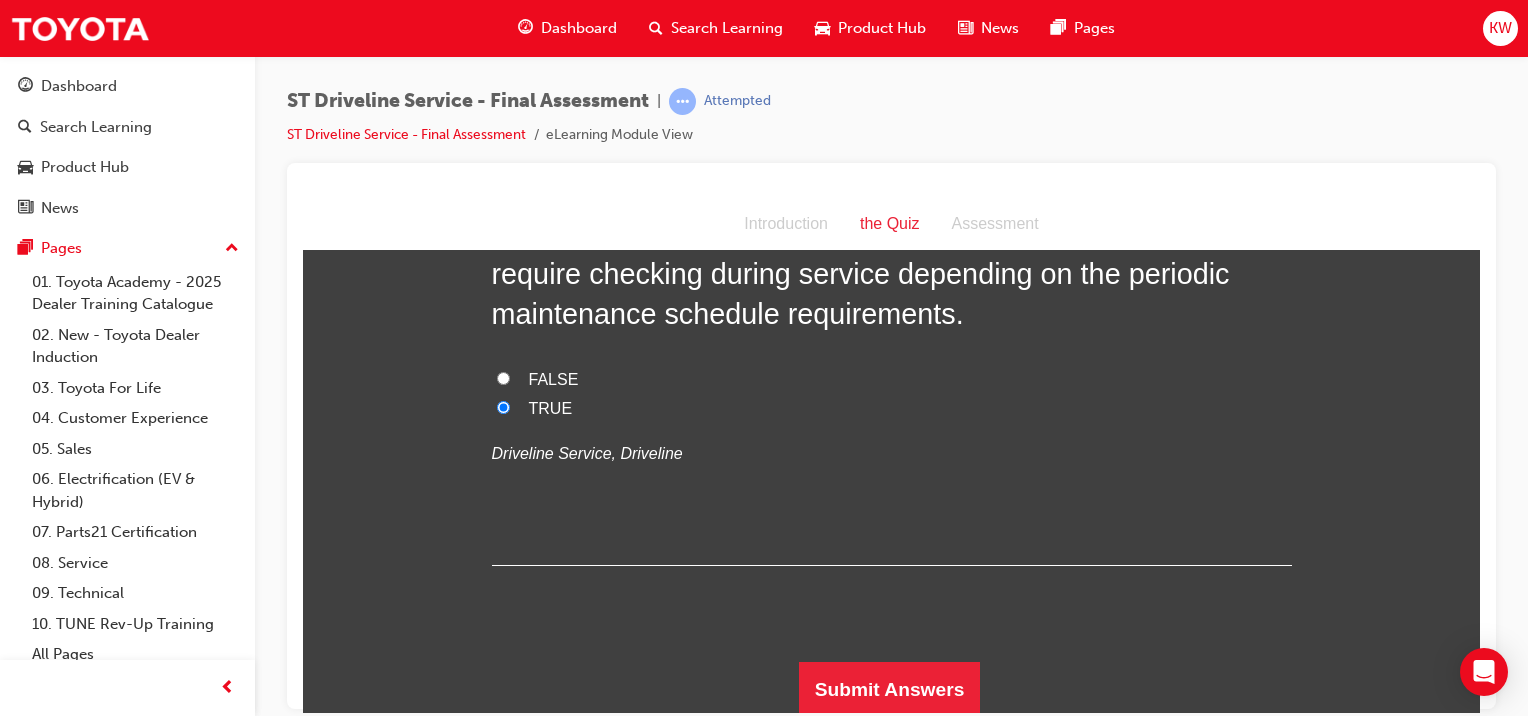 click on "Submit Answers" at bounding box center (890, 689) 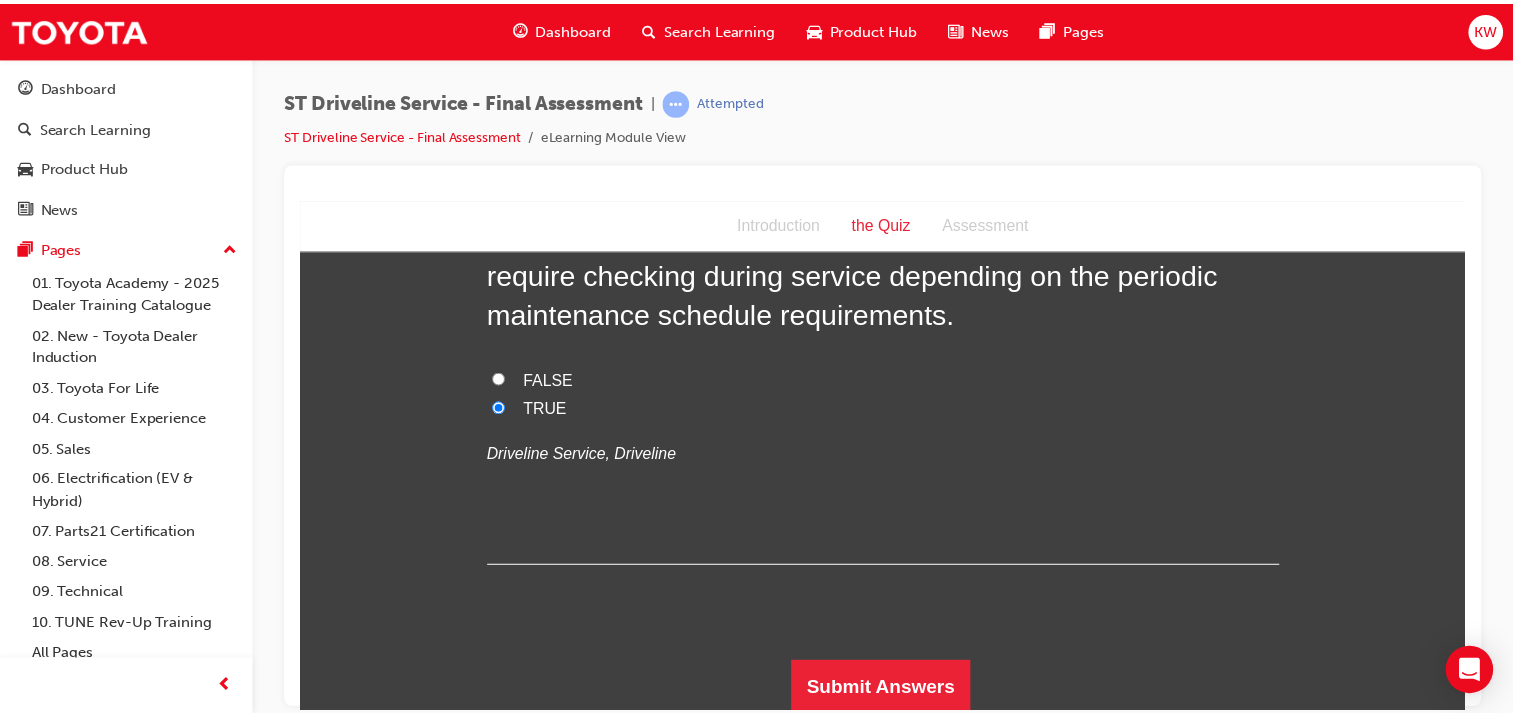 scroll, scrollTop: 0, scrollLeft: 0, axis: both 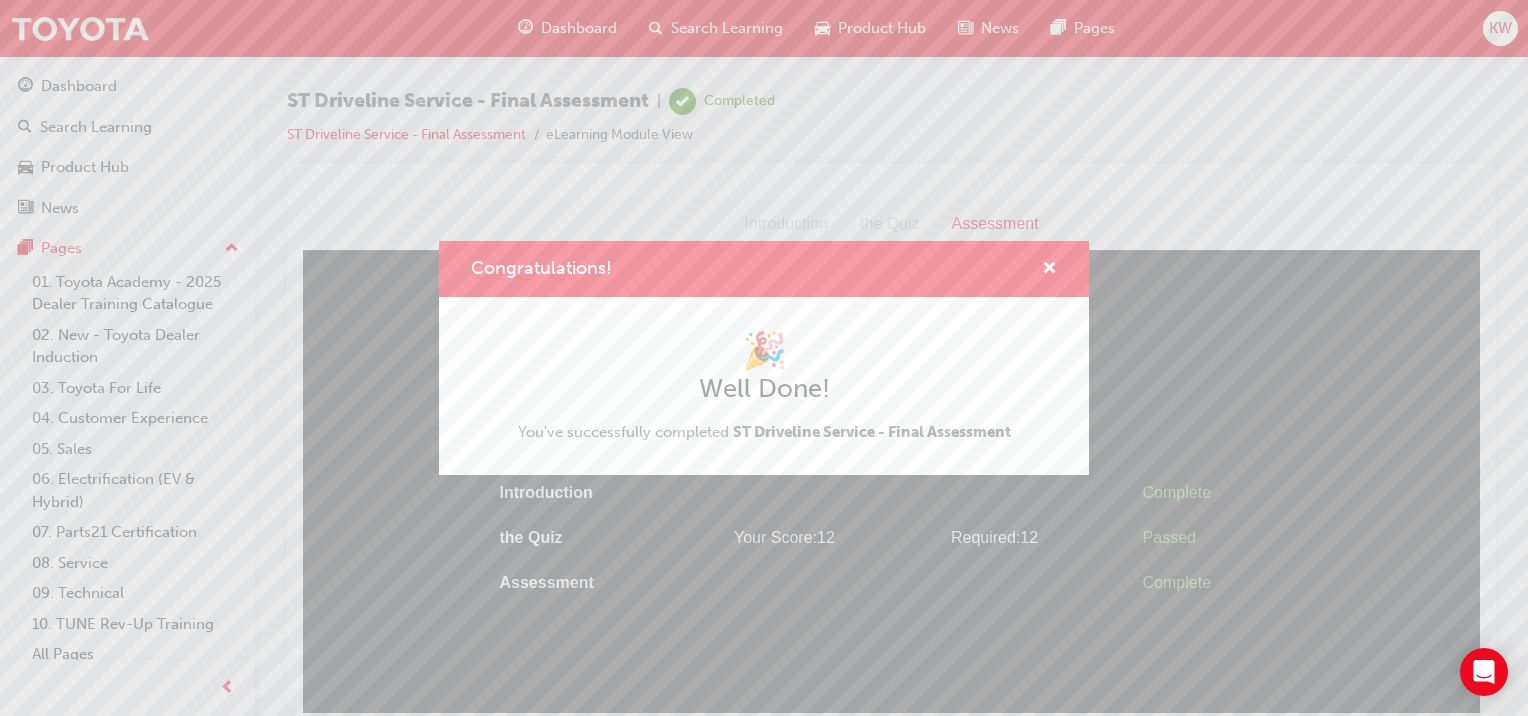 click on "Congratulations!" at bounding box center [764, 269] 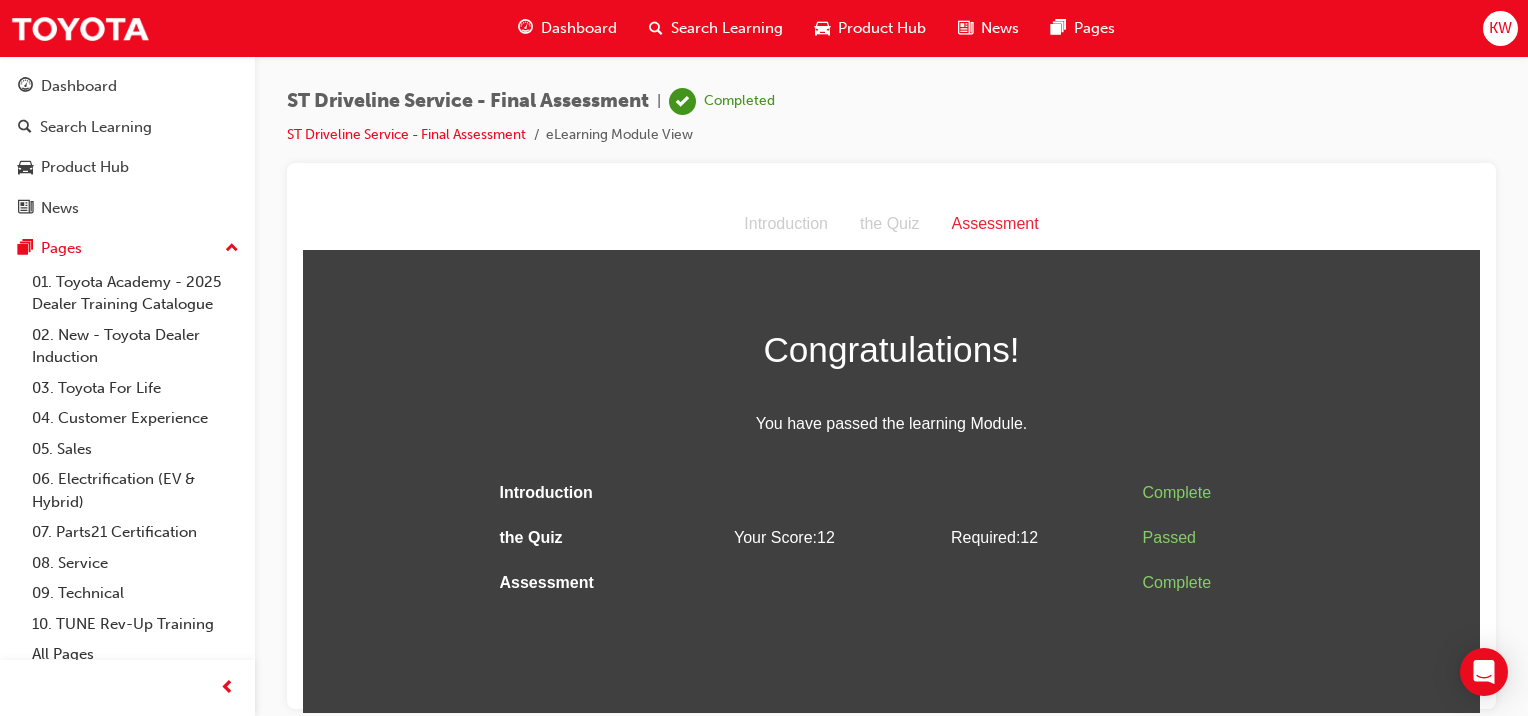 click on "Dashboard" at bounding box center [579, 28] 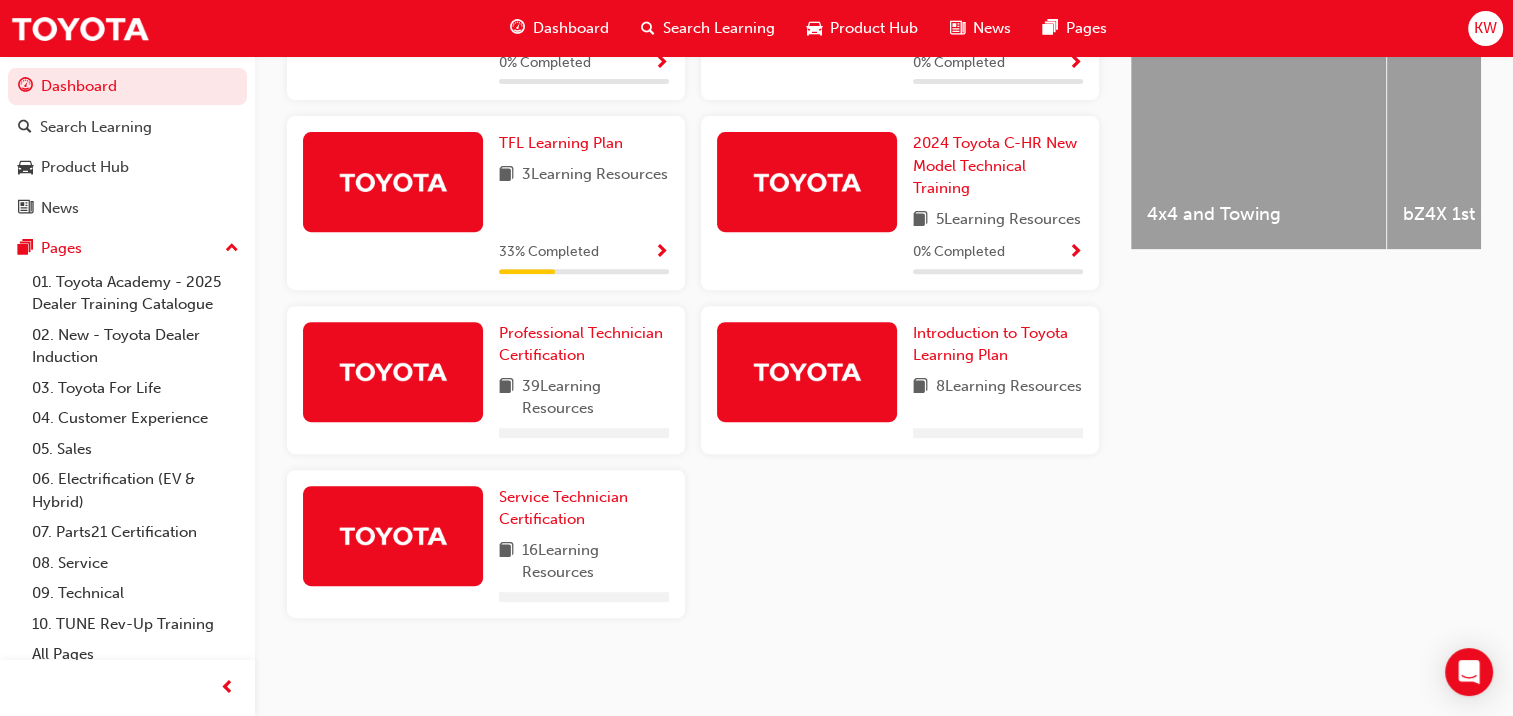scroll, scrollTop: 871, scrollLeft: 0, axis: vertical 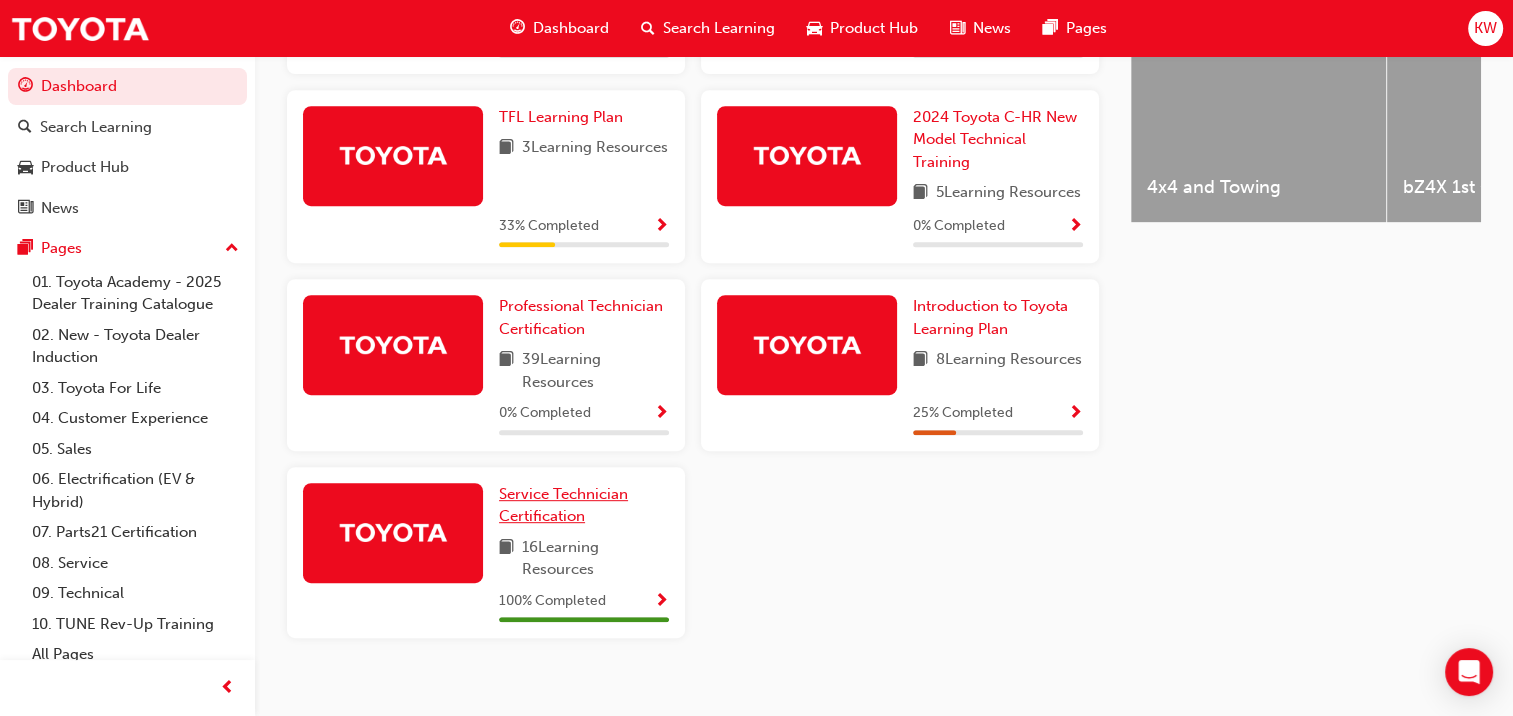 click on "Service Technician Certification" at bounding box center (584, 505) 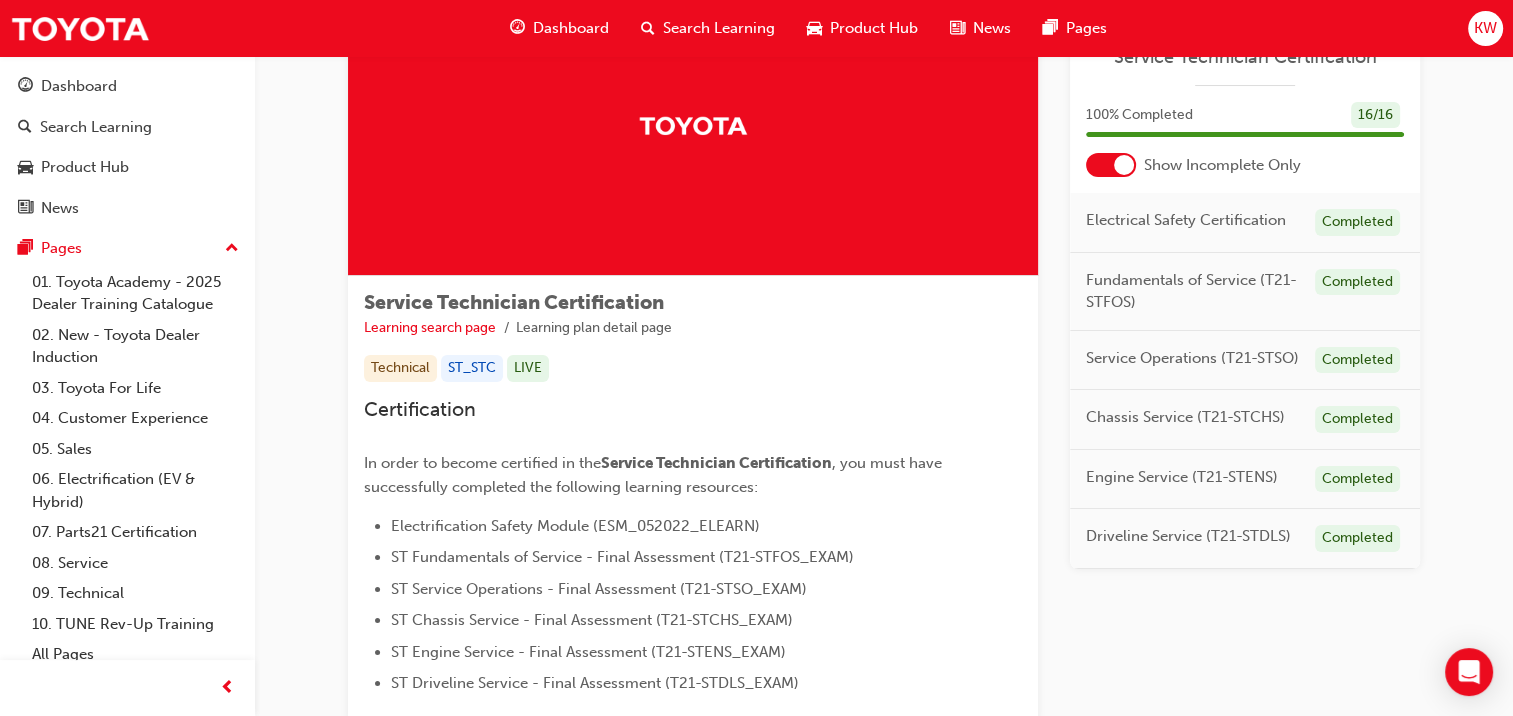 scroll, scrollTop: 0, scrollLeft: 0, axis: both 